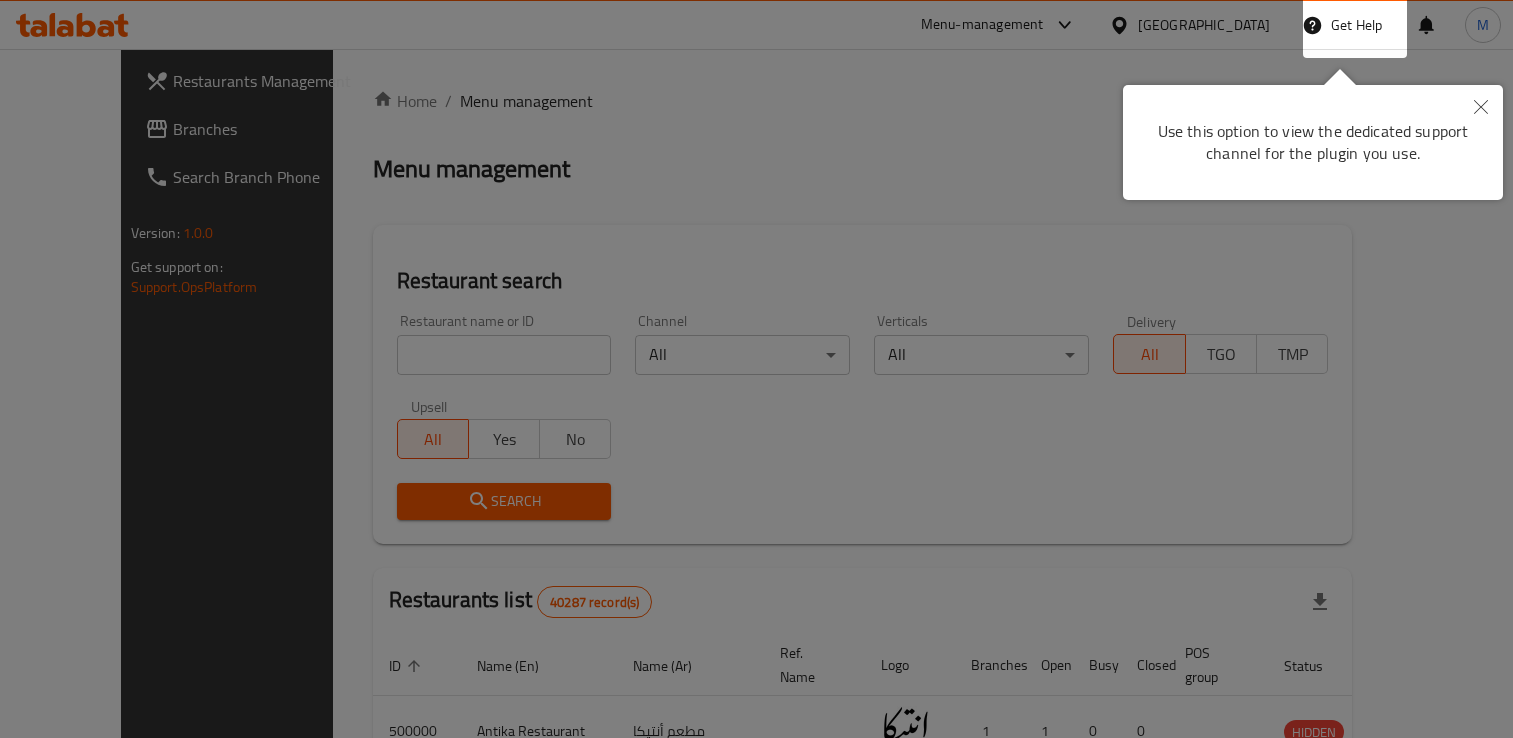 scroll, scrollTop: 0, scrollLeft: 0, axis: both 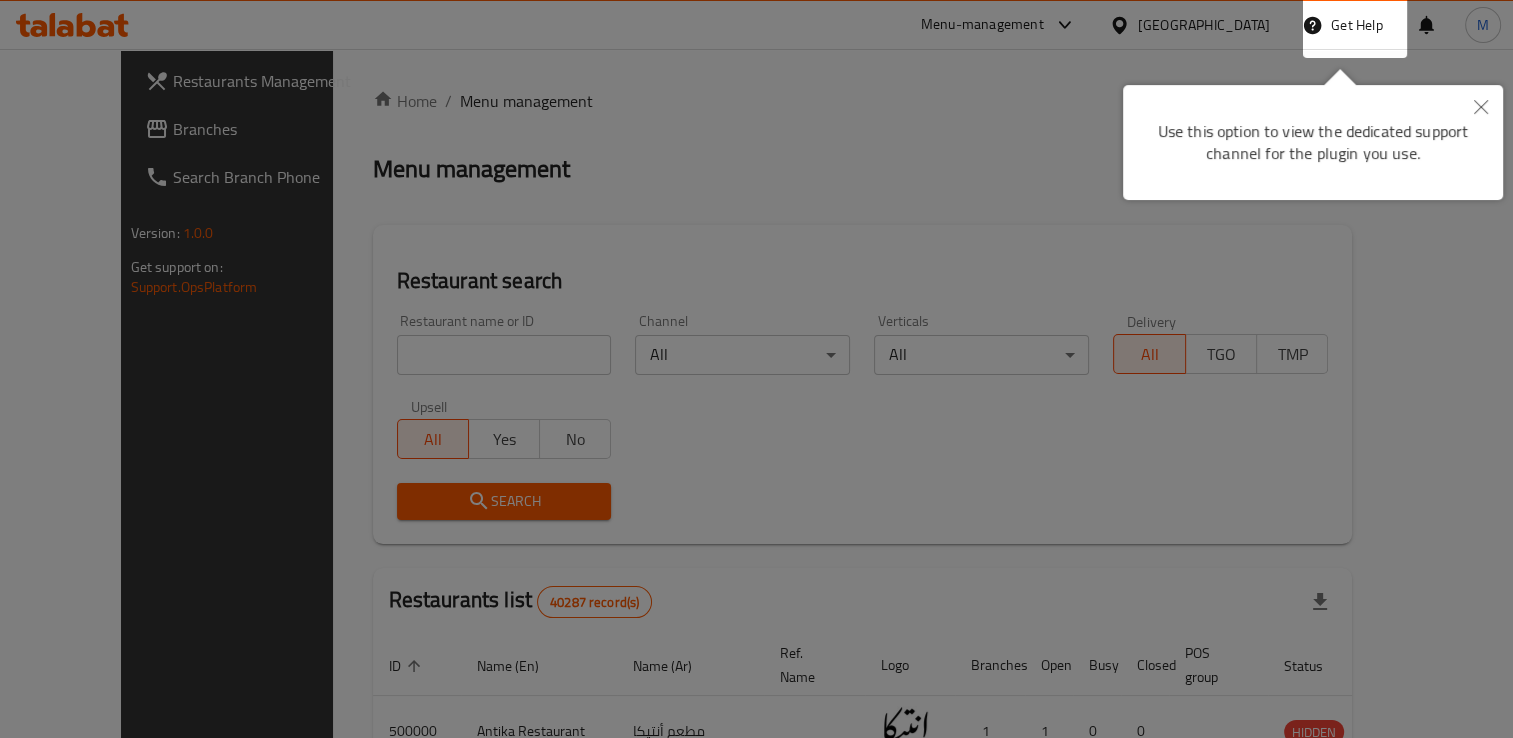 click 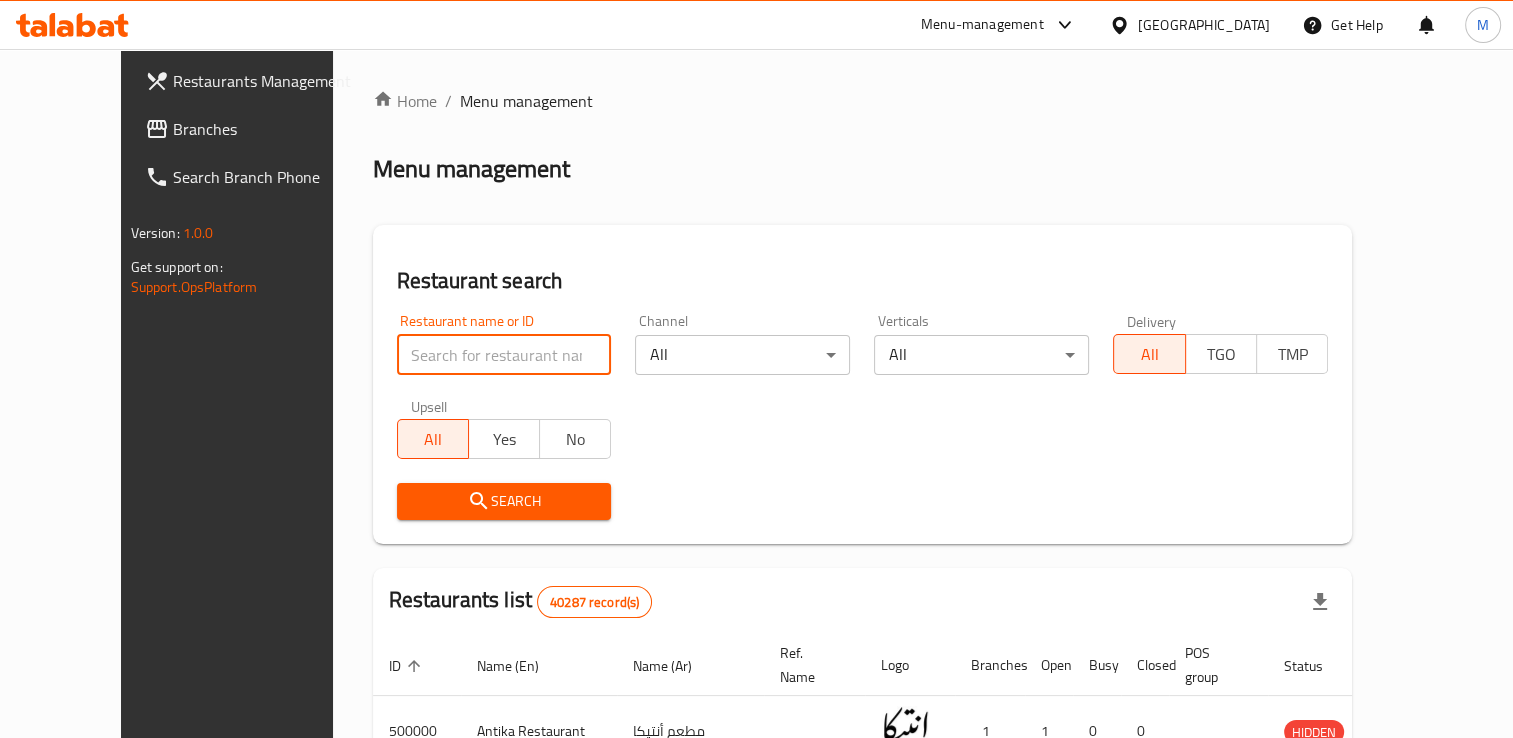 click at bounding box center (504, 355) 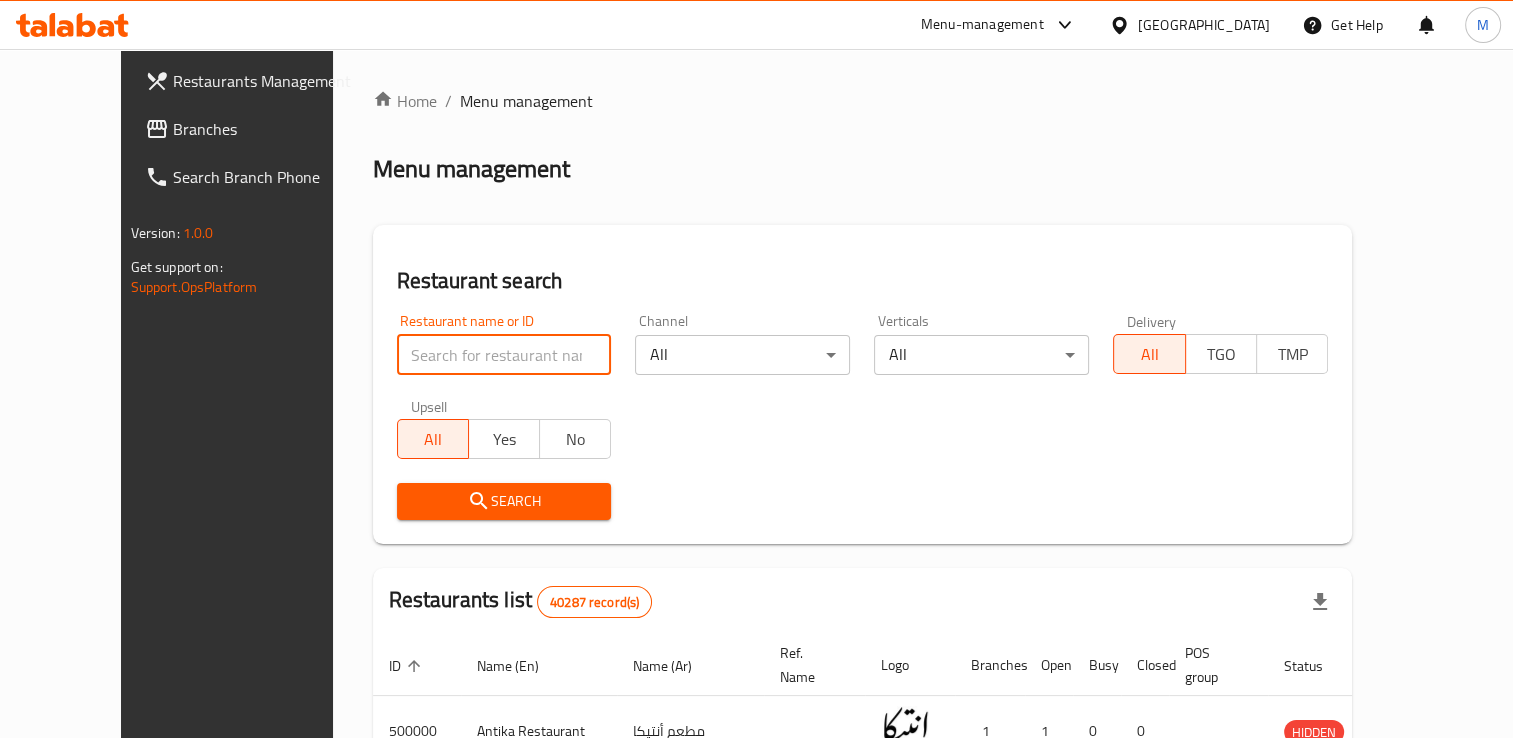 type on ";" 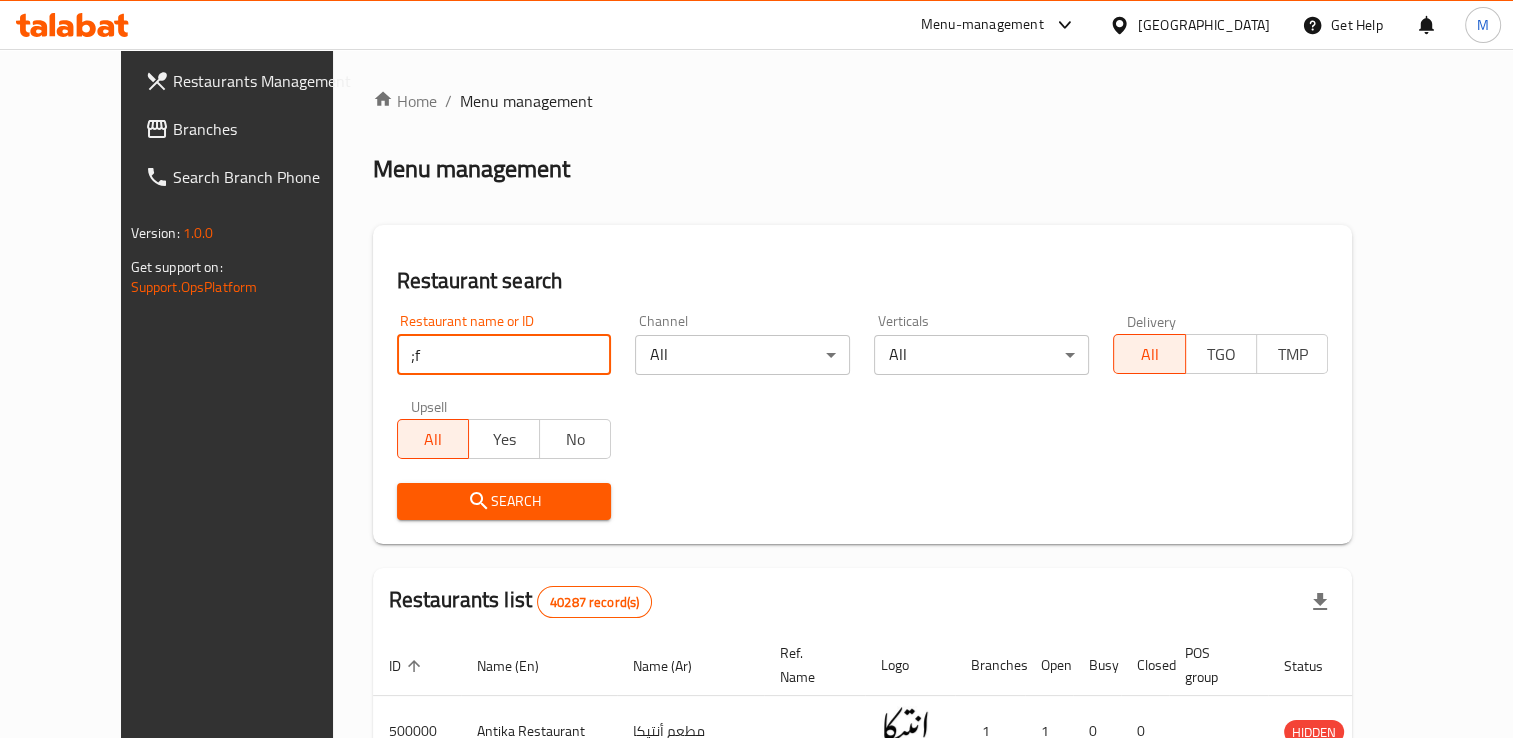 type on ";" 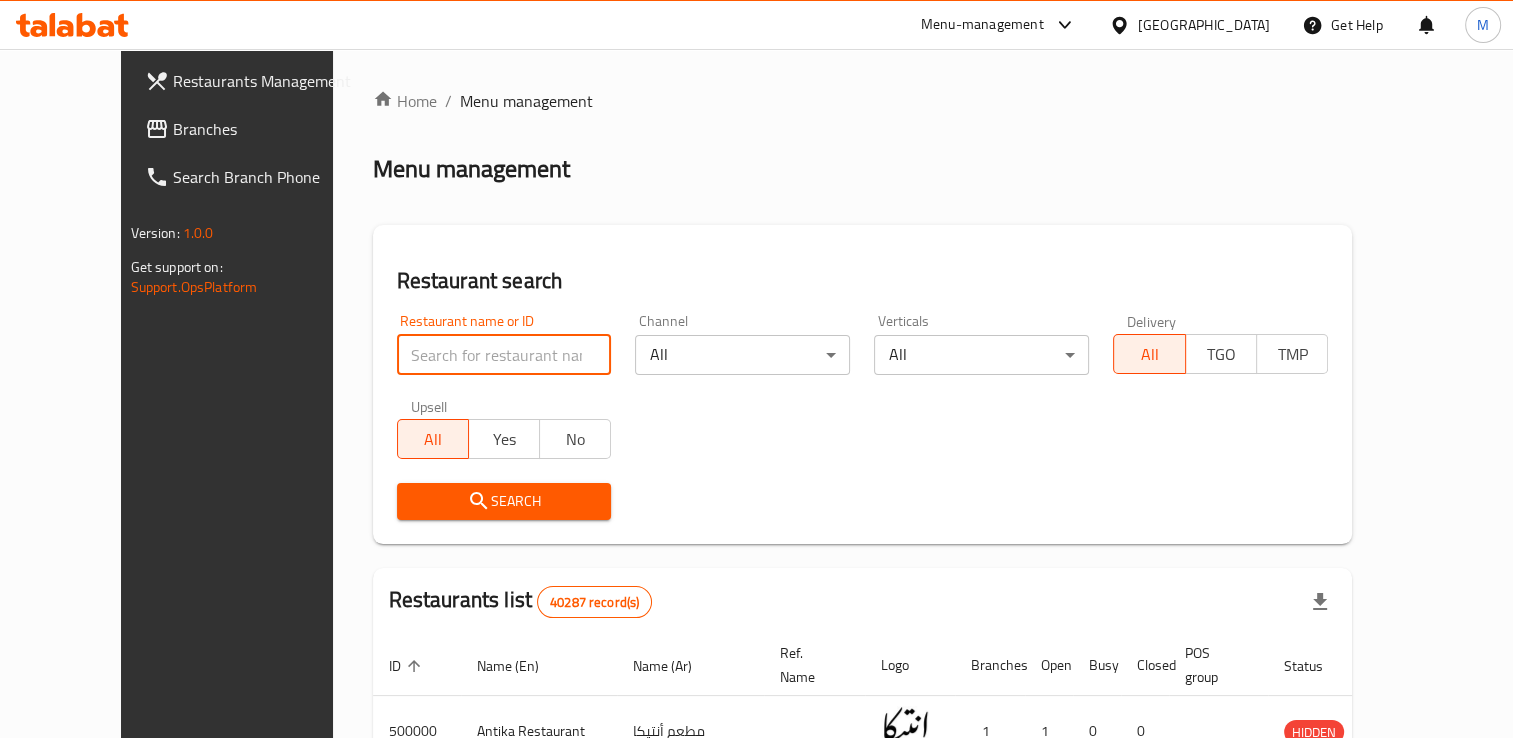 click at bounding box center [504, 355] 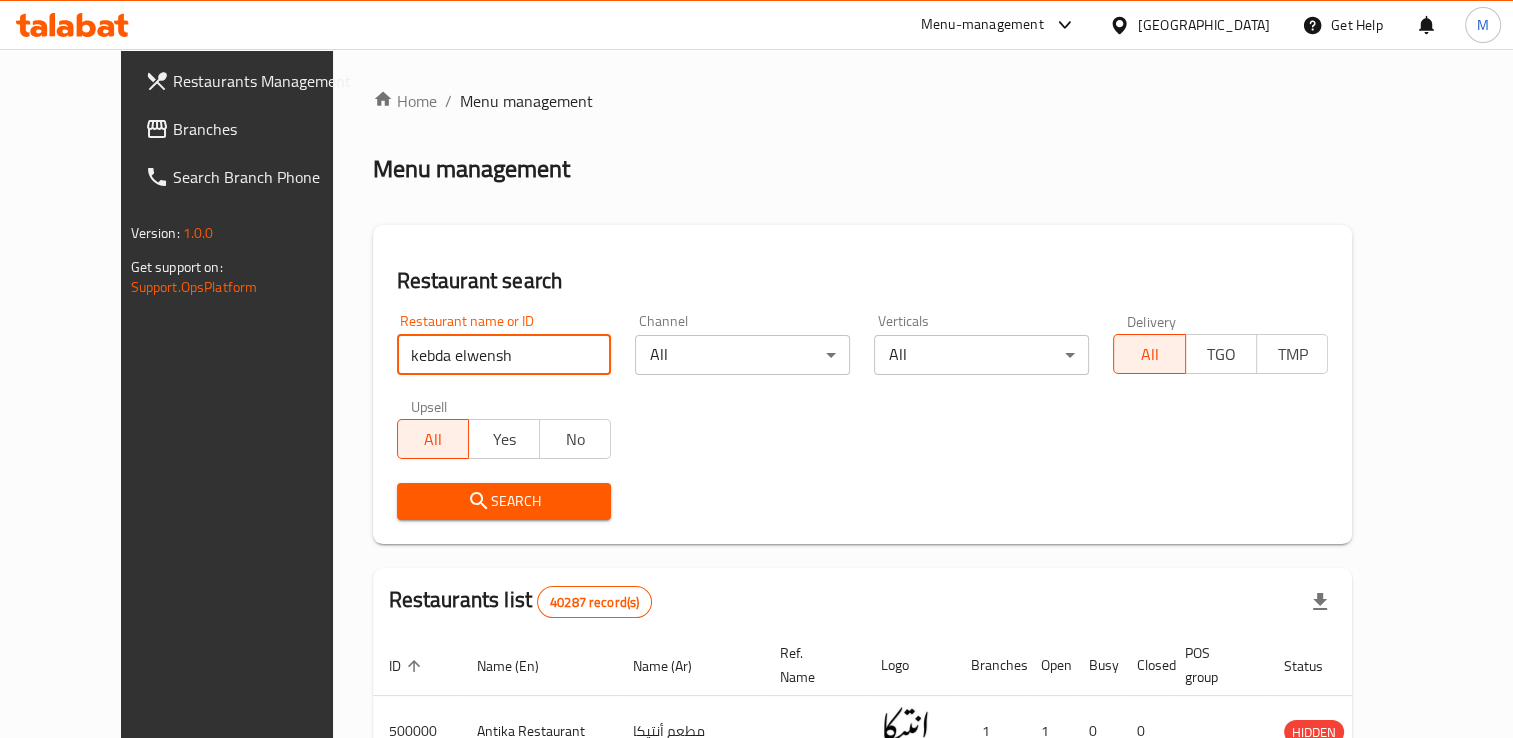 click on "Search" at bounding box center [504, 501] 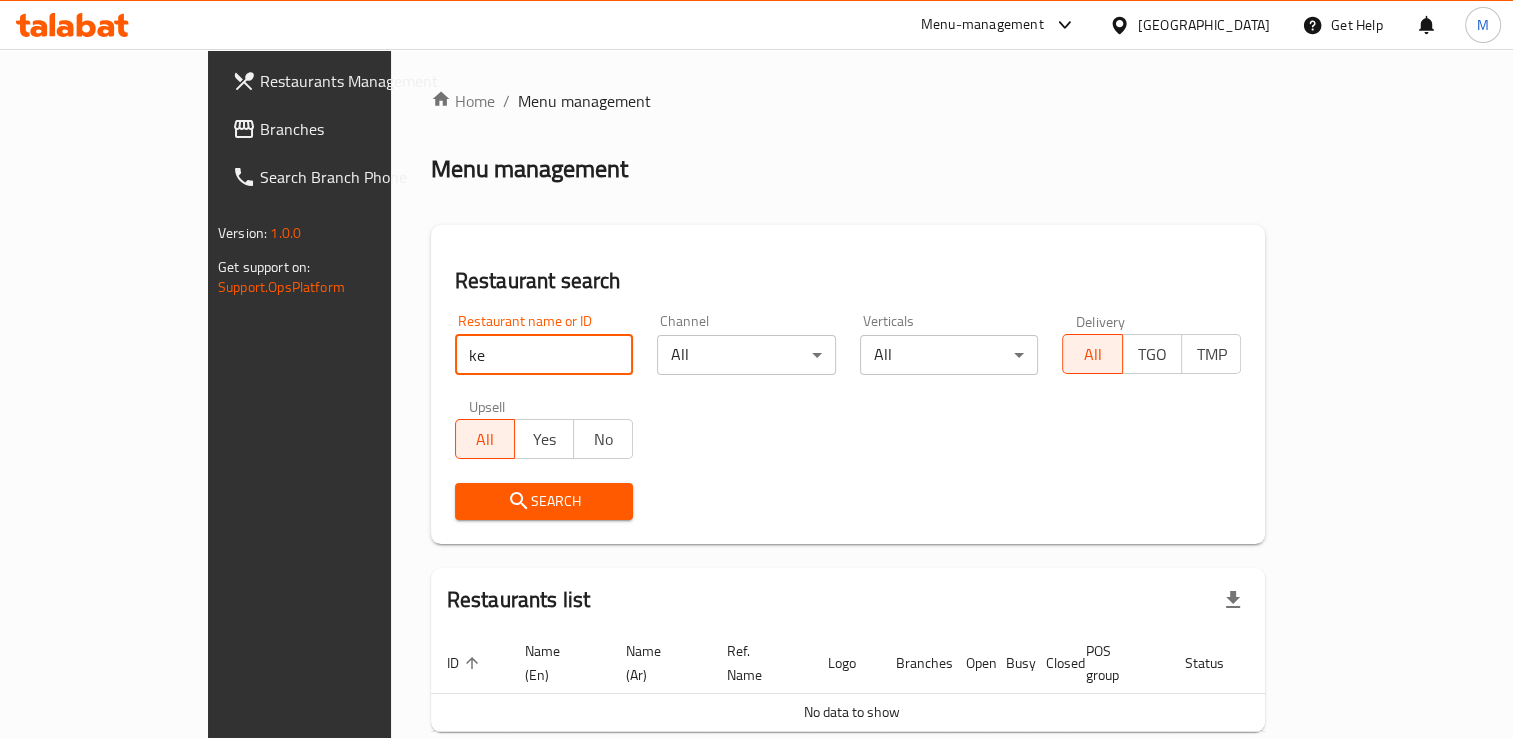 type on "k" 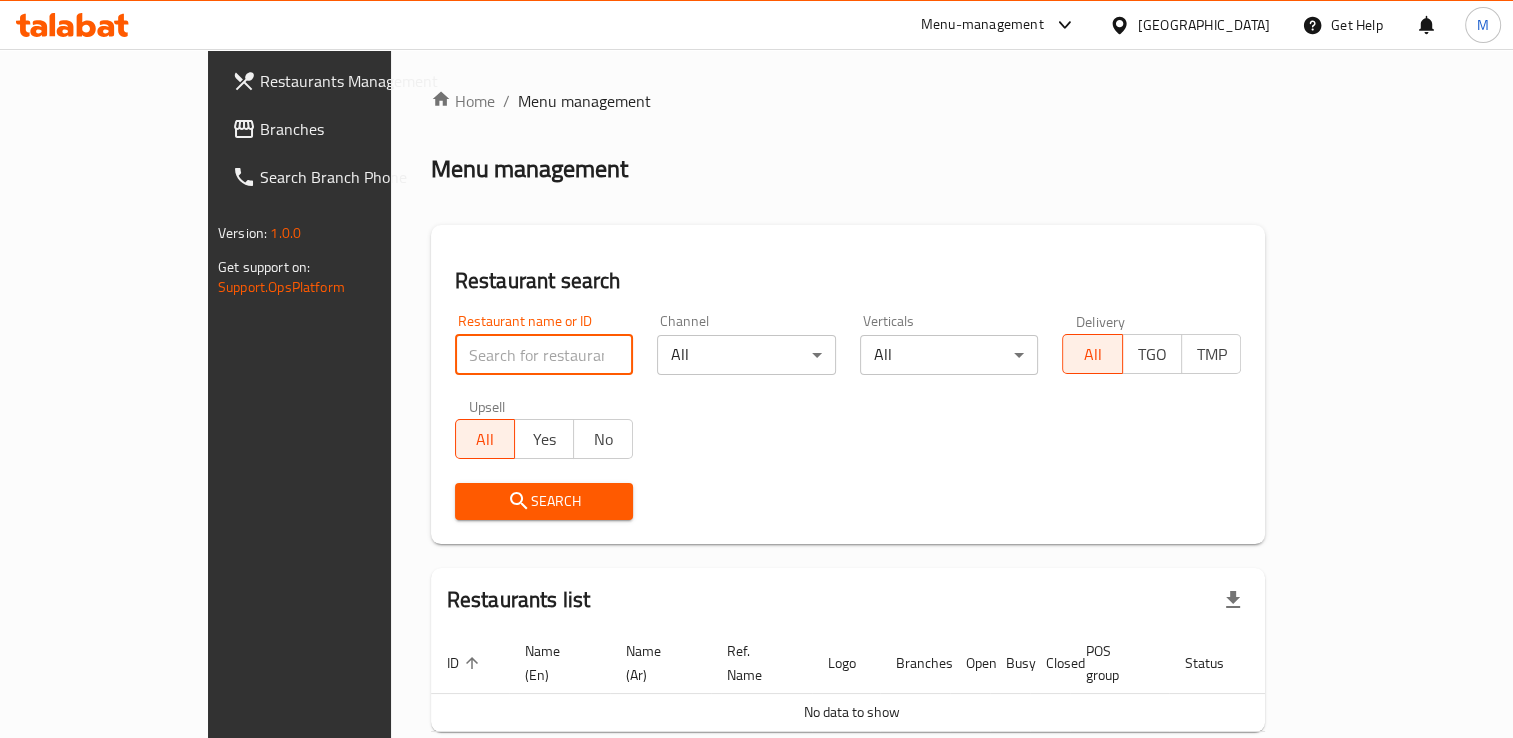 type 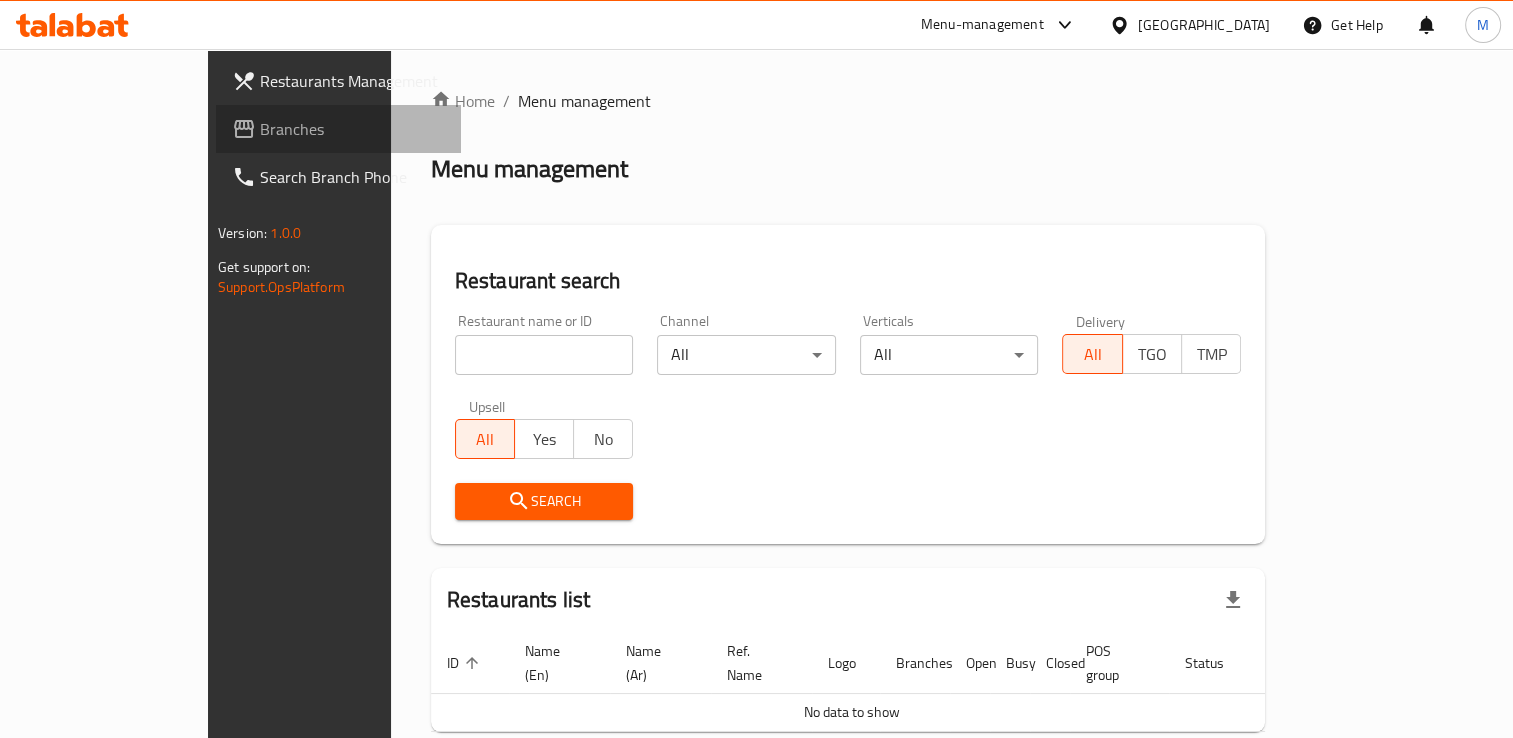 click on "Branches" at bounding box center [352, 129] 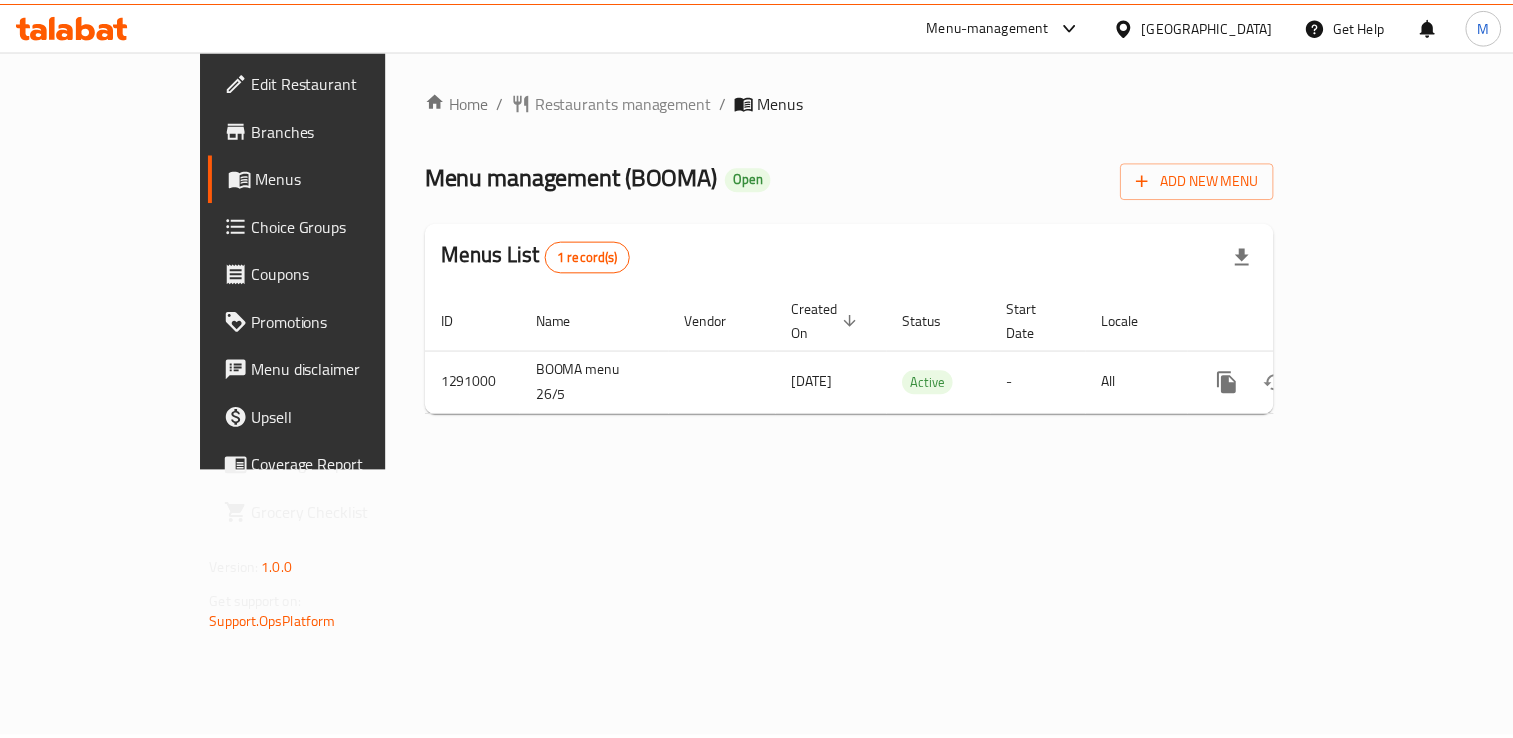 scroll, scrollTop: 0, scrollLeft: 0, axis: both 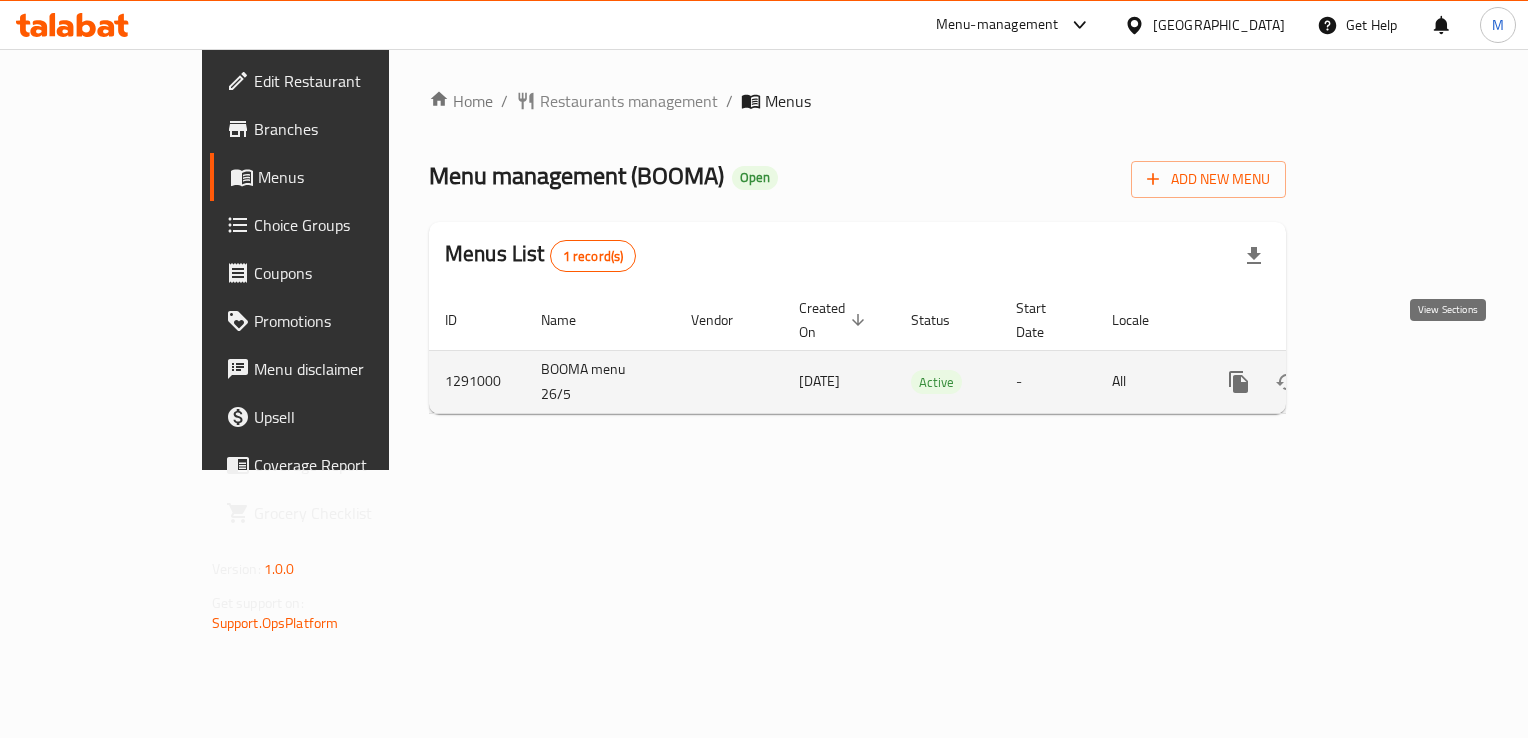 click 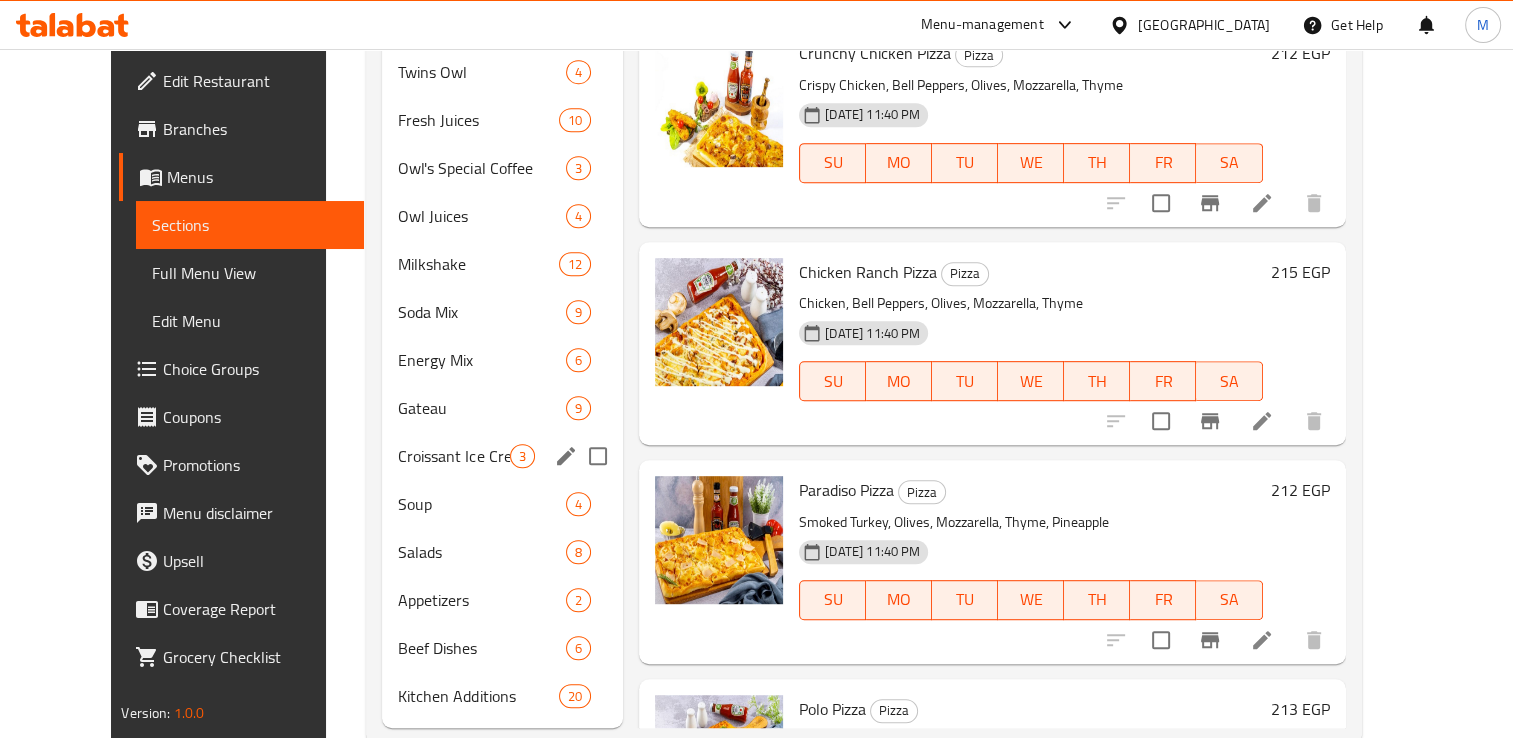 scroll, scrollTop: 966, scrollLeft: 0, axis: vertical 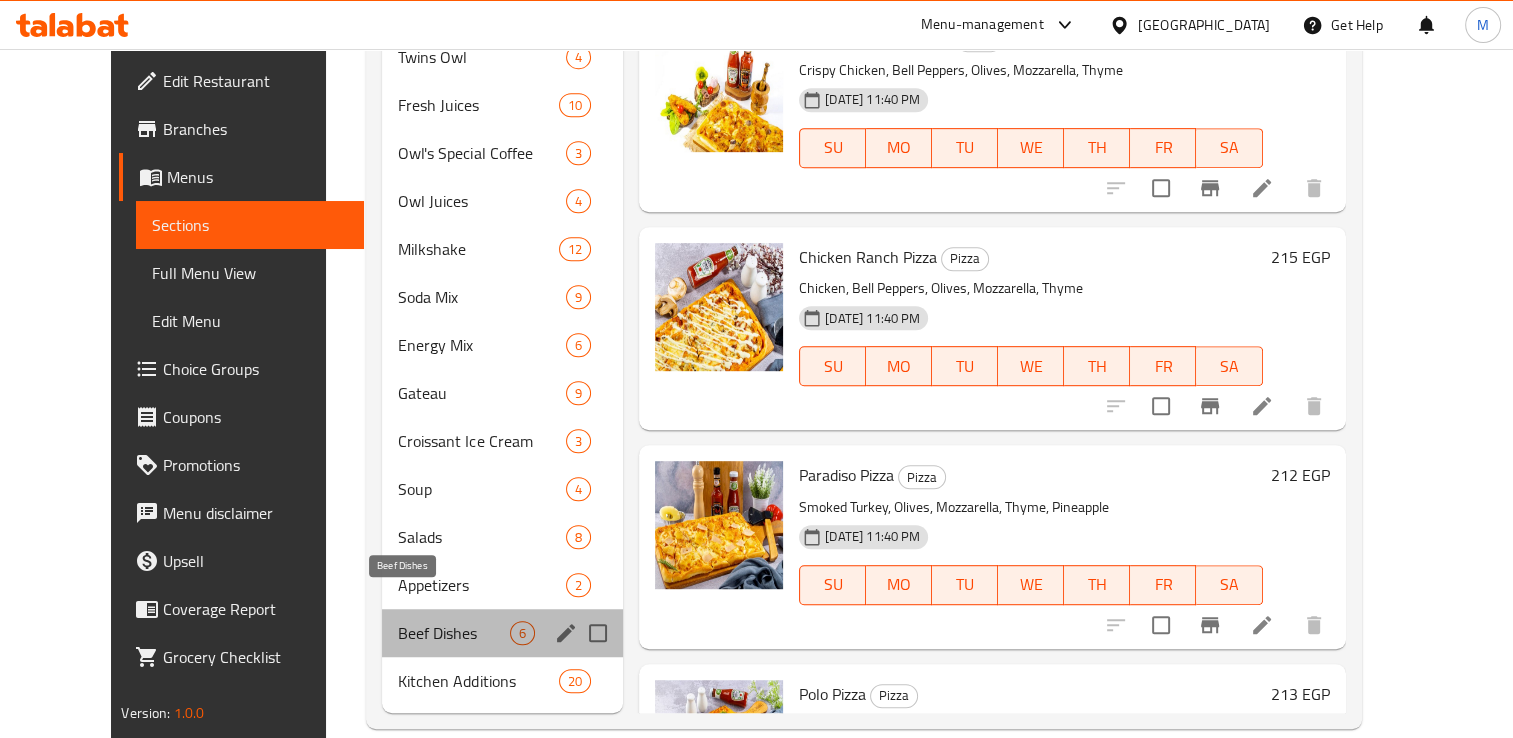 click on "Beef Dishes" at bounding box center [454, 633] 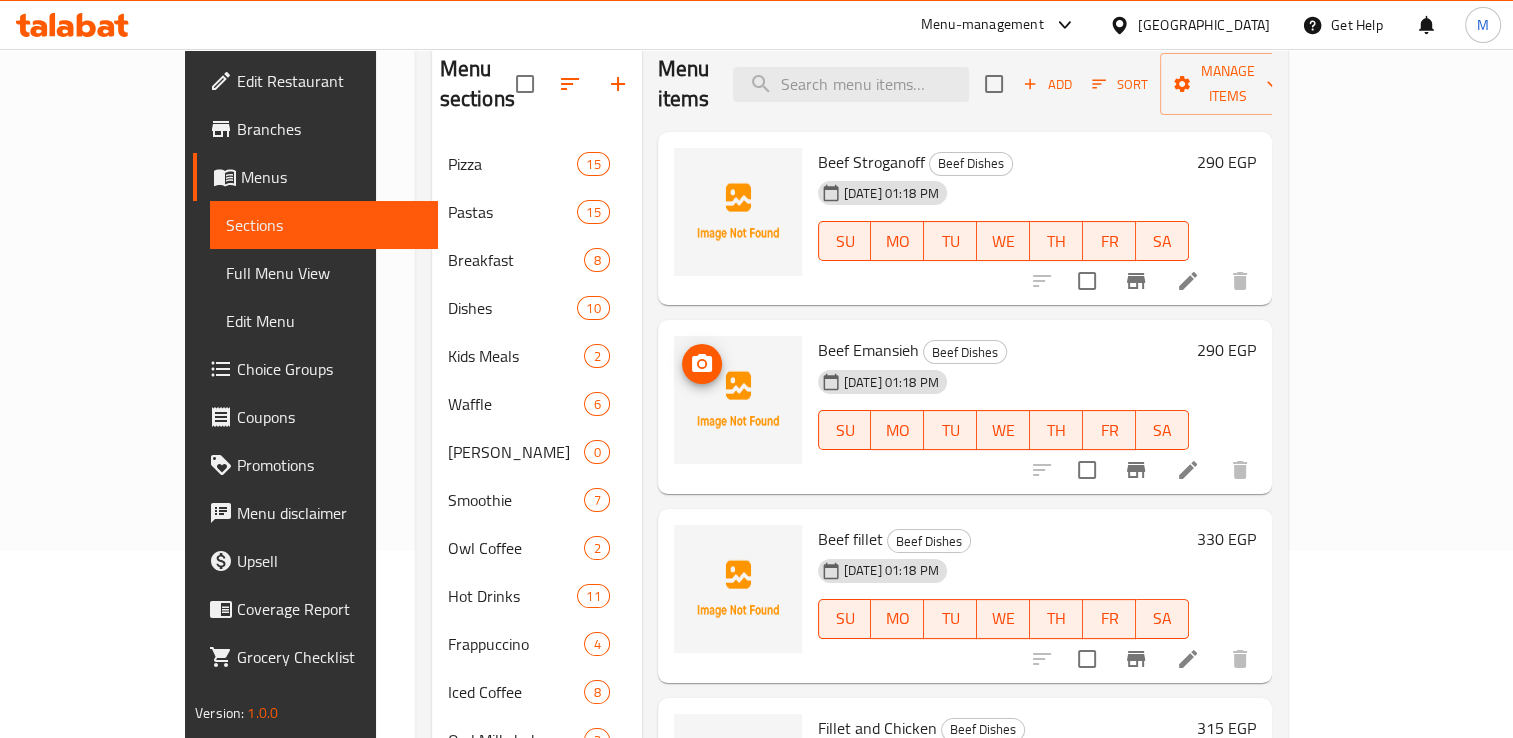 scroll, scrollTop: 0, scrollLeft: 0, axis: both 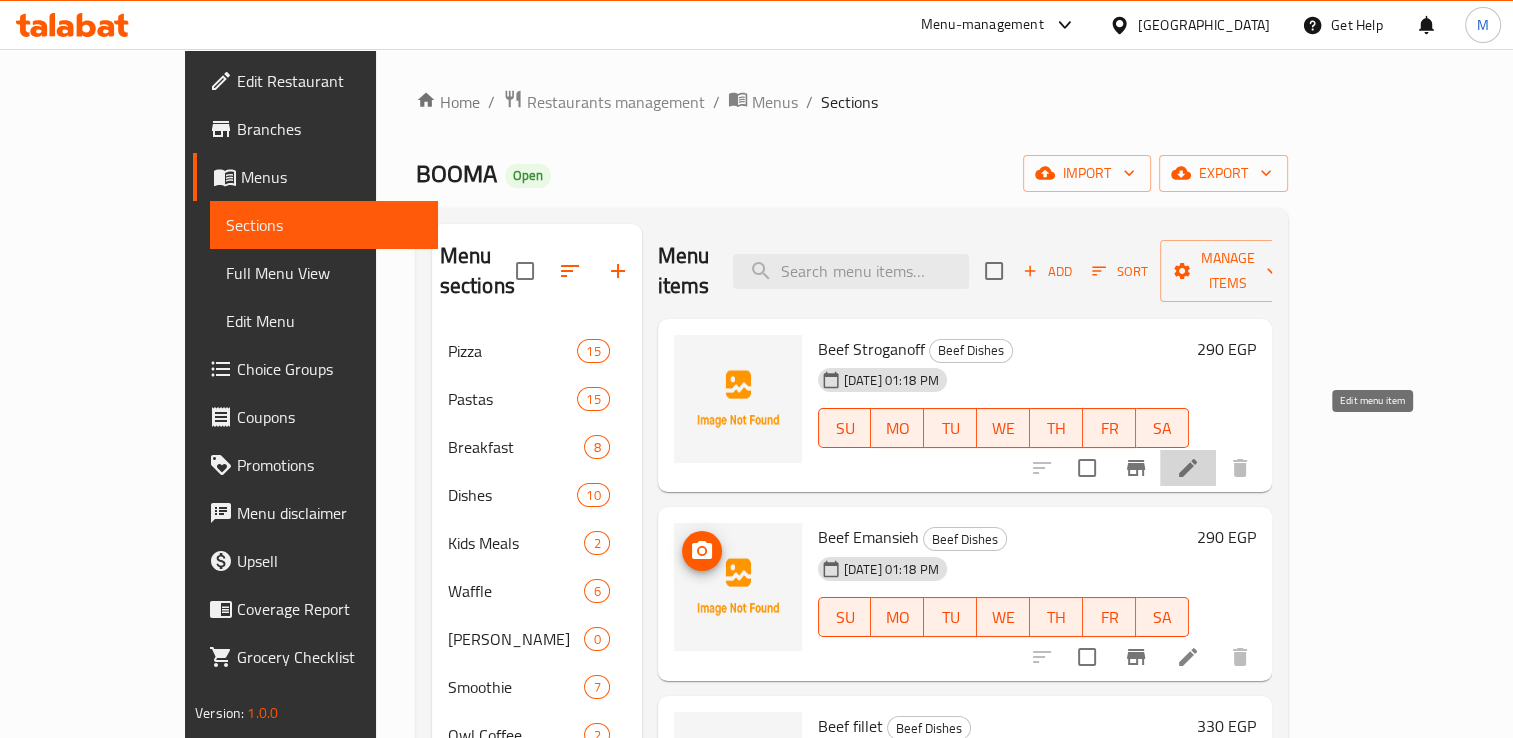 click 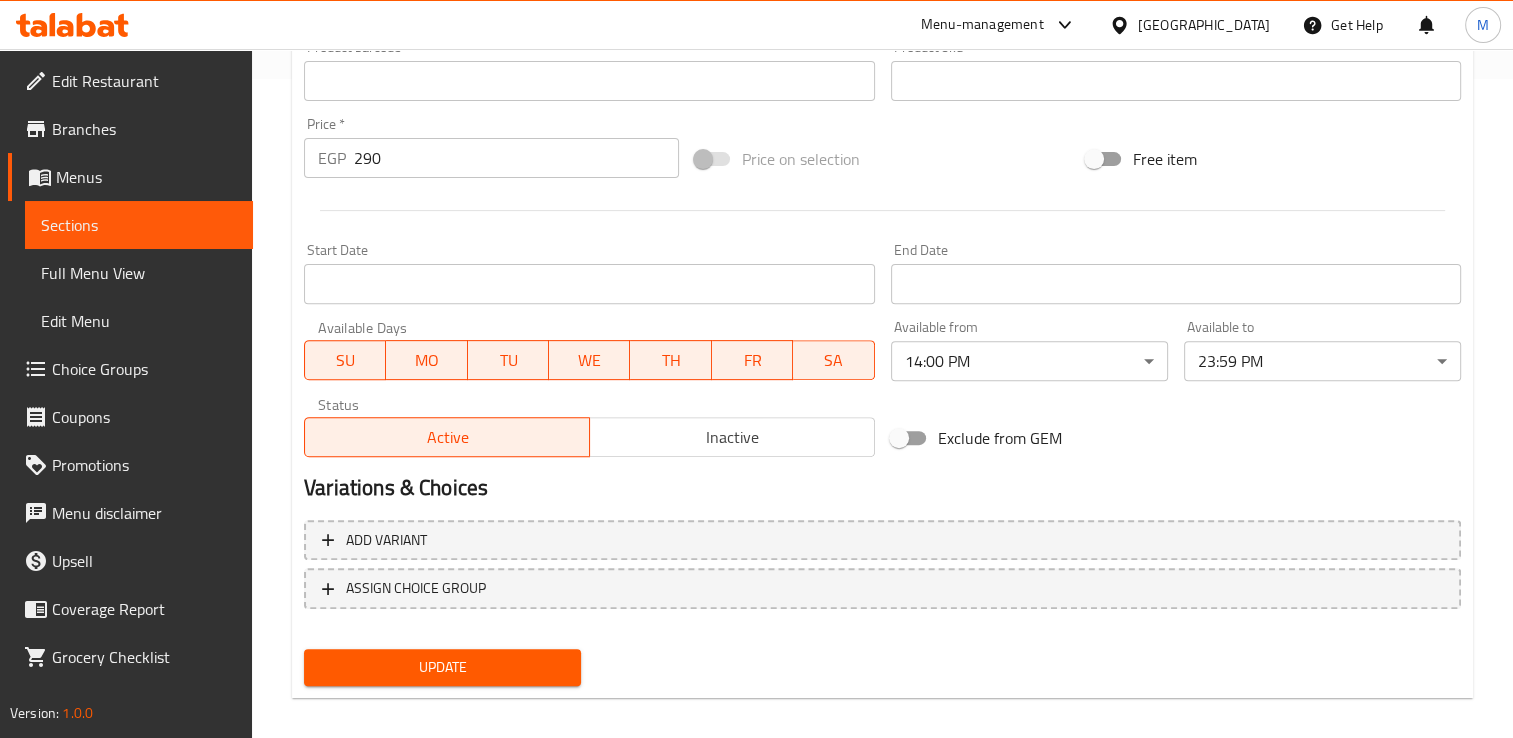 scroll, scrollTop: 674, scrollLeft: 0, axis: vertical 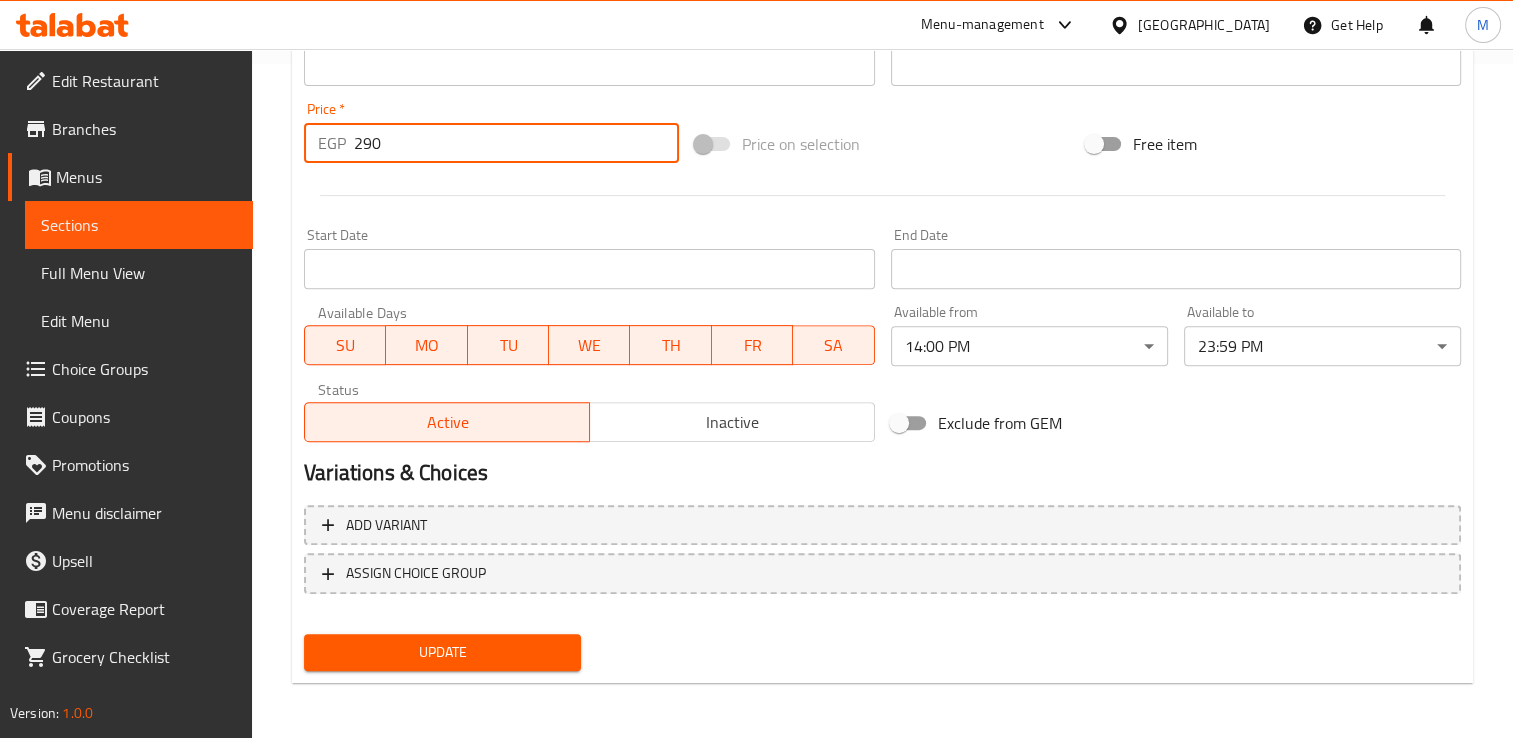 click on "290" at bounding box center (516, 143) 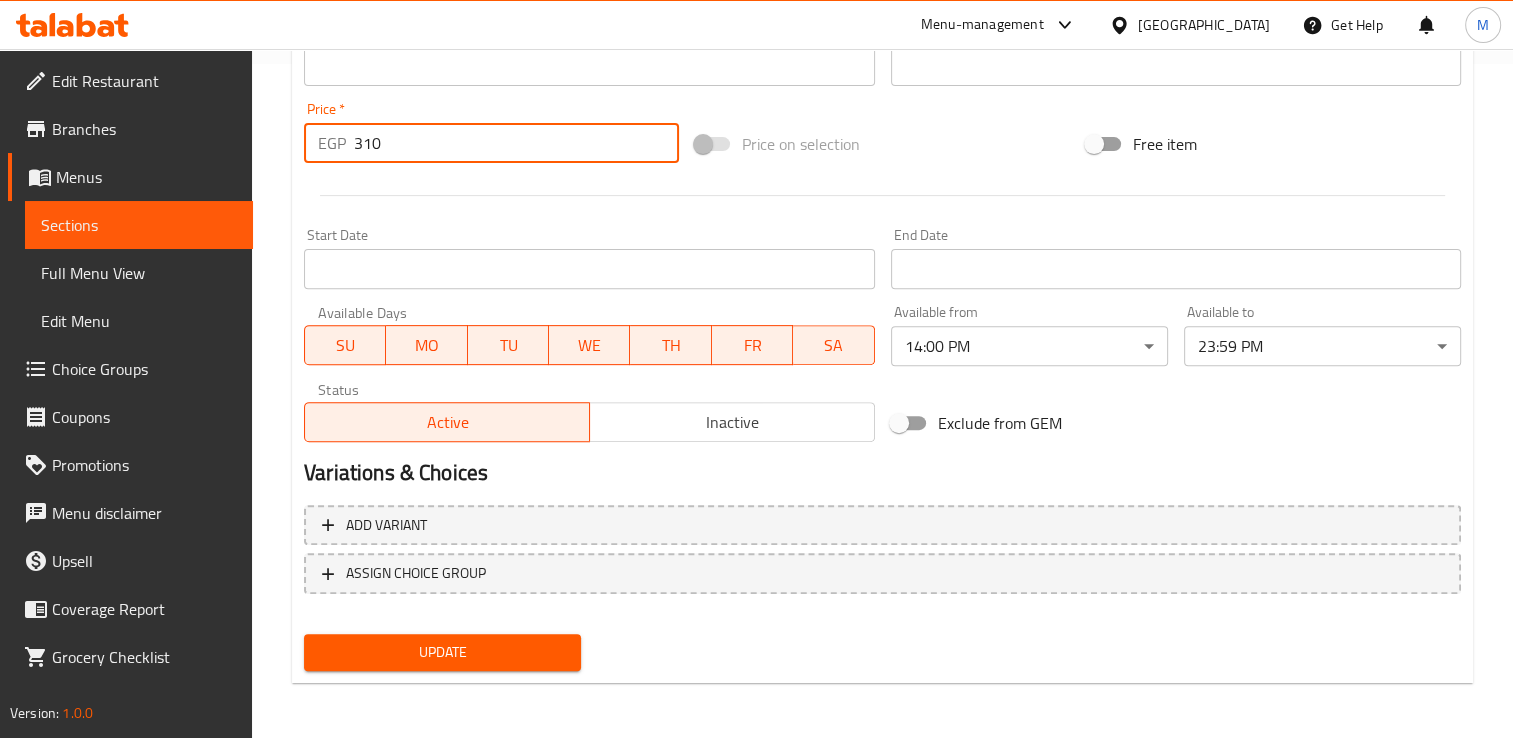type on "310" 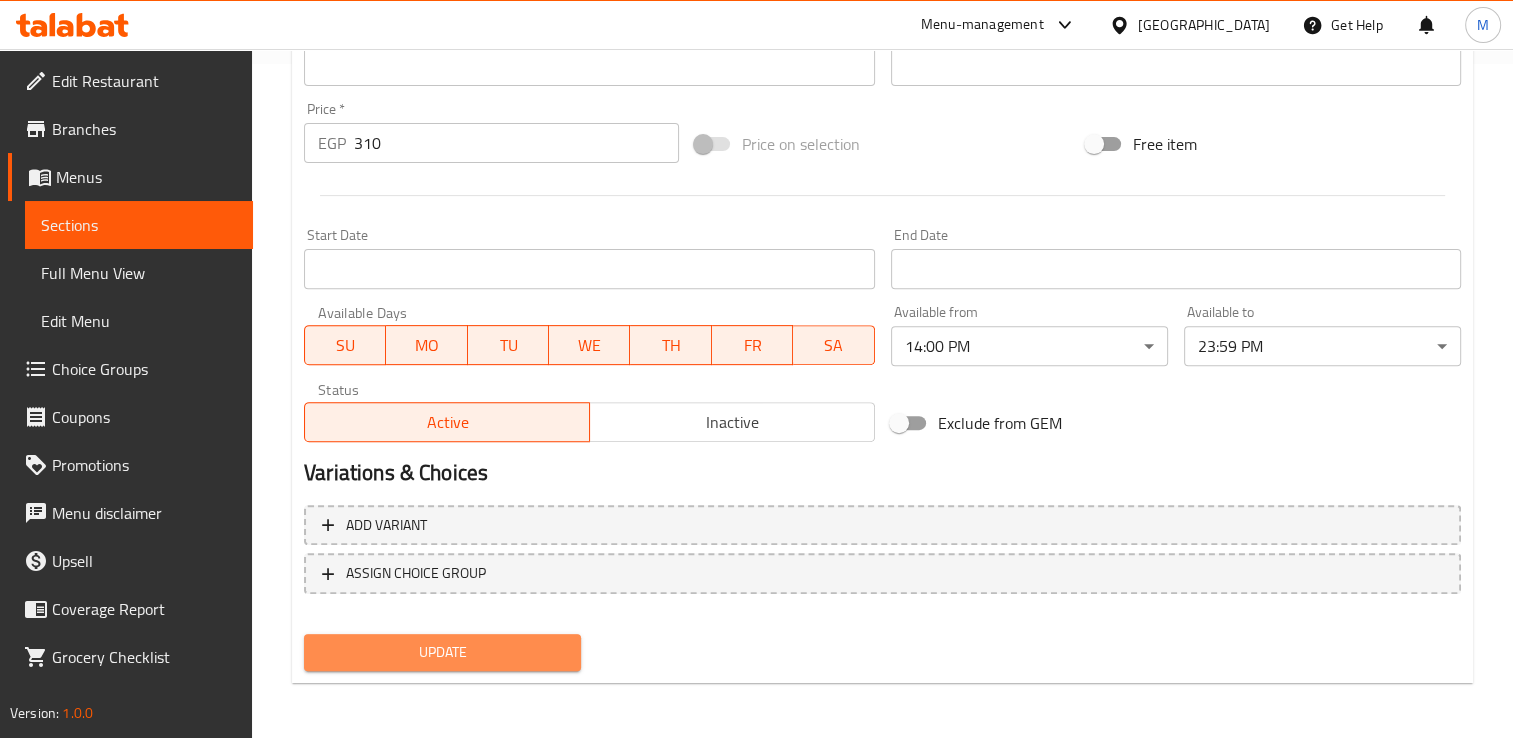 click on "Update" at bounding box center (442, 652) 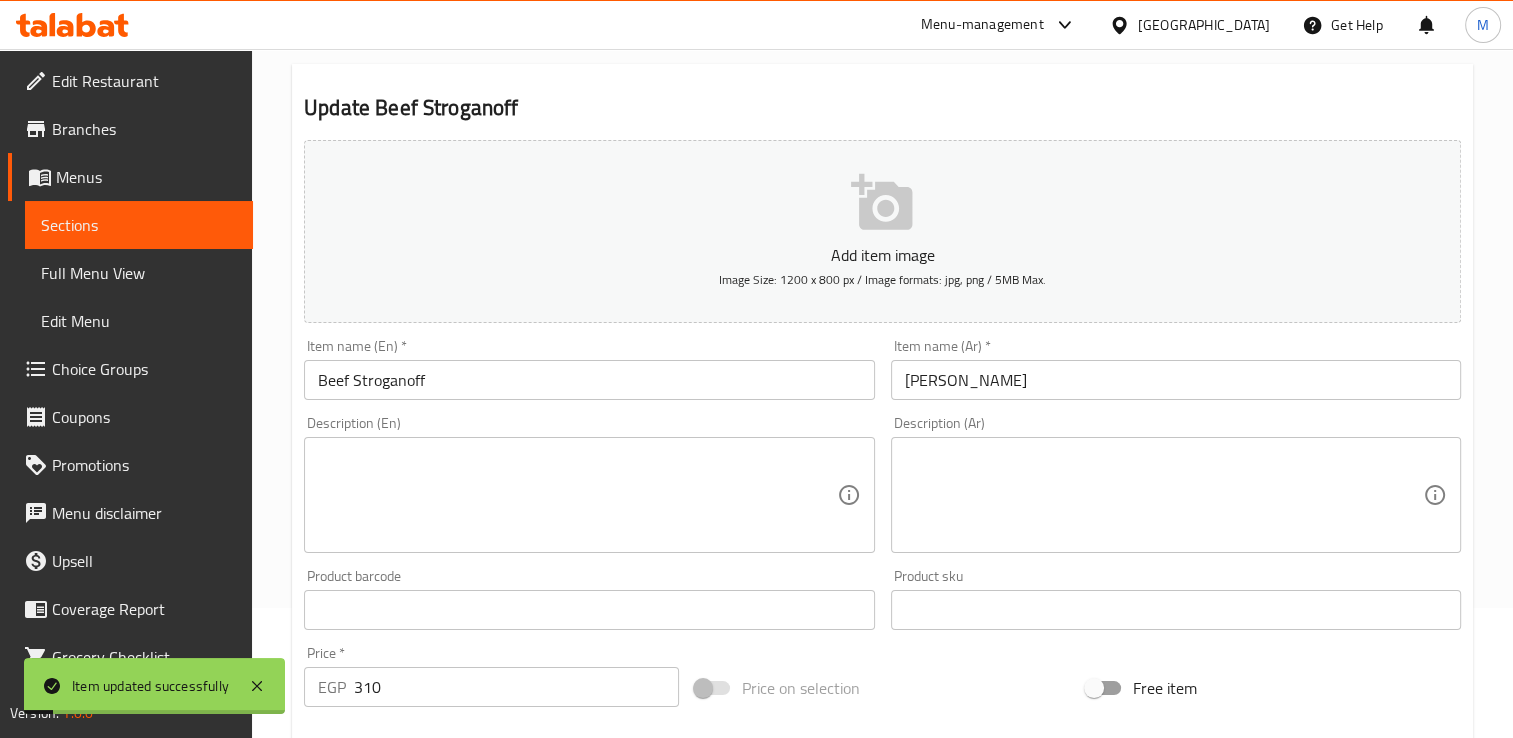 scroll, scrollTop: 0, scrollLeft: 0, axis: both 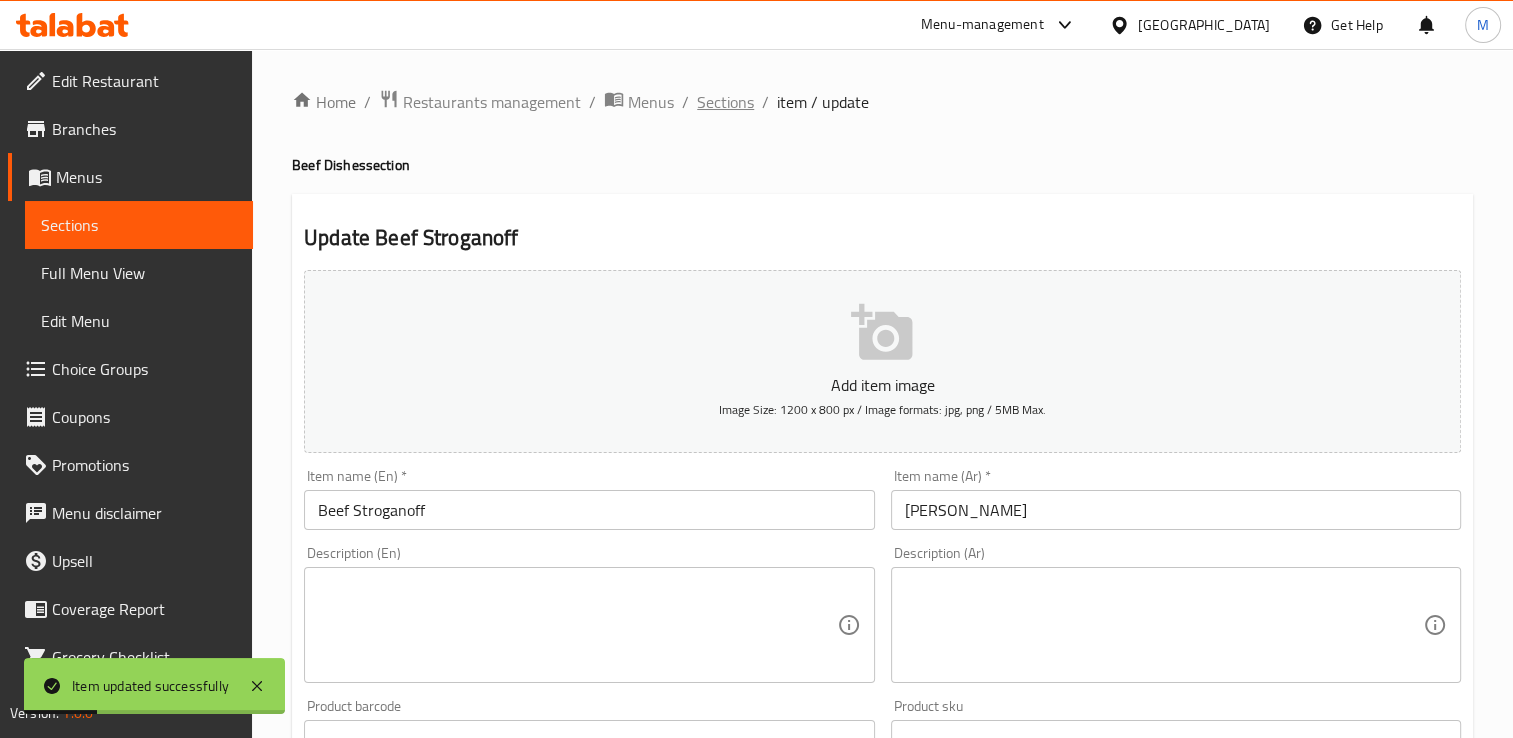 click on "Sections" at bounding box center [725, 102] 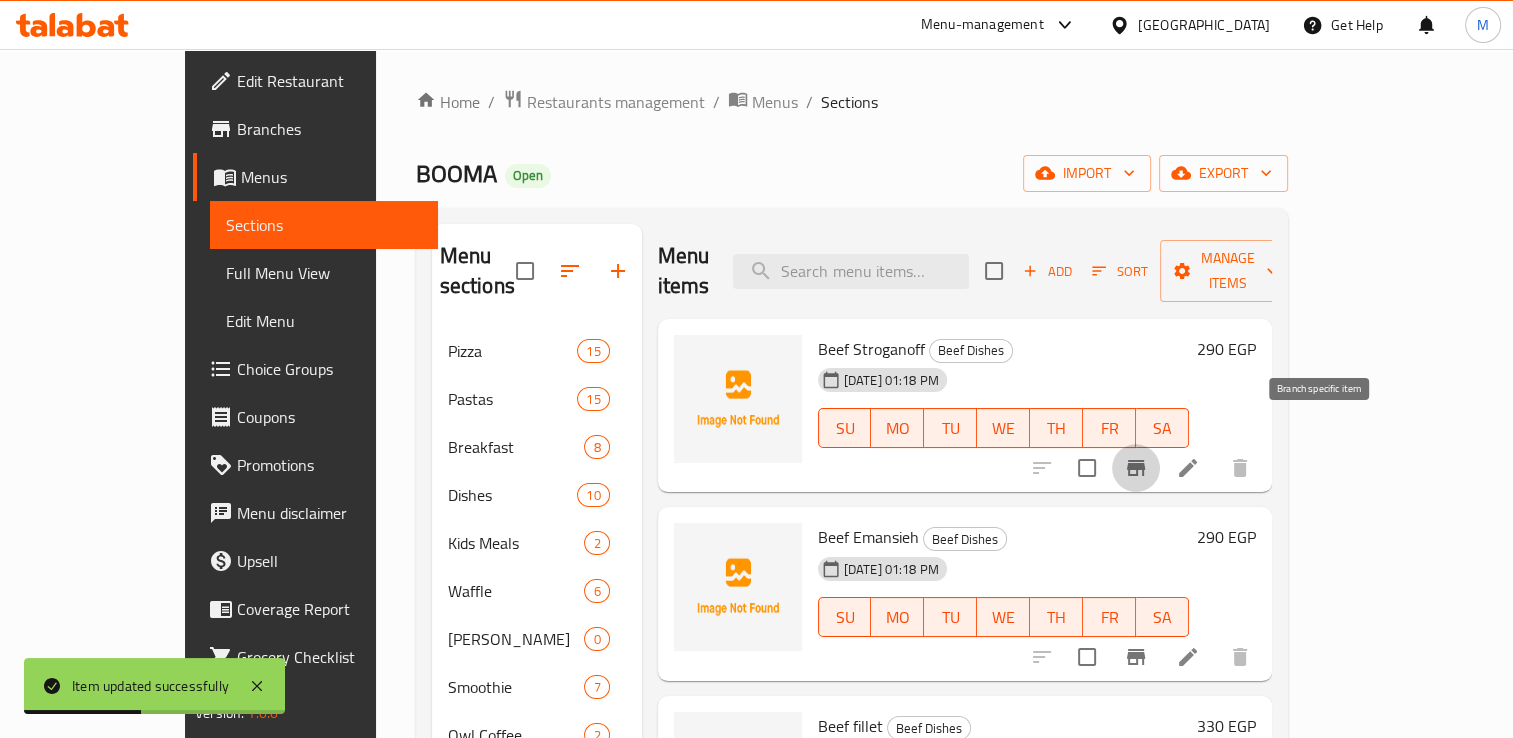 click 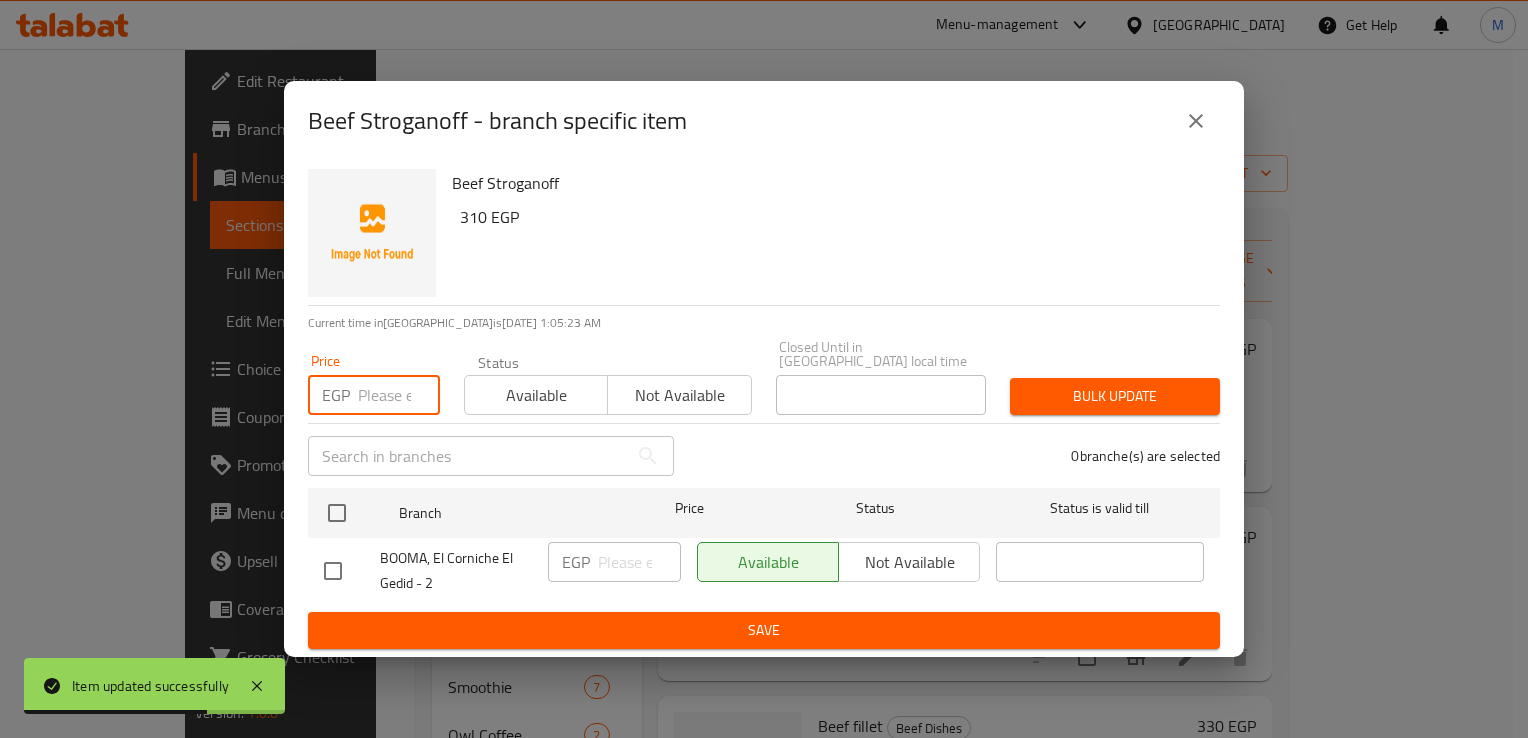 click at bounding box center (399, 395) 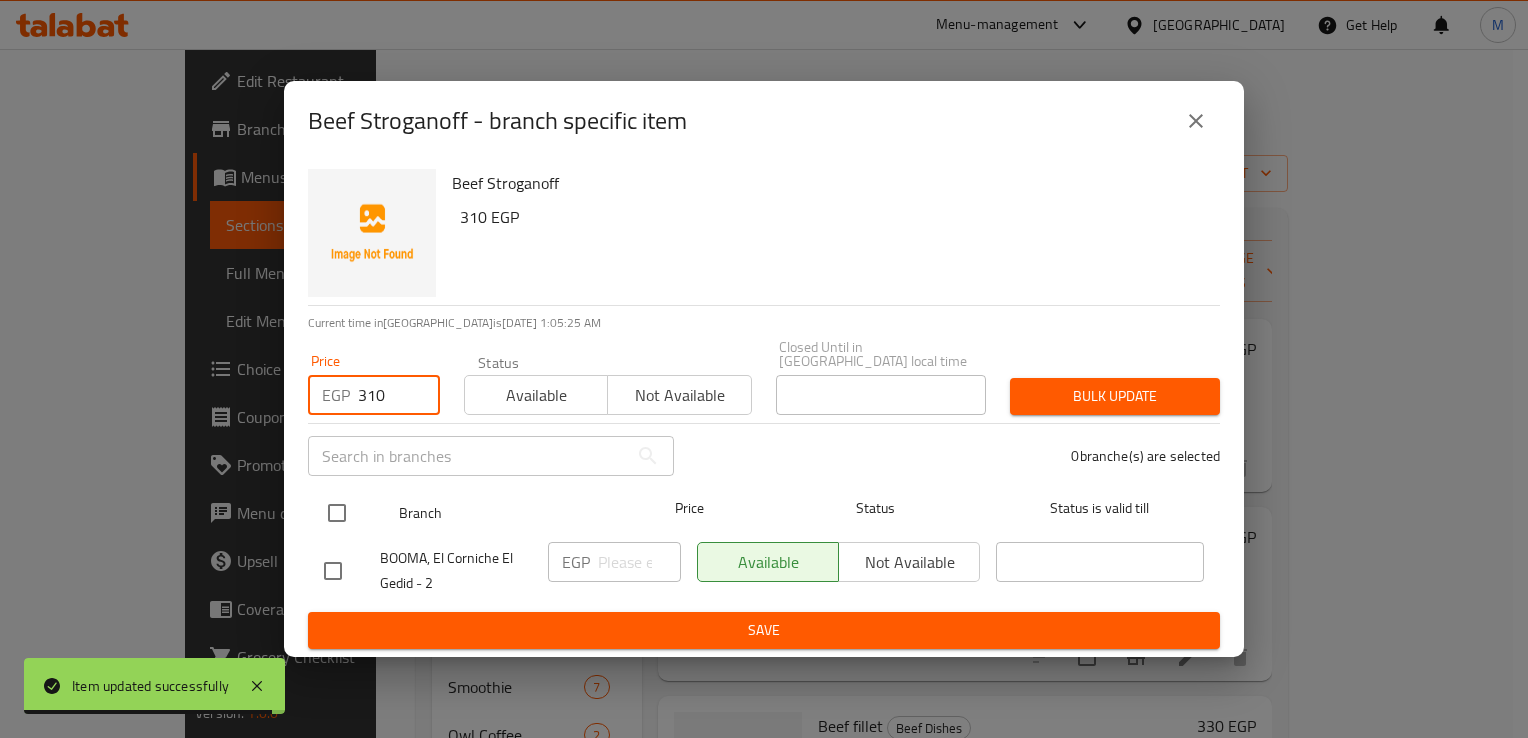 type on "310" 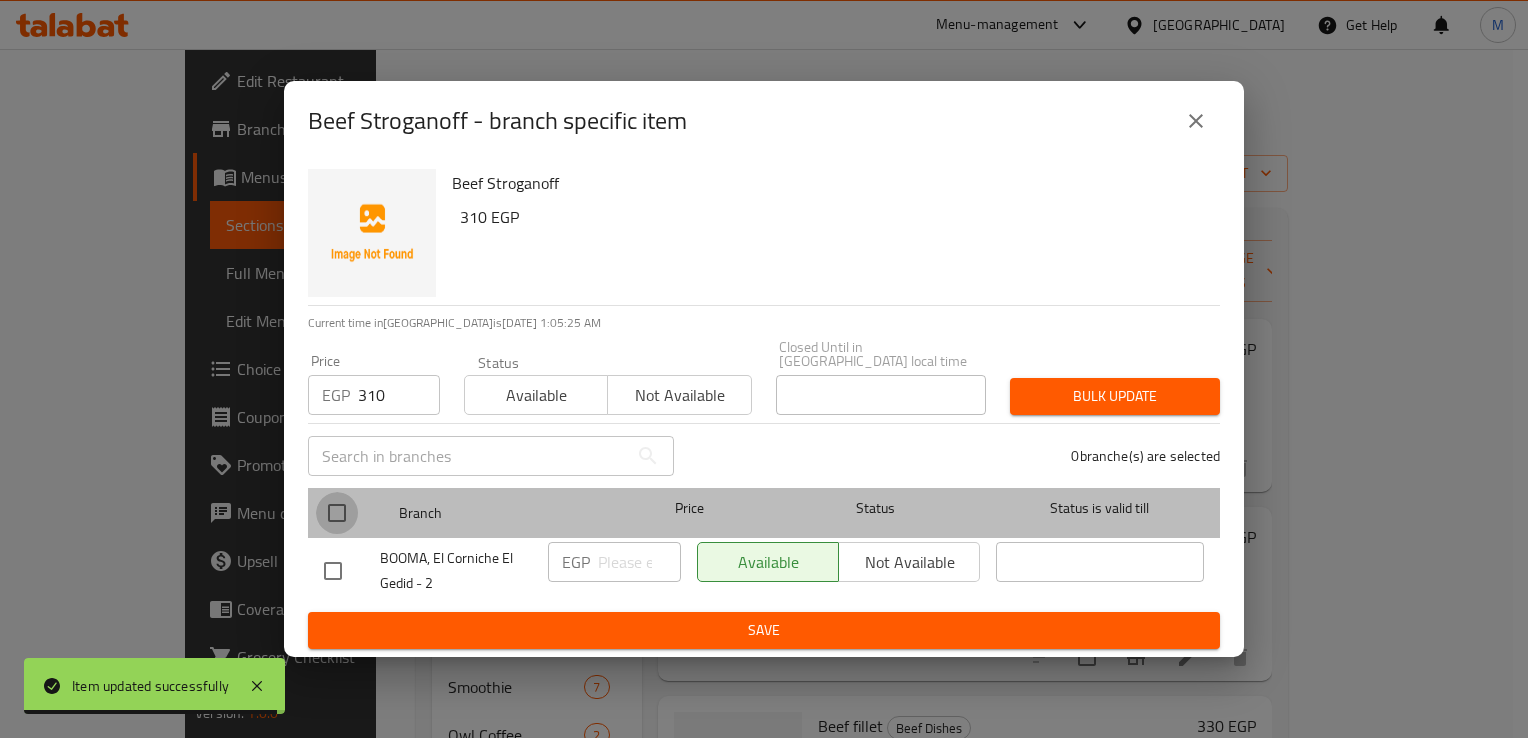 click at bounding box center (337, 513) 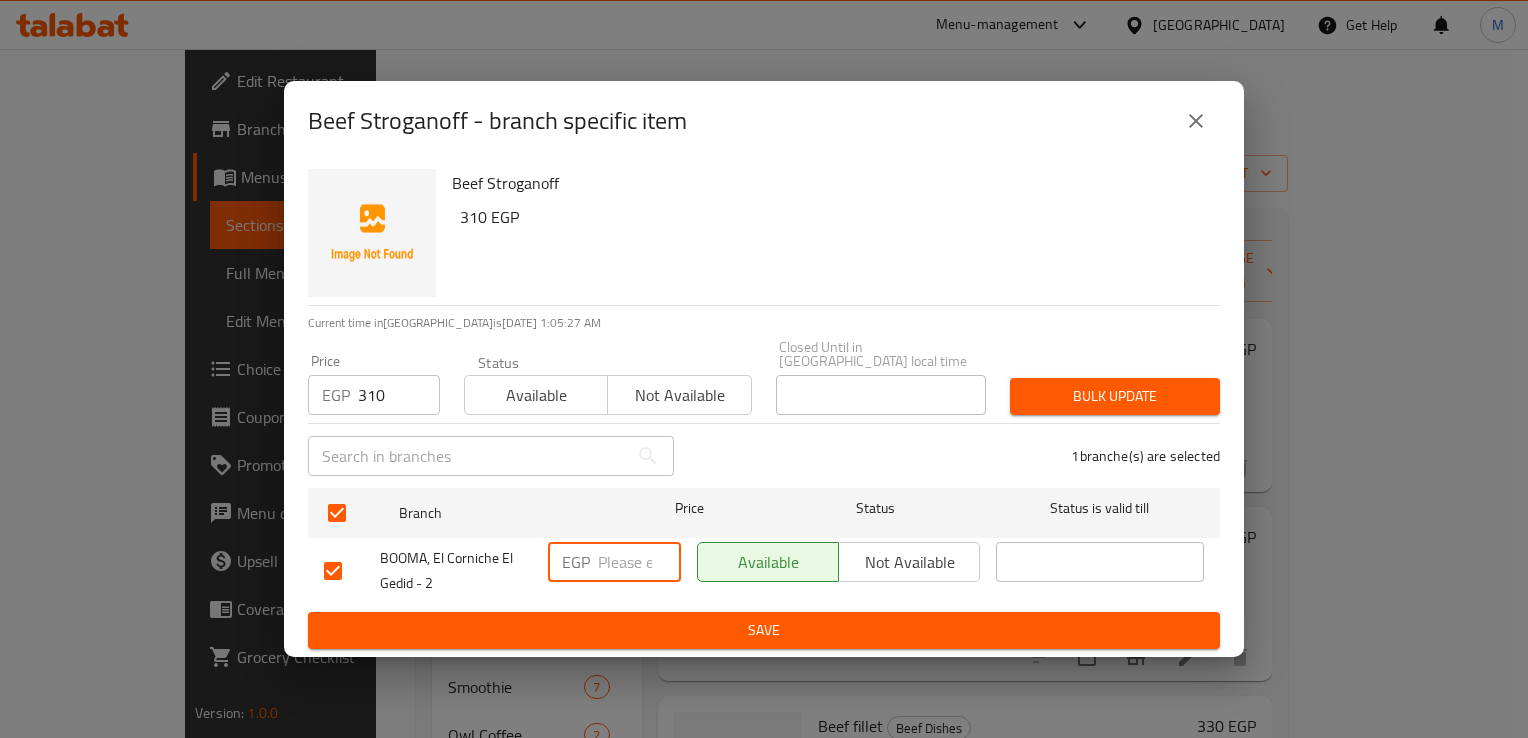 click at bounding box center [639, 562] 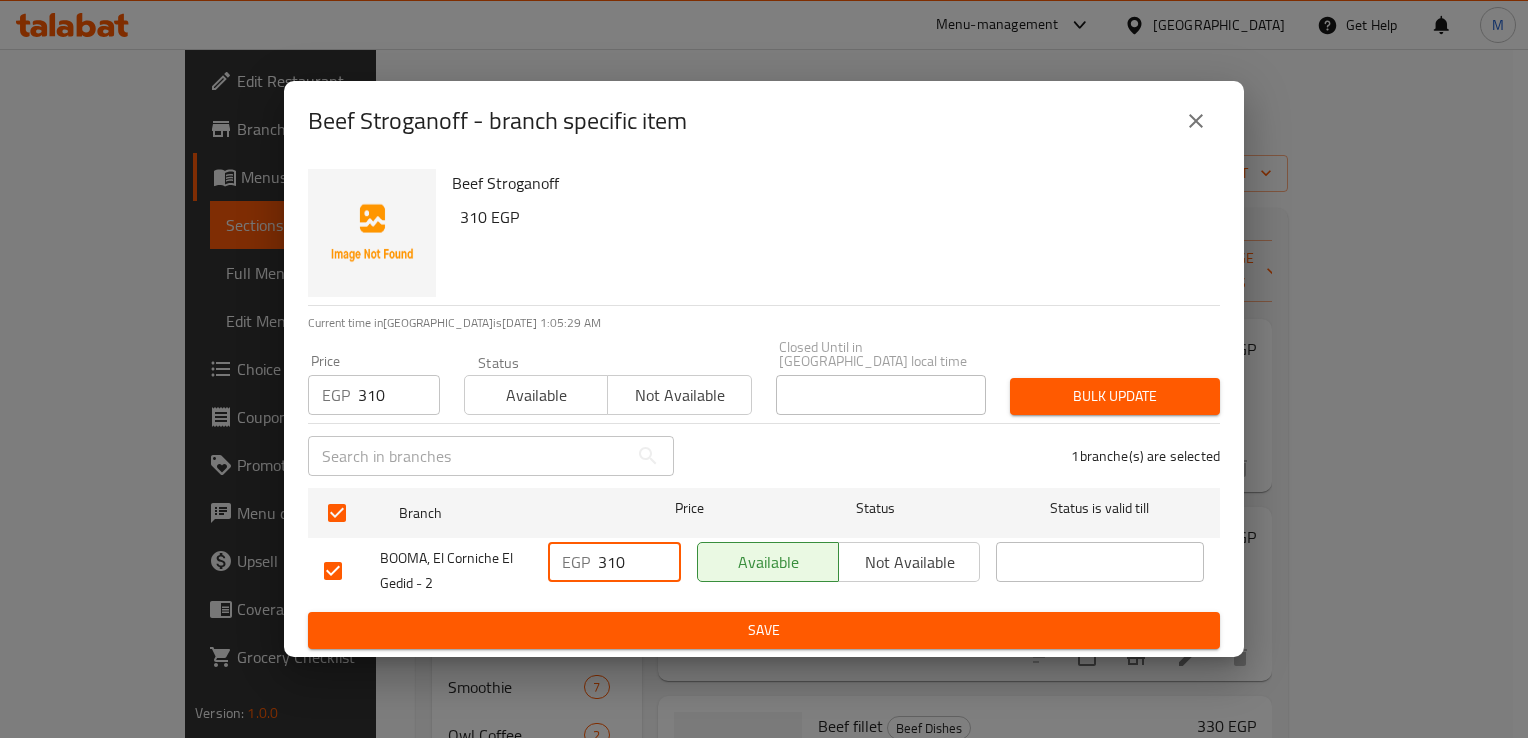 type on "310" 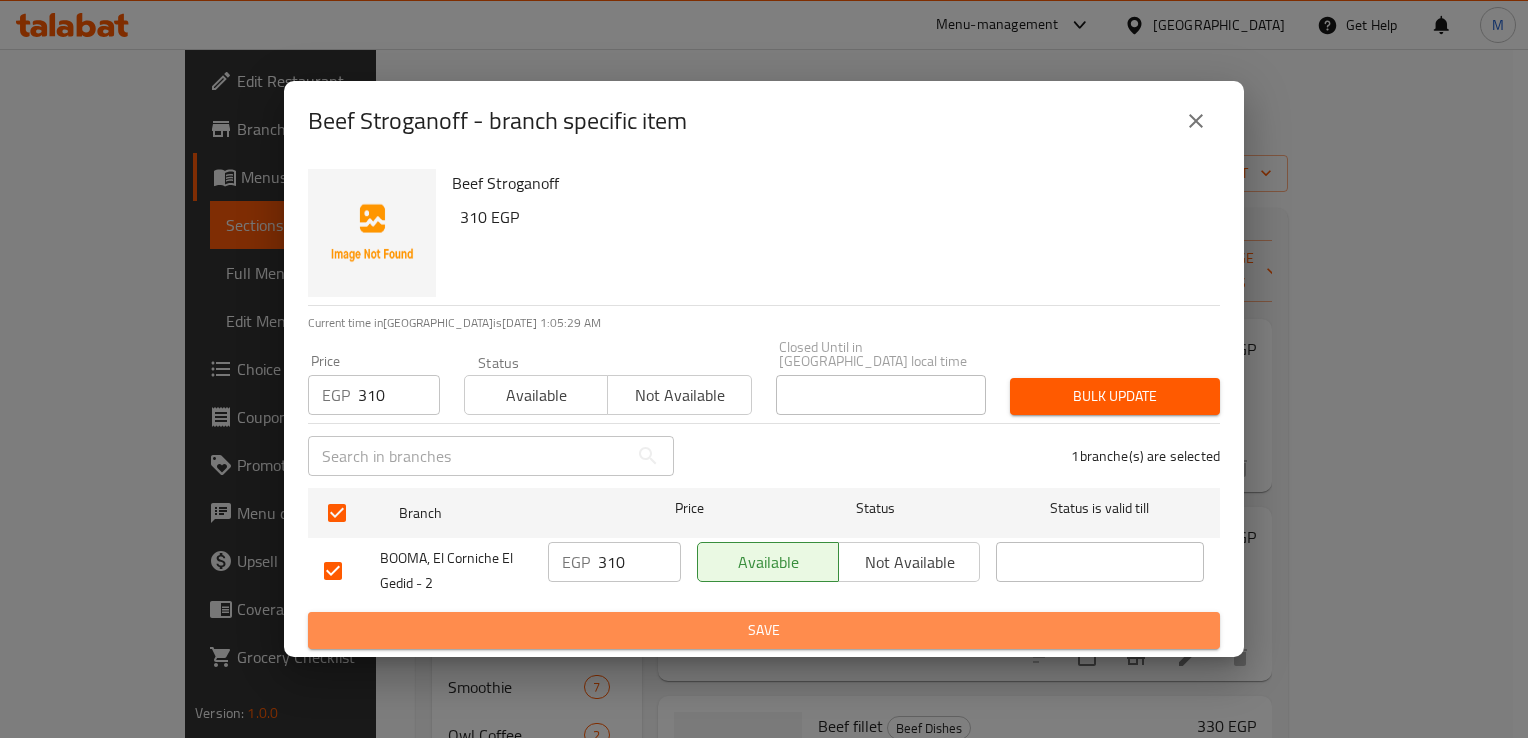 click on "Save" at bounding box center (764, 630) 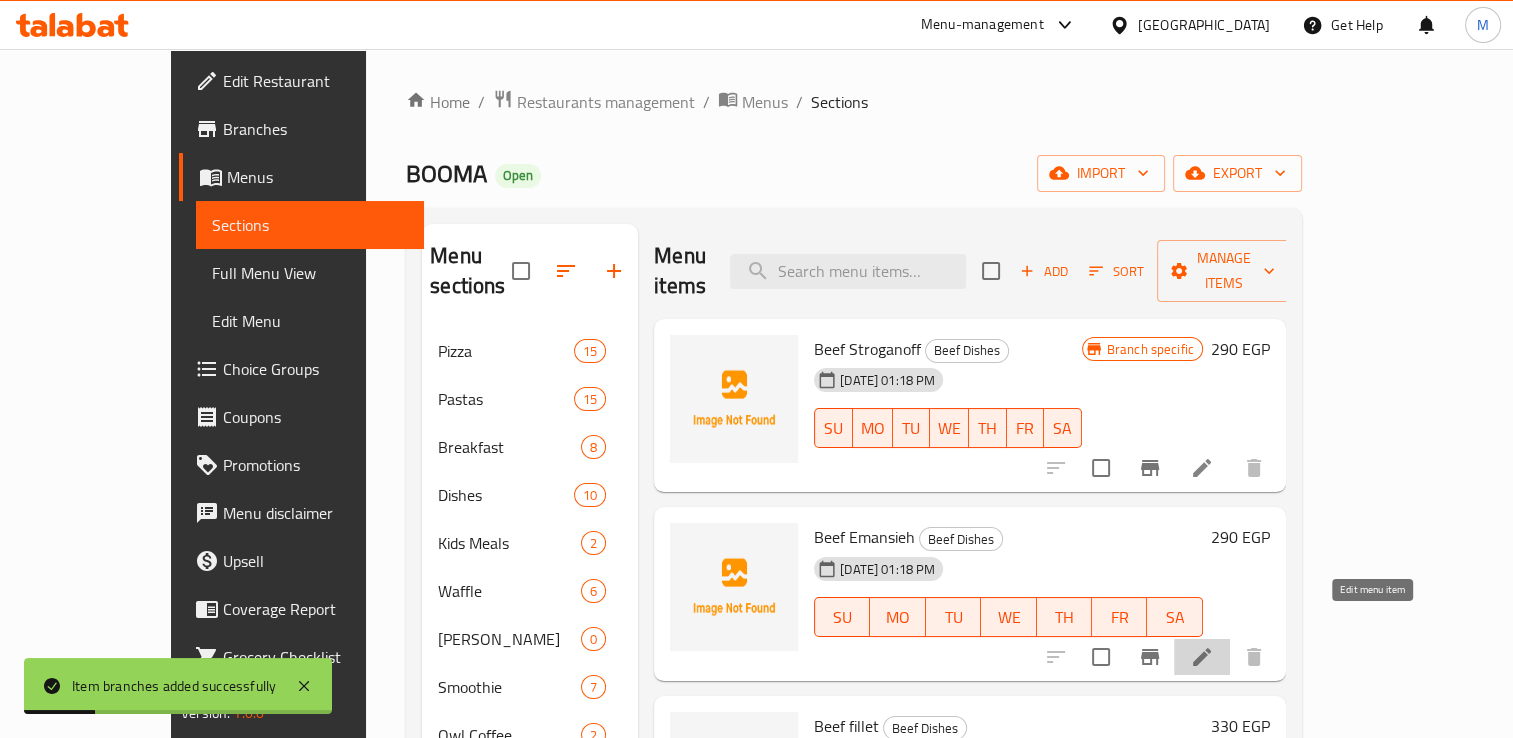 click 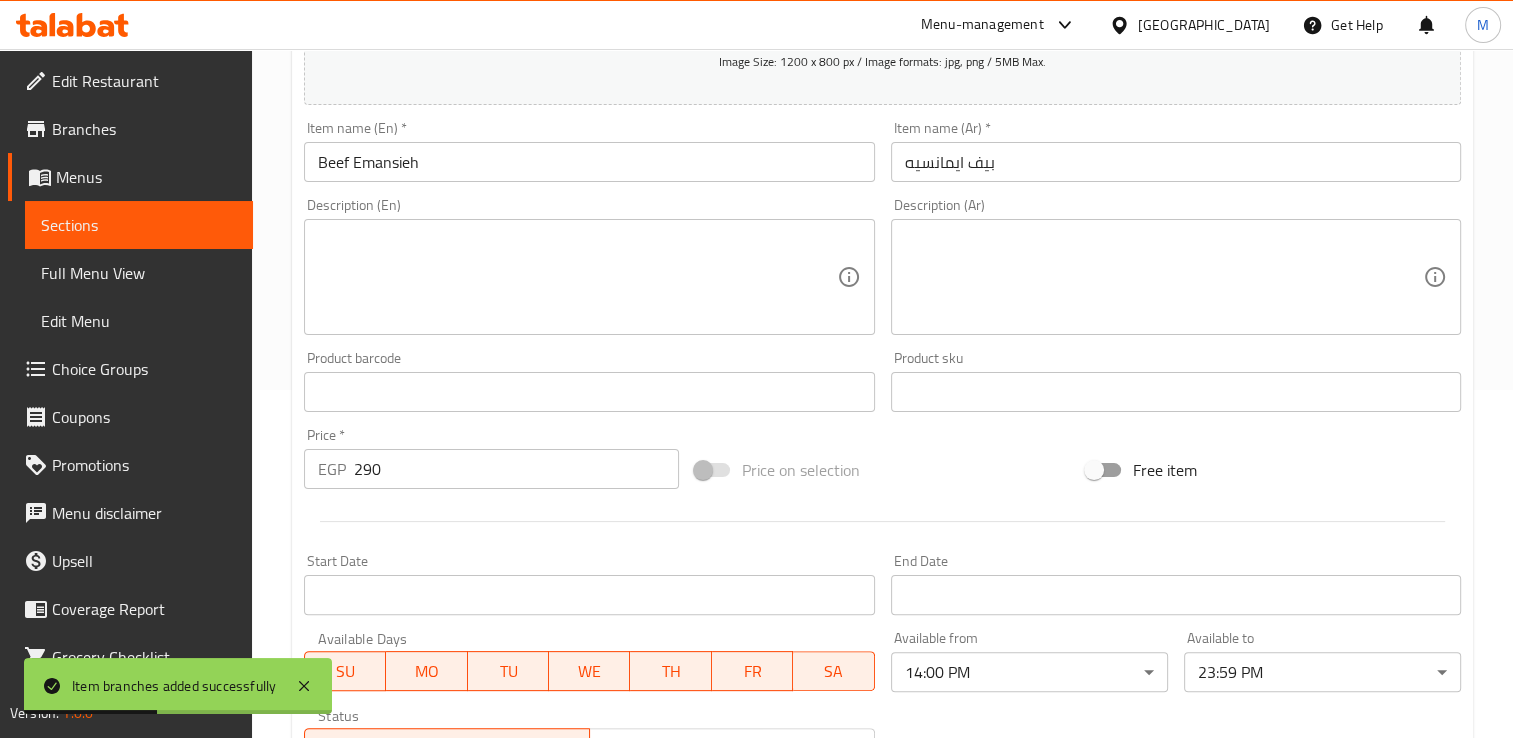 scroll, scrollTop: 356, scrollLeft: 0, axis: vertical 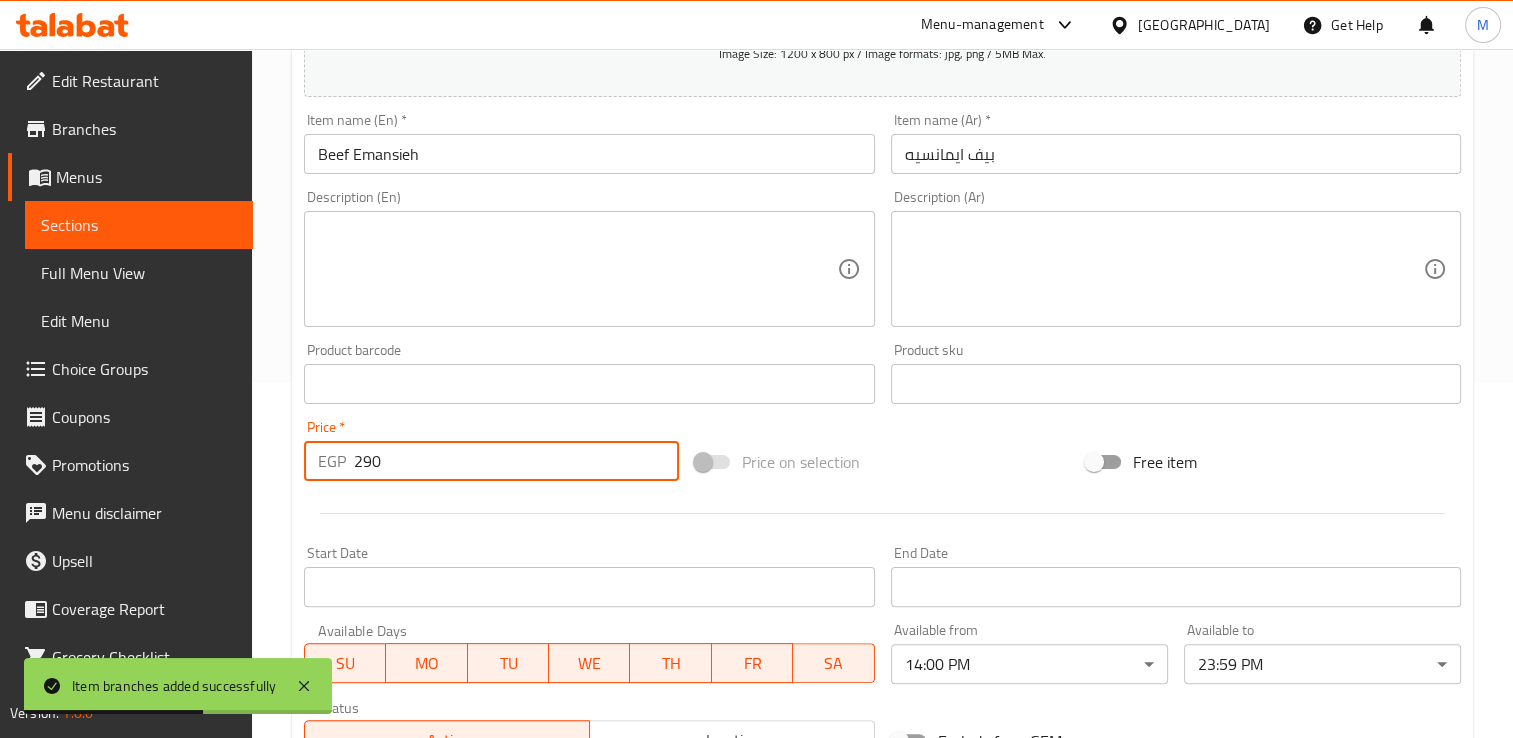 click on "290" at bounding box center [516, 461] 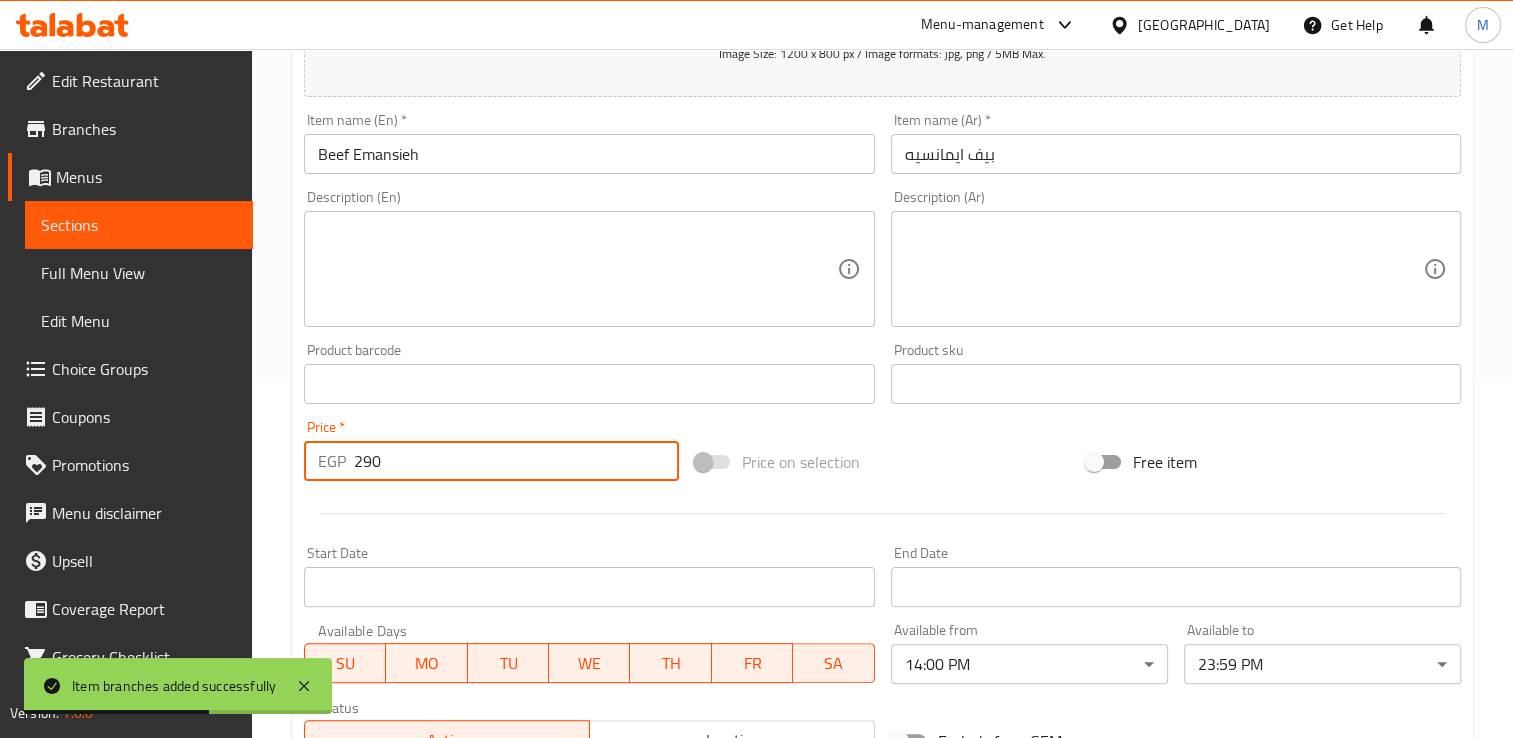 click on "290" at bounding box center (516, 461) 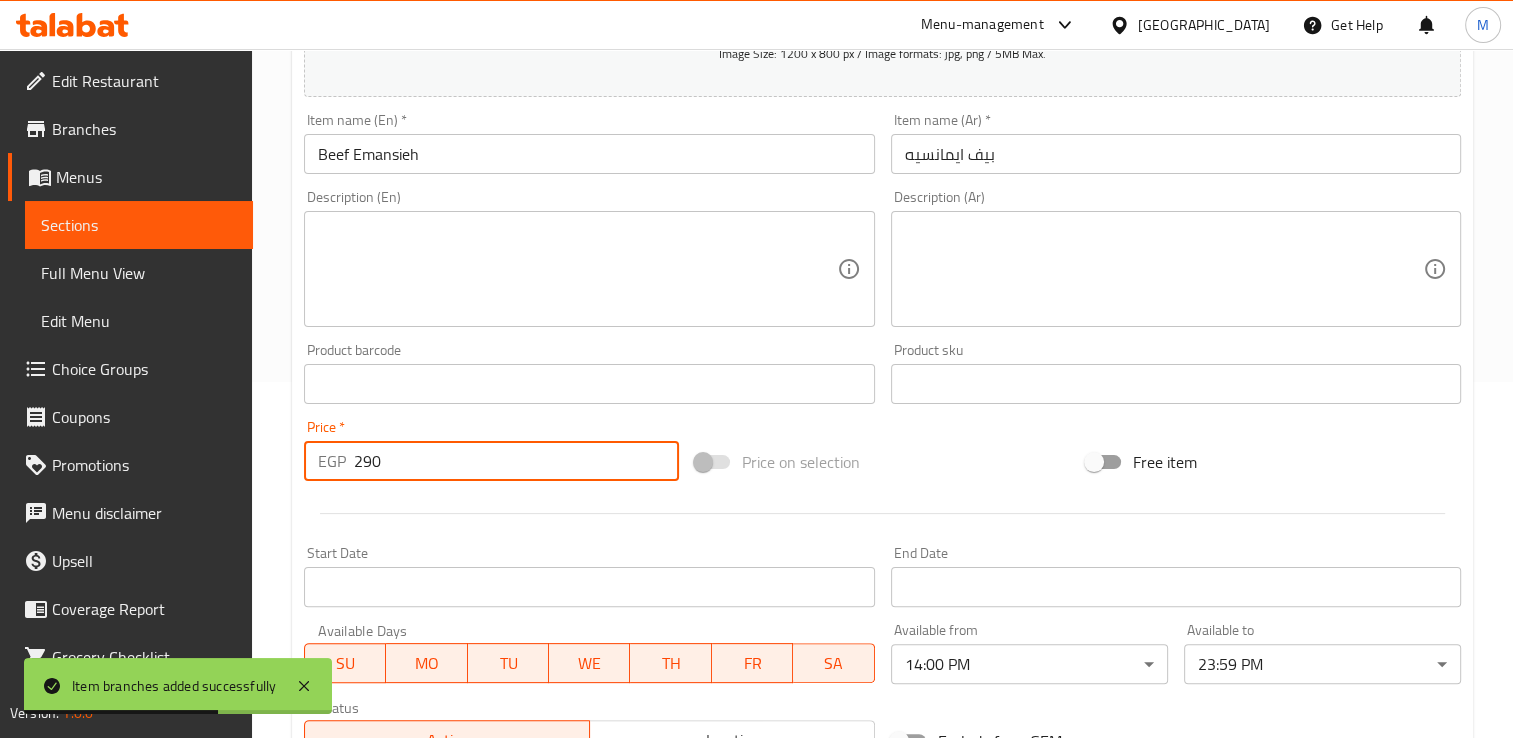 click on "290" at bounding box center [516, 461] 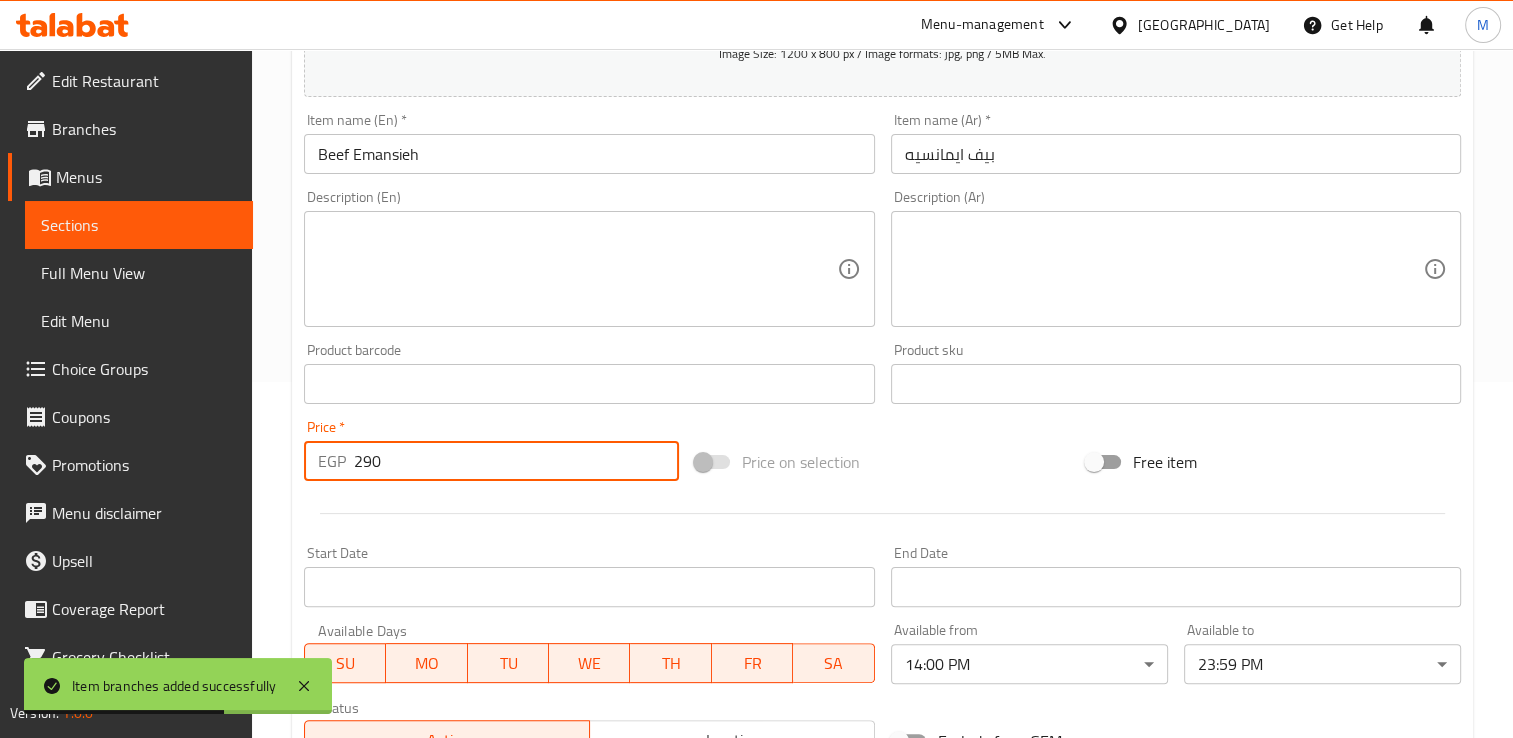 click on "290" at bounding box center [516, 461] 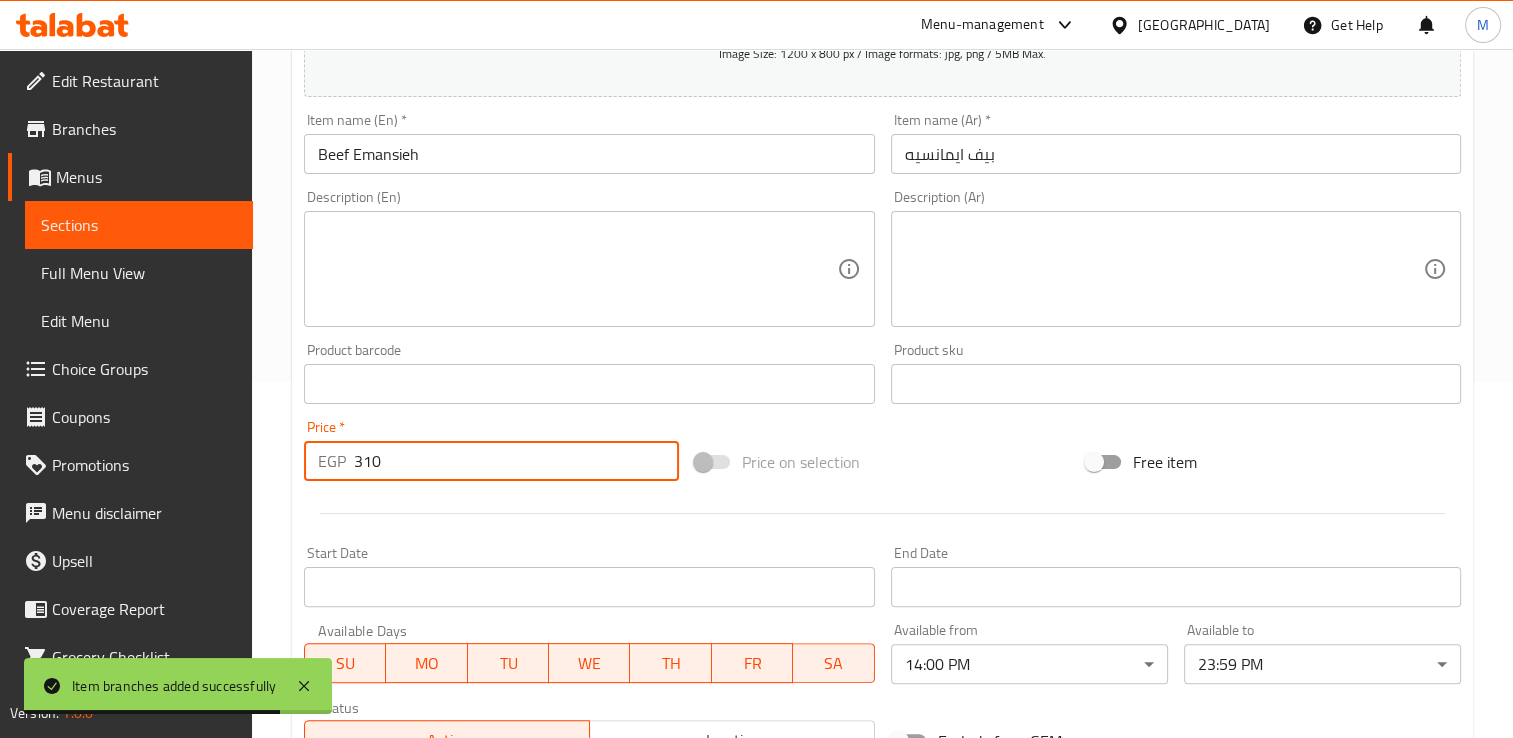 scroll, scrollTop: 674, scrollLeft: 0, axis: vertical 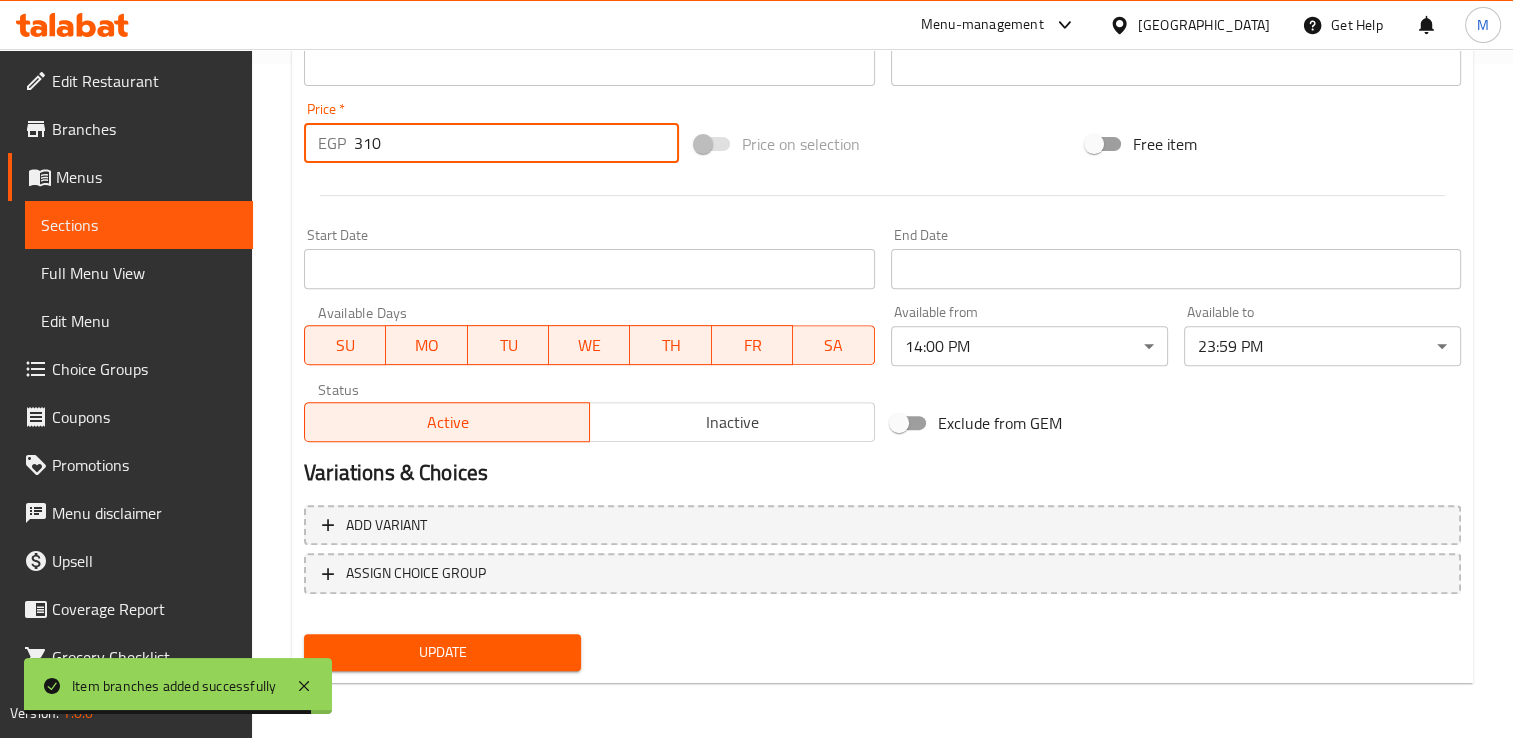 type on "310" 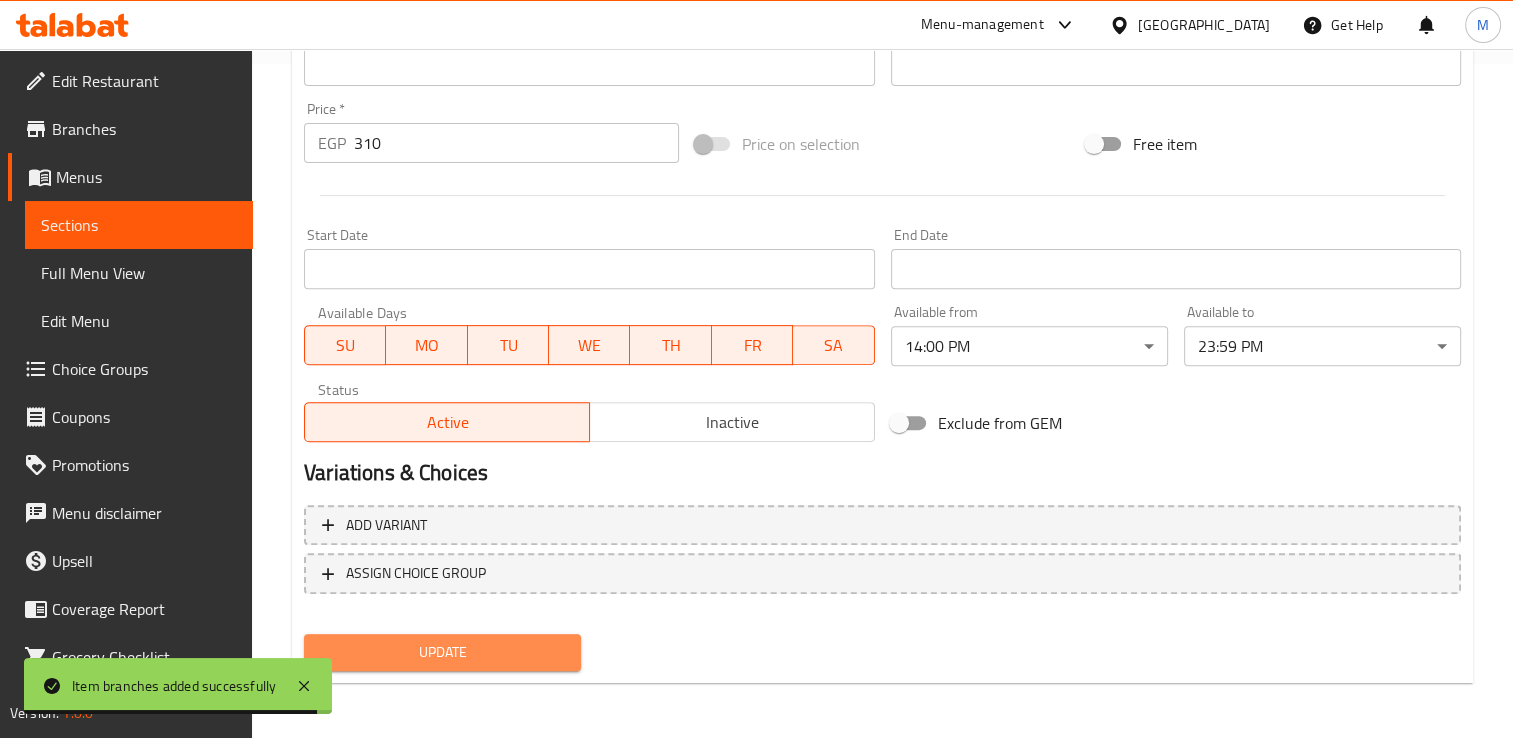 click on "Update" at bounding box center [442, 652] 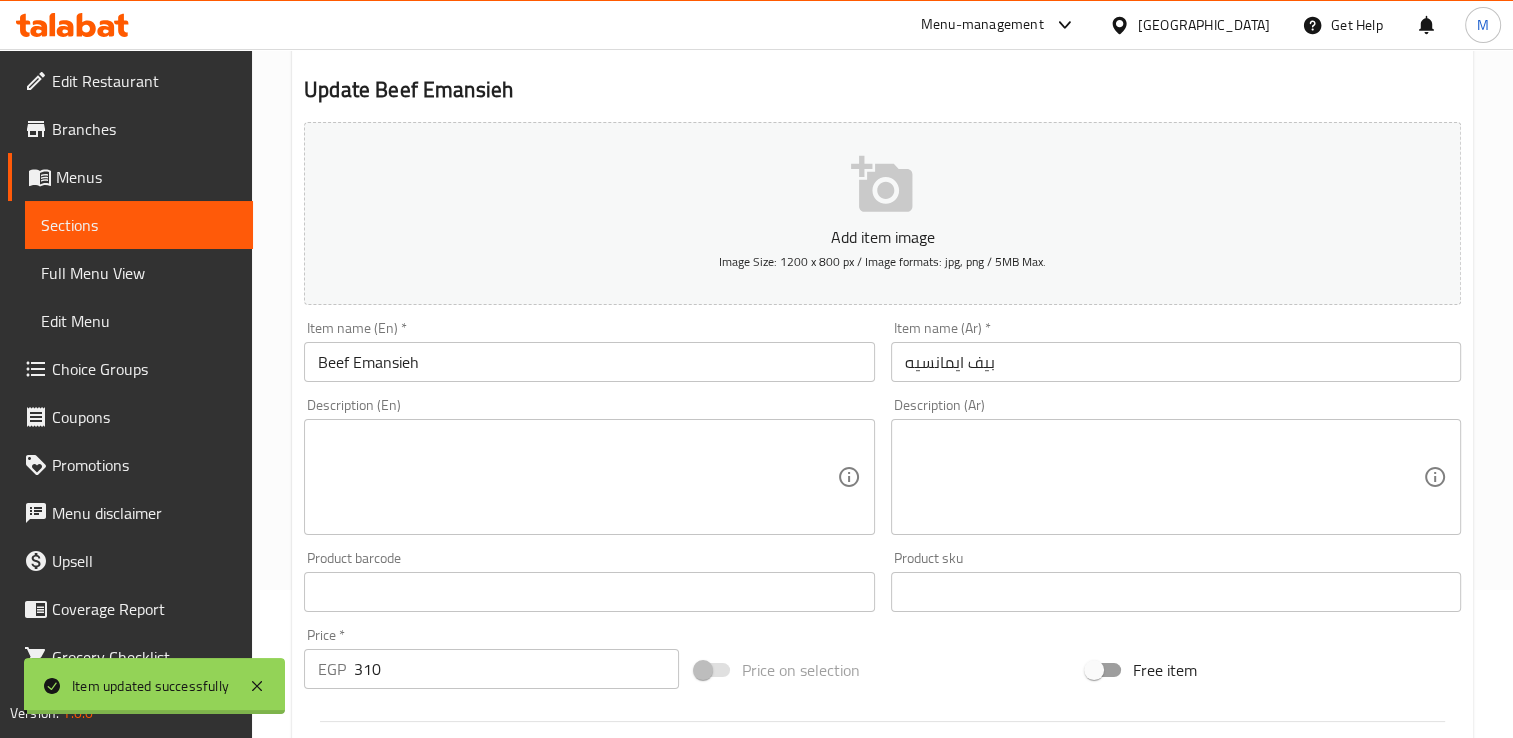 scroll, scrollTop: 0, scrollLeft: 0, axis: both 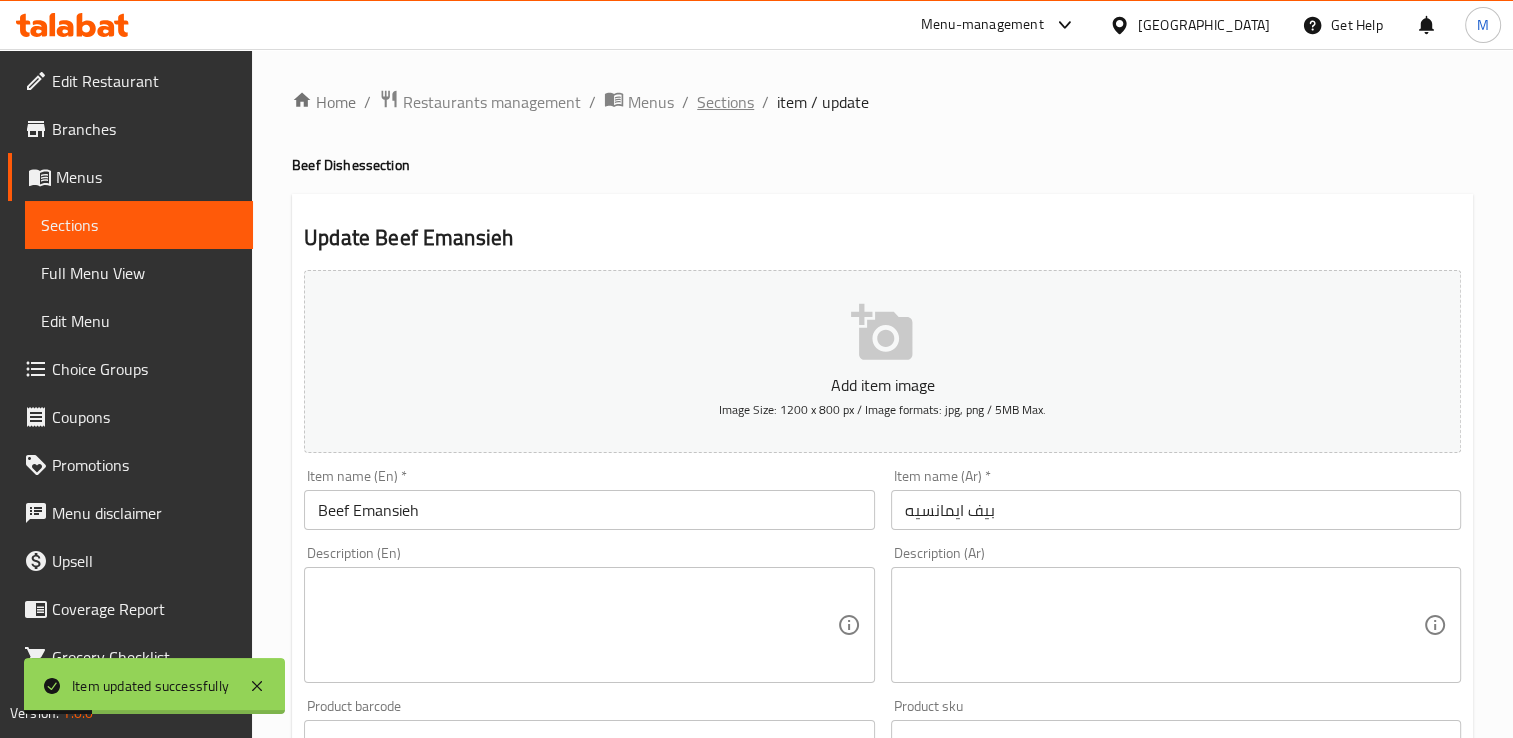 click on "Sections" at bounding box center (725, 102) 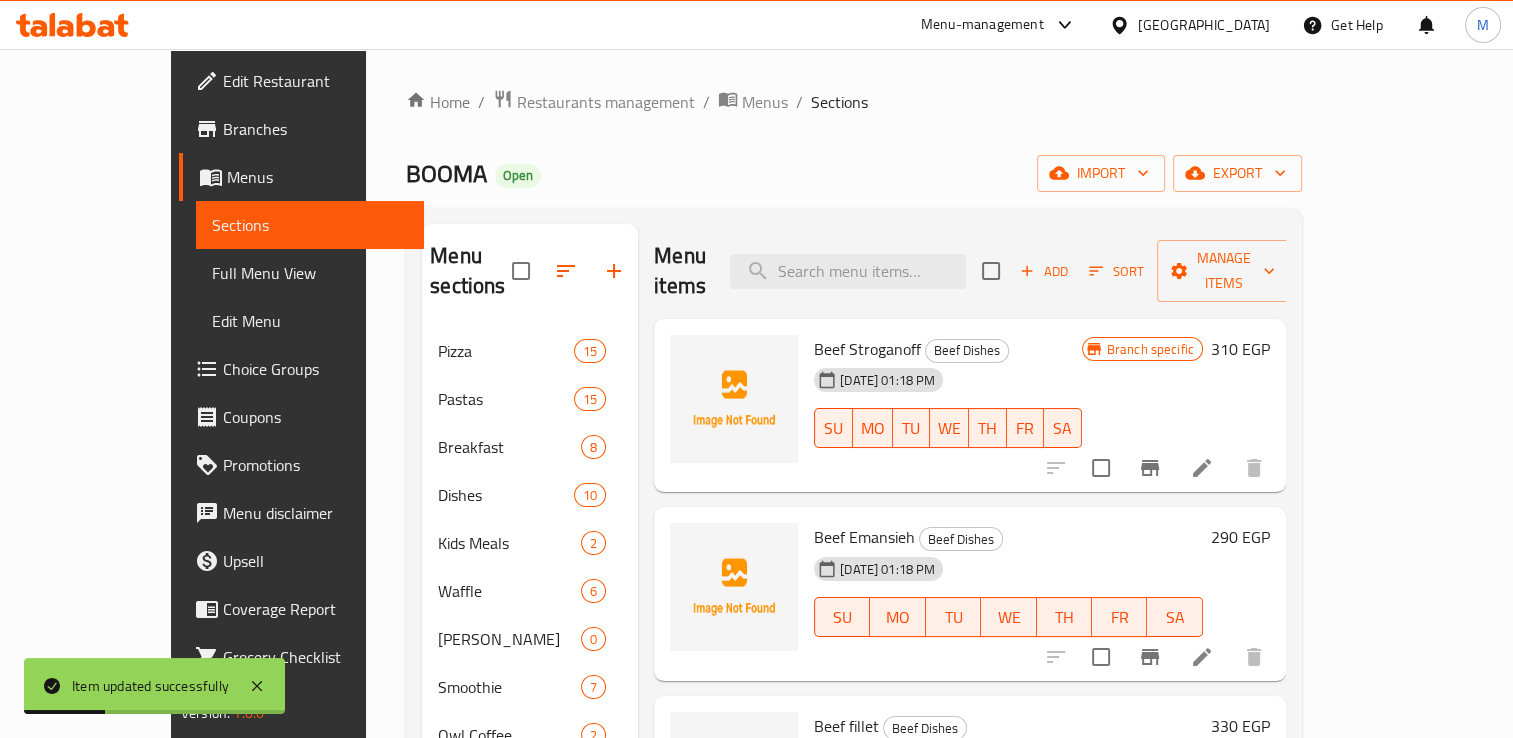 scroll, scrollTop: 108, scrollLeft: 0, axis: vertical 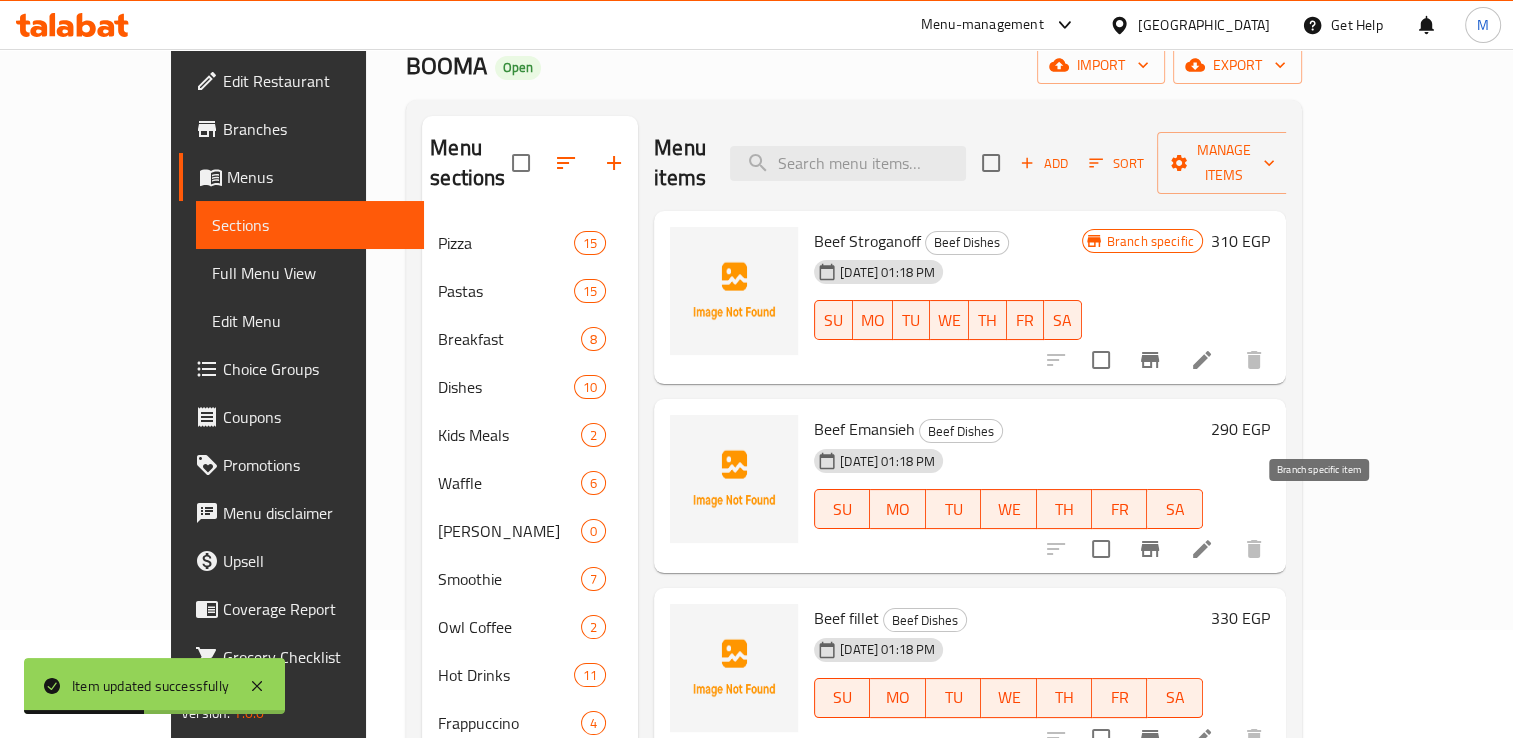 click 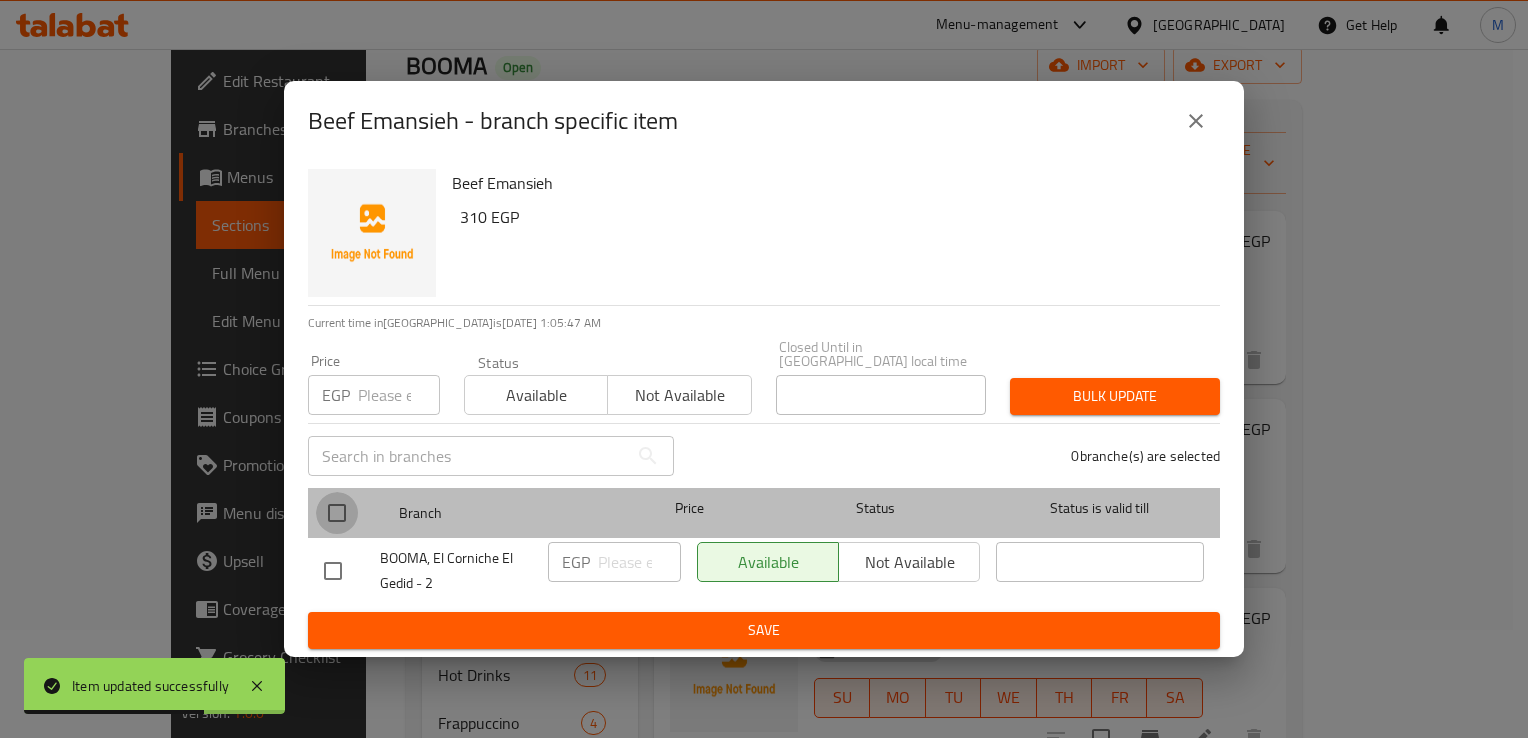 click at bounding box center (337, 513) 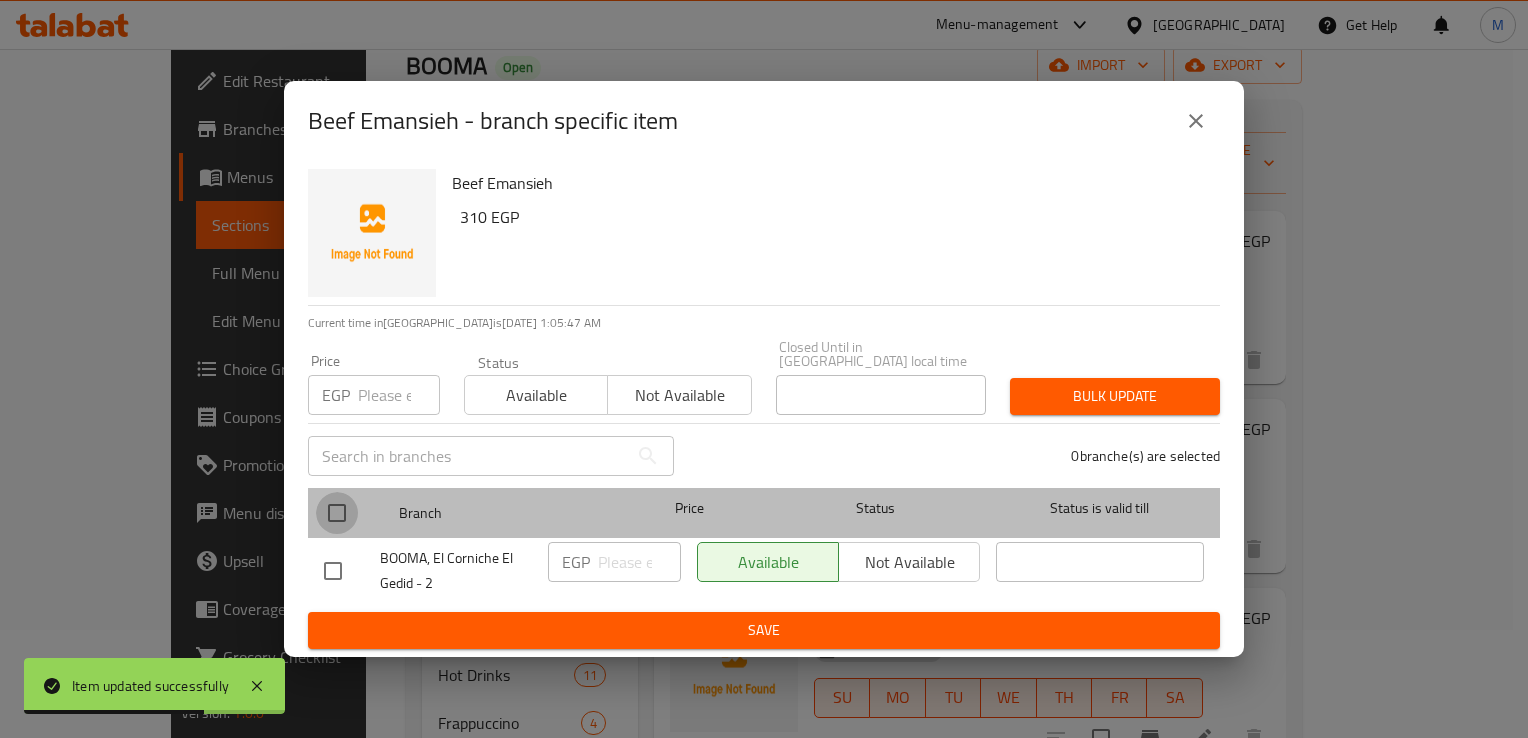 checkbox on "true" 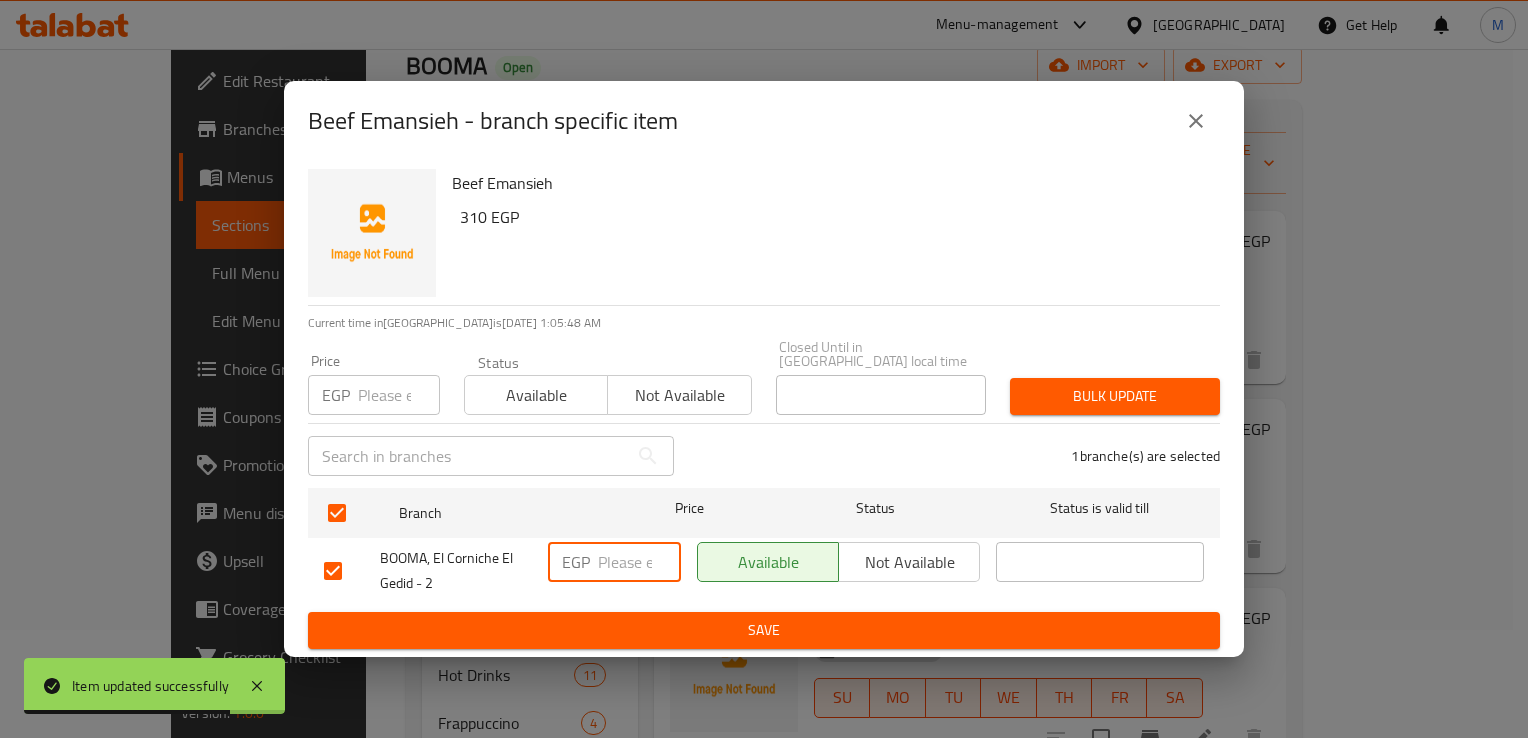 click at bounding box center [639, 562] 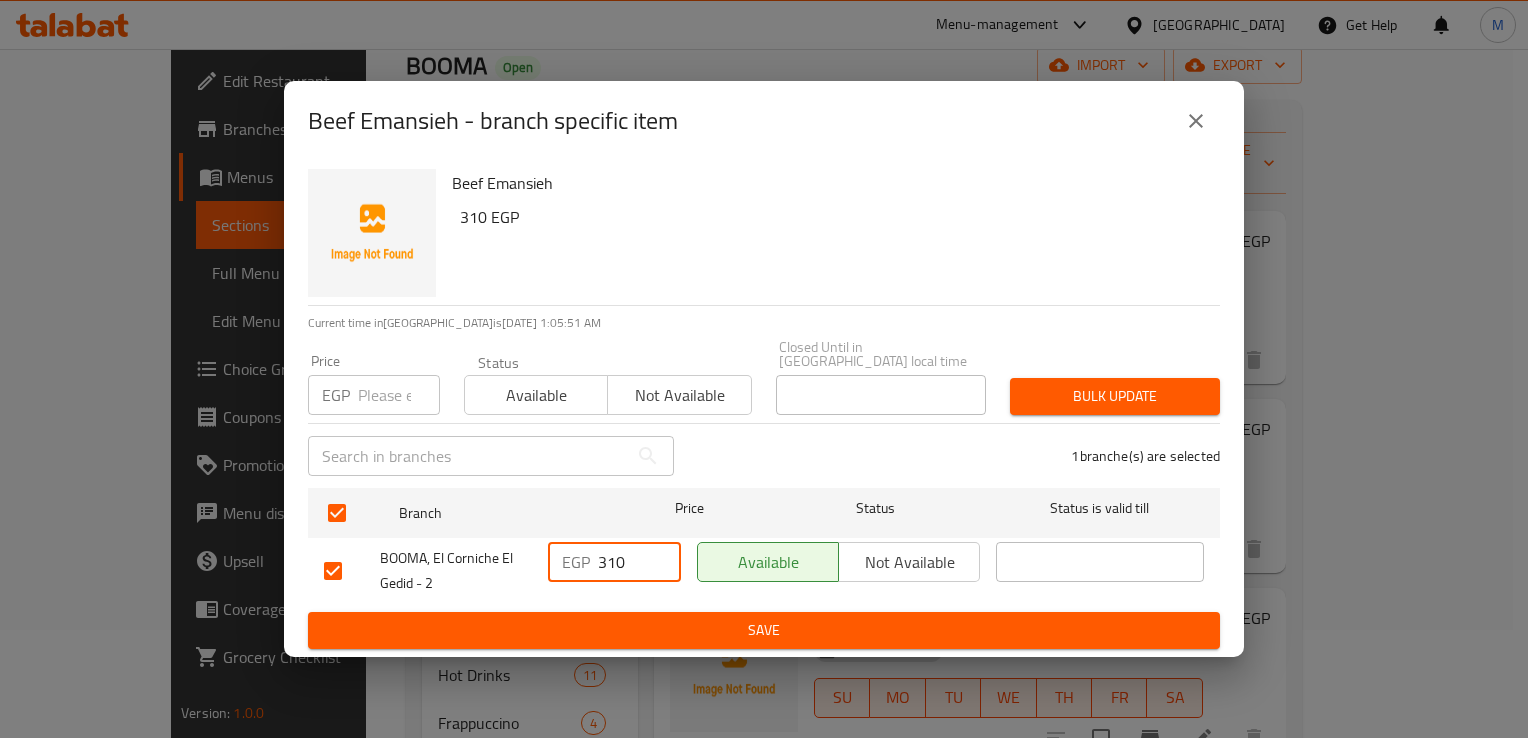 type on "310" 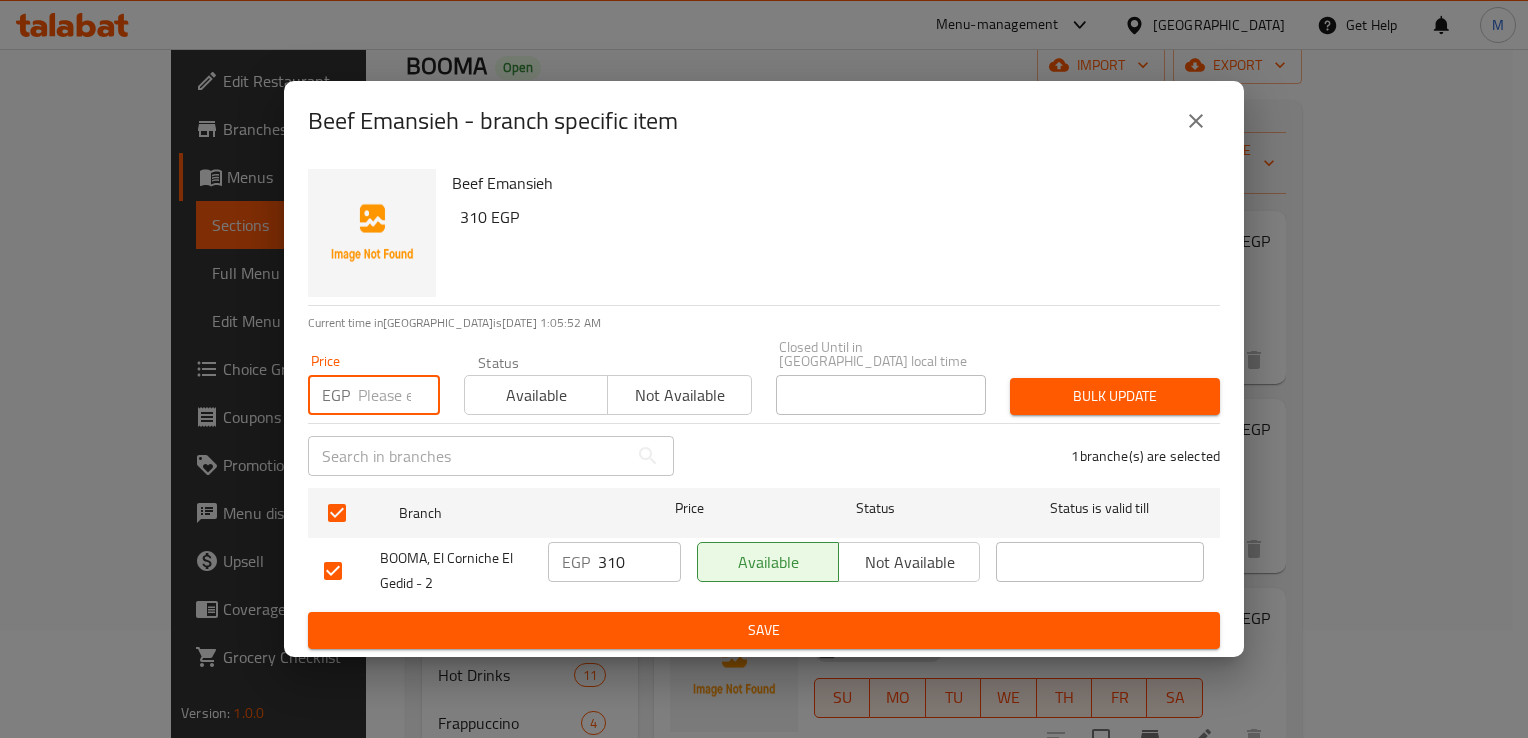 click at bounding box center (399, 395) 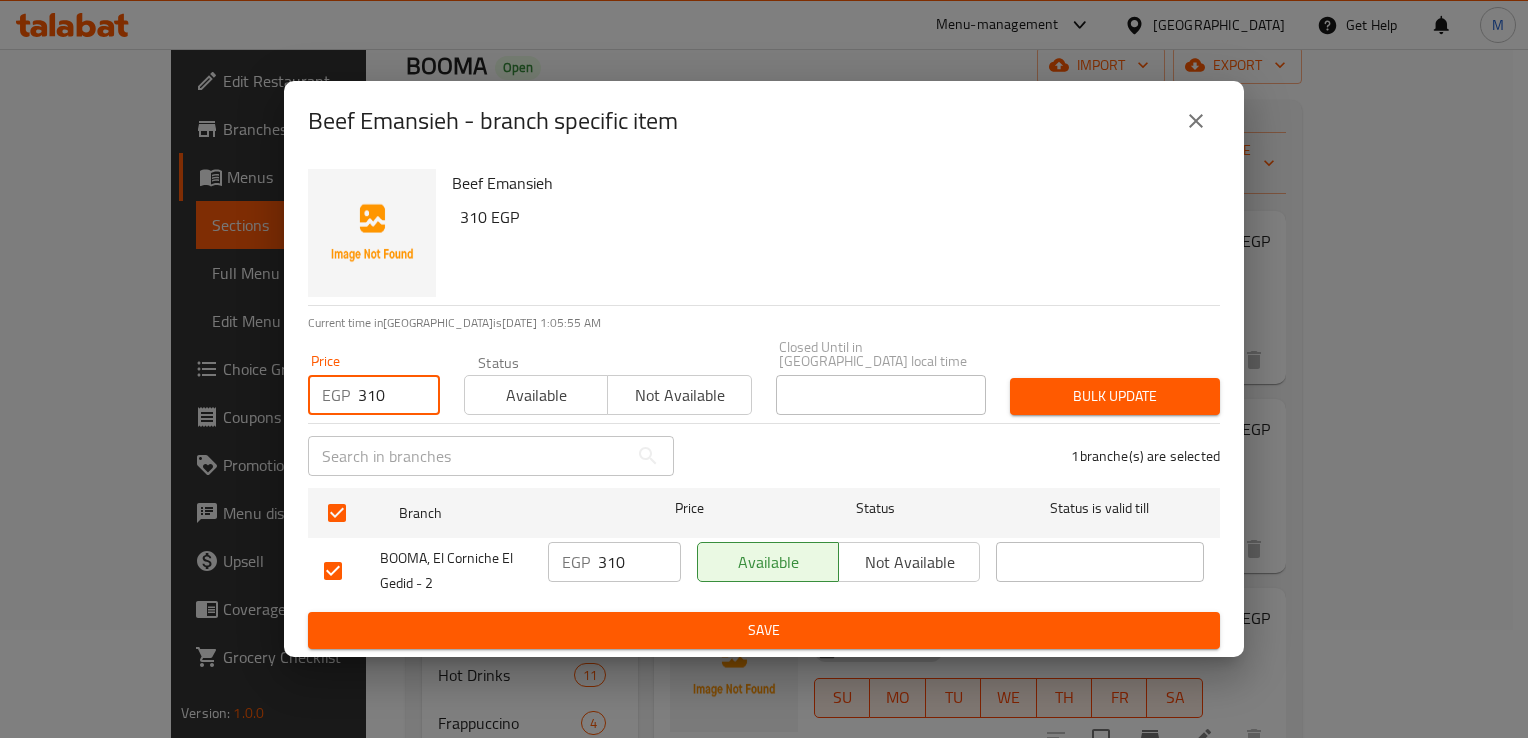 type on "310" 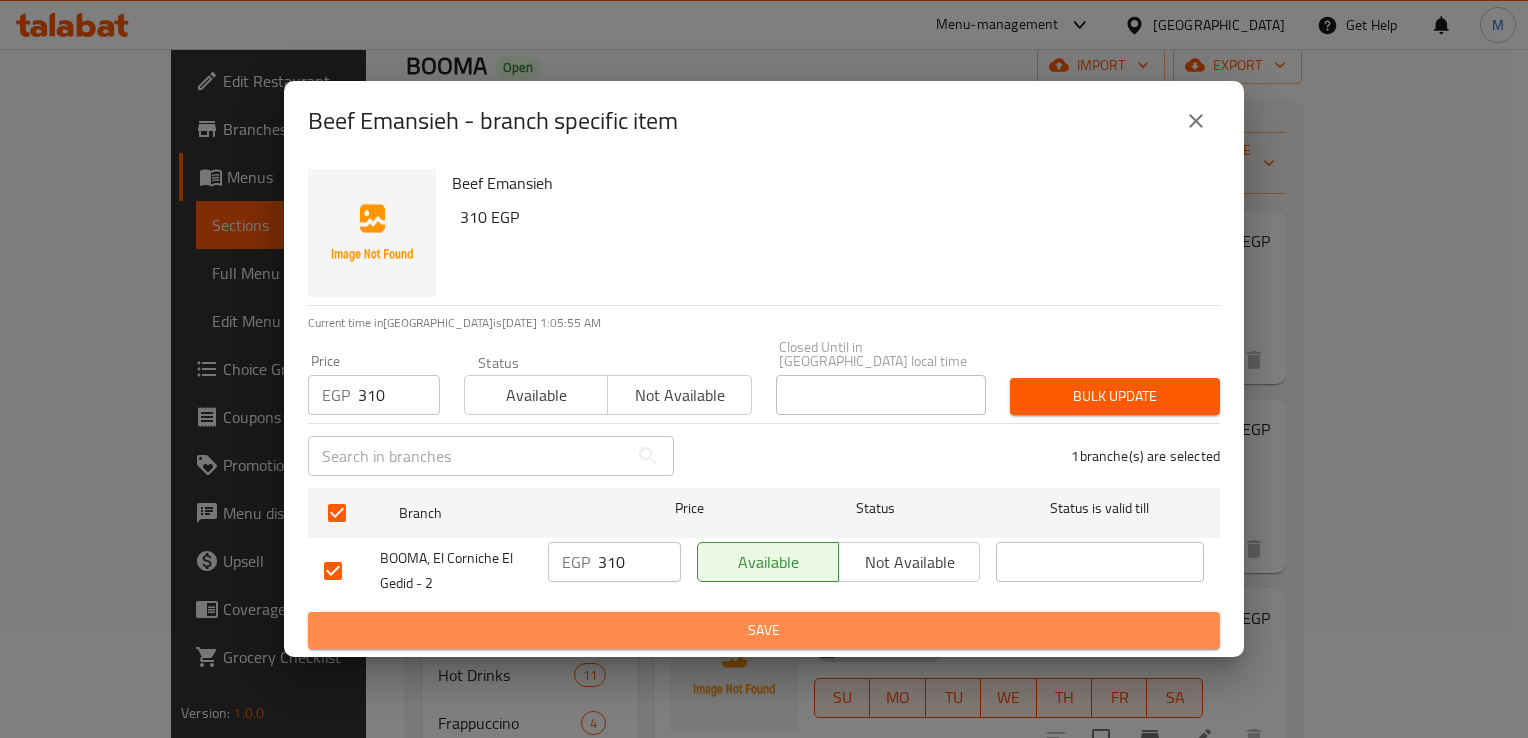 click on "Save" at bounding box center [764, 630] 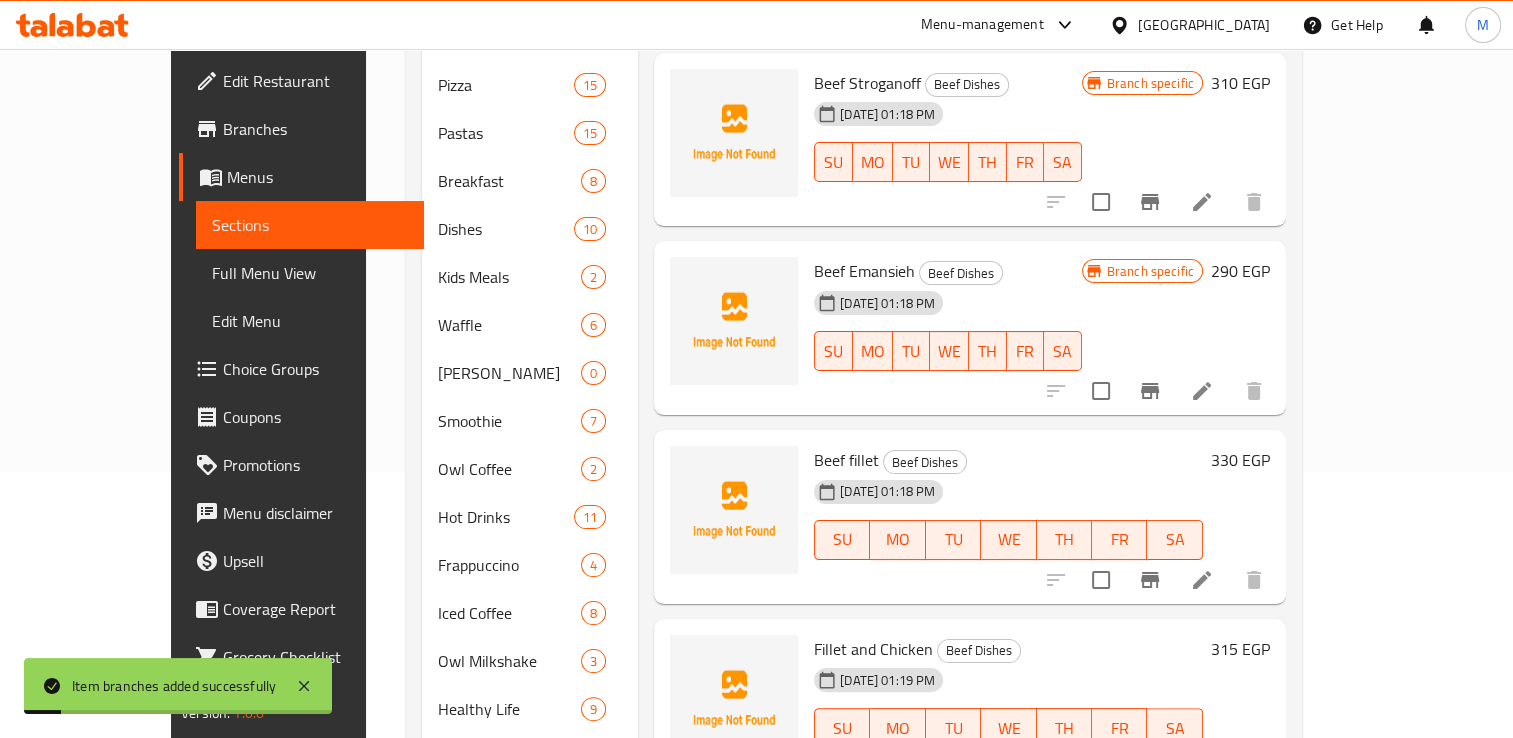 scroll, scrollTop: 270, scrollLeft: 0, axis: vertical 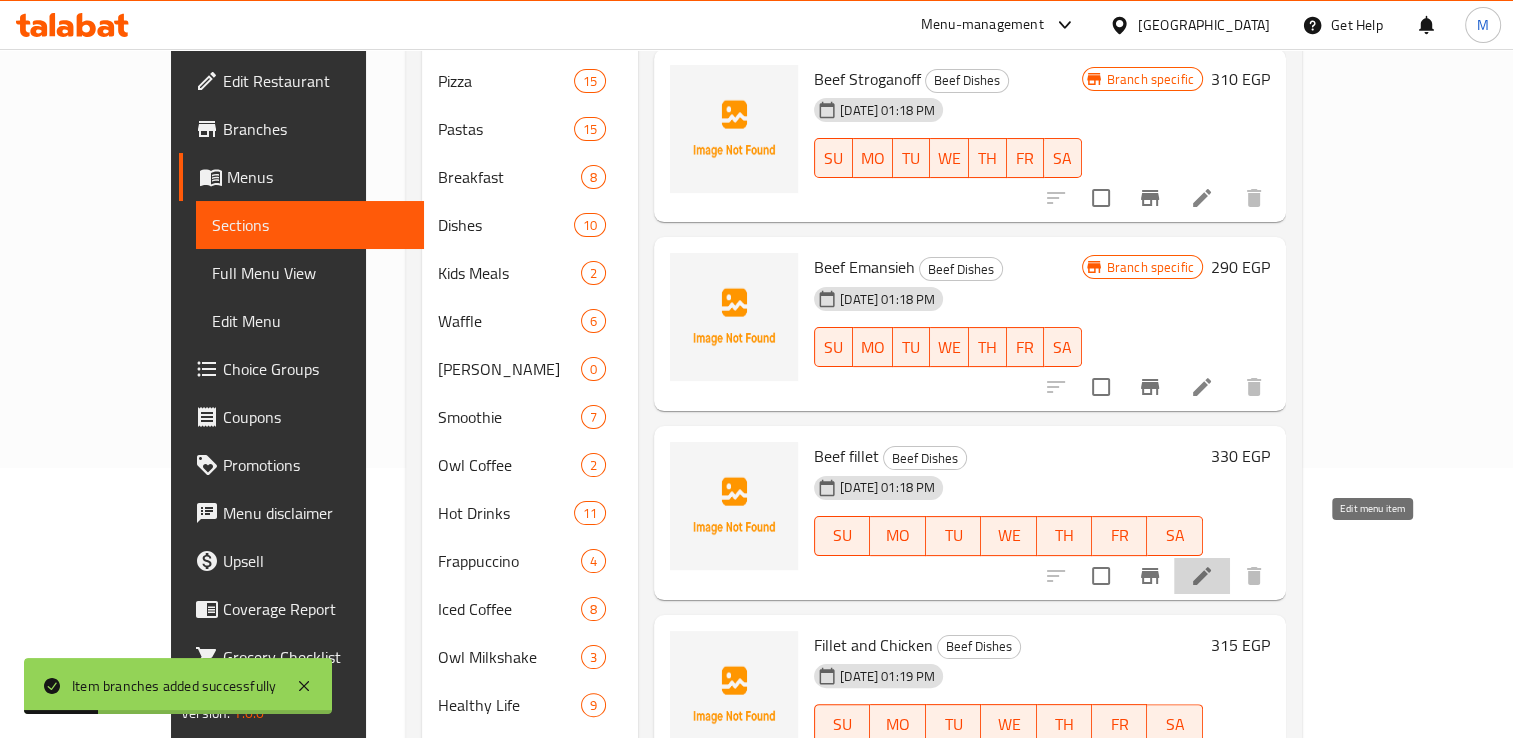 click 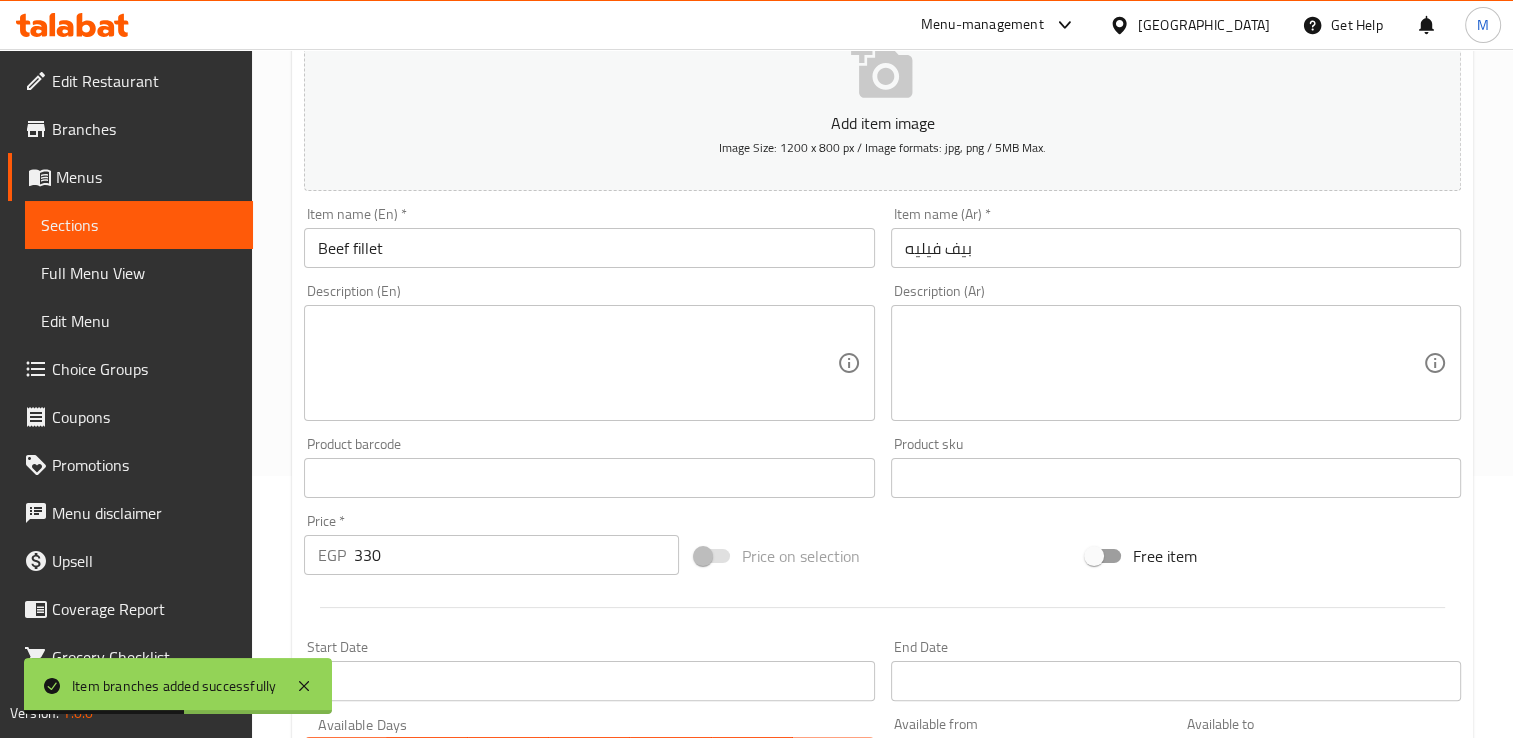 scroll, scrollTop: 268, scrollLeft: 0, axis: vertical 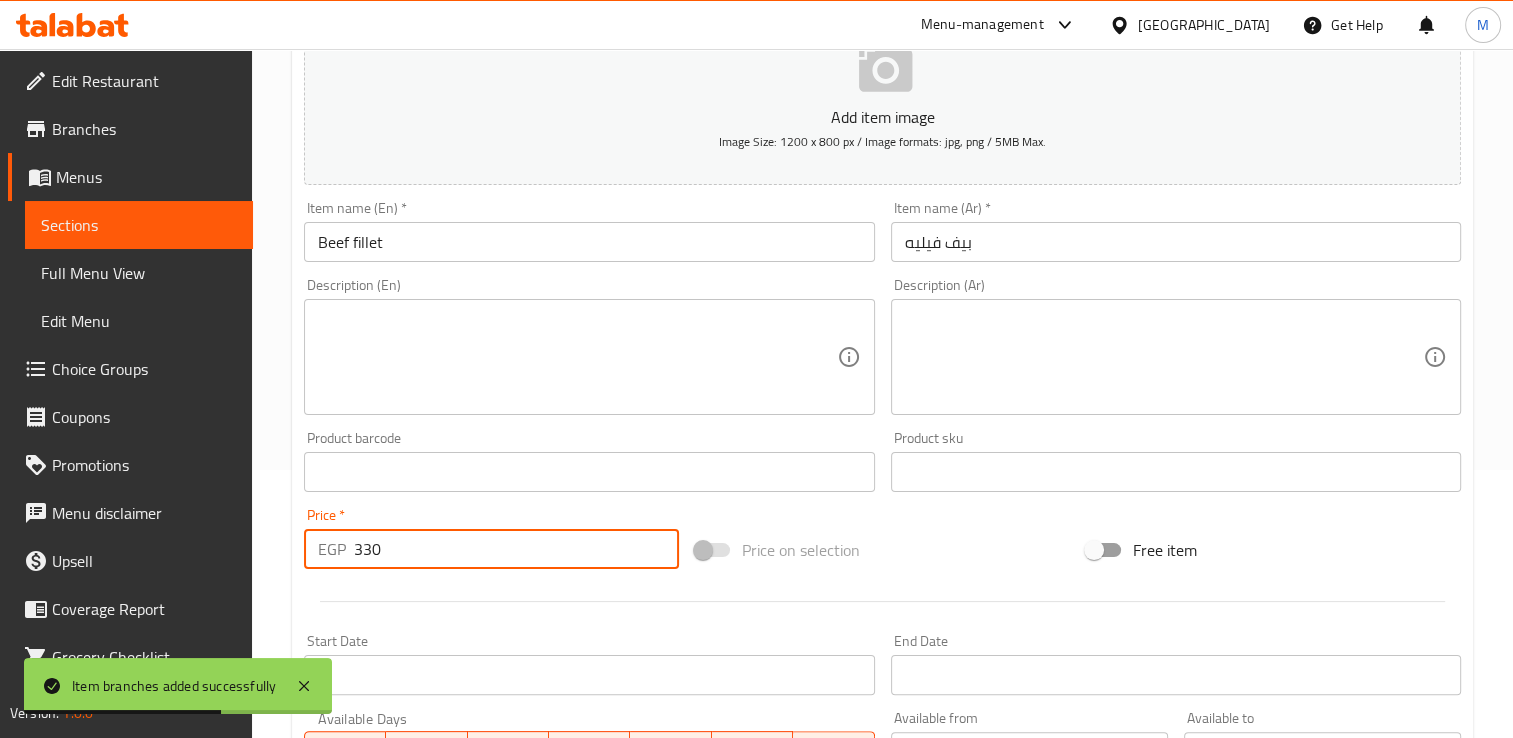 click on "330" at bounding box center [516, 549] 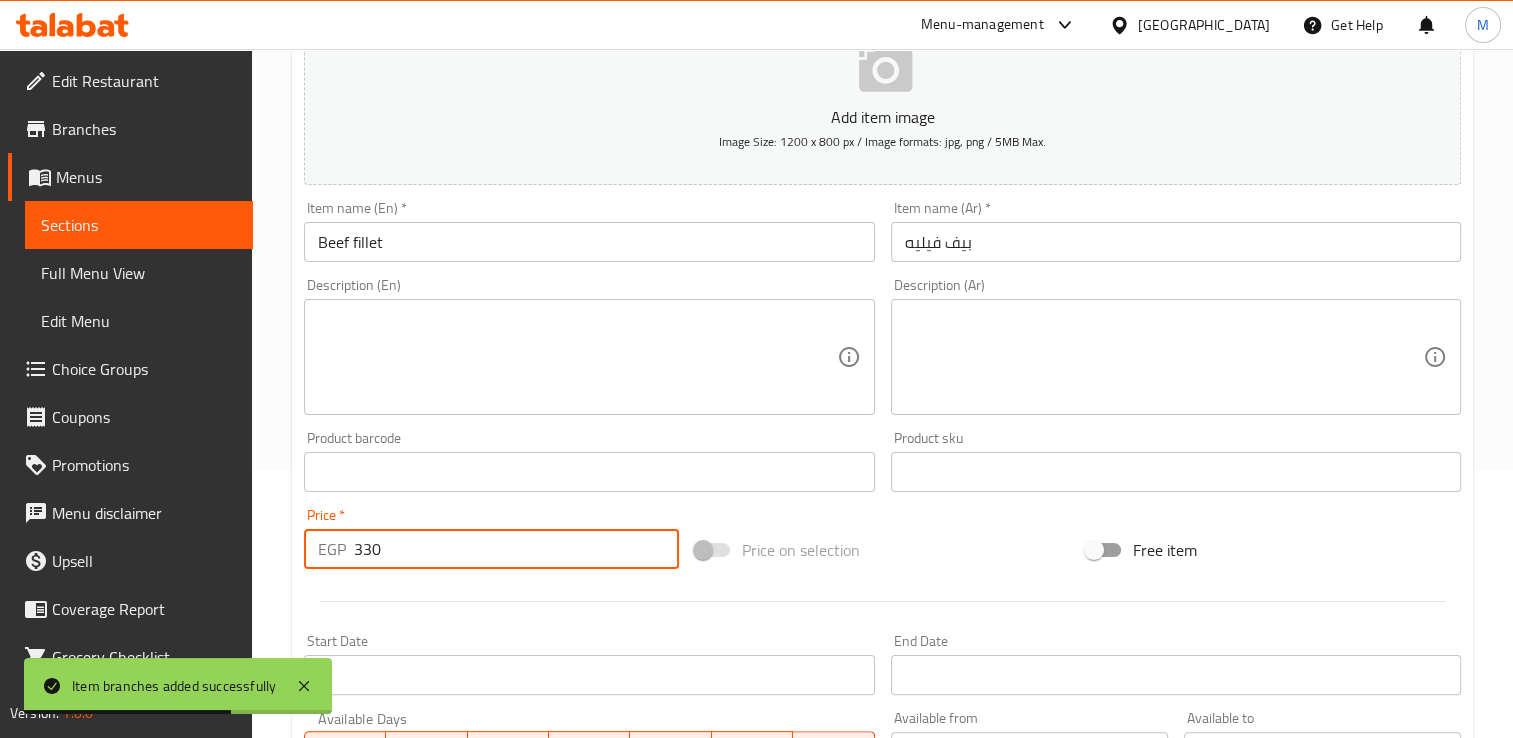 click on "330" at bounding box center (516, 549) 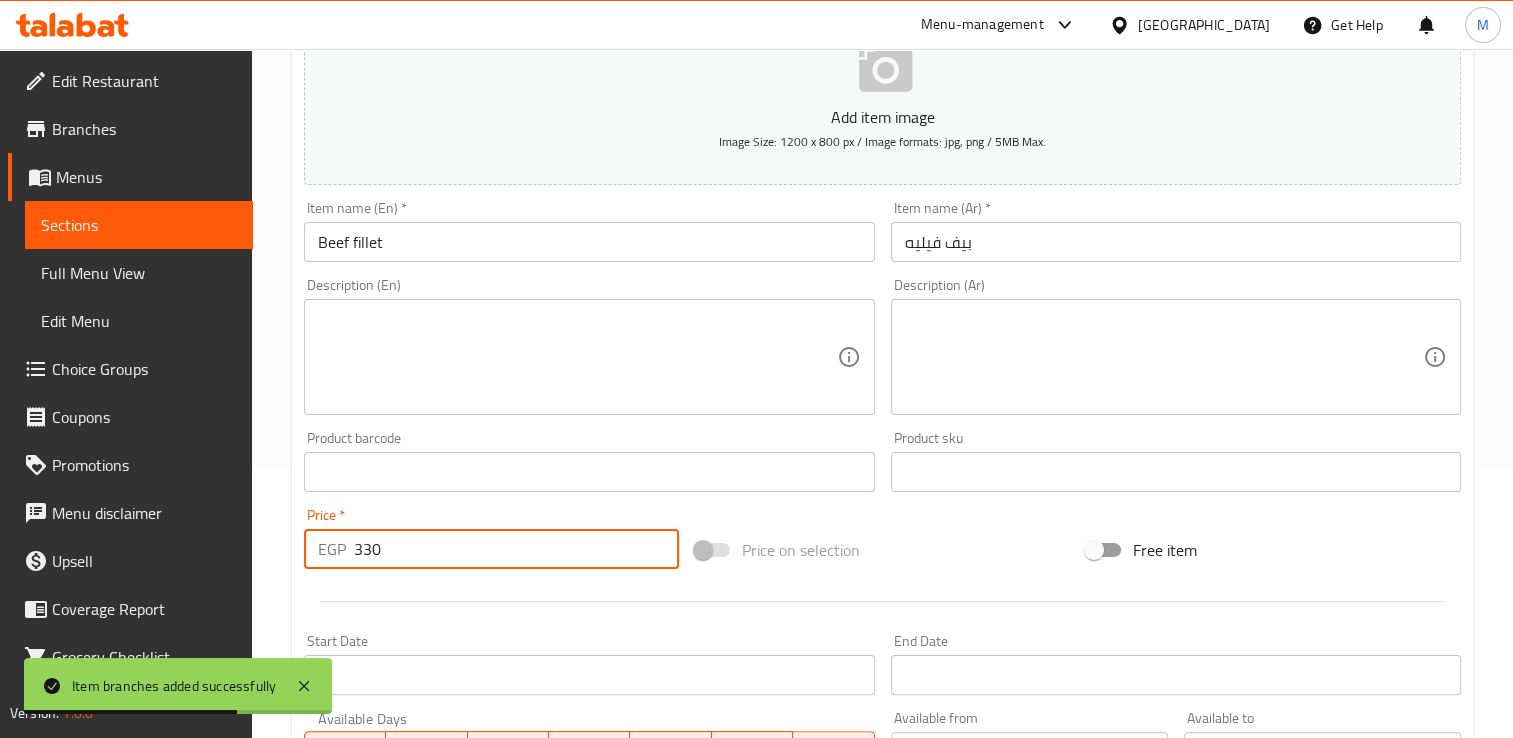 click on "330" at bounding box center [516, 549] 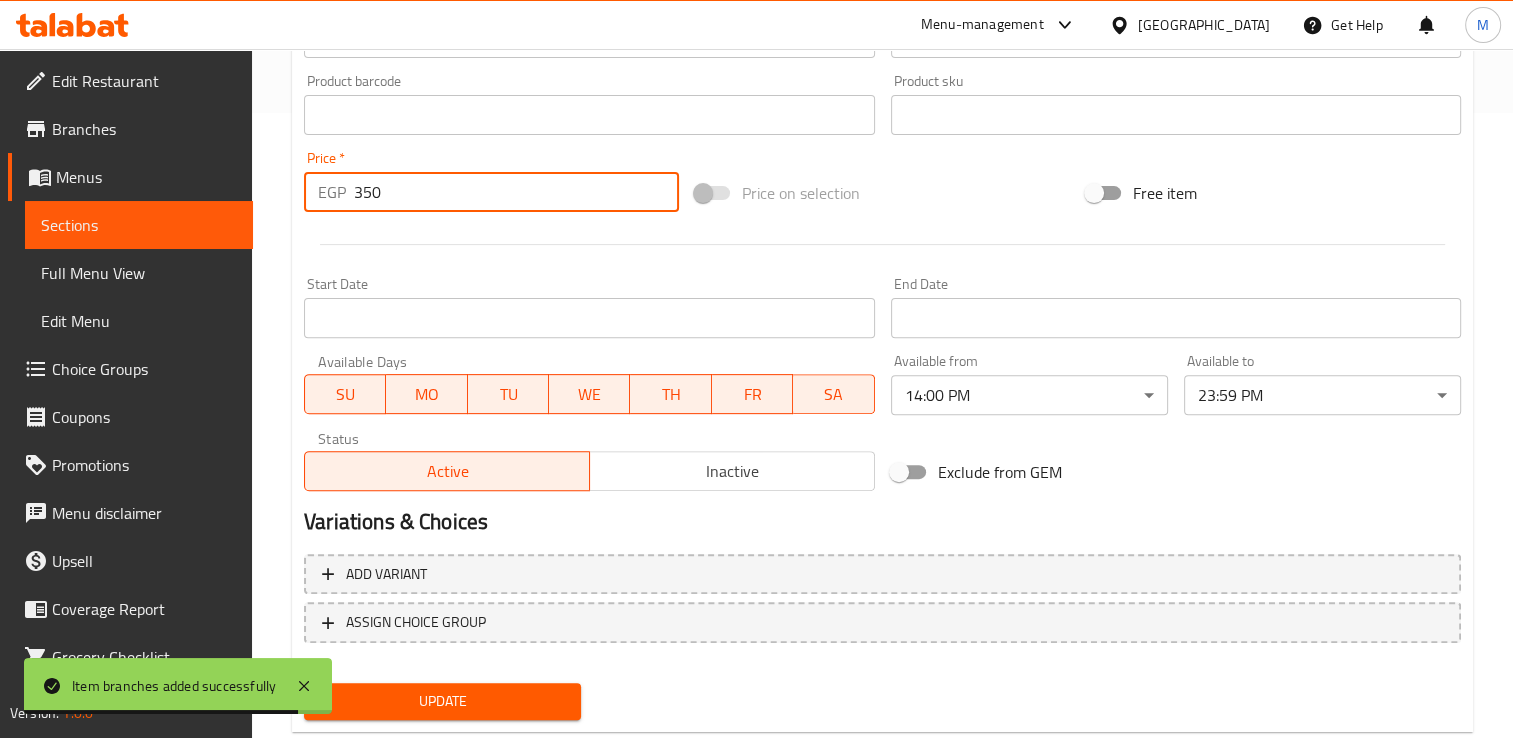 scroll, scrollTop: 632, scrollLeft: 0, axis: vertical 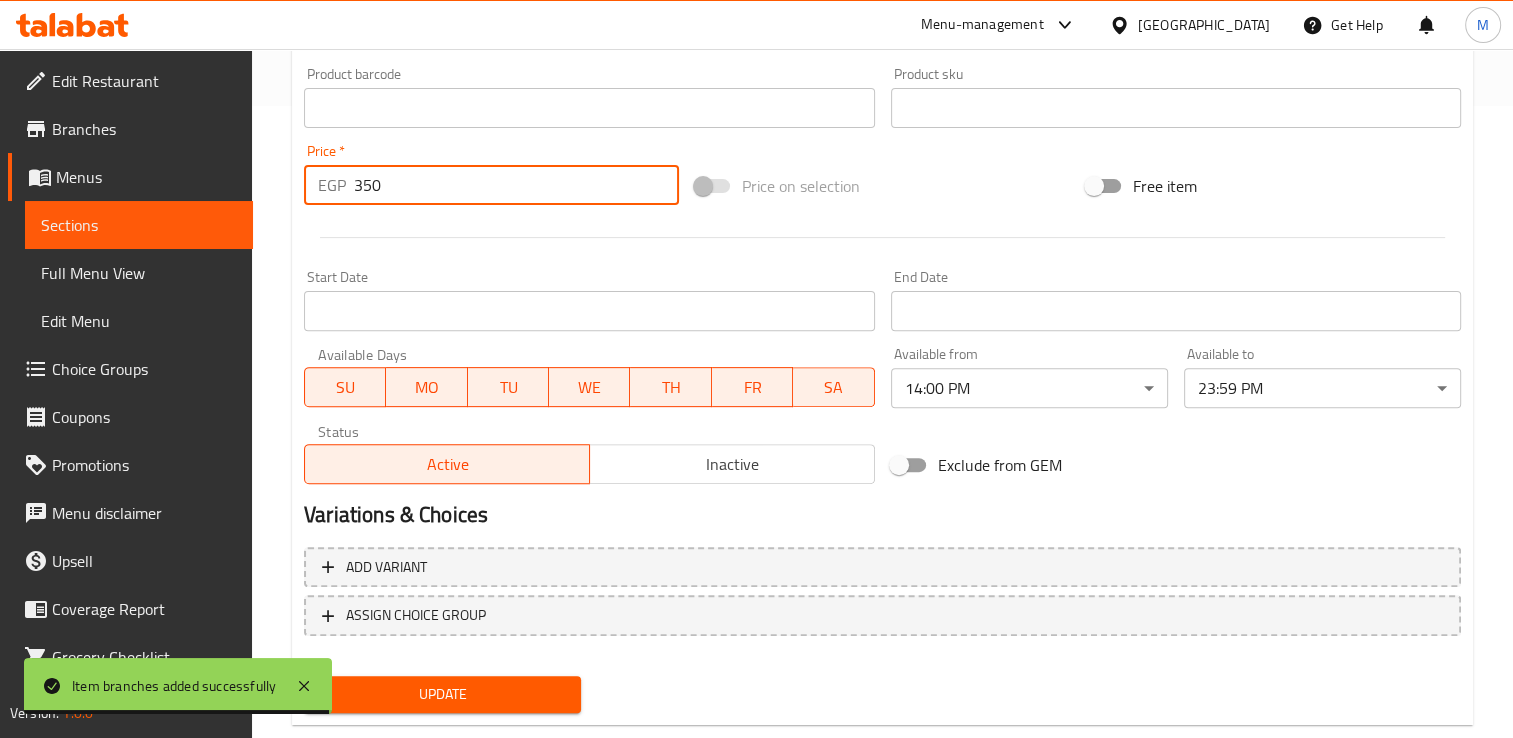 type on "350" 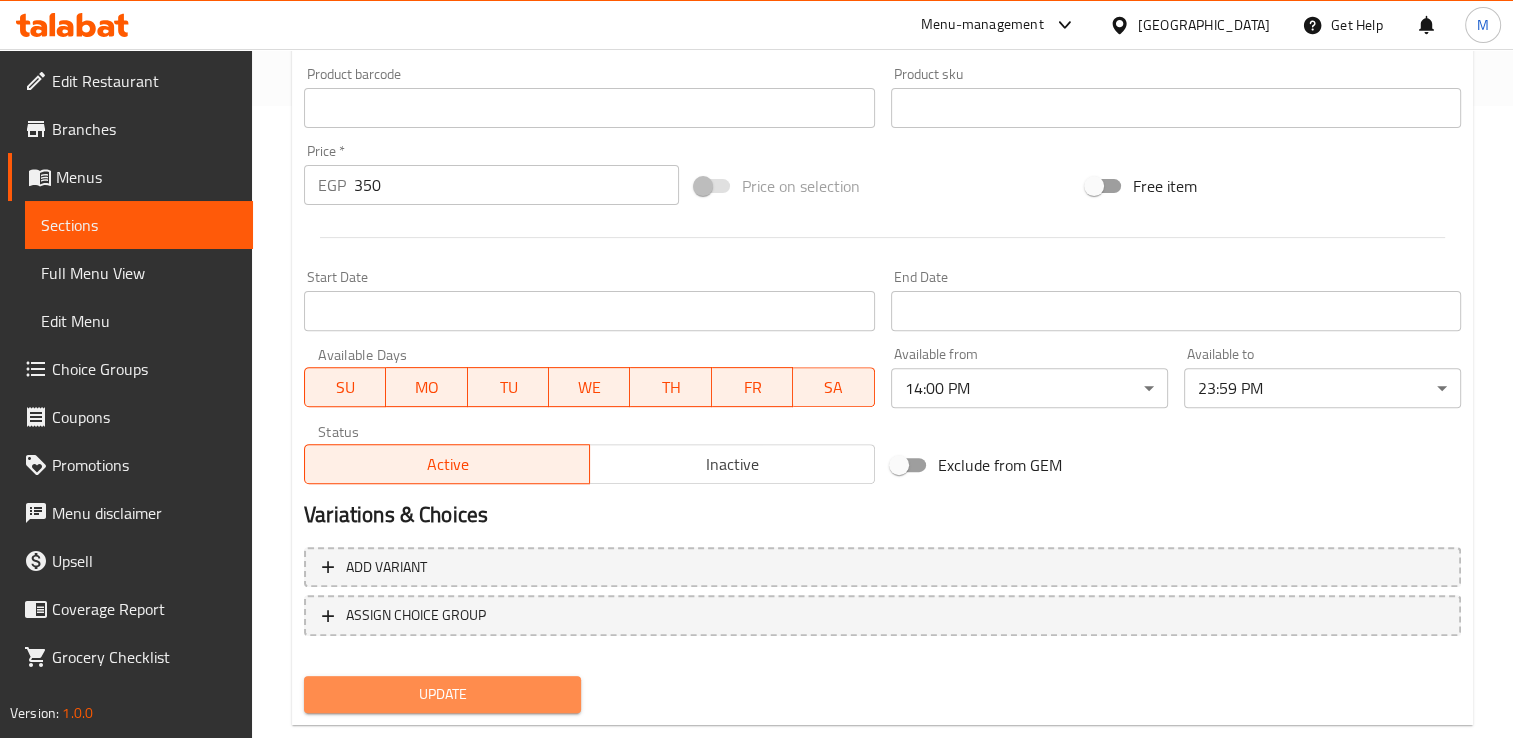 click on "Update" at bounding box center [442, 694] 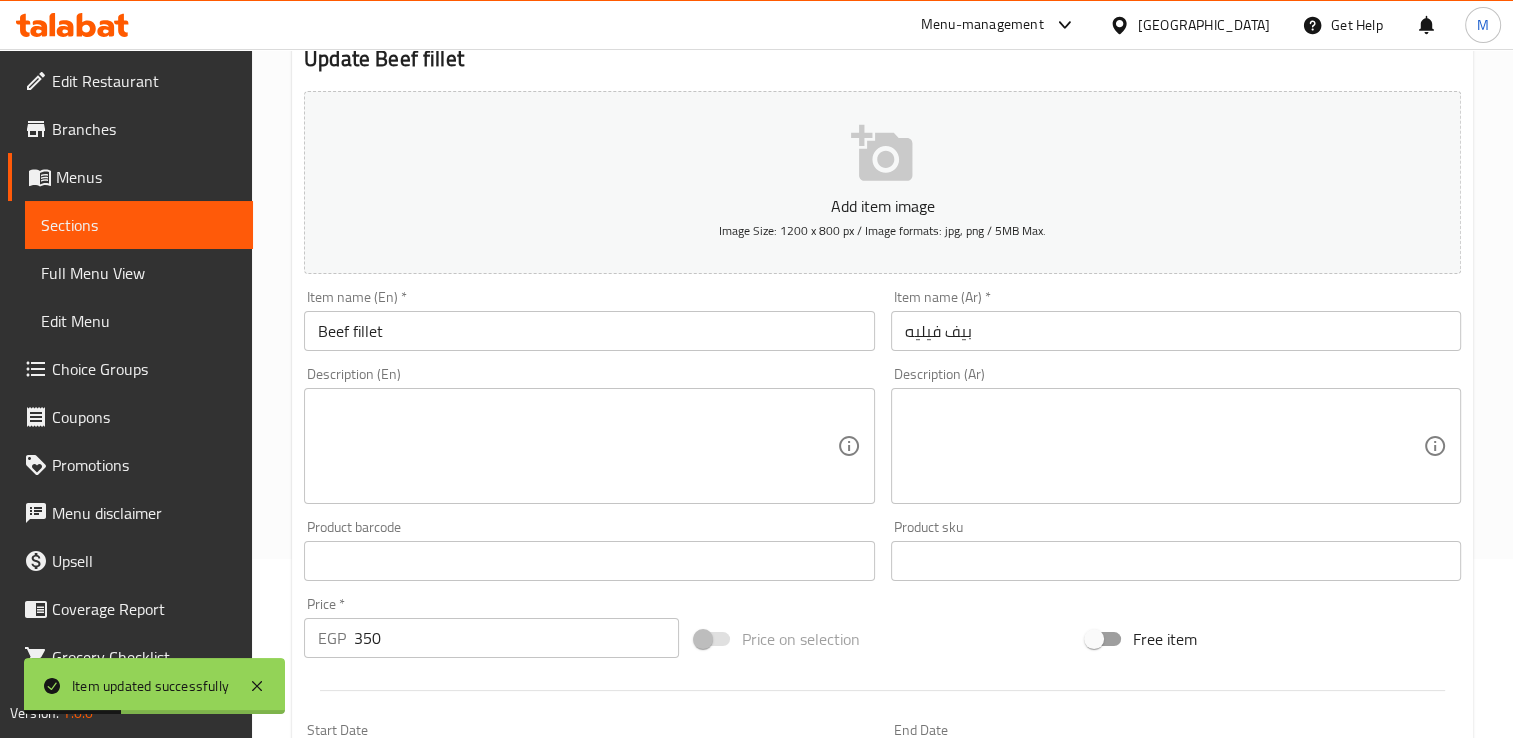 scroll, scrollTop: 0, scrollLeft: 0, axis: both 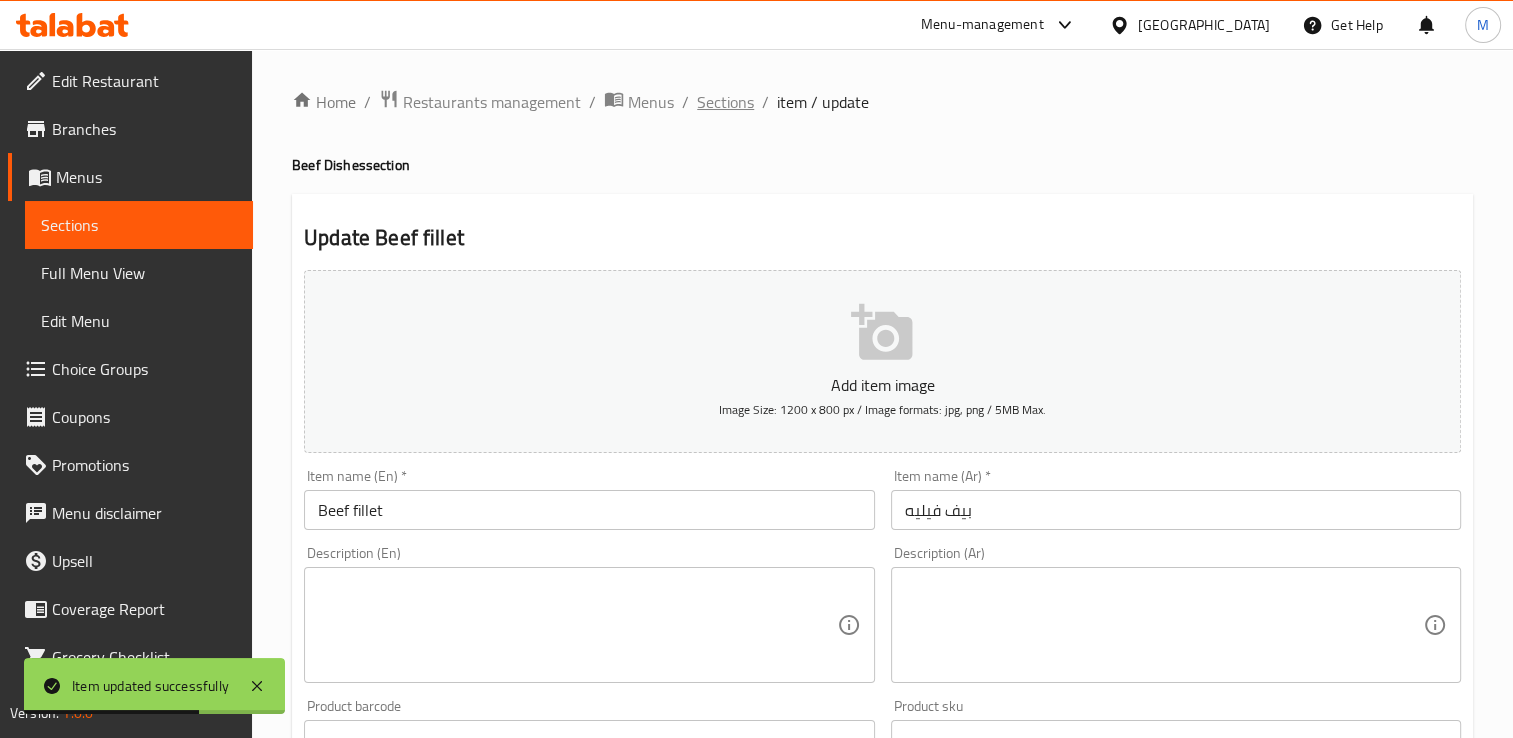 click on "Sections" at bounding box center [725, 102] 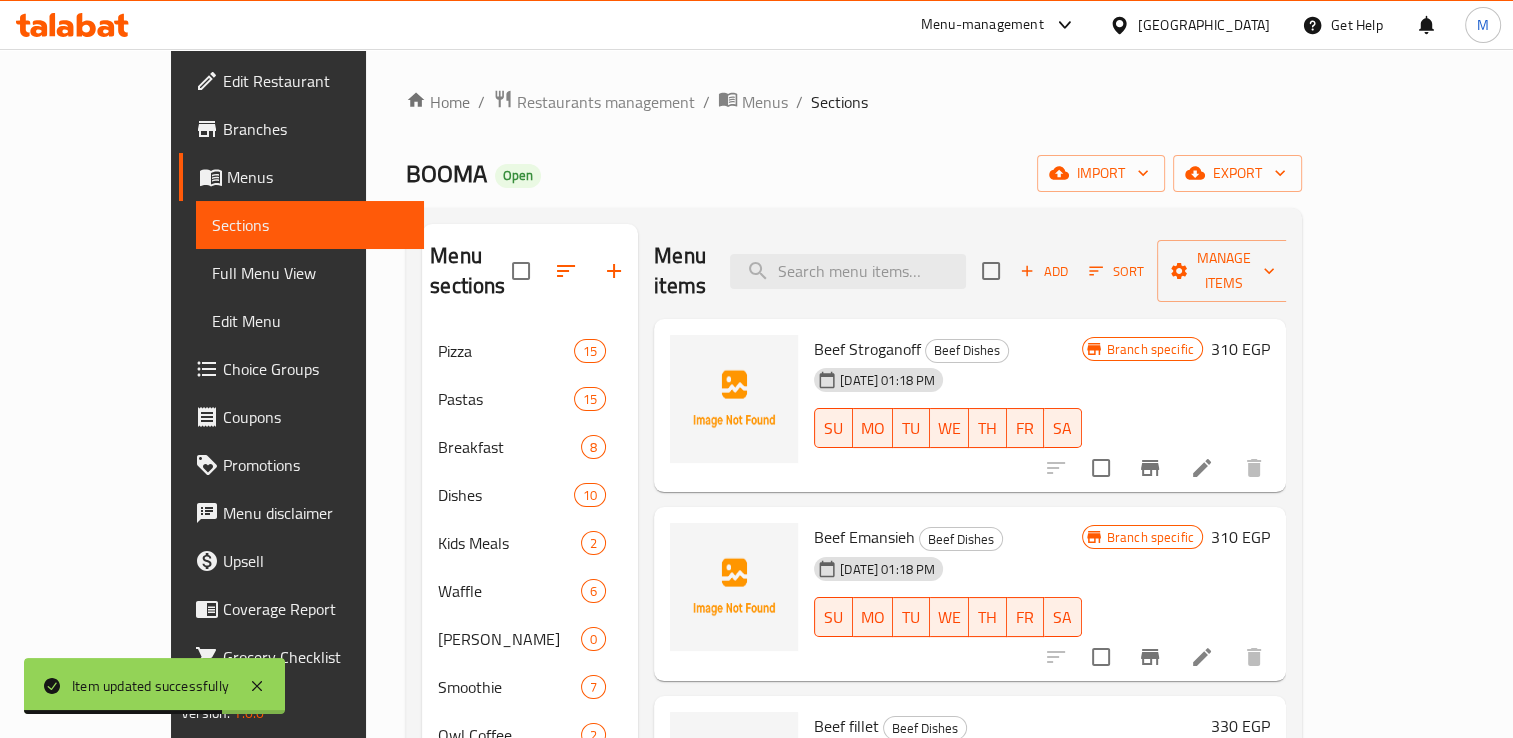 scroll, scrollTop: 107, scrollLeft: 0, axis: vertical 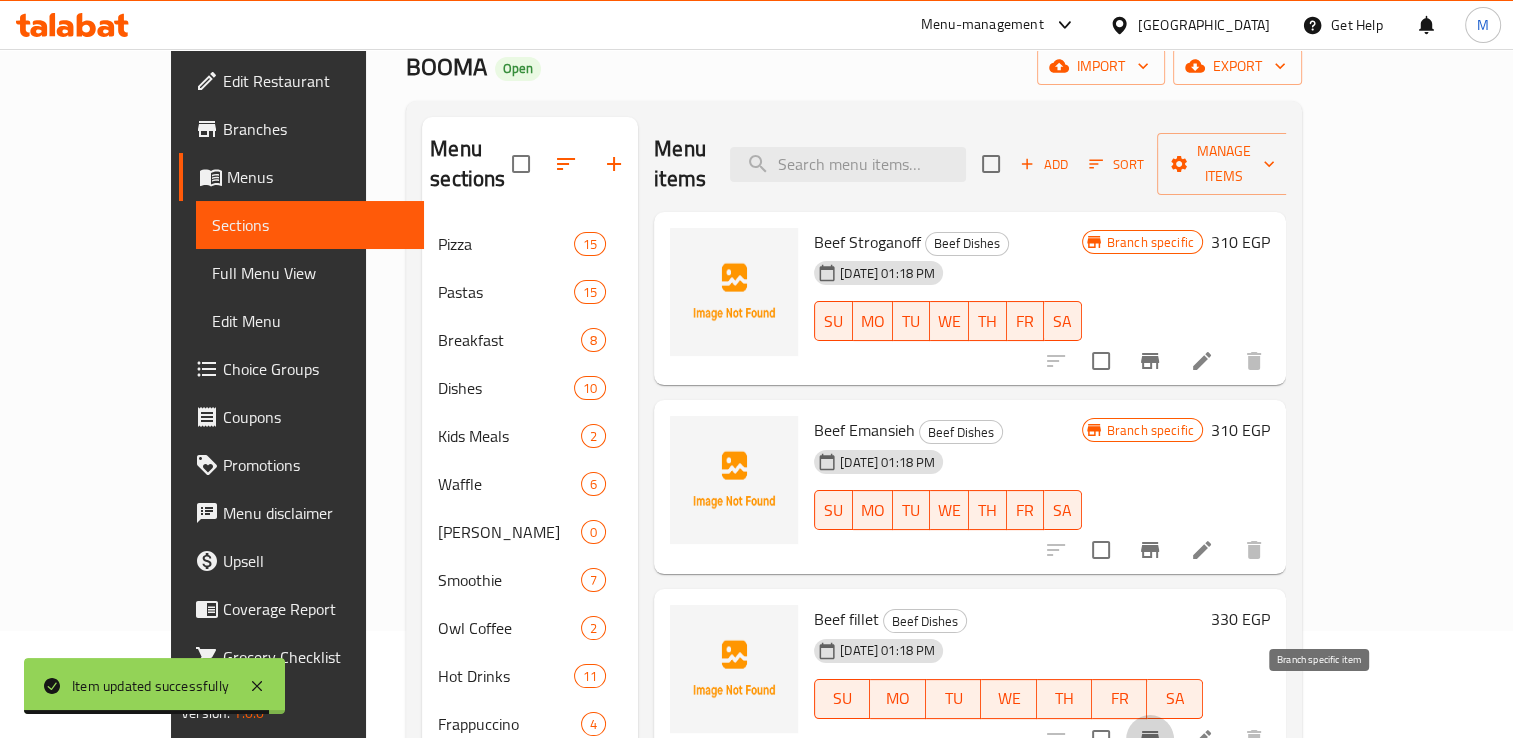 click 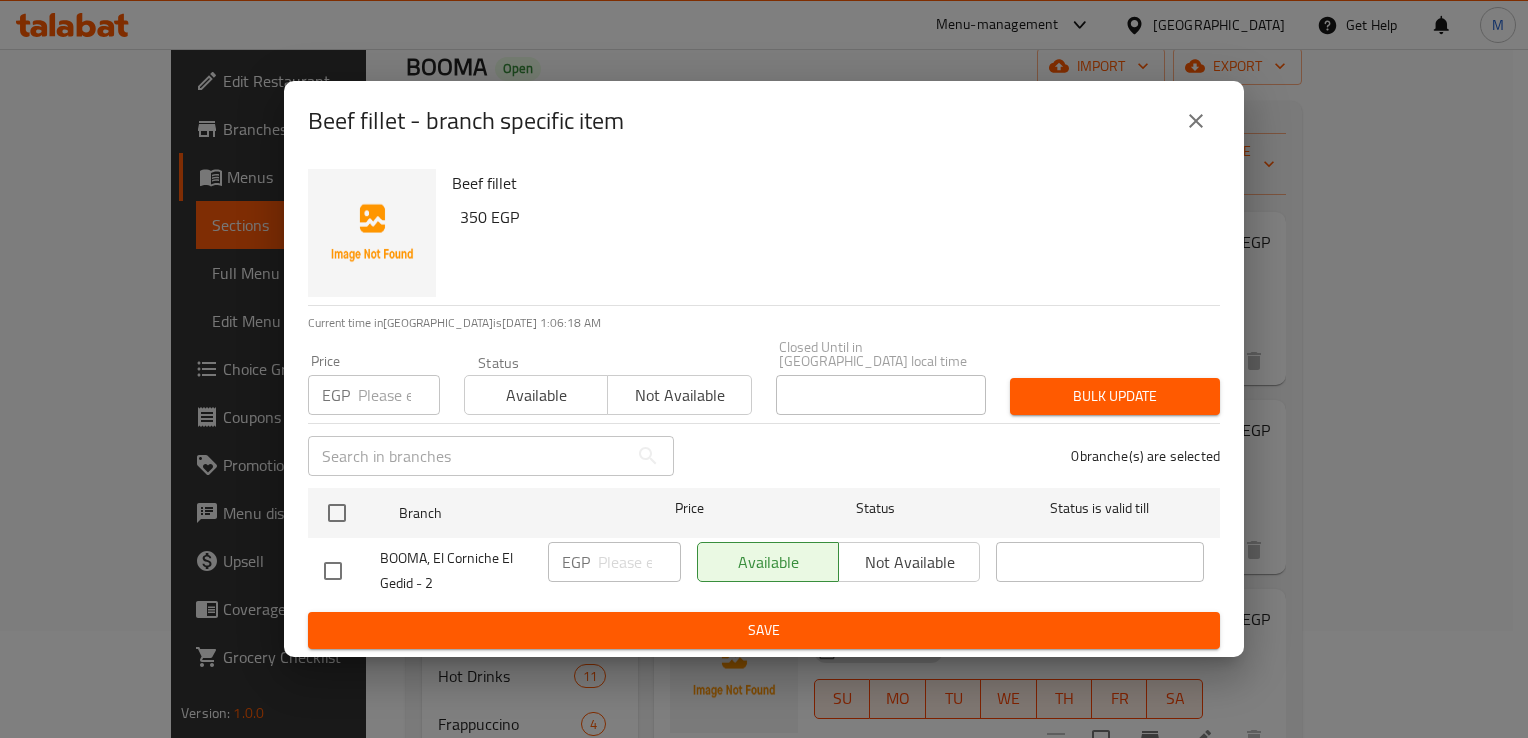 click at bounding box center (399, 395) 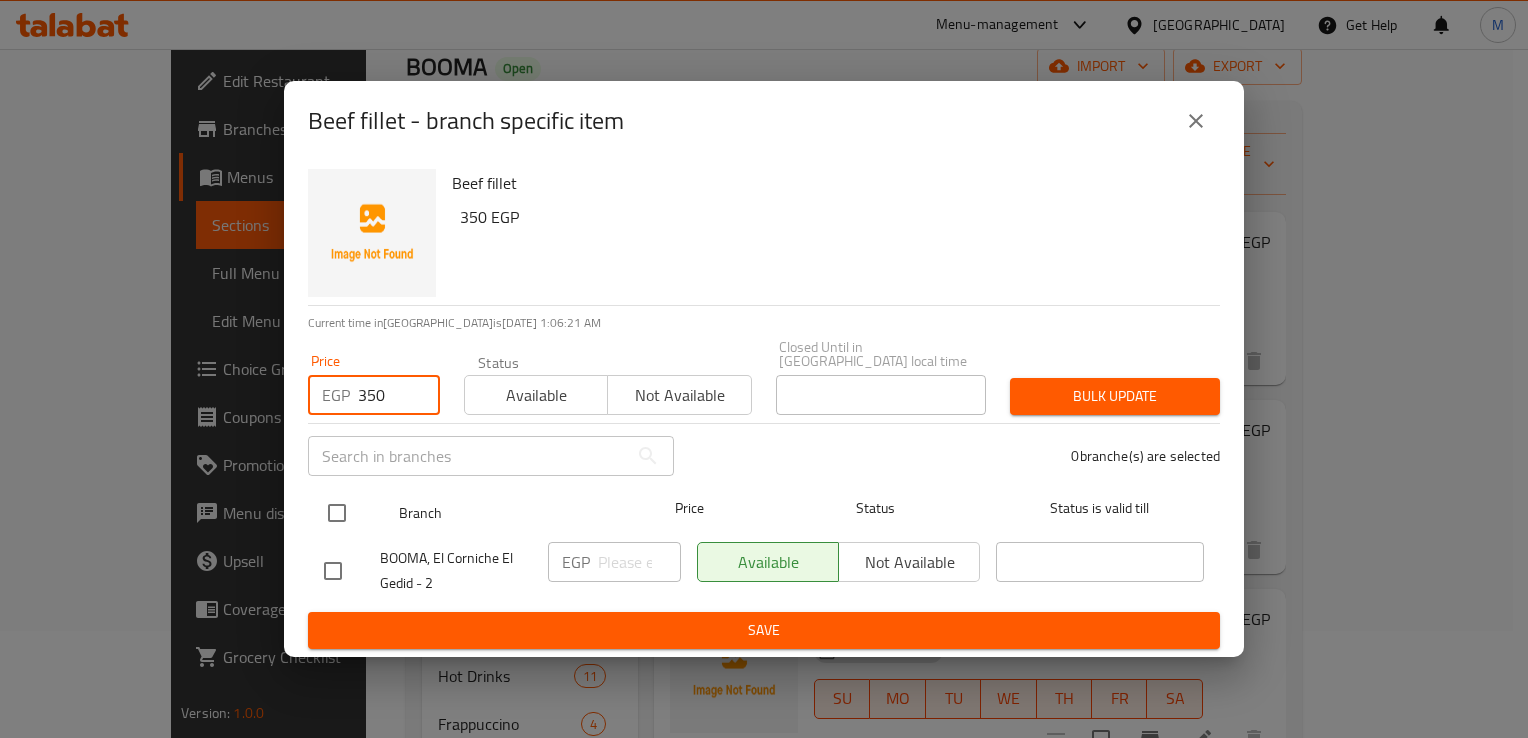 type on "350" 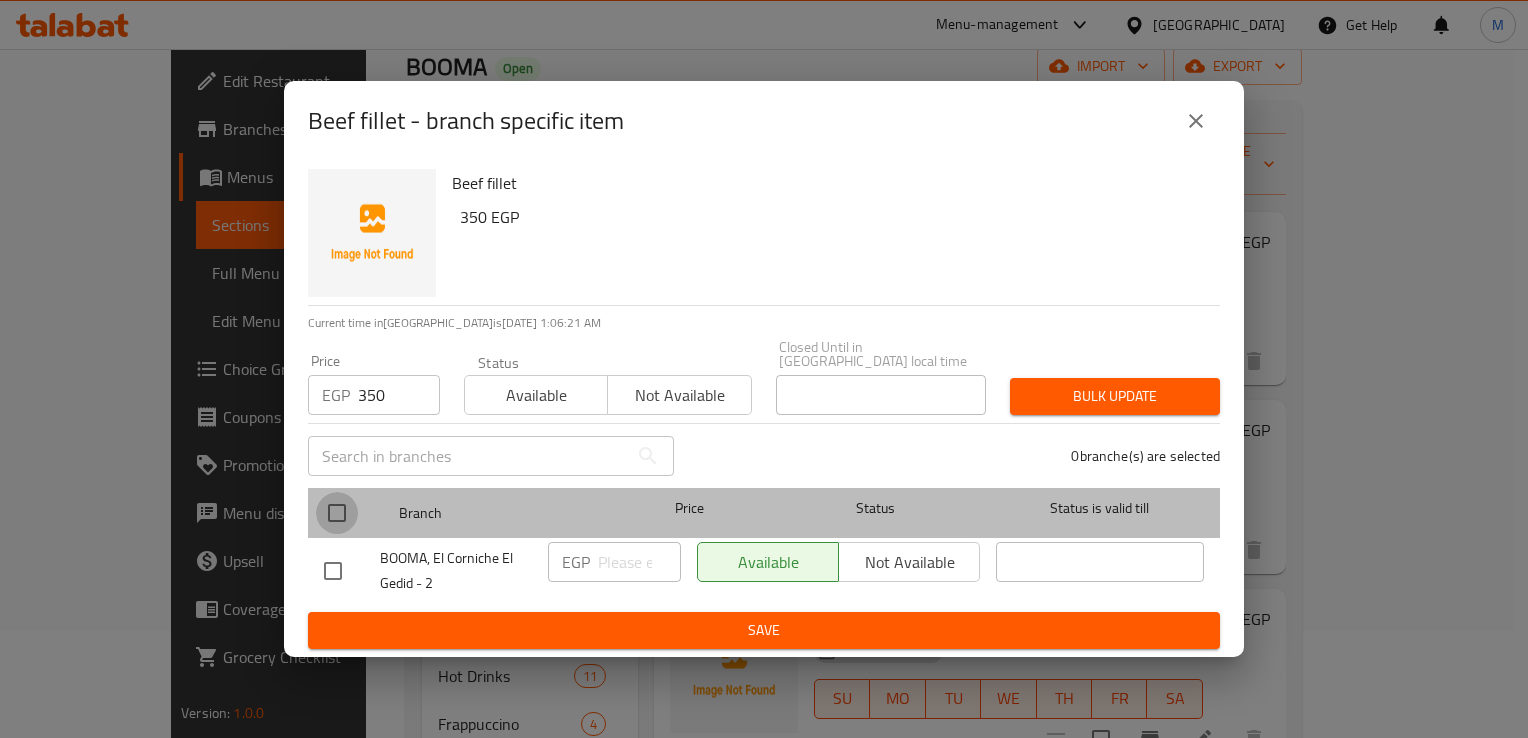 click at bounding box center (337, 513) 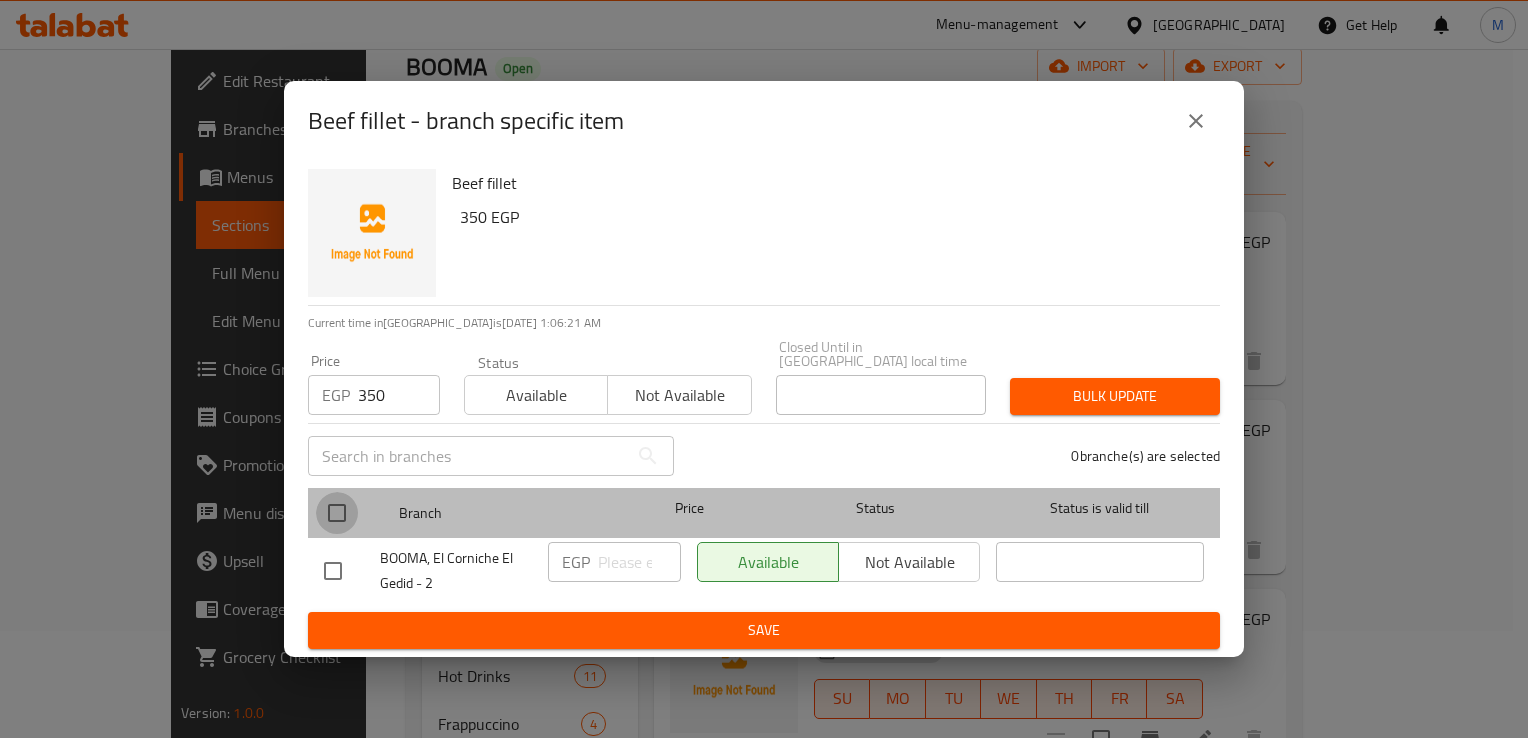 checkbox on "true" 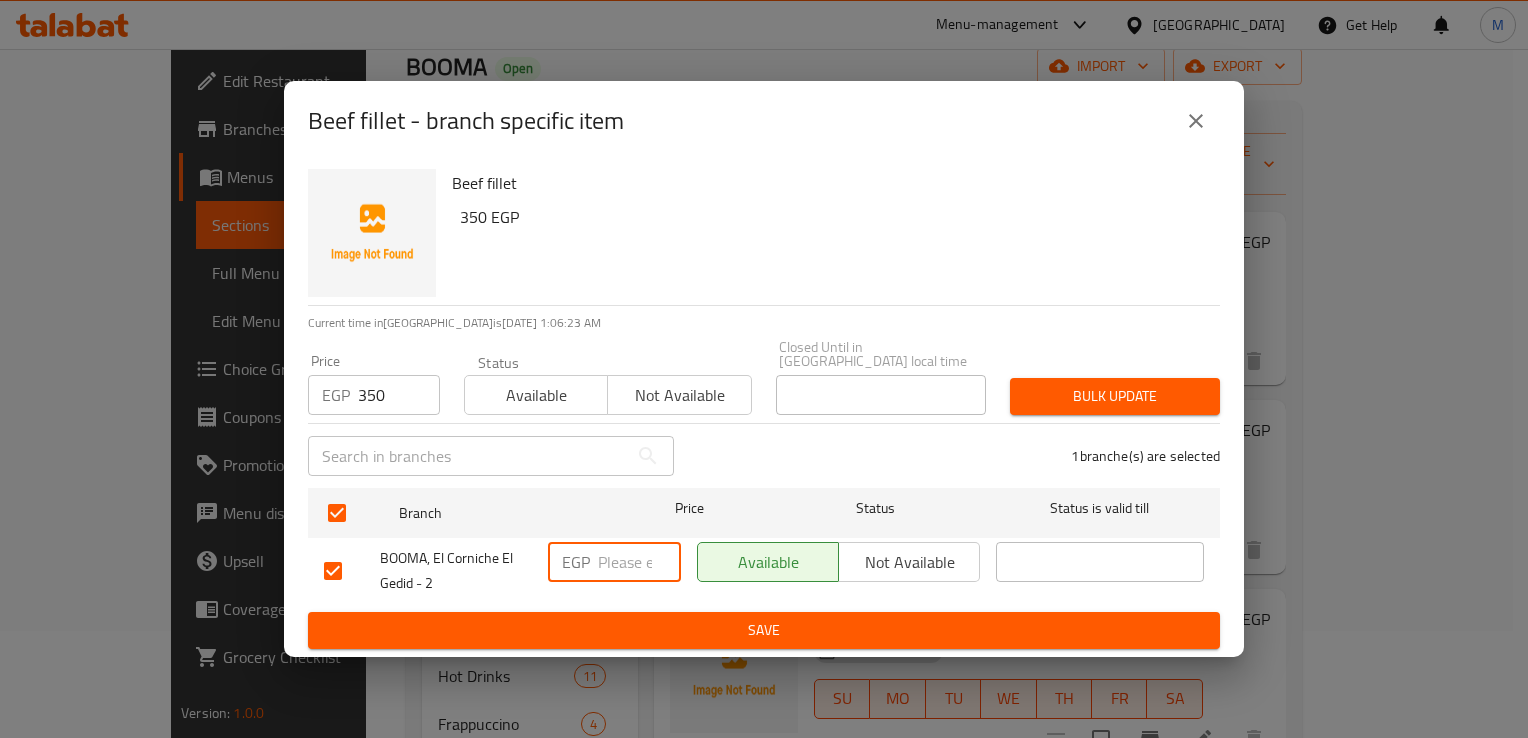 click at bounding box center (639, 562) 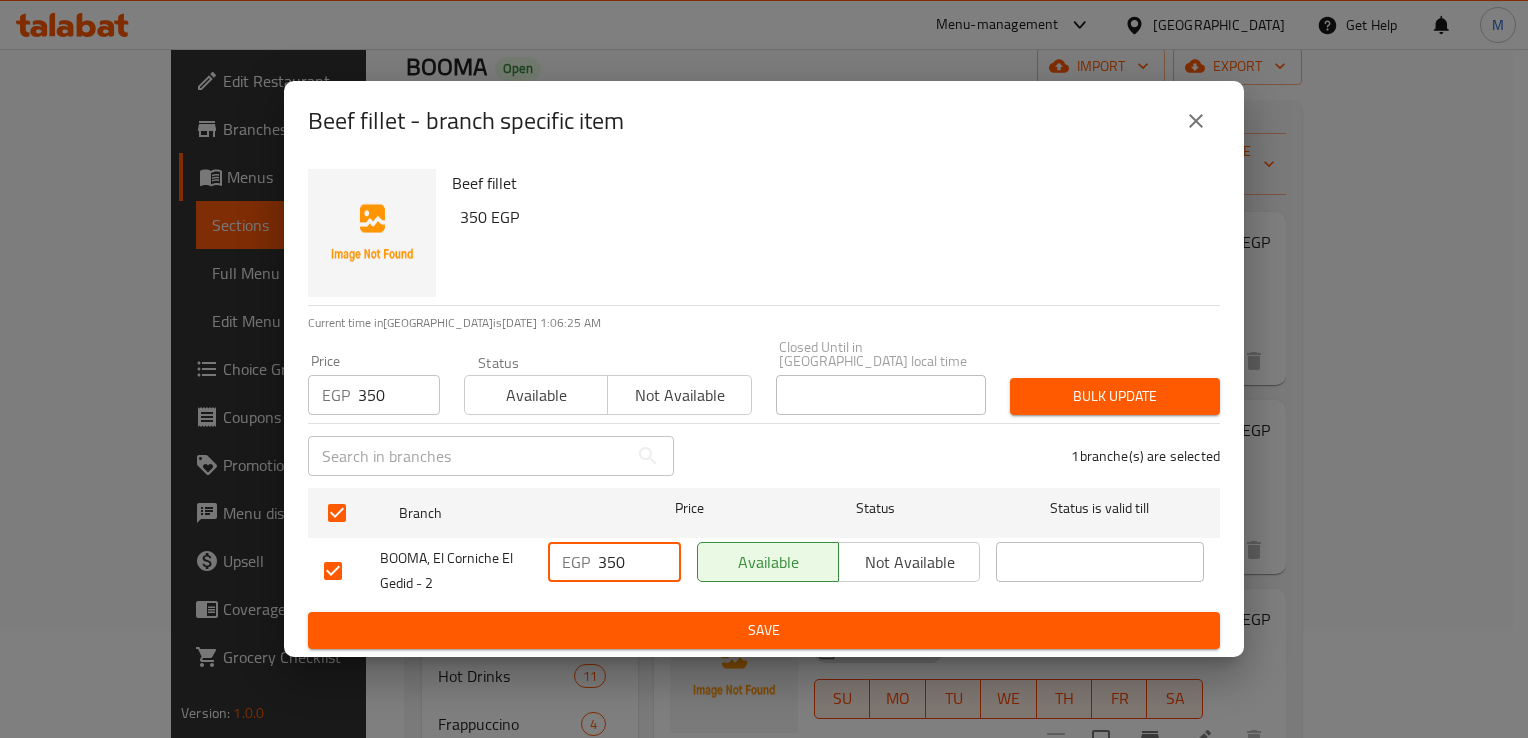 type on "350" 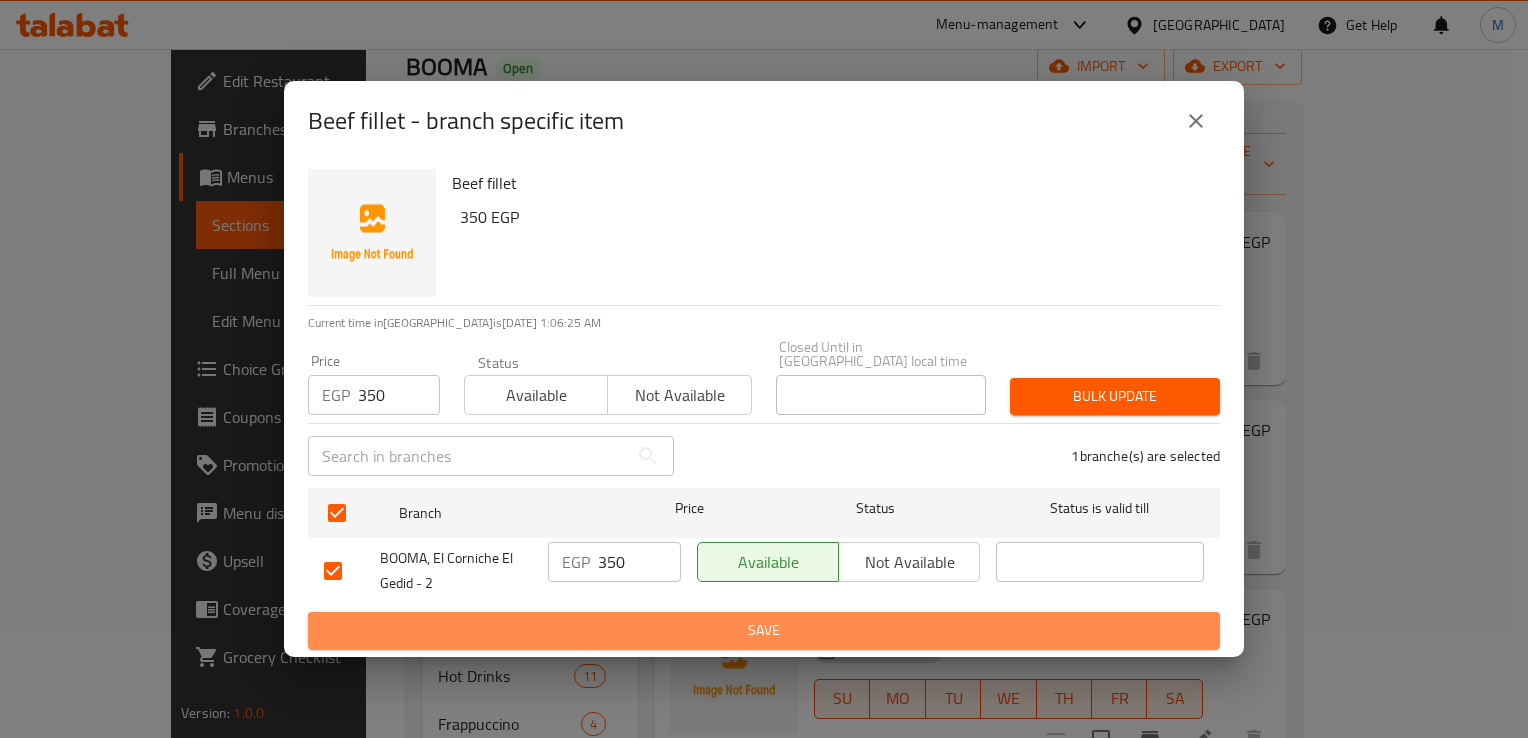 click on "Save" at bounding box center (764, 630) 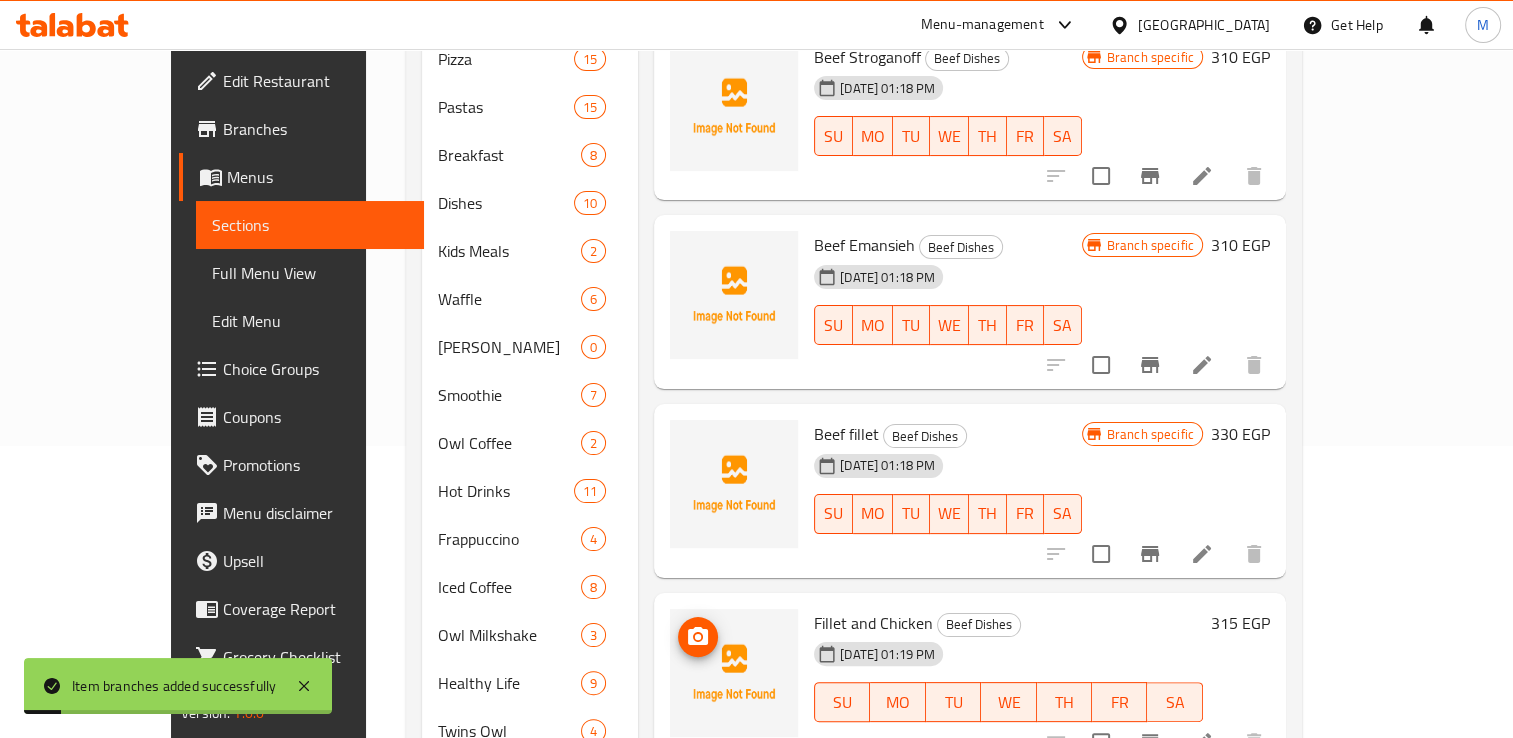 scroll, scrollTop: 343, scrollLeft: 0, axis: vertical 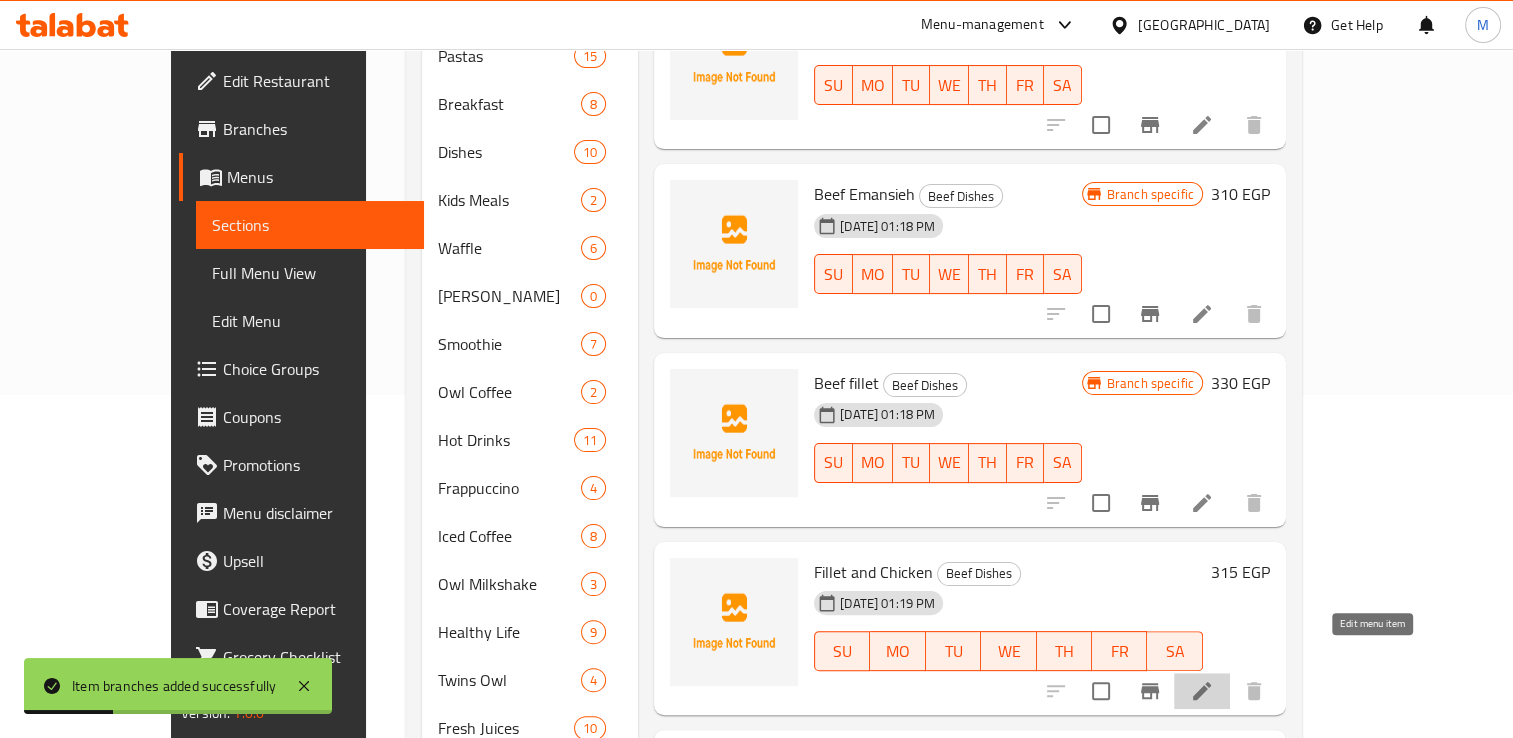 click 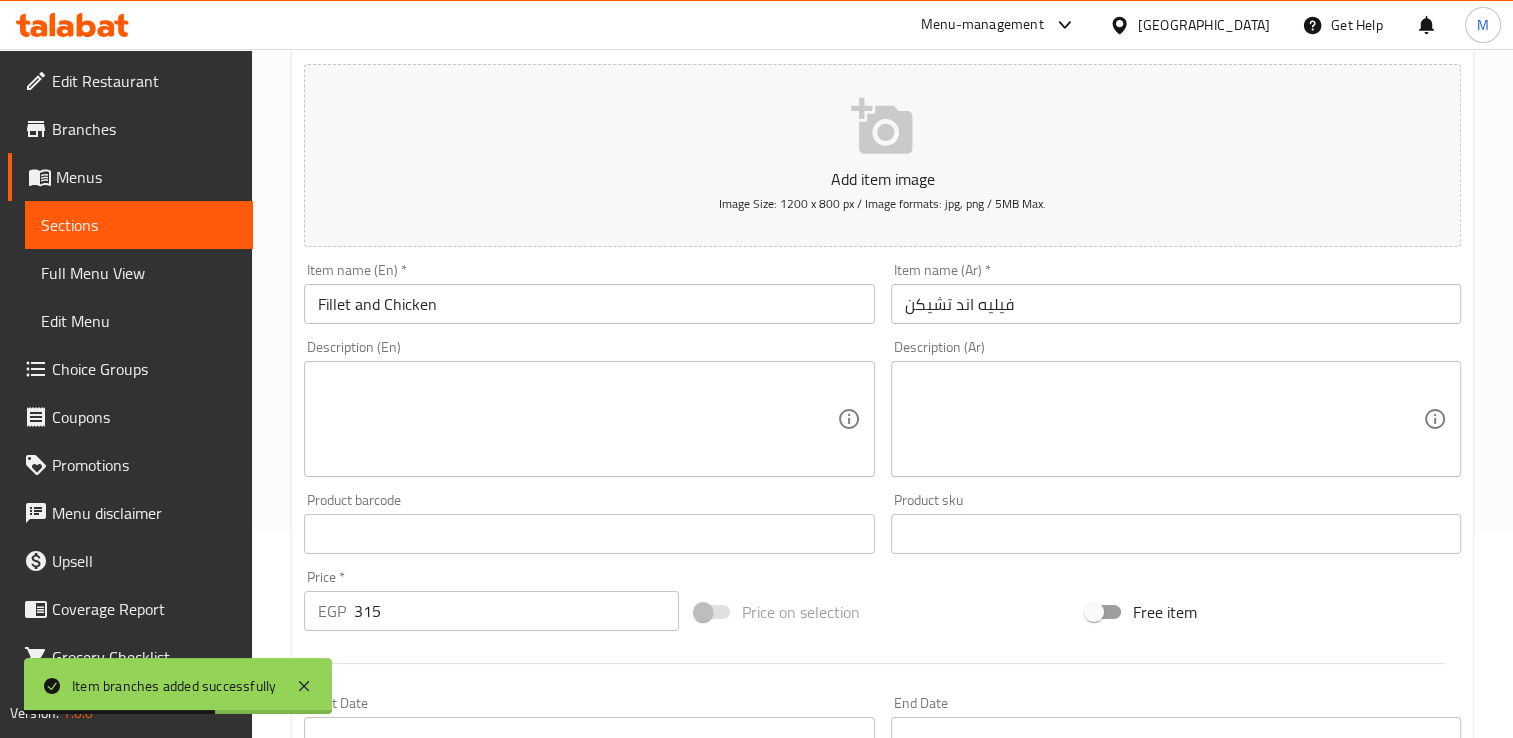 scroll, scrollTop: 208, scrollLeft: 0, axis: vertical 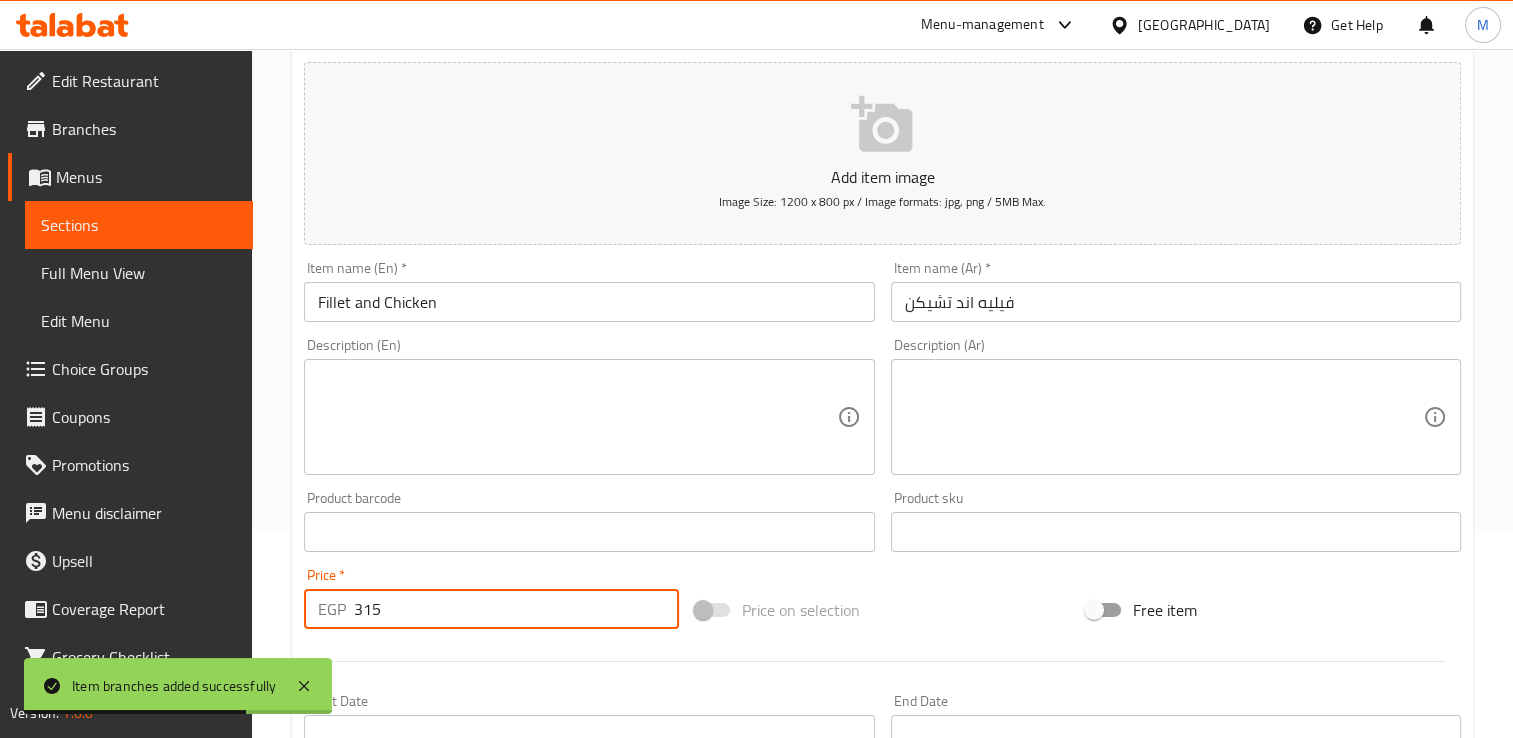click on "315" at bounding box center [516, 609] 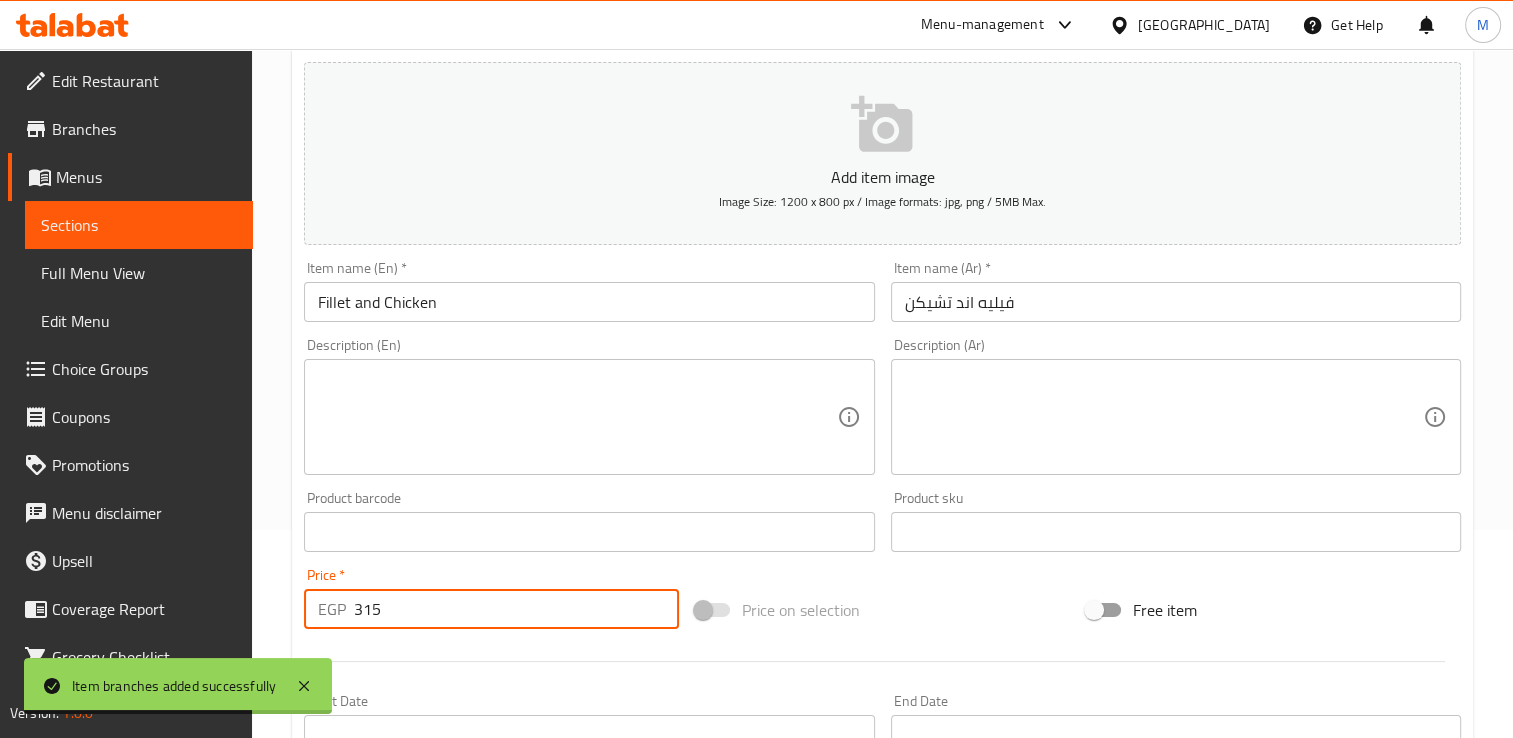 click on "315" at bounding box center (516, 609) 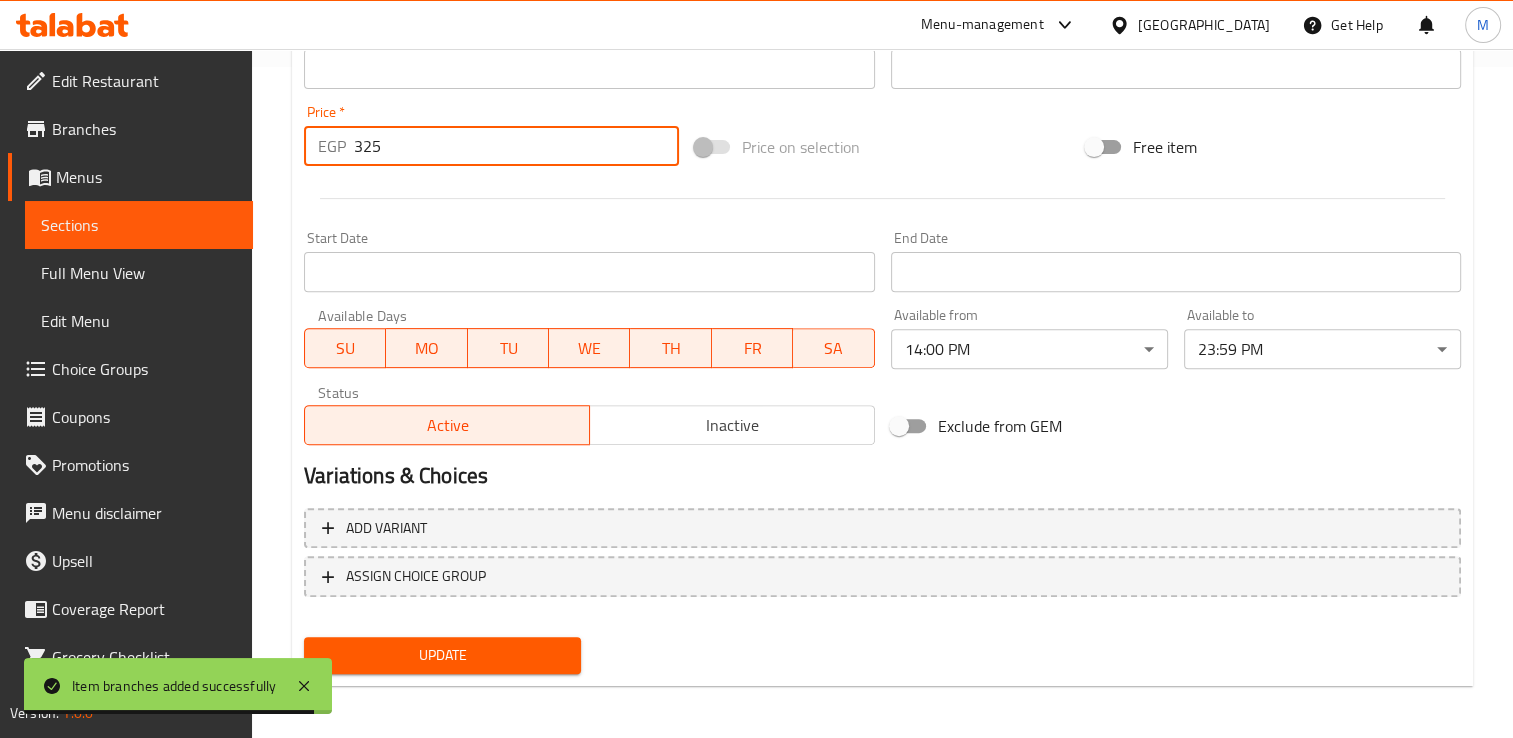 scroll, scrollTop: 674, scrollLeft: 0, axis: vertical 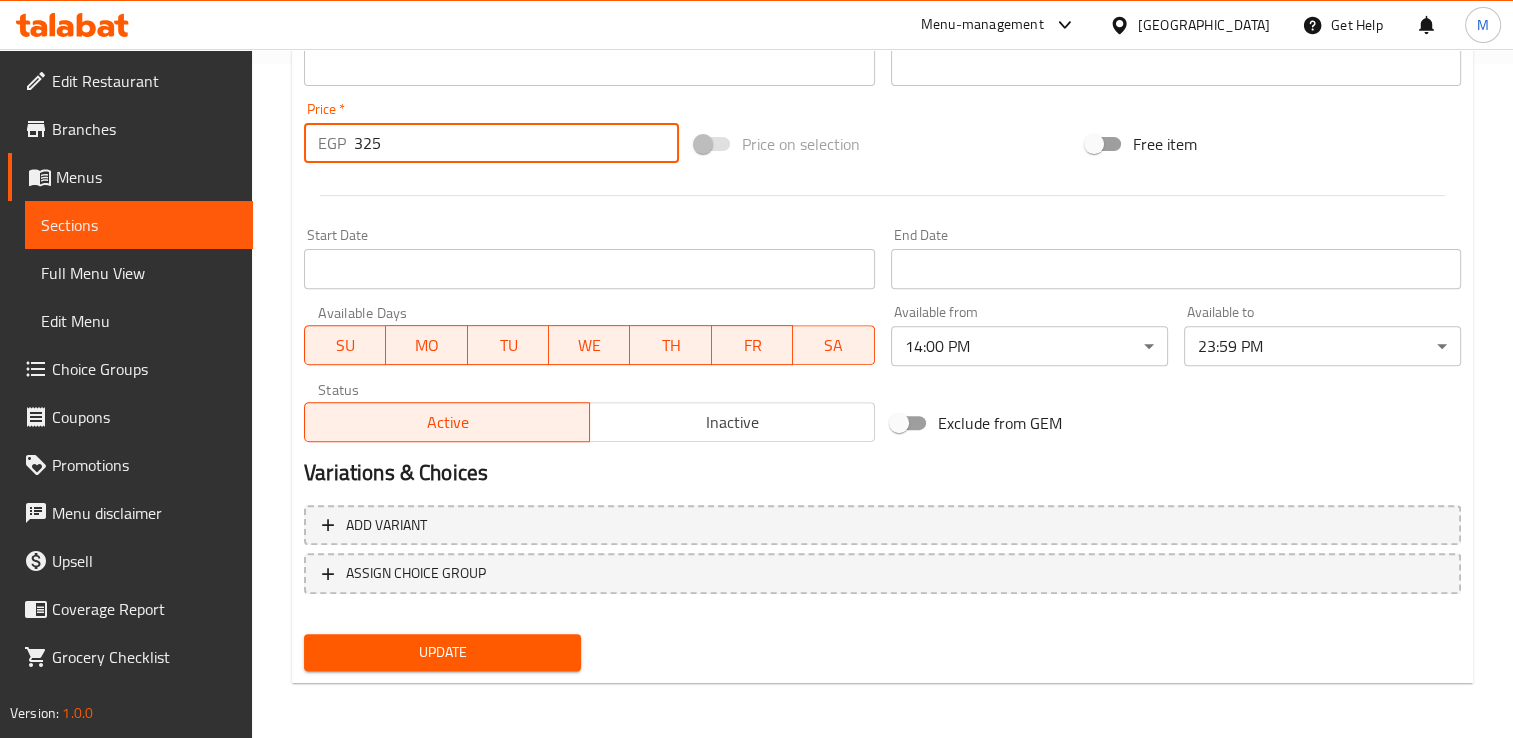 type on "325" 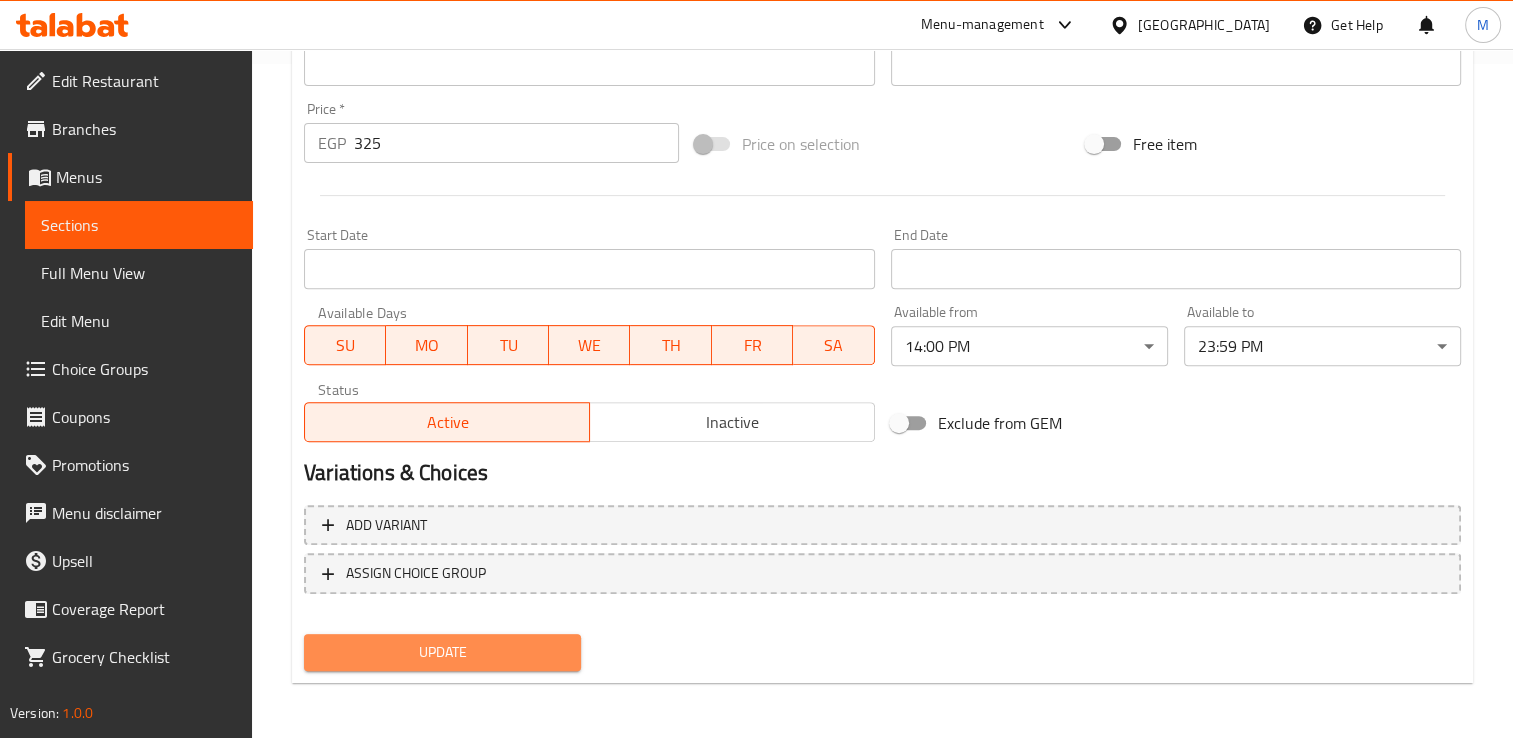 click on "Update" at bounding box center (442, 652) 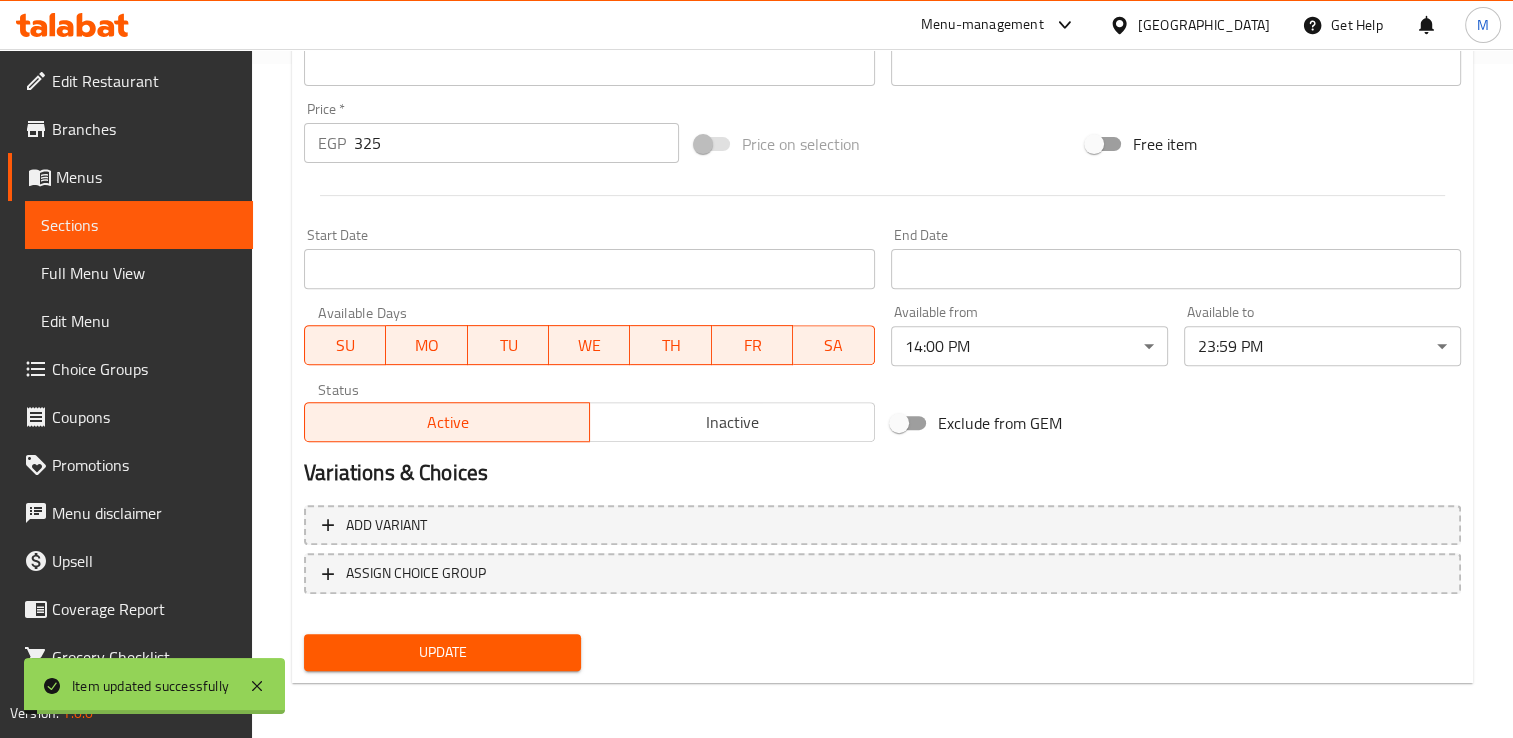 scroll, scrollTop: 0, scrollLeft: 0, axis: both 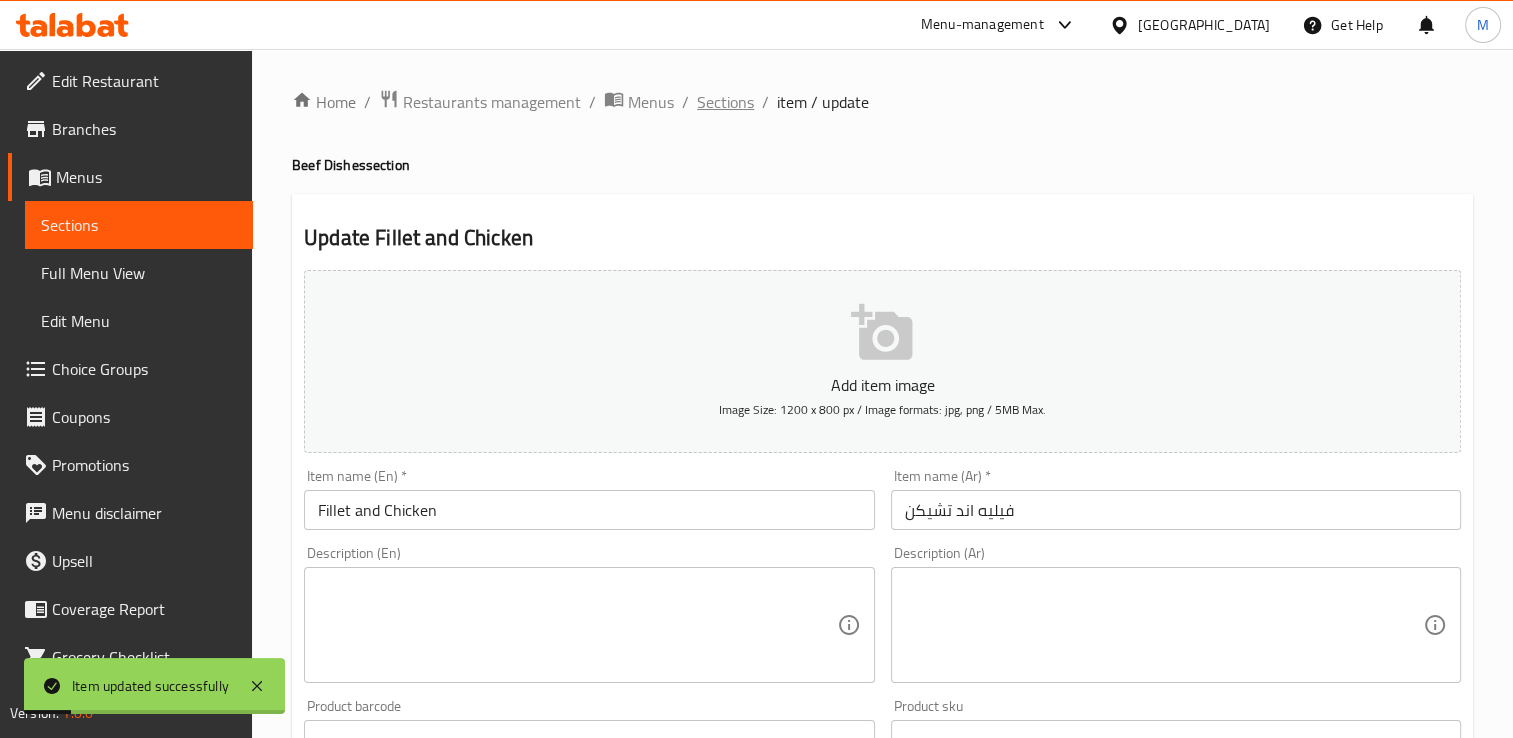 click on "Sections" at bounding box center [725, 102] 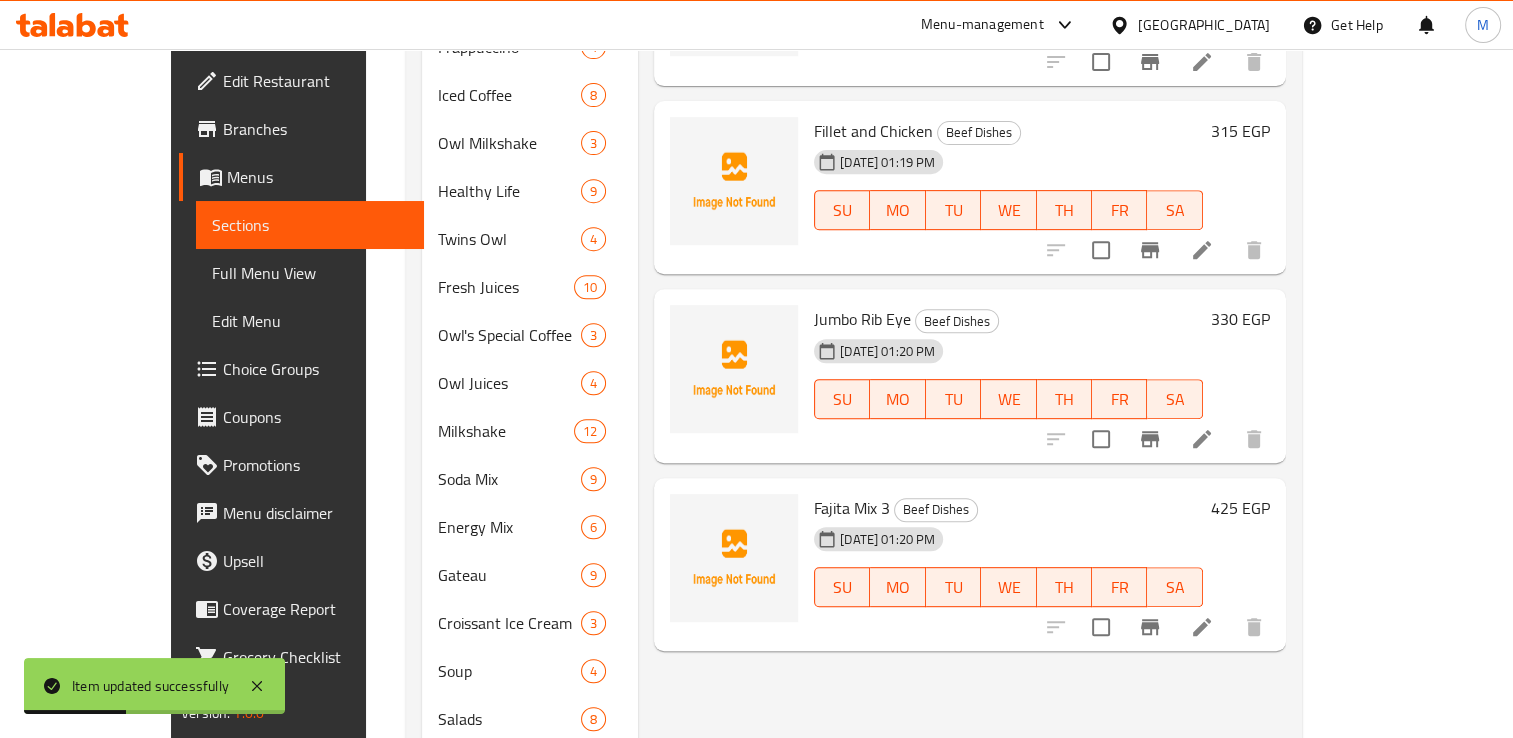 scroll, scrollTop: 761, scrollLeft: 0, axis: vertical 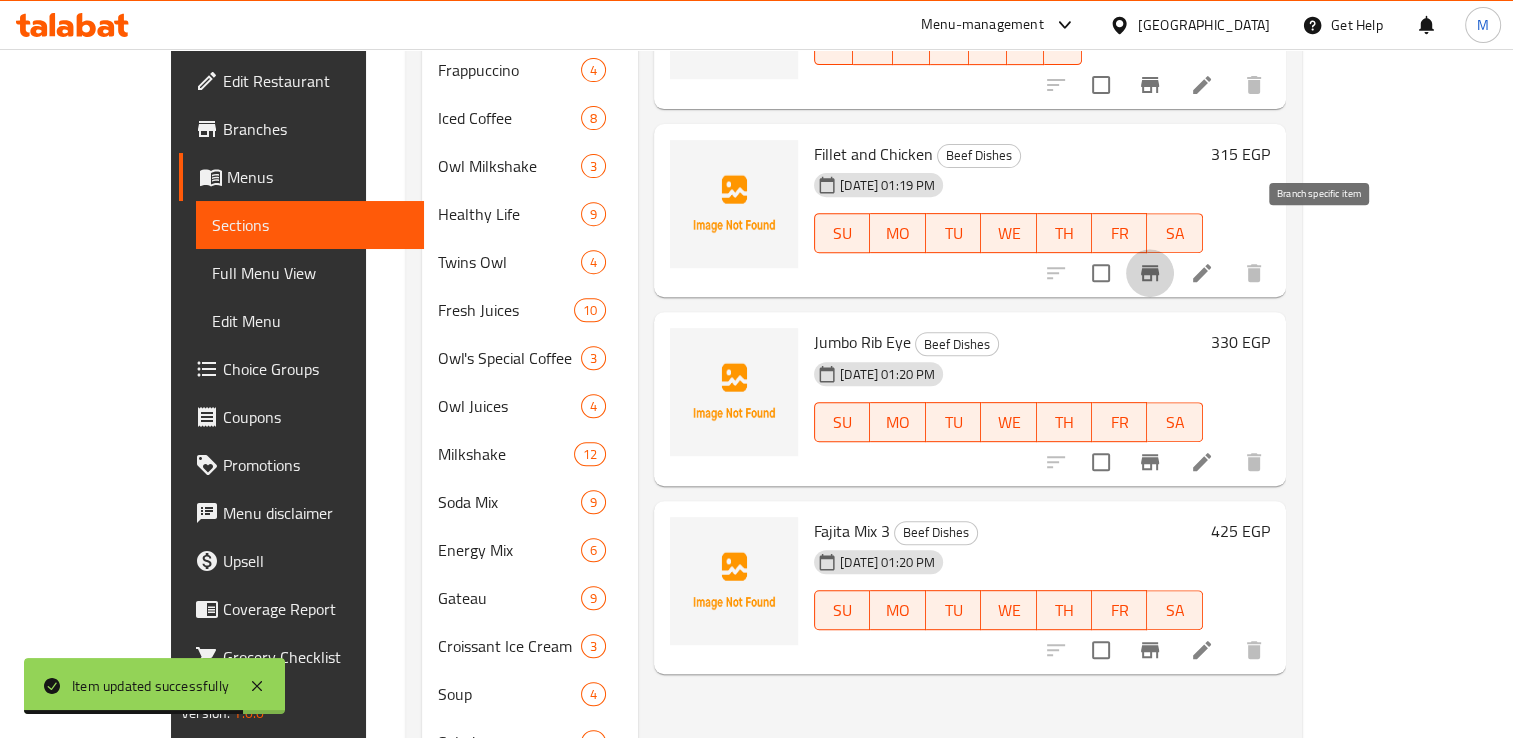 click 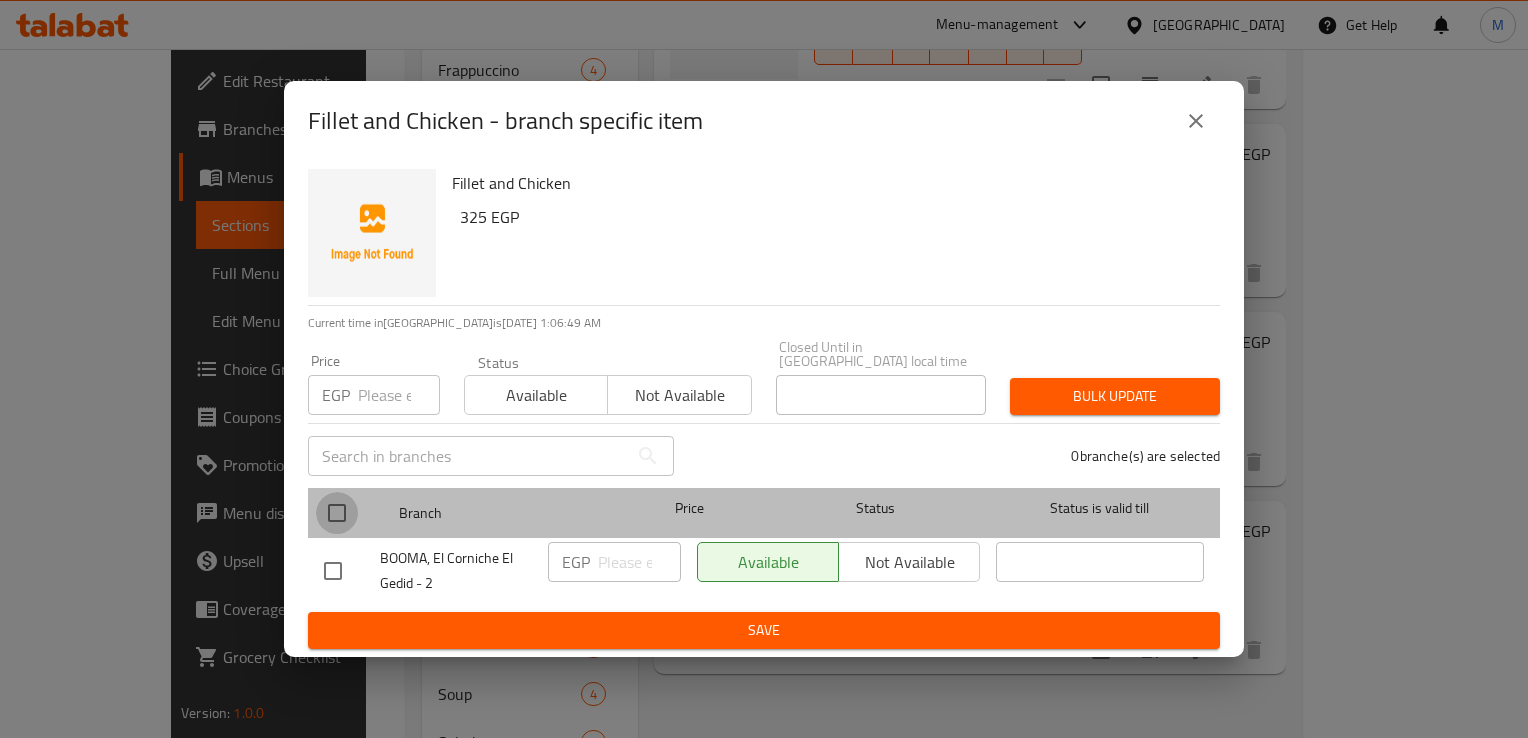 click at bounding box center (337, 513) 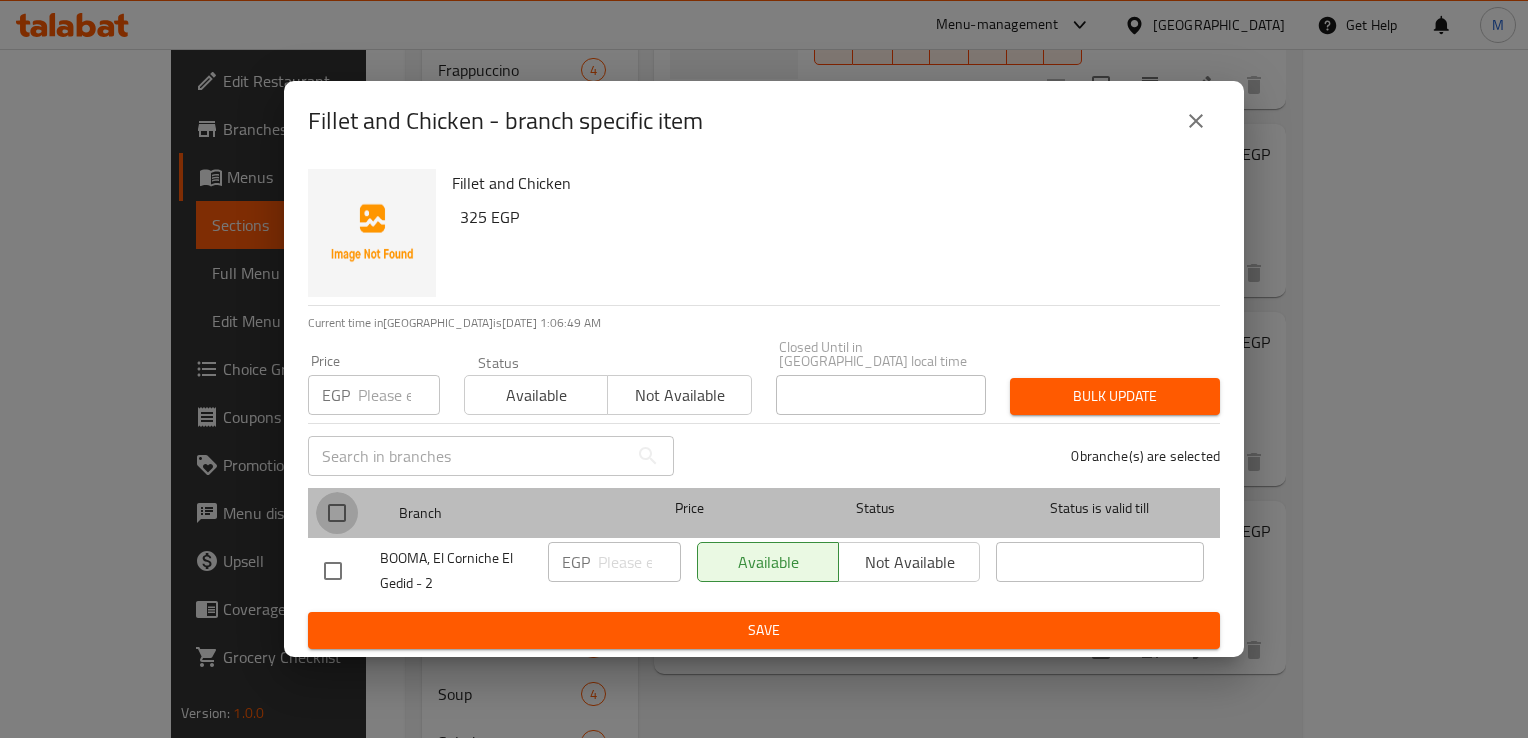 checkbox on "true" 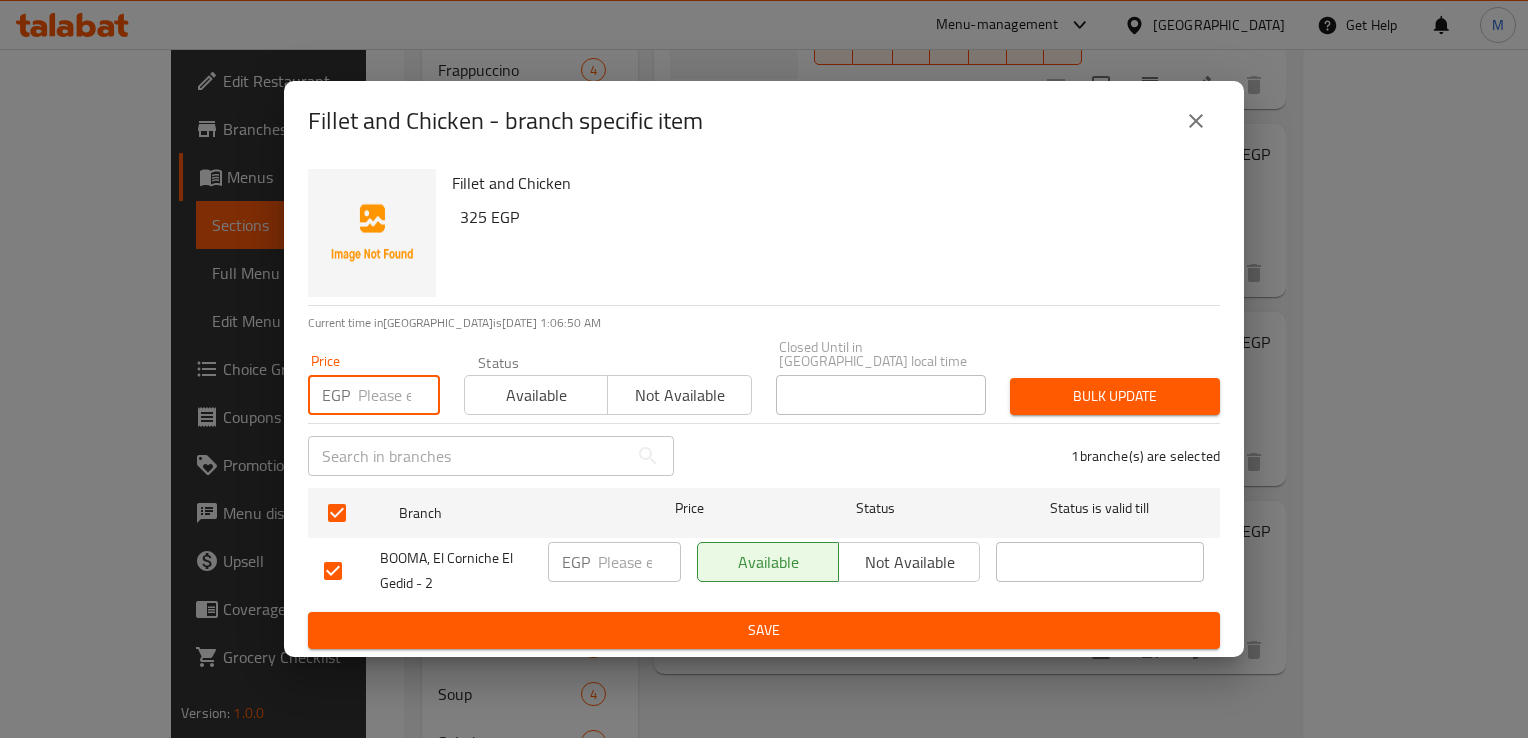 click at bounding box center [399, 395] 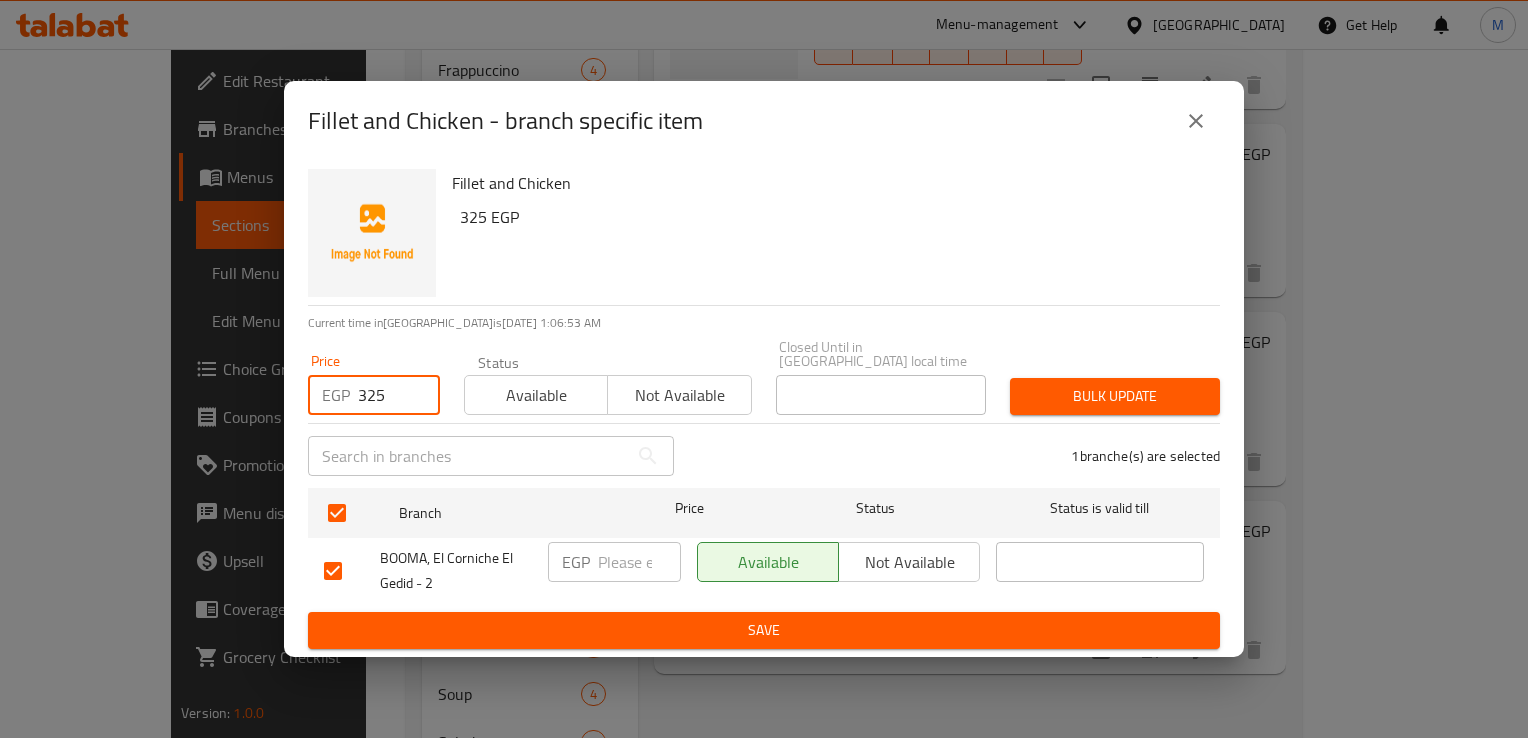 type on "325" 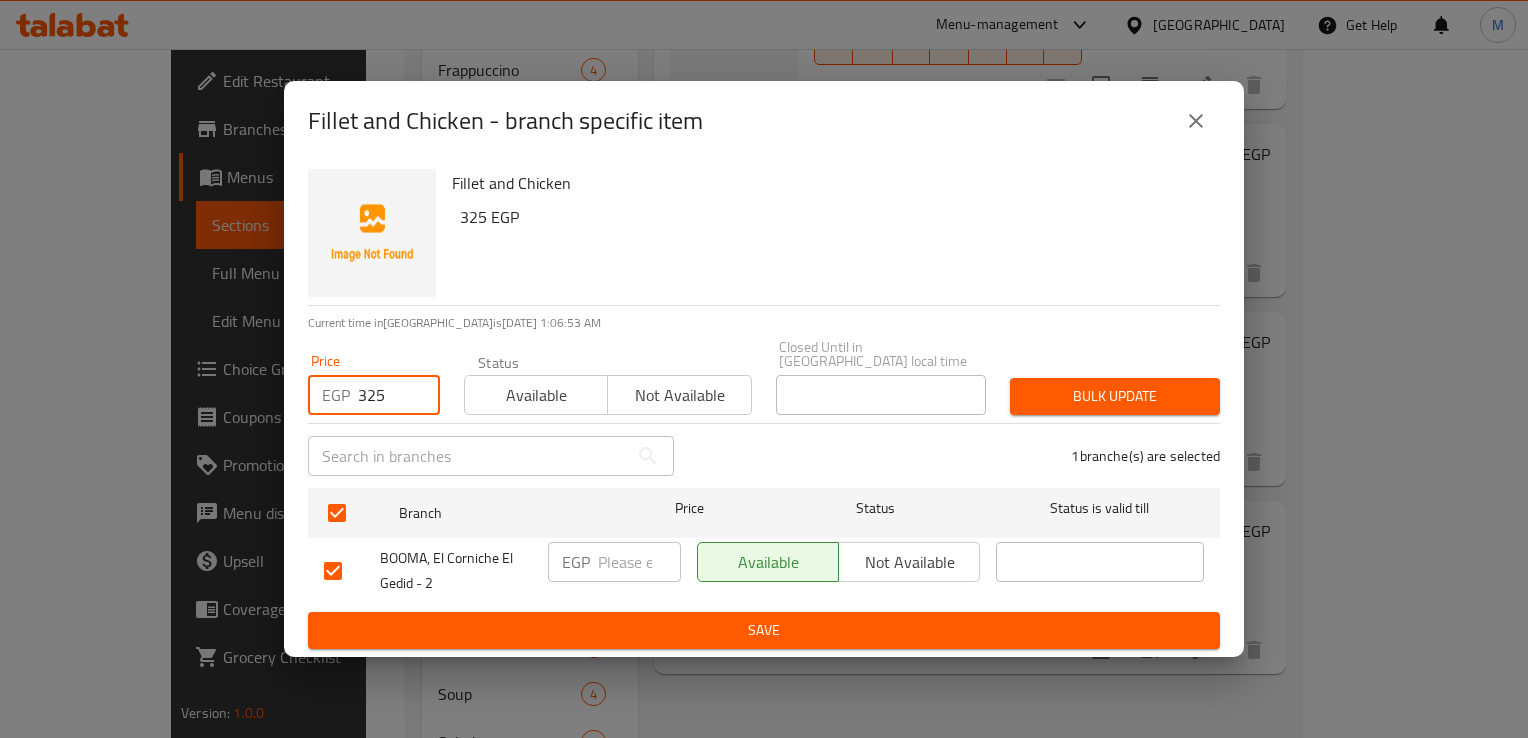 click at bounding box center (639, 562) 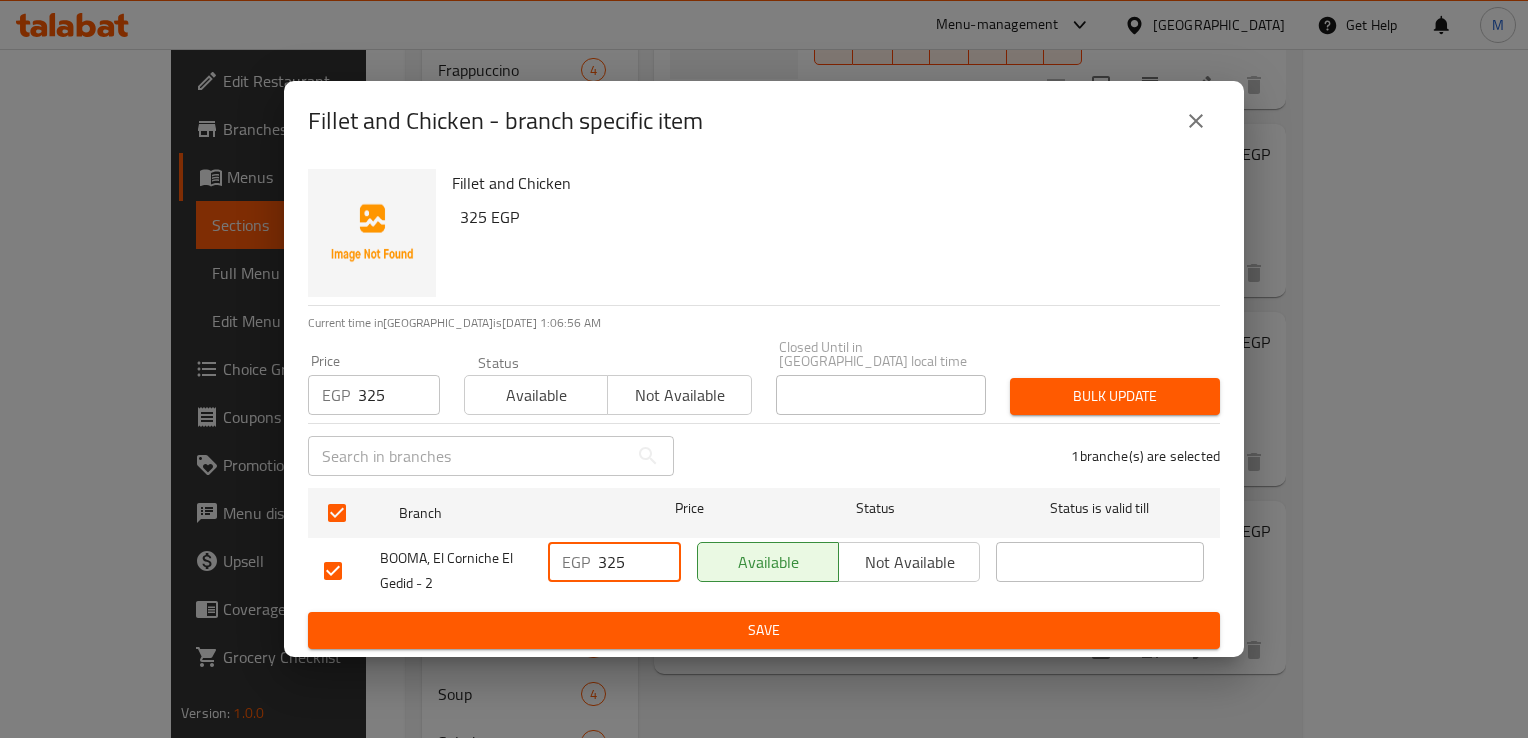type on "325" 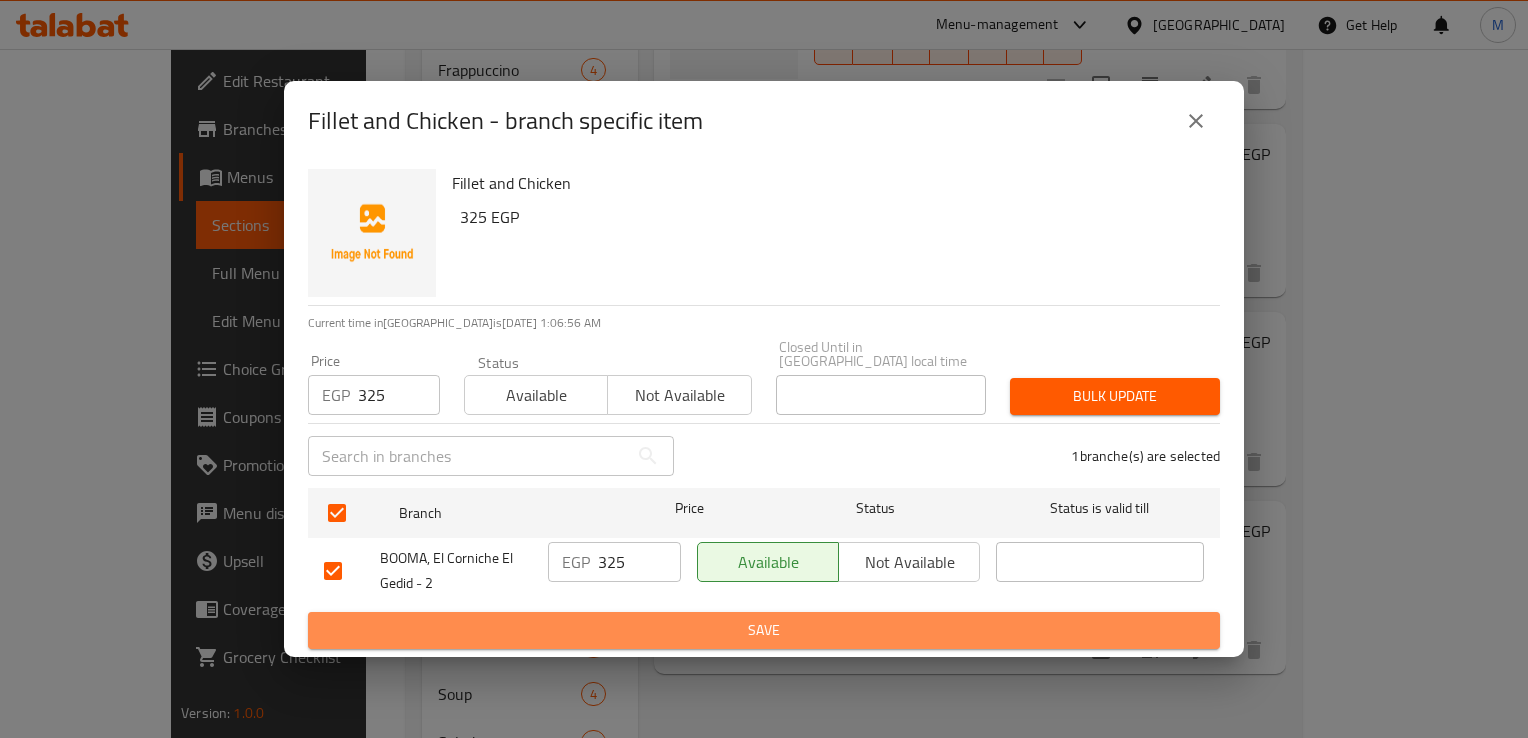 click on "Save" at bounding box center (764, 630) 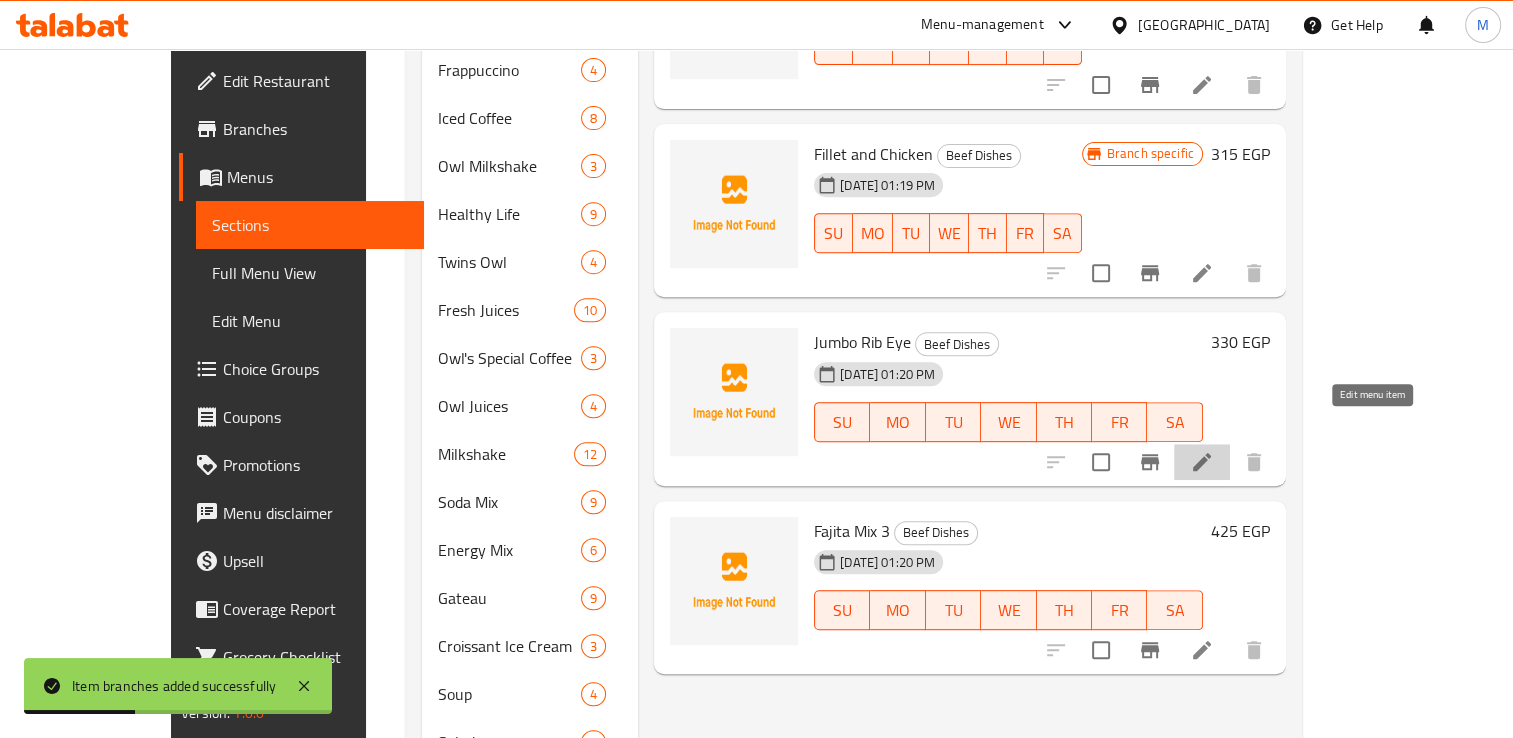 click 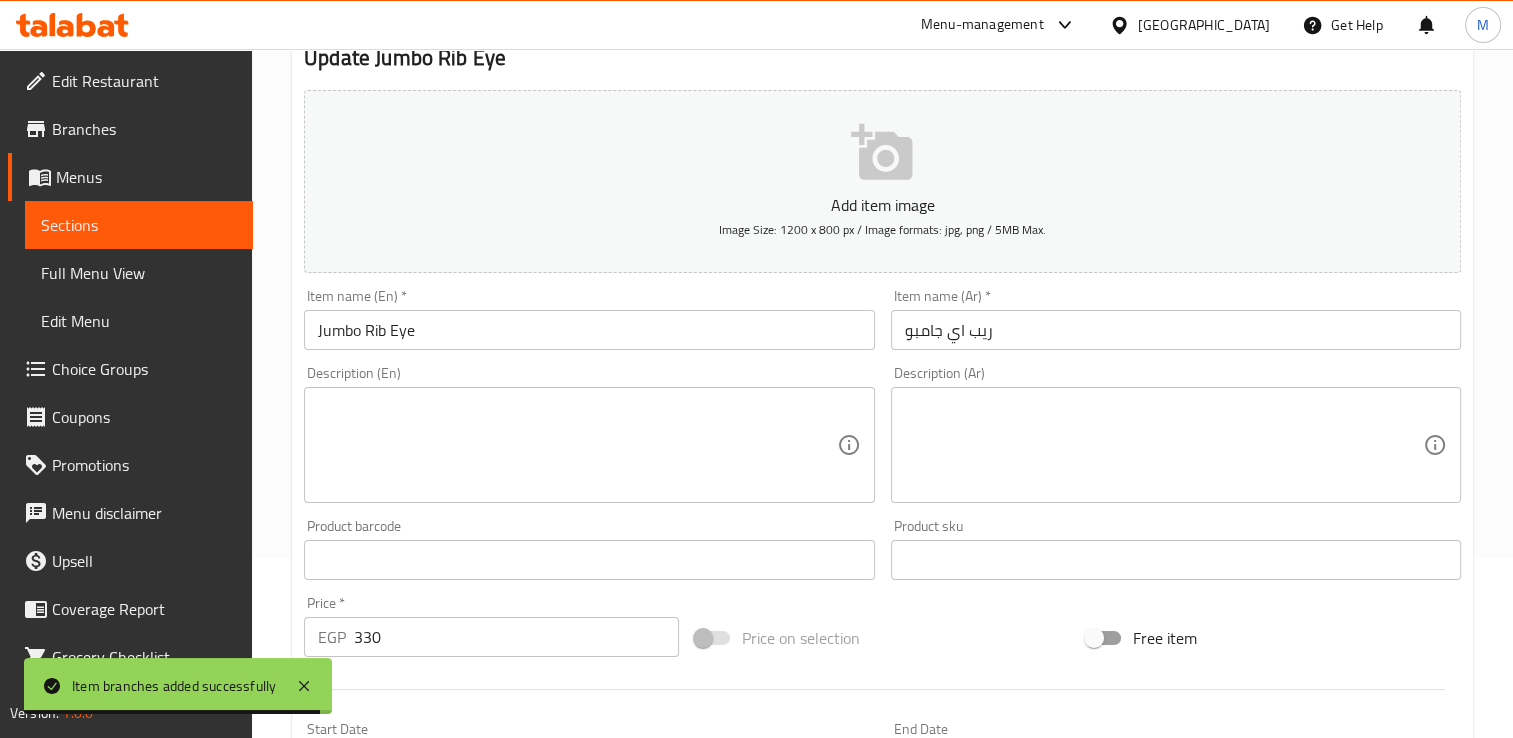 scroll, scrollTop: 184, scrollLeft: 0, axis: vertical 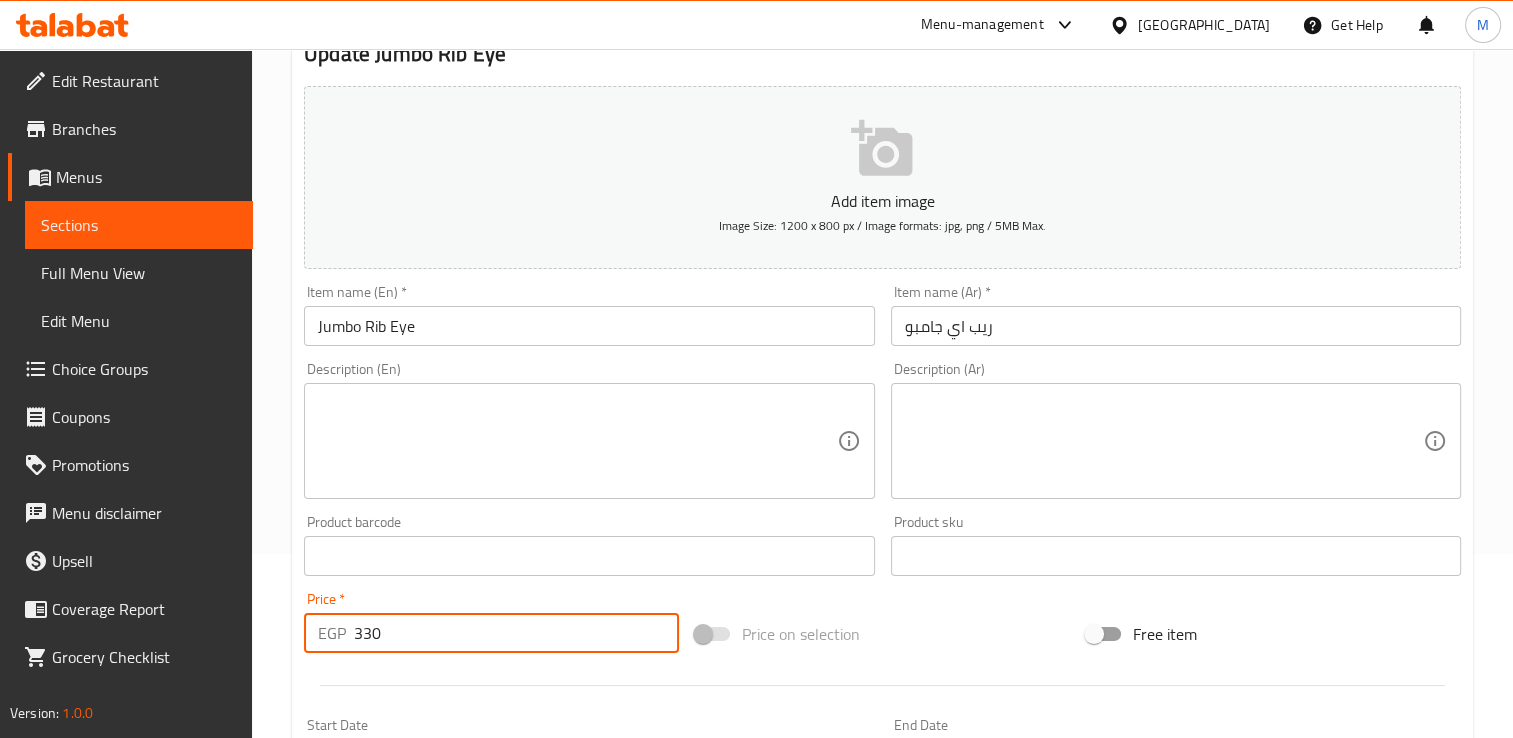 click on "330" at bounding box center [516, 633] 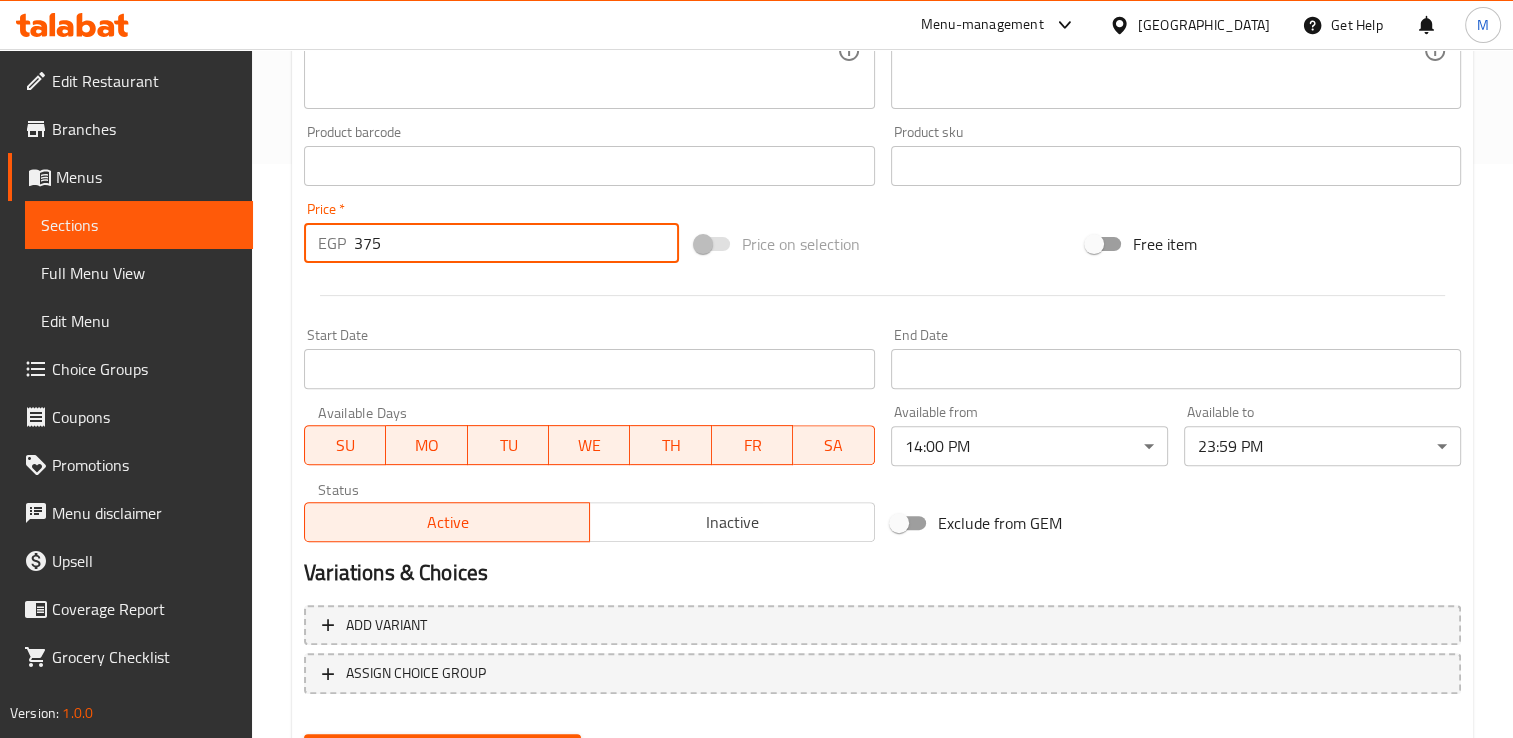 scroll, scrollTop: 674, scrollLeft: 0, axis: vertical 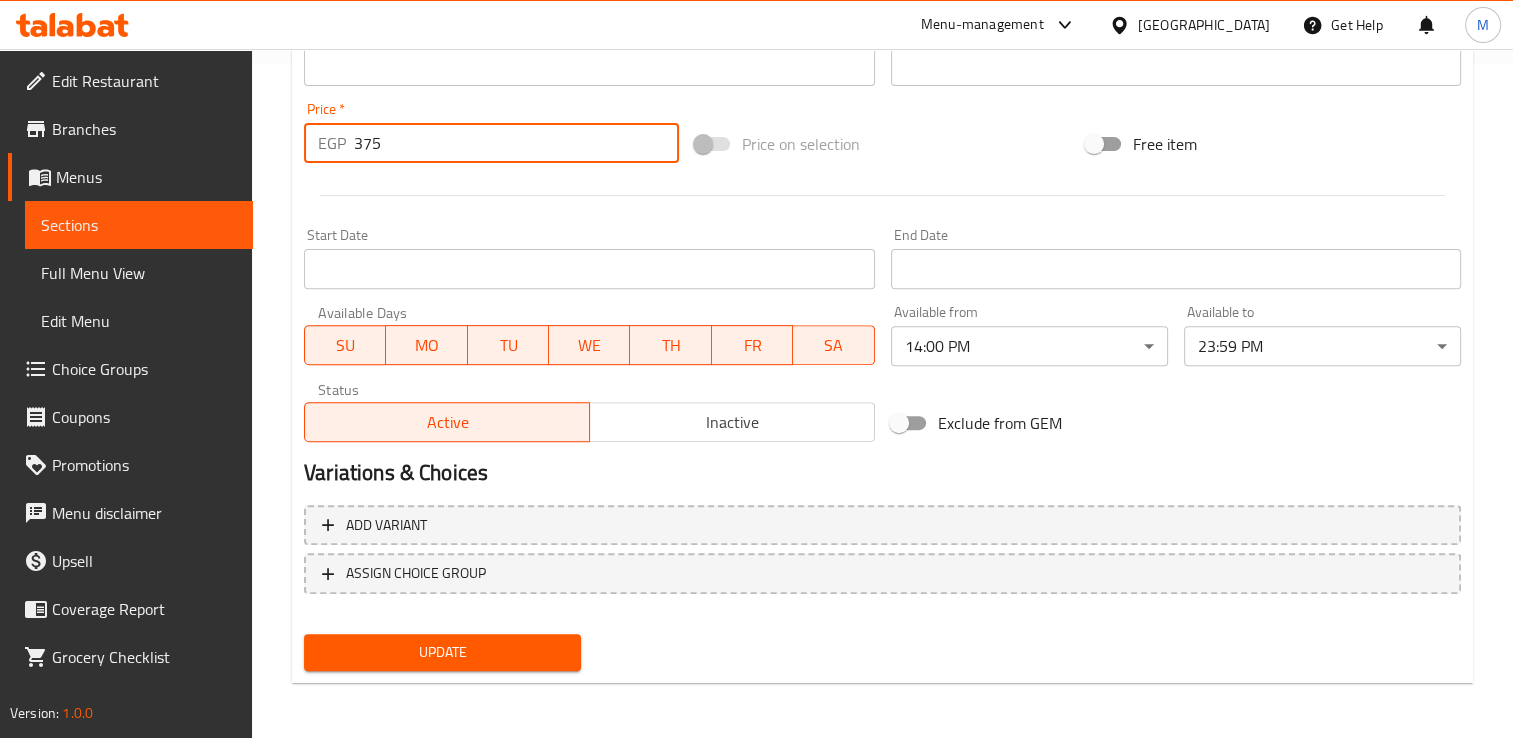 type on "375" 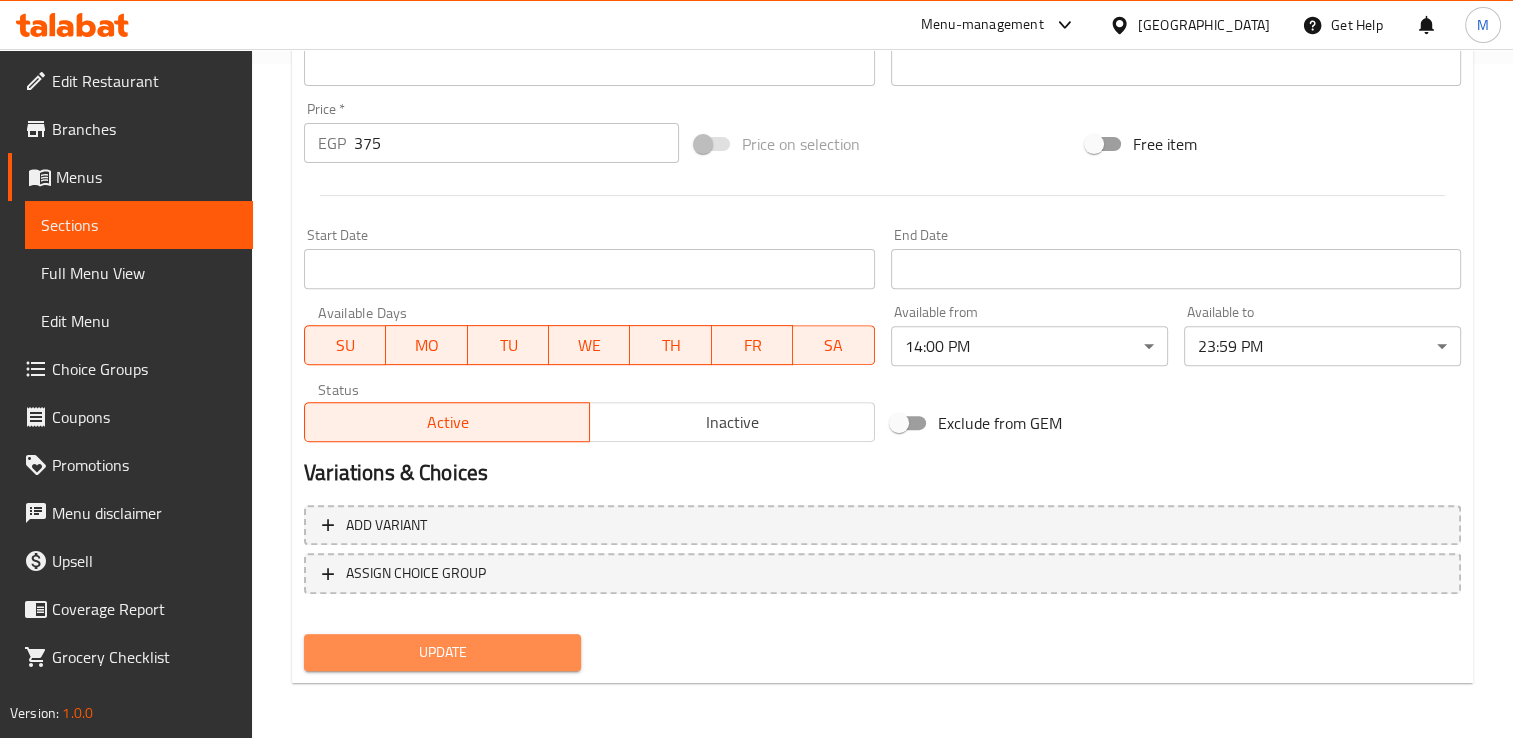 click on "Update" at bounding box center [442, 652] 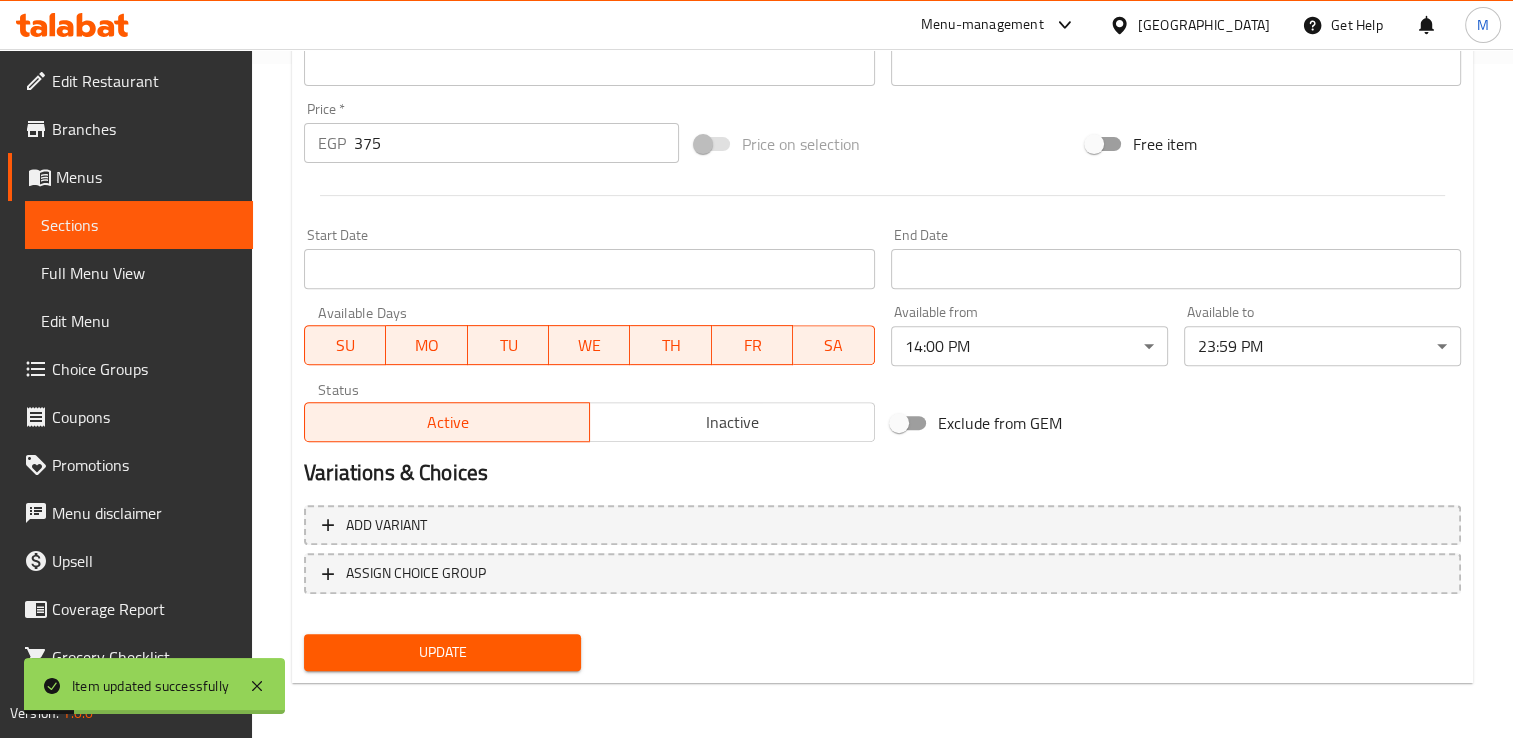 scroll, scrollTop: 0, scrollLeft: 0, axis: both 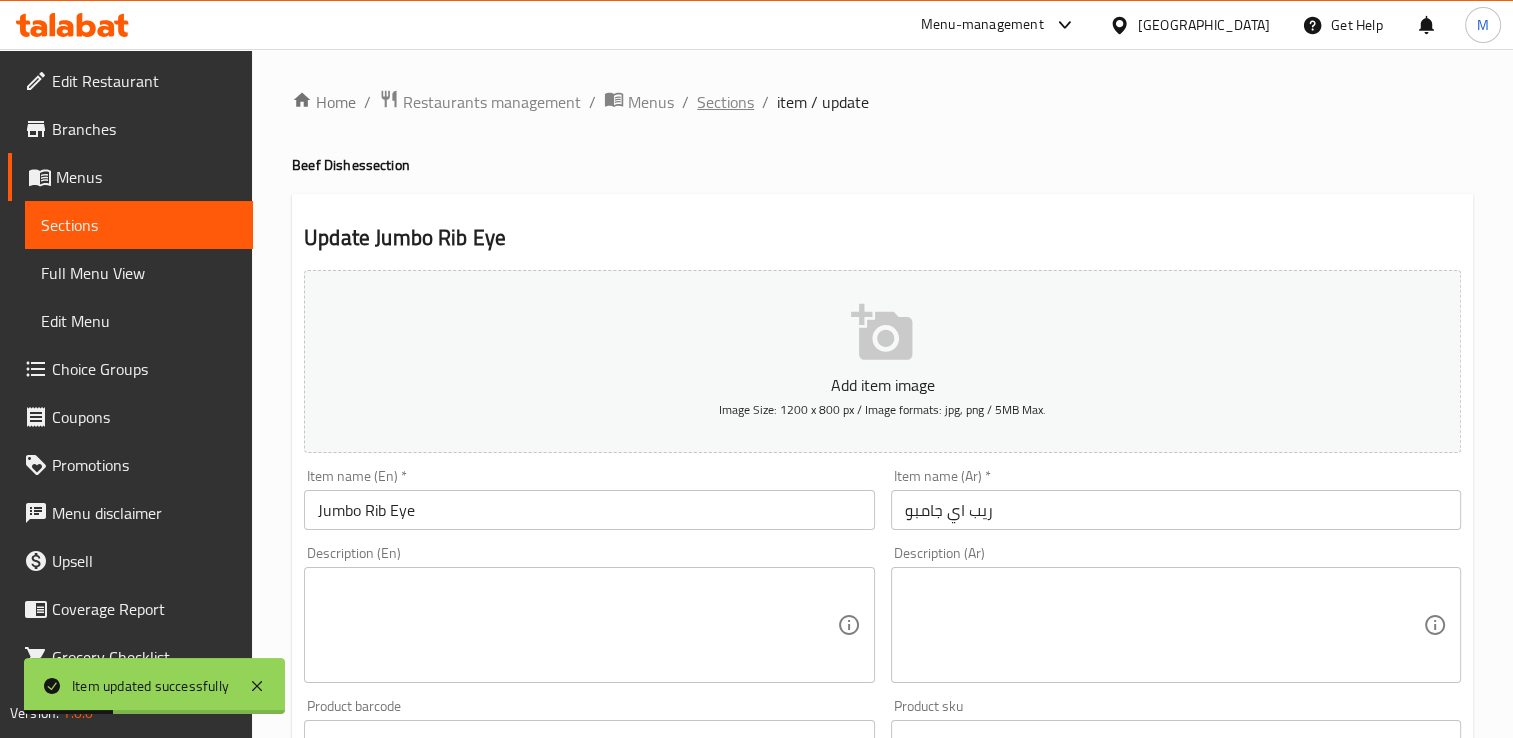 click on "Sections" at bounding box center (725, 102) 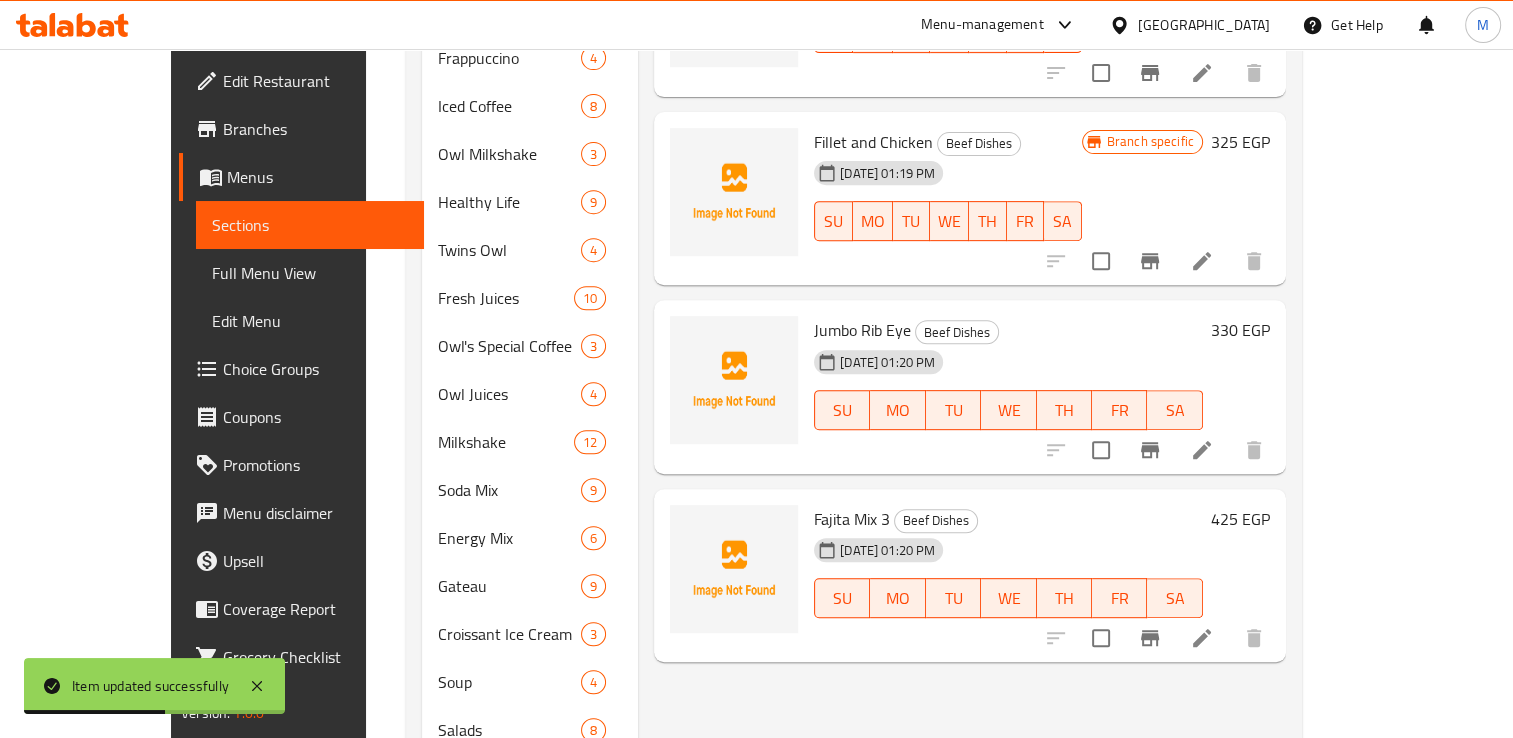 scroll, scrollTop: 755, scrollLeft: 0, axis: vertical 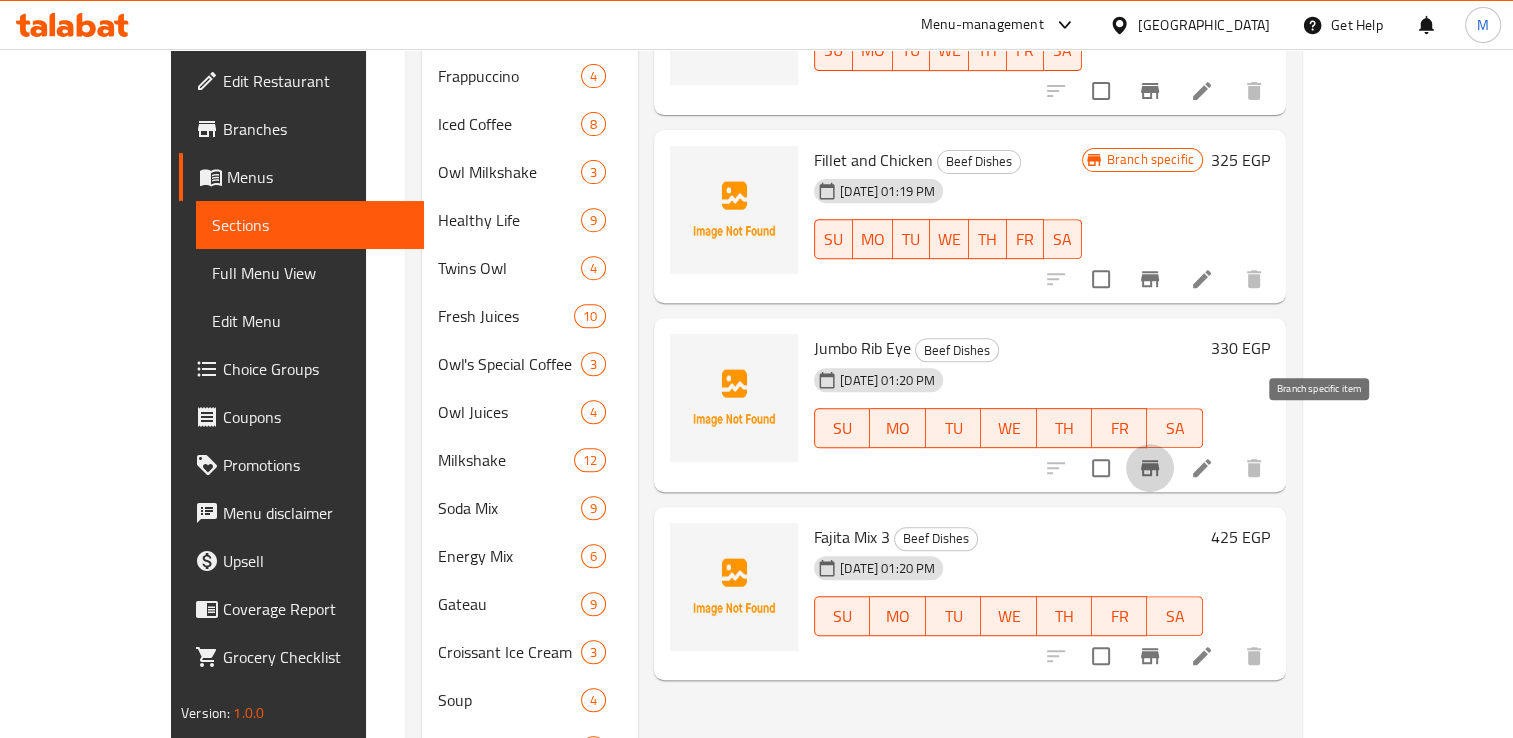 click 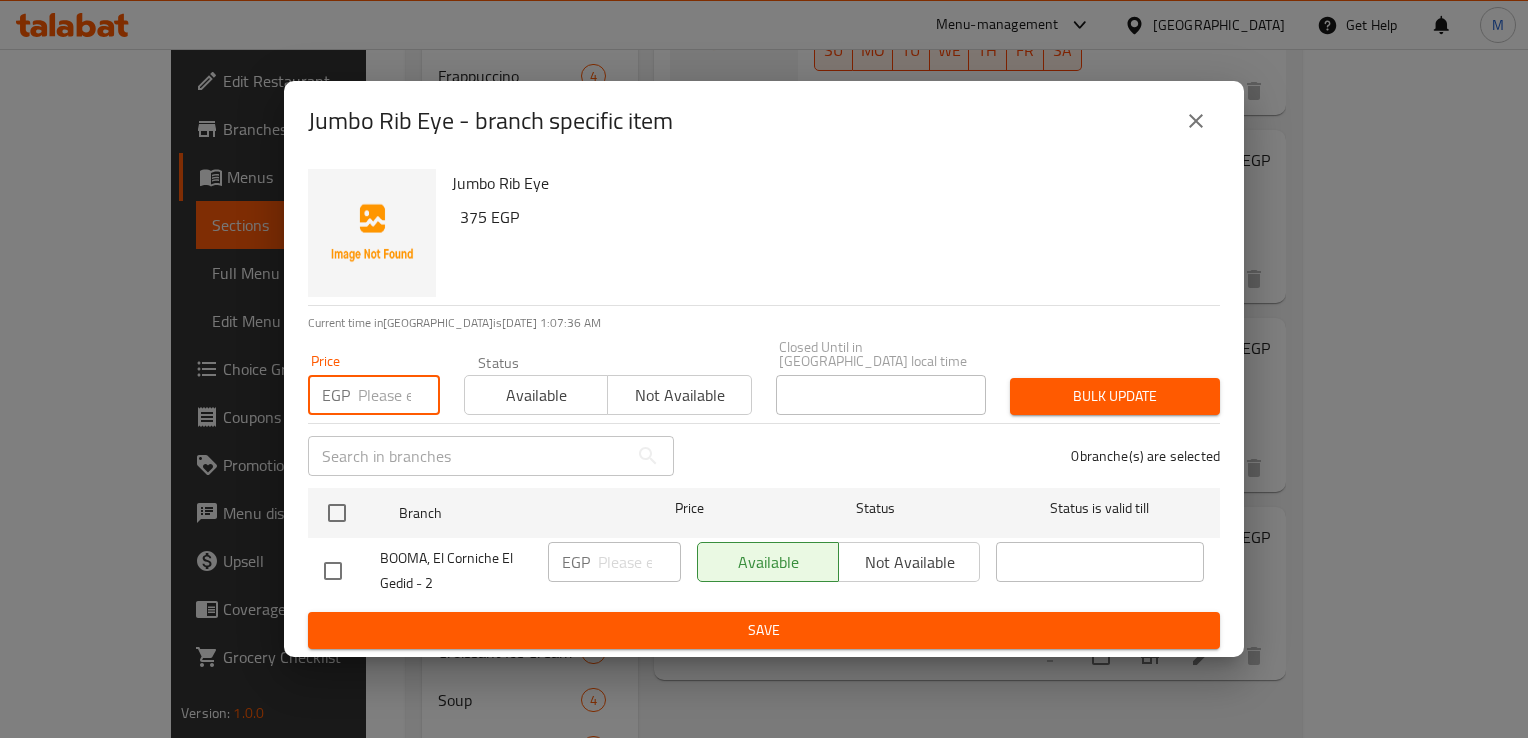 click at bounding box center [399, 395] 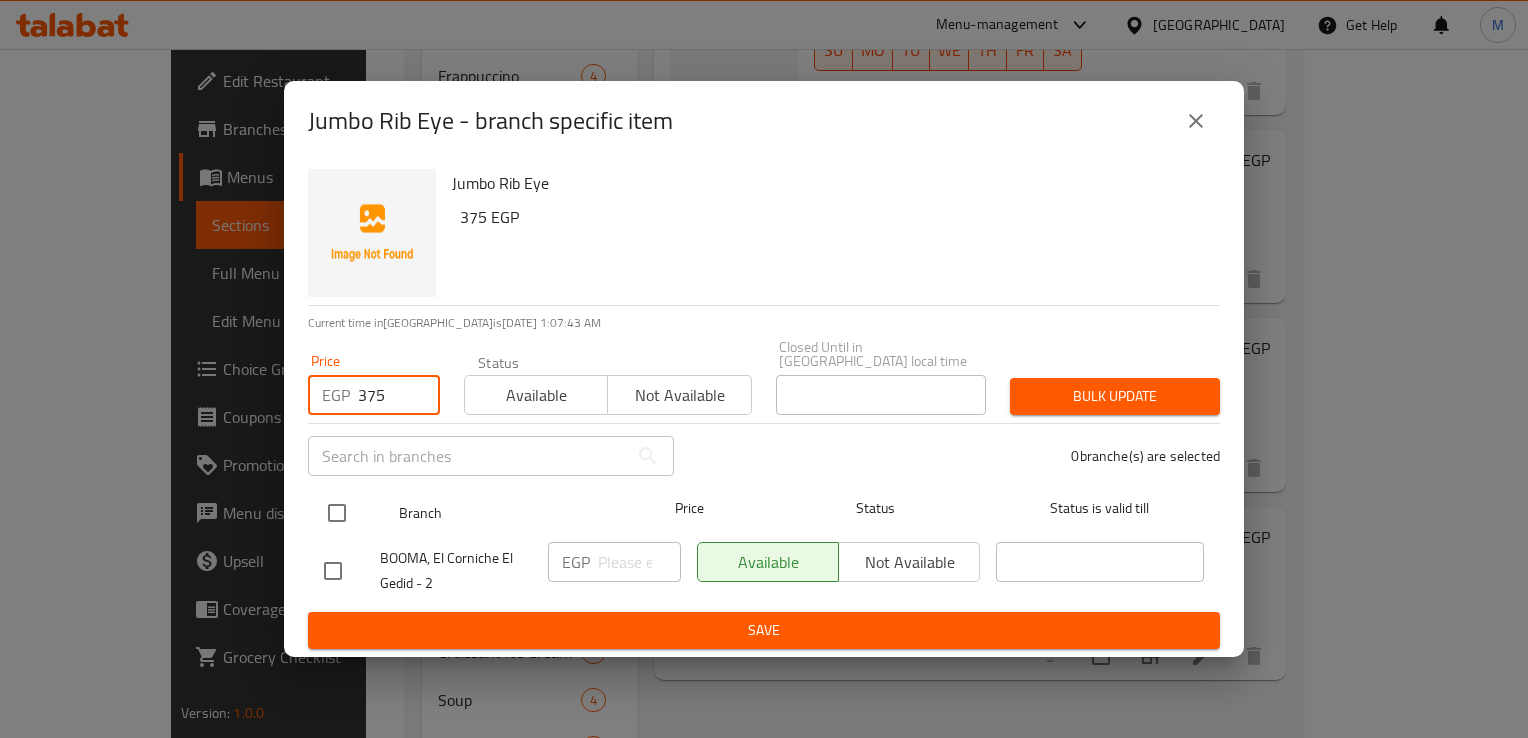 type on "375" 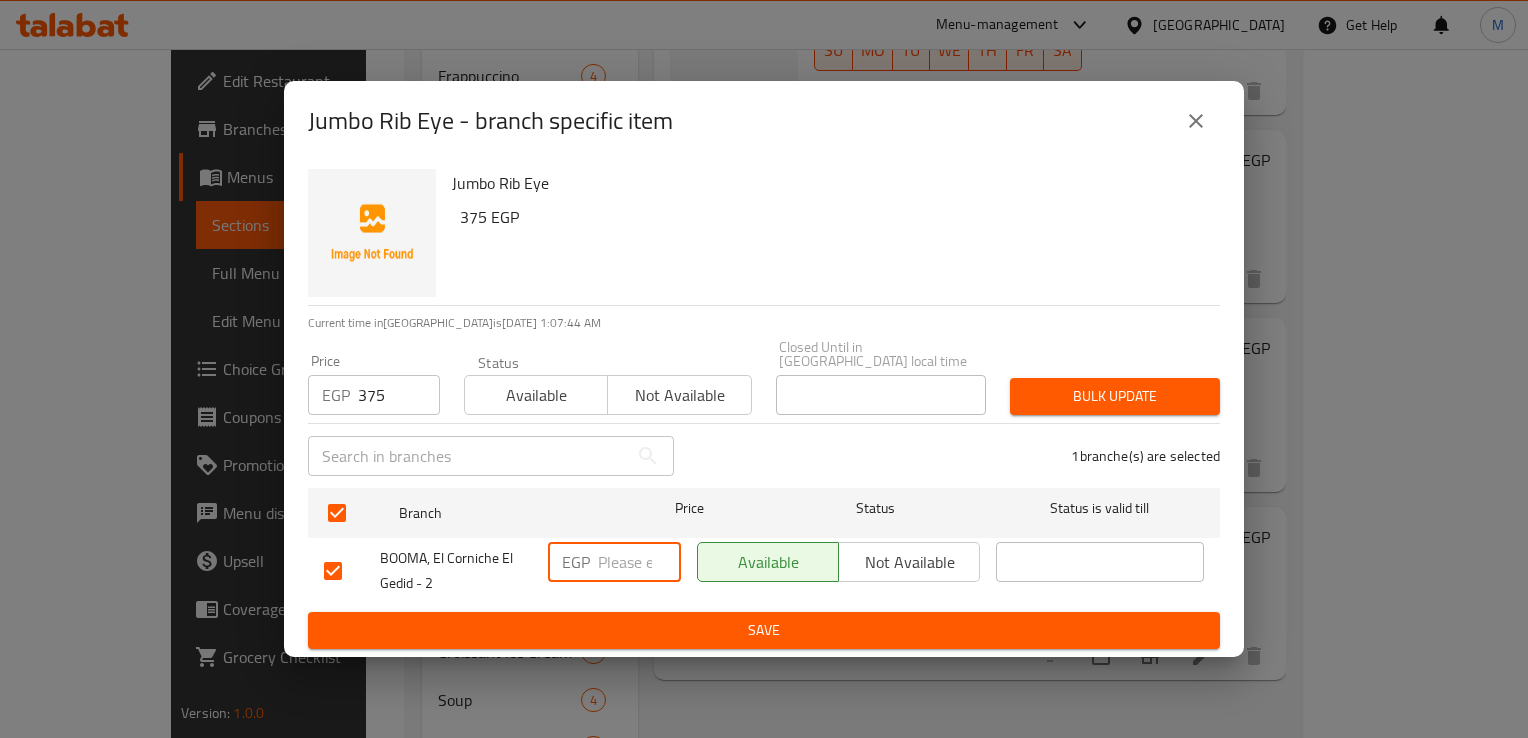 click at bounding box center [639, 562] 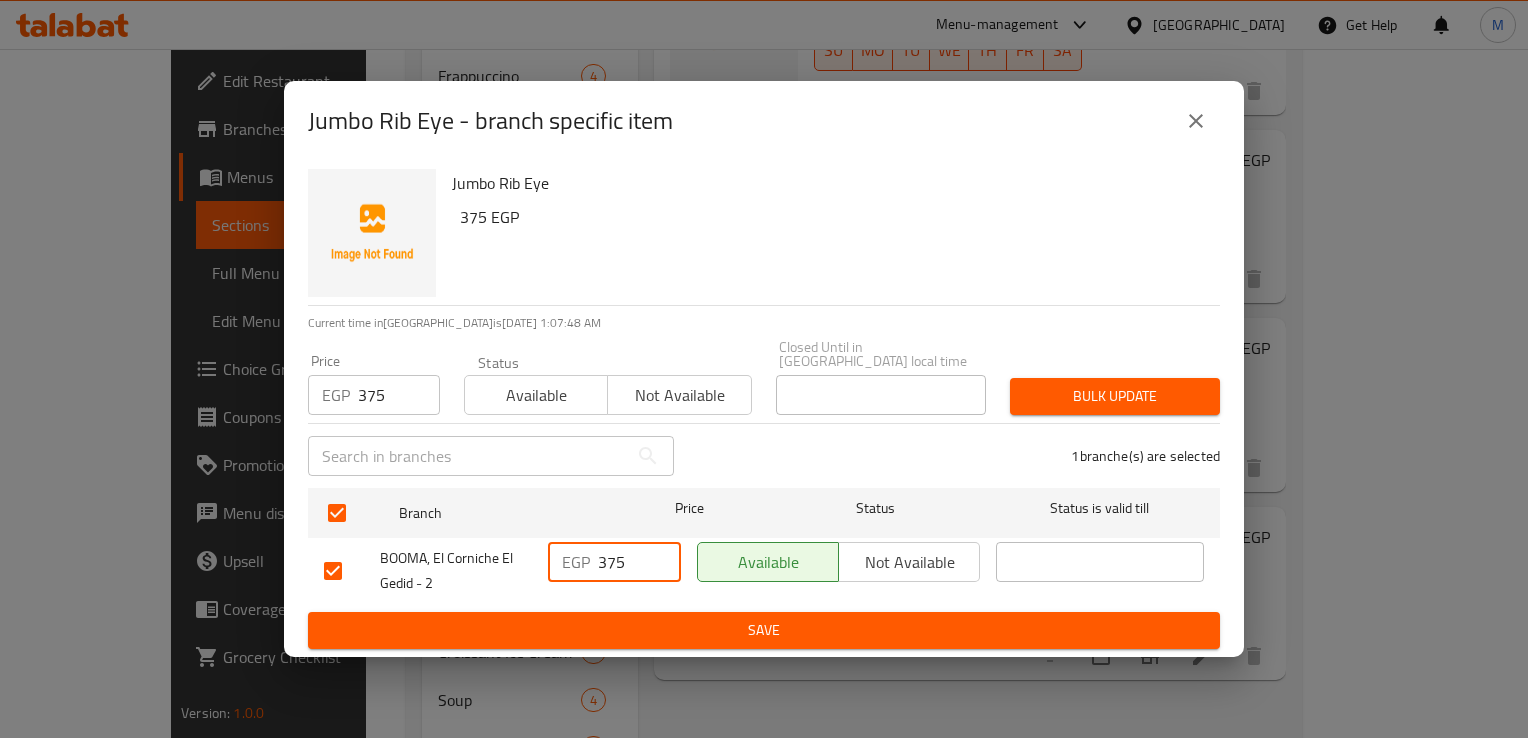 type on "375" 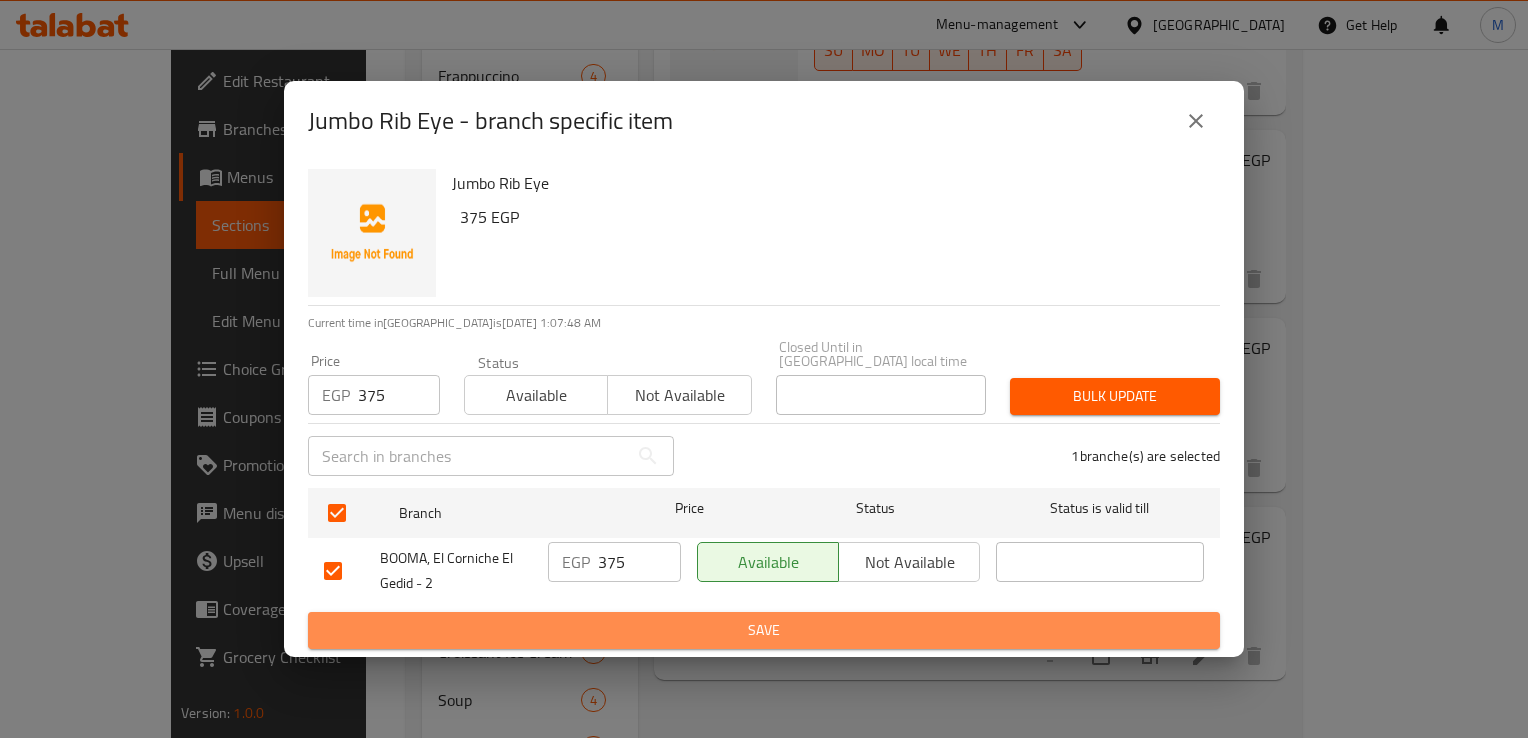 click on "Save" at bounding box center (764, 630) 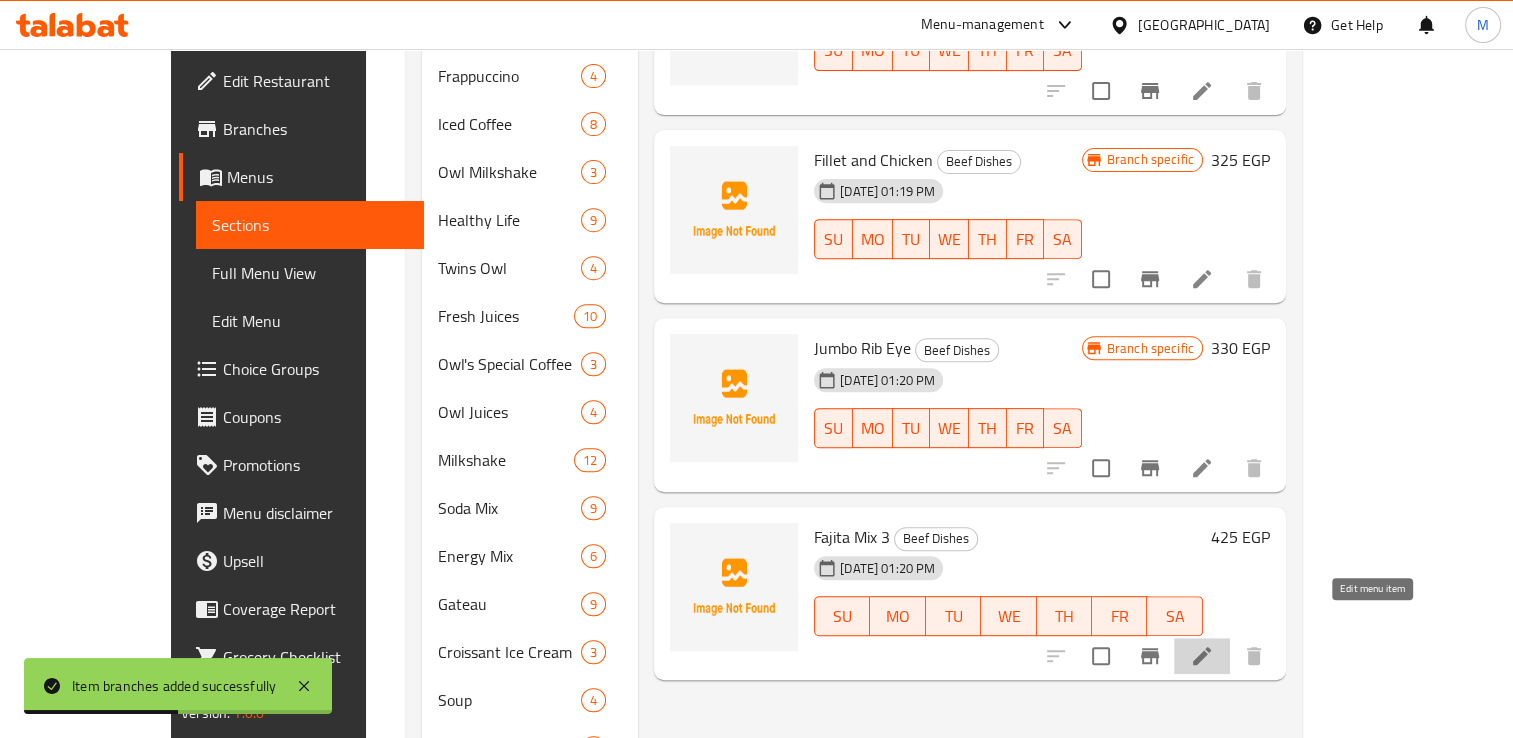 click 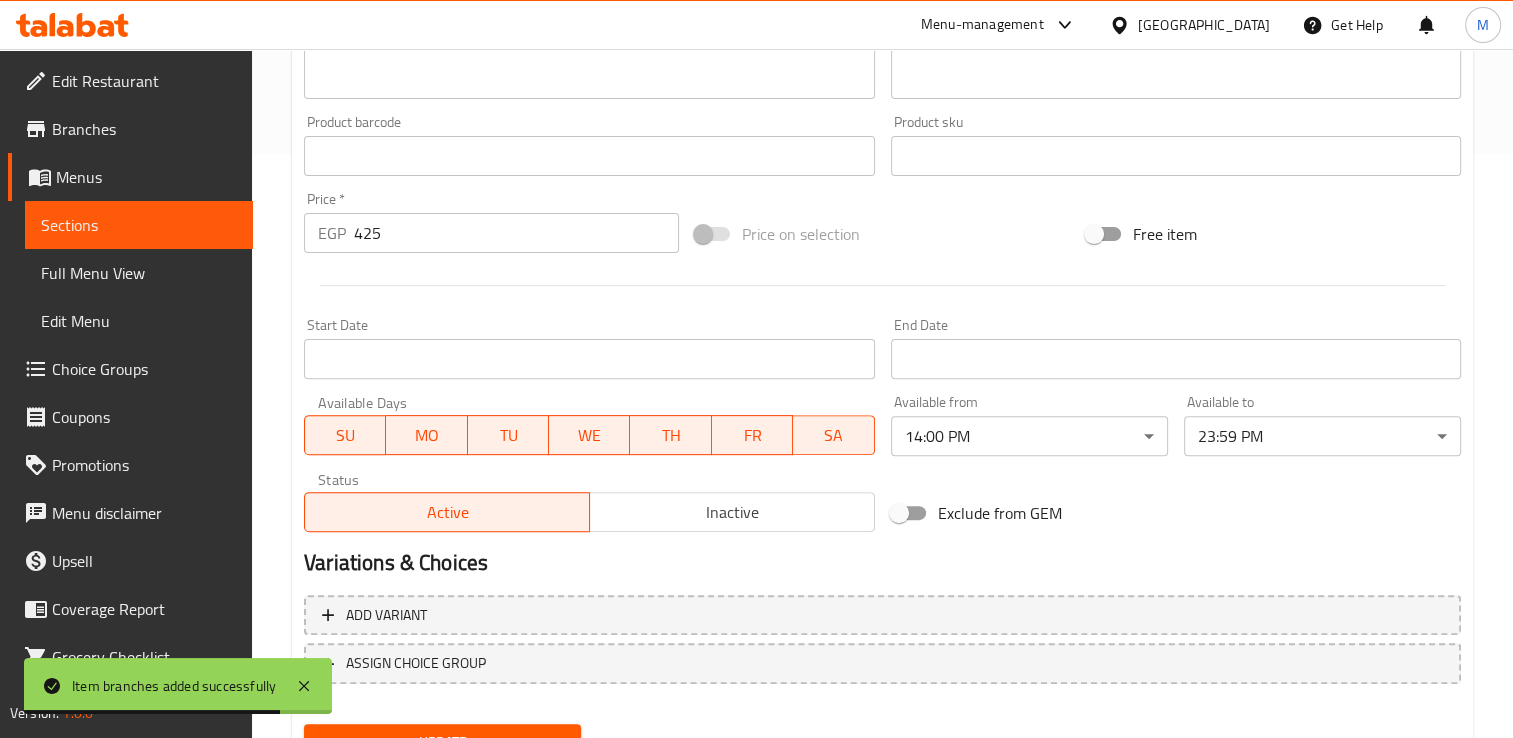 scroll, scrollTop: 674, scrollLeft: 0, axis: vertical 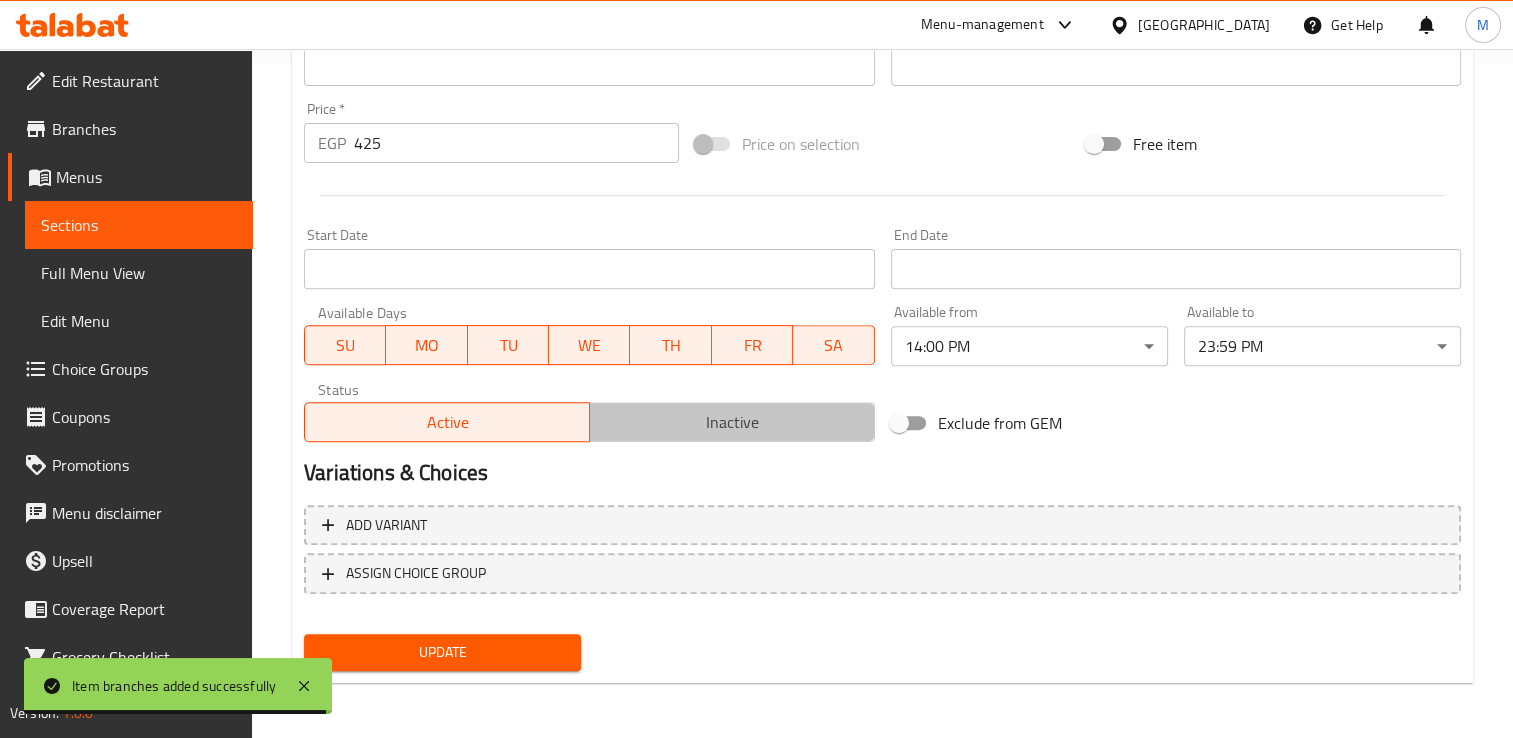 click on "Inactive" at bounding box center [732, 422] 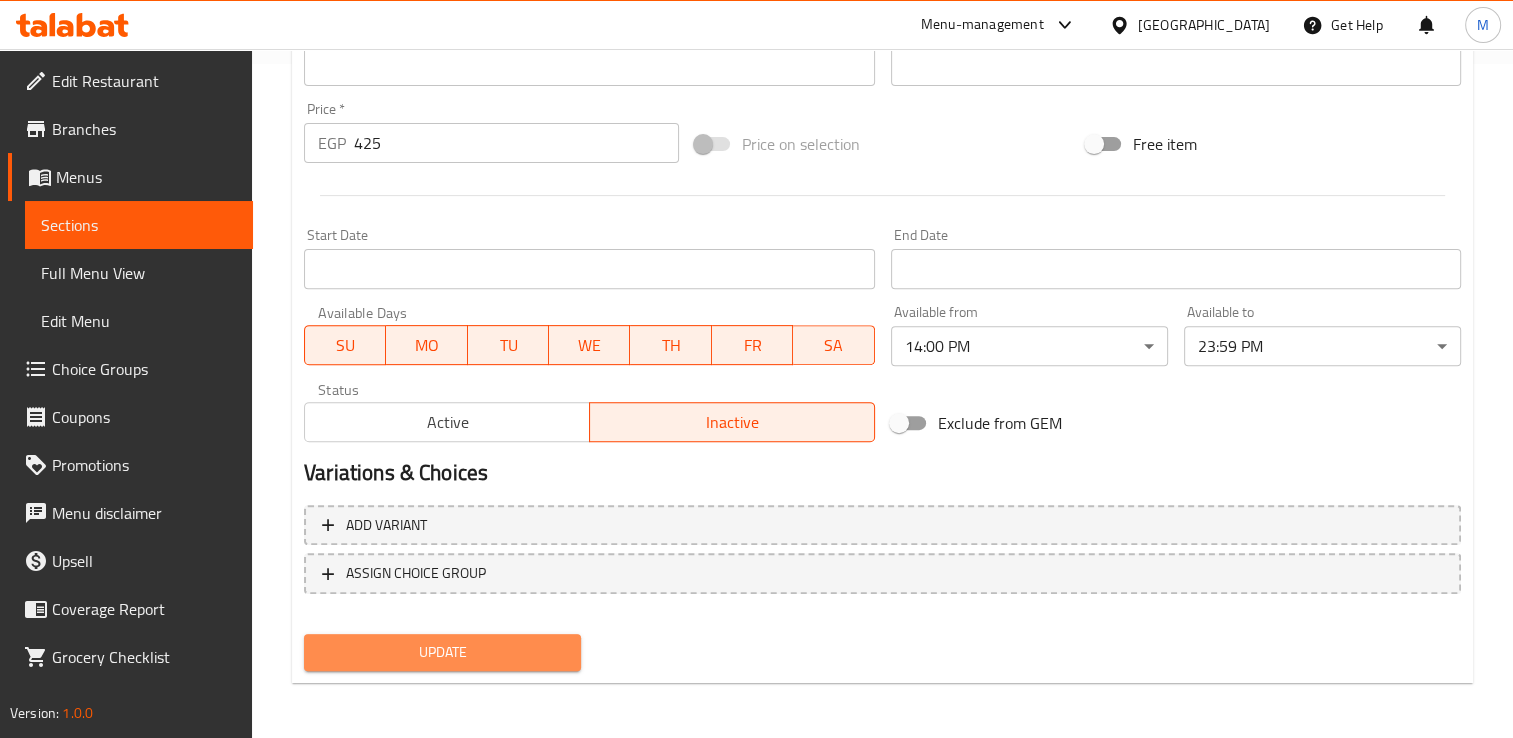 click on "Update" at bounding box center [442, 652] 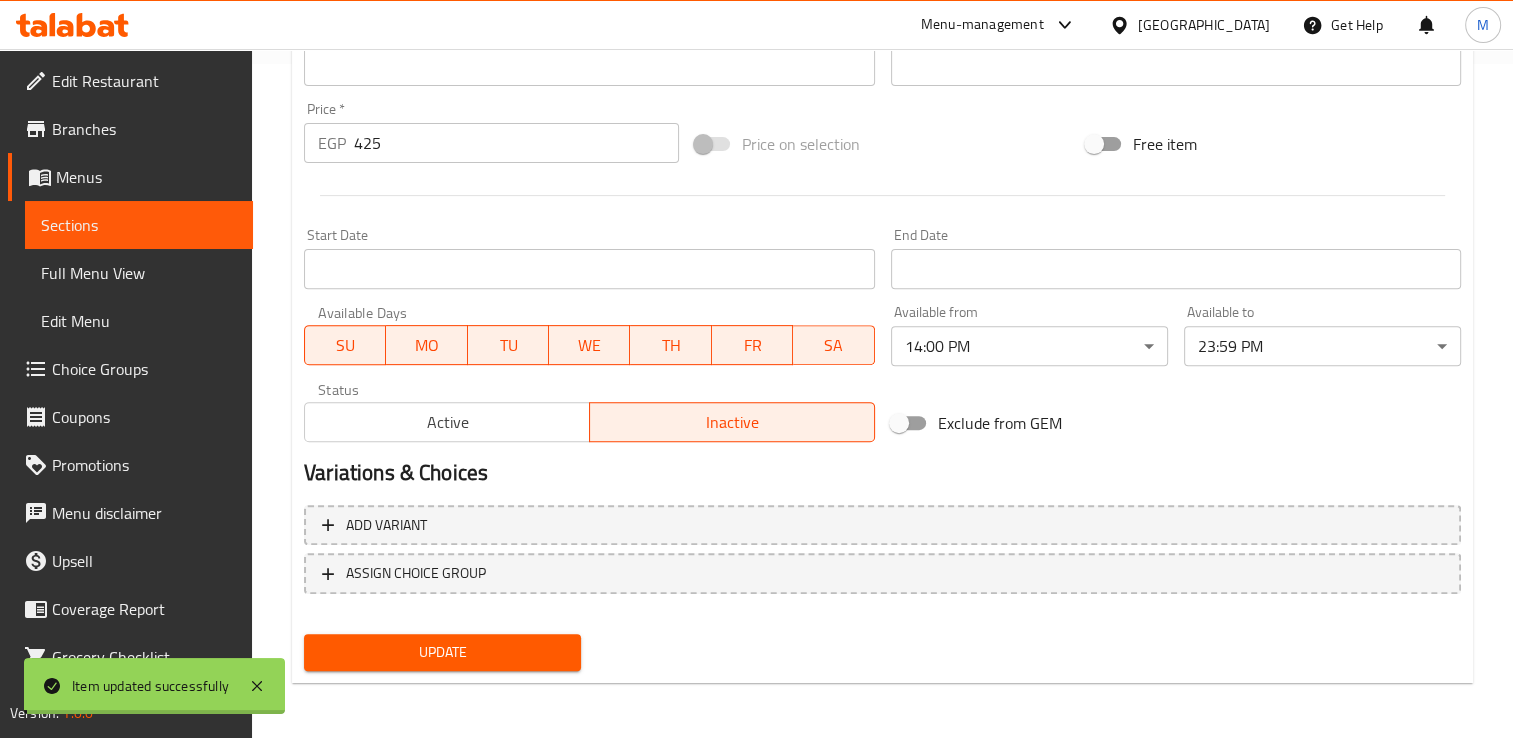 scroll, scrollTop: 0, scrollLeft: 0, axis: both 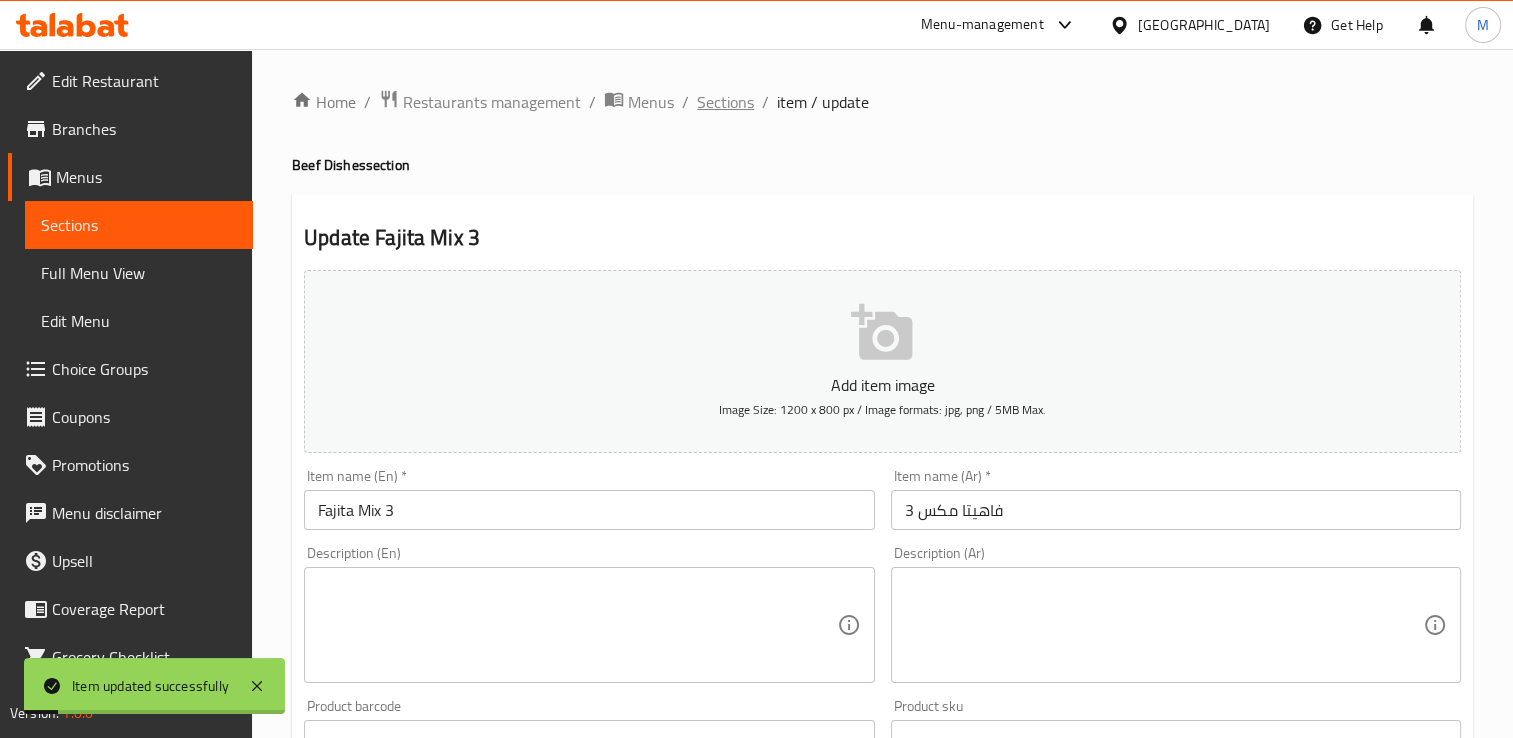 click on "Sections" at bounding box center [725, 102] 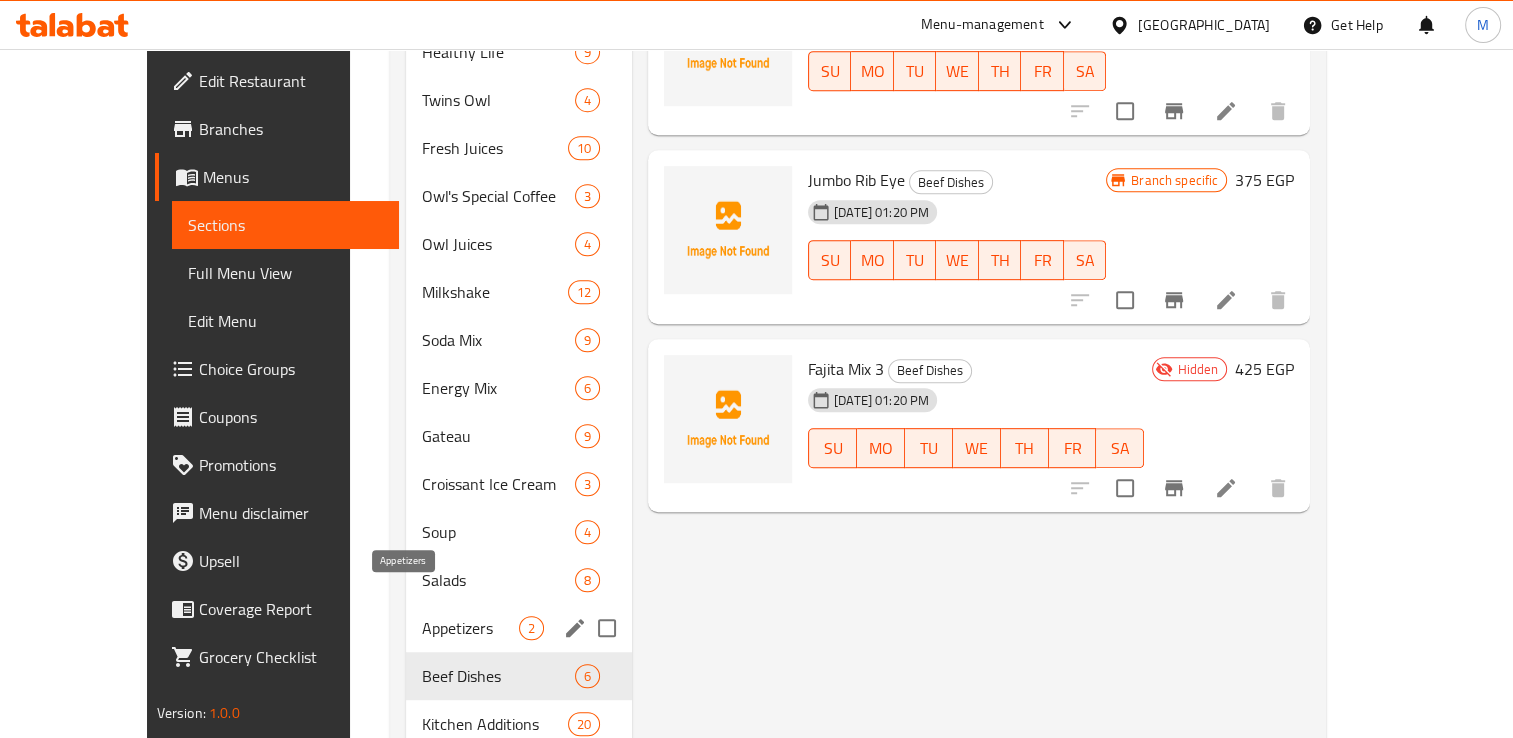 scroll, scrollTop: 924, scrollLeft: 0, axis: vertical 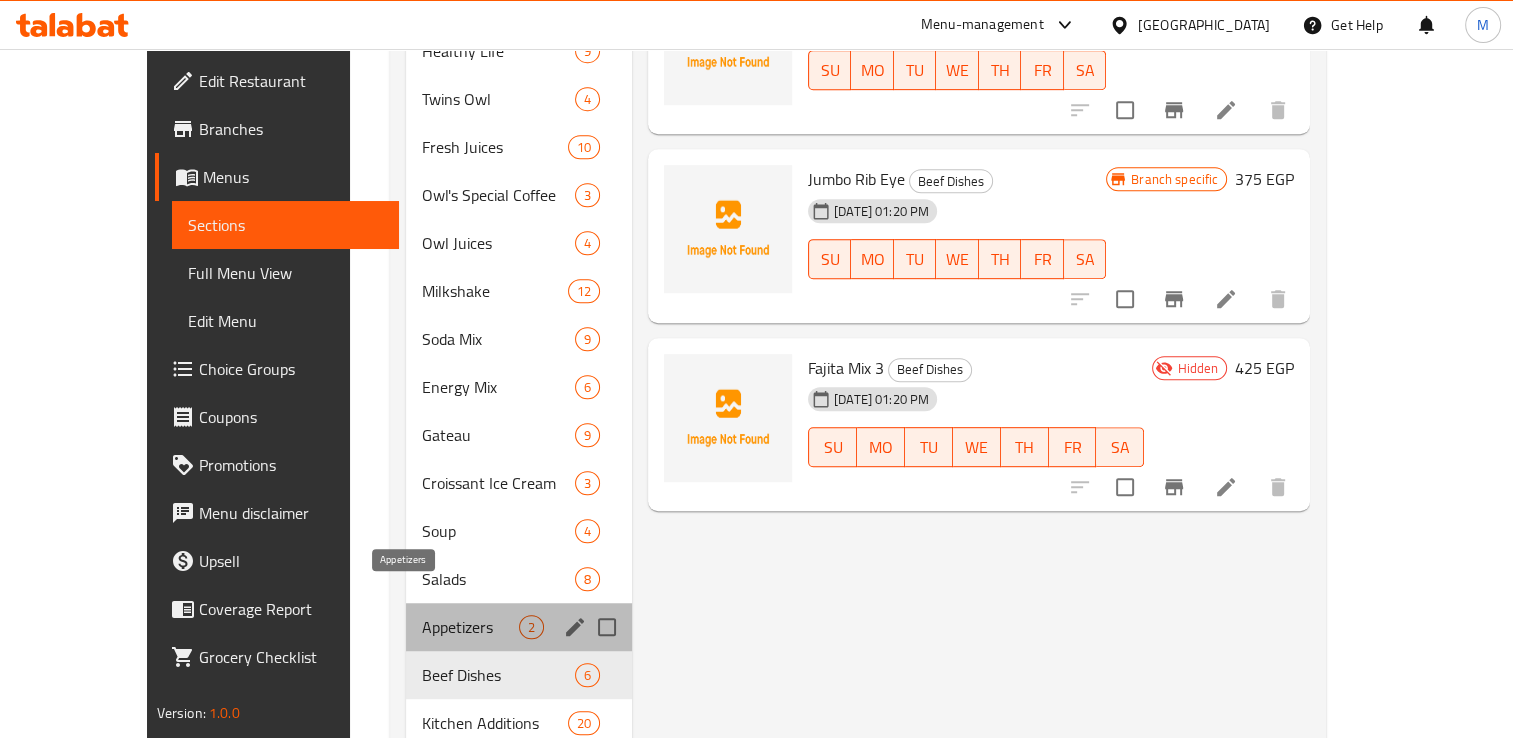 click on "Appetizers" at bounding box center (470, 627) 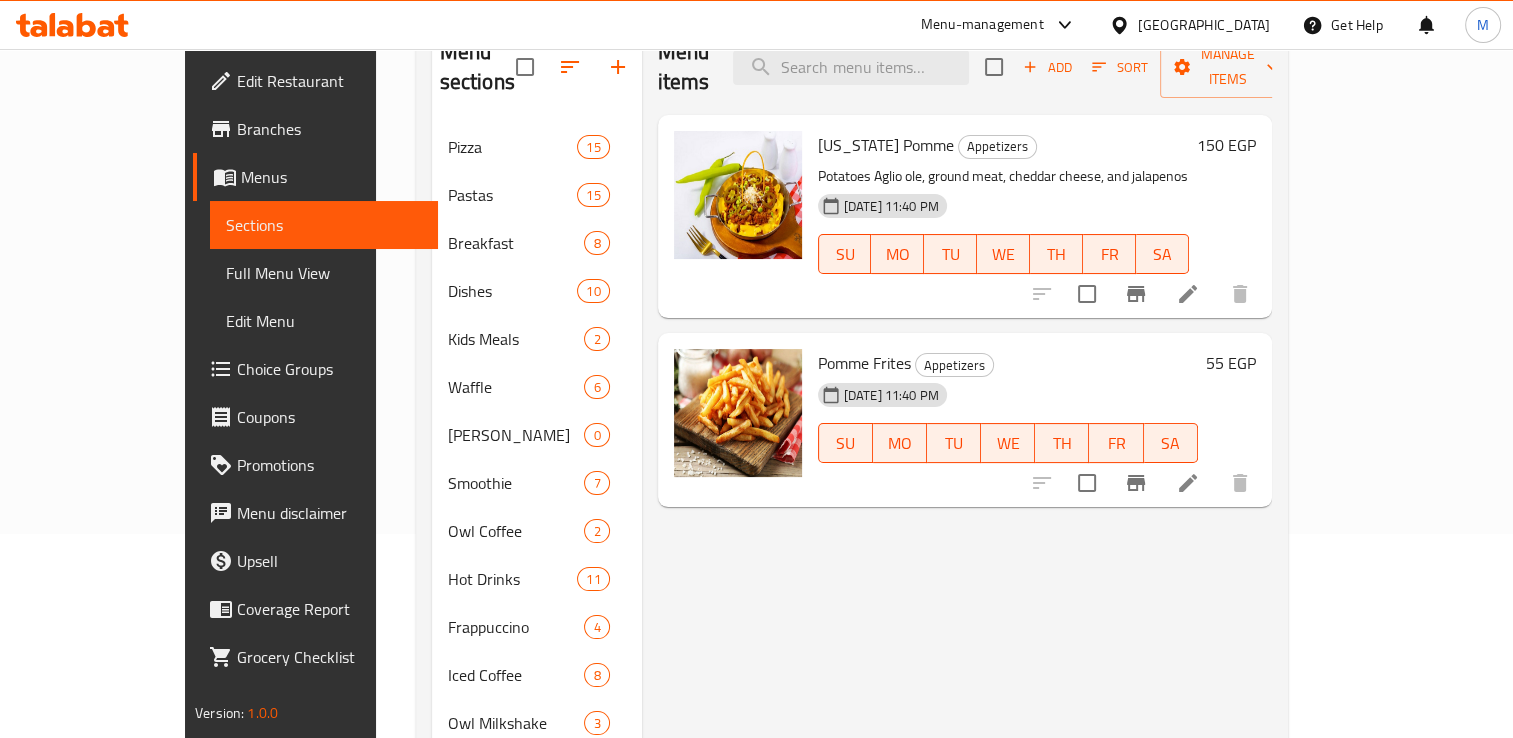 scroll, scrollTop: 0, scrollLeft: 0, axis: both 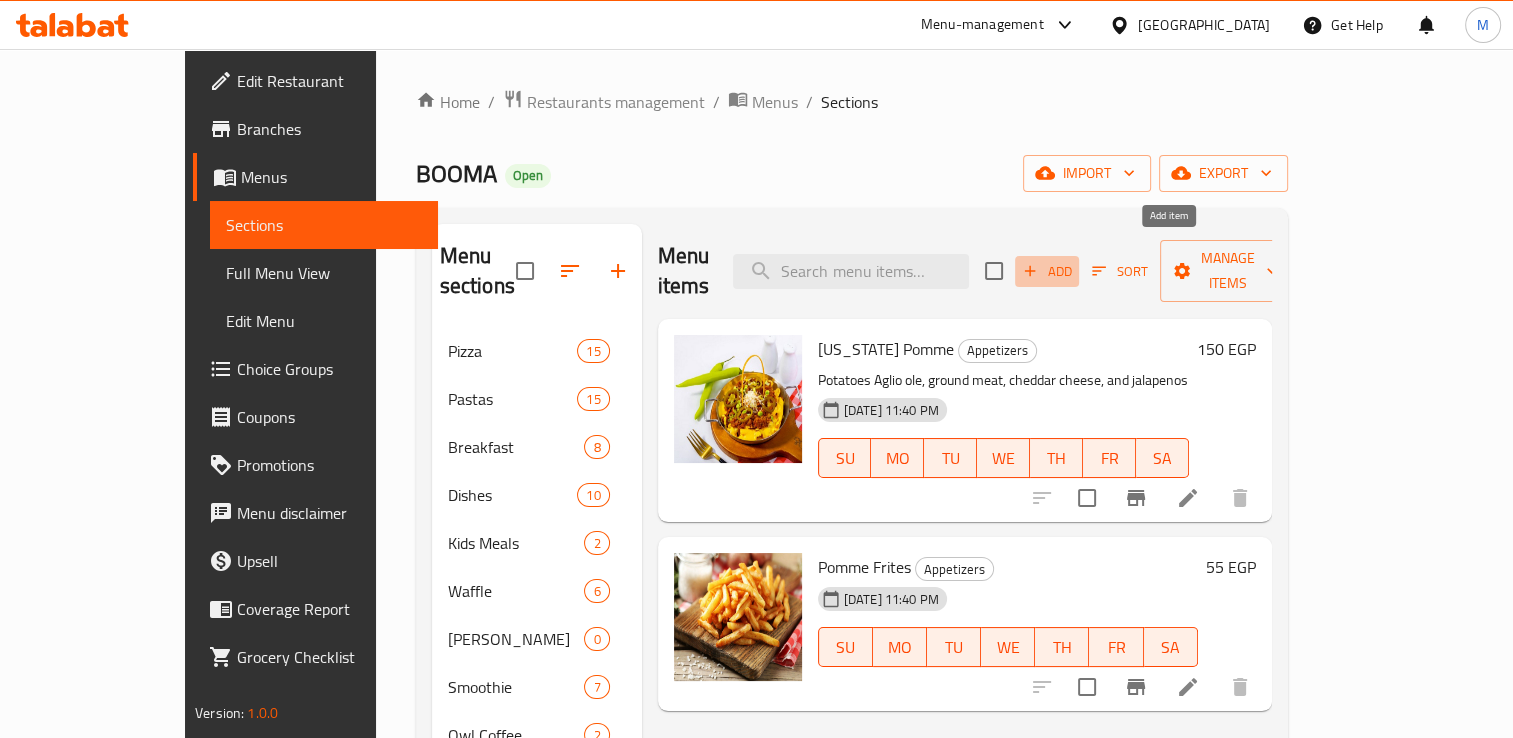 click 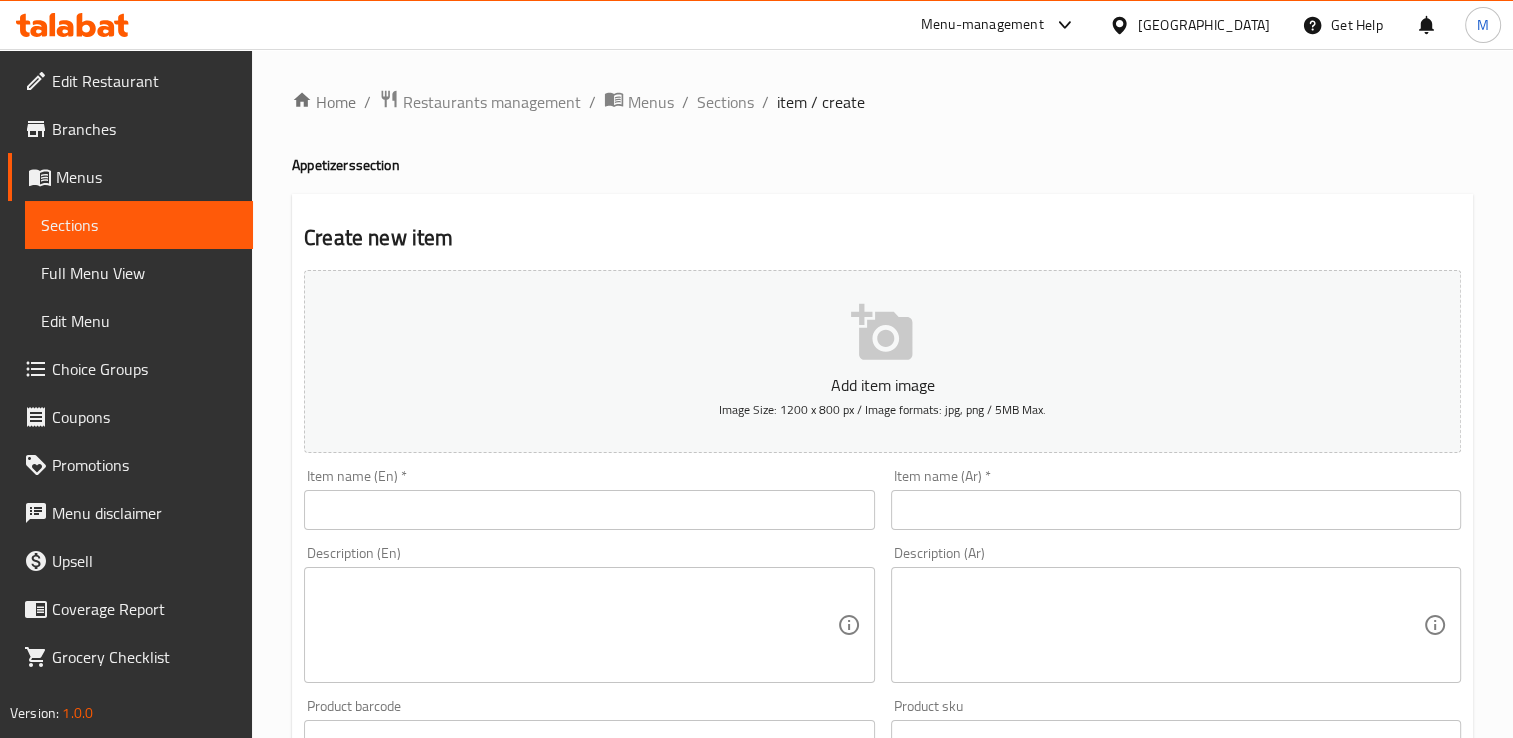 click at bounding box center (1176, 510) 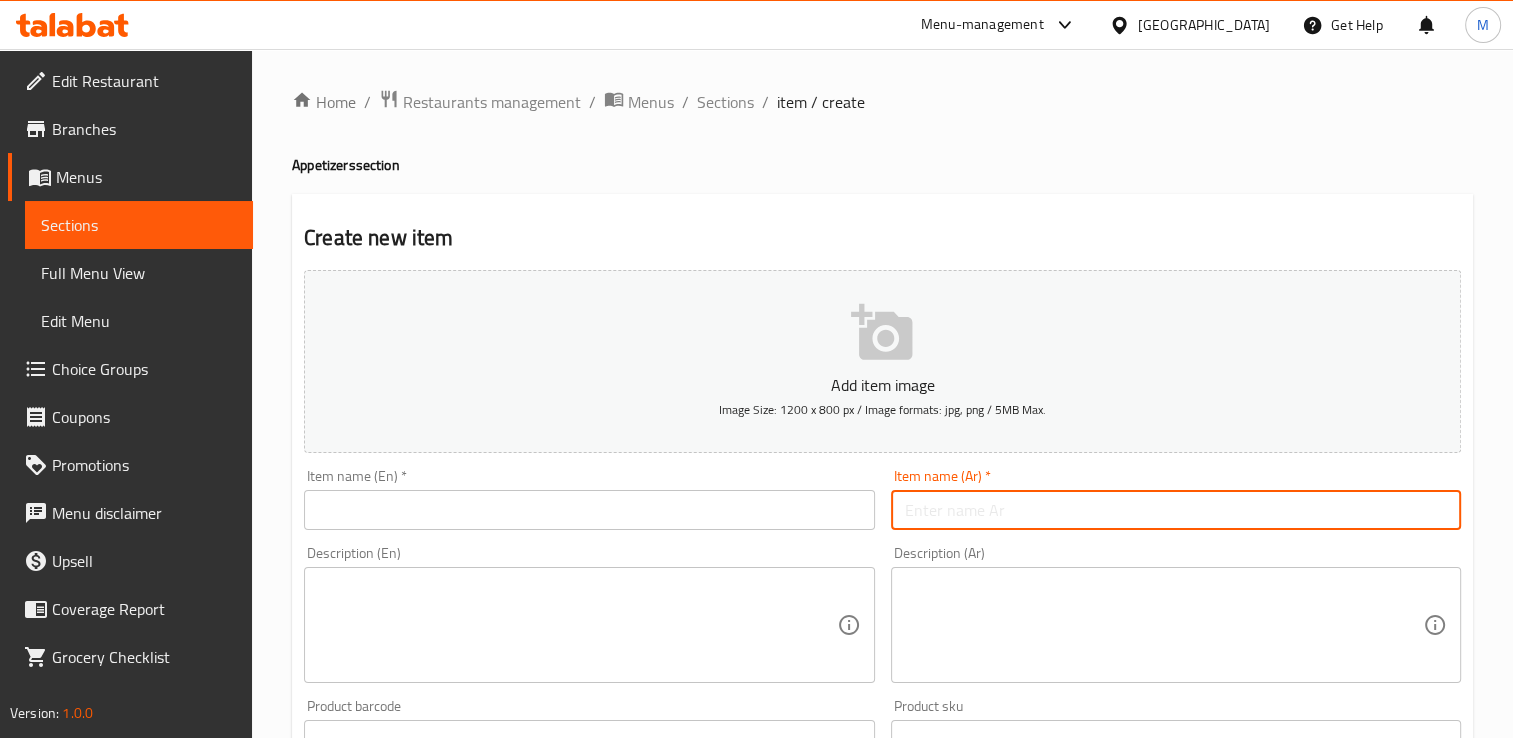 type on "t" 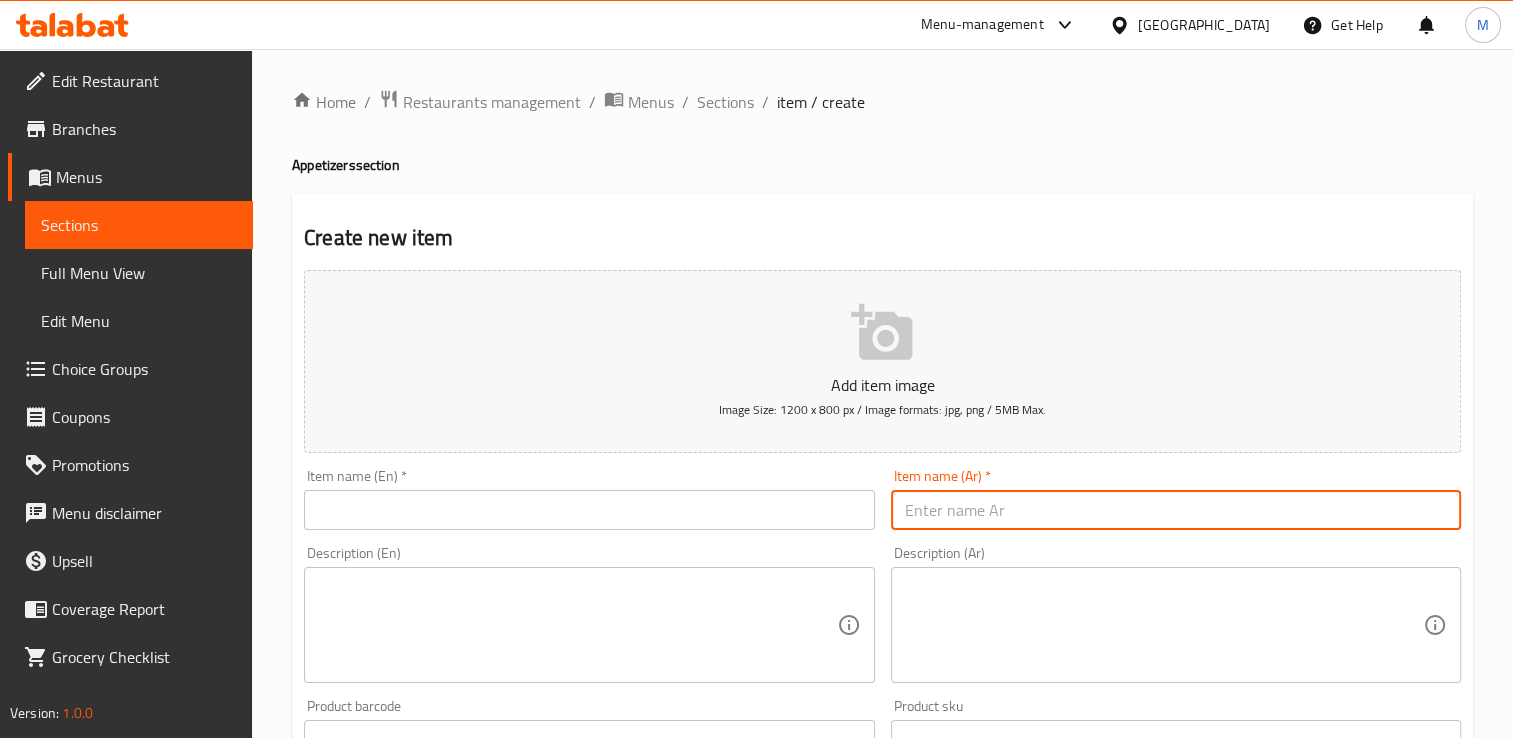 type on "غ" 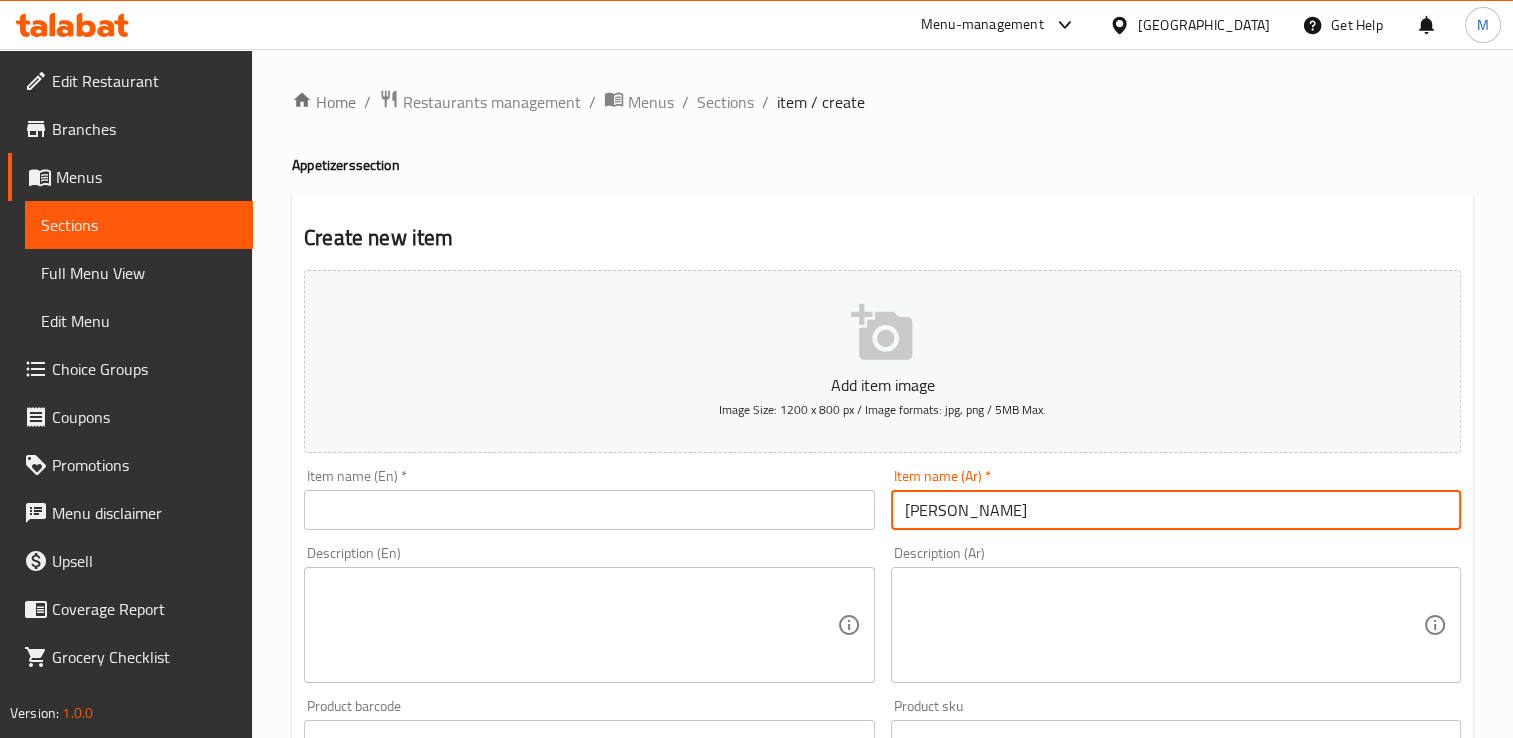 click on "فرايد موتزاريلا" at bounding box center [1176, 510] 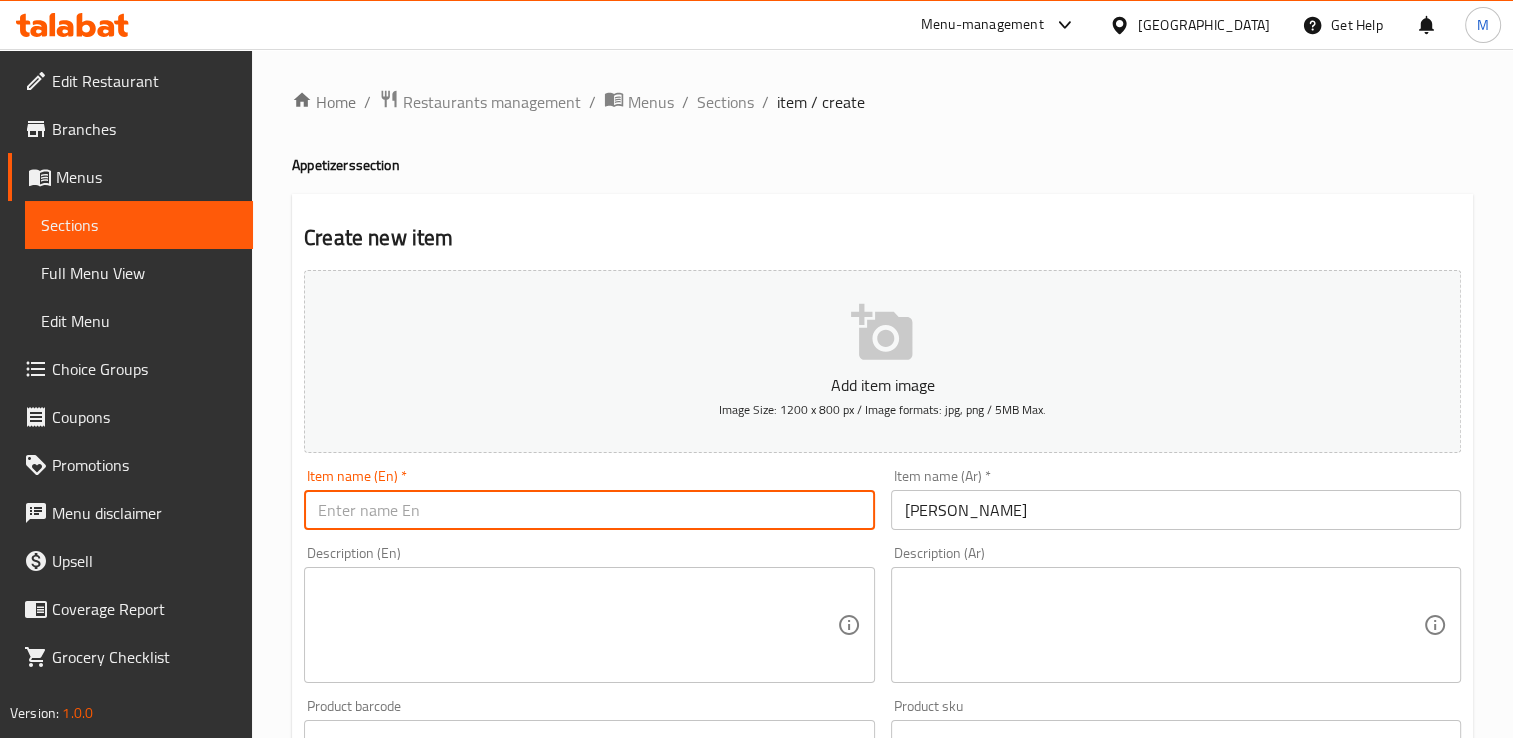 click at bounding box center (589, 510) 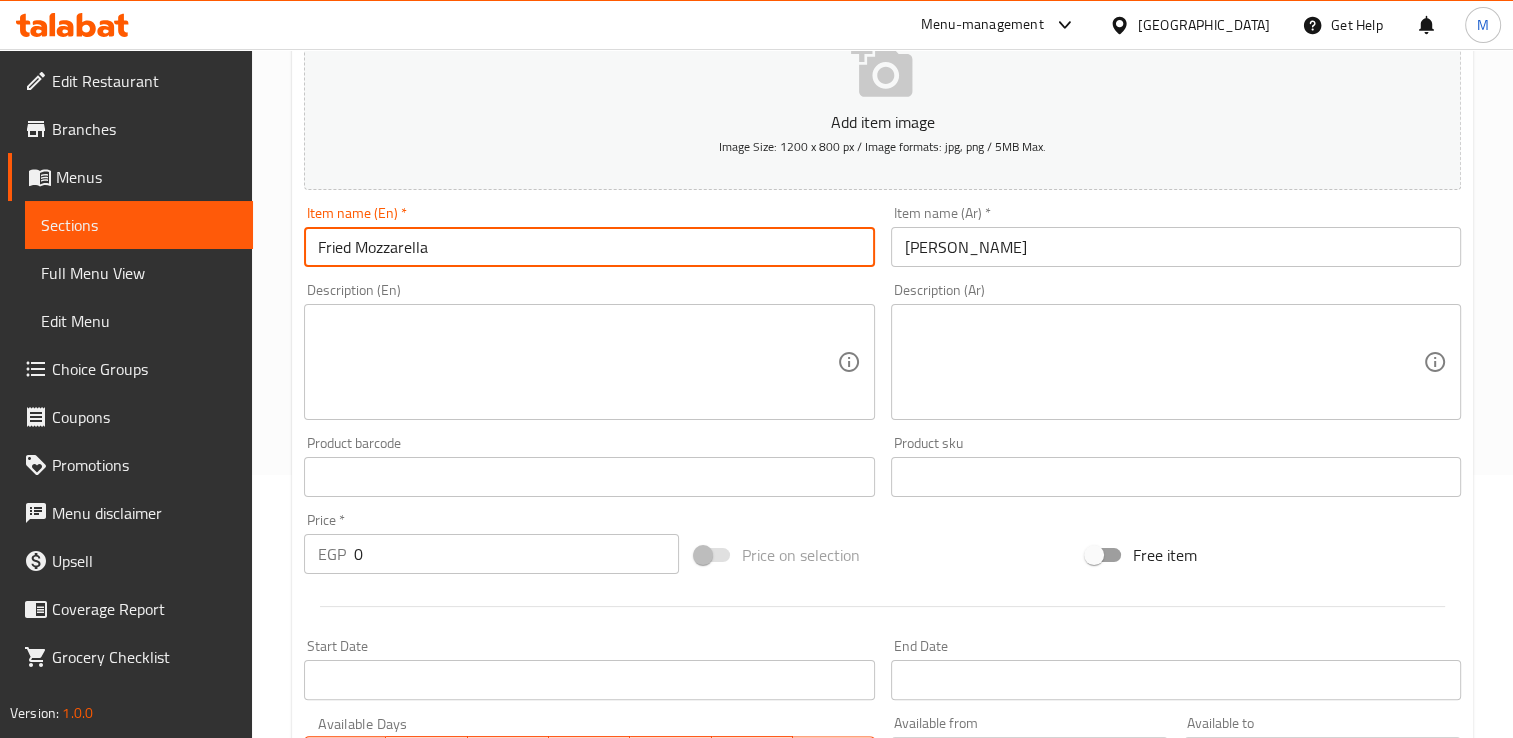 scroll, scrollTop: 268, scrollLeft: 0, axis: vertical 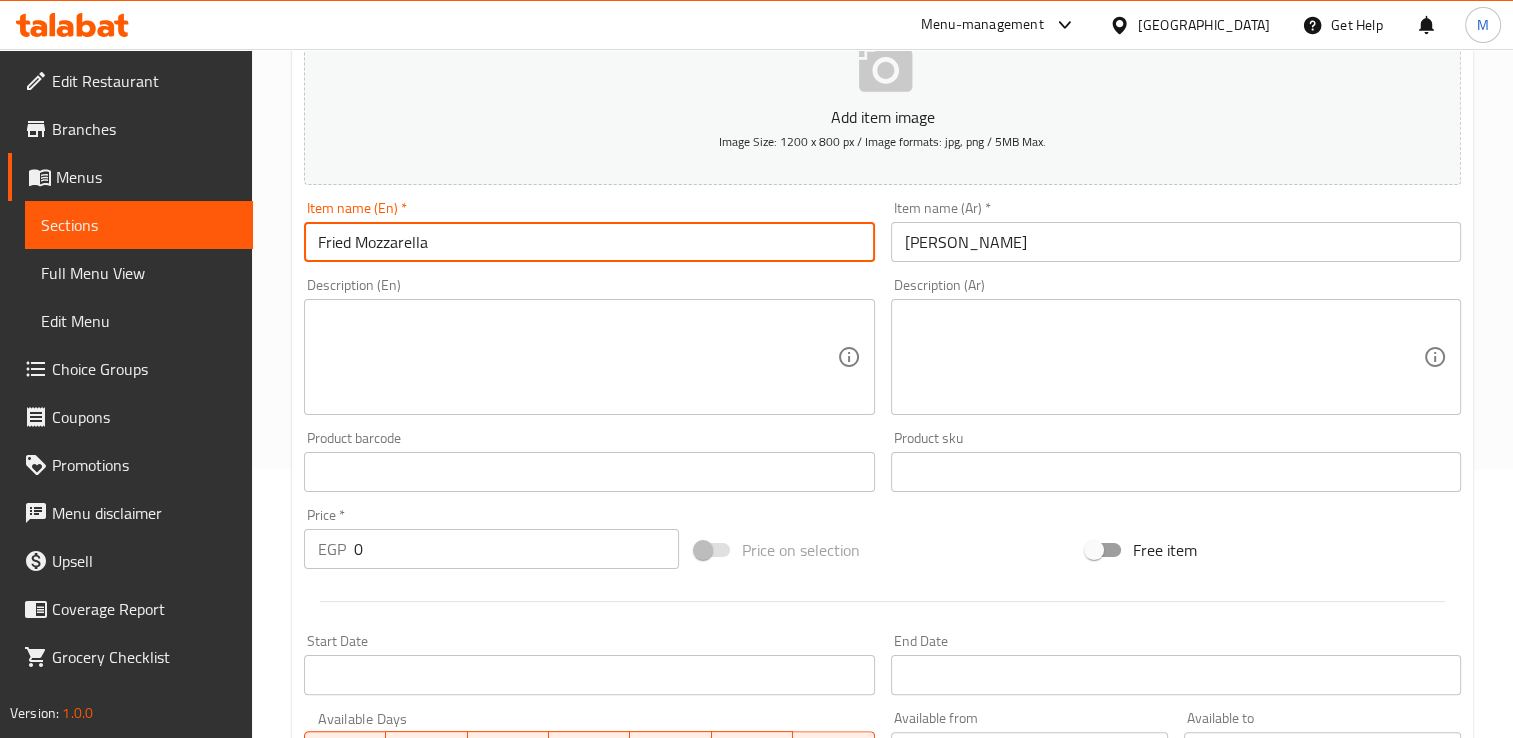 type on "Fried Mozzarella" 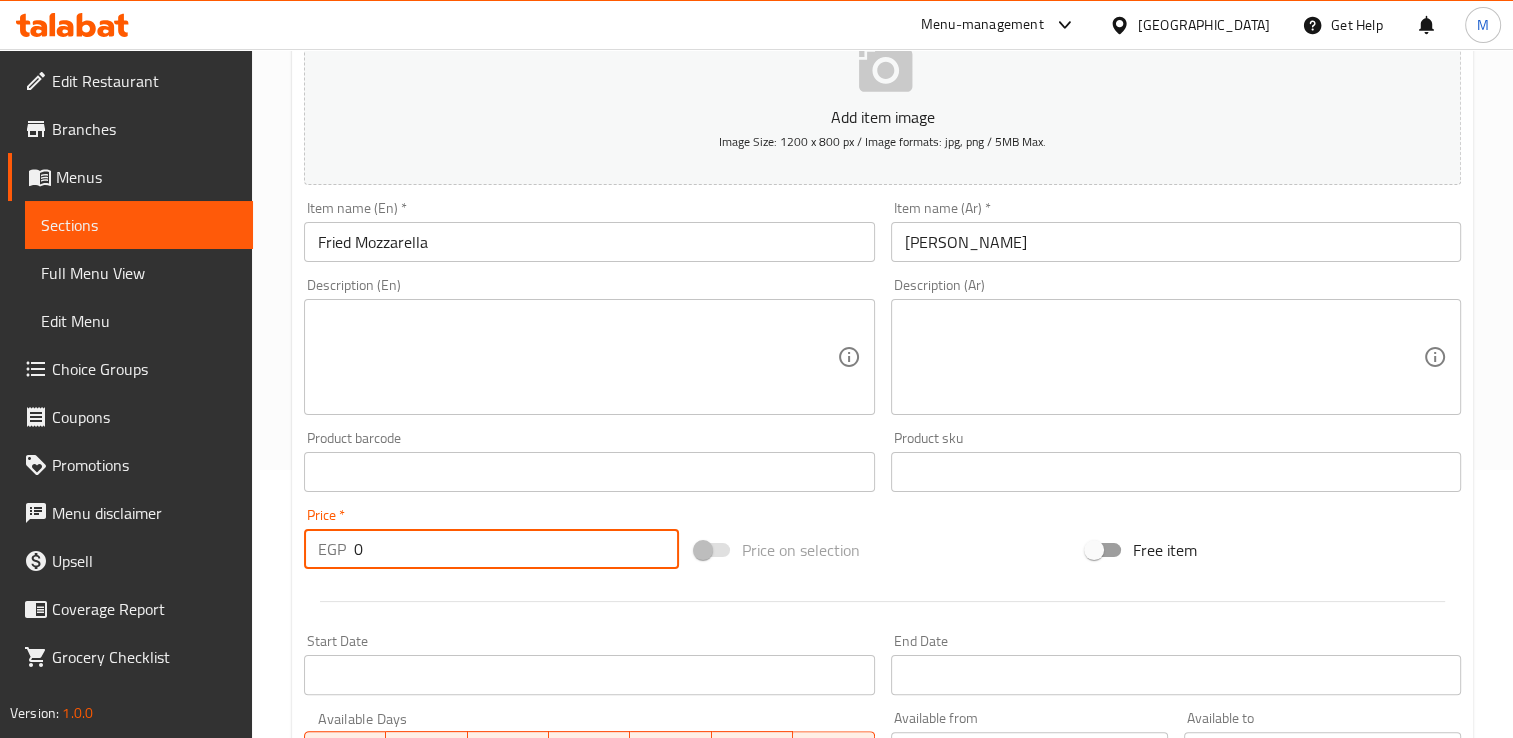 click on "0" at bounding box center (516, 549) 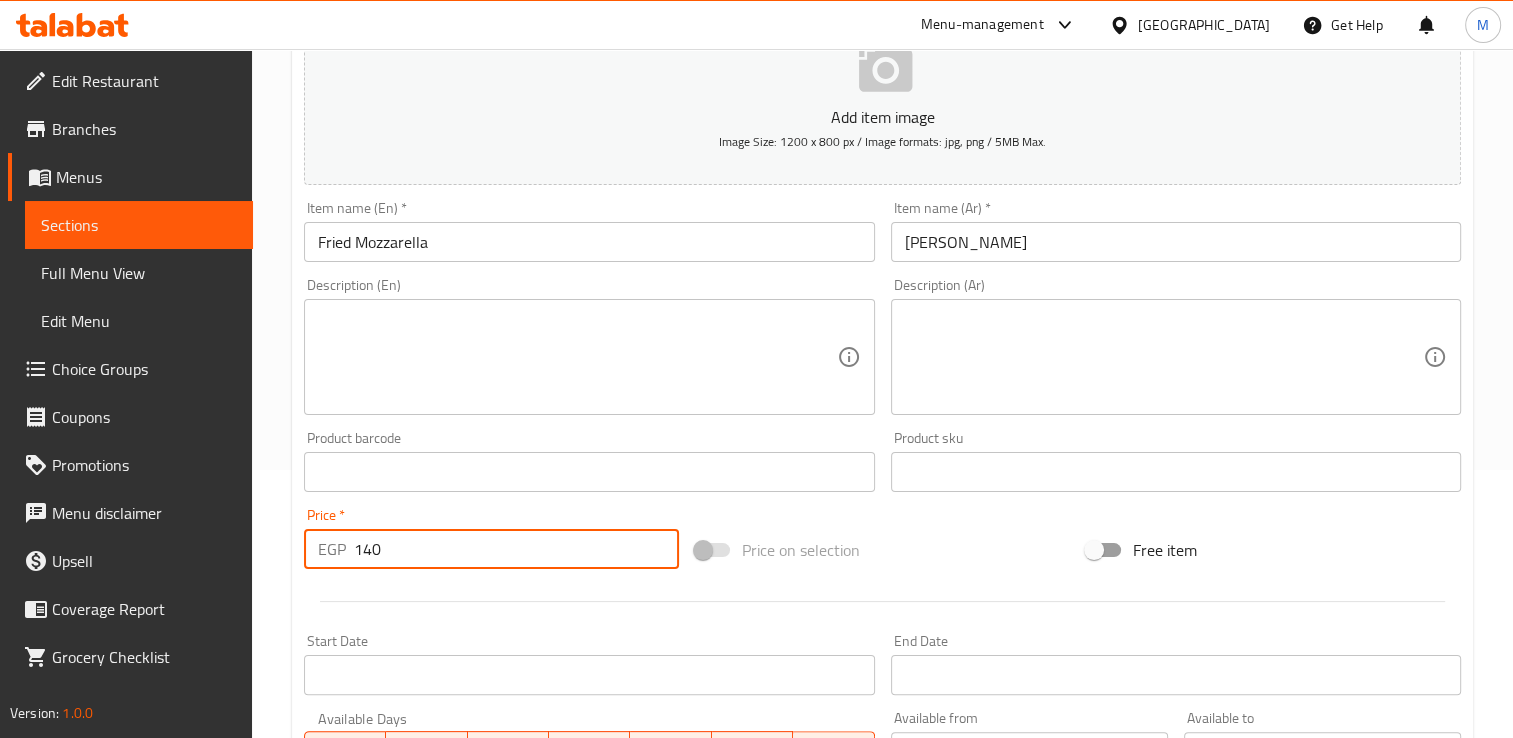 scroll, scrollTop: 674, scrollLeft: 0, axis: vertical 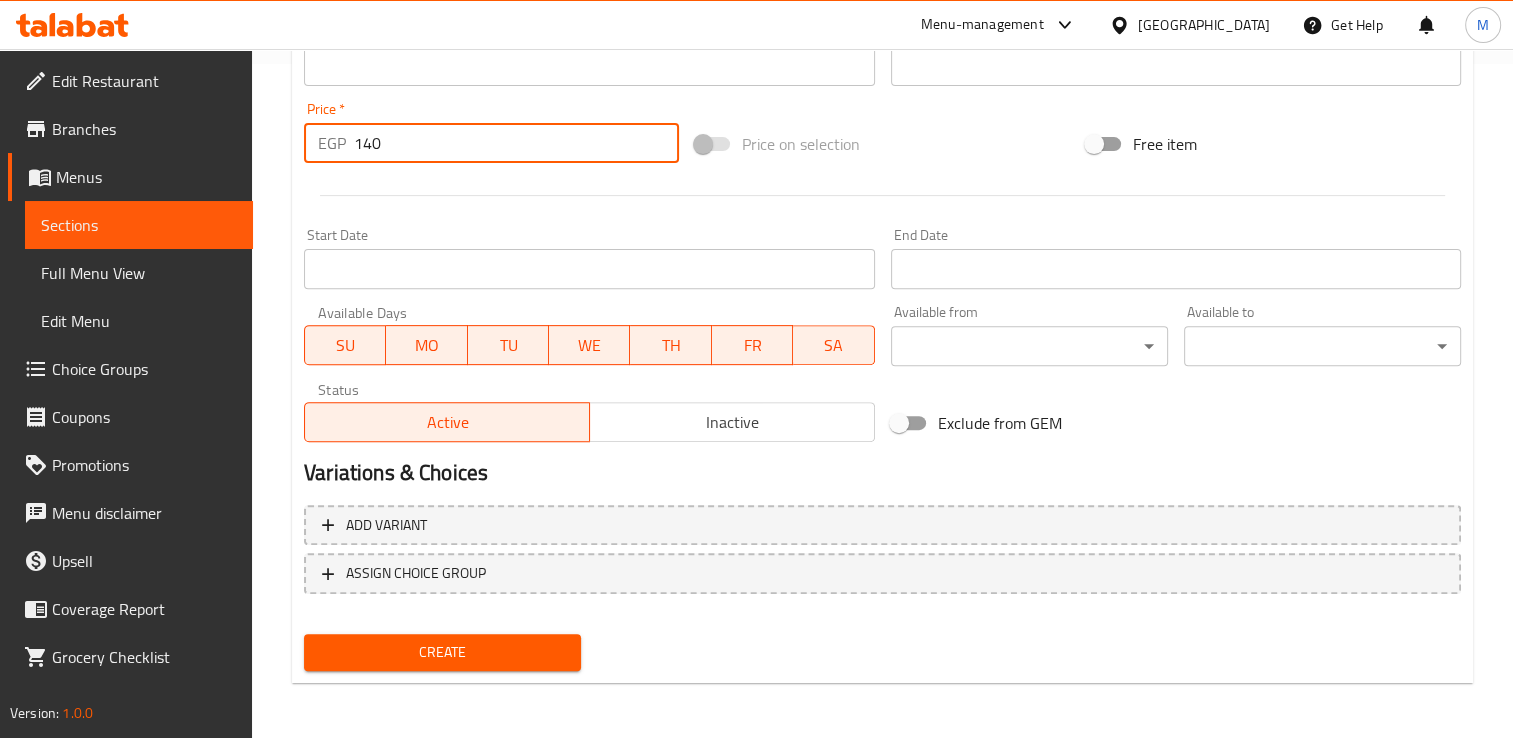 type on "140" 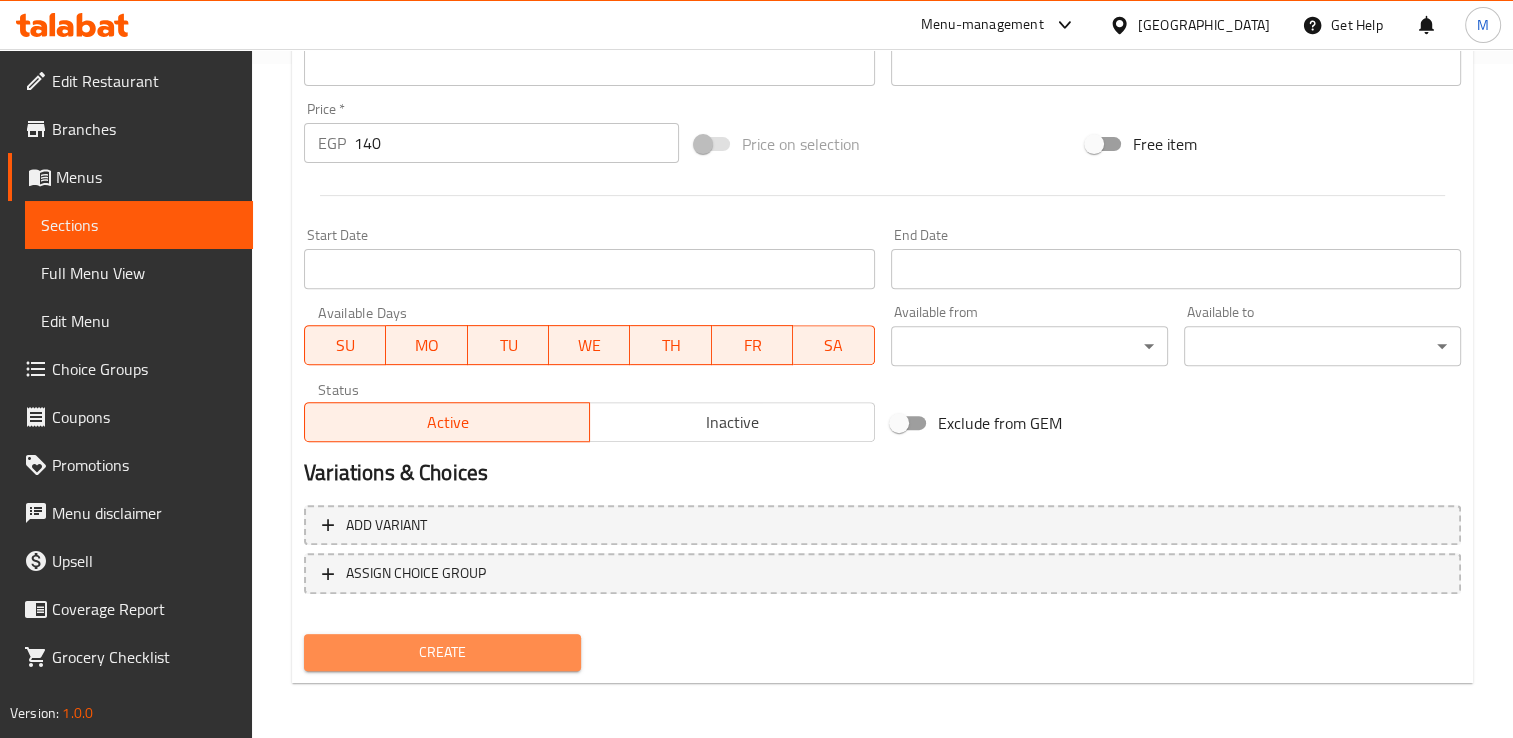 click on "Create" at bounding box center [442, 652] 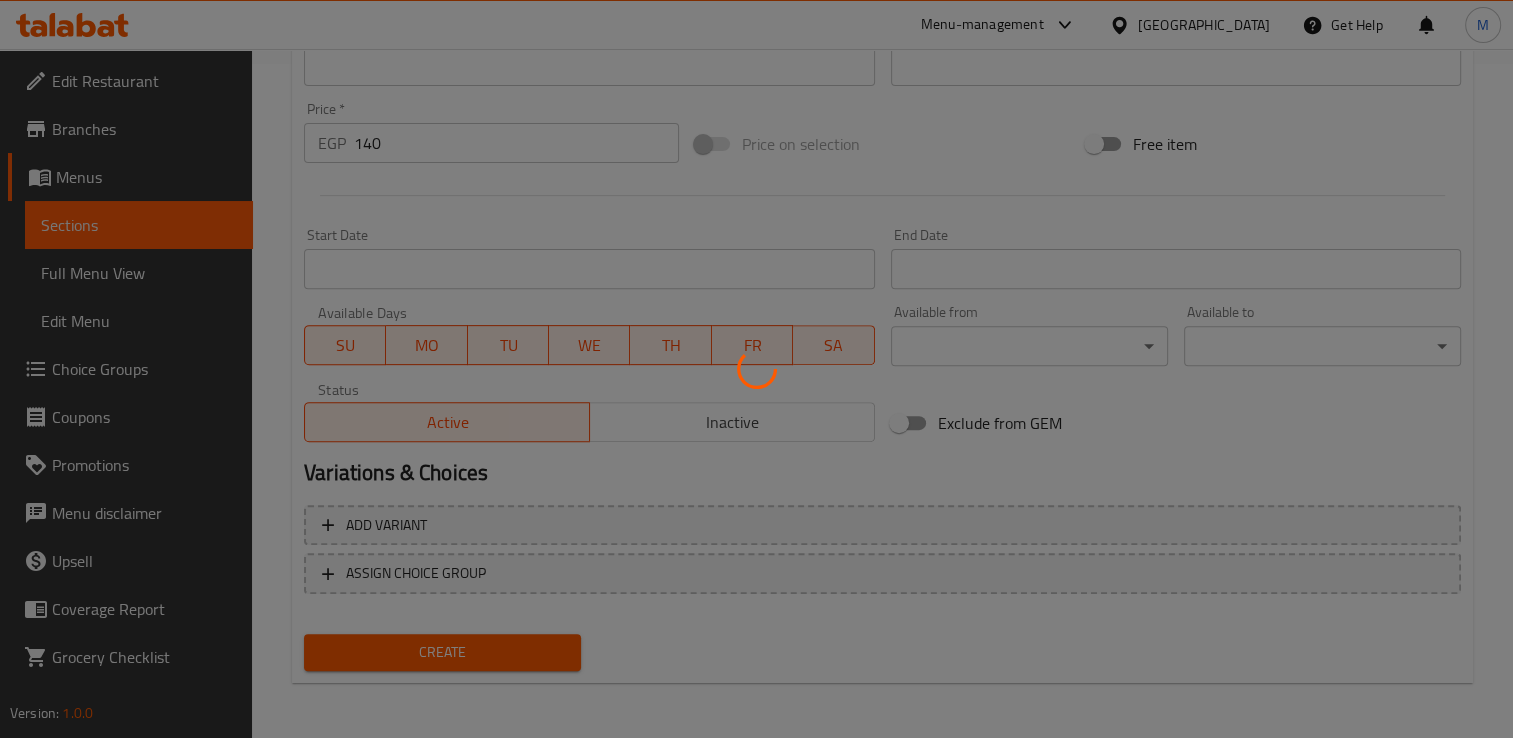 type 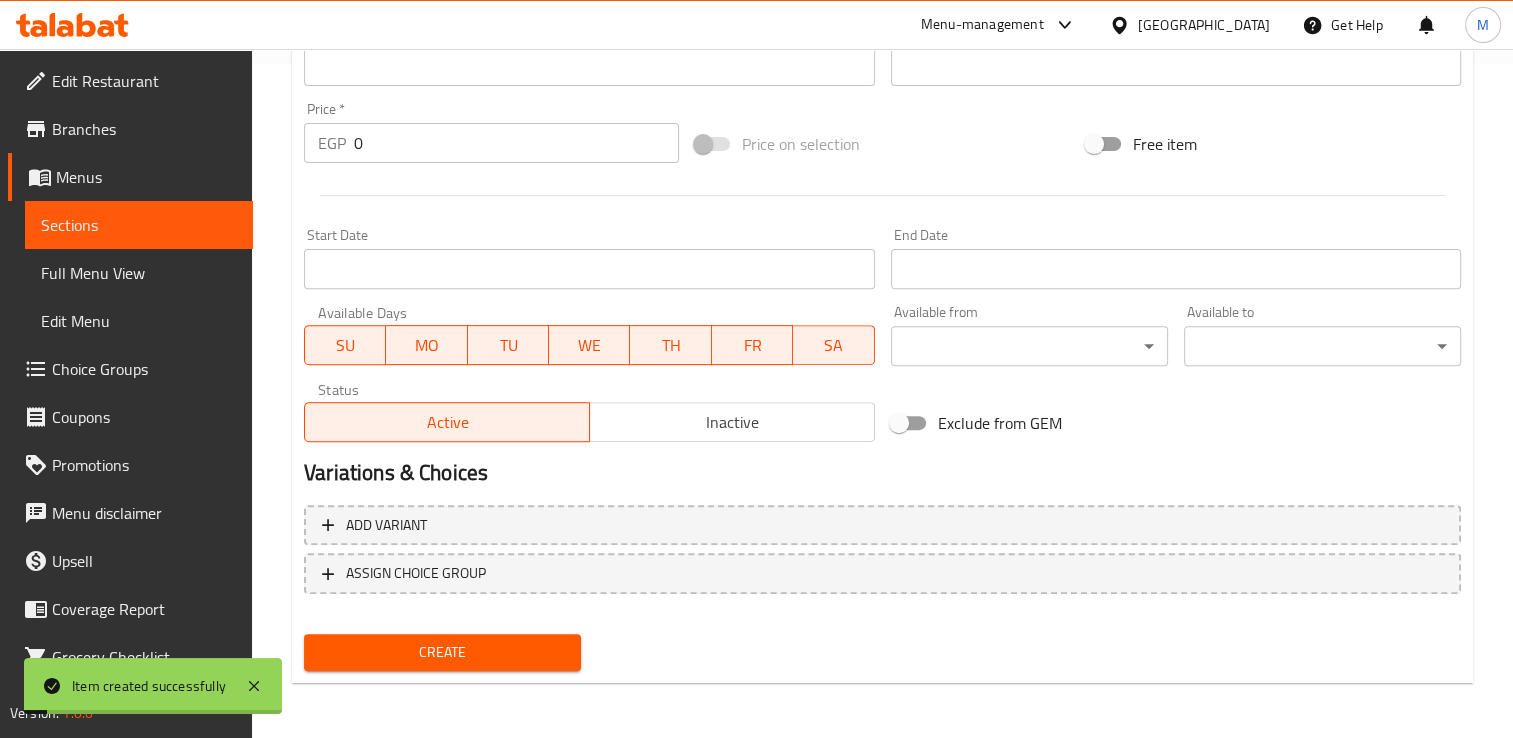 scroll, scrollTop: 0, scrollLeft: 0, axis: both 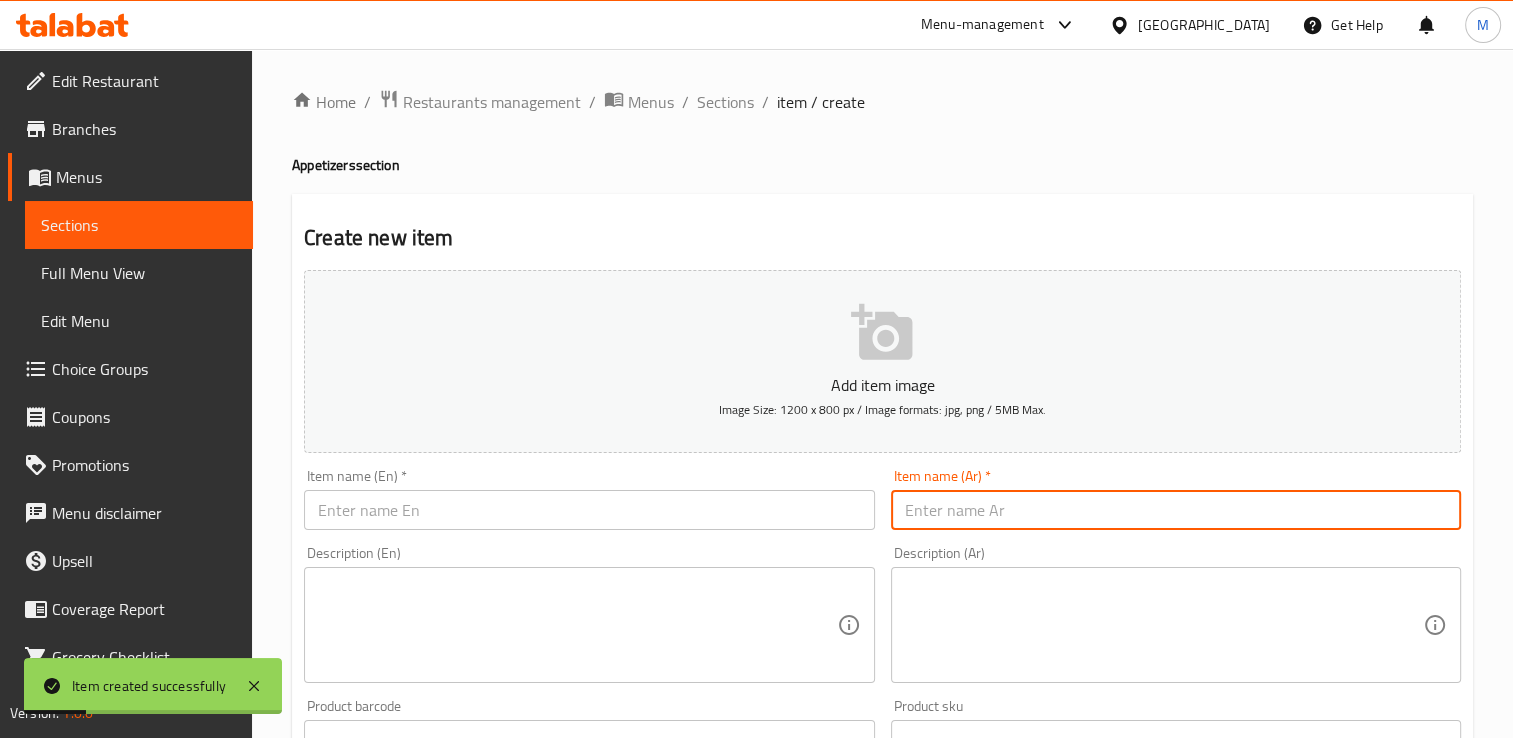 click at bounding box center [1176, 510] 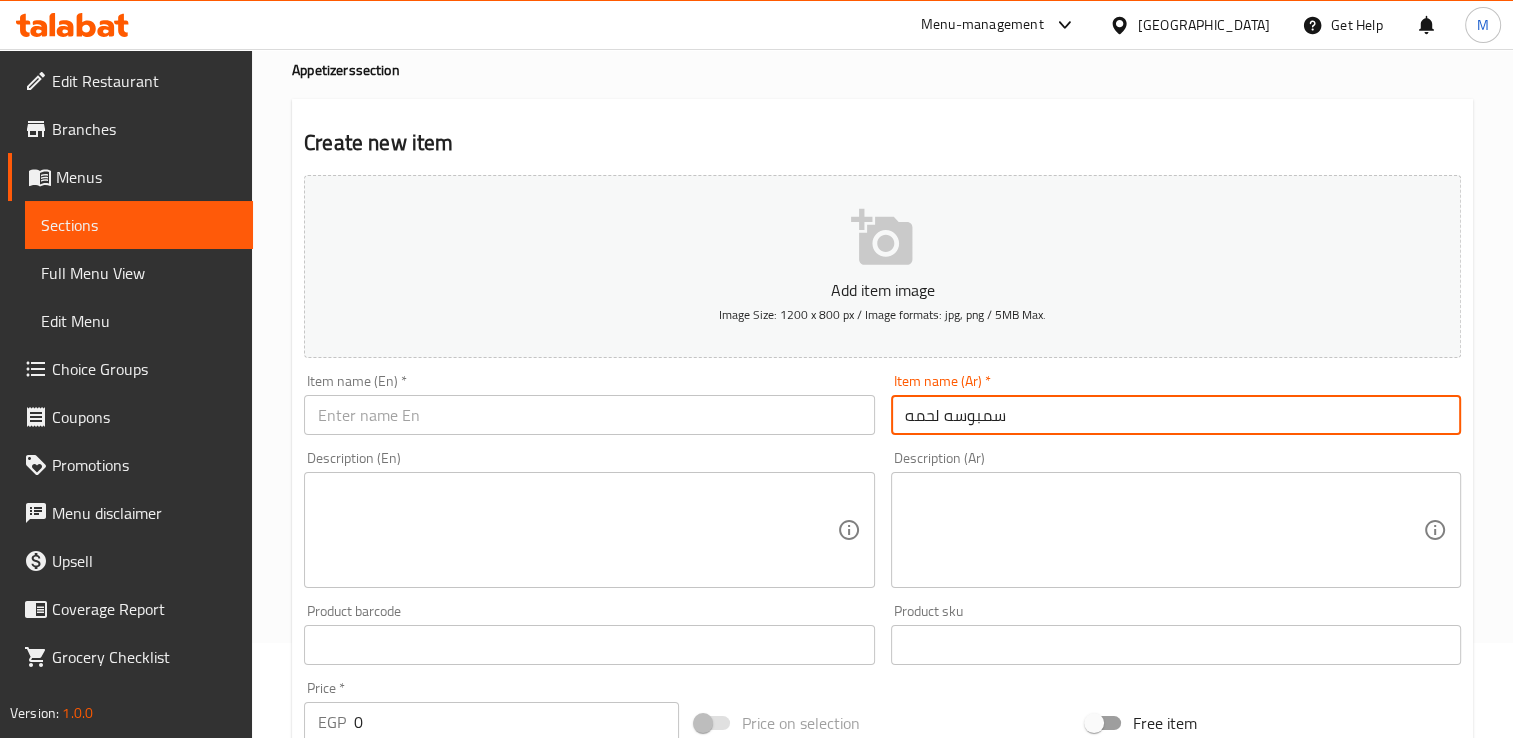 scroll, scrollTop: 99, scrollLeft: 0, axis: vertical 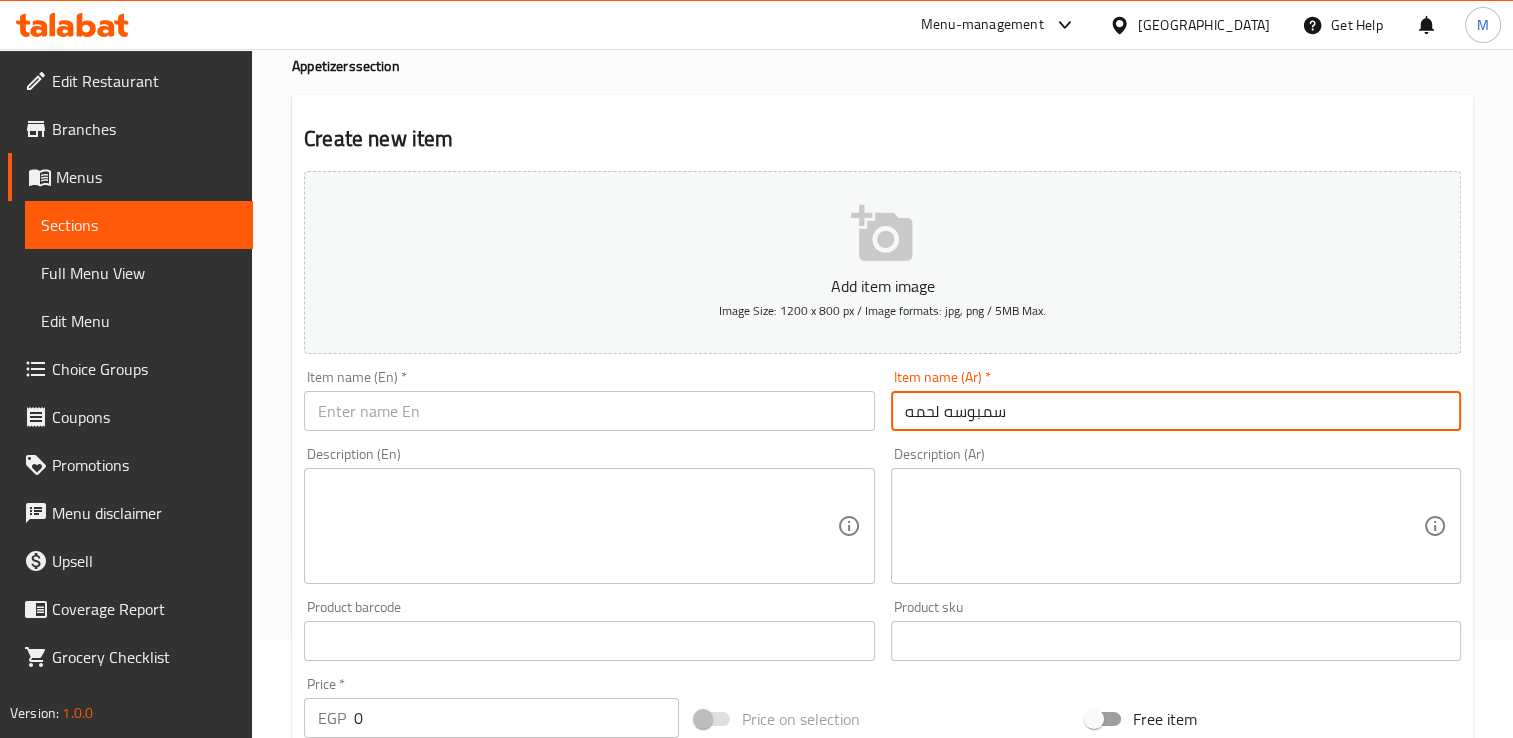 type on "سمبوسه لحمه" 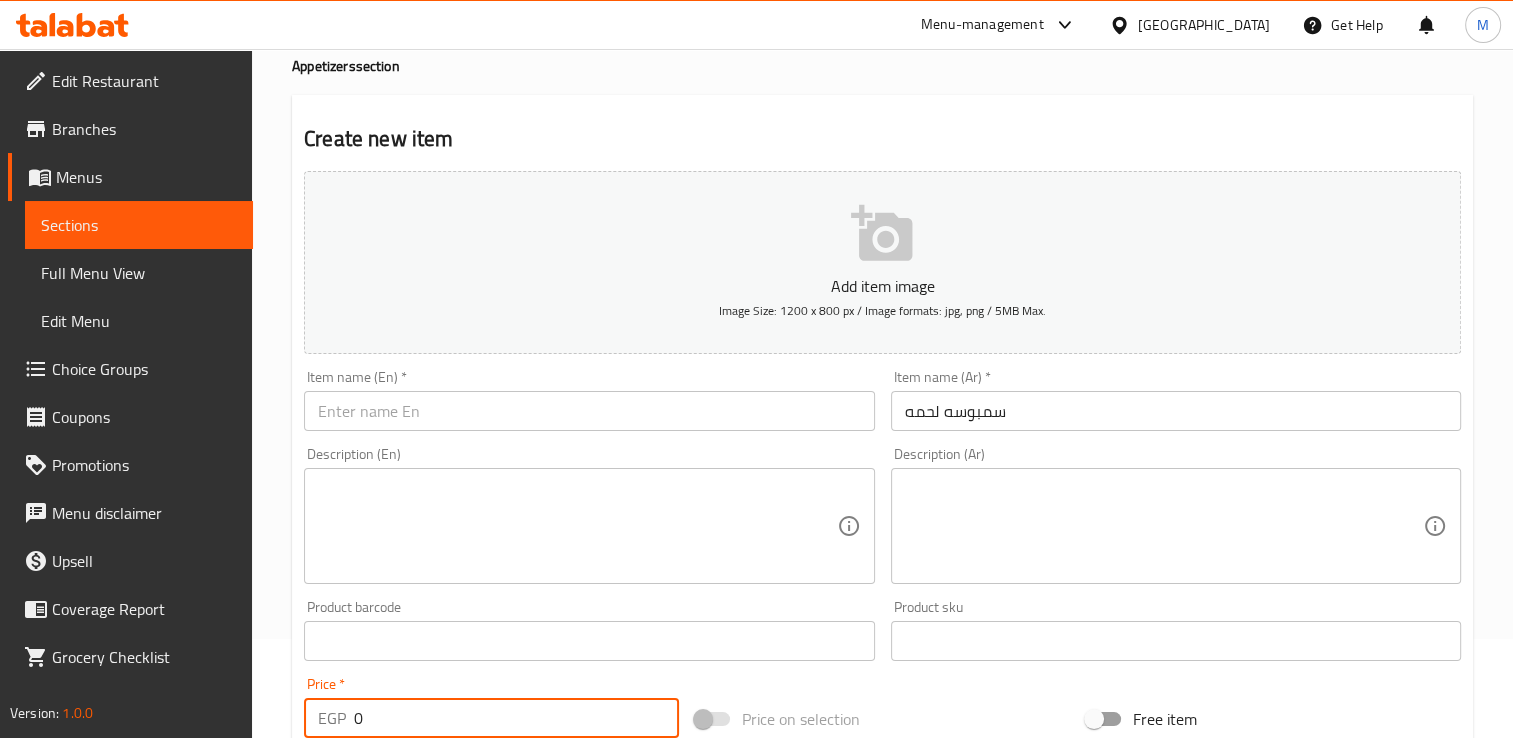 click on "0" at bounding box center [516, 718] 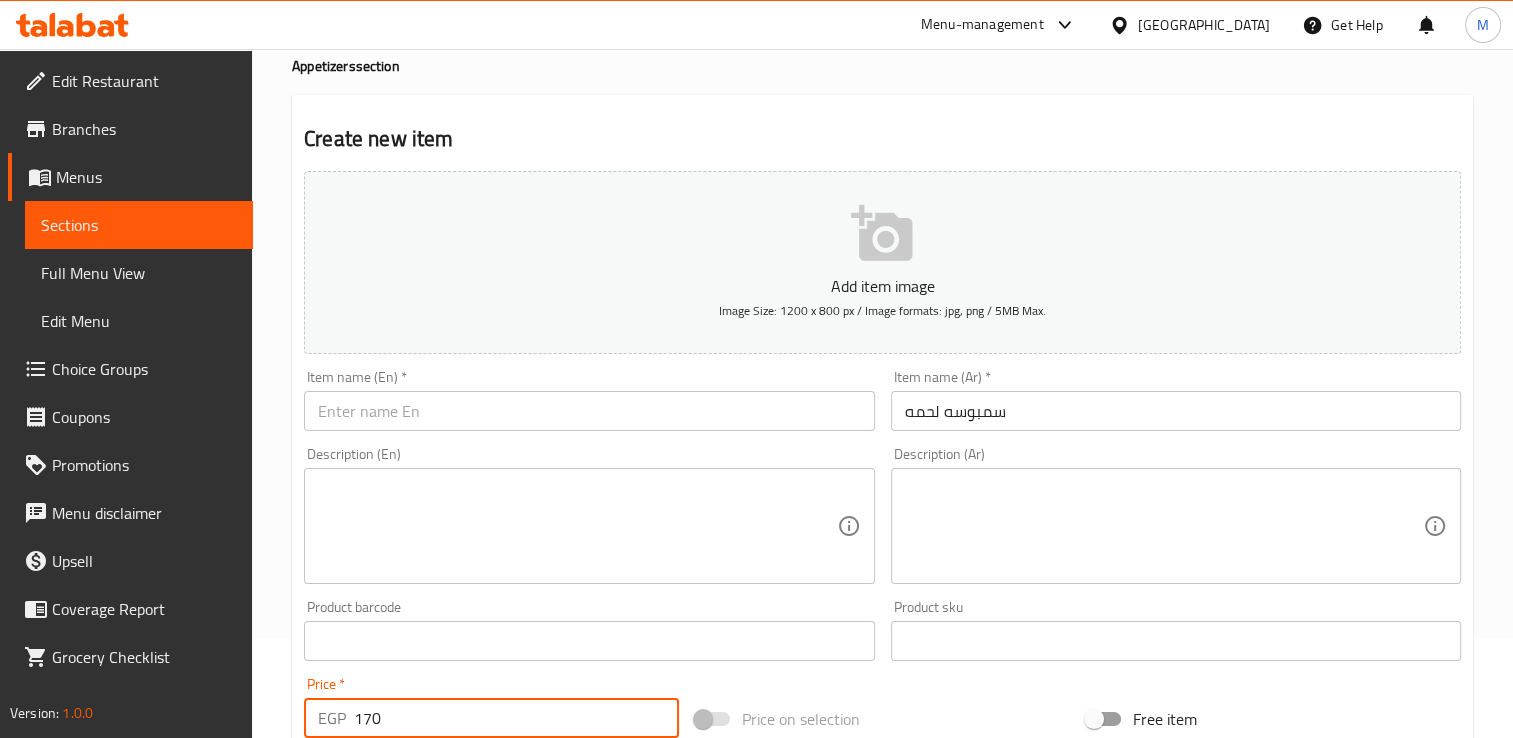 type on "170" 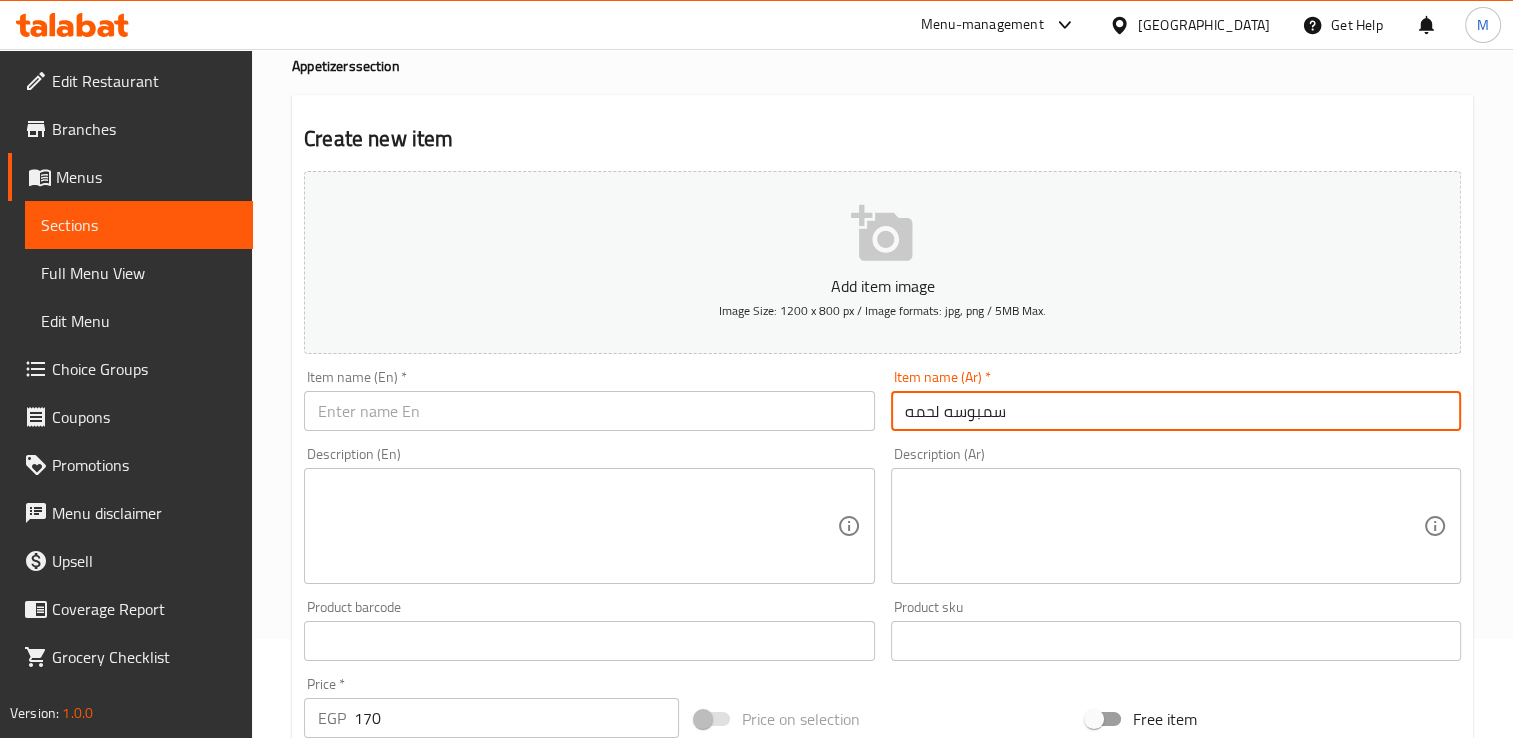 click on "سمبوسه لحمه" at bounding box center [1176, 411] 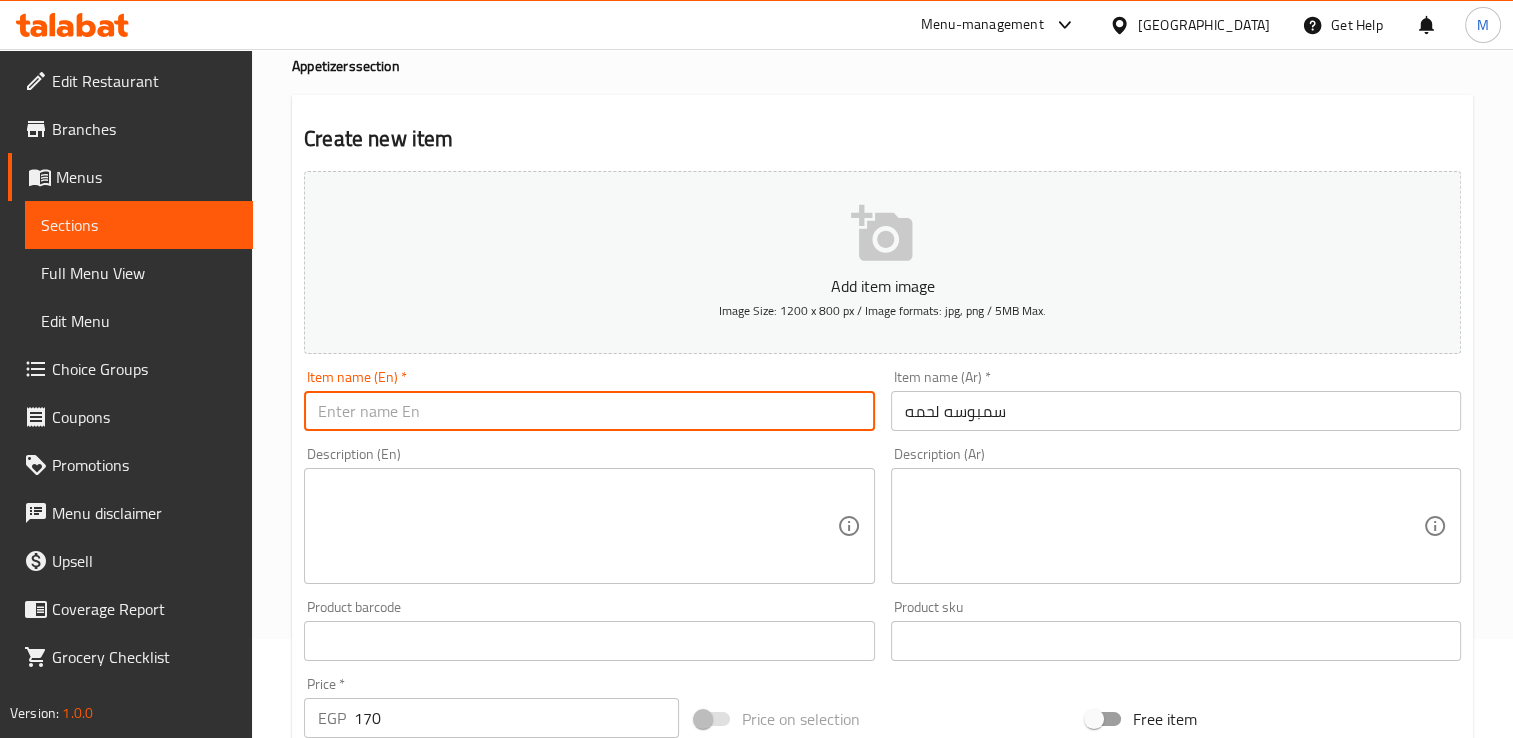 click at bounding box center [589, 411] 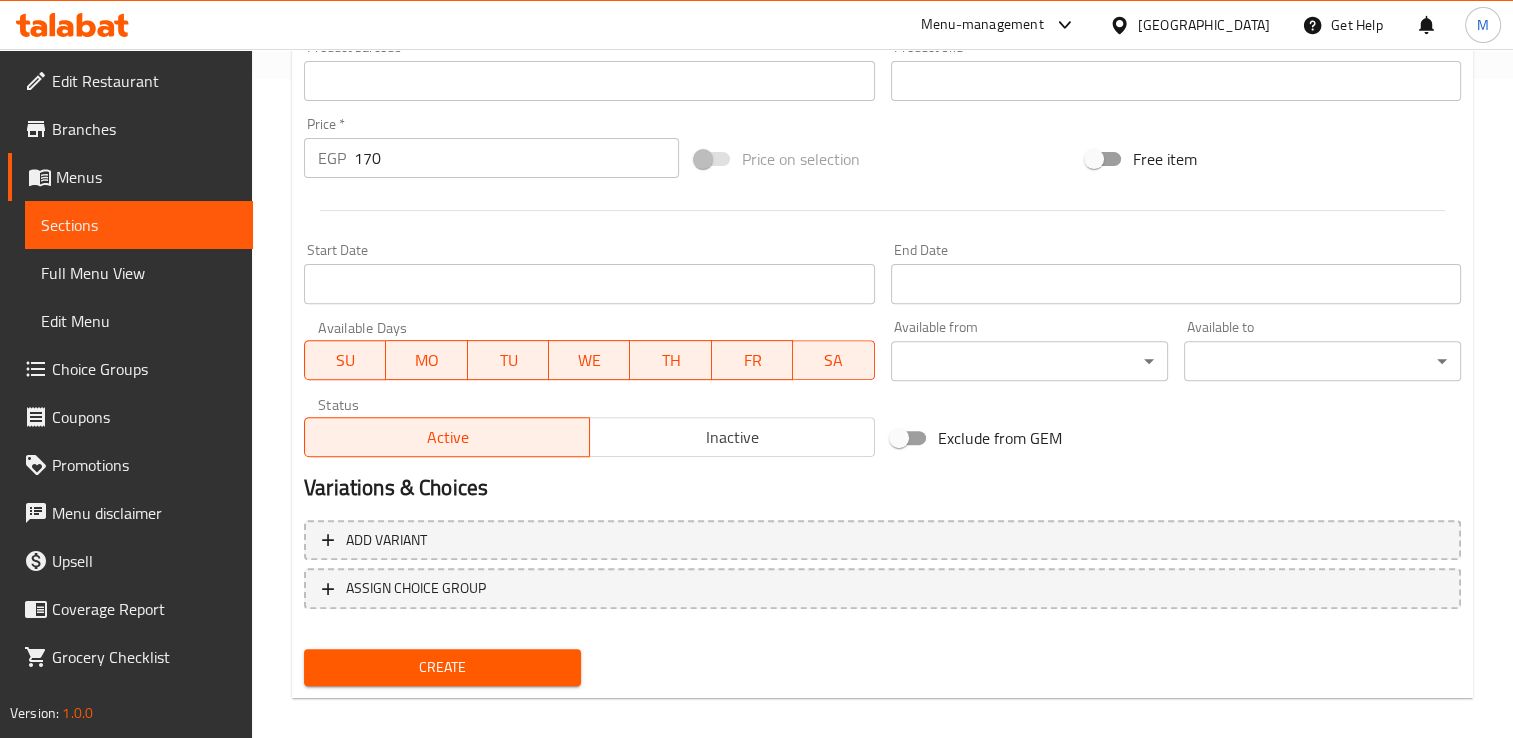 scroll, scrollTop: 674, scrollLeft: 0, axis: vertical 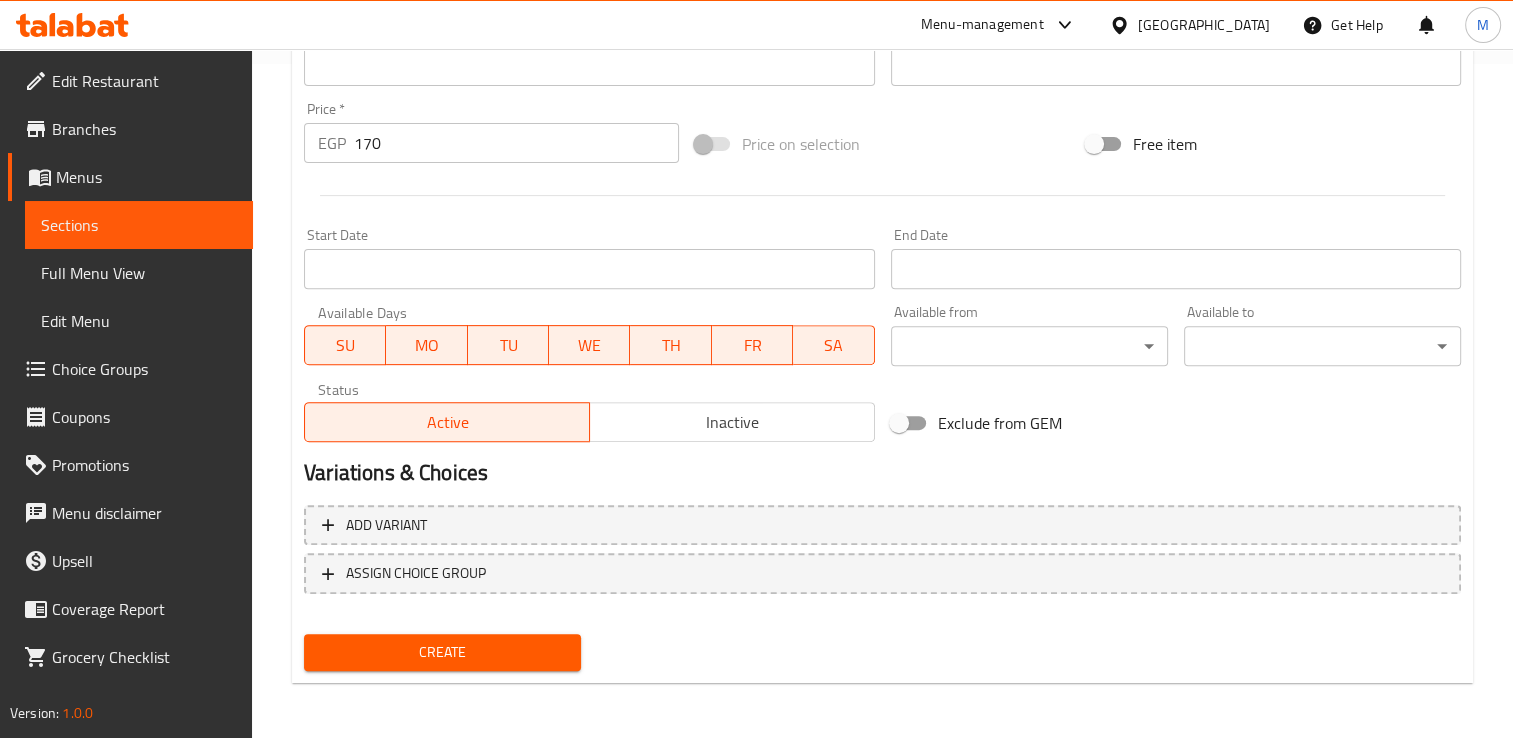 type on "Meat samosa" 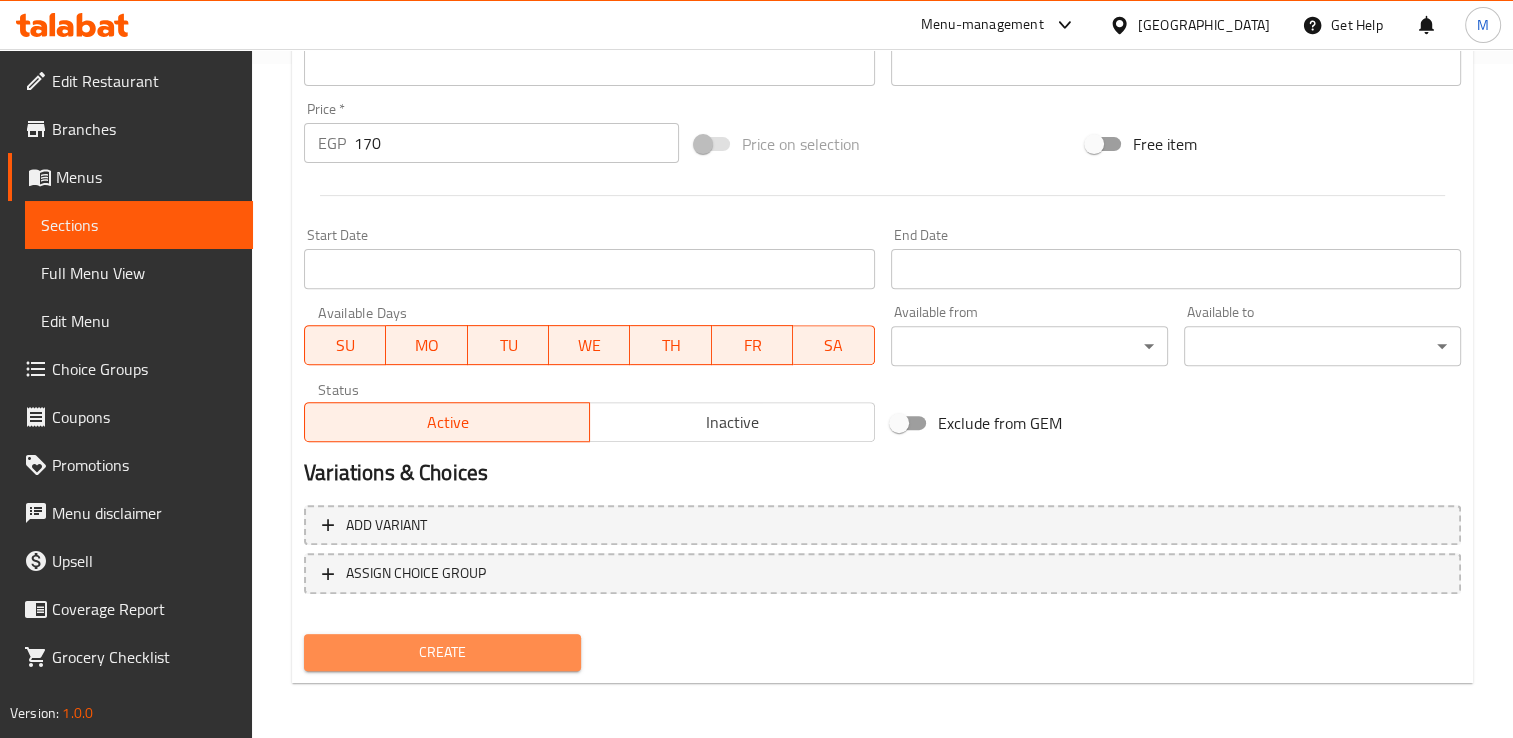 click on "Create" at bounding box center (442, 652) 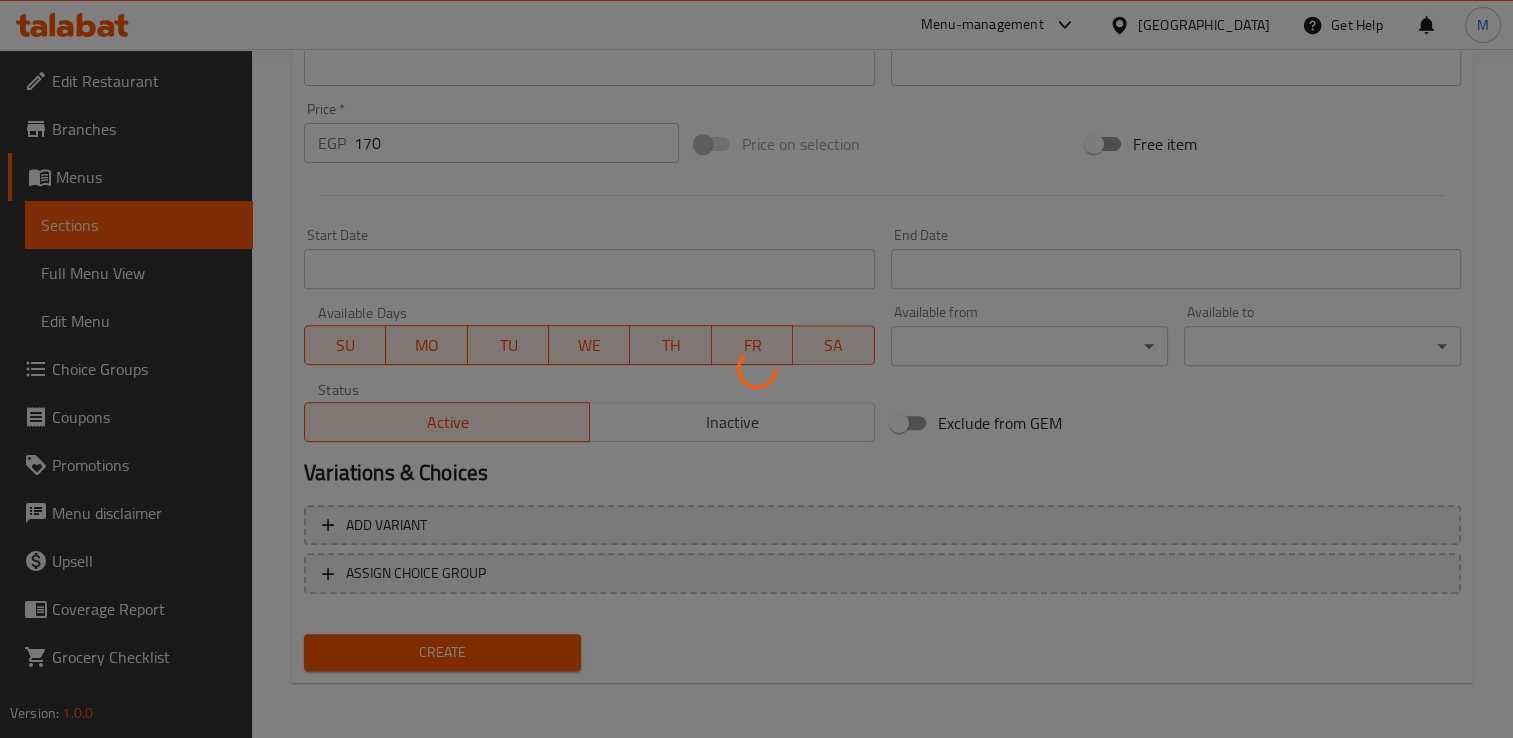 type 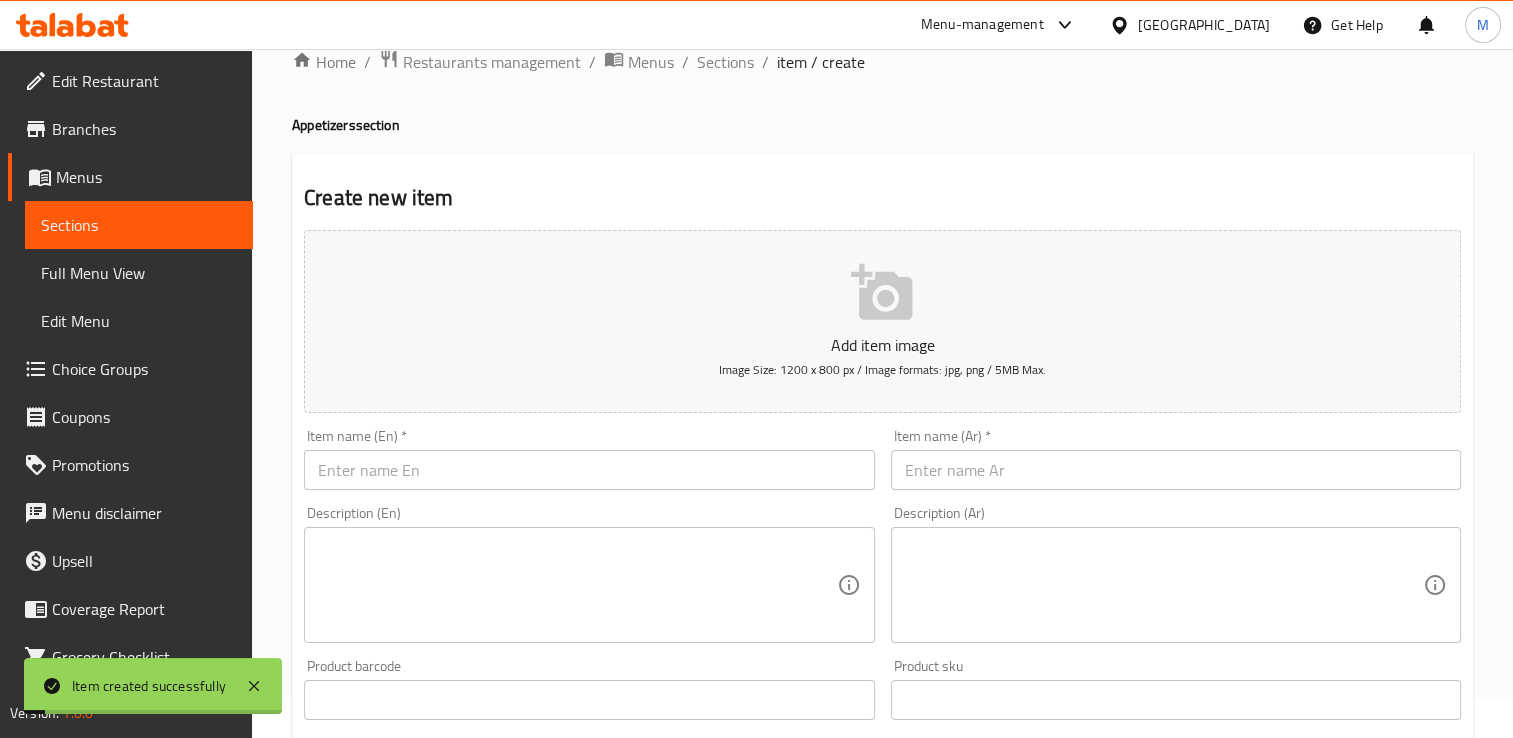 scroll, scrollTop: 3, scrollLeft: 0, axis: vertical 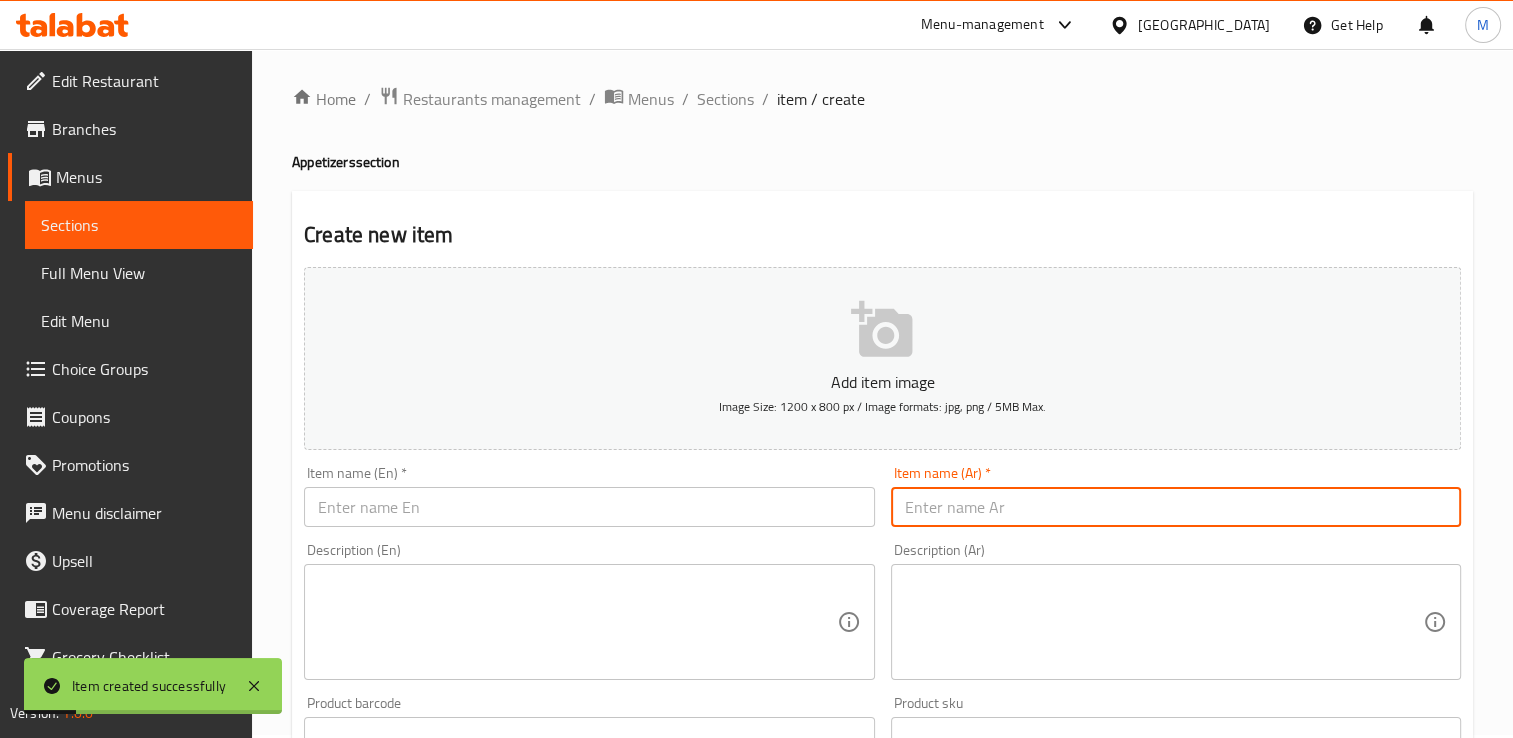 click at bounding box center [1176, 507] 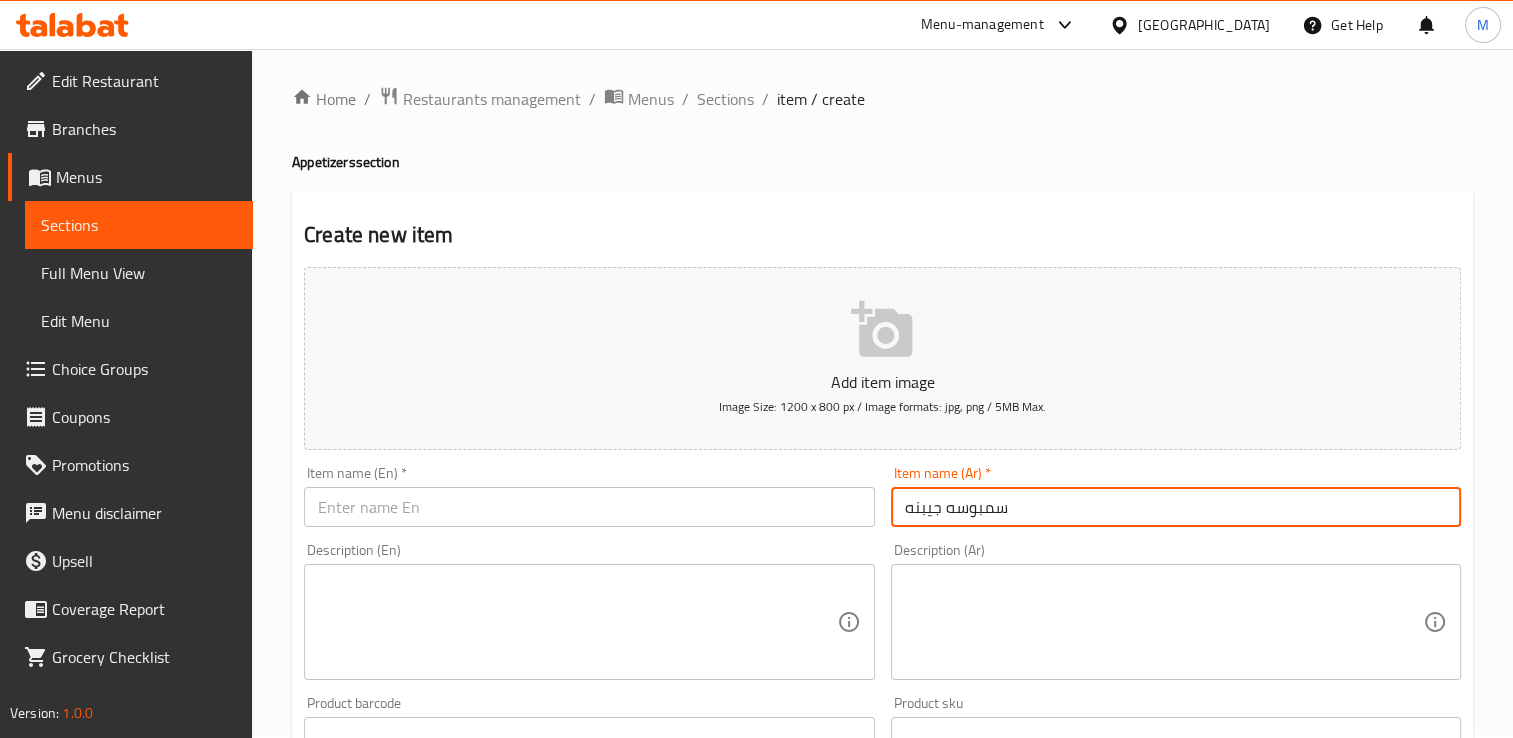 click on "سمبوسه جيبنه" at bounding box center [1176, 507] 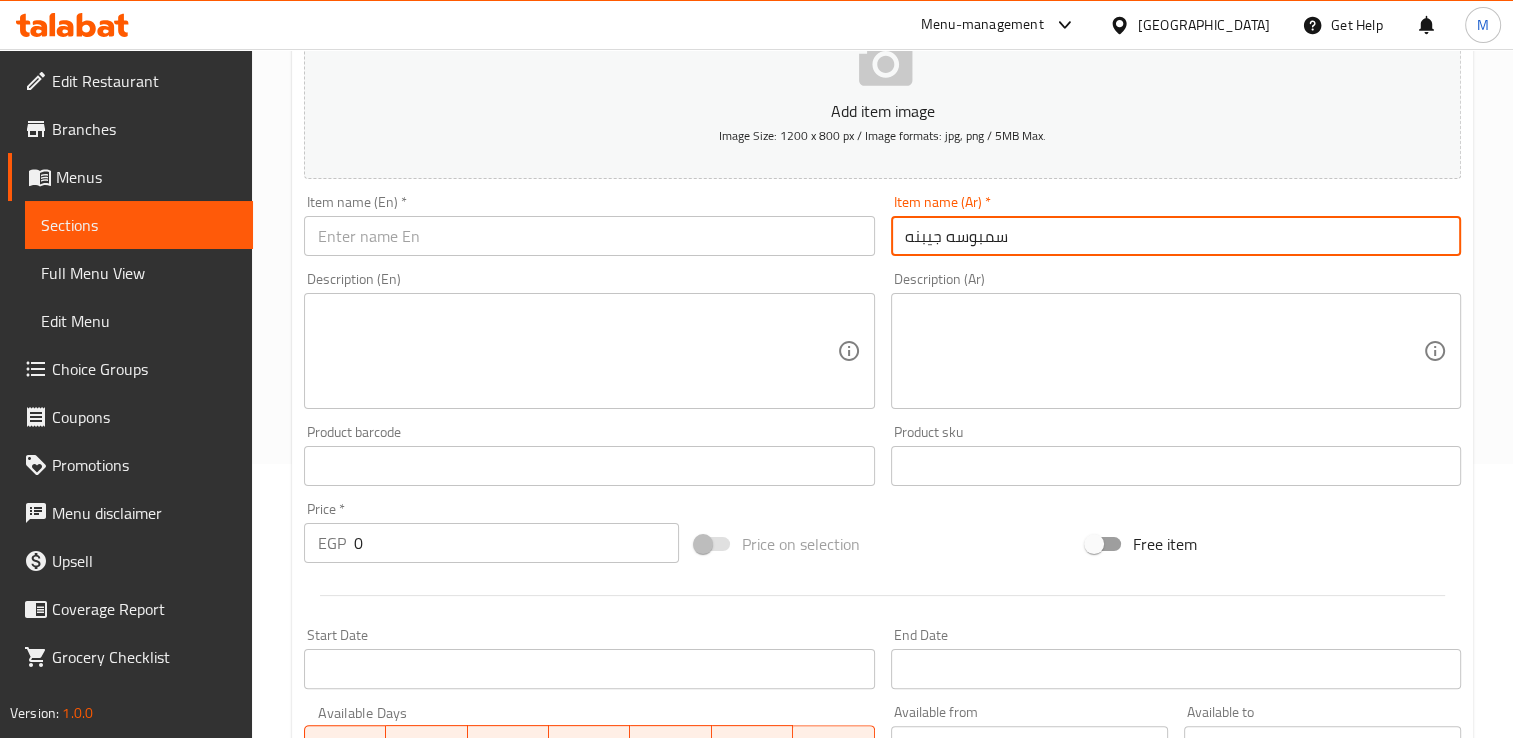 scroll, scrollTop: 275, scrollLeft: 0, axis: vertical 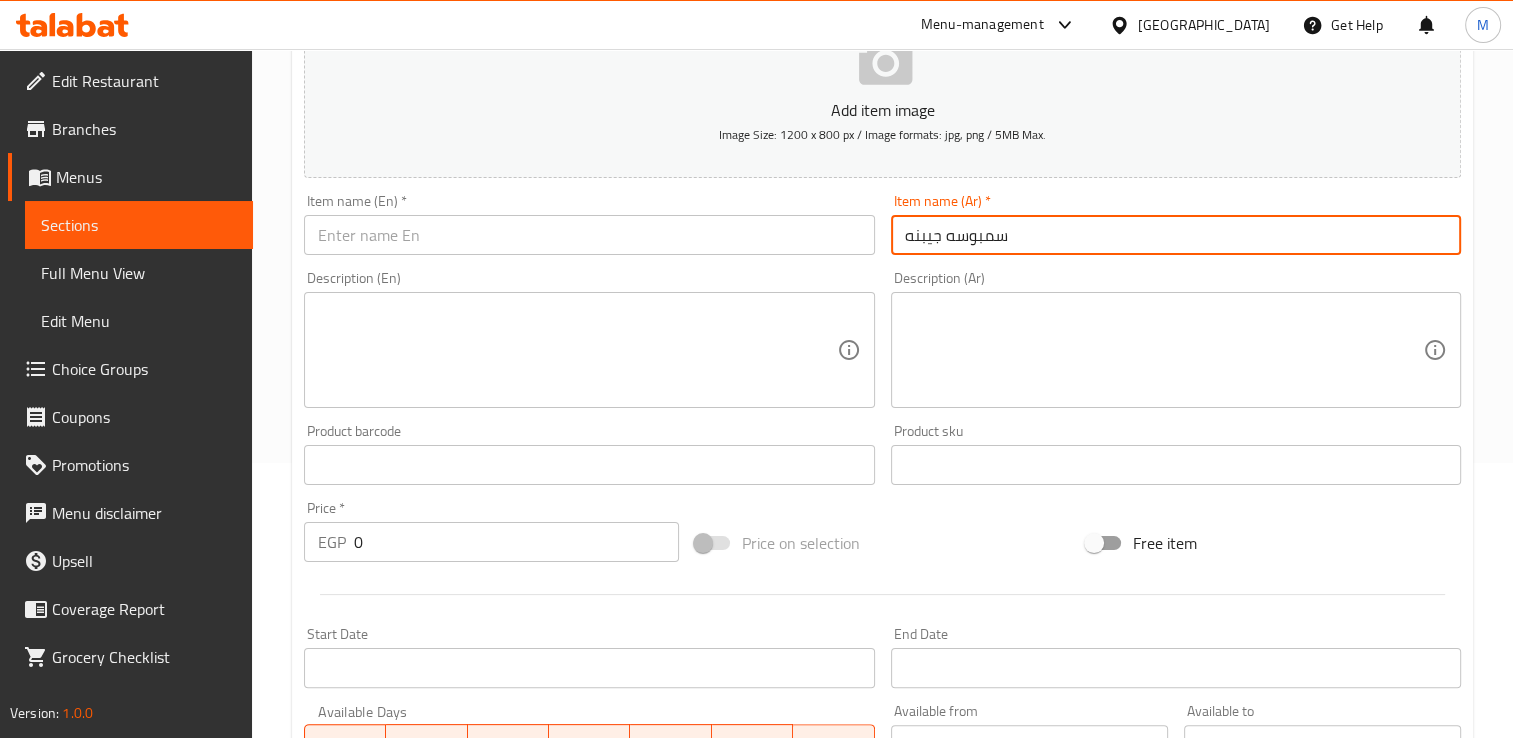 type on "سمبوسه جيبنه" 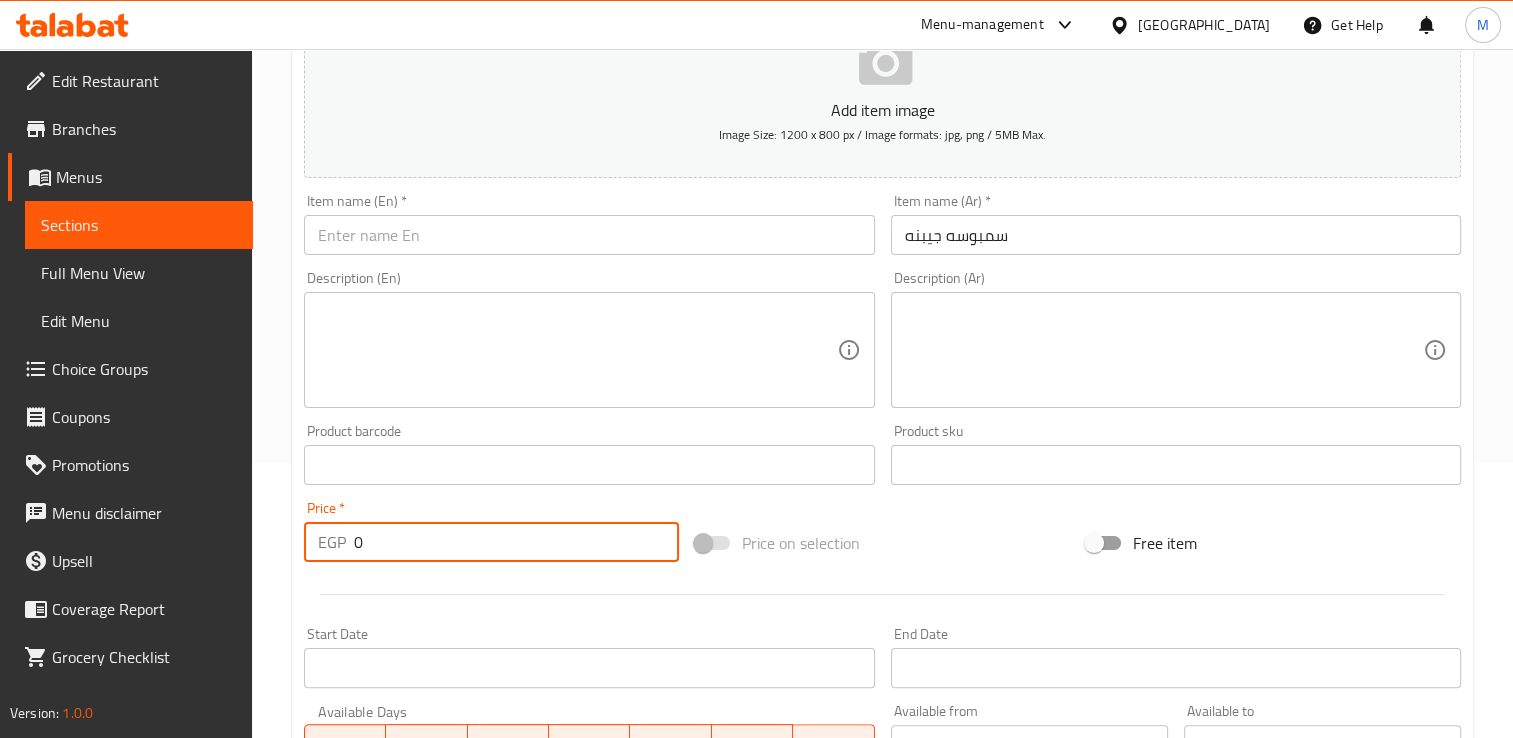 click on "0" at bounding box center (516, 542) 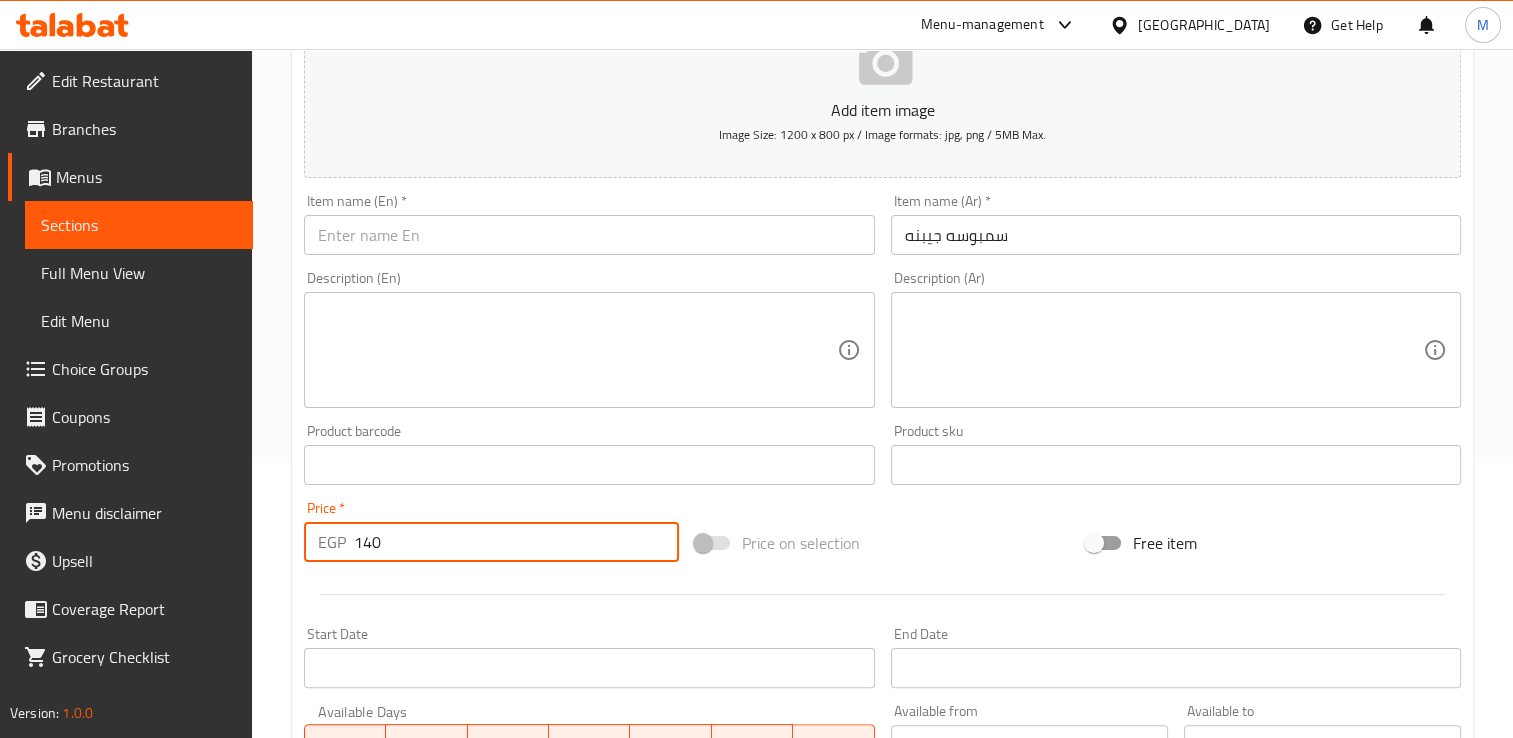 type on "140" 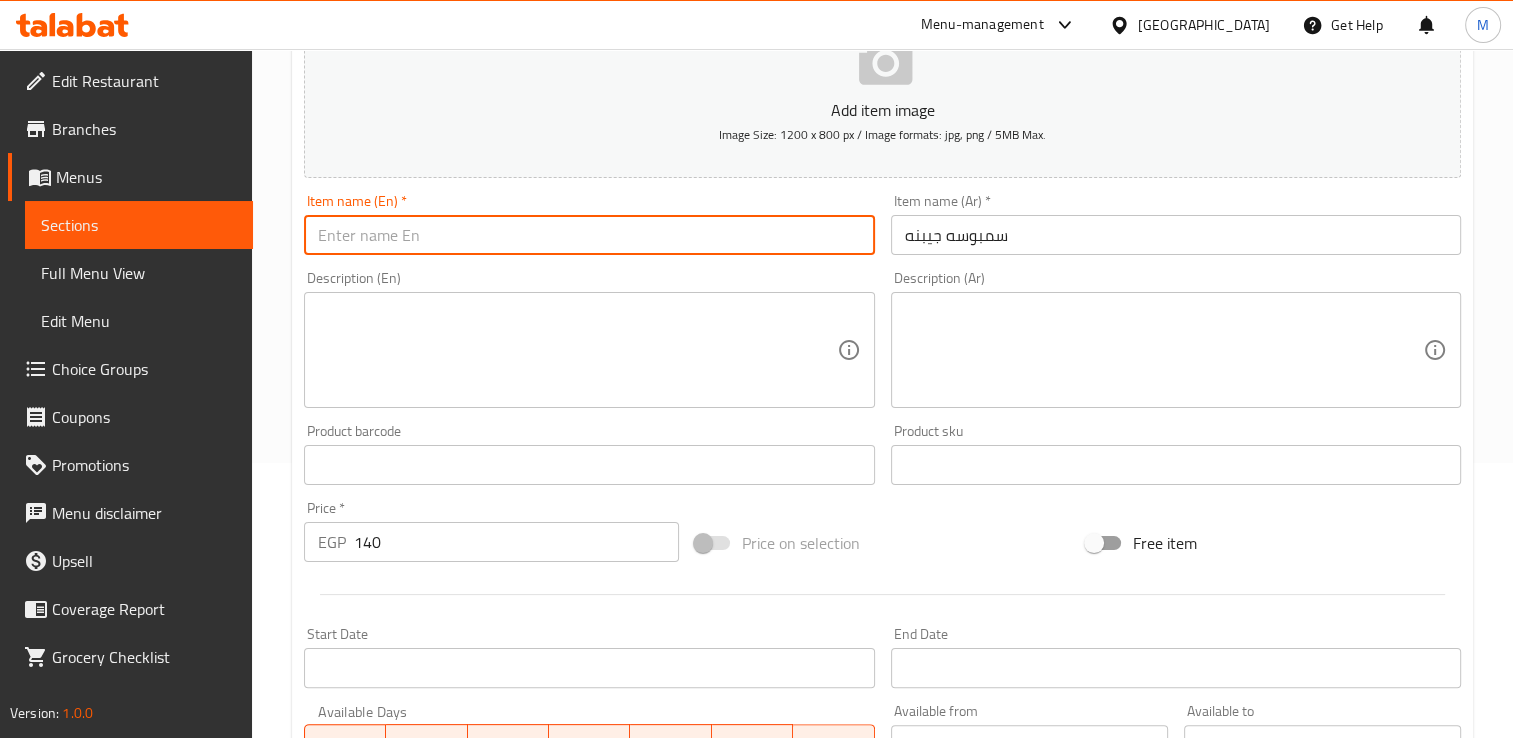 click at bounding box center (589, 235) 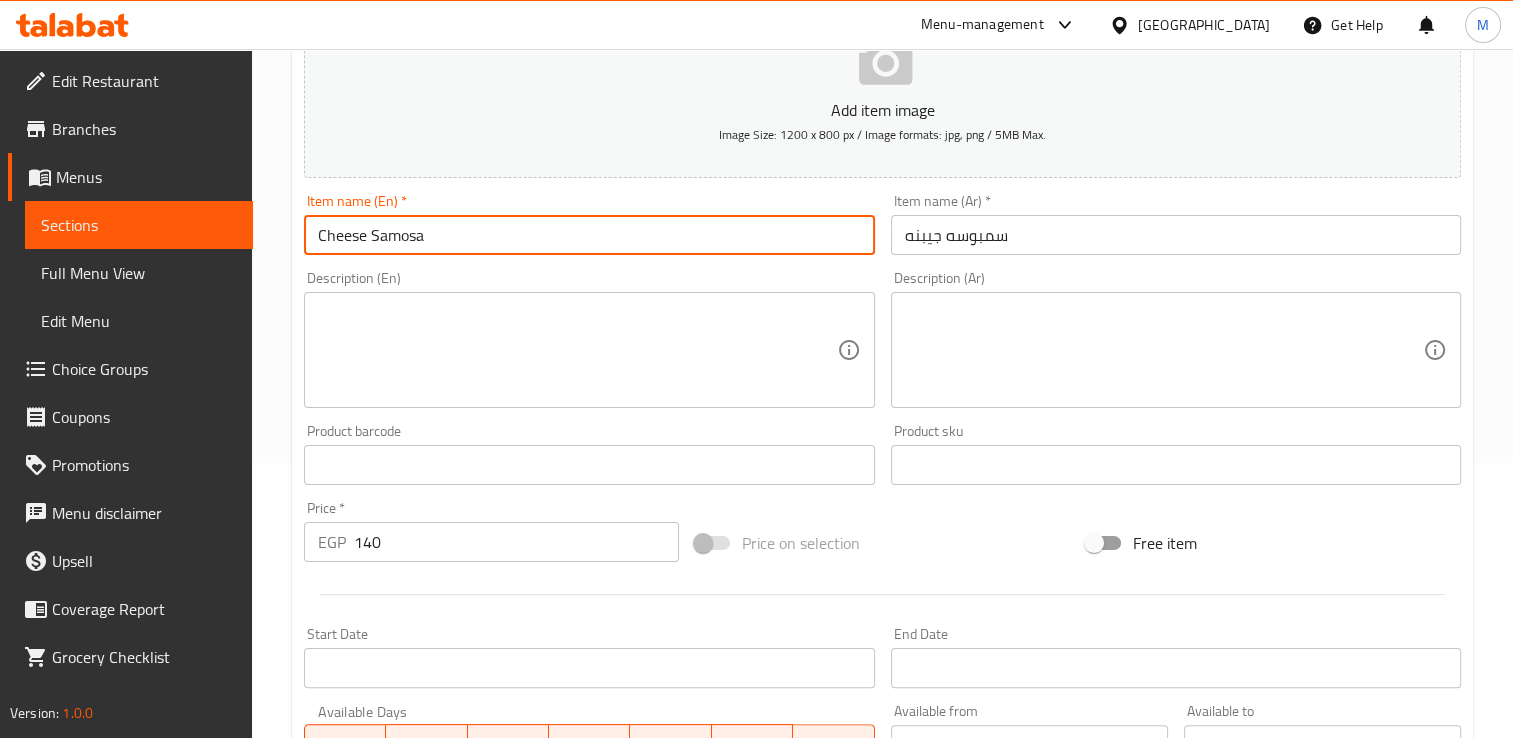 scroll, scrollTop: 674, scrollLeft: 0, axis: vertical 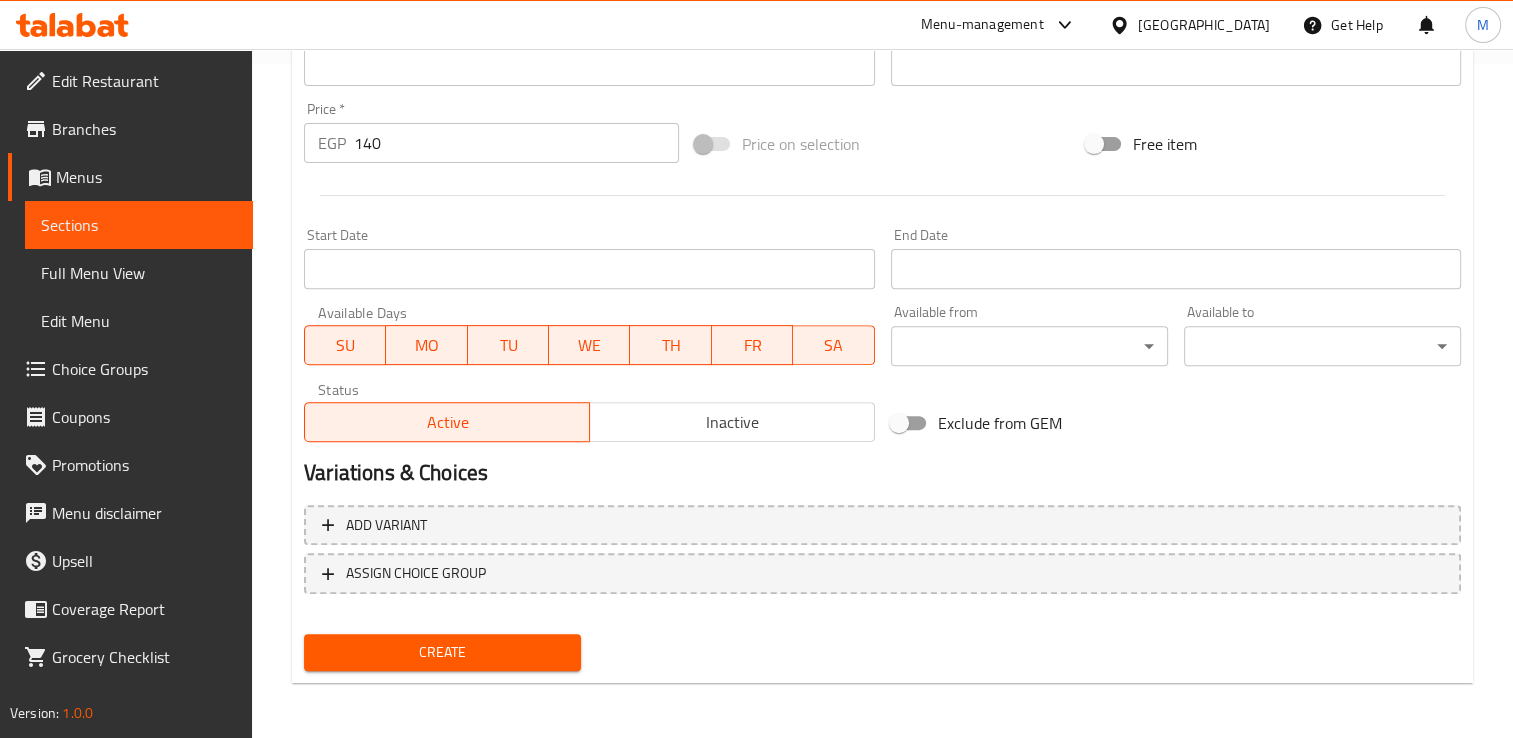 type on "Cheese Samosa" 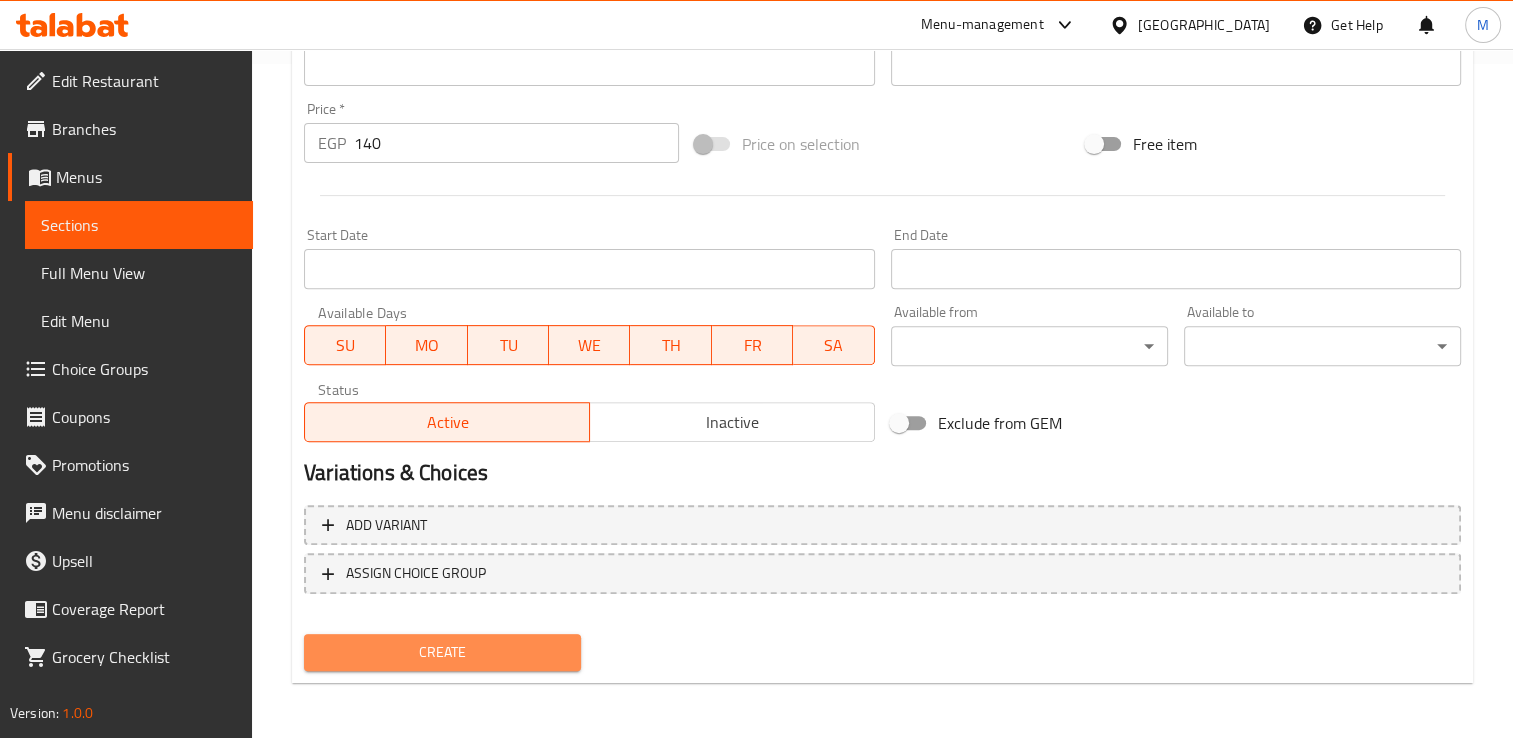 click on "Create" at bounding box center (442, 652) 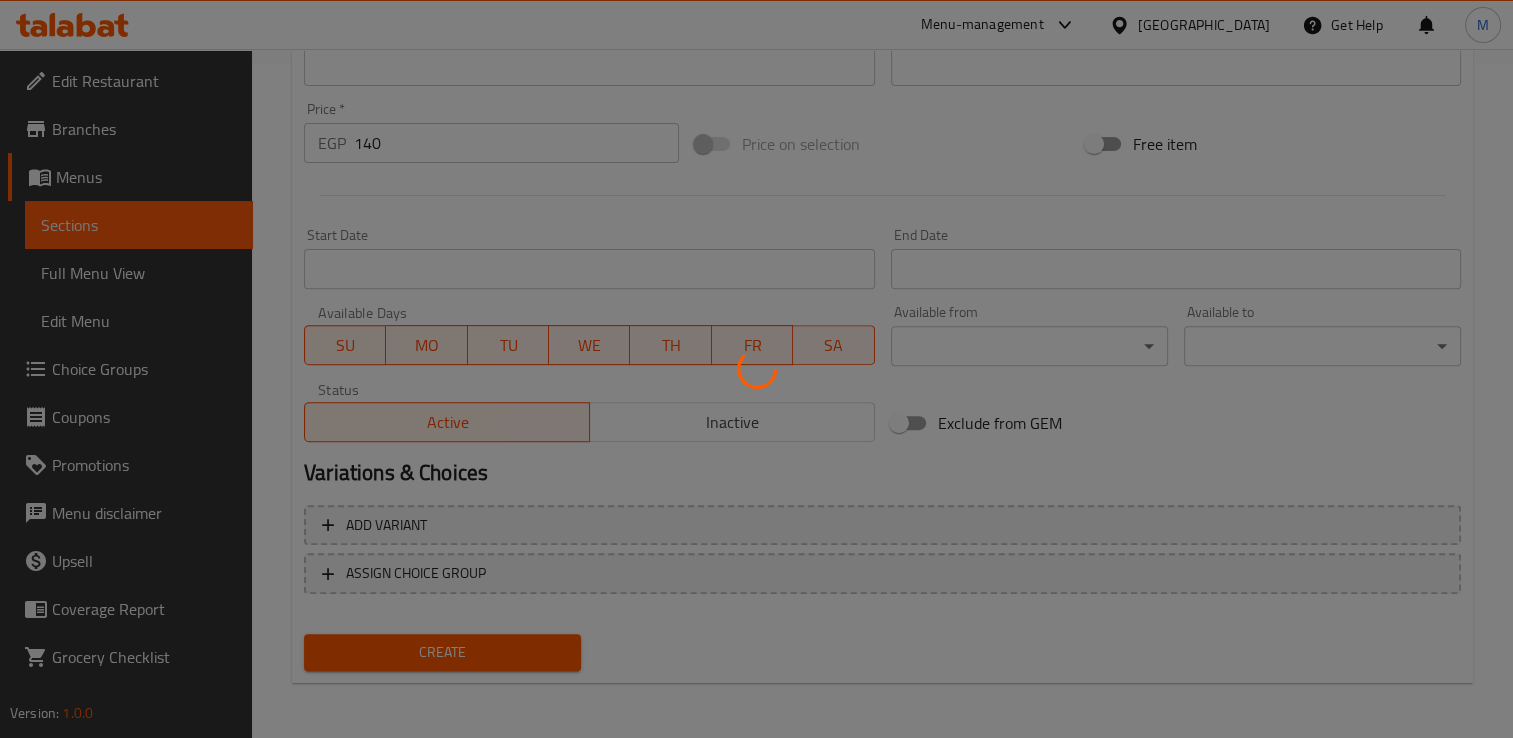 type 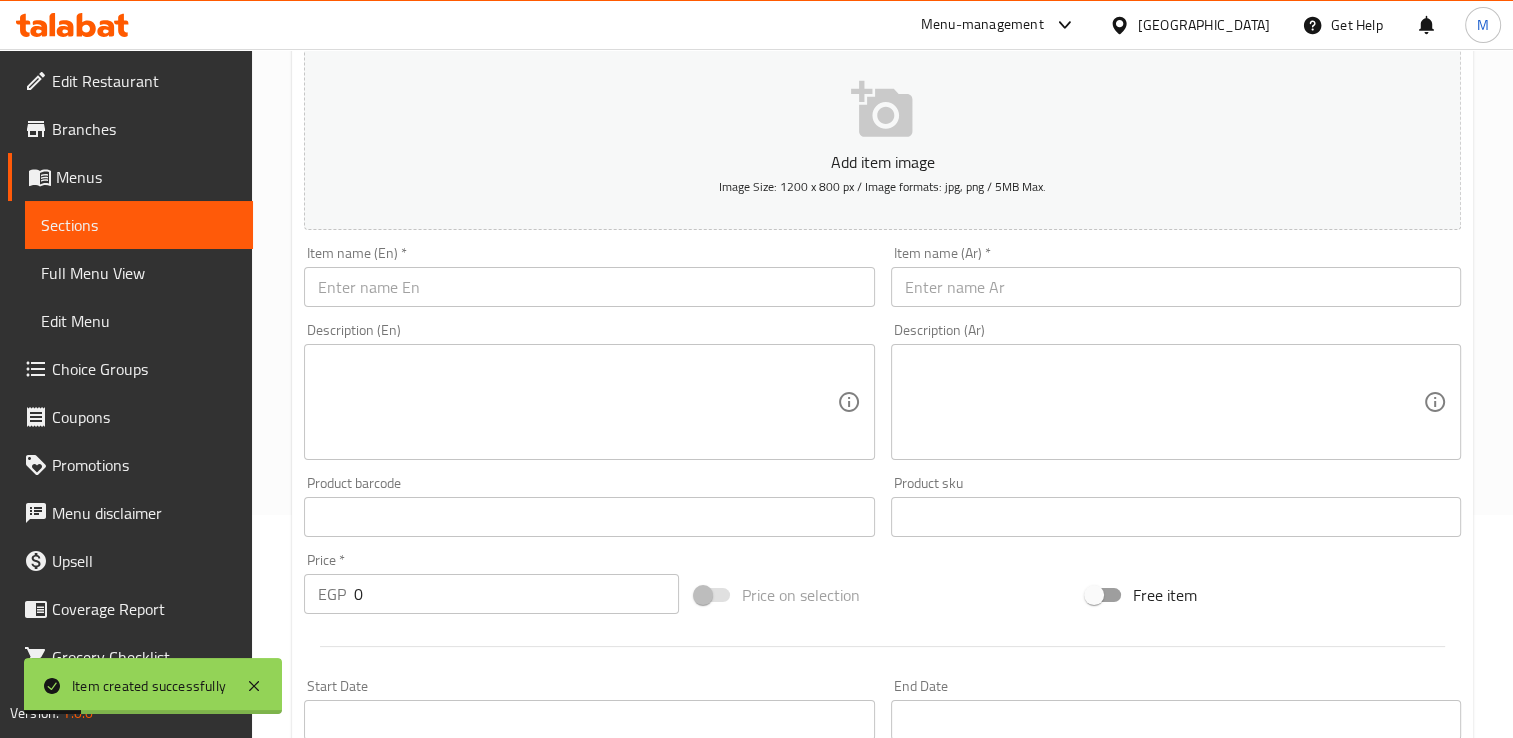 scroll, scrollTop: 0, scrollLeft: 0, axis: both 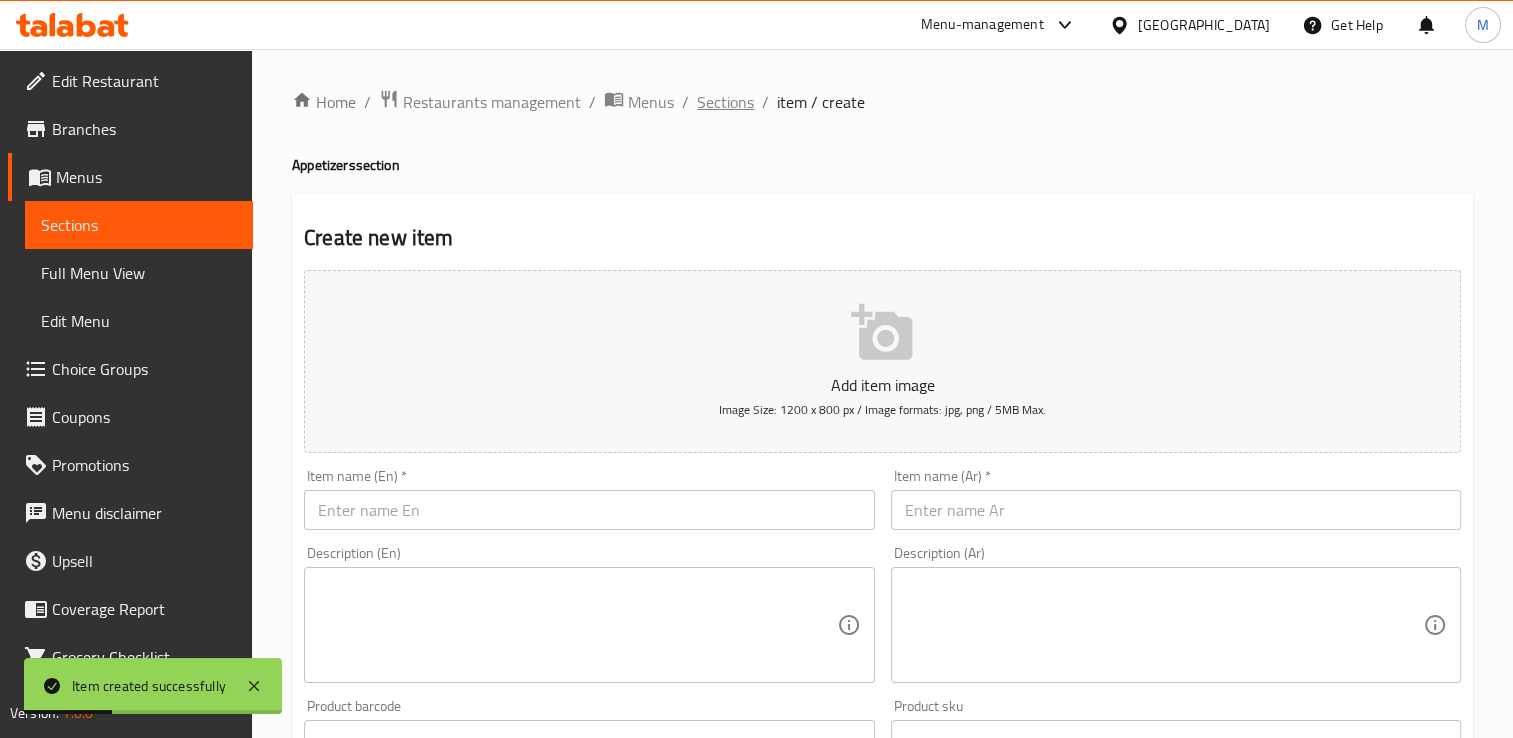 click on "Sections" at bounding box center [725, 102] 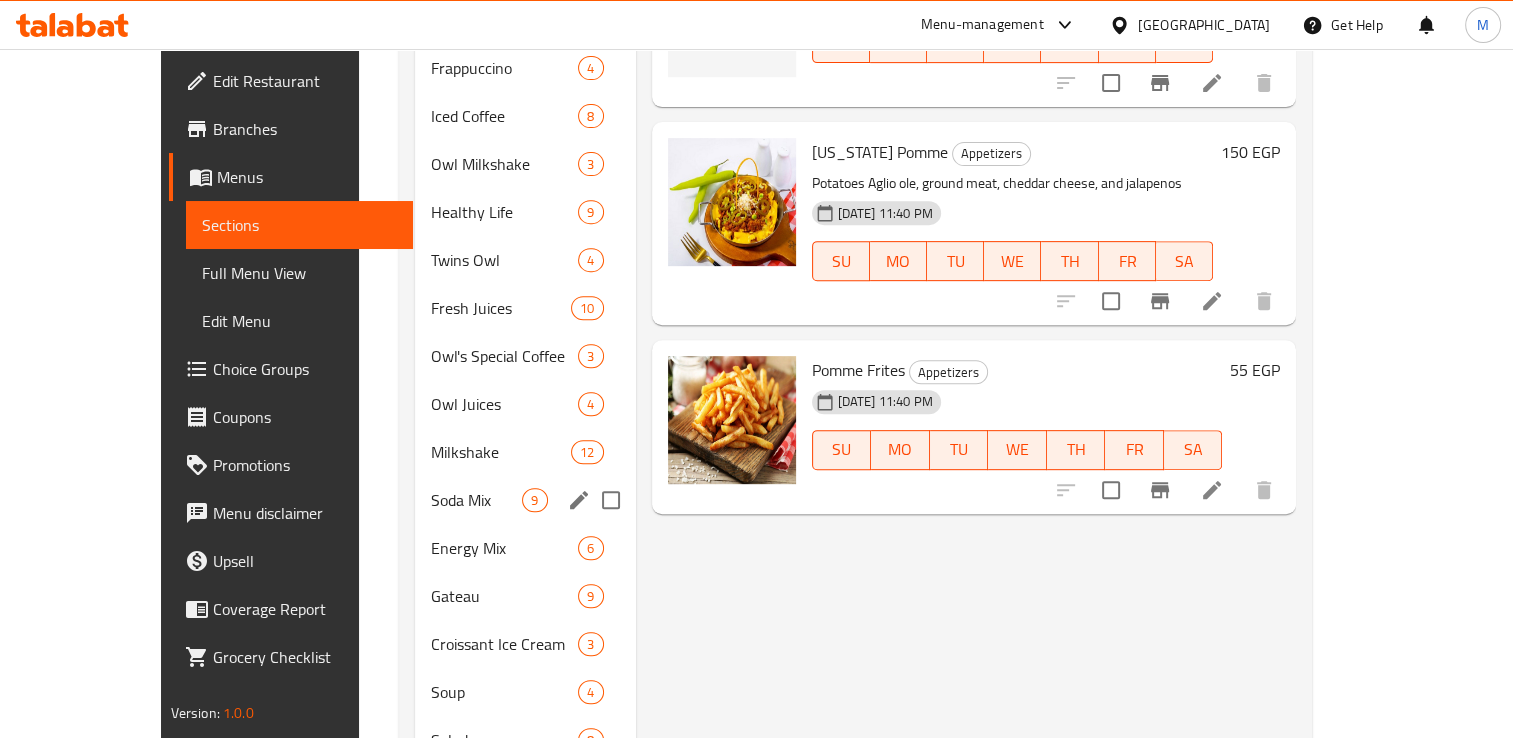 scroll, scrollTop: 771, scrollLeft: 0, axis: vertical 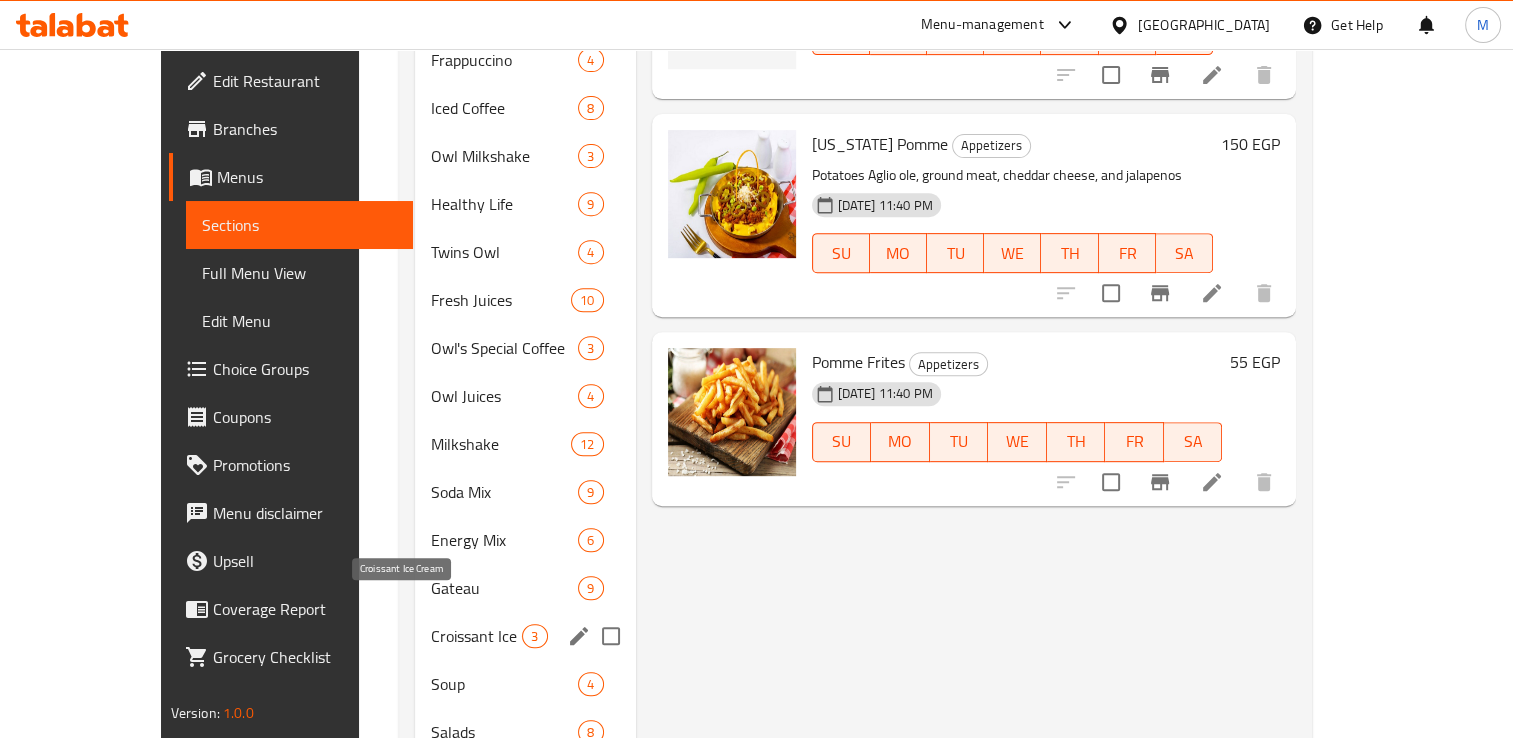 click on "Croissant Ice Cream" at bounding box center (476, 636) 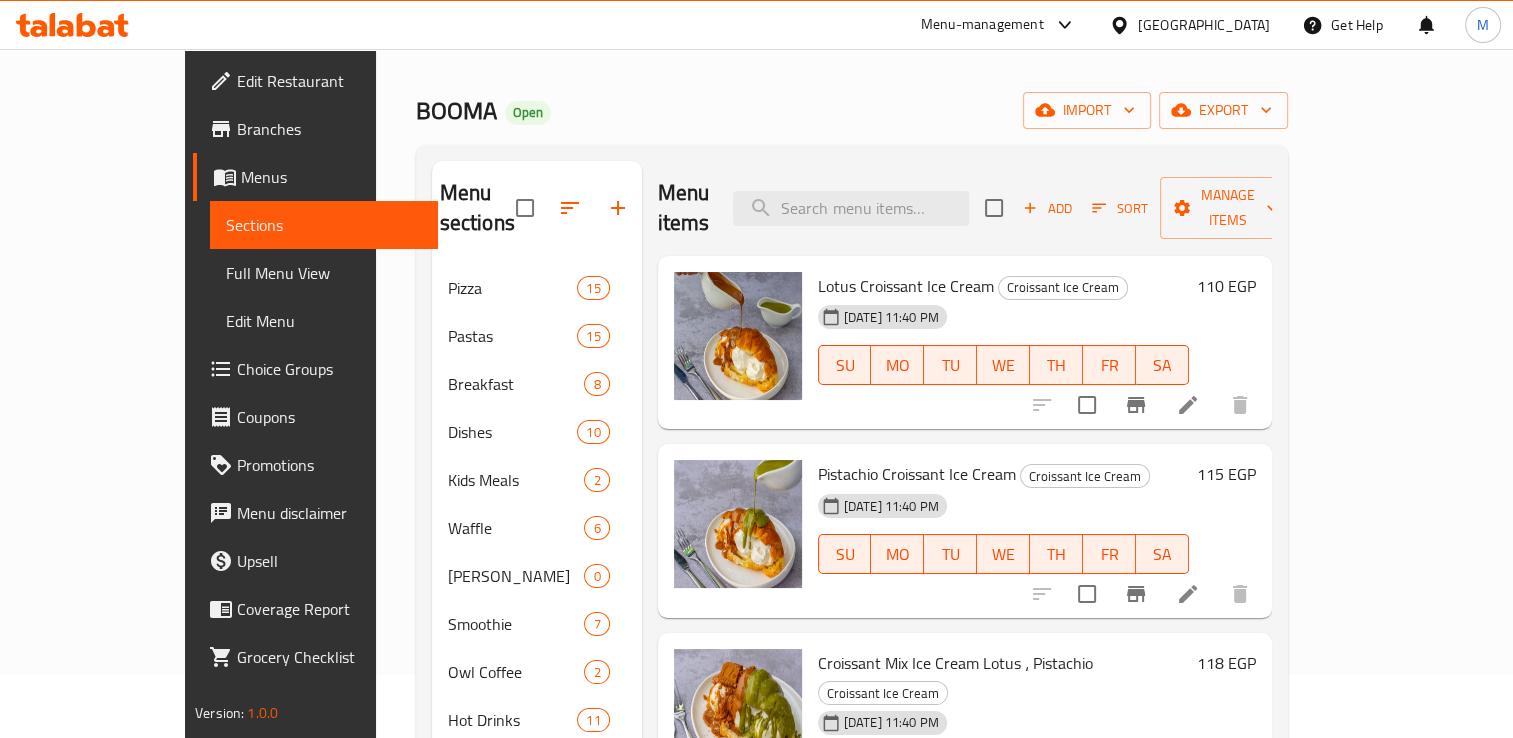 scroll, scrollTop: 36, scrollLeft: 0, axis: vertical 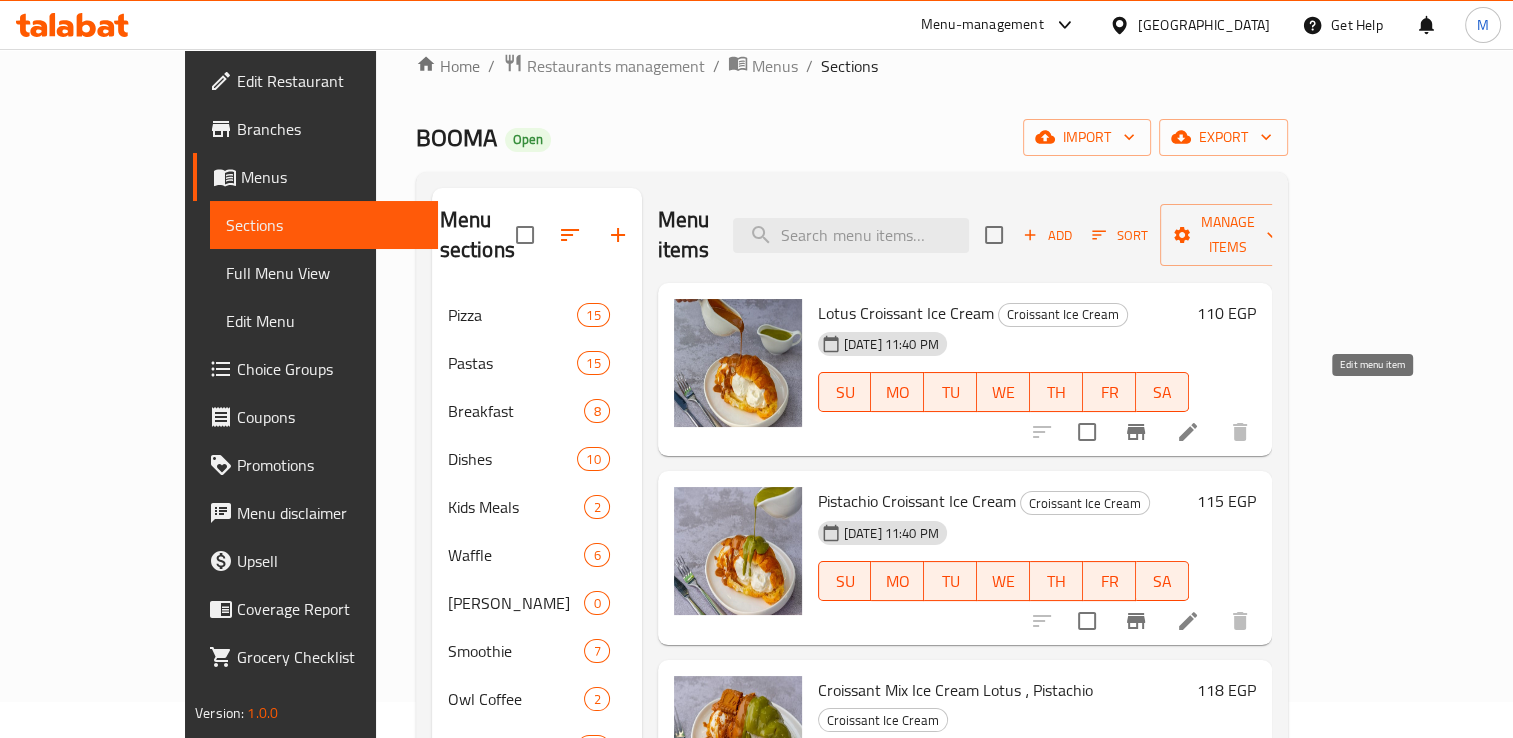 click 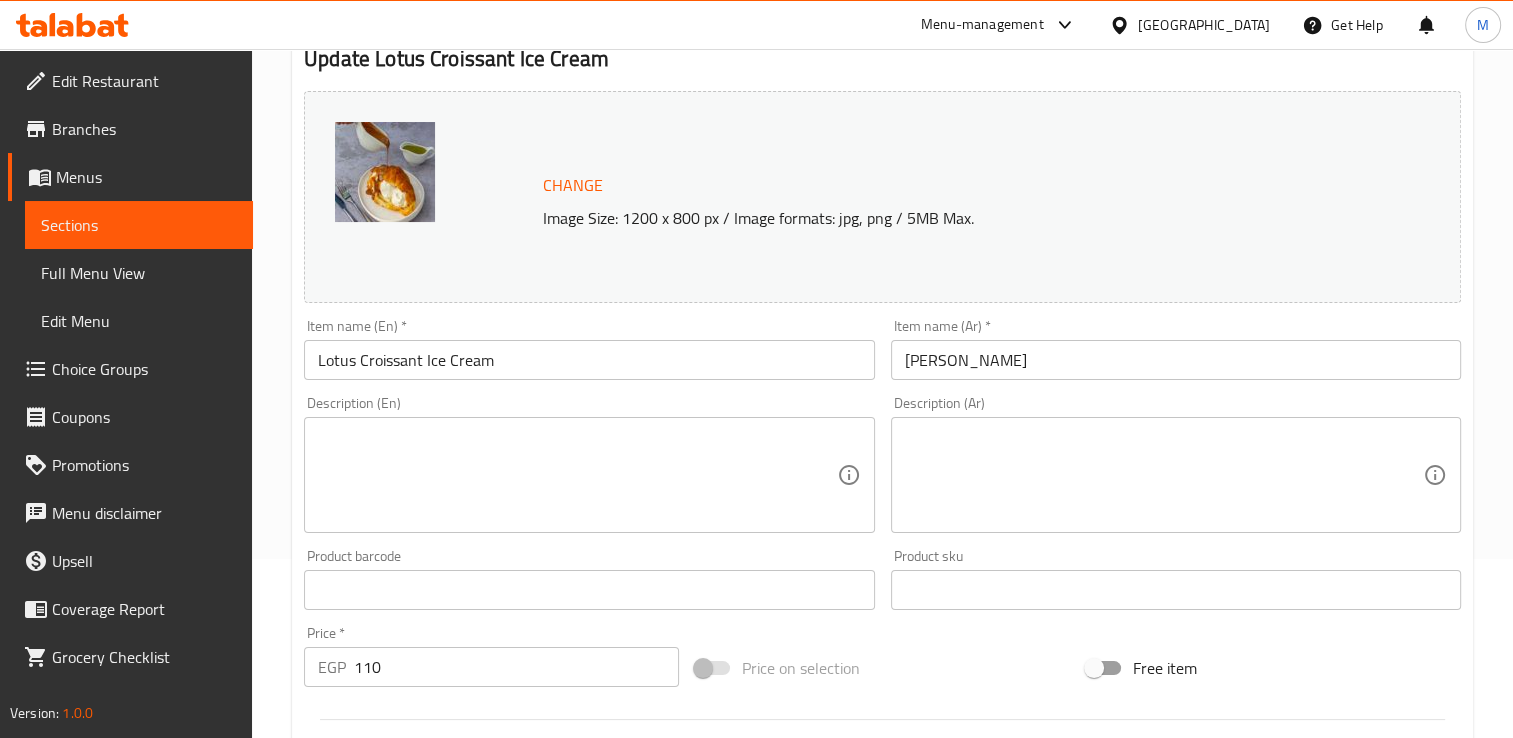 scroll, scrollTop: 180, scrollLeft: 0, axis: vertical 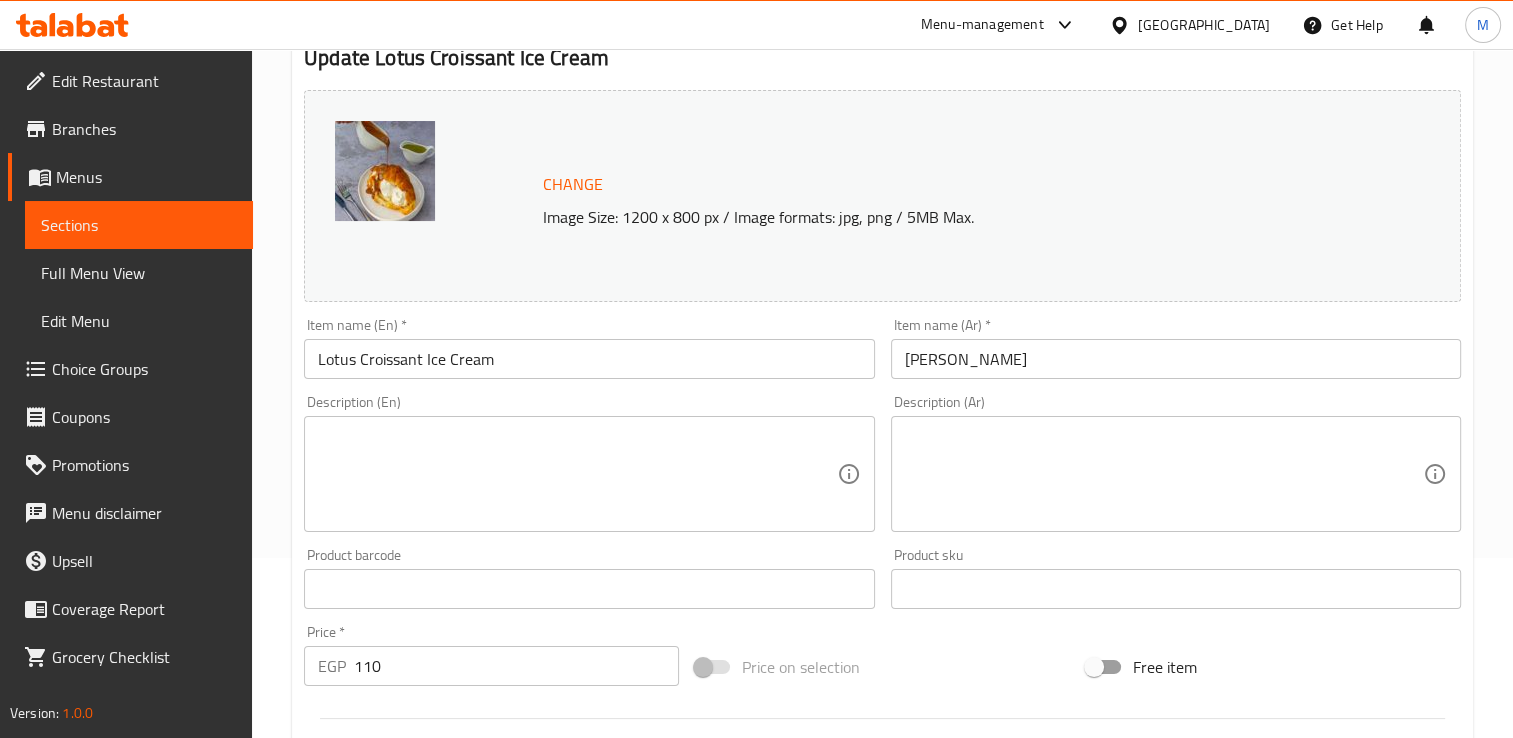 click on "110" at bounding box center [516, 666] 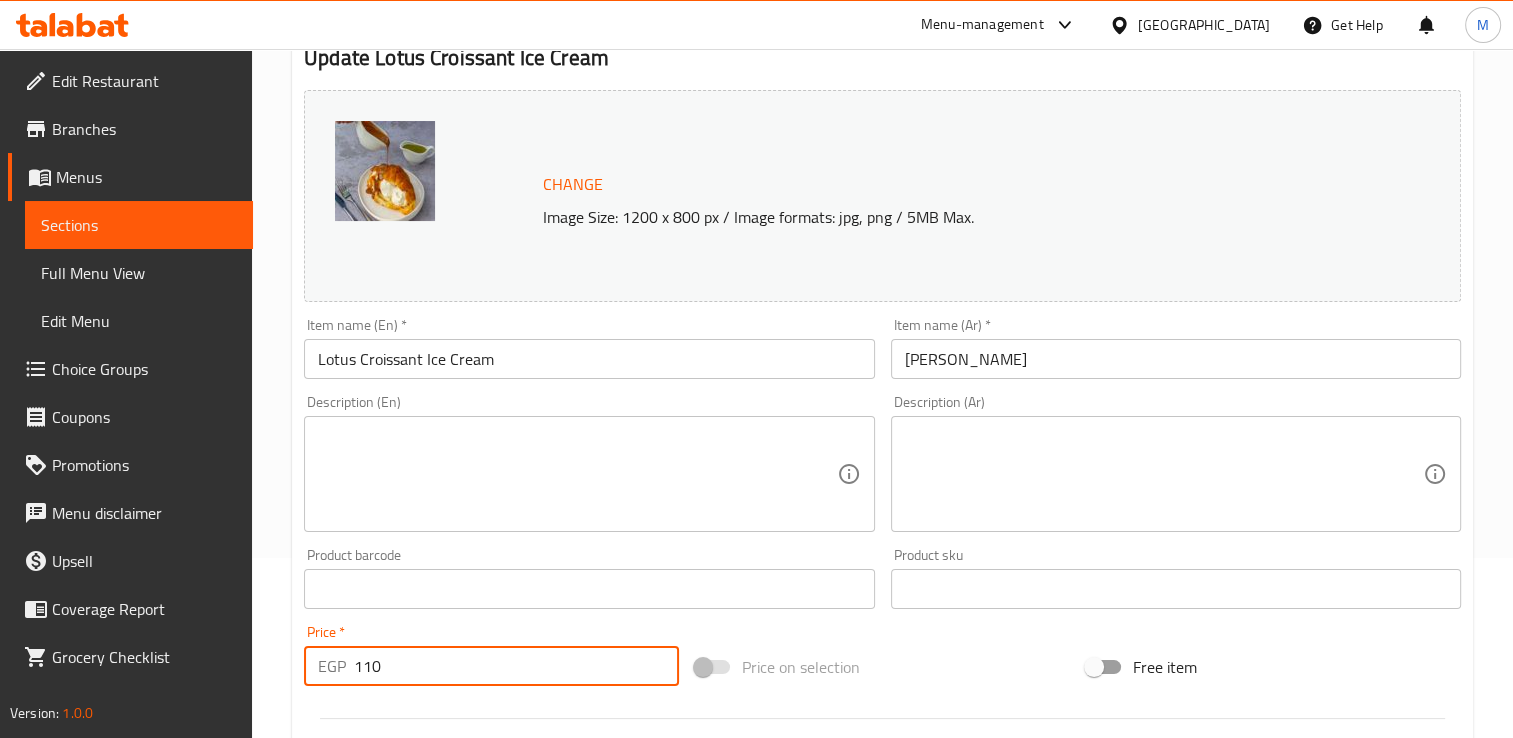 click on "110" at bounding box center [516, 666] 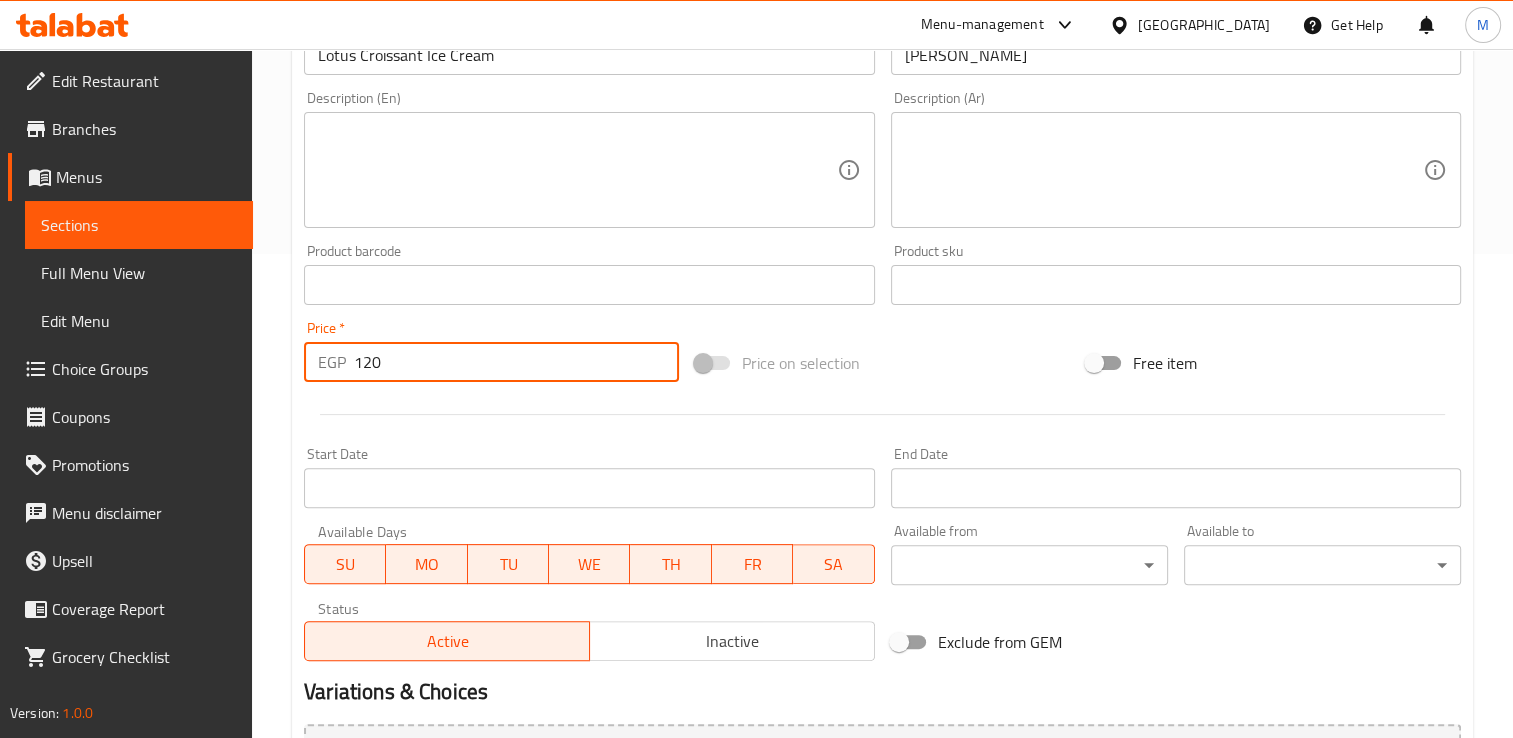 scroll, scrollTop: 702, scrollLeft: 0, axis: vertical 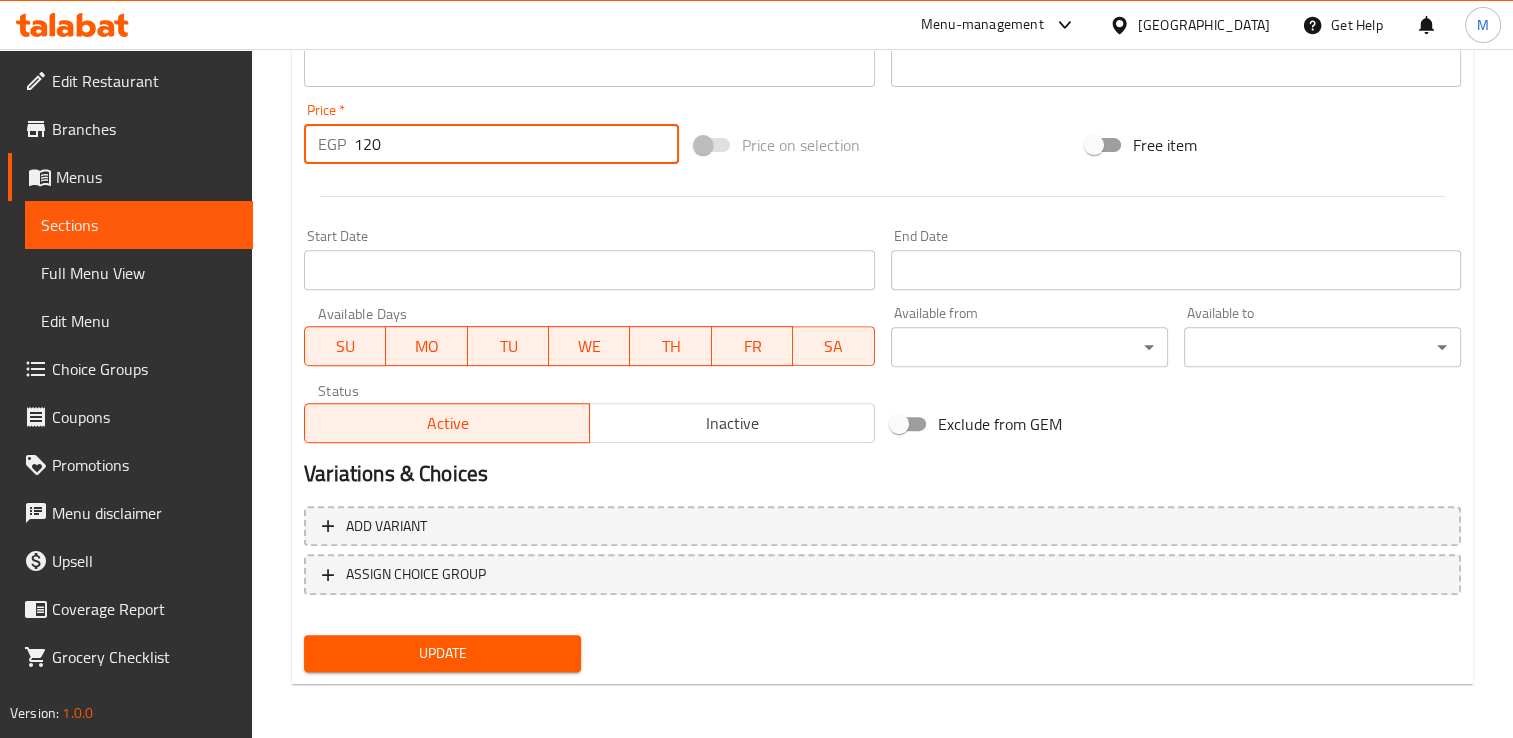 type on "120" 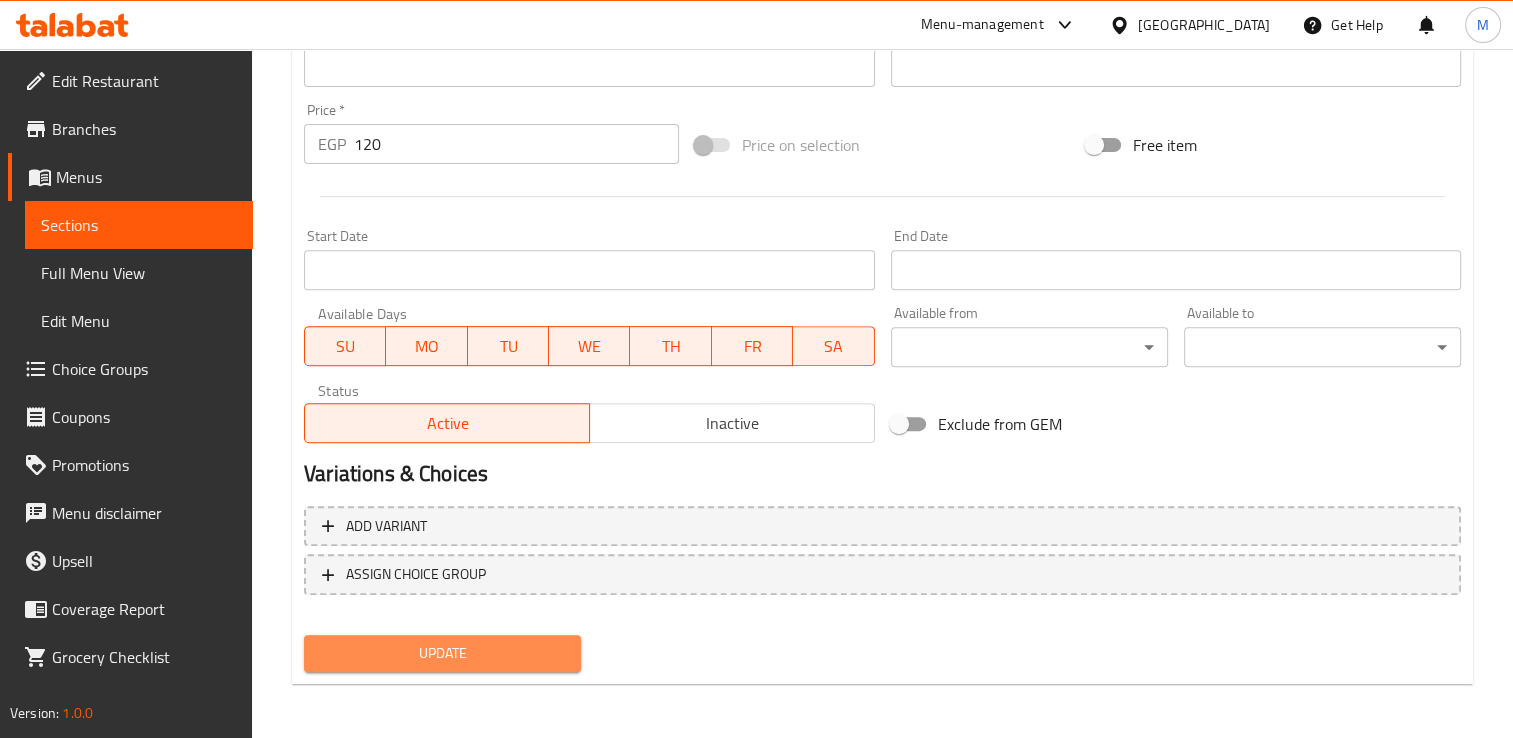 click on "Update" at bounding box center (442, 653) 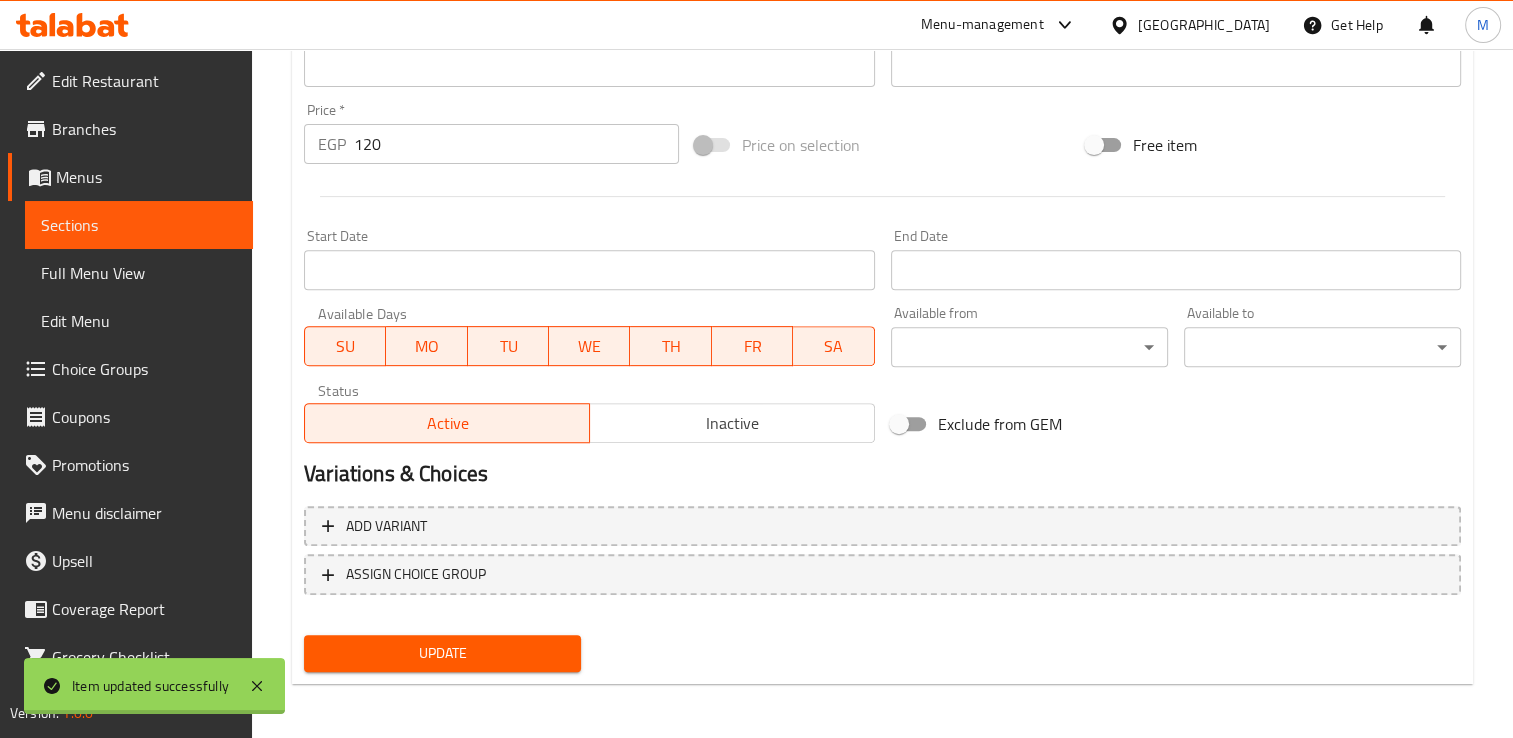 scroll, scrollTop: 0, scrollLeft: 0, axis: both 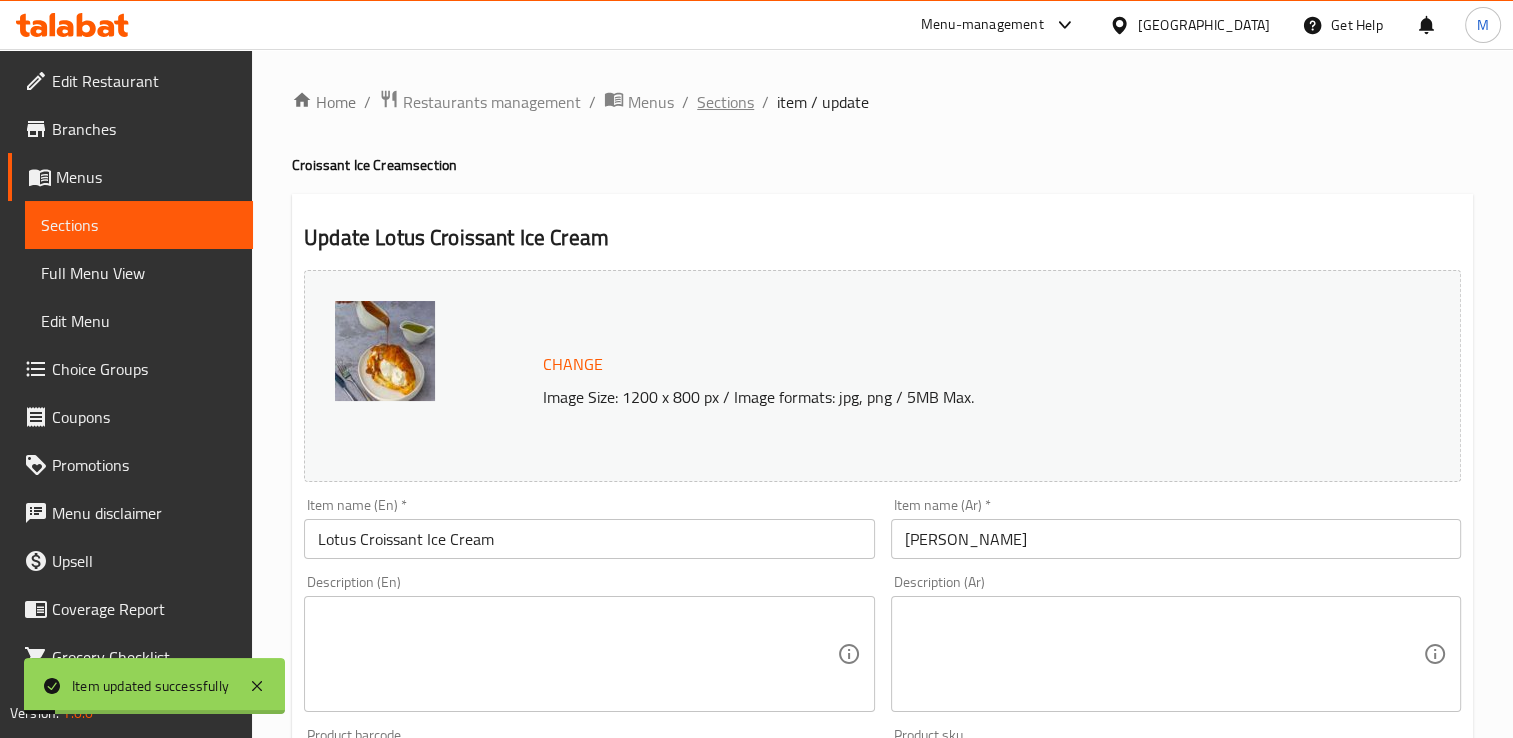 click on "Sections" at bounding box center [725, 102] 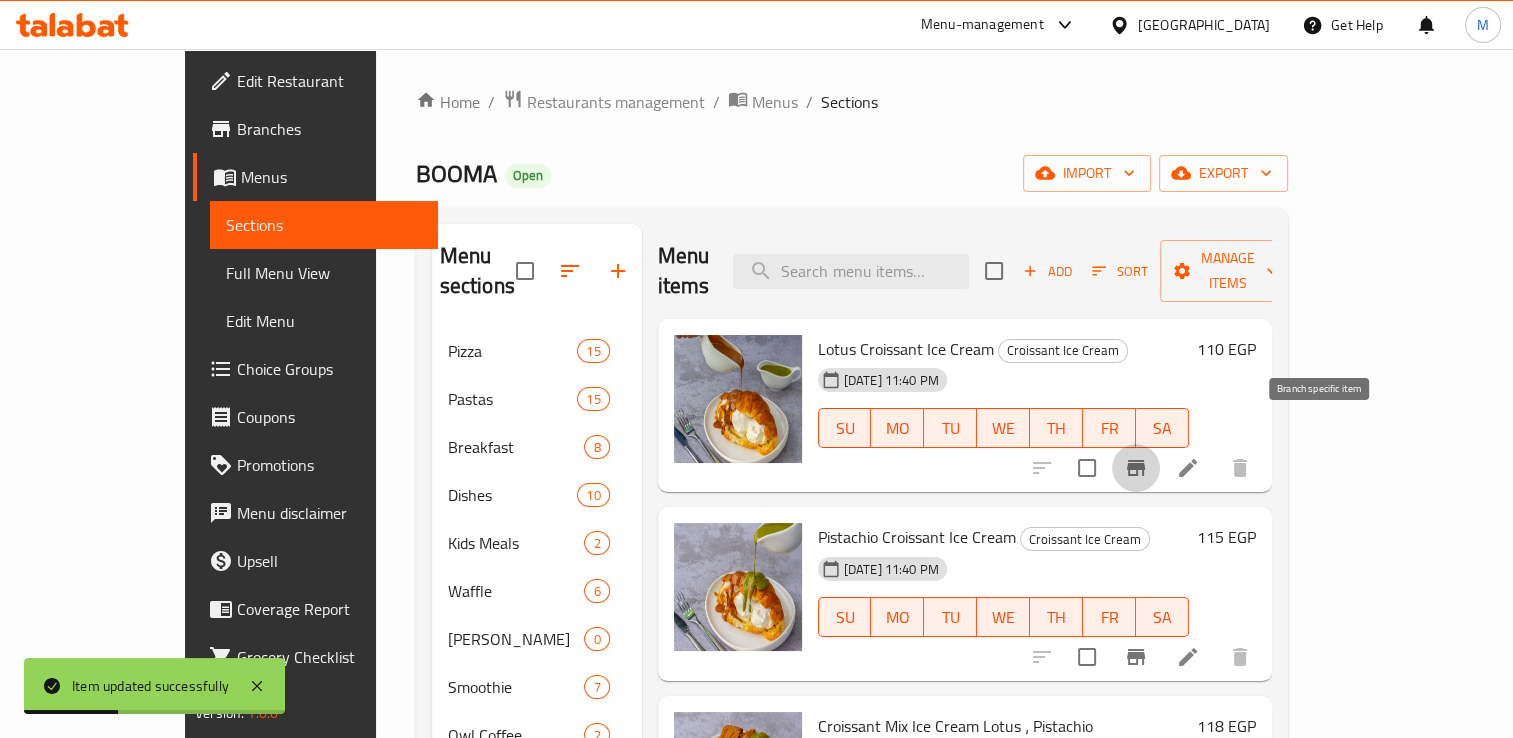 click 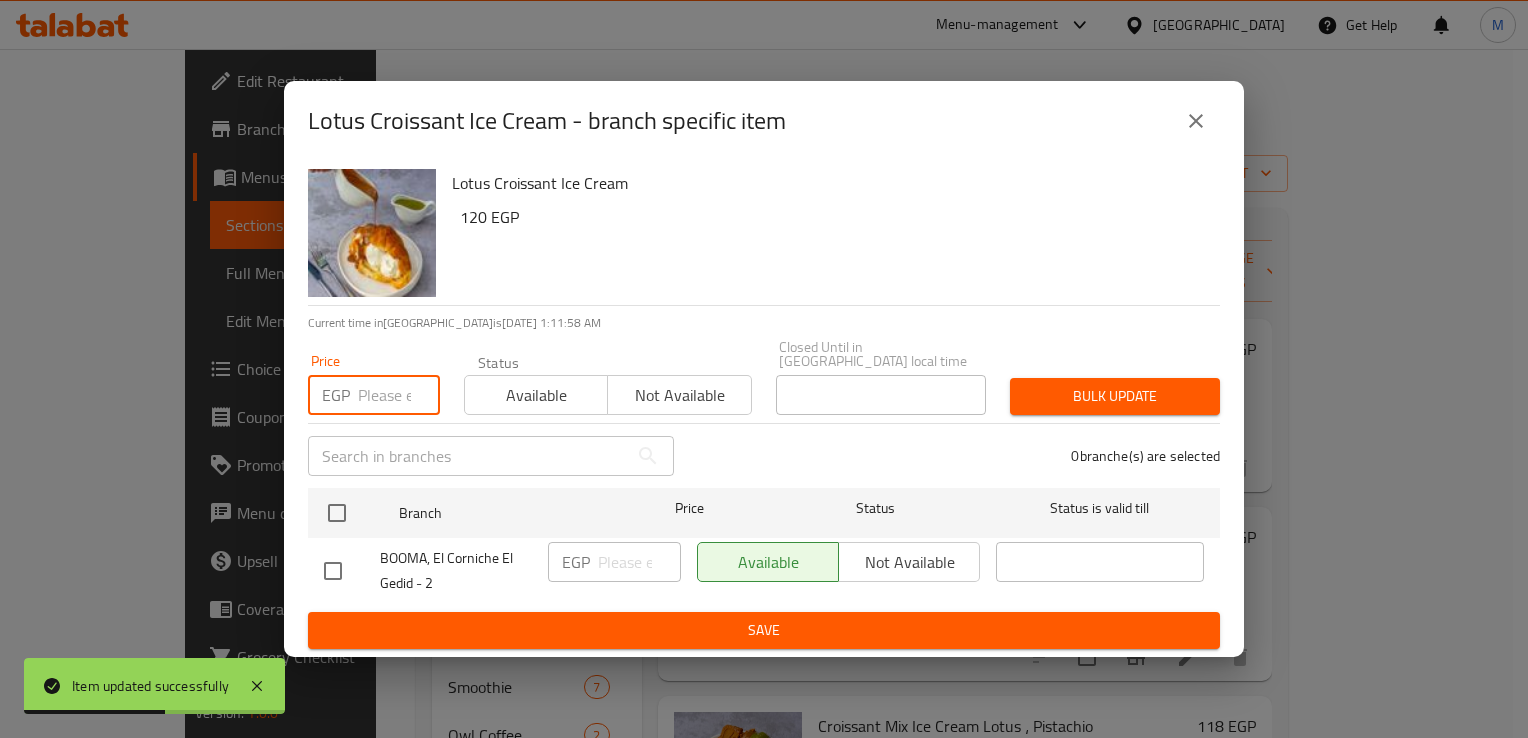 click at bounding box center (399, 395) 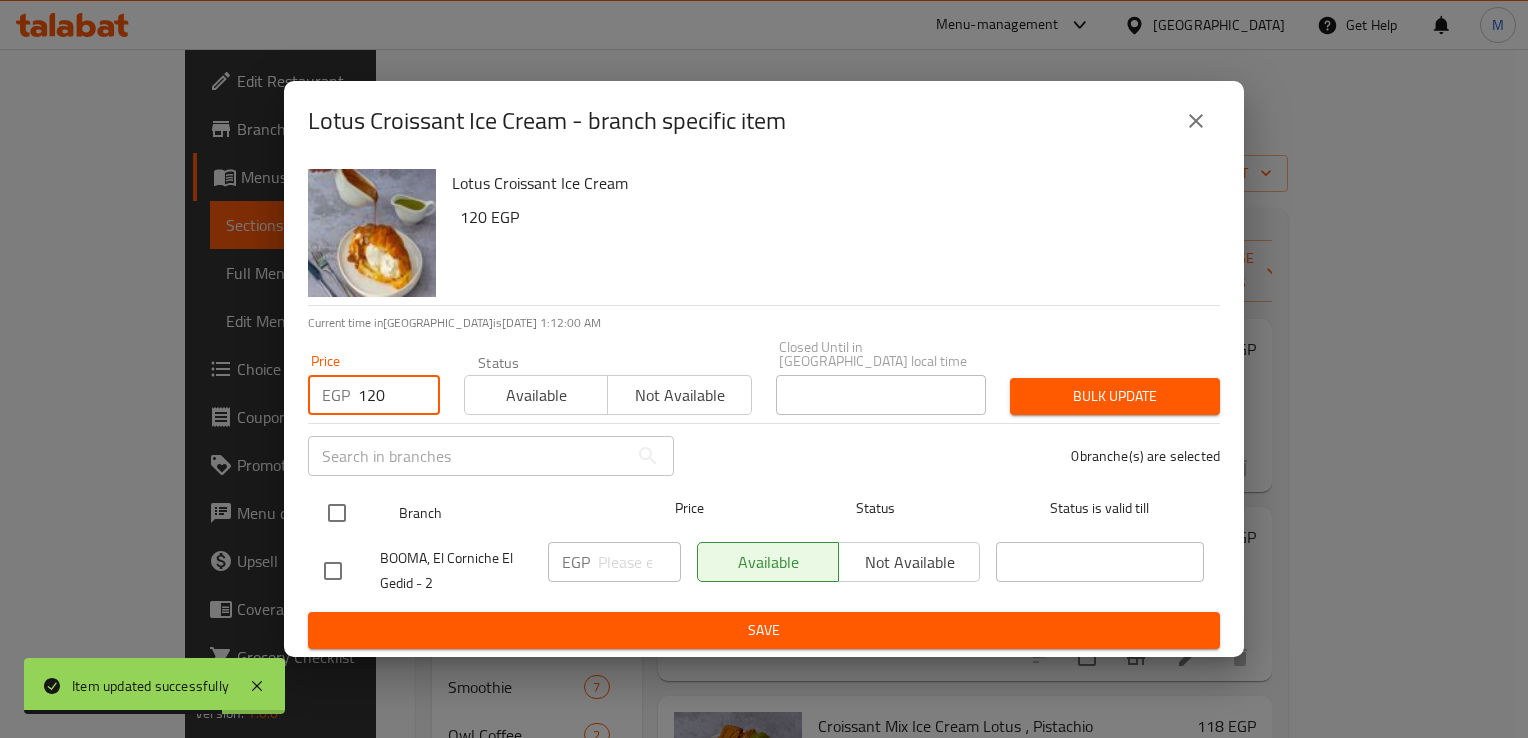 type on "120" 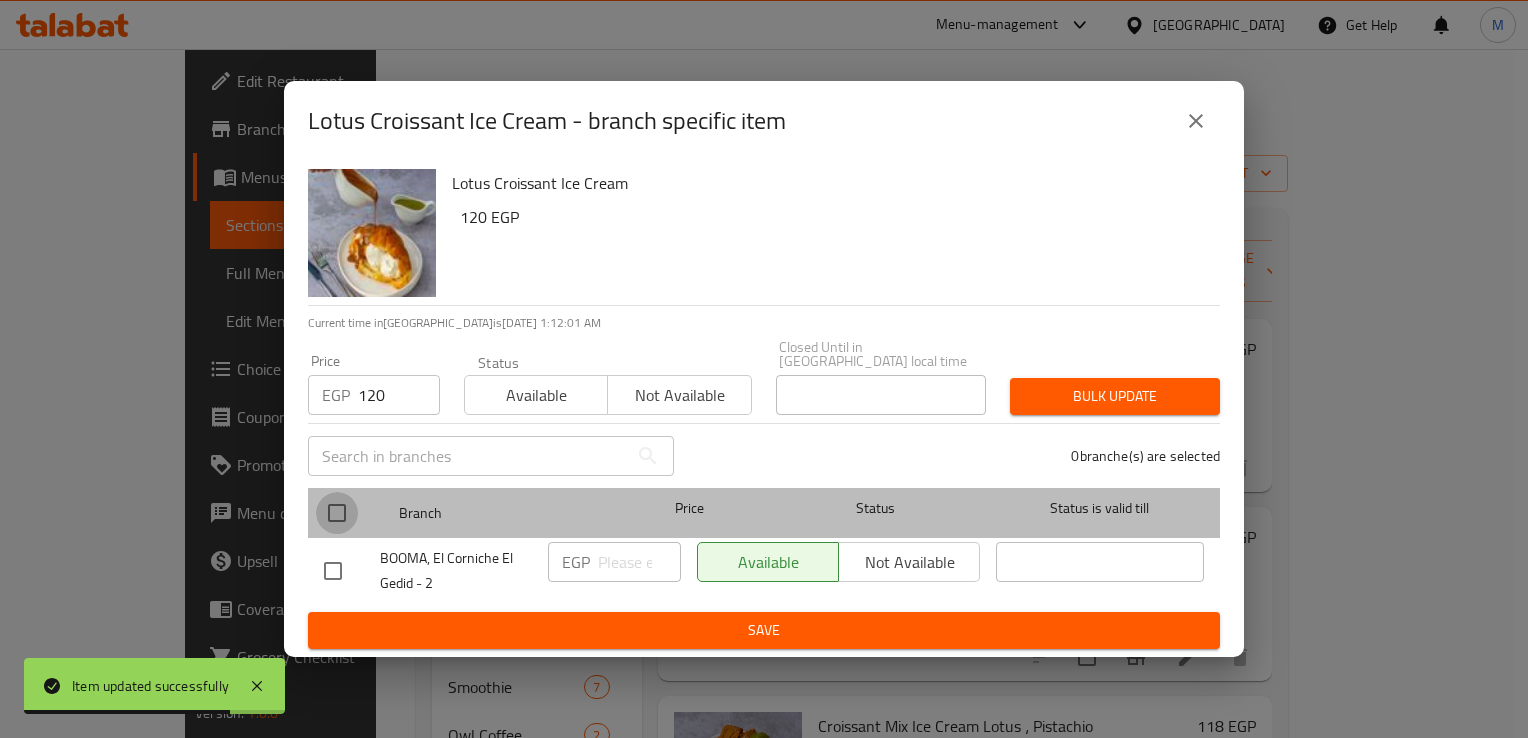 click at bounding box center [337, 513] 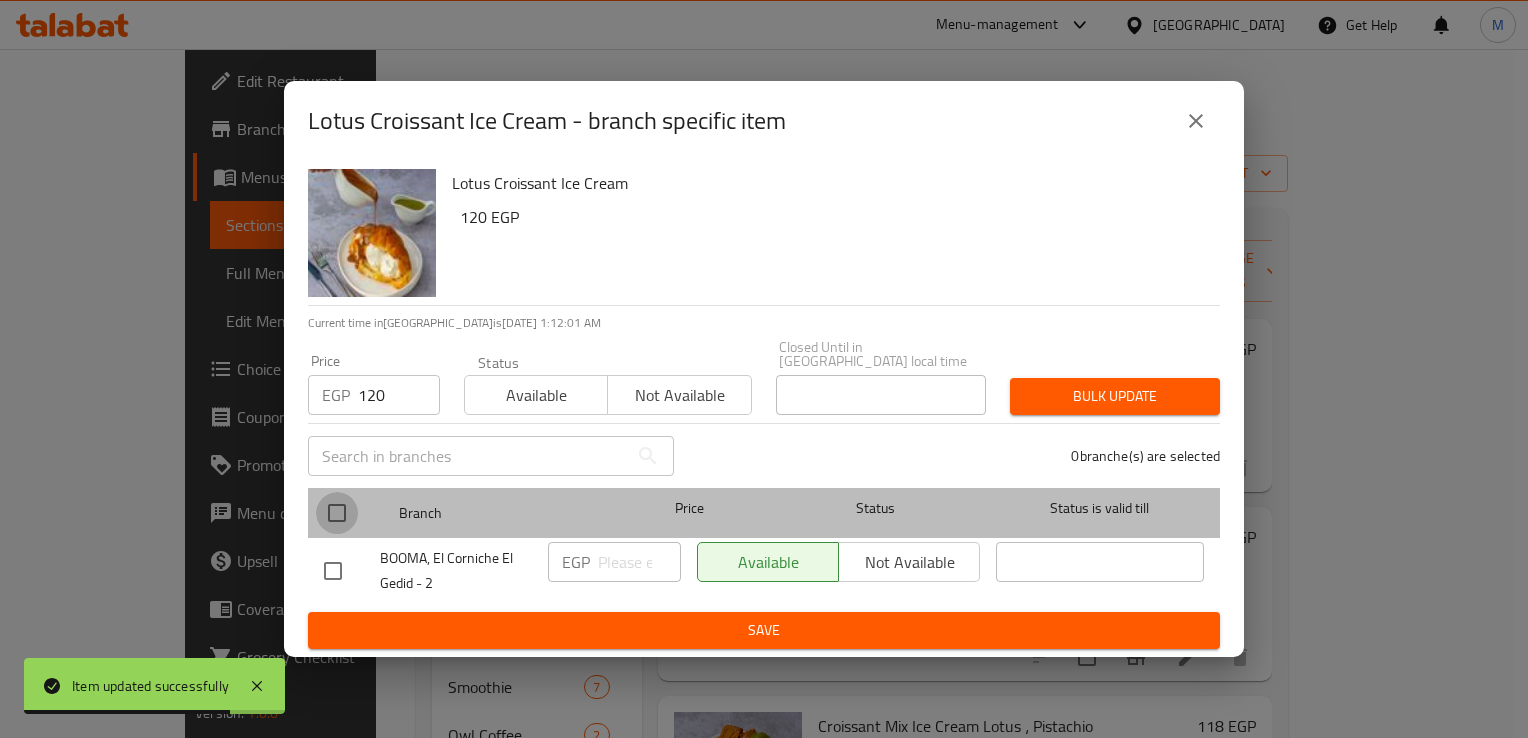 checkbox on "true" 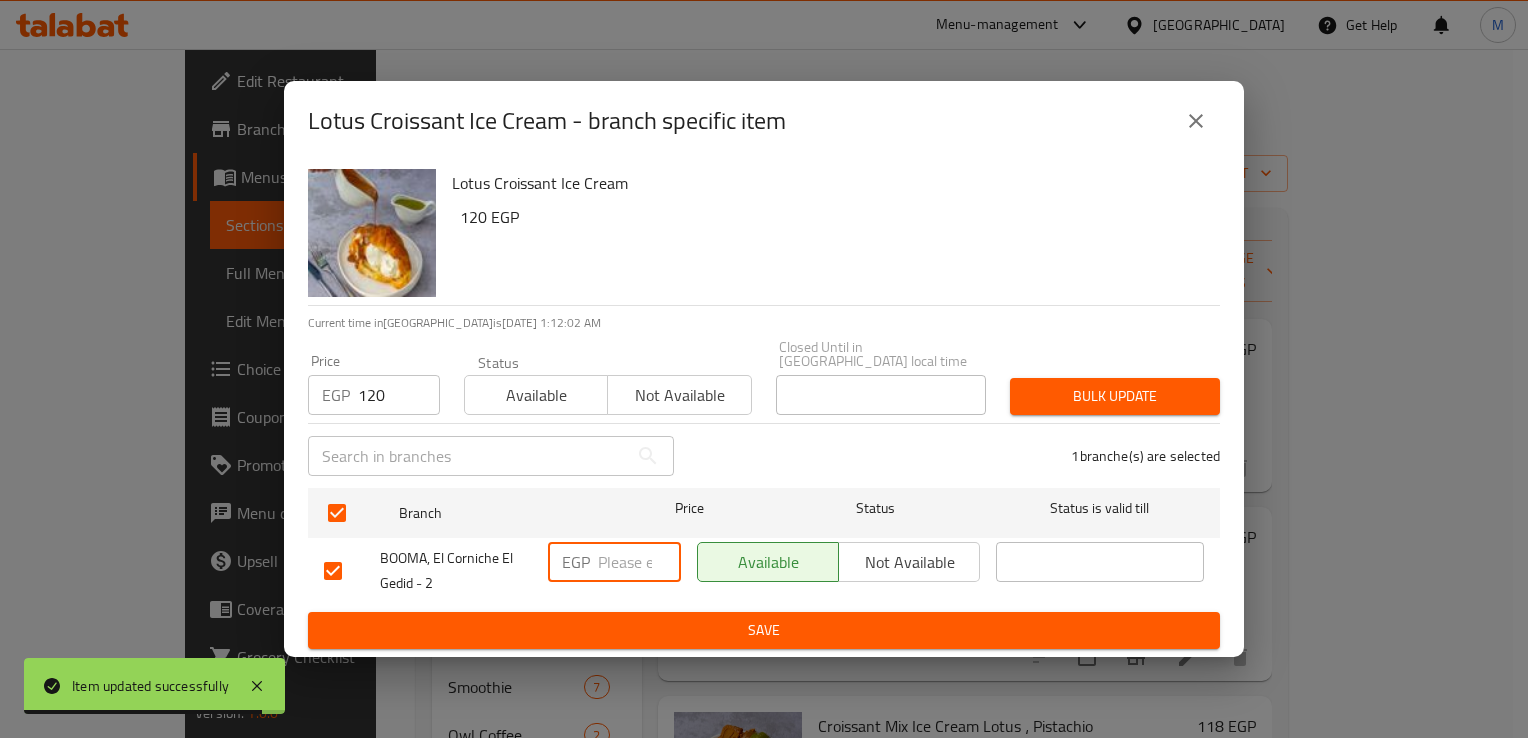 click at bounding box center (639, 562) 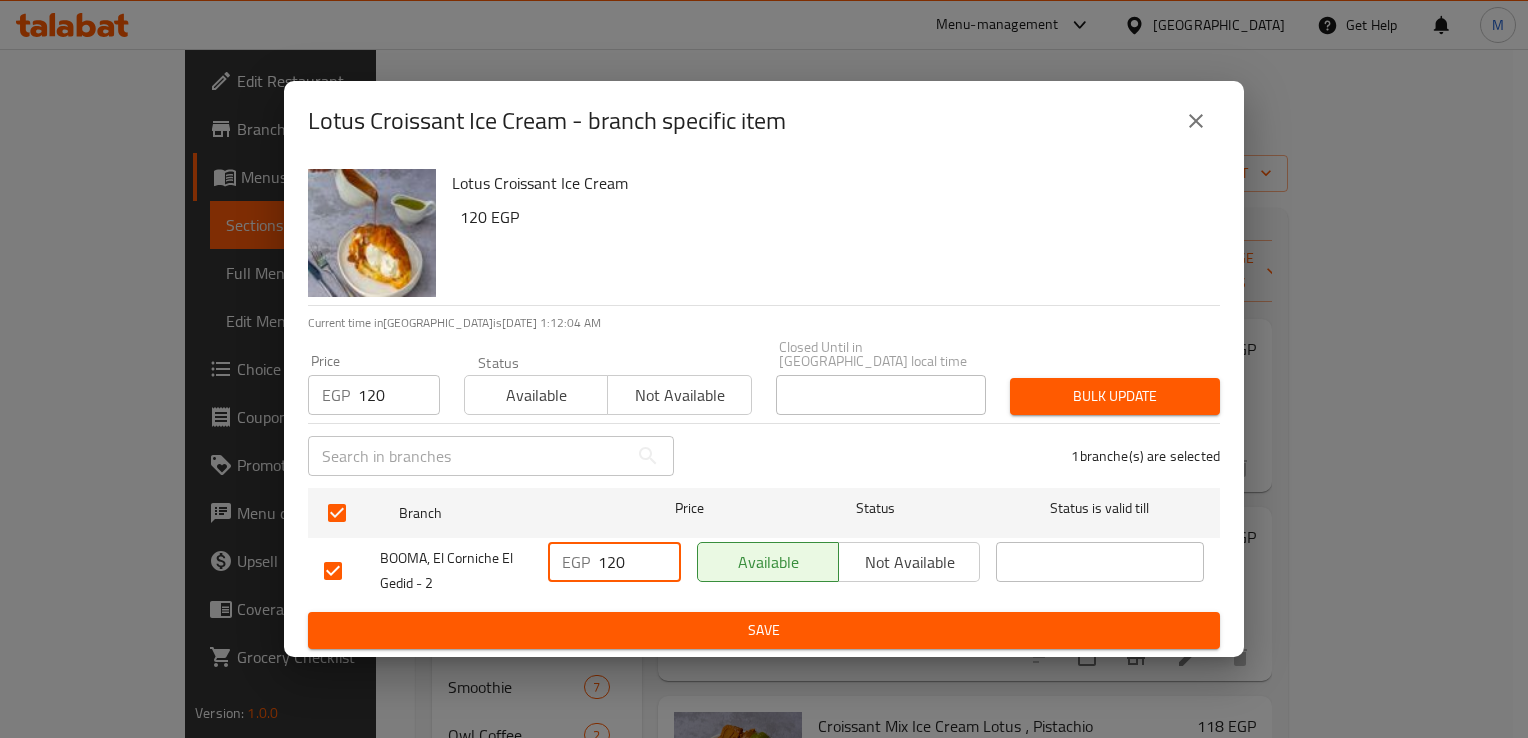 type on "120" 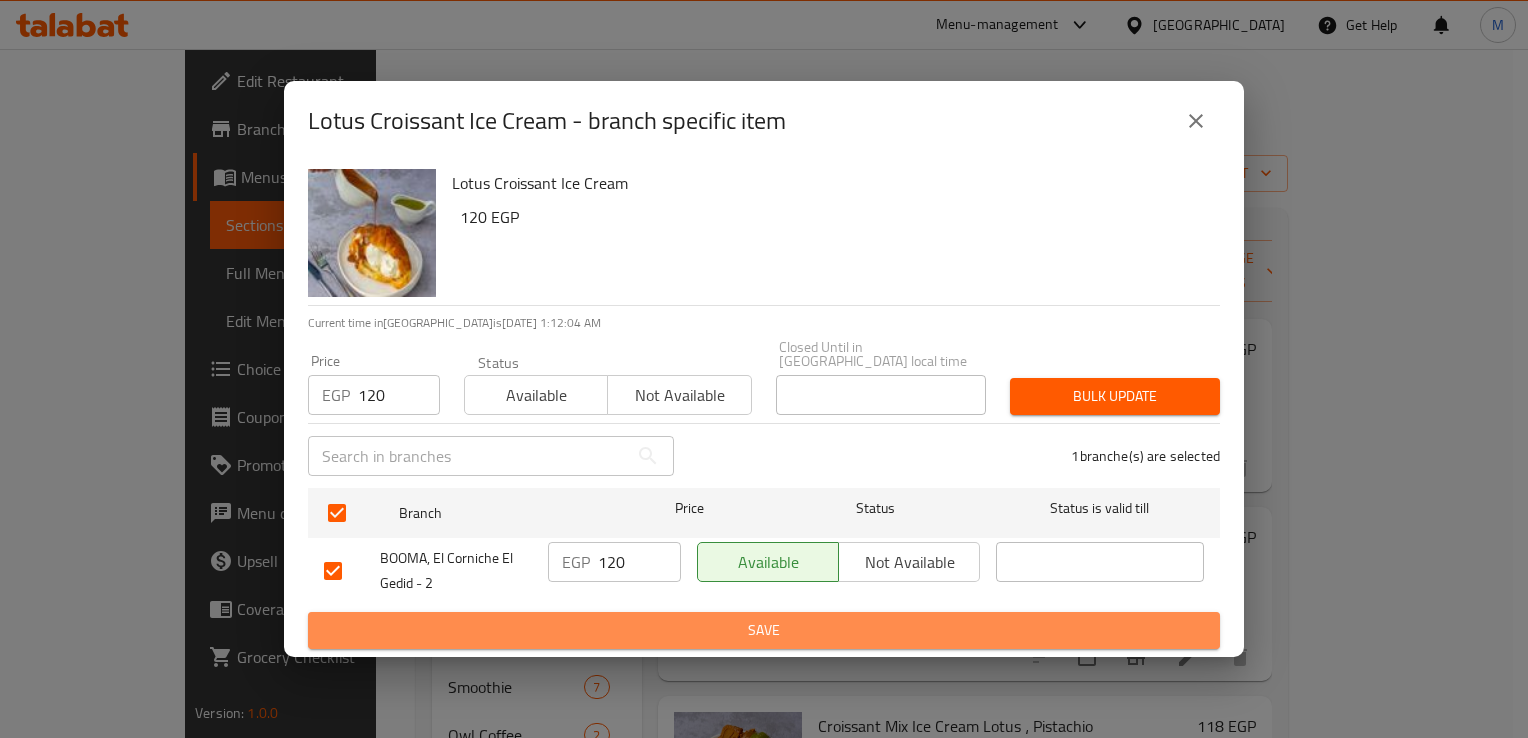 click on "Save" at bounding box center [764, 630] 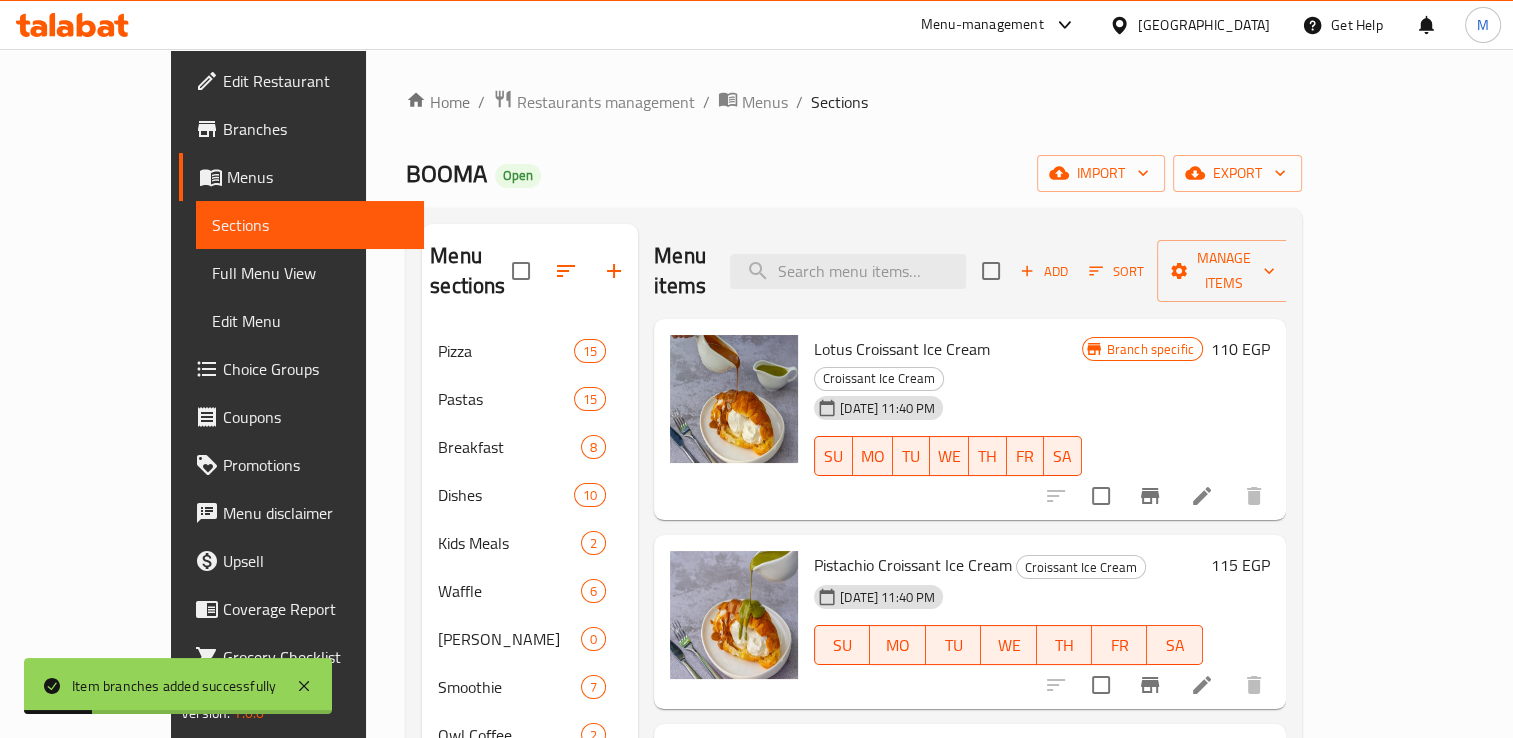 scroll, scrollTop: 68, scrollLeft: 0, axis: vertical 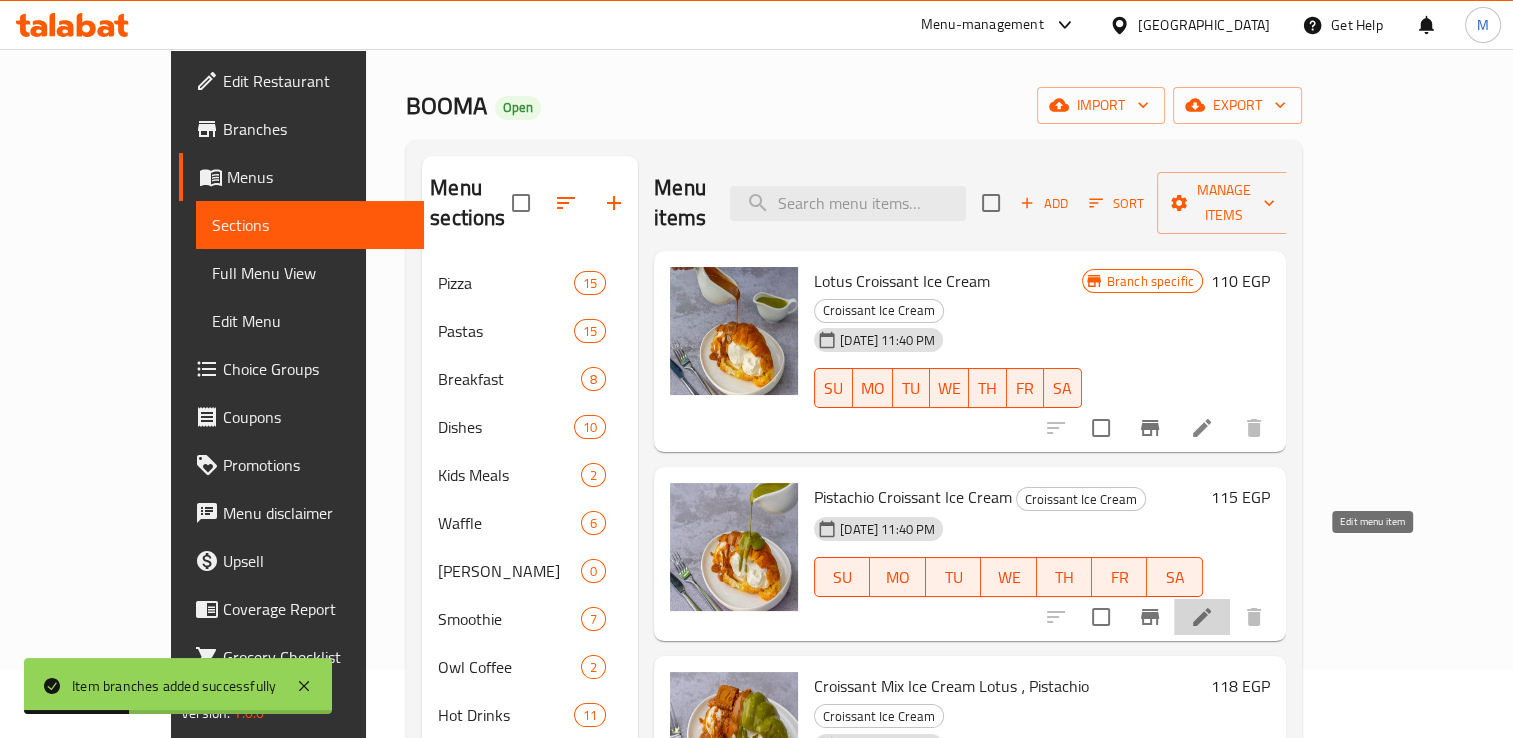 click 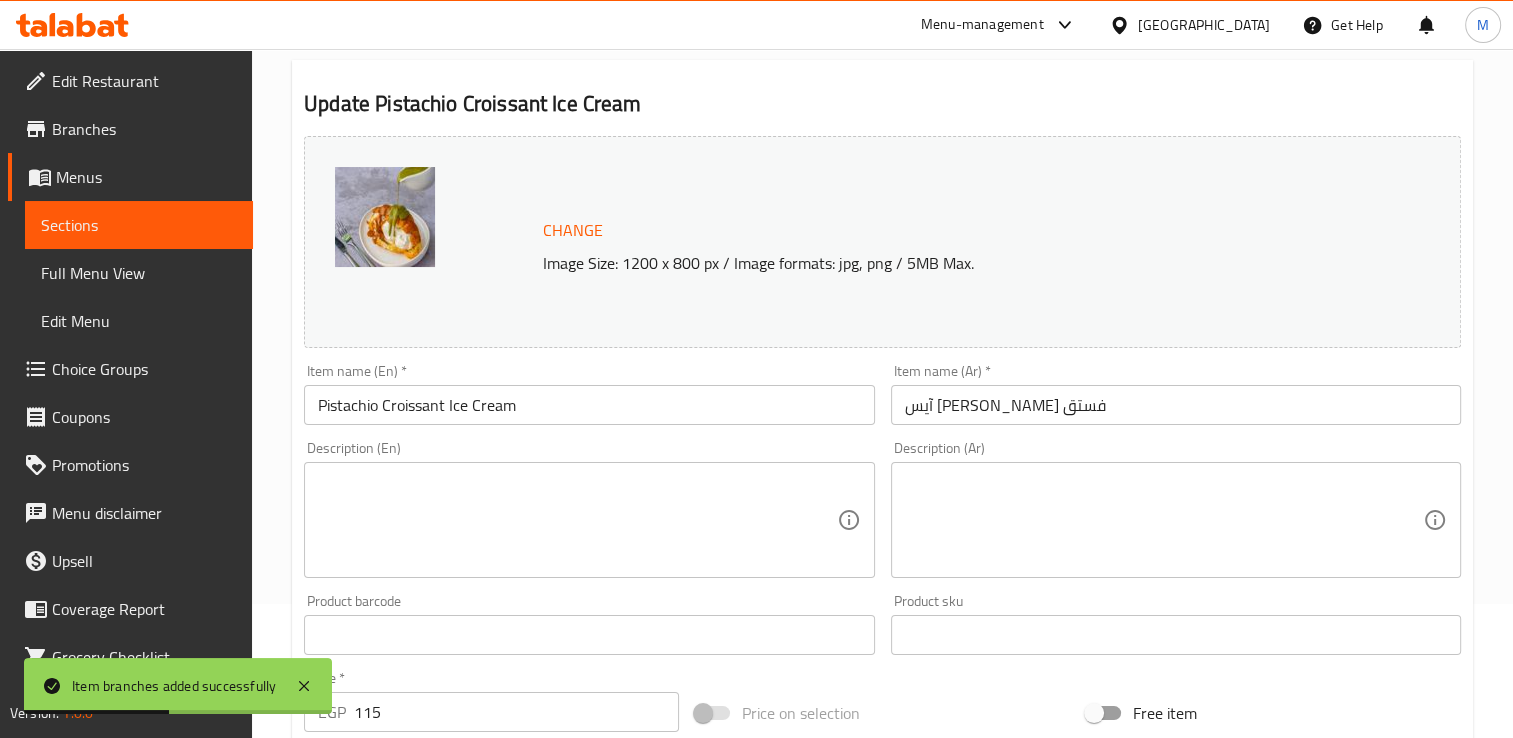 scroll, scrollTop: 136, scrollLeft: 0, axis: vertical 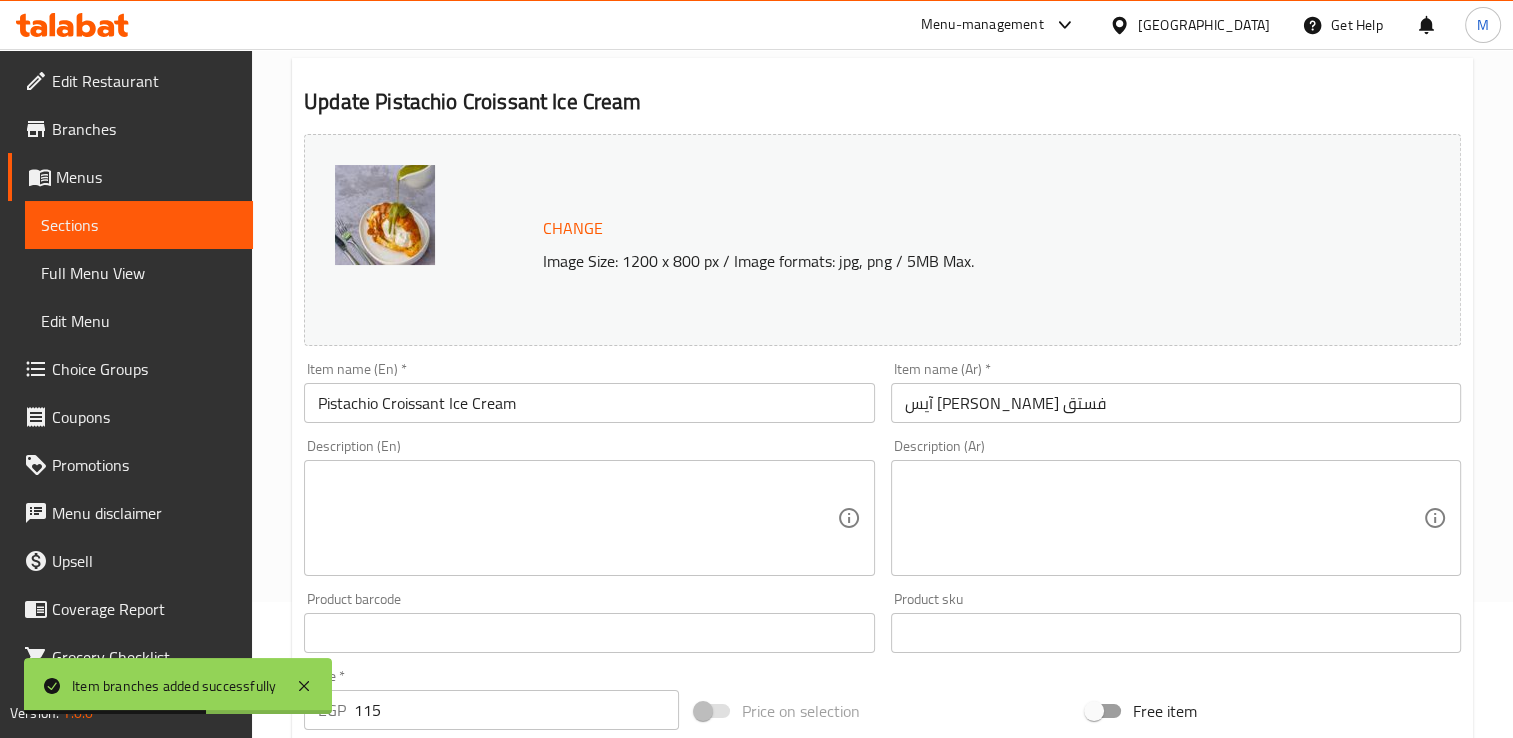 click on "115" at bounding box center (516, 710) 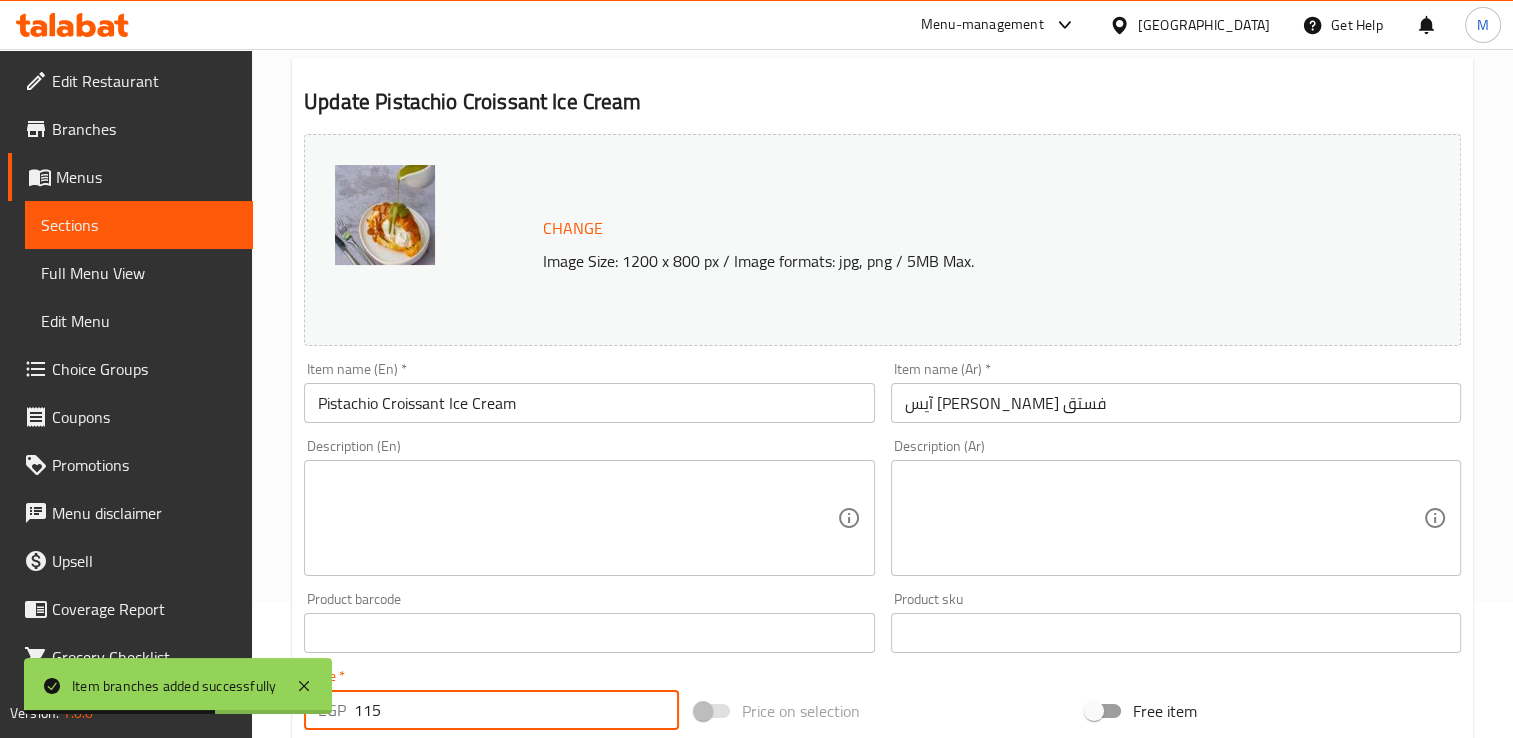 click on "115" at bounding box center (516, 710) 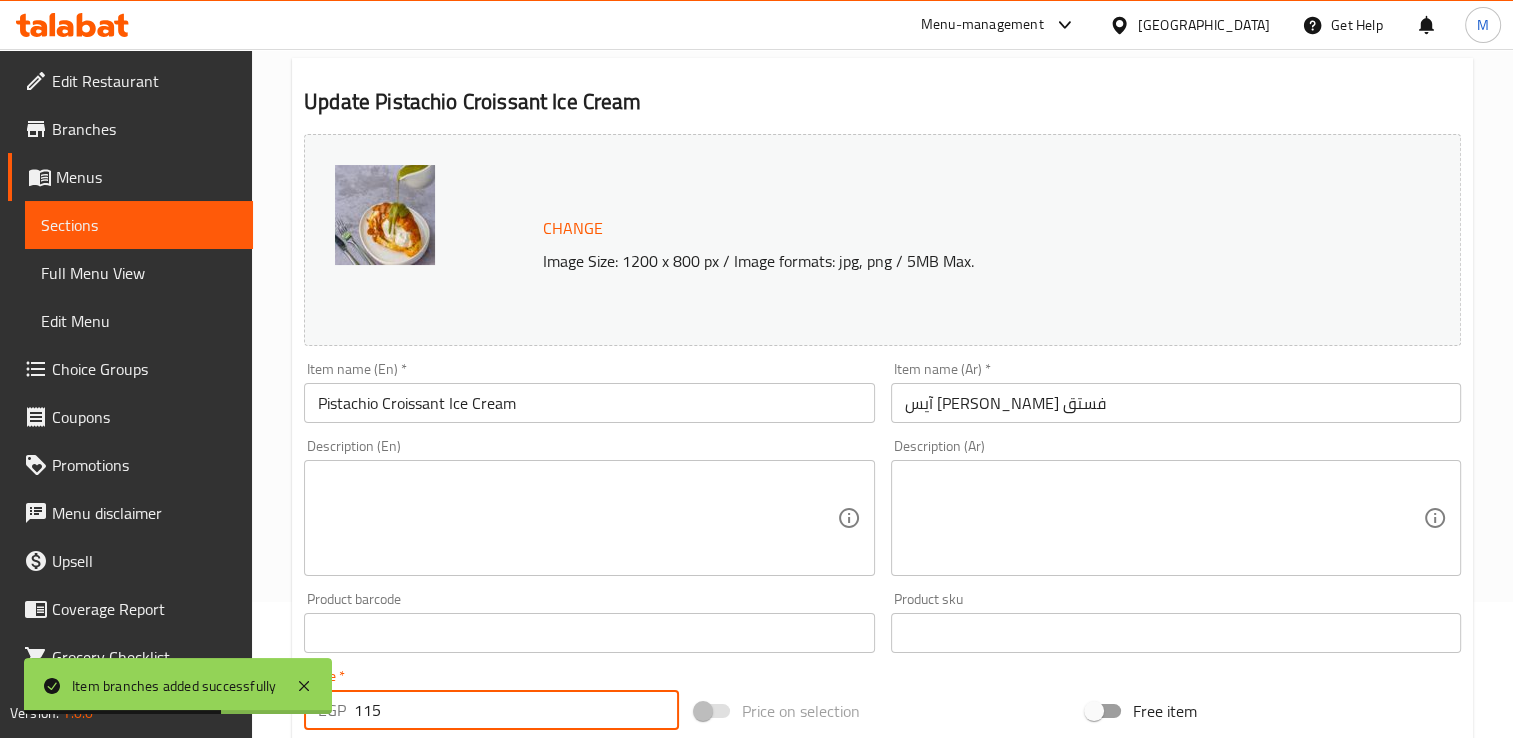 click on "115" at bounding box center (516, 710) 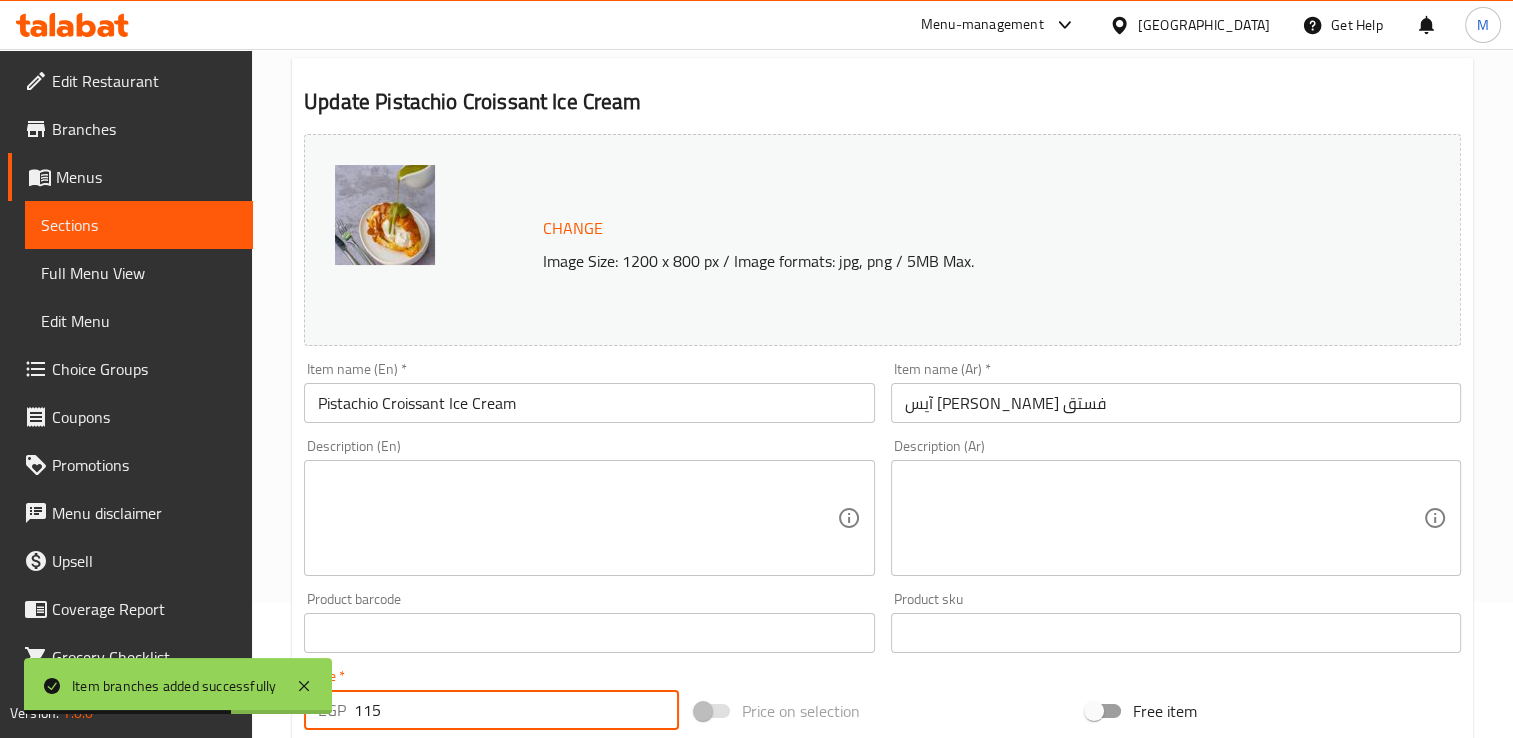 click on "115" at bounding box center (516, 710) 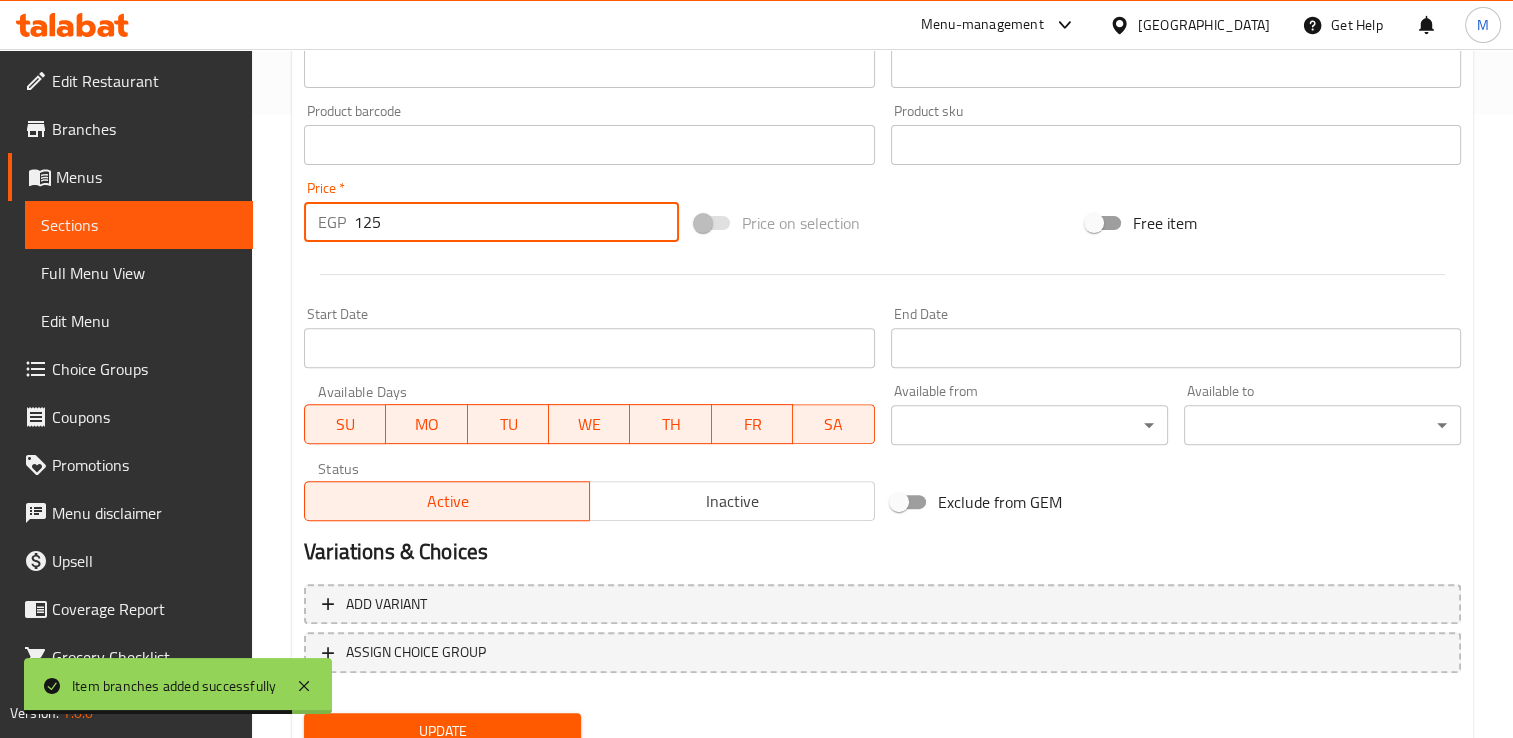 scroll, scrollTop: 652, scrollLeft: 0, axis: vertical 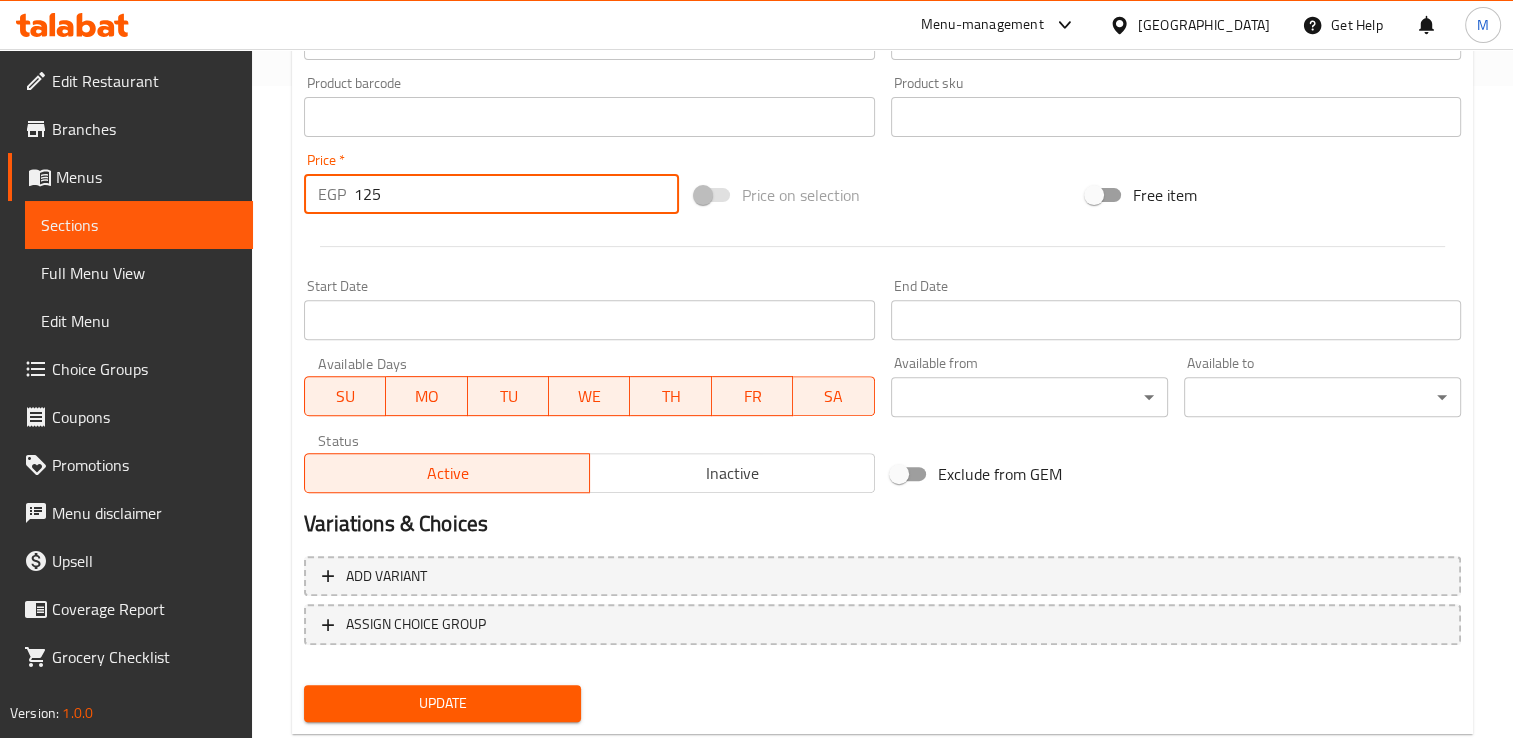 type on "125" 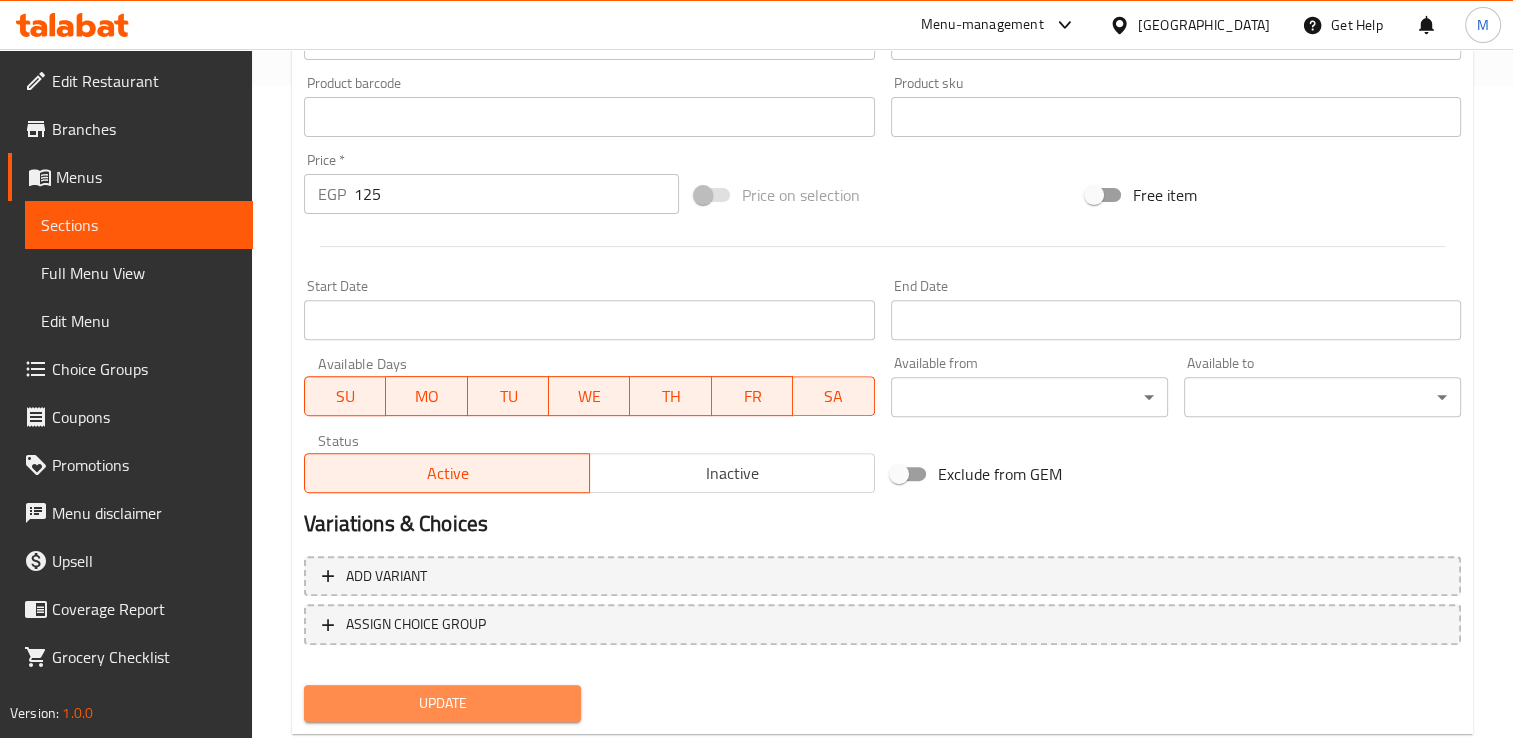 click on "Update" at bounding box center (442, 703) 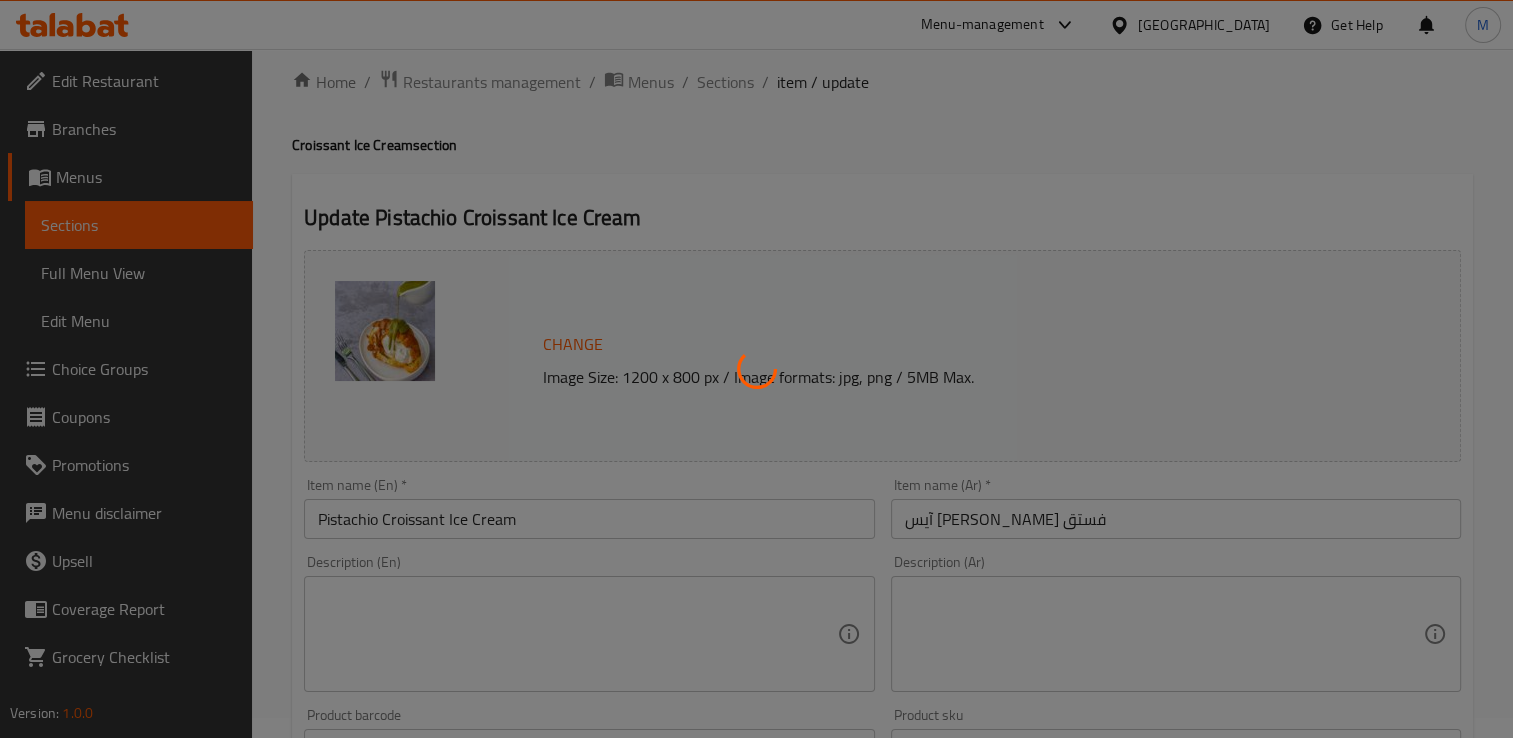 scroll, scrollTop: 0, scrollLeft: 0, axis: both 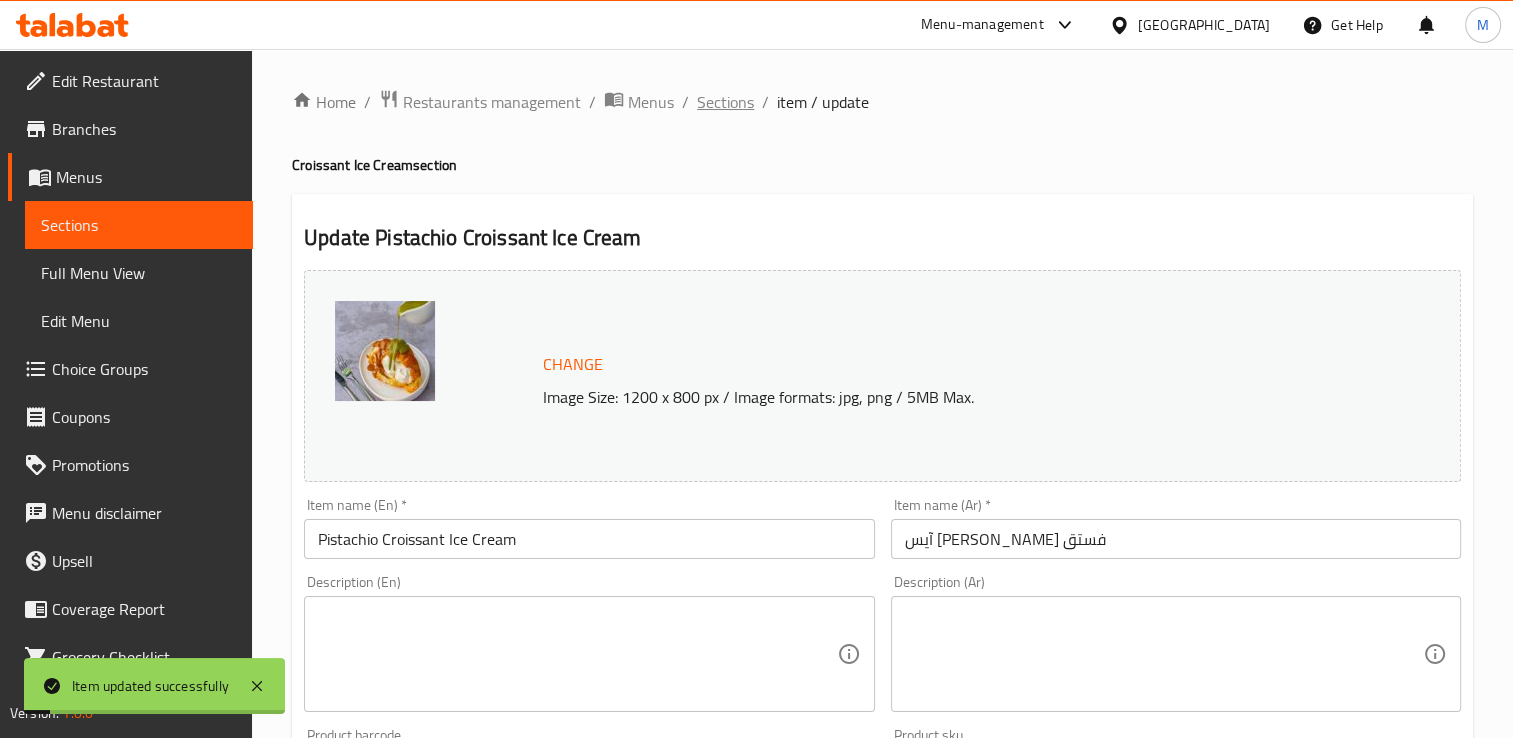 click on "Sections" at bounding box center [725, 102] 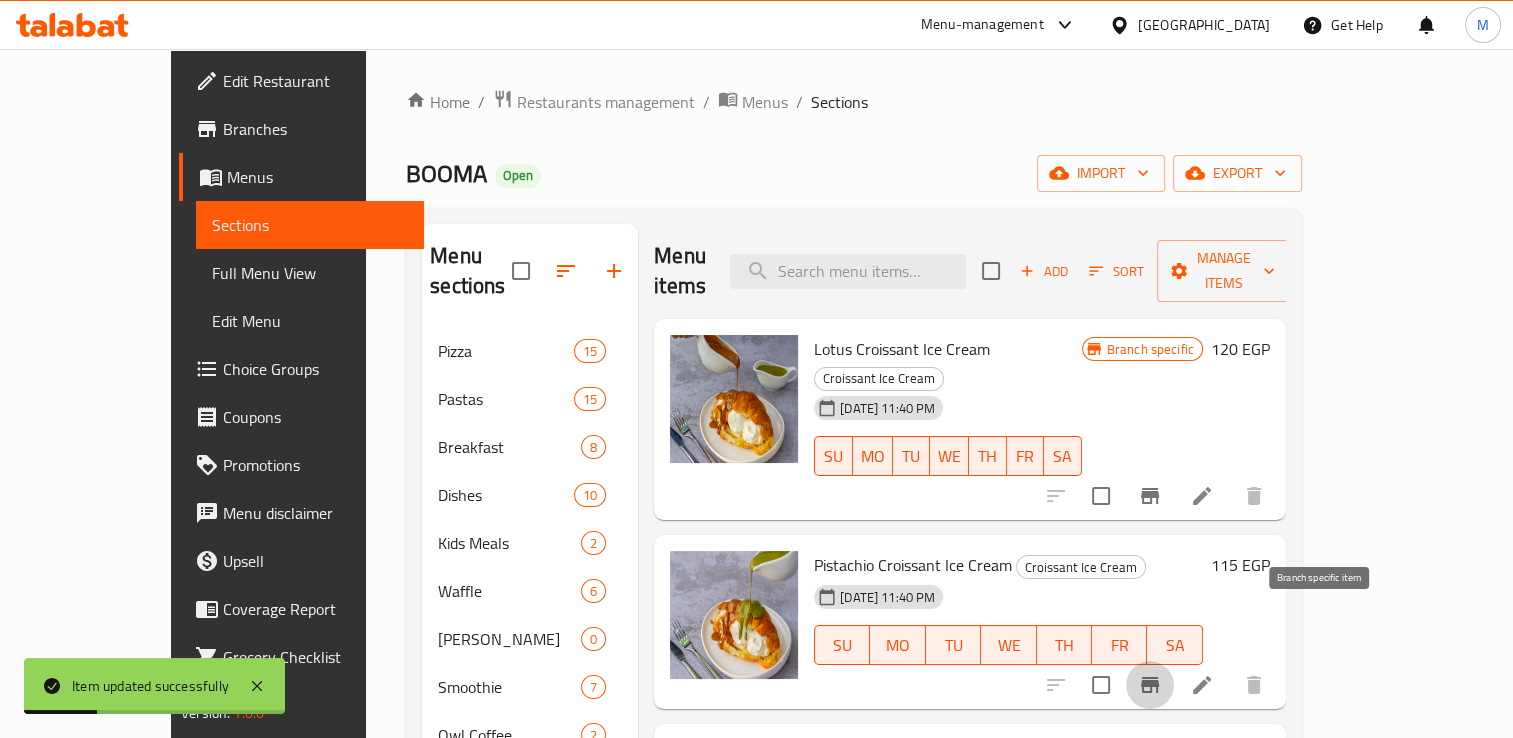 click 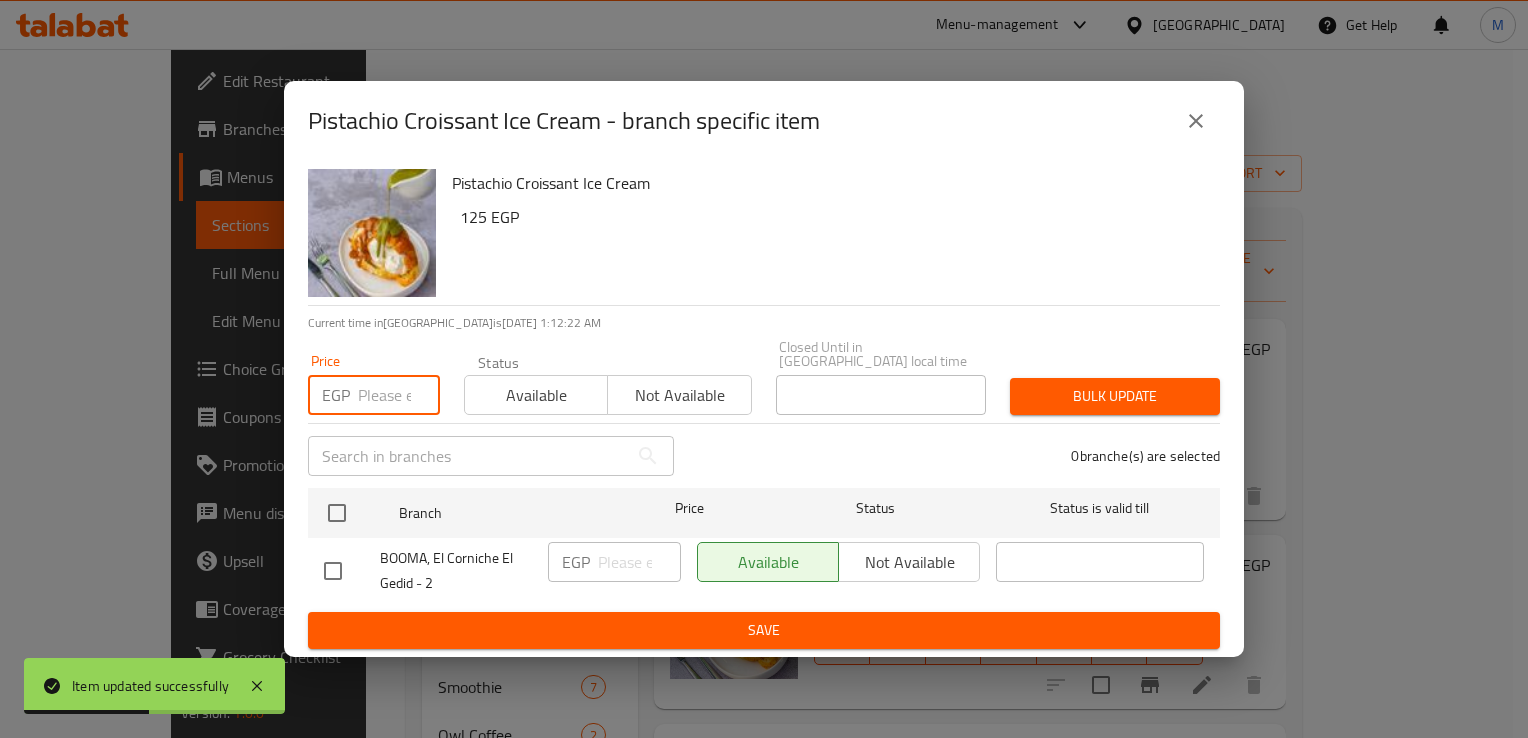 click at bounding box center [399, 395] 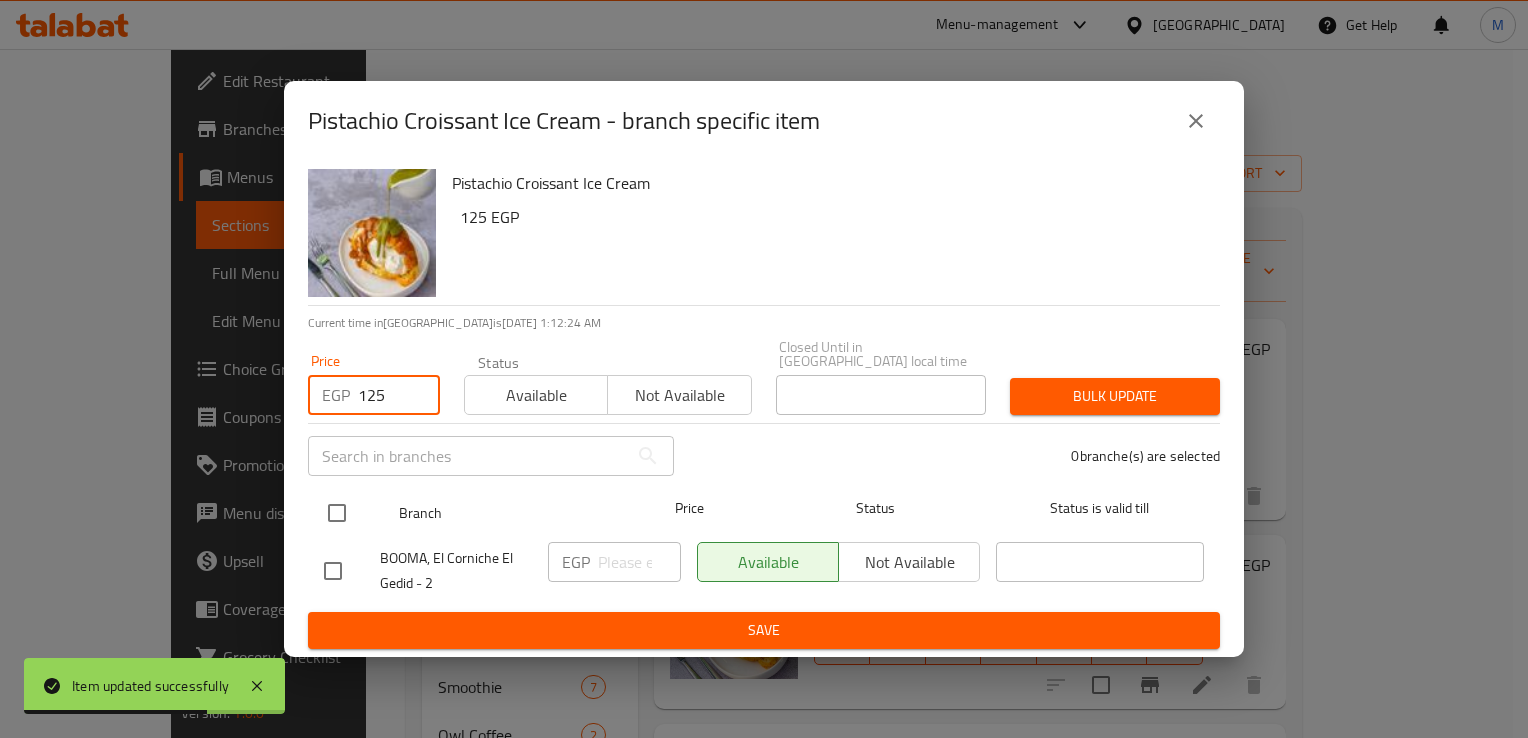type on "125" 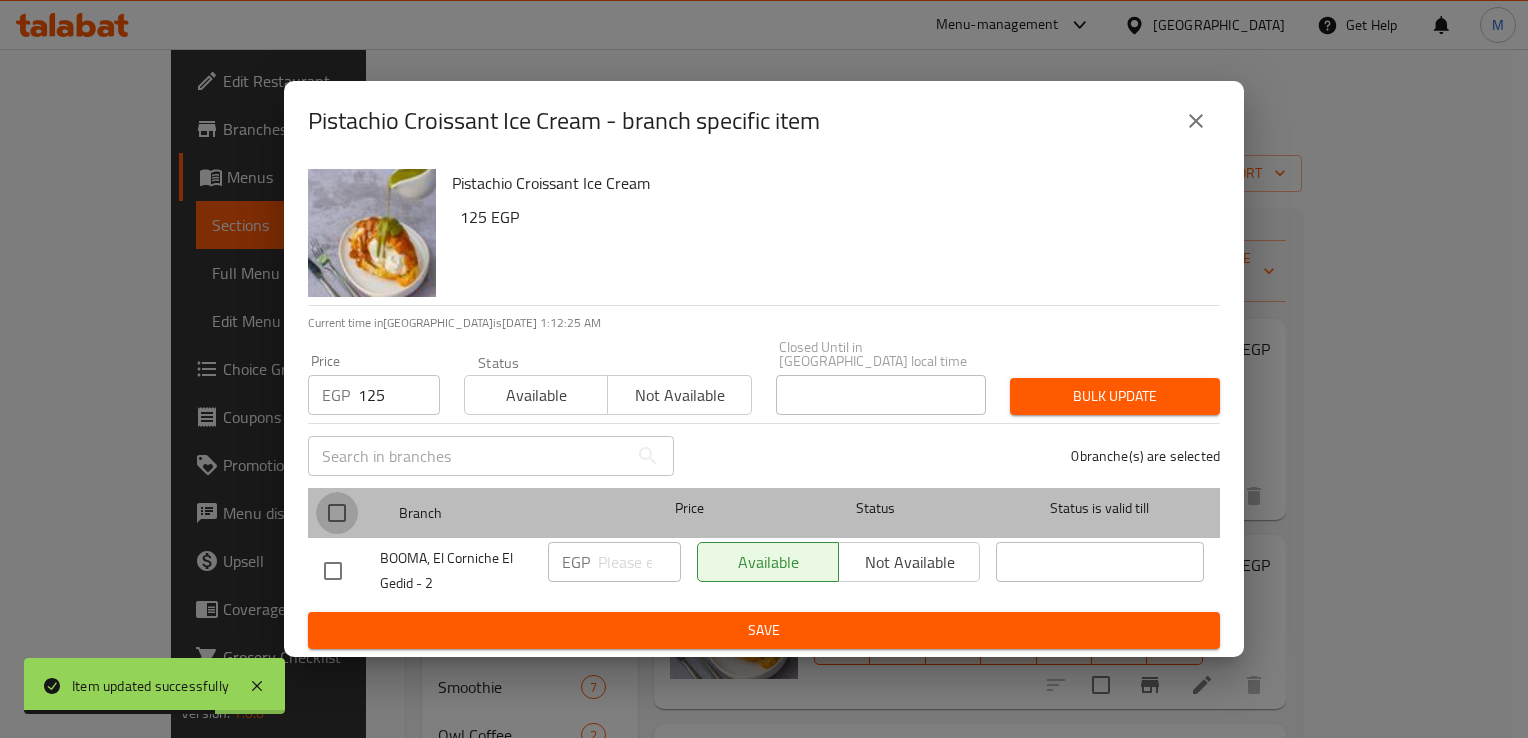 click at bounding box center [337, 513] 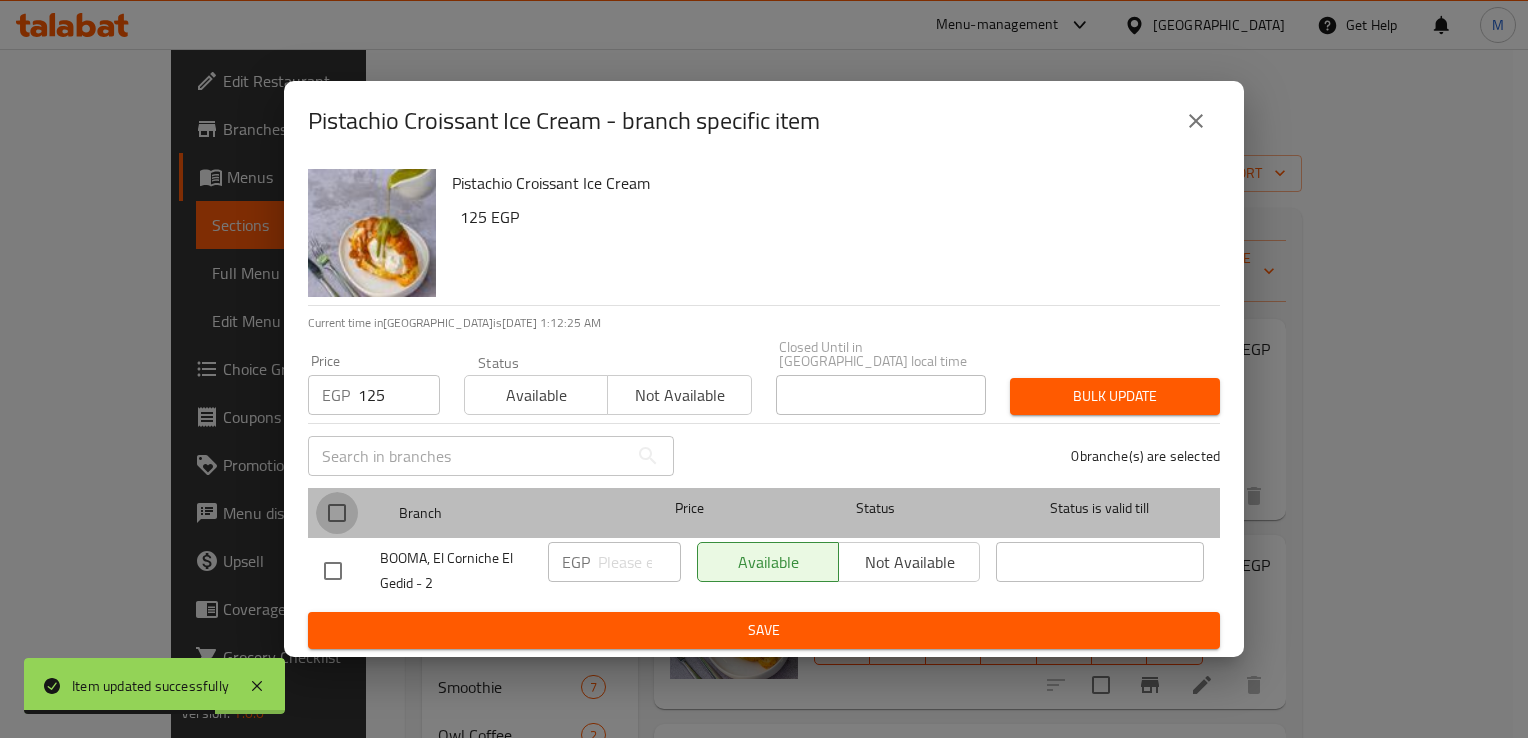 checkbox on "true" 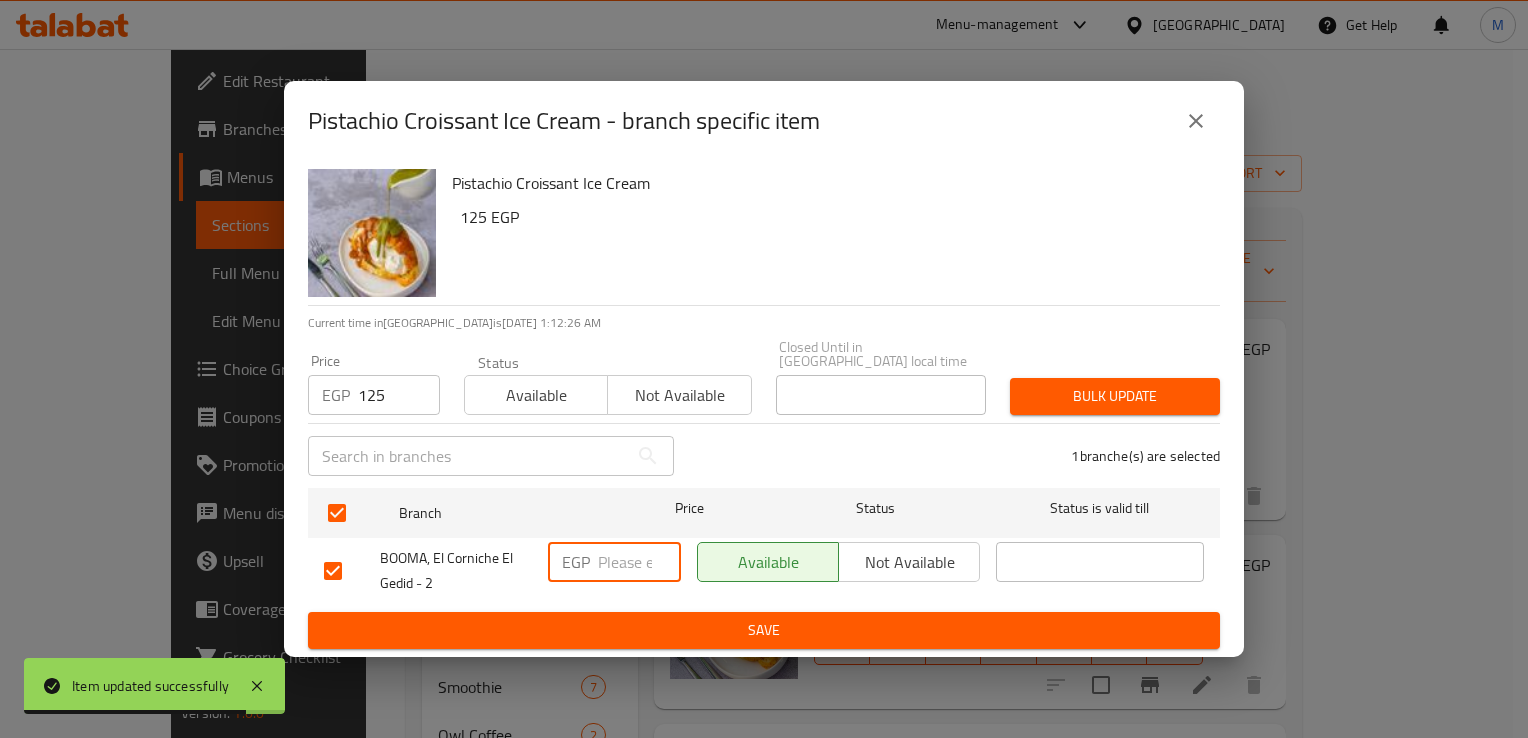 click at bounding box center (639, 562) 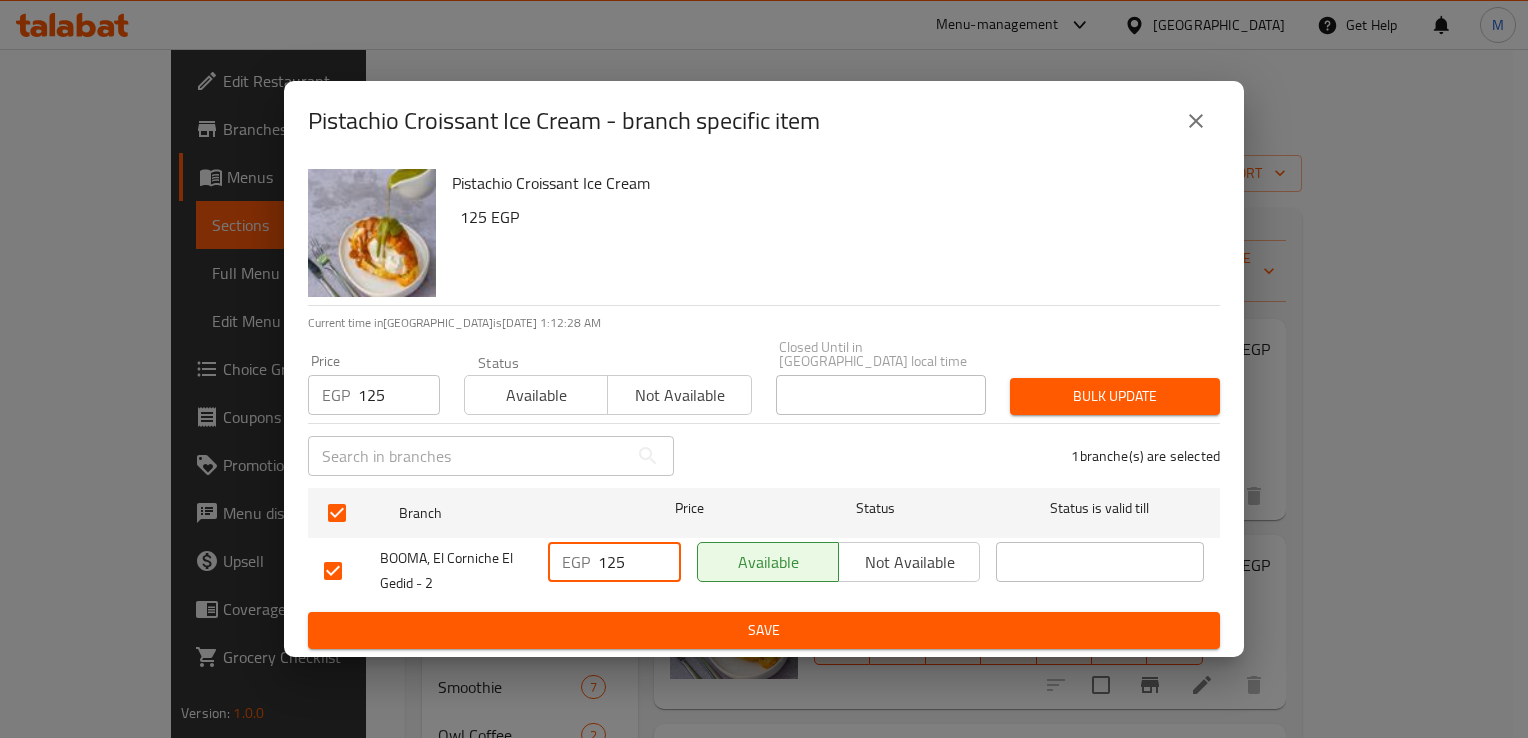 type on "125" 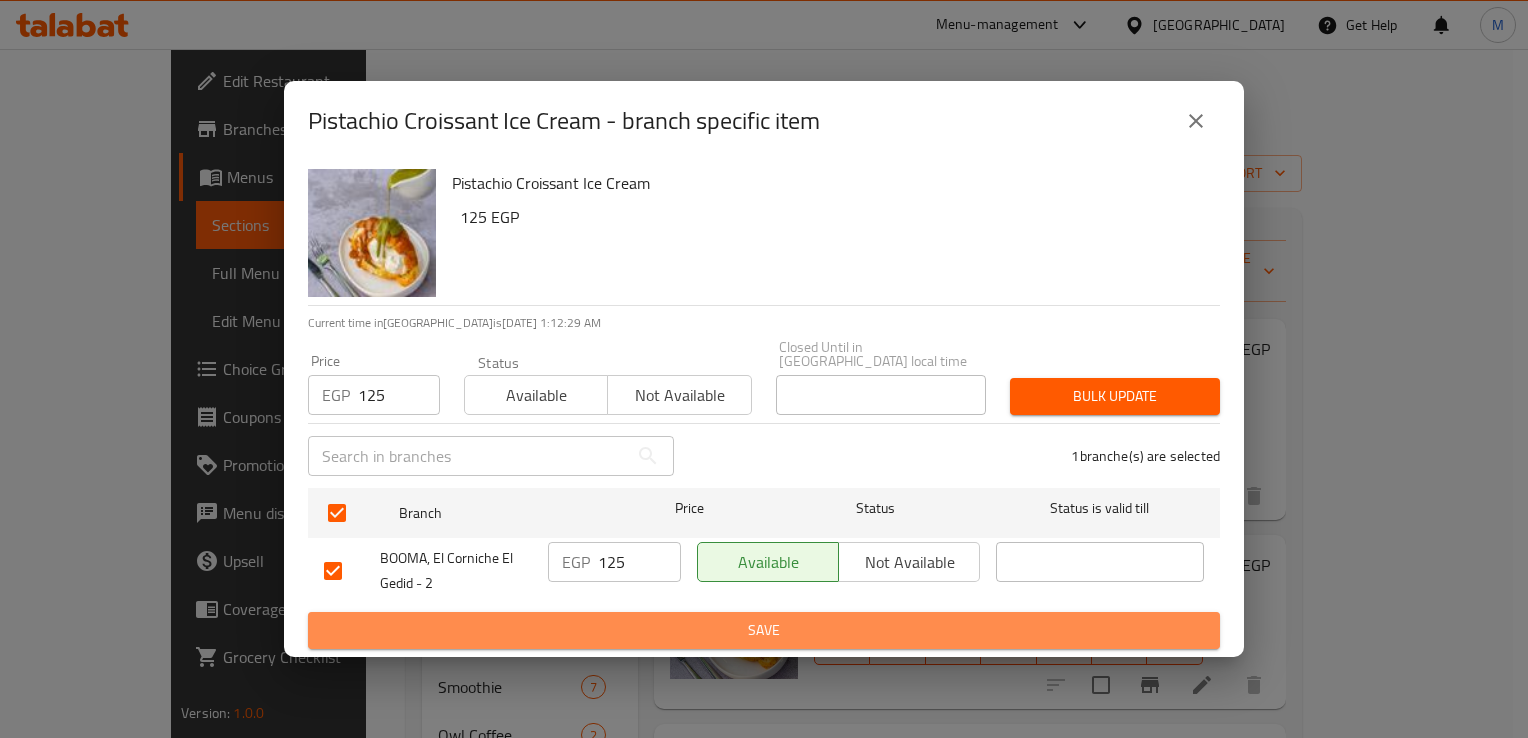 click on "Save" at bounding box center (764, 630) 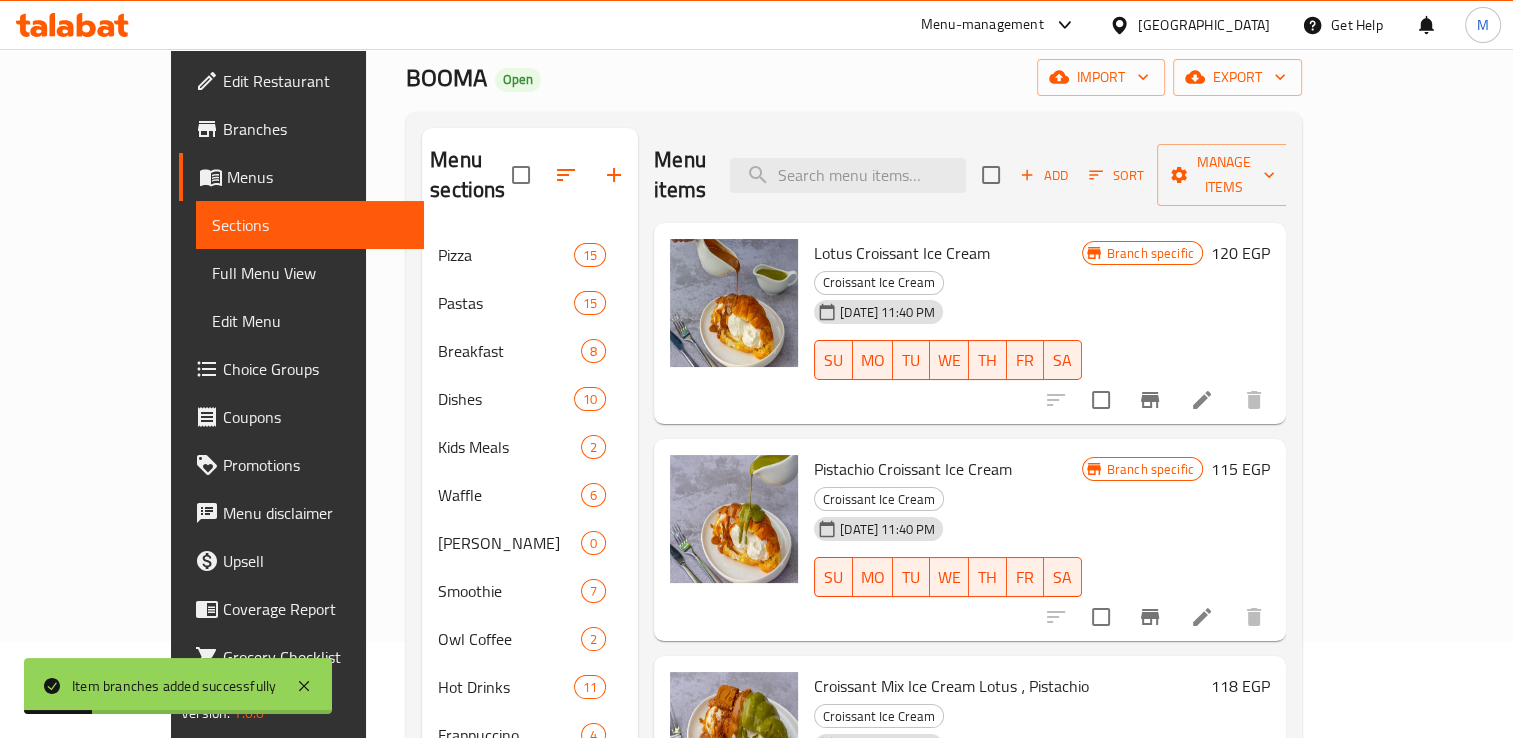 scroll, scrollTop: 100, scrollLeft: 0, axis: vertical 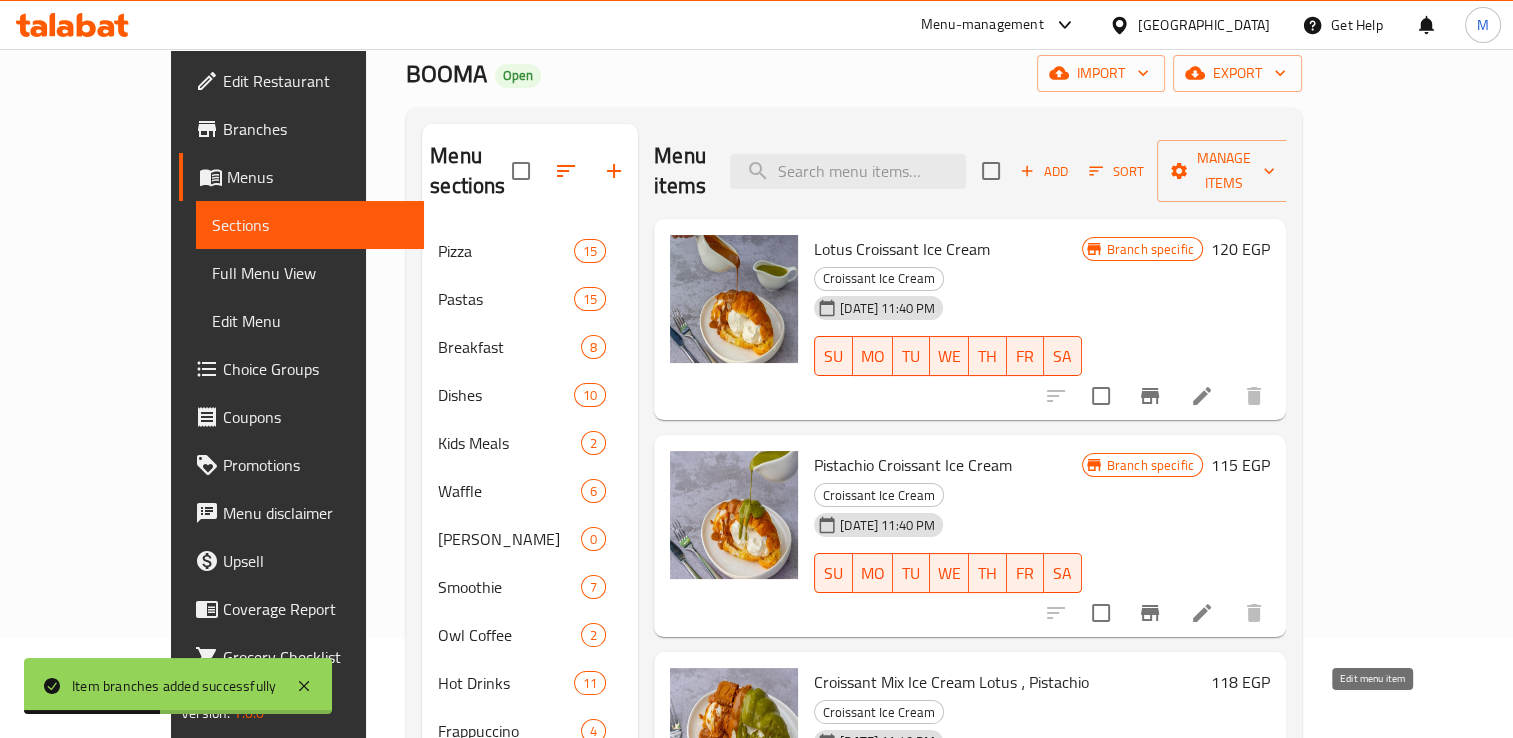 click 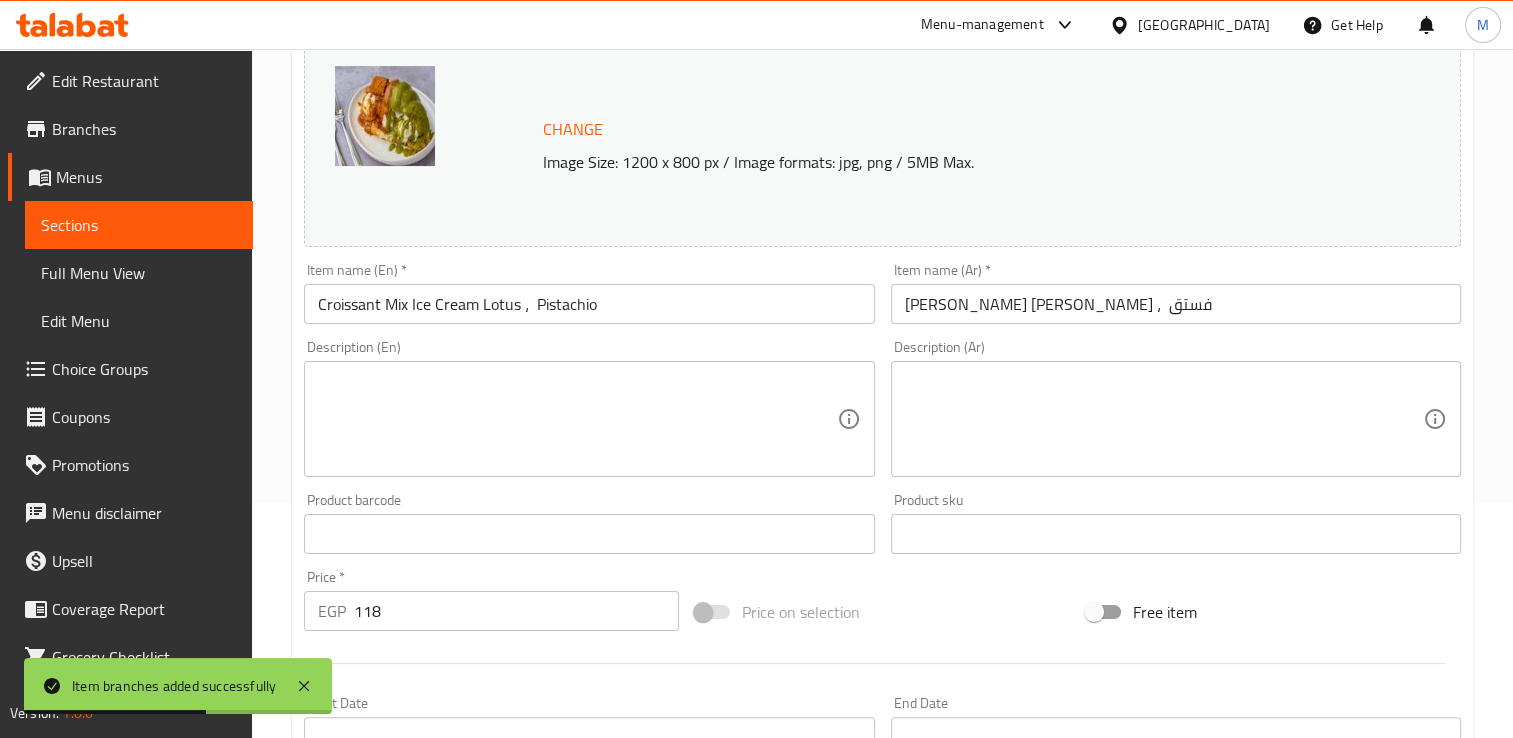 scroll, scrollTop: 236, scrollLeft: 0, axis: vertical 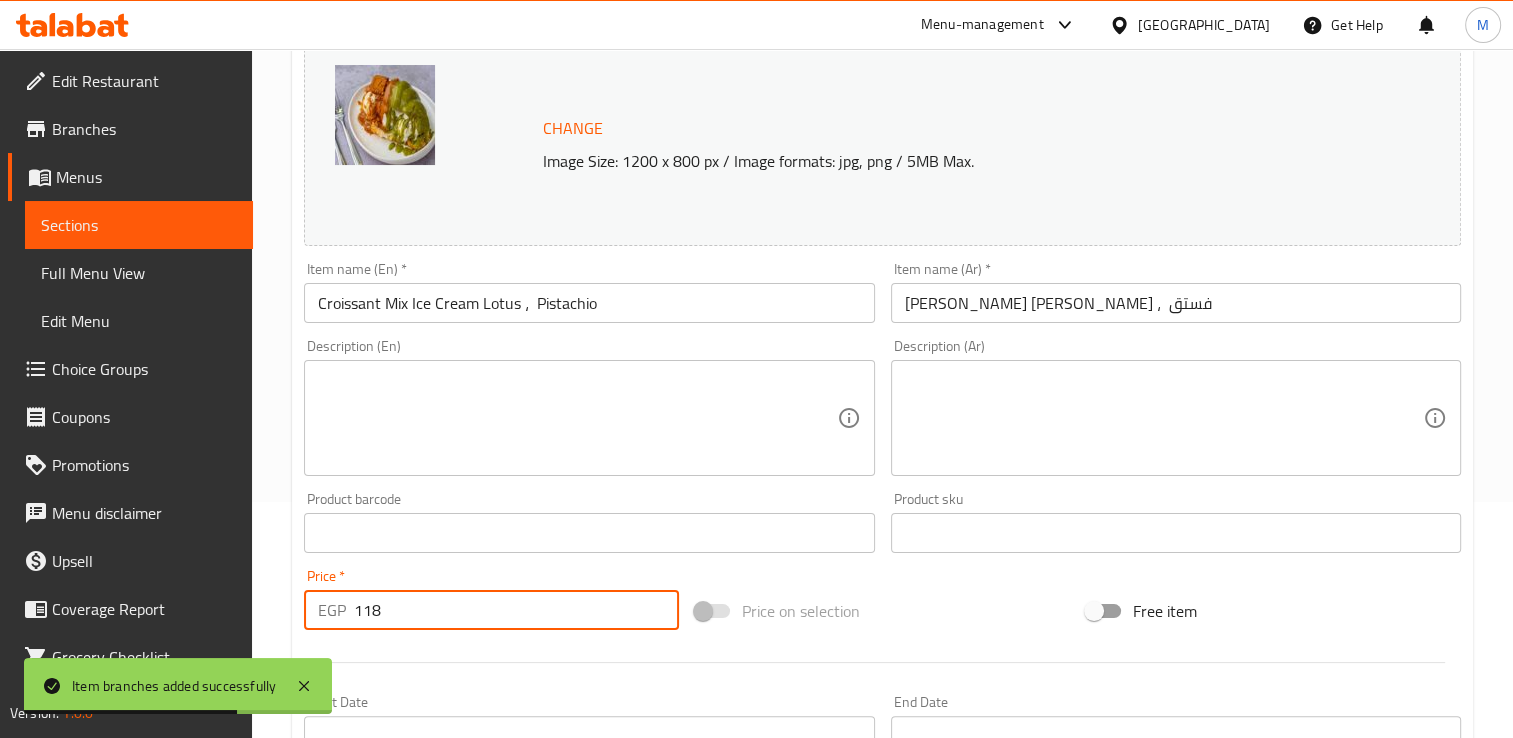 click on "118" at bounding box center (516, 610) 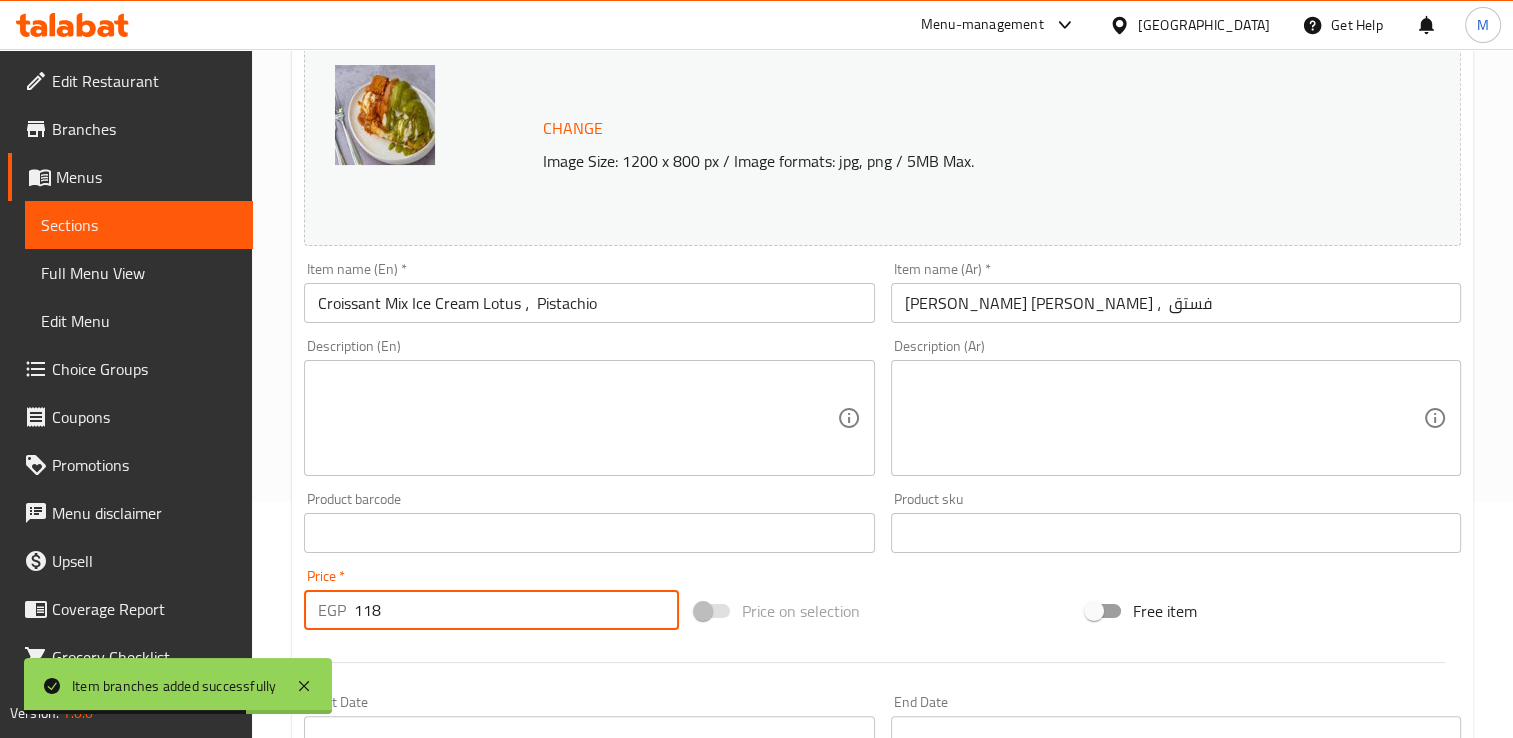 click on "118" at bounding box center [516, 610] 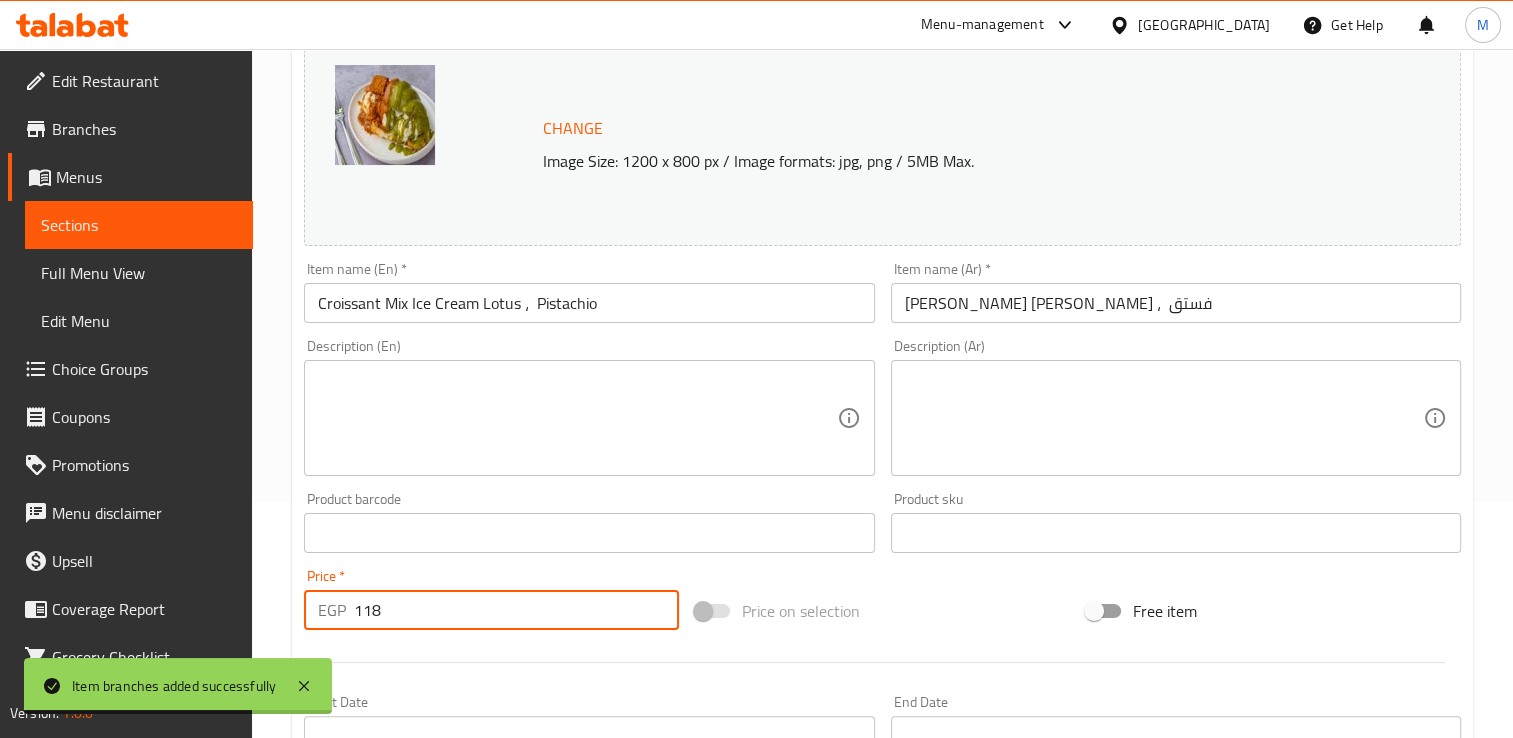 click on "118" at bounding box center [516, 610] 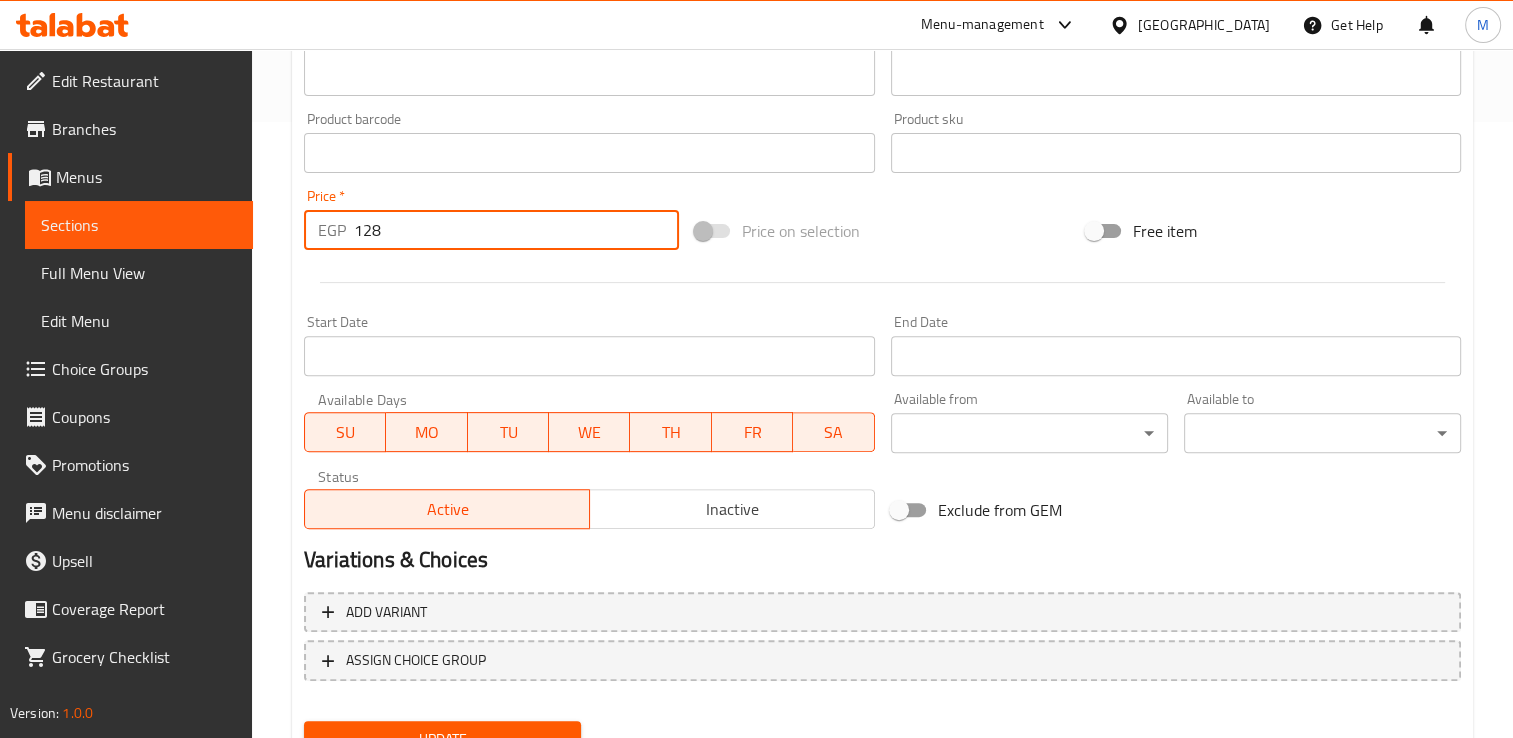 scroll, scrollTop: 620, scrollLeft: 0, axis: vertical 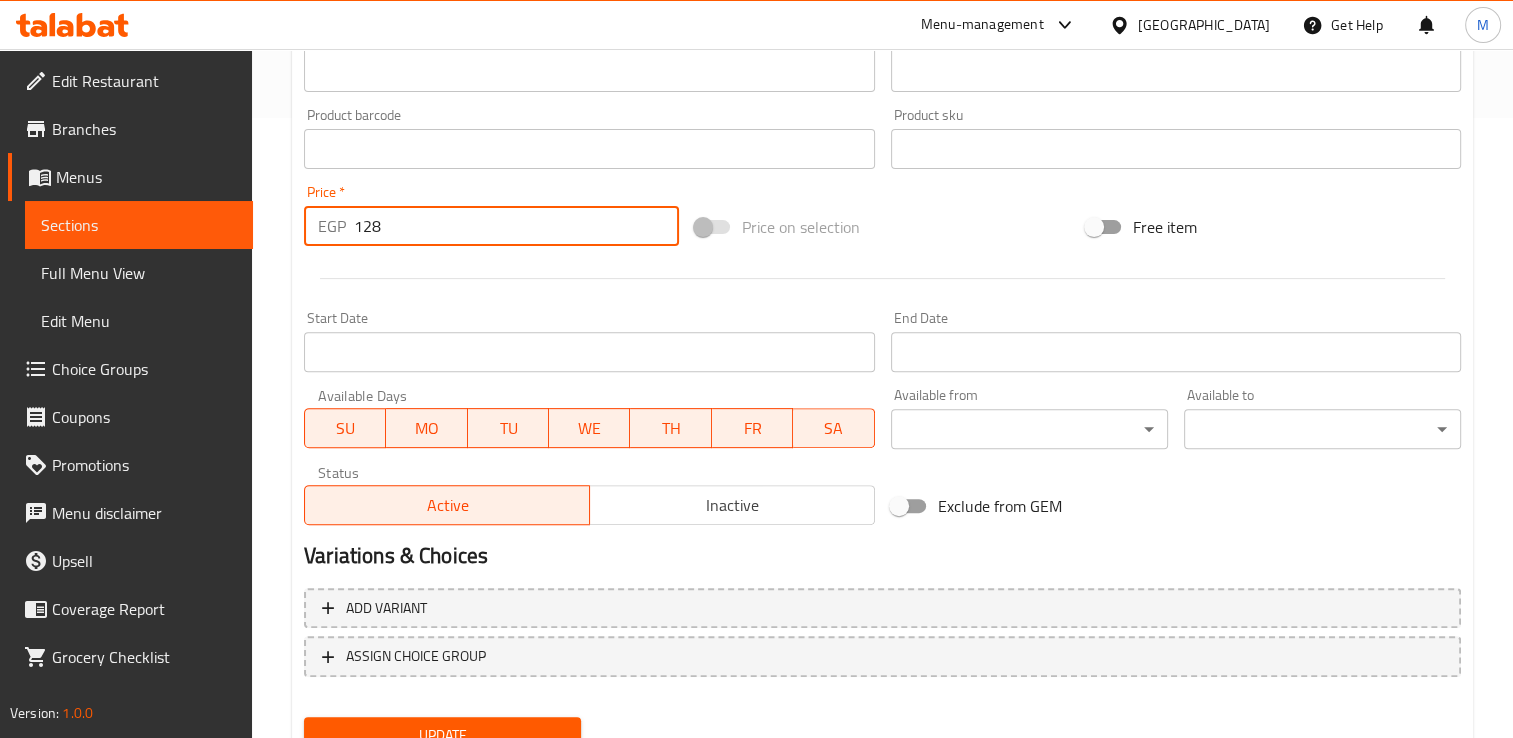 type on "128" 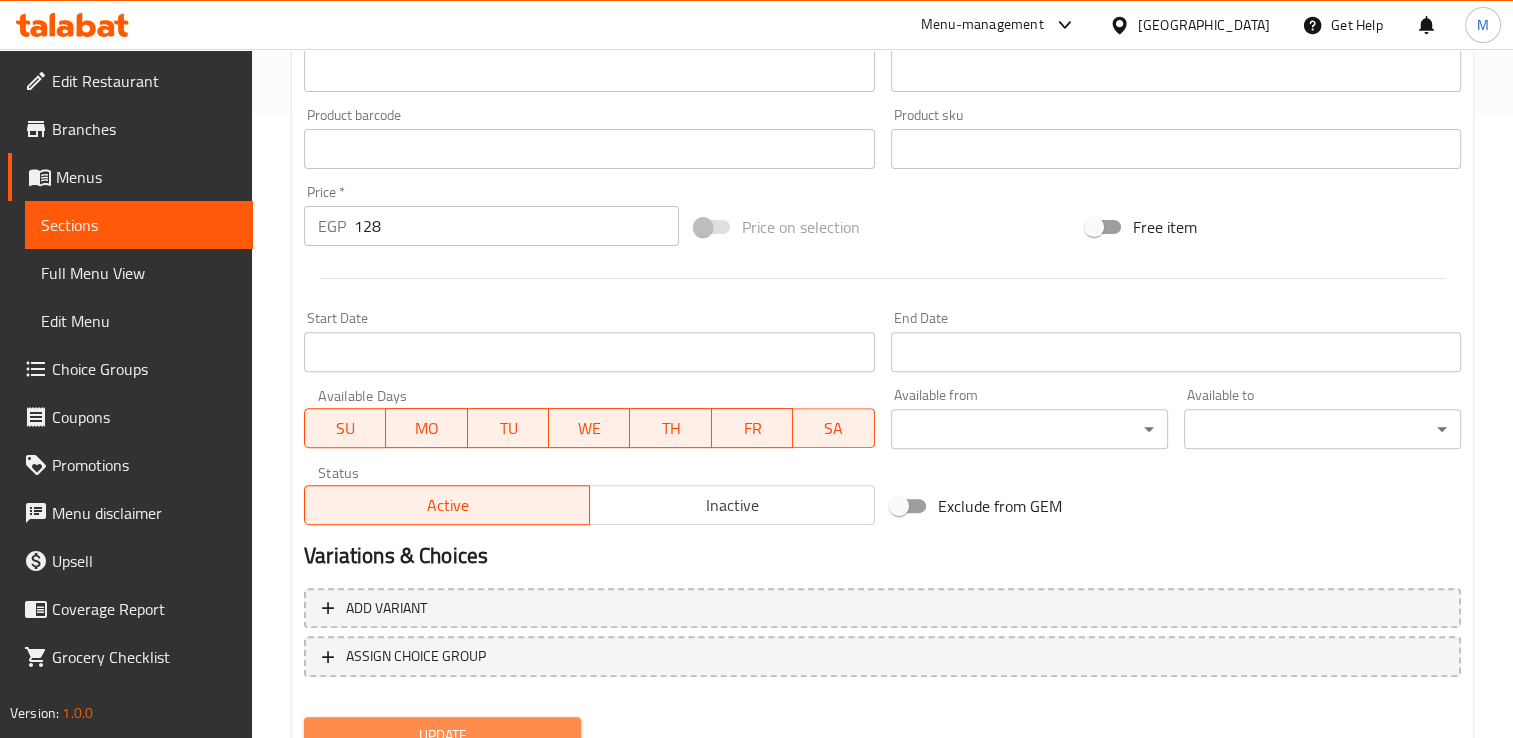 click on "Update" at bounding box center [442, 735] 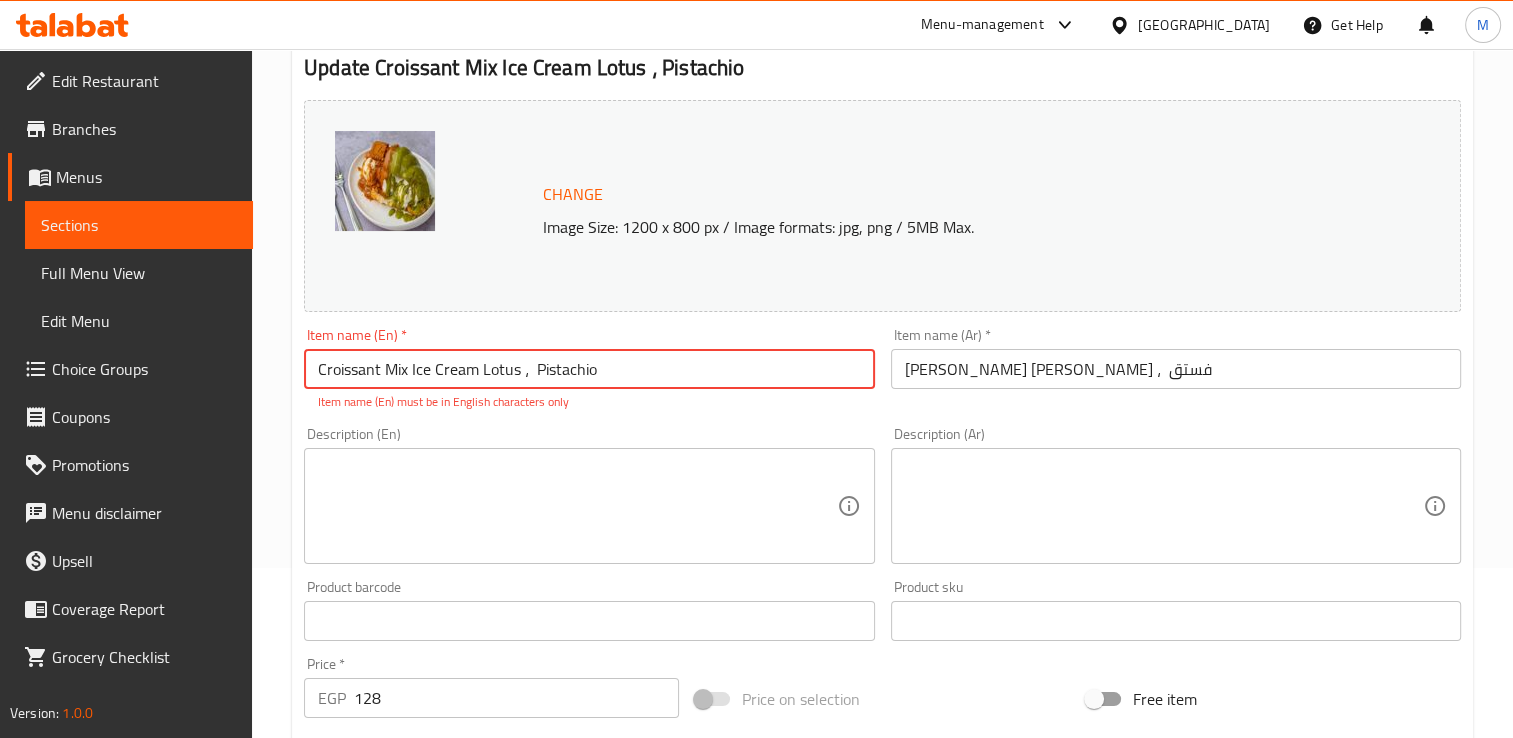 click on "Croissant Mix Ice Cream Lotus ،  Pistachio" at bounding box center [589, 369] 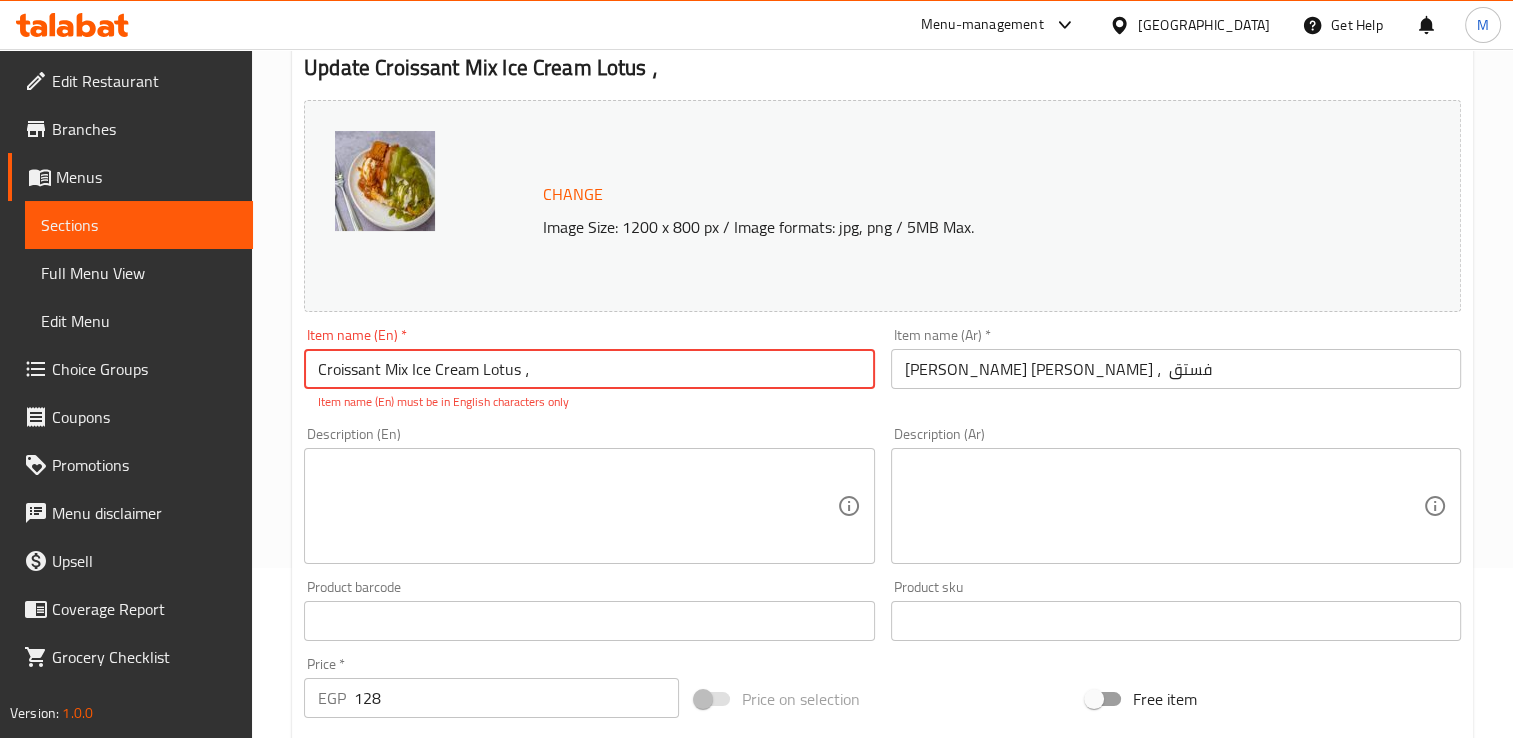 type on "Croissant Mix Ice Cream Lotus ،" 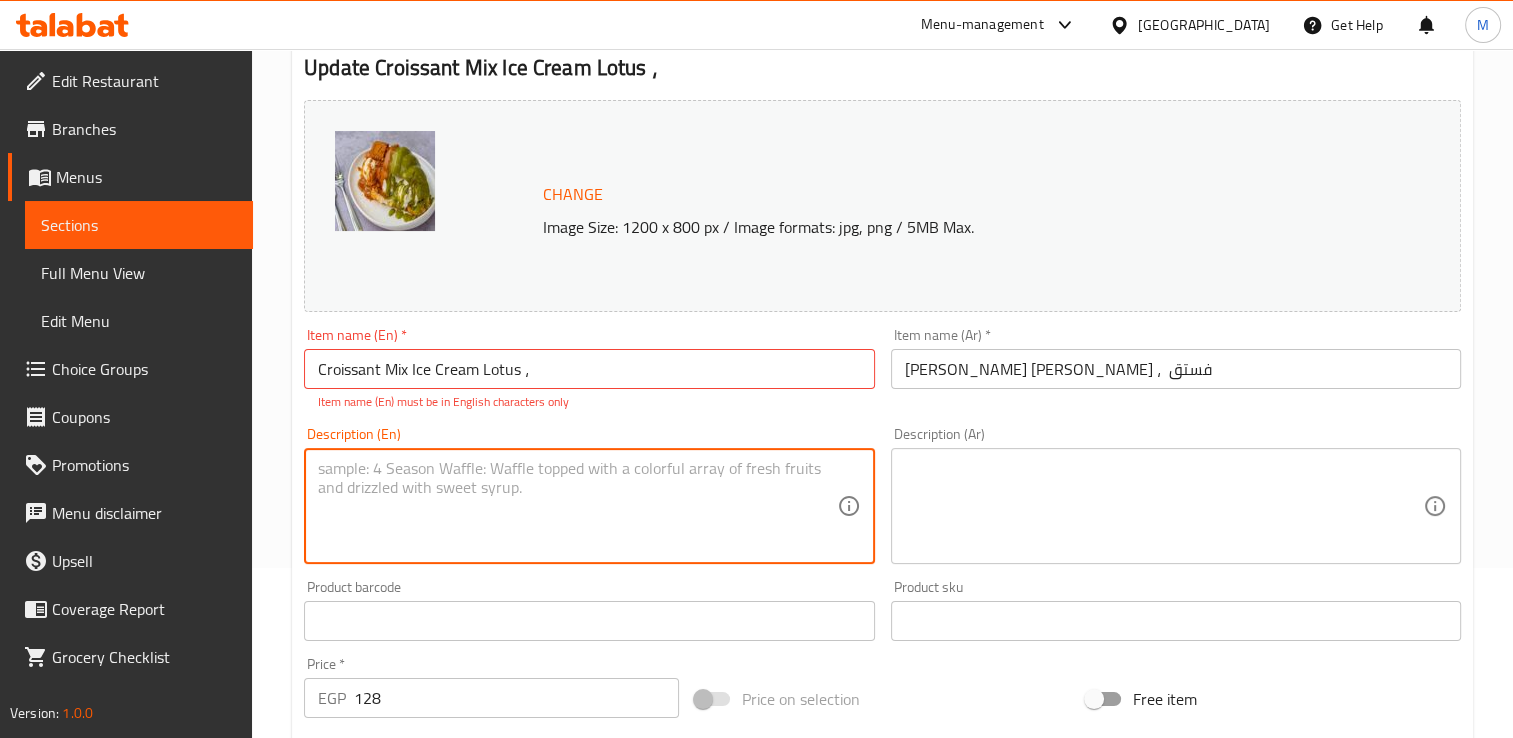 click at bounding box center [577, 506] 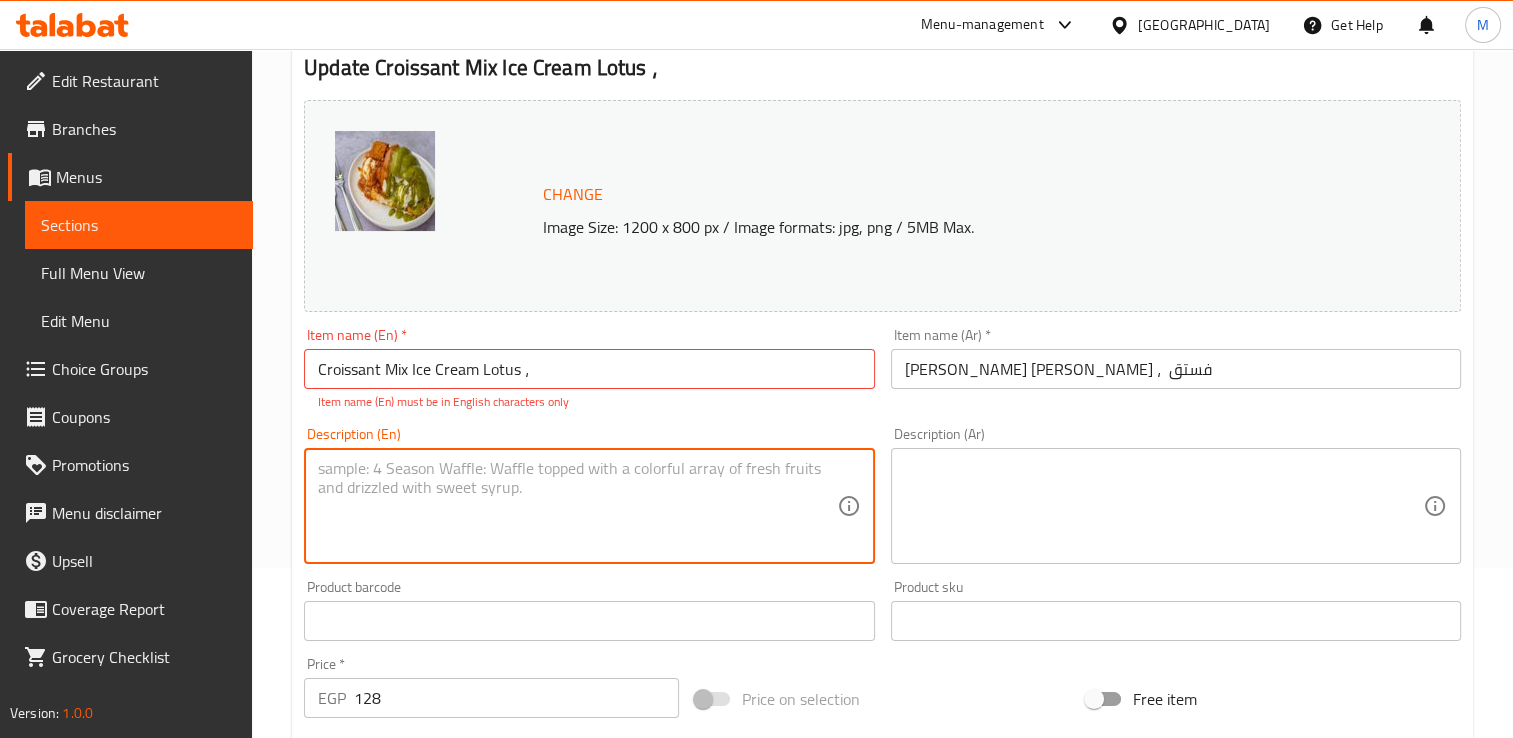 paste on "Pistachio" 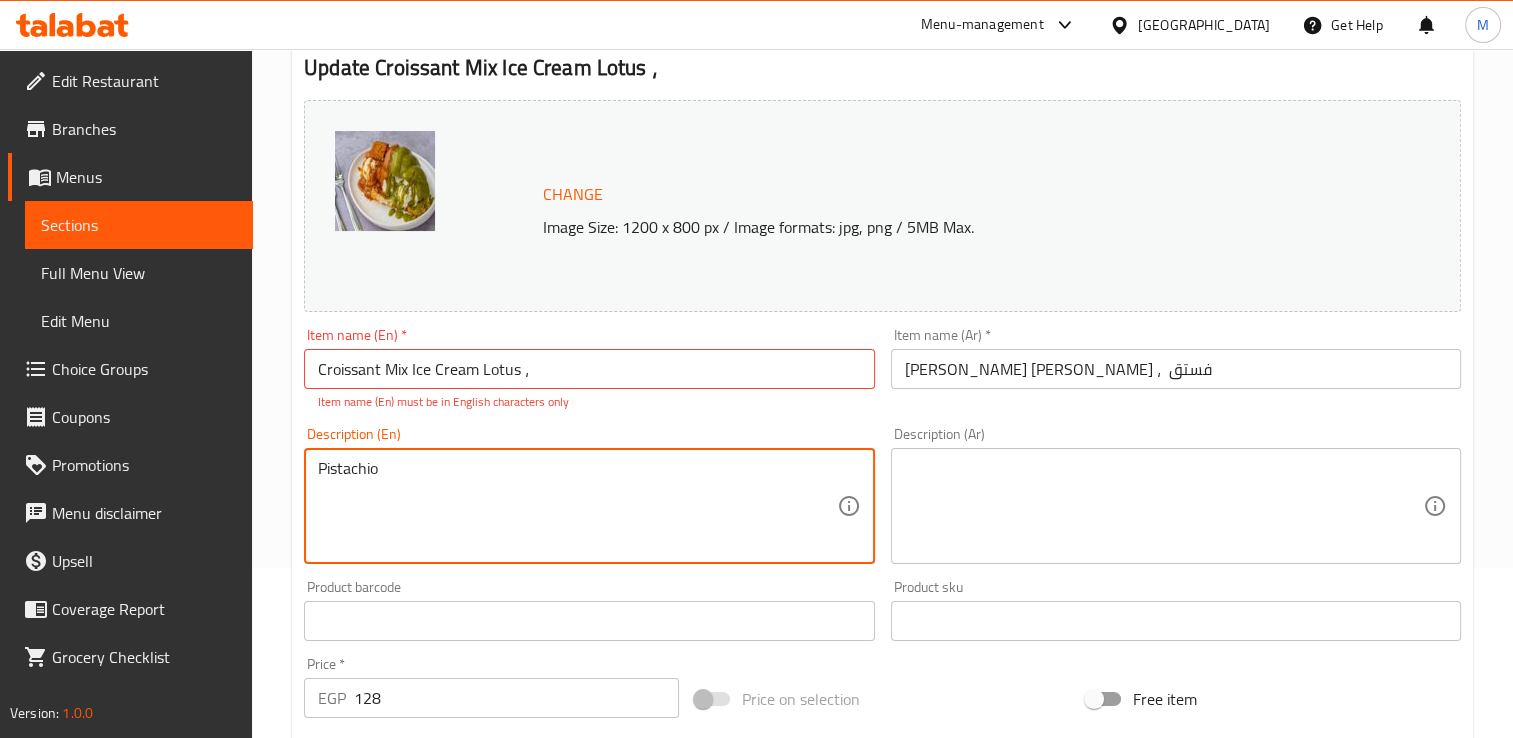 type on "Pistachio" 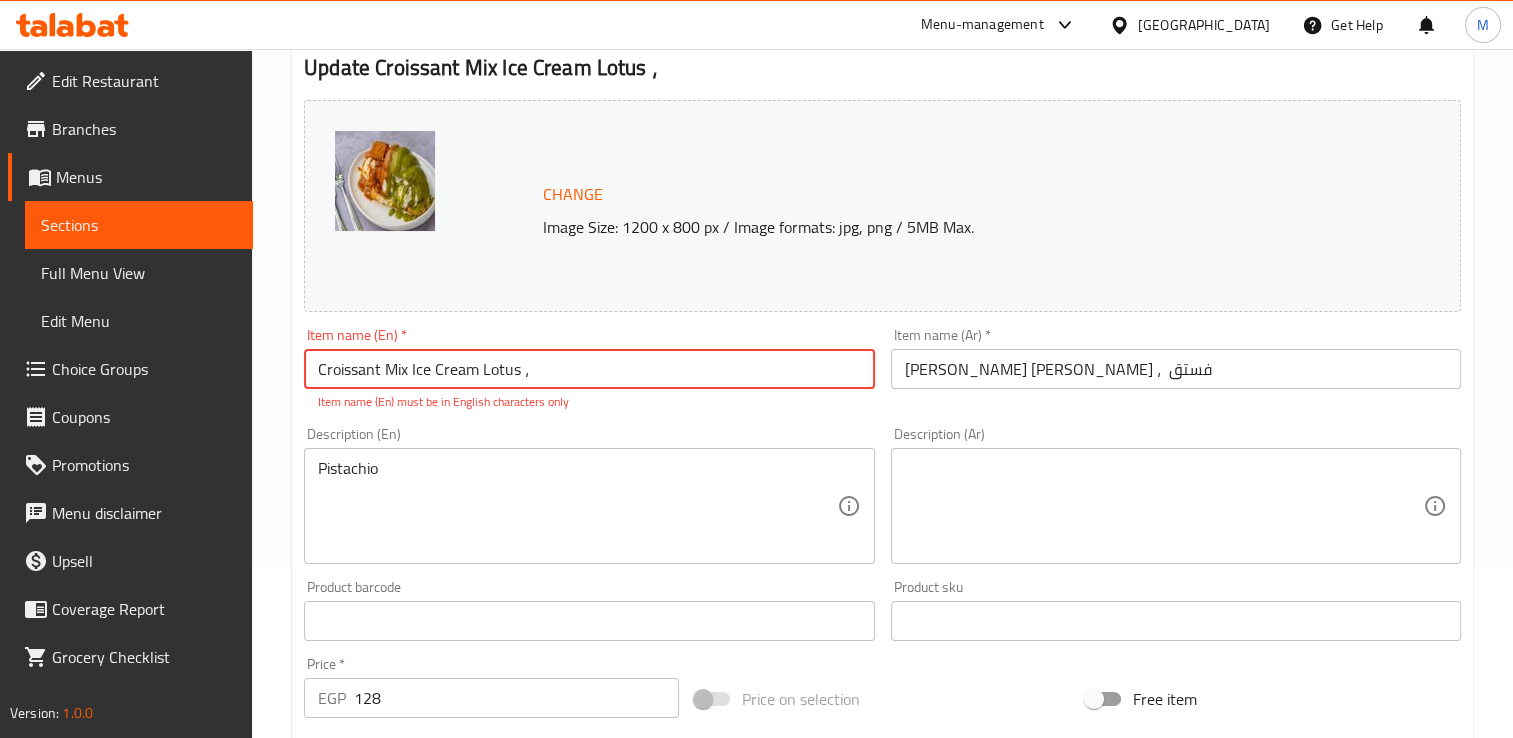 click on "Croissant Mix Ice Cream Lotus ،" at bounding box center [589, 369] 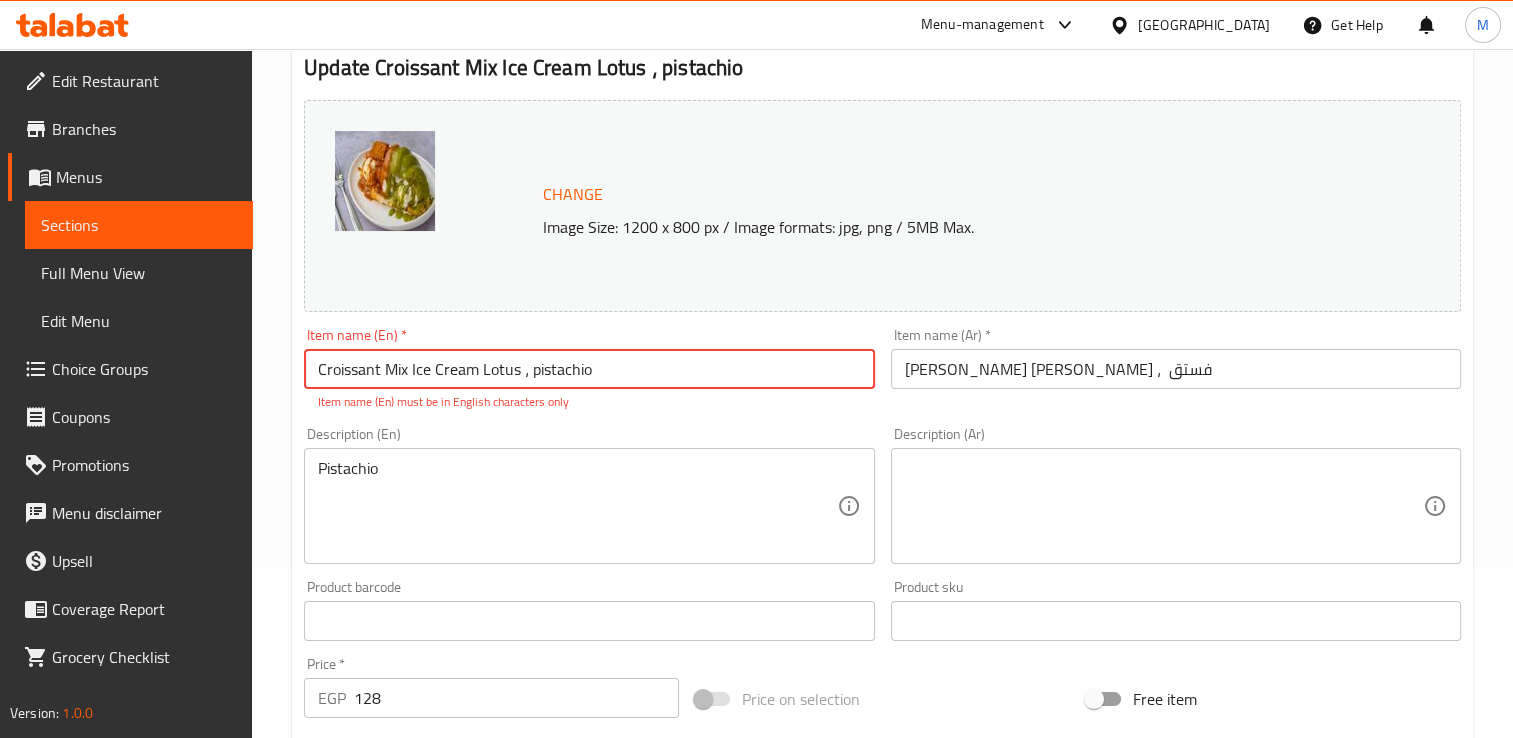 type on "Croissant Mix Ice Cream Lotus ، pistachio" 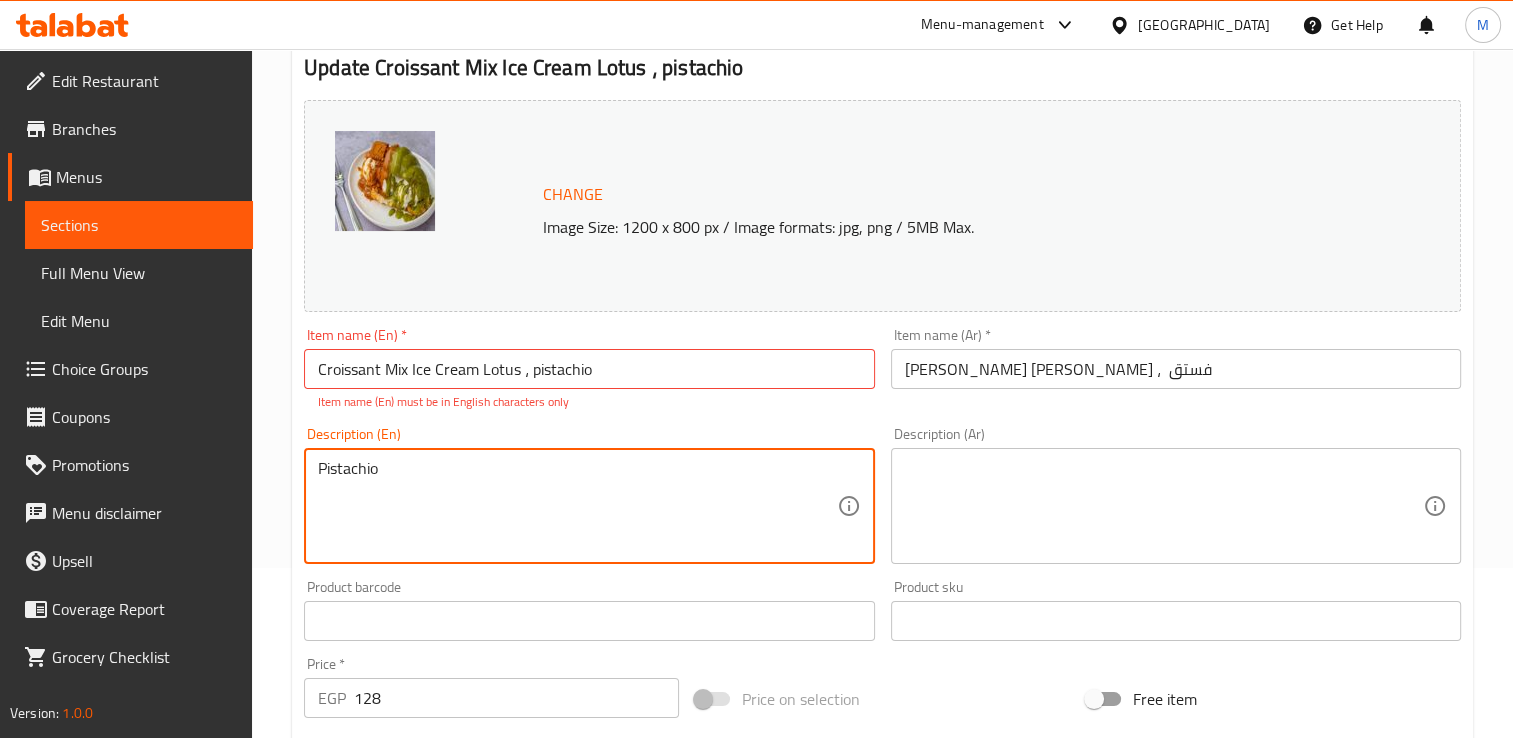 click on "Pistachio" at bounding box center (577, 506) 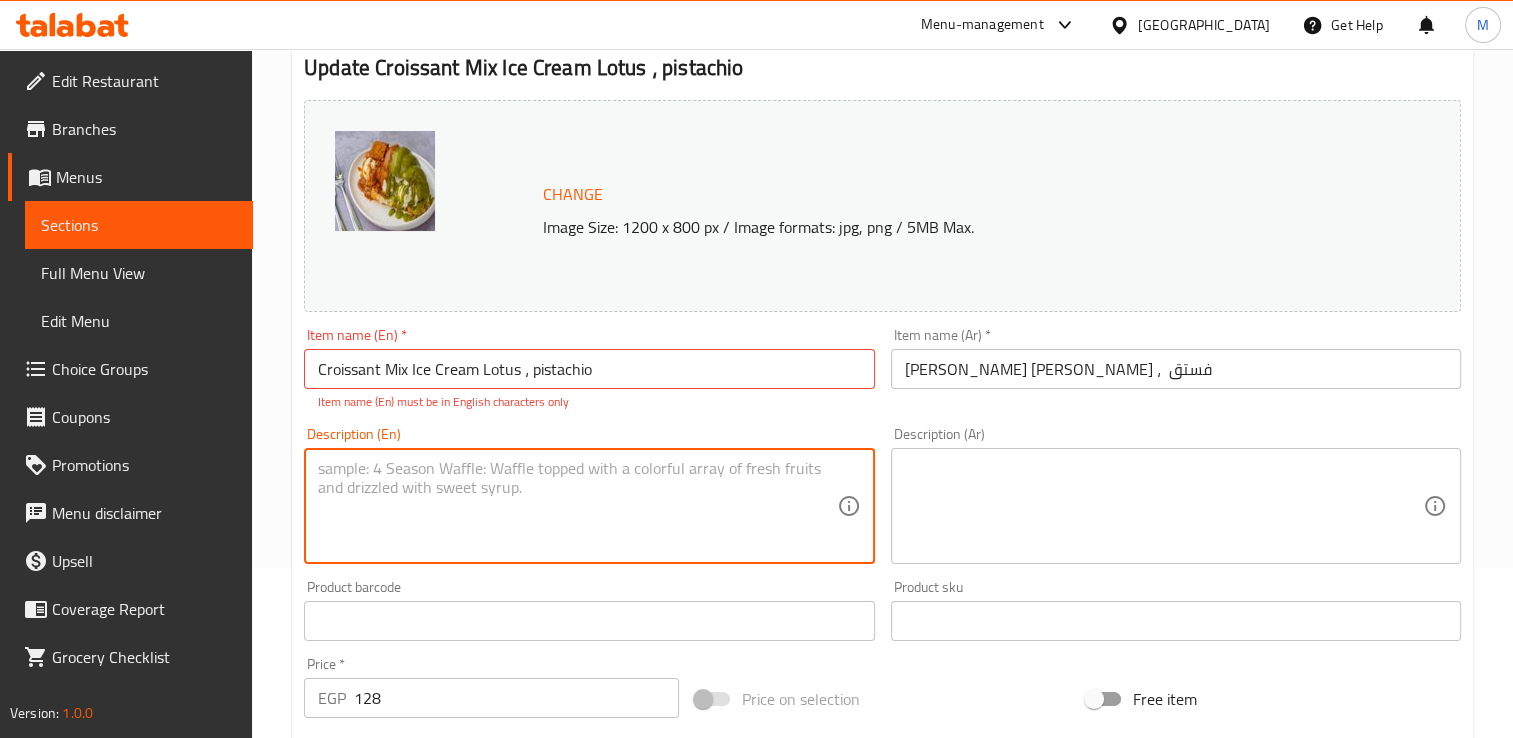 click at bounding box center [577, 506] 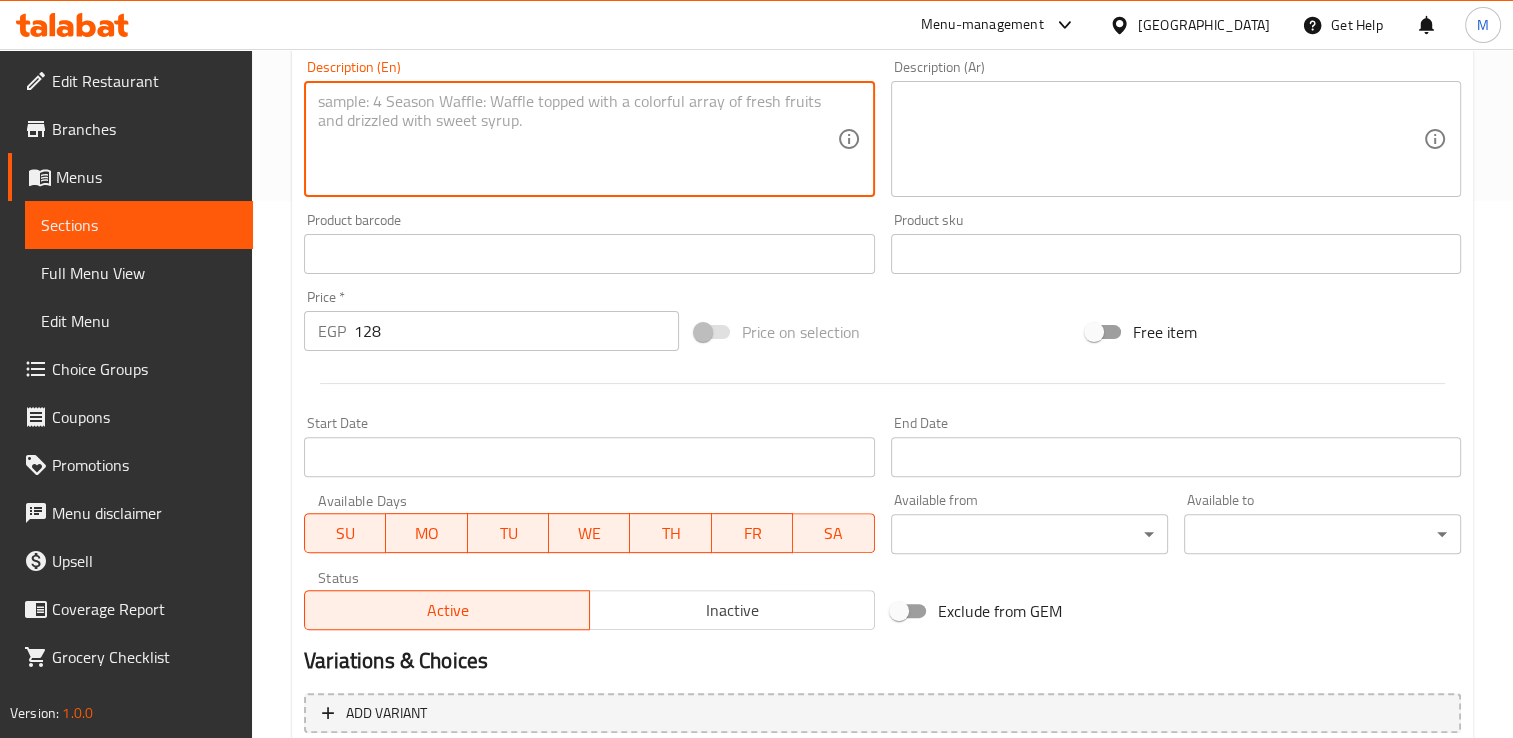 scroll, scrollTop: 724, scrollLeft: 0, axis: vertical 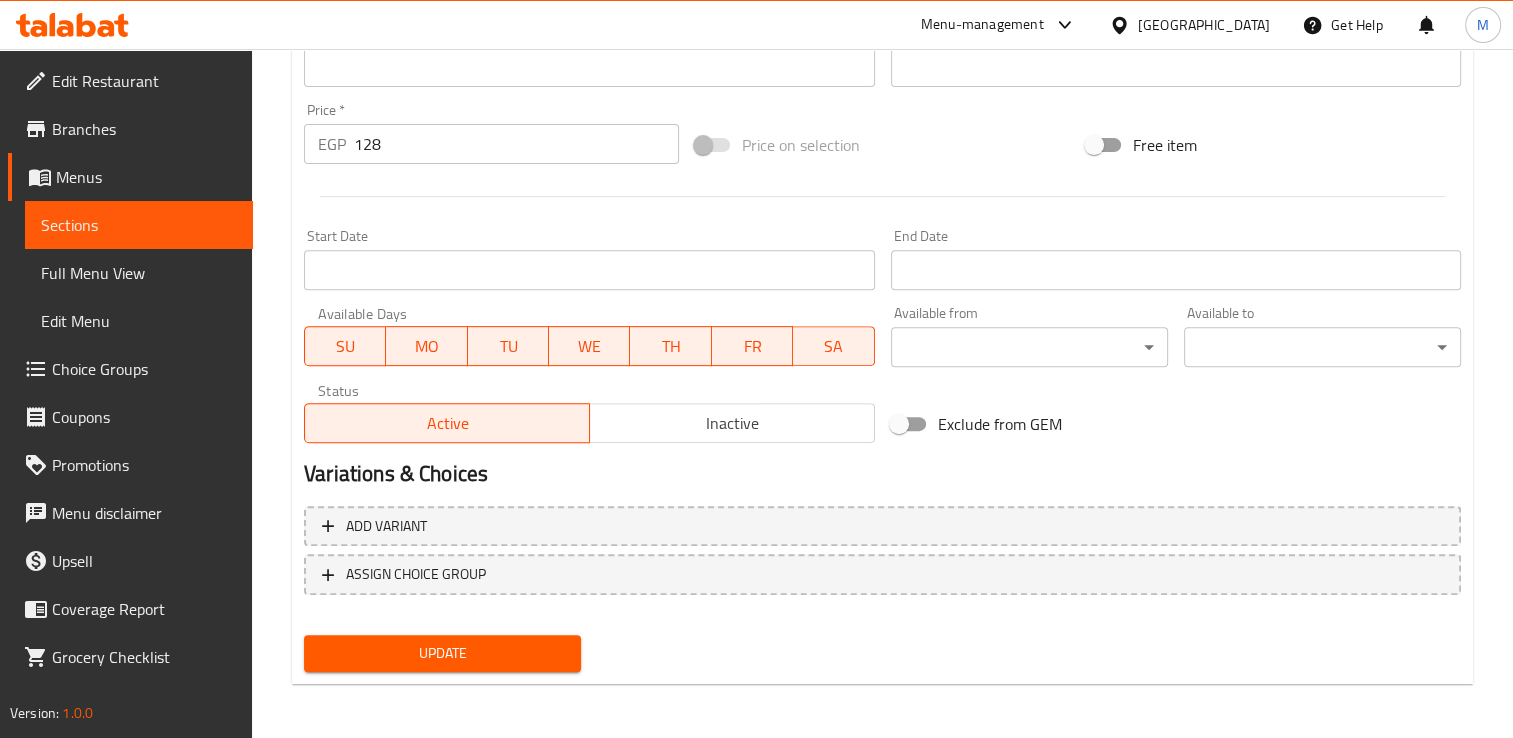type 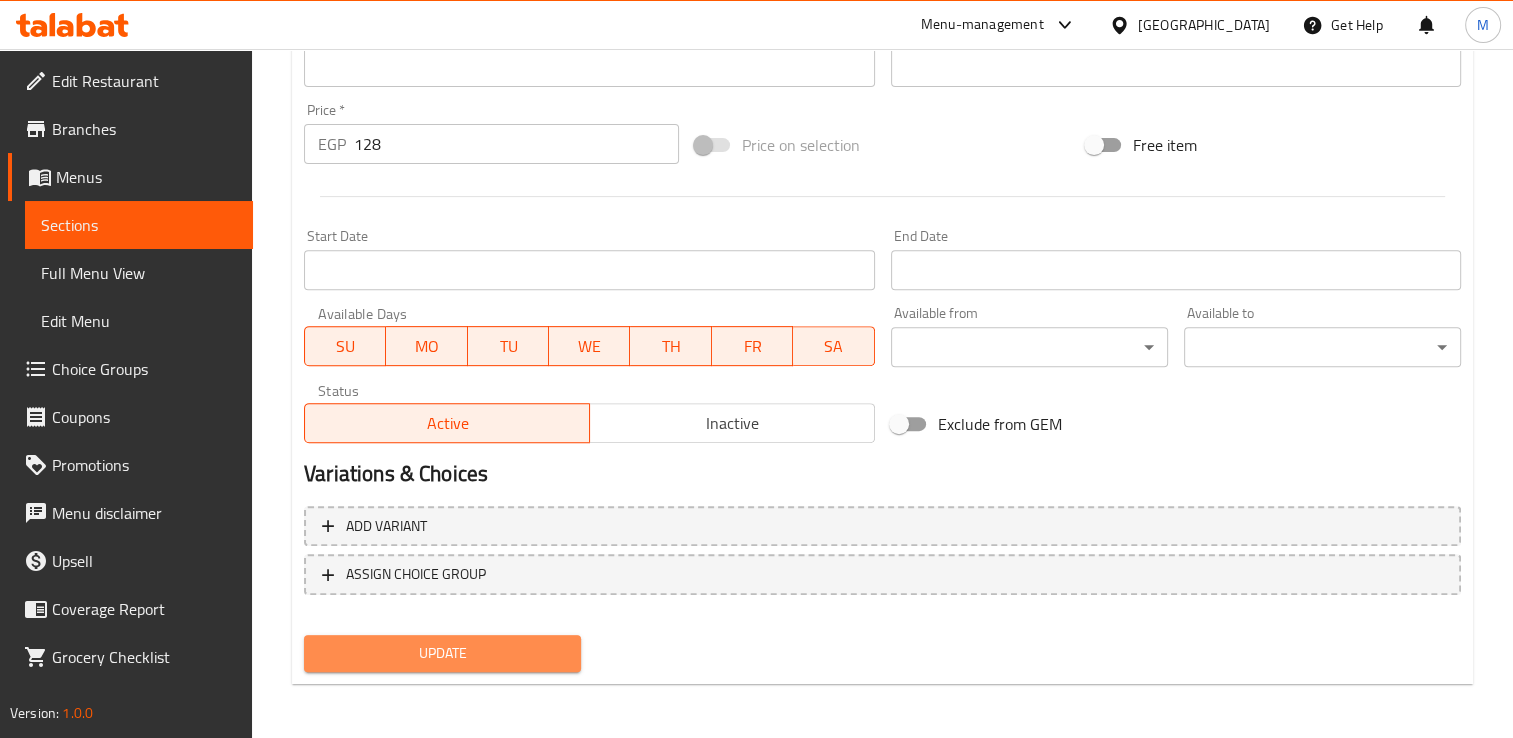 click on "Update" at bounding box center [442, 653] 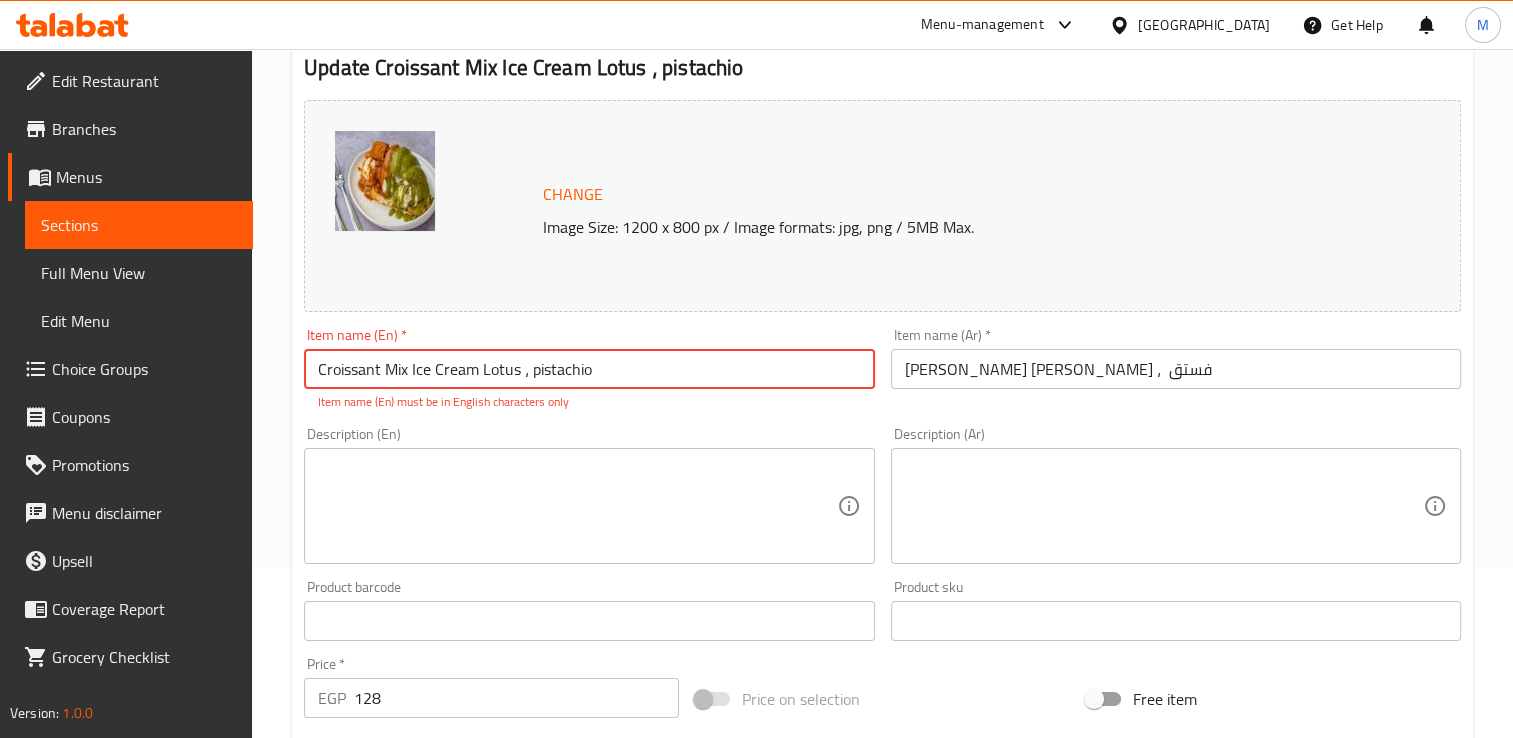 click on "Croissant Mix Ice Cream Lotus ، pistachio" at bounding box center [589, 369] 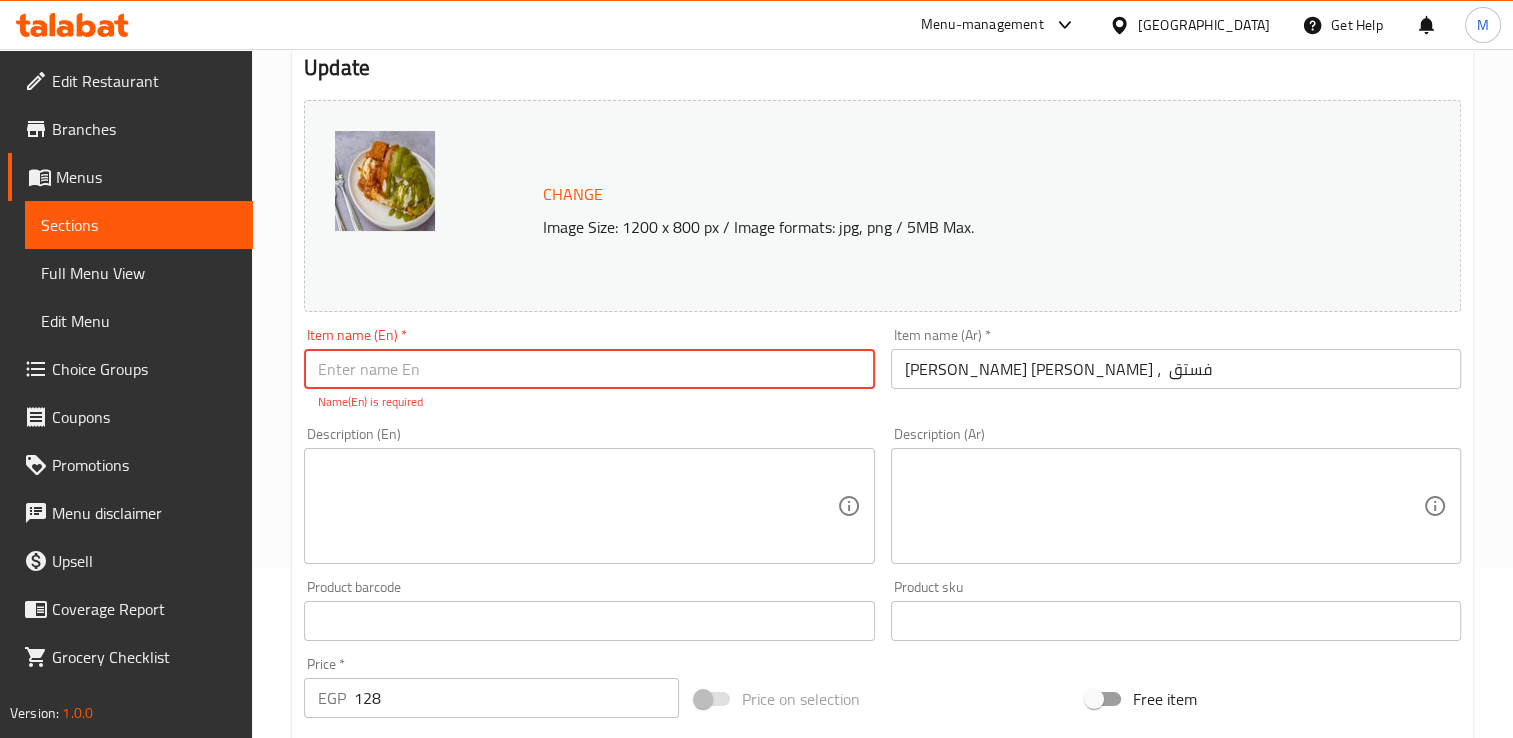 type 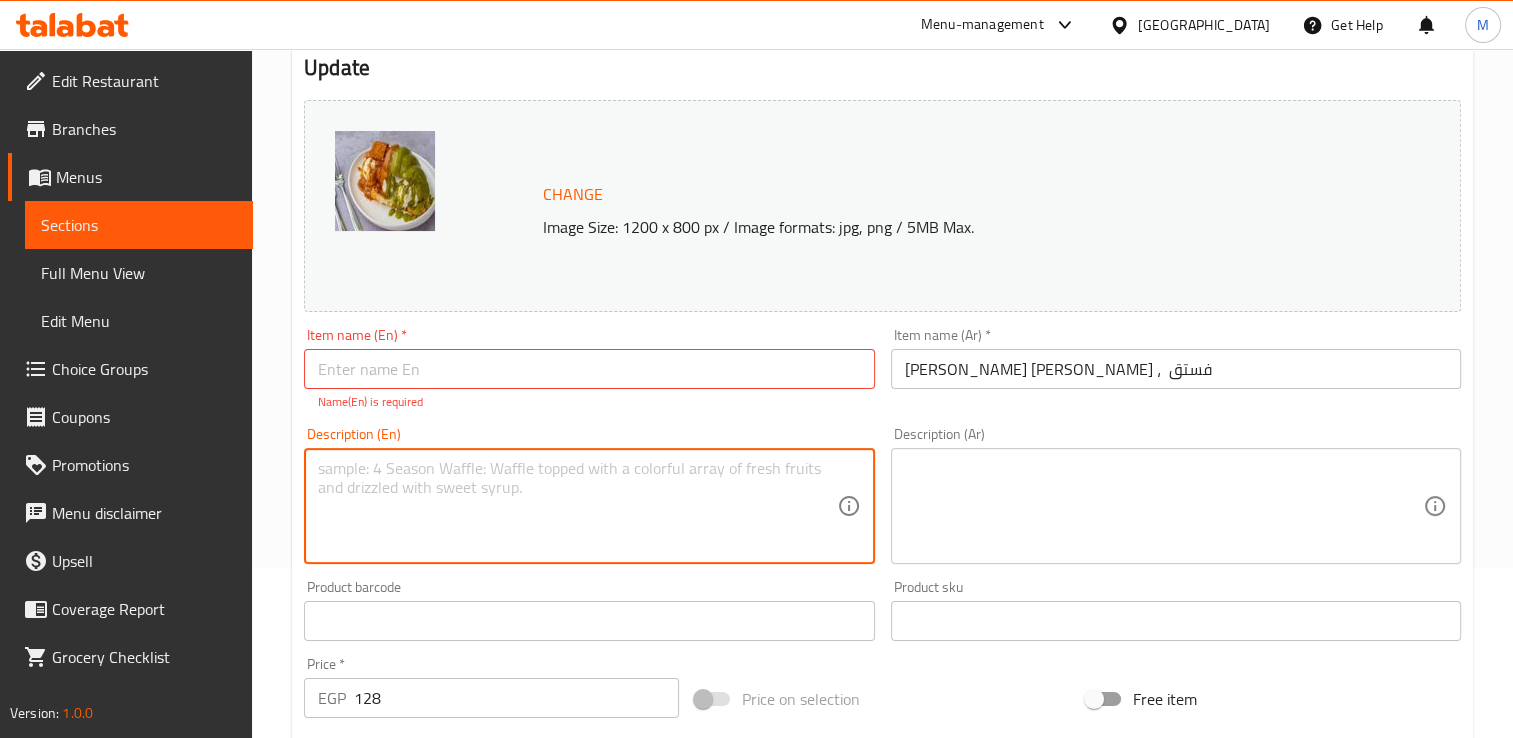 click at bounding box center (577, 506) 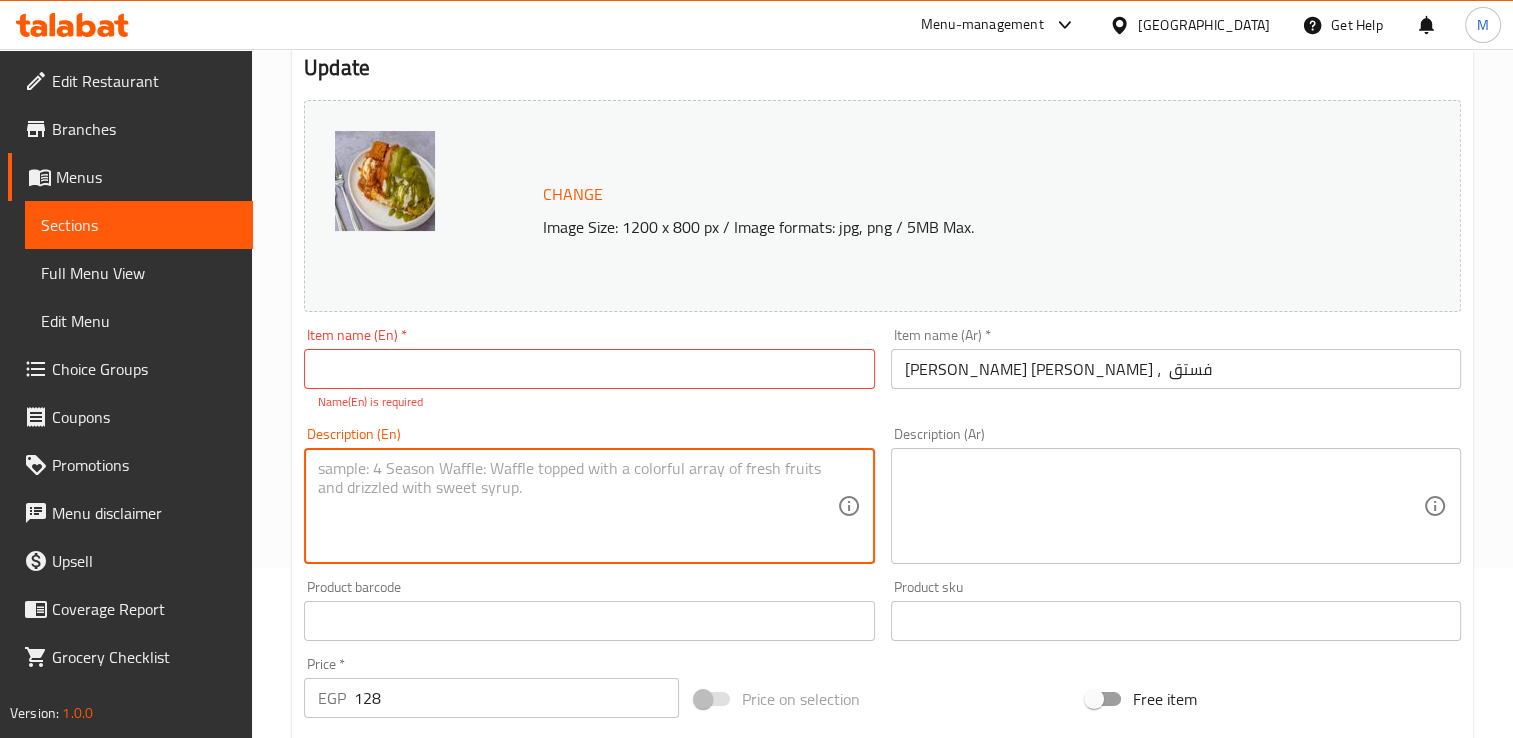 paste on "Croissant Mix Ice Cream Lotus ، pistachio" 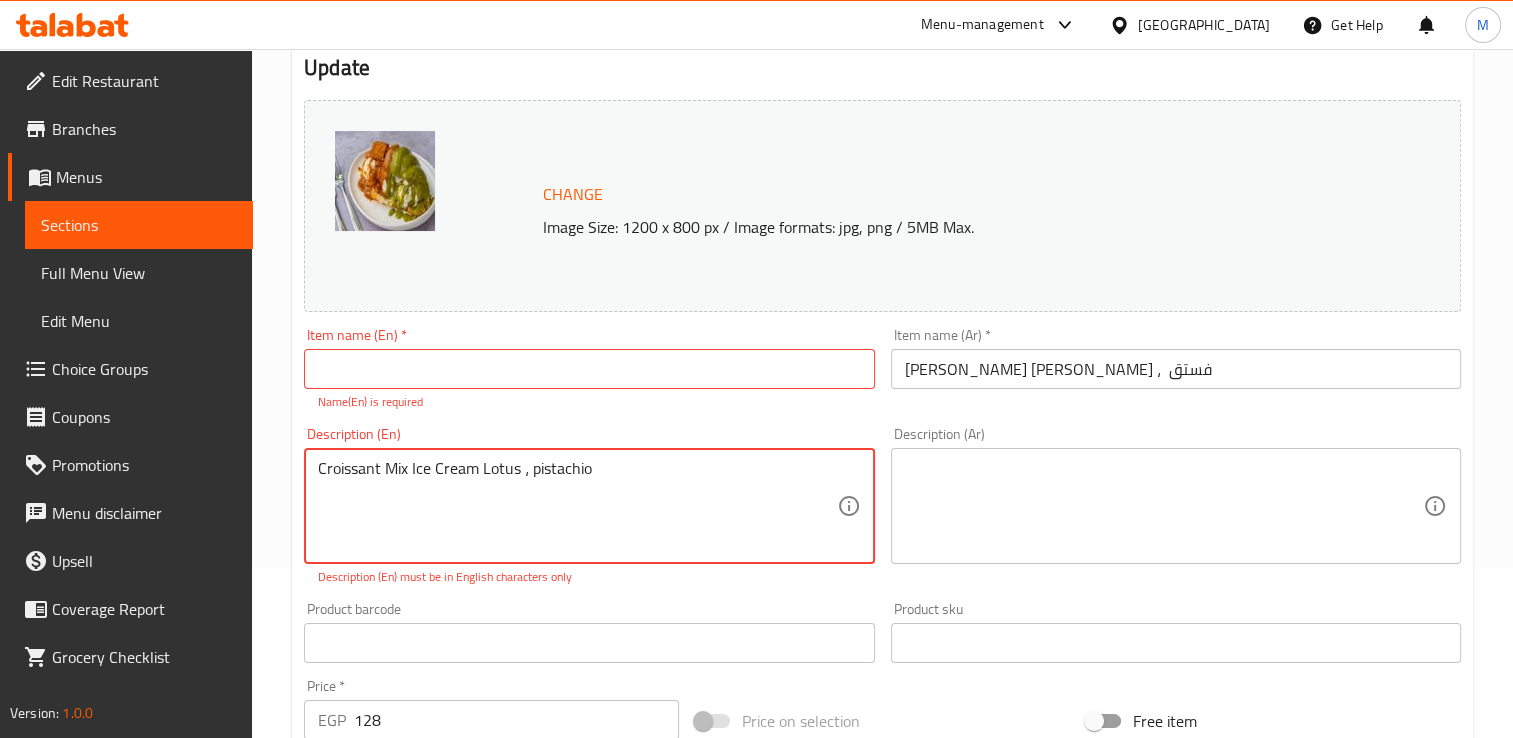 type on "Croissant Mix Ice Cream Lotus ، pistachio" 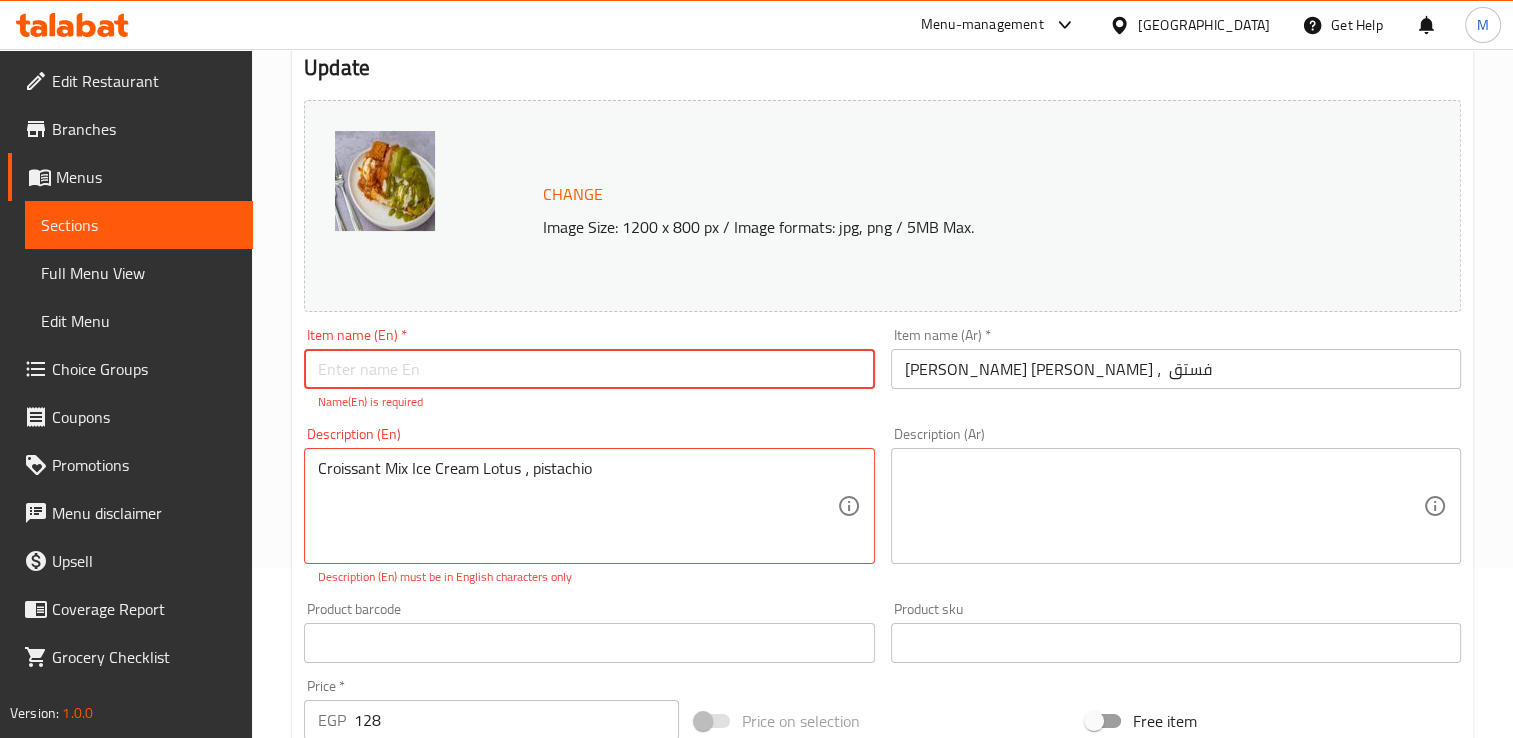 click at bounding box center (589, 369) 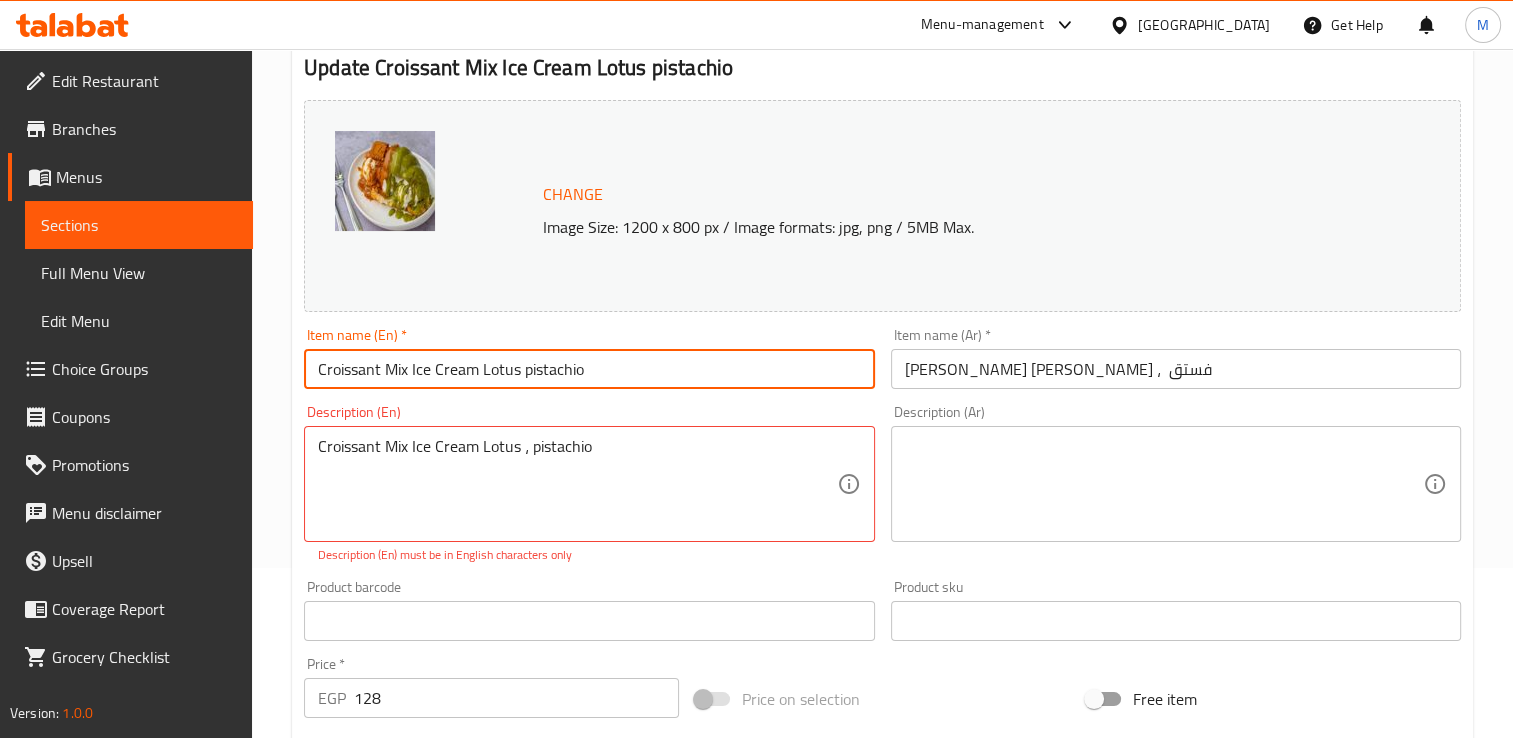 type on "Croissant Mix Ice Cream Lotus pistachio" 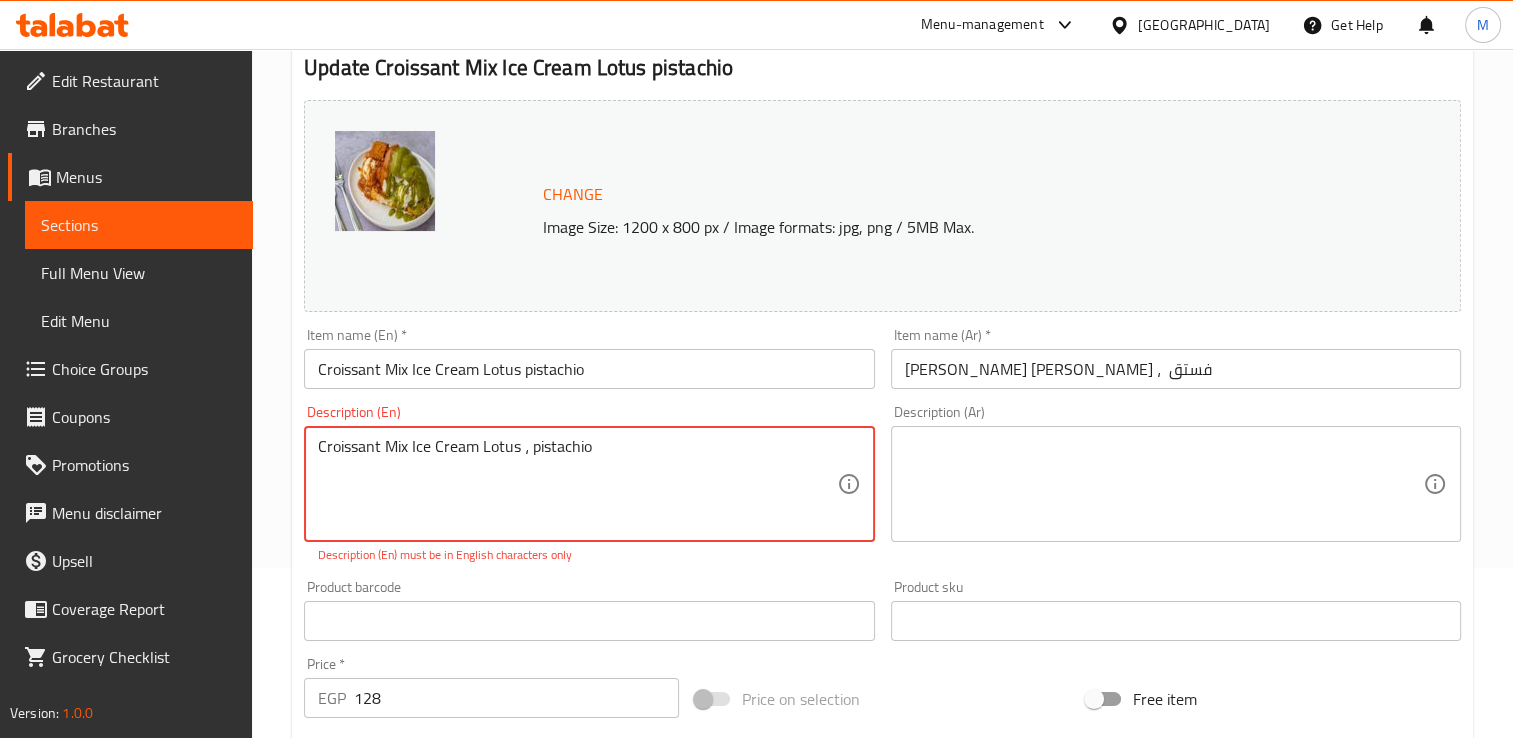 click on "Croissant Mix Ice Cream Lotus ، pistachio" at bounding box center (577, 484) 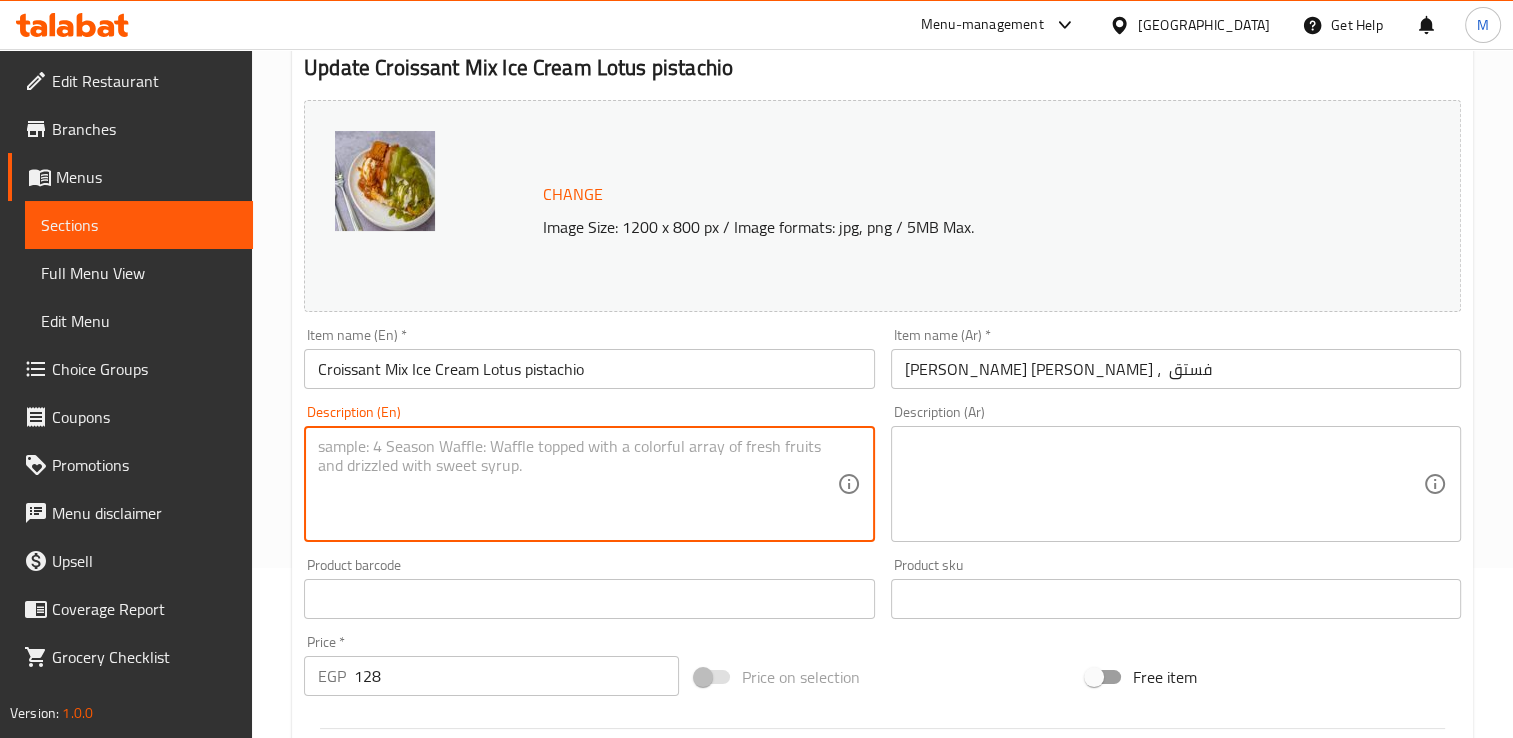 scroll, scrollTop: 702, scrollLeft: 0, axis: vertical 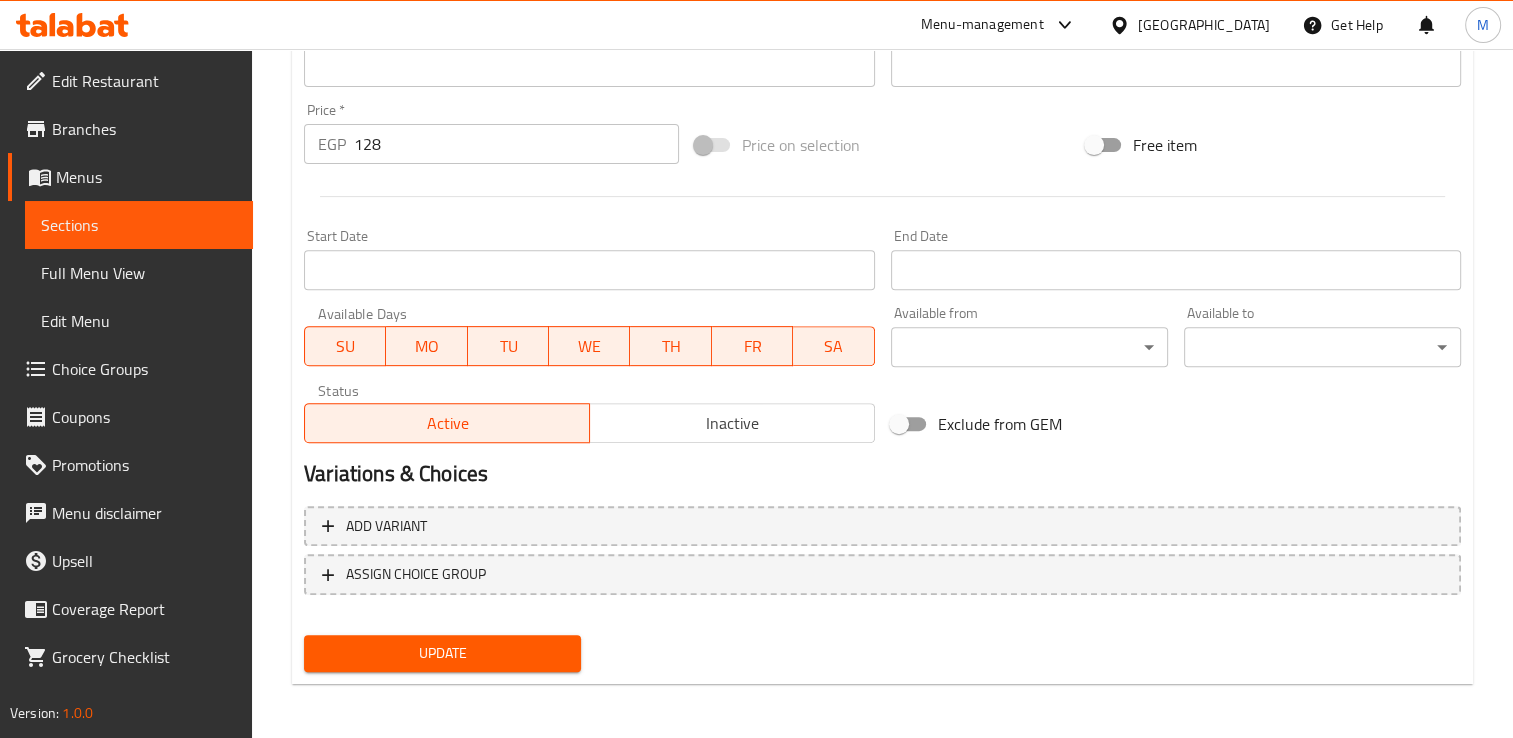 type 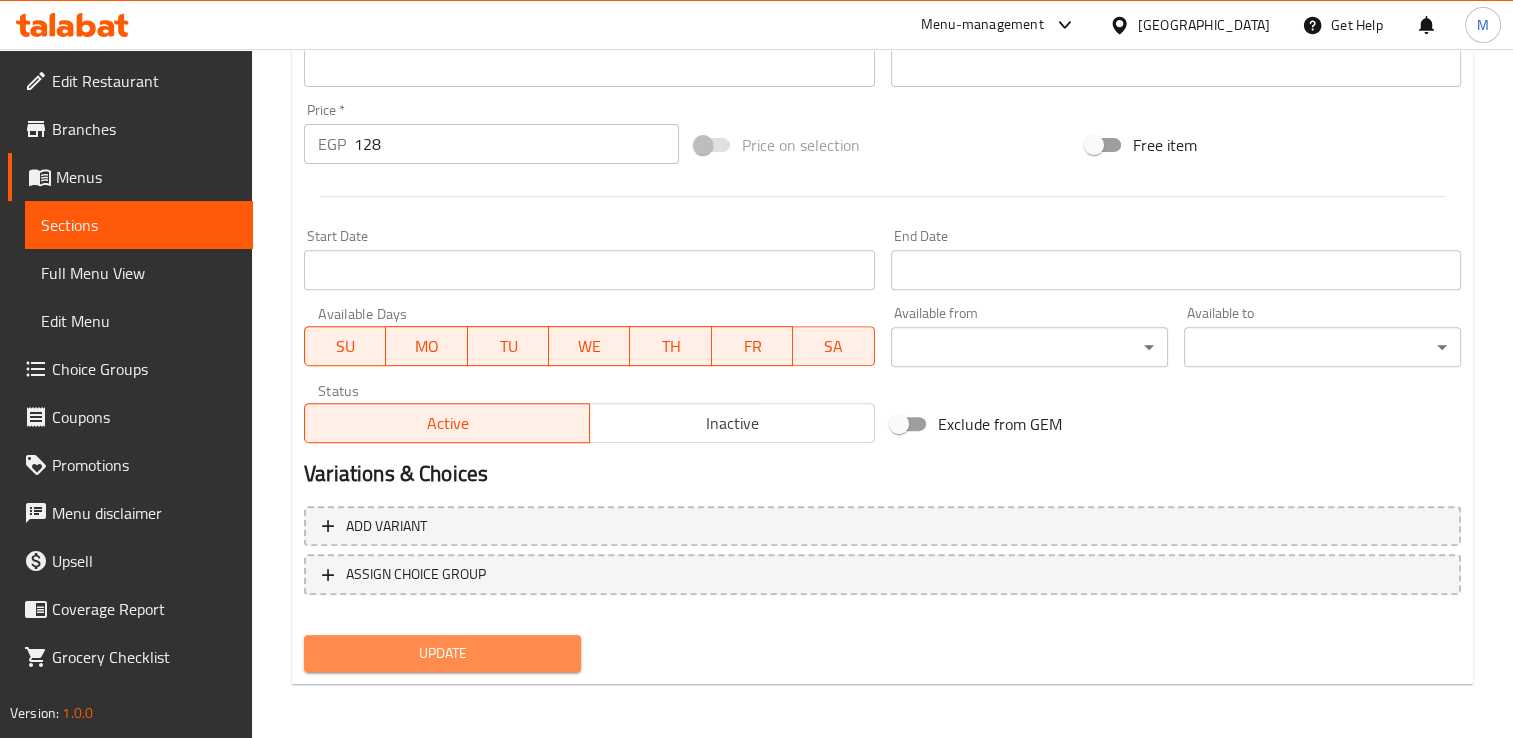 click on "Update" at bounding box center (442, 653) 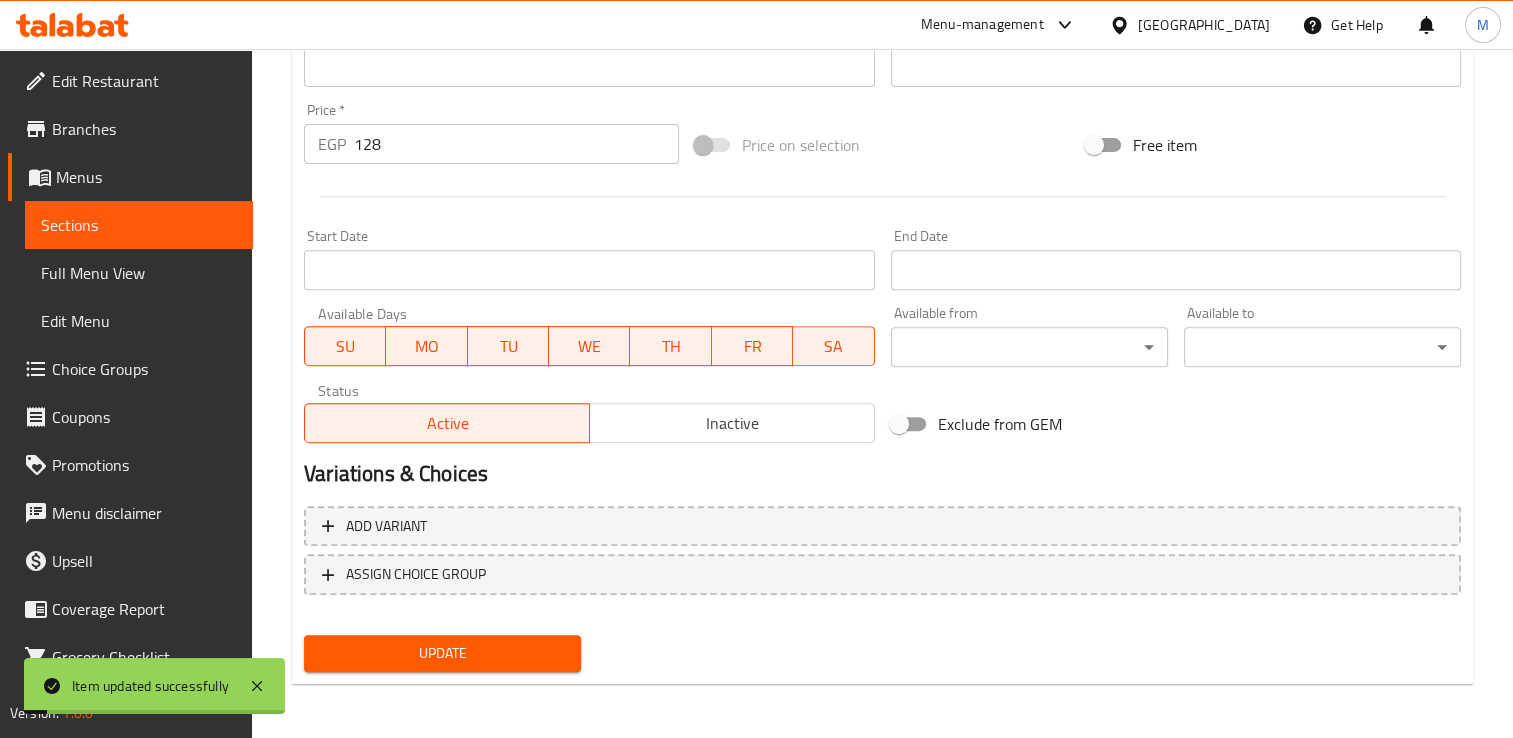 scroll, scrollTop: 0, scrollLeft: 0, axis: both 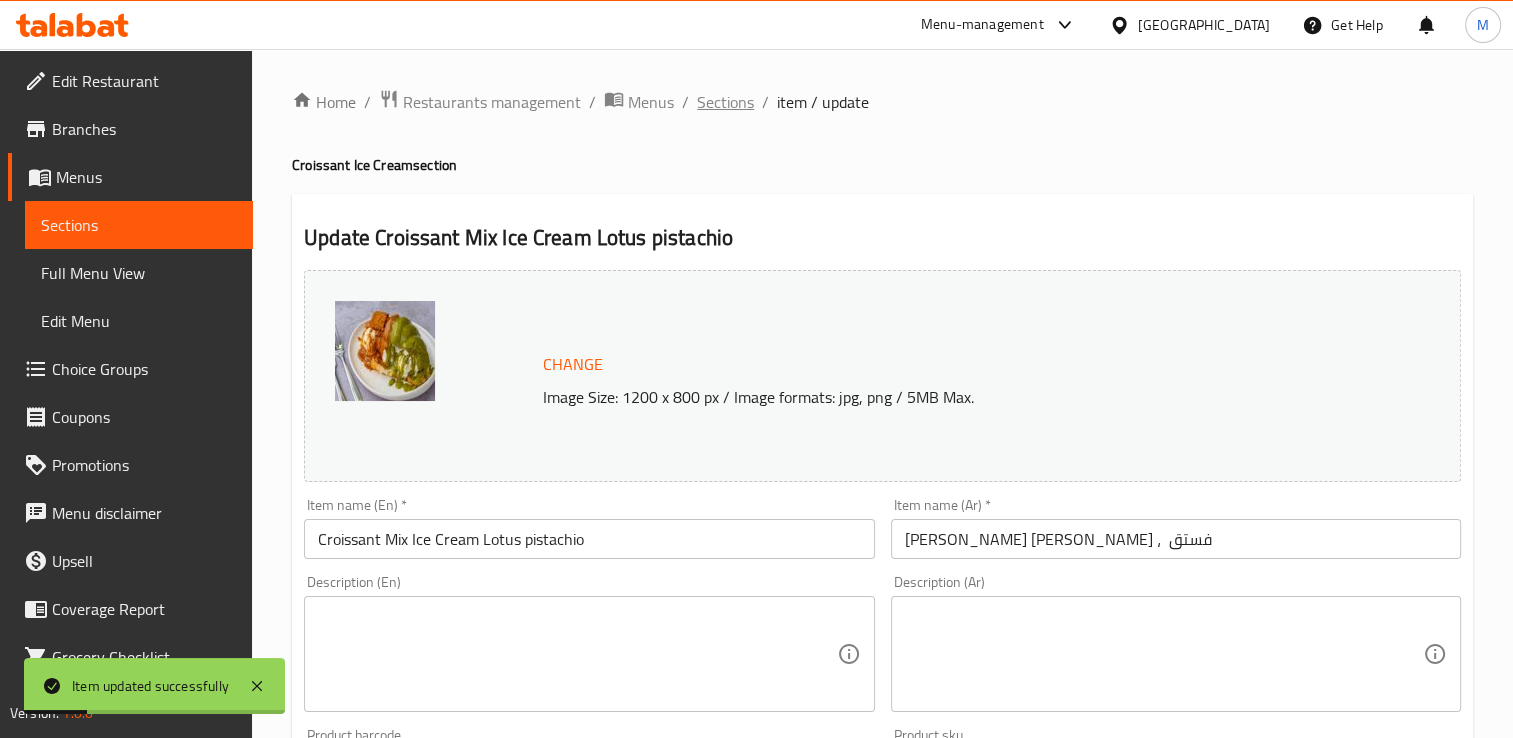 click on "Sections" at bounding box center [725, 102] 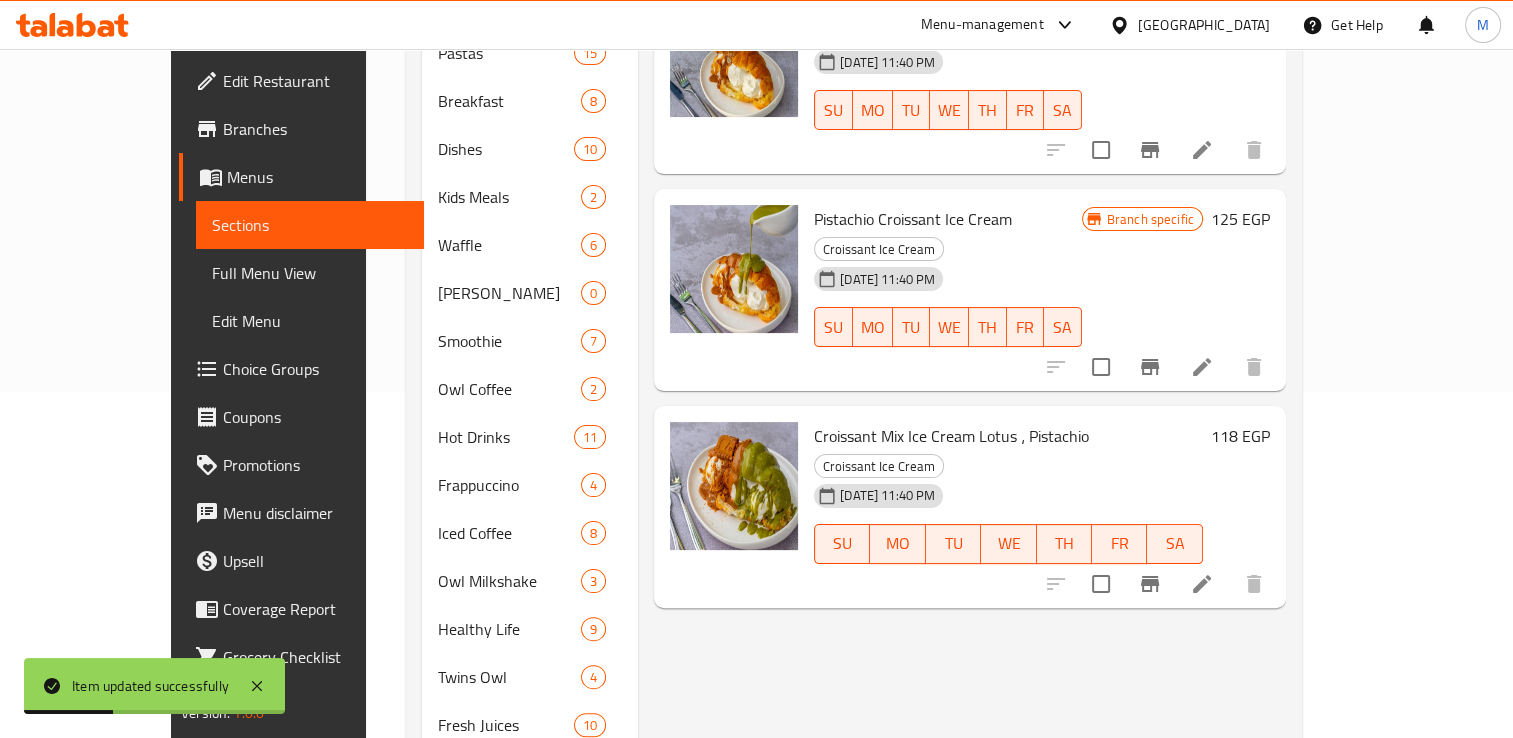 scroll, scrollTop: 380, scrollLeft: 0, axis: vertical 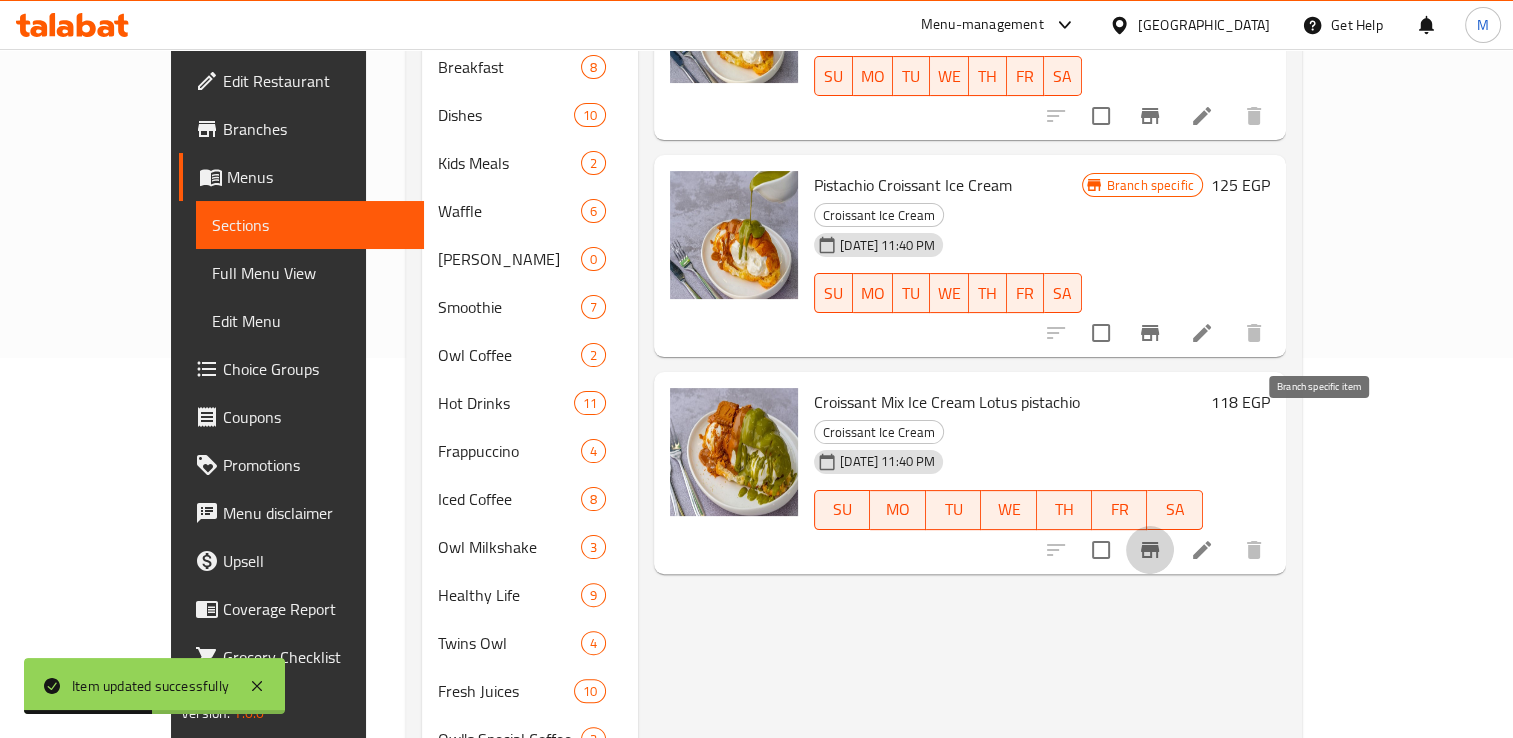 click 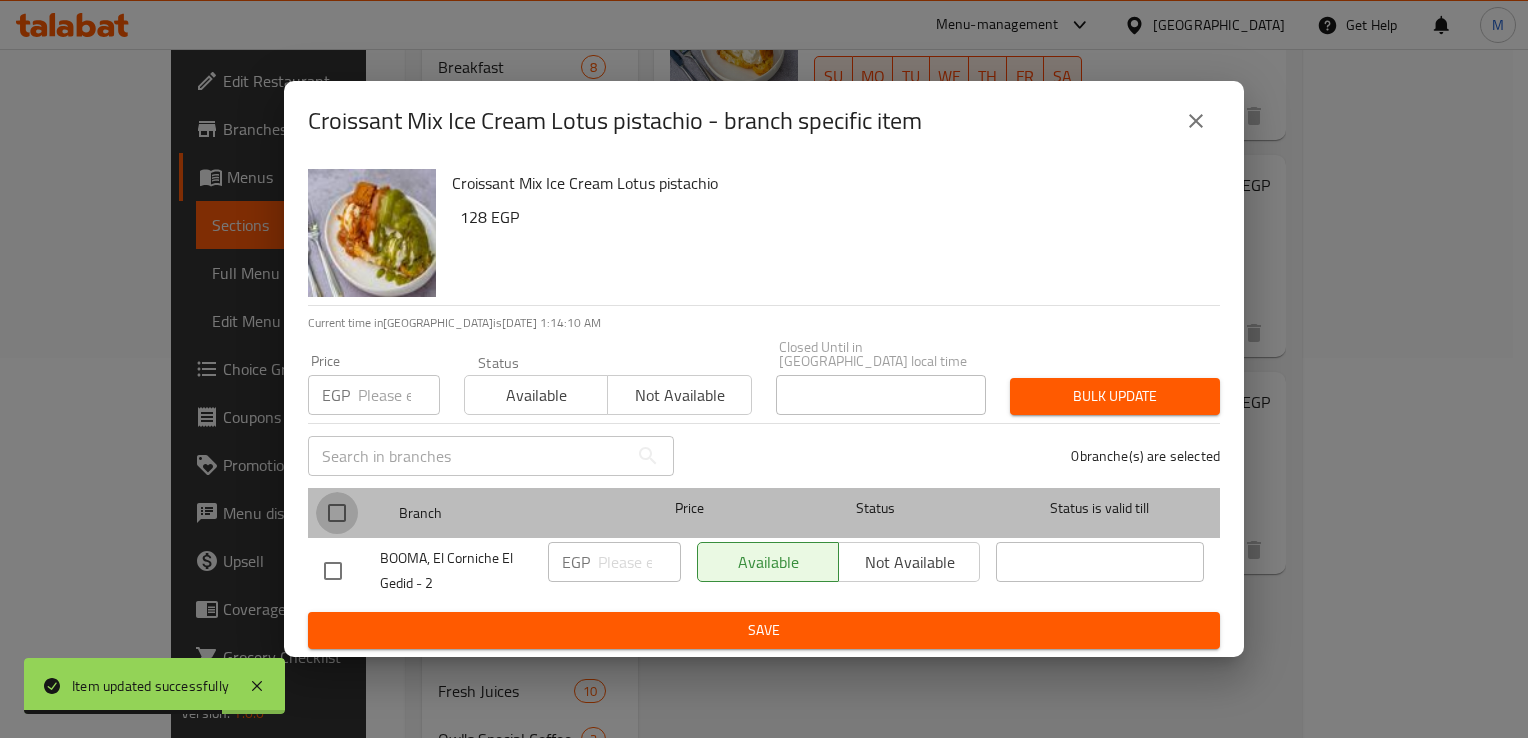 click at bounding box center [337, 513] 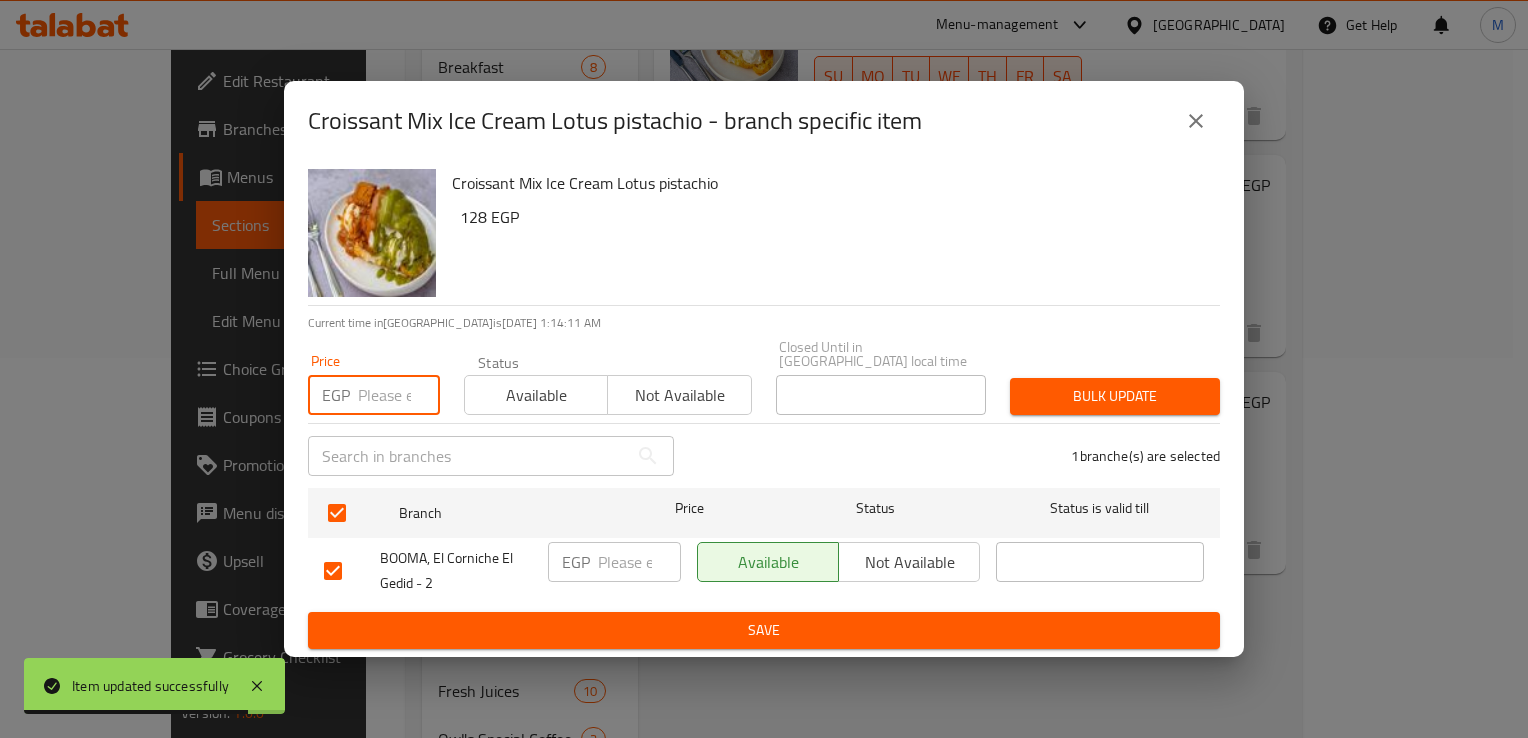click at bounding box center (399, 395) 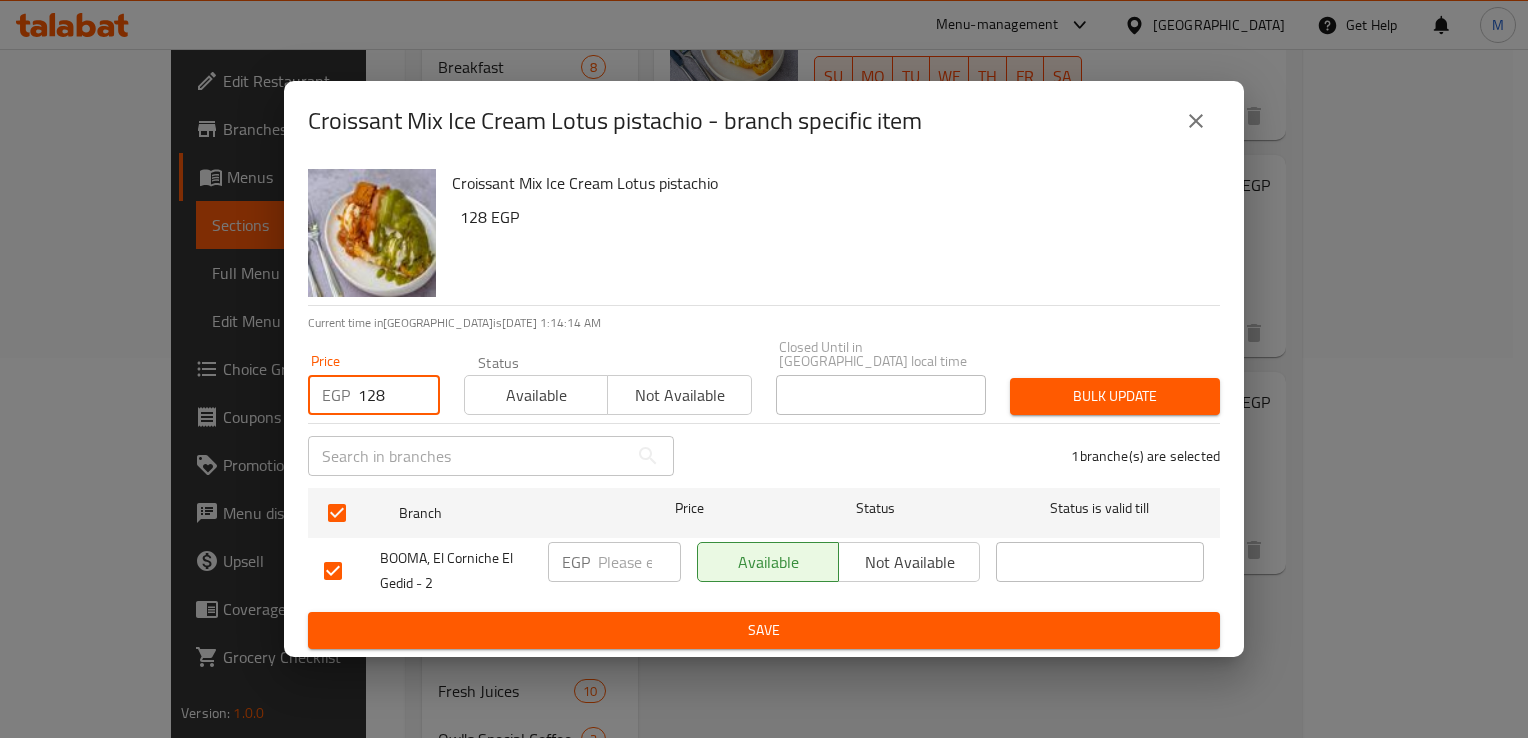 type on "128" 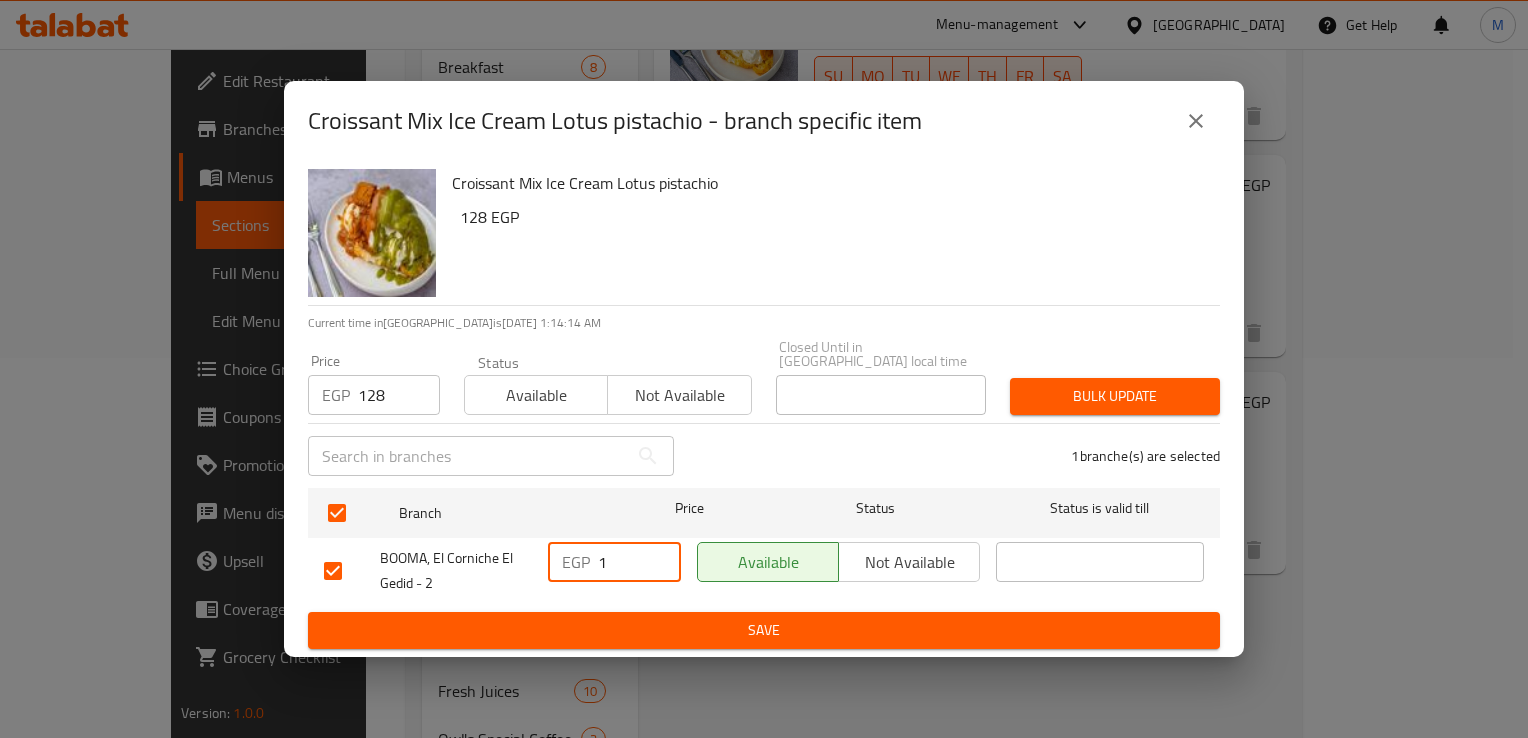 click on "1" at bounding box center [639, 562] 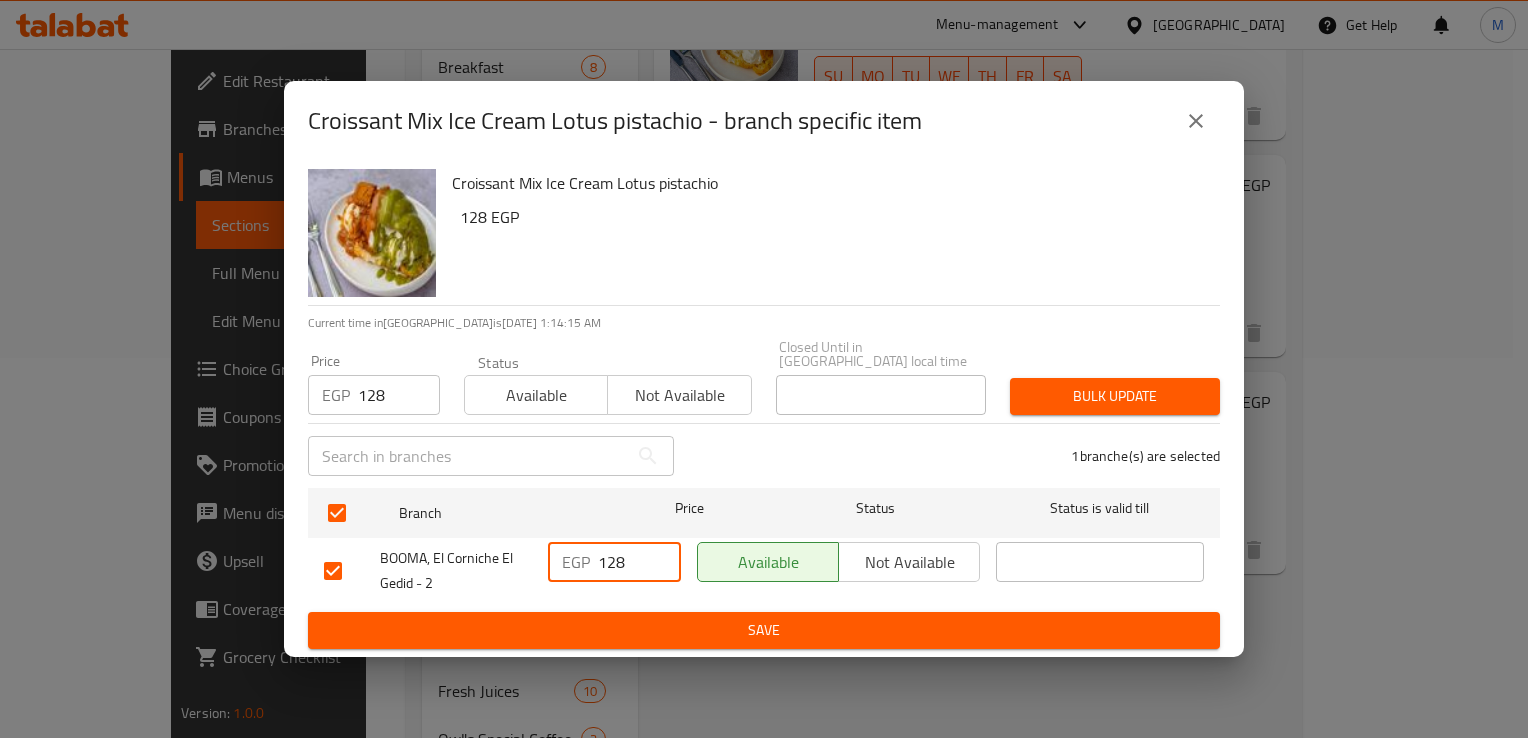 type on "128" 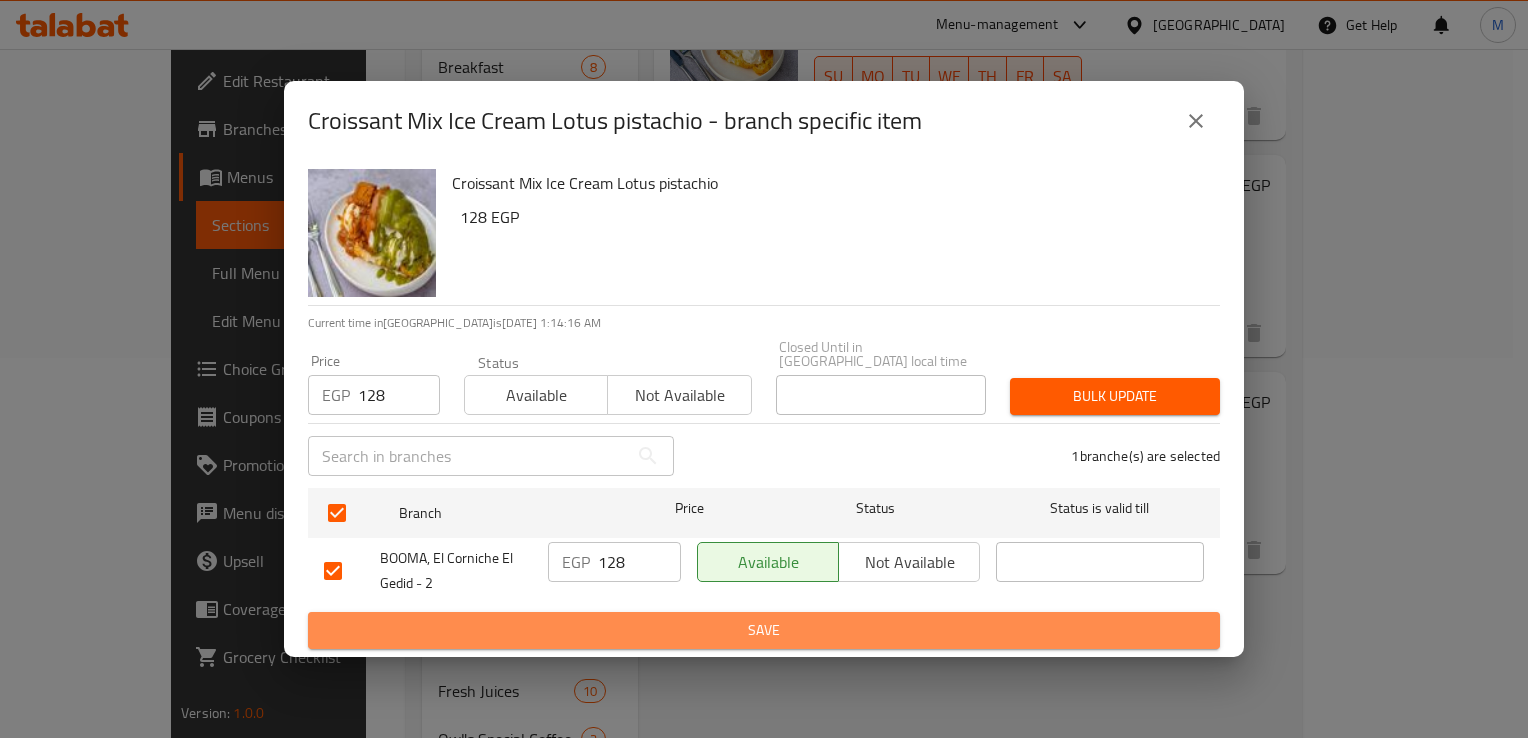 click on "Save" at bounding box center [764, 630] 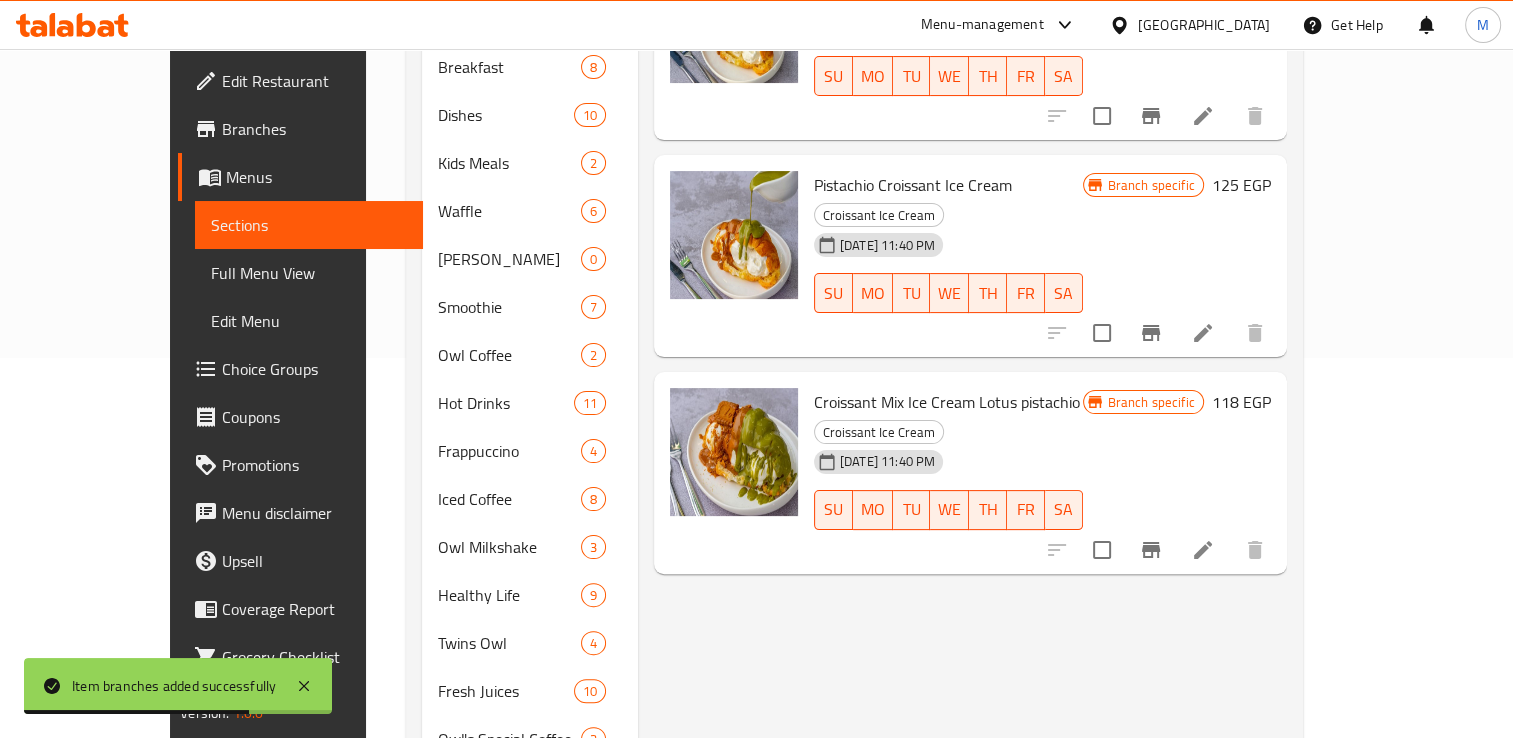 type 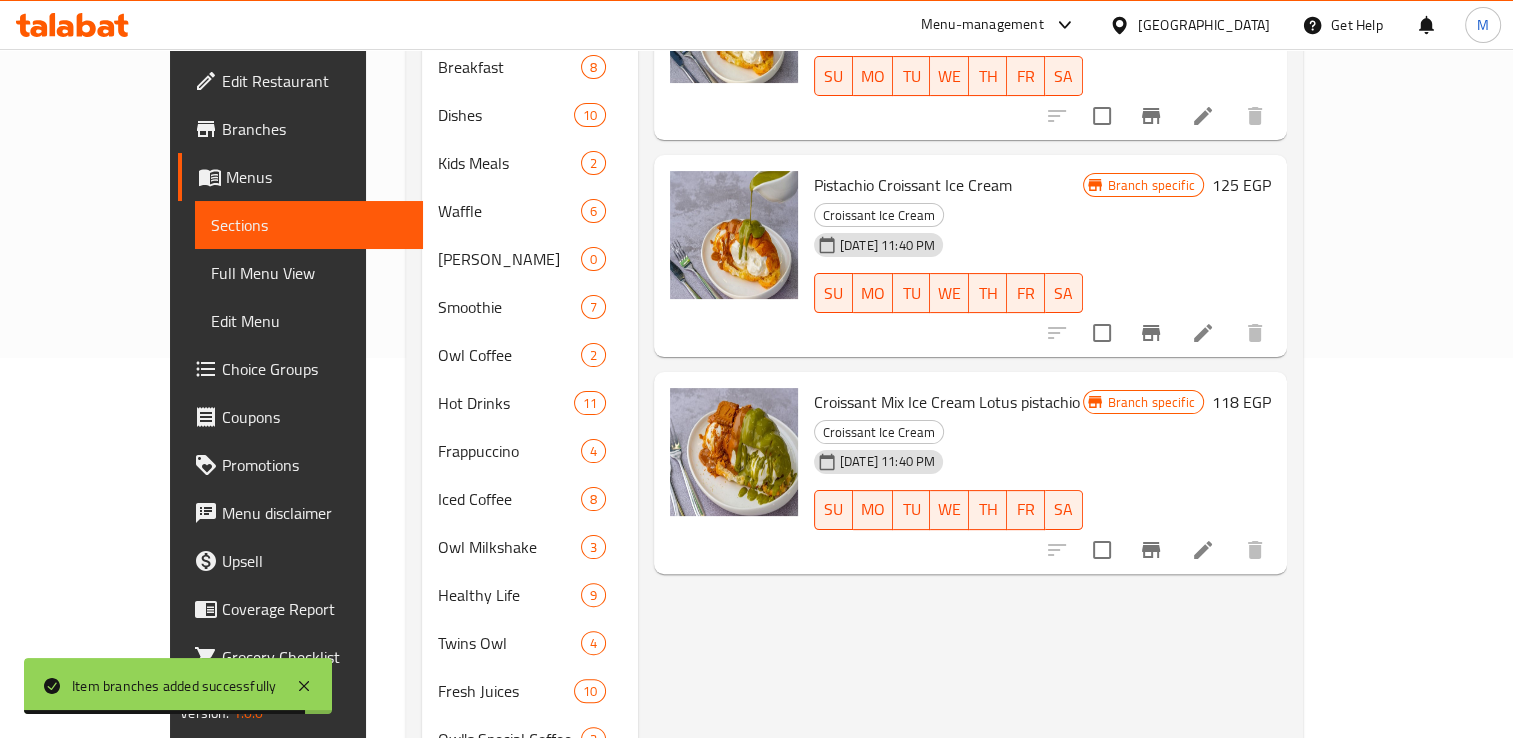 scroll, scrollTop: 0, scrollLeft: 0, axis: both 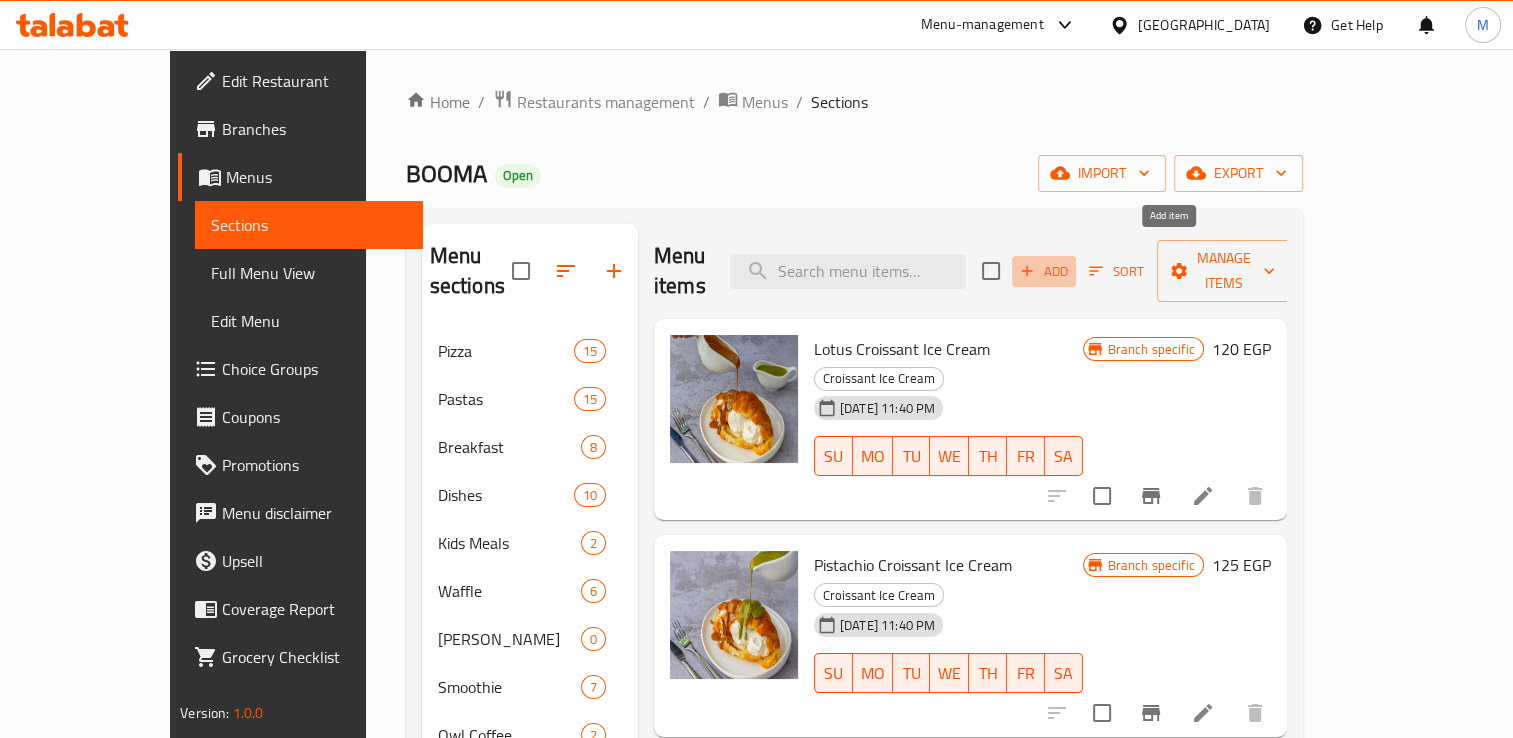 click on "Add" at bounding box center [1044, 271] 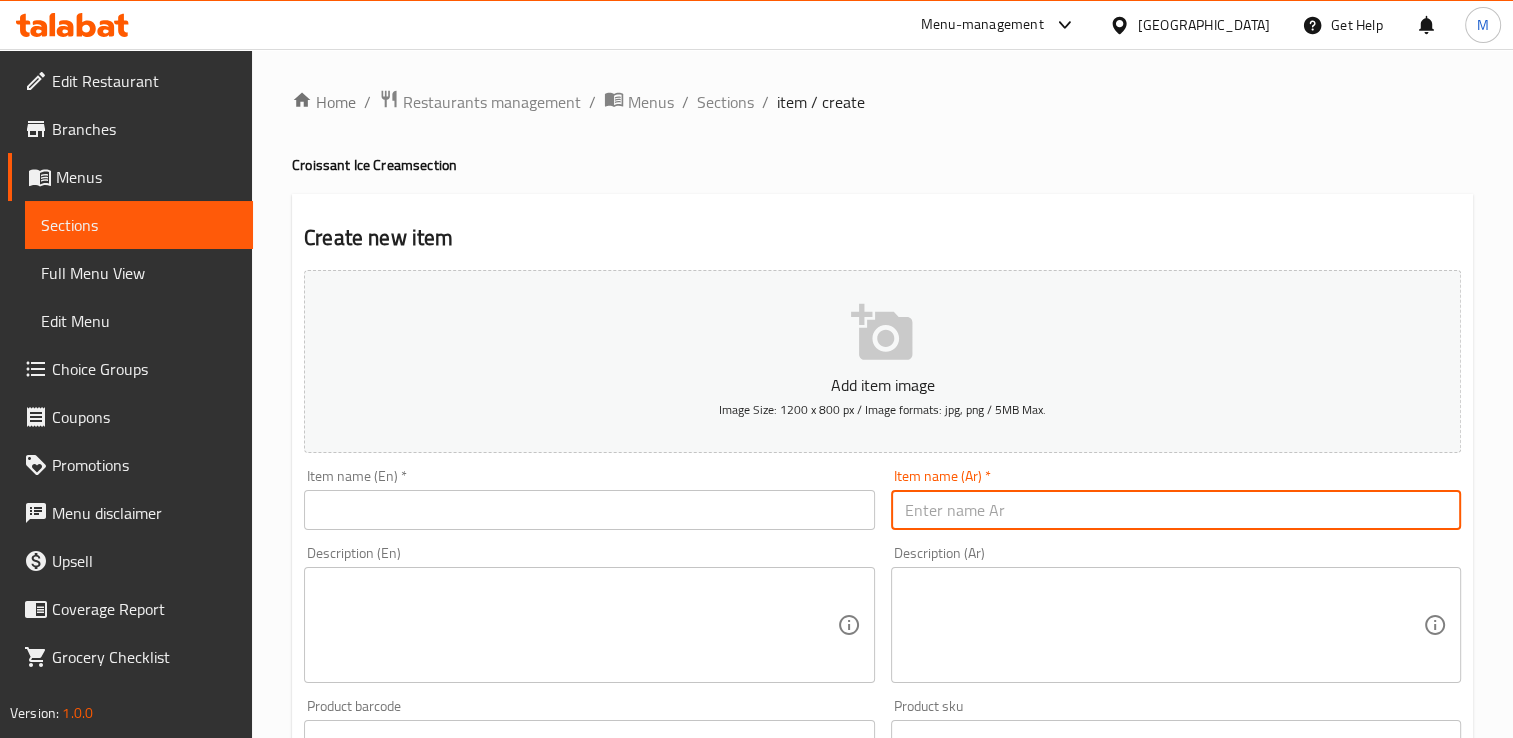 click at bounding box center (1176, 510) 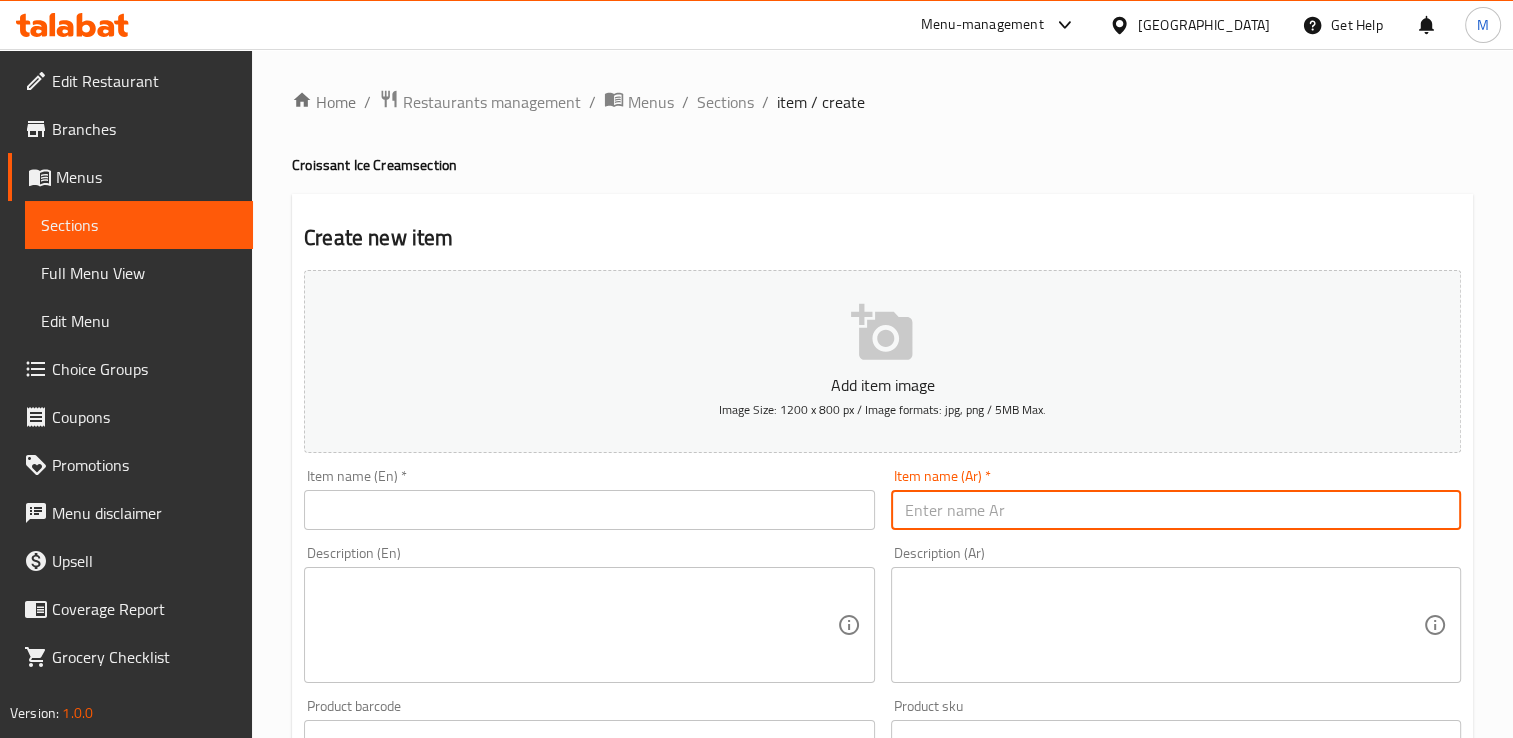 type on "k" 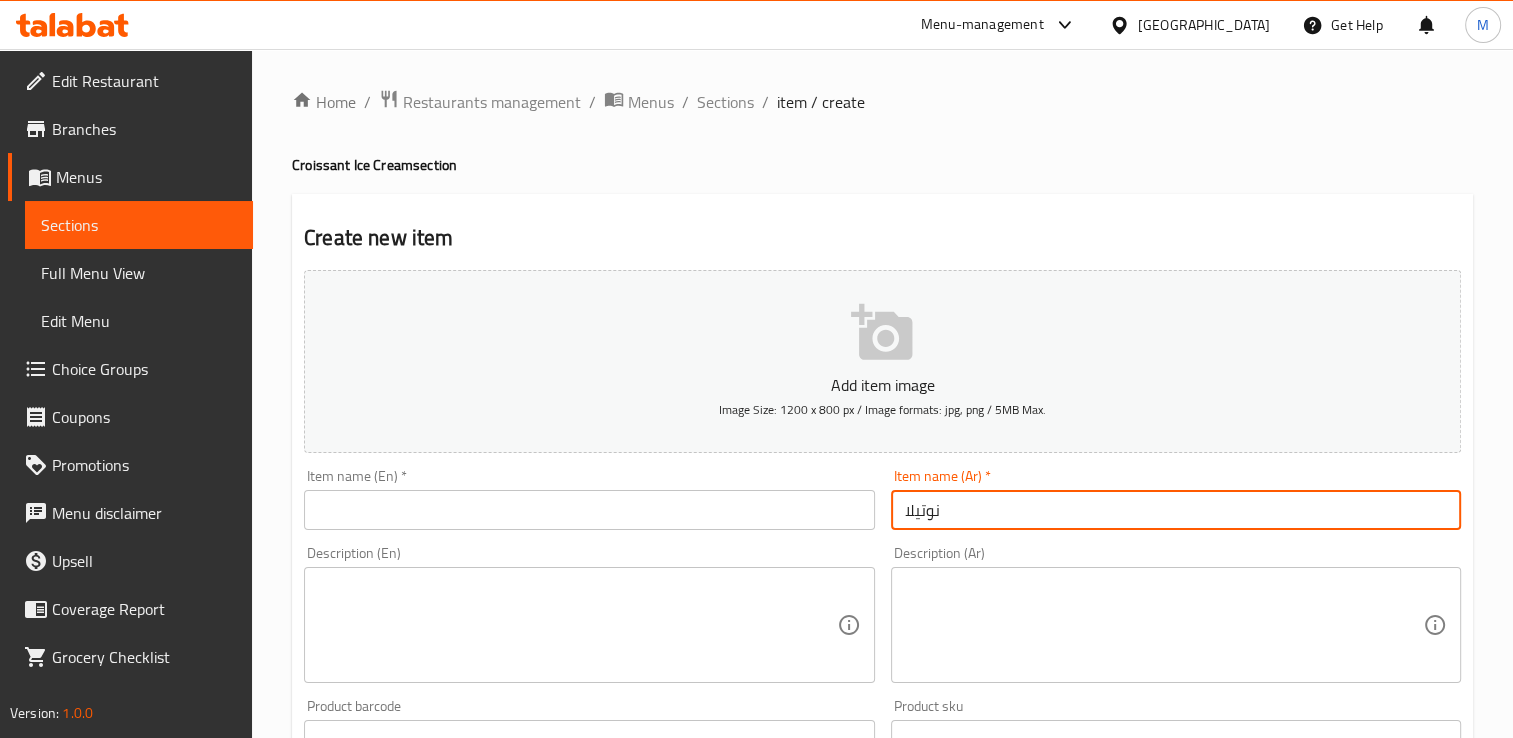 click on "نوتيلا" at bounding box center (1176, 510) 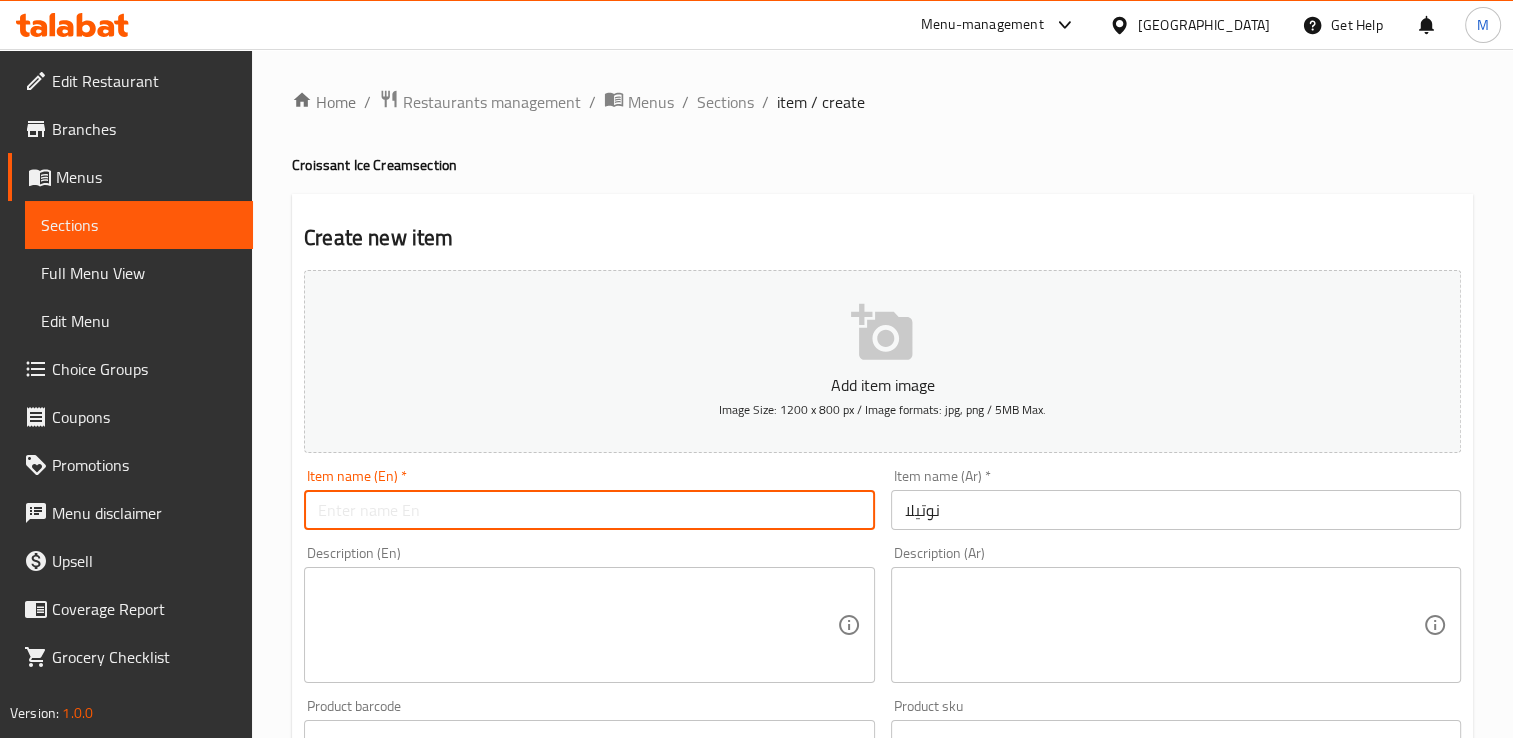 click at bounding box center [589, 510] 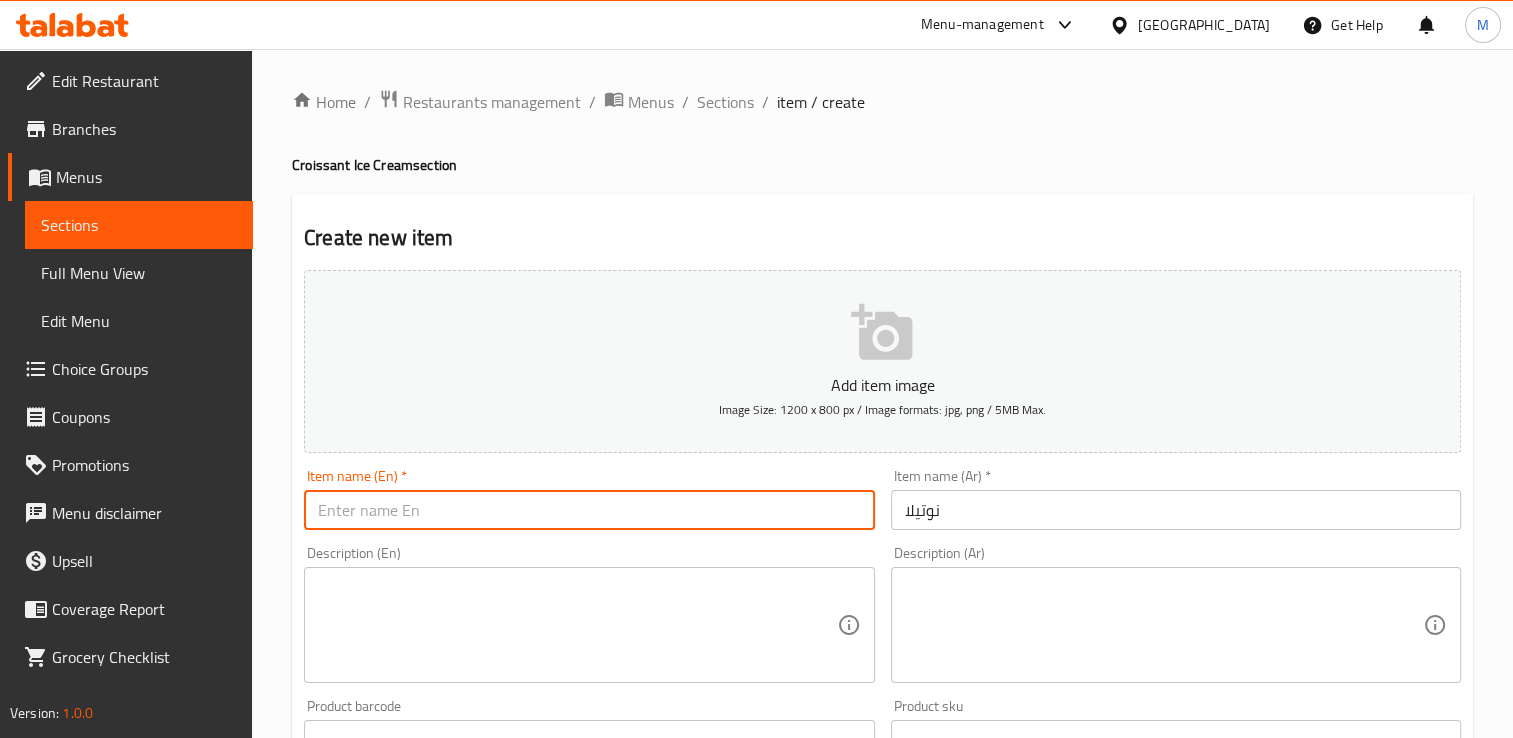 paste on "Nutella" 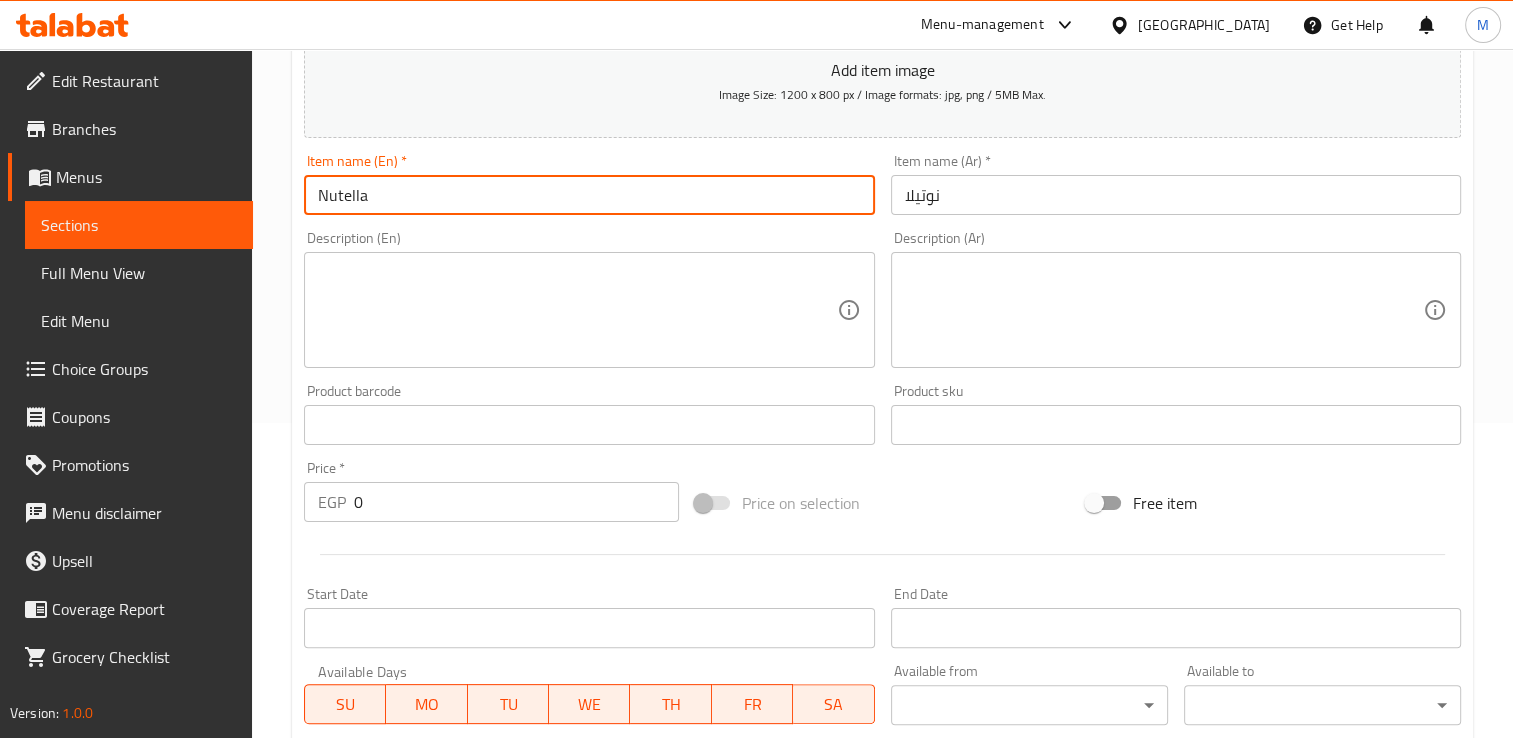 scroll, scrollTop: 316, scrollLeft: 0, axis: vertical 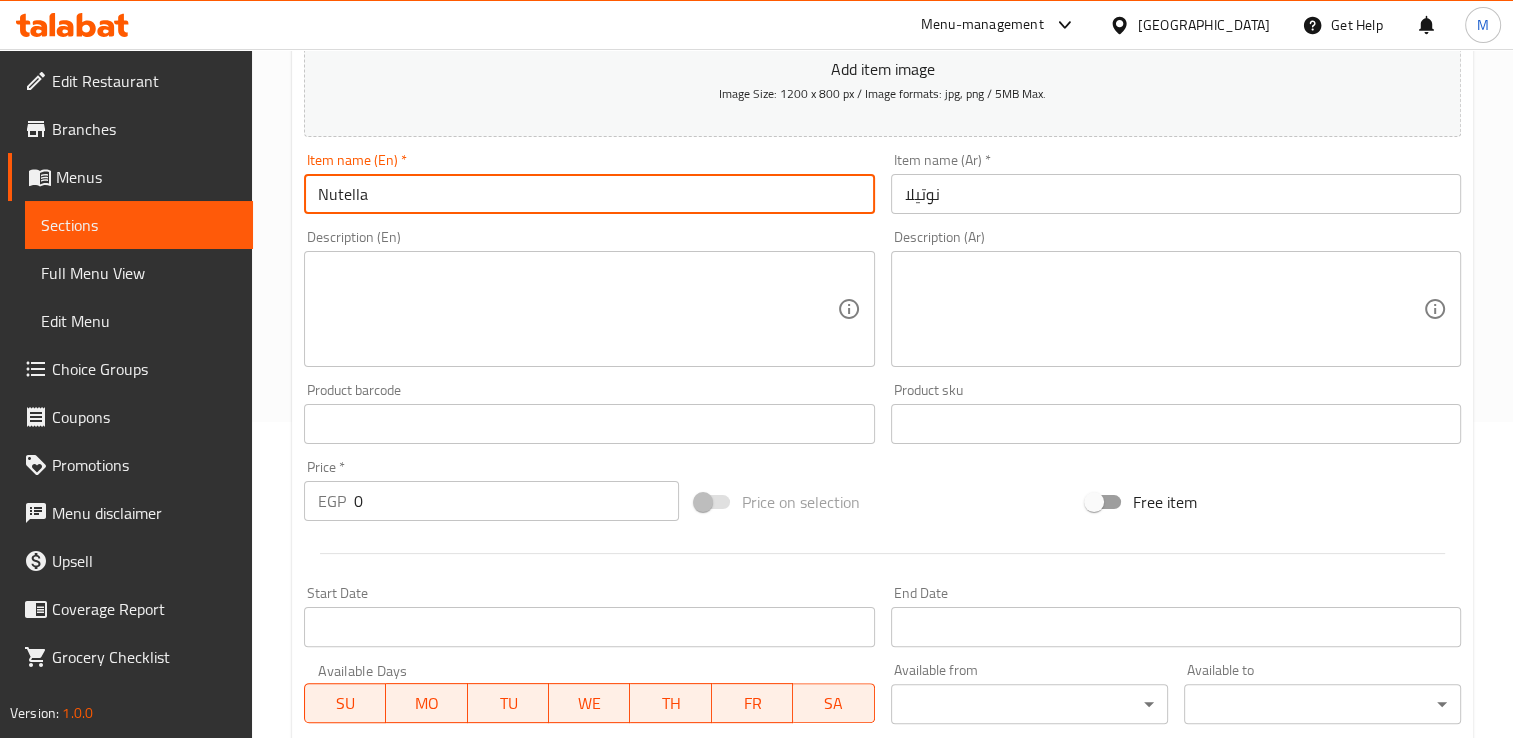 type on "Nutella" 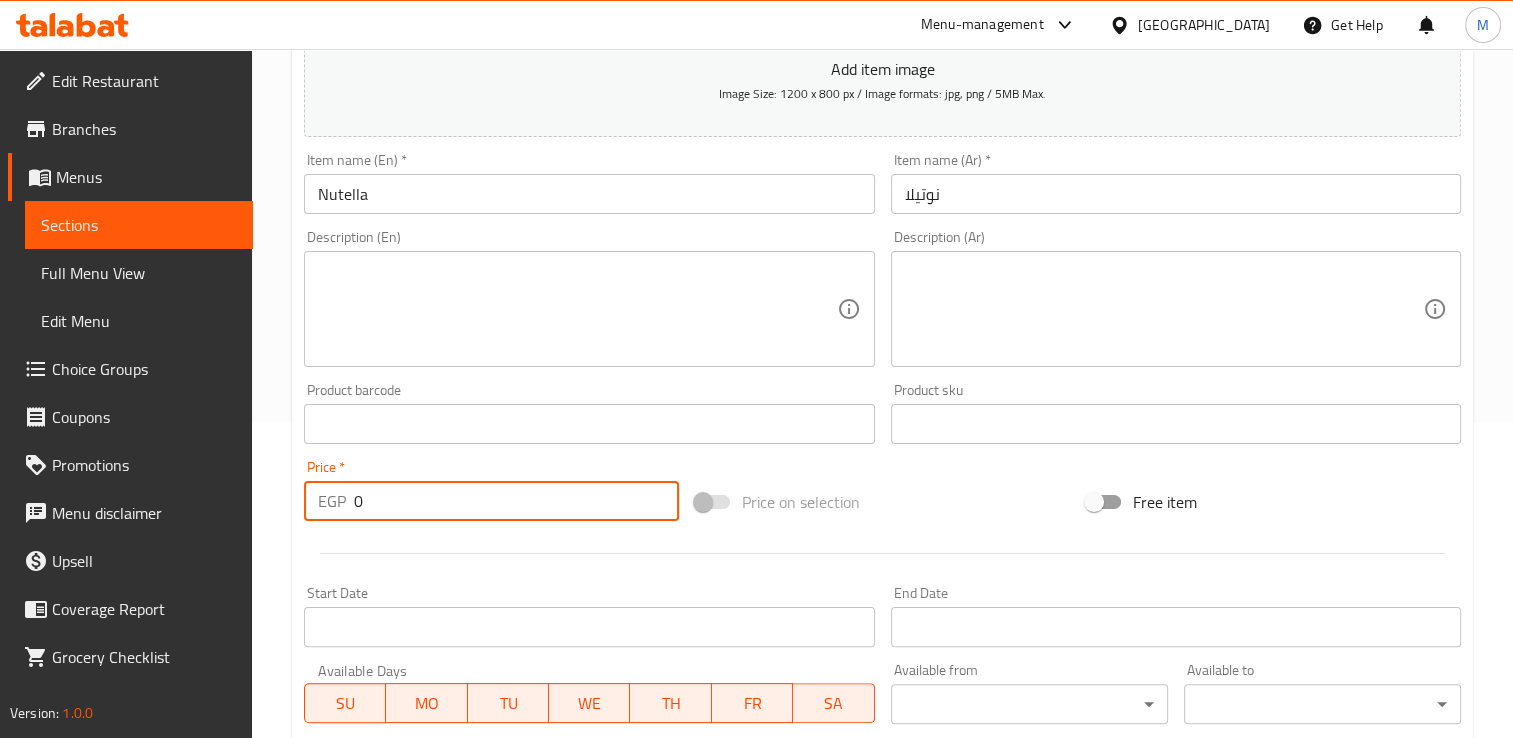 click on "0" at bounding box center [516, 501] 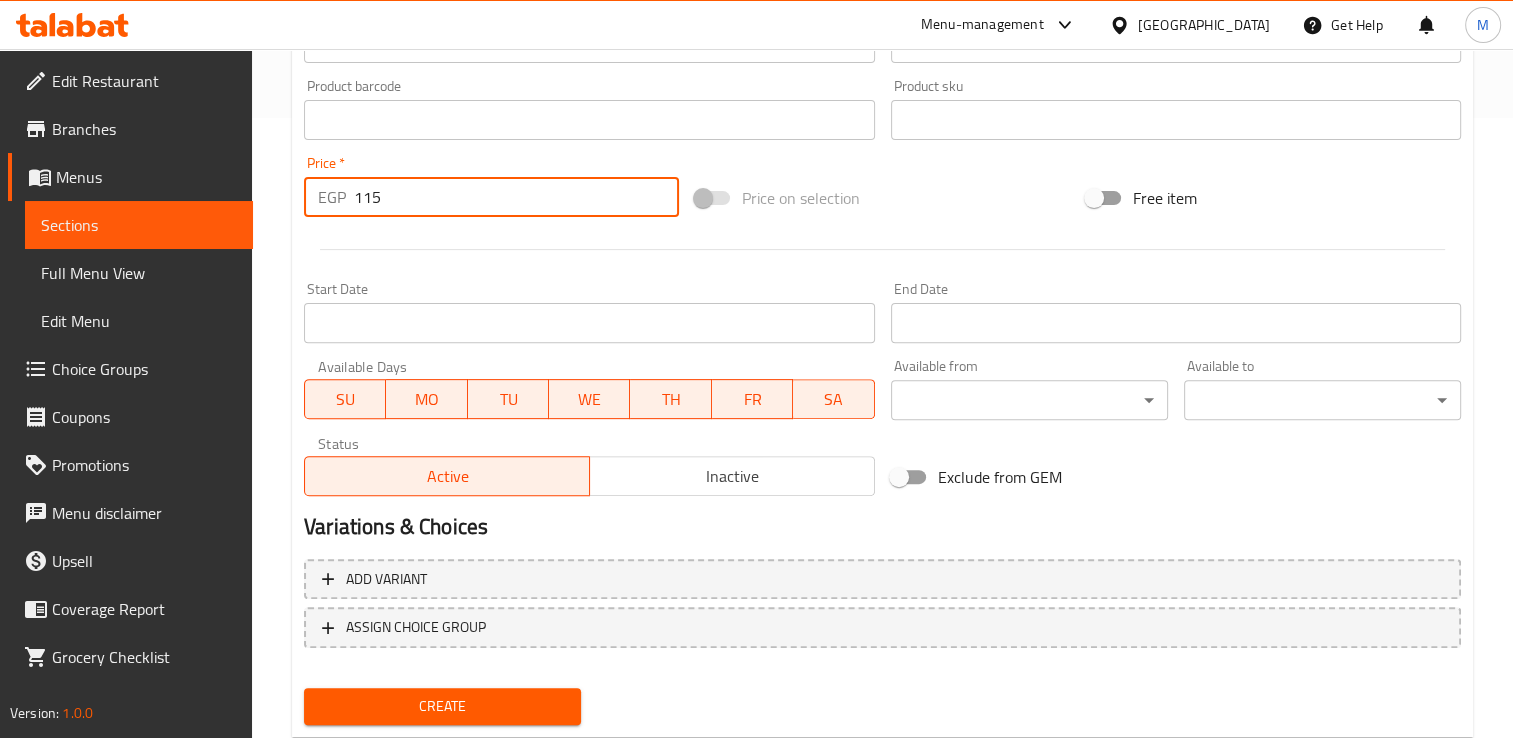 scroll, scrollTop: 620, scrollLeft: 0, axis: vertical 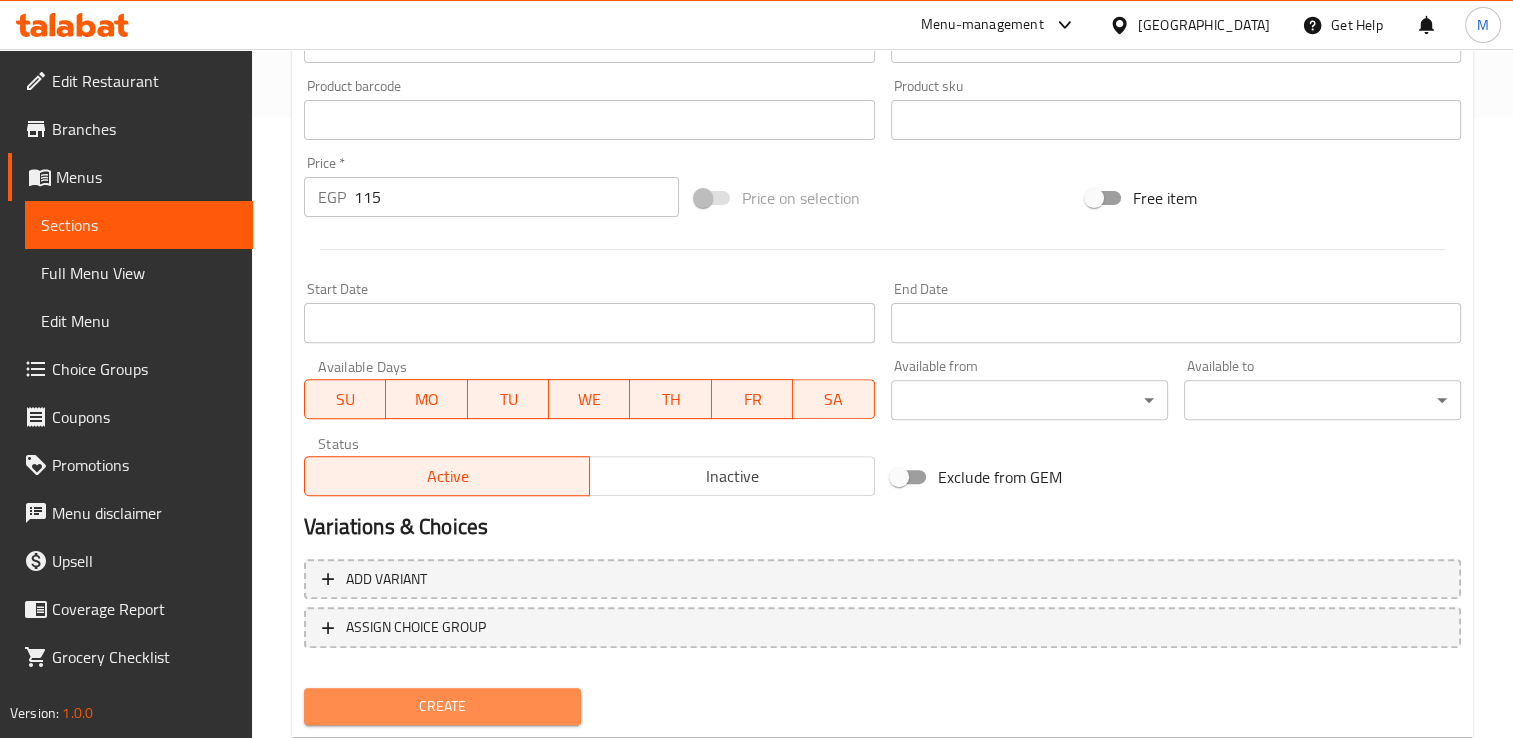 click on "Create" at bounding box center (442, 706) 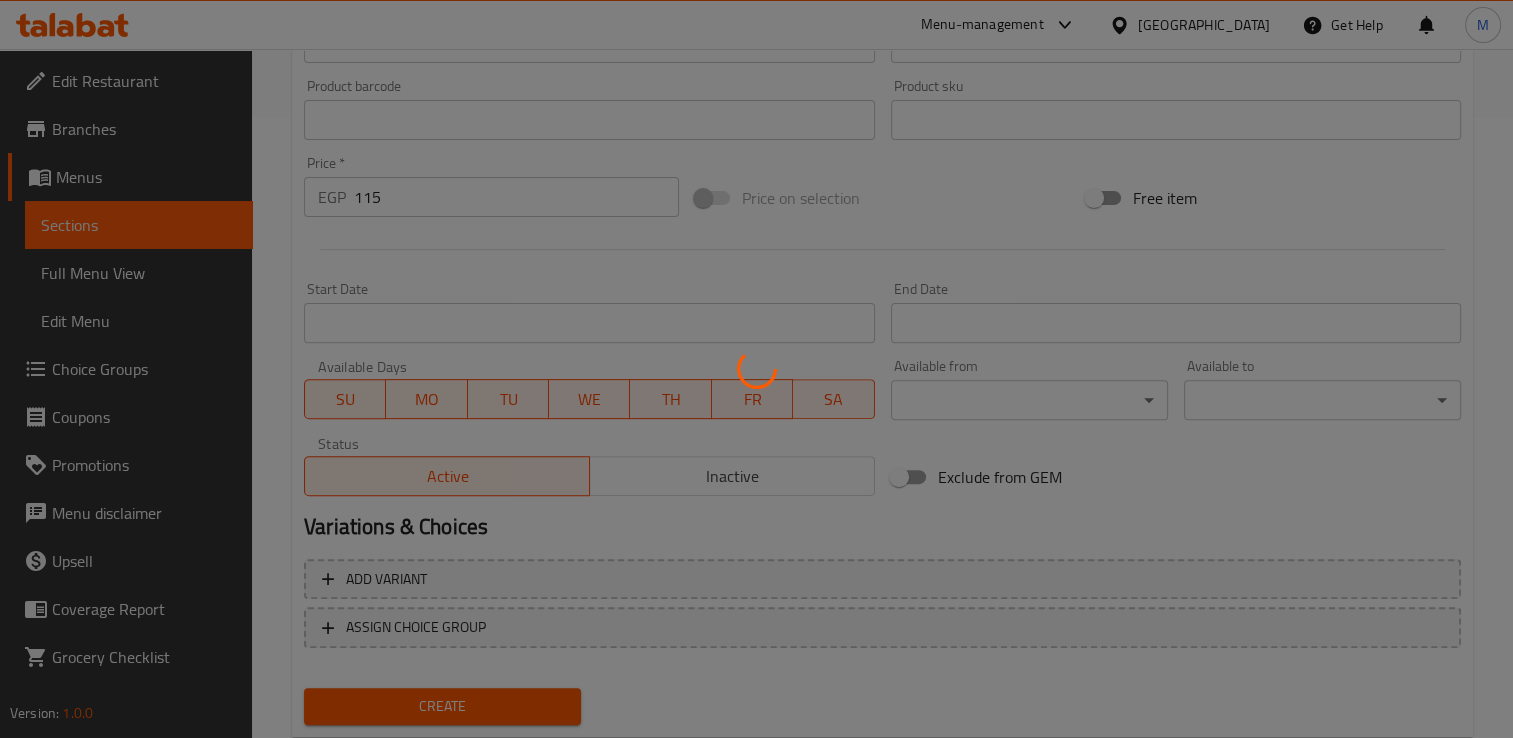 type 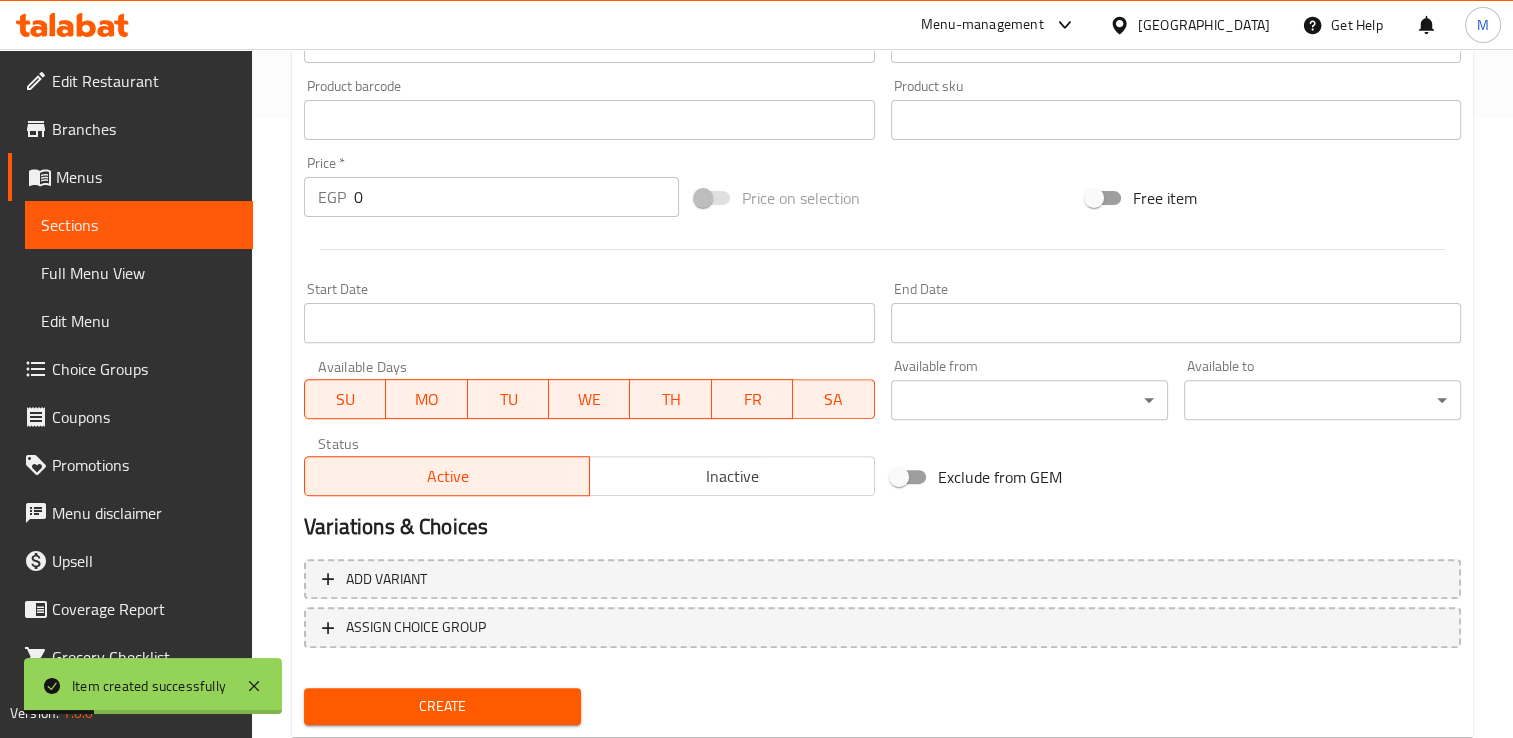 scroll, scrollTop: 0, scrollLeft: 0, axis: both 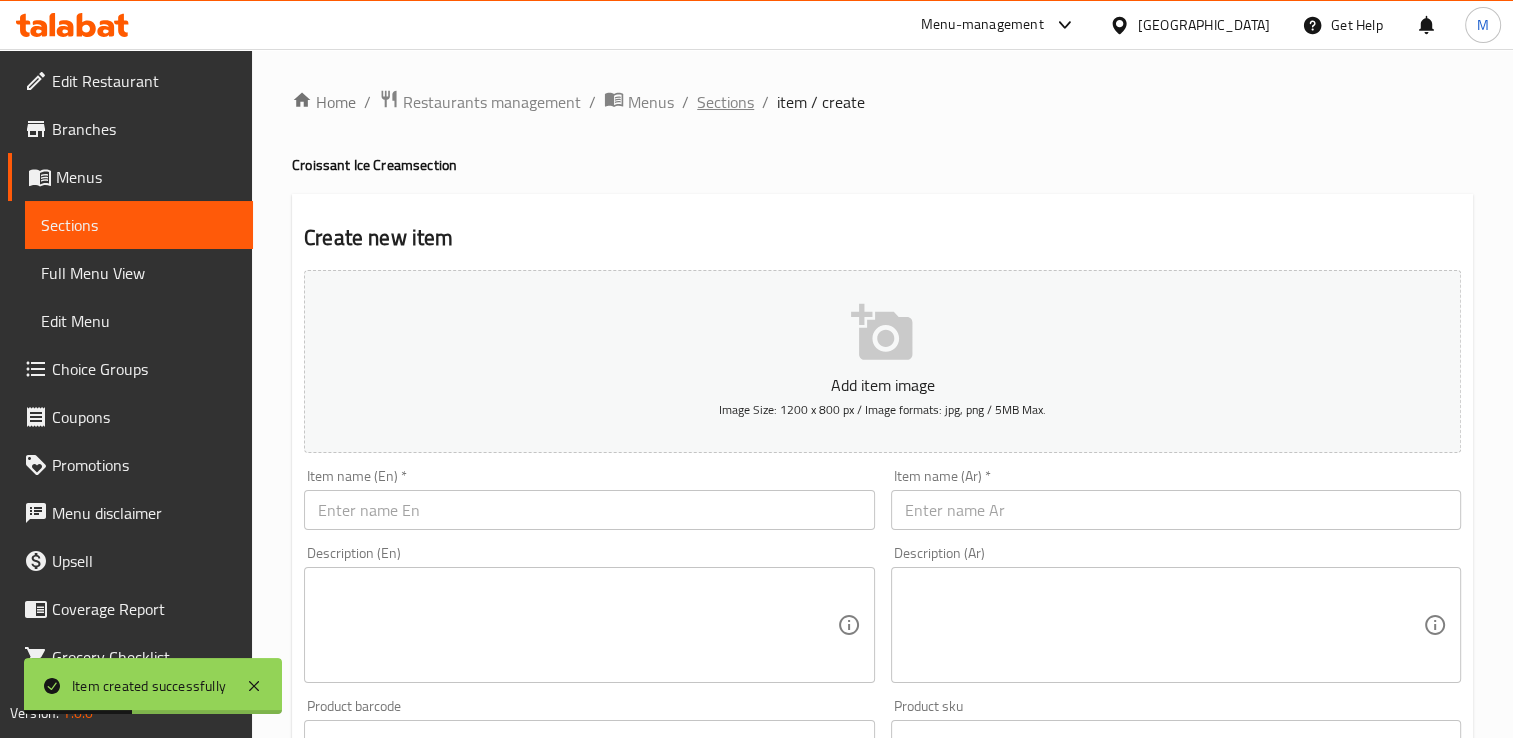 click on "Sections" at bounding box center (725, 102) 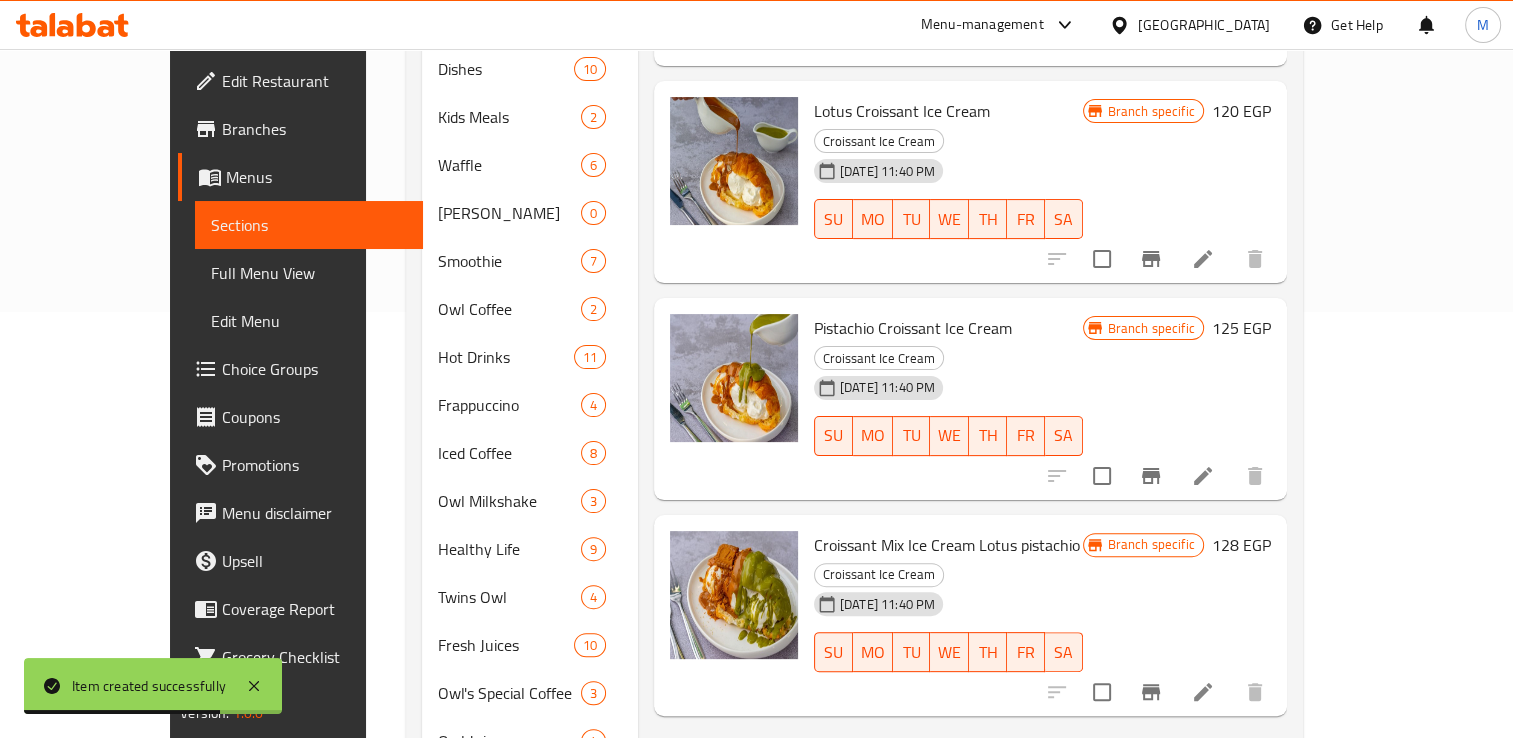 scroll, scrollTop: 0, scrollLeft: 0, axis: both 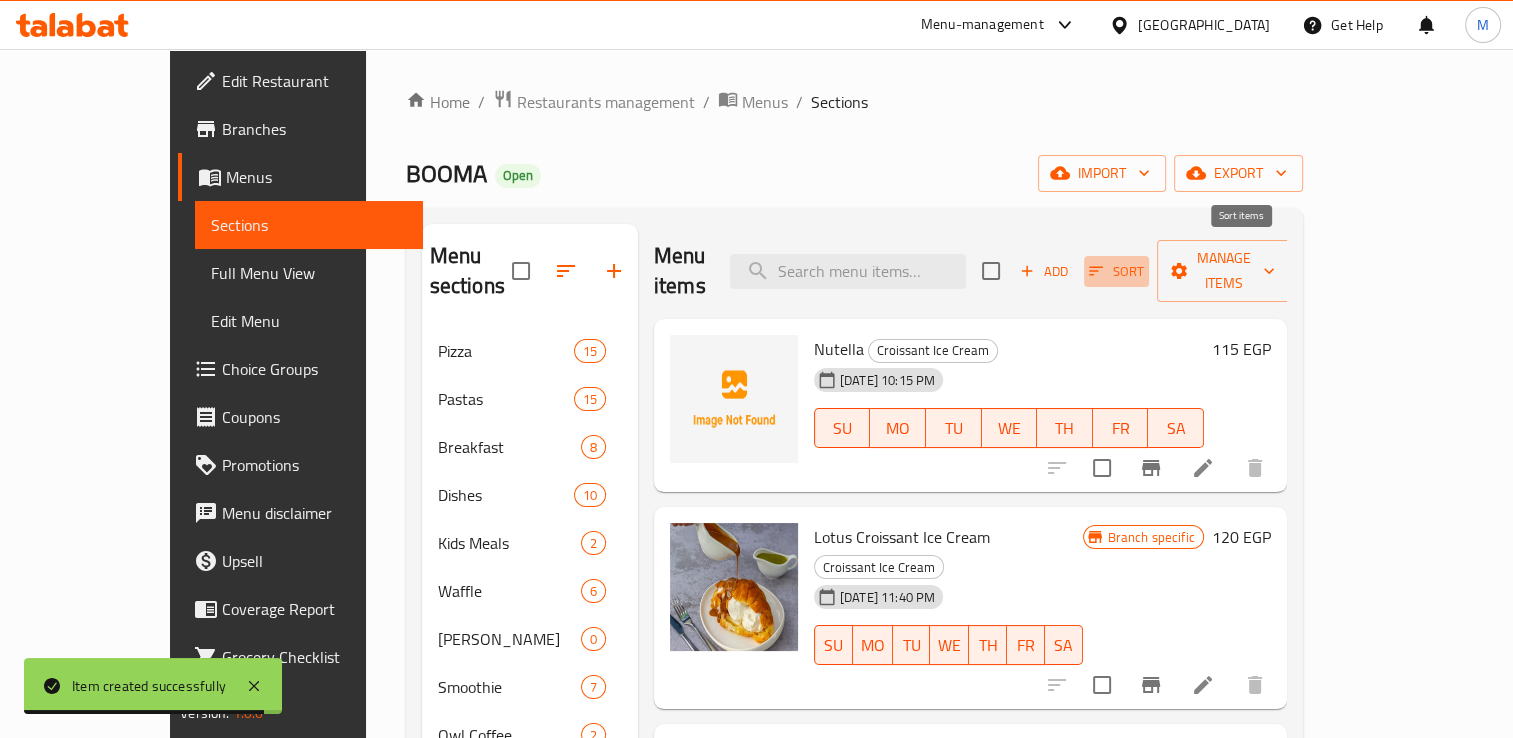 click 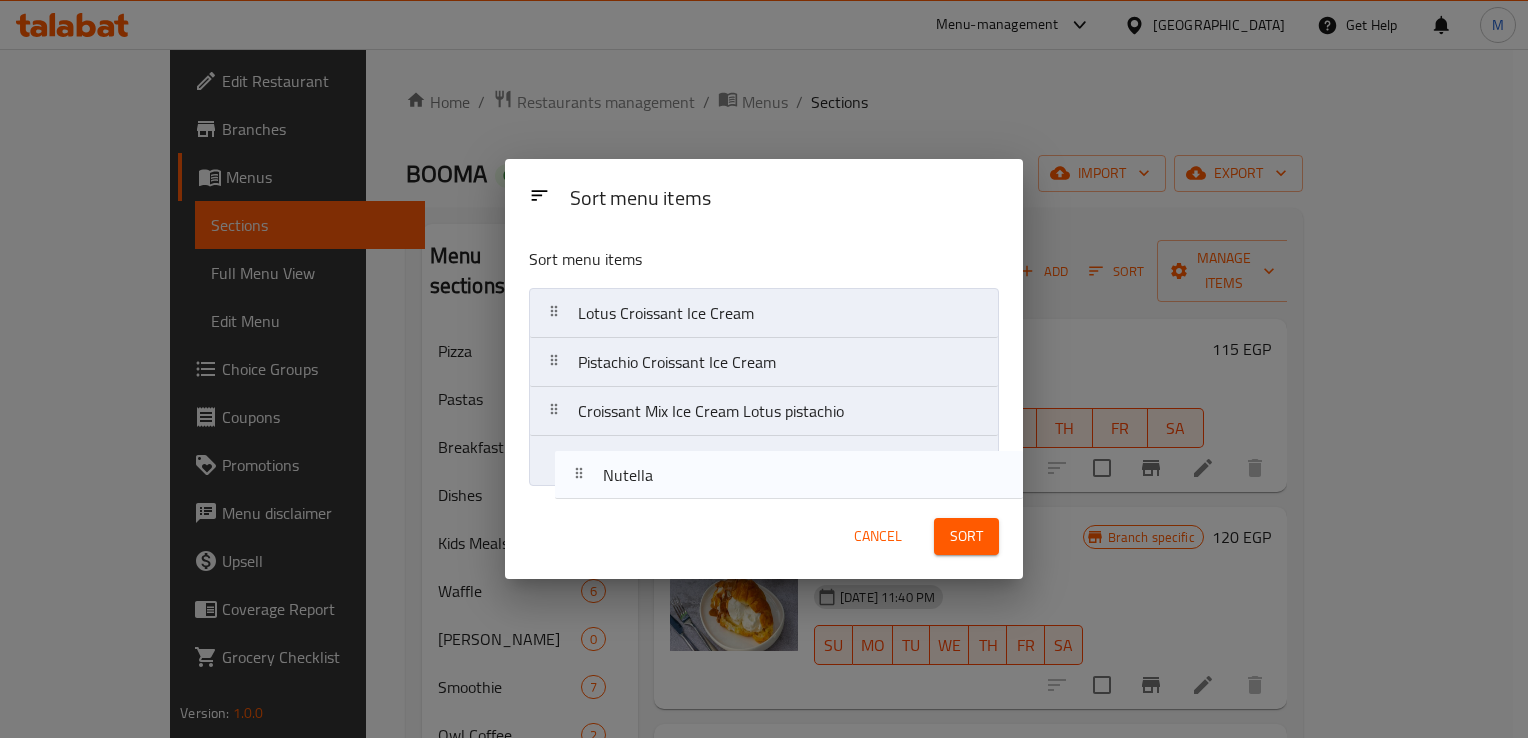 drag, startPoint x: 750, startPoint y: 332, endPoint x: 776, endPoint y: 502, distance: 171.97675 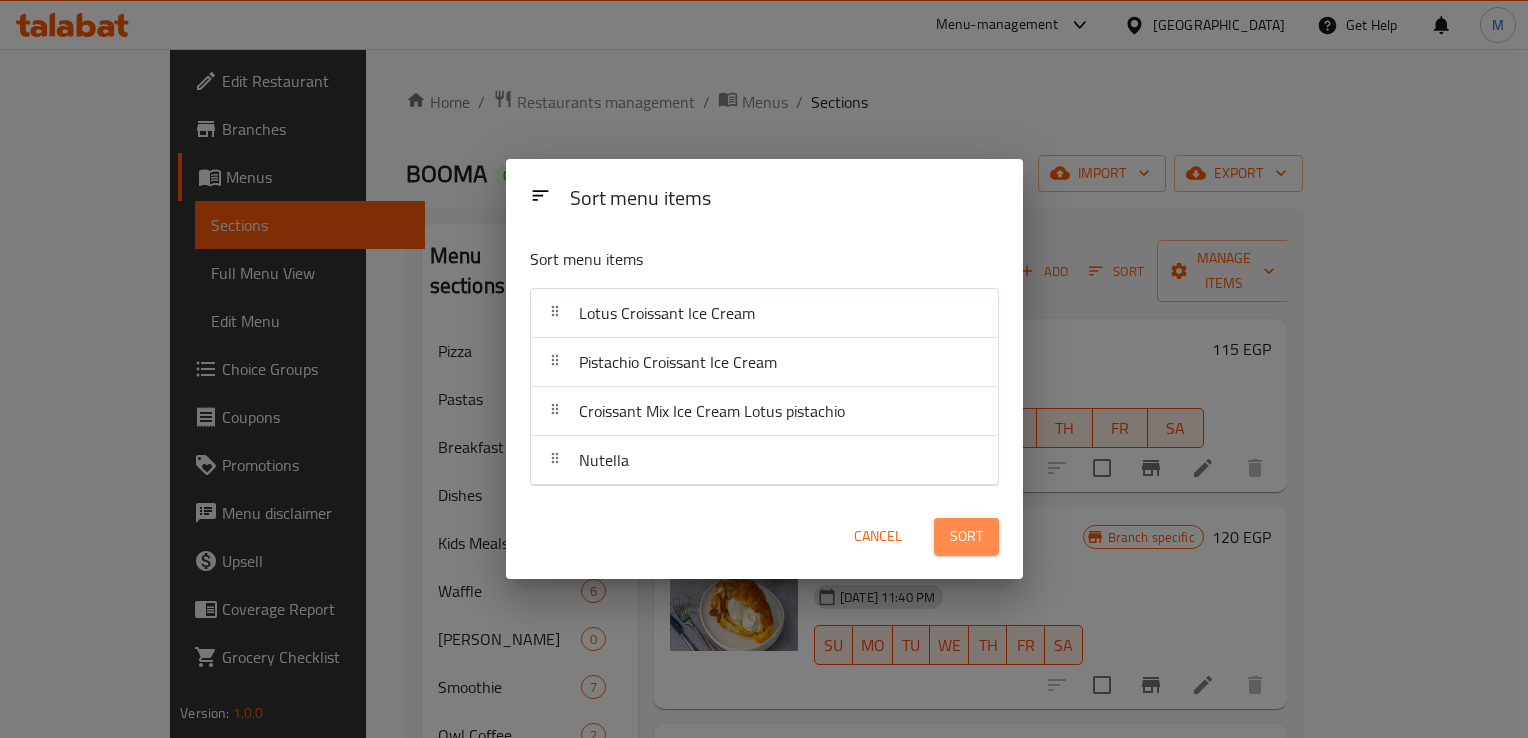 click on "Sort" at bounding box center (966, 536) 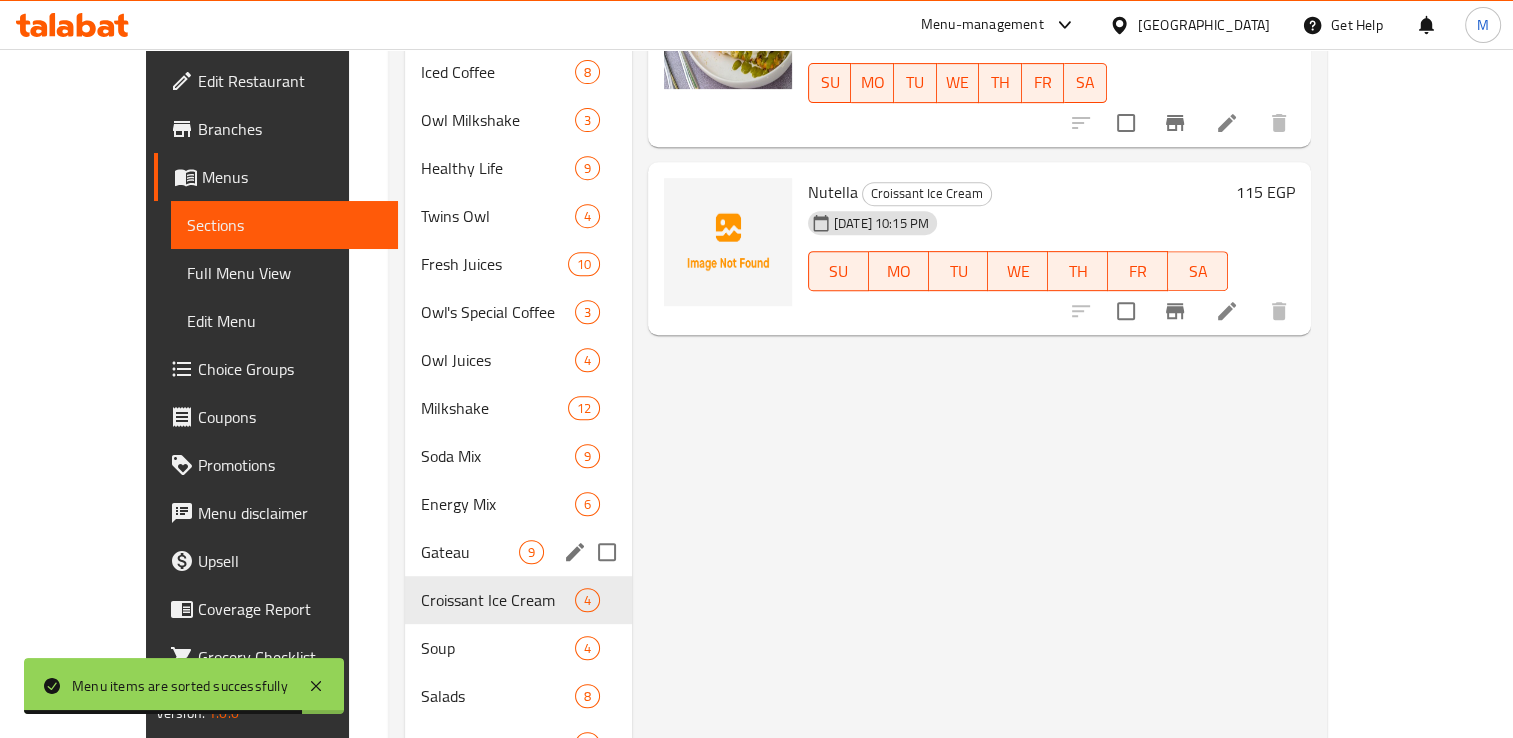 scroll, scrollTop: 808, scrollLeft: 0, axis: vertical 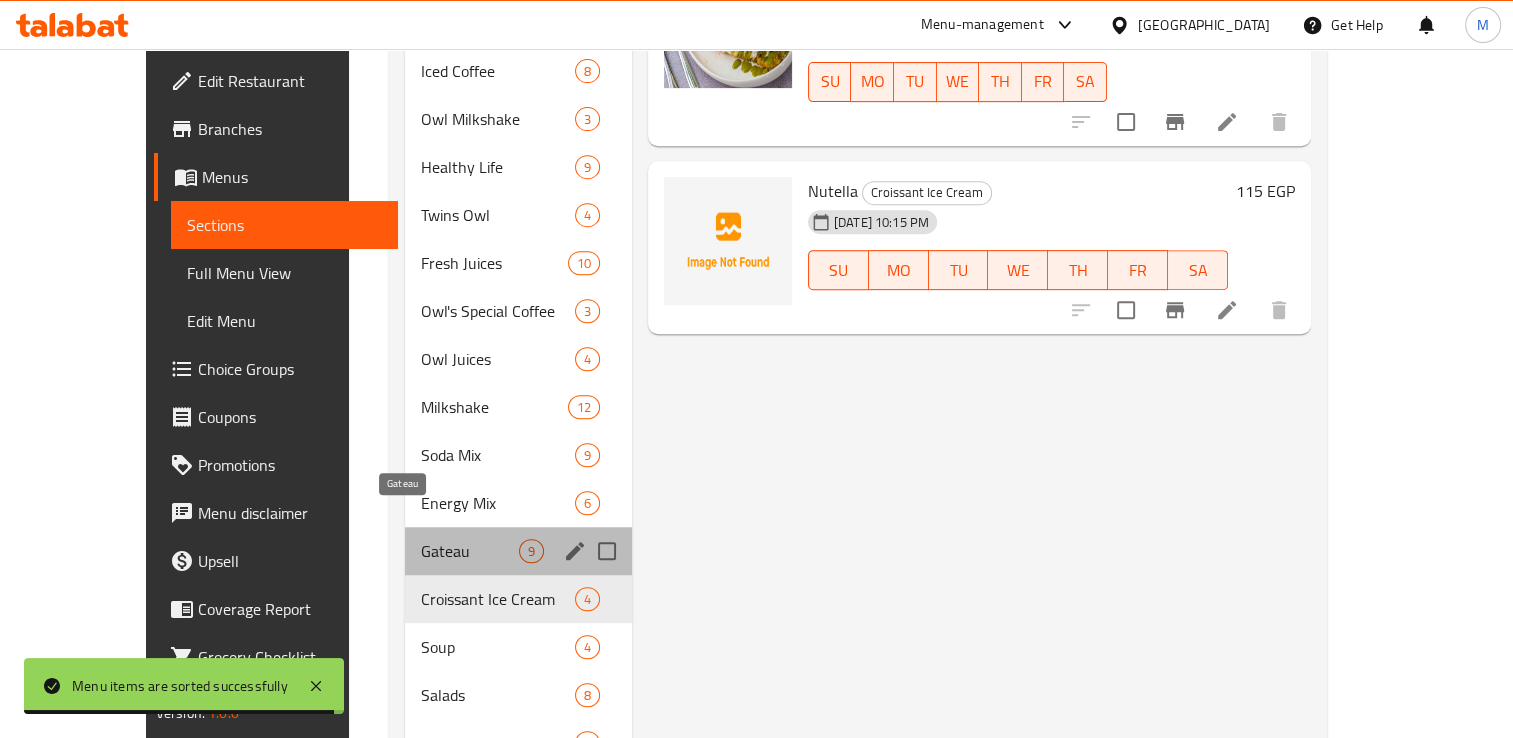 click on "Gateau" at bounding box center [469, 551] 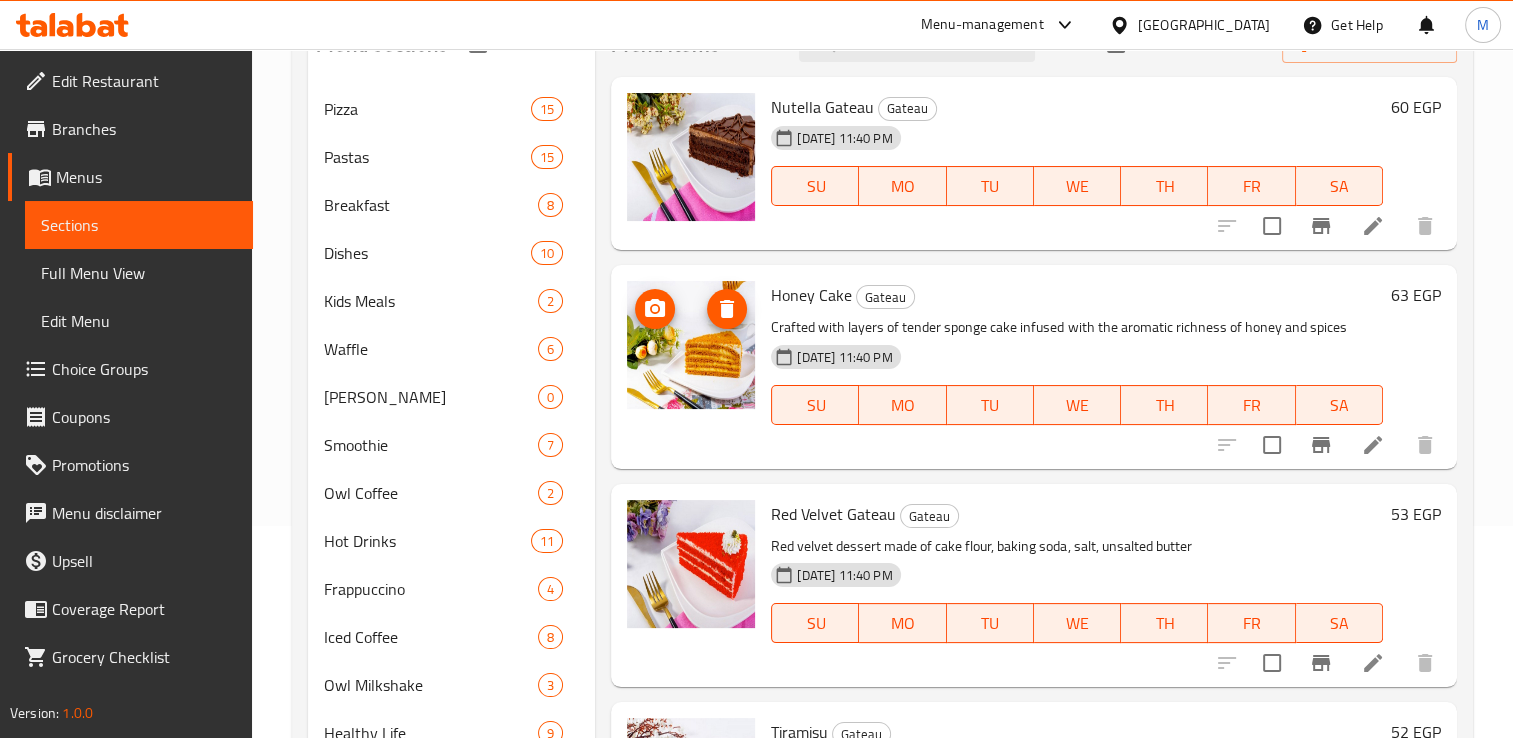 scroll, scrollTop: 0, scrollLeft: 0, axis: both 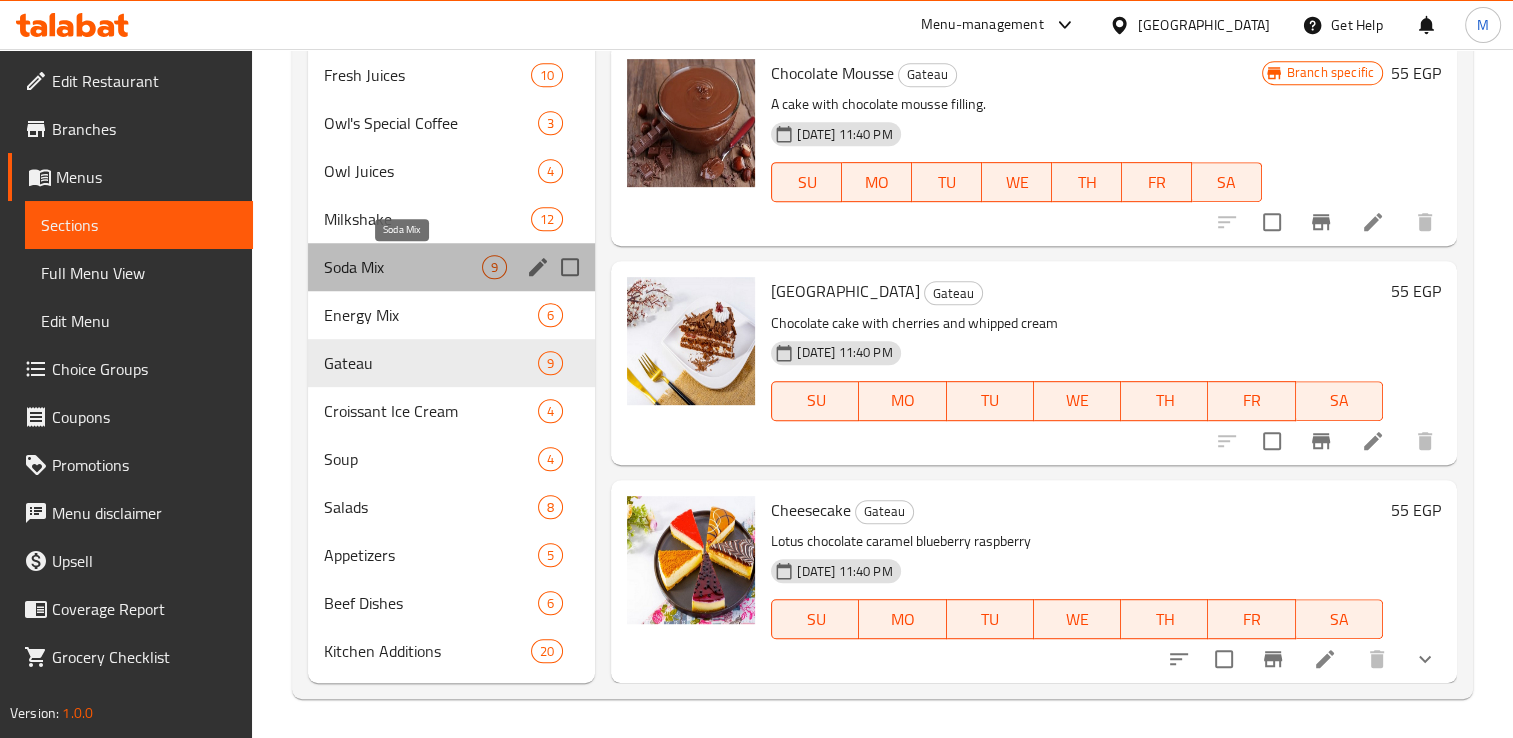 click on "Soda Mix" at bounding box center (403, 267) 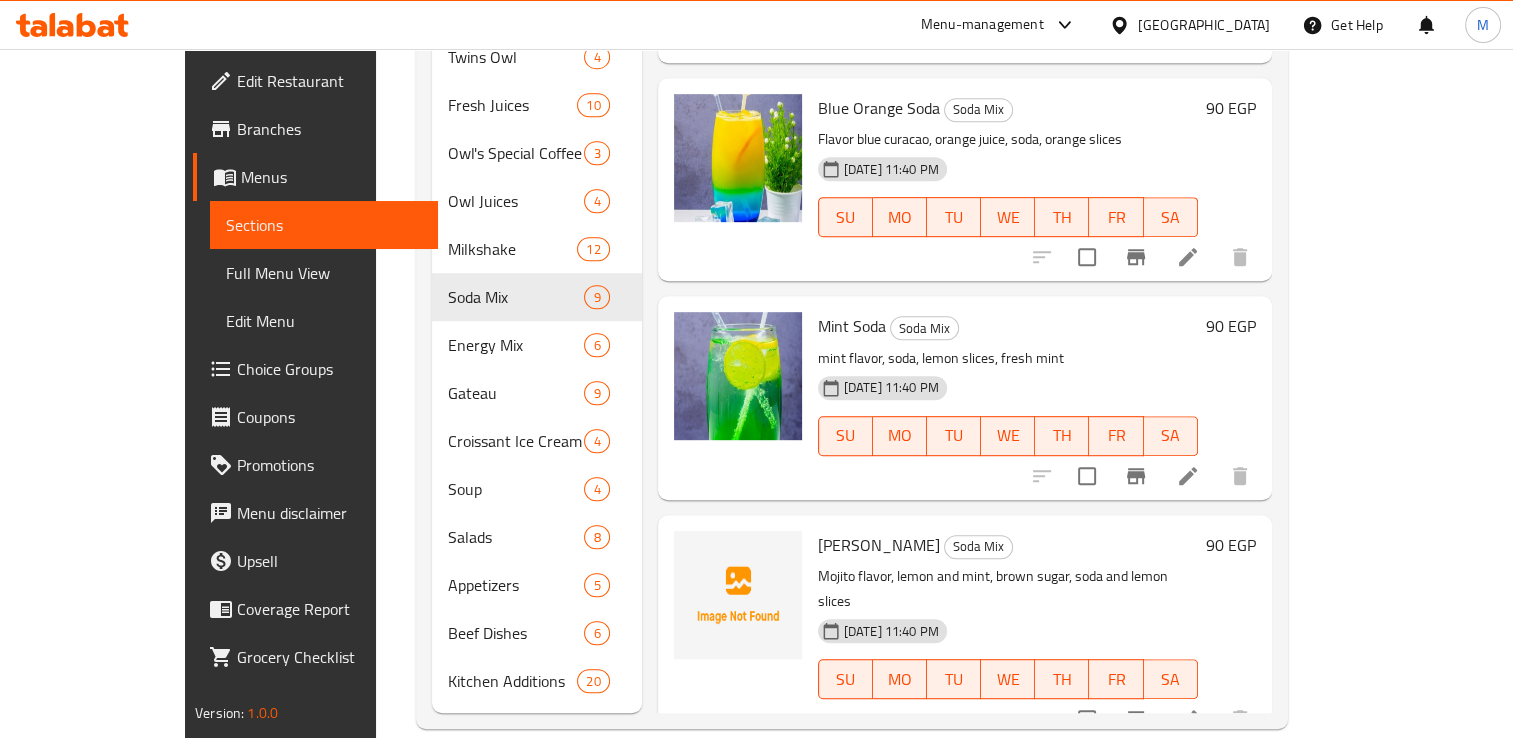 scroll, scrollTop: 0, scrollLeft: 0, axis: both 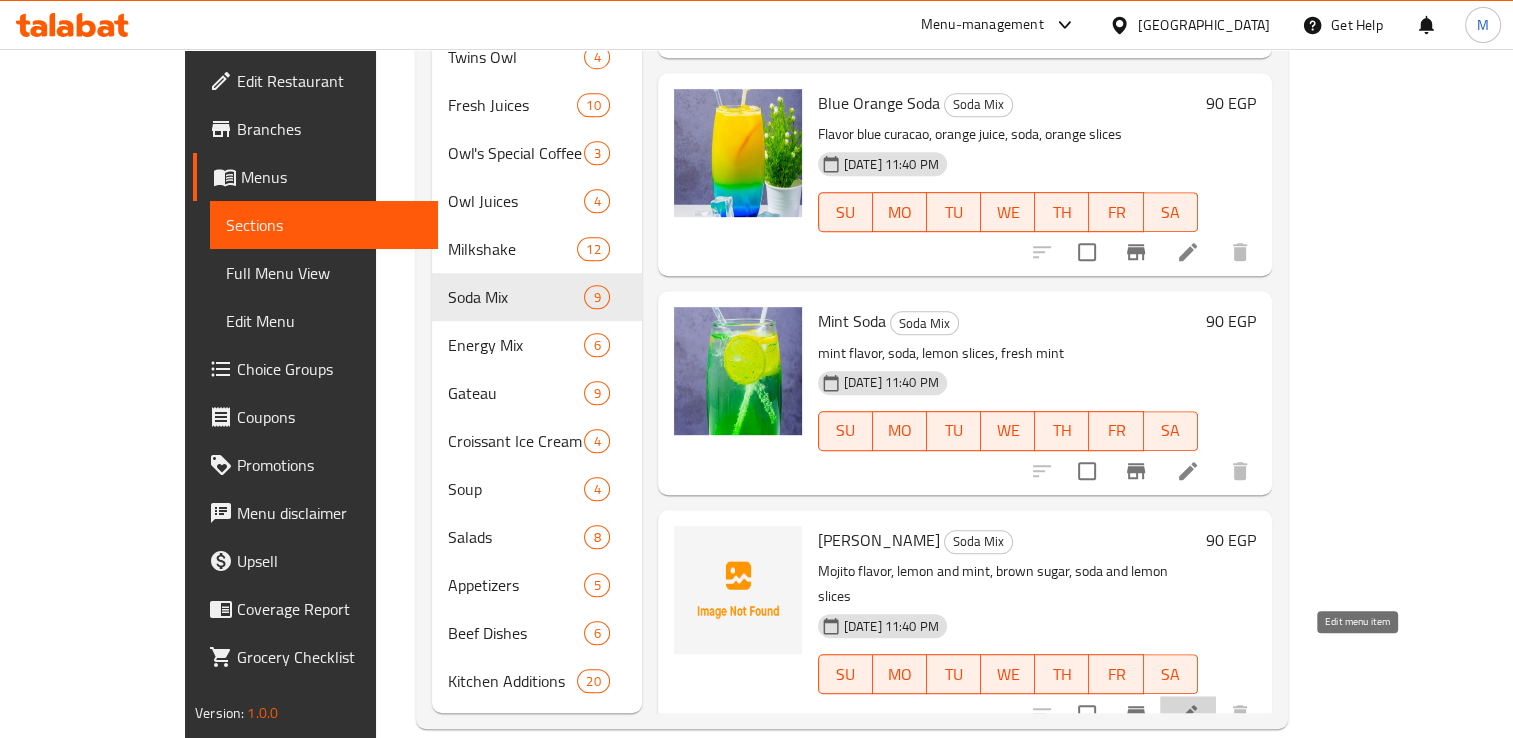 click 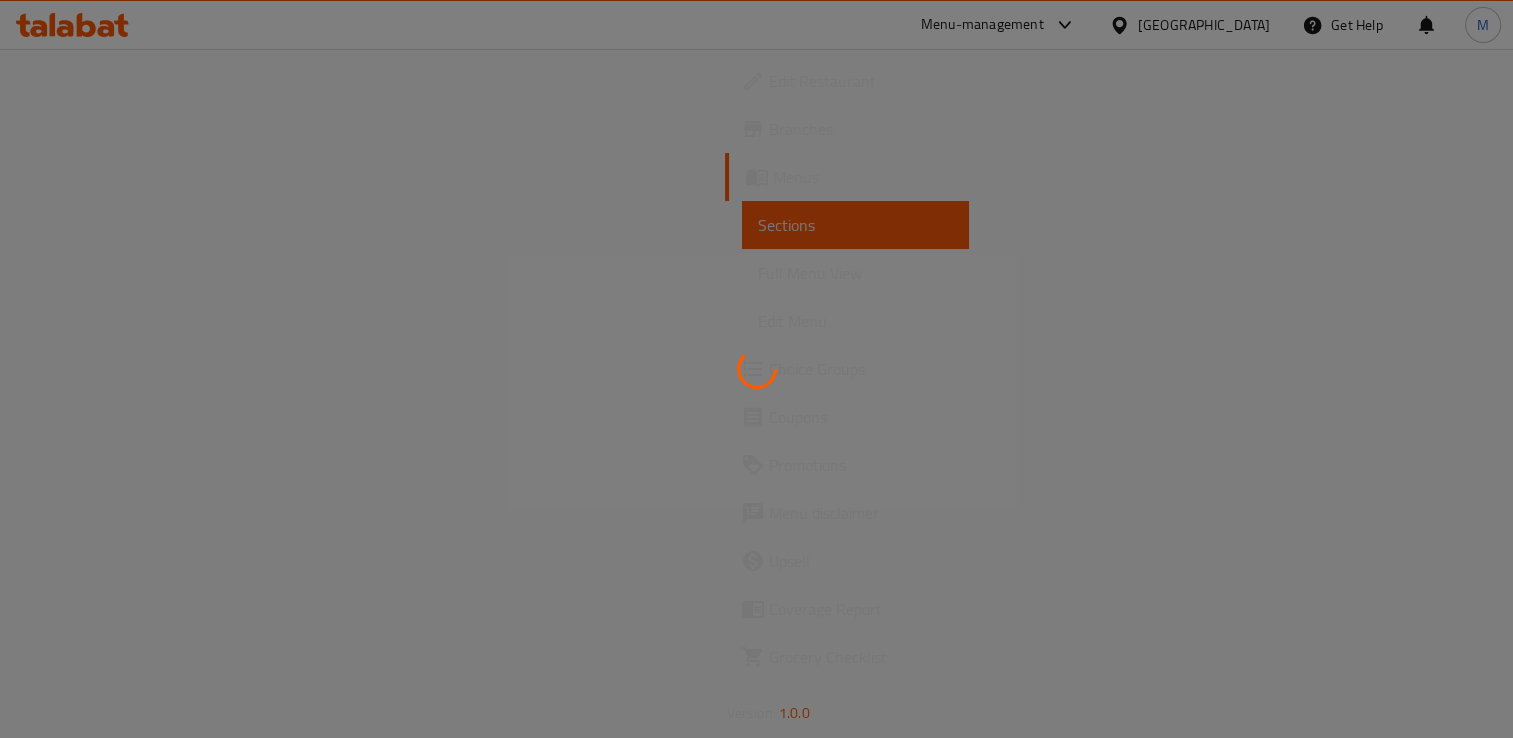 scroll, scrollTop: 0, scrollLeft: 0, axis: both 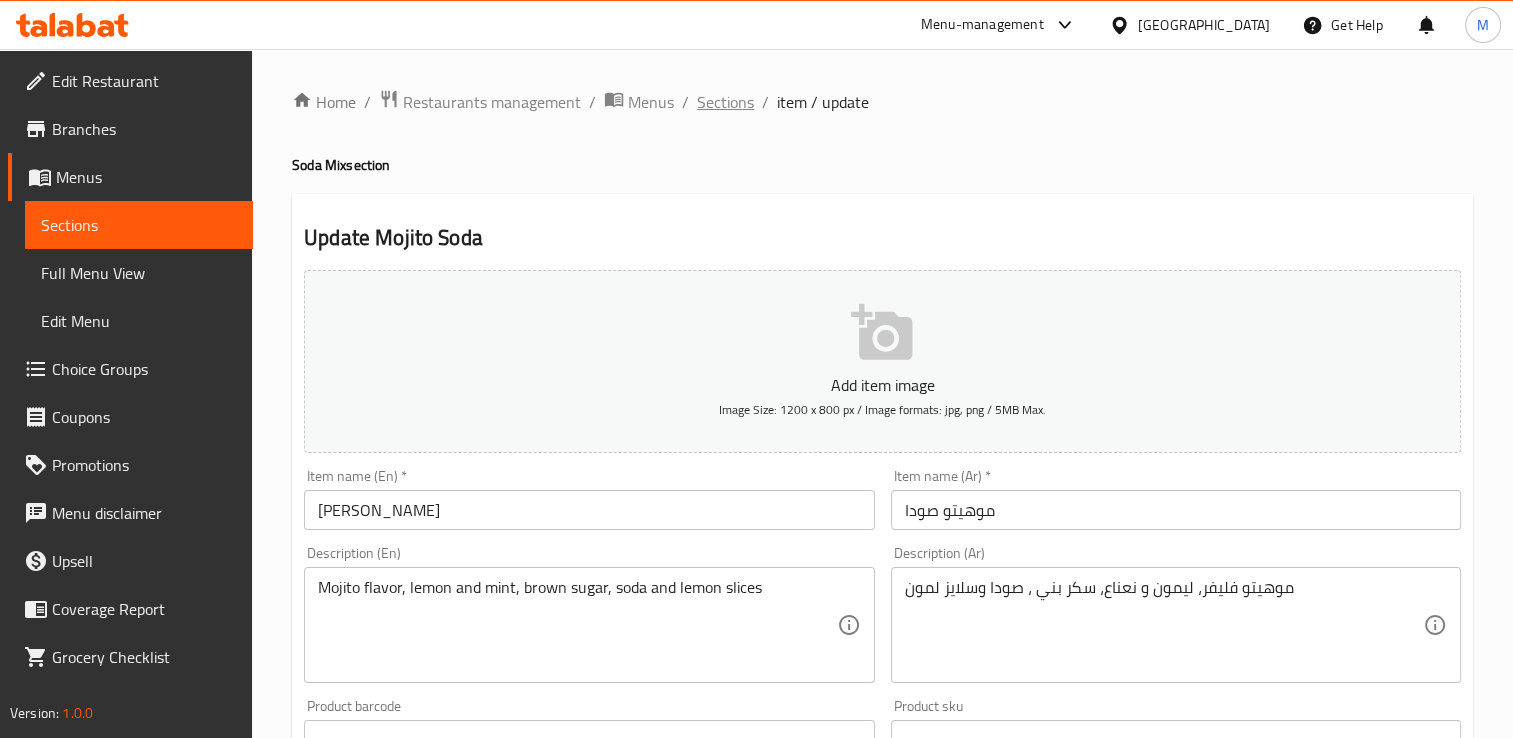 click on "Sections" at bounding box center [725, 102] 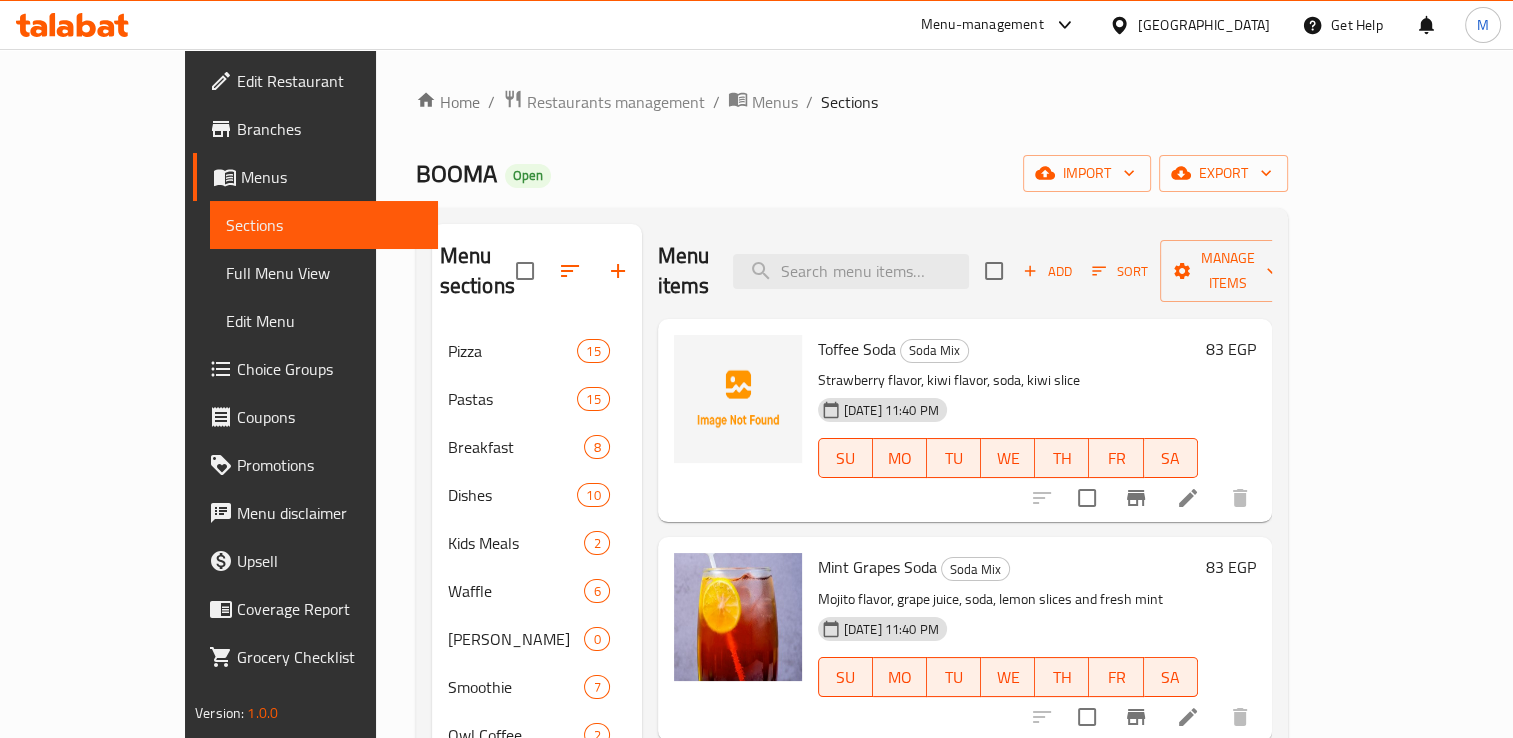 scroll, scrollTop: 591, scrollLeft: 0, axis: vertical 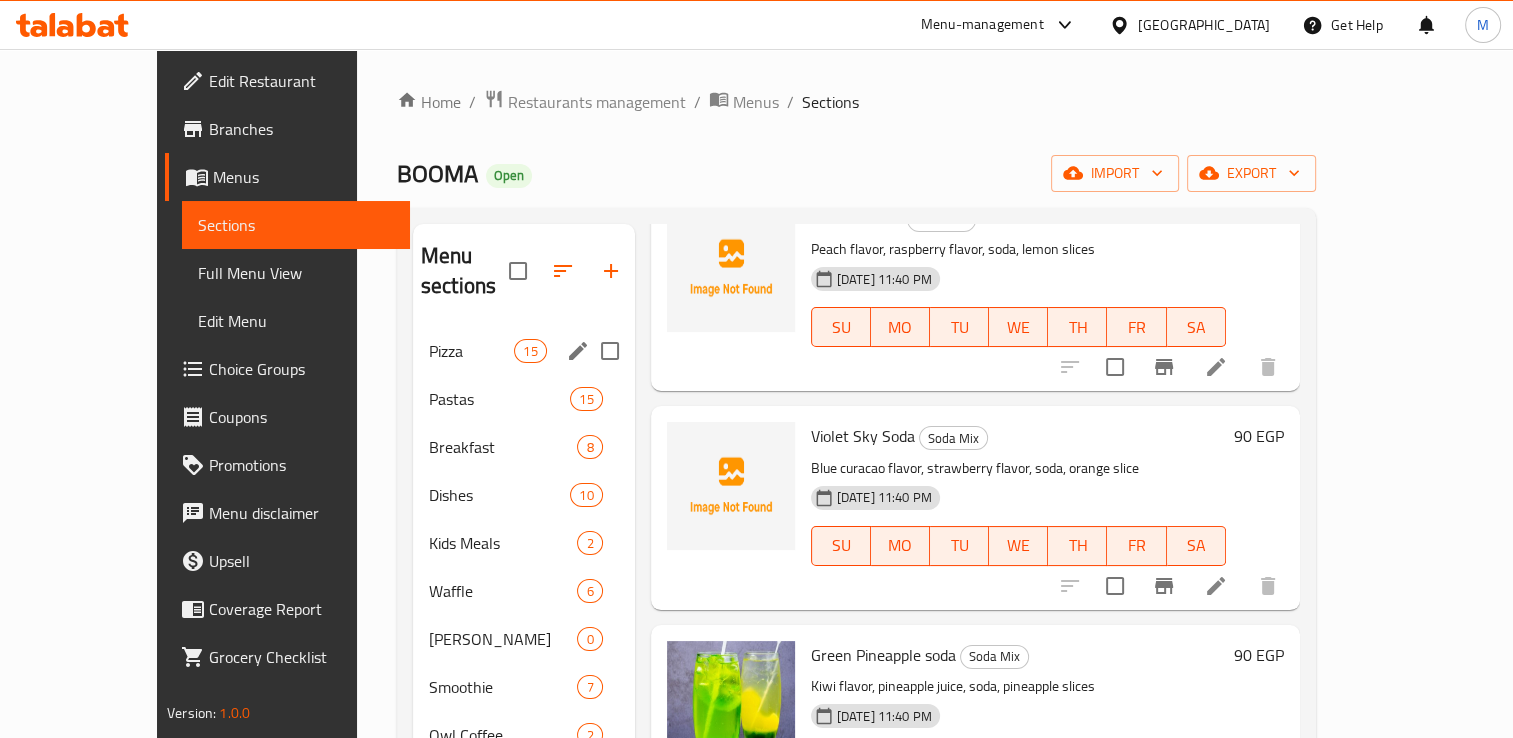 click on "Pizza 15" at bounding box center [524, 351] 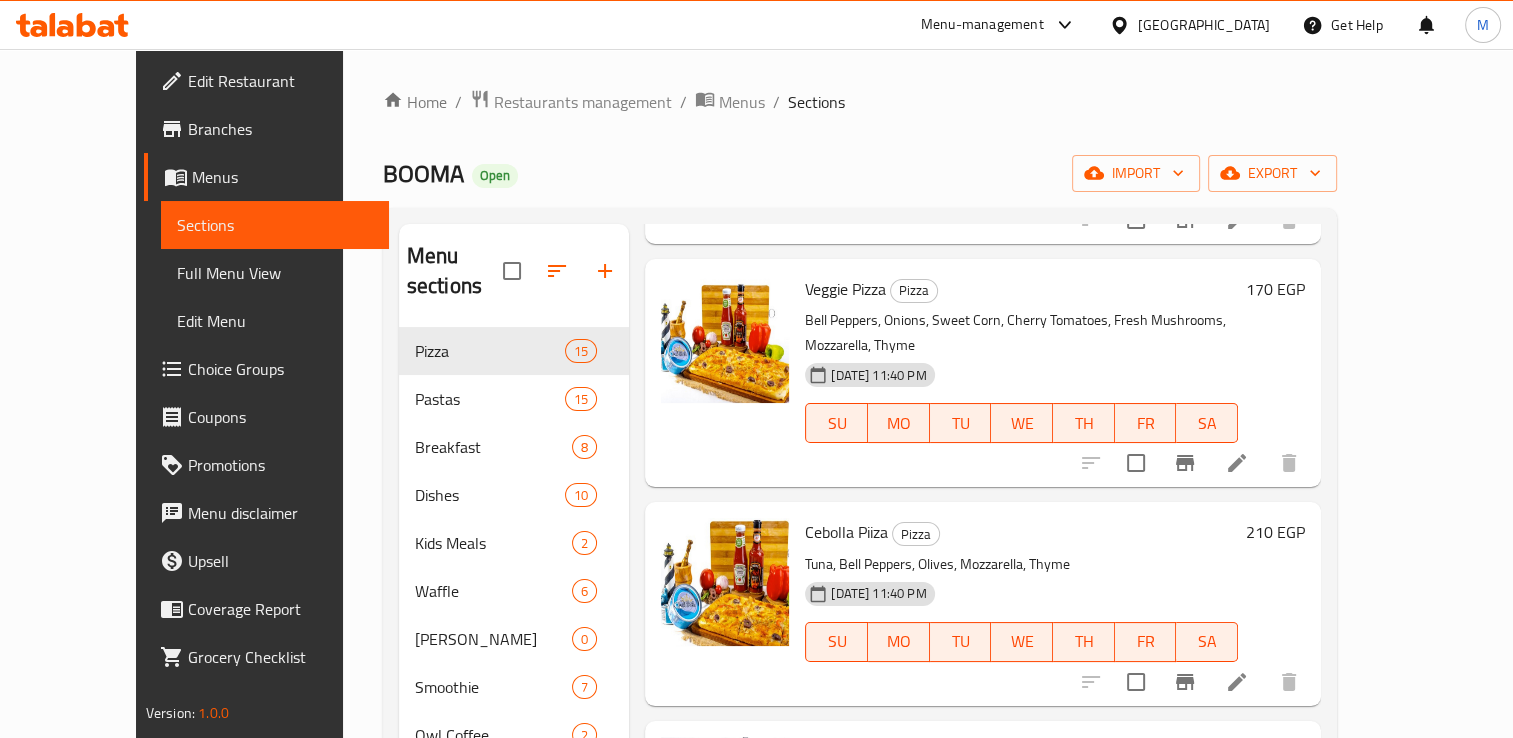 scroll, scrollTop: 1902, scrollLeft: 0, axis: vertical 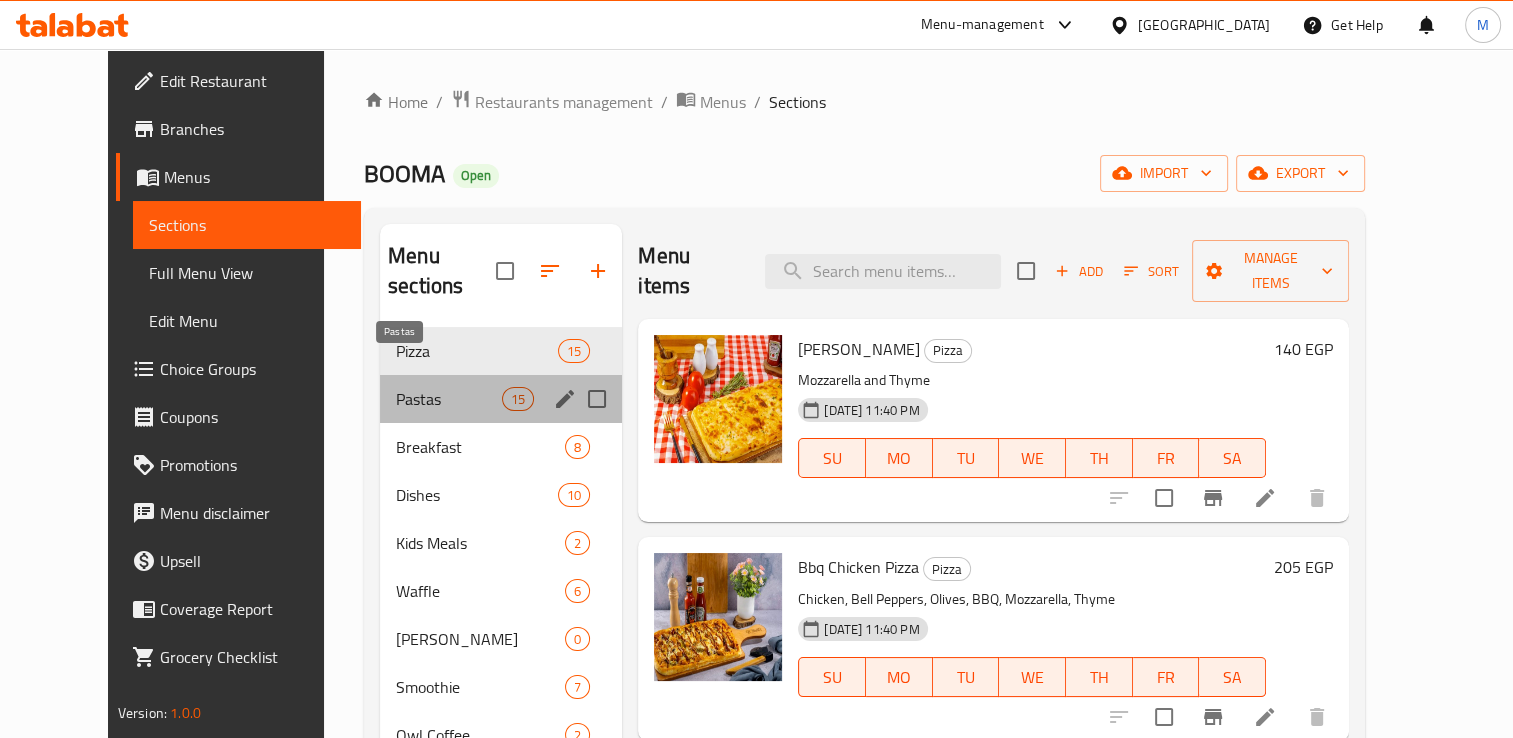 click on "Pastas" at bounding box center (449, 399) 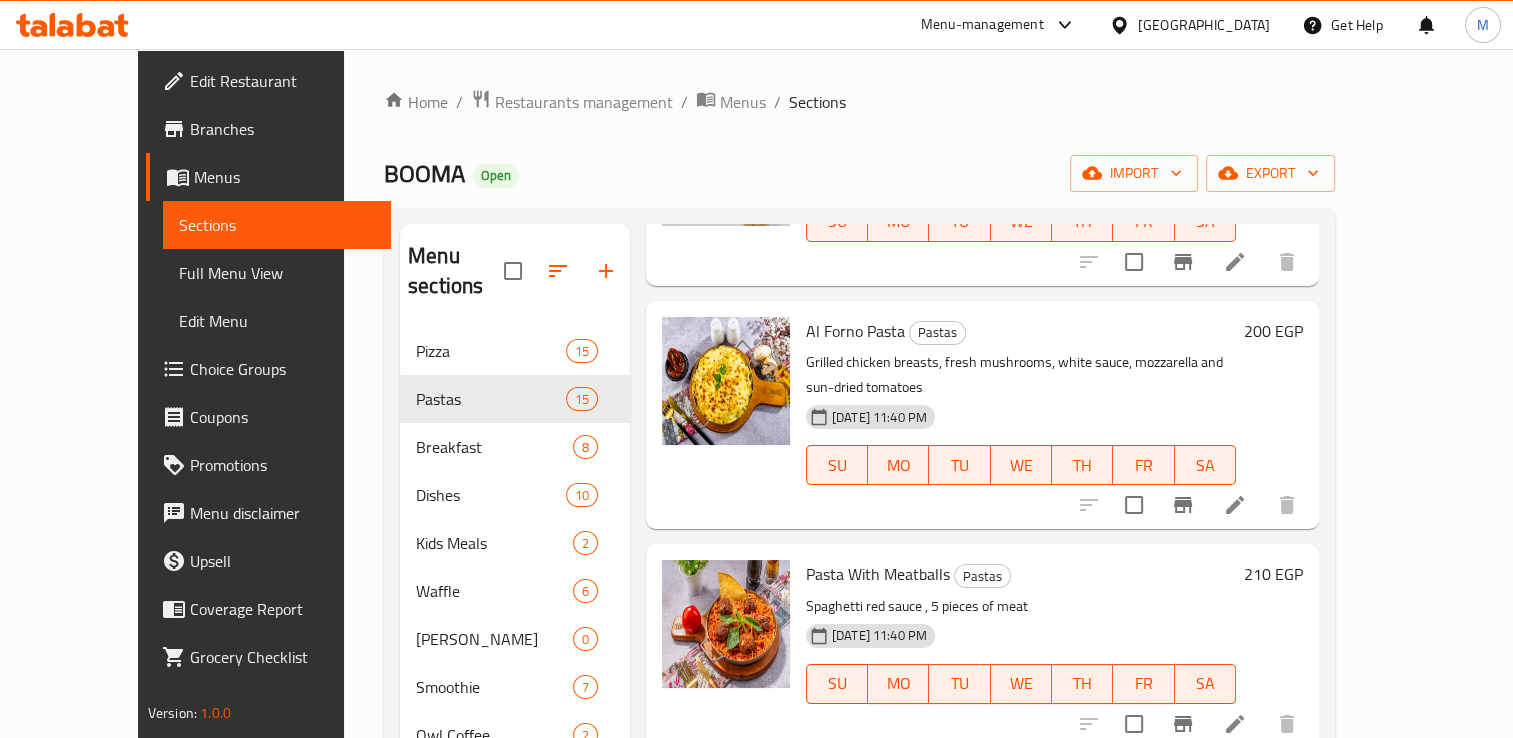 scroll, scrollTop: 1902, scrollLeft: 0, axis: vertical 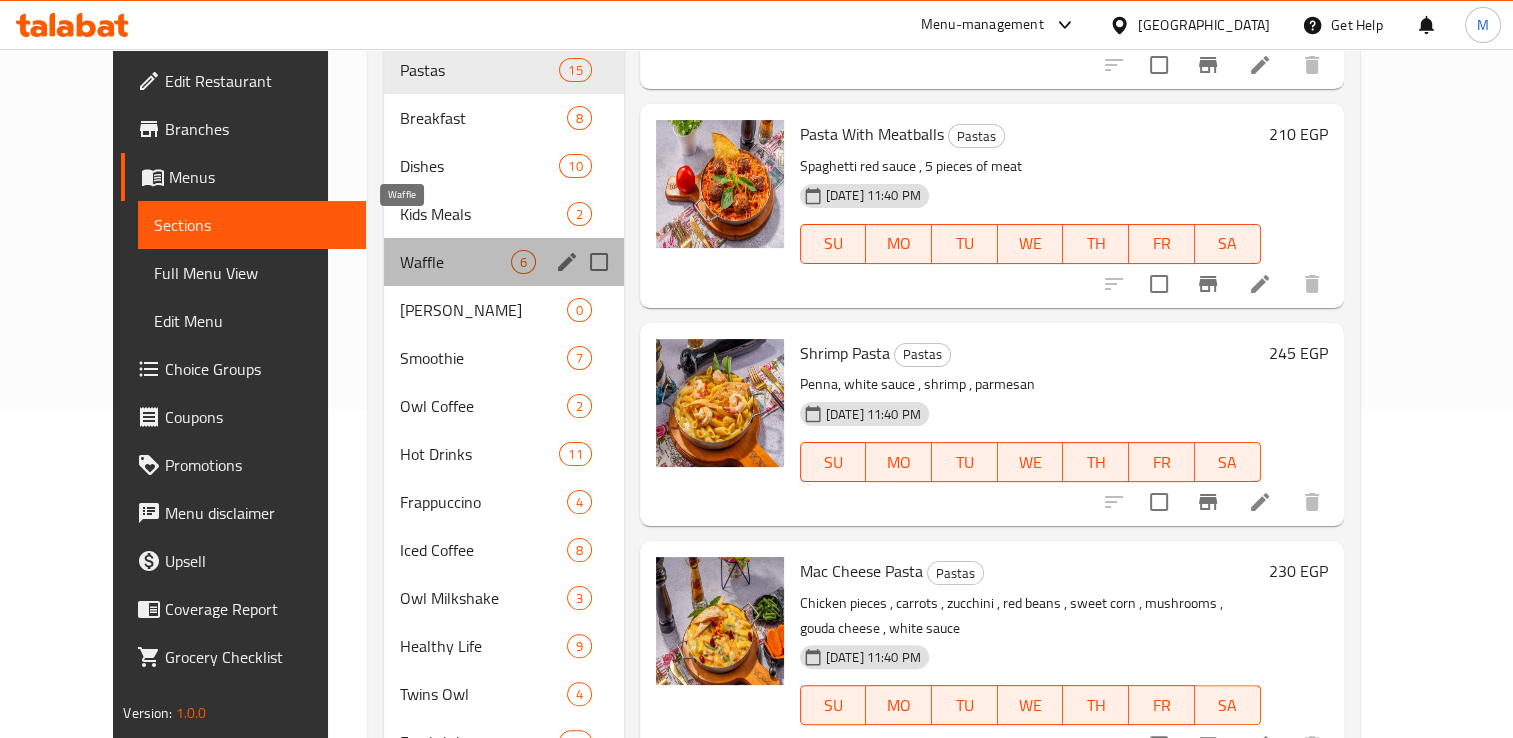click on "Waffle" at bounding box center [455, 262] 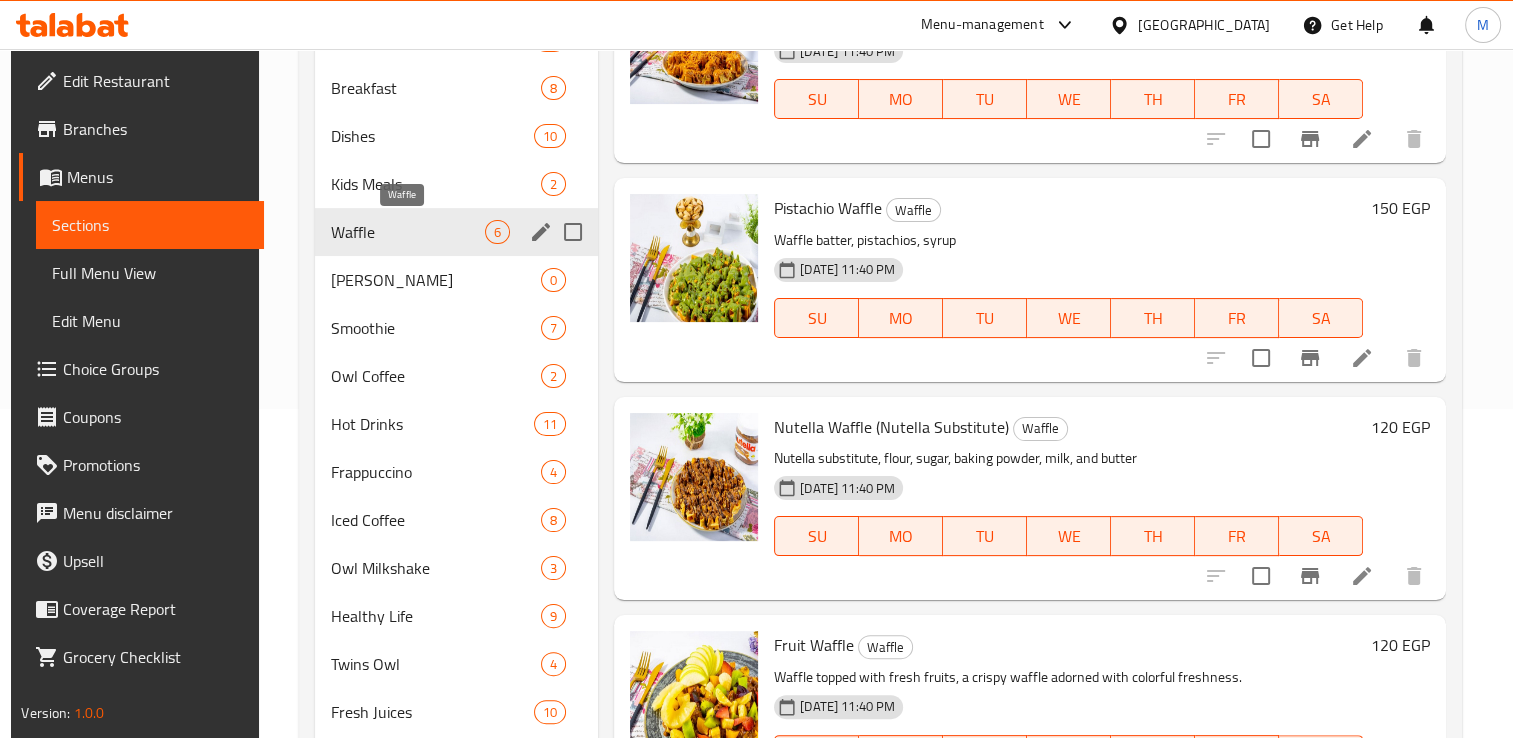 scroll, scrollTop: 0, scrollLeft: 0, axis: both 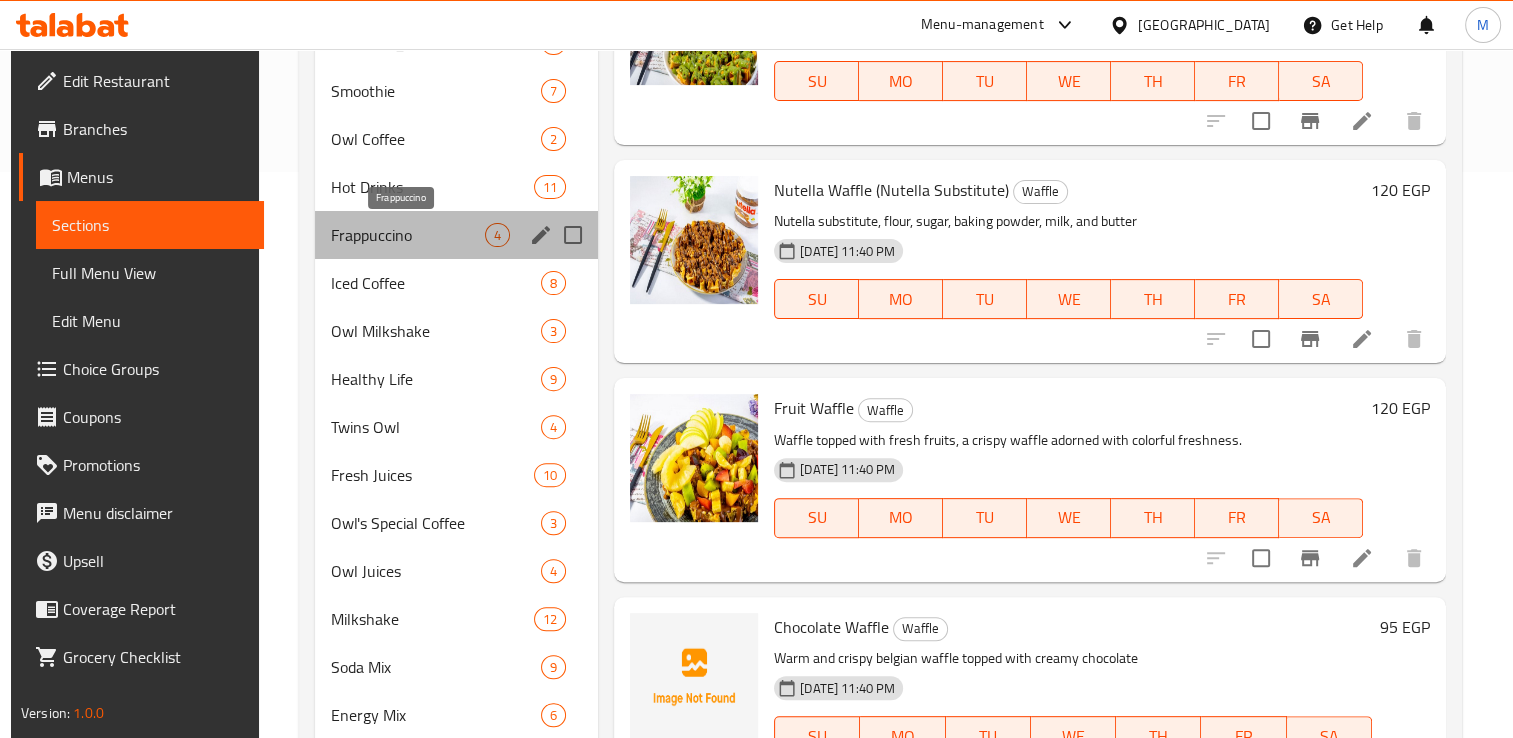 click on "Frappuccino" at bounding box center [408, 235] 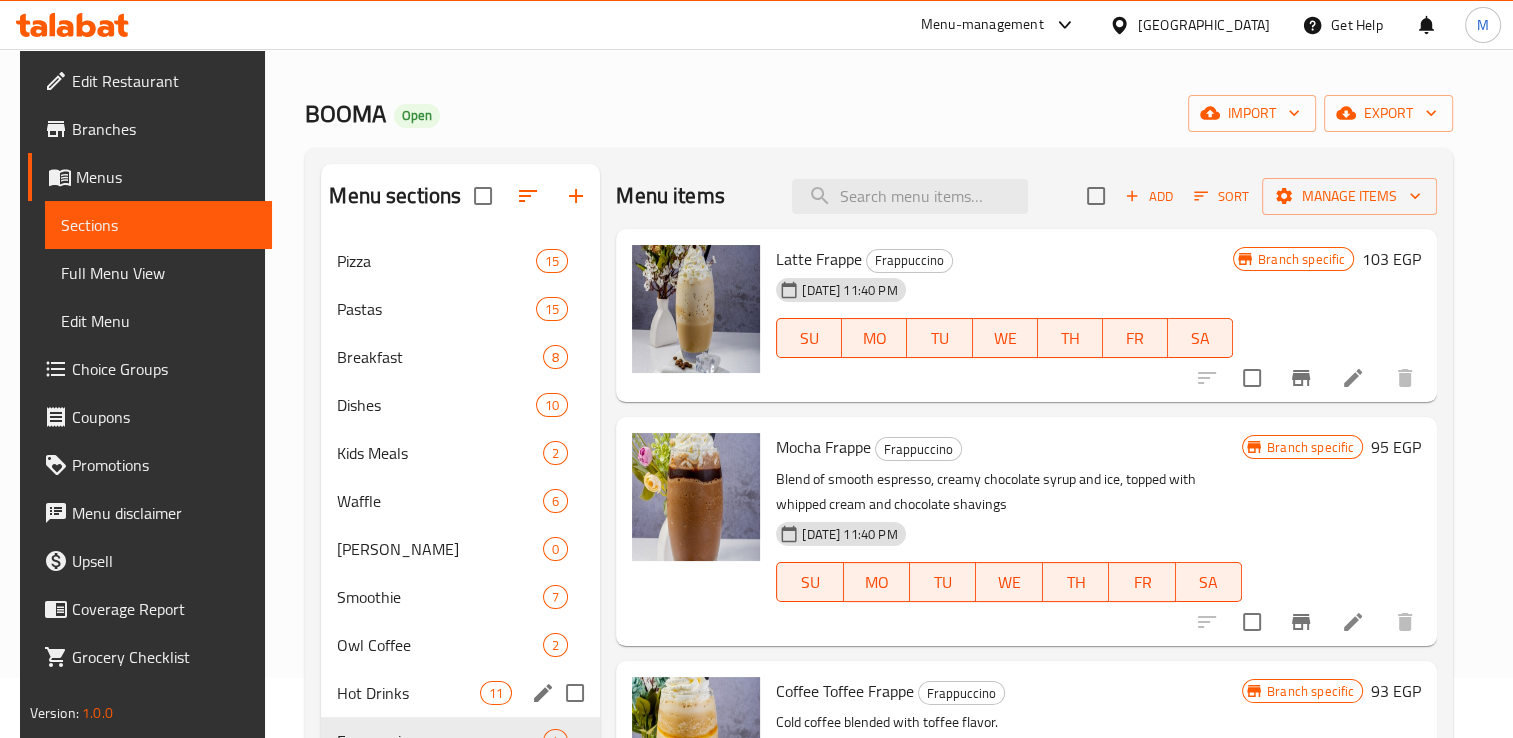 scroll, scrollTop: 63, scrollLeft: 0, axis: vertical 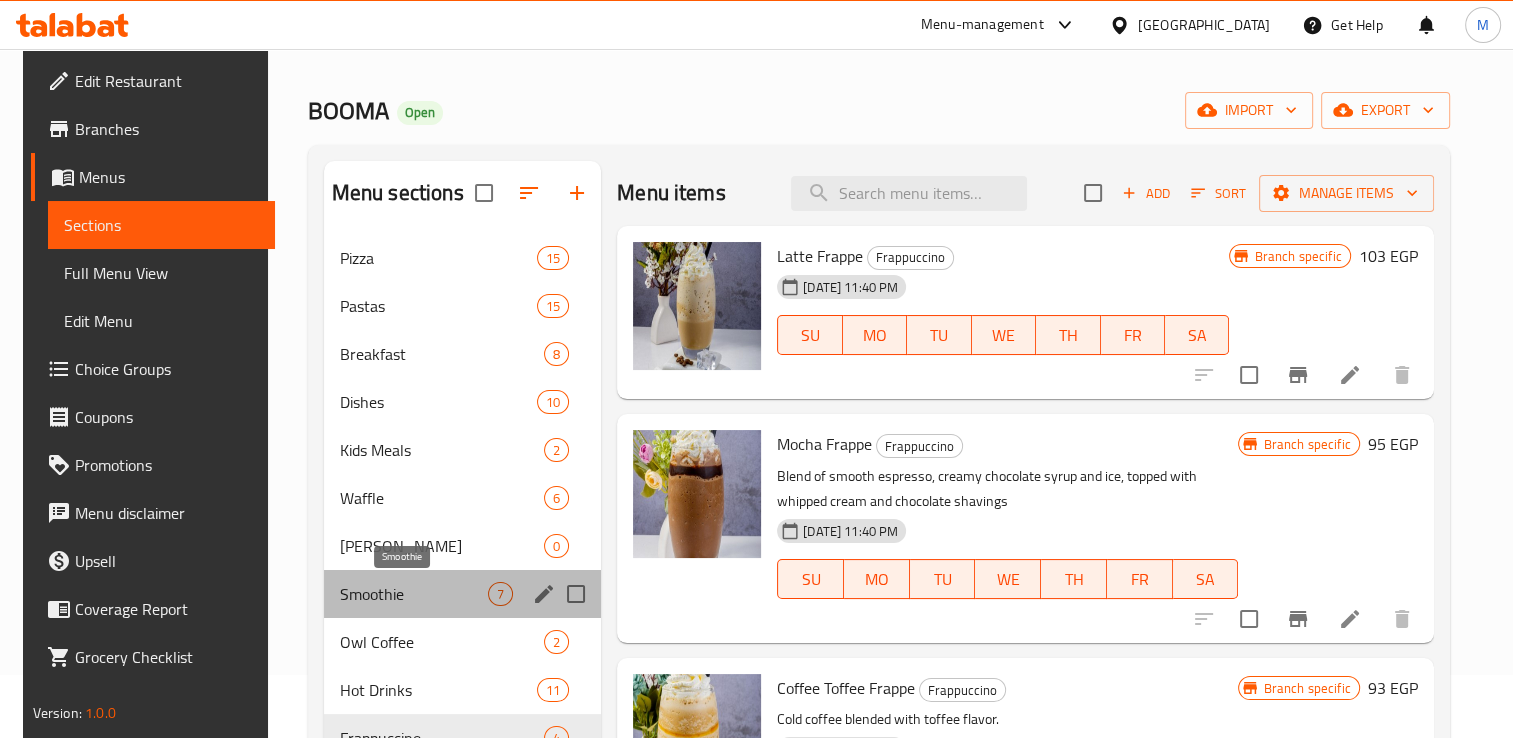 click on "Smoothie" at bounding box center [414, 594] 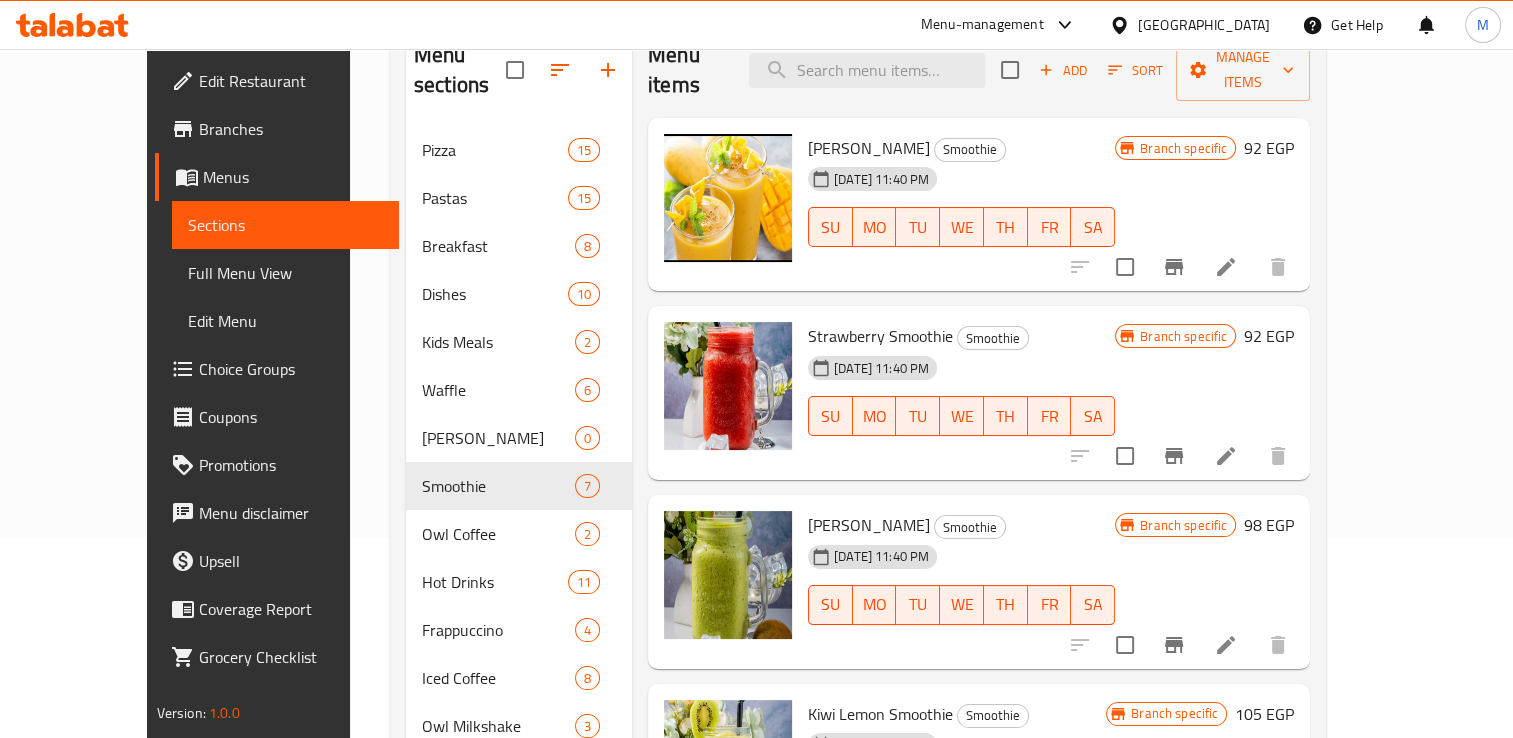 scroll, scrollTop: 0, scrollLeft: 0, axis: both 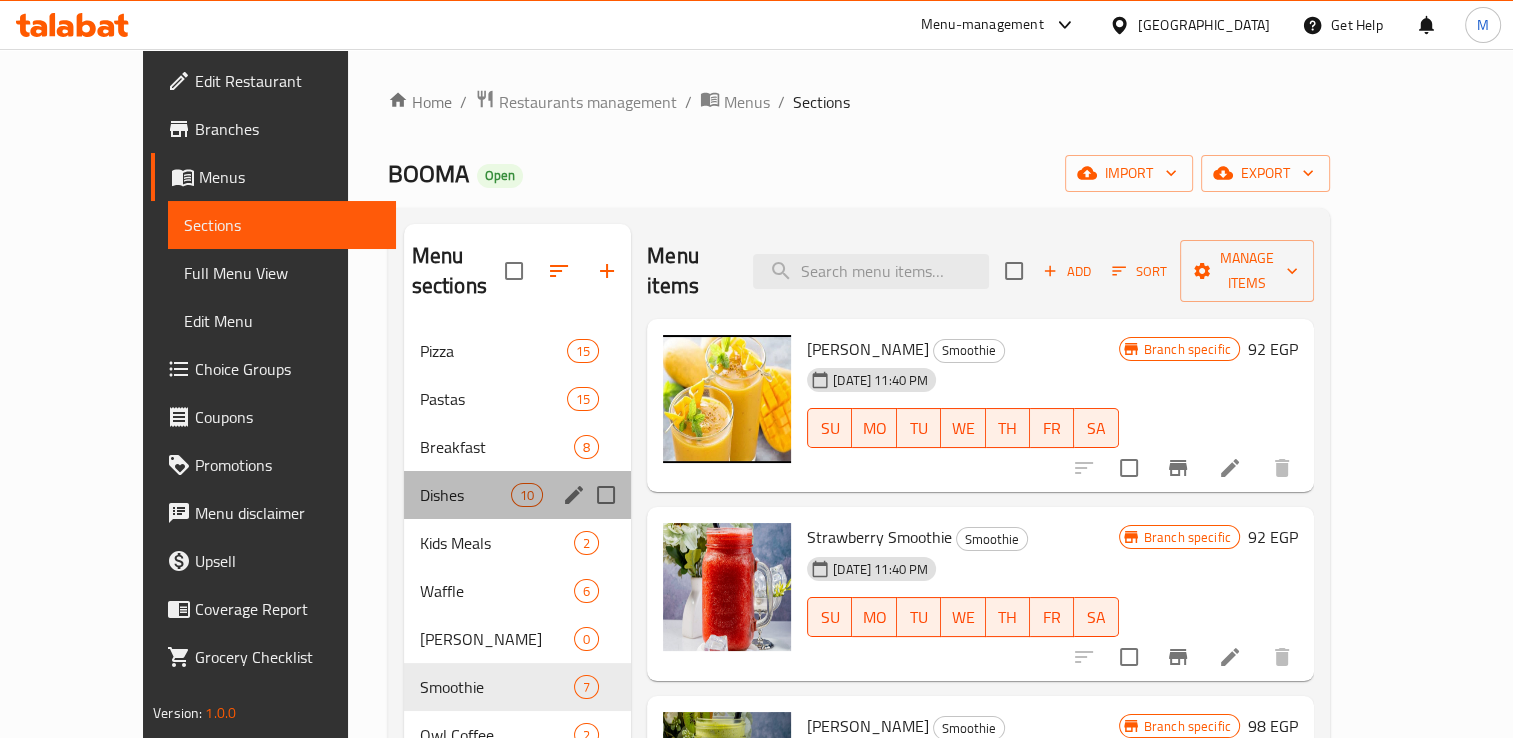 click on "Dishes 10" at bounding box center (518, 495) 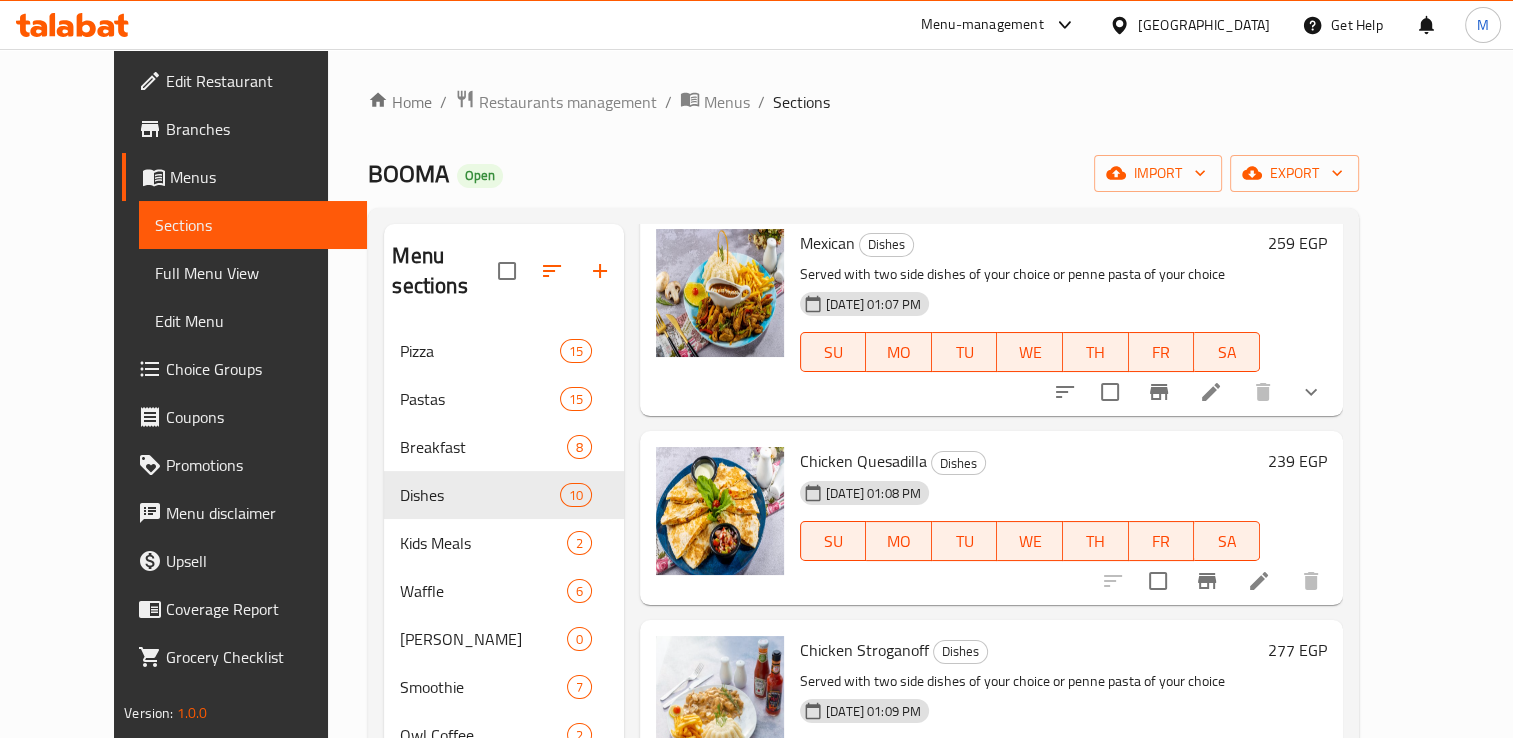 scroll, scrollTop: 824, scrollLeft: 0, axis: vertical 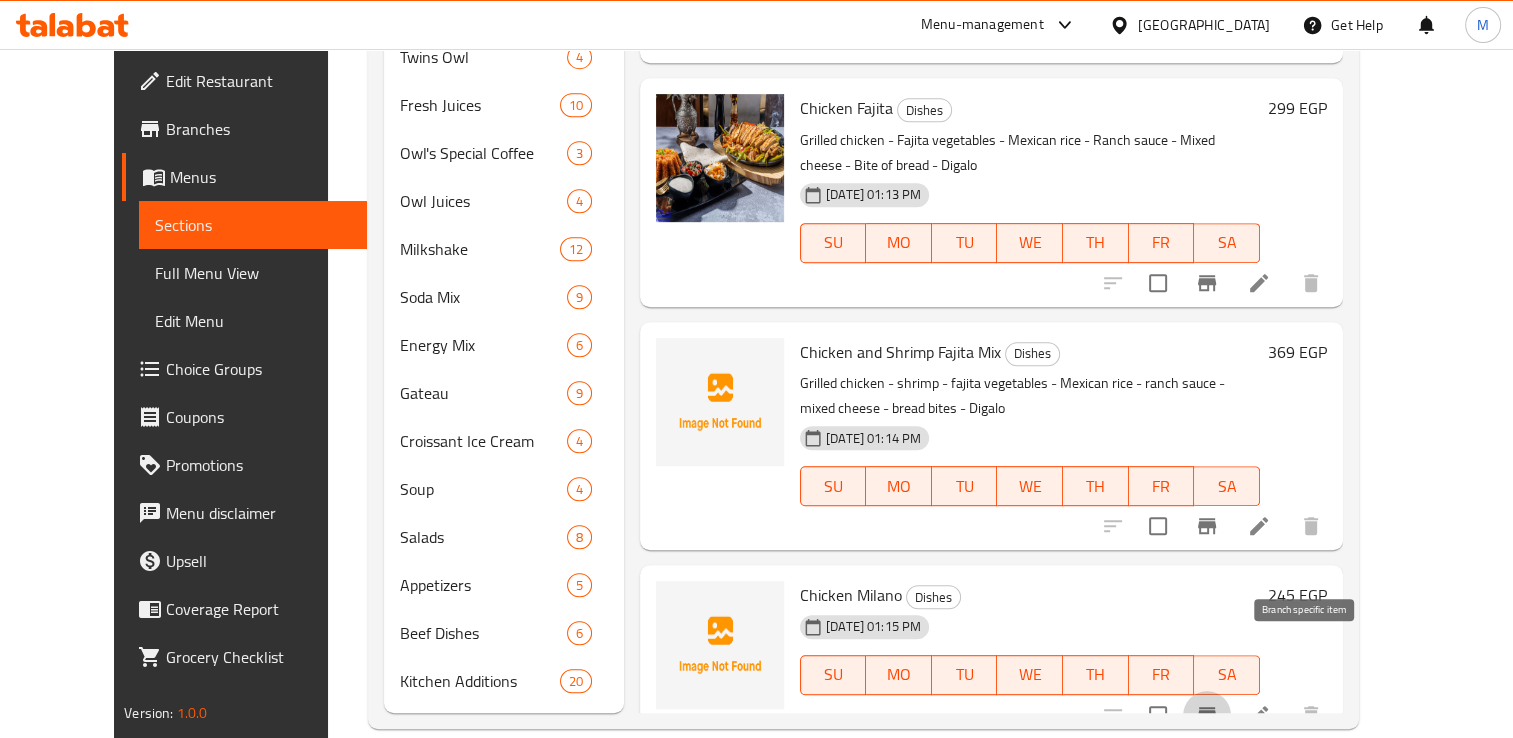 click 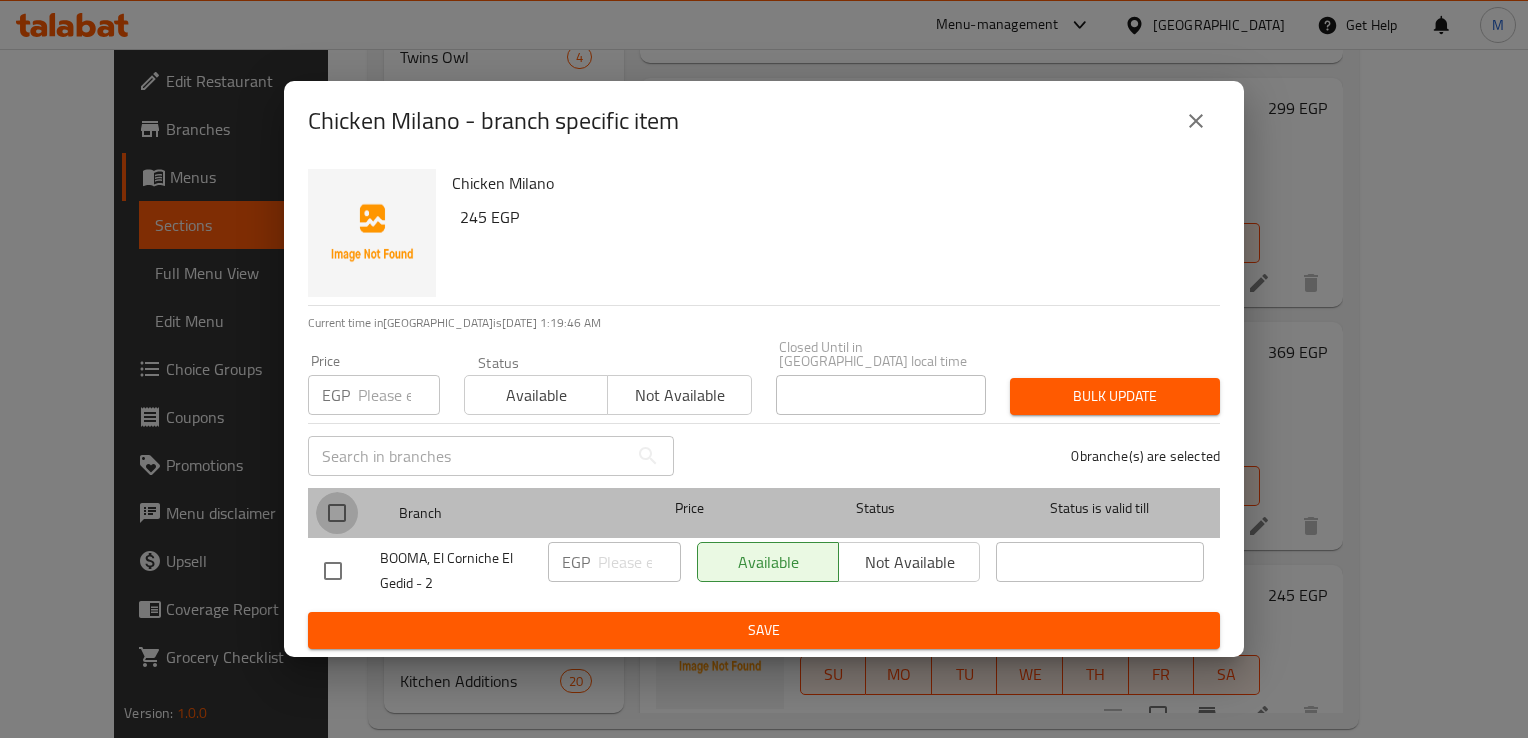 click at bounding box center [337, 513] 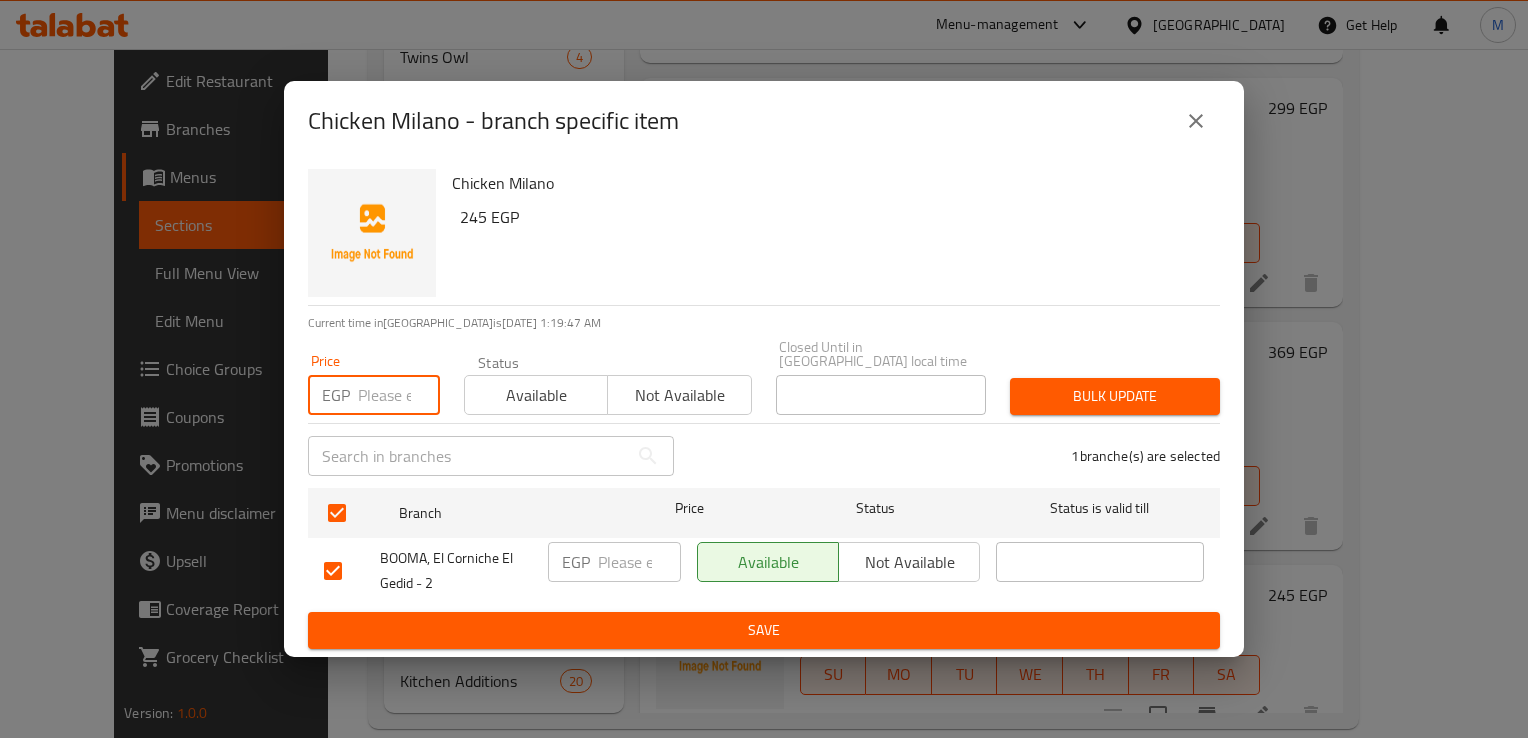 click at bounding box center [399, 395] 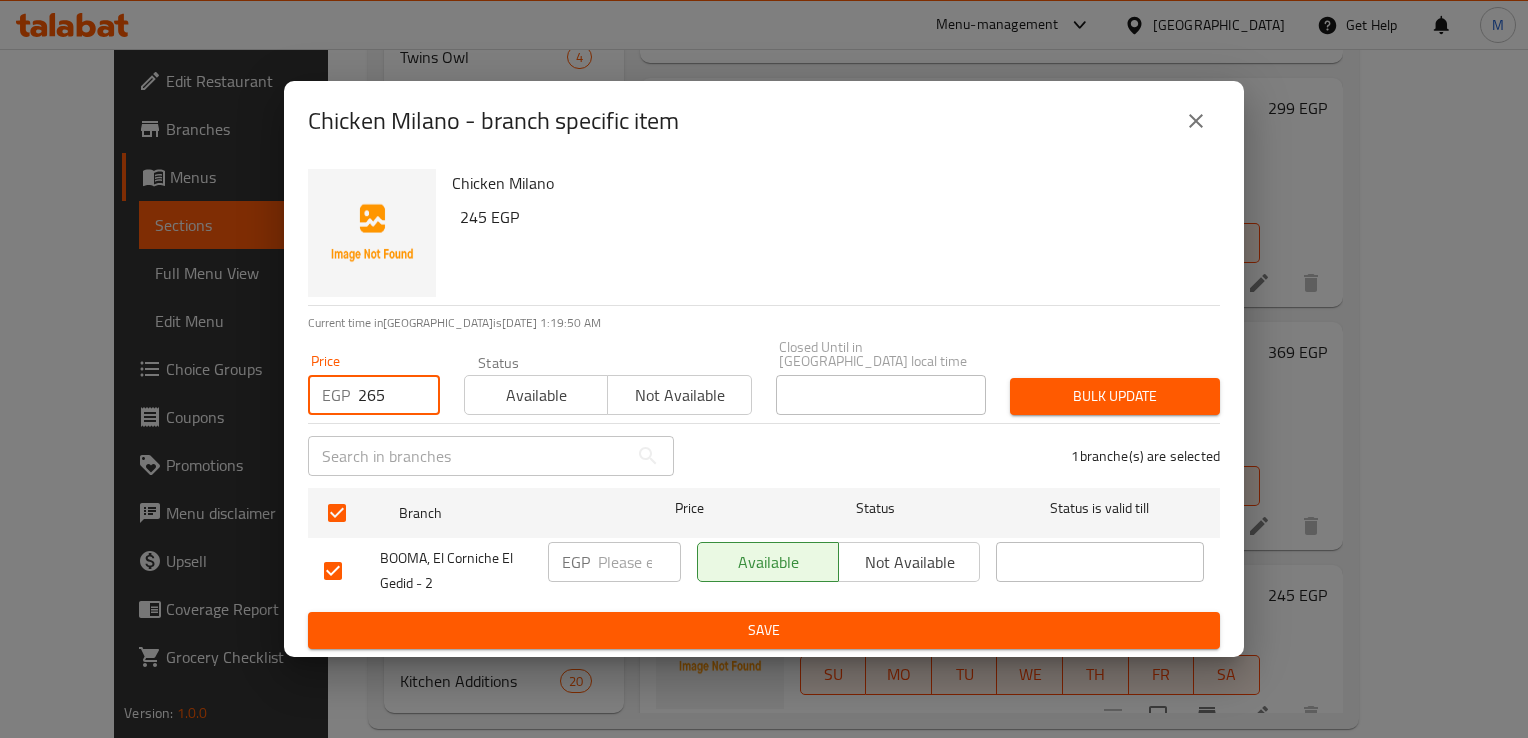 type on "265" 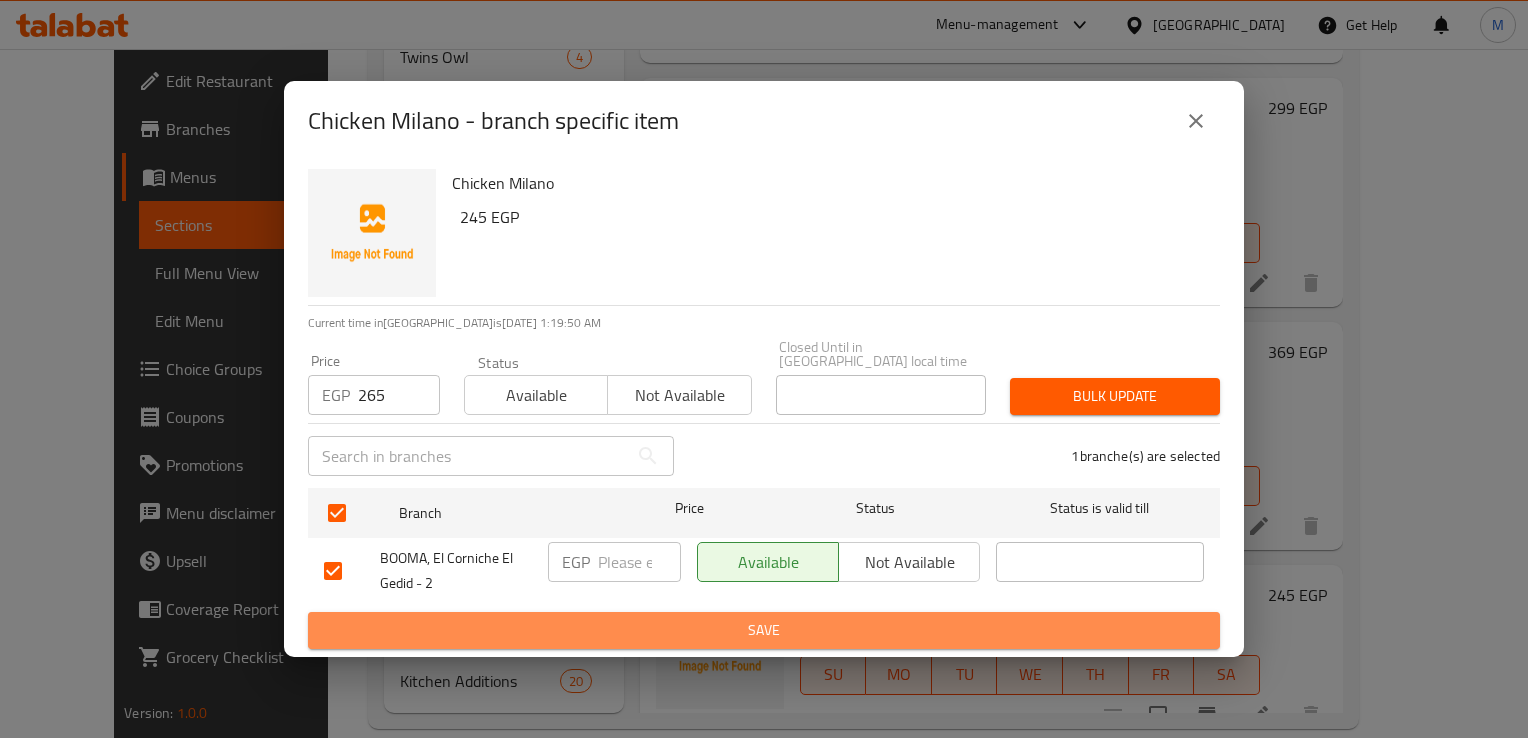 click on "Save" at bounding box center (764, 630) 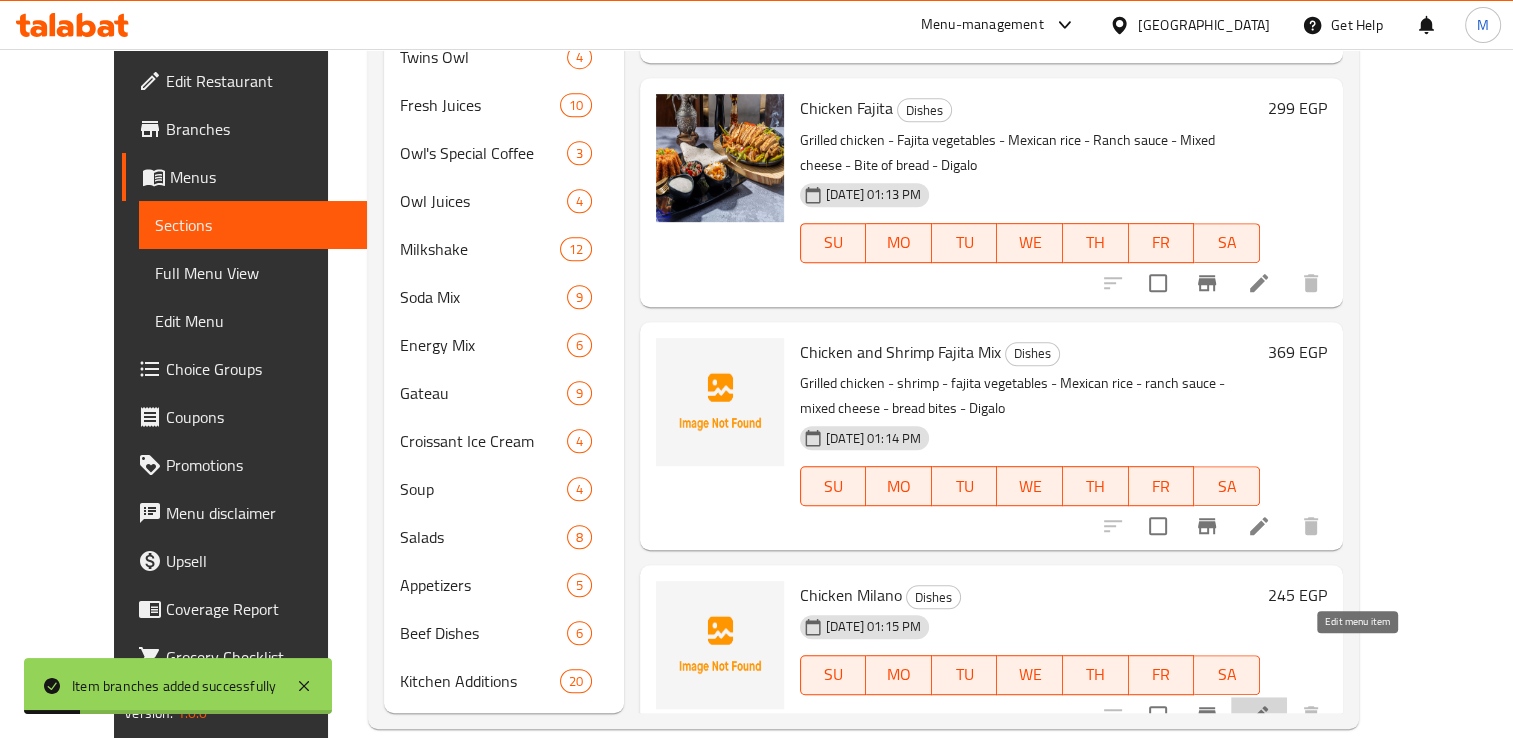 click 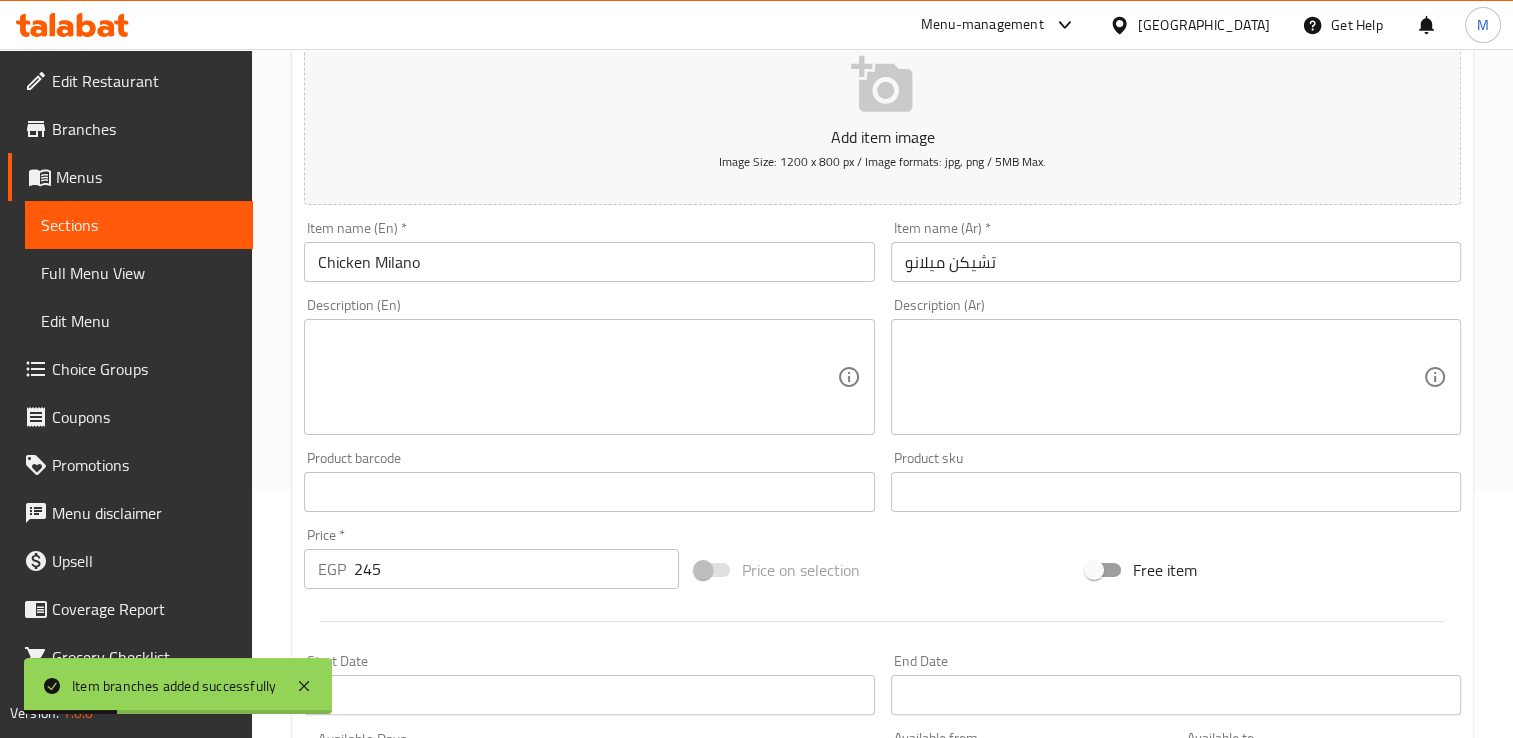 scroll, scrollTop: 248, scrollLeft: 0, axis: vertical 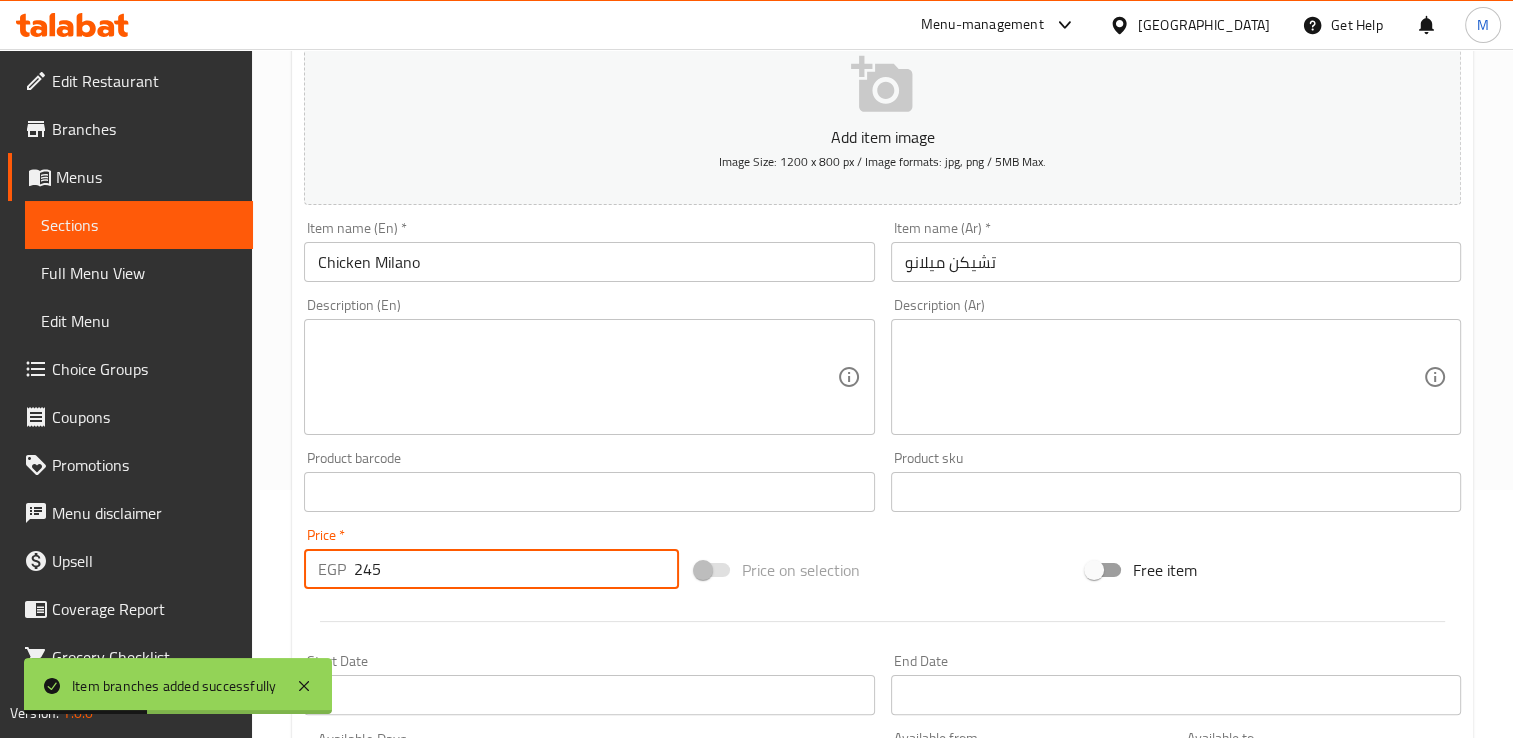 click on "245" at bounding box center (516, 569) 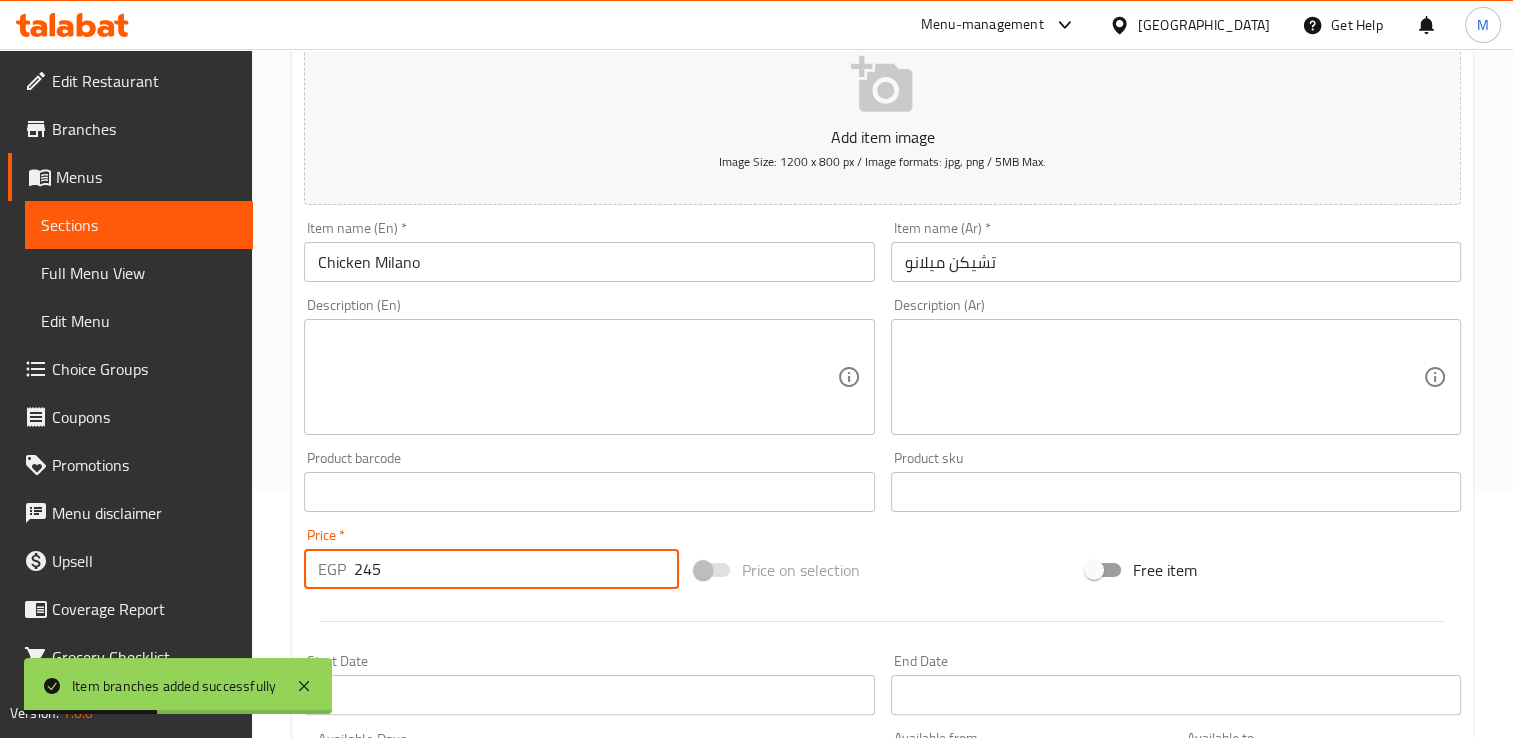 click on "245" at bounding box center [516, 569] 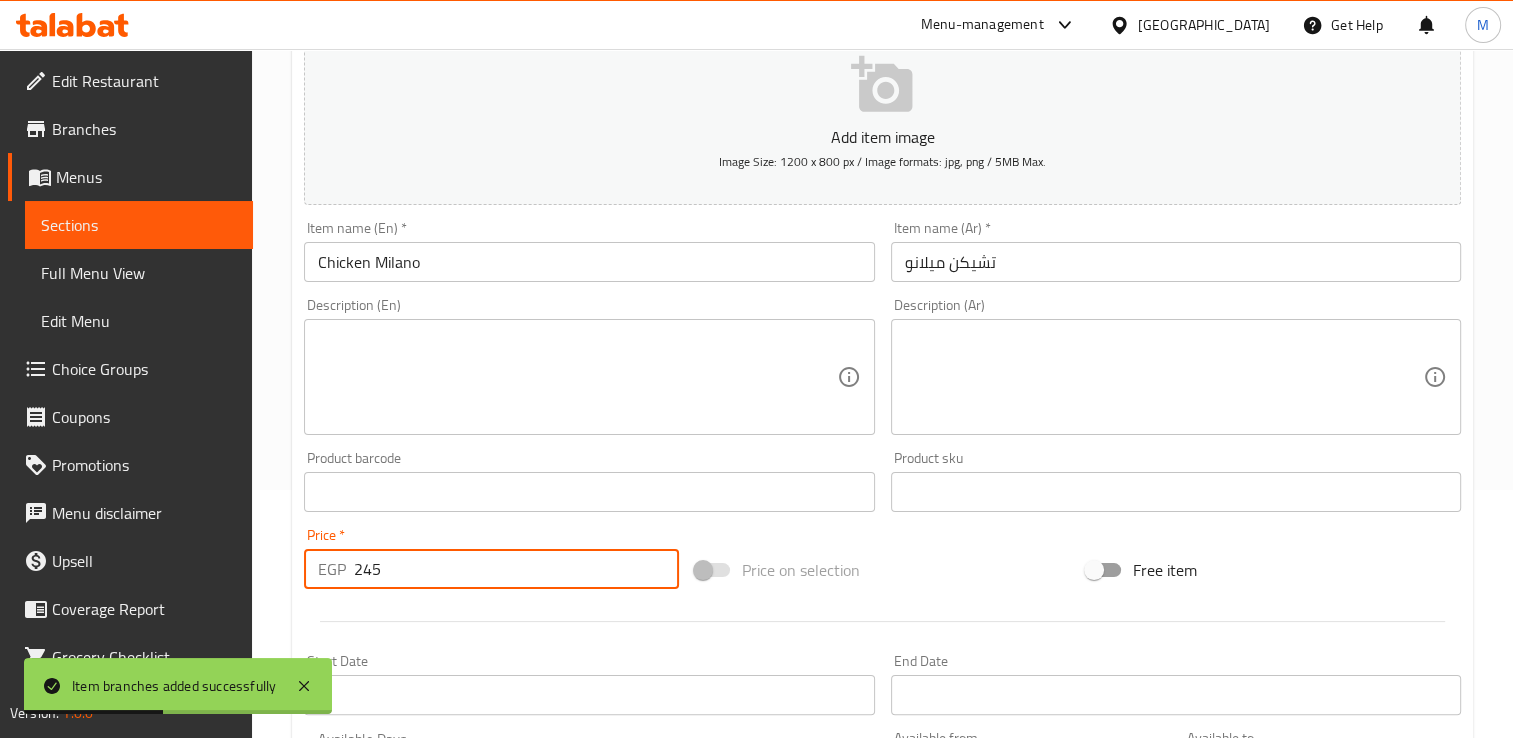 click on "245" at bounding box center (516, 569) 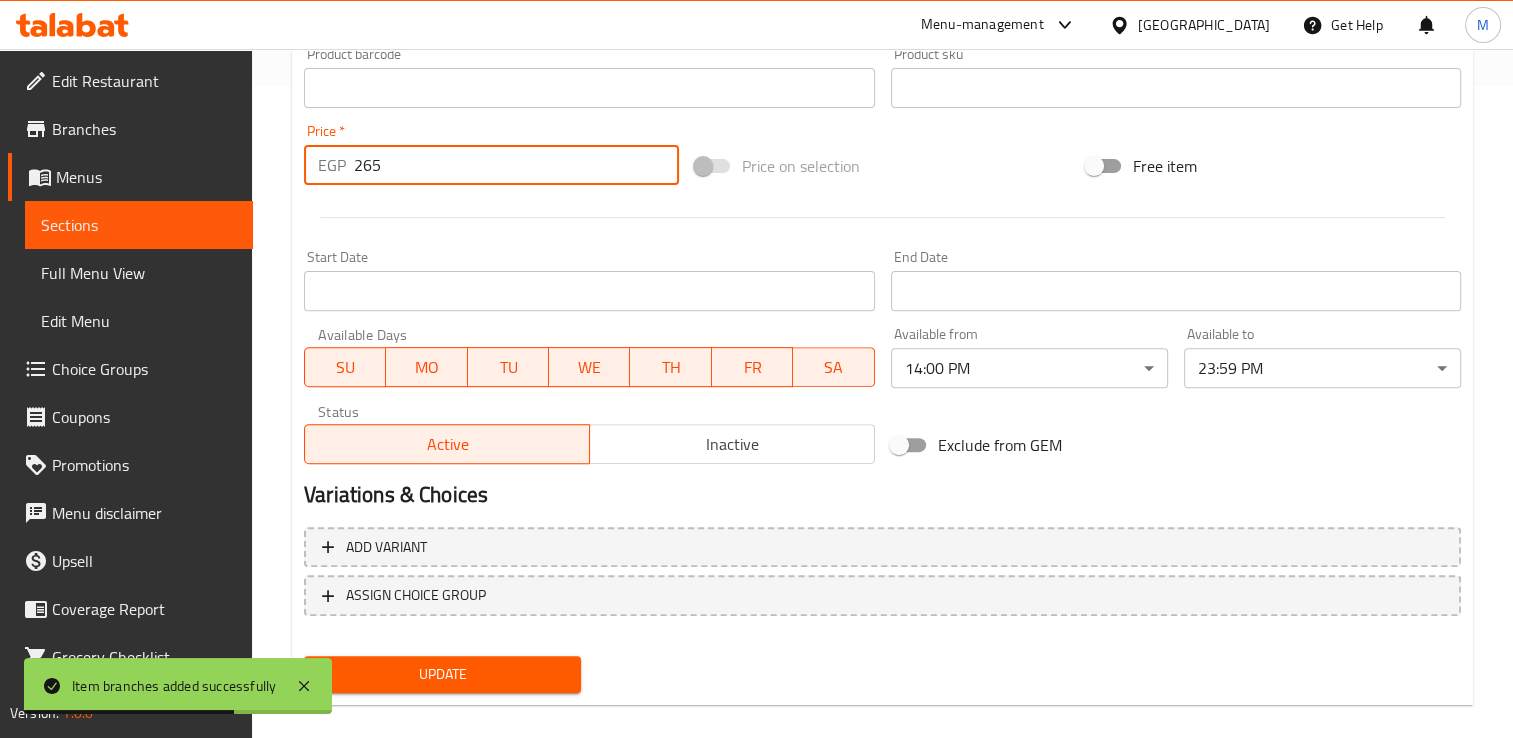 scroll, scrollTop: 674, scrollLeft: 0, axis: vertical 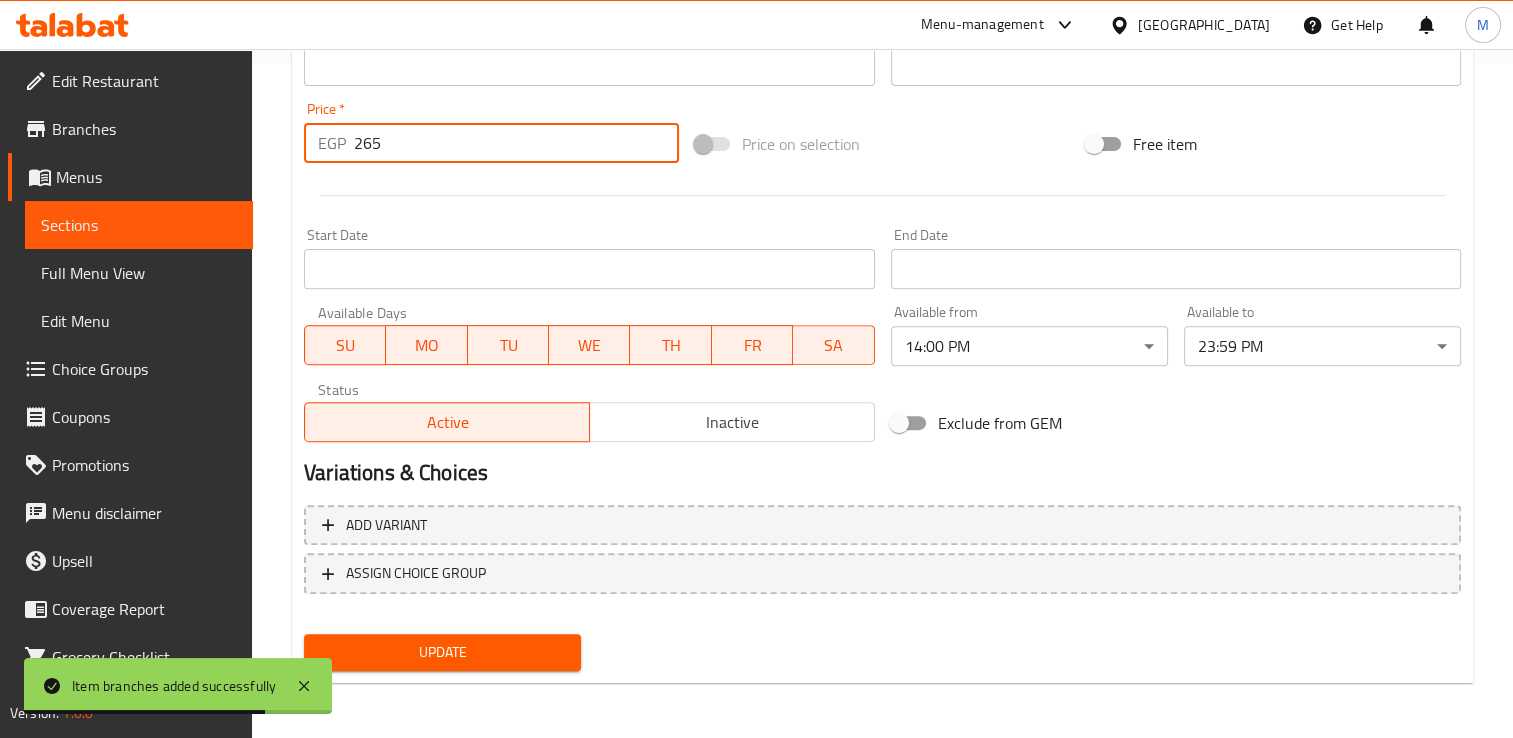 type on "265" 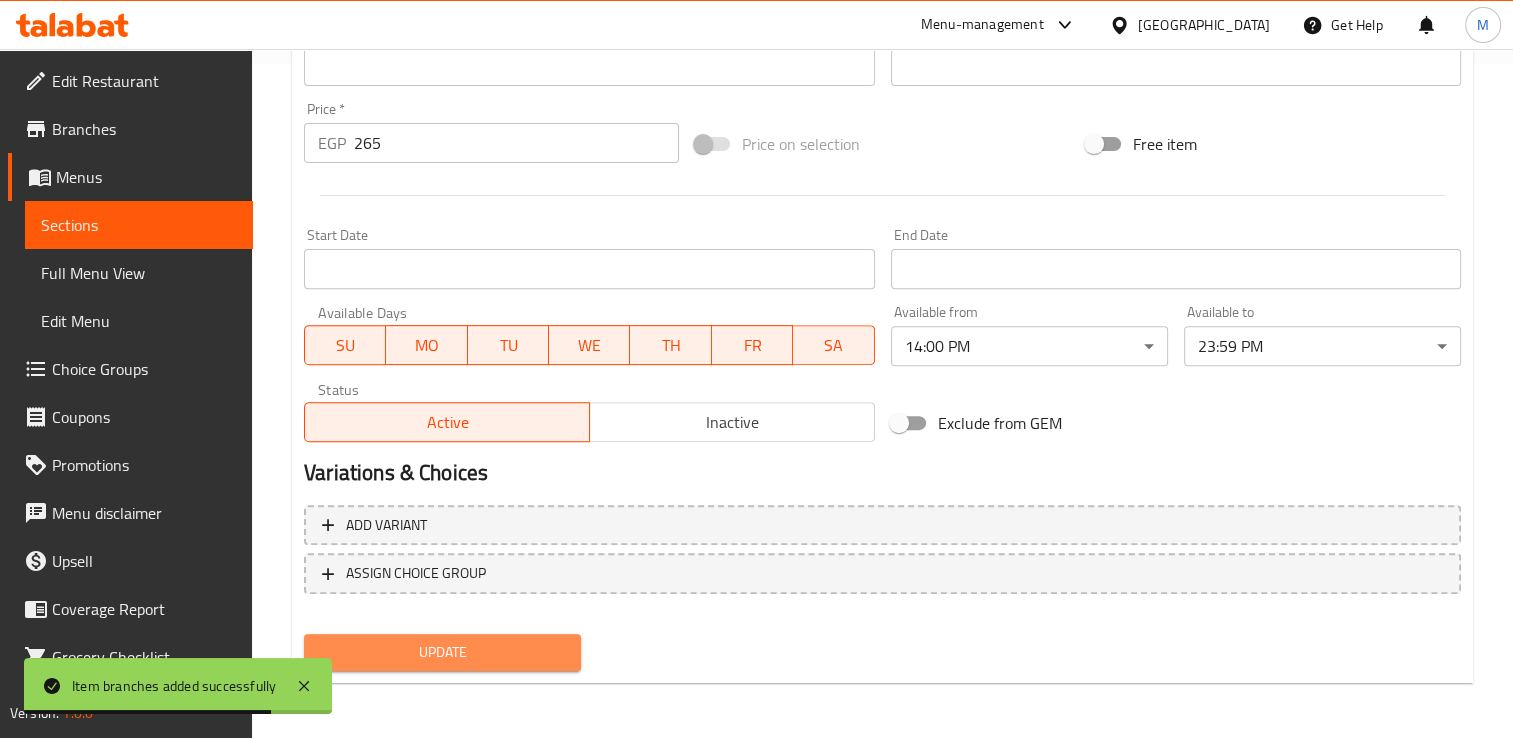 click on "Update" at bounding box center (442, 652) 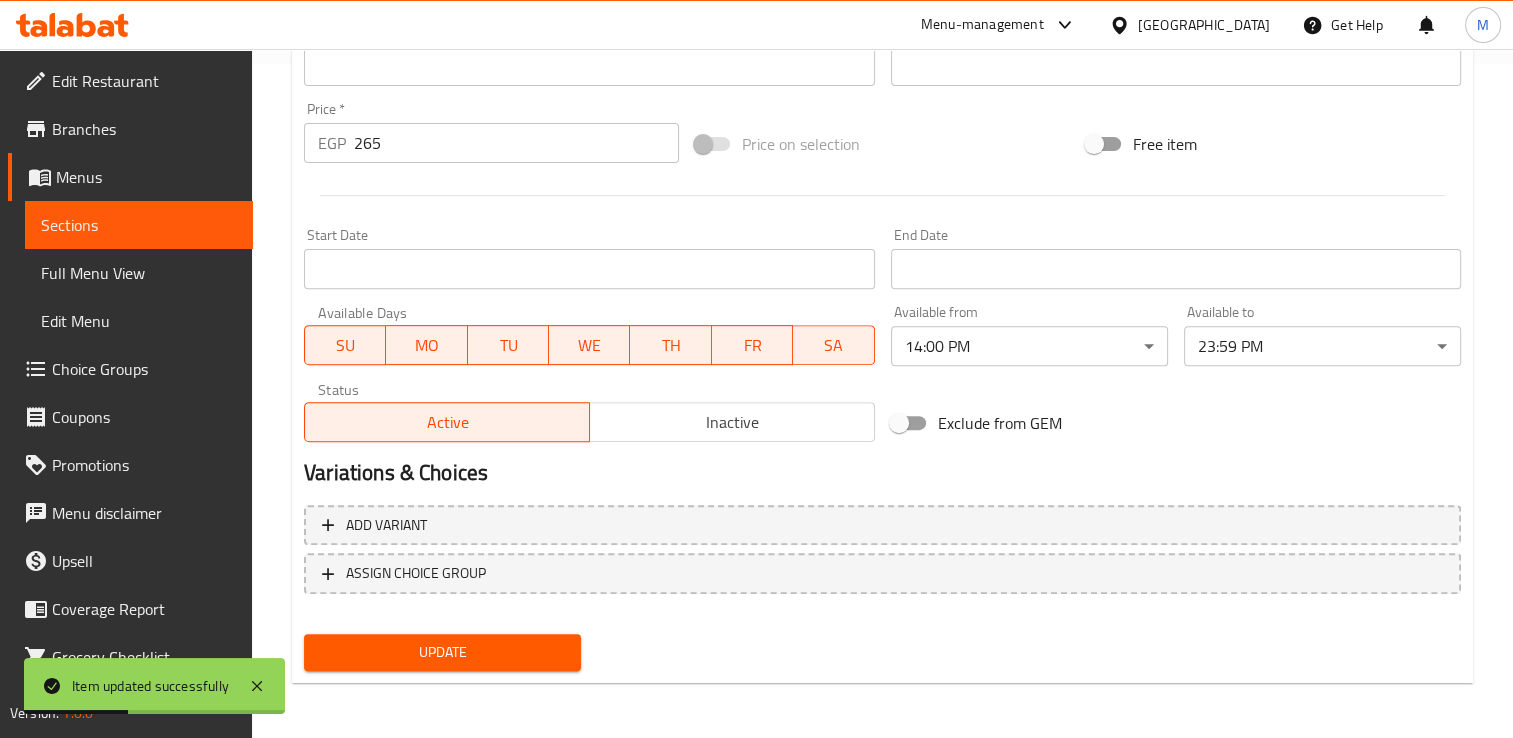 scroll, scrollTop: 0, scrollLeft: 0, axis: both 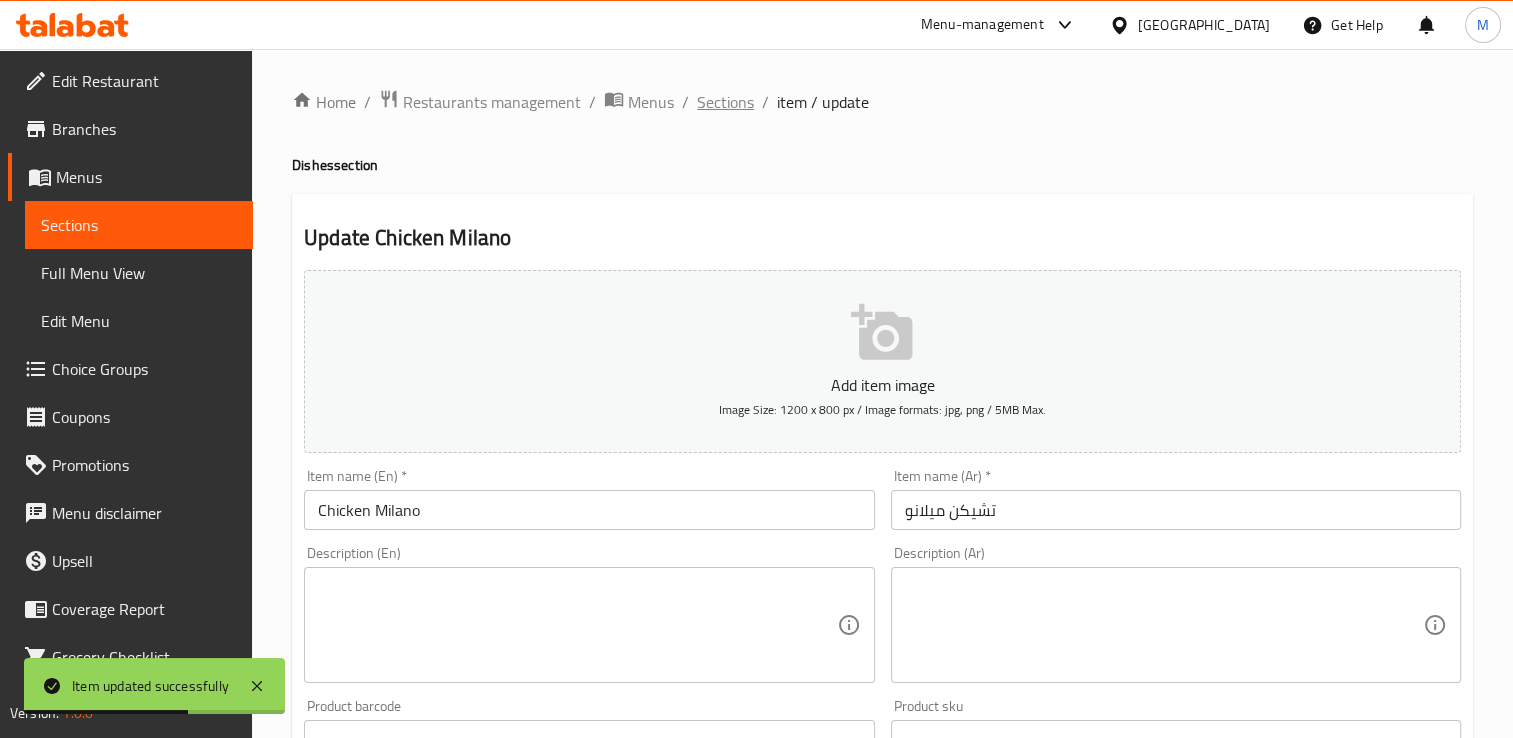 click on "Sections" at bounding box center [725, 102] 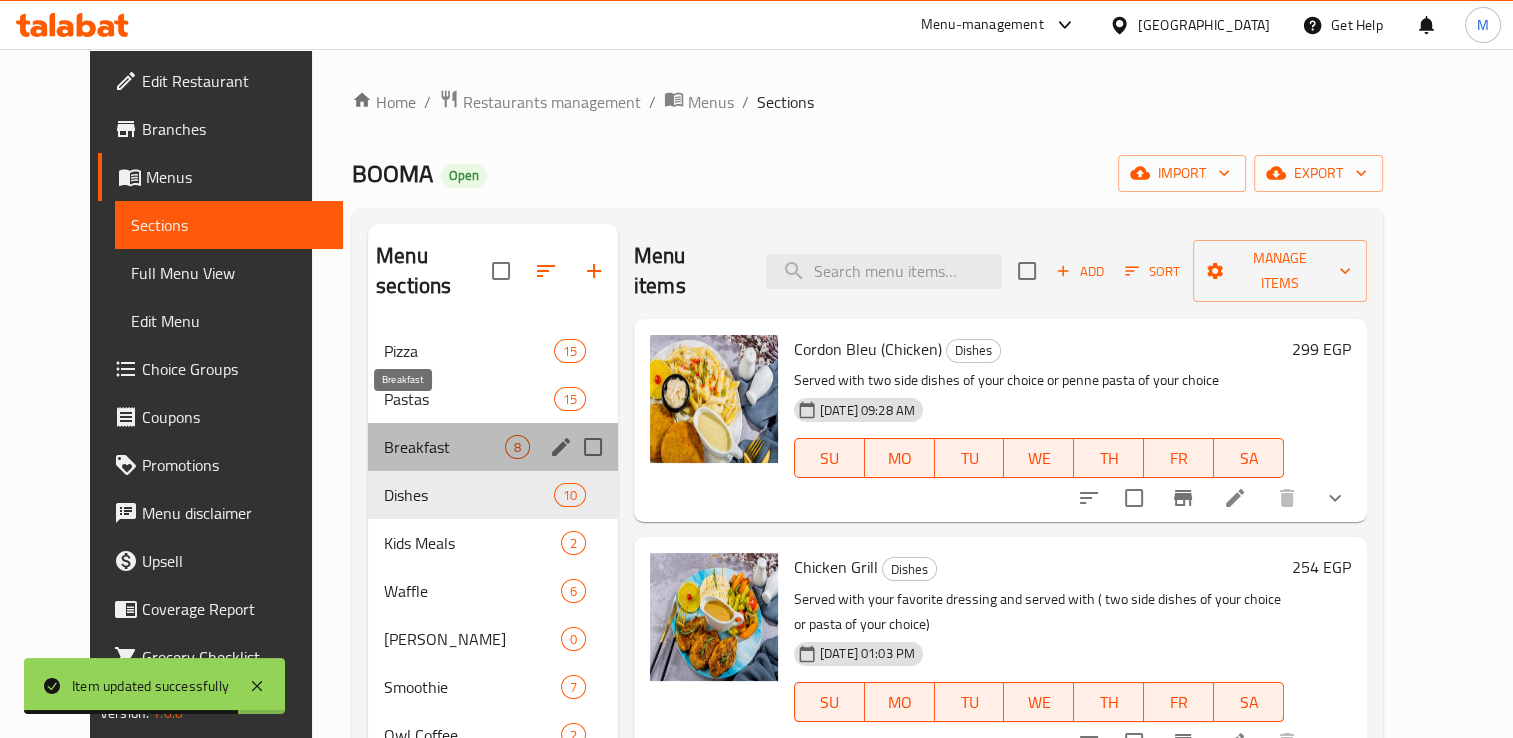 click on "Breakfast" at bounding box center [444, 447] 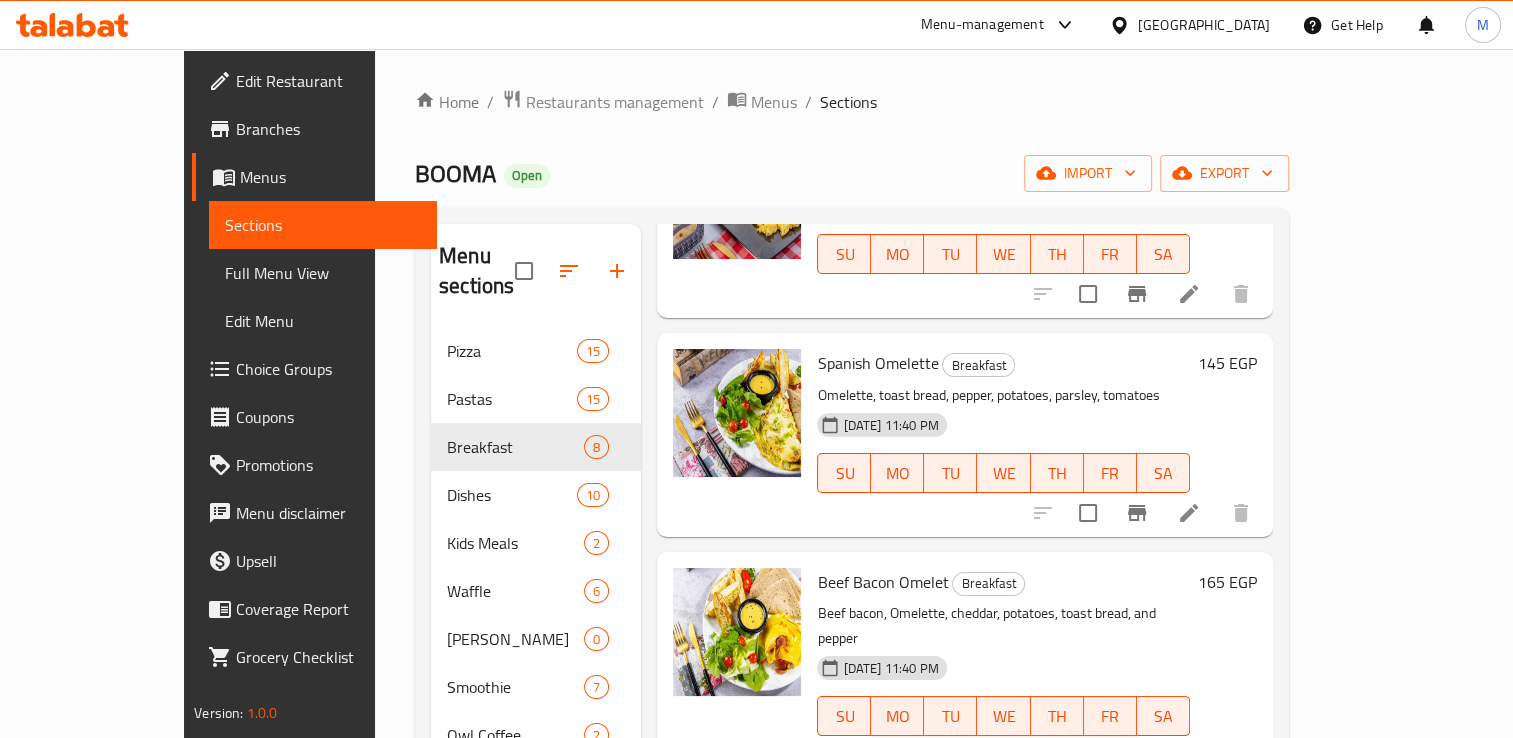 scroll, scrollTop: 372, scrollLeft: 0, axis: vertical 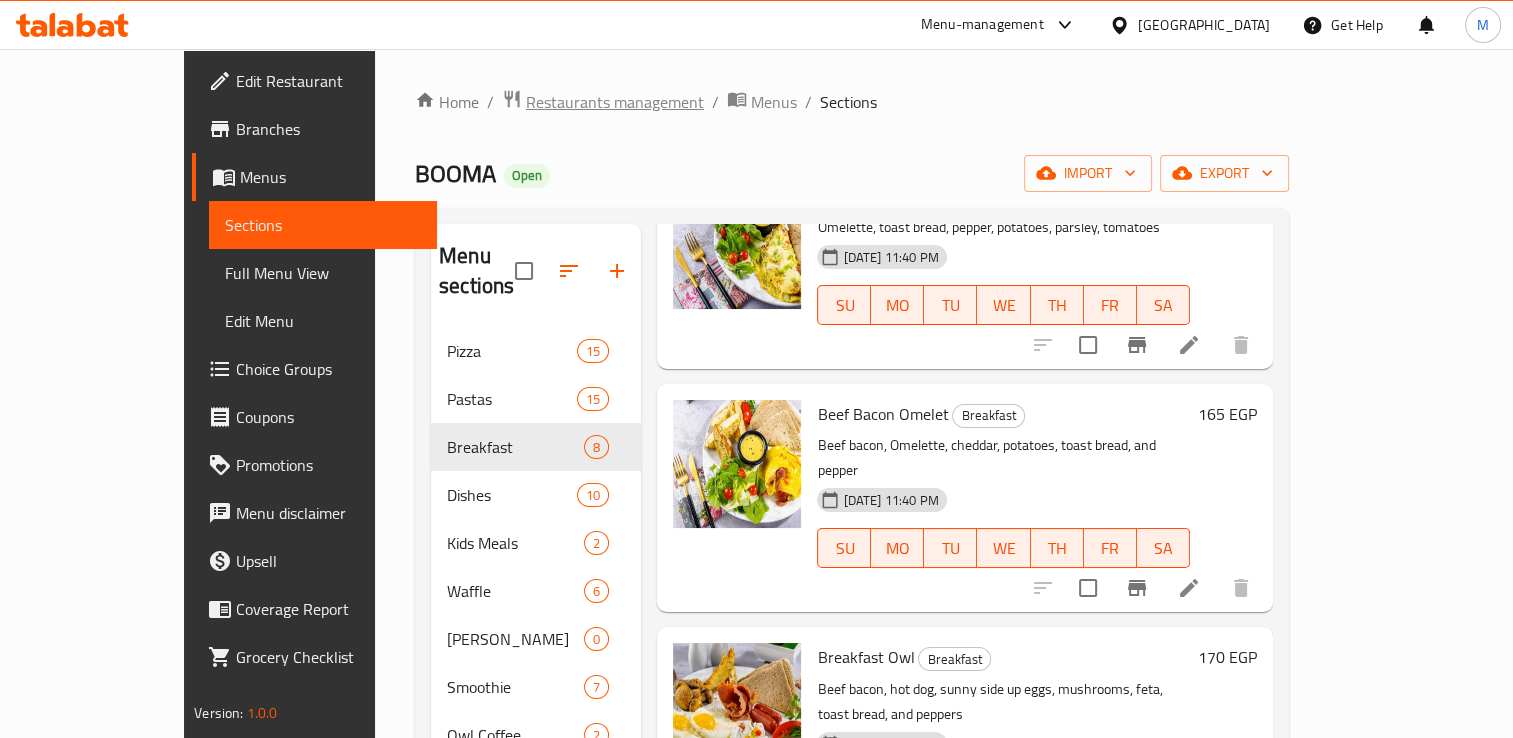 click on "Restaurants management" at bounding box center (615, 102) 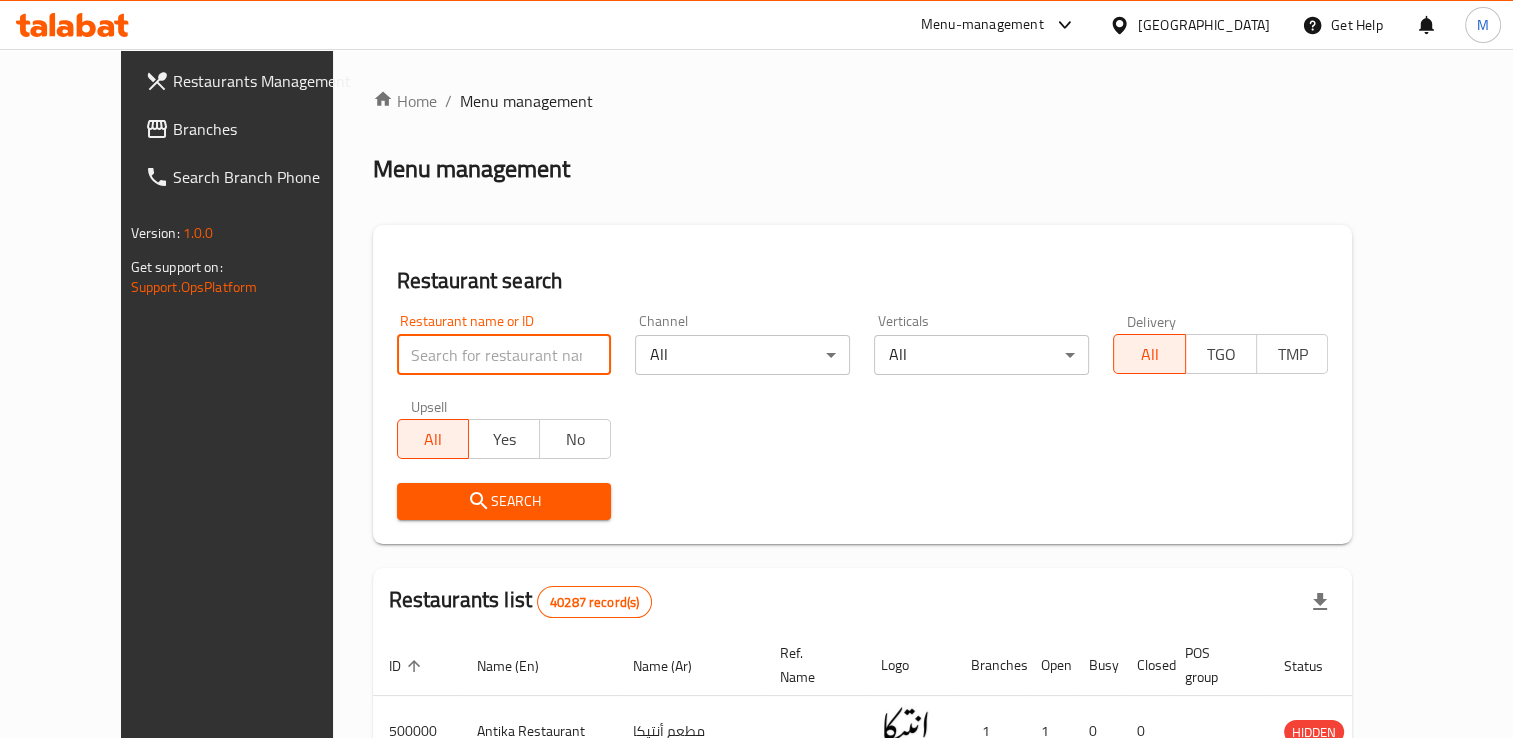 click at bounding box center [504, 355] 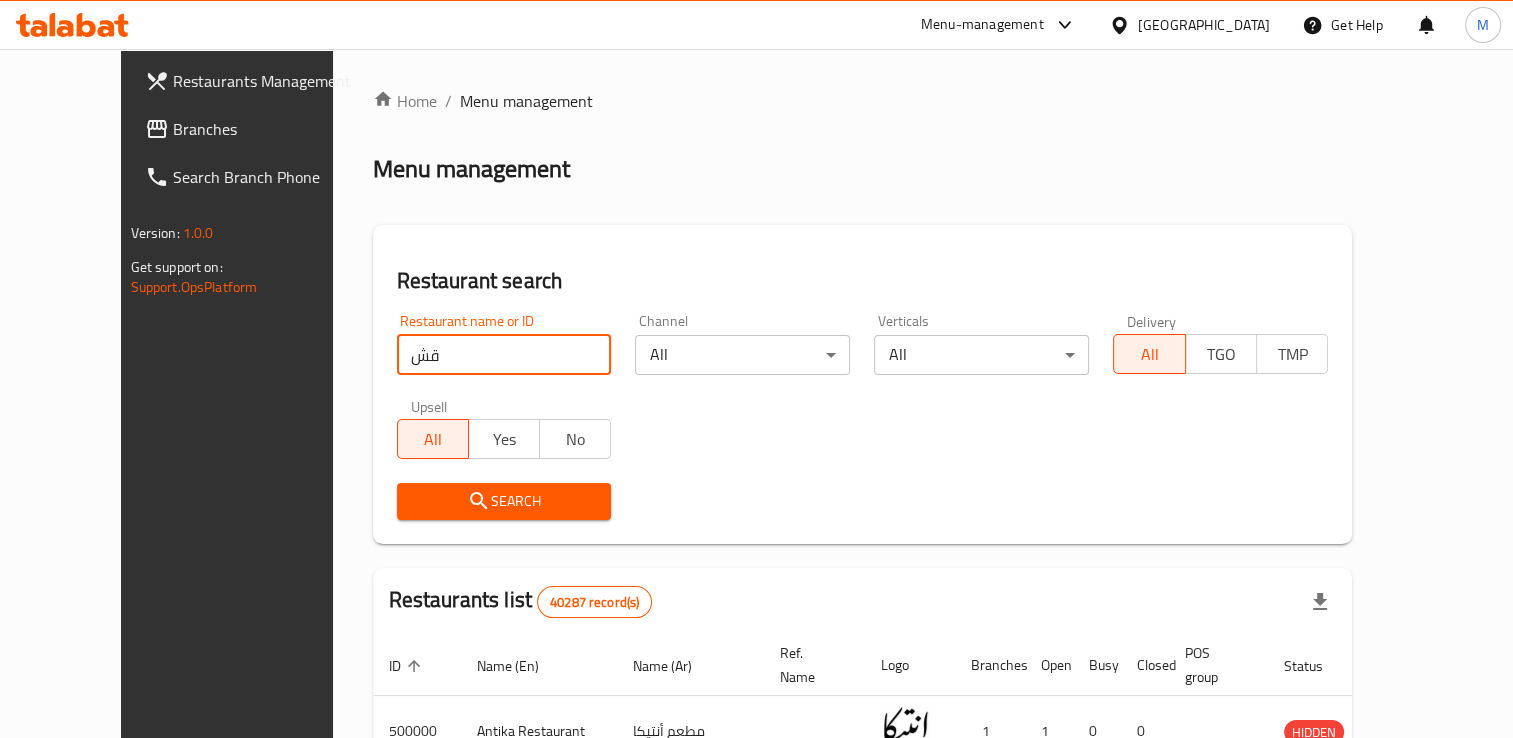 type on "ق" 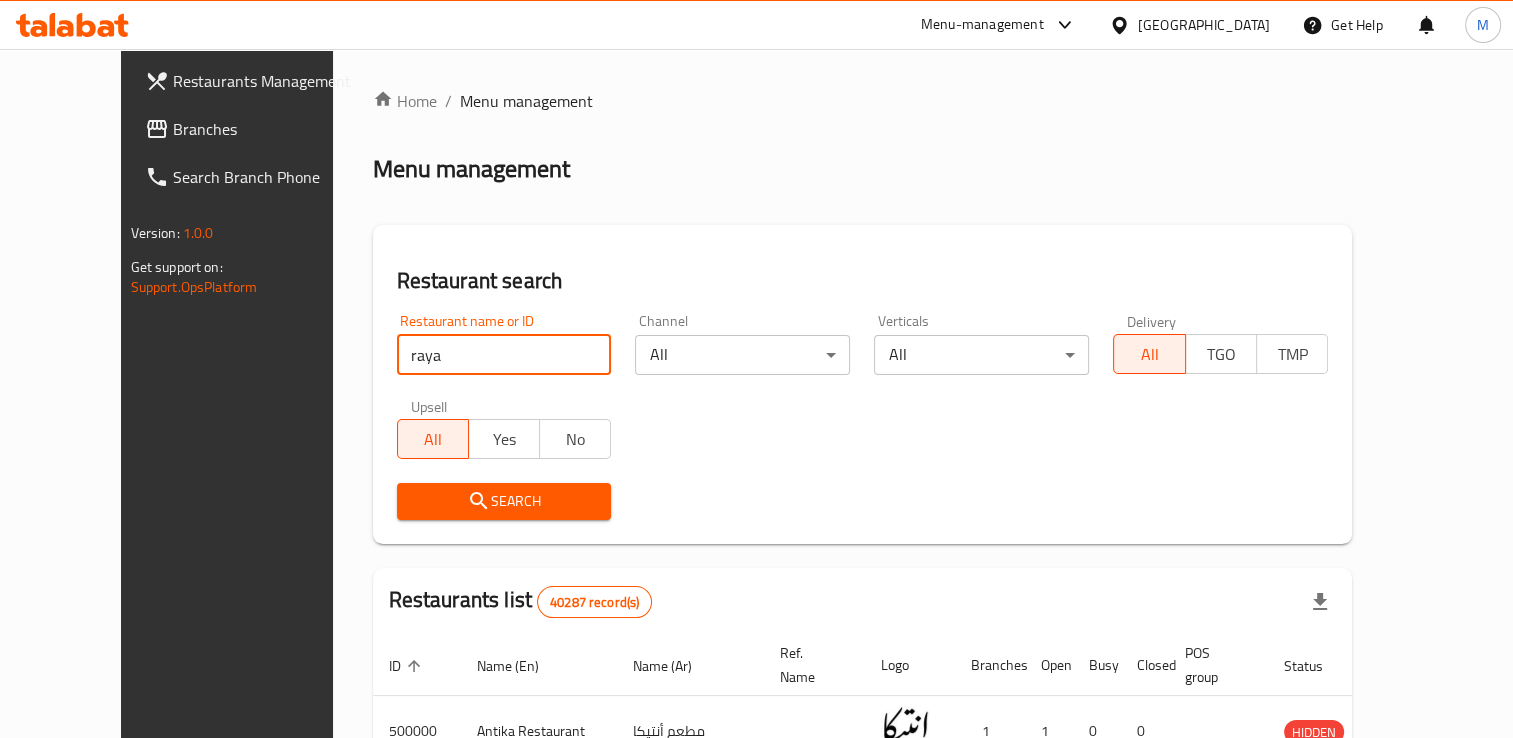 type on "rayan" 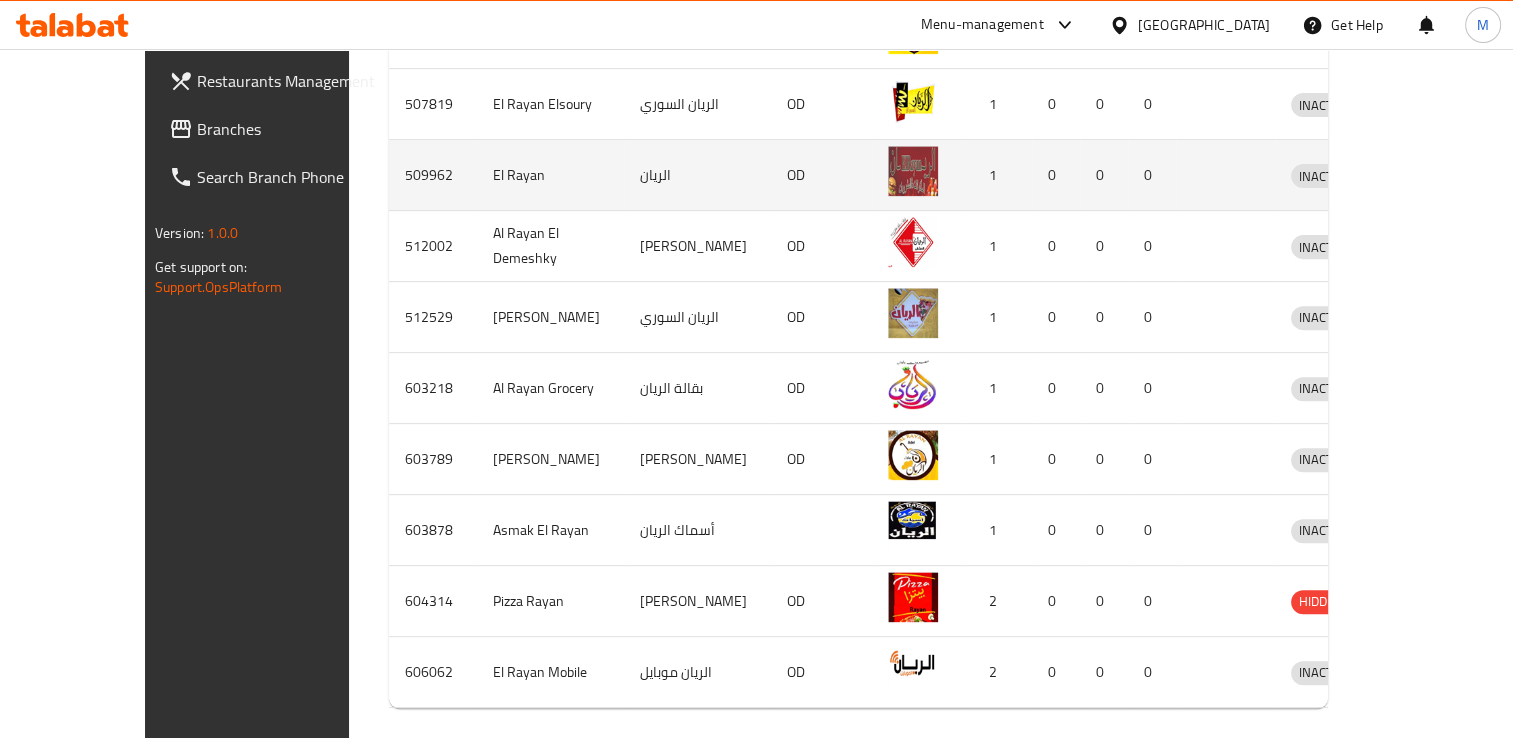 scroll, scrollTop: 745, scrollLeft: 0, axis: vertical 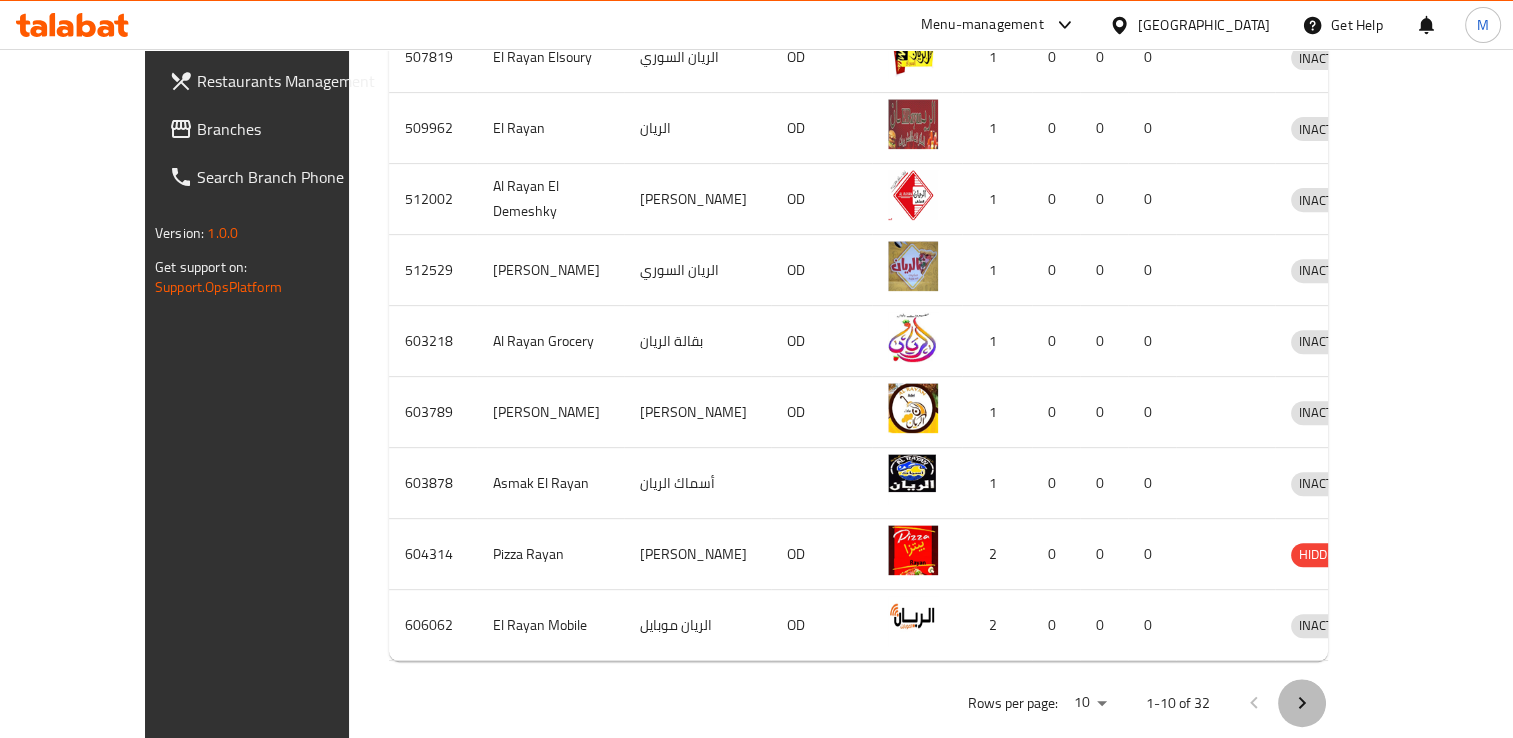 click 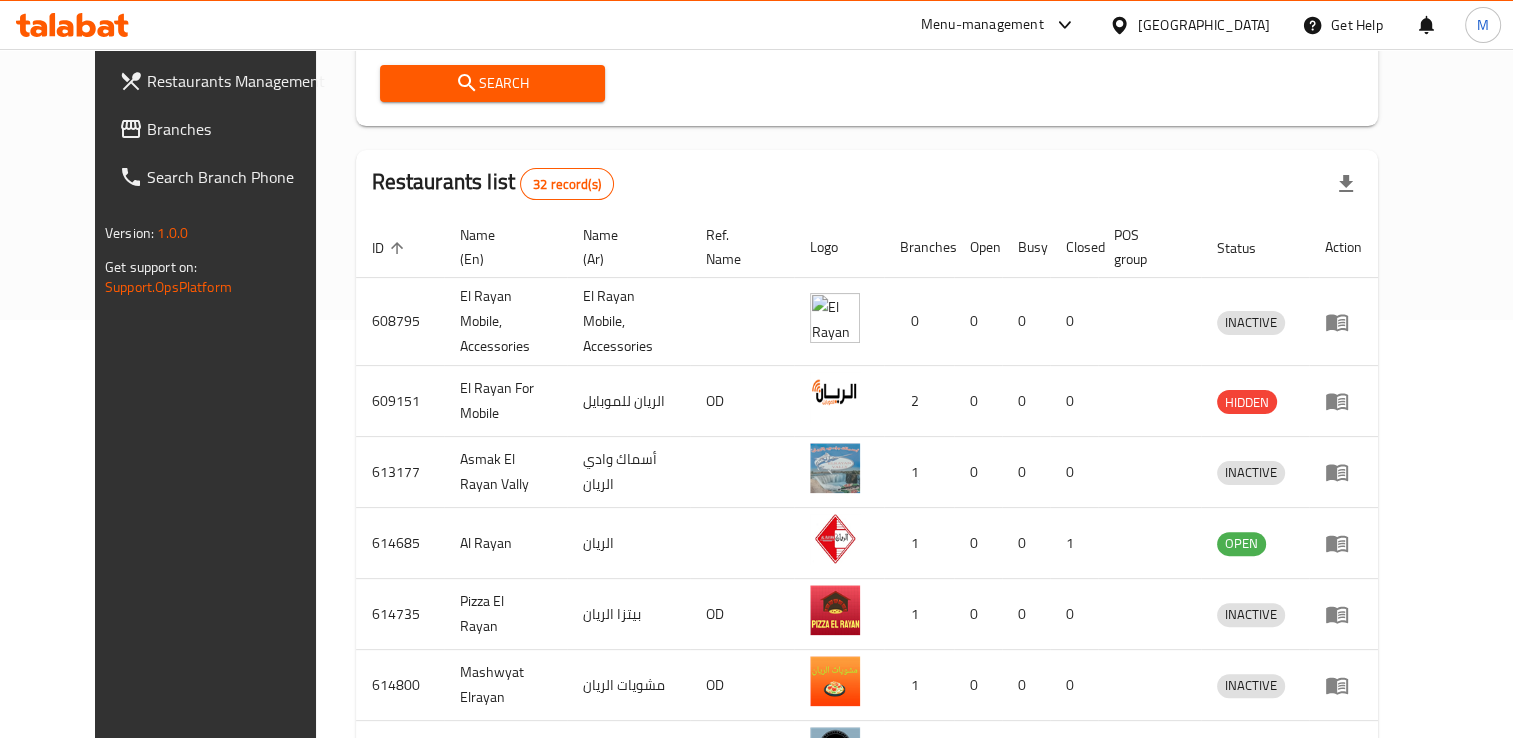 scroll, scrollTop: 768, scrollLeft: 0, axis: vertical 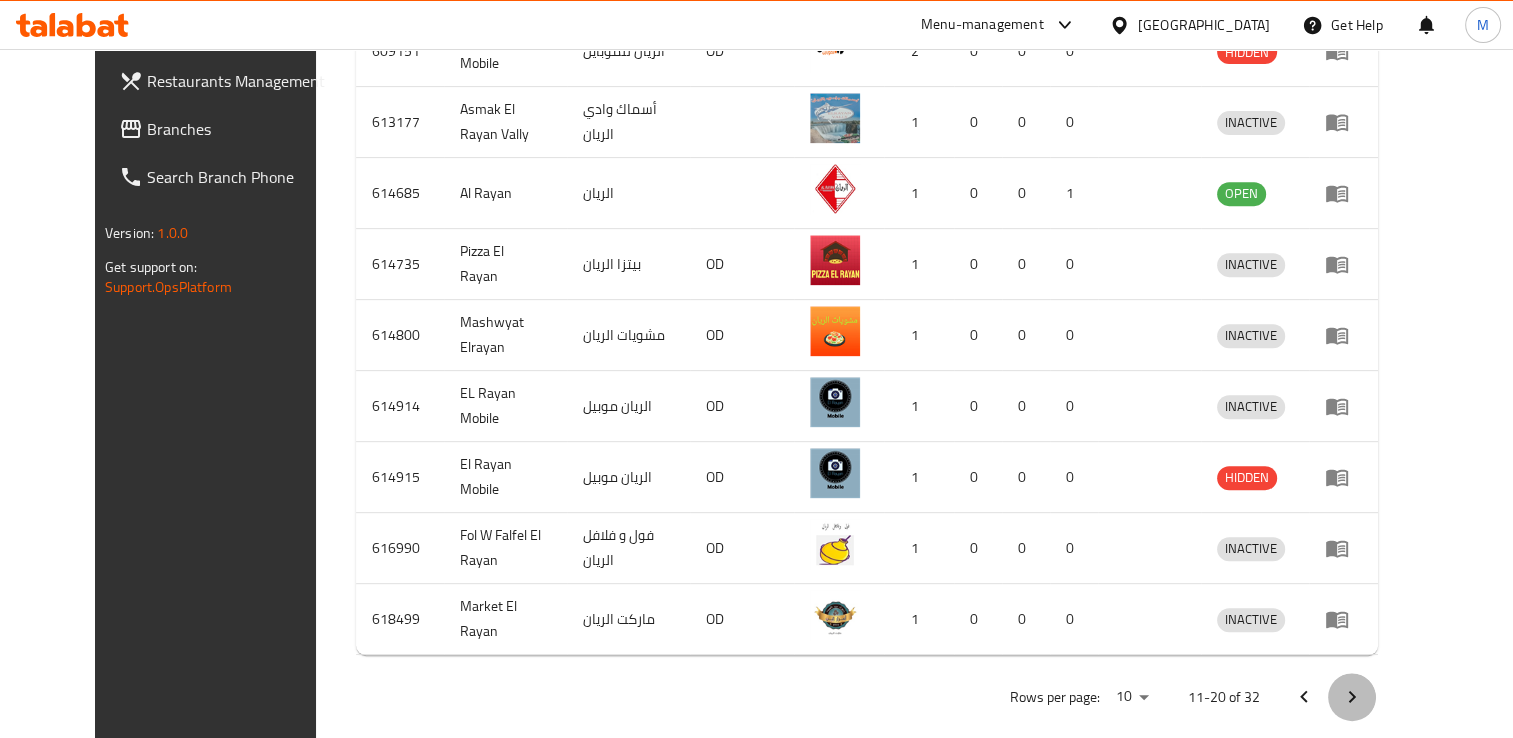 click 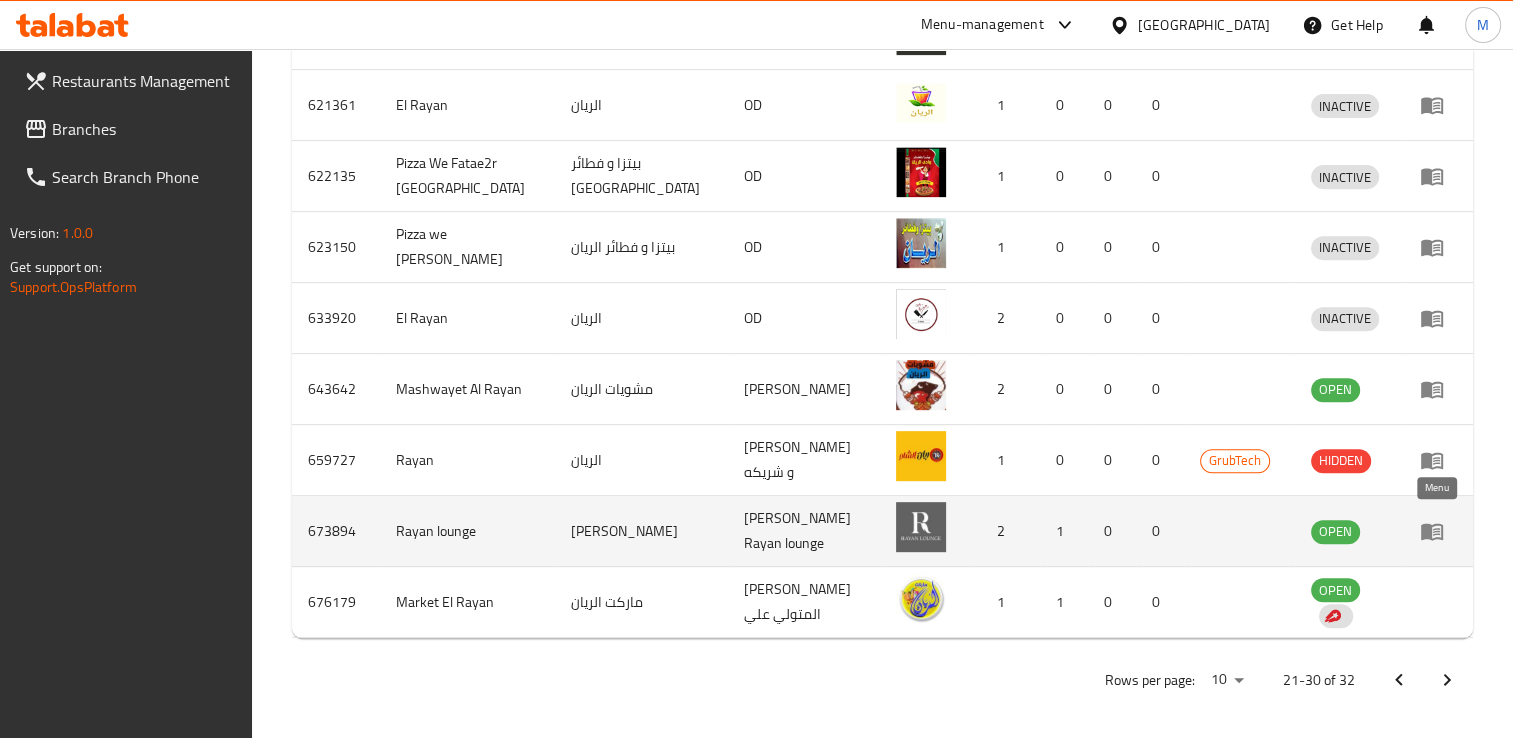 click 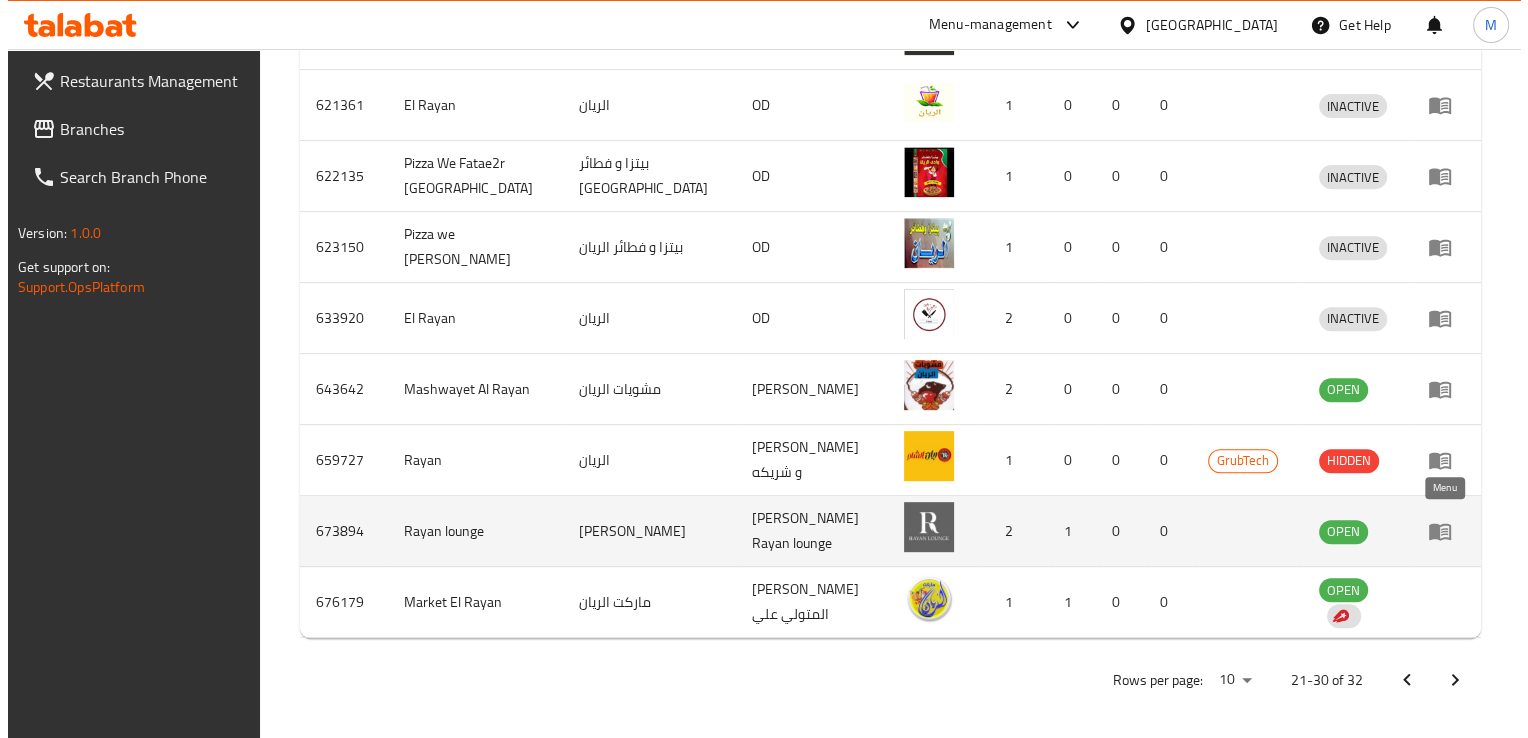 scroll, scrollTop: 0, scrollLeft: 0, axis: both 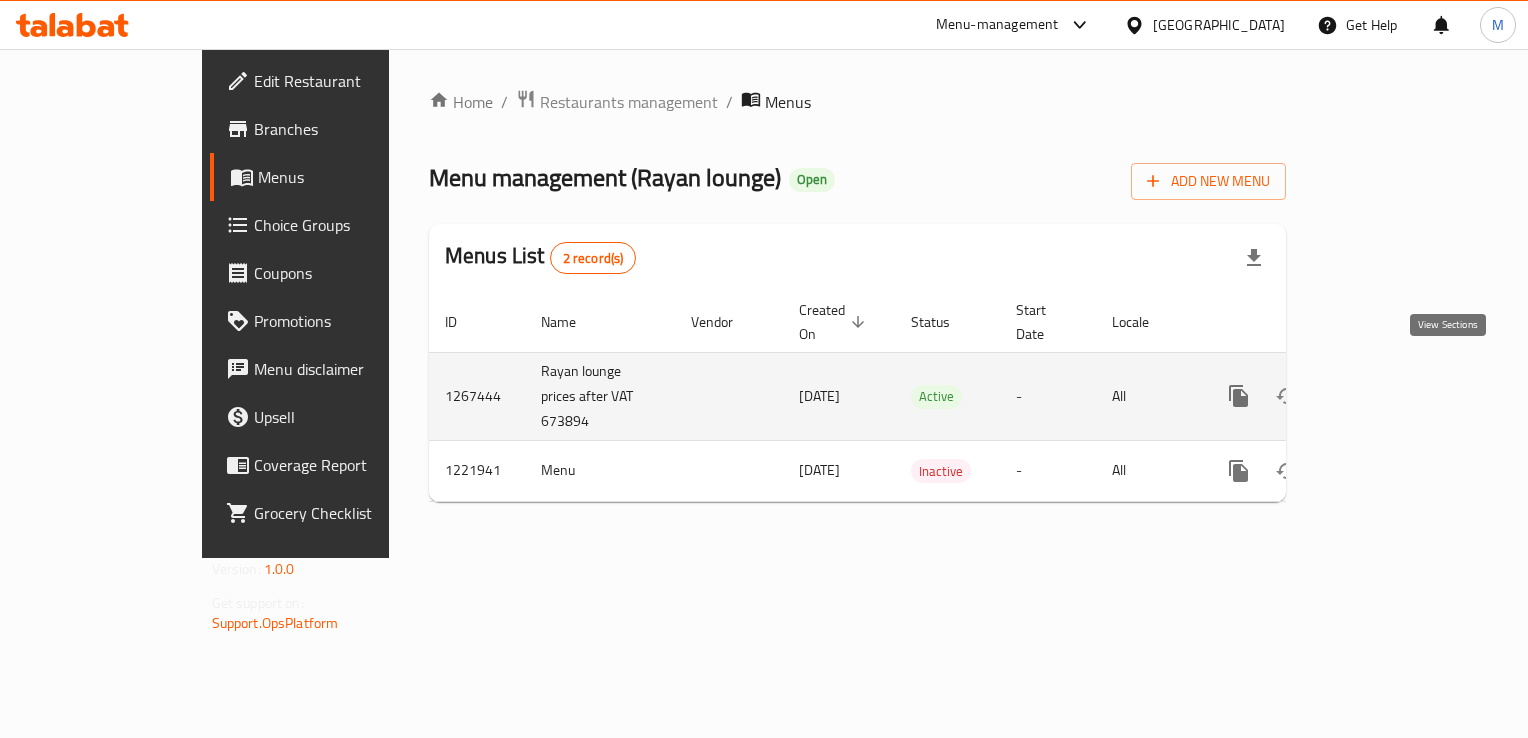 click 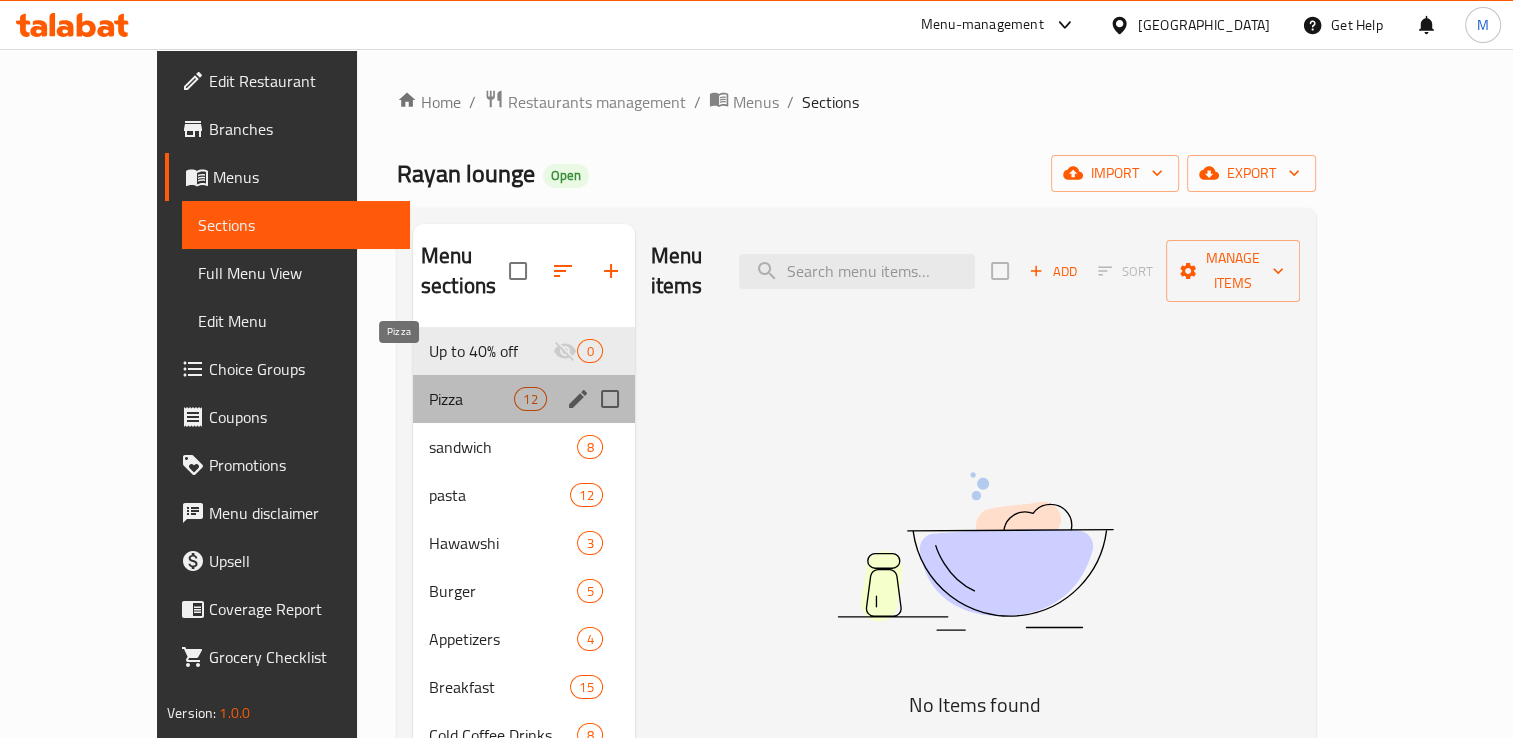click on "Pizza" at bounding box center [471, 399] 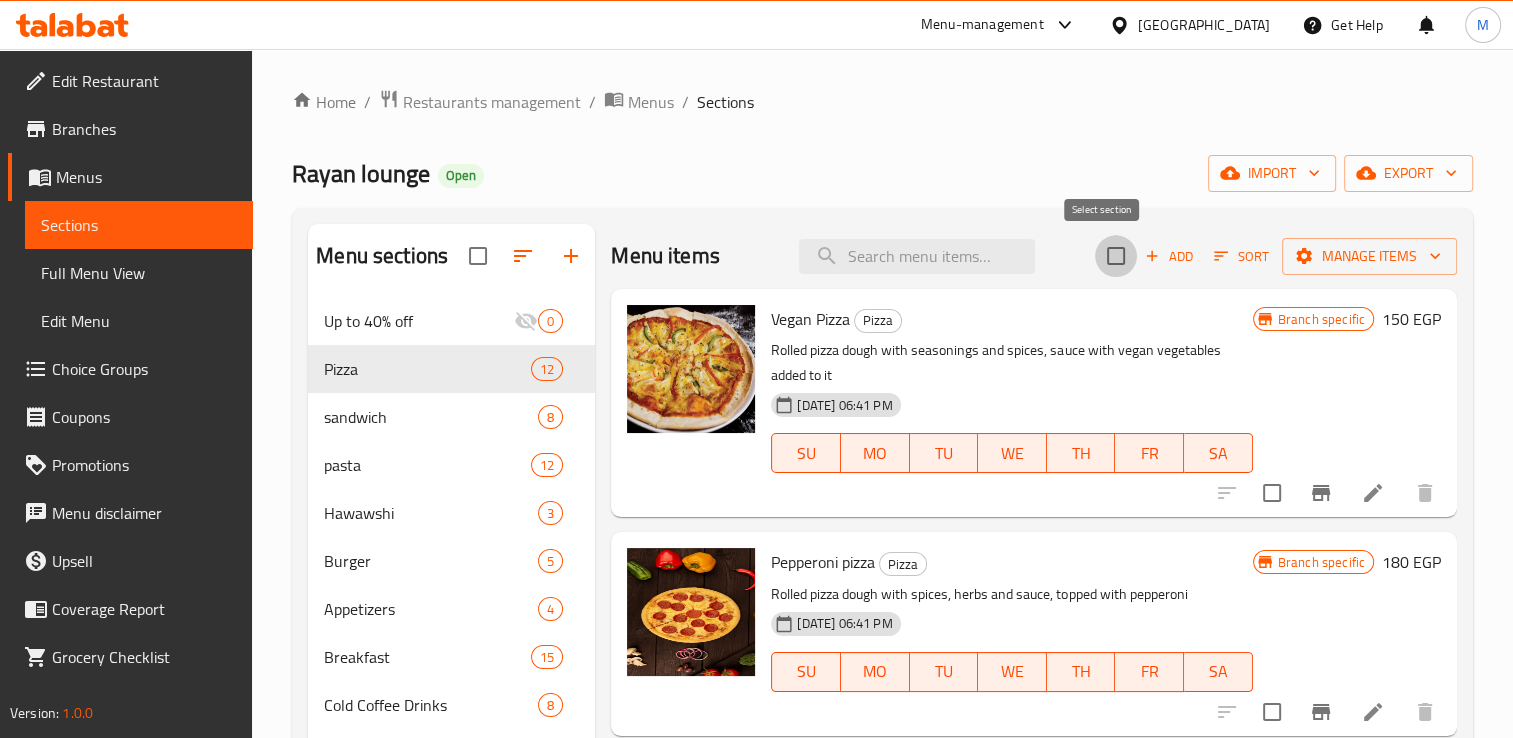 click at bounding box center [1116, 256] 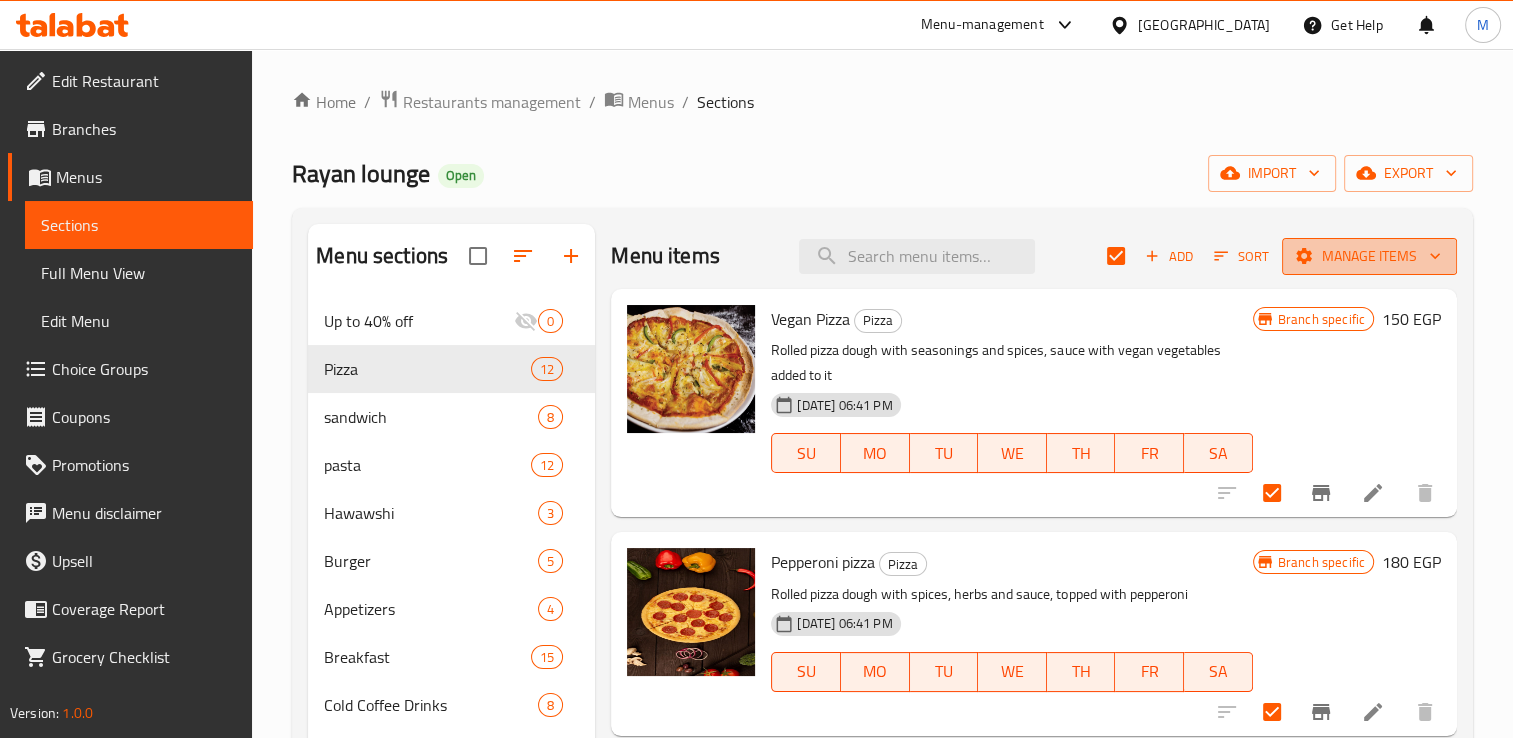 click on "Manage items" at bounding box center (1369, 256) 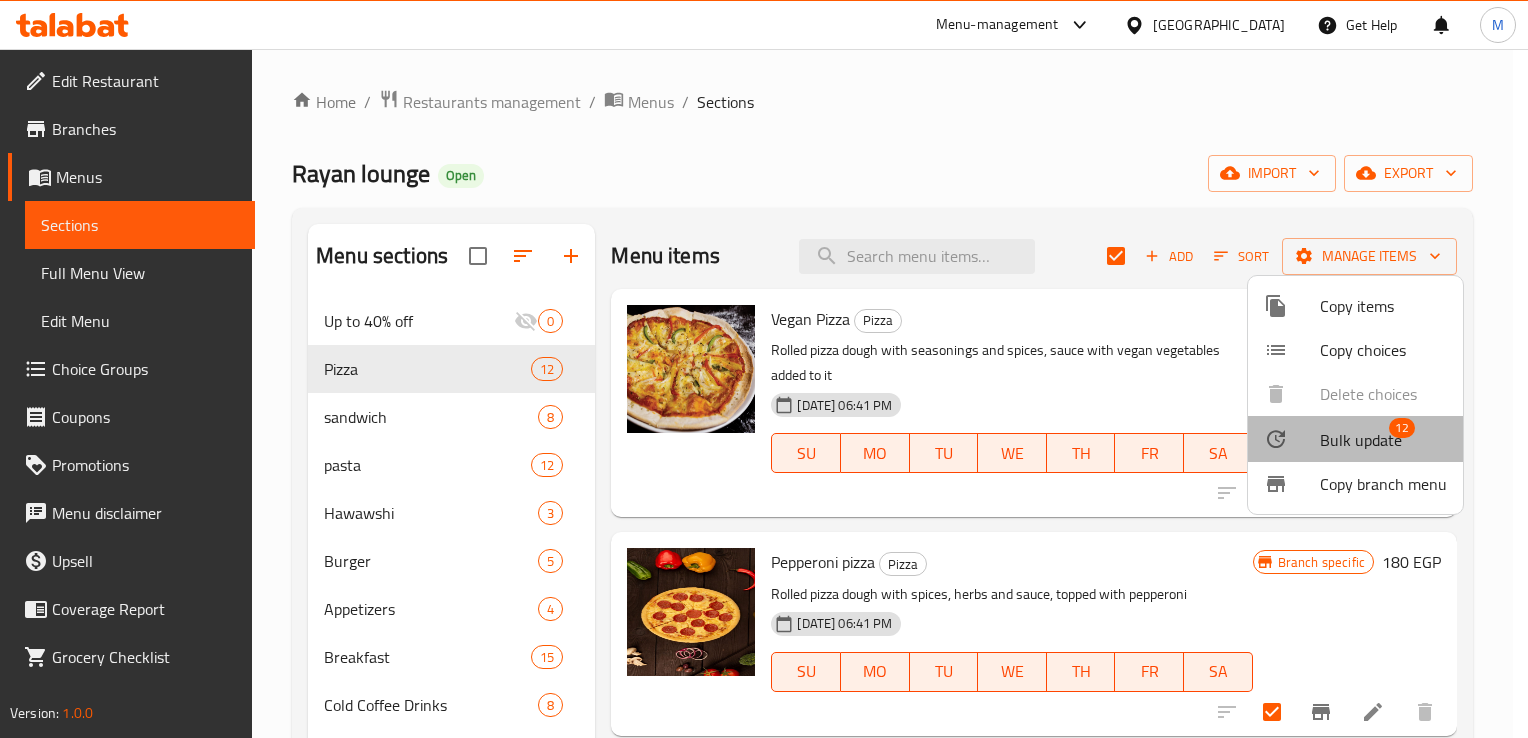 click on "Bulk update" at bounding box center (1361, 440) 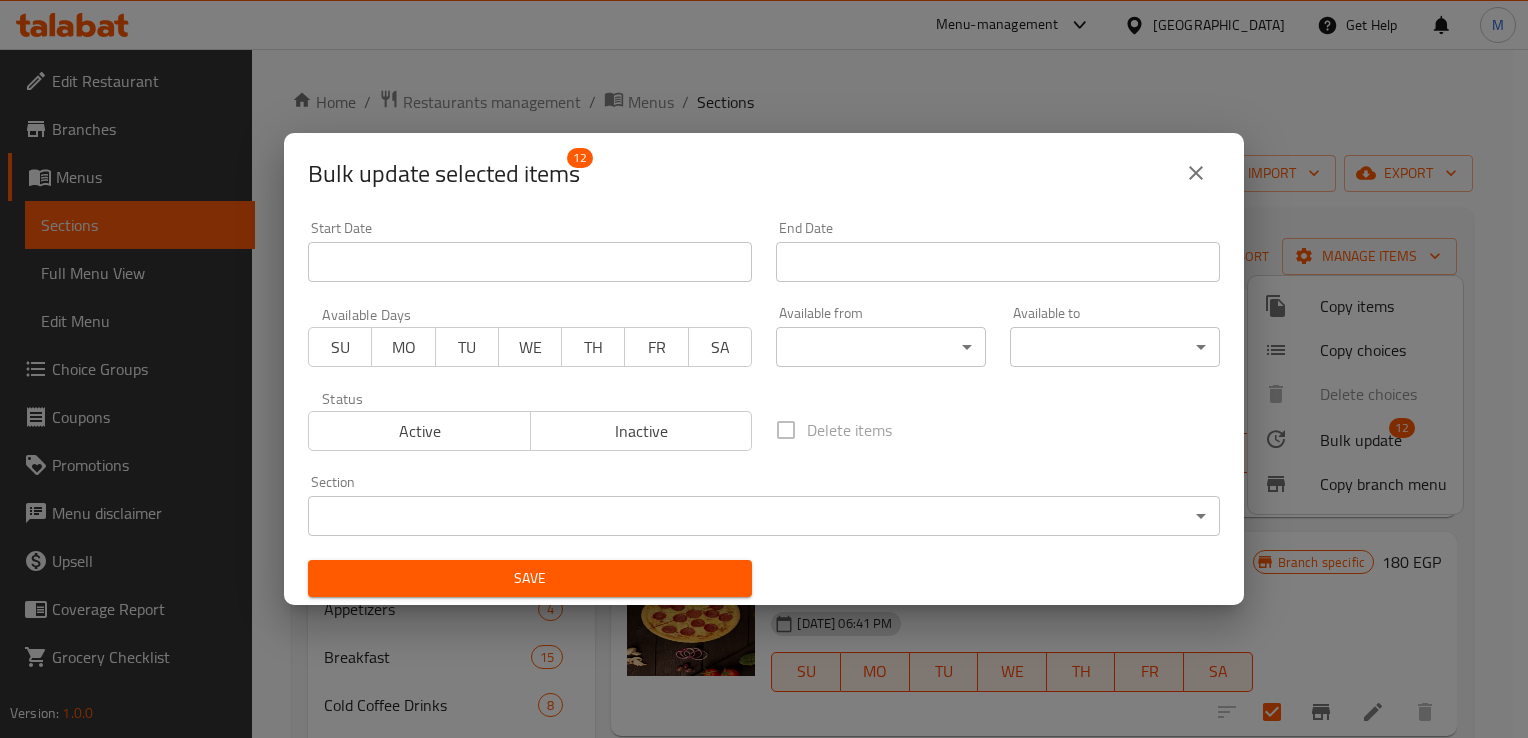 click on "​ Menu-management Egypt Get Help M   Edit Restaurant   Branches   Menus   Sections   Full Menu View   Edit Menu   Choice Groups   Coupons   Promotions   Menu disclaimer   Upsell   Coverage Report   Grocery Checklist  Version:    1.0.0  Get support on:    Support.OpsPlatform Home / Restaurants management / Menus / Sections Rayan lounge Open import export Menu sections Up to 40% off 0 Pizza 12 sandwich 8 pasta 12 Hawawshi 3 Burger 5 Appetizers 4 Breakfast 15 Cold Coffee Drinks 8 Milkshake 11 Juices or Smoothies 18 Soup 6 Main Meals 5 Salad 8 Desserts 14 Waffle 6 Soda 8 Kids meals 5 hot drinks 40 Extra Restaurant 24 Extra Bar 2 extra 4 Menu items Add Sort Manage items Vegan Pizza   Pizza Rolled pizza dough with seasonings and spices, sauce with vegan vegetables added to it 02-12-2024 06:41 PM SU MO TU WE TH FR SA Branch specific 150   EGP Pepperoni pizza   Pizza Rolled pizza dough with spices, herbs and sauce, topped with pepperoni 02-12-2024 06:41 PM SU MO TU WE TH FR SA Branch specific 180   EGP   Pizza SU" at bounding box center (764, 393) 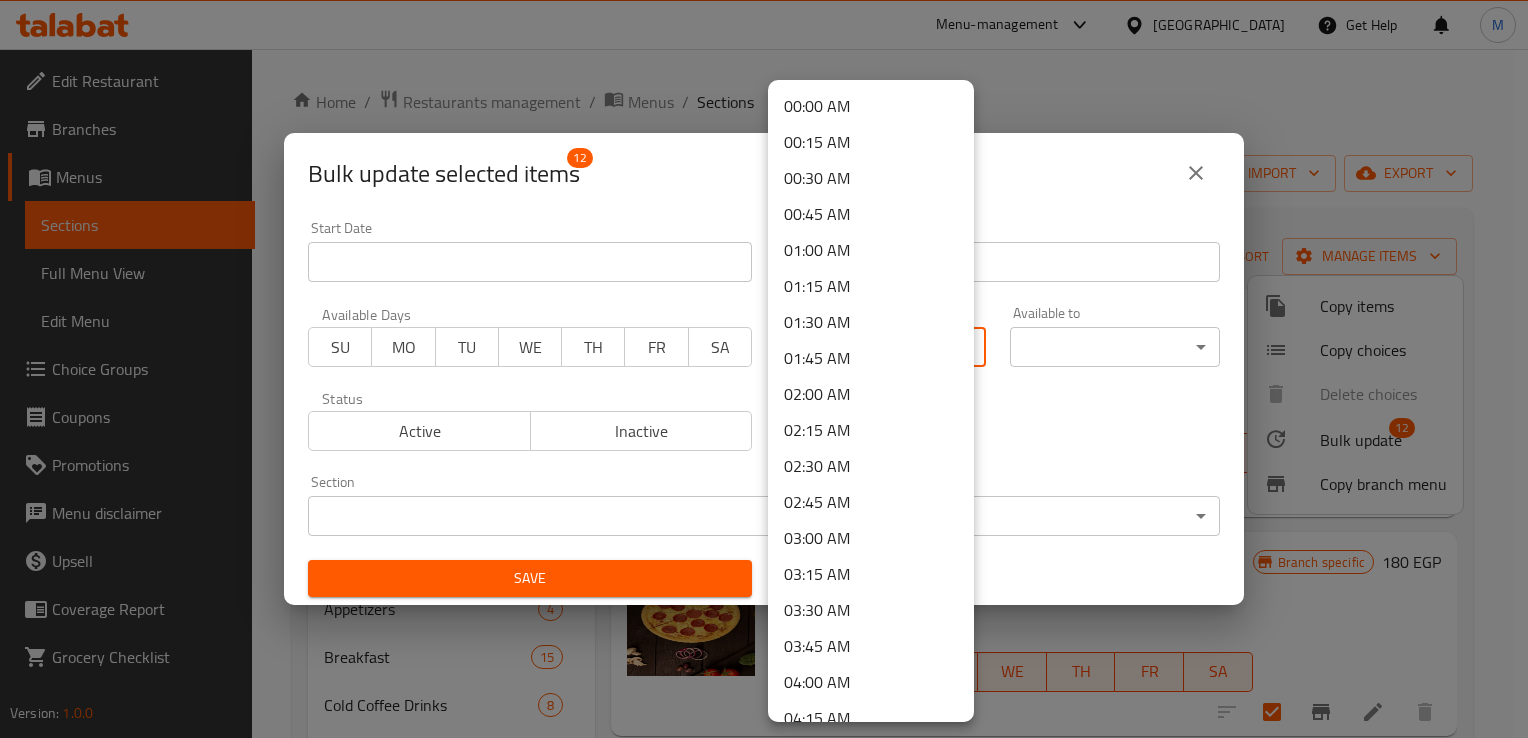 type 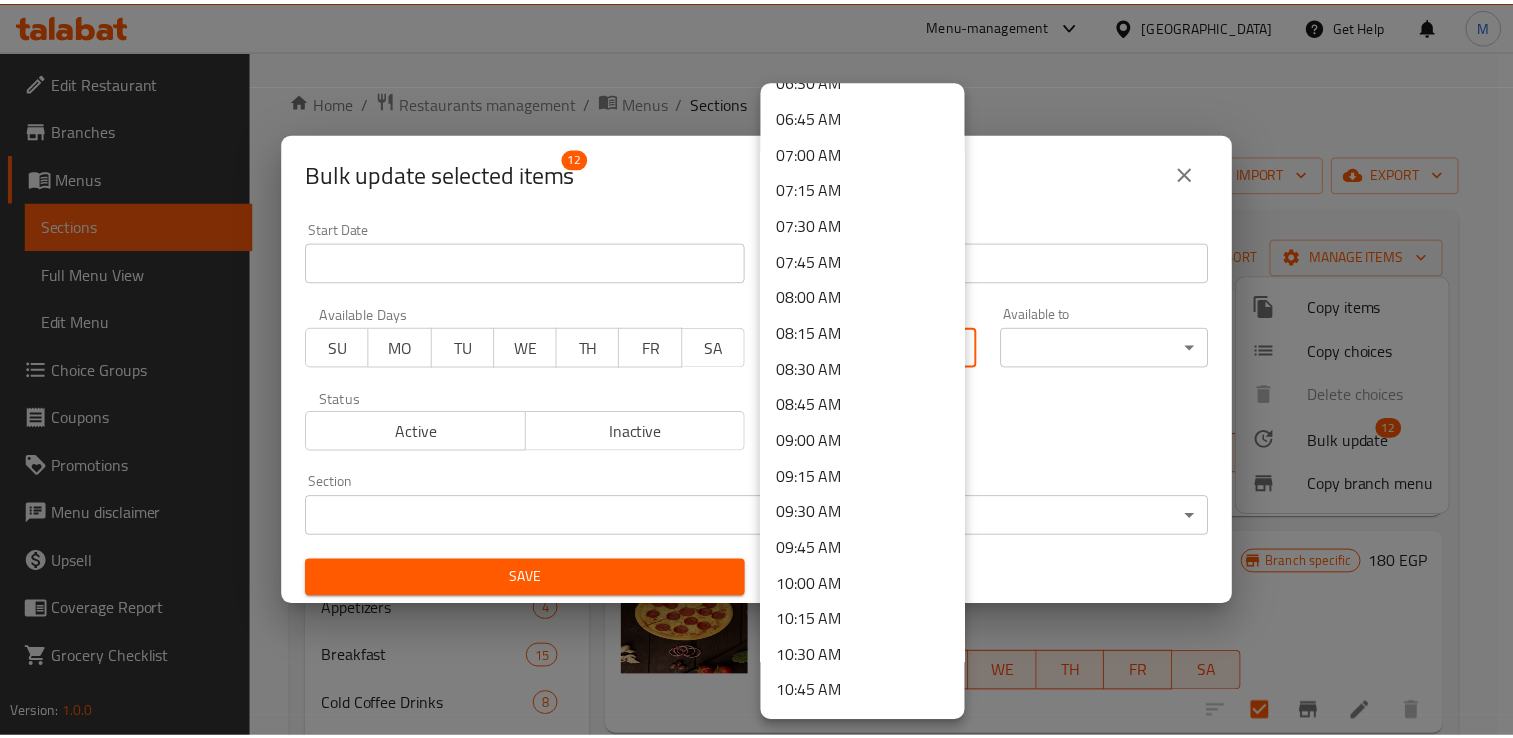 scroll, scrollTop: 976, scrollLeft: 0, axis: vertical 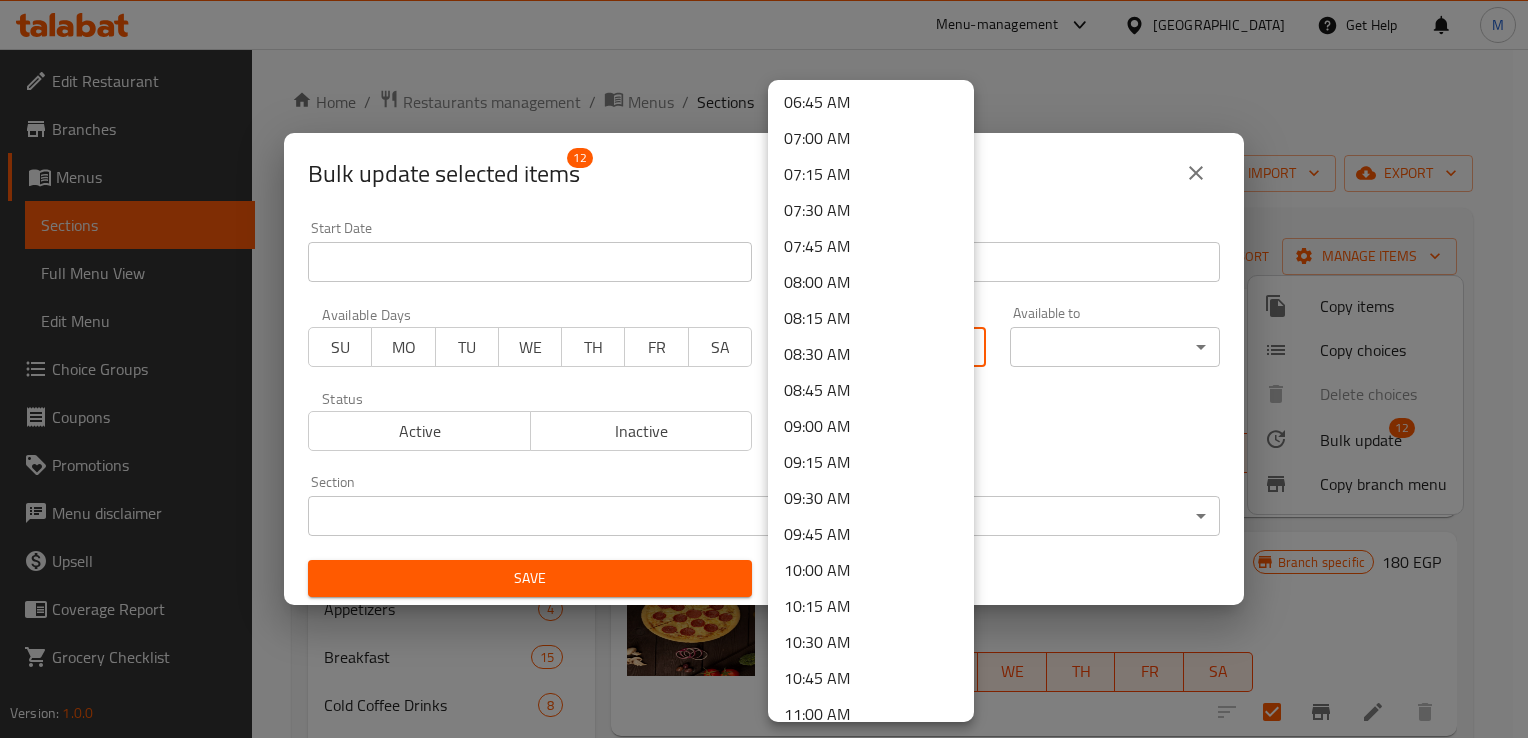 click on "10:00 AM" at bounding box center [871, 570] 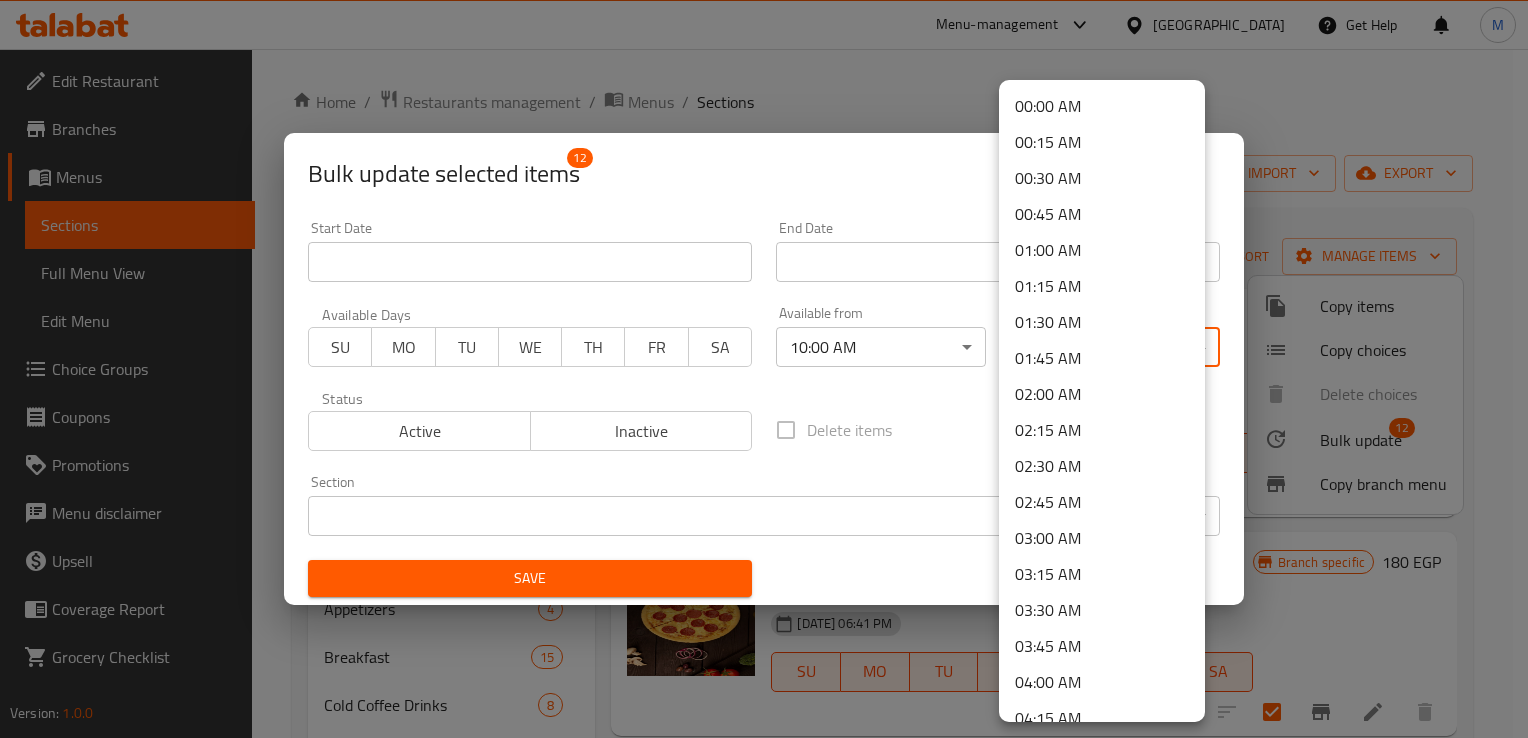 click on "​ Menu-management Egypt Get Help M   Edit Restaurant   Branches   Menus   Sections   Full Menu View   Edit Menu   Choice Groups   Coupons   Promotions   Menu disclaimer   Upsell   Coverage Report   Grocery Checklist  Version:    1.0.0  Get support on:    Support.OpsPlatform Home / Restaurants management / Menus / Sections Rayan lounge Open import export Menu sections Up to 40% off 0 Pizza 12 sandwich 8 pasta 12 Hawawshi 3 Burger 5 Appetizers 4 Breakfast 15 Cold Coffee Drinks 8 Milkshake 11 Juices or Smoothies 18 Soup 6 Main Meals 5 Salad 8 Desserts 14 Waffle 6 Soda 8 Kids meals 5 hot drinks 40 Extra Restaurant 24 Extra Bar 2 extra 4 Menu items Add Sort Manage items Vegan Pizza   Pizza Rolled pizza dough with seasonings and spices, sauce with vegan vegetables added to it 02-12-2024 06:41 PM SU MO TU WE TH FR SA Branch specific 150   EGP Pepperoni pizza   Pizza Rolled pizza dough with spices, herbs and sauce, topped with pepperoni 02-12-2024 06:41 PM SU MO TU WE TH FR SA Branch specific 180   EGP   Pizza SU" at bounding box center (764, 393) 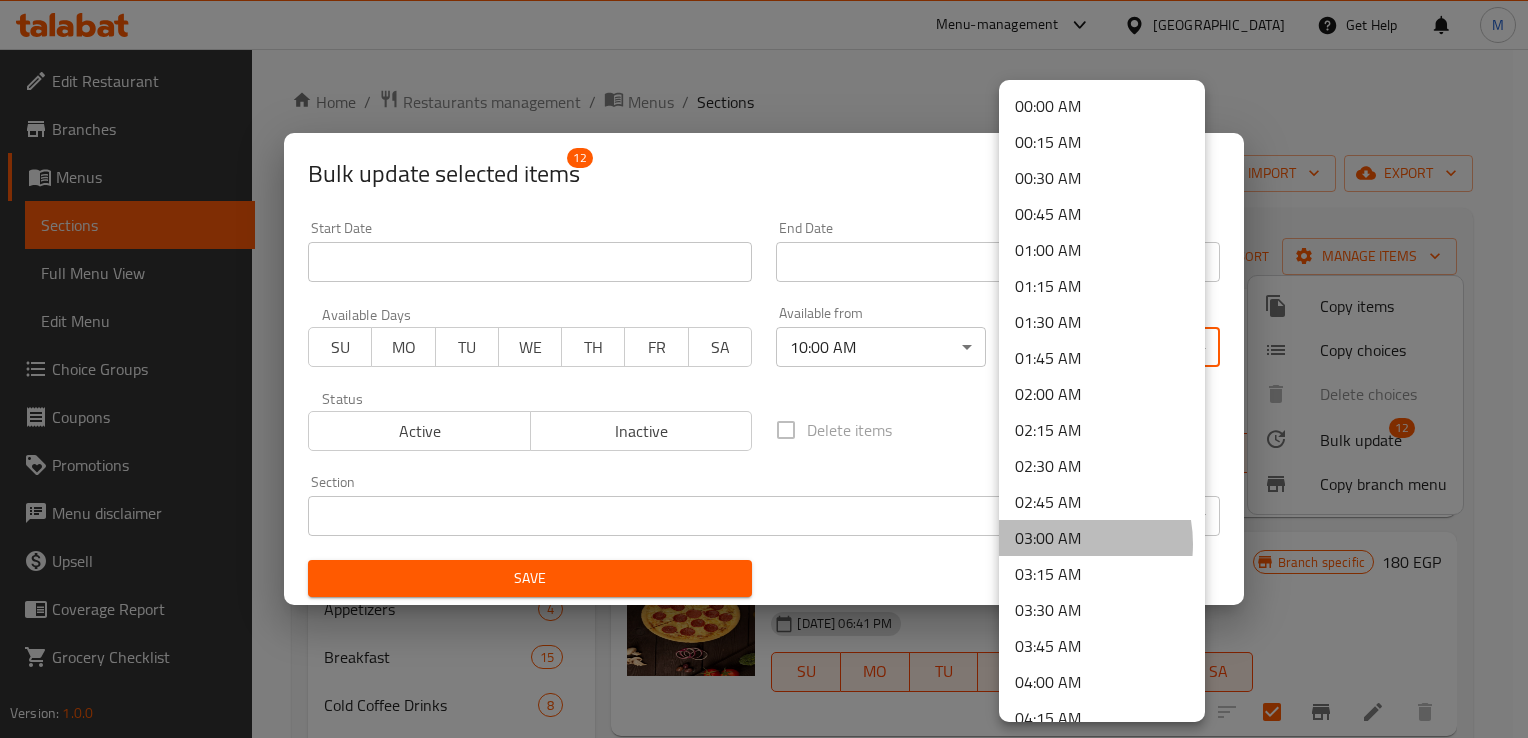 click on "03:00 AM" at bounding box center (1102, 538) 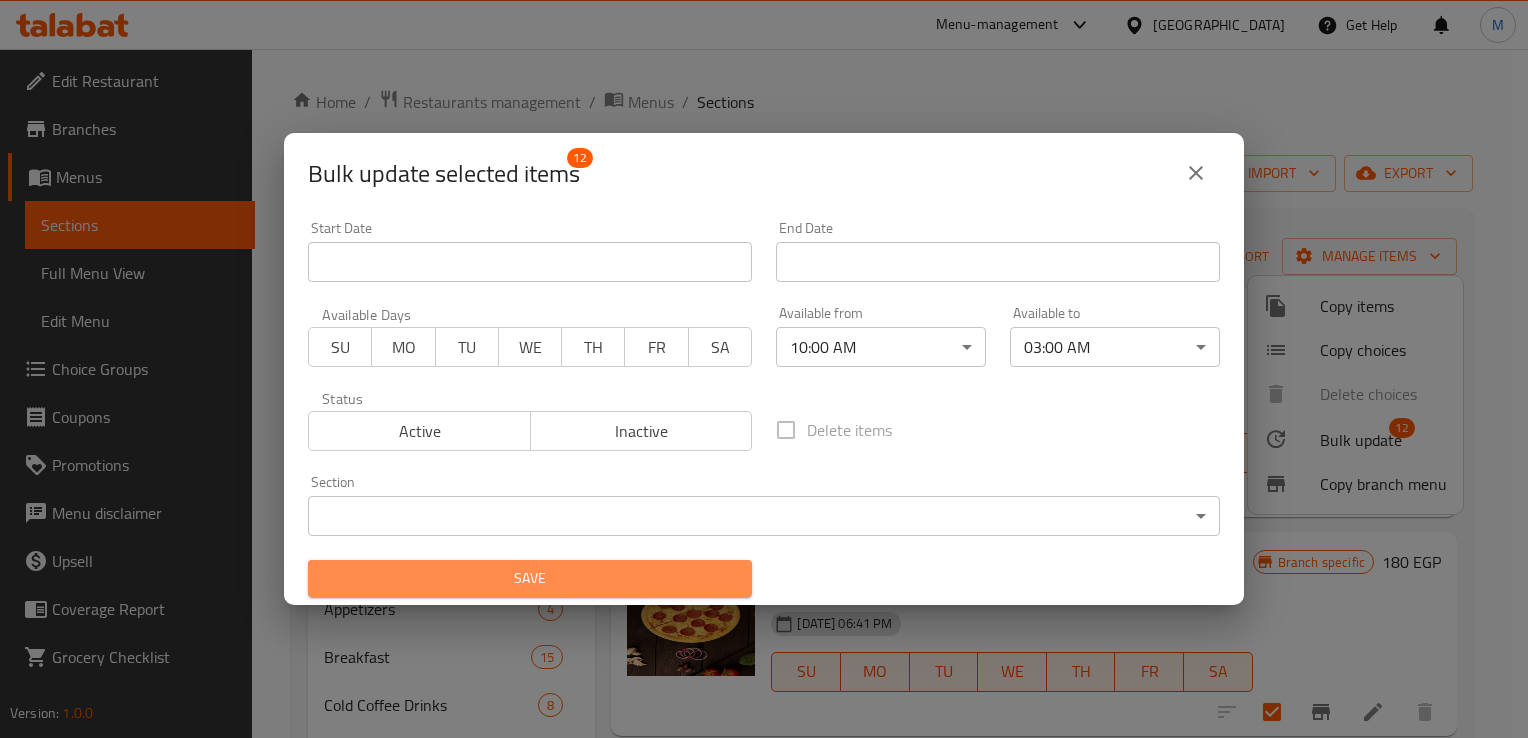 click on "Save" at bounding box center [530, 578] 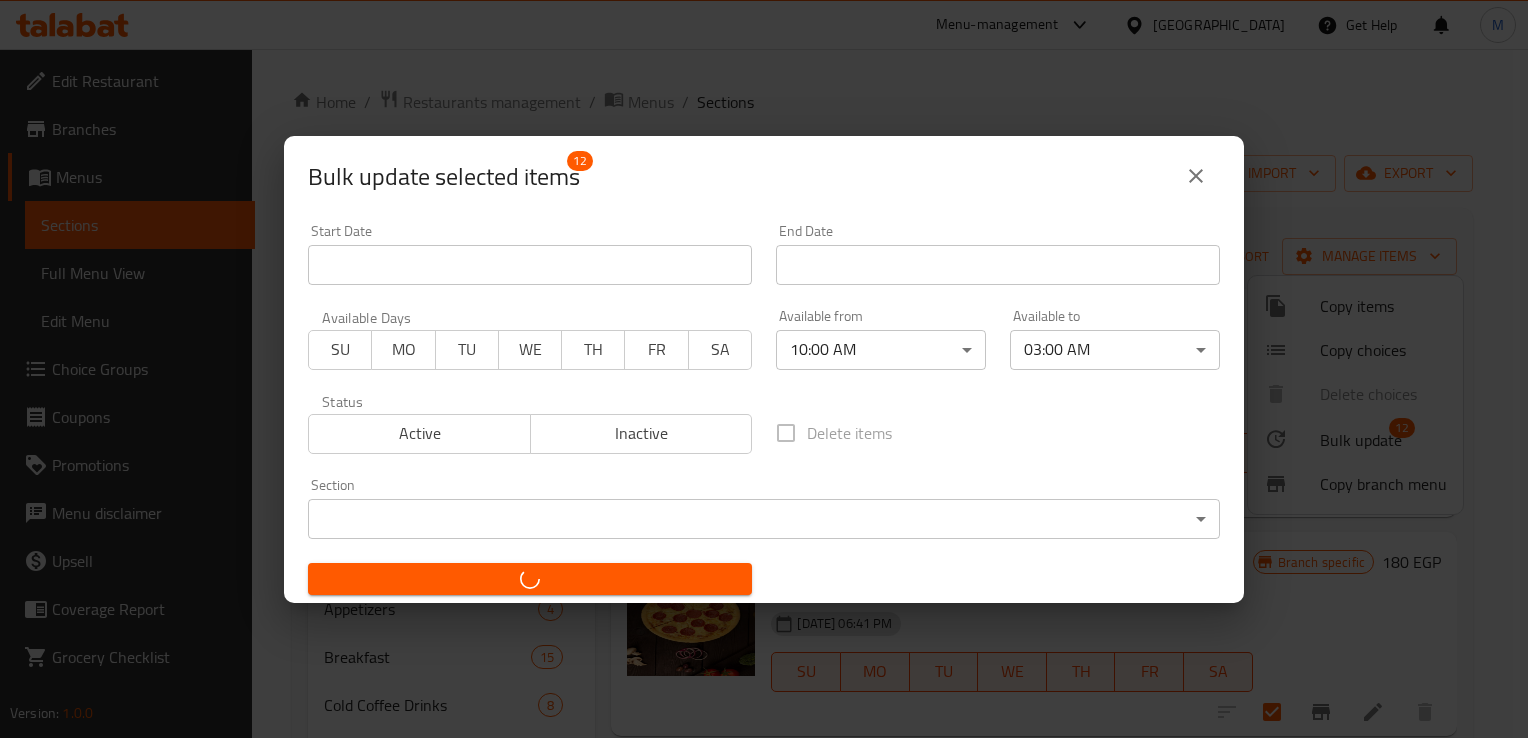 checkbox on "false" 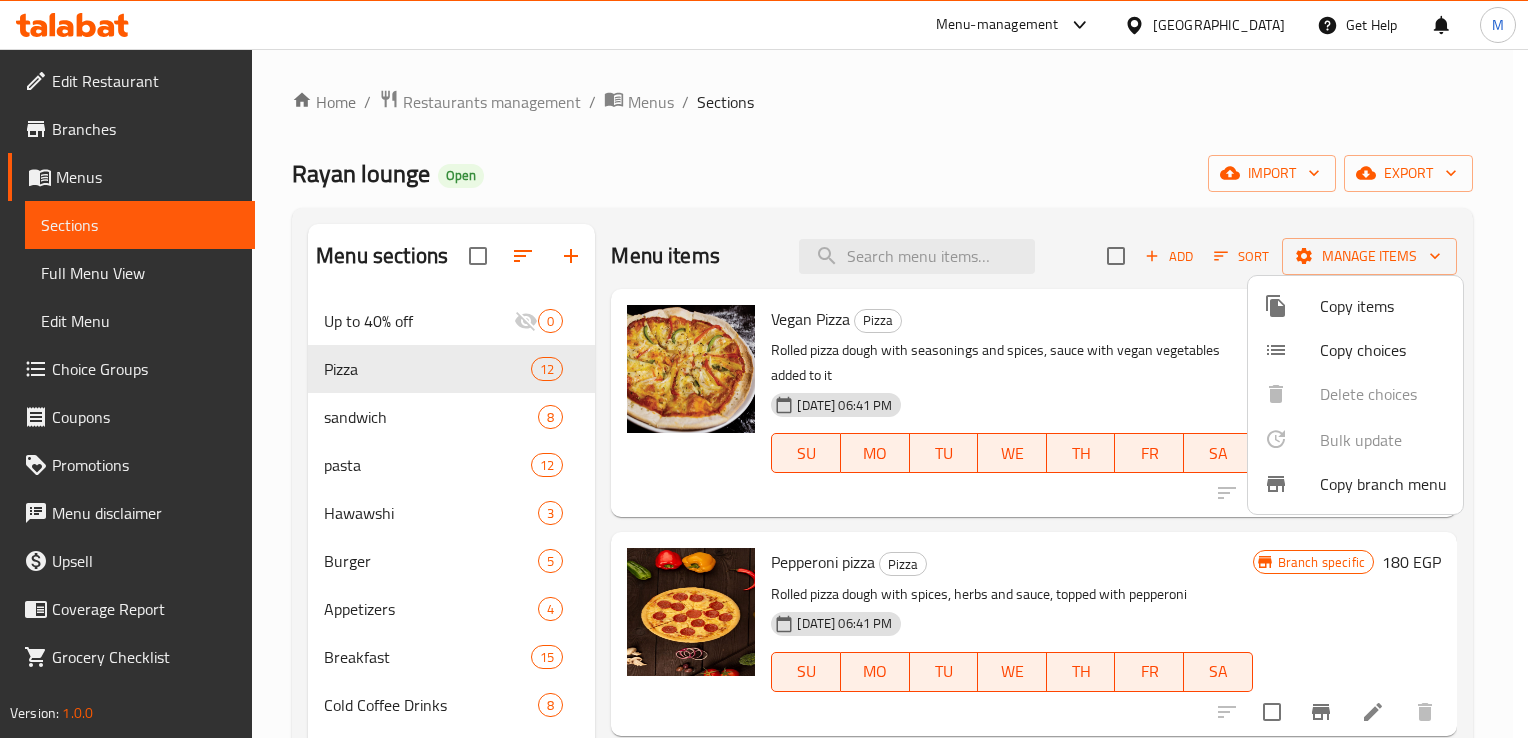 click at bounding box center [764, 369] 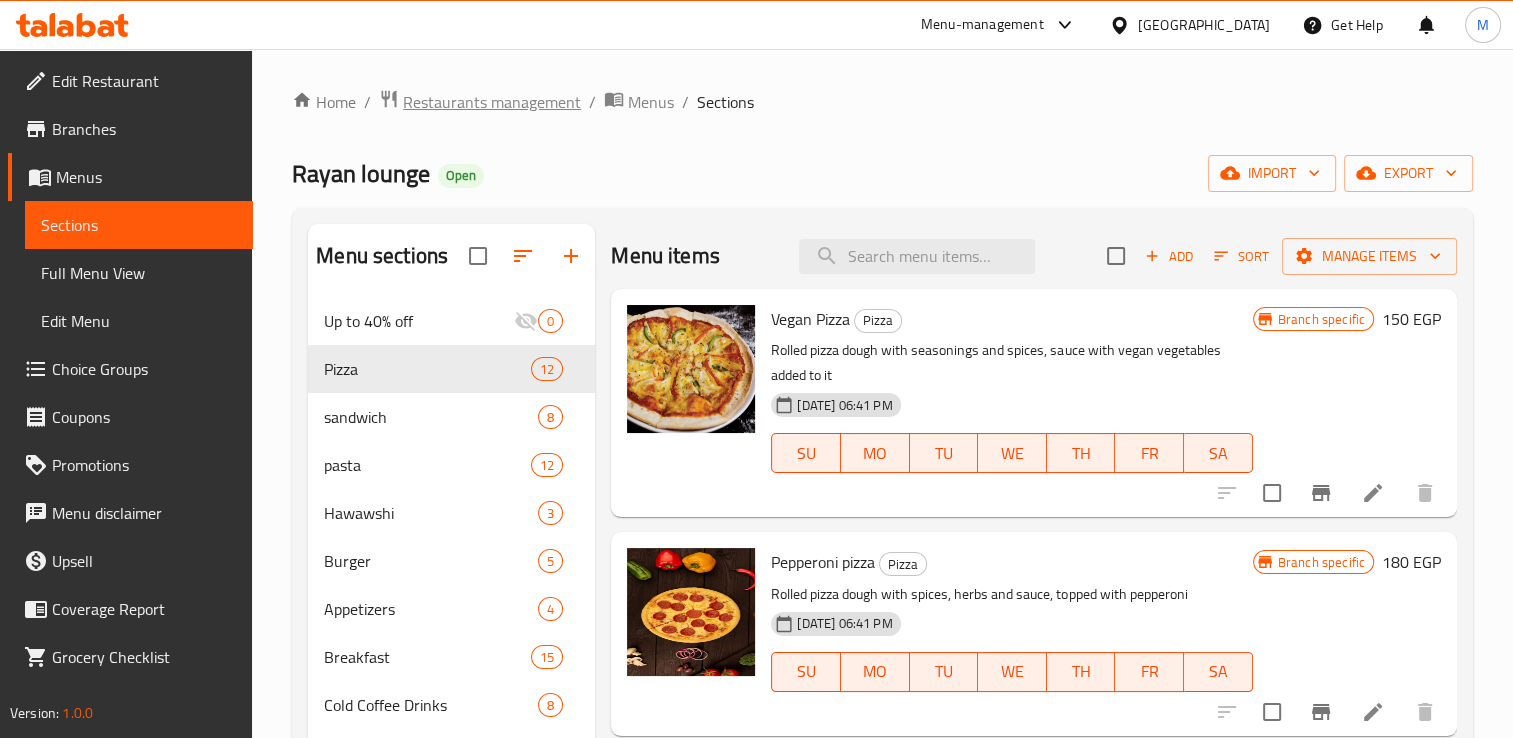 click on "Restaurants management" at bounding box center [492, 102] 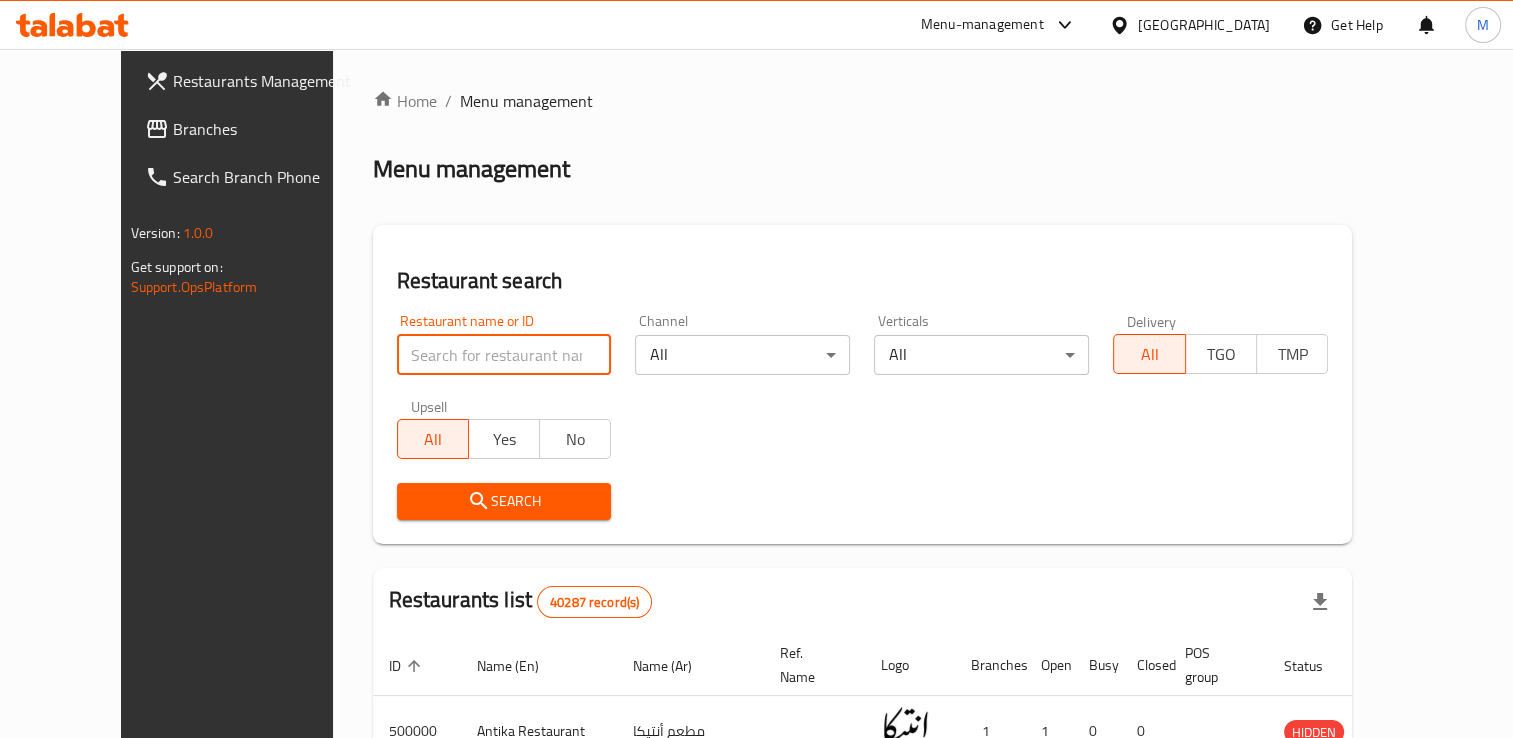 click at bounding box center (504, 355) 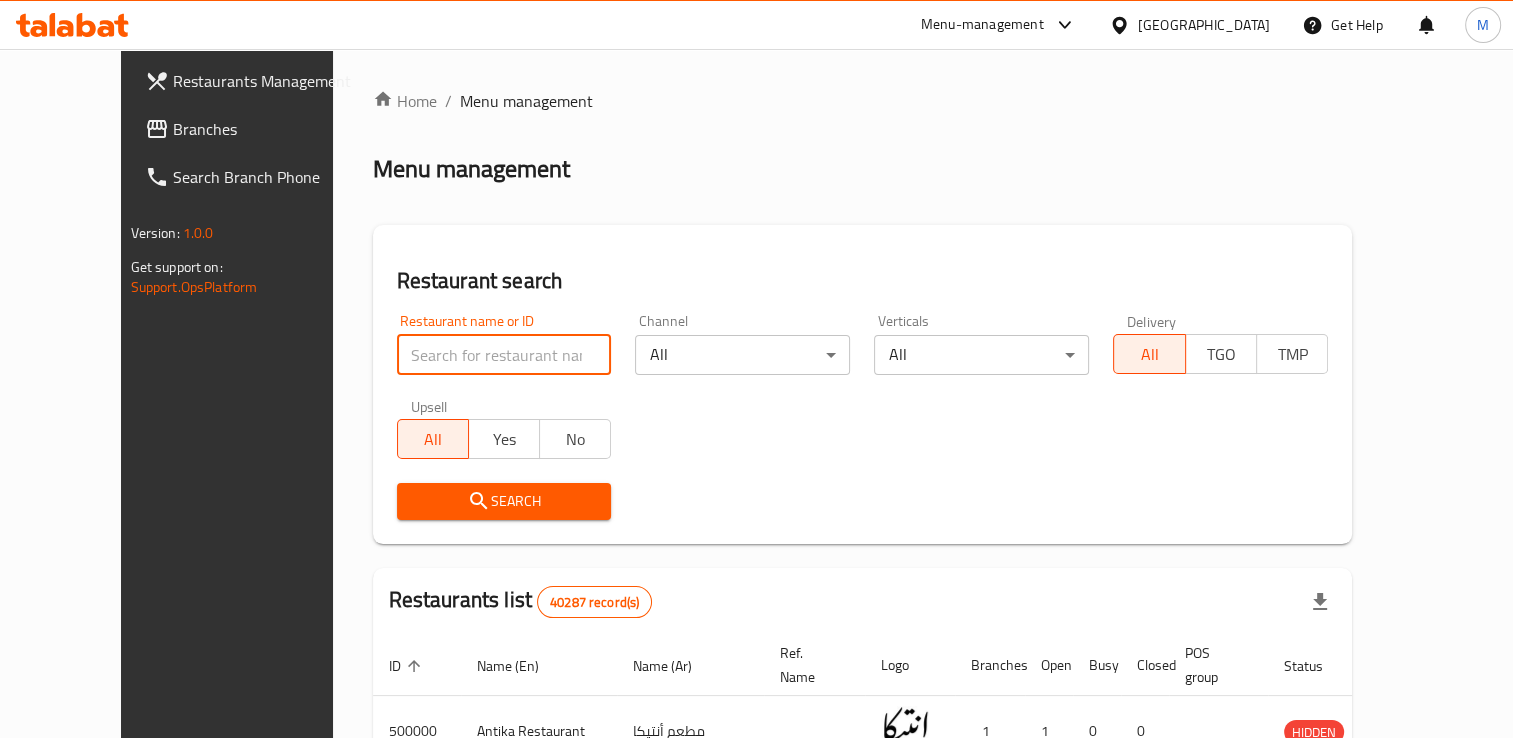 type on "BOOMA" 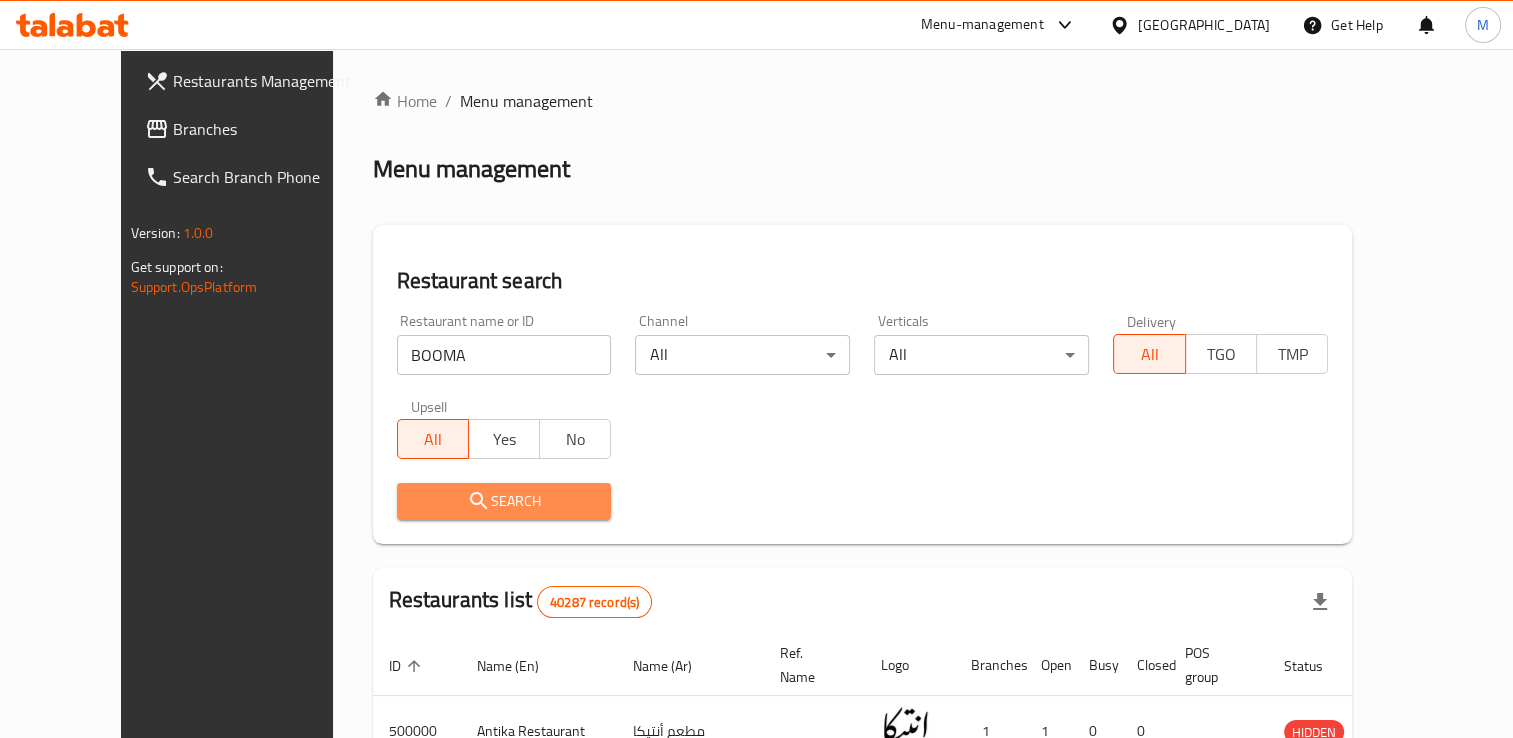 click on "Search" at bounding box center (504, 501) 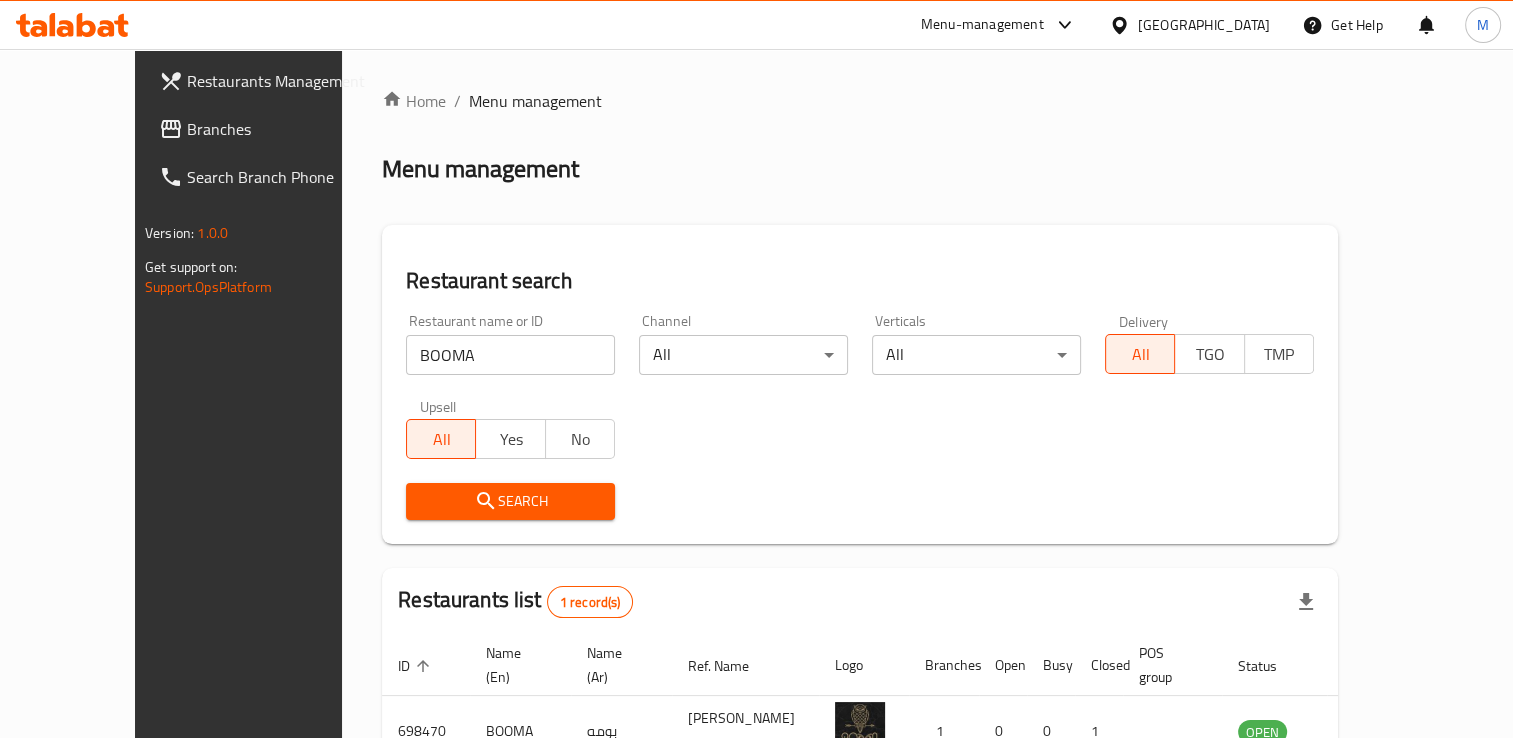 scroll, scrollTop: 113, scrollLeft: 0, axis: vertical 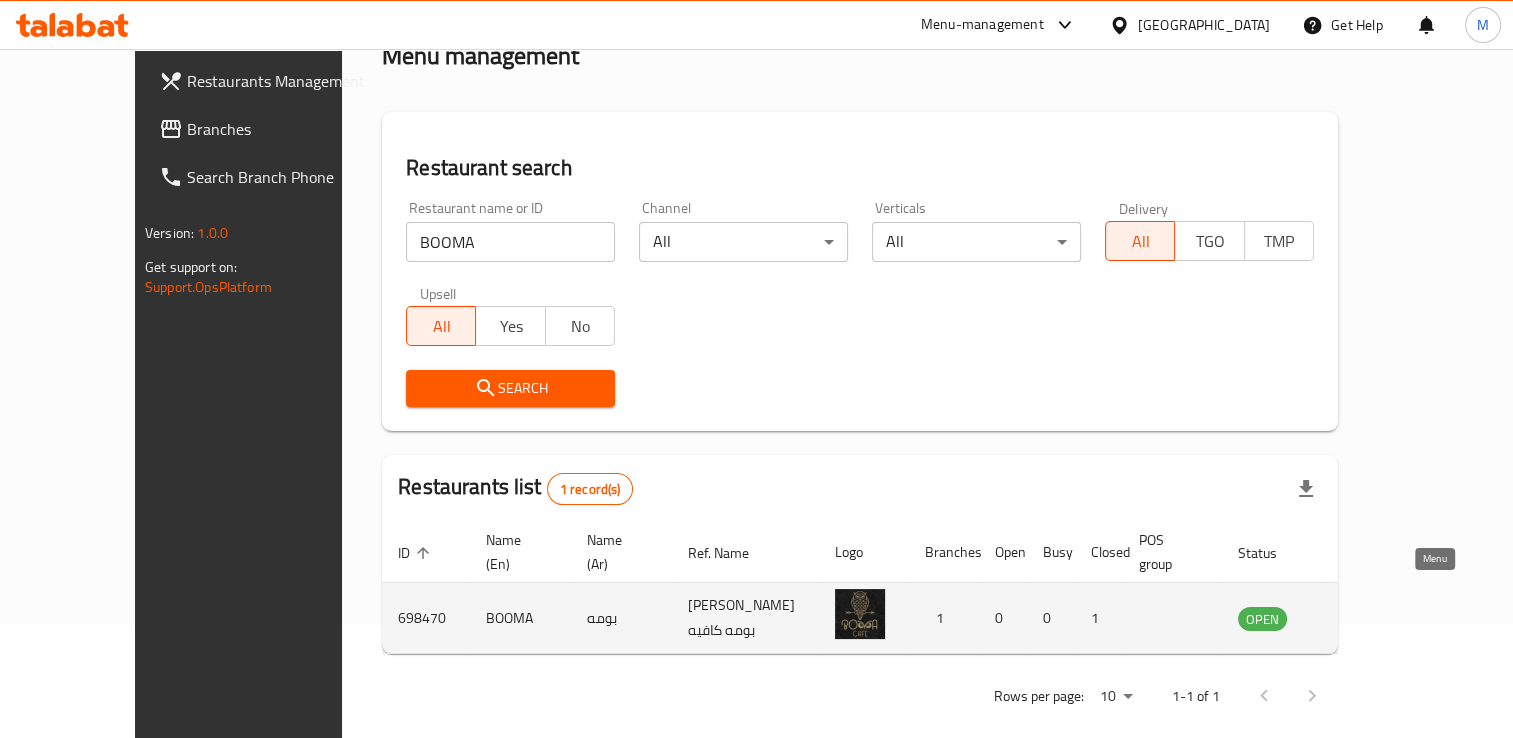 click 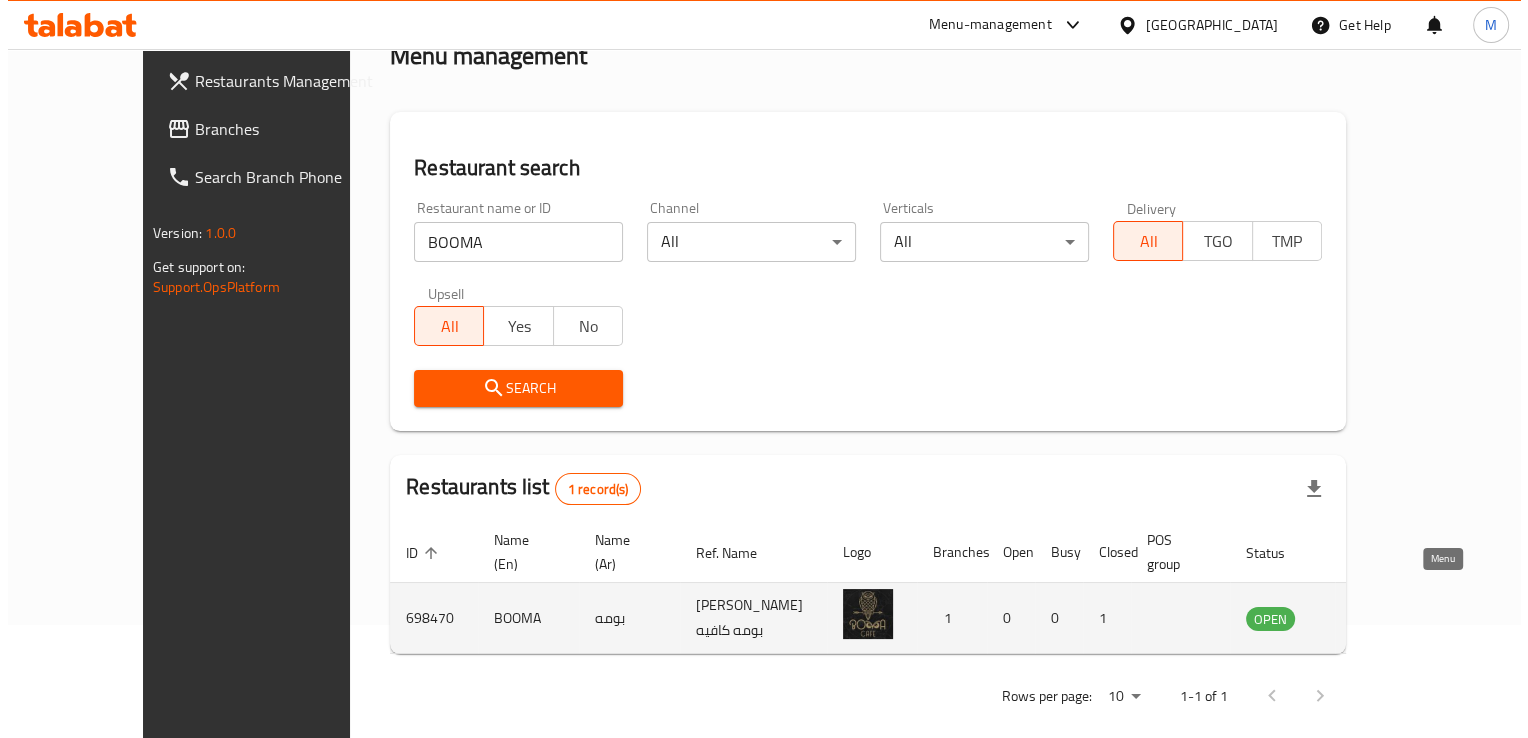 scroll, scrollTop: 0, scrollLeft: 0, axis: both 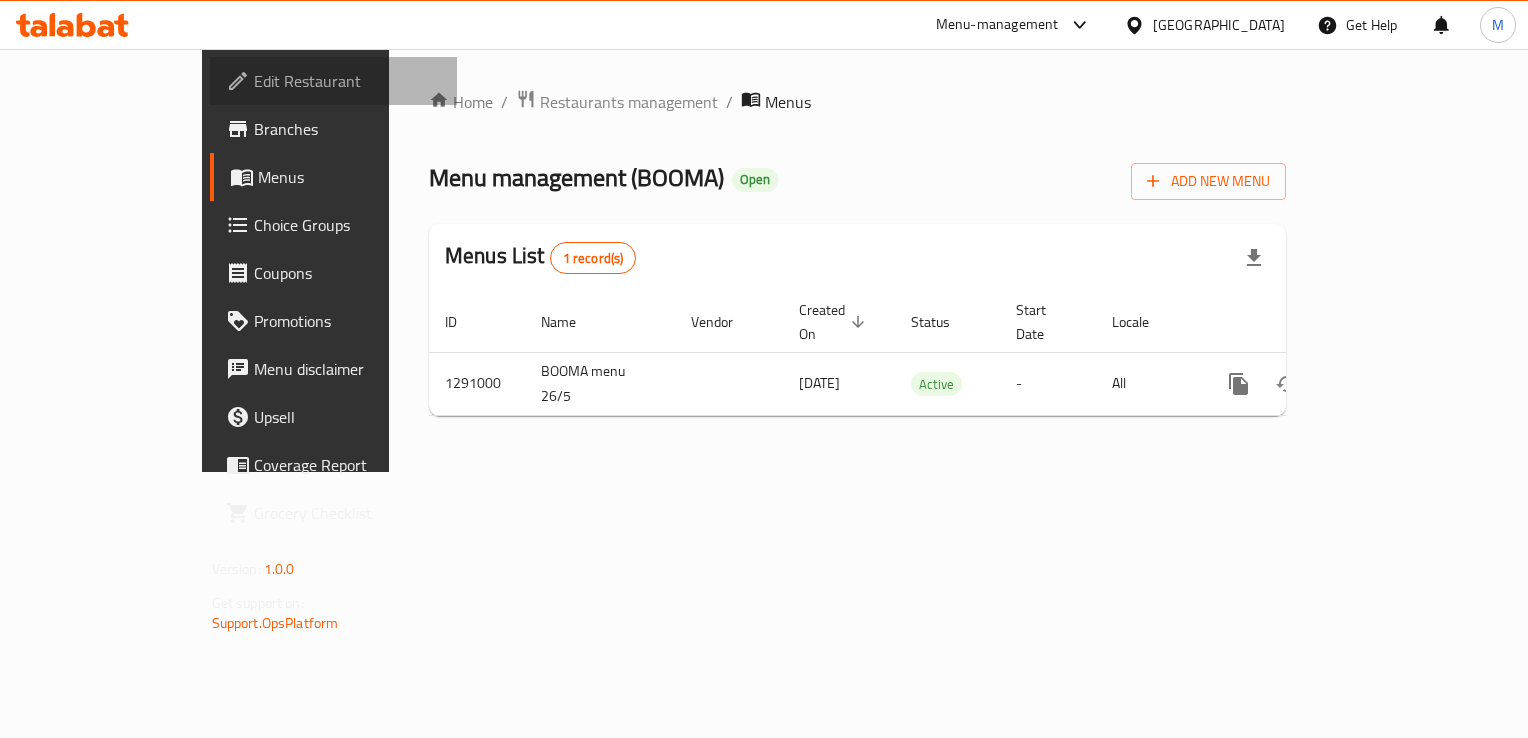 click on "Edit Restaurant" at bounding box center (347, 81) 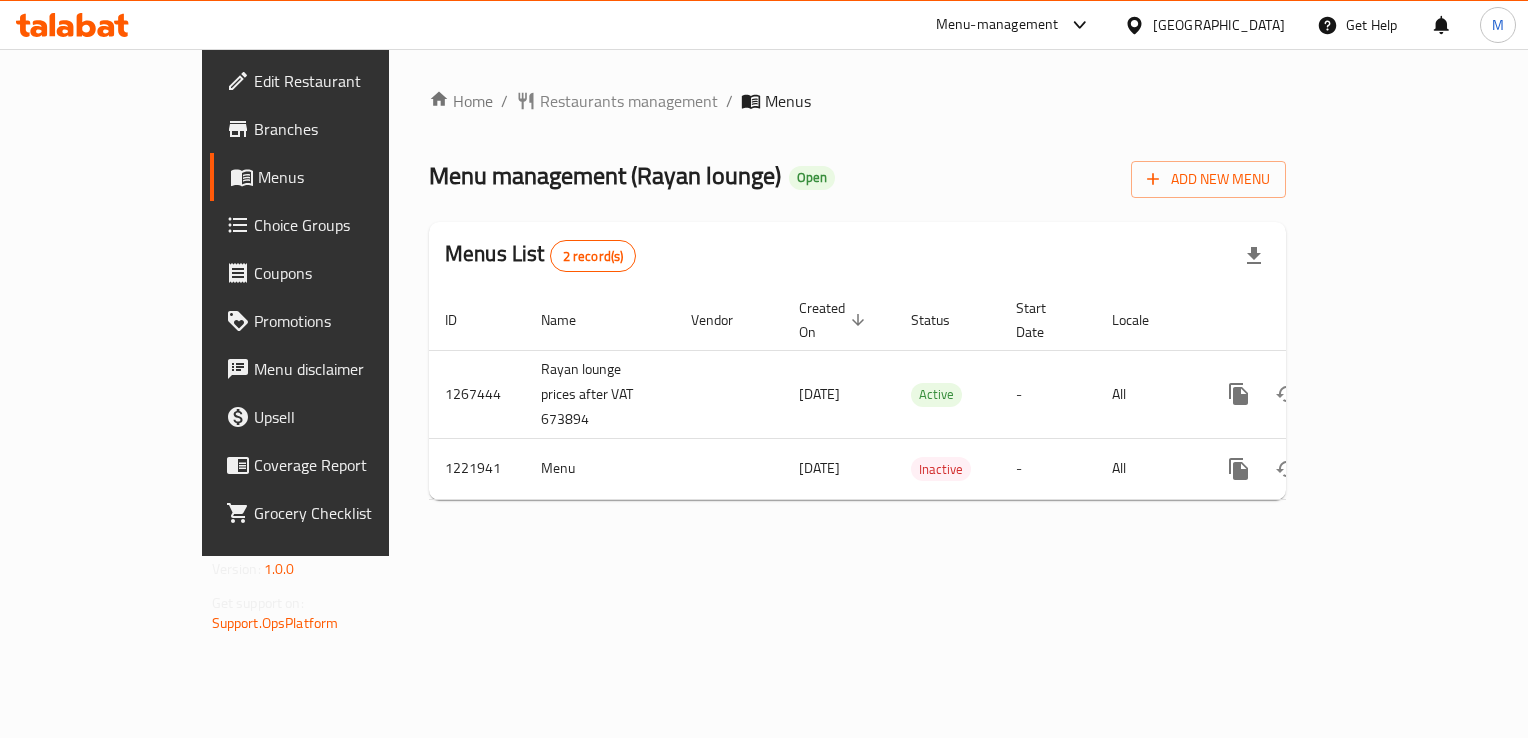 scroll, scrollTop: 0, scrollLeft: 0, axis: both 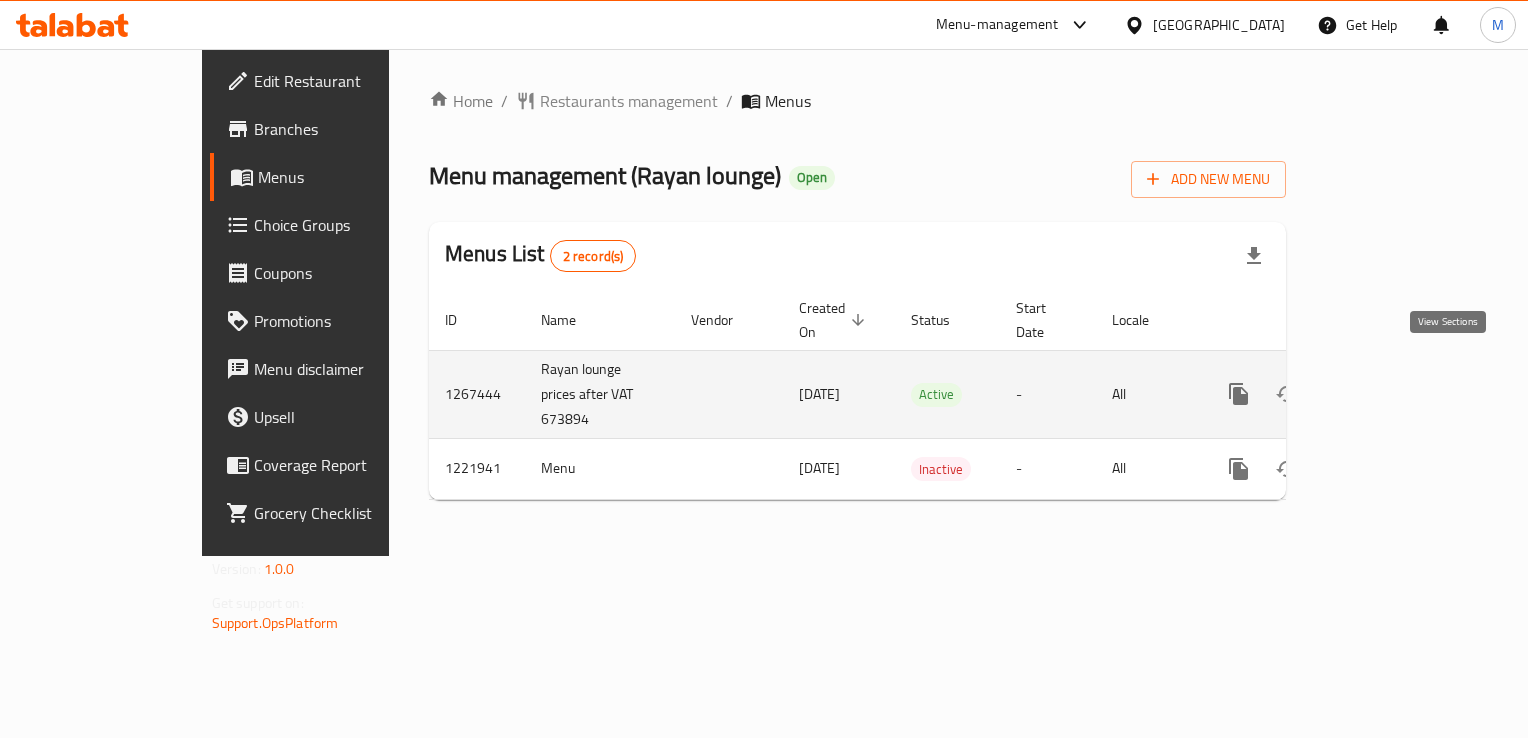 click 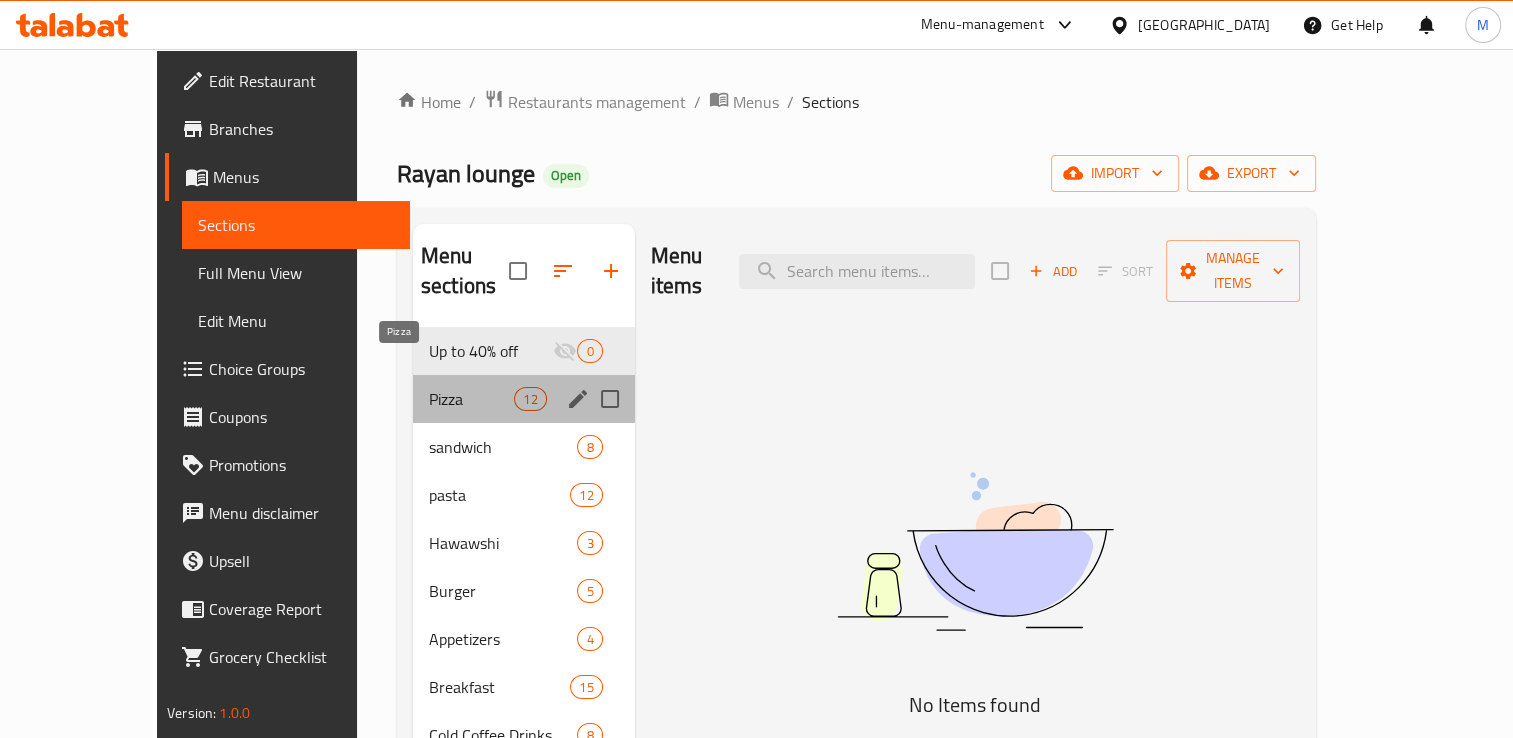 click on "Pizza" at bounding box center [471, 399] 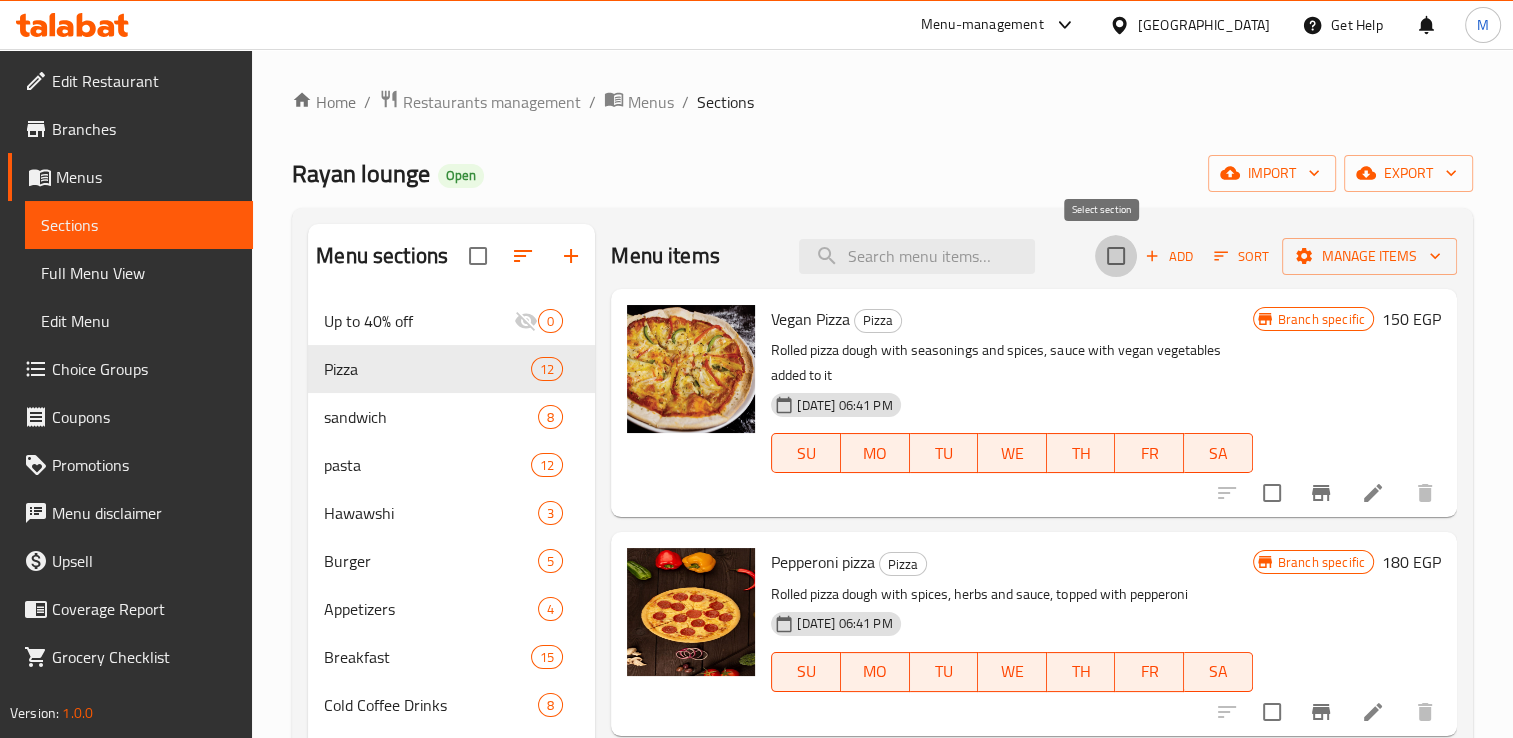 click at bounding box center (1116, 256) 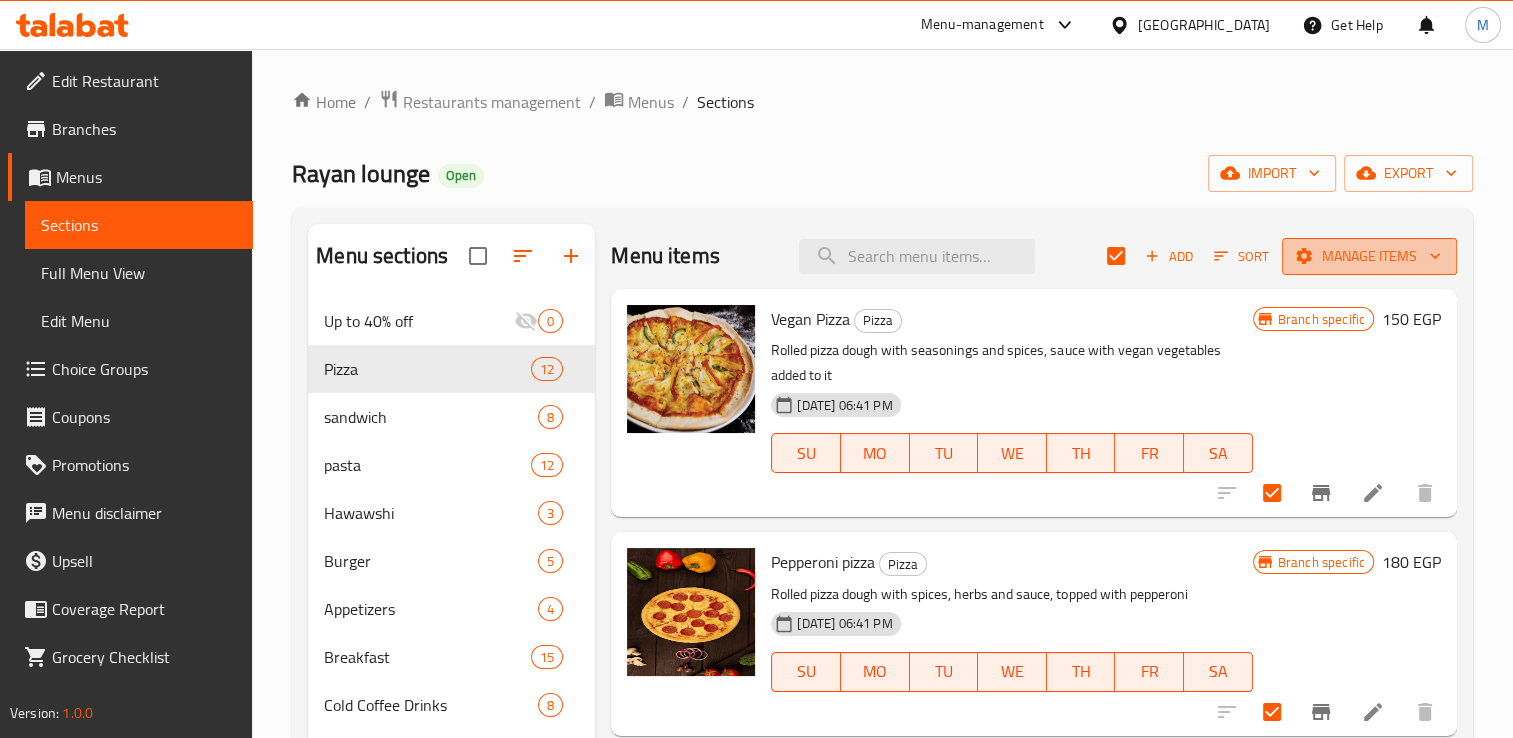 click on "Manage items" at bounding box center (1369, 256) 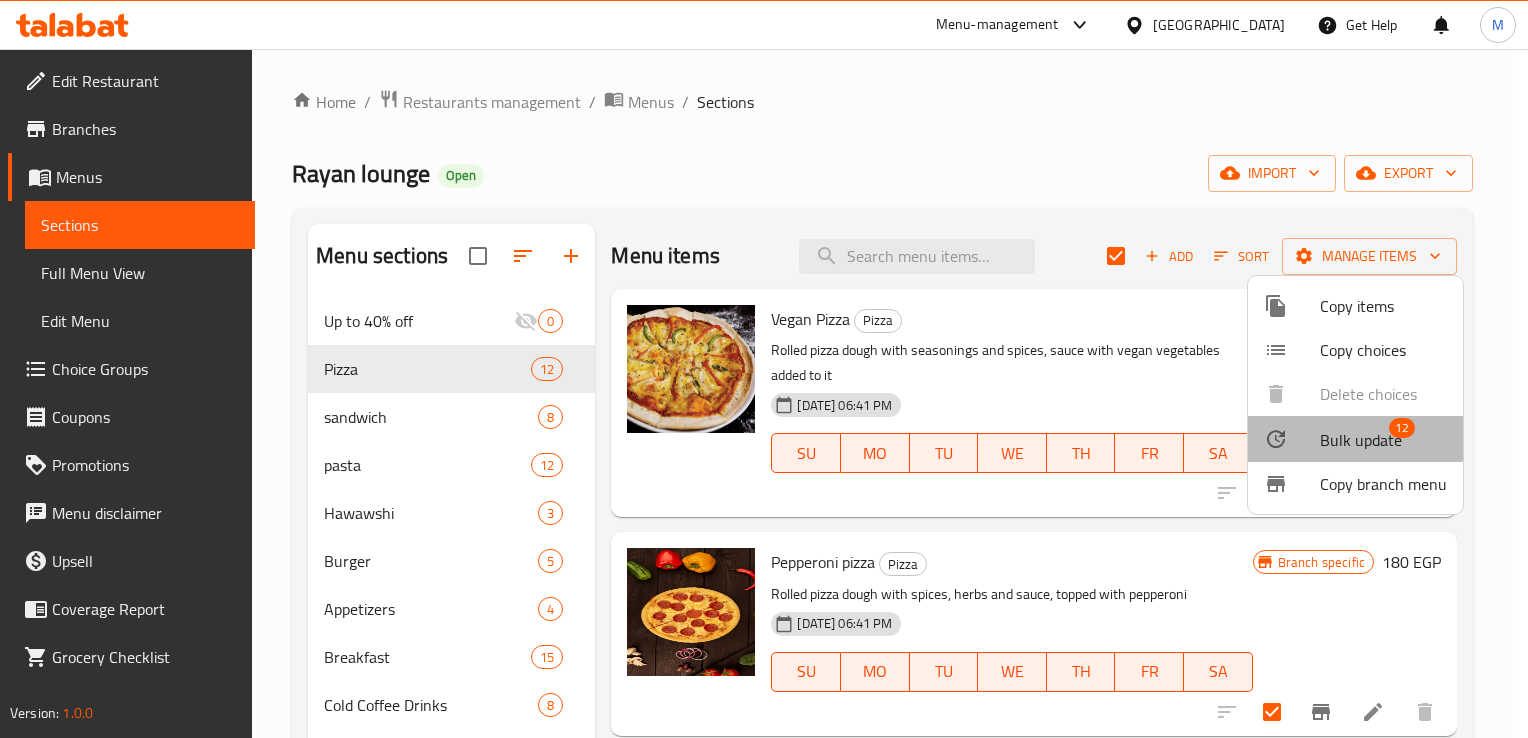 click on "Bulk update" at bounding box center (1361, 440) 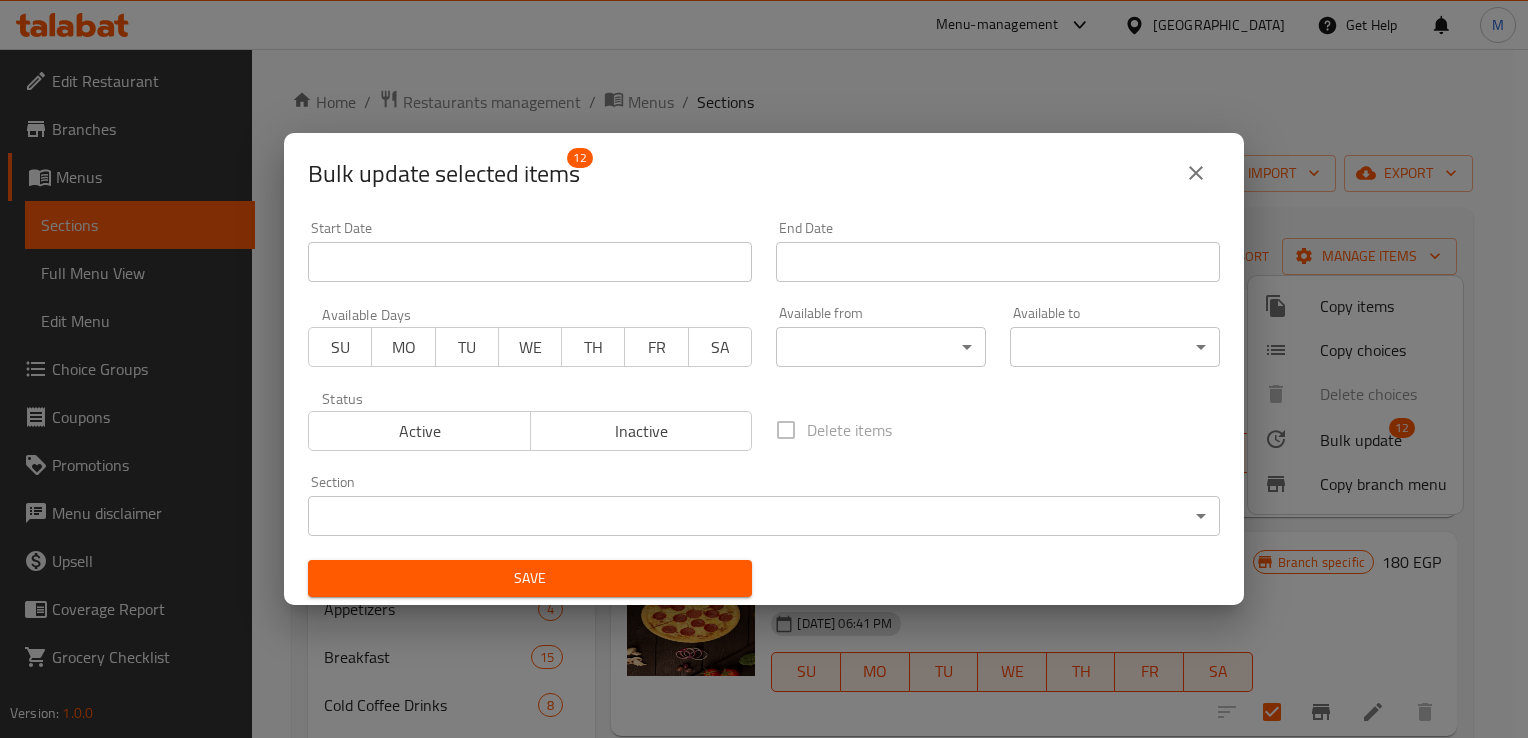click on "​ Menu-management Egypt Get Help M   Edit Restaurant   Branches   Menus   Sections   Full Menu View   Edit Menu   Choice Groups   Coupons   Promotions   Menu disclaimer   Upsell   Coverage Report   Grocery Checklist  Version:    1.0.0  Get support on:    Support.OpsPlatform Home / Restaurants management / Menus / Sections Rayan lounge Open import export Menu sections Up to 40% off 0 Pizza 12 sandwich 8 pasta 12 Hawawshi 3 Burger 5 Appetizers 4 Breakfast 15 Cold Coffee Drinks 8 Milkshake 11 Juices or Smoothies 18 Soup 6 Main Meals 5 Salad 8 Desserts 14 Waffle 6 Soda 8 Kids meals 5 hot drinks 40 Extra Restaurant 24 Extra Bar 2 extra 4 Menu items Add Sort Manage items Vegan Pizza   Pizza Rolled pizza dough with seasonings and spices, sauce with vegan vegetables added to it 02-12-2024 06:41 PM SU MO TU WE TH FR SA Branch specific 150   EGP Pepperoni pizza   Pizza Rolled pizza dough with spices, herbs and sauce, topped with pepperoni 02-12-2024 06:41 PM SU MO TU WE TH FR SA Branch specific 180   EGP   Pizza SU" at bounding box center [764, 393] 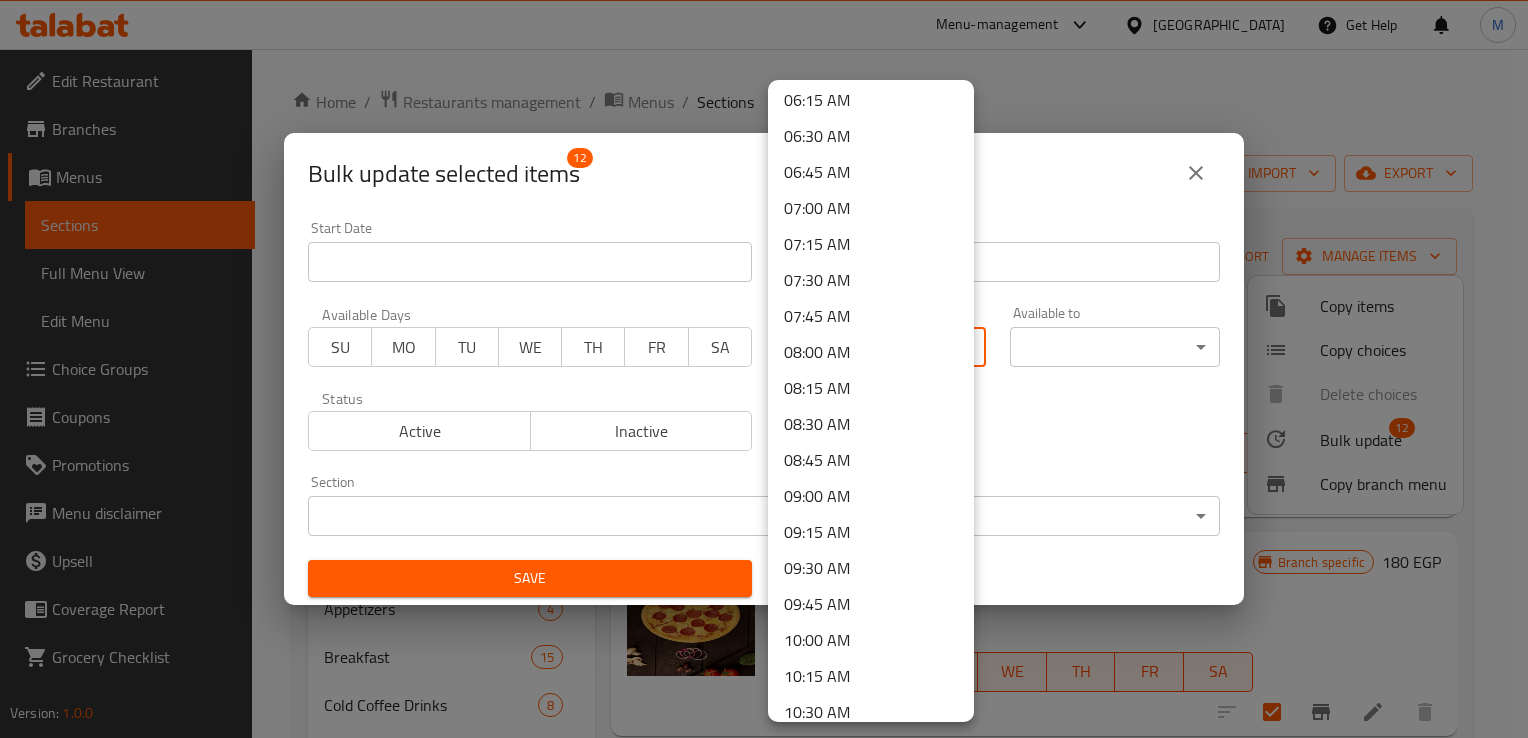scroll, scrollTop: 912, scrollLeft: 0, axis: vertical 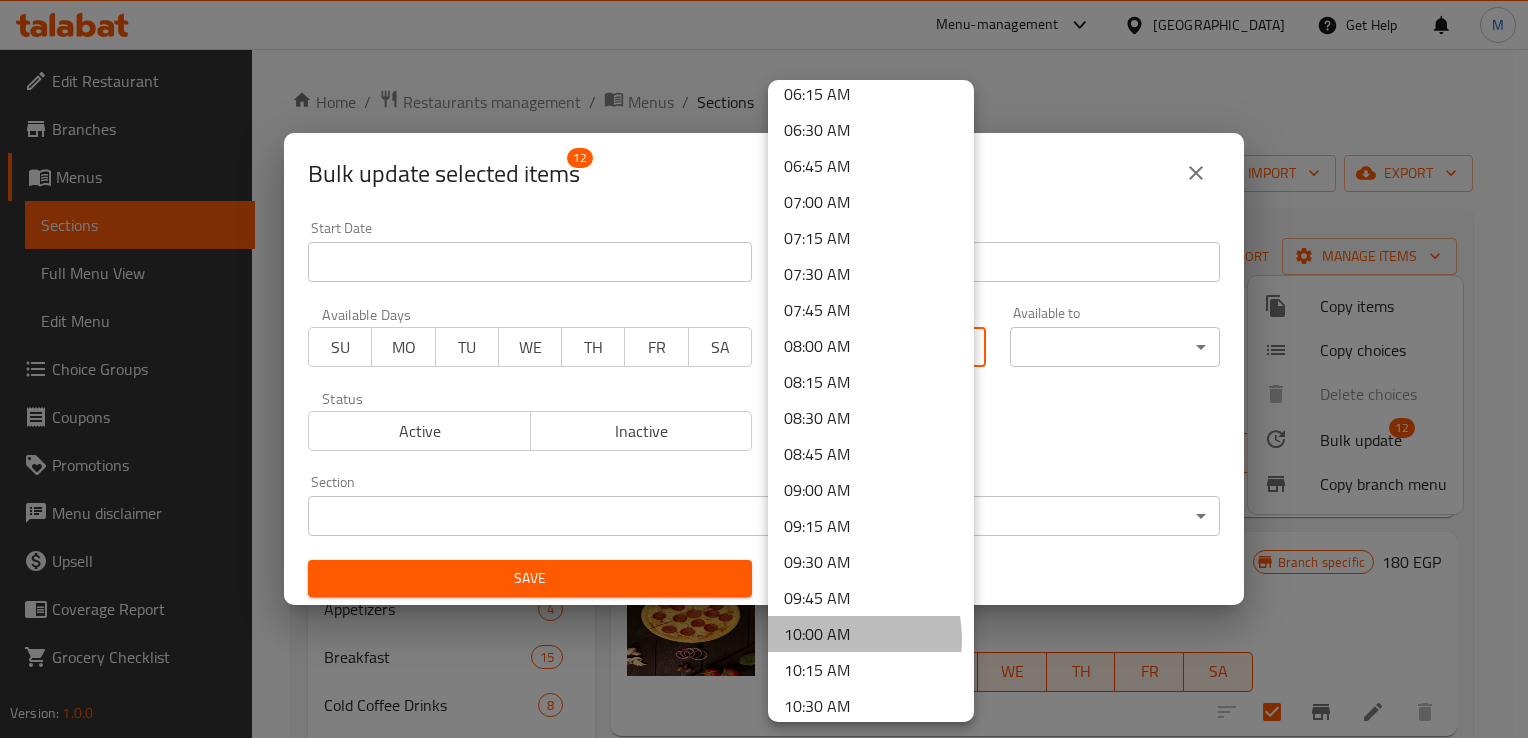 click on "10:00 AM" at bounding box center (871, 634) 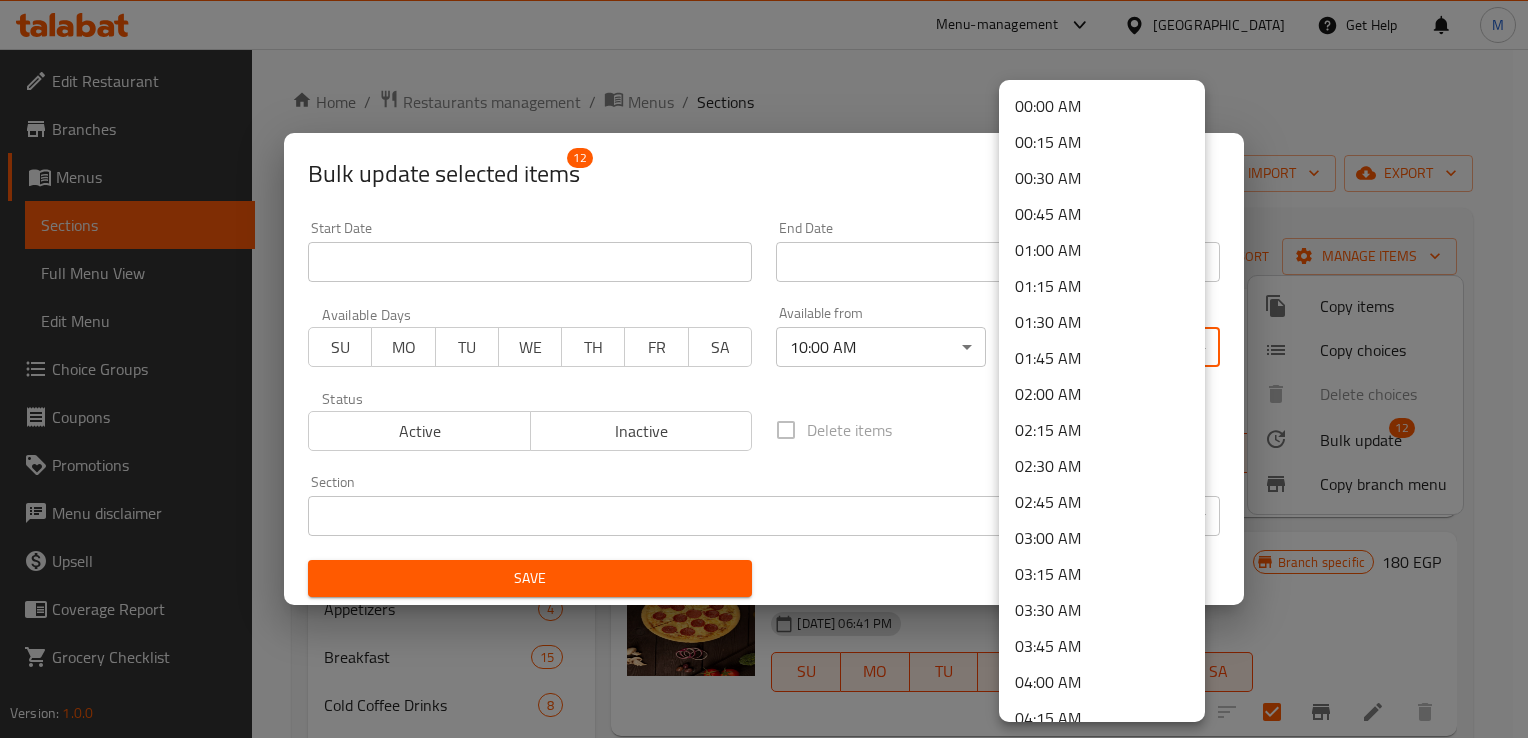 click on "​ Menu-management Egypt Get Help M   Edit Restaurant   Branches   Menus   Sections   Full Menu View   Edit Menu   Choice Groups   Coupons   Promotions   Menu disclaimer   Upsell   Coverage Report   Grocery Checklist  Version:    1.0.0  Get support on:    Support.OpsPlatform Home / Restaurants management / Menus / Sections Rayan lounge Open import export Menu sections Up to 40% off 0 Pizza 12 sandwich 8 pasta 12 Hawawshi 3 Burger 5 Appetizers 4 Breakfast 15 Cold Coffee Drinks 8 Milkshake 11 Juices or Smoothies 18 Soup 6 Main Meals 5 Salad 8 Desserts 14 Waffle 6 Soda 8 Kids meals 5 hot drinks 40 Extra Restaurant 24 Extra Bar 2 extra 4 Menu items Add Sort Manage items Vegan Pizza   Pizza Rolled pizza dough with seasonings and spices, sauce with vegan vegetables added to it 02-12-2024 06:41 PM SU MO TU WE TH FR SA Branch specific 150   EGP Pepperoni pizza   Pizza Rolled pizza dough with spices, herbs and sauce, topped with pepperoni 02-12-2024 06:41 PM SU MO TU WE TH FR SA Branch specific 180   EGP   Pizza SU" at bounding box center [764, 393] 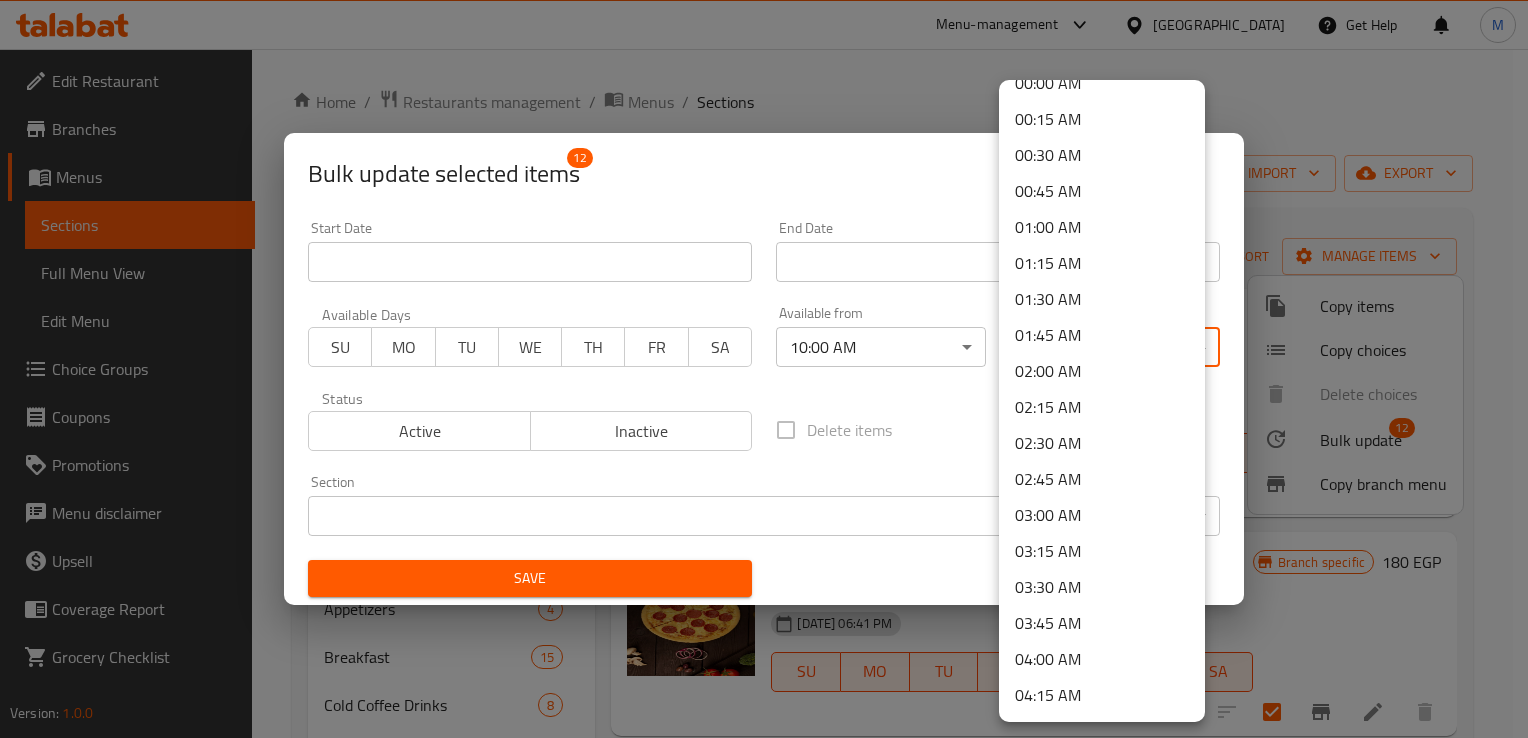 scroll, scrollTop: 24, scrollLeft: 0, axis: vertical 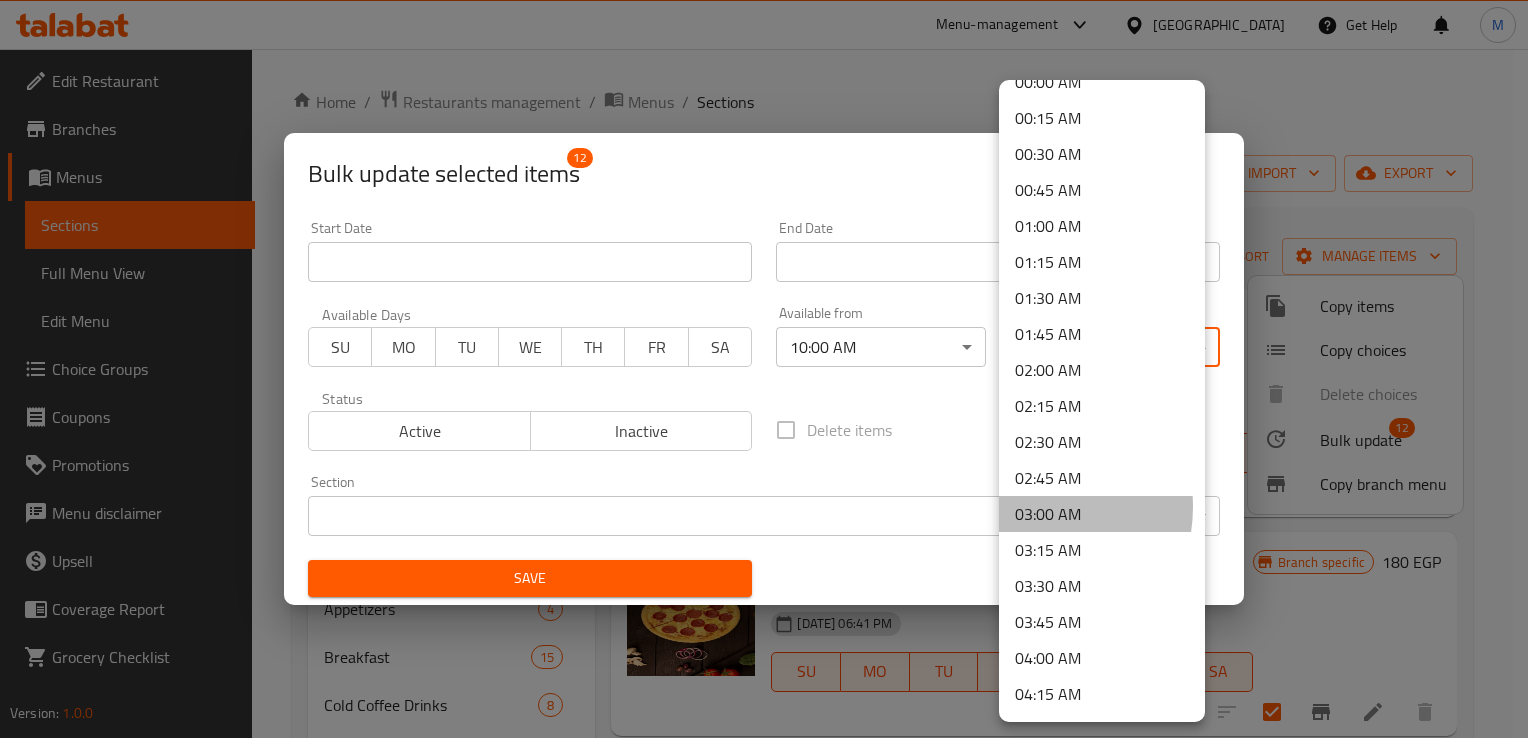 click on "03:00 AM" at bounding box center [1102, 514] 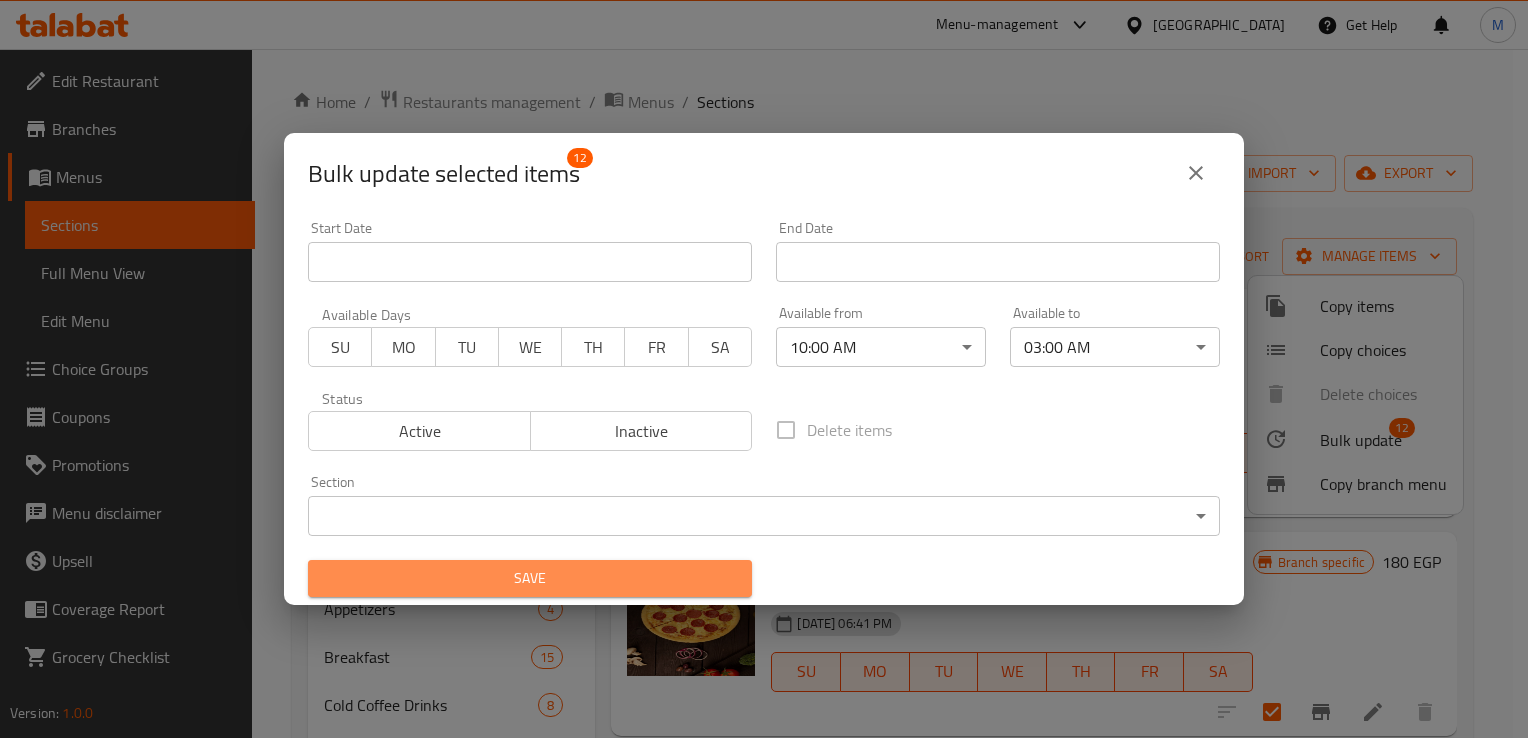 click on "Save" at bounding box center [530, 578] 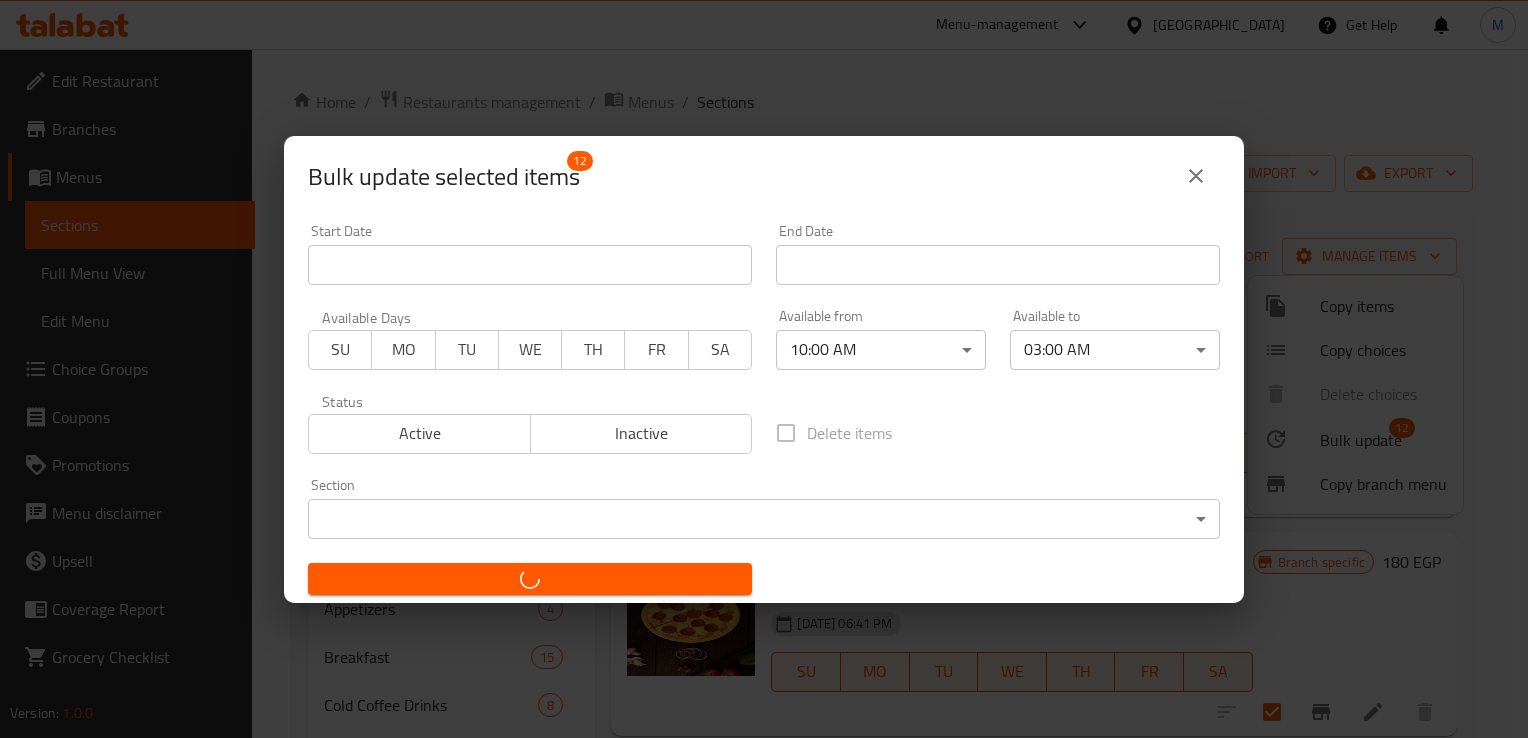 checkbox on "false" 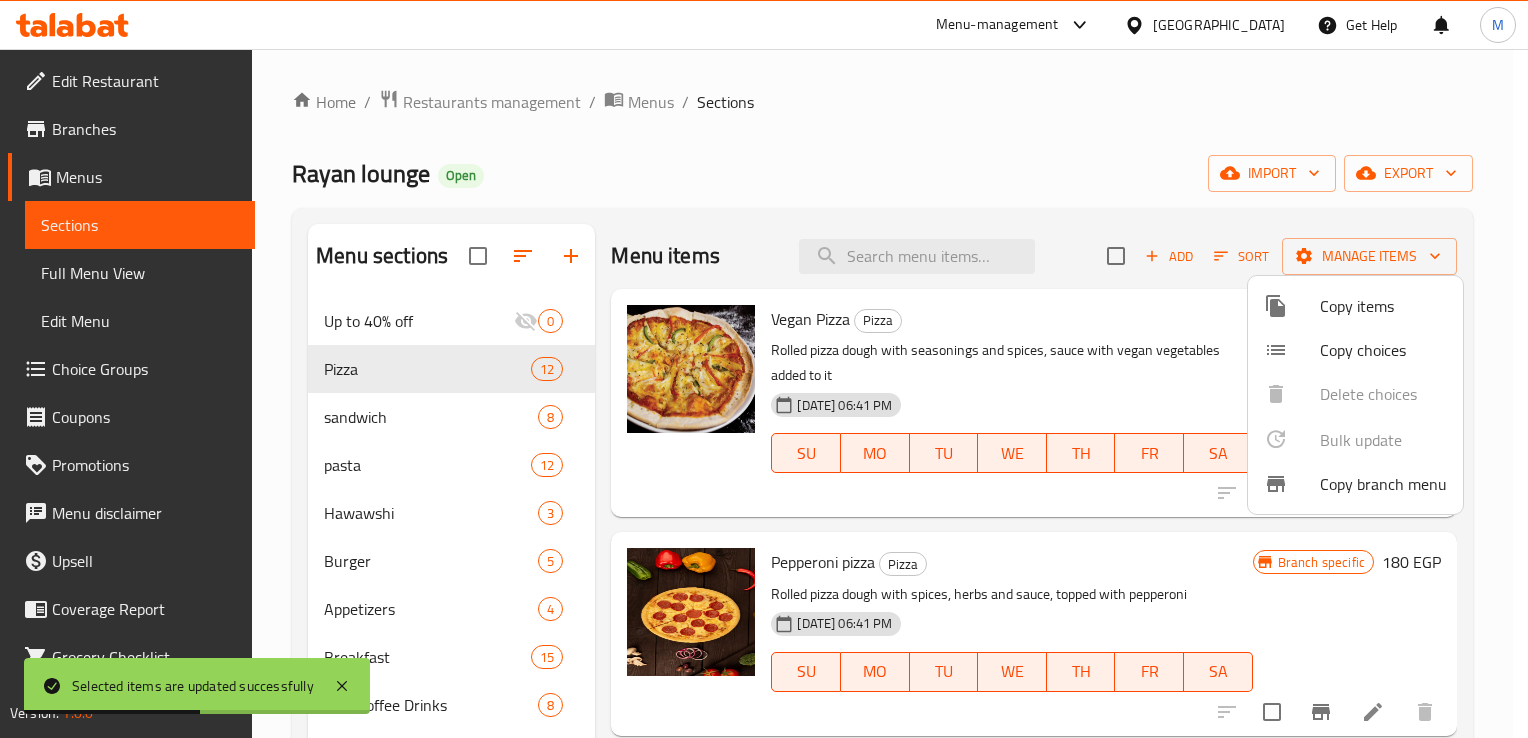 click at bounding box center (764, 369) 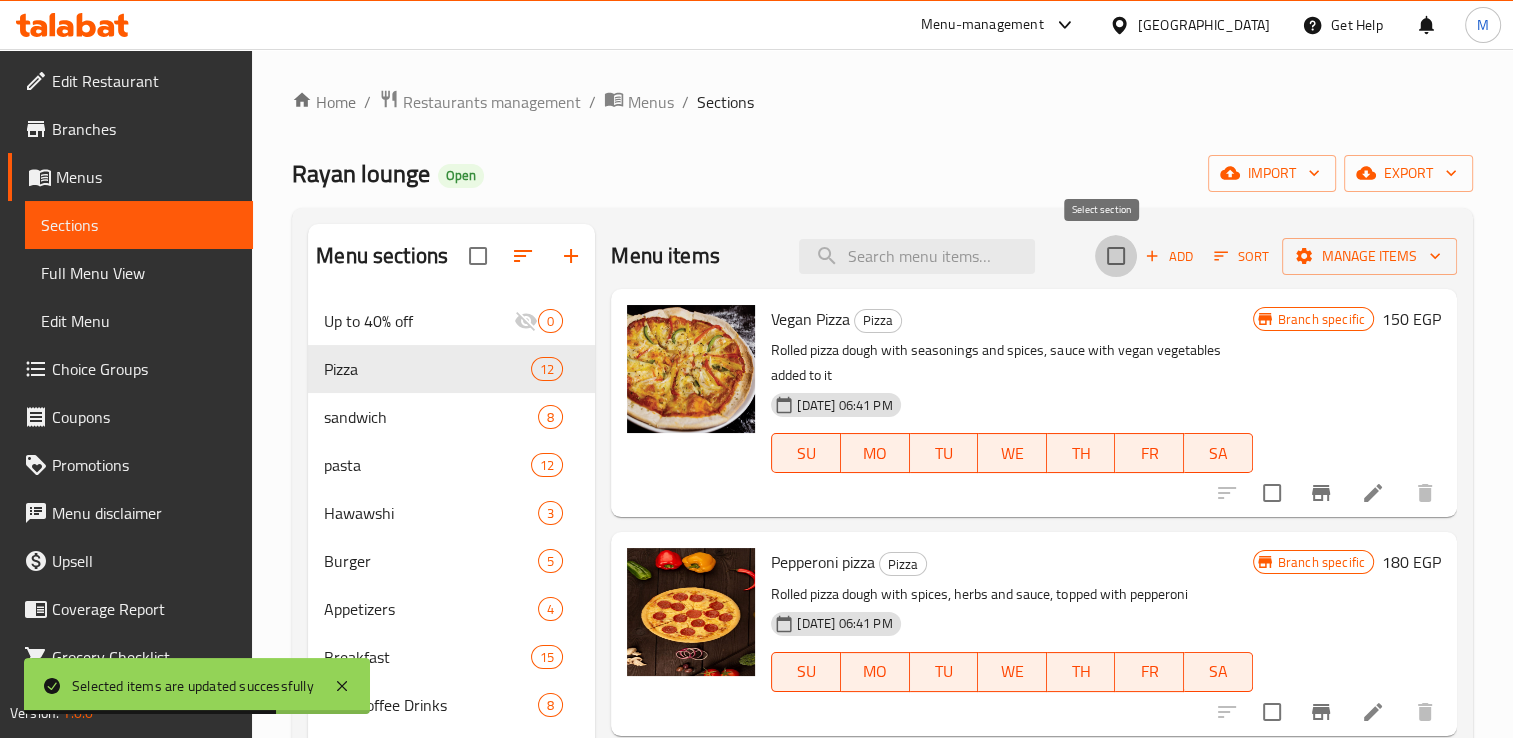 click at bounding box center (1116, 256) 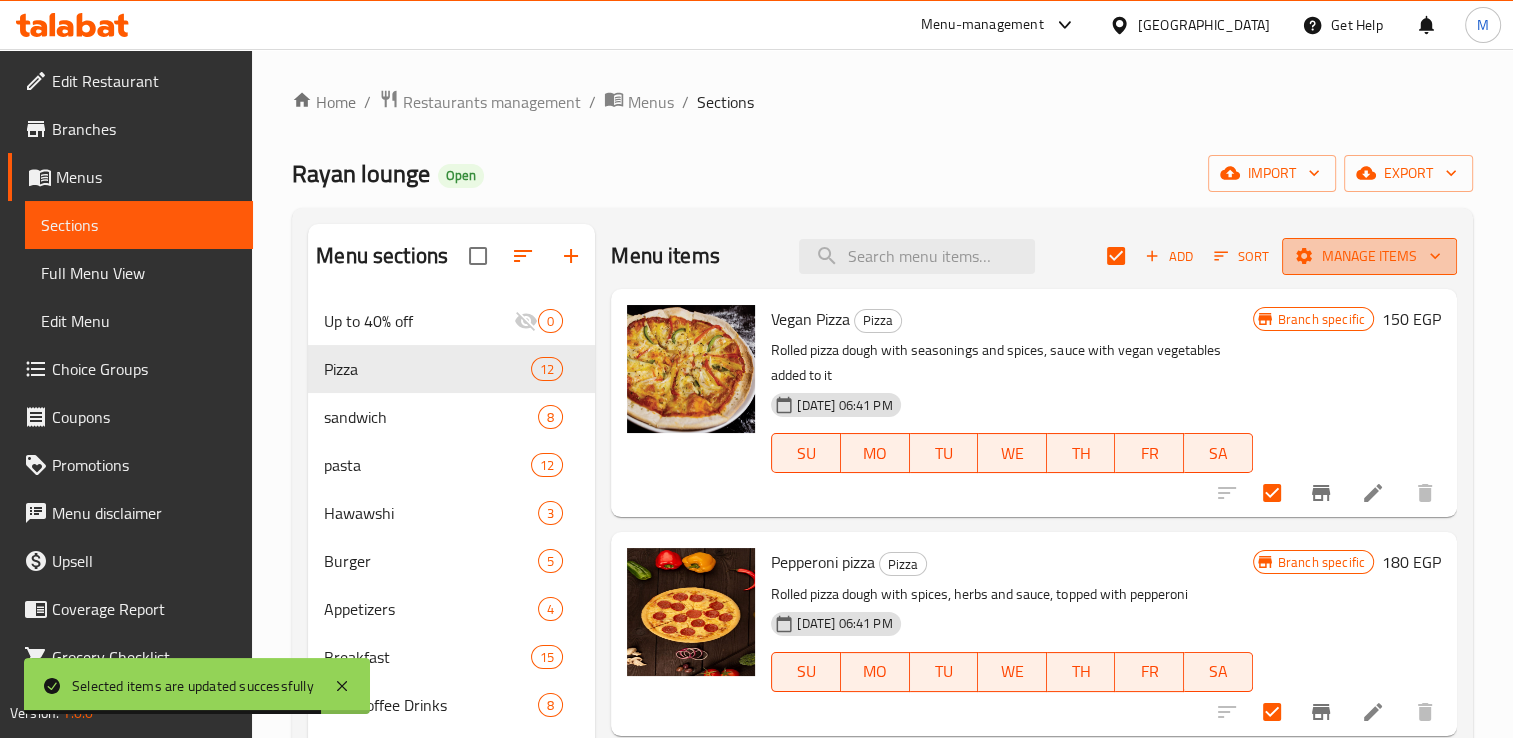 click on "Manage items" at bounding box center [1369, 256] 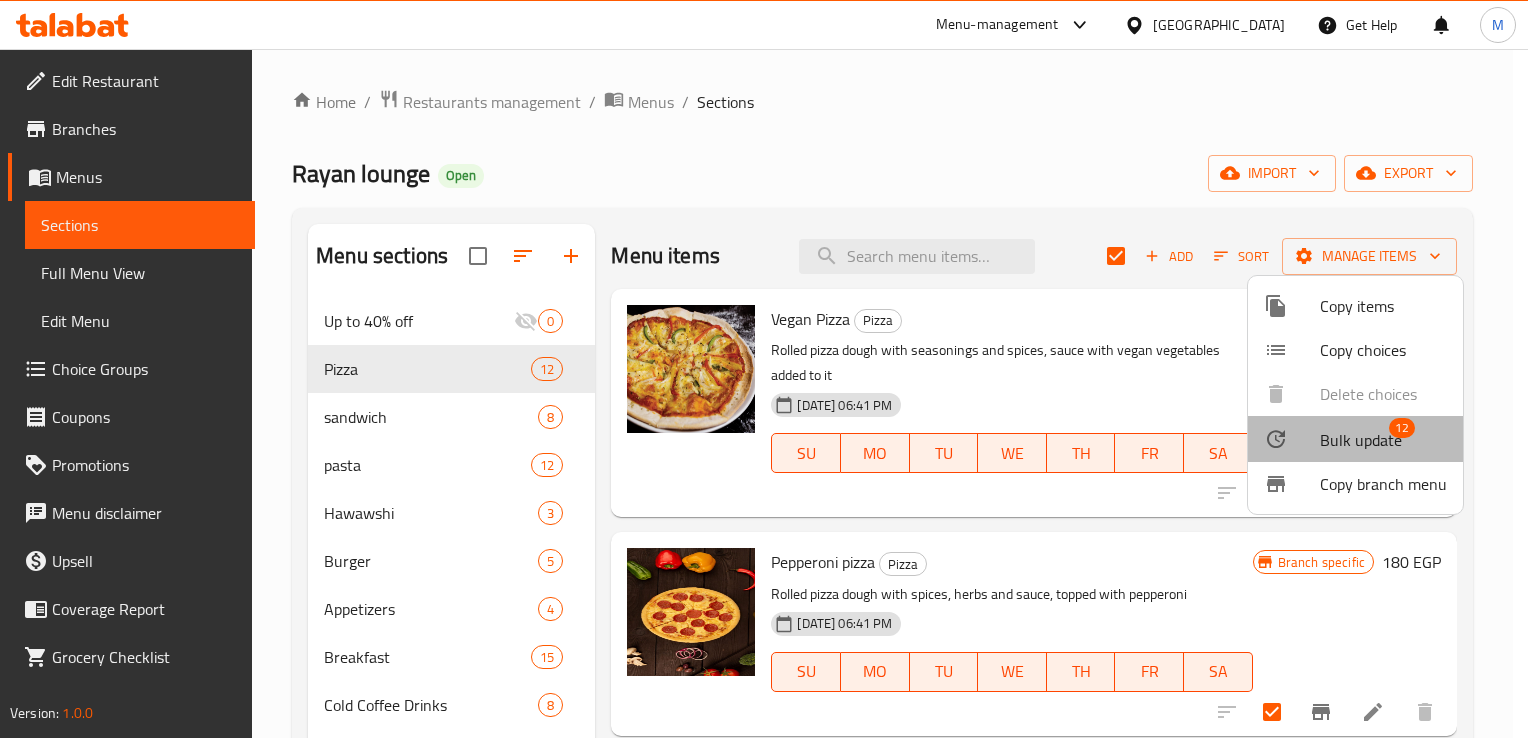 click on "Bulk update" at bounding box center [1361, 440] 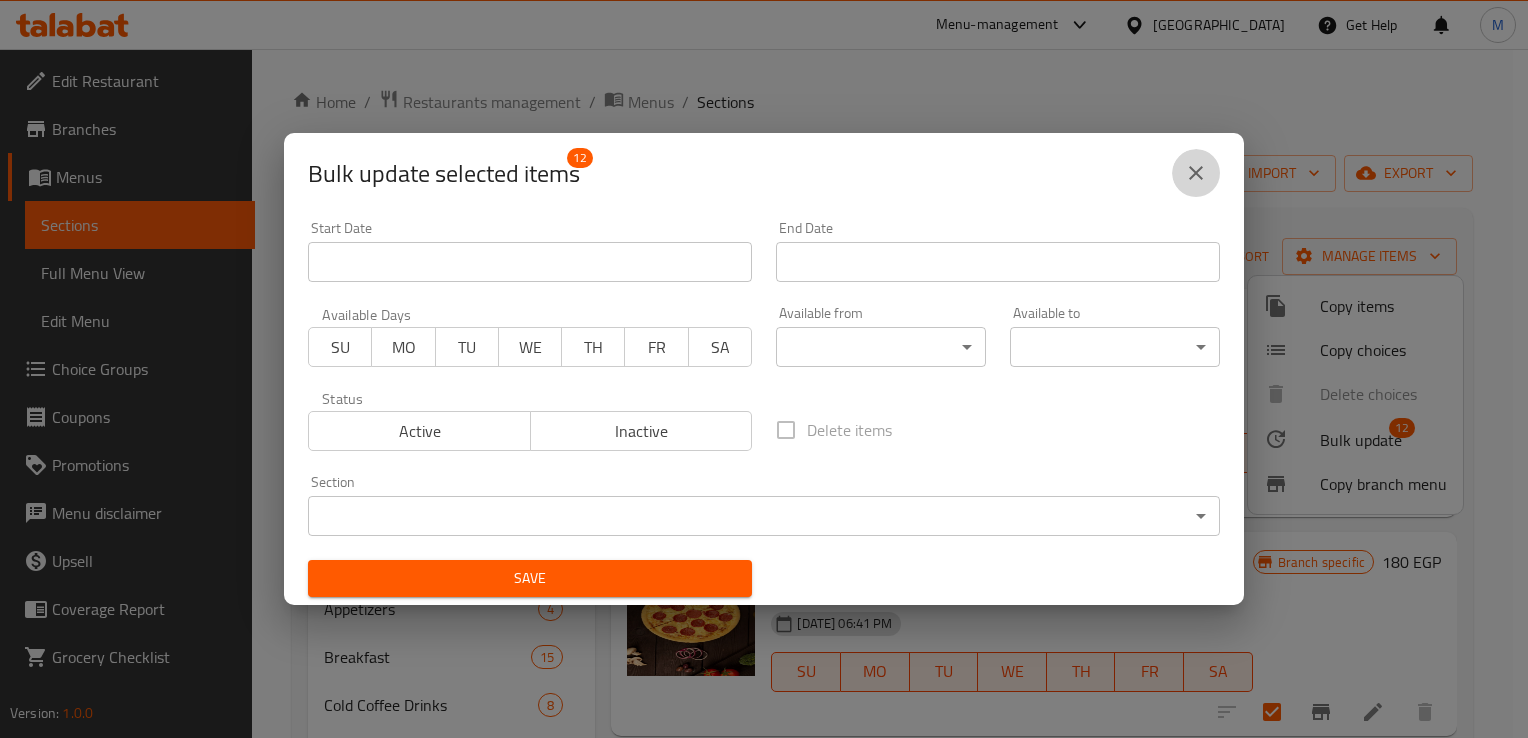 click 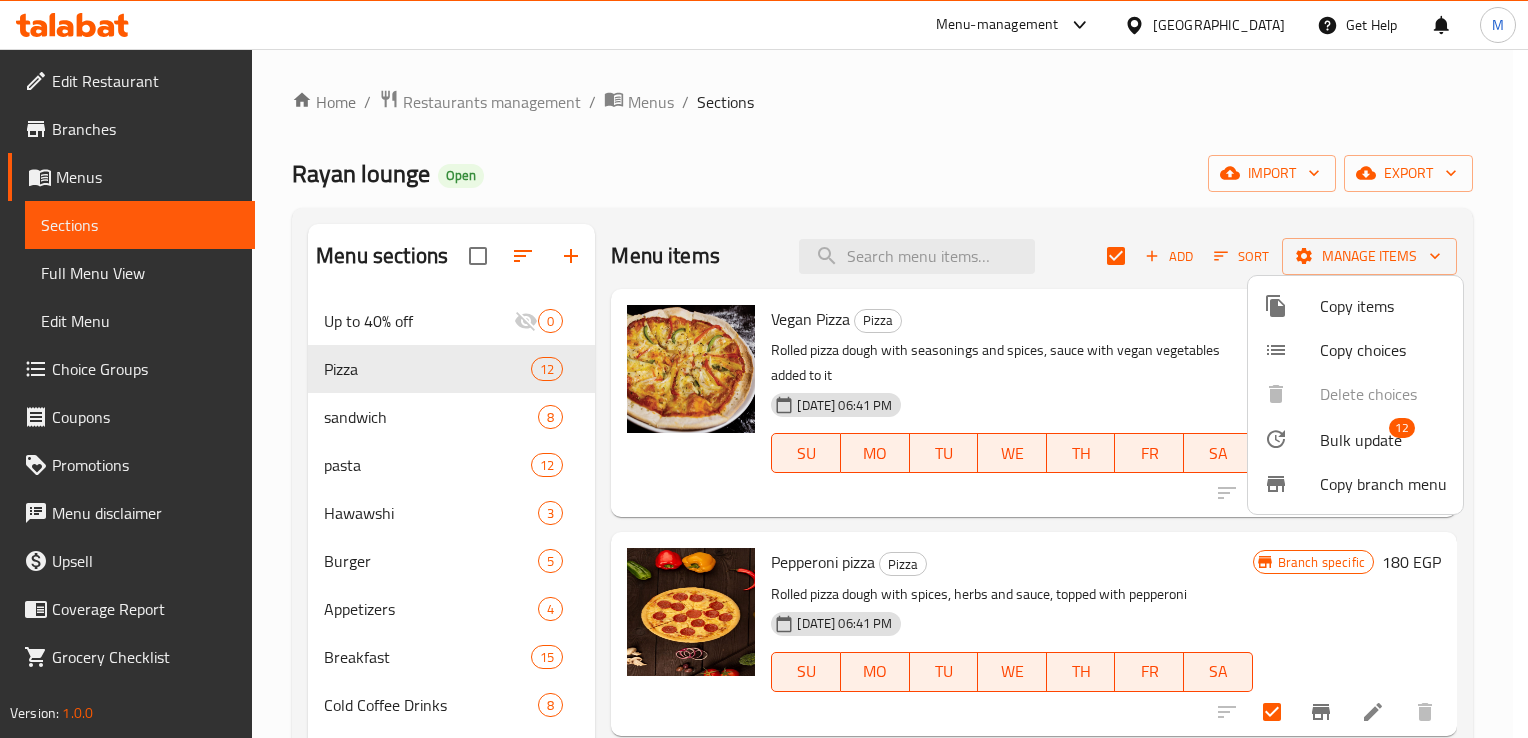 click at bounding box center (764, 369) 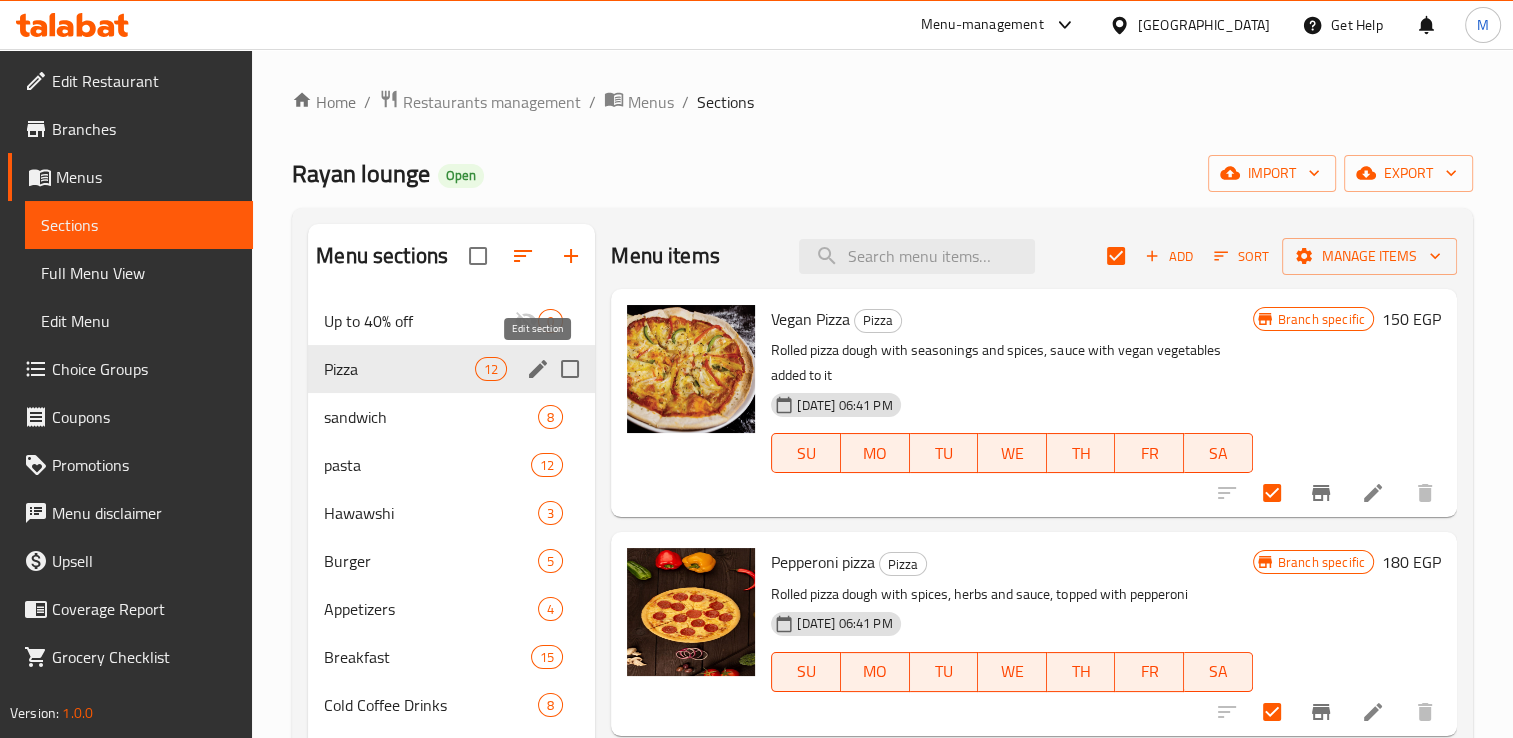 click 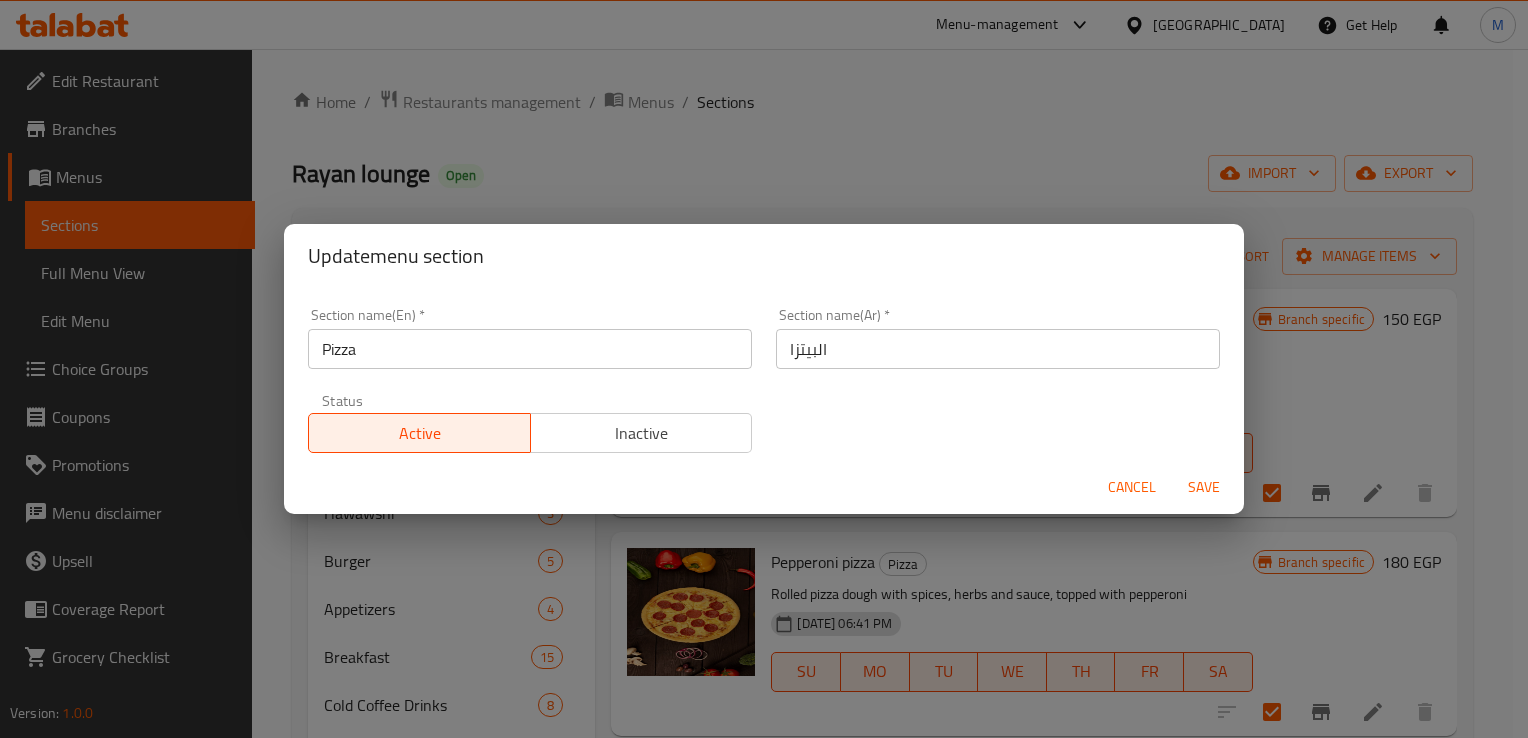 click on "Save" at bounding box center (1204, 487) 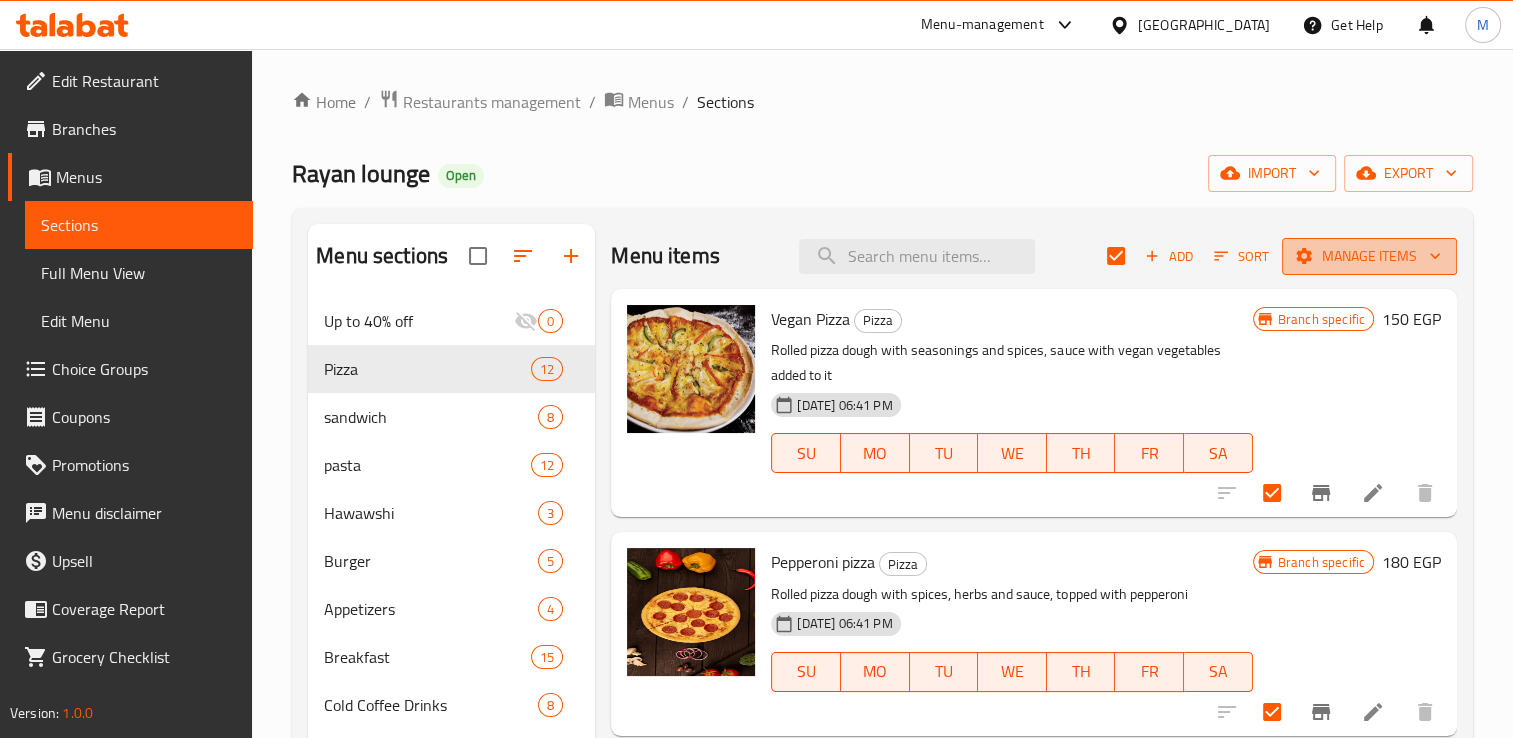 click on "Manage items" at bounding box center [1369, 256] 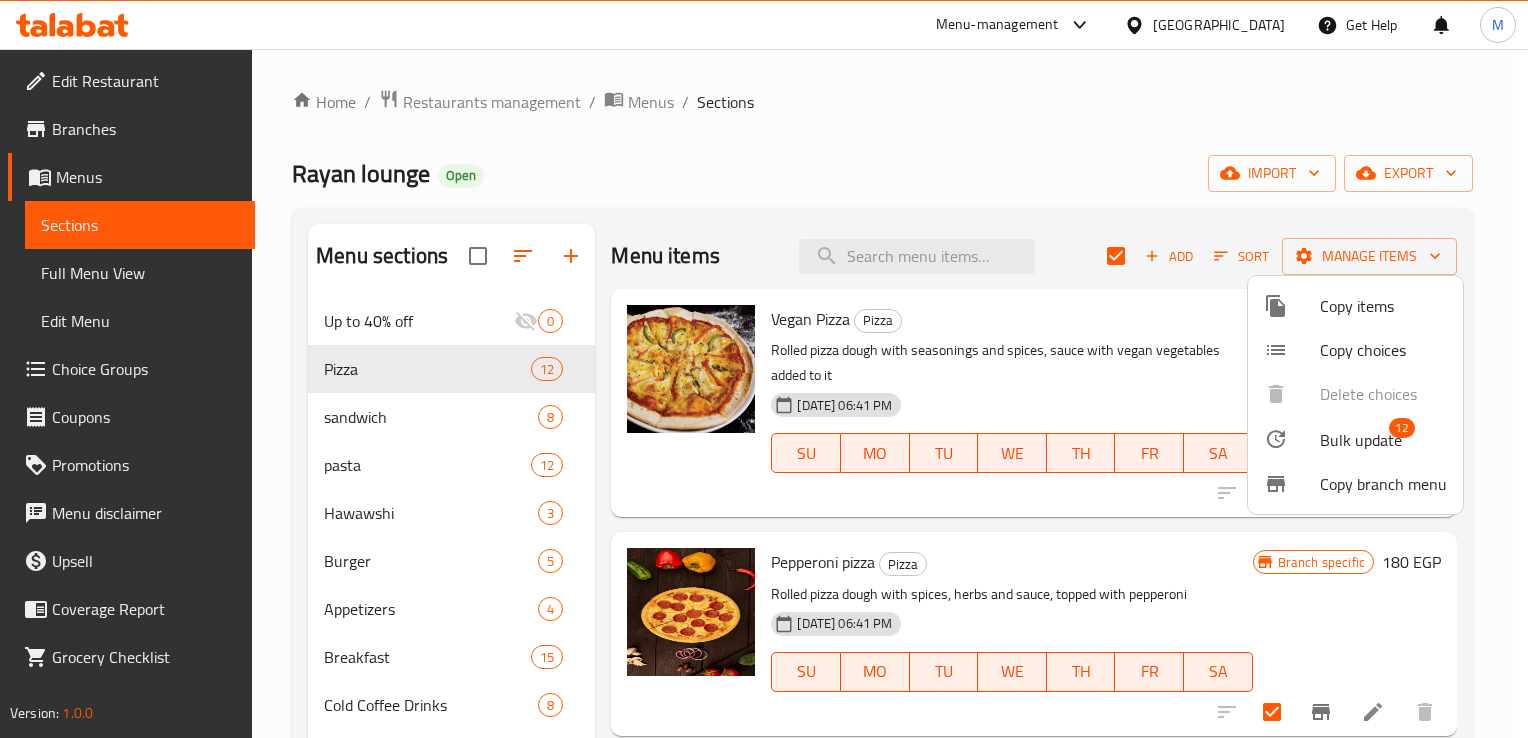 click at bounding box center (764, 369) 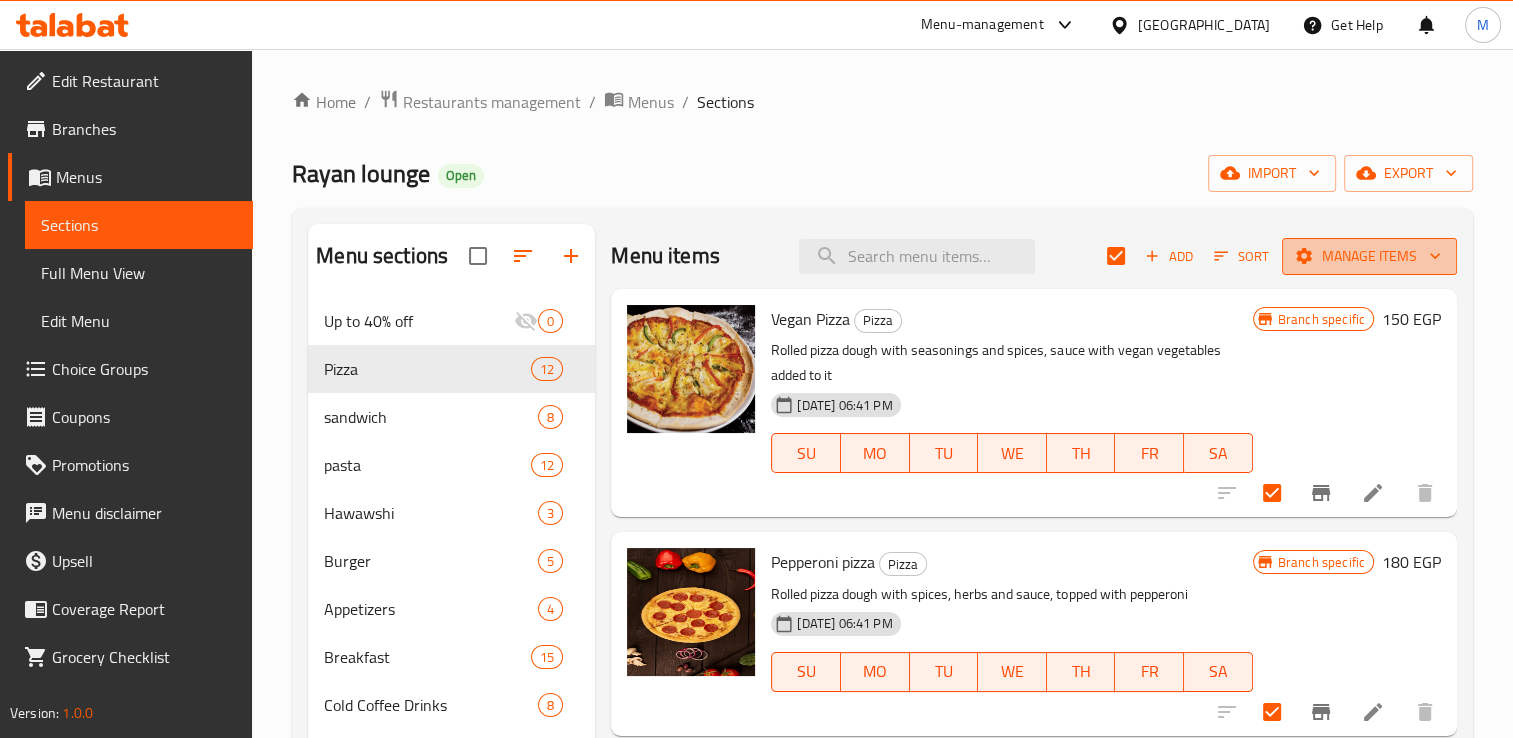 click on "Manage items" at bounding box center [1369, 256] 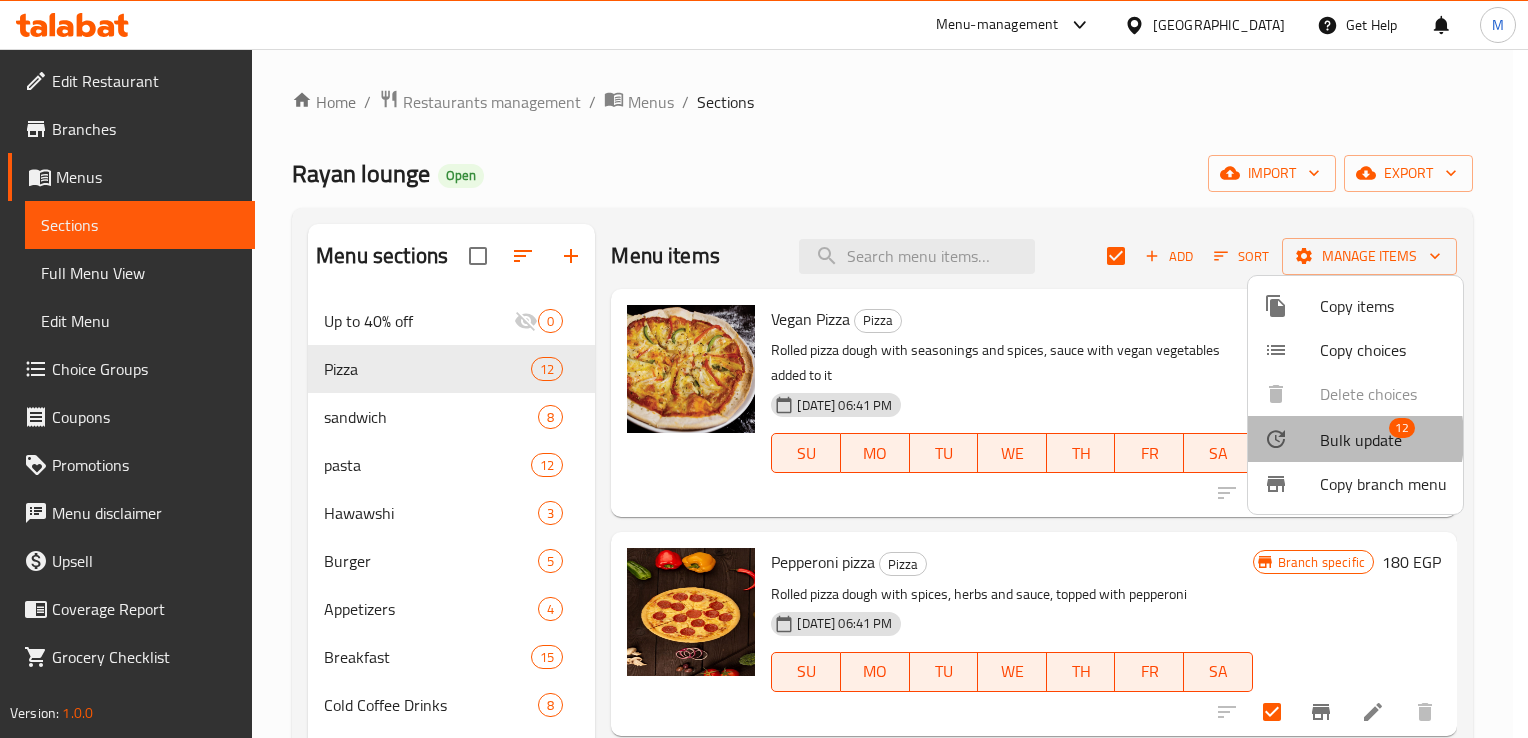 click at bounding box center [1292, 439] 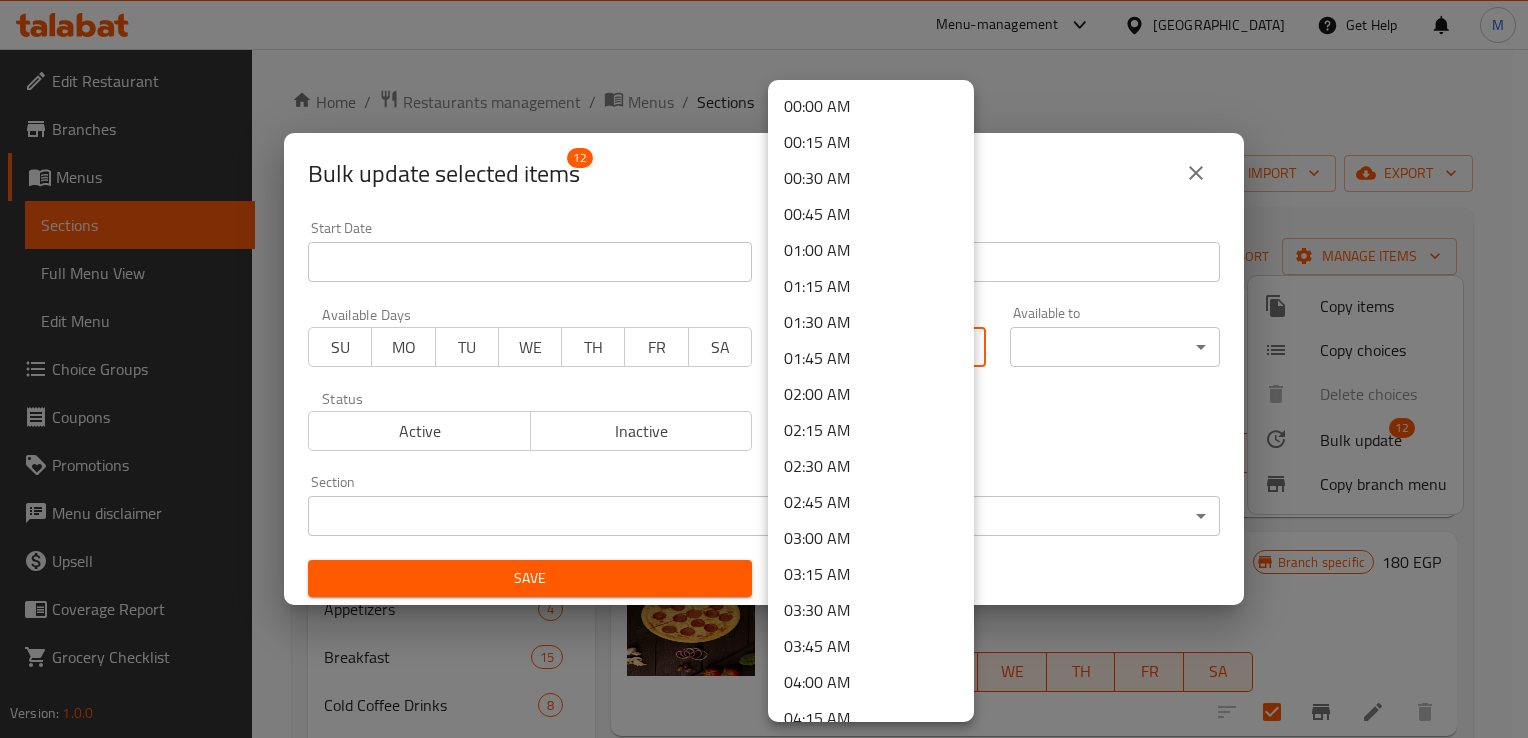 click on "​ Menu-management Egypt Get Help M   Edit Restaurant   Branches   Menus   Sections   Full Menu View   Edit Menu   Choice Groups   Coupons   Promotions   Menu disclaimer   Upsell   Coverage Report   Grocery Checklist  Version:    1.0.0  Get support on:    Support.OpsPlatform Home / Restaurants management / Menus / Sections Rayan lounge Open import export Menu sections Up to 40% off 0 Pizza 12 sandwich 8 pasta 12 Hawawshi 3 Burger 5 Appetizers 4 Breakfast 15 Cold Coffee Drinks 8 Milkshake 11 Juices or Smoothies 18 Soup 6 Main Meals 5 Salad 8 Desserts 14 Waffle 6 Soda 8 Kids meals 5 hot drinks 40 Extra Restaurant 24 Extra Bar 2 extra 4 Menu items Add Sort Manage items Vegan Pizza   Pizza Rolled pizza dough with seasonings and spices, sauce with vegan vegetables added to it 02-12-2024 06:41 PM SU MO TU WE TH FR SA Branch specific 150   EGP Pepperoni pizza   Pizza Rolled pizza dough with spices, herbs and sauce, topped with pepperoni 02-12-2024 06:41 PM SU MO TU WE TH FR SA Branch specific 180   EGP   Pizza SU" at bounding box center [764, 393] 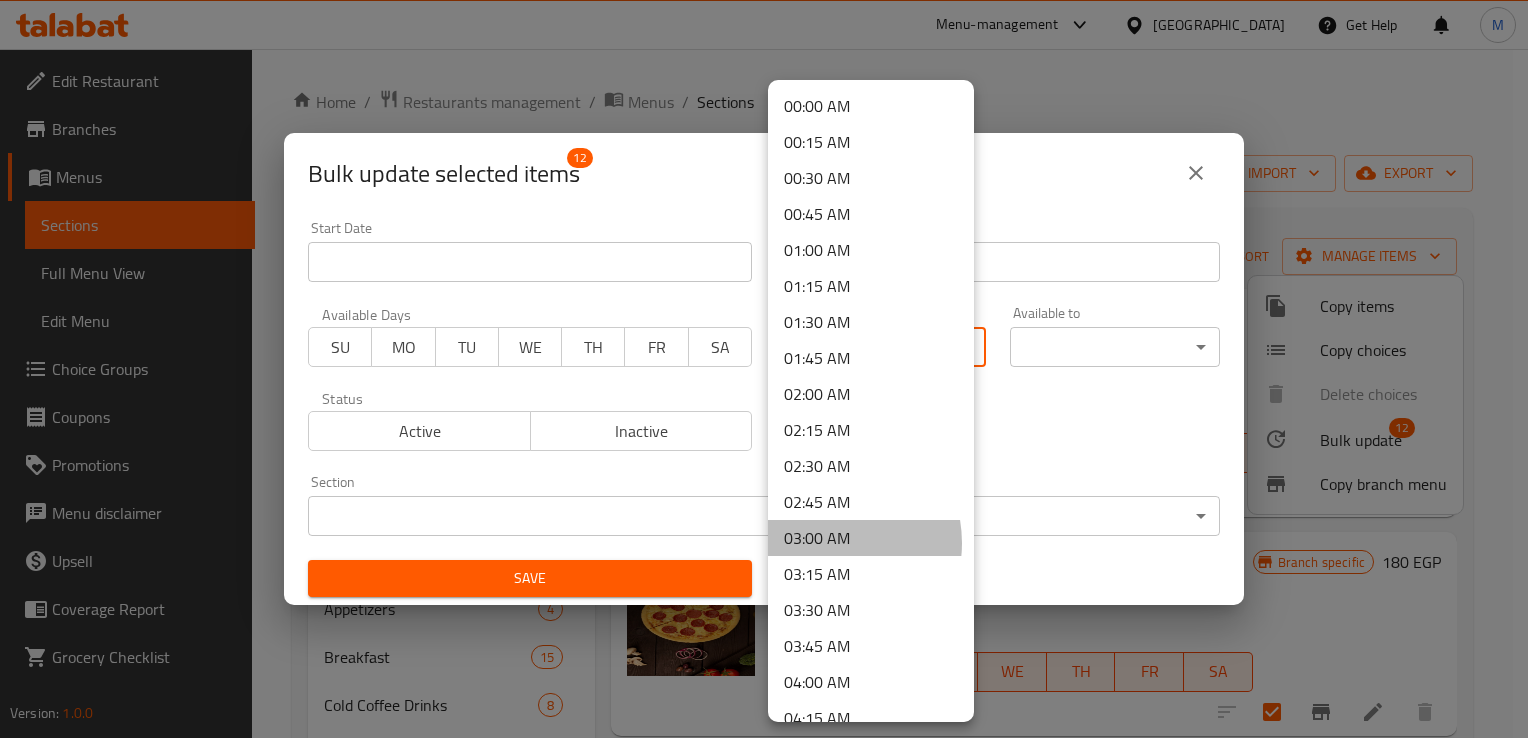 click on "03:00 AM" at bounding box center (871, 538) 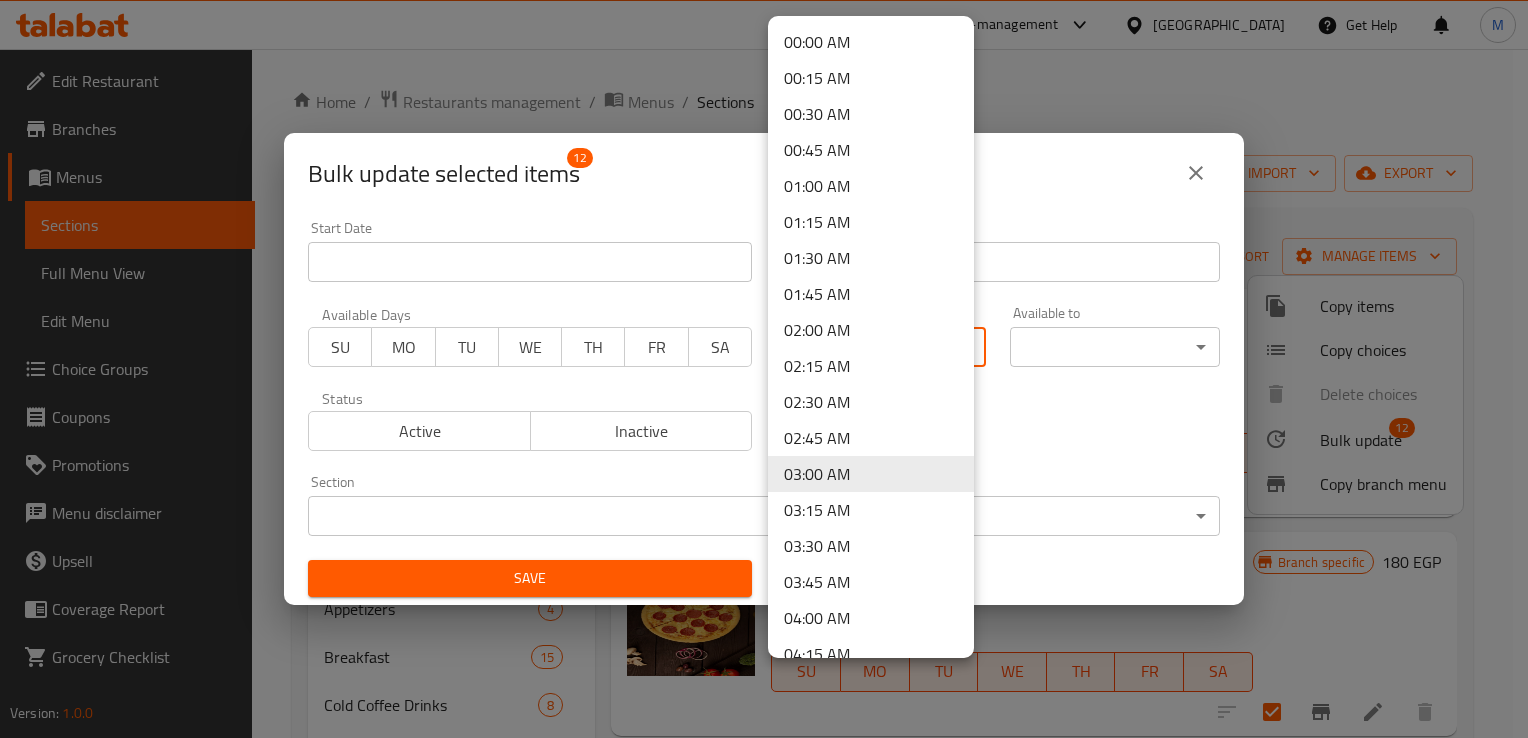 click on "​ Menu-management Egypt Get Help M   Edit Restaurant   Branches   Menus   Sections   Full Menu View   Edit Menu   Choice Groups   Coupons   Promotions   Menu disclaimer   Upsell   Coverage Report   Grocery Checklist  Version:    1.0.0  Get support on:    Support.OpsPlatform Home / Restaurants management / Menus / Sections Rayan lounge Open import export Menu sections Up to 40% off 0 Pizza 12 sandwich 8 pasta 12 Hawawshi 3 Burger 5 Appetizers 4 Breakfast 15 Cold Coffee Drinks 8 Milkshake 11 Juices or Smoothies 18 Soup 6 Main Meals 5 Salad 8 Desserts 14 Waffle 6 Soda 8 Kids meals 5 hot drinks 40 Extra Restaurant 24 Extra Bar 2 extra 4 Menu items Add Sort Manage items Vegan Pizza   Pizza Rolled pizza dough with seasonings and spices, sauce with vegan vegetables added to it 02-12-2024 06:41 PM SU MO TU WE TH FR SA Branch specific 150   EGP Pepperoni pizza   Pizza Rolled pizza dough with spices, herbs and sauce, topped with pepperoni 02-12-2024 06:41 PM SU MO TU WE TH FR SA Branch specific 180   EGP   Pizza SU" at bounding box center (764, 393) 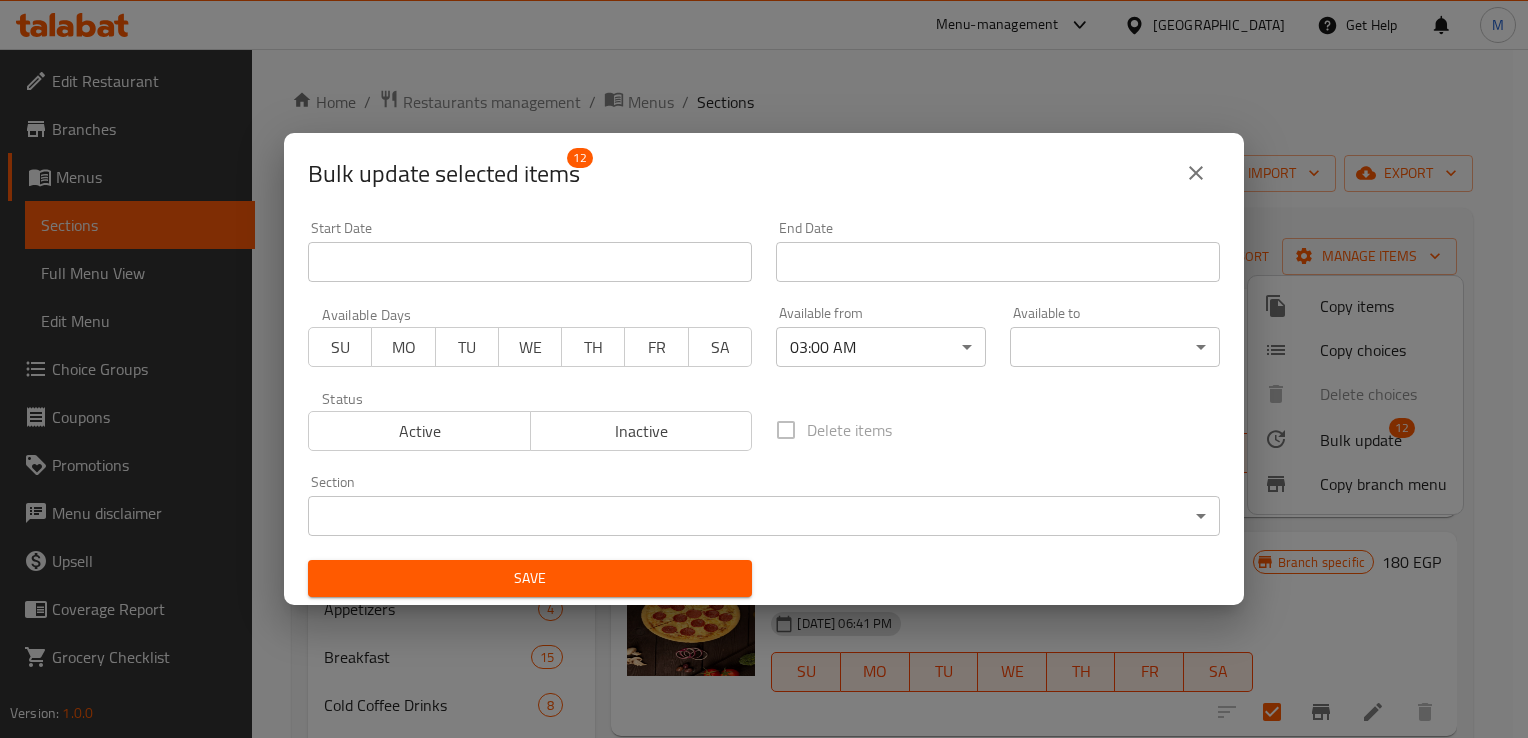 click on "00:00 AM 00:15 AM 00:30 AM 00:45 AM 01:00 AM 01:15 AM 01:30 AM 01:45 AM 02:00 AM 02:15 AM 02:30 AM 02:45 AM 03:00 AM 03:15 AM 03:30 AM 03:45 AM 04:00 AM 04:15 AM 04:30 AM 04:45 AM 05:00 AM 05:15 AM 05:30 AM 05:45 AM 06:00 AM 06:15 AM 06:30 AM 06:45 AM 07:00 AM 07:15 AM 07:30 AM 07:45 AM 08:00 AM 08:15 AM 08:30 AM 08:45 AM 09:00 AM 09:15 AM 09:30 AM 09:45 AM 10:00 AM 10:15 AM 10:30 AM 10:45 AM 11:00 AM 11:15 AM 11:30 AM 11:45 AM 12:00 PM 12:15 PM 12:30 PM 12:45 PM 13:00 PM 13:15 PM 13:30 PM 13:45 PM 14:00 PM 14:15 PM 14:30 PM 14:45 PM 15:00 PM 15:15 PM 15:30 PM 15:45 PM 16:00 PM 16:15 PM 16:30 PM 16:45 PM 17:00 PM 17:15 PM 17:30 PM 17:45 PM 18:00 PM 18:15 PM 18:30 PM 18:45 PM 19:00 PM 19:15 PM 19:30 PM 19:45 PM 20:00 PM 20:15 PM 20:30 PM 20:45 PM 21:00 PM 21:15 PM 21:30 PM 21:45 PM 22:00 PM 22:15 PM 22:30 PM 22:45 PM 23:00 PM 23:15 PM 23:30 PM 23:45 PM 23:59 PM" at bounding box center (764, 369) 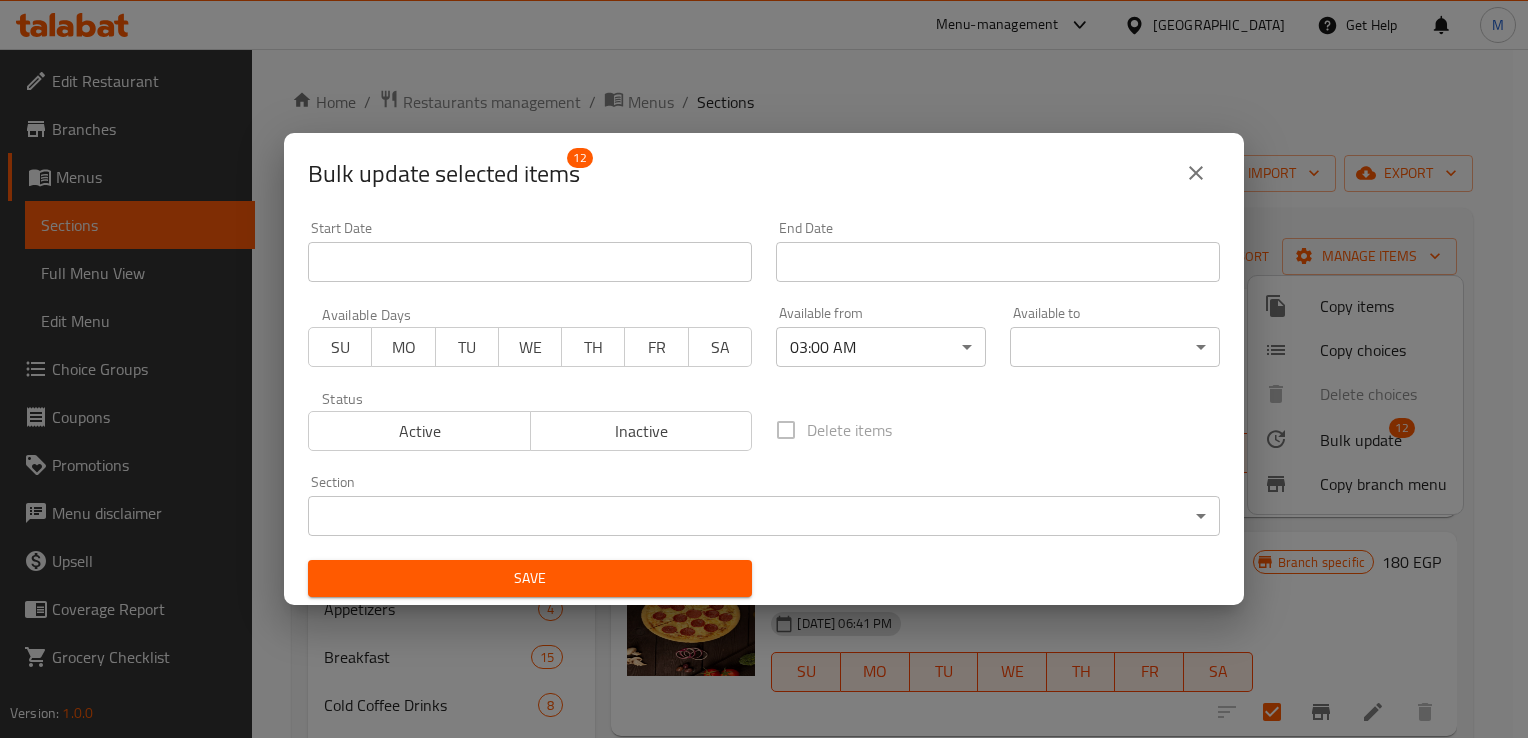 click on "​ Menu-management Egypt Get Help M   Edit Restaurant   Branches   Menus   Sections   Full Menu View   Edit Menu   Choice Groups   Coupons   Promotions   Menu disclaimer   Upsell   Coverage Report   Grocery Checklist  Version:    1.0.0  Get support on:    Support.OpsPlatform Home / Restaurants management / Menus / Sections Rayan lounge Open import export Menu sections Up to 40% off 0 Pizza 12 sandwich 8 pasta 12 Hawawshi 3 Burger 5 Appetizers 4 Breakfast 15 Cold Coffee Drinks 8 Milkshake 11 Juices or Smoothies 18 Soup 6 Main Meals 5 Salad 8 Desserts 14 Waffle 6 Soda 8 Kids meals 5 hot drinks 40 Extra Restaurant 24 Extra Bar 2 extra 4 Menu items Add Sort Manage items Vegan Pizza   Pizza Rolled pizza dough with seasonings and spices, sauce with vegan vegetables added to it 02-12-2024 06:41 PM SU MO TU WE TH FR SA Branch specific 150   EGP Pepperoni pizza   Pizza Rolled pizza dough with spices, herbs and sauce, topped with pepperoni 02-12-2024 06:41 PM SU MO TU WE TH FR SA Branch specific 180   EGP   Pizza SU" at bounding box center (764, 393) 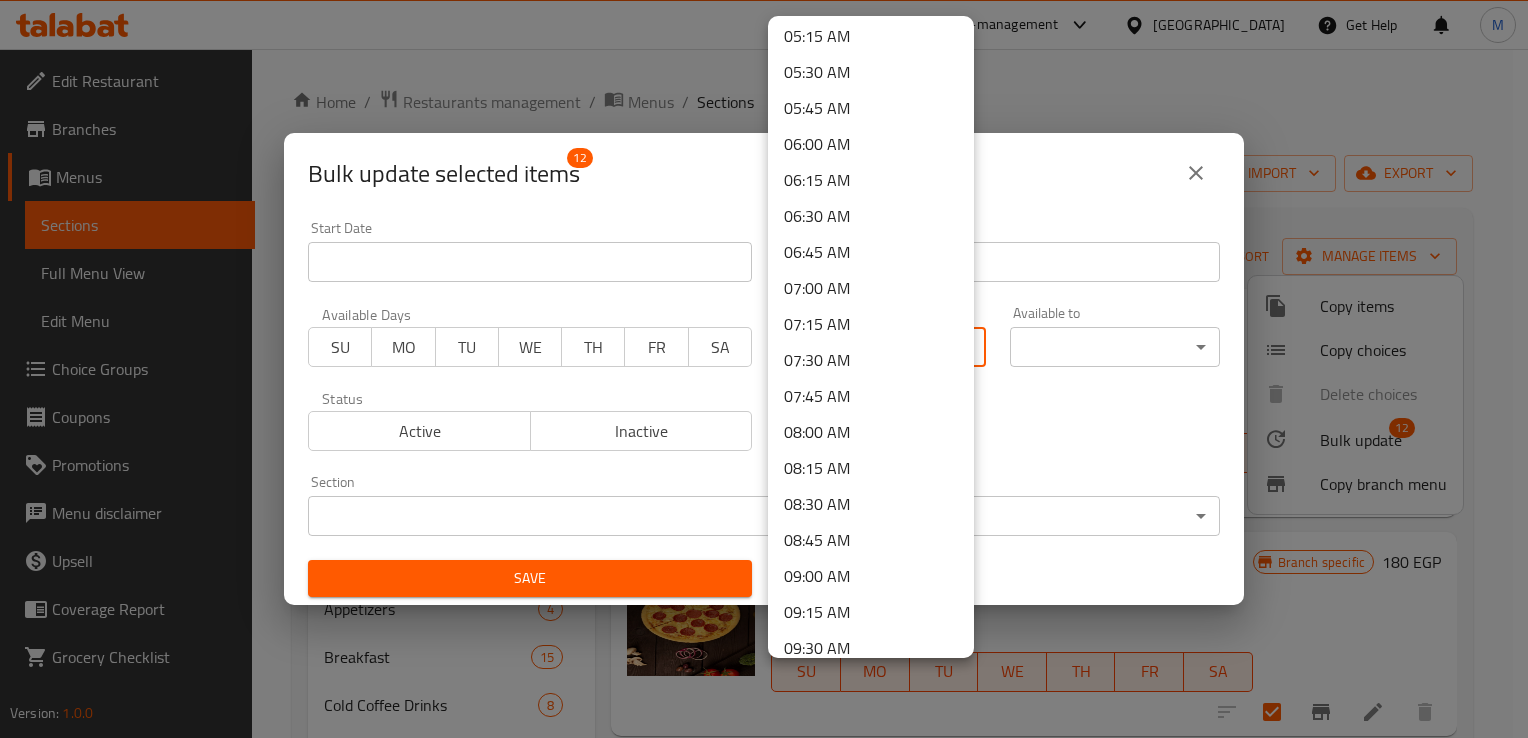 scroll, scrollTop: 764, scrollLeft: 0, axis: vertical 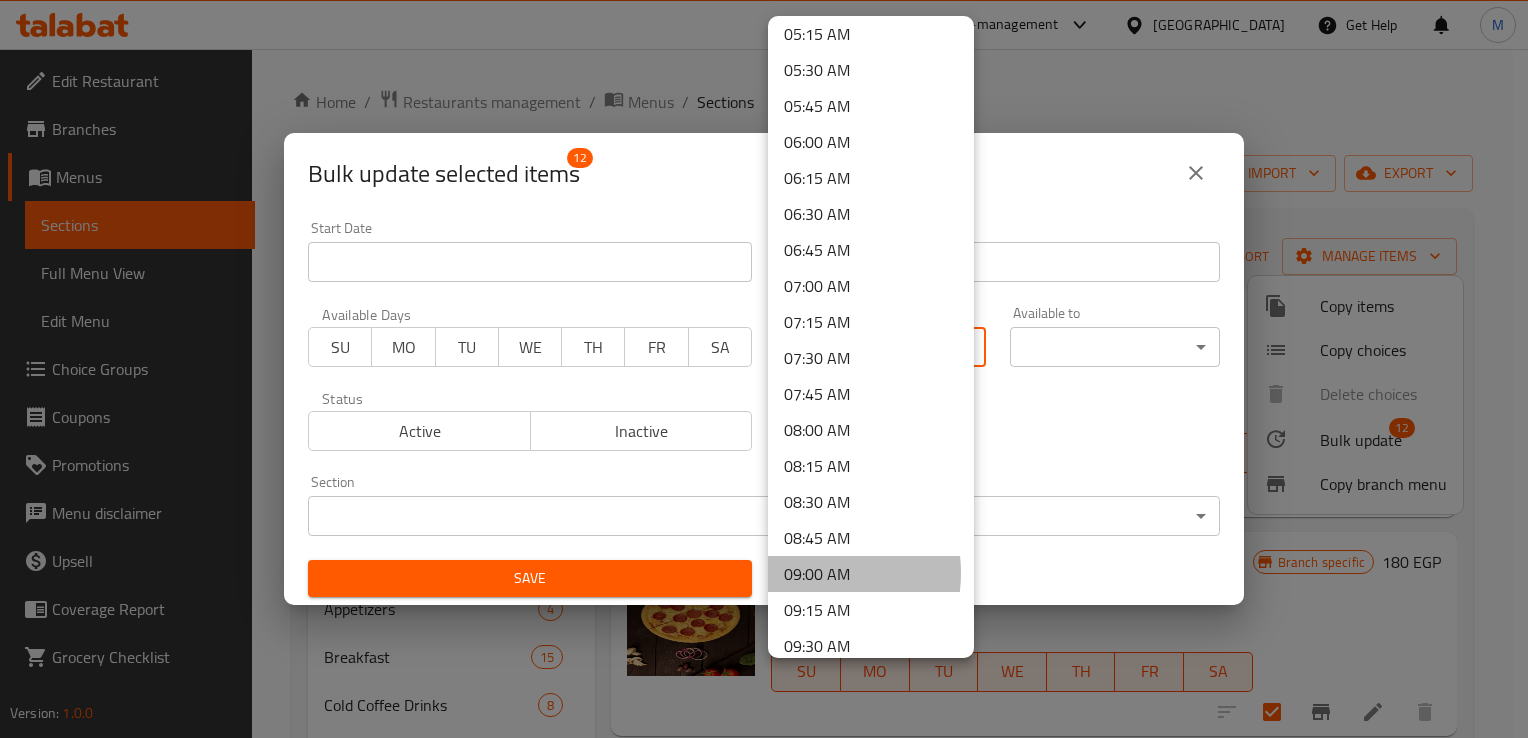click on "09:00 AM" at bounding box center [871, 574] 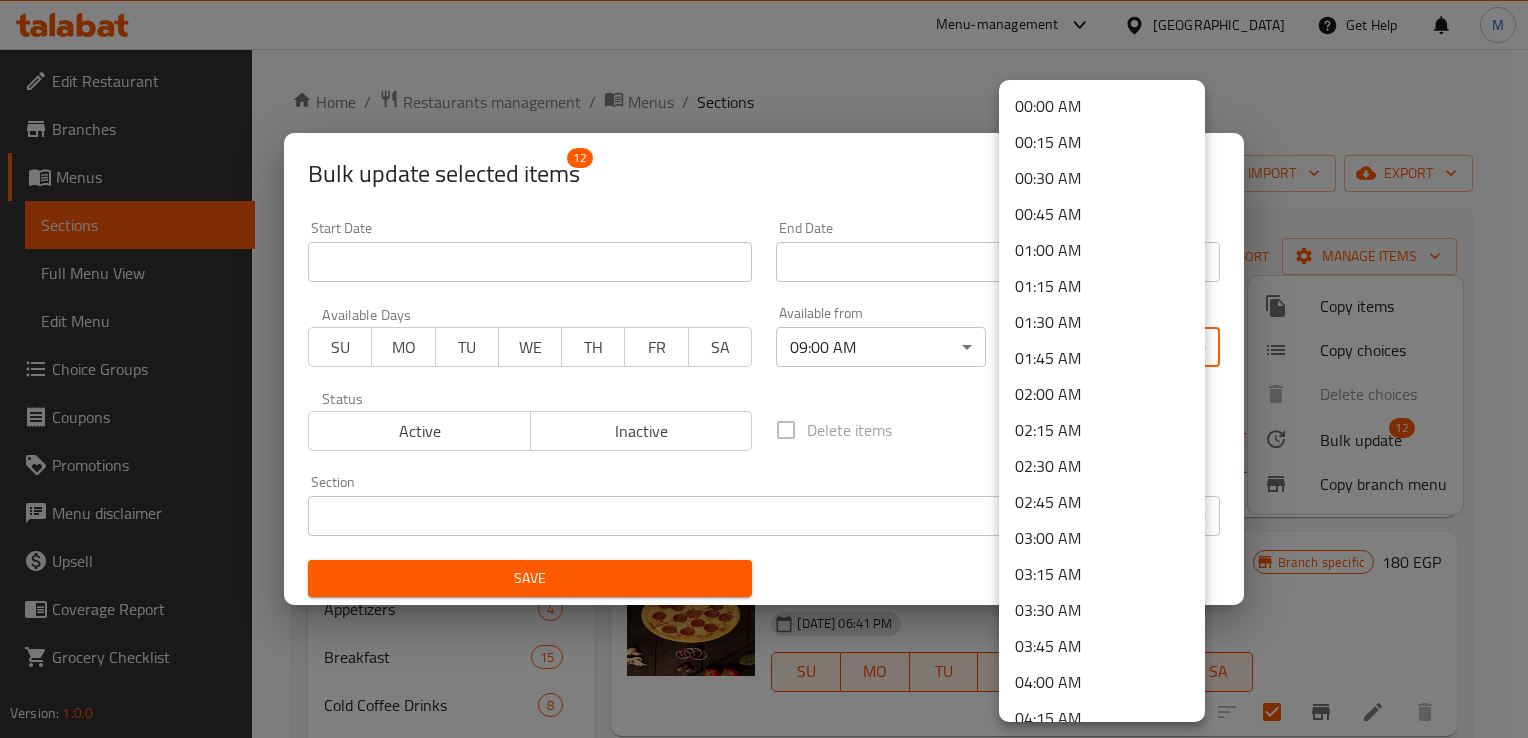 click on "​ Menu-management Egypt Get Help M   Edit Restaurant   Branches   Menus   Sections   Full Menu View   Edit Menu   Choice Groups   Coupons   Promotions   Menu disclaimer   Upsell   Coverage Report   Grocery Checklist  Version:    1.0.0  Get support on:    Support.OpsPlatform Home / Restaurants management / Menus / Sections Rayan lounge Open import export Menu sections Up to 40% off 0 Pizza 12 sandwich 8 pasta 12 Hawawshi 3 Burger 5 Appetizers 4 Breakfast 15 Cold Coffee Drinks 8 Milkshake 11 Juices or Smoothies 18 Soup 6 Main Meals 5 Salad 8 Desserts 14 Waffle 6 Soda 8 Kids meals 5 hot drinks 40 Extra Restaurant 24 Extra Bar 2 extra 4 Menu items Add Sort Manage items Vegan Pizza   Pizza Rolled pizza dough with seasonings and spices, sauce with vegan vegetables added to it 02-12-2024 06:41 PM SU MO TU WE TH FR SA Branch specific 150   EGP Pepperoni pizza   Pizza Rolled pizza dough with spices, herbs and sauce, topped with pepperoni 02-12-2024 06:41 PM SU MO TU WE TH FR SA Branch specific 180   EGP   Pizza SU" at bounding box center [764, 393] 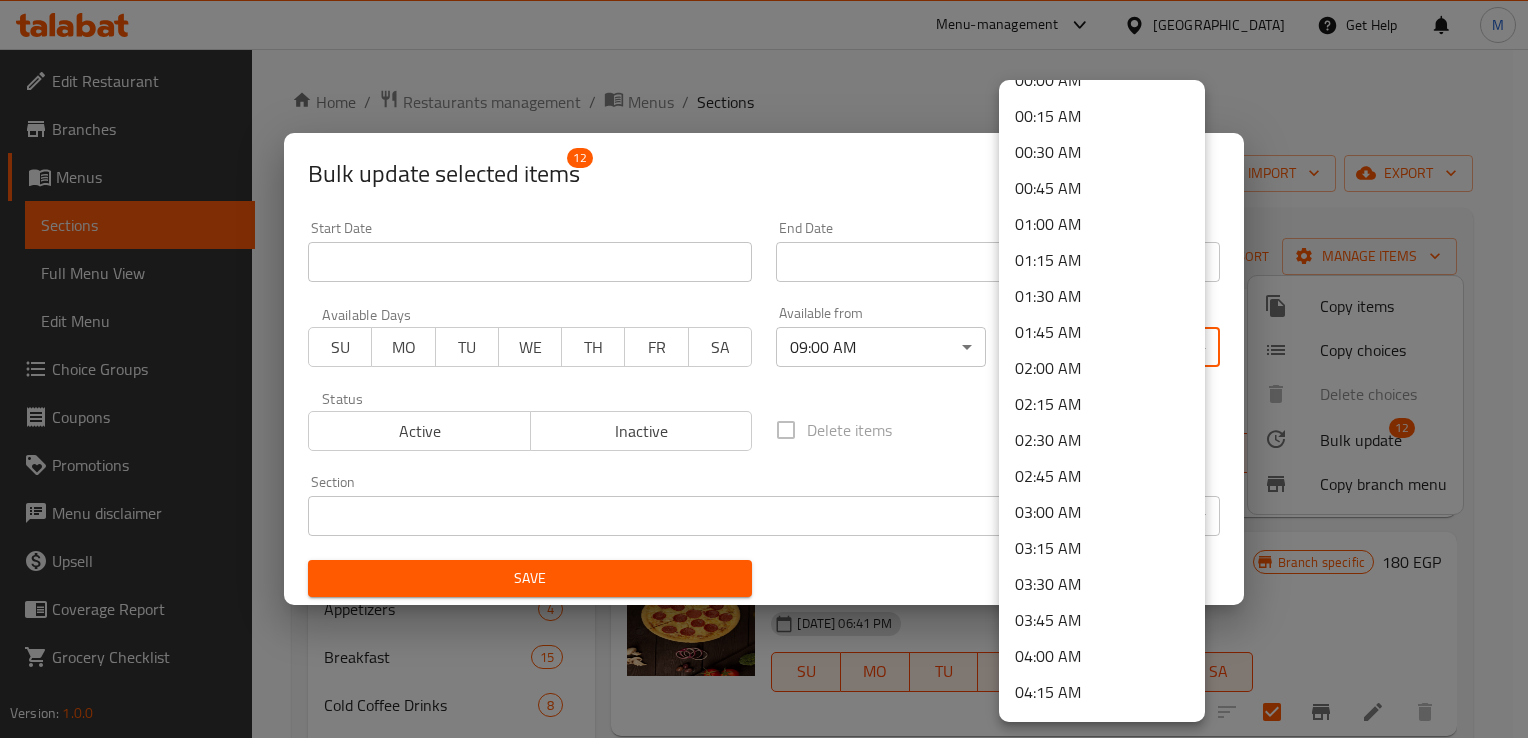scroll, scrollTop: 27, scrollLeft: 0, axis: vertical 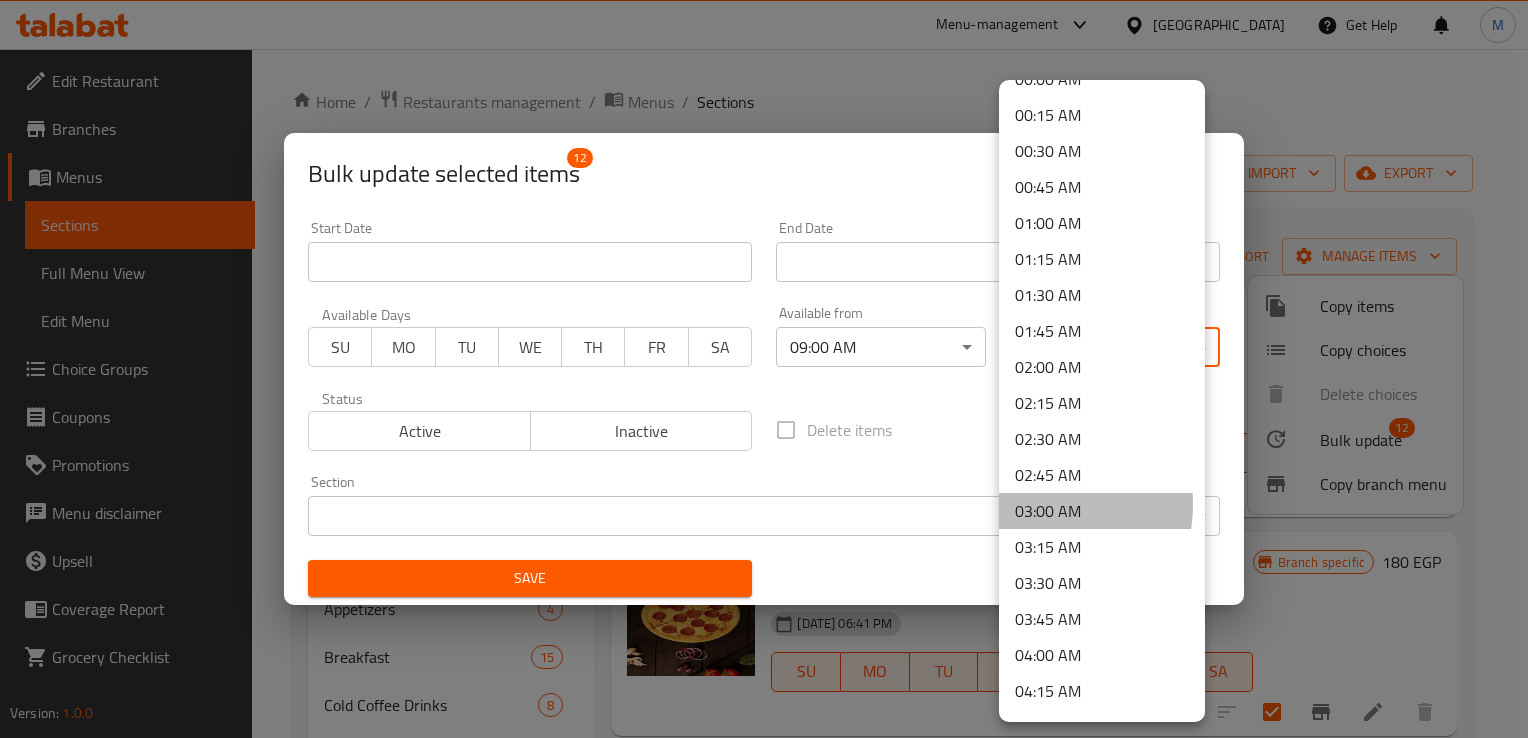 click on "03:00 AM" at bounding box center [1102, 511] 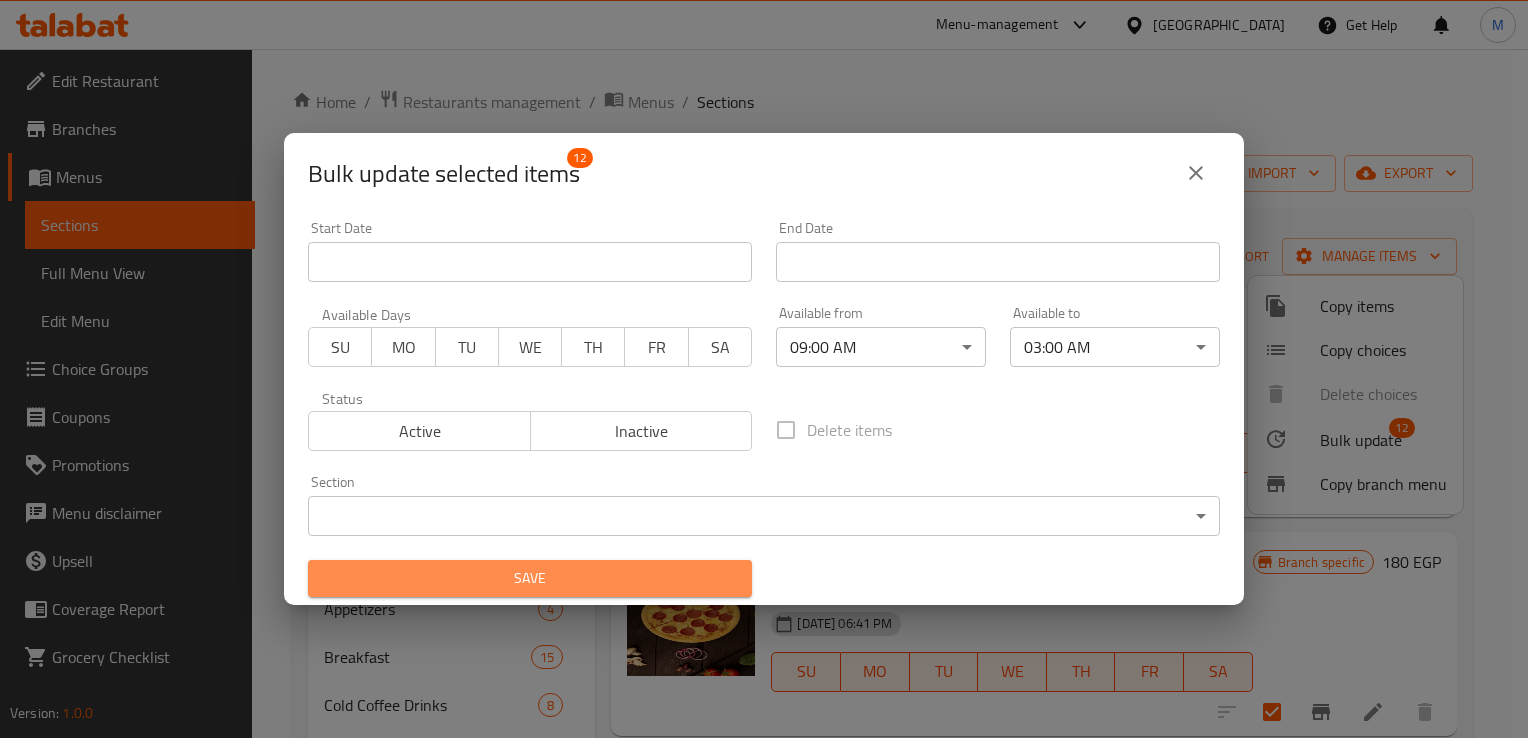 click on "Save" at bounding box center (530, 578) 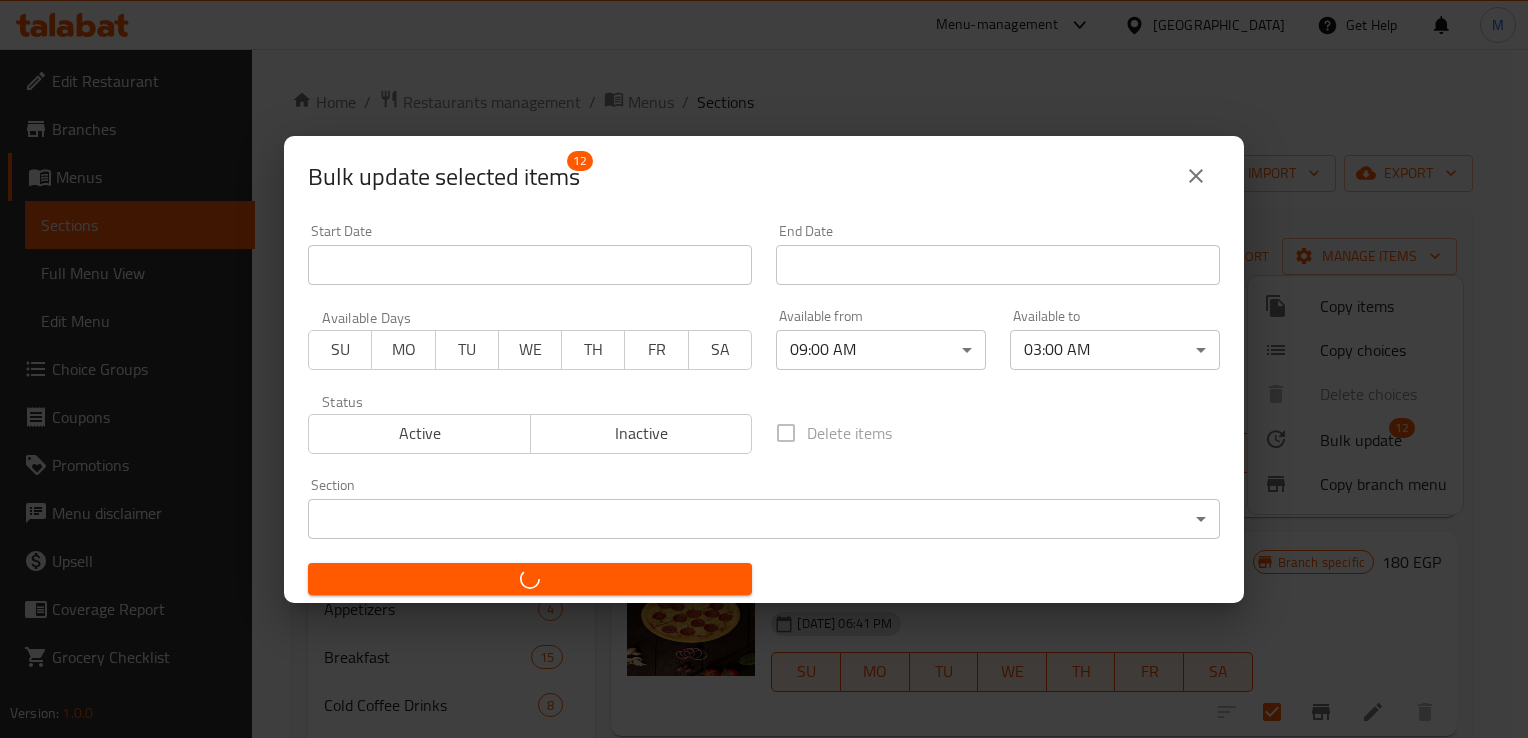 checkbox on "false" 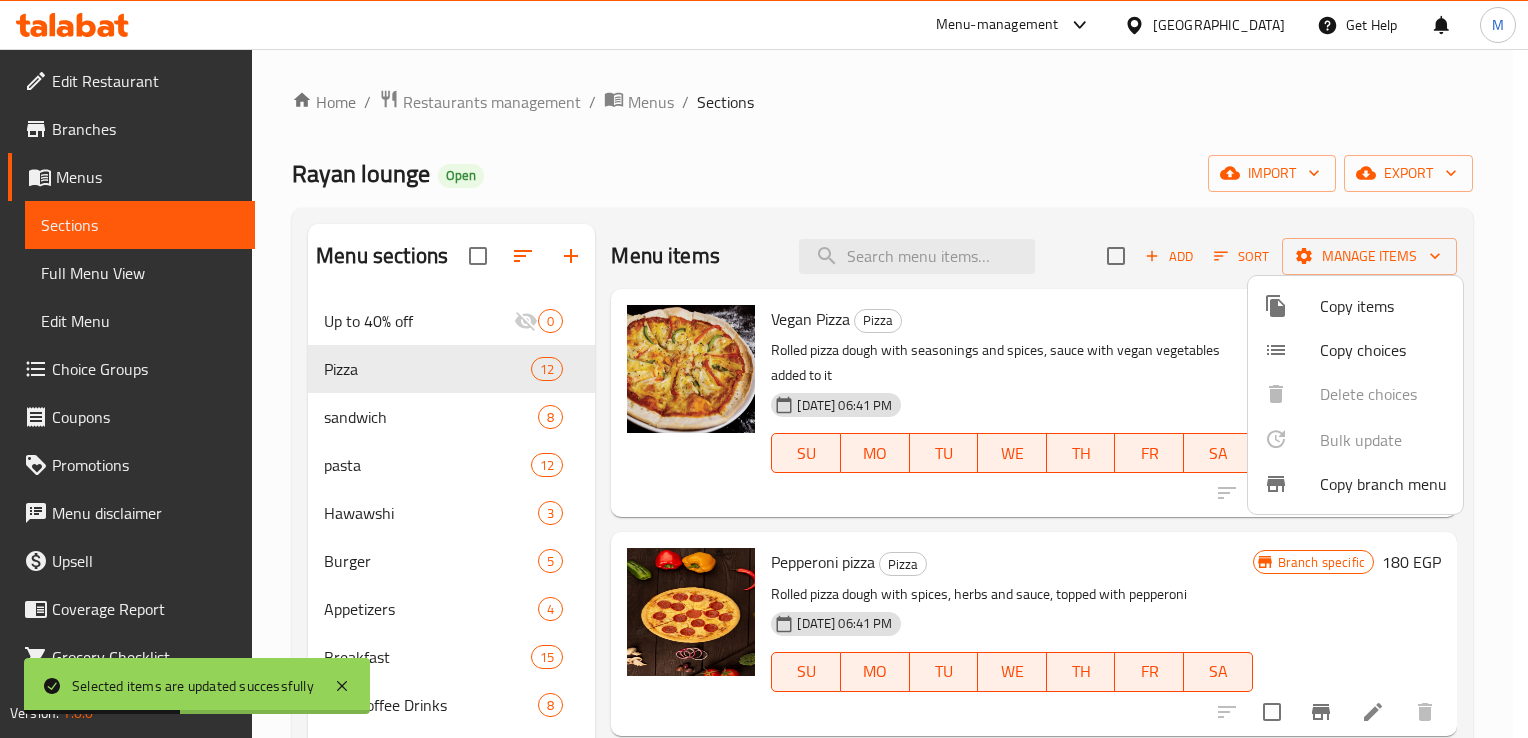 click at bounding box center (764, 369) 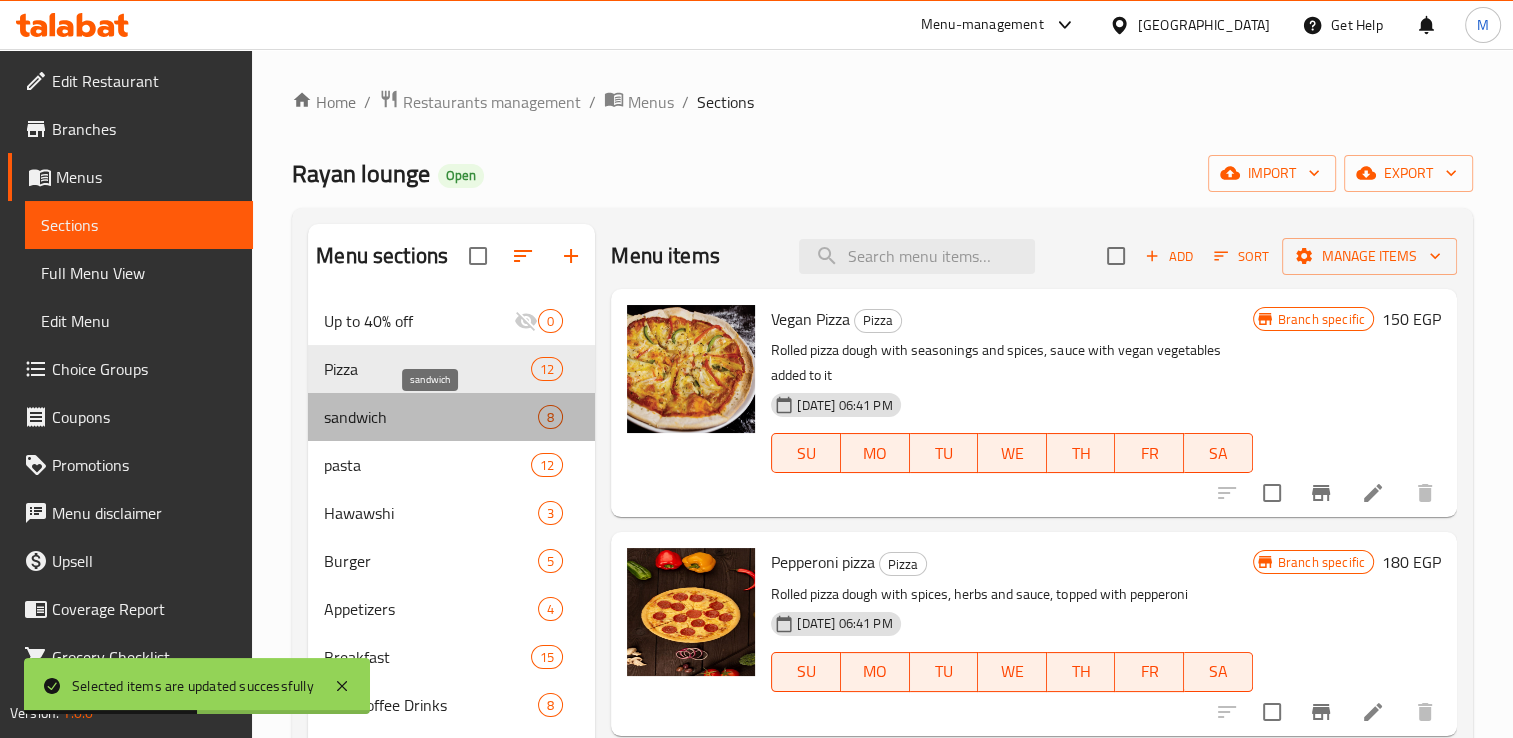 click on "sandwich" at bounding box center (431, 417) 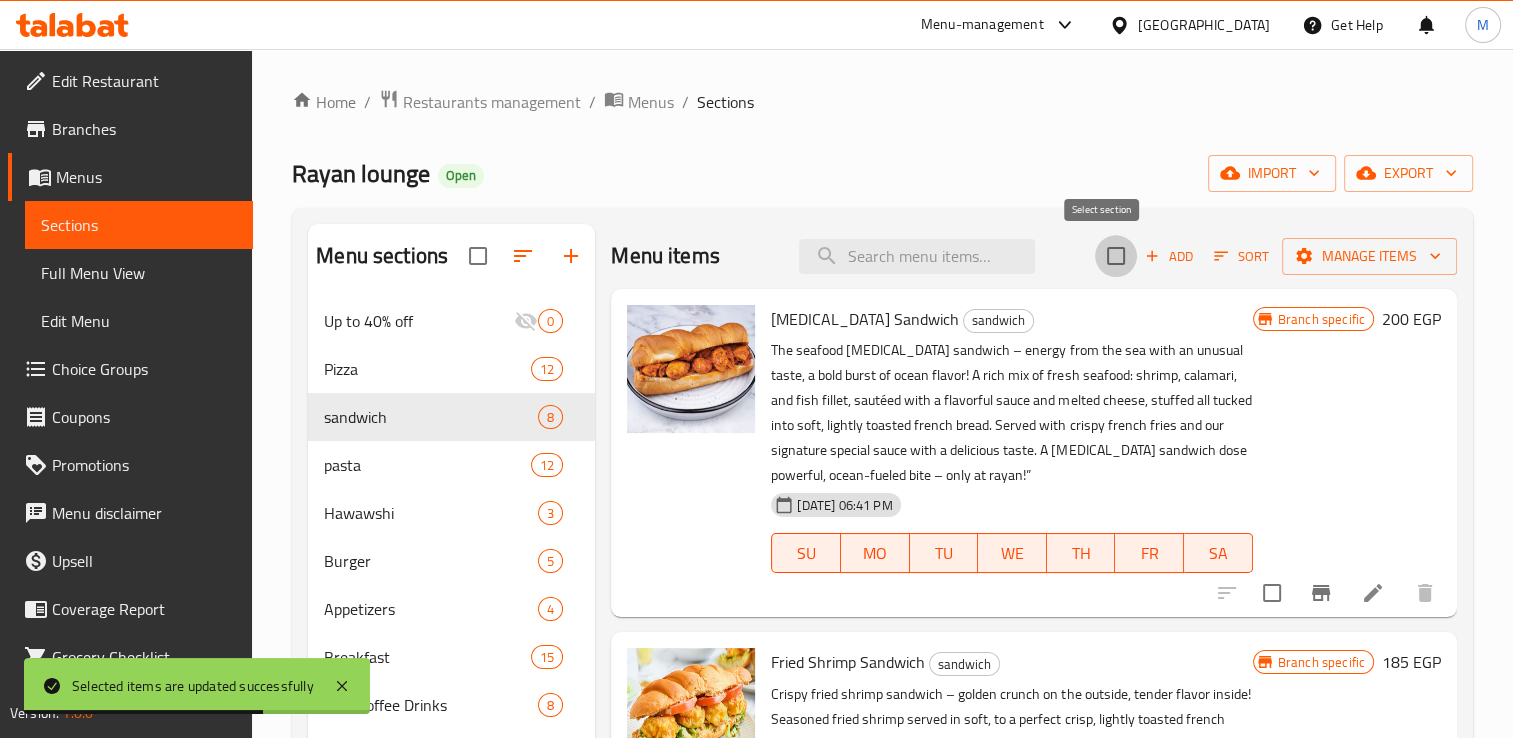 click at bounding box center [1116, 256] 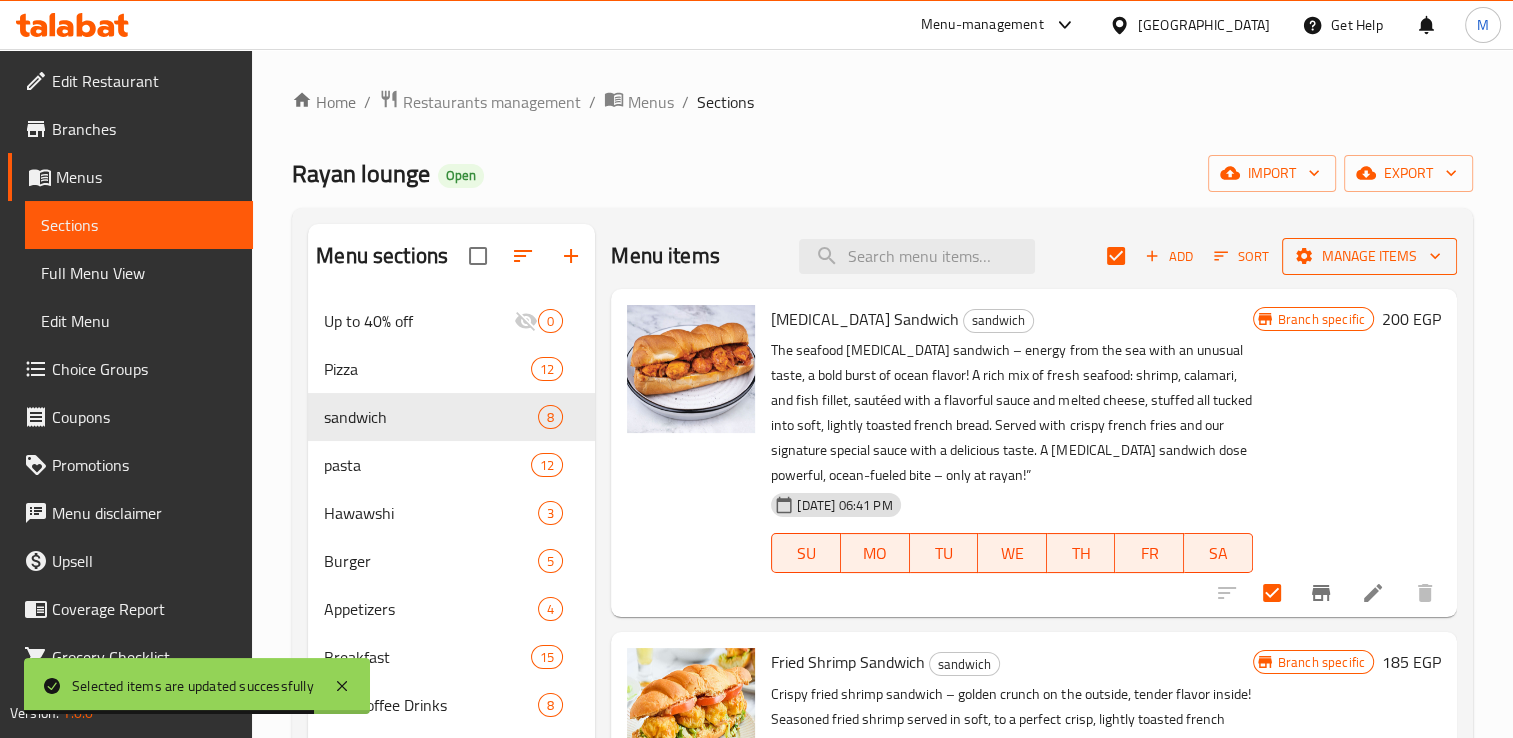 click on "Manage items" at bounding box center (1369, 256) 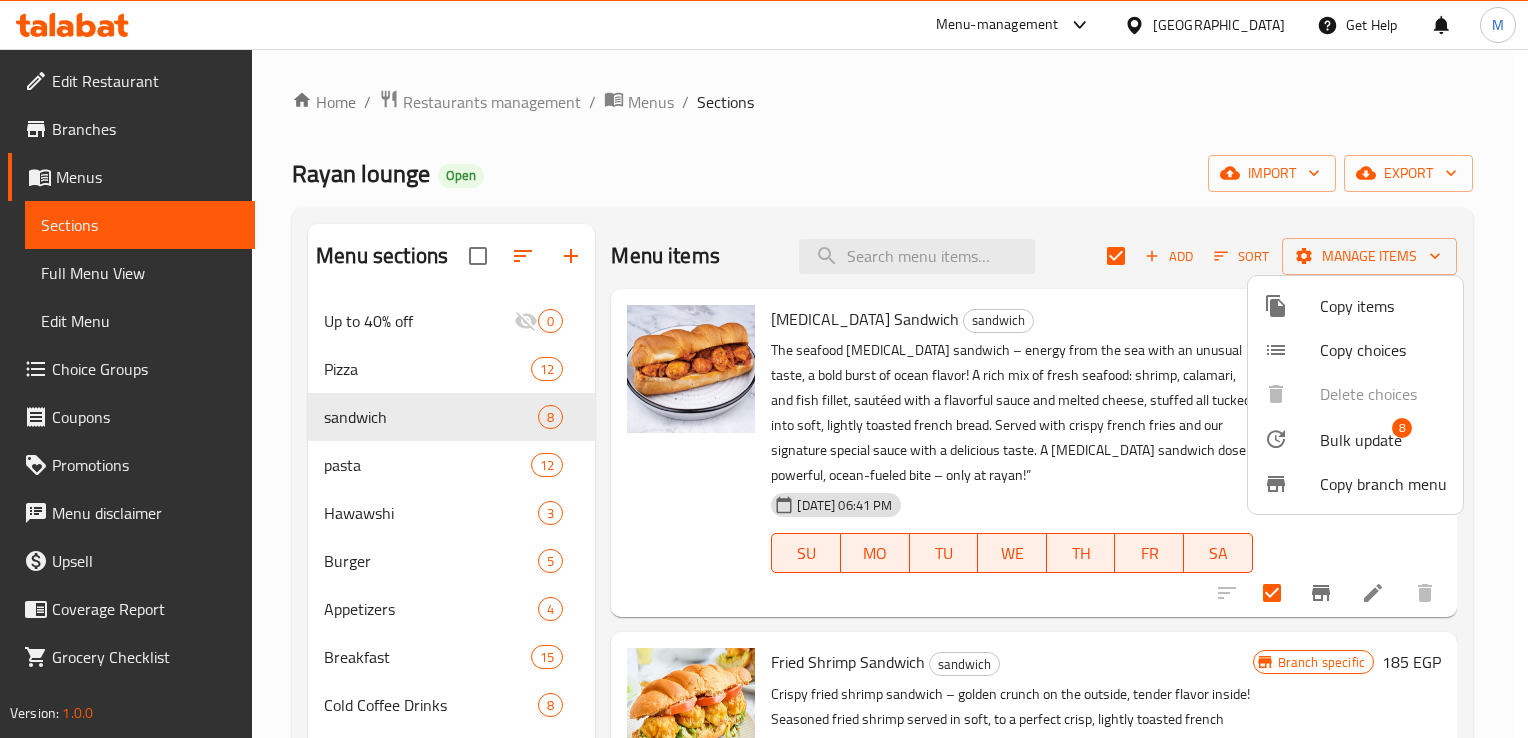 click on "Bulk update" at bounding box center (1361, 440) 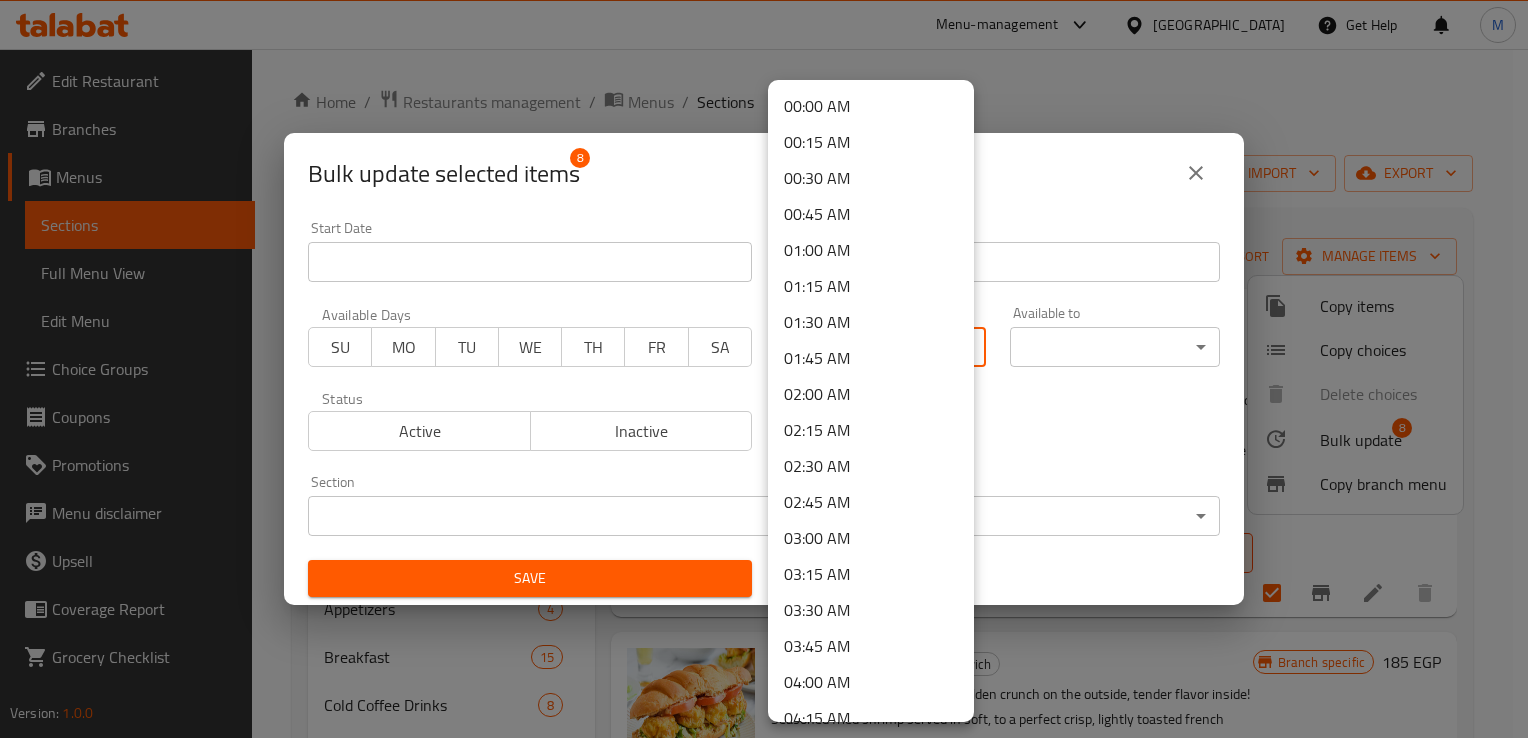 click on "​ Menu-management Egypt Get Help M   Edit Restaurant   Branches   Menus   Sections   Full Menu View   Edit Menu   Choice Groups   Coupons   Promotions   Menu disclaimer   Upsell   Coverage Report   Grocery Checklist  Version:    1.0.0  Get support on:    Support.OpsPlatform Home / Restaurants management / Menus / Sections Rayan lounge Open import export Menu sections Up to 40% off 0 Pizza 12 sandwich 8 pasta 12 Hawawshi 3 Burger 5 Appetizers 4 Breakfast 15 Cold Coffee Drinks 8 Milkshake 11 Juices or Smoothies 18 Soup 6 Main Meals 5 Salad 8 Desserts 14 Waffle 6 Soda 8 Kids meals 5 hot drinks 40 Extra Restaurant 24 Extra Bar 2 extra 4 Menu items Add Sort Manage items Viagra Sandwich   sandwich 02-12-2024 06:41 PM SU MO TU WE TH FR SA Branch specific 200   EGP Fried Shrimp Sandwich   sandwich 02-12-2024 06:41 PM SU MO TU WE TH FR SA Branch specific 185   EGP Club Sandwich    sandwich 02-12-2024 06:41 PM SU MO TU WE TH FR SA Branch specific 165   EGP Philiys Chicken Sandwich   sandwich 02-12-2024 06:41 PM SU MO" at bounding box center [764, 393] 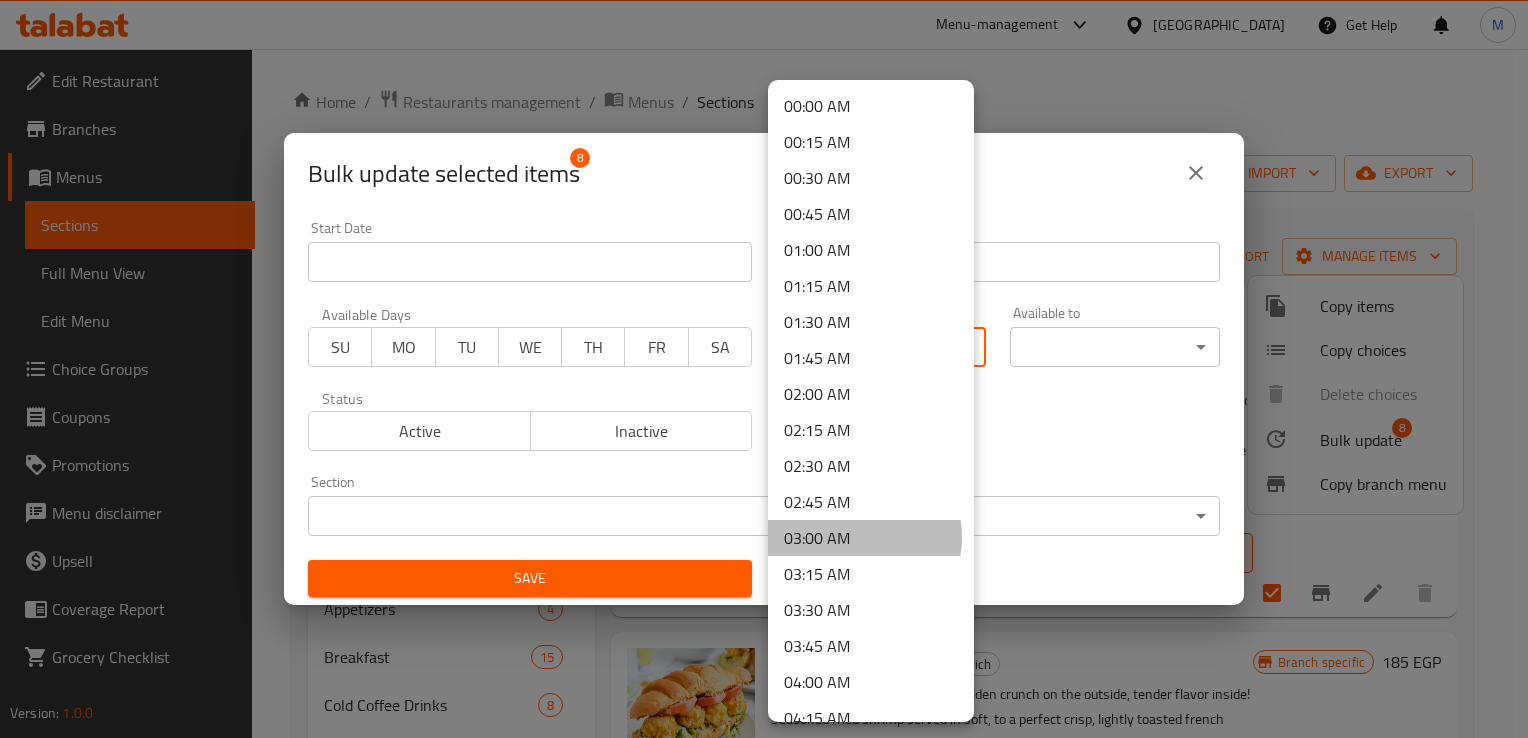 click on "03:00 AM" at bounding box center [871, 538] 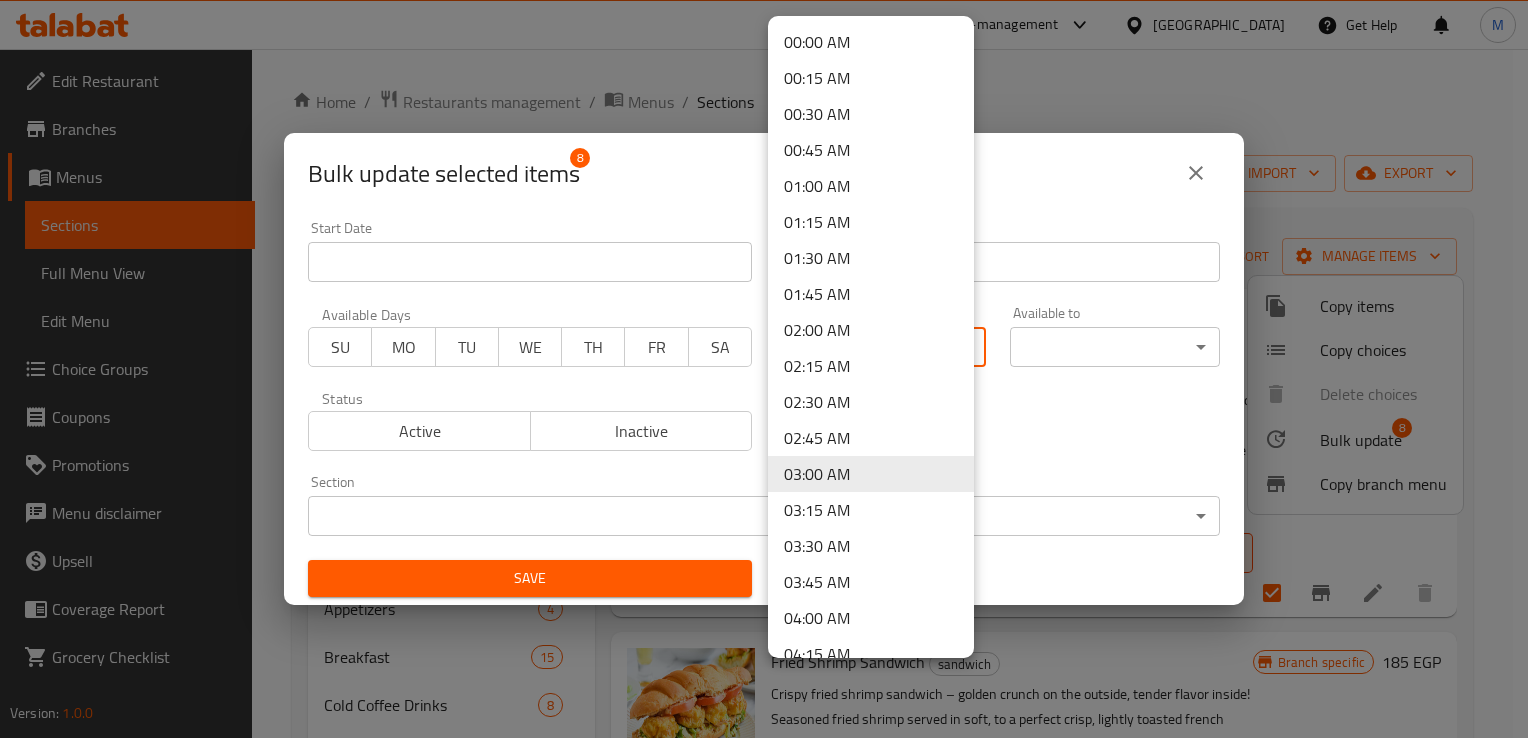 click on "​ Menu-management Egypt Get Help M   Edit Restaurant   Branches   Menus   Sections   Full Menu View   Edit Menu   Choice Groups   Coupons   Promotions   Menu disclaimer   Upsell   Coverage Report   Grocery Checklist  Version:    1.0.0  Get support on:    Support.OpsPlatform Home / Restaurants management / Menus / Sections Rayan lounge Open import export Menu sections Up to 40% off 0 Pizza 12 sandwich 8 pasta 12 Hawawshi 3 Burger 5 Appetizers 4 Breakfast 15 Cold Coffee Drinks 8 Milkshake 11 Juices or Smoothies 18 Soup 6 Main Meals 5 Salad 8 Desserts 14 Waffle 6 Soda 8 Kids meals 5 hot drinks 40 Extra Restaurant 24 Extra Bar 2 extra 4 Menu items Add Sort Manage items Viagra Sandwich   sandwich 02-12-2024 06:41 PM SU MO TU WE TH FR SA Branch specific 200   EGP Fried Shrimp Sandwich   sandwich 02-12-2024 06:41 PM SU MO TU WE TH FR SA Branch specific 185   EGP Club Sandwich    sandwich 02-12-2024 06:41 PM SU MO TU WE TH FR SA Branch specific 165   EGP Philiys Chicken Sandwich   sandwich 02-12-2024 06:41 PM SU MO" at bounding box center [764, 393] 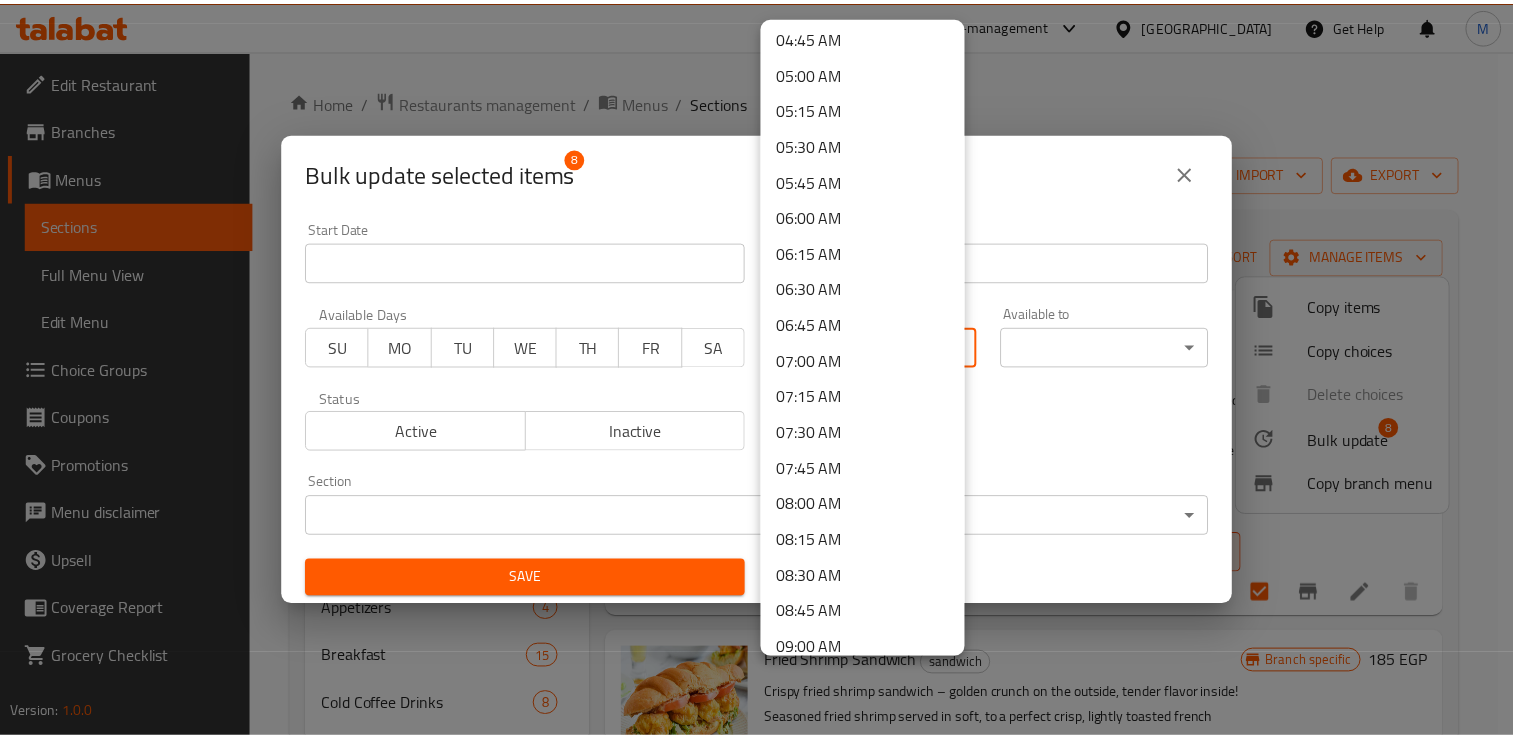 scroll, scrollTop: 728, scrollLeft: 0, axis: vertical 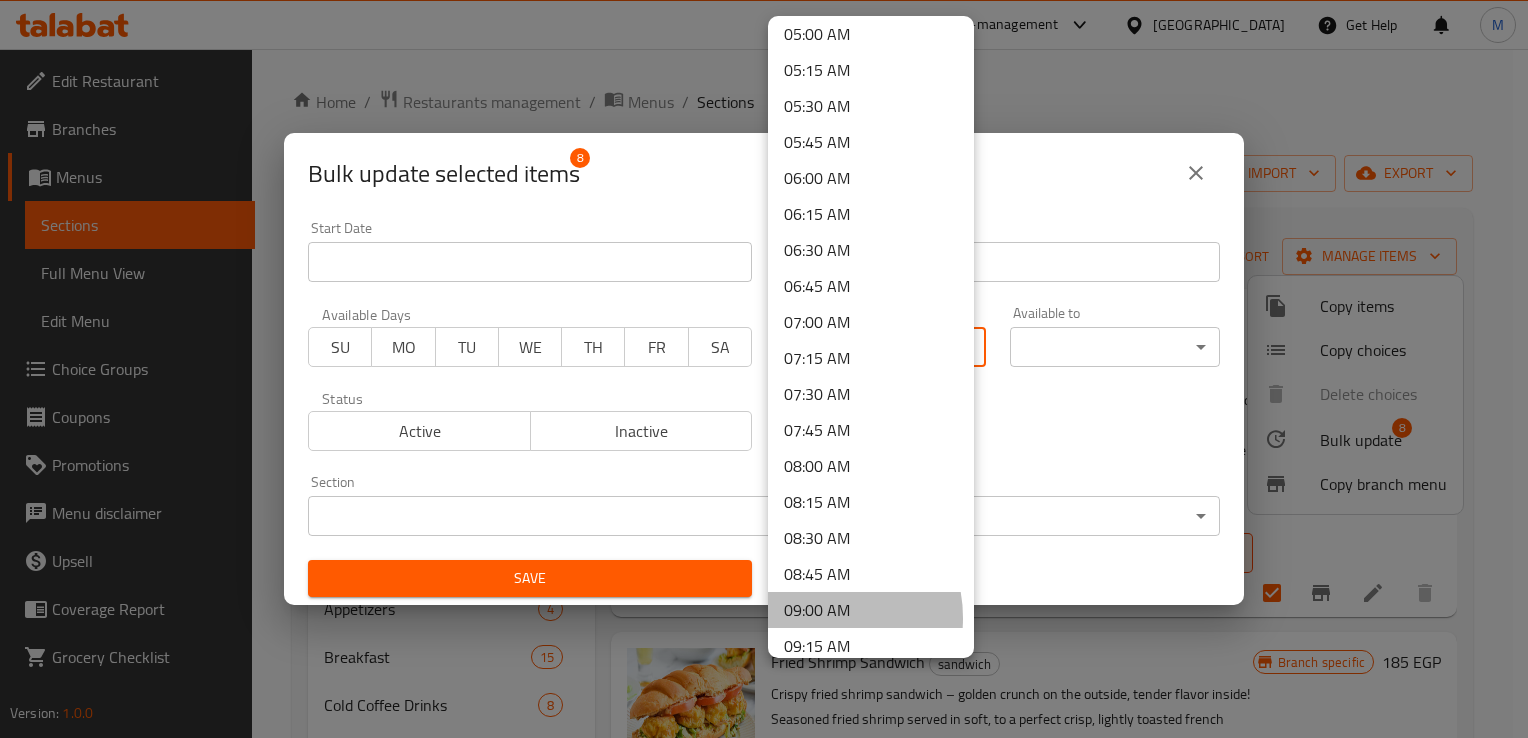 click on "09:00 AM" at bounding box center [871, 610] 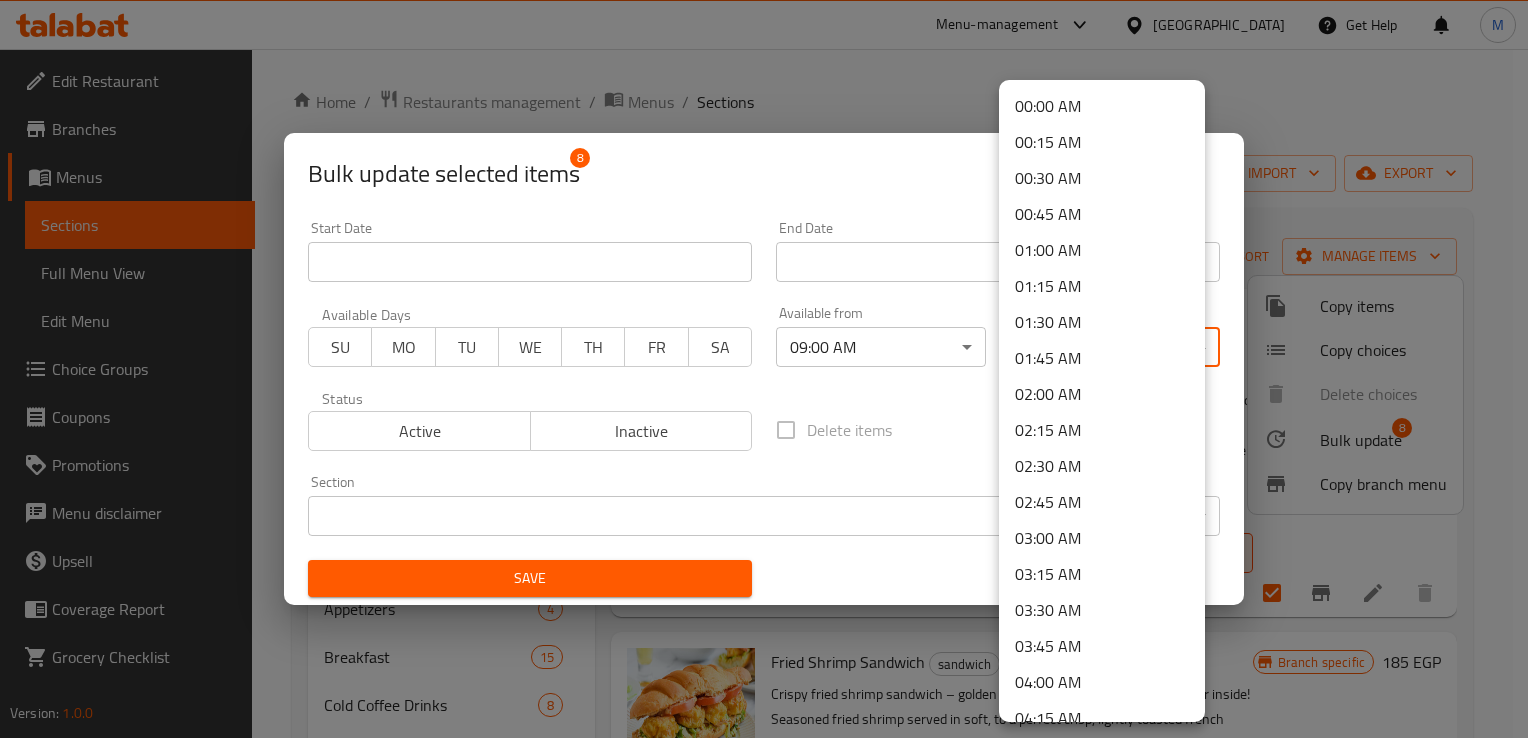 click on "​ Menu-management Egypt Get Help M   Edit Restaurant   Branches   Menus   Sections   Full Menu View   Edit Menu   Choice Groups   Coupons   Promotions   Menu disclaimer   Upsell   Coverage Report   Grocery Checklist  Version:    1.0.0  Get support on:    Support.OpsPlatform Home / Restaurants management / Menus / Sections Rayan lounge Open import export Menu sections Up to 40% off 0 Pizza 12 sandwich 8 pasta 12 Hawawshi 3 Burger 5 Appetizers 4 Breakfast 15 Cold Coffee Drinks 8 Milkshake 11 Juices or Smoothies 18 Soup 6 Main Meals 5 Salad 8 Desserts 14 Waffle 6 Soda 8 Kids meals 5 hot drinks 40 Extra Restaurant 24 Extra Bar 2 extra 4 Menu items Add Sort Manage items Viagra Sandwich   sandwich 02-12-2024 06:41 PM SU MO TU WE TH FR SA Branch specific 200   EGP Fried Shrimp Sandwich   sandwich 02-12-2024 06:41 PM SU MO TU WE TH FR SA Branch specific 185   EGP Club Sandwich    sandwich 02-12-2024 06:41 PM SU MO TU WE TH FR SA Branch specific 165   EGP Philiys Chicken Sandwich   sandwich 02-12-2024 06:41 PM SU MO" at bounding box center [764, 393] 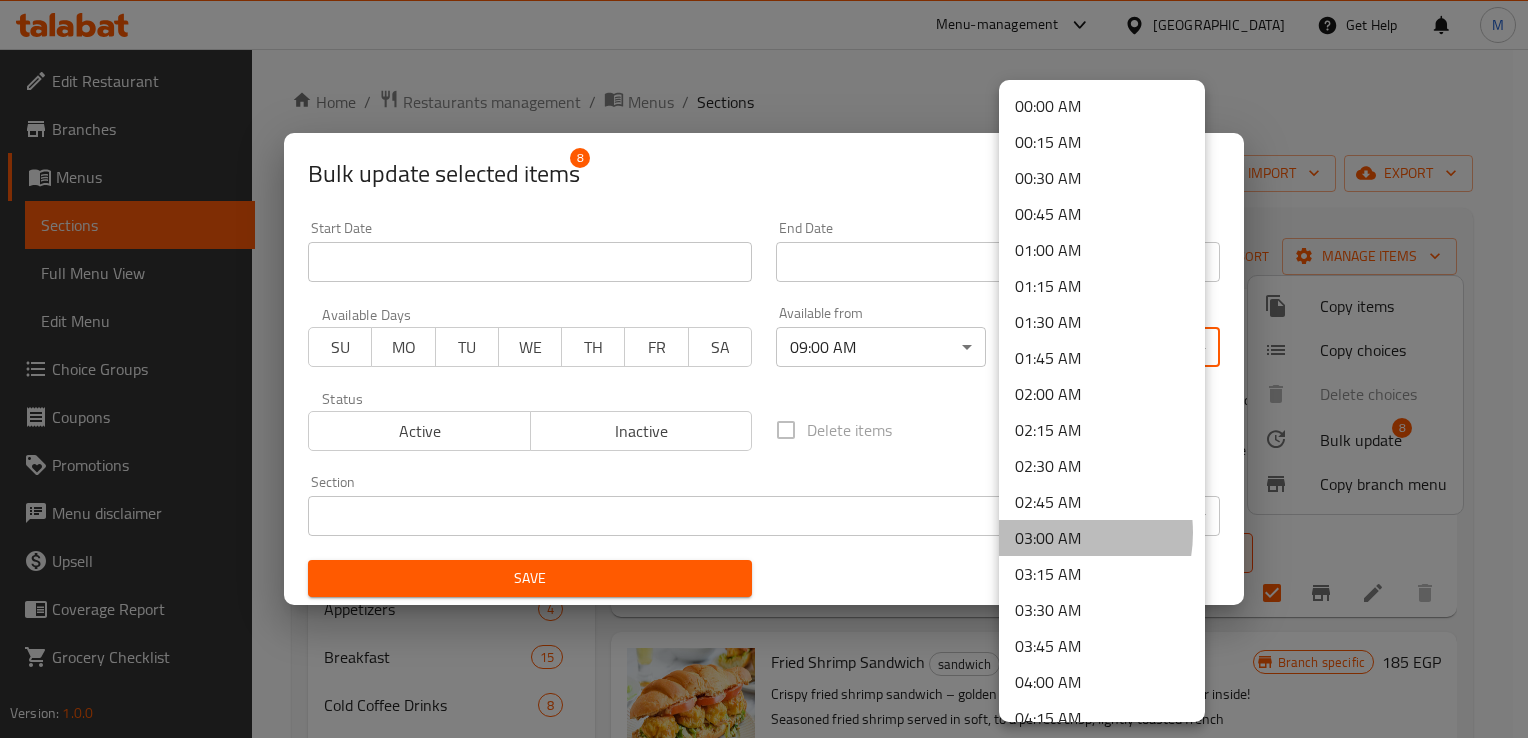 click on "03:00 AM" at bounding box center [1102, 538] 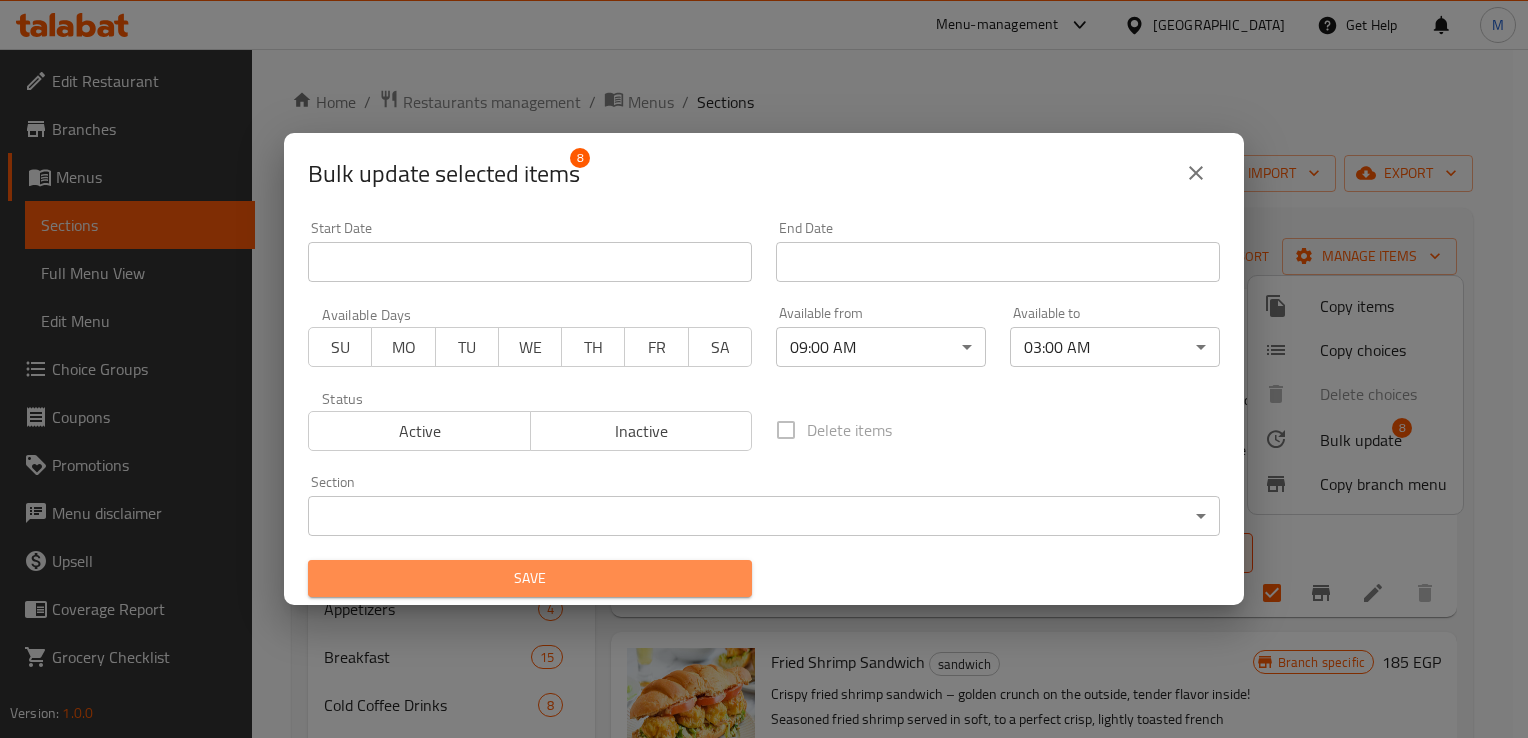 click on "Save" at bounding box center (530, 578) 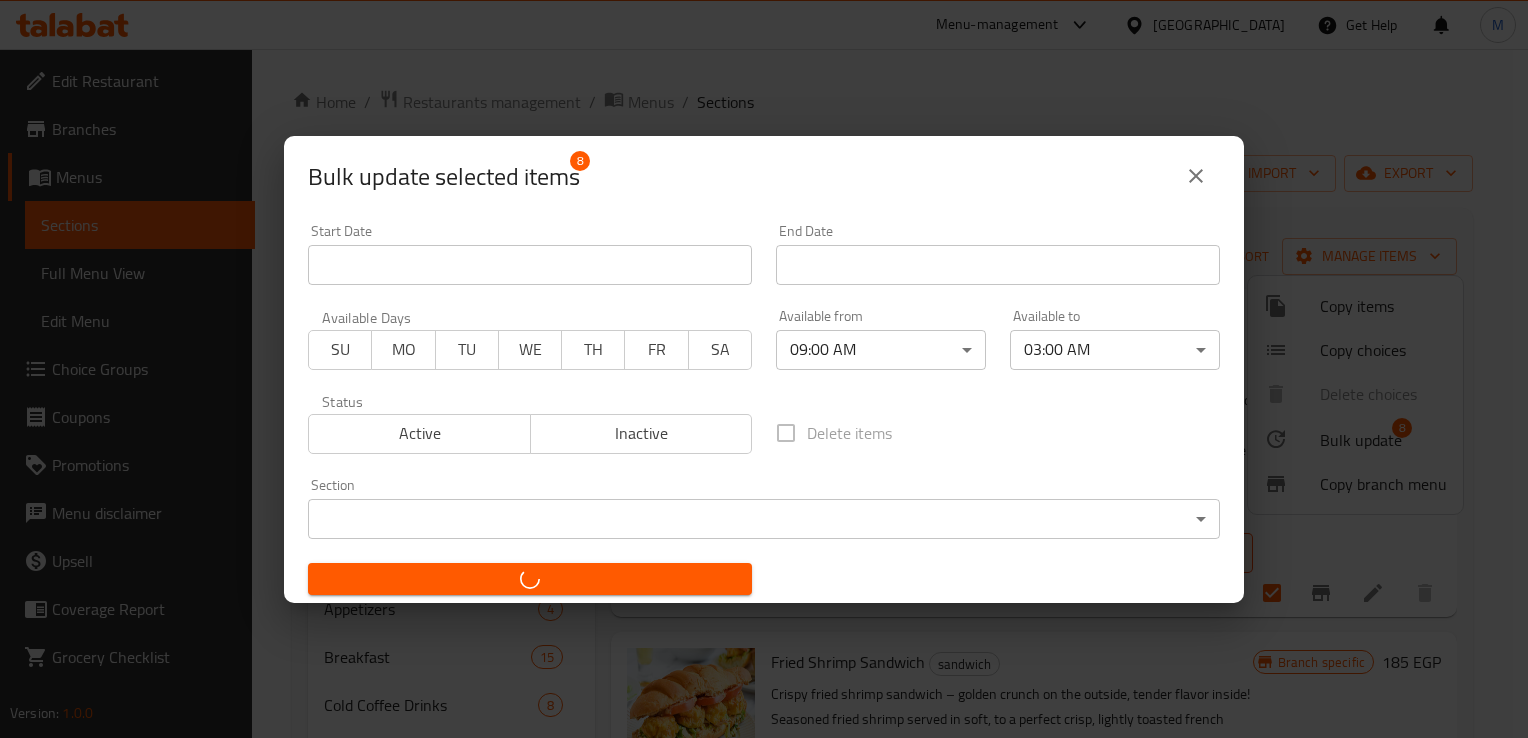 checkbox on "false" 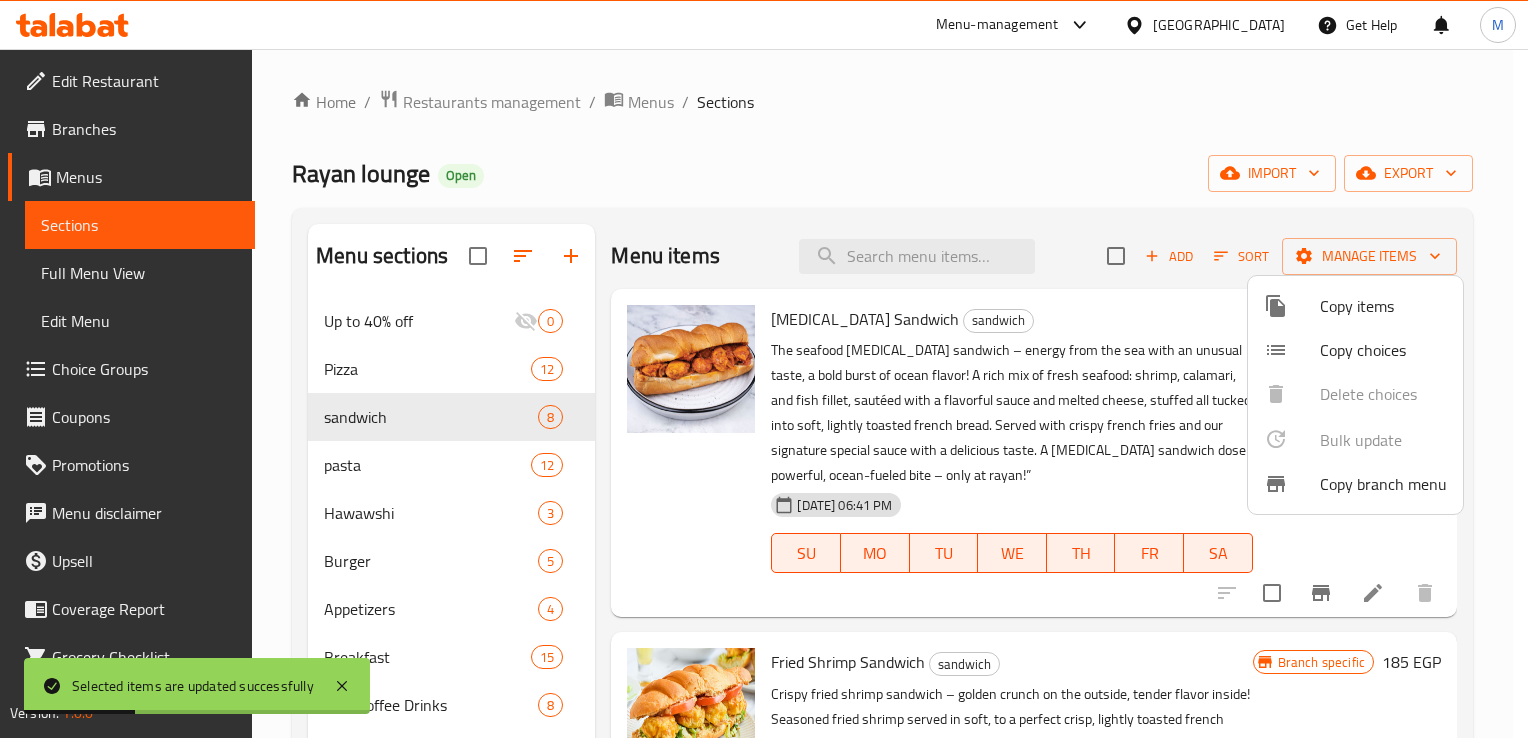 click at bounding box center [764, 369] 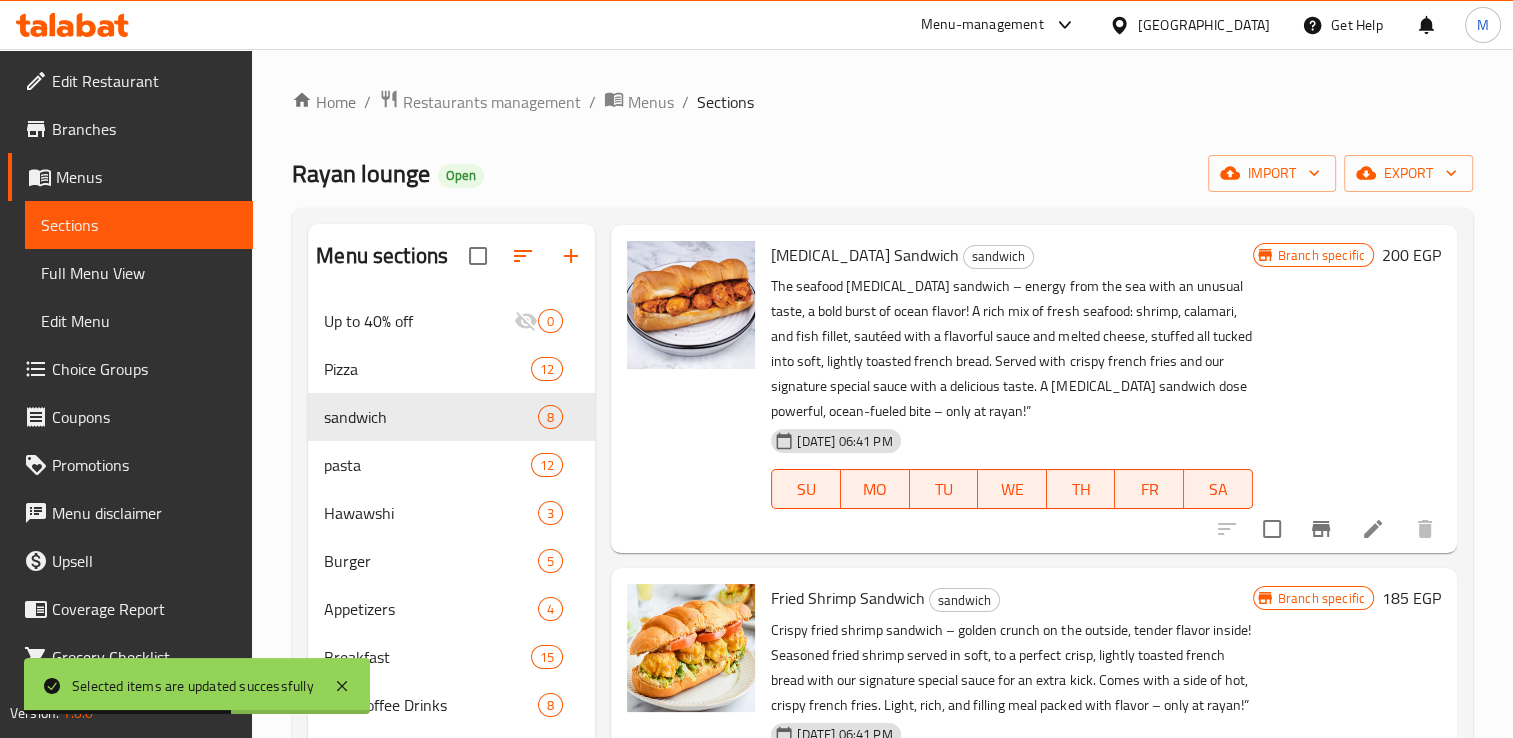 scroll, scrollTop: 64, scrollLeft: 0, axis: vertical 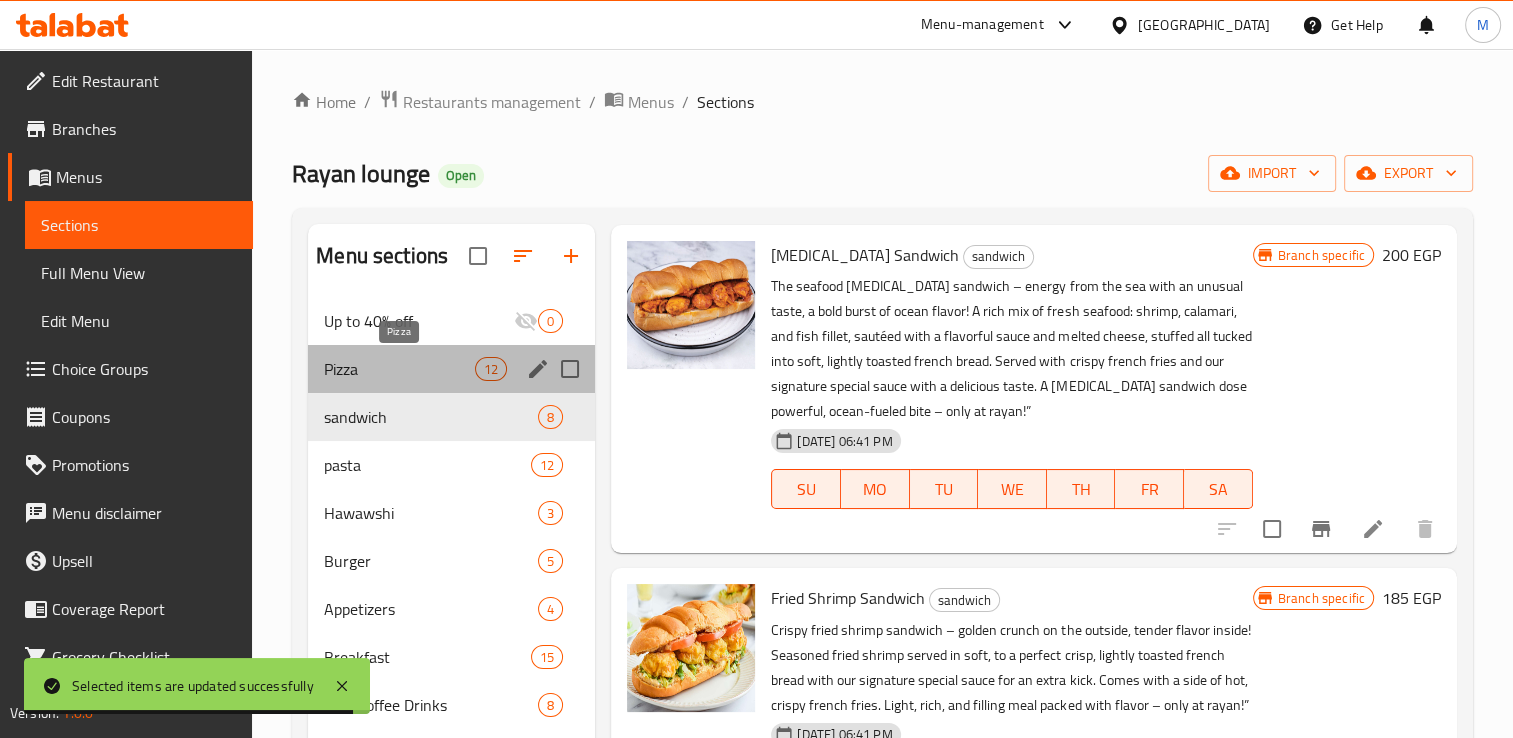 click on "Pizza" at bounding box center [399, 369] 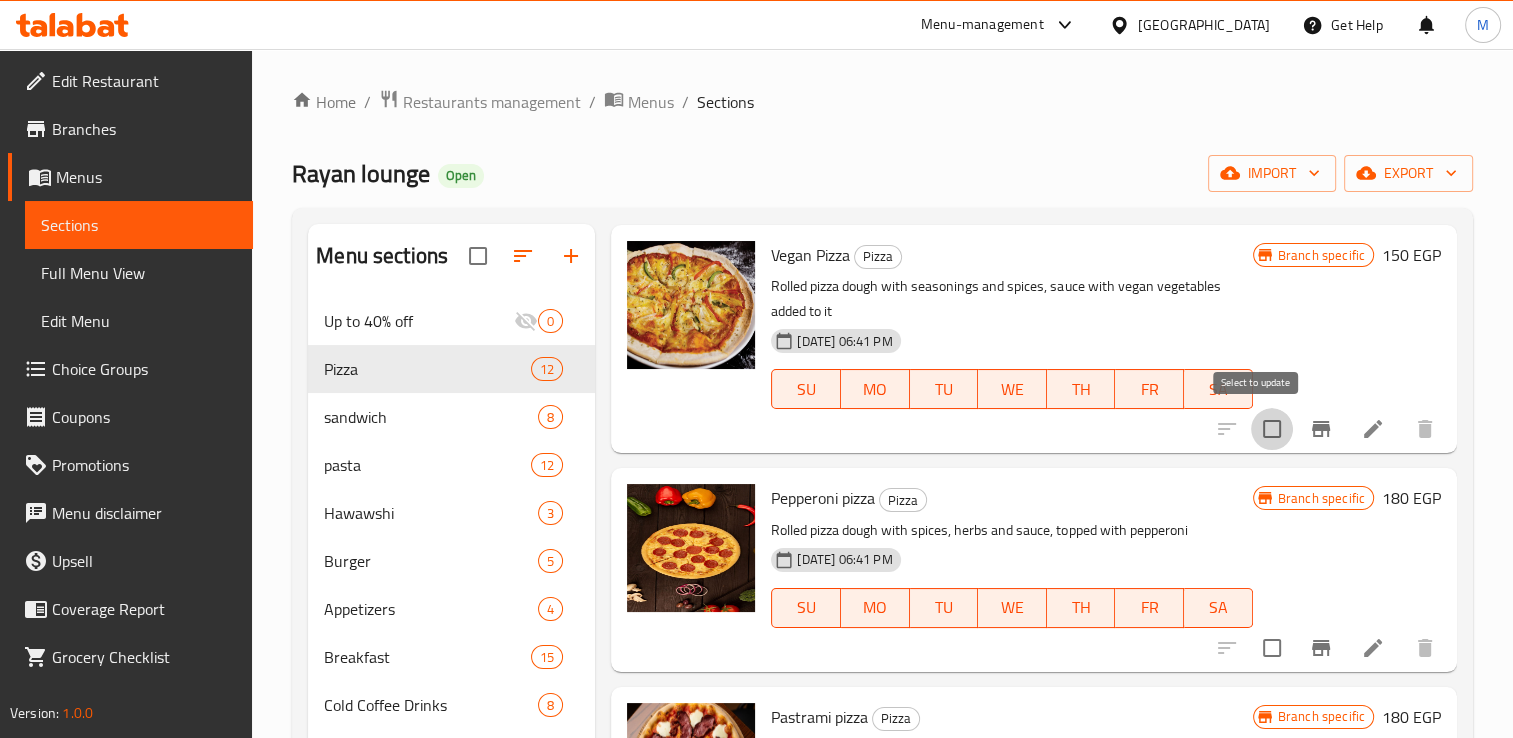 click at bounding box center [1272, 429] 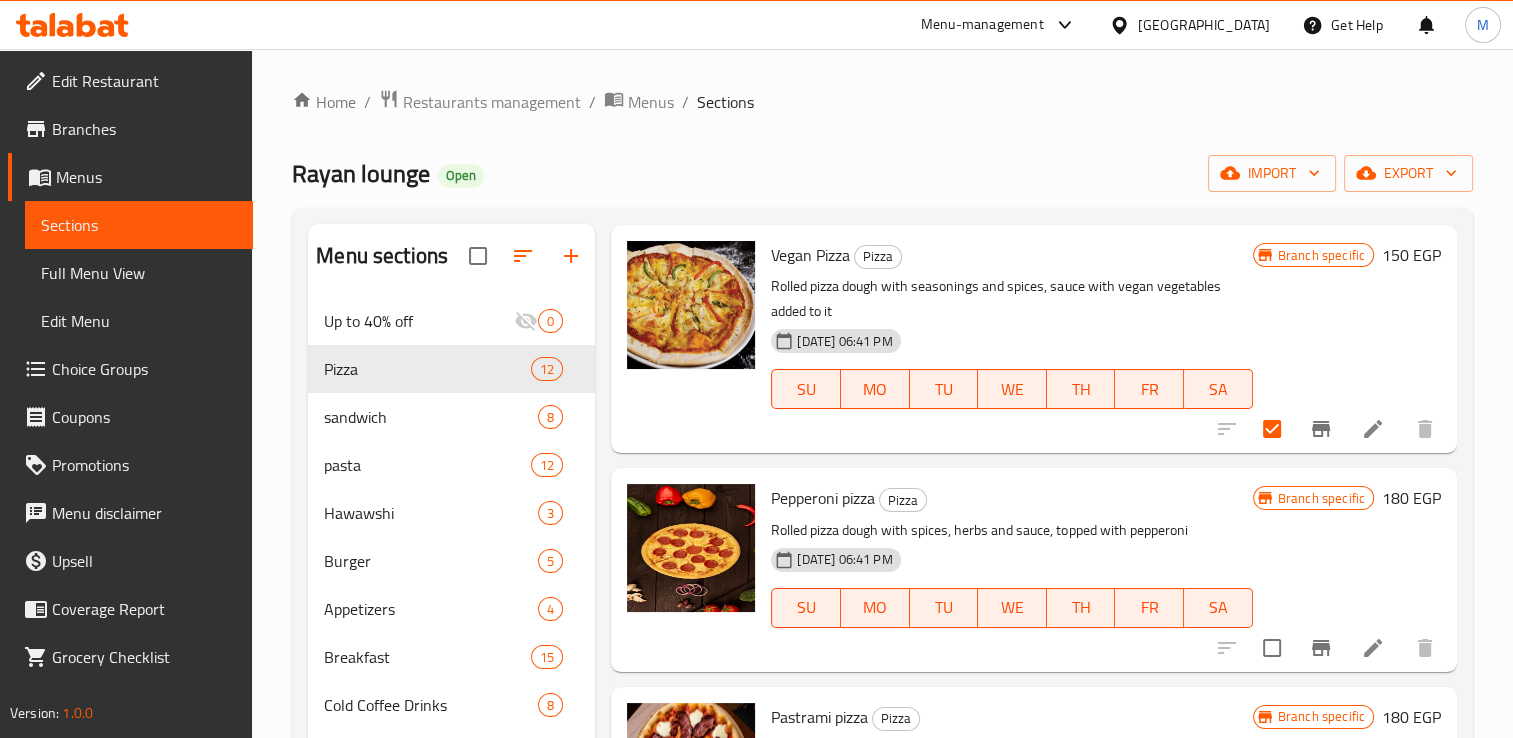 scroll, scrollTop: 0, scrollLeft: 0, axis: both 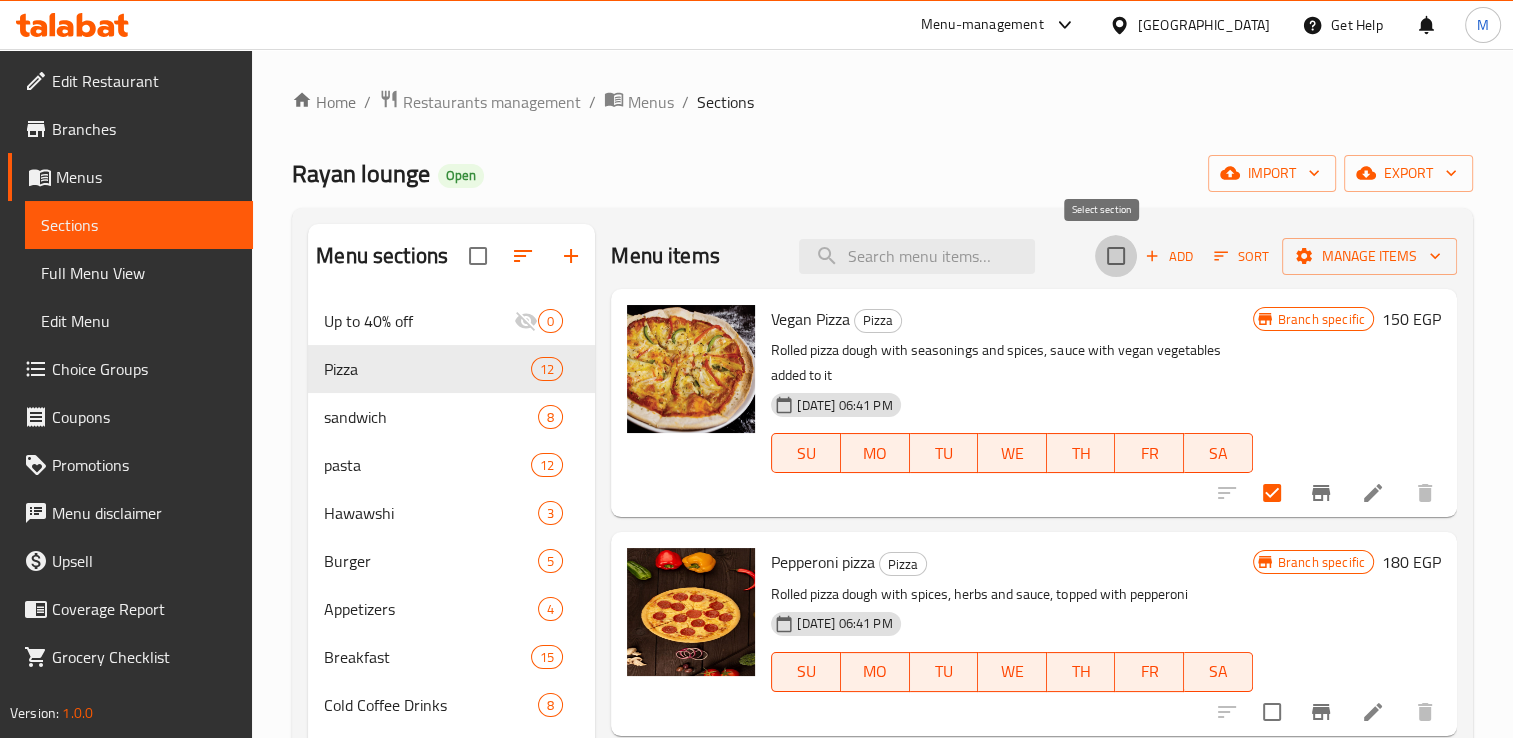 click at bounding box center [1116, 256] 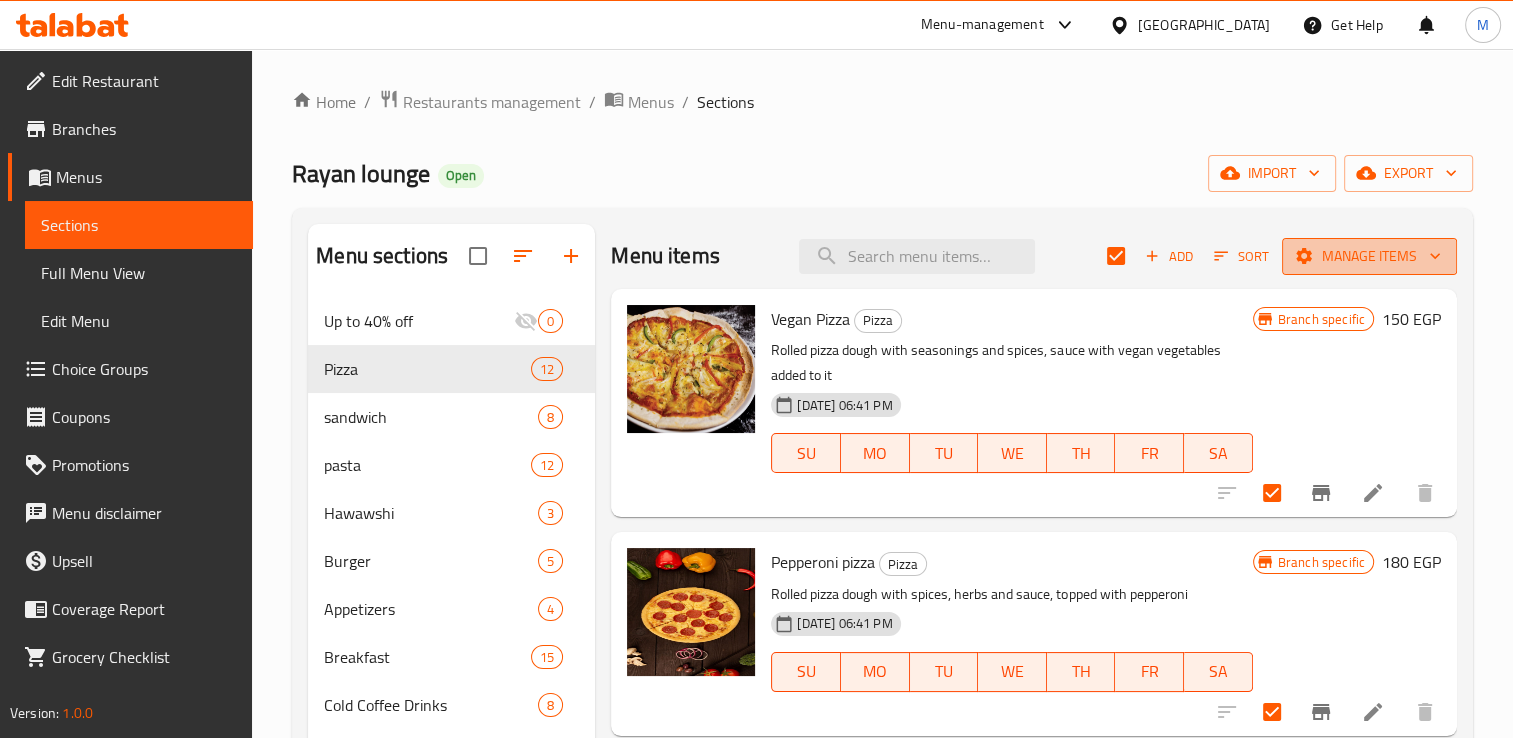 click on "Manage items" at bounding box center (1369, 256) 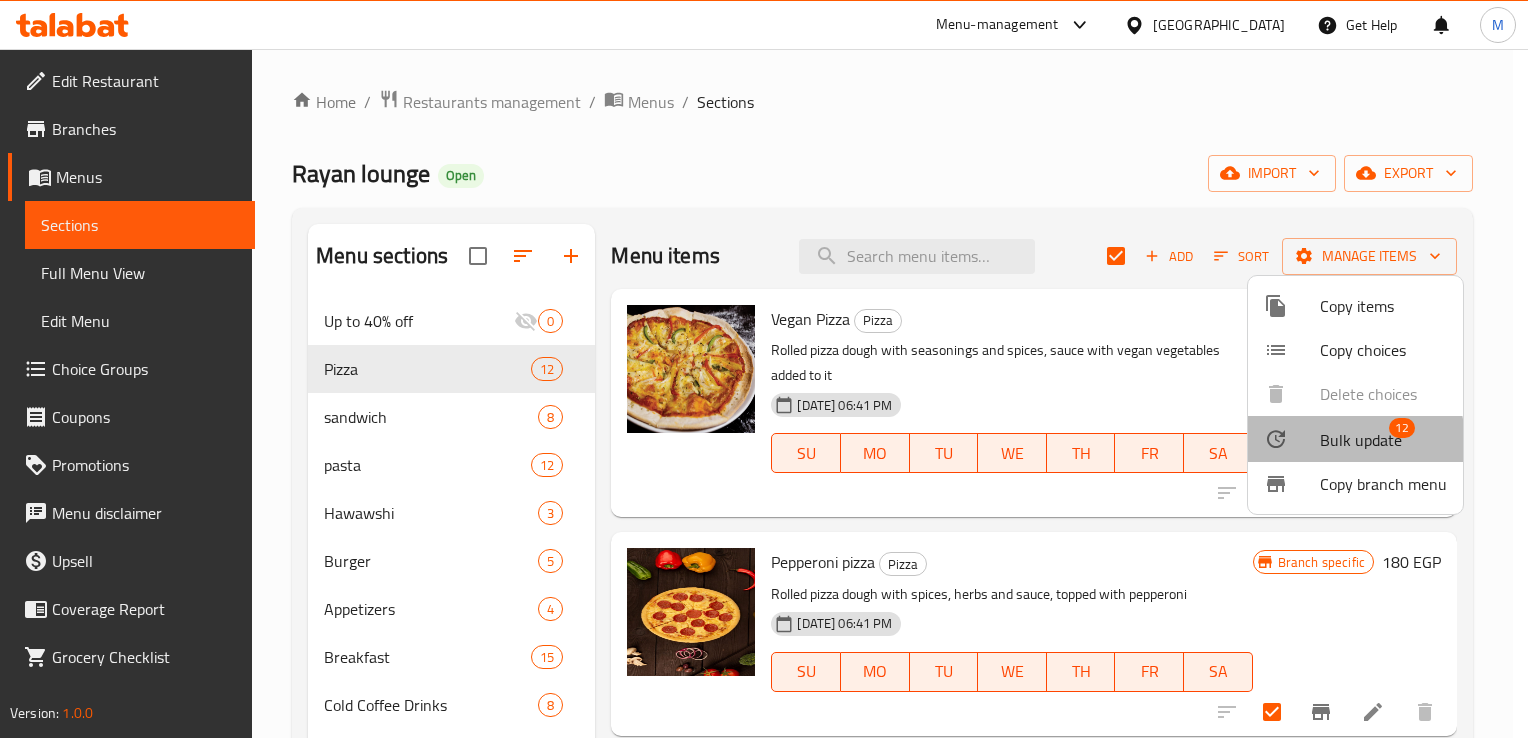 click on "Bulk update" at bounding box center [1361, 440] 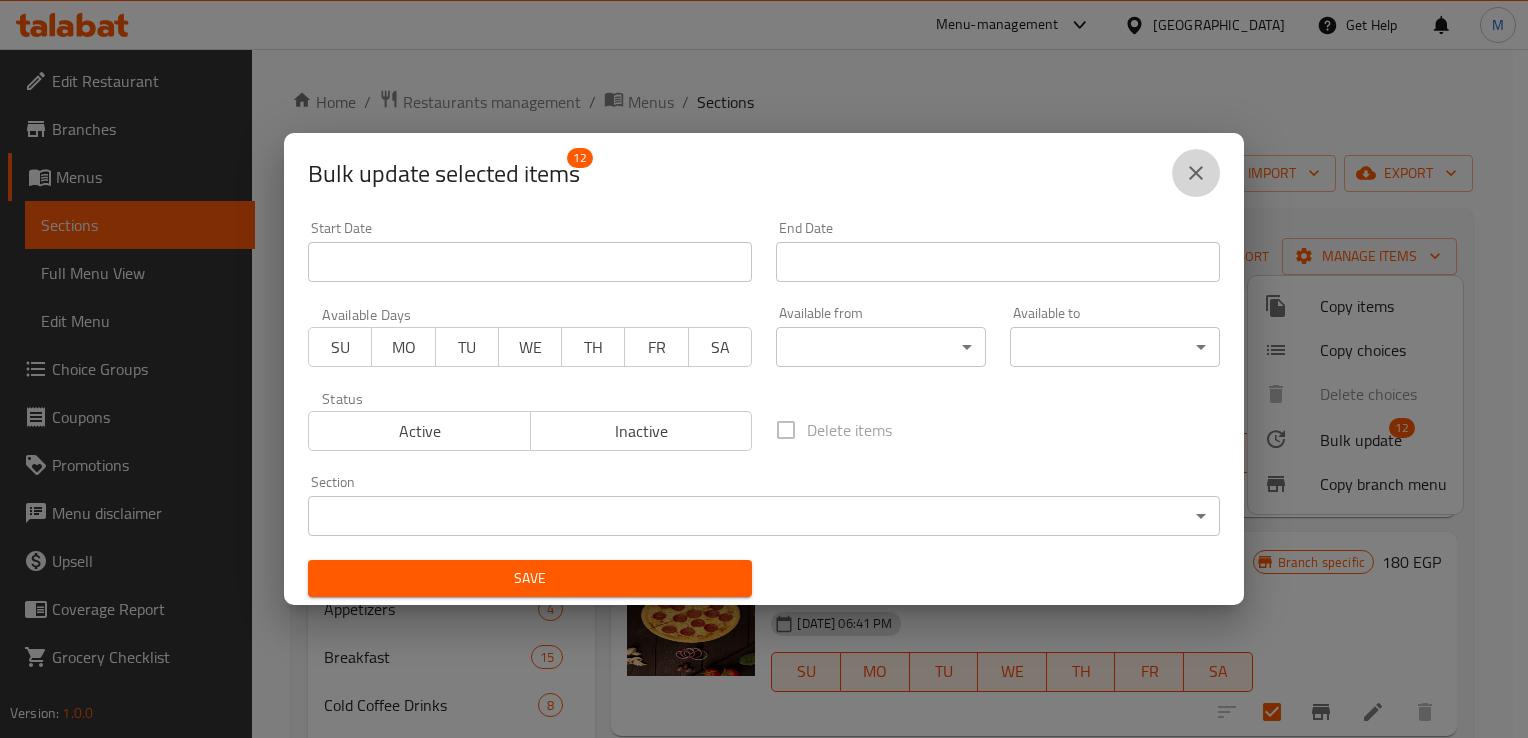 click 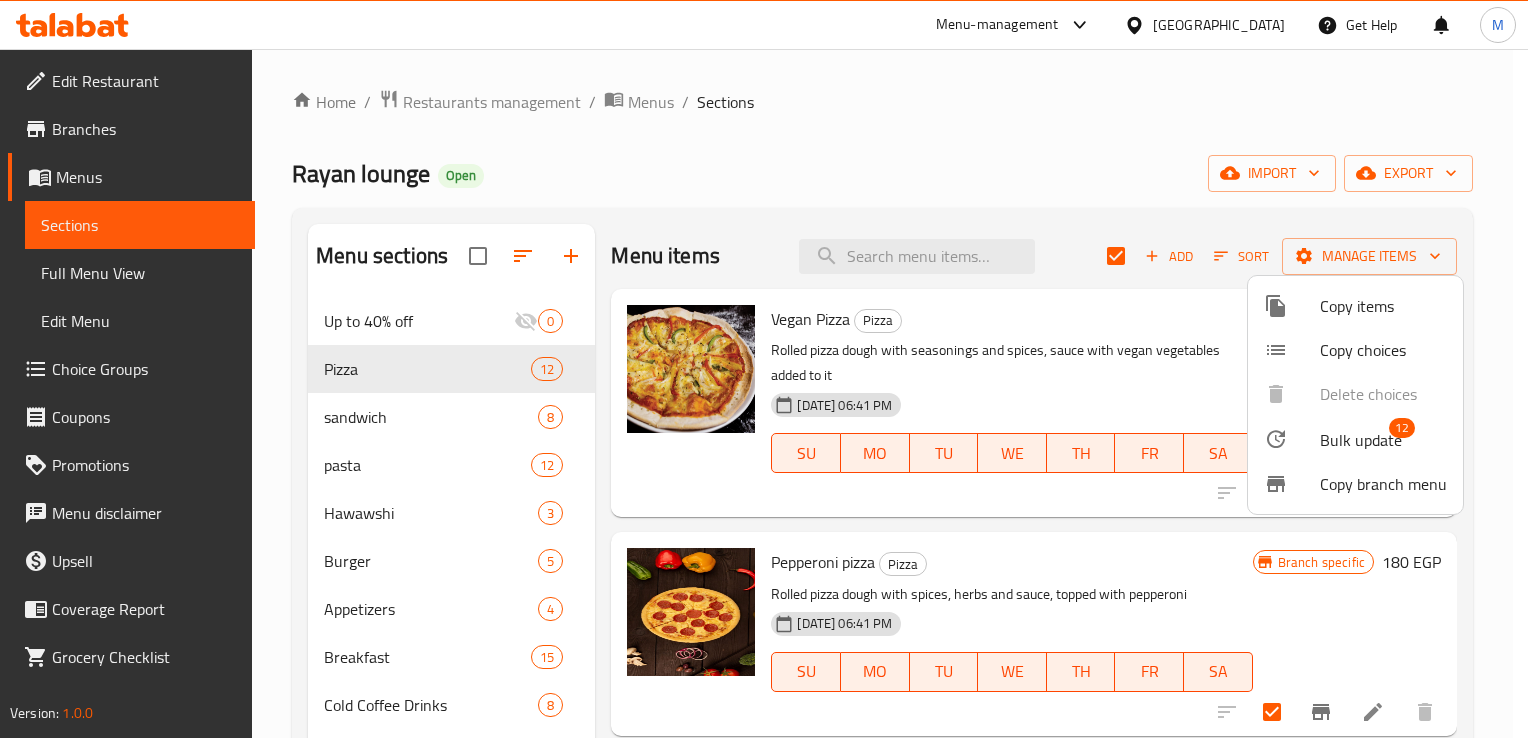 click at bounding box center [764, 369] 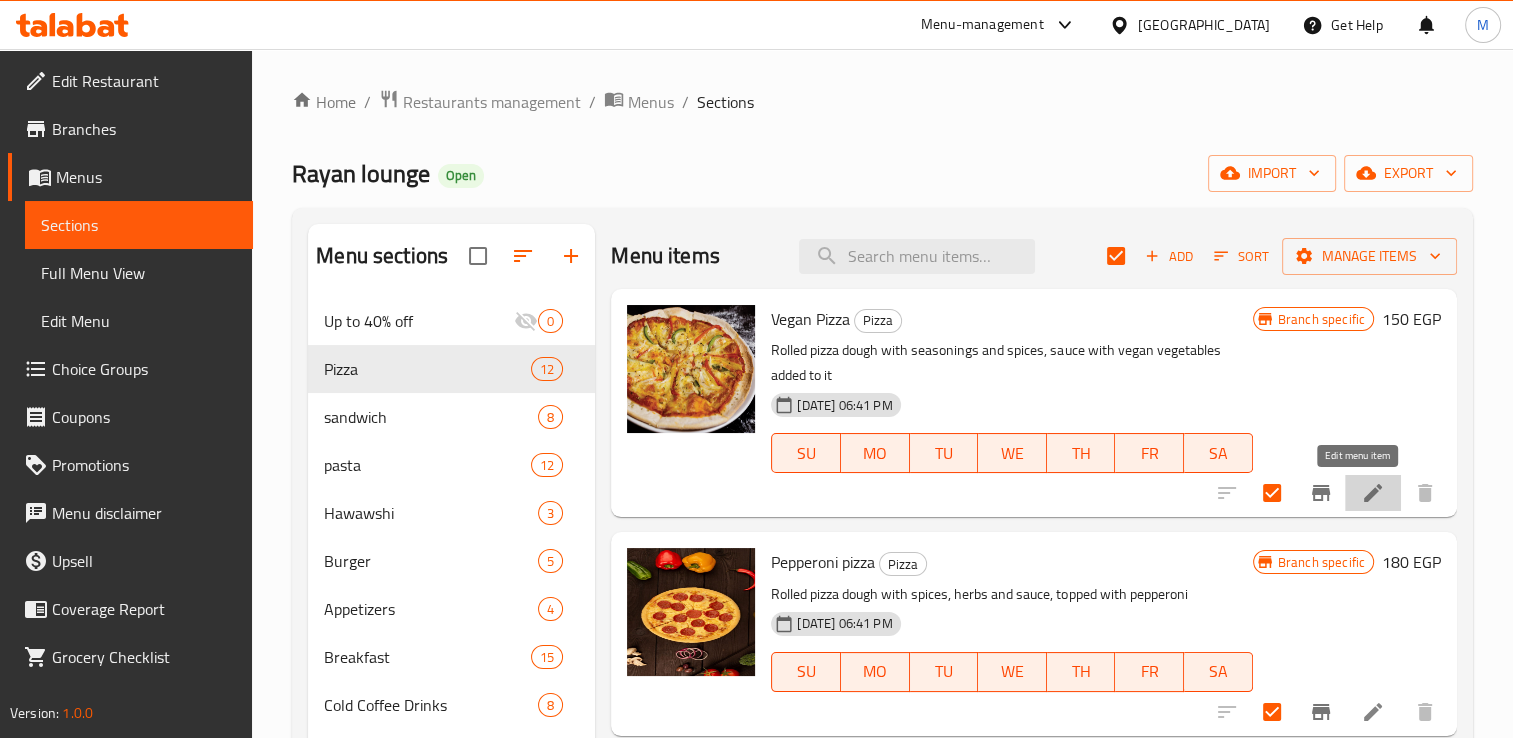 click 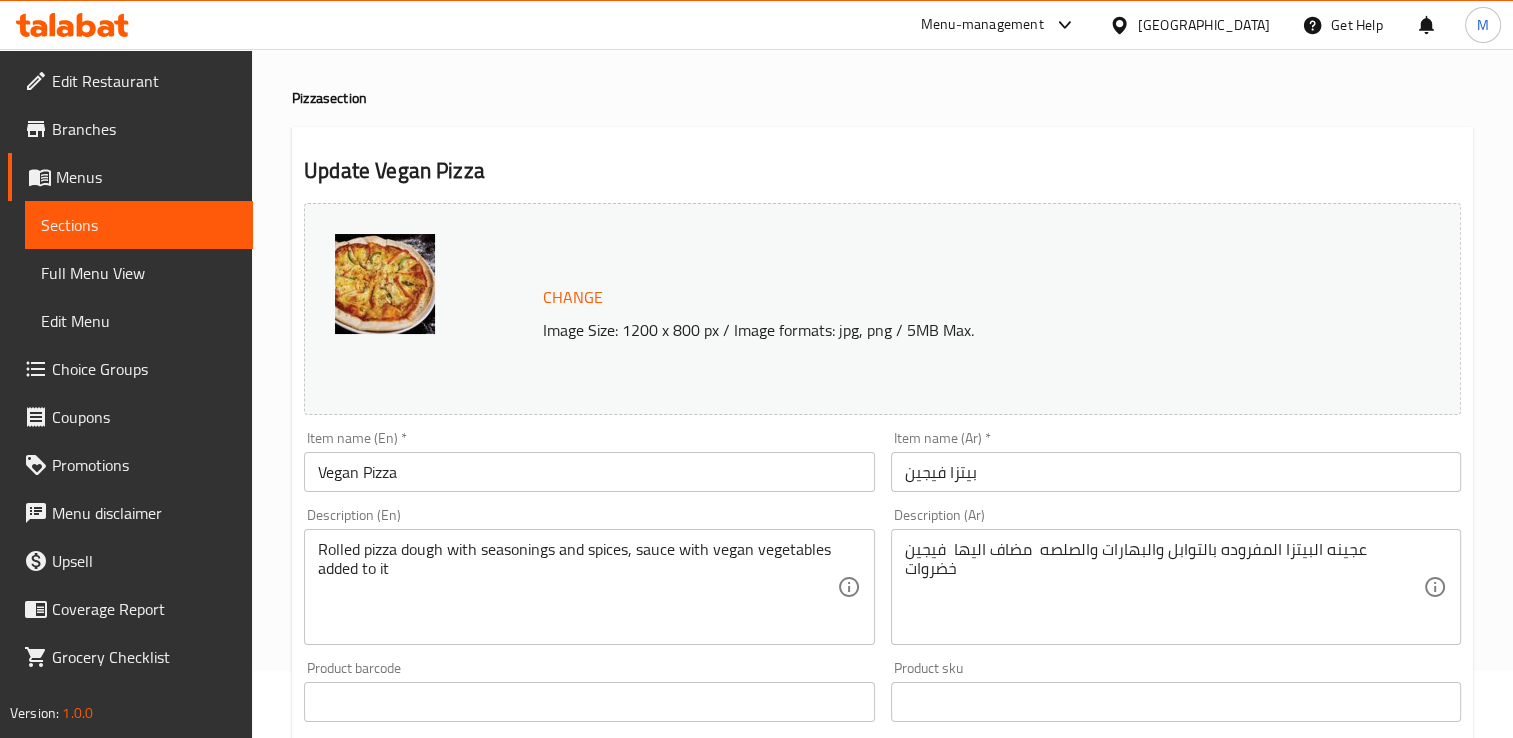 scroll, scrollTop: 0, scrollLeft: 0, axis: both 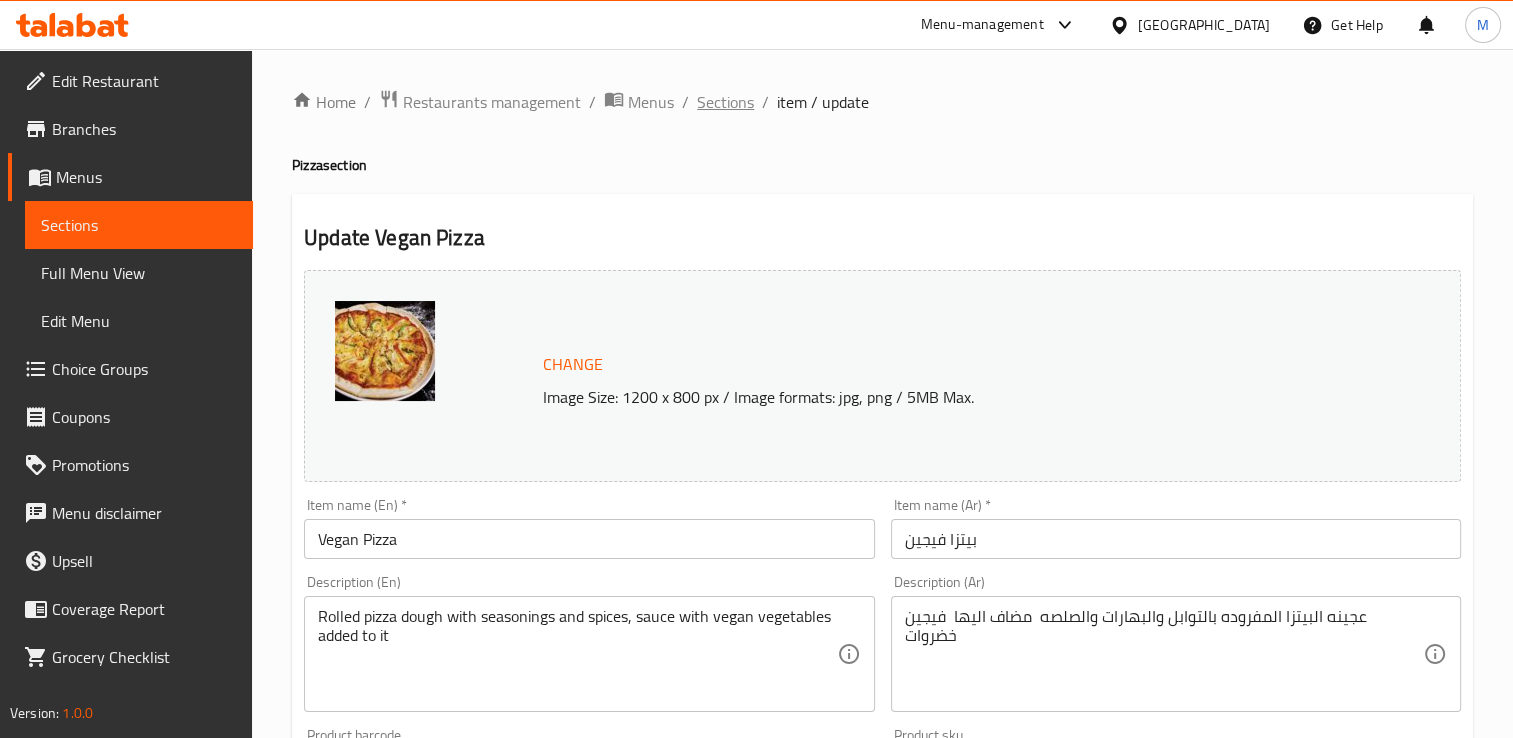 click on "Sections" at bounding box center [725, 102] 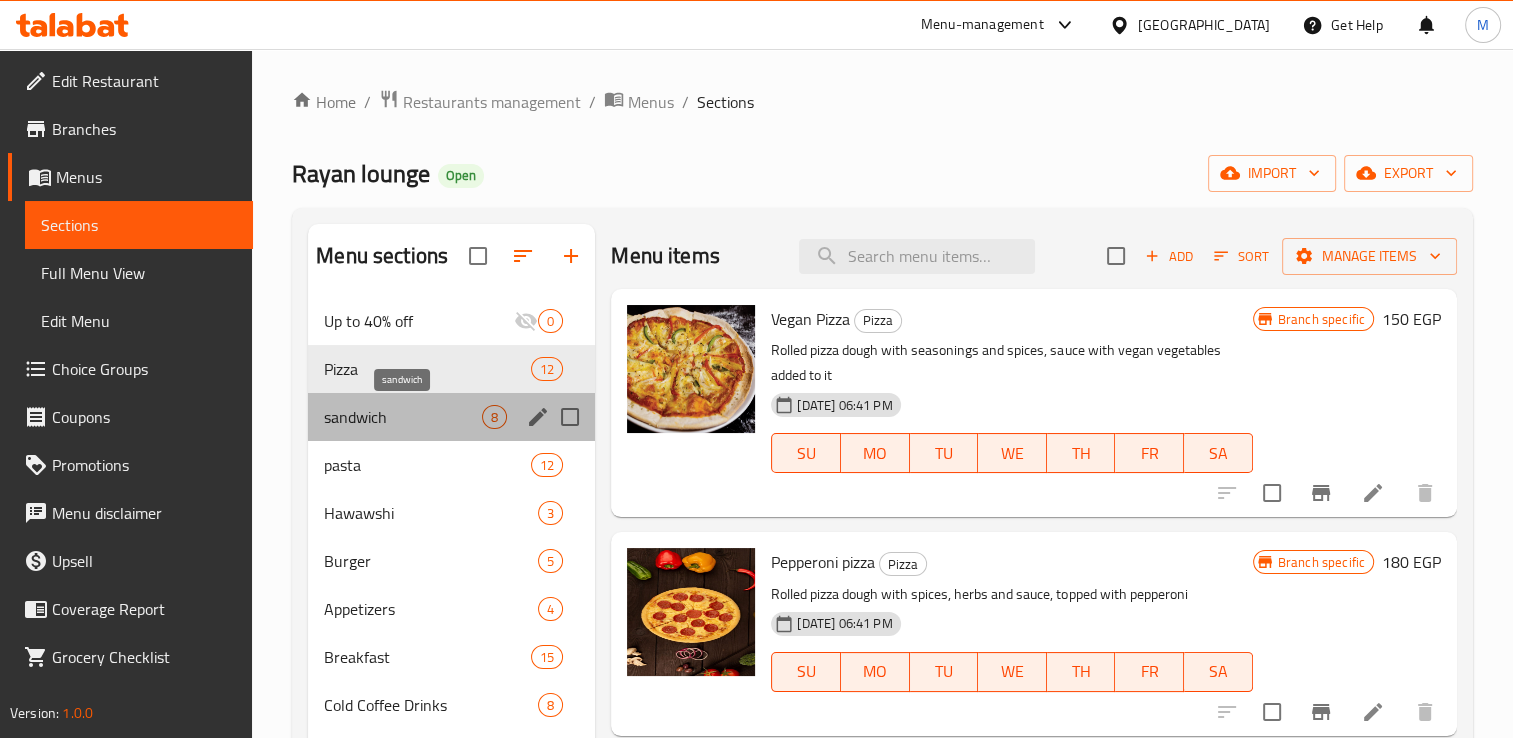 click on "sandwich" at bounding box center [403, 417] 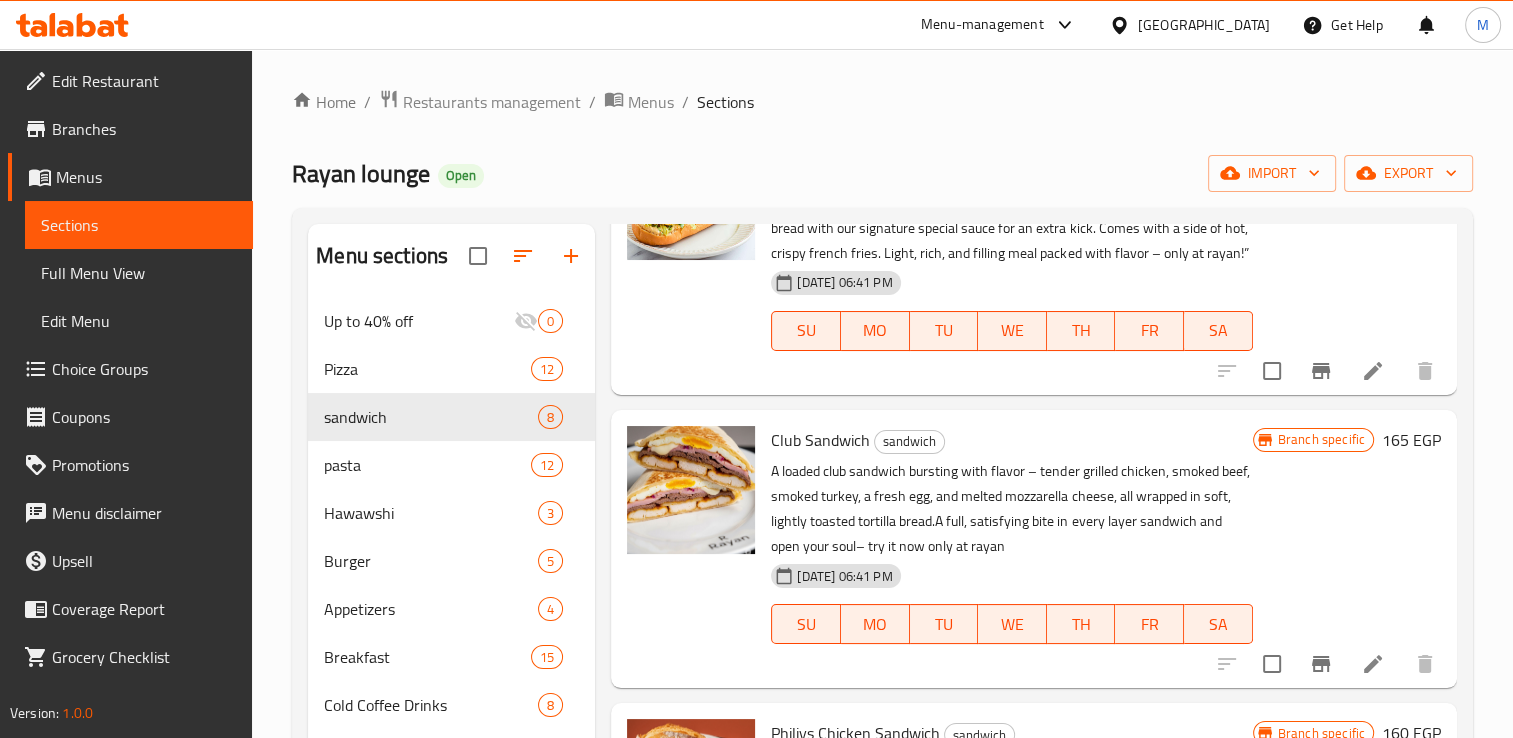 scroll, scrollTop: 522, scrollLeft: 0, axis: vertical 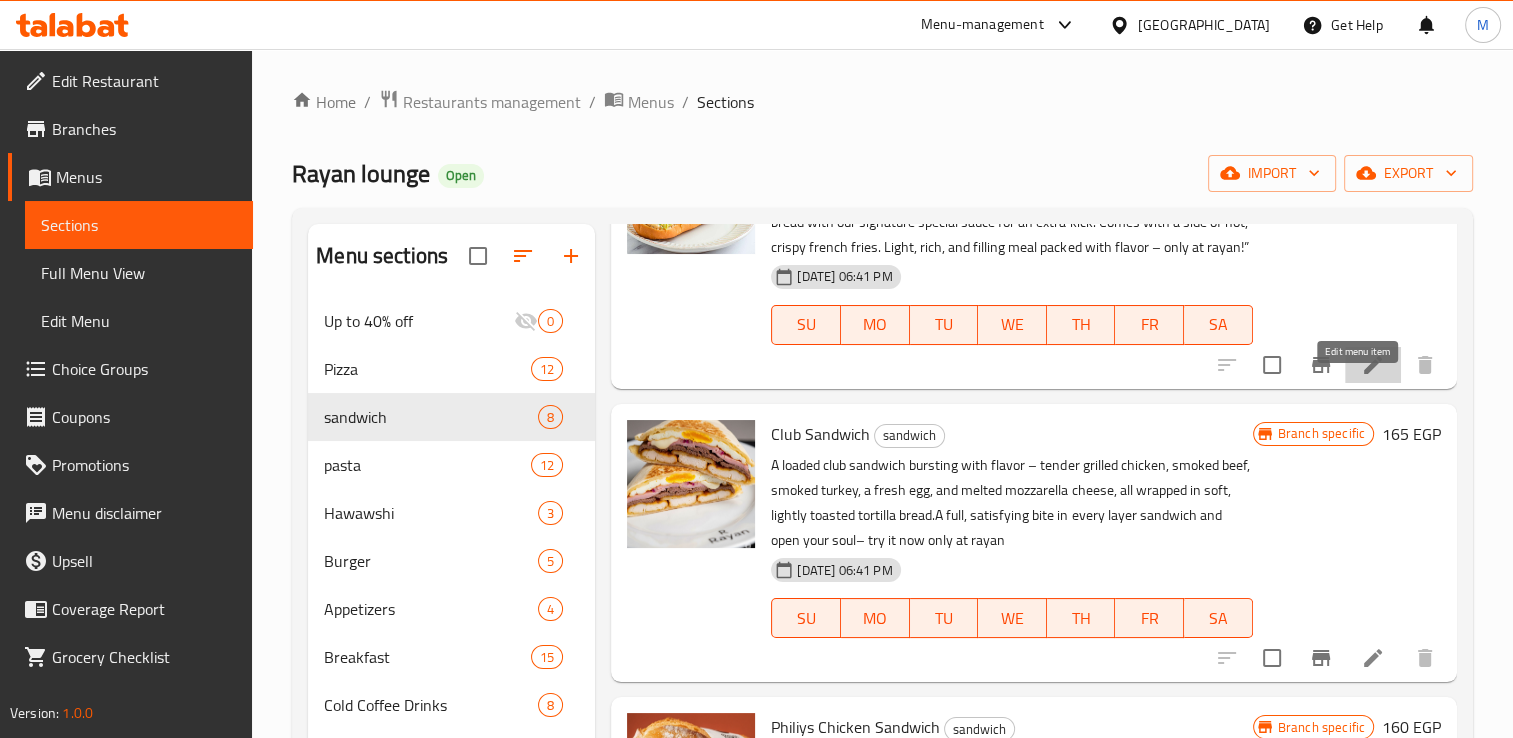 click 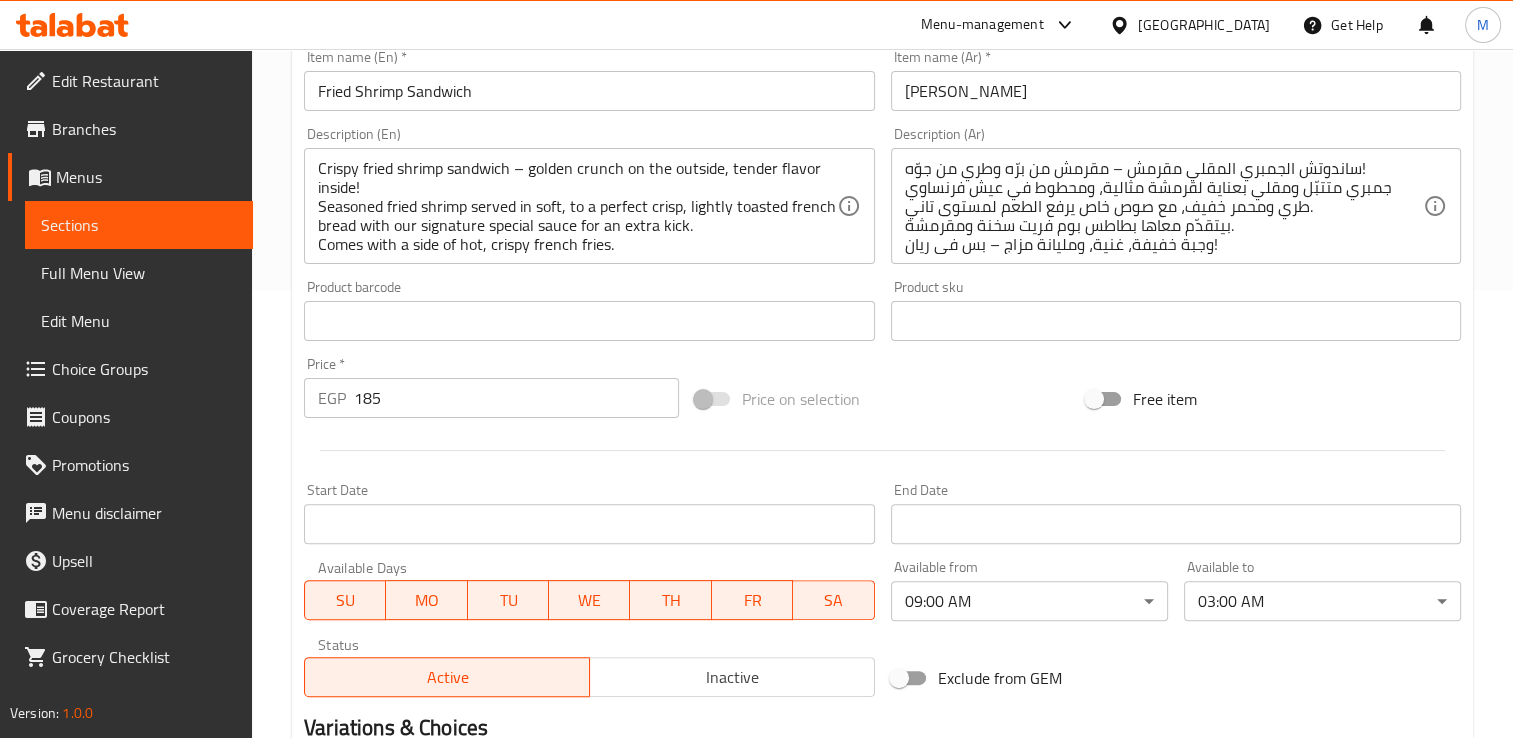 scroll, scrollTop: 0, scrollLeft: 0, axis: both 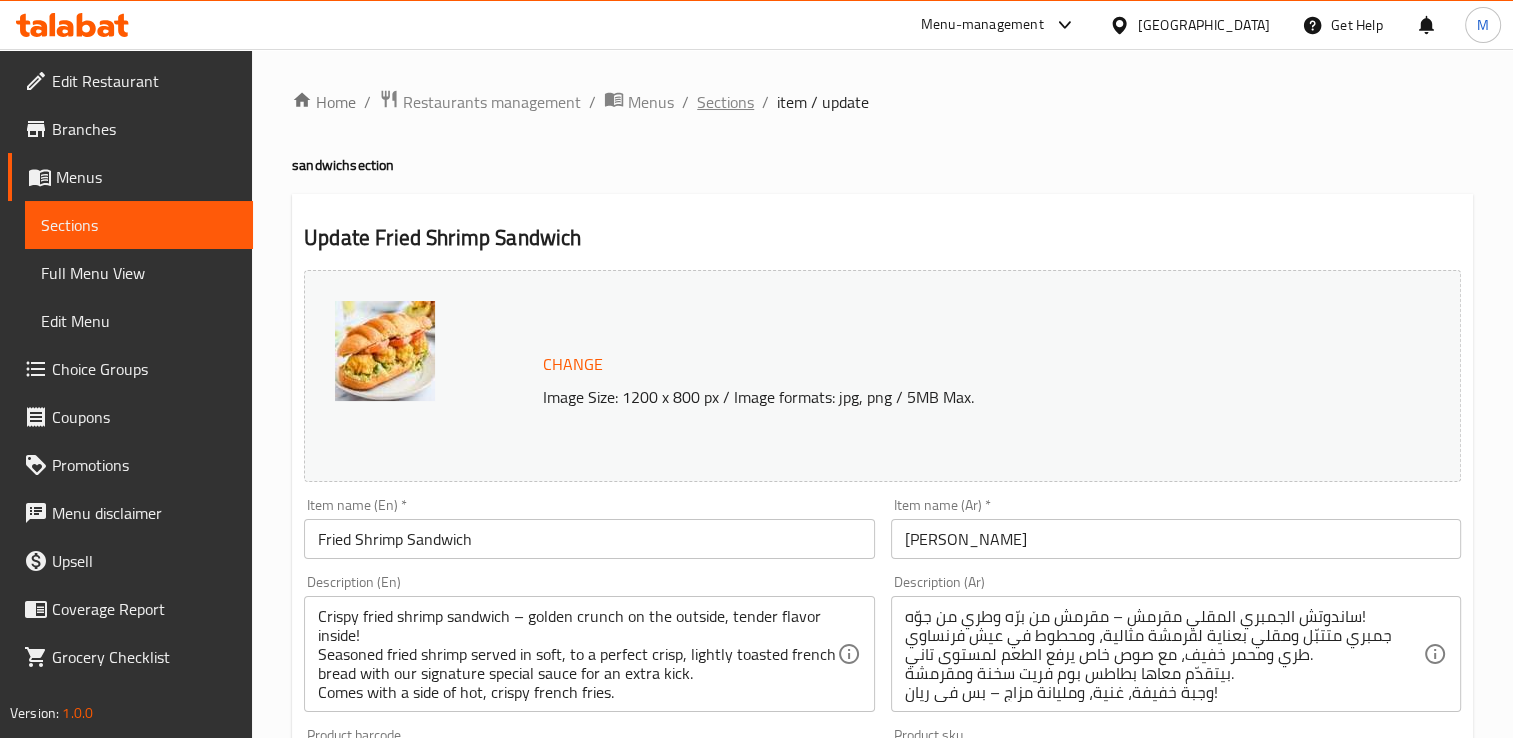 click on "Sections" at bounding box center [725, 102] 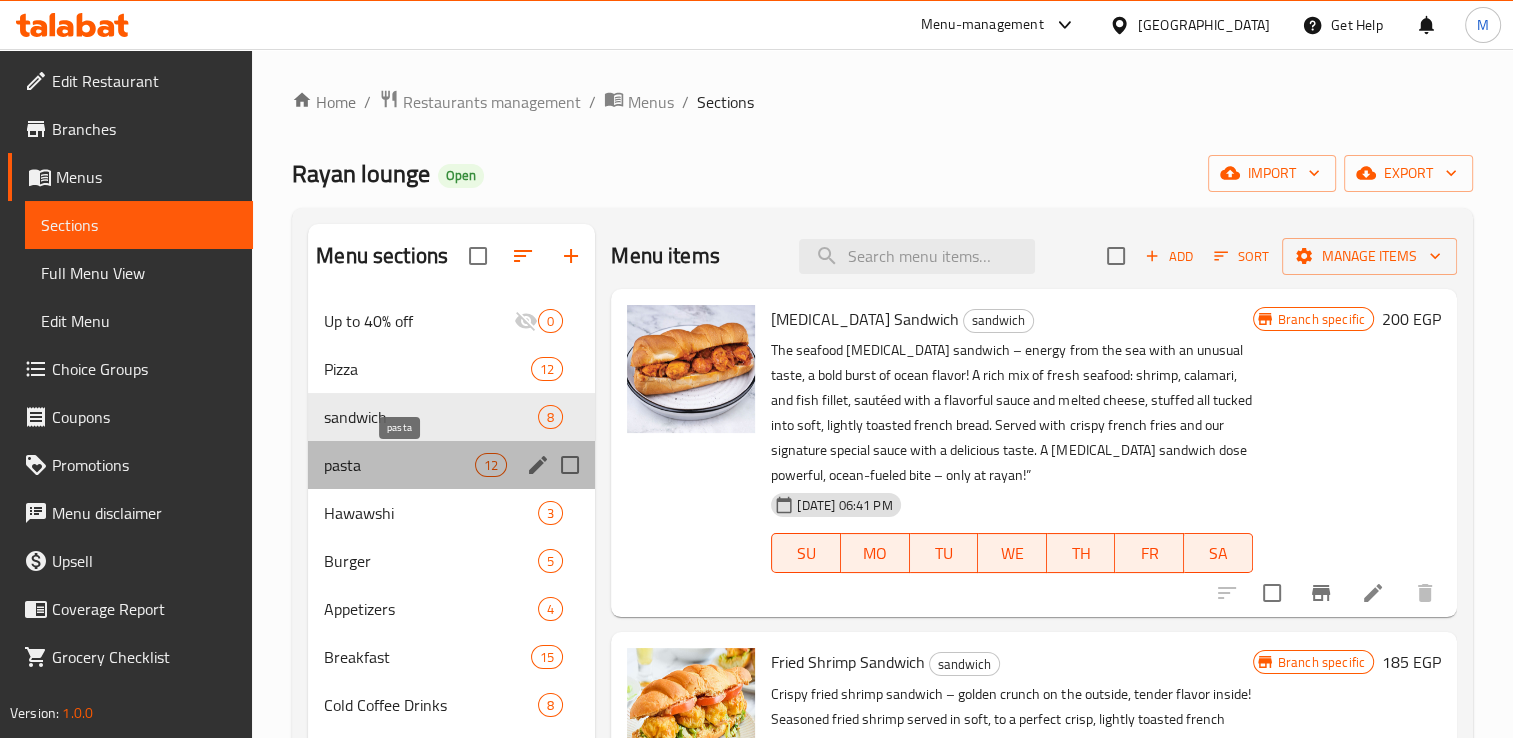 click on "pasta" at bounding box center (399, 465) 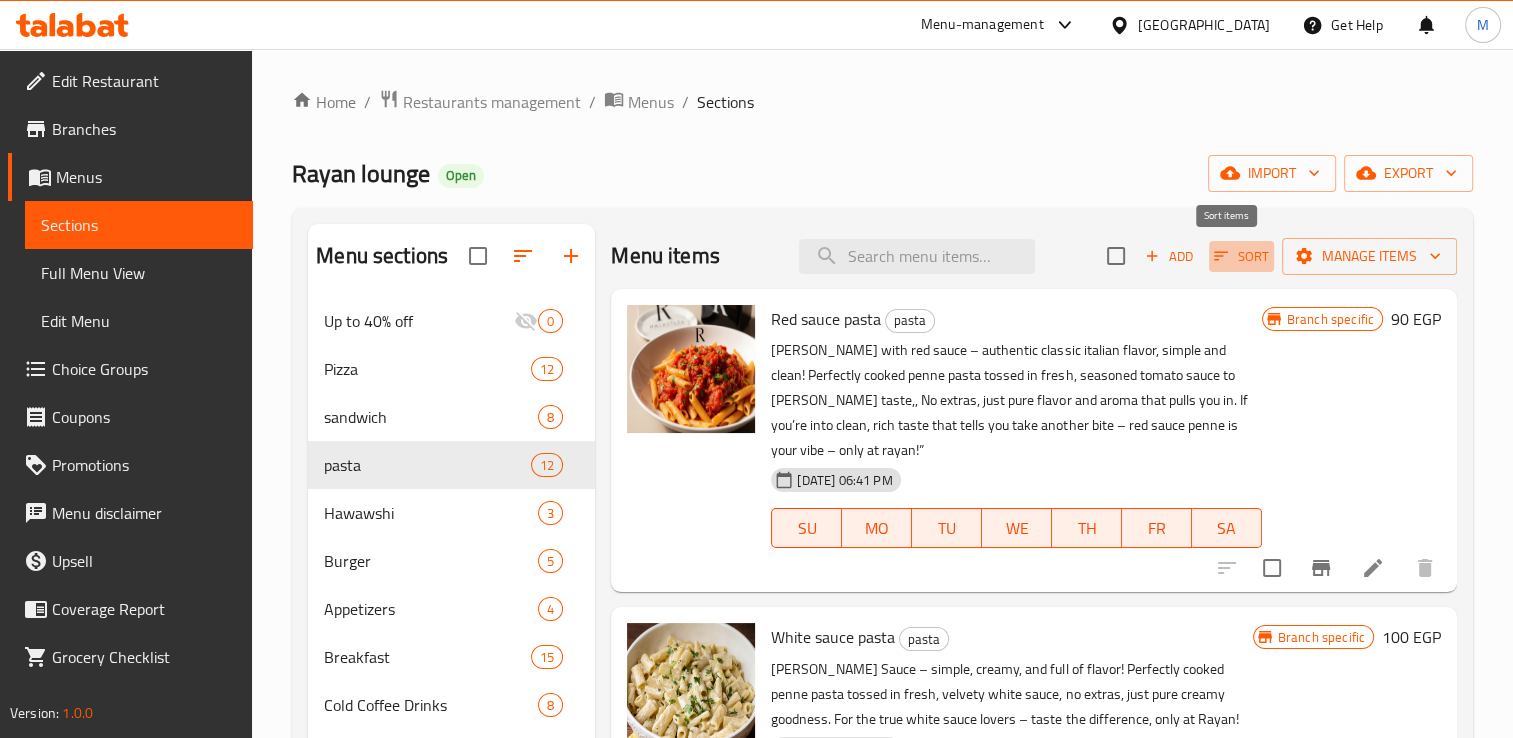 click on "Sort" at bounding box center (1241, 256) 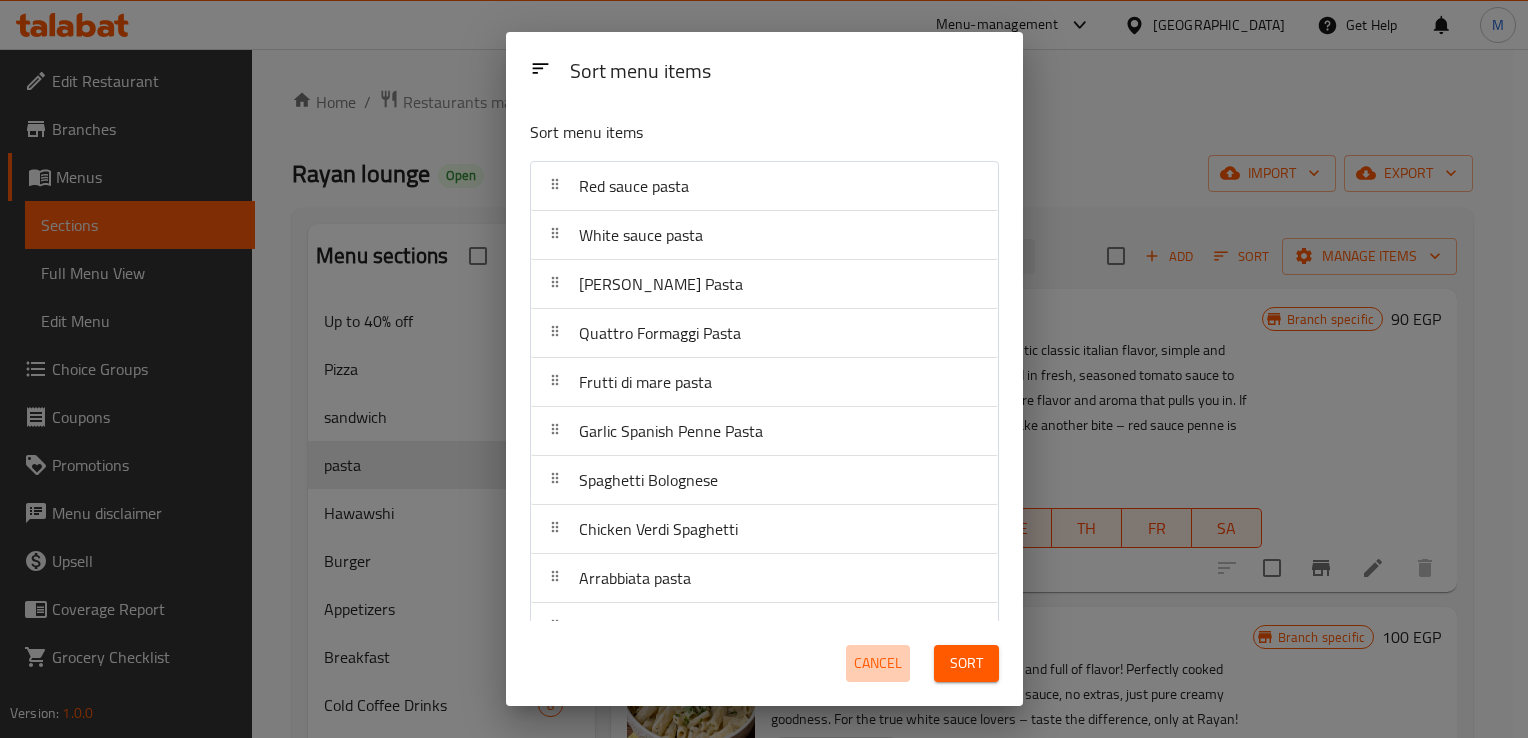 click on "Cancel" at bounding box center (878, 663) 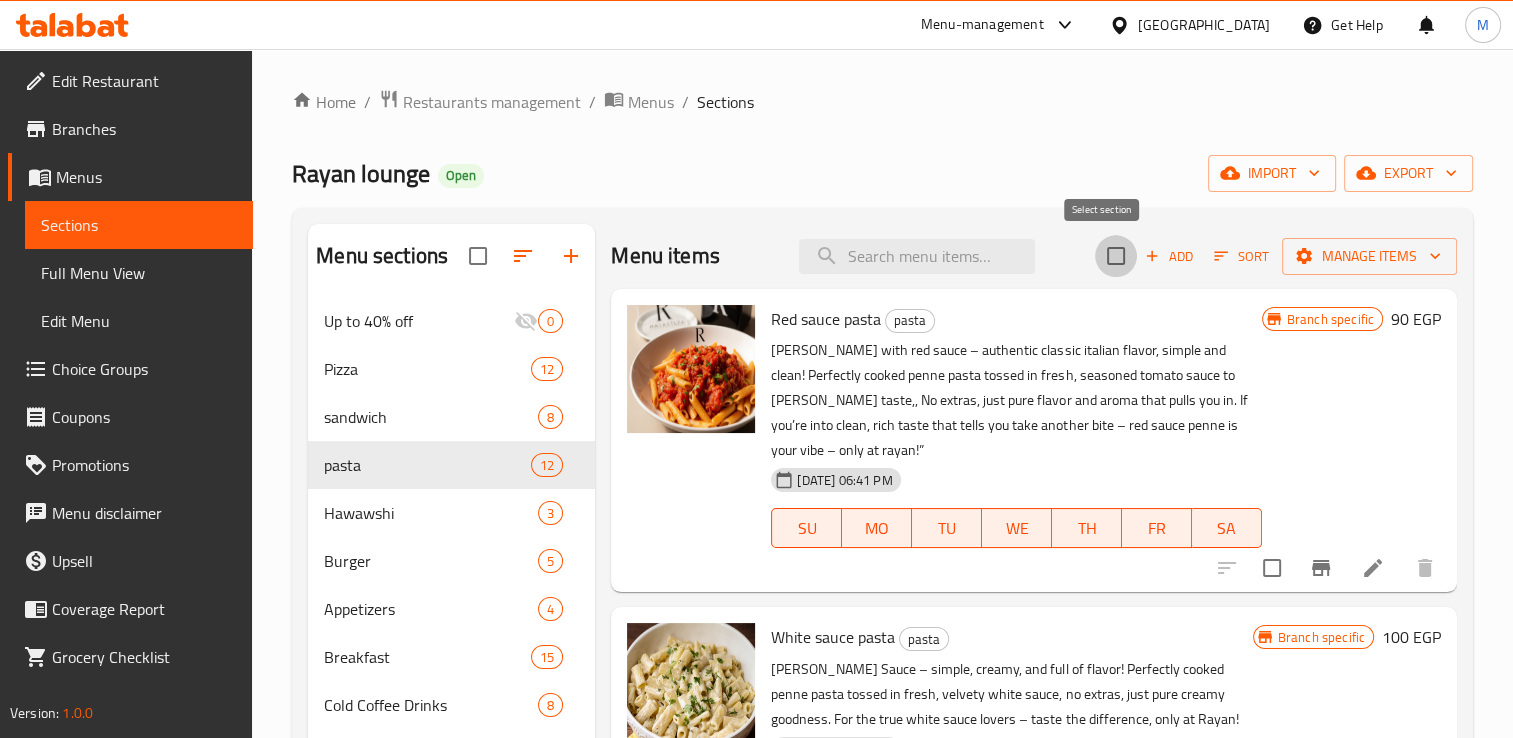 click at bounding box center [1116, 256] 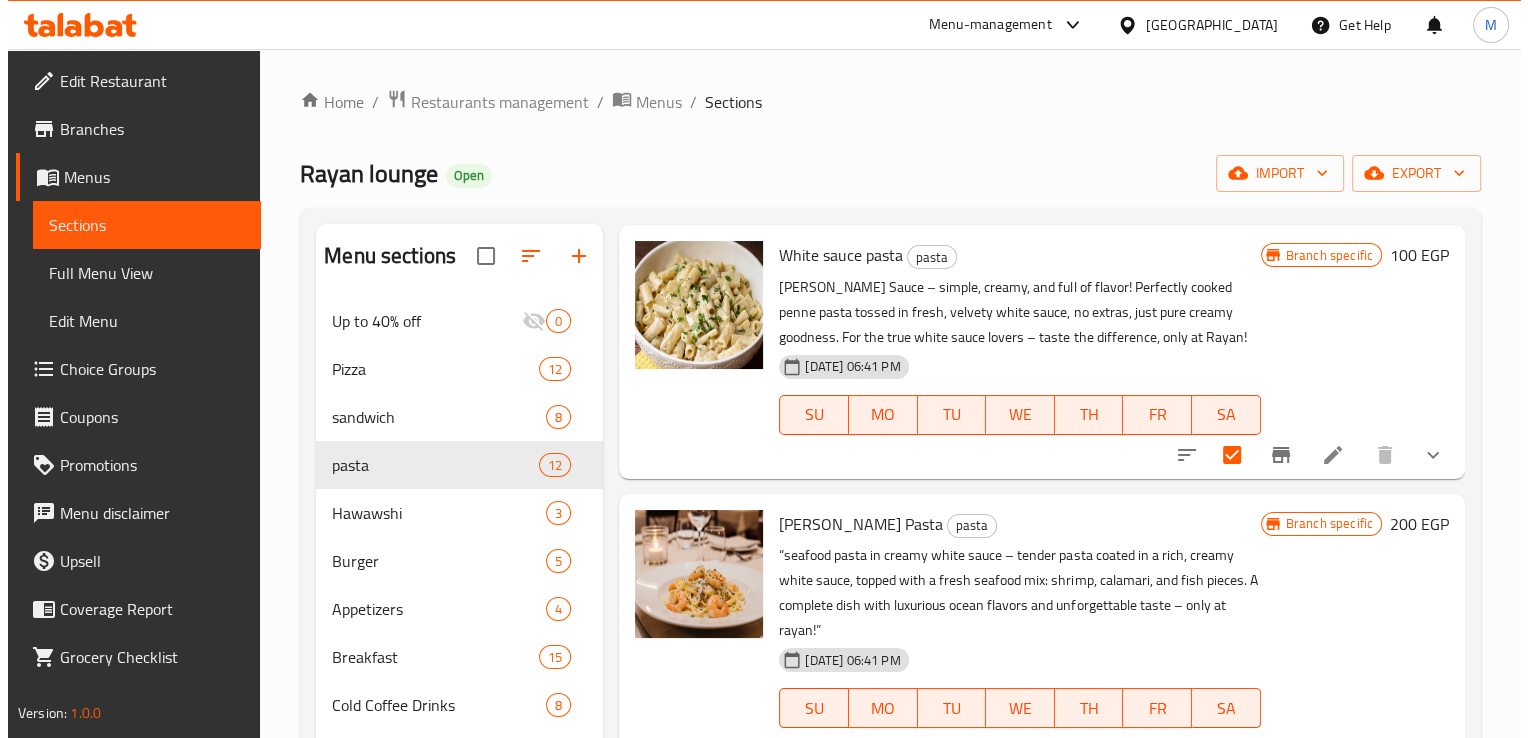 scroll, scrollTop: 0, scrollLeft: 0, axis: both 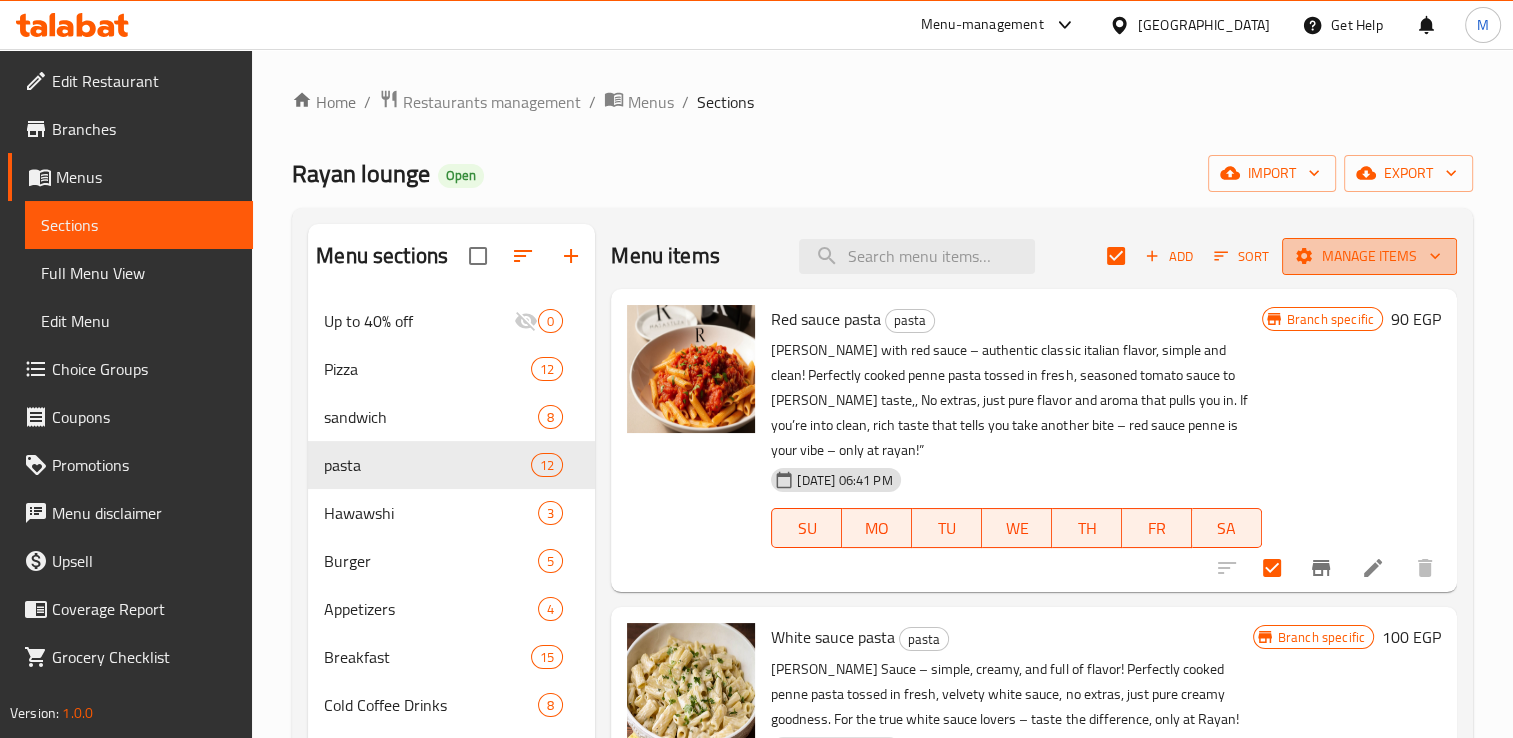 click on "Manage items" at bounding box center [1369, 256] 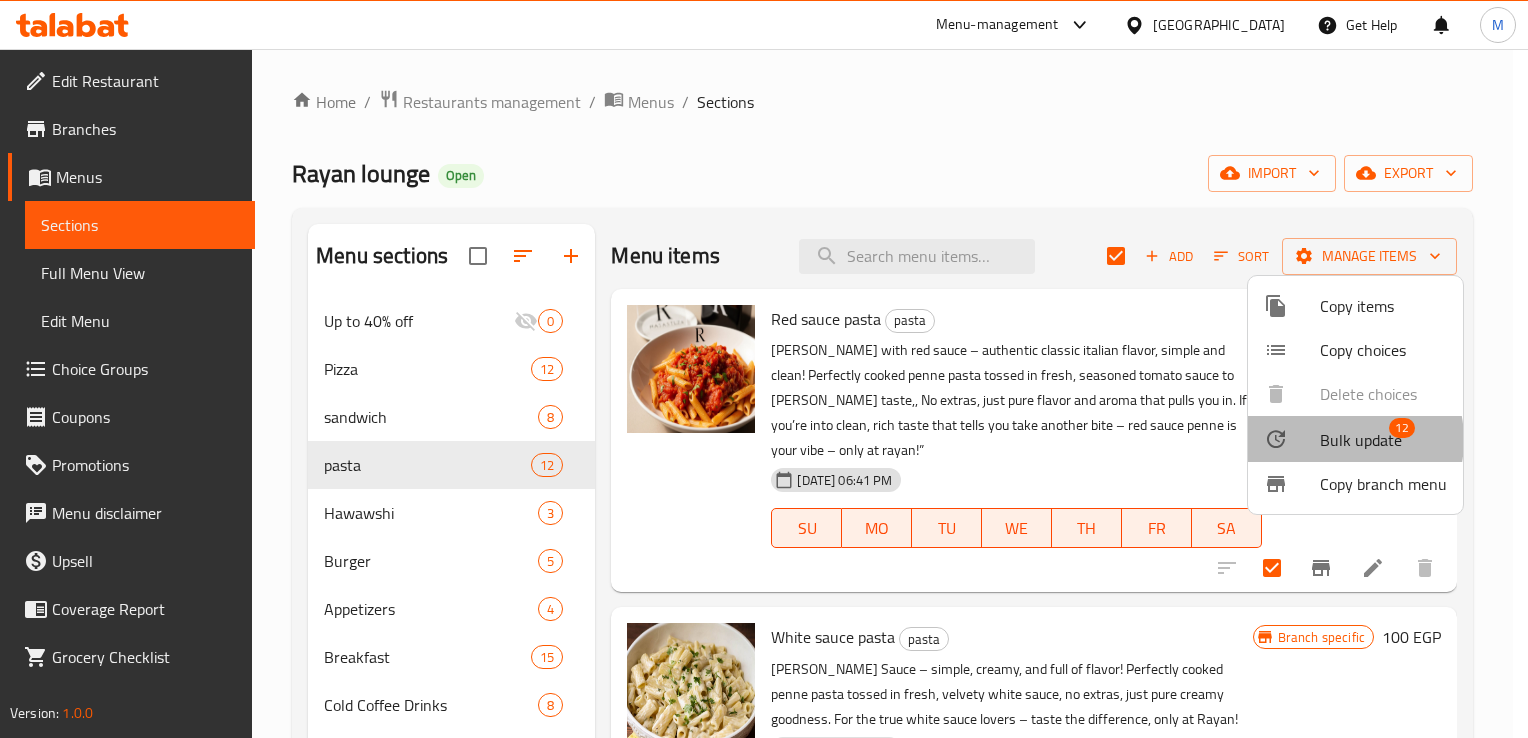 click on "Bulk update" at bounding box center (1361, 440) 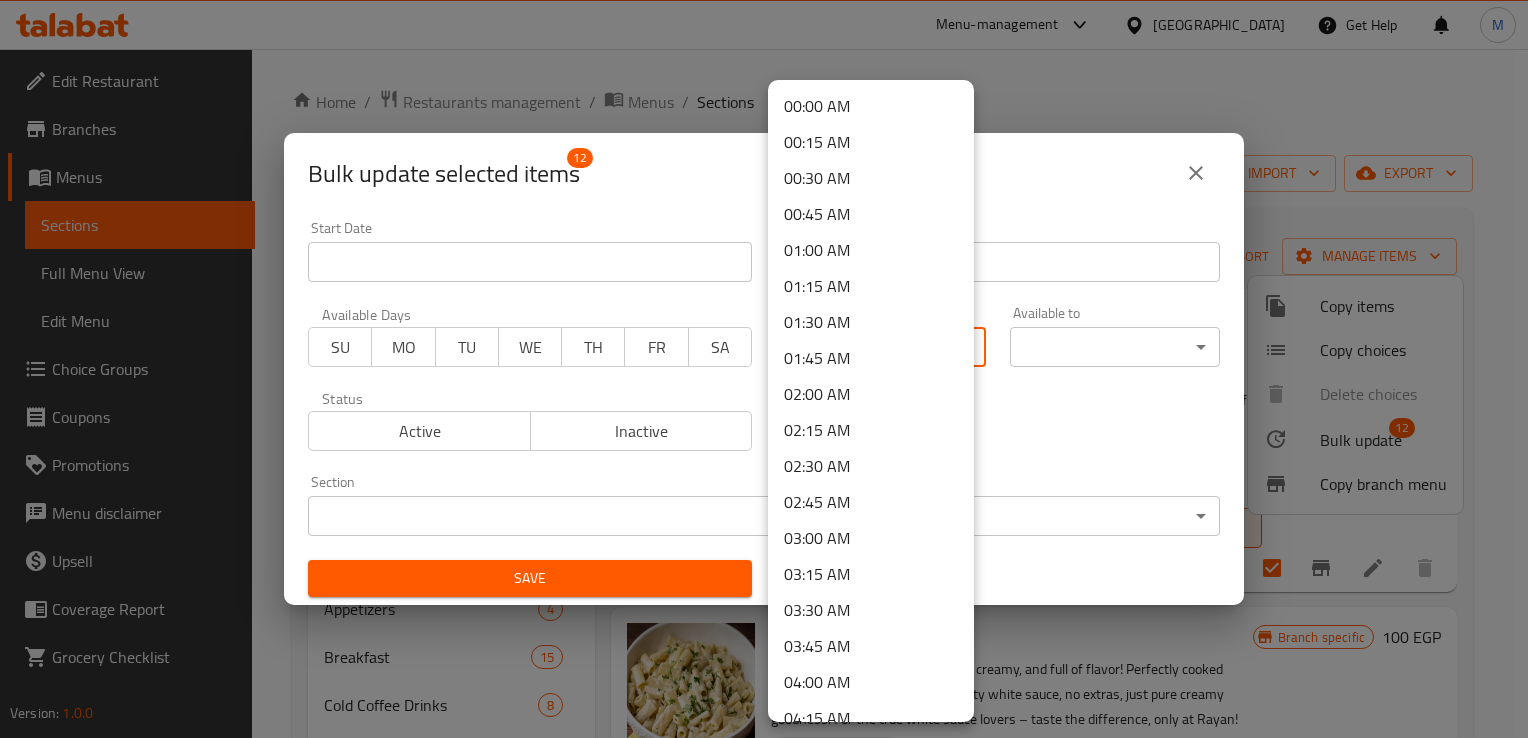 click on "​ Menu-management Egypt Get Help M   Edit Restaurant   Branches   Menus   Sections   Full Menu View   Edit Menu   Choice Groups   Coupons   Promotions   Menu disclaimer   Upsell   Coverage Report   Grocery Checklist  Version:    1.0.0  Get support on:    Support.OpsPlatform Home / Restaurants management / Menus / Sections Rayan lounge Open import export Menu sections Up to 40% off 0 Pizza 12 sandwich 8 pasta 12 Hawawshi 3 Burger 5 Appetizers 4 Breakfast 15 Cold Coffee Drinks 8 Milkshake 11 Juices or Smoothies 18 Soup 6 Main Meals 5 Salad 8 Desserts 14 Waffle 6 Soda 8 Kids meals 5 hot drinks 40 Extra Restaurant 24 Extra Bar 2 extra 4 Menu items Add Sort Manage items Red sauce pasta   pasta 02-12-2024 06:41 PM SU MO TU WE TH FR SA Branch specific 90   EGP White sauce pasta   pasta 02-12-2024 06:41 PM SU MO TU WE TH FR SA Branch specific 100   EGP Mary Monte Pasta   pasta 02-12-2024 06:41 PM SU MO TU WE TH FR SA Branch specific 200   EGP Quattro Formaggi Pasta   pasta 02-12-2024 06:41 PM SU MO TU WE TH FR SA" at bounding box center (764, 393) 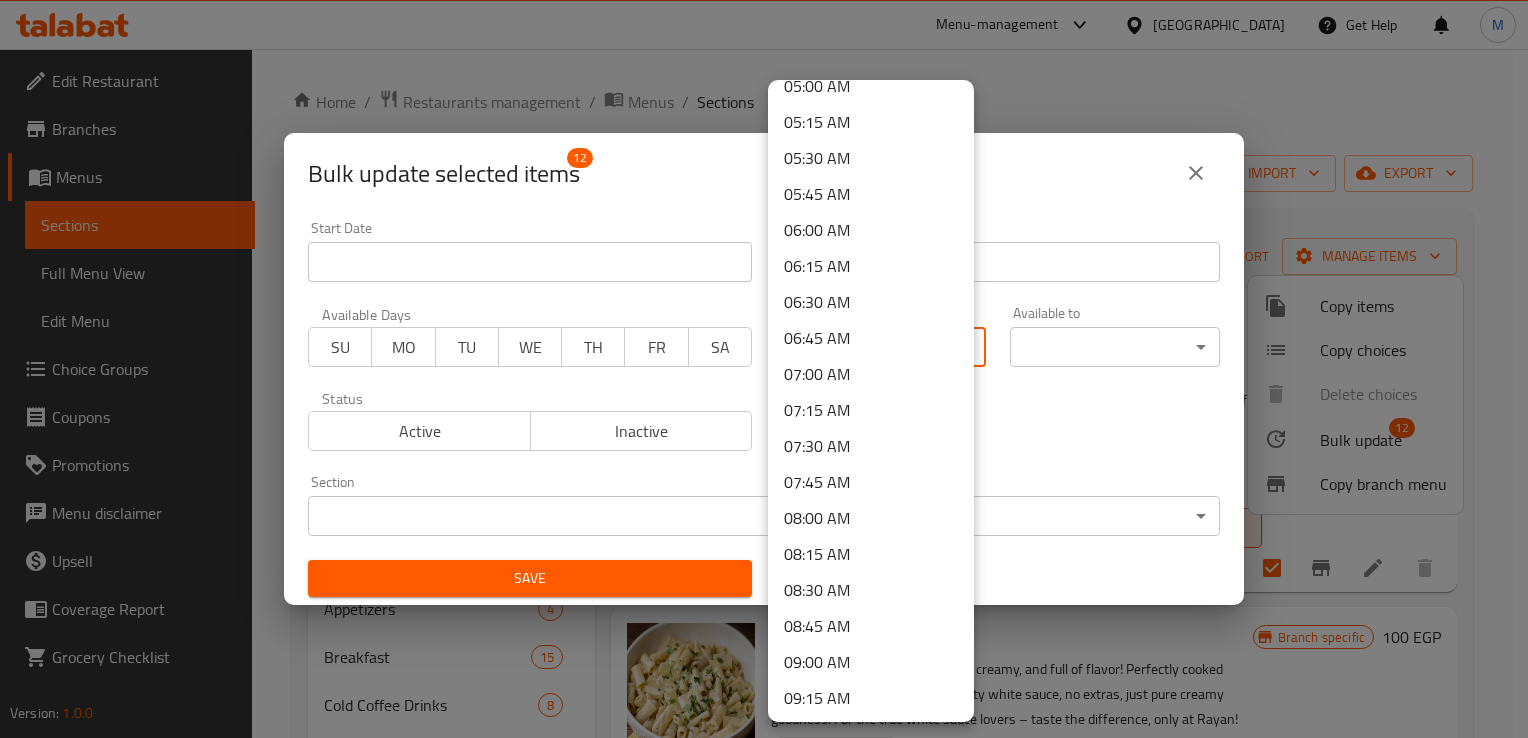 scroll, scrollTop: 740, scrollLeft: 0, axis: vertical 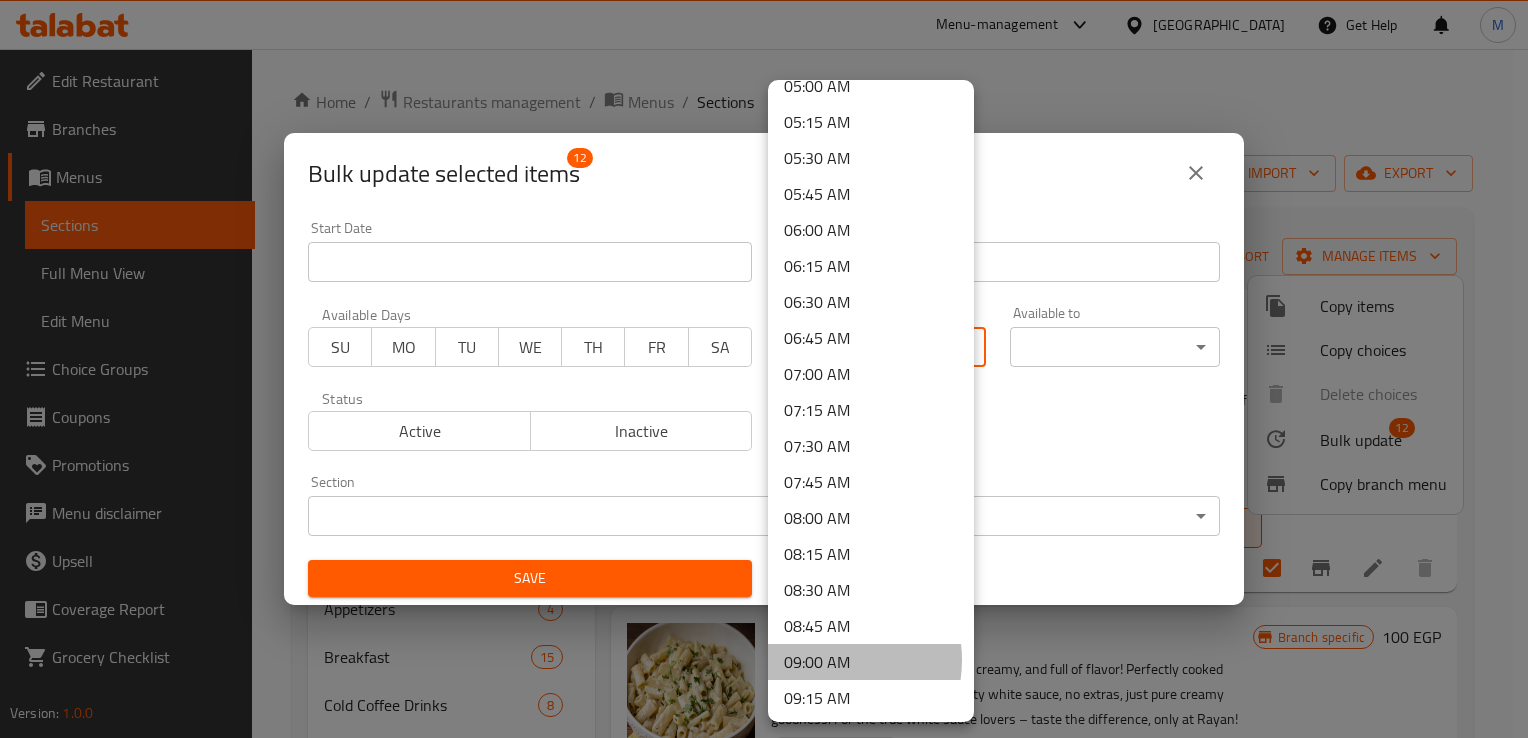 click on "09:00 AM" at bounding box center [871, 662] 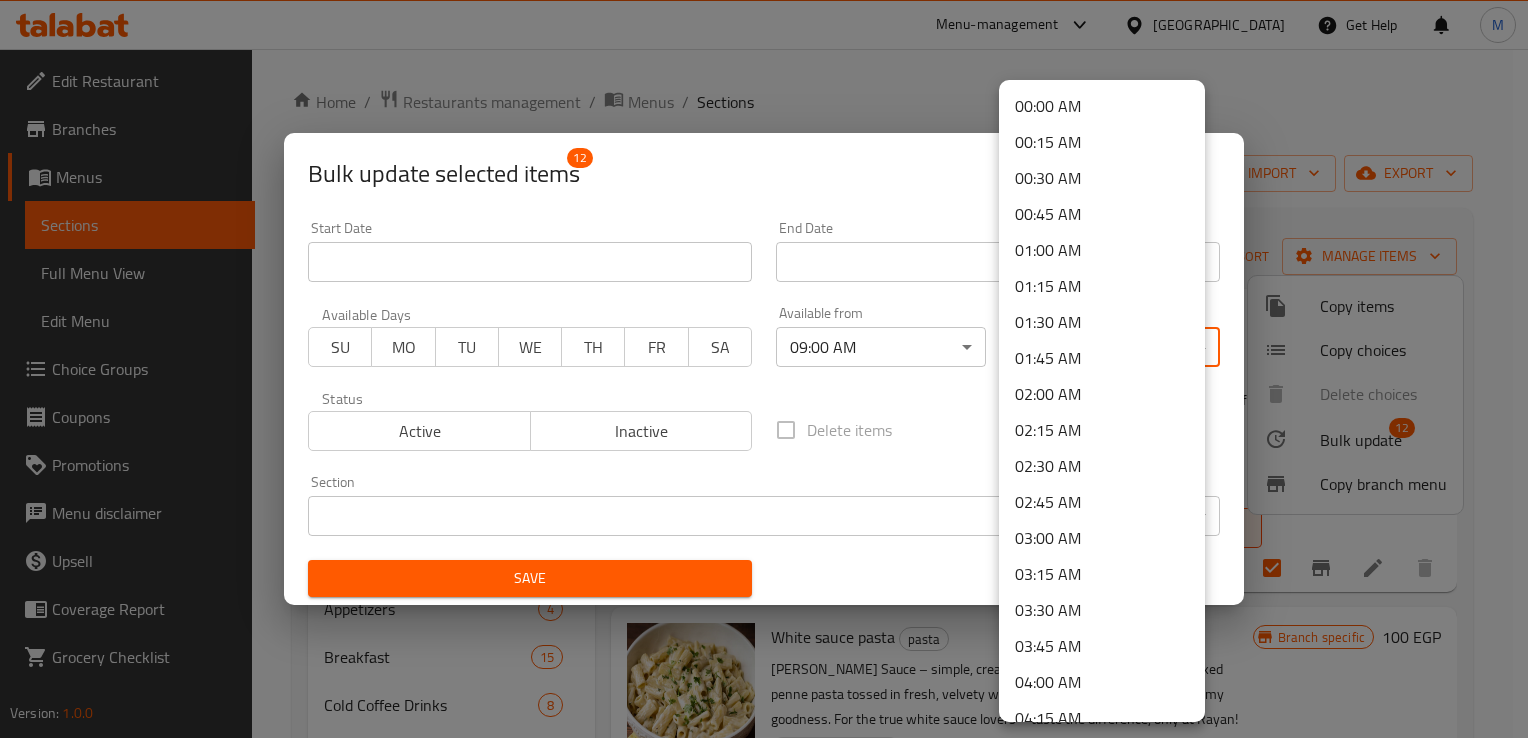 click on "​ Menu-management Egypt Get Help M   Edit Restaurant   Branches   Menus   Sections   Full Menu View   Edit Menu   Choice Groups   Coupons   Promotions   Menu disclaimer   Upsell   Coverage Report   Grocery Checklist  Version:    1.0.0  Get support on:    Support.OpsPlatform Home / Restaurants management / Menus / Sections Rayan lounge Open import export Menu sections Up to 40% off 0 Pizza 12 sandwich 8 pasta 12 Hawawshi 3 Burger 5 Appetizers 4 Breakfast 15 Cold Coffee Drinks 8 Milkshake 11 Juices or Smoothies 18 Soup 6 Main Meals 5 Salad 8 Desserts 14 Waffle 6 Soda 8 Kids meals 5 hot drinks 40 Extra Restaurant 24 Extra Bar 2 extra 4 Menu items Add Sort Manage items Red sauce pasta   pasta 02-12-2024 06:41 PM SU MO TU WE TH FR SA Branch specific 90   EGP White sauce pasta   pasta 02-12-2024 06:41 PM SU MO TU WE TH FR SA Branch specific 100   EGP Mary Monte Pasta   pasta 02-12-2024 06:41 PM SU MO TU WE TH FR SA Branch specific 200   EGP Quattro Formaggi Pasta   pasta 02-12-2024 06:41 PM SU MO TU WE TH FR SA" at bounding box center [764, 393] 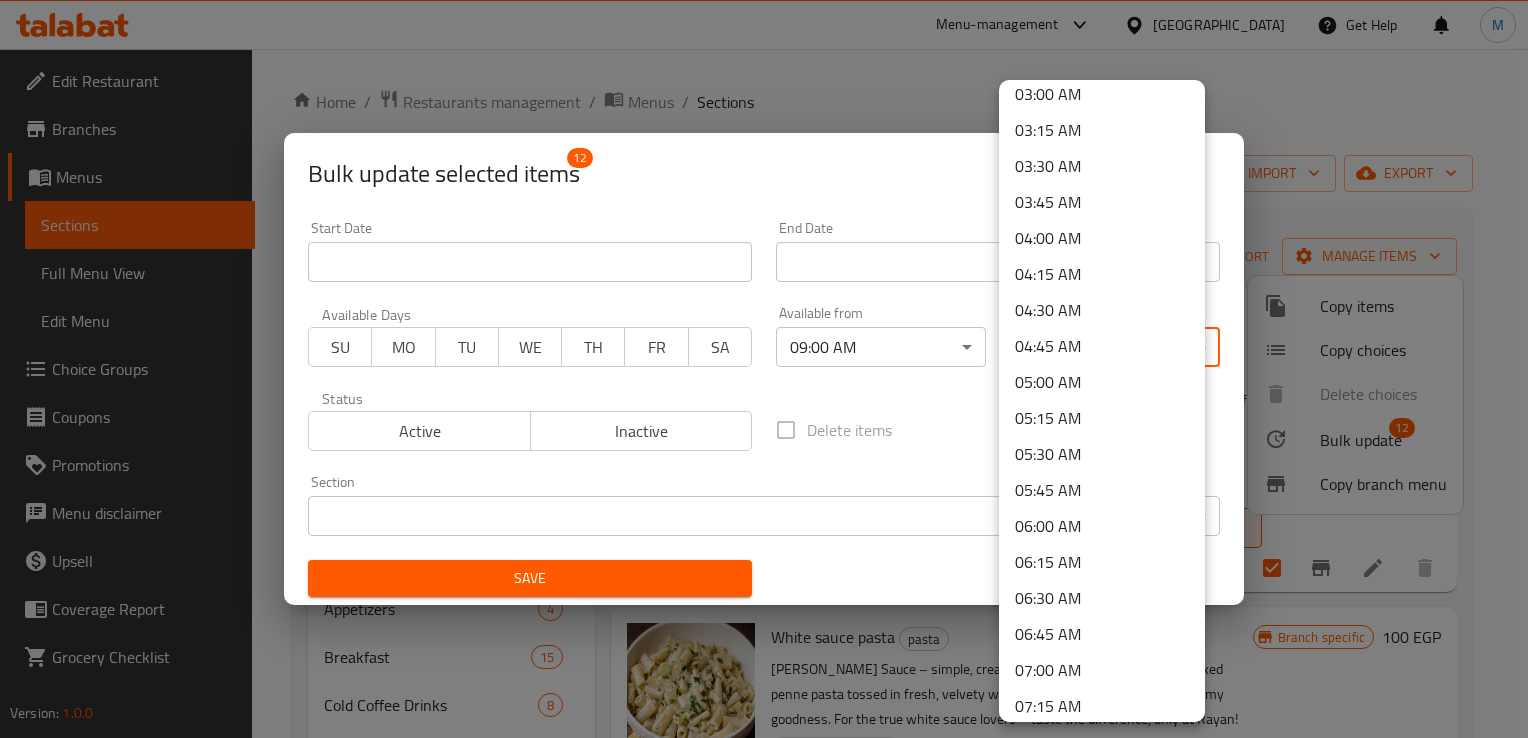 scroll, scrollTop: 444, scrollLeft: 0, axis: vertical 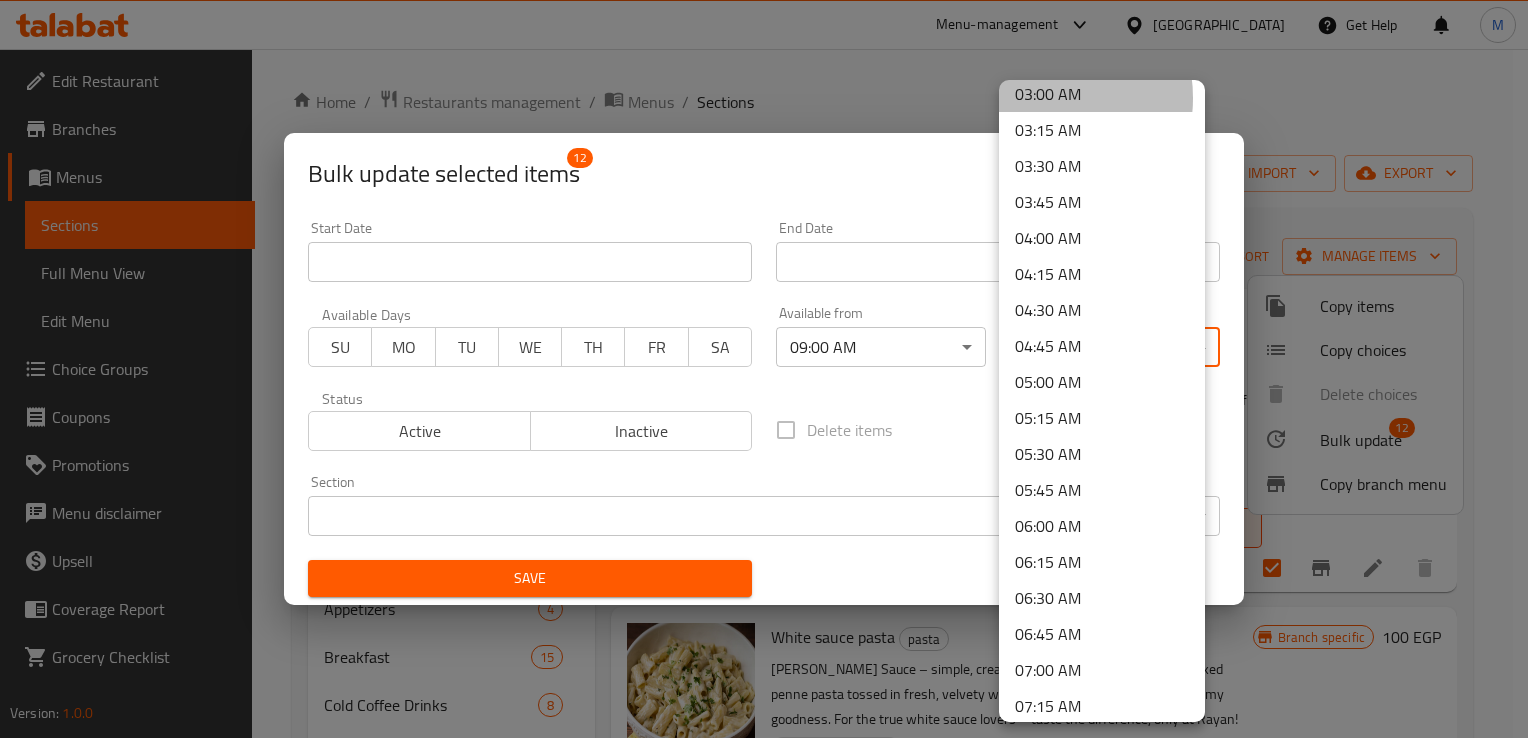 click on "03:00 AM" at bounding box center (1102, 94) 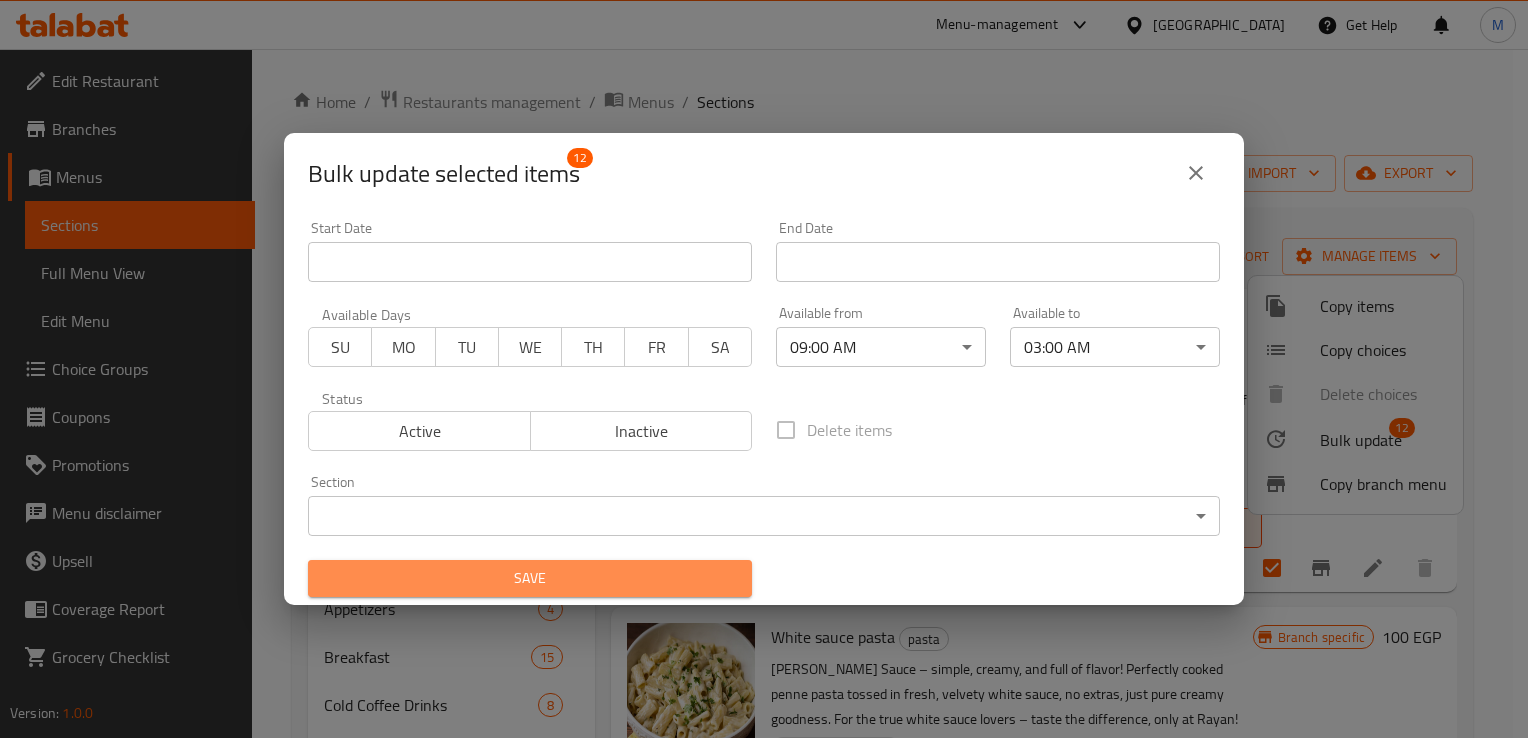 click on "Save" at bounding box center (530, 578) 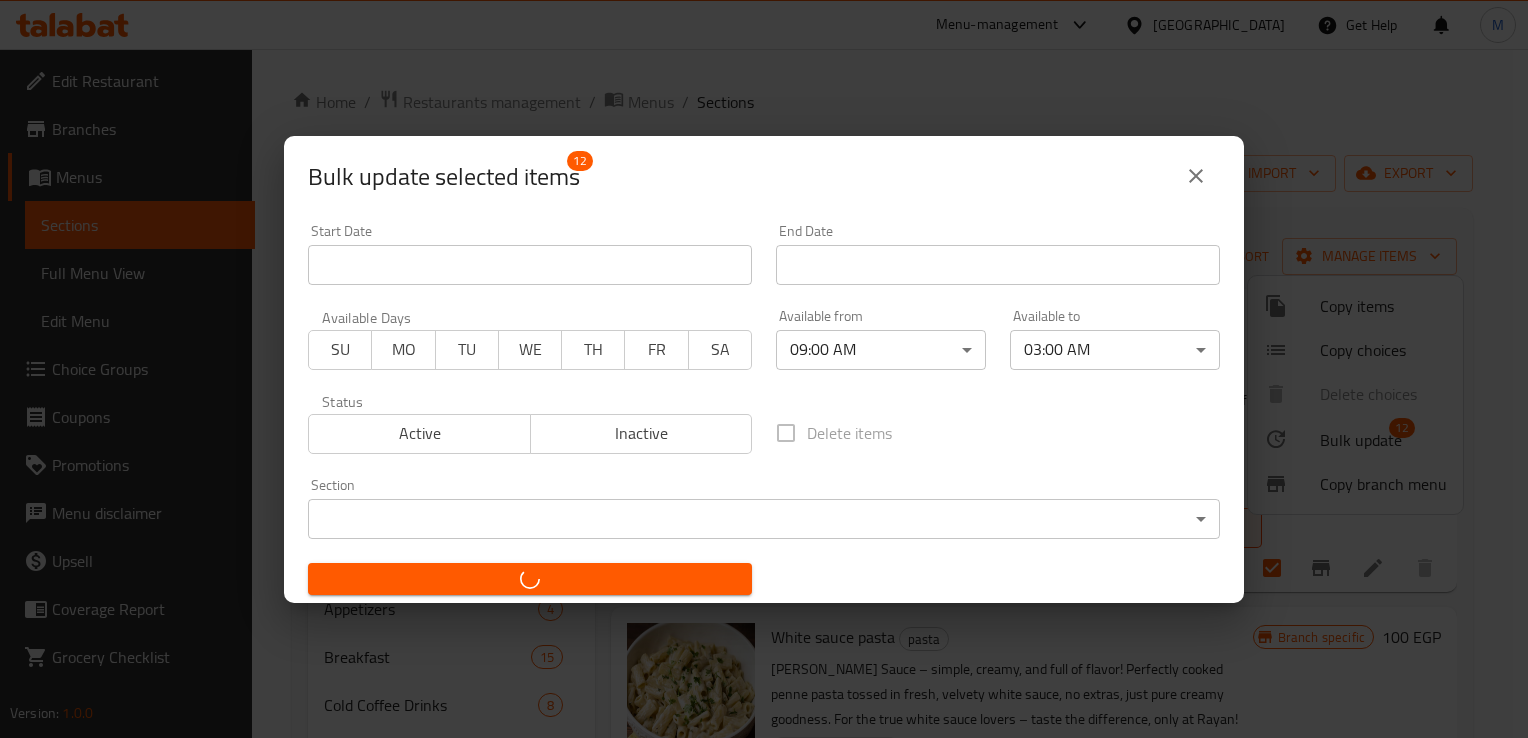 checkbox on "false" 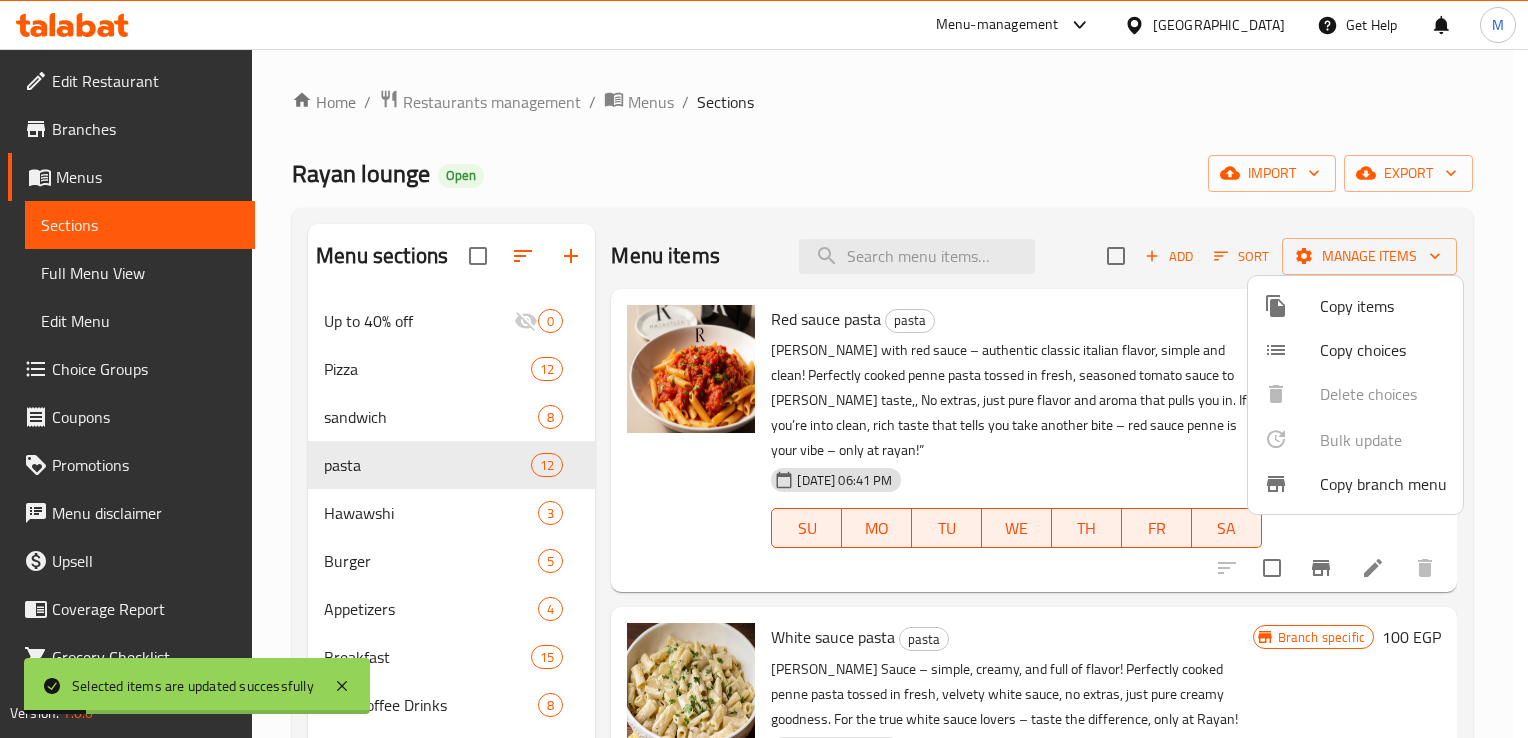 click at bounding box center (764, 369) 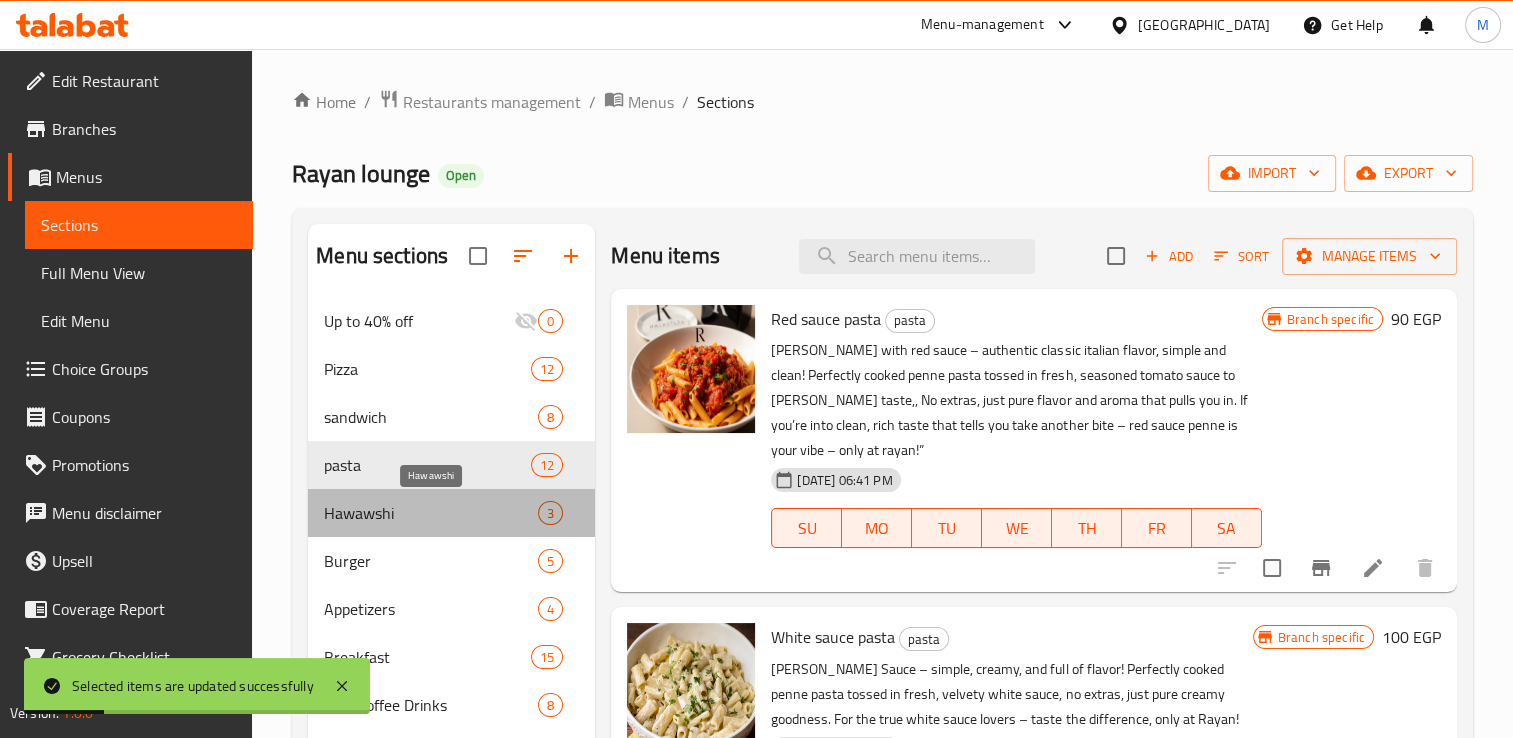 click on "Hawawshi" at bounding box center (431, 513) 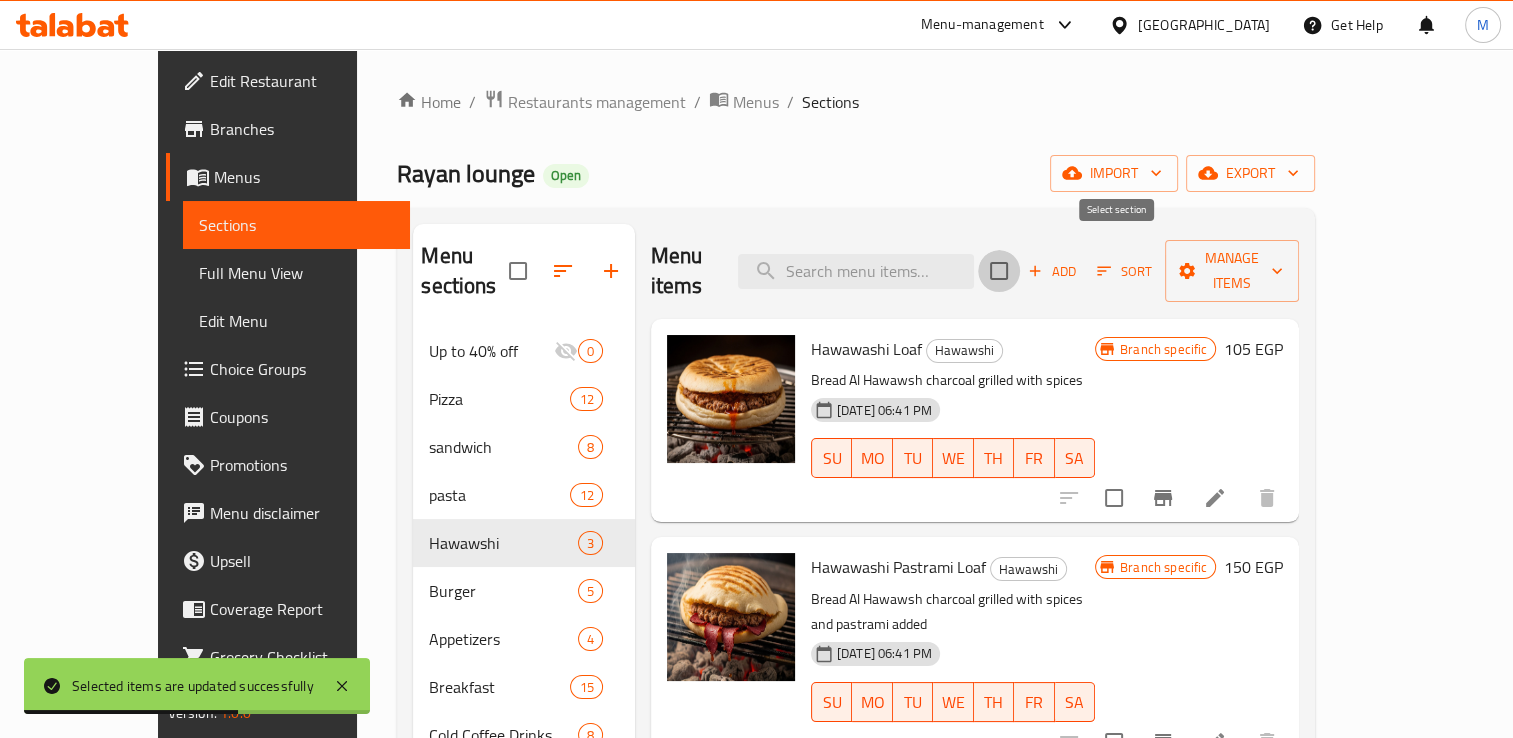click at bounding box center (999, 271) 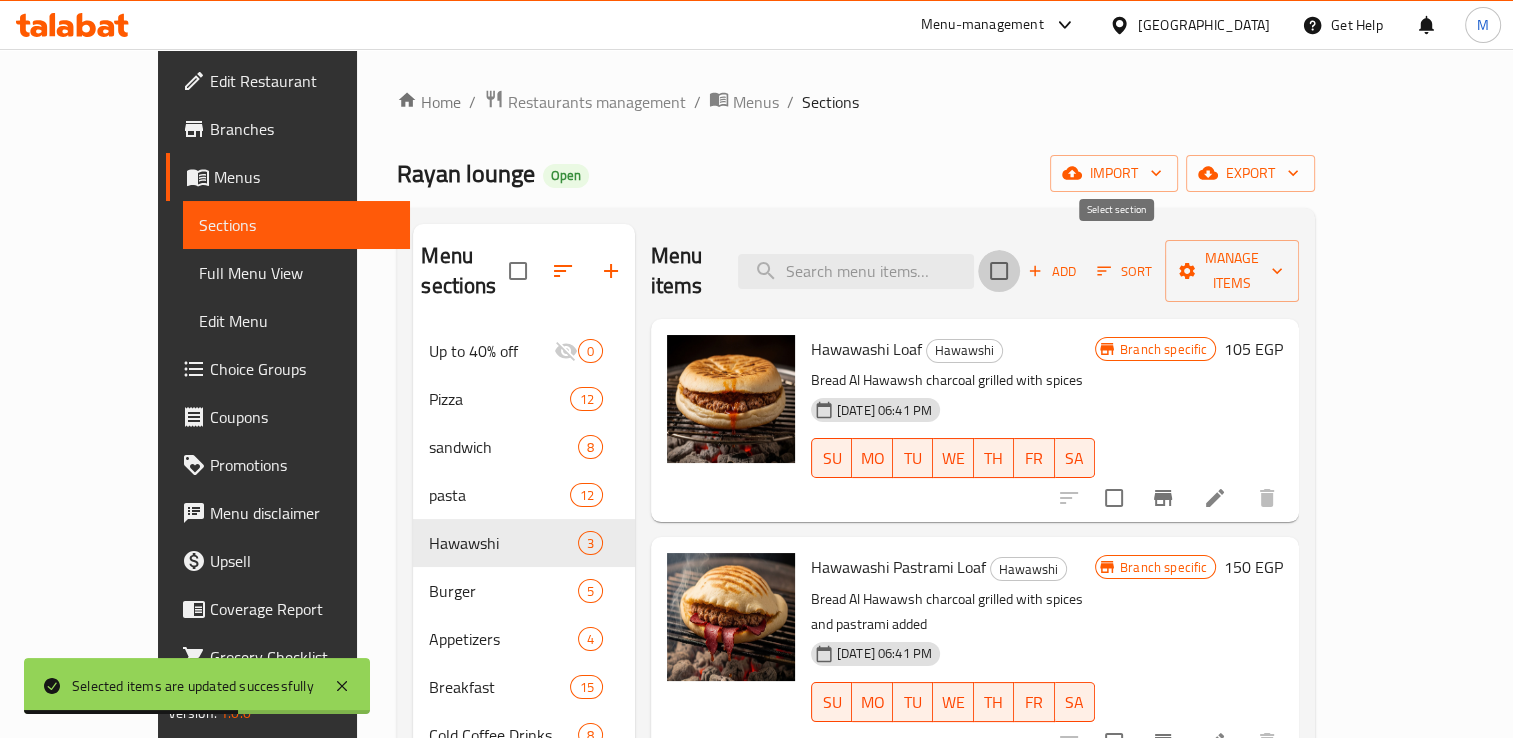 checkbox on "true" 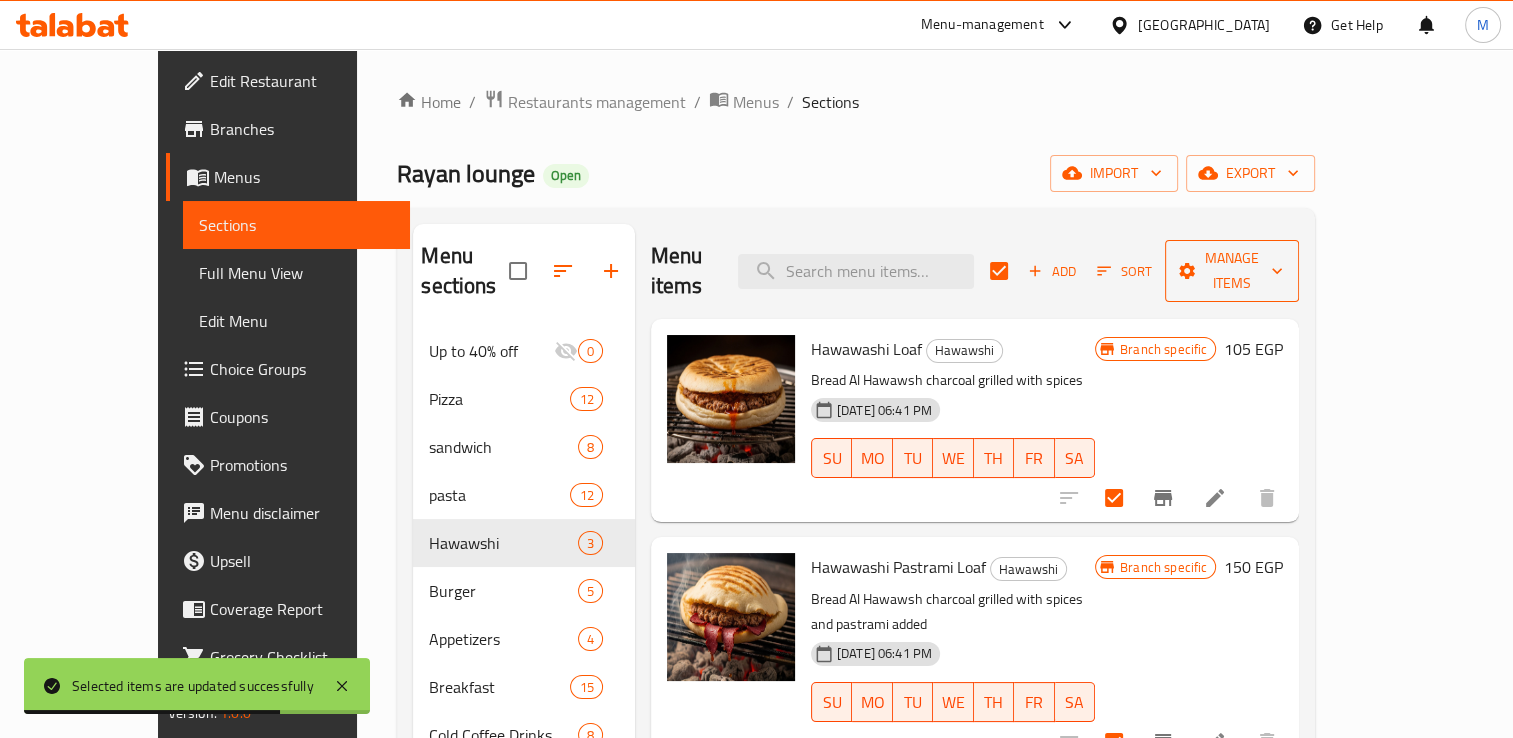 click on "Manage items" at bounding box center [1232, 271] 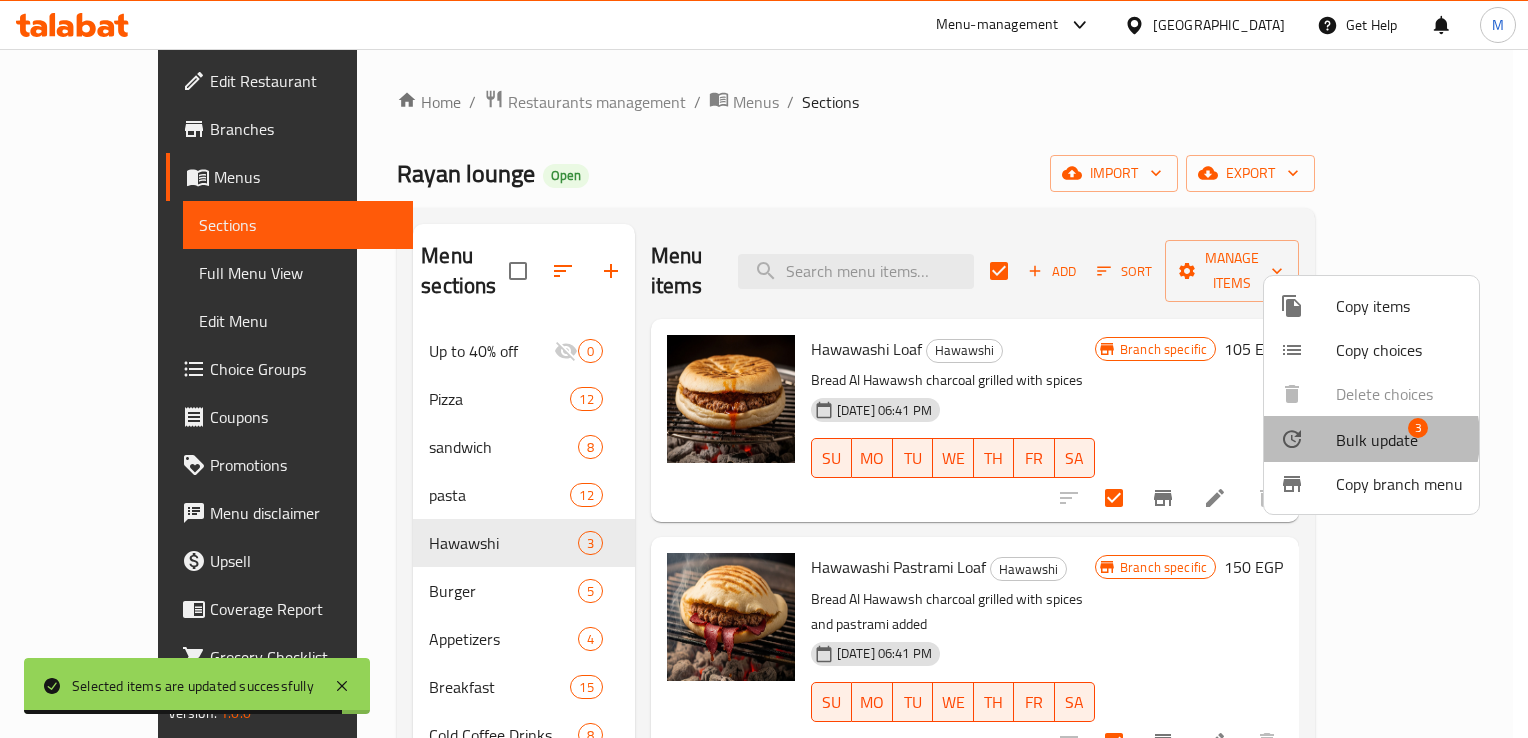 click on "Bulk update" at bounding box center [1377, 440] 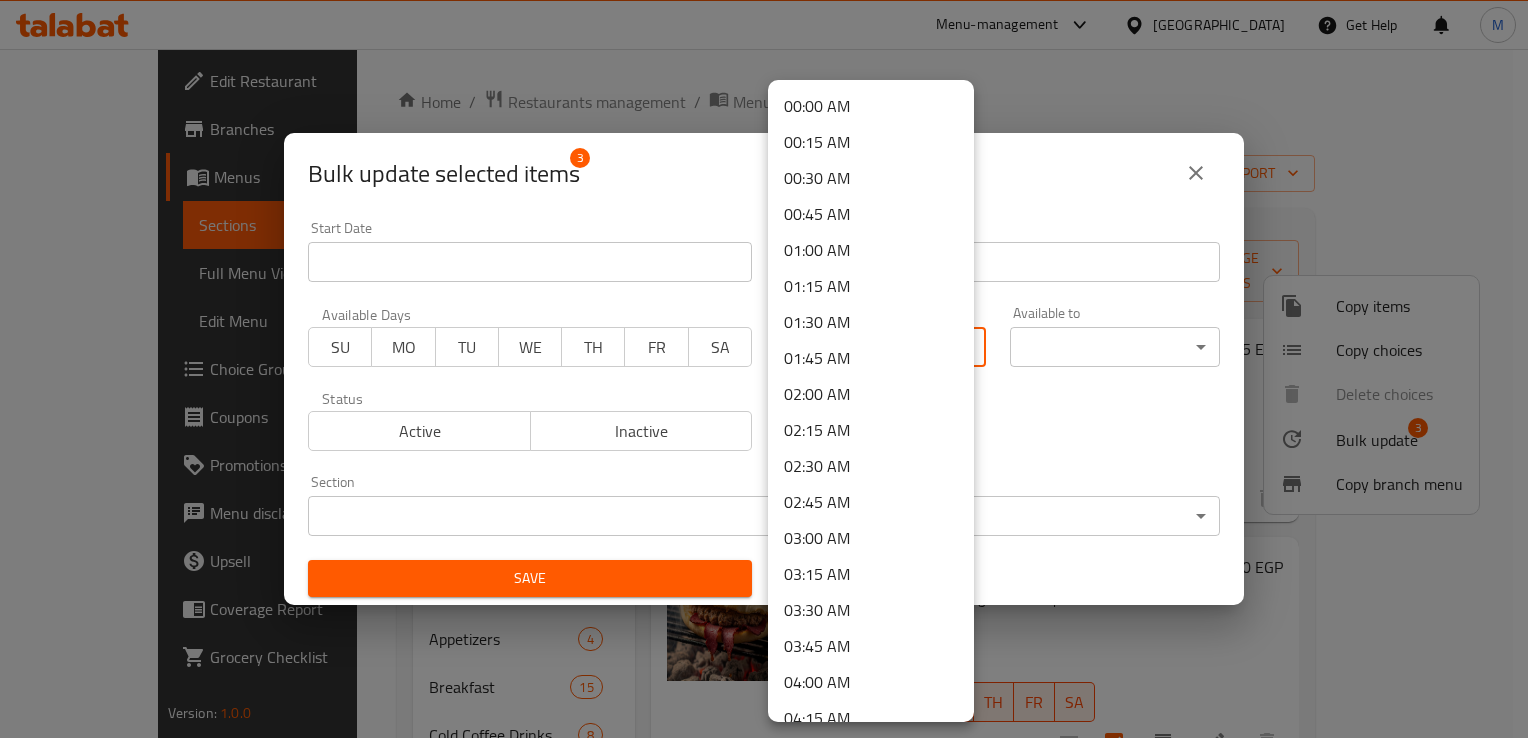 click on "​ Menu-management Egypt Get Help M   Edit Restaurant   Branches   Menus   Sections   Full Menu View   Edit Menu   Choice Groups   Coupons   Promotions   Menu disclaimer   Upsell   Coverage Report   Grocery Checklist  Version:    1.0.0  Get support on:    Support.OpsPlatform Home / Restaurants management / Menus / Sections Rayan lounge Open import export Menu sections Up to 40% off 0 Pizza 12 sandwich 8 pasta 12 Hawawshi 3 Burger 5 Appetizers 4 Breakfast 15 Cold Coffee Drinks 8 Milkshake 11 Juices or Smoothies 18 Soup 6 Main Meals 5 Salad 8 Desserts 14 Waffle 6 Soda 8 Kids meals 5 hot drinks 40 Extra Restaurant 24 Extra Bar 2 extra 4 Menu items Add Sort Manage items Hawawashi Loaf   Hawawshi Bread Al Hawawsh charcoal grilled with spices 02-12-2024 06:41 PM SU MO TU WE TH FR SA Branch specific 105   EGP Hawawashi Pastrami Loaf   Hawawshi Bread Al Hawawsh charcoal grilled with spices and pastrami added 02-12-2024 06:41 PM SU MO TU WE TH FR SA Branch specific 150   EGP Hawawashi Mozzarella Loaf   Hawawshi SU MO" at bounding box center (764, 393) 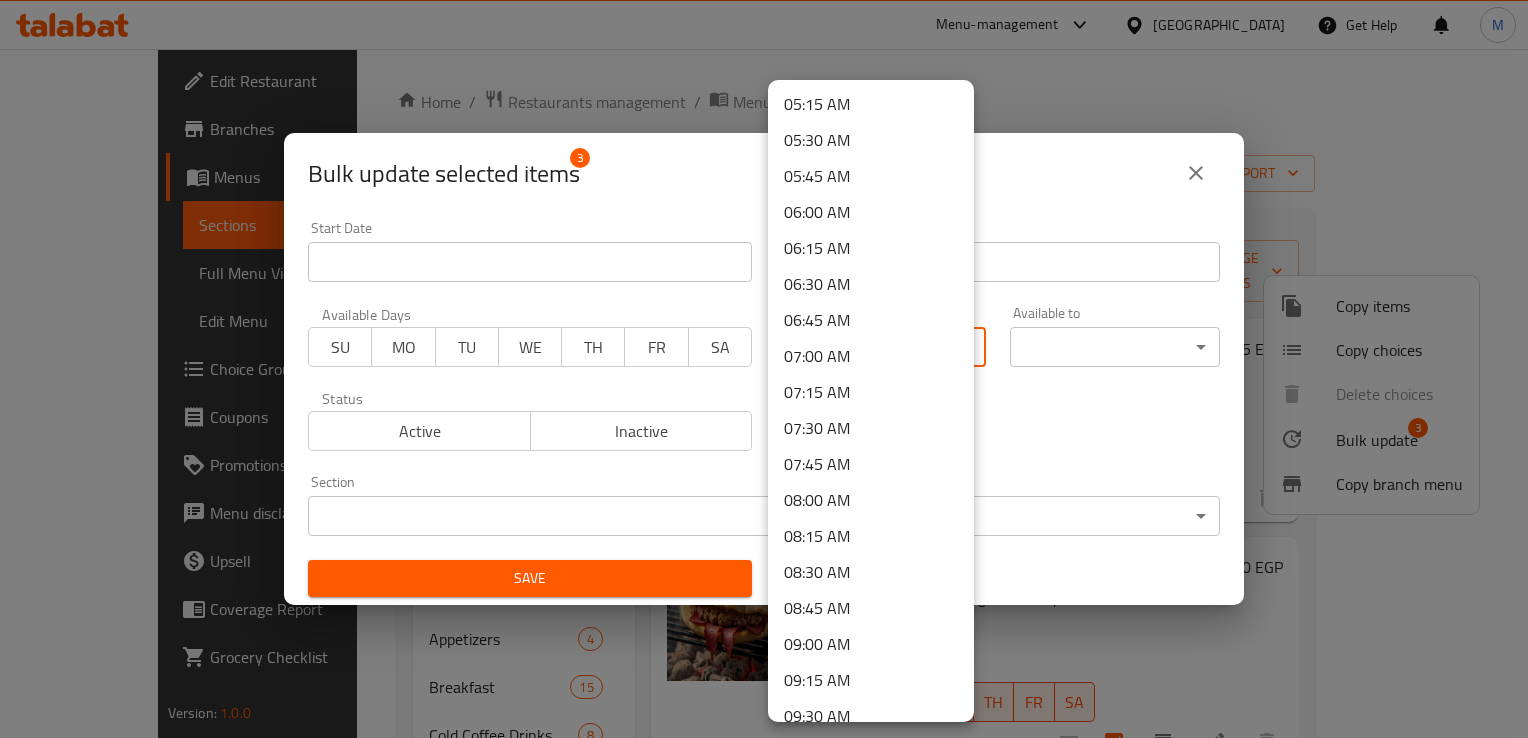 scroll, scrollTop: 760, scrollLeft: 0, axis: vertical 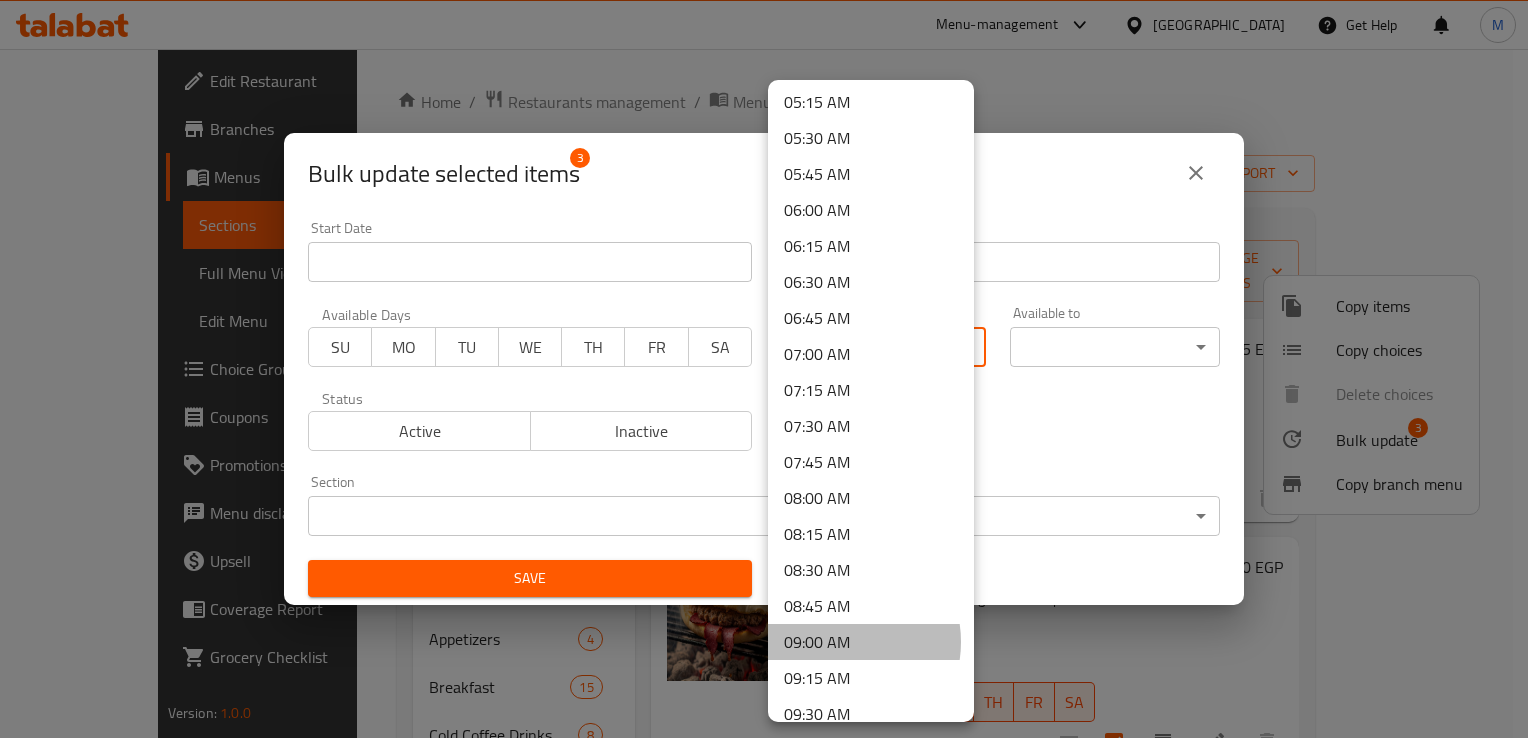 click on "09:00 AM" at bounding box center [871, 642] 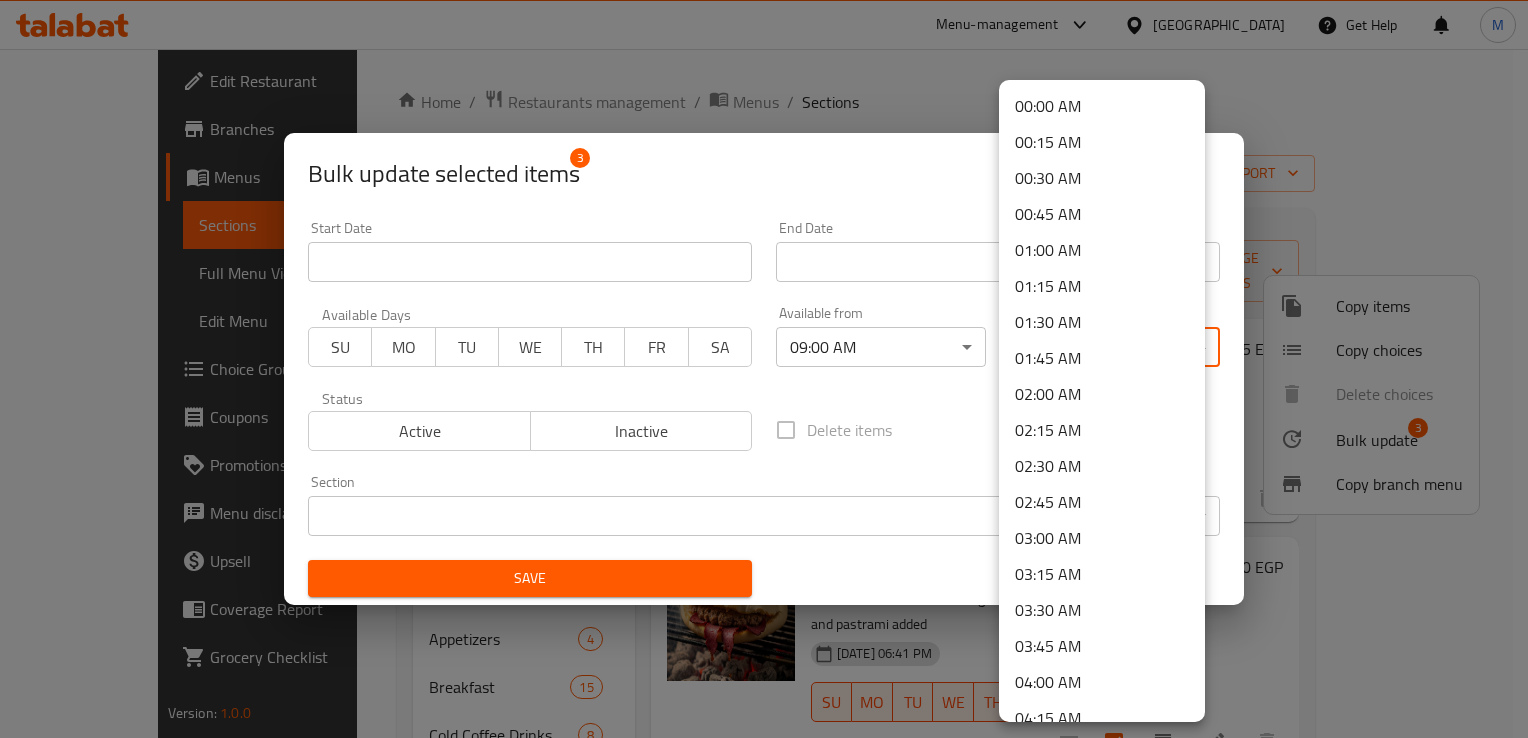 click on "​ Menu-management Egypt Get Help M   Edit Restaurant   Branches   Menus   Sections   Full Menu View   Edit Menu   Choice Groups   Coupons   Promotions   Menu disclaimer   Upsell   Coverage Report   Grocery Checklist  Version:    1.0.0  Get support on:    Support.OpsPlatform Home / Restaurants management / Menus / Sections Rayan lounge Open import export Menu sections Up to 40% off 0 Pizza 12 sandwich 8 pasta 12 Hawawshi 3 Burger 5 Appetizers 4 Breakfast 15 Cold Coffee Drinks 8 Milkshake 11 Juices or Smoothies 18 Soup 6 Main Meals 5 Salad 8 Desserts 14 Waffle 6 Soda 8 Kids meals 5 hot drinks 40 Extra Restaurant 24 Extra Bar 2 extra 4 Menu items Add Sort Manage items Hawawashi Loaf   Hawawshi Bread Al Hawawsh charcoal grilled with spices 02-12-2024 06:41 PM SU MO TU WE TH FR SA Branch specific 105   EGP Hawawashi Pastrami Loaf   Hawawshi Bread Al Hawawsh charcoal grilled with spices and pastrami added 02-12-2024 06:41 PM SU MO TU WE TH FR SA Branch specific 150   EGP Hawawashi Mozzarella Loaf   Hawawshi SU MO" at bounding box center (764, 393) 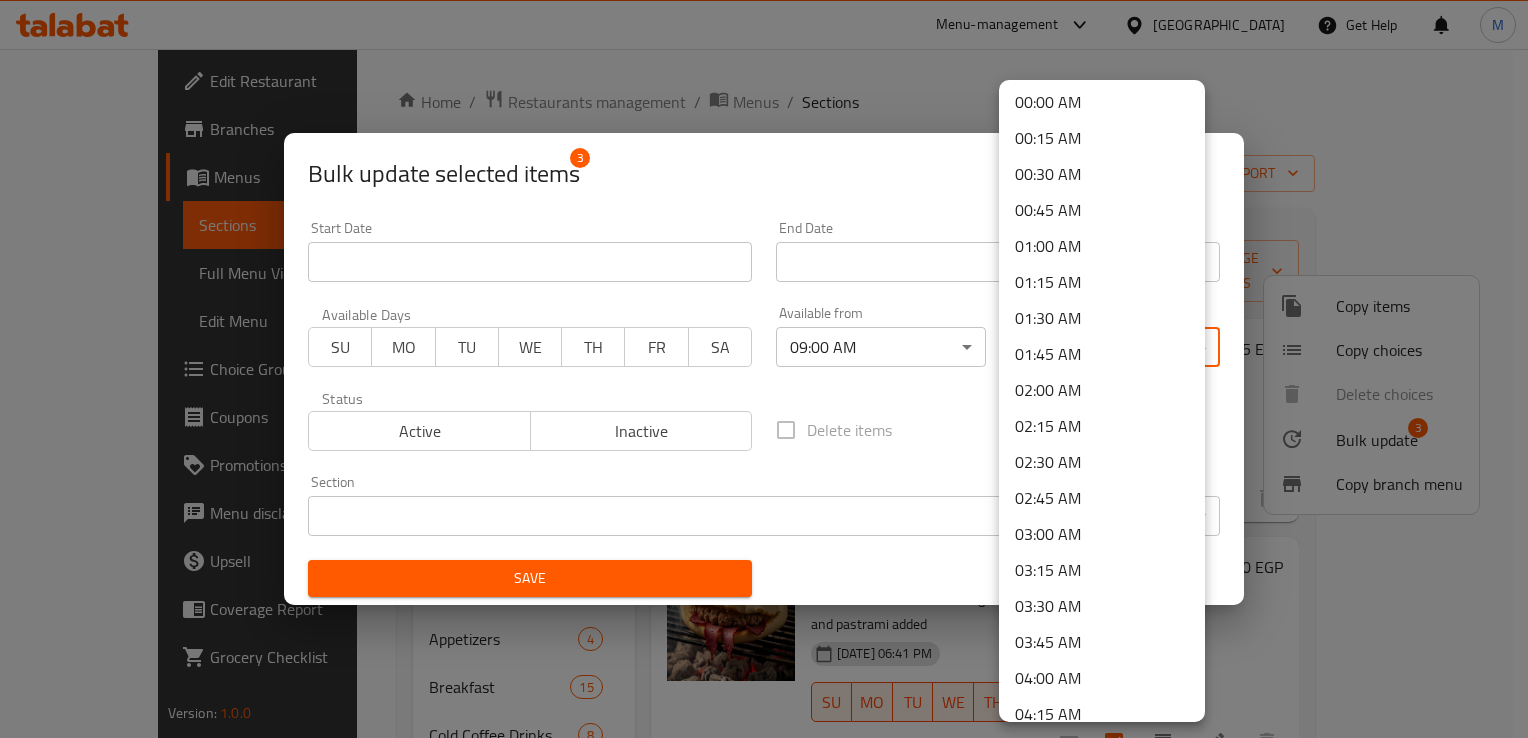 scroll, scrollTop: 0, scrollLeft: 0, axis: both 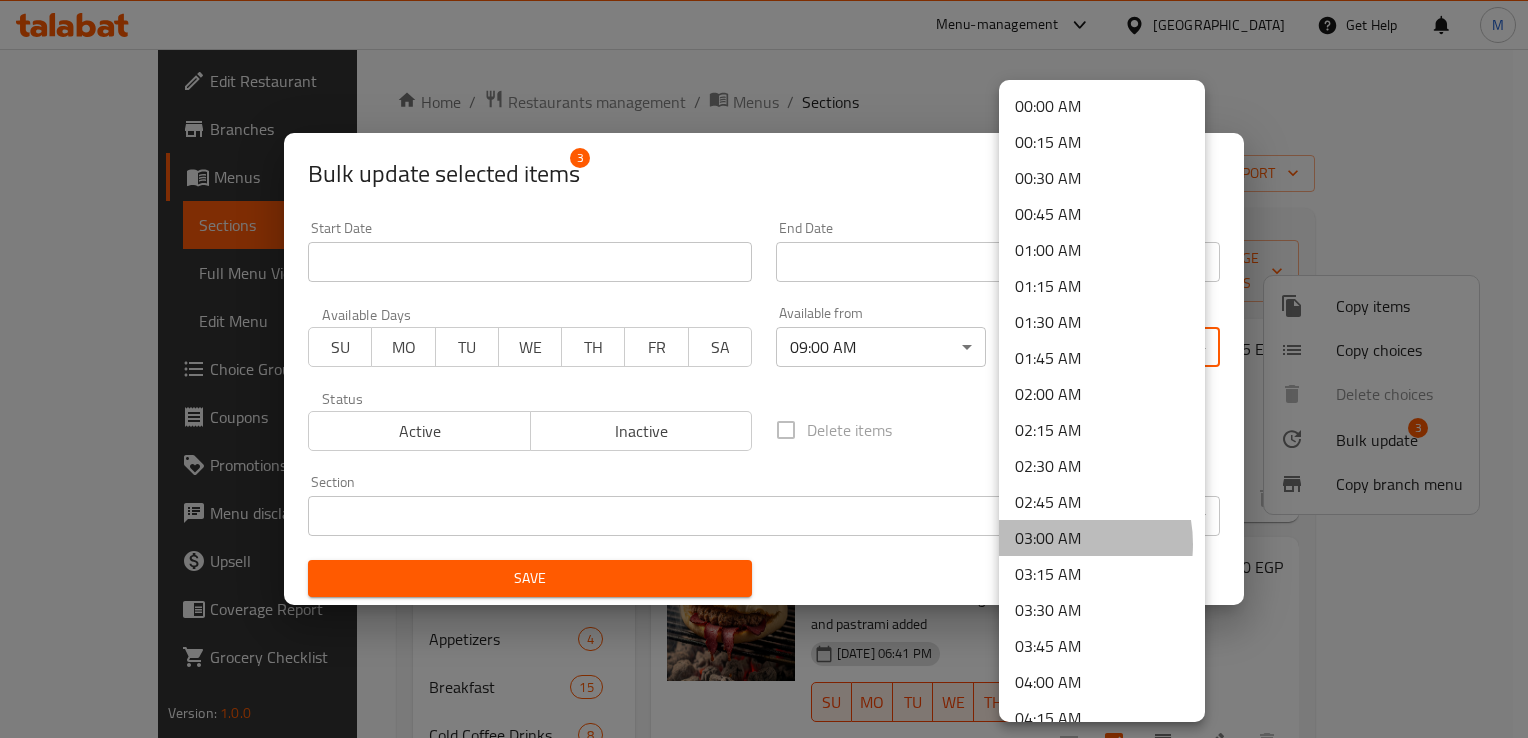 click on "03:00 AM" at bounding box center (1102, 538) 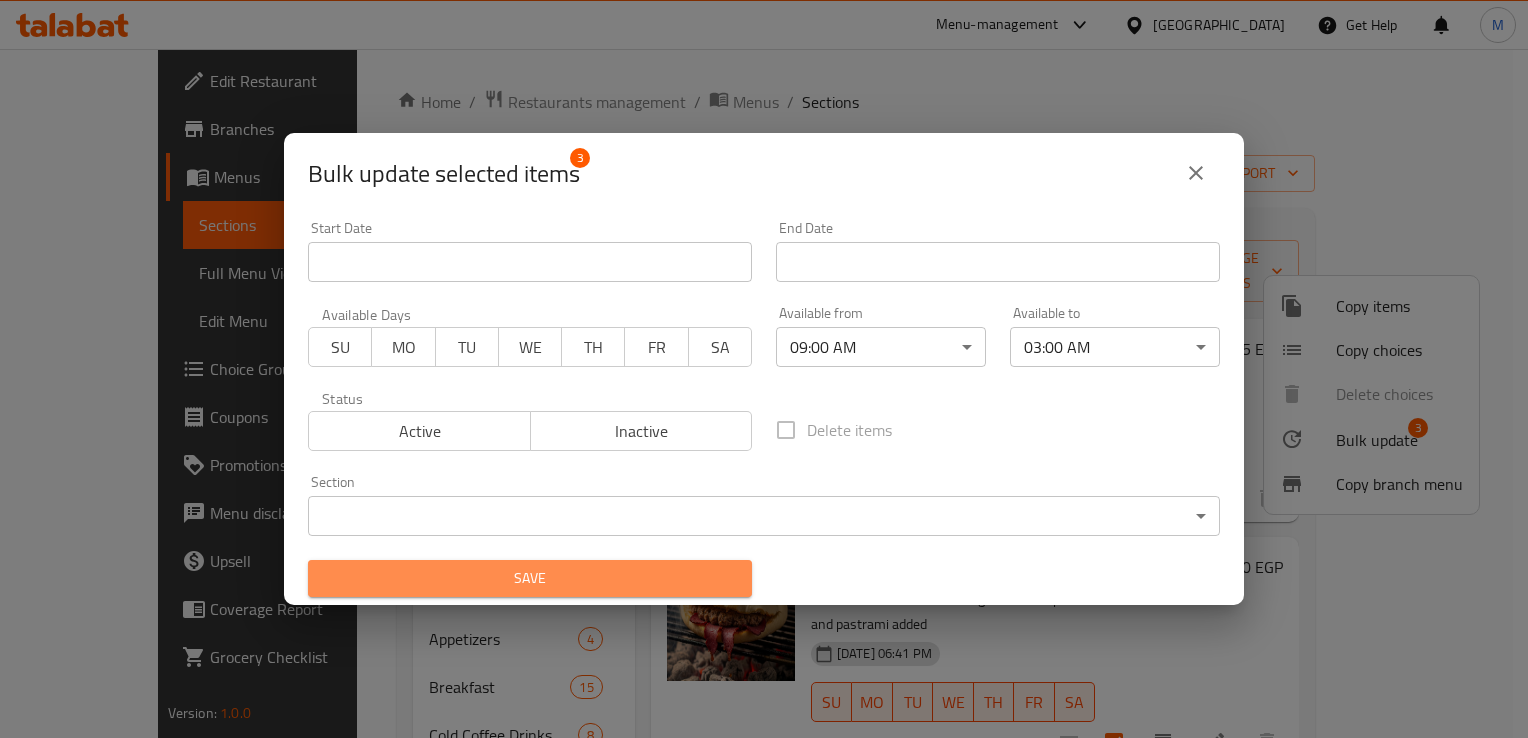 click on "Save" at bounding box center (530, 578) 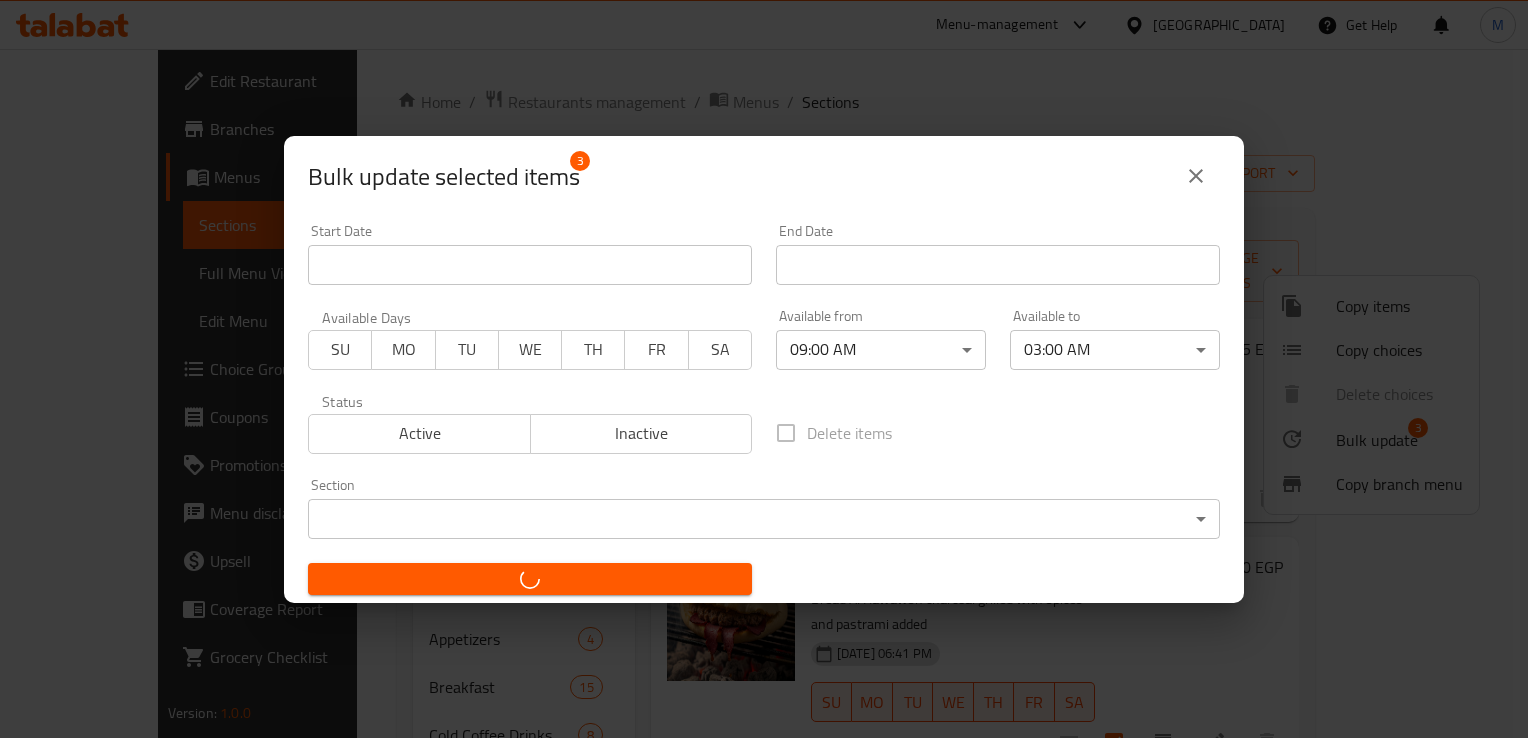 checkbox on "false" 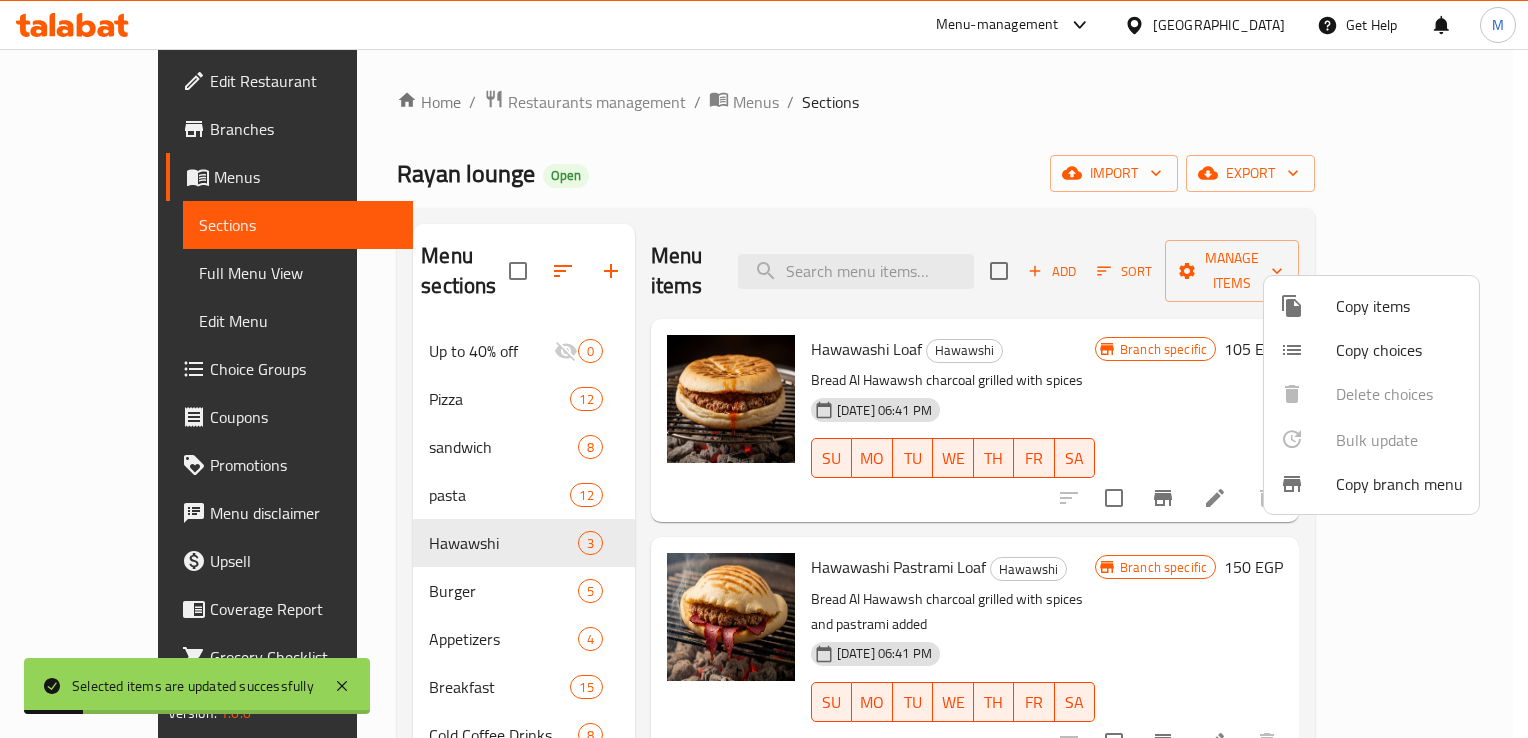 click at bounding box center [764, 369] 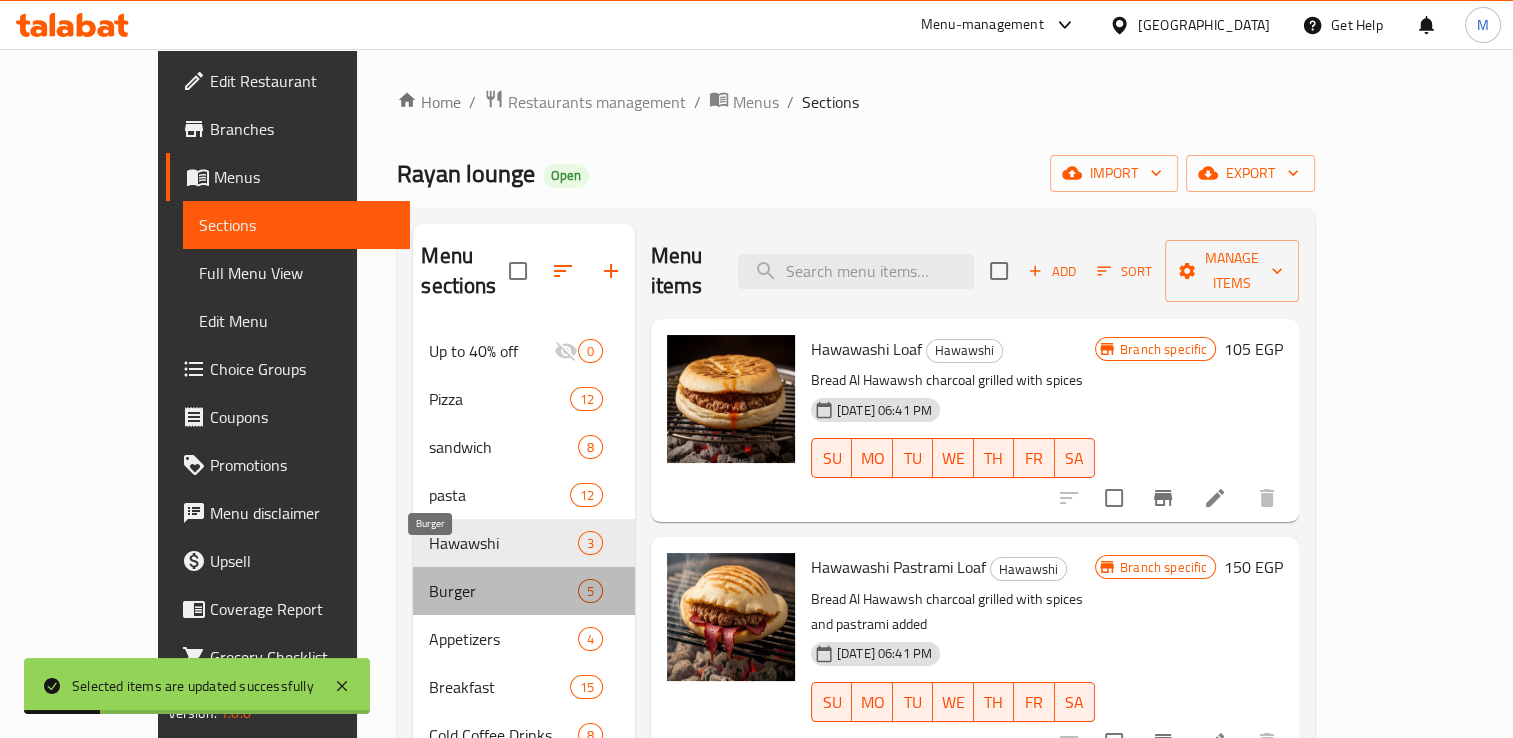 click on "Burger" at bounding box center (503, 591) 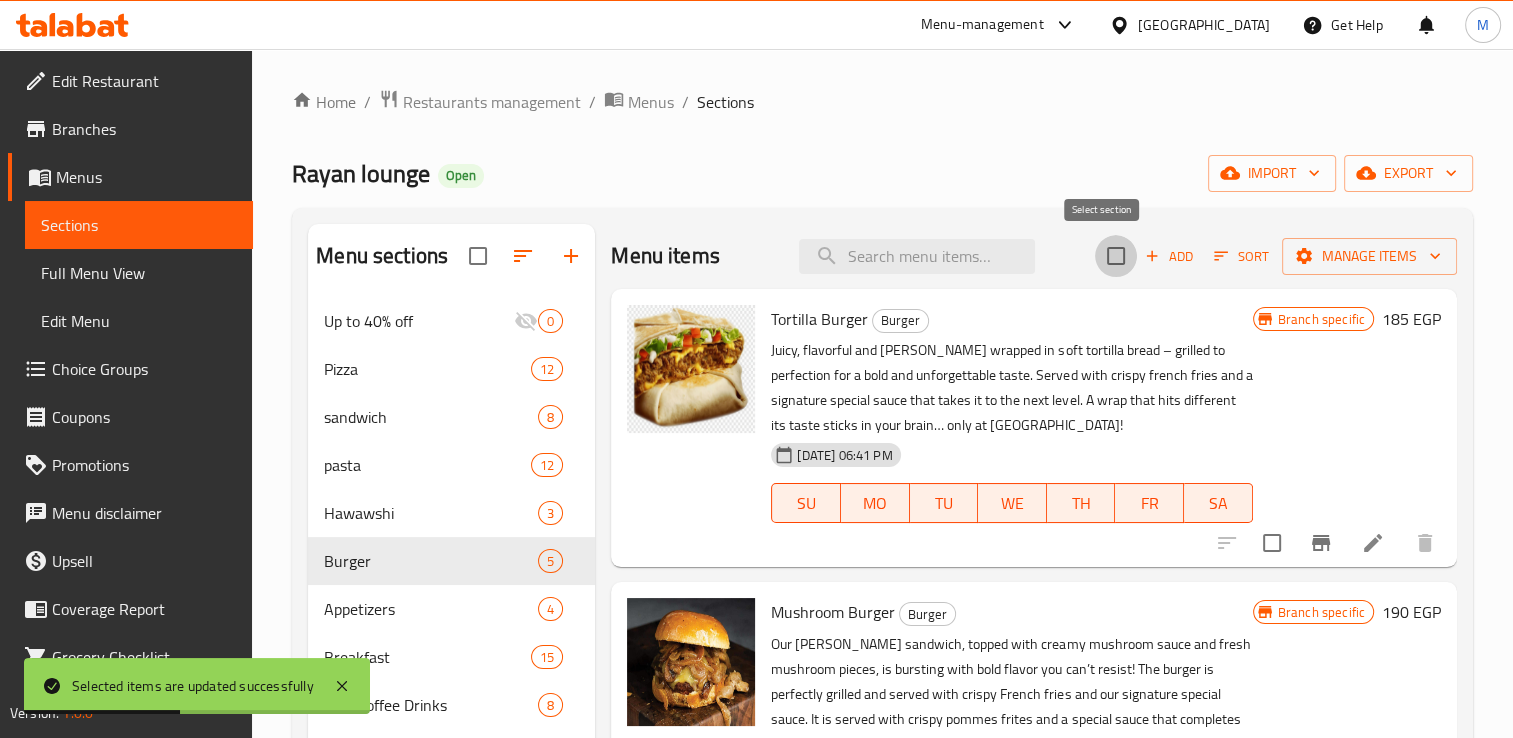 click at bounding box center [1116, 256] 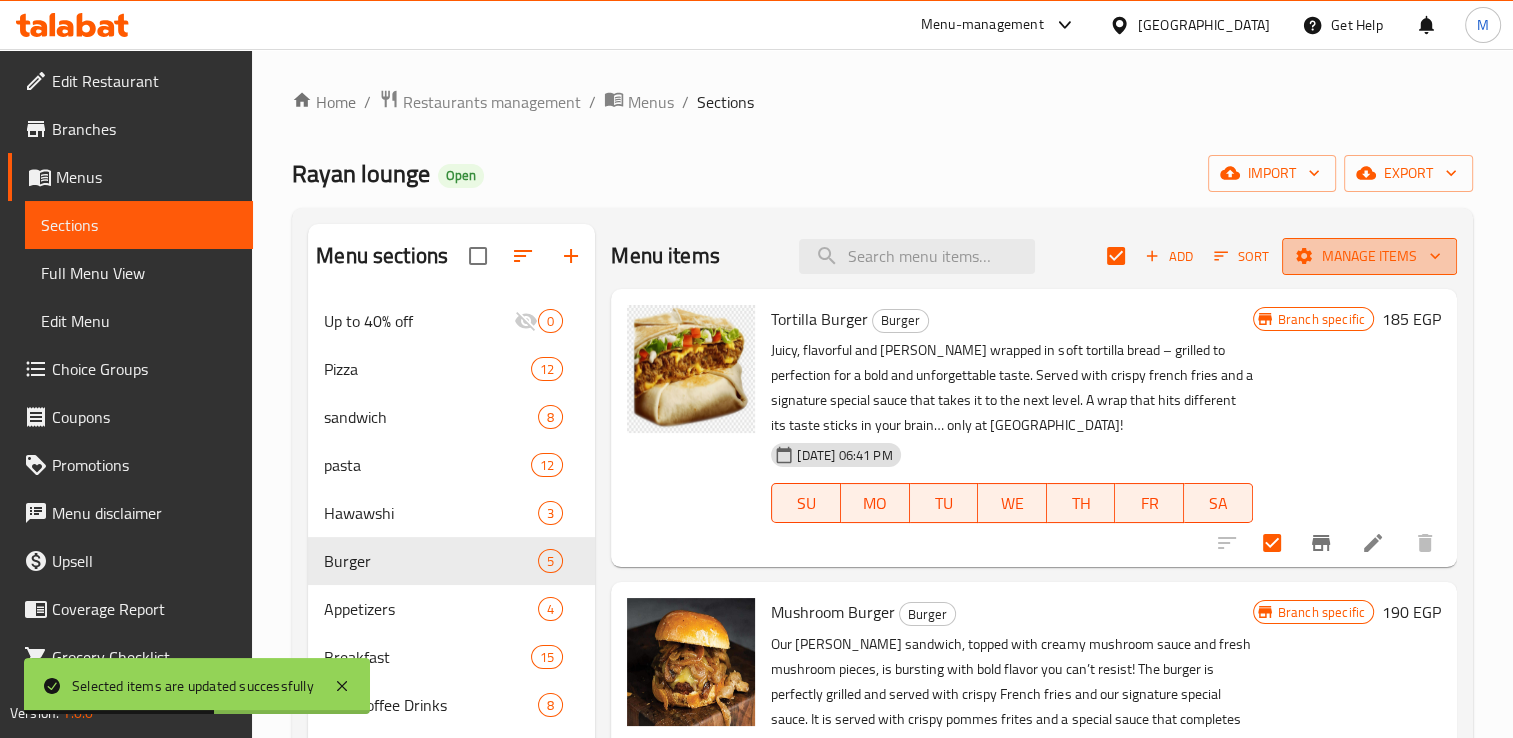 click on "Manage items" at bounding box center [1369, 256] 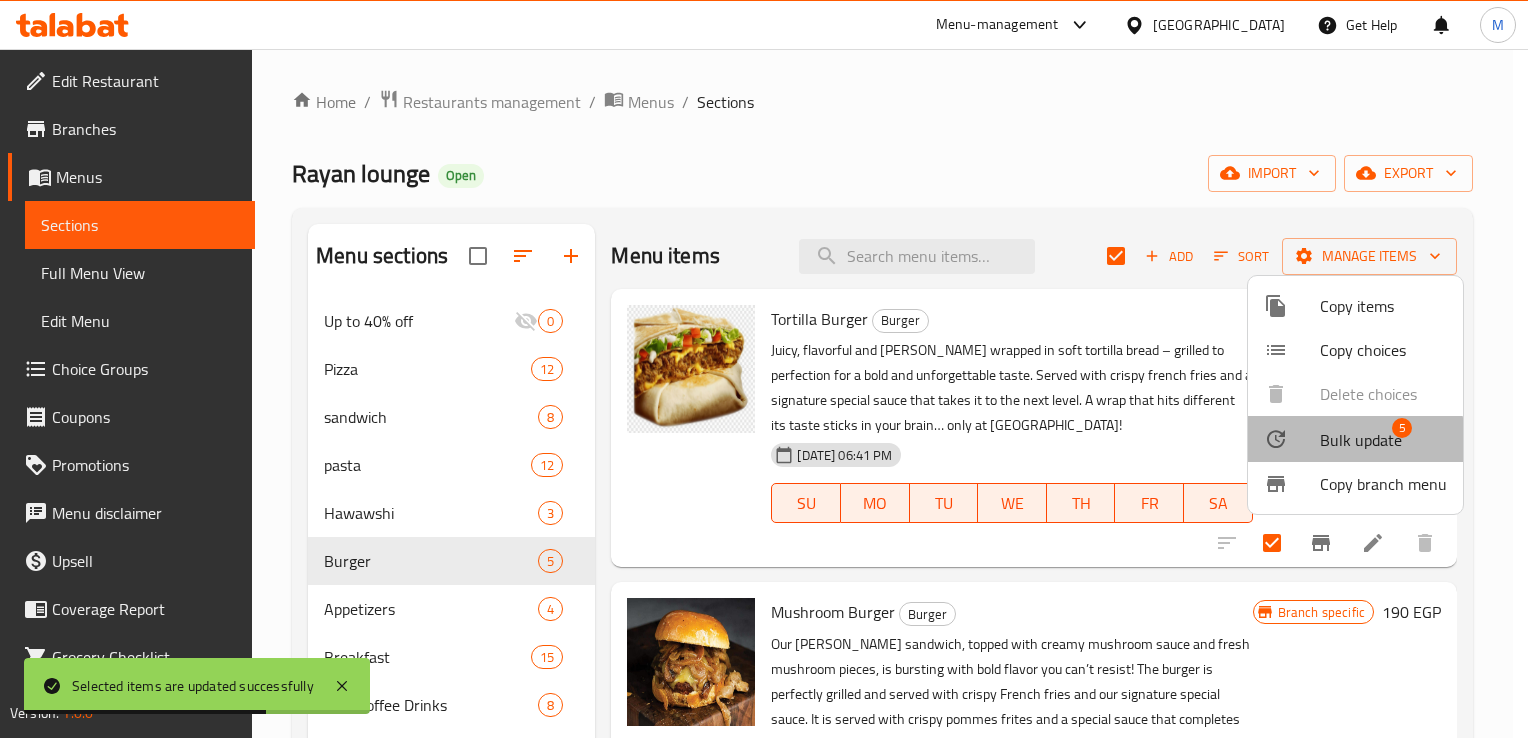 click on "Bulk update" at bounding box center [1361, 440] 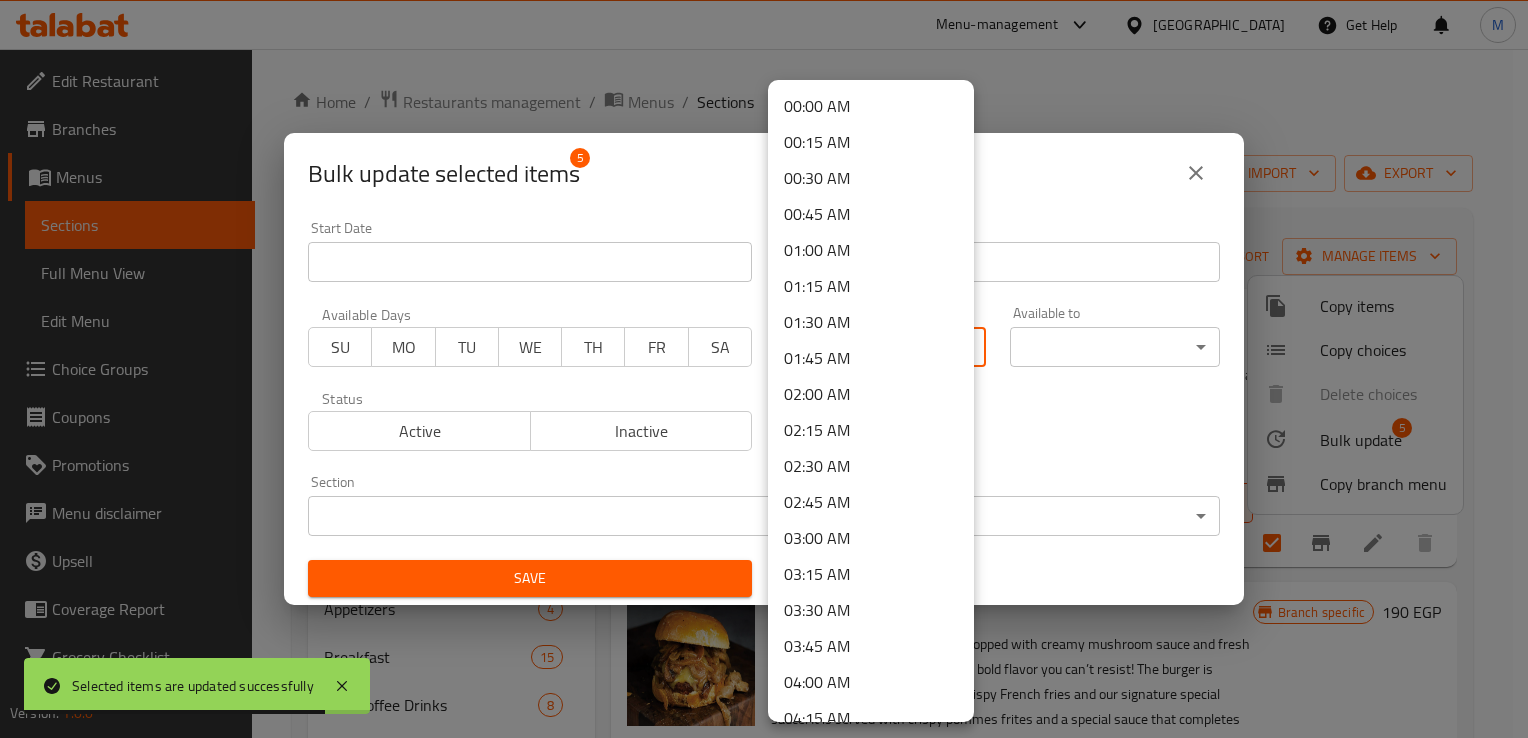 click on "Selected items are updated successfully ​ Menu-management Egypt Get Help M   Edit Restaurant   Branches   Menus   Sections   Full Menu View   Edit Menu   Choice Groups   Coupons   Promotions   Menu disclaimer   Upsell   Coverage Report   Grocery Checklist  Version:    1.0.0  Get support on:    Support.OpsPlatform Home / Restaurants management / Menus / Sections Rayan lounge Open import export Menu sections Up to 40% off 0 Pizza 12 sandwich 8 pasta 12 Hawawshi 3 Burger 5 Appetizers 4 Breakfast 15 Cold Coffee Drinks 8 Milkshake 11 Juices or Smoothies 18 Soup 6 Main Meals 5 Salad 8 Desserts 14 Waffle 6 Soda 8 Kids meals 5 hot drinks 40 Extra Restaurant 24 Extra Bar 2 extra 4 Menu items Add Sort Manage items Tortilla Burger   Burger 02-12-2024 06:41 PM SU MO TU WE TH FR SA Branch specific 185   EGP Mushroom Burger   Burger 02-12-2024 06:41 PM SU MO TU WE TH FR SA Branch specific 190   EGP Mega Burger   Burger 02-12-2024 06:41 PM SU MO TU WE TH FR SA Branch specific 180   EGP Cheese Burger   Burger SU MO TU WE" at bounding box center (764, 393) 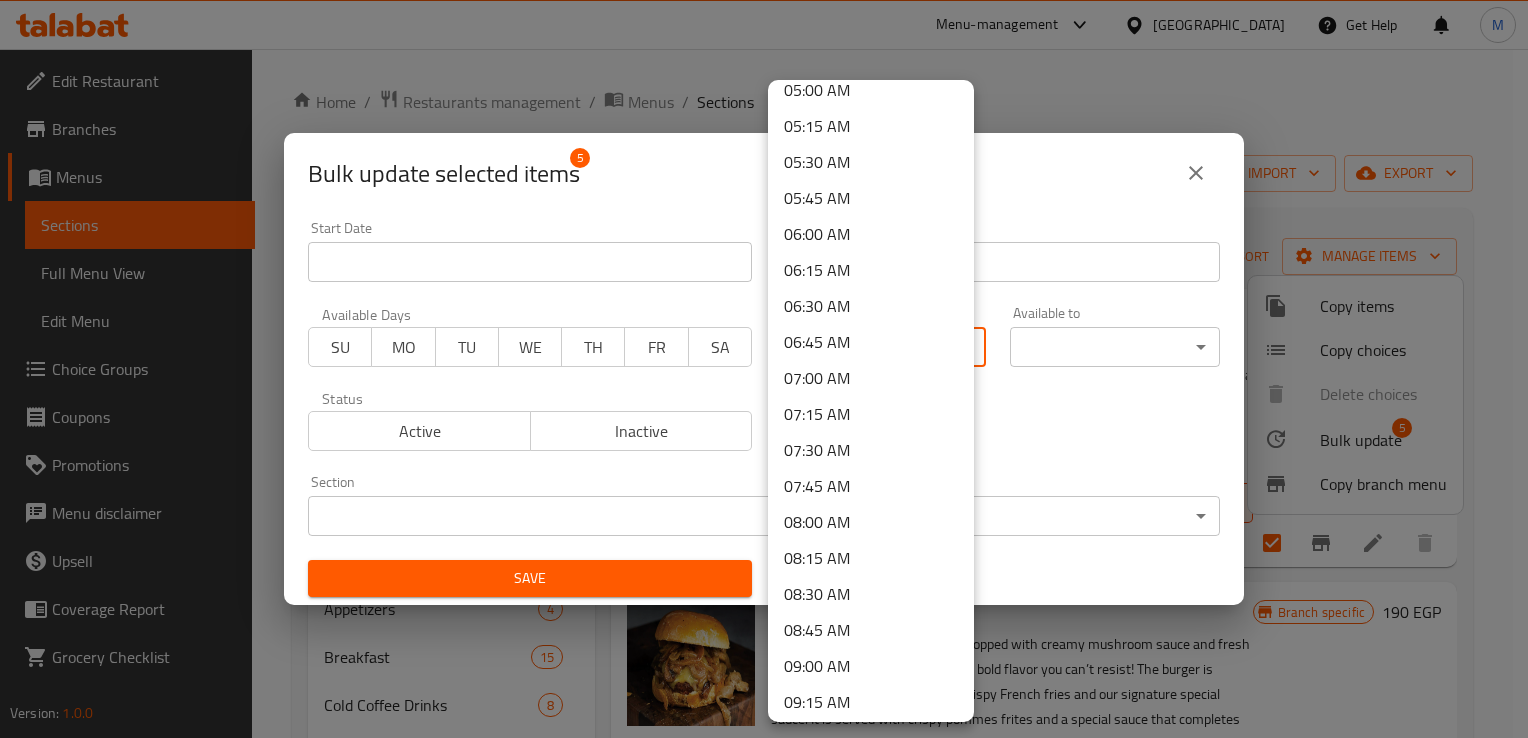scroll, scrollTop: 747, scrollLeft: 0, axis: vertical 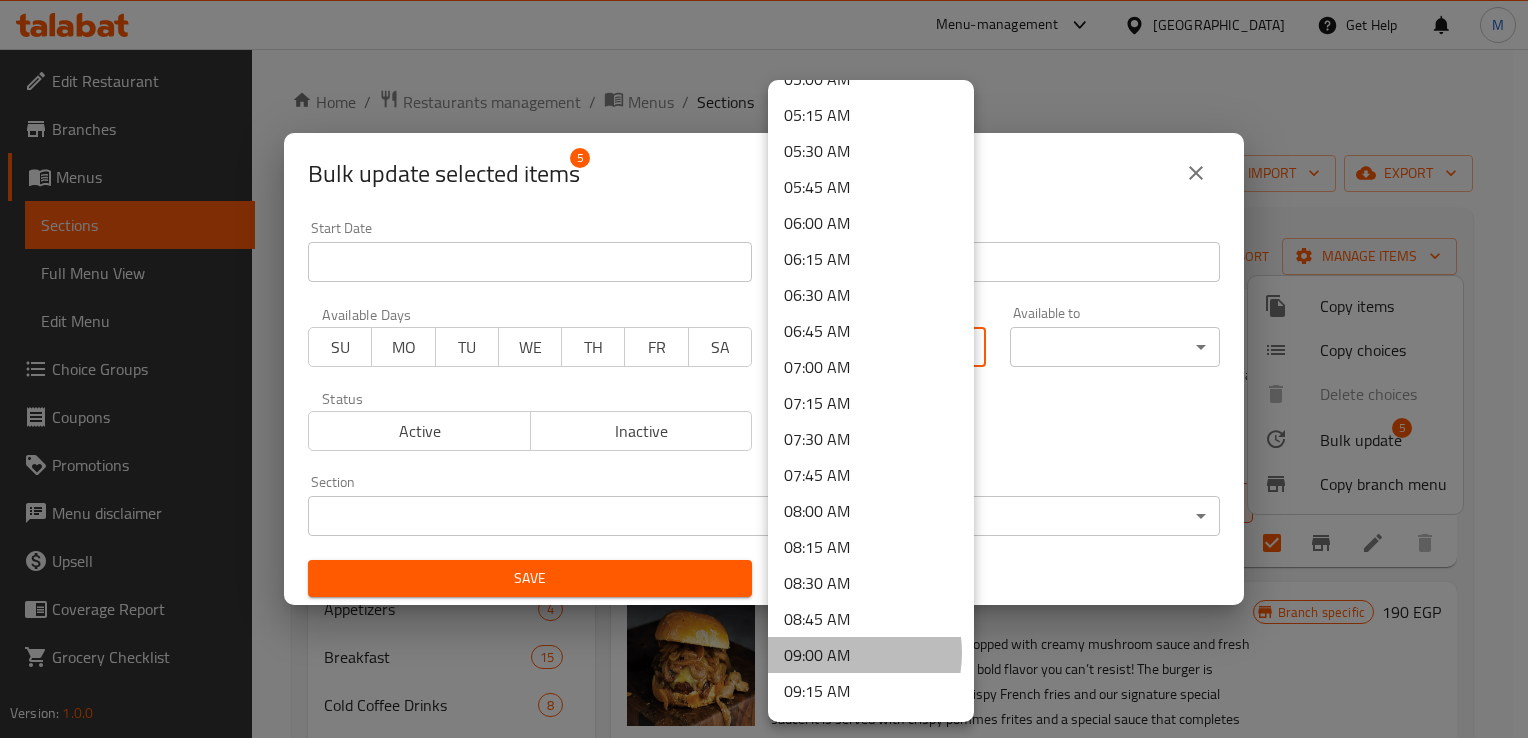 click on "09:00 AM" at bounding box center [871, 655] 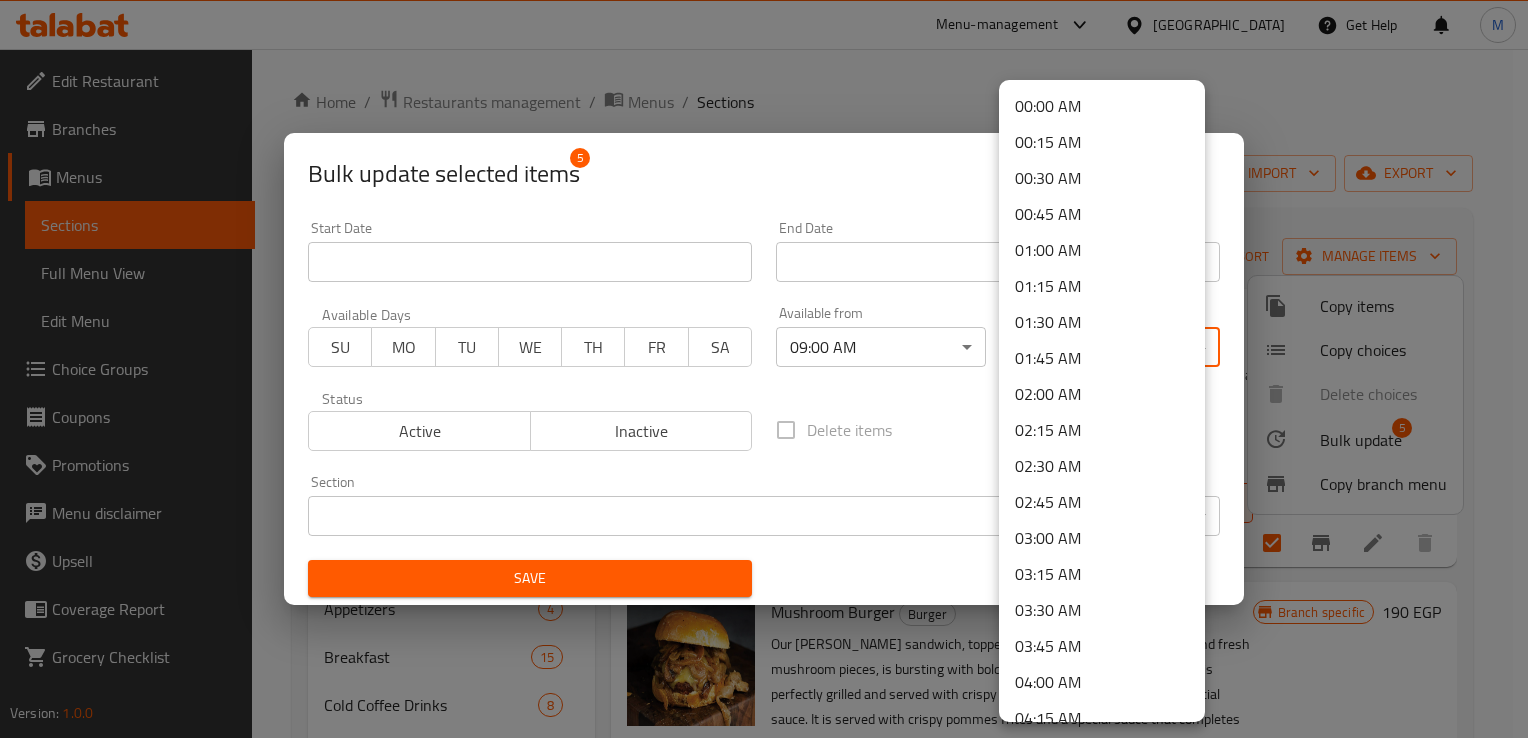 click on "​ Menu-management Egypt Get Help M   Edit Restaurant   Branches   Menus   Sections   Full Menu View   Edit Menu   Choice Groups   Coupons   Promotions   Menu disclaimer   Upsell   Coverage Report   Grocery Checklist  Version:    1.0.0  Get support on:    Support.OpsPlatform Home / Restaurants management / Menus / Sections Rayan lounge Open import export Menu sections Up to 40% off 0 Pizza 12 sandwich 8 pasta 12 Hawawshi 3 Burger 5 Appetizers 4 Breakfast 15 Cold Coffee Drinks 8 Milkshake 11 Juices or Smoothies 18 Soup 6 Main Meals 5 Salad 8 Desserts 14 Waffle 6 Soda 8 Kids meals 5 hot drinks 40 Extra Restaurant 24 Extra Bar 2 extra 4 Menu items Add Sort Manage items Tortilla Burger   Burger Juicy, flavorful and rich burger wrapped in soft tortilla bread – grilled to perfection for a bold and unforgettable taste.
Served with crispy french fries and a signature special sauce that takes it to the next level.
A wrap that hits different its taste sticks in your brain… only at rayan! 02-12-2024 06:41 PM SU MO" at bounding box center [764, 393] 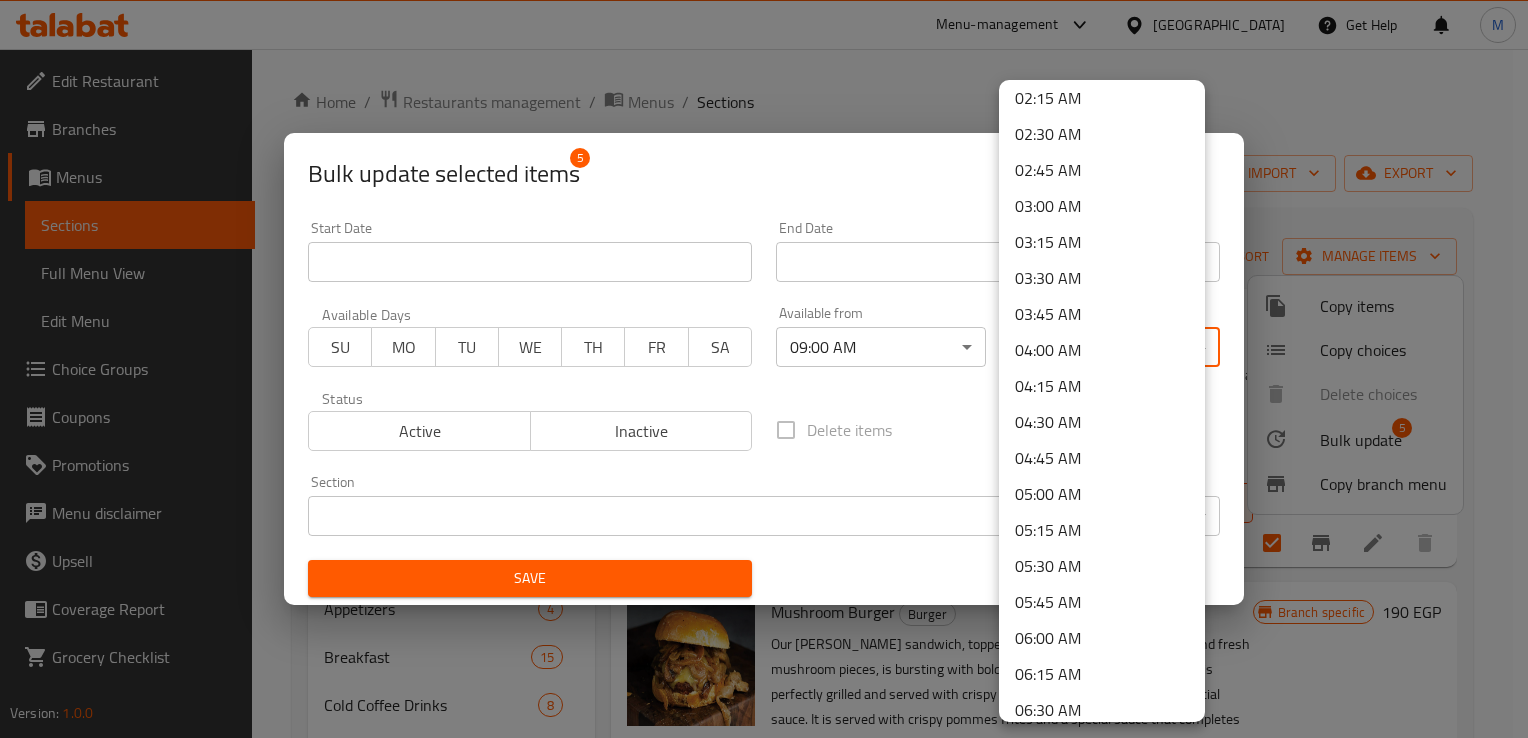 scroll, scrollTop: 0, scrollLeft: 0, axis: both 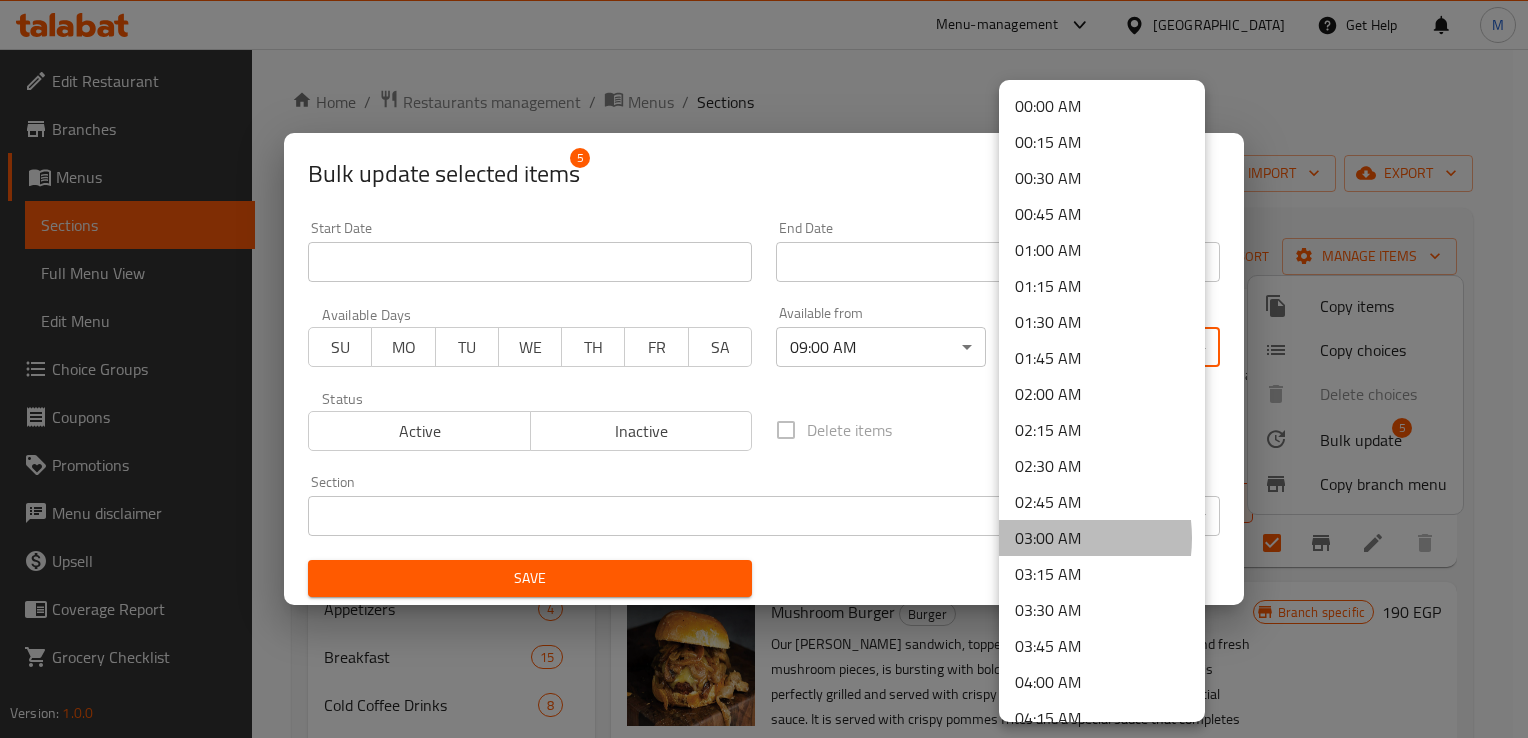 click on "03:00 AM" at bounding box center (1102, 538) 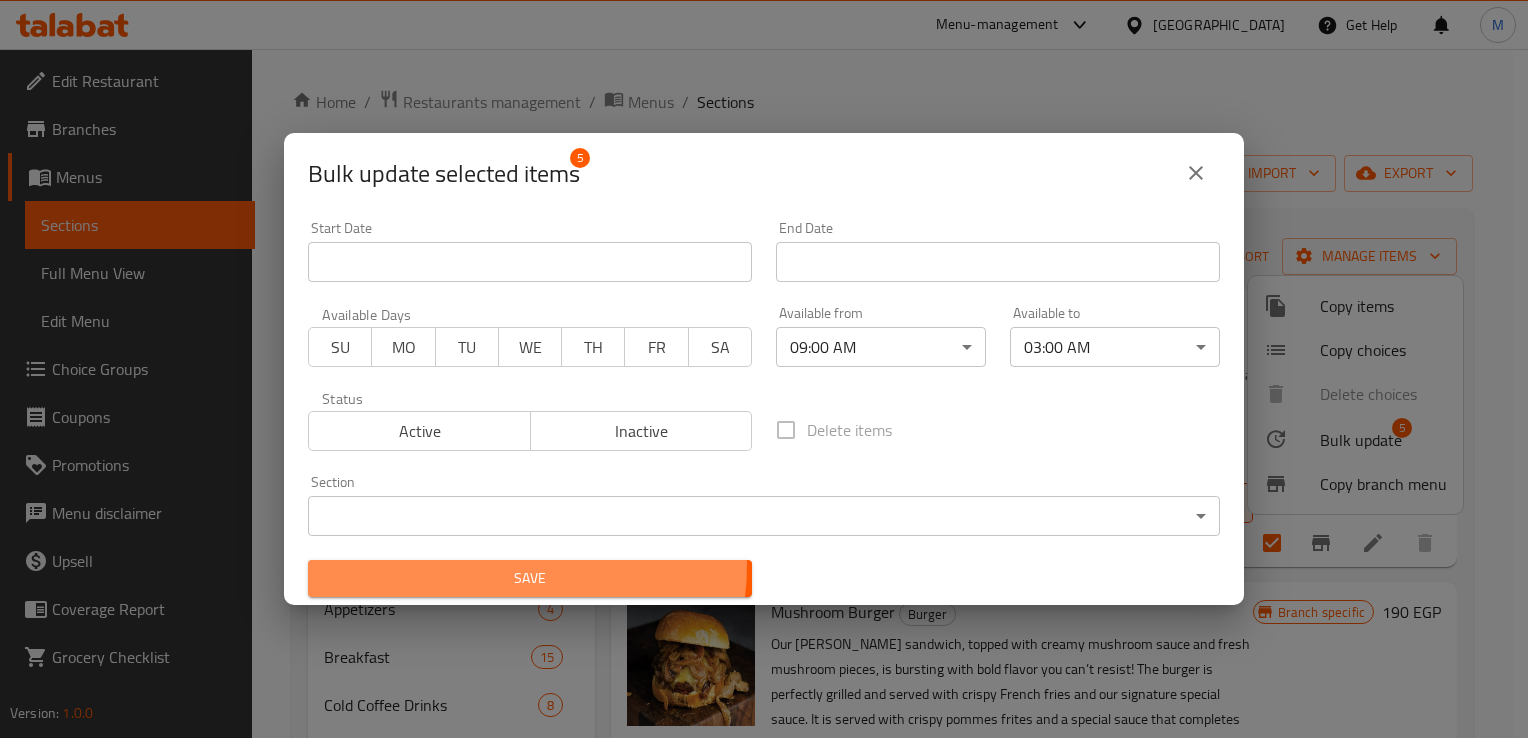 click on "Save" at bounding box center [530, 578] 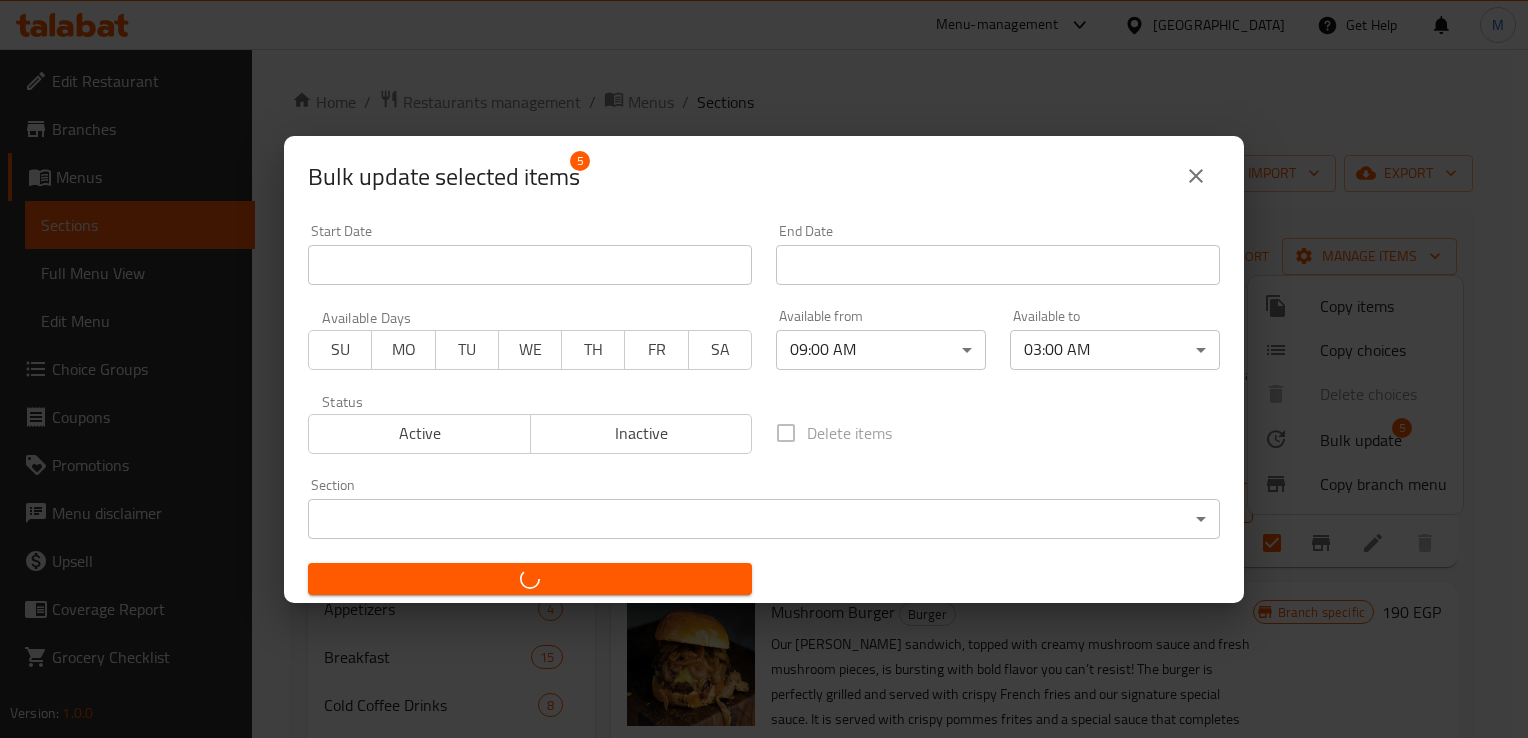 checkbox on "false" 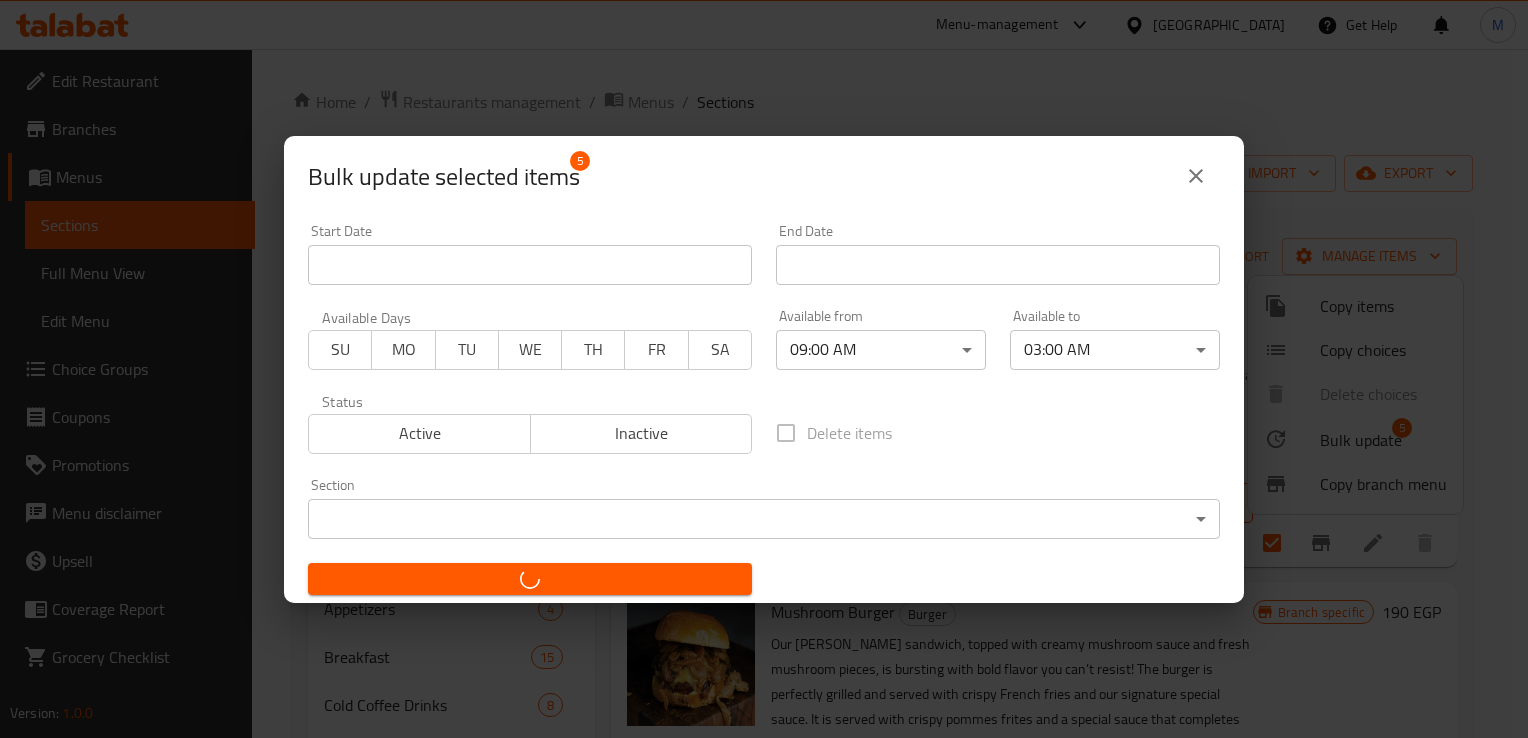 checkbox on "false" 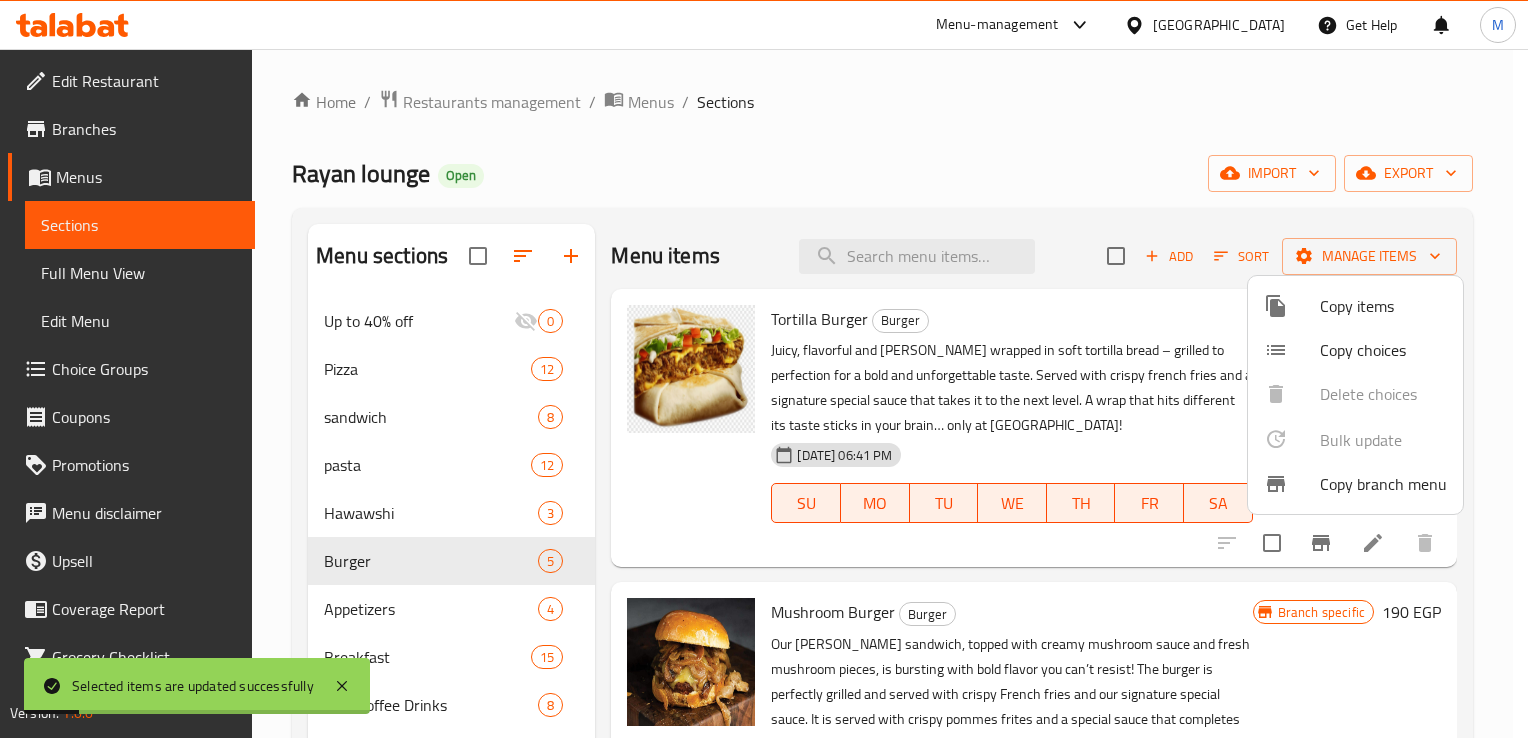 click at bounding box center [764, 369] 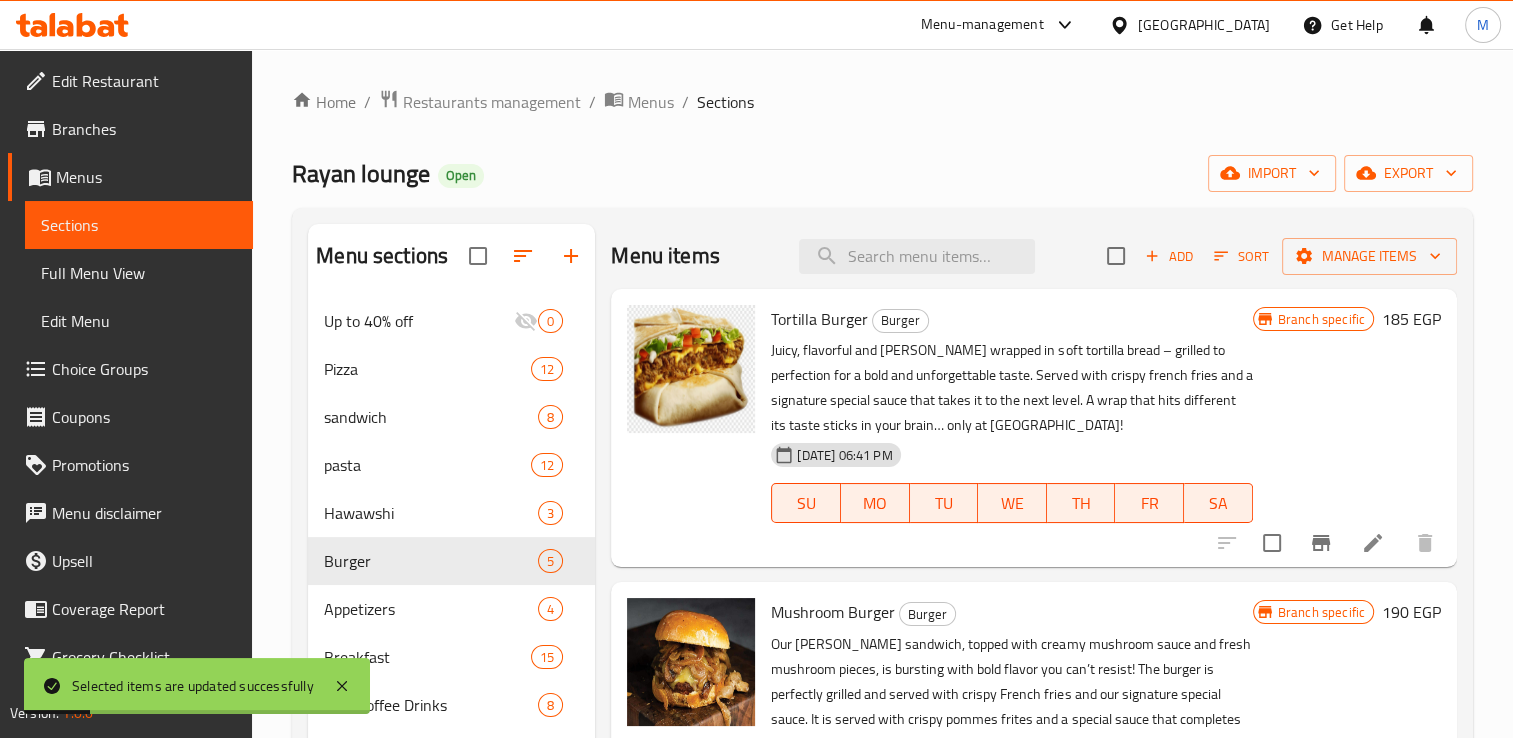 click on "Appetizers 4" at bounding box center (451, 609) 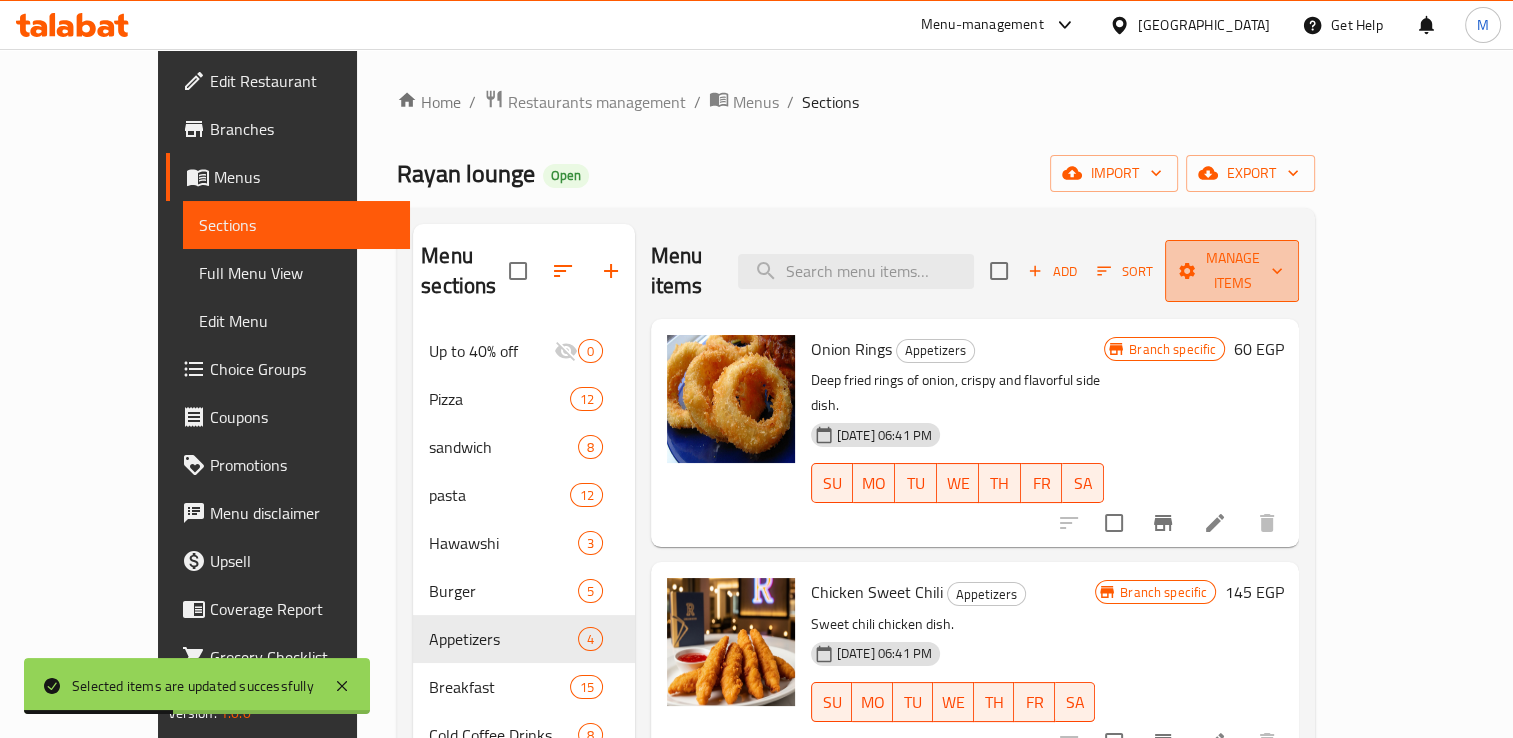 click on "Manage items" at bounding box center [1232, 271] 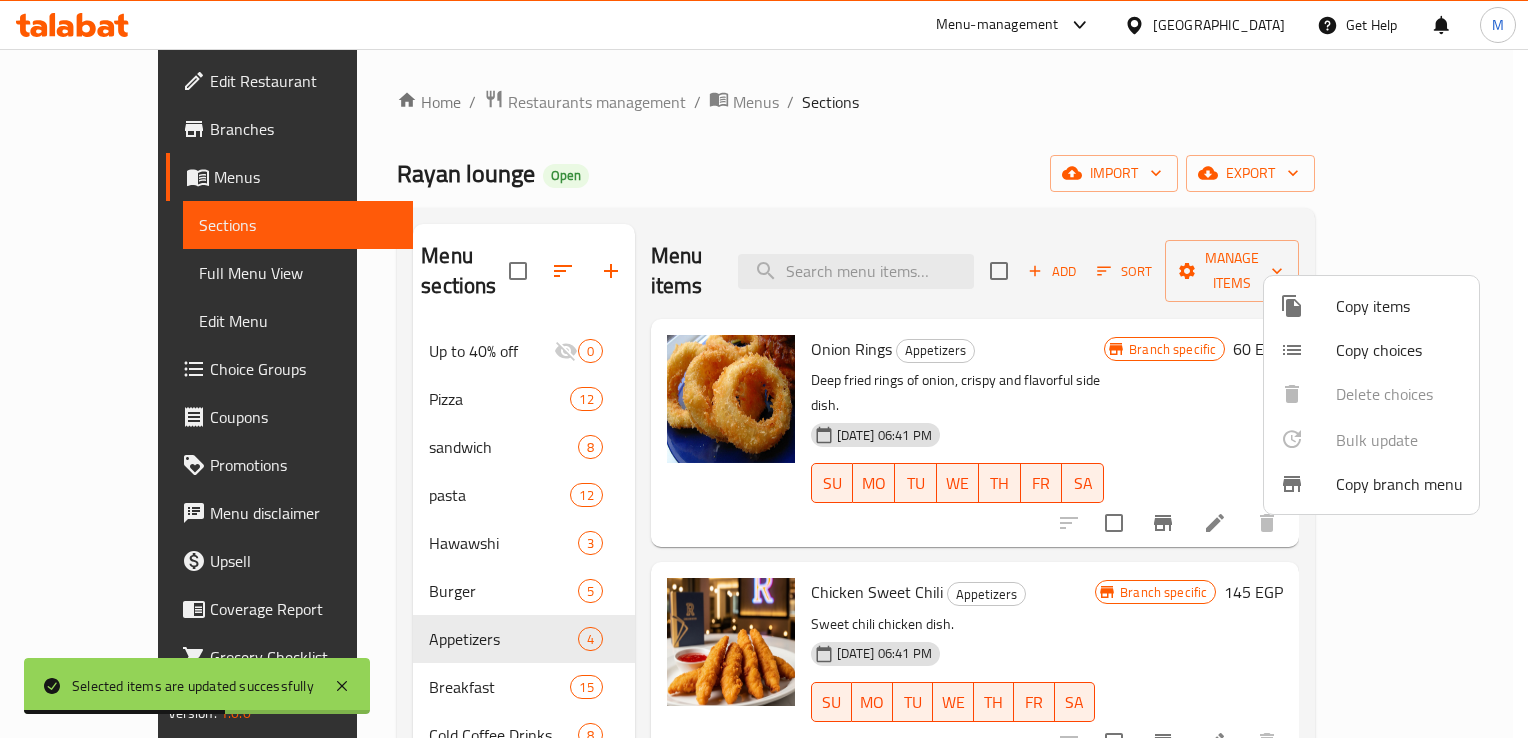 click on "Copy items Copy choices Delete choices Bulk update 0 Copy branch menu" at bounding box center [1371, 395] 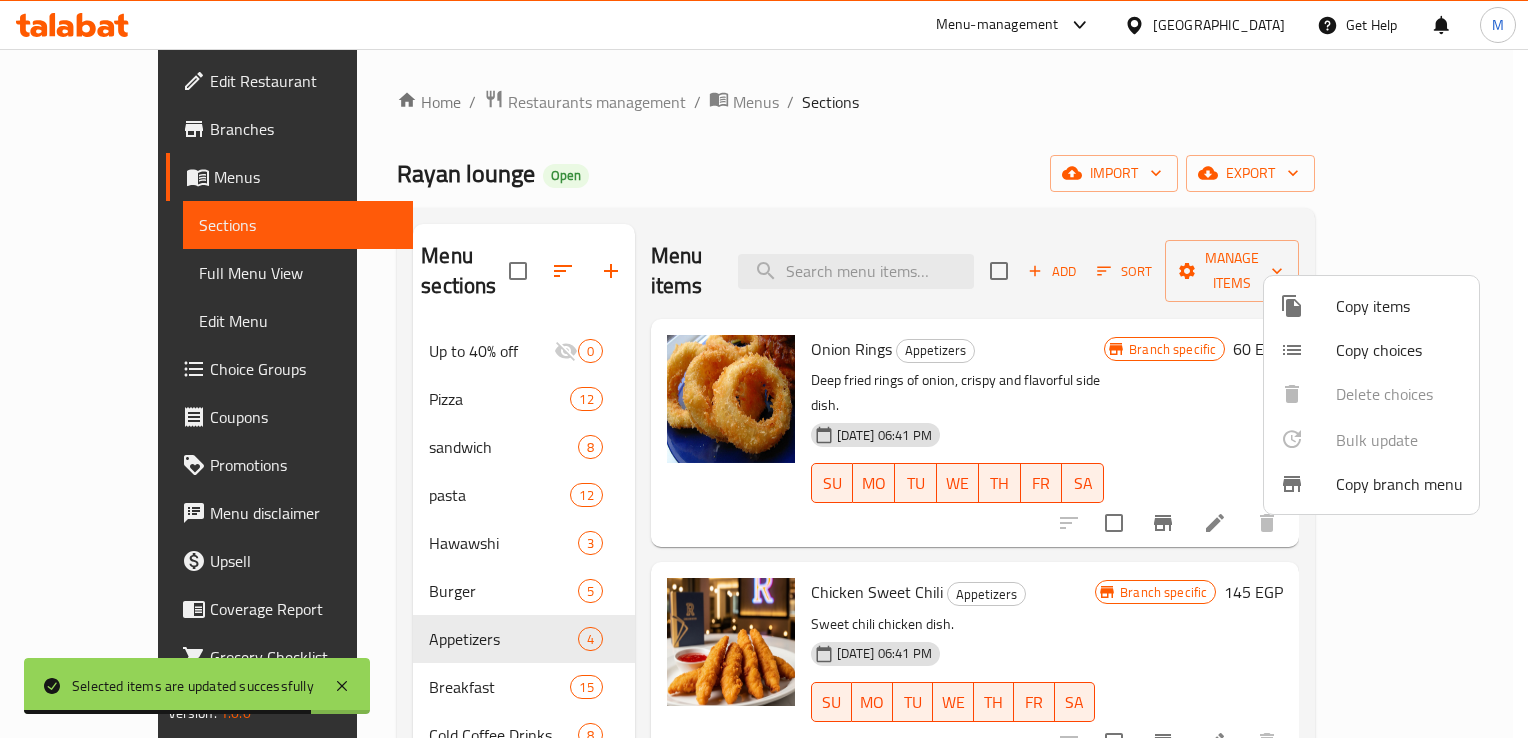 click at bounding box center [764, 369] 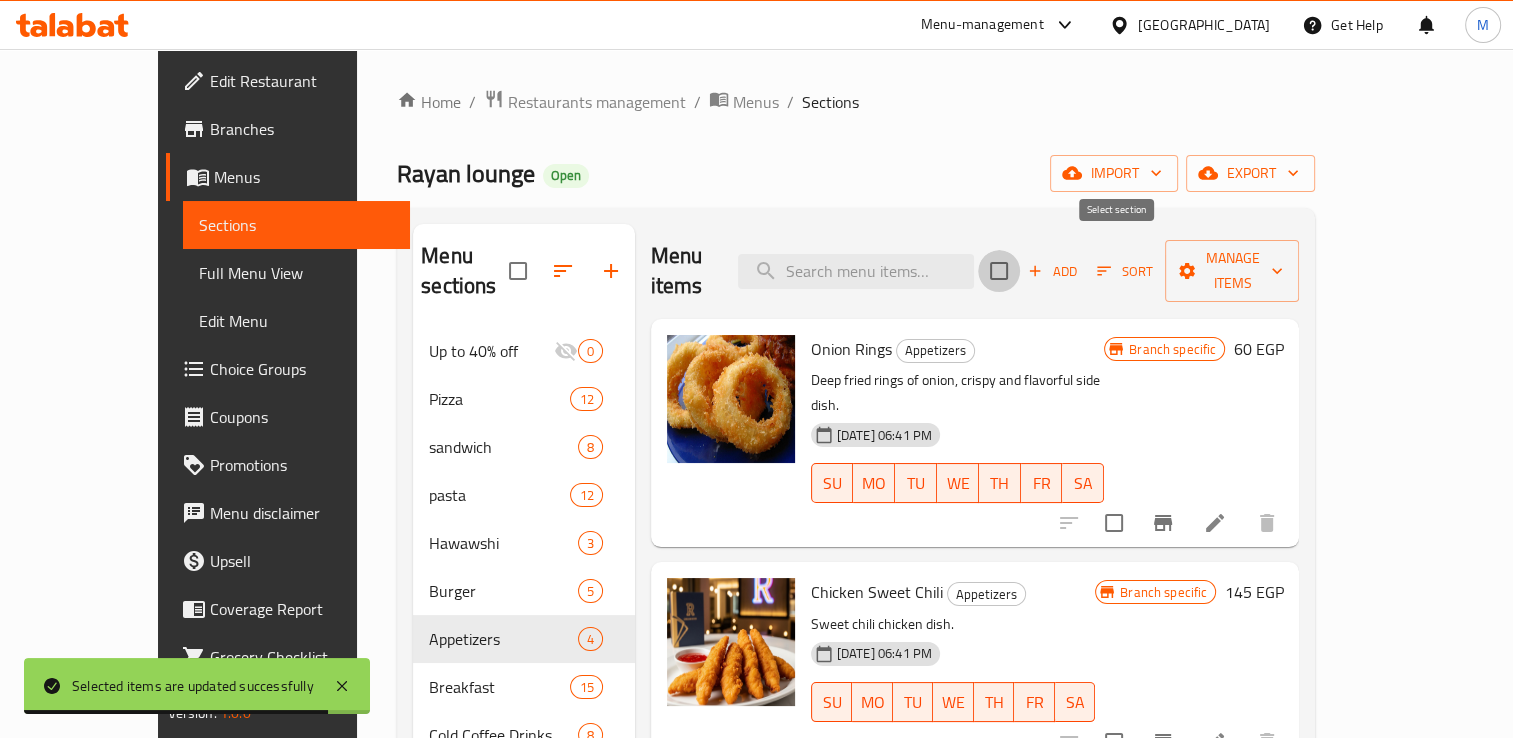 click at bounding box center (999, 271) 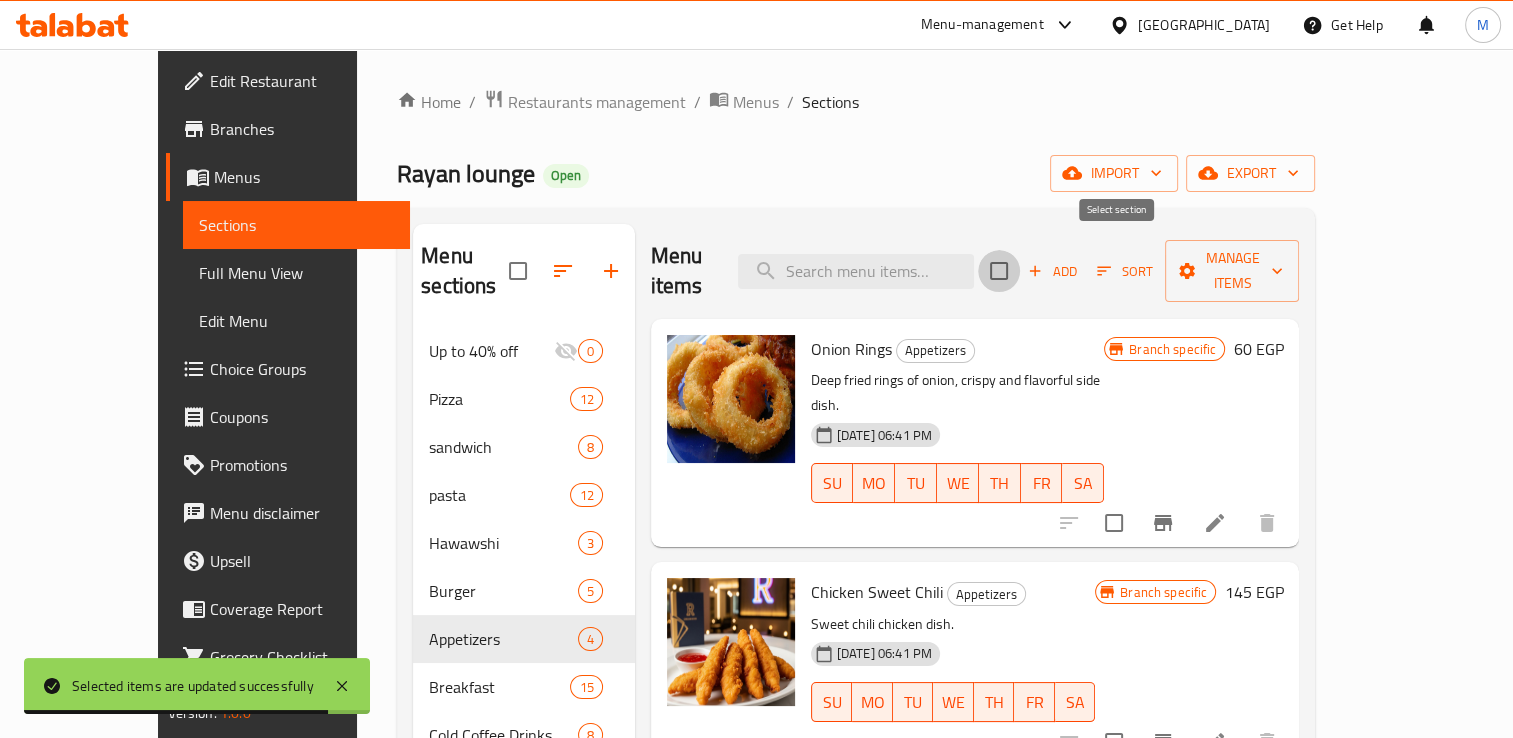 checkbox on "true" 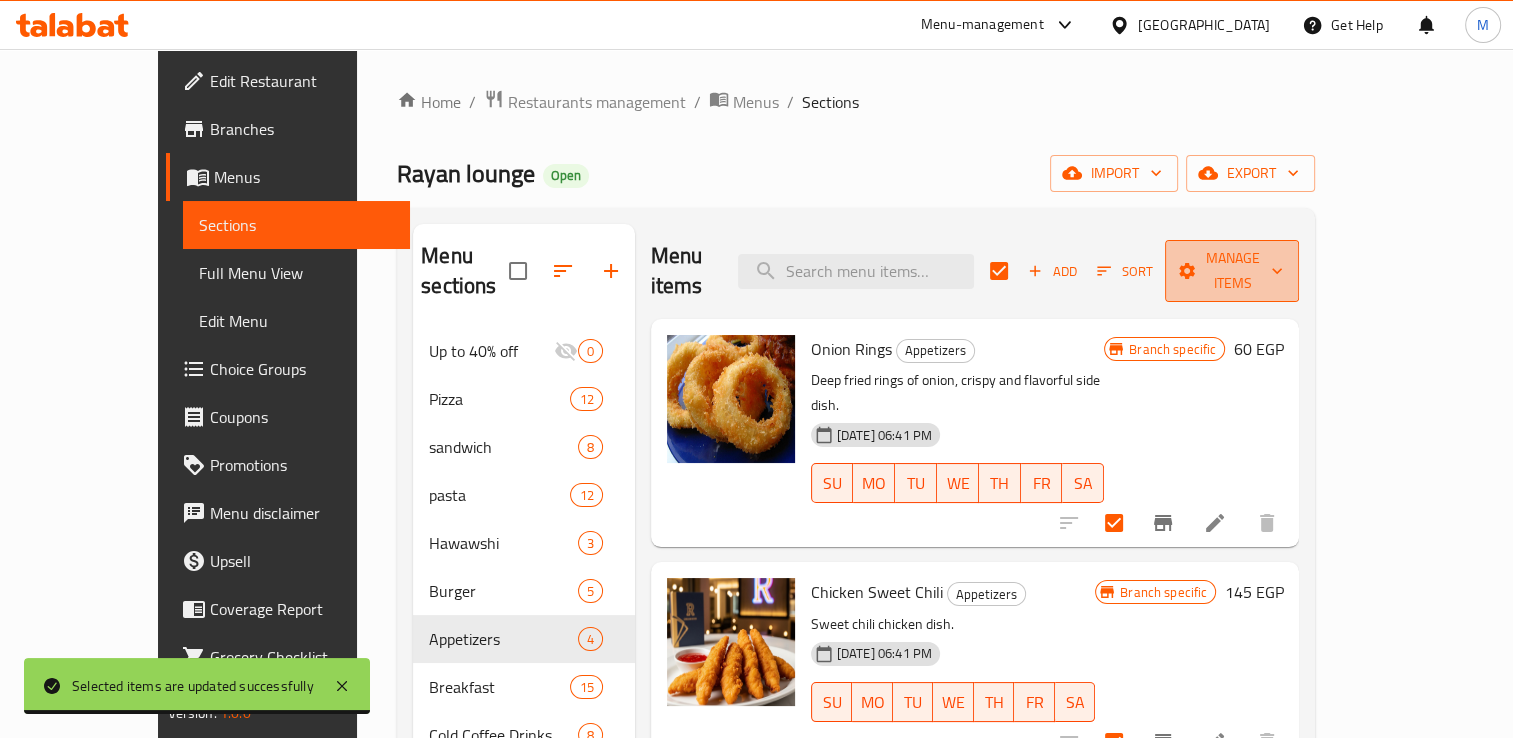click on "Manage items" at bounding box center [1232, 271] 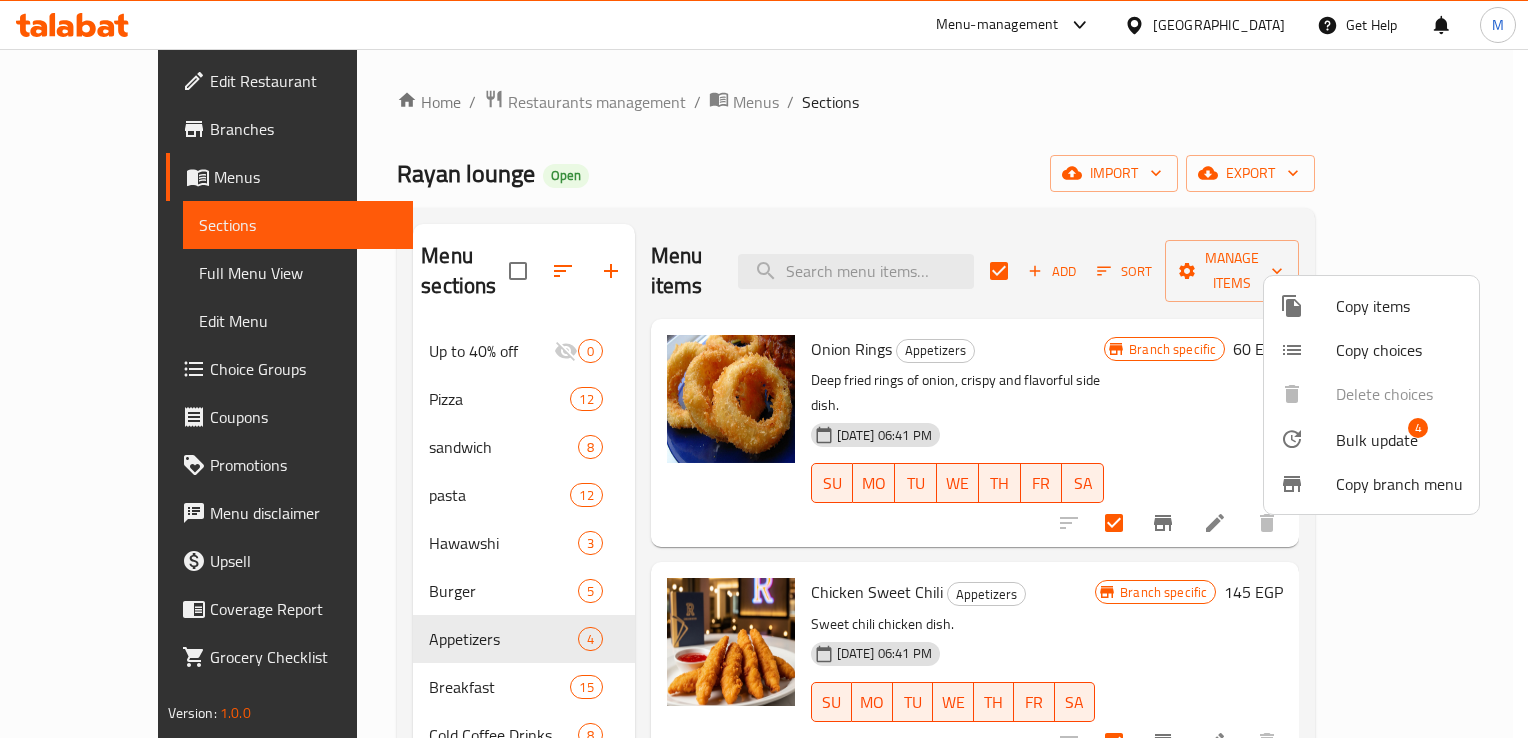 click on "Bulk update" at bounding box center [1377, 440] 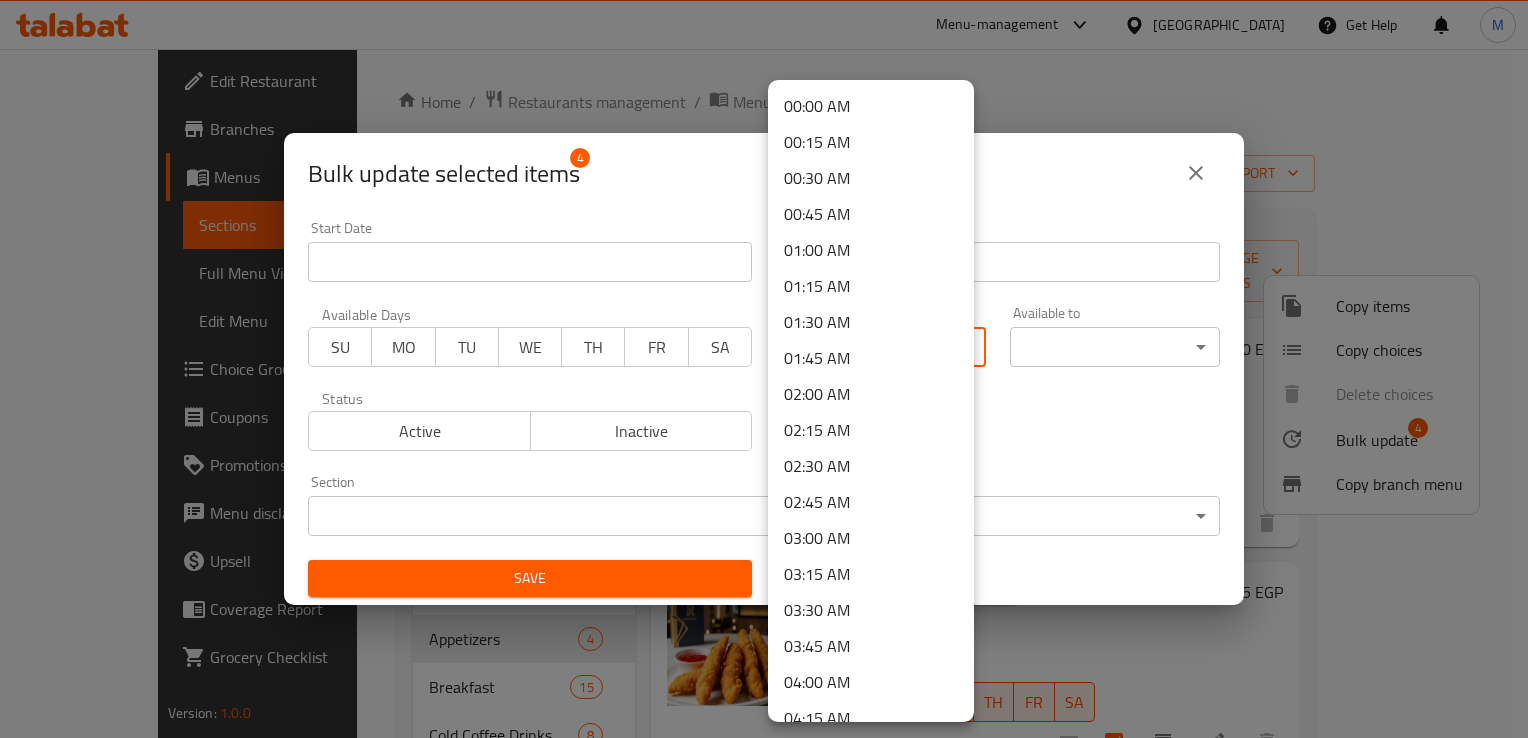 click on "​ Menu-management Egypt Get Help M   Edit Restaurant   Branches   Menus   Sections   Full Menu View   Edit Menu   Choice Groups   Coupons   Promotions   Menu disclaimer   Upsell   Coverage Report   Grocery Checklist  Version:    1.0.0  Get support on:    Support.OpsPlatform Home / Restaurants management / Menus / Sections Rayan lounge Open import export Menu sections Up to 40% off 0 Pizza 12 sandwich 8 pasta 12 Hawawshi 3 Burger 5 Appetizers 4 Breakfast 15 Cold Coffee Drinks 8 Milkshake 11 Juices or Smoothies 18 Soup 6 Main Meals 5 Salad 8 Desserts 14 Waffle 6 Soda 8 Kids meals 5 hot drinks 40 Extra Restaurant 24 Extra Bar 2 extra 4 Menu items Add Sort Manage items Onion Rings   Appetizers Deep fried rings of onion, crispy and flavorful side dish. 02-12-2024 06:41 PM SU MO TU WE TH FR SA Branch specific 60   EGP Chicken Sweet Chili   Appetizers Sweet chili chicken dish. 02-12-2024 06:41 PM SU MO TU WE TH FR SA Branch specific 145   EGP Fried Mushroom Cheese   Appetizers 02-12-2024 06:41 PM SU MO TU WE TH FR" at bounding box center [764, 393] 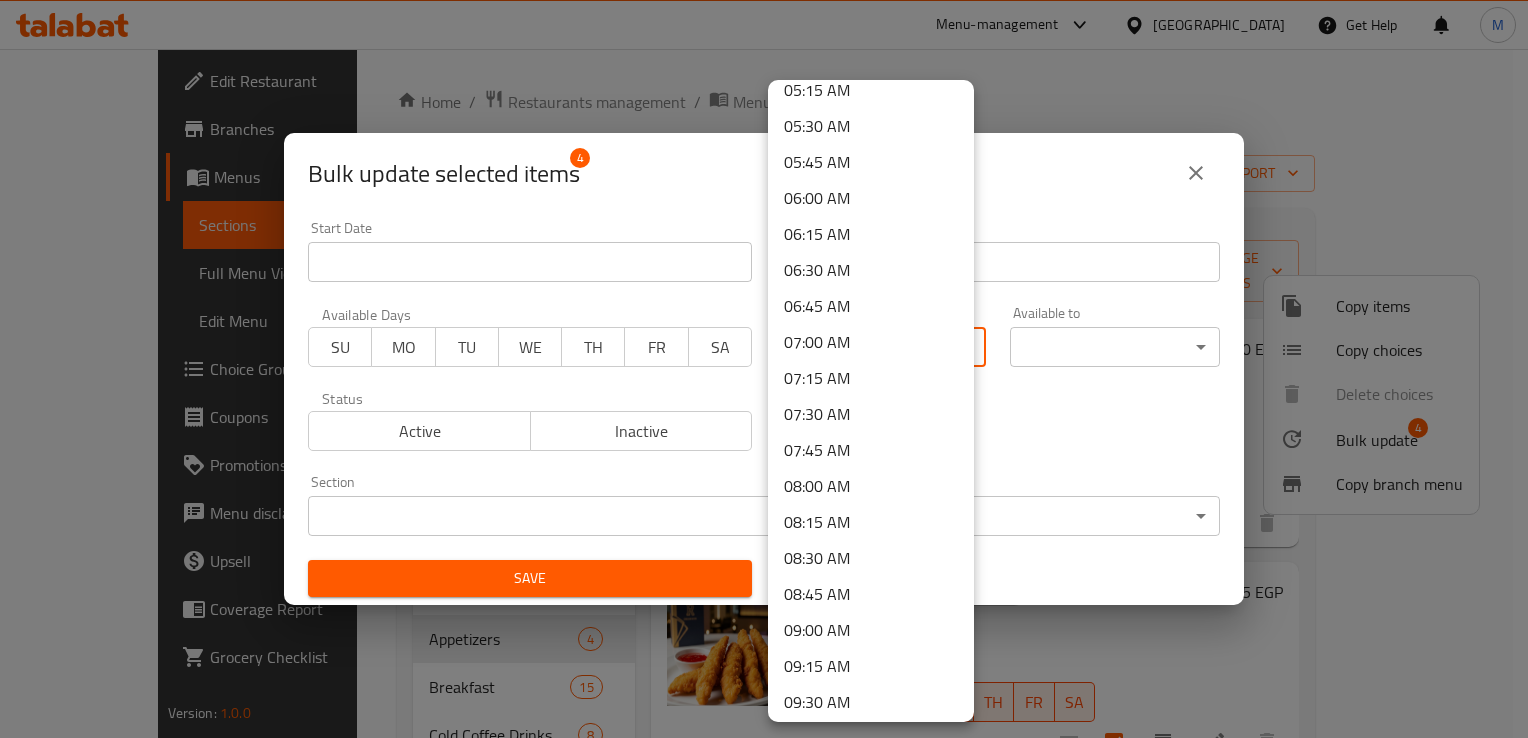 scroll, scrollTop: 776, scrollLeft: 0, axis: vertical 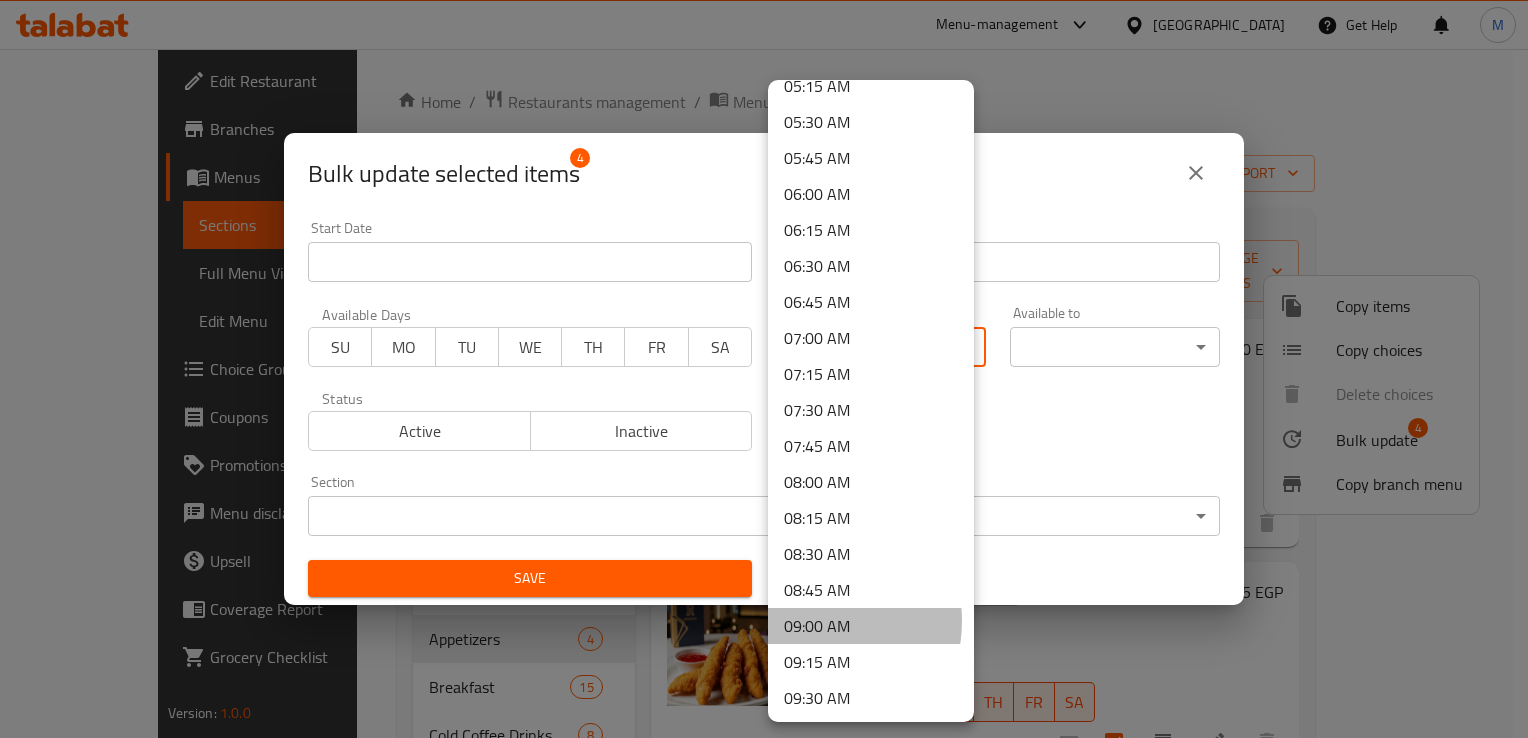 click on "09:00 AM" at bounding box center (871, 626) 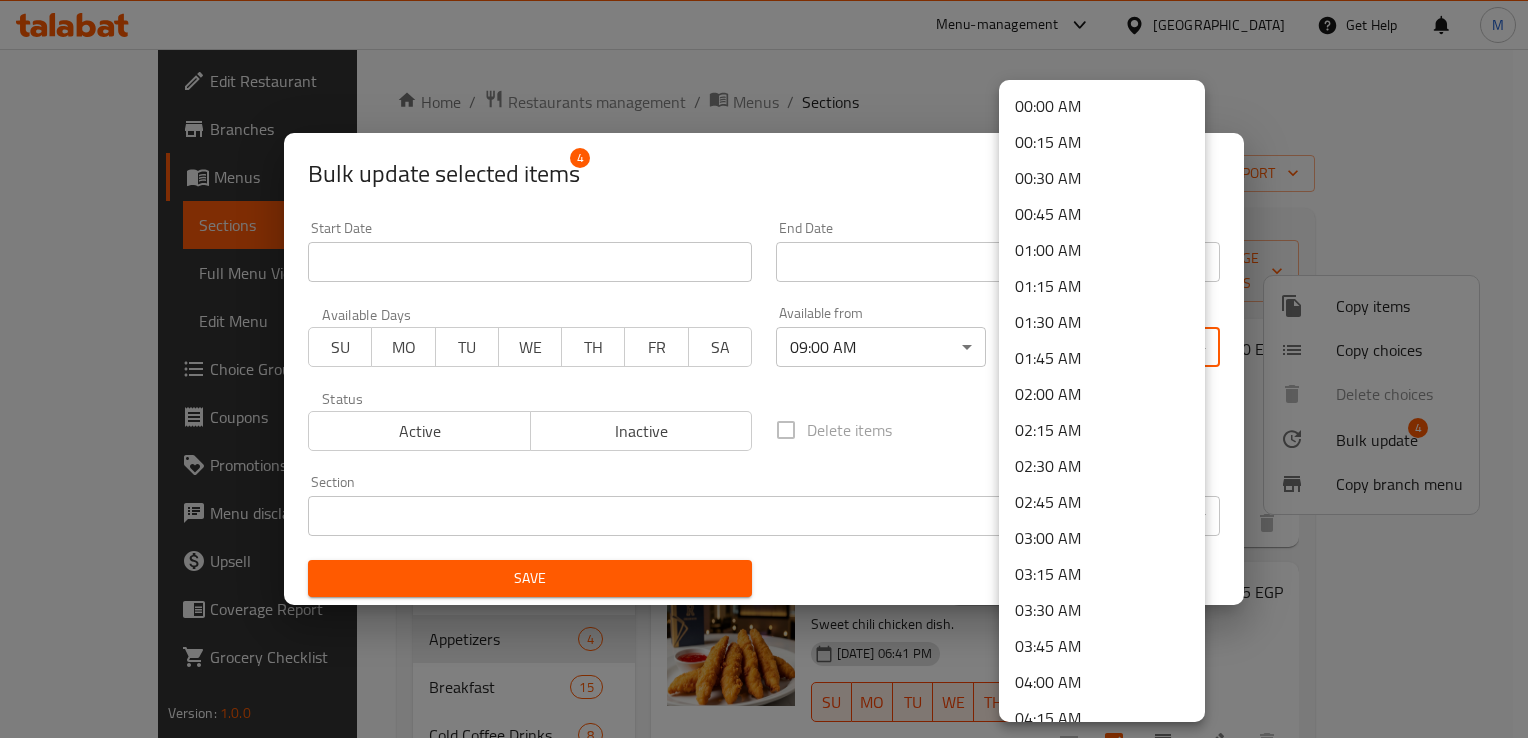 click on "​ Menu-management Egypt Get Help M   Edit Restaurant   Branches   Menus   Sections   Full Menu View   Edit Menu   Choice Groups   Coupons   Promotions   Menu disclaimer   Upsell   Coverage Report   Grocery Checklist  Version:    1.0.0  Get support on:    Support.OpsPlatform Home / Restaurants management / Menus / Sections Rayan lounge Open import export Menu sections Up to 40% off 0 Pizza 12 sandwich 8 pasta 12 Hawawshi 3 Burger 5 Appetizers 4 Breakfast 15 Cold Coffee Drinks 8 Milkshake 11 Juices or Smoothies 18 Soup 6 Main Meals 5 Salad 8 Desserts 14 Waffle 6 Soda 8 Kids meals 5 hot drinks 40 Extra Restaurant 24 Extra Bar 2 extra 4 Menu items Add Sort Manage items Onion Rings   Appetizers Deep fried rings of onion, crispy and flavorful side dish. 02-12-2024 06:41 PM SU MO TU WE TH FR SA Branch specific 60   EGP Chicken Sweet Chili   Appetizers Sweet chili chicken dish. 02-12-2024 06:41 PM SU MO TU WE TH FR SA Branch specific 145   EGP Fried Mushroom Cheese   Appetizers 02-12-2024 06:41 PM SU MO TU WE TH FR" at bounding box center [764, 393] 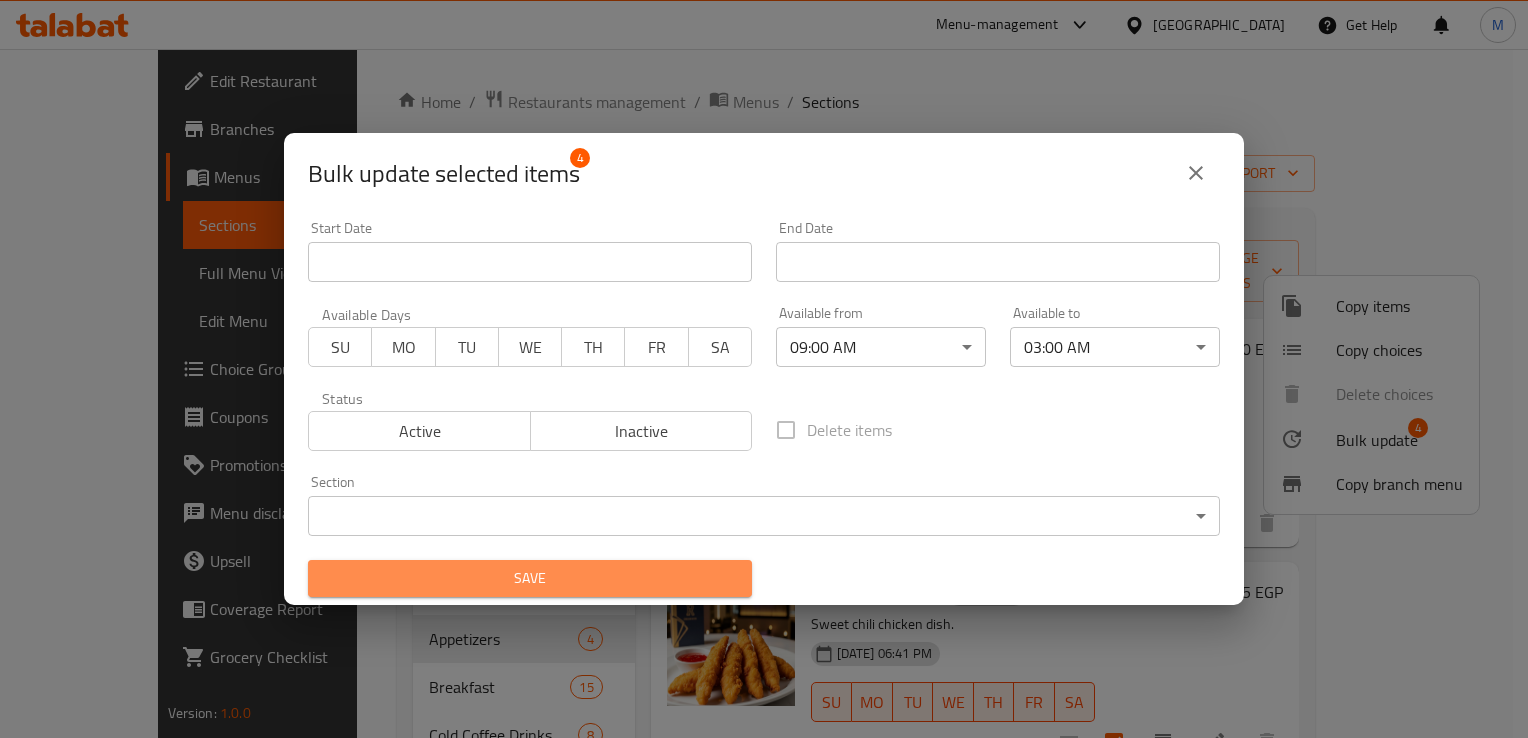 click on "Save" at bounding box center (530, 578) 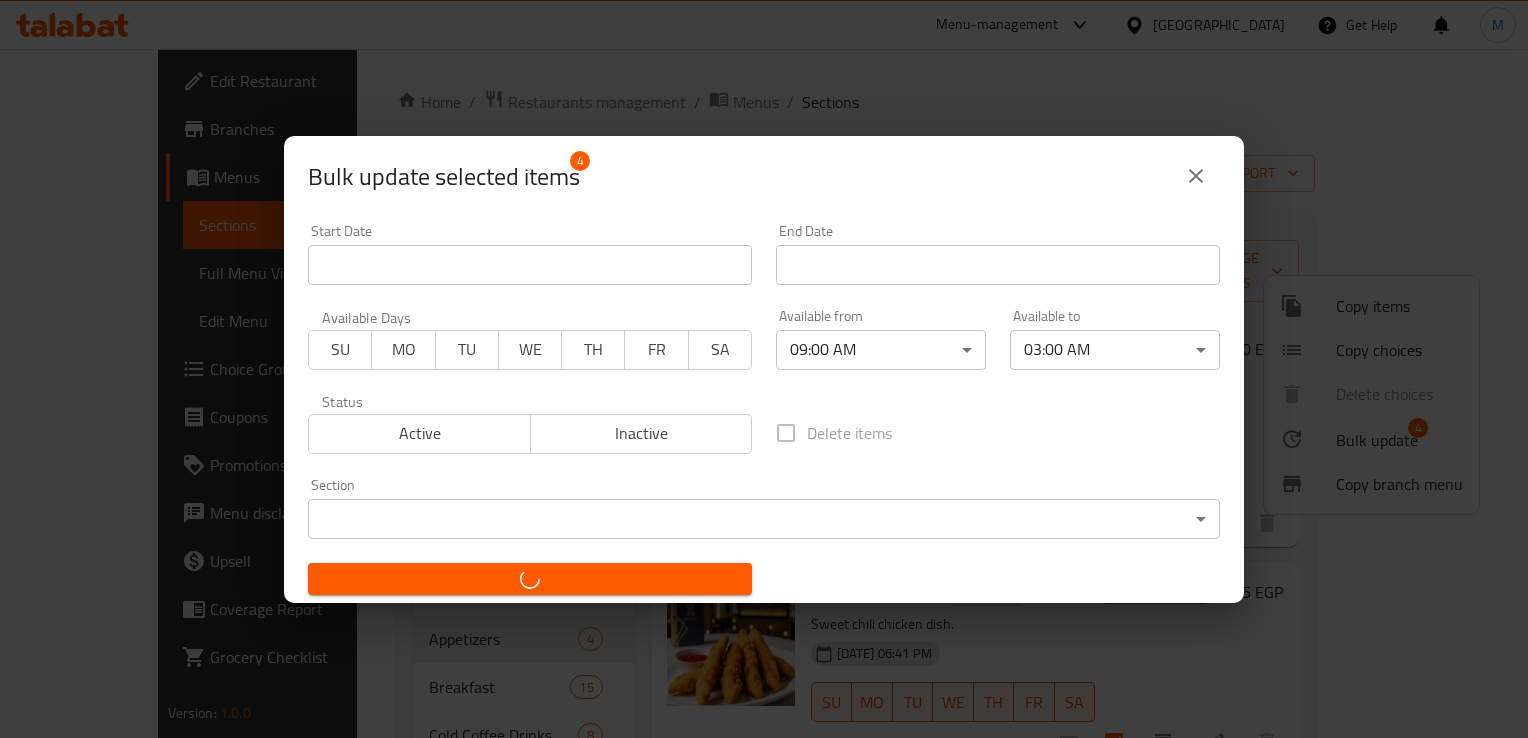 checkbox on "false" 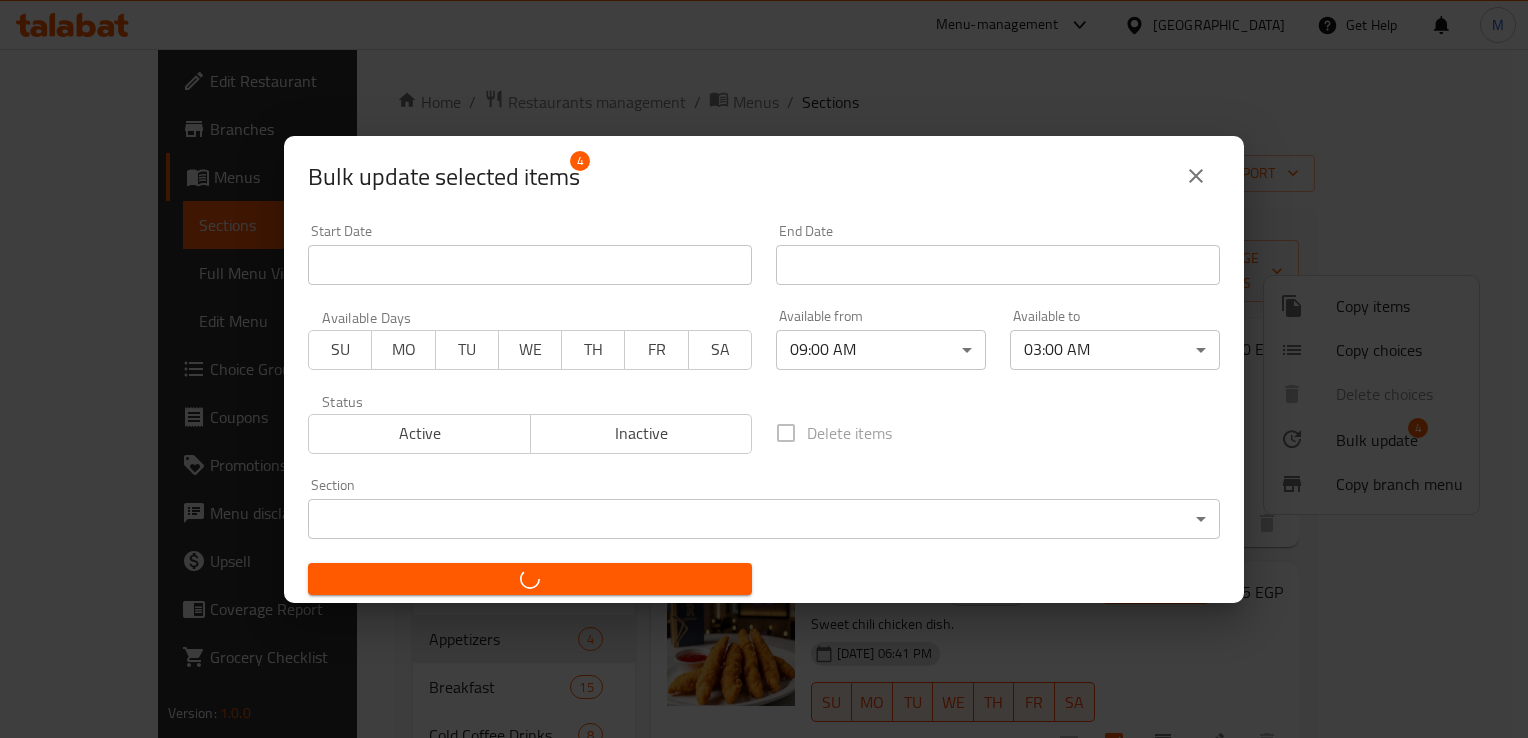 checkbox on "false" 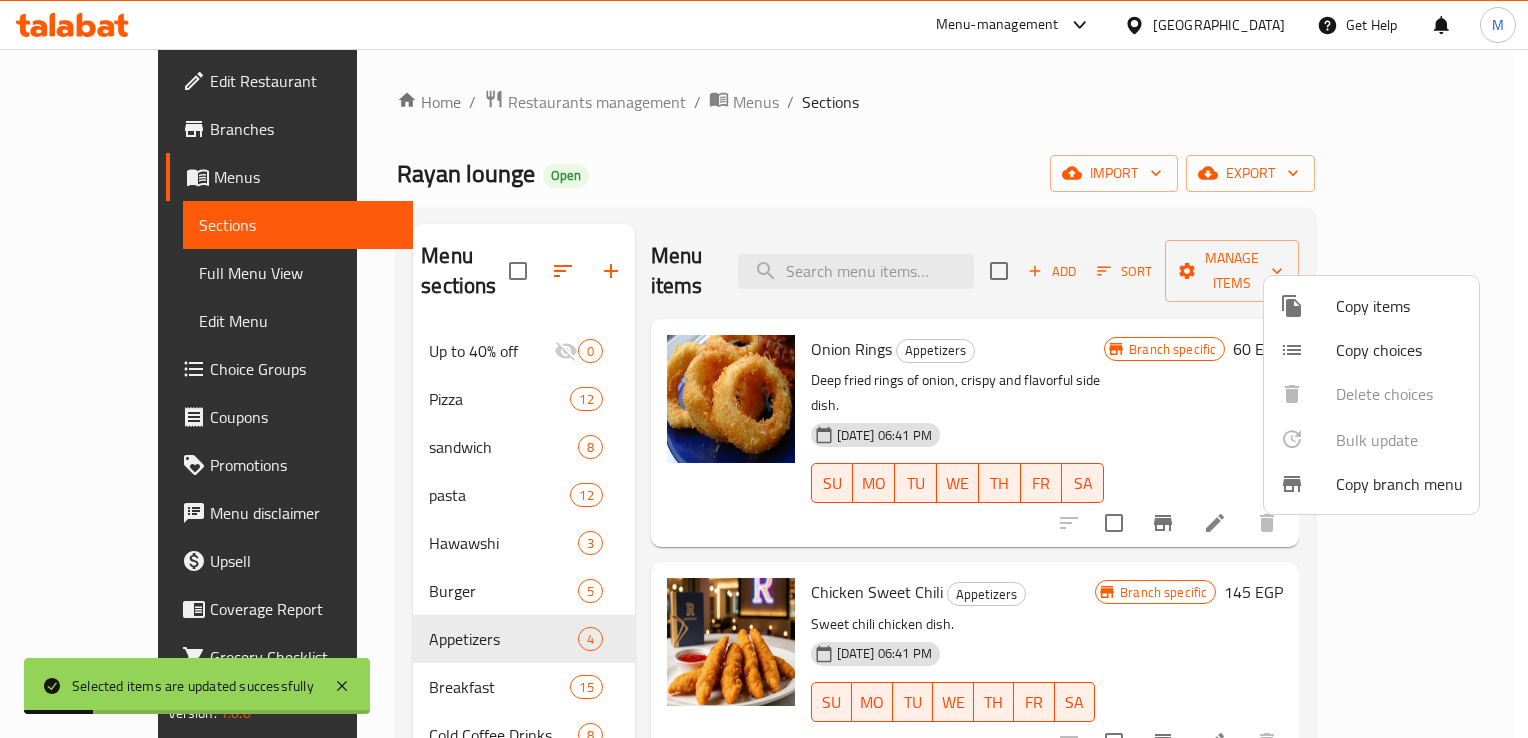 click at bounding box center [764, 369] 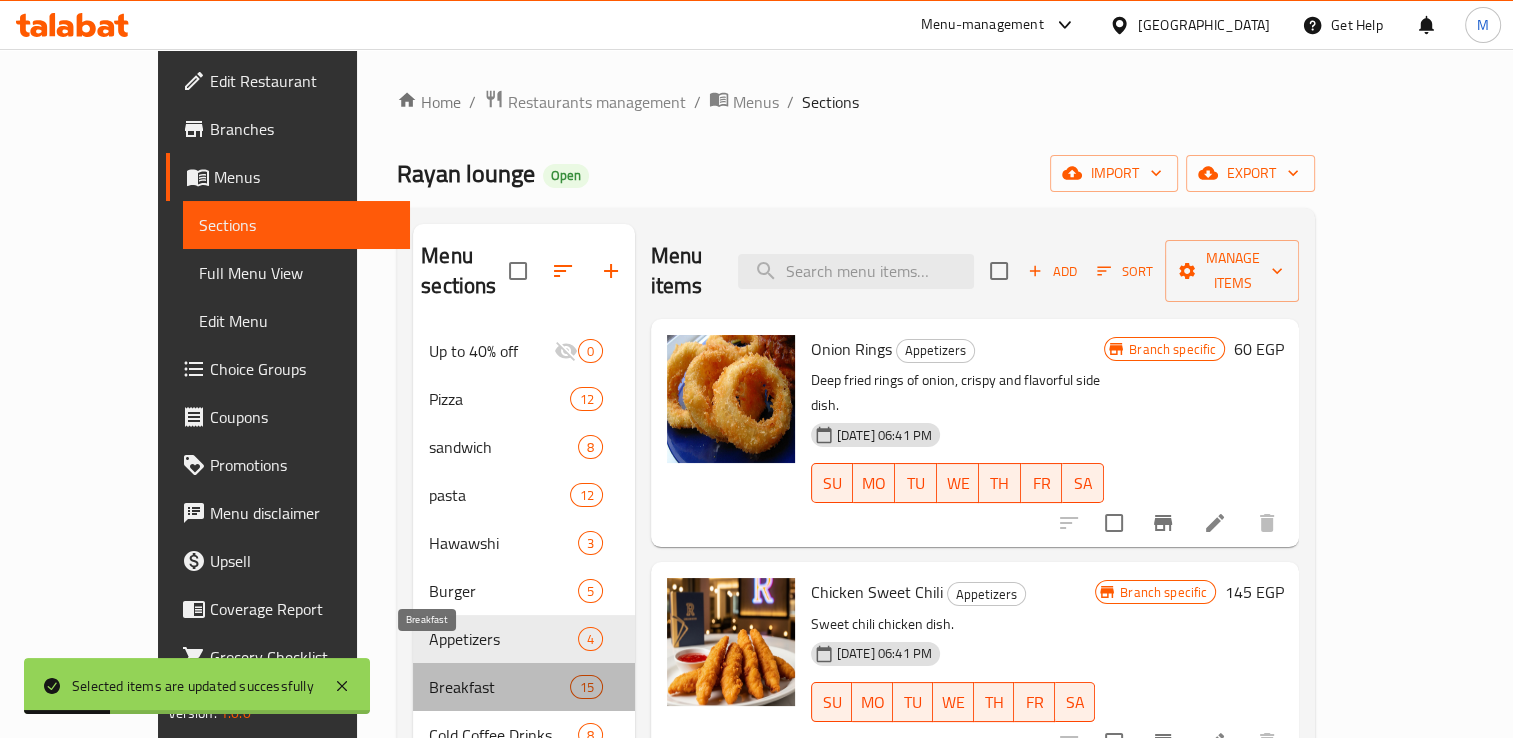 click on "Breakfast" at bounding box center (499, 687) 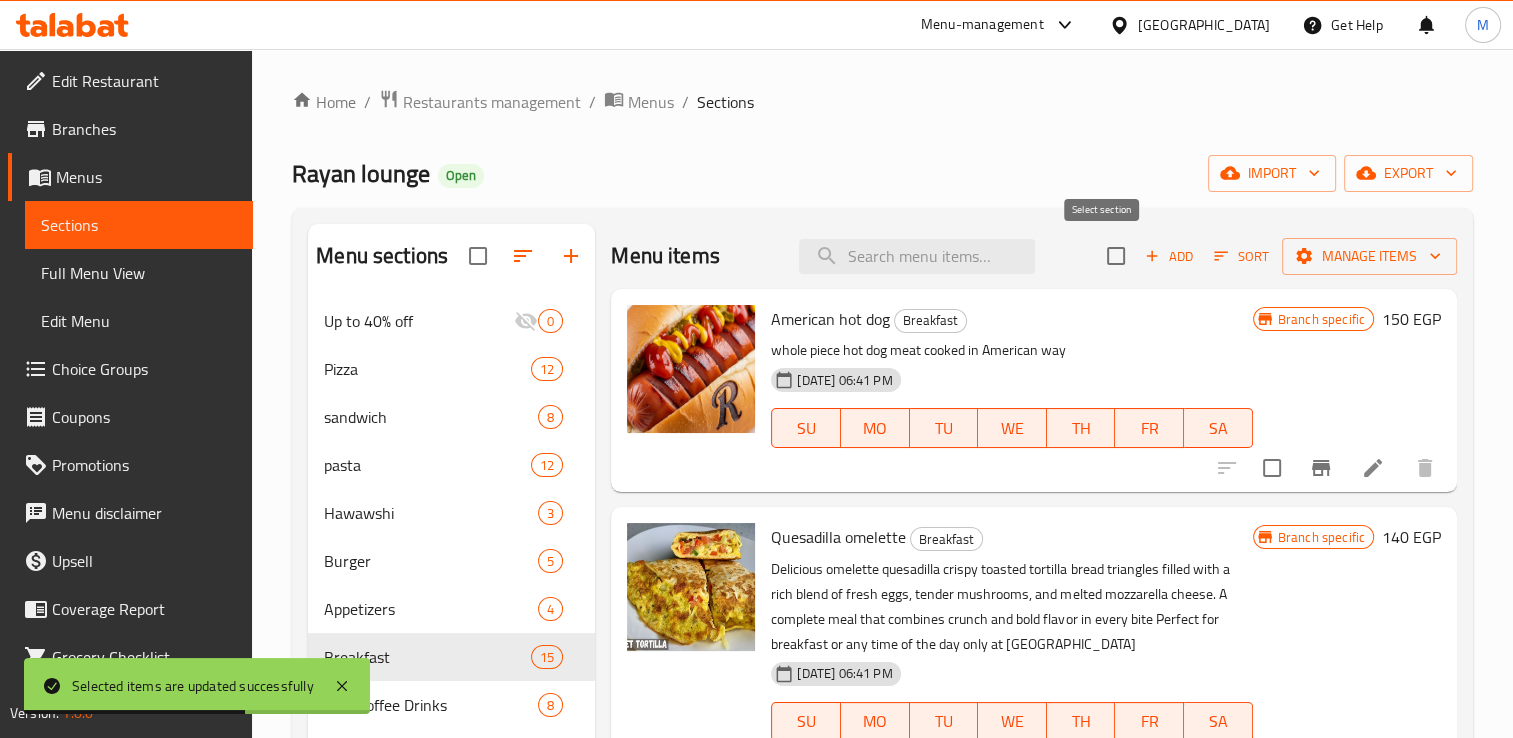 click at bounding box center [1116, 256] 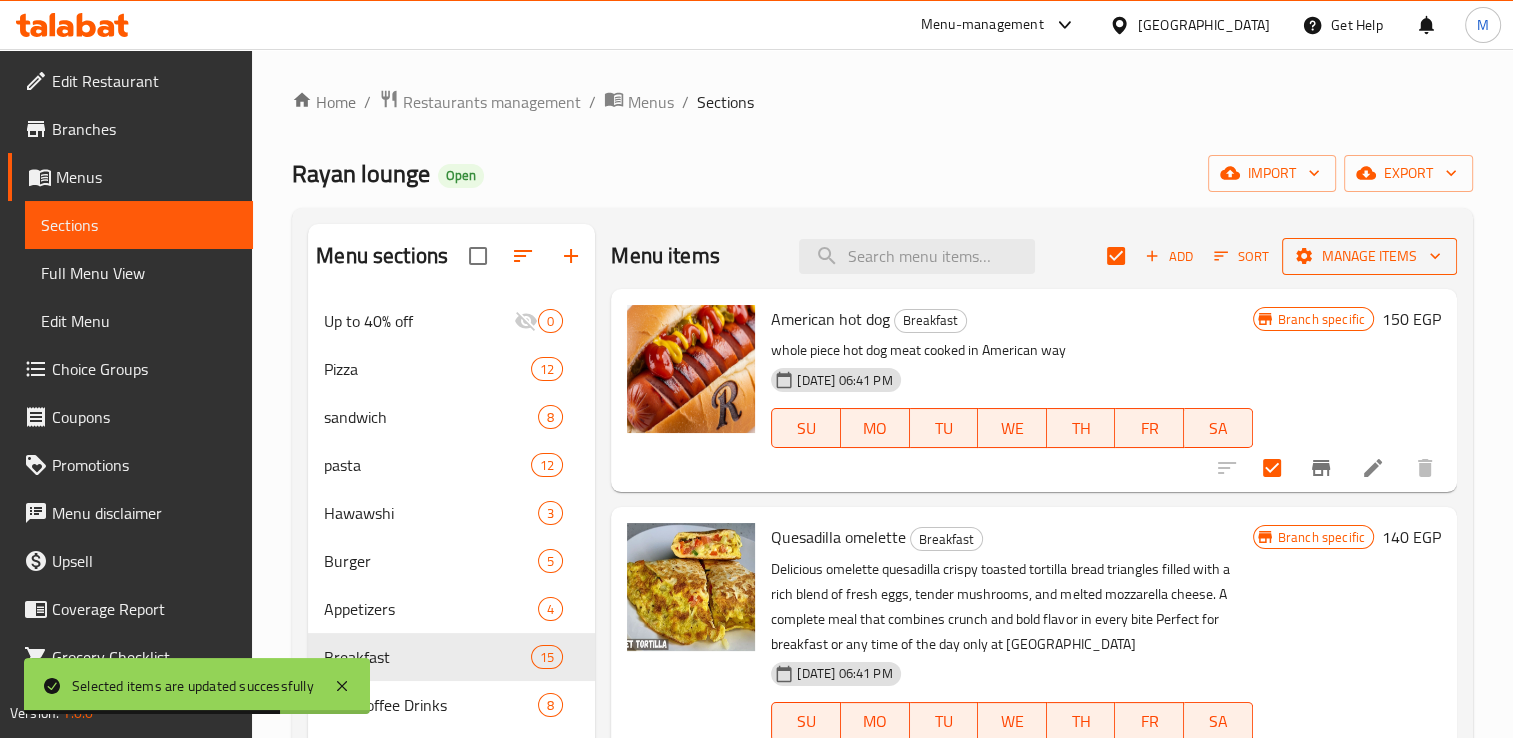 click on "Manage items" at bounding box center [1369, 256] 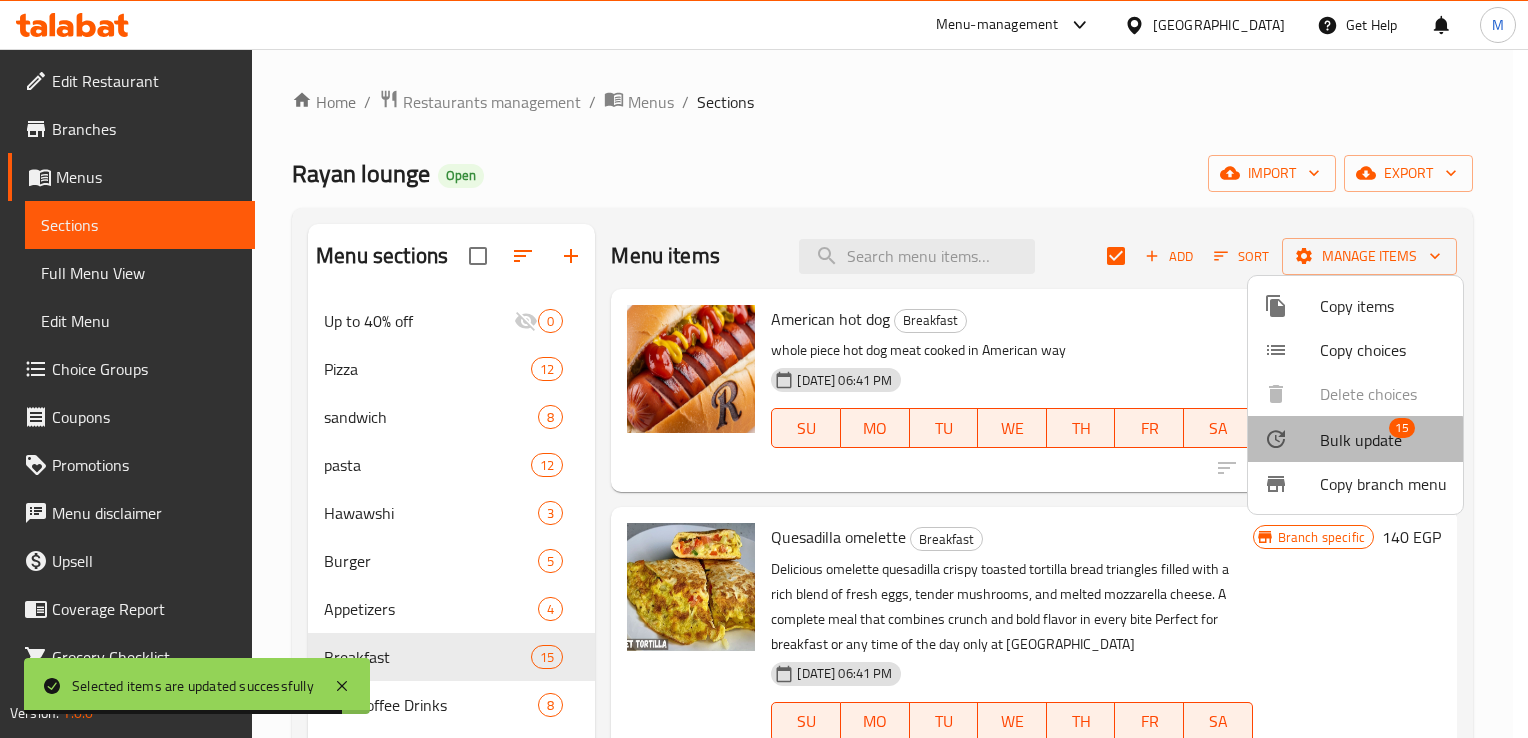 click on "Bulk update" at bounding box center [1361, 440] 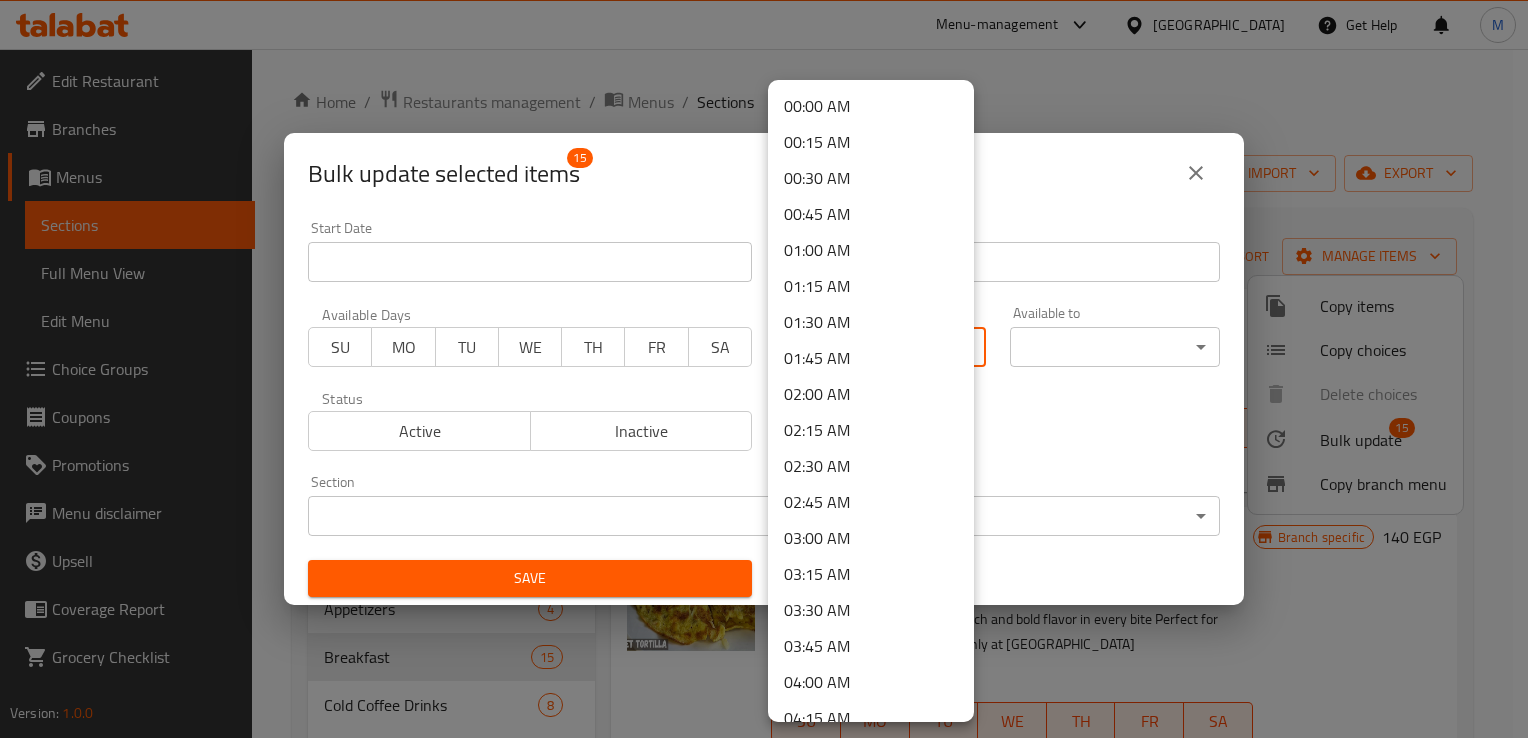 click on "​ Menu-management Egypt Get Help M   Edit Restaurant   Branches   Menus   Sections   Full Menu View   Edit Menu   Choice Groups   Coupons   Promotions   Menu disclaimer   Upsell   Coverage Report   Grocery Checklist  Version:    1.0.0  Get support on:    Support.OpsPlatform Home / Restaurants management / Menus / Sections Rayan lounge Open import export Menu sections Up to 40% off 0 Pizza 12 sandwich 8 pasta 12 Hawawshi 3 Burger 5 Appetizers 4 Breakfast 15 Cold Coffee Drinks 8 Milkshake 11 Juices or Smoothies 18 Soup 6 Main Meals 5 Salad 8 Desserts 14 Waffle 6 Soda 8 Kids meals 5 hot drinks 40 Extra Restaurant 24 Extra Bar 2 extra 4 Menu items Add Sort Manage items American hot dog   Breakfast whole piece hot dog meat cooked in American way 02-12-2024 06:41 PM SU MO TU WE TH FR SA Branch specific 150   EGP Quesadilla omelette   Breakfast 02-12-2024 06:41 PM SU MO TU WE TH FR SA Branch specific 140   EGP Smoked Quesadilla   Breakfast 02-12-2024 06:41 PM SU MO TU WE TH FR SA Branch specific 165   EGP   SU MO" at bounding box center (764, 393) 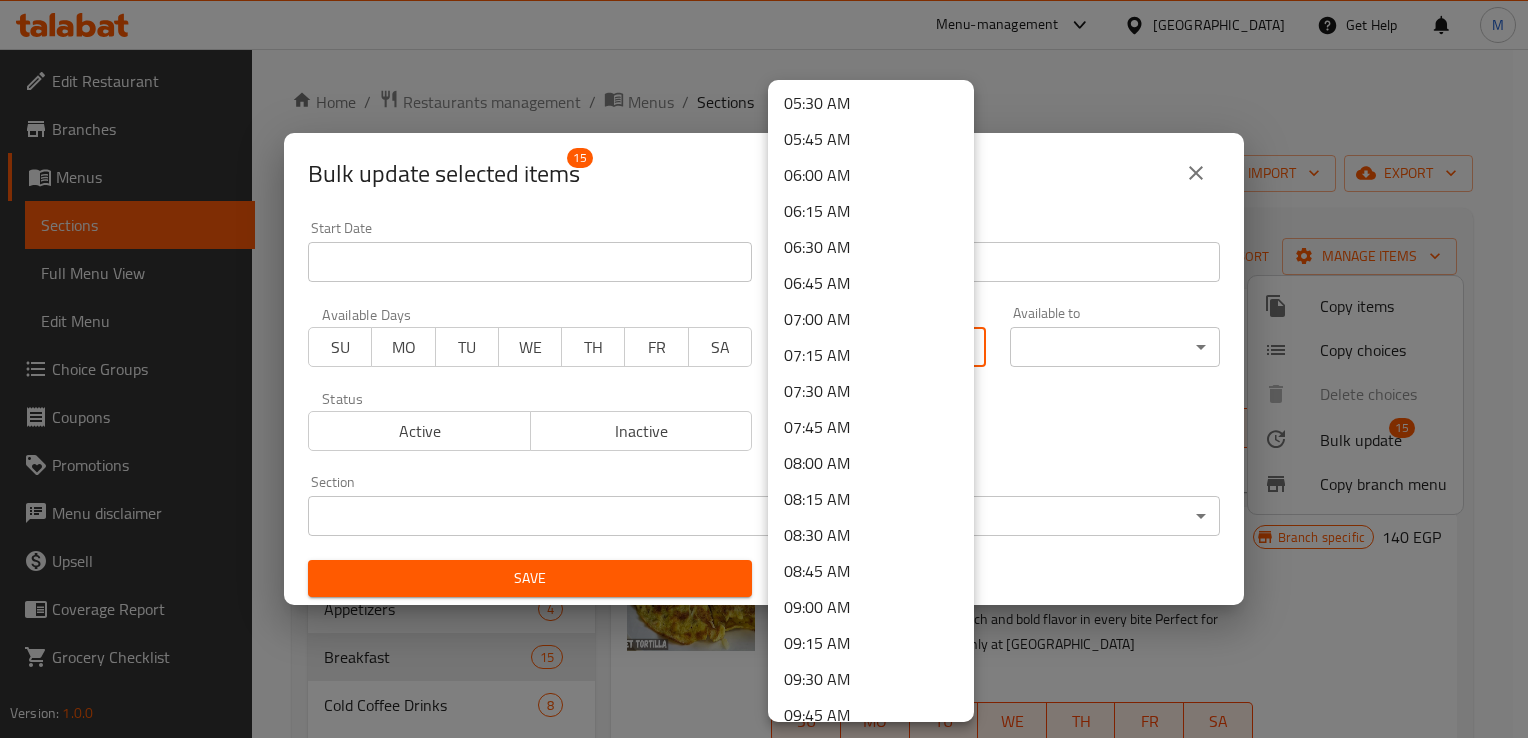 scroll, scrollTop: 839, scrollLeft: 0, axis: vertical 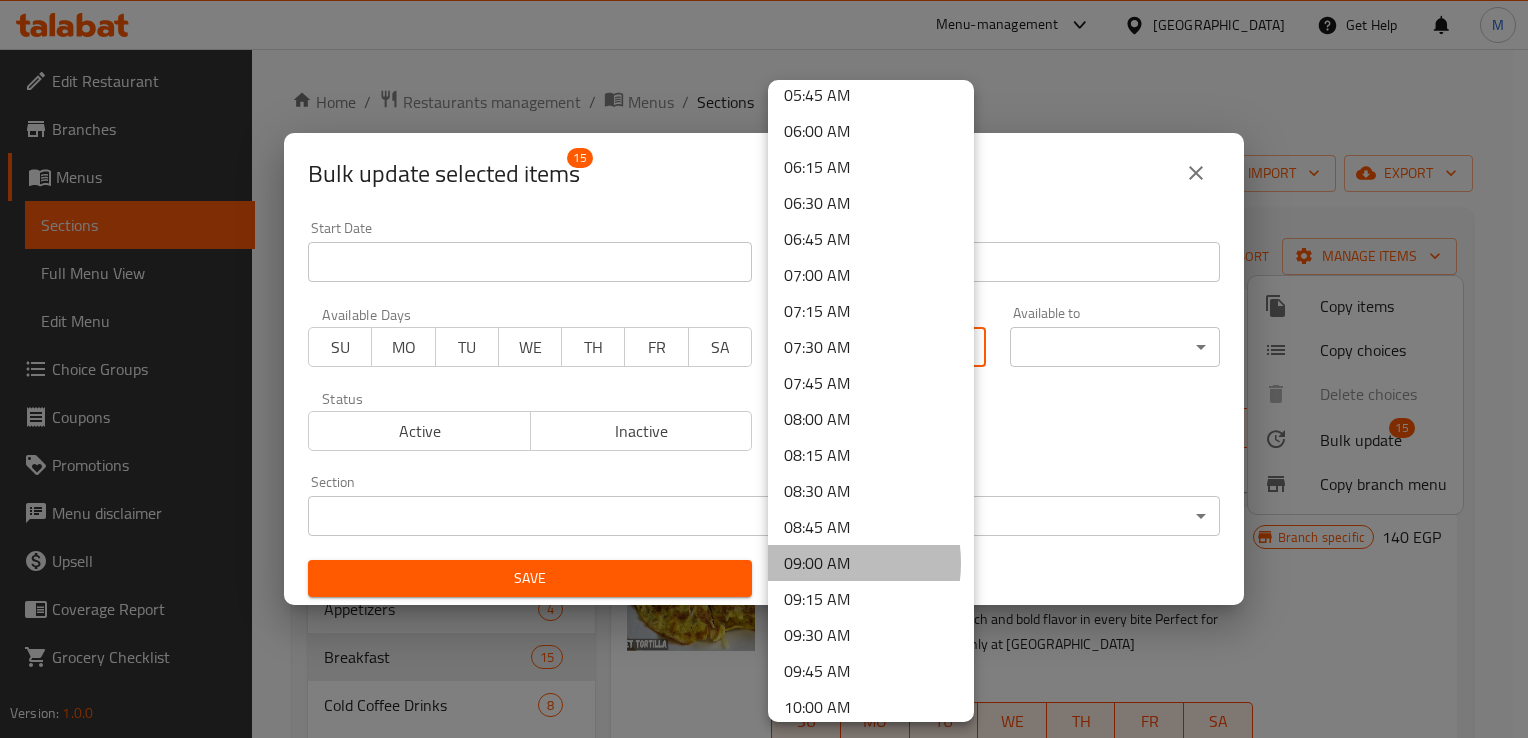 click on "09:00 AM" at bounding box center [871, 563] 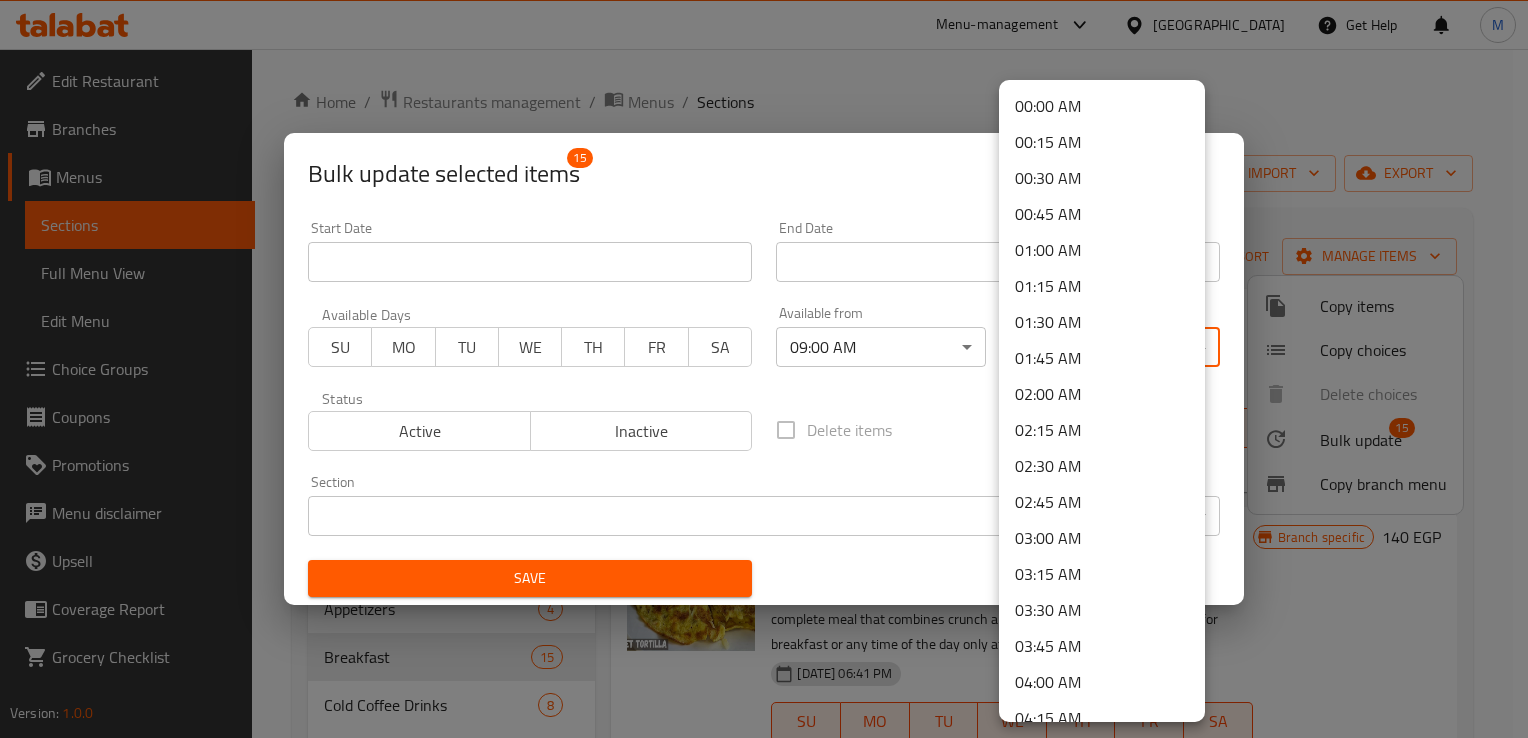 click on "​ Menu-management Egypt Get Help M   Edit Restaurant   Branches   Menus   Sections   Full Menu View   Edit Menu   Choice Groups   Coupons   Promotions   Menu disclaimer   Upsell   Coverage Report   Grocery Checklist  Version:    1.0.0  Get support on:    Support.OpsPlatform Home / Restaurants management / Menus / Sections Rayan lounge Open import export Menu sections Up to 40% off 0 Pizza 12 sandwich 8 pasta 12 Hawawshi 3 Burger 5 Appetizers 4 Breakfast 15 Cold Coffee Drinks 8 Milkshake 11 Juices or Smoothies 18 Soup 6 Main Meals 5 Salad 8 Desserts 14 Waffle 6 Soda 8 Kids meals 5 hot drinks 40 Extra Restaurant 24 Extra Bar 2 extra 4 Menu items Add Sort Manage items American hot dog   Breakfast whole piece hot dog meat cooked in American way 02-12-2024 06:41 PM SU MO TU WE TH FR SA Branch specific 150   EGP Quesadilla omelette   Breakfast 02-12-2024 06:41 PM SU MO TU WE TH FR SA Branch specific 140   EGP Smoked Quesadilla   Breakfast 02-12-2024 06:41 PM SU MO TU WE TH FR SA Branch specific 165   EGP   SU MO" at bounding box center (764, 393) 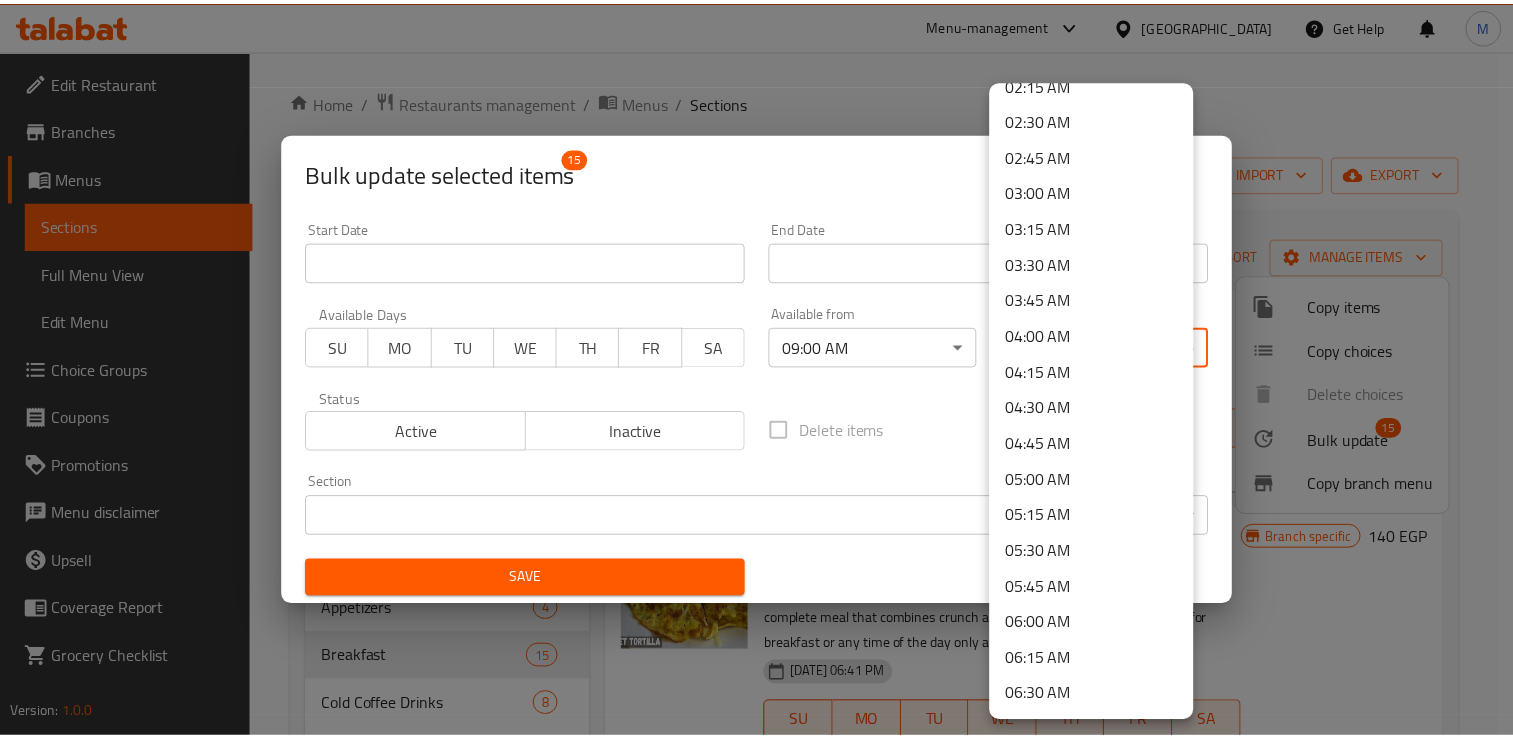 scroll, scrollTop: 0, scrollLeft: 0, axis: both 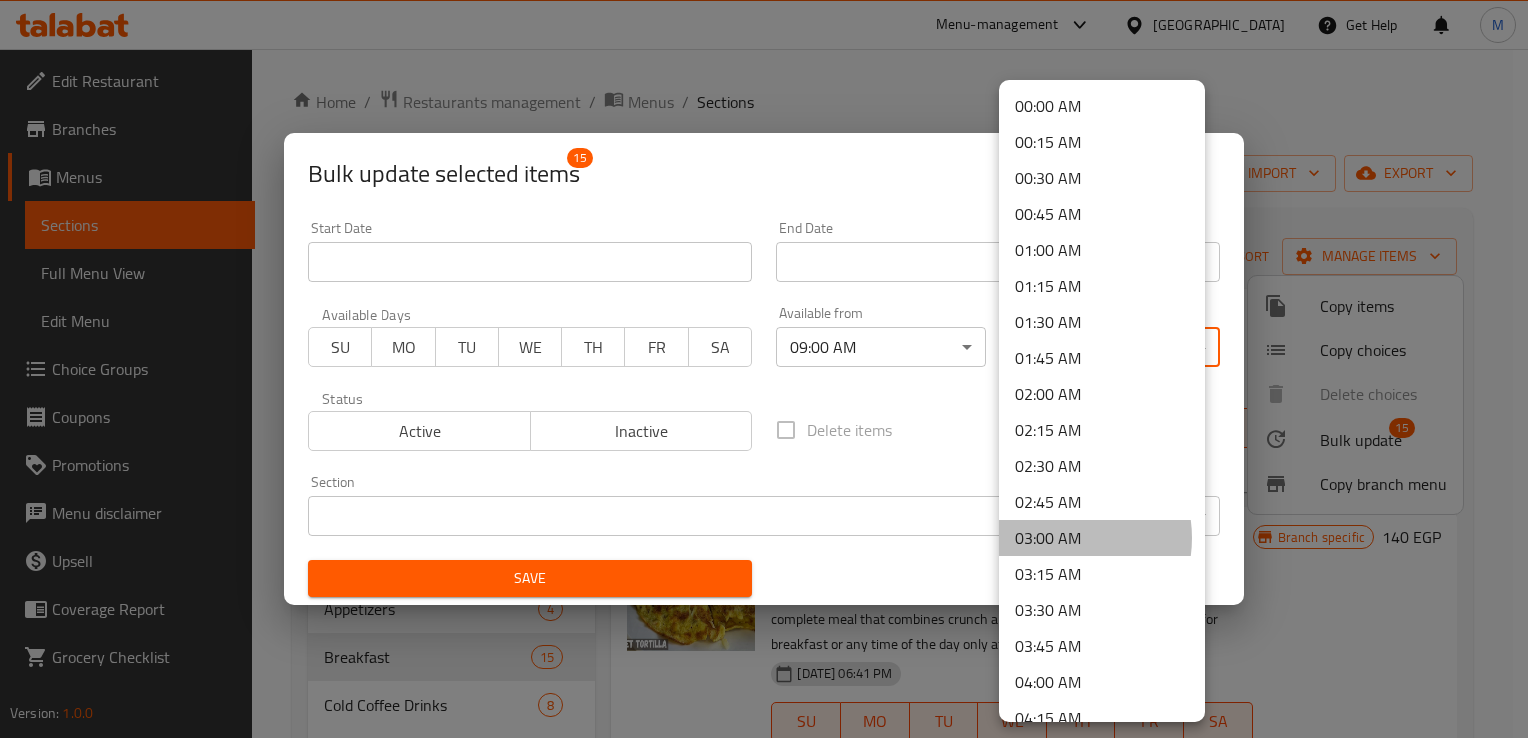 click on "03:00 AM" at bounding box center (1102, 538) 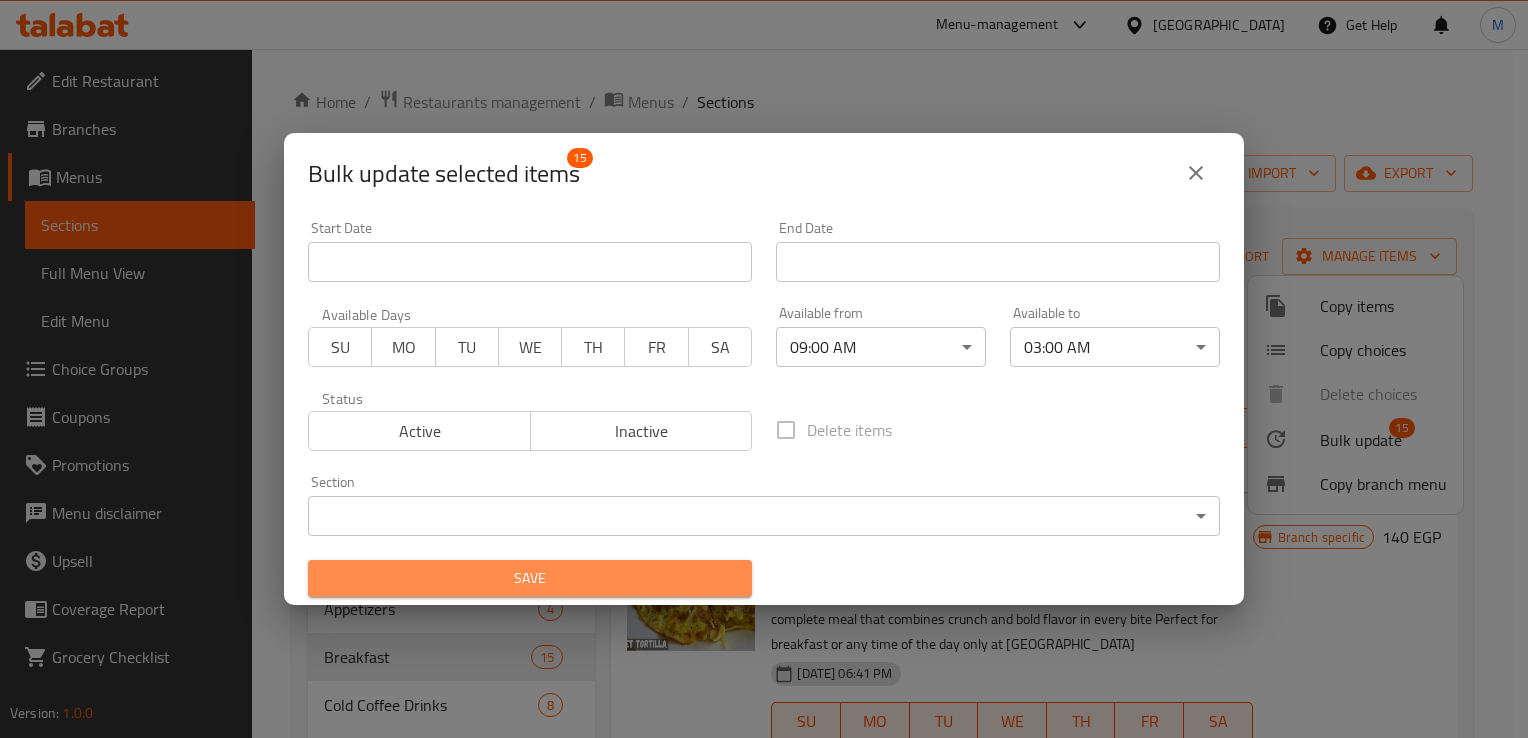 click on "Save" at bounding box center (530, 578) 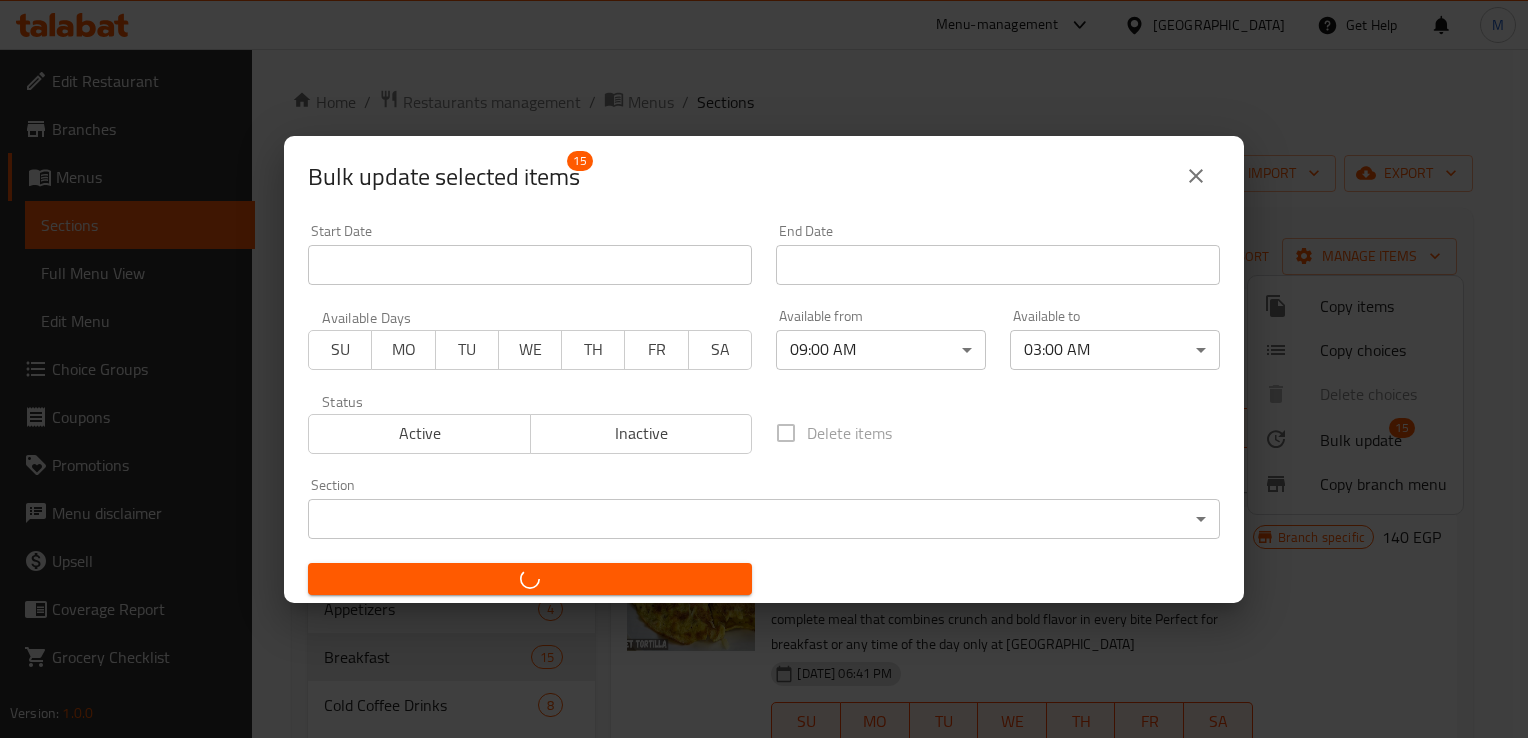 checkbox on "false" 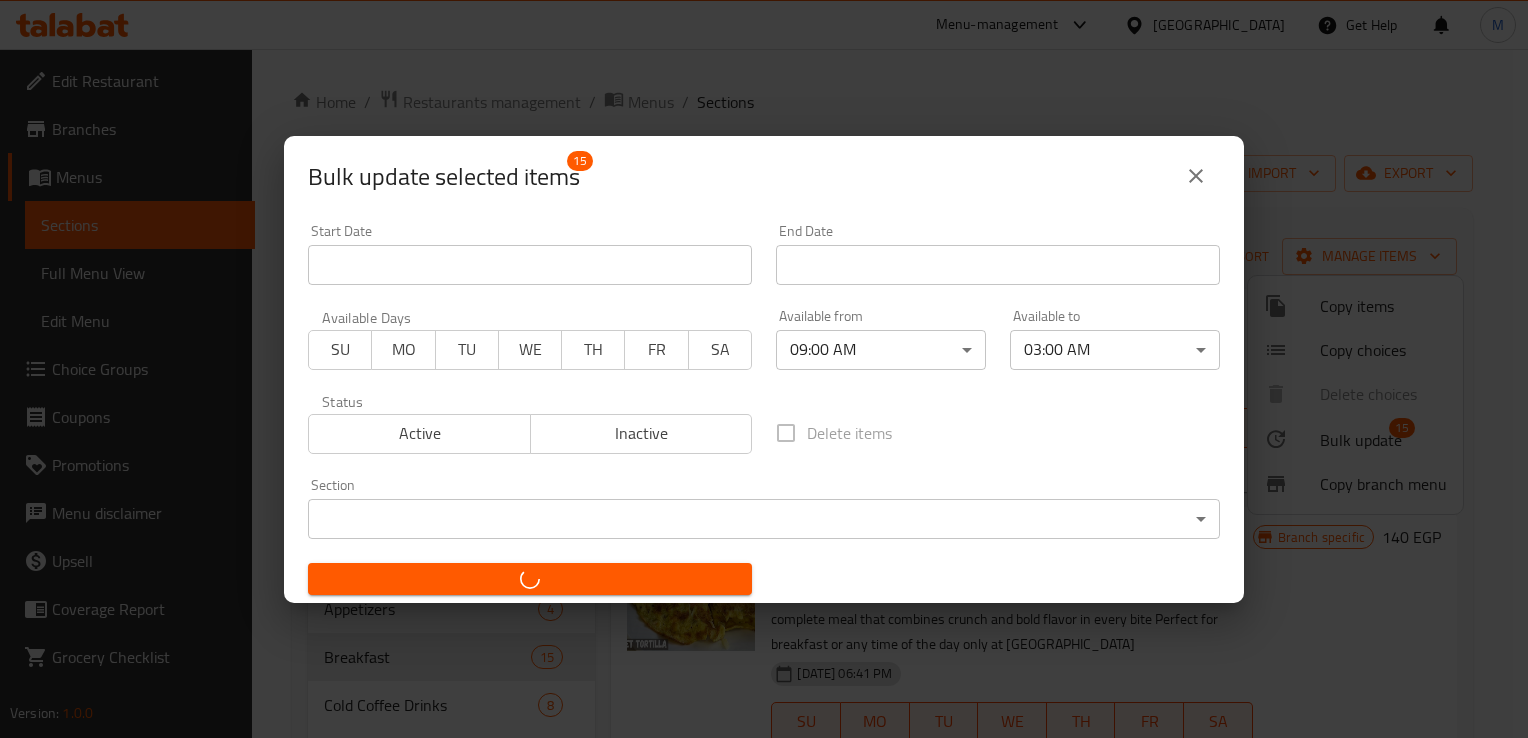 checkbox on "false" 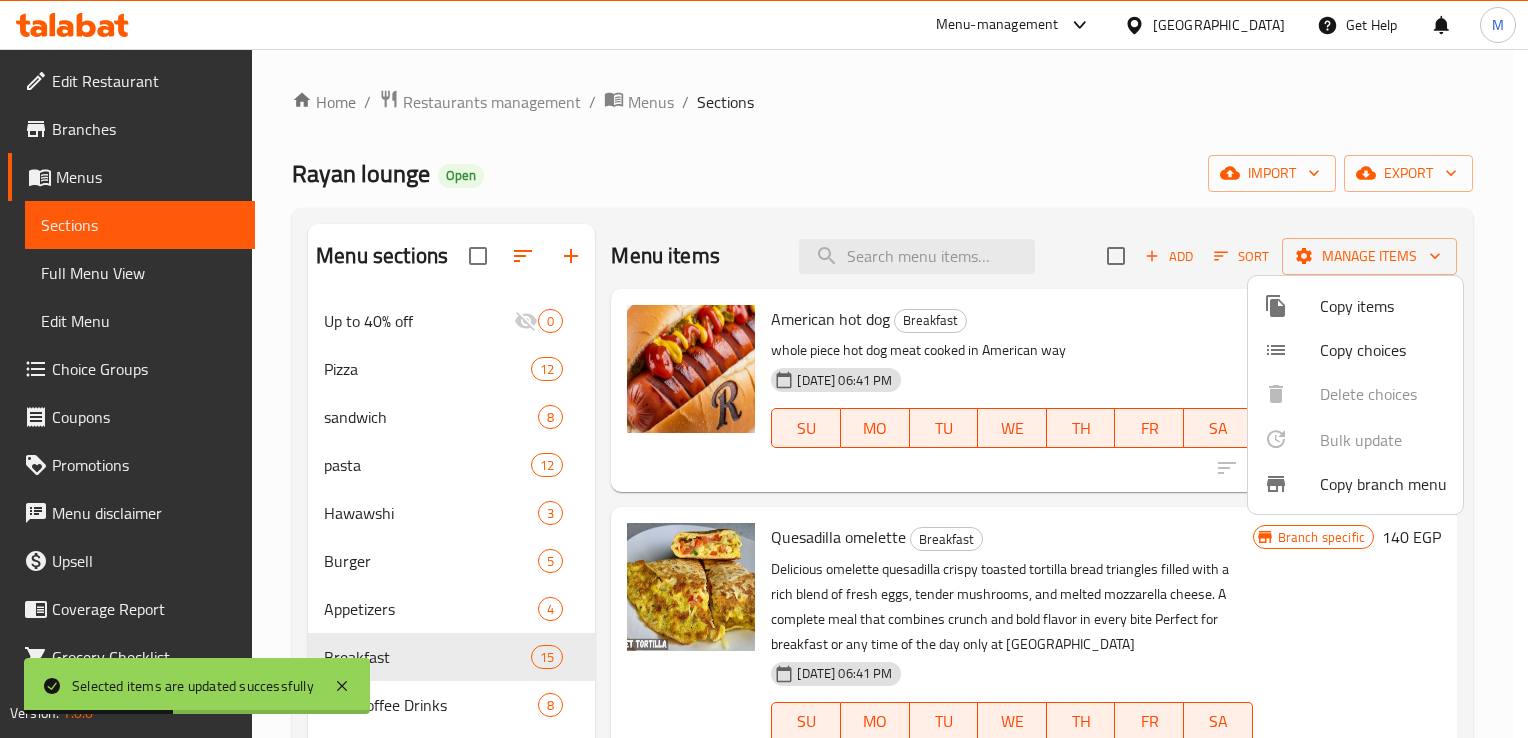 click at bounding box center [764, 369] 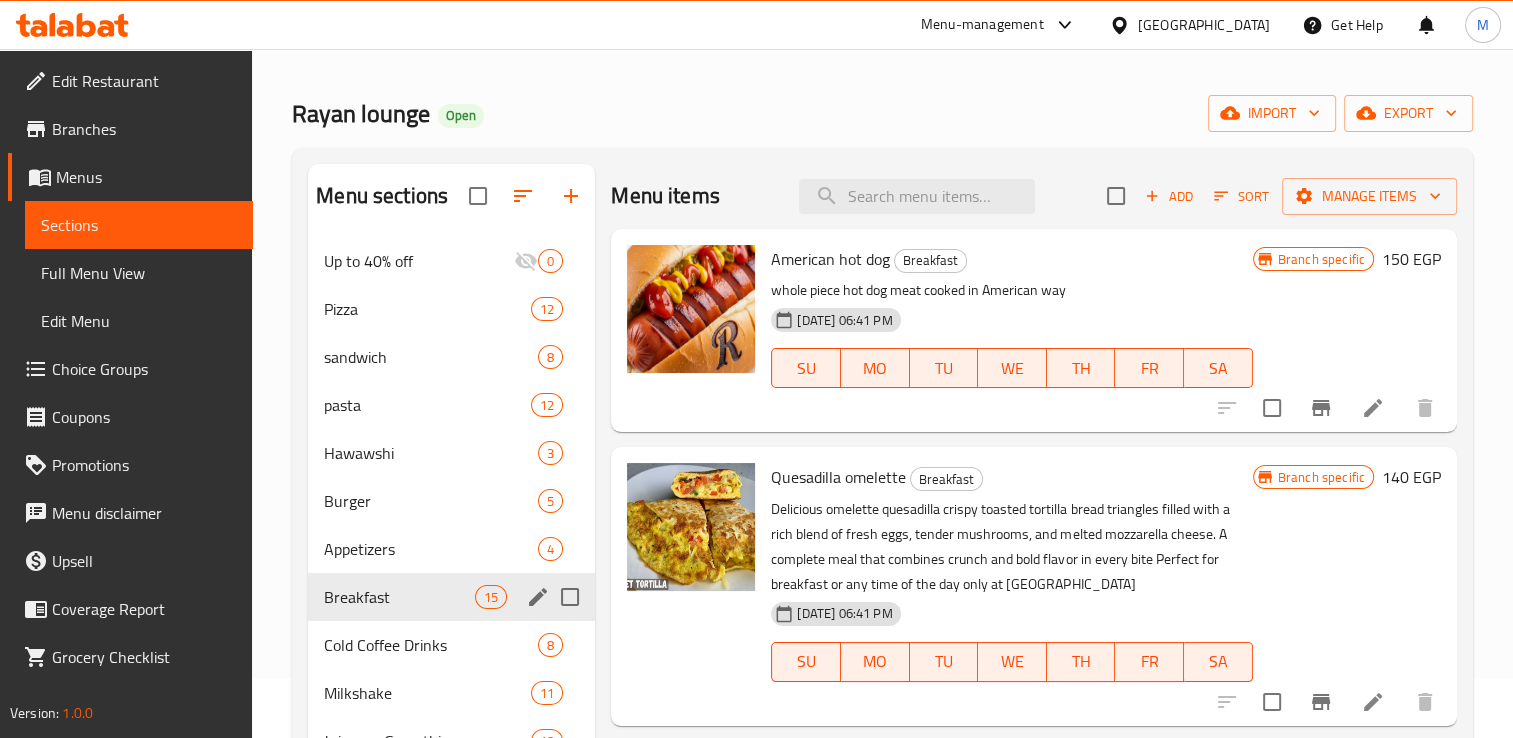 scroll, scrollTop: 71, scrollLeft: 0, axis: vertical 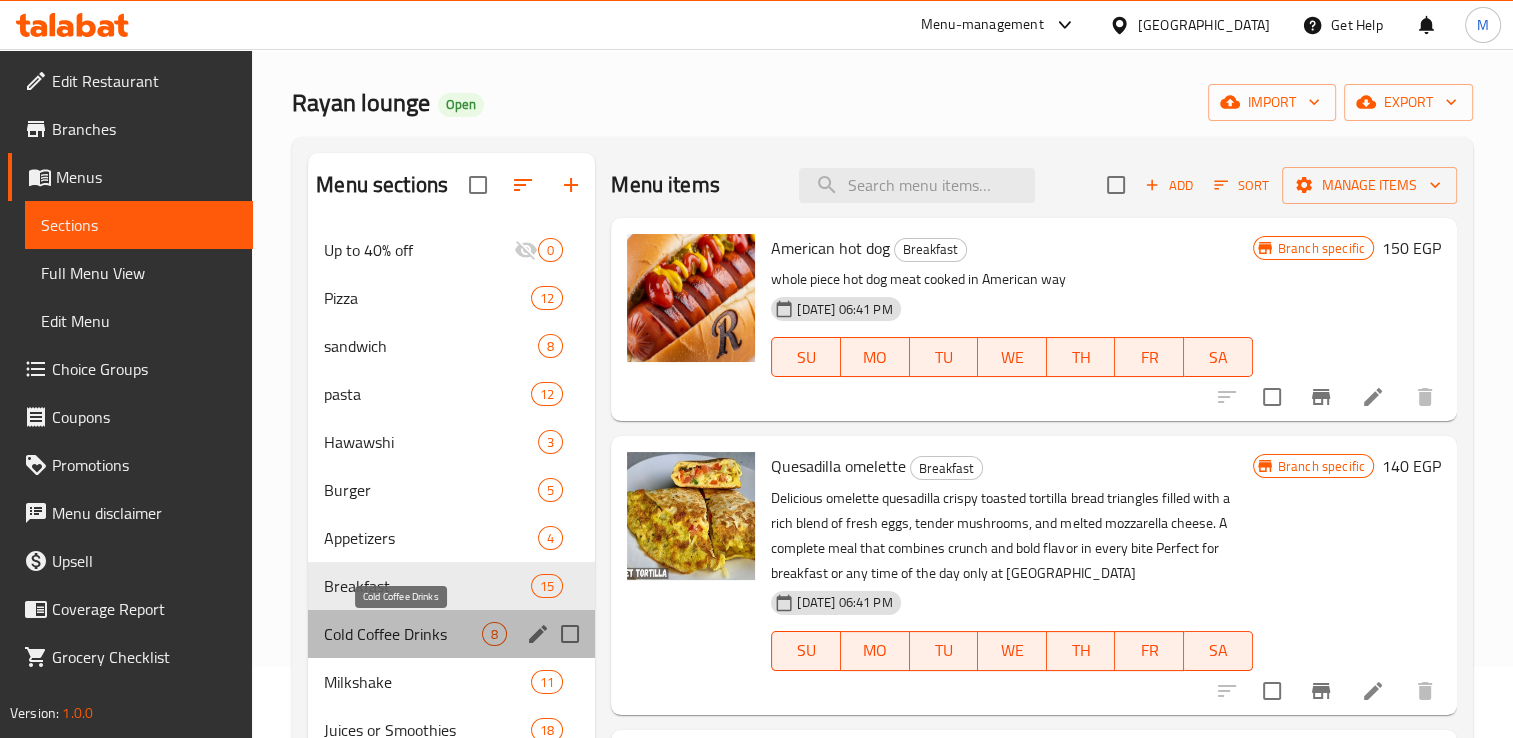 click on "Cold Coffee Drinks" at bounding box center (403, 634) 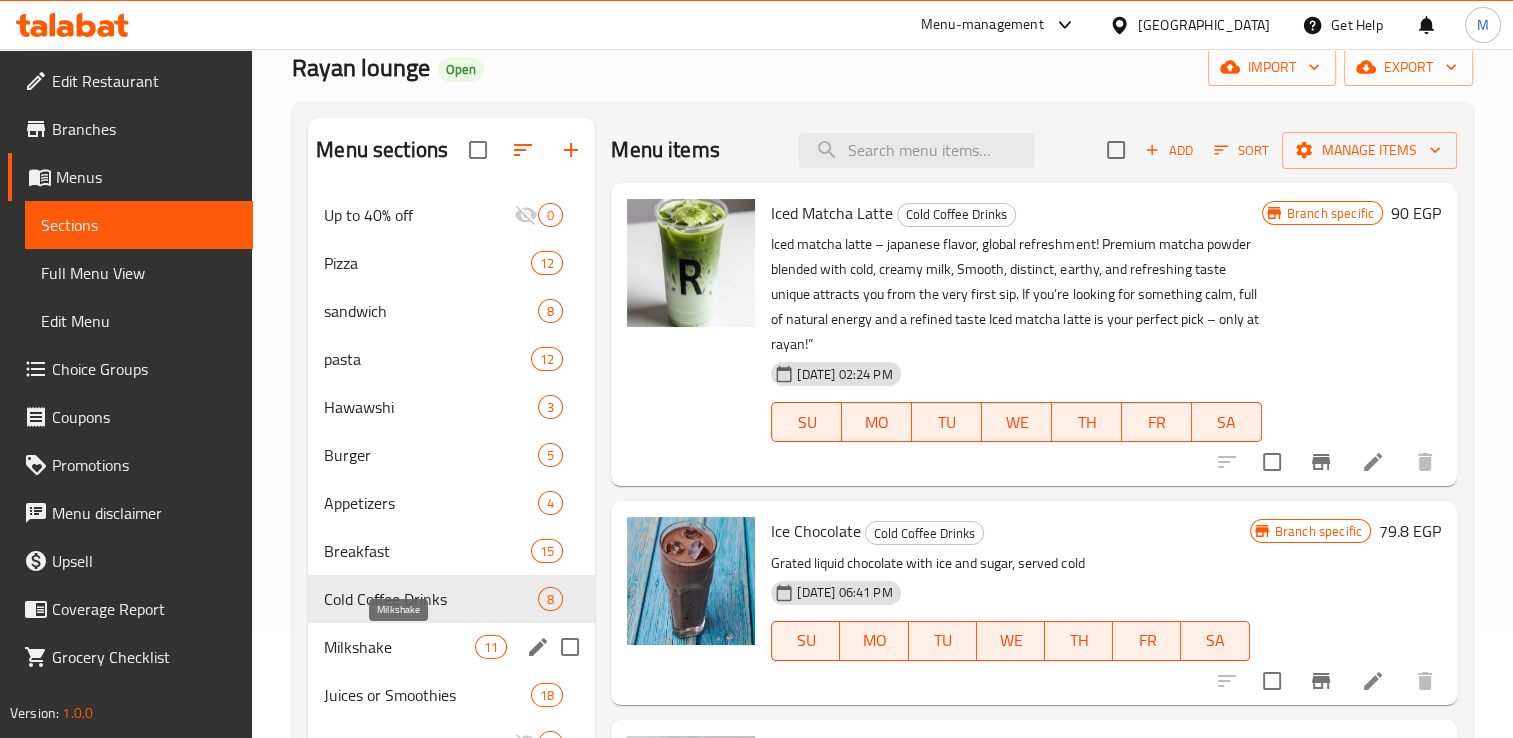 scroll, scrollTop: 110, scrollLeft: 0, axis: vertical 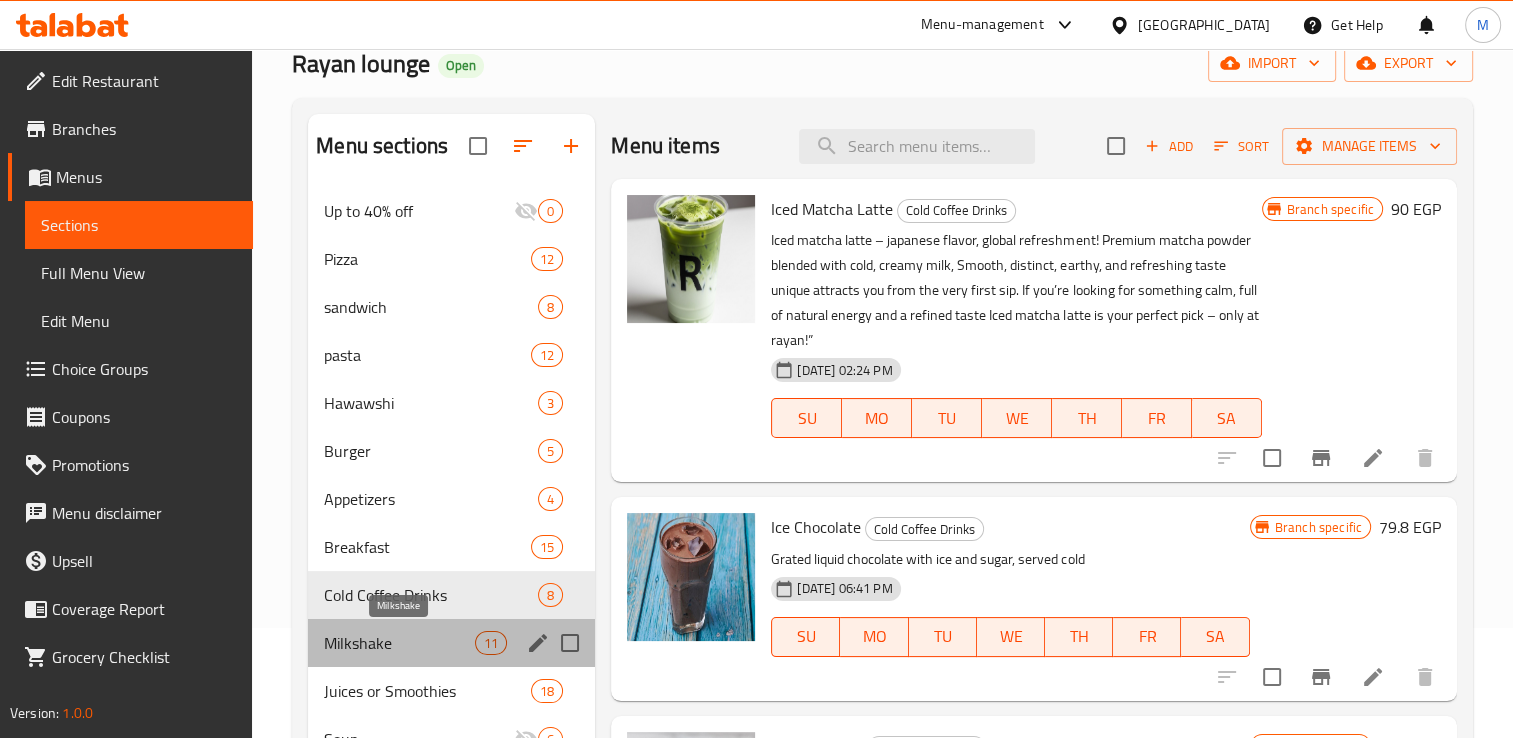 click on "Milkshake" at bounding box center (399, 643) 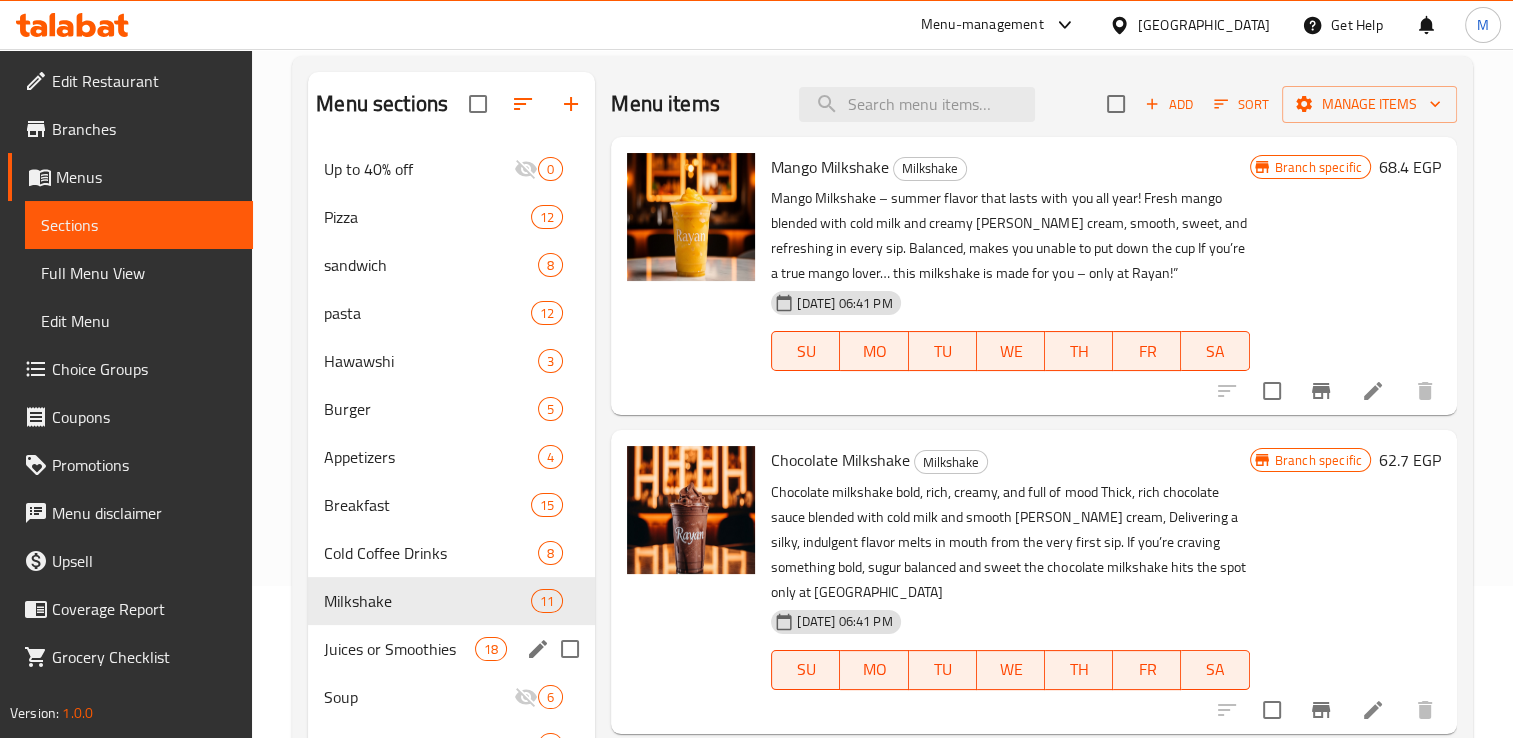 scroll, scrollTop: 152, scrollLeft: 0, axis: vertical 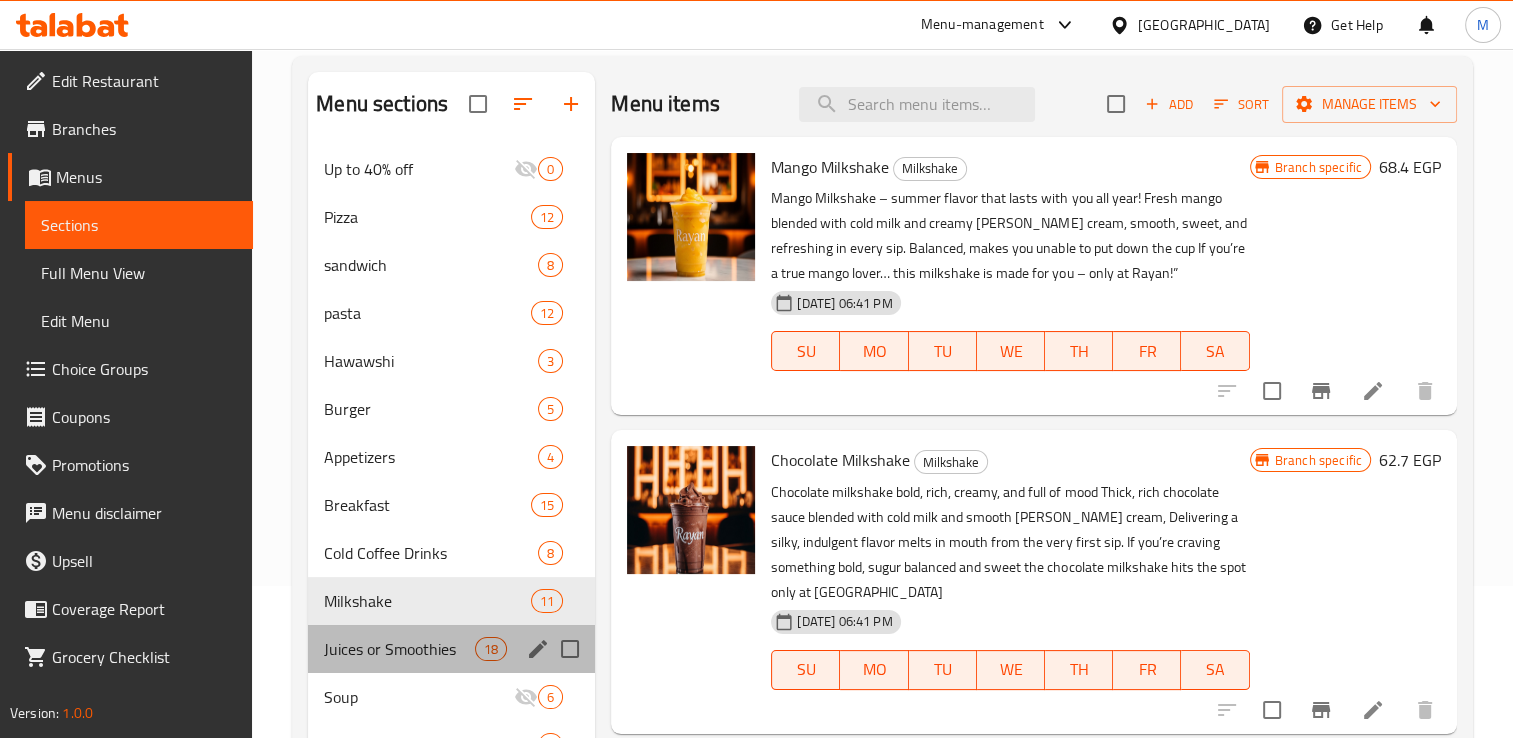 click on "Juices or Smoothies 18" at bounding box center [451, 649] 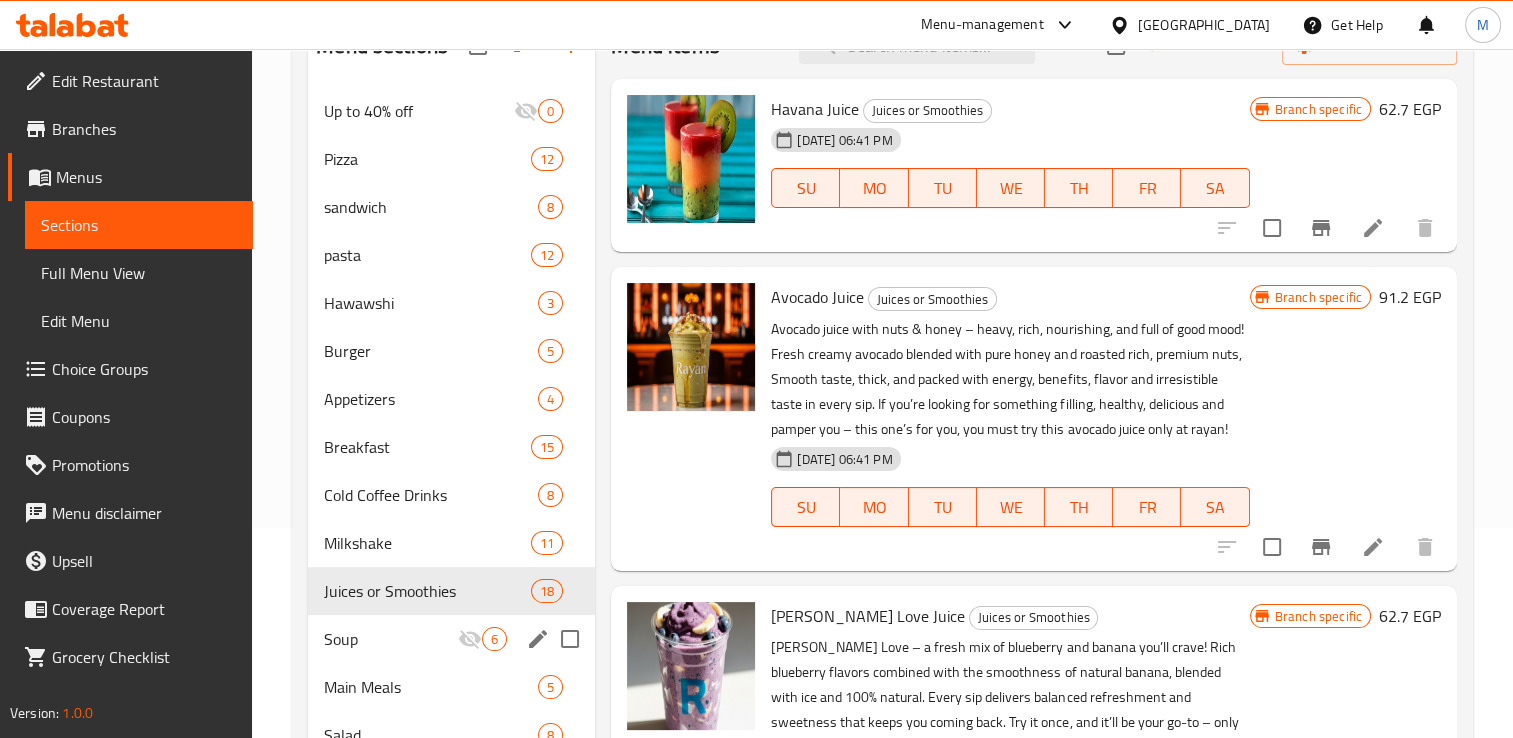 scroll, scrollTop: 255, scrollLeft: 0, axis: vertical 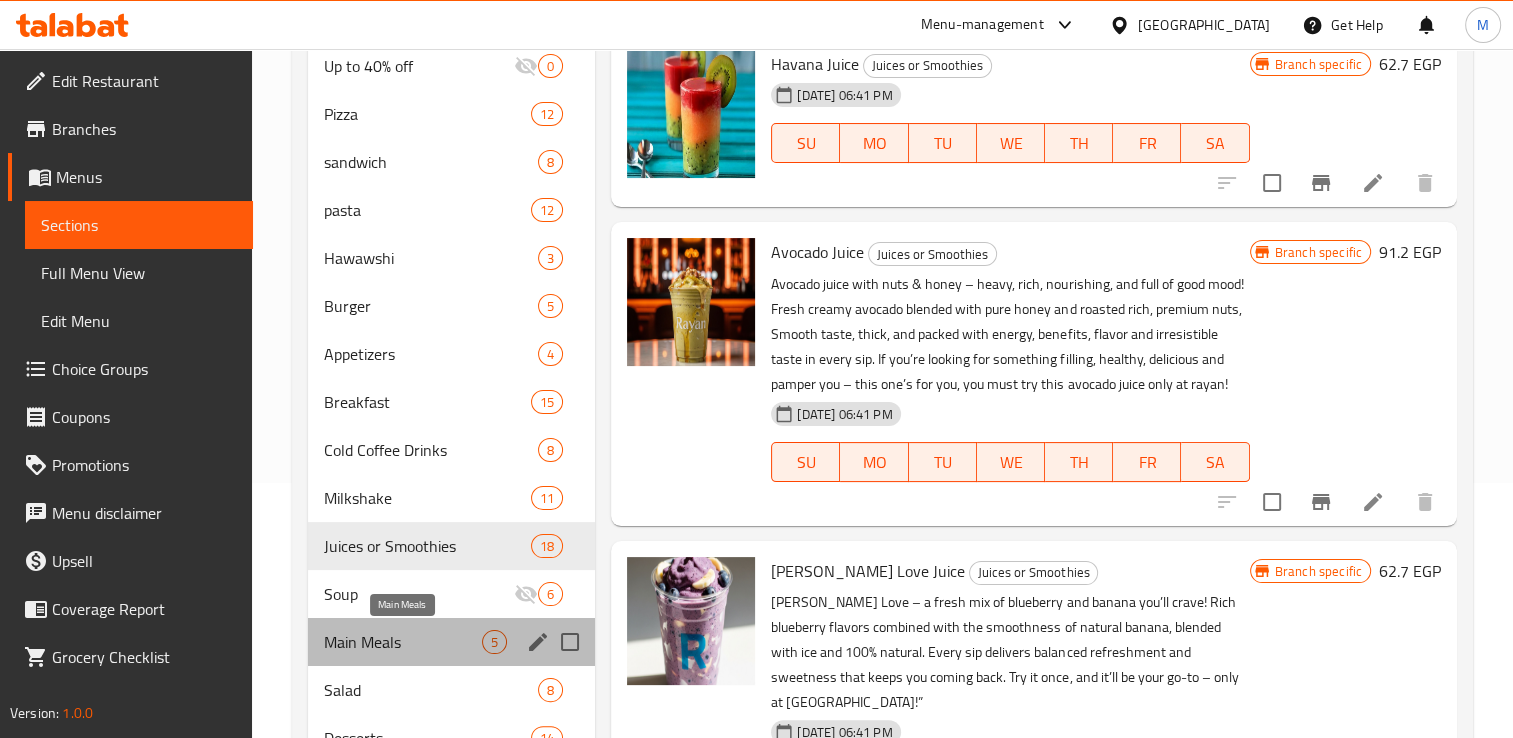 click on "Main Meals" at bounding box center (403, 642) 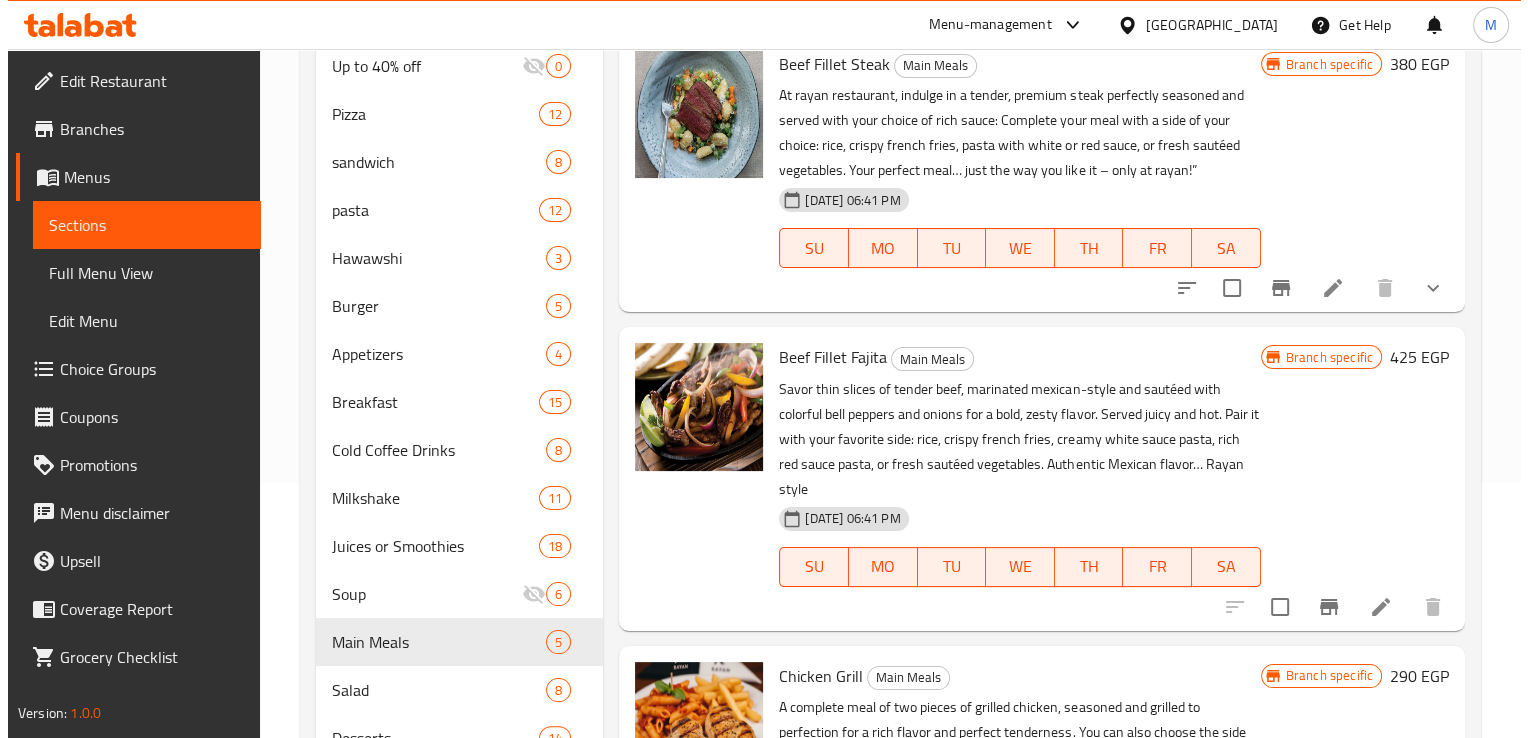 scroll, scrollTop: 0, scrollLeft: 0, axis: both 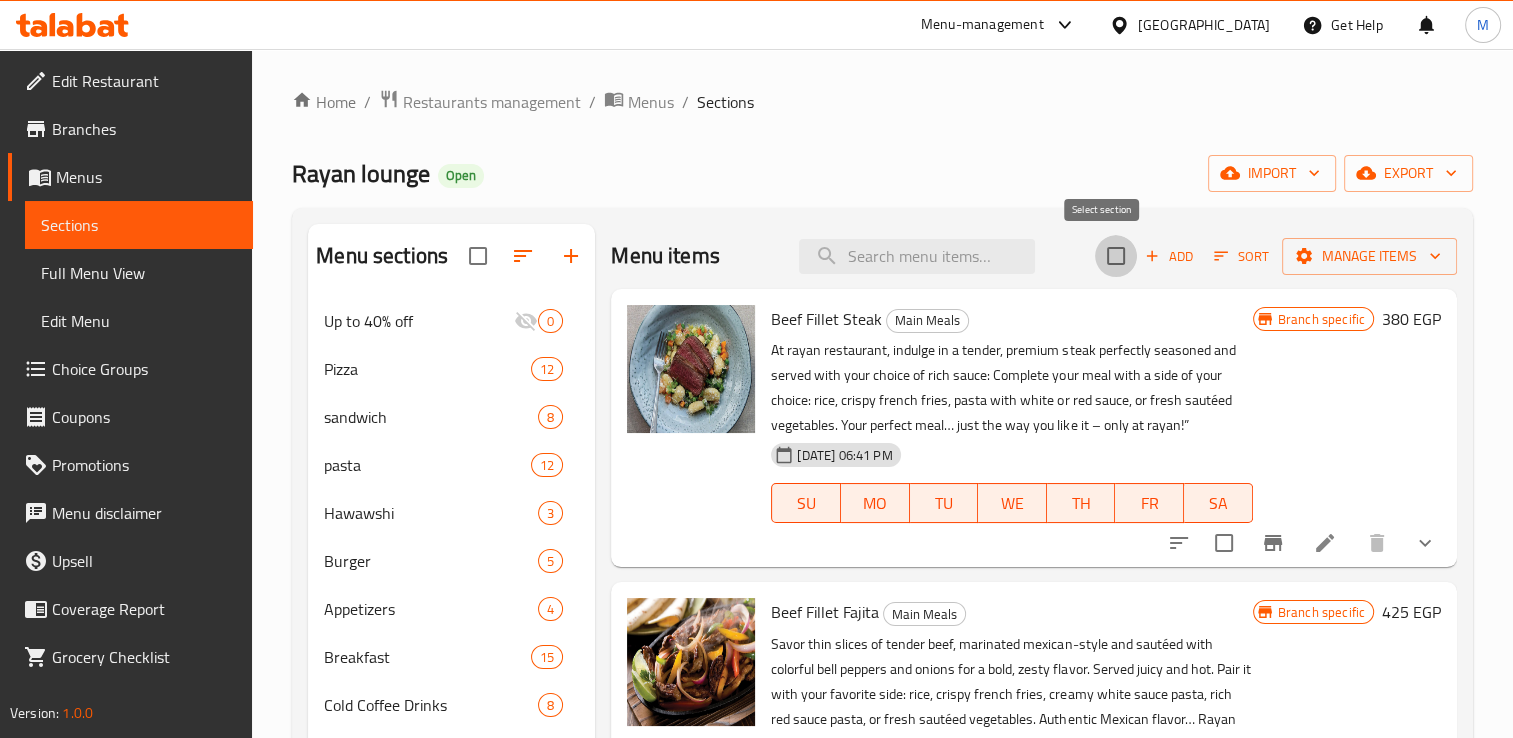 click at bounding box center [1116, 256] 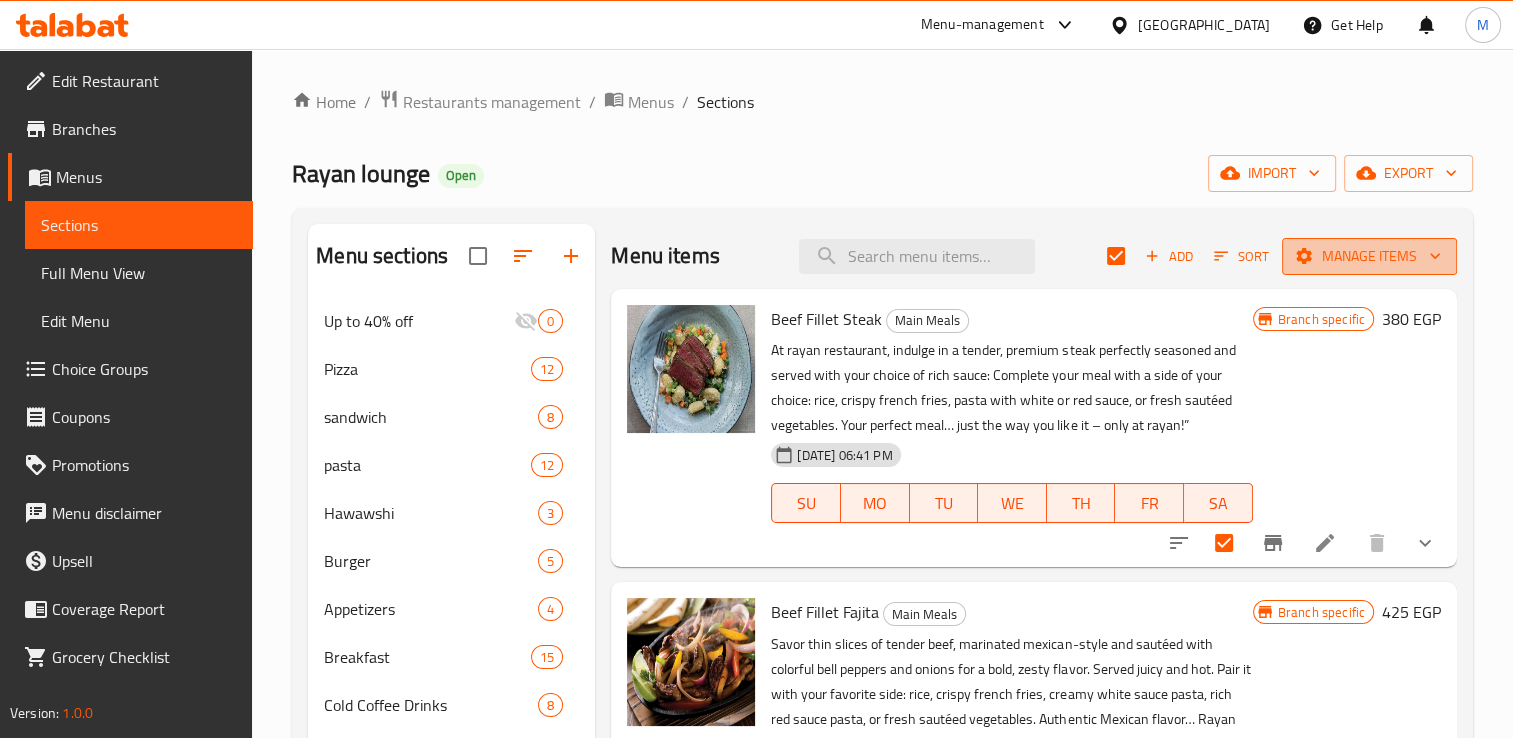 click on "Manage items" at bounding box center (1369, 256) 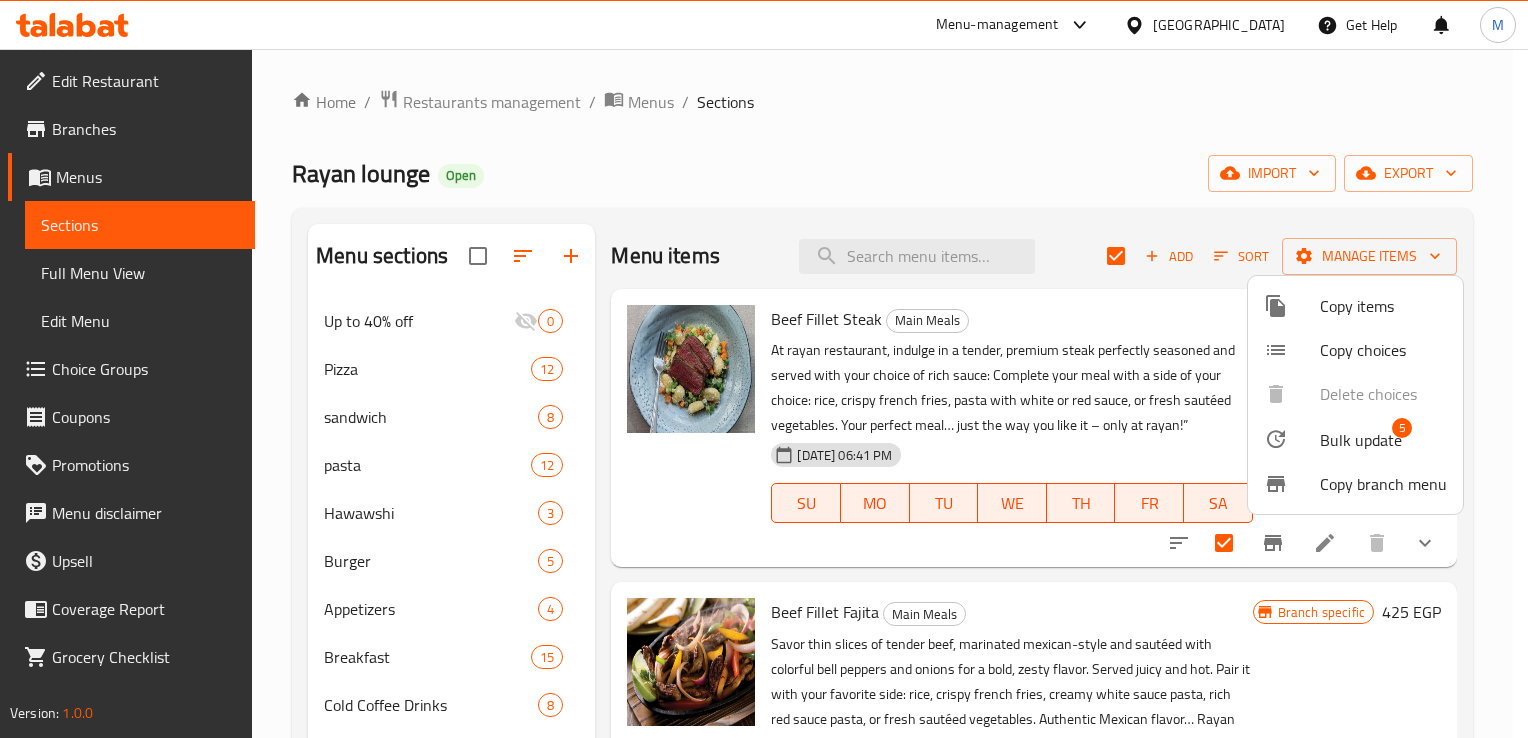click at bounding box center (1292, 439) 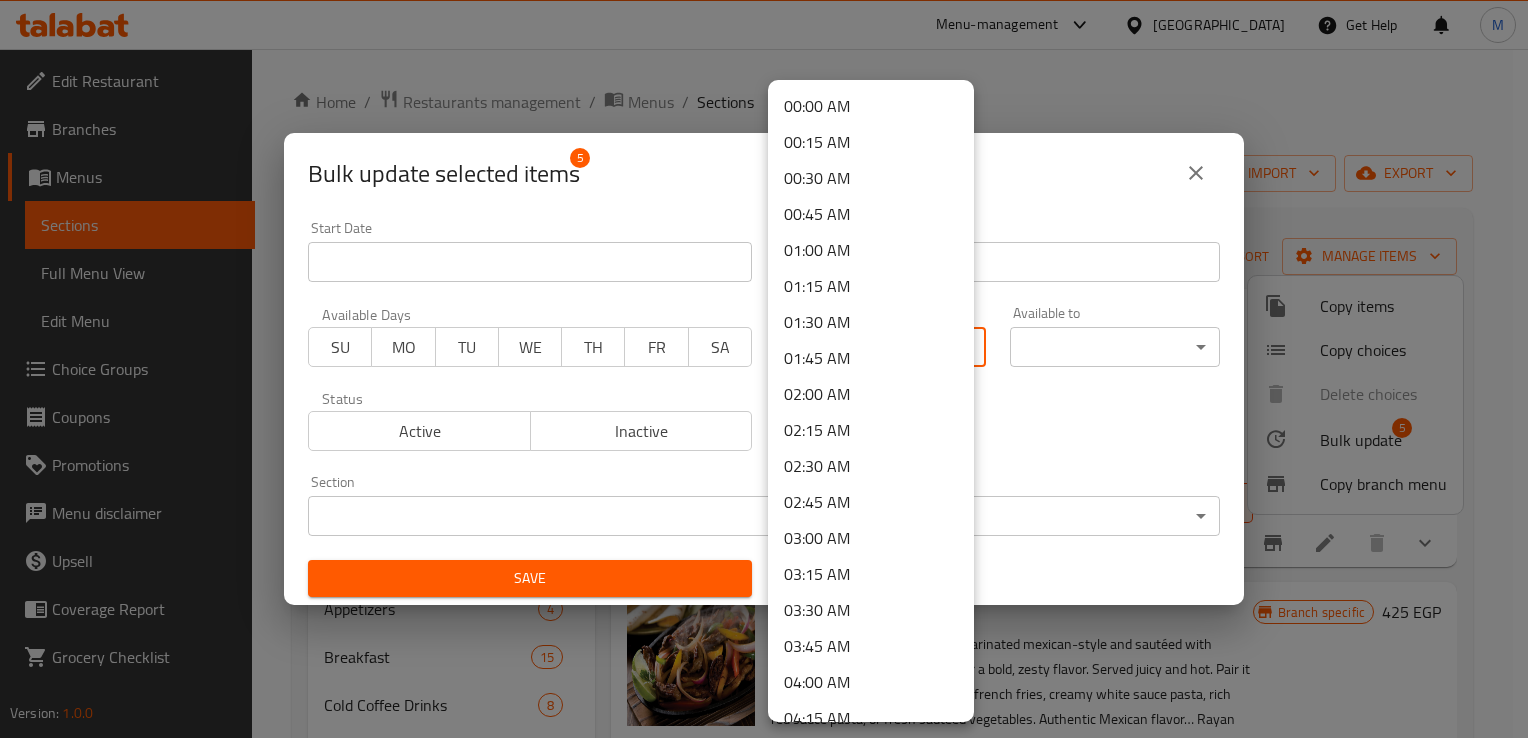 click on "​ Menu-management Egypt Get Help M   Edit Restaurant   Branches   Menus   Sections   Full Menu View   Edit Menu   Choice Groups   Coupons   Promotions   Menu disclaimer   Upsell   Coverage Report   Grocery Checklist  Version:    1.0.0  Get support on:    Support.OpsPlatform Home / Restaurants management / Menus / Sections Rayan lounge Open import export Menu sections Up to 40% off 0 Pizza 12 sandwich 8 pasta 12 Hawawshi 3 Burger 5 Appetizers 4 Breakfast 15 Cold Coffee Drinks 8 Milkshake 11 Juices or Smoothies 18 Soup 6 Main Meals 5 Salad 8 Desserts 14 Waffle 6 Soda 8 Kids meals 5 hot drinks 40 Extra Restaurant 24 Extra Bar 2 extra 4 Menu items Add Sort Manage items Beef Fillet Steak   Main Meals 02-12-2024 06:41 PM SU MO TU WE TH FR SA Branch specific 380   EGP Beef Fillet Fajita   Main Meals 02-12-2024 06:41 PM SU MO TU WE TH FR SA Branch specific 425   EGP Chicken Grill   Main Meals 02-12-2024 06:41 PM SU MO TU WE TH FR SA Branch specific 290   EGP Chicken Country   Main Meals 02-12-2024 06:41 PM SU MO TU" at bounding box center (764, 393) 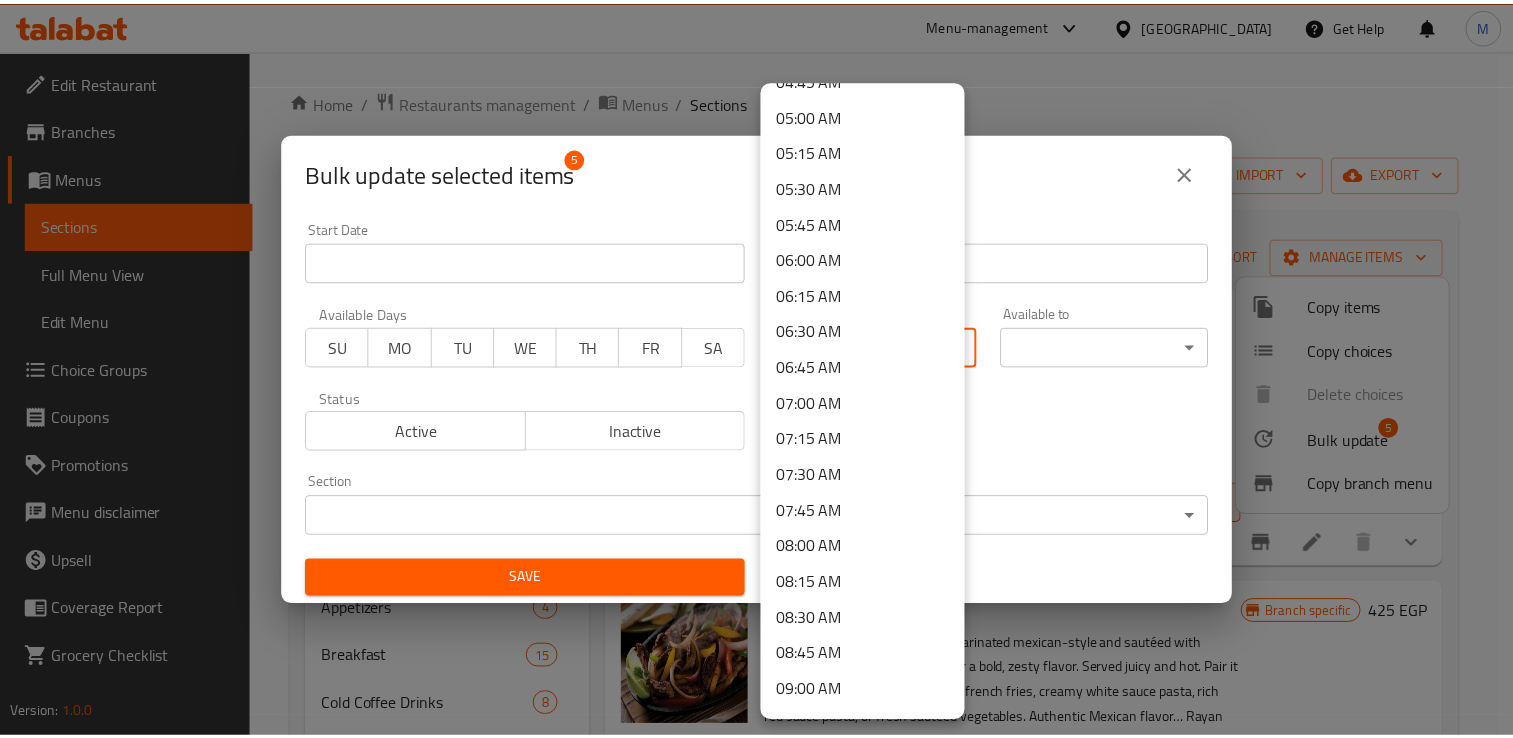 scroll, scrollTop: 775, scrollLeft: 0, axis: vertical 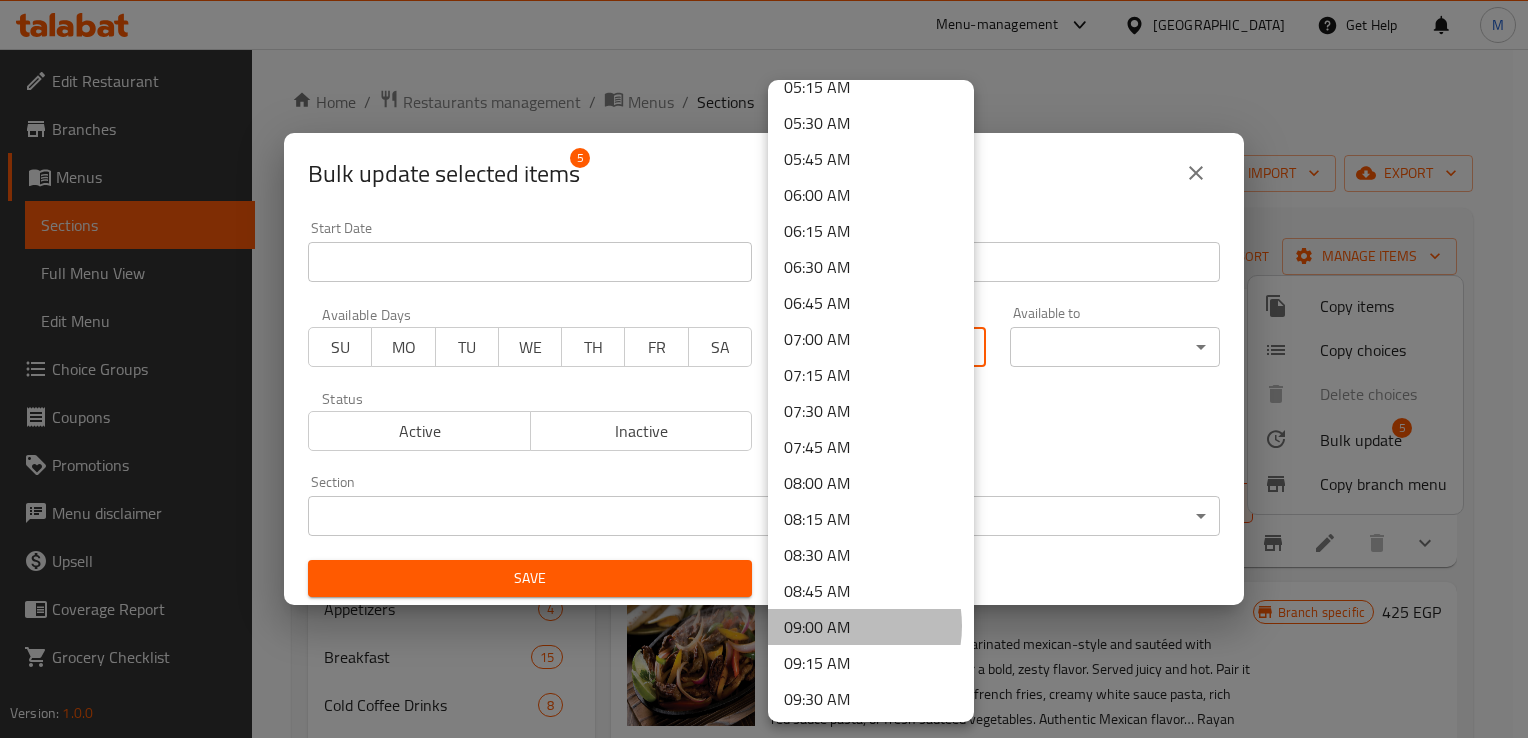 click on "09:00 AM" at bounding box center [871, 627] 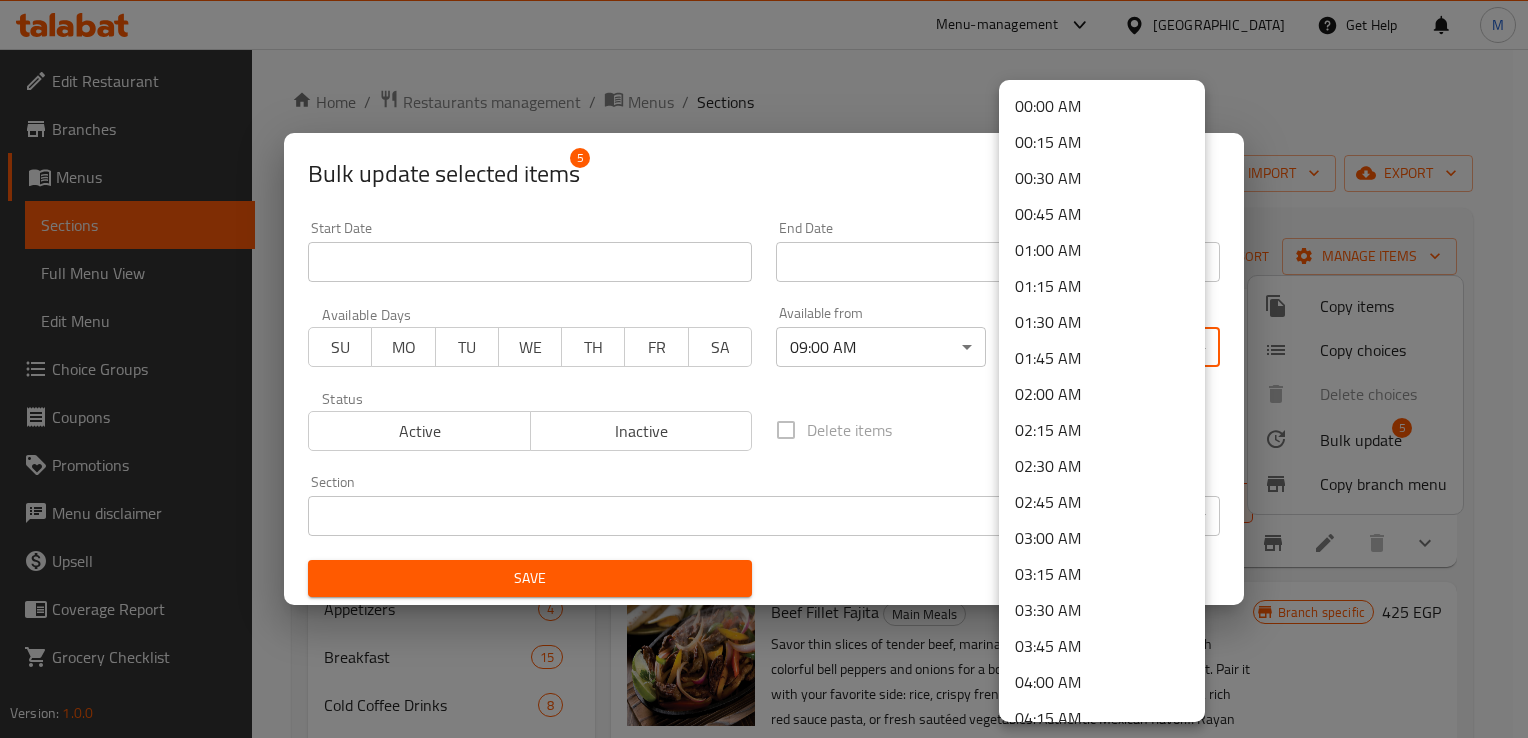 click on "​ Menu-management Egypt Get Help M   Edit Restaurant   Branches   Menus   Sections   Full Menu View   Edit Menu   Choice Groups   Coupons   Promotions   Menu disclaimer   Upsell   Coverage Report   Grocery Checklist  Version:    1.0.0  Get support on:    Support.OpsPlatform Home / Restaurants management / Menus / Sections Rayan lounge Open import export Menu sections Up to 40% off 0 Pizza 12 sandwich 8 pasta 12 Hawawshi 3 Burger 5 Appetizers 4 Breakfast 15 Cold Coffee Drinks 8 Milkshake 11 Juices or Smoothies 18 Soup 6 Main Meals 5 Salad 8 Desserts 14 Waffle 6 Soda 8 Kids meals 5 hot drinks 40 Extra Restaurant 24 Extra Bar 2 extra 4 Menu items Add Sort Manage items Beef Fillet Steak   Main Meals 02-12-2024 06:41 PM SU MO TU WE TH FR SA Branch specific 380   EGP Beef Fillet Fajita   Main Meals 02-12-2024 06:41 PM SU MO TU WE TH FR SA Branch specific 425   EGP Chicken Grill   Main Meals 02-12-2024 06:41 PM SU MO TU WE TH FR SA Branch specific 290   EGP Chicken Country   Main Meals 02-12-2024 06:41 PM SU MO TU" at bounding box center (764, 393) 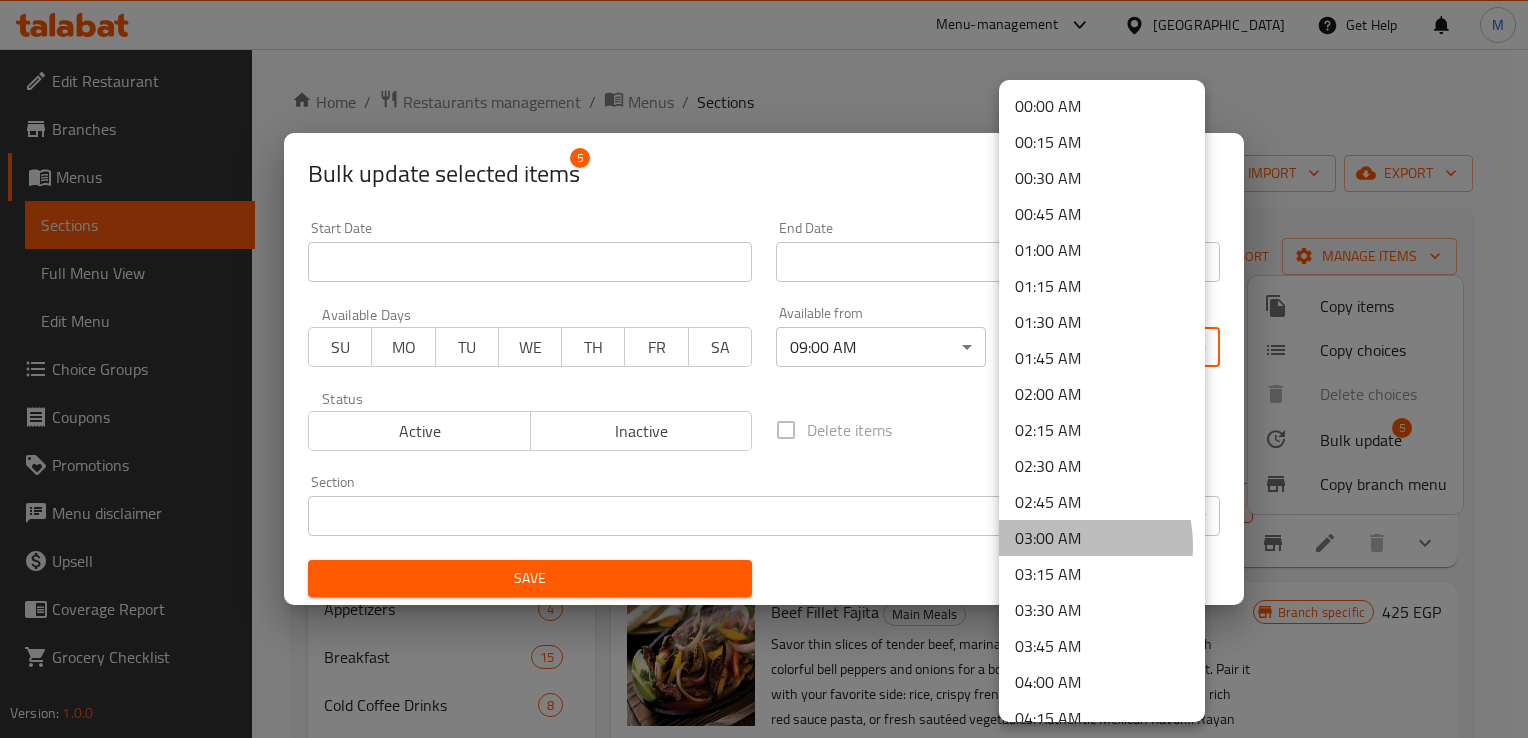 click on "03:00 AM" at bounding box center (1102, 538) 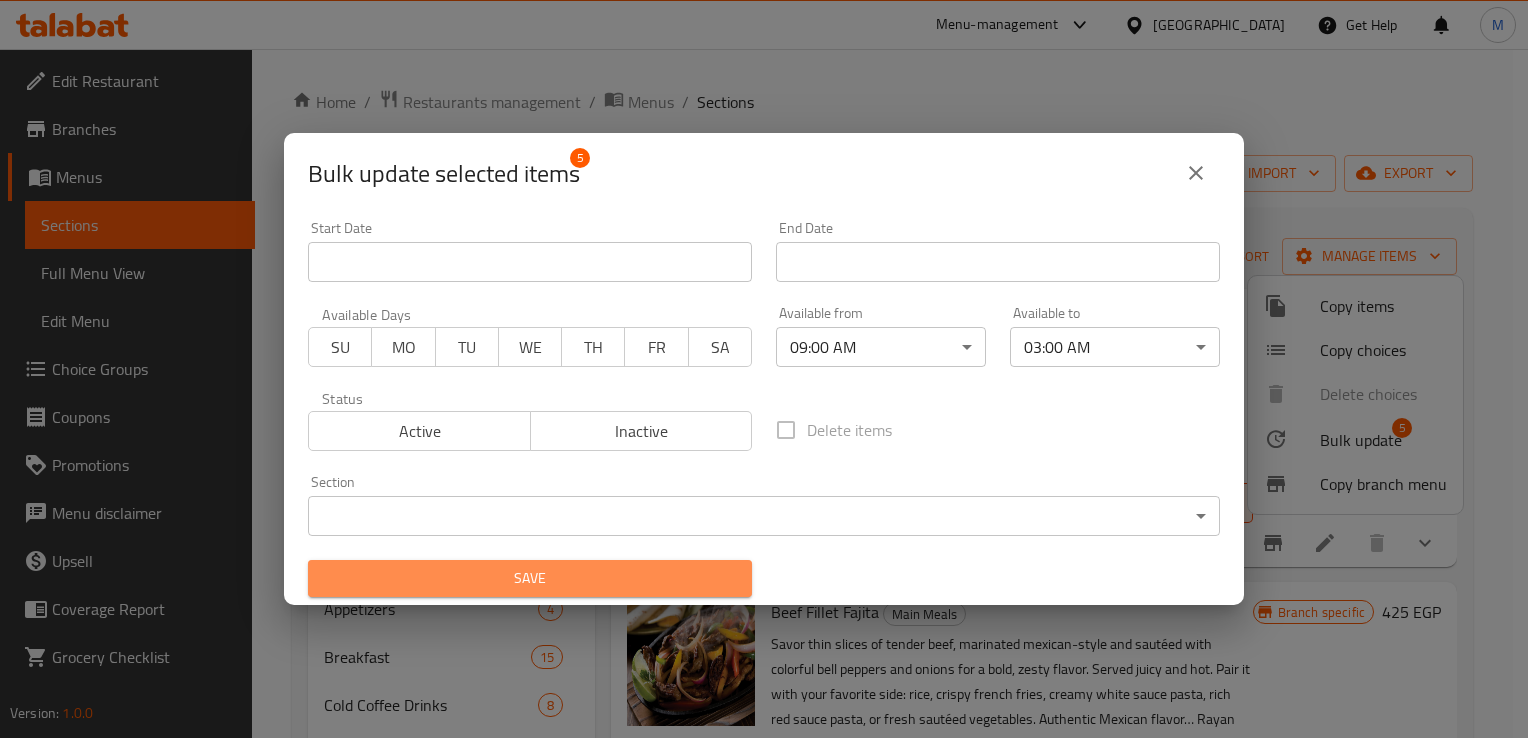 click on "Save" at bounding box center (530, 578) 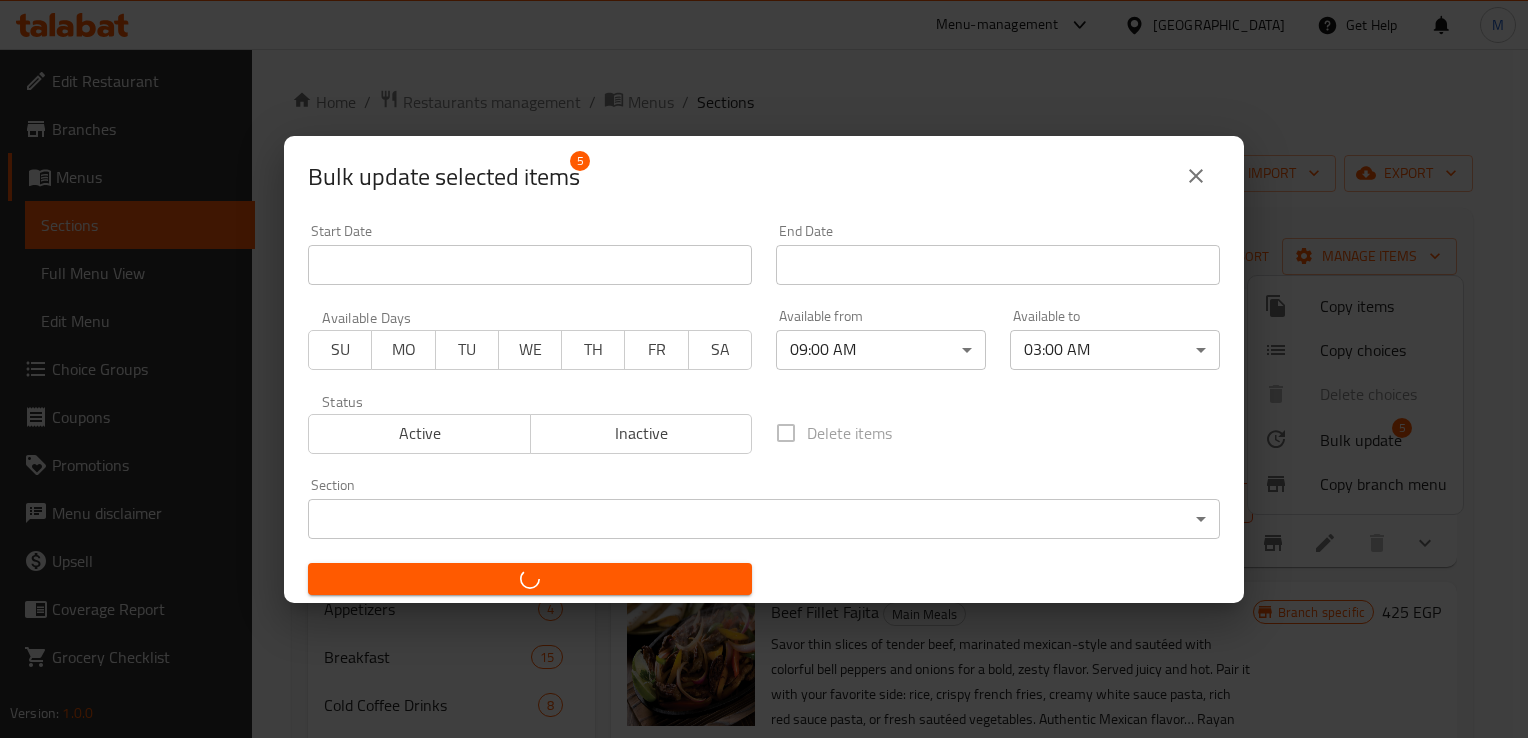 checkbox on "false" 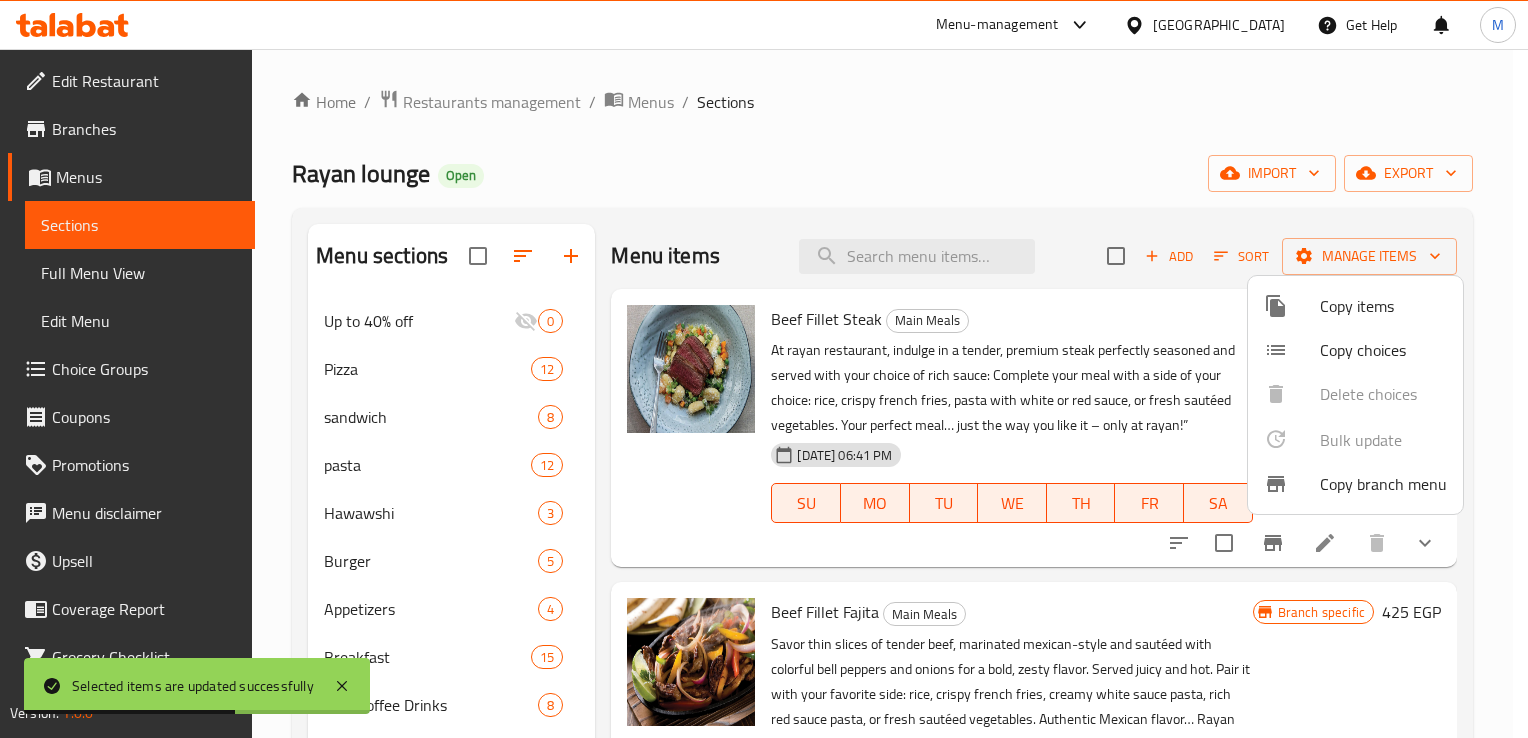 click at bounding box center (764, 369) 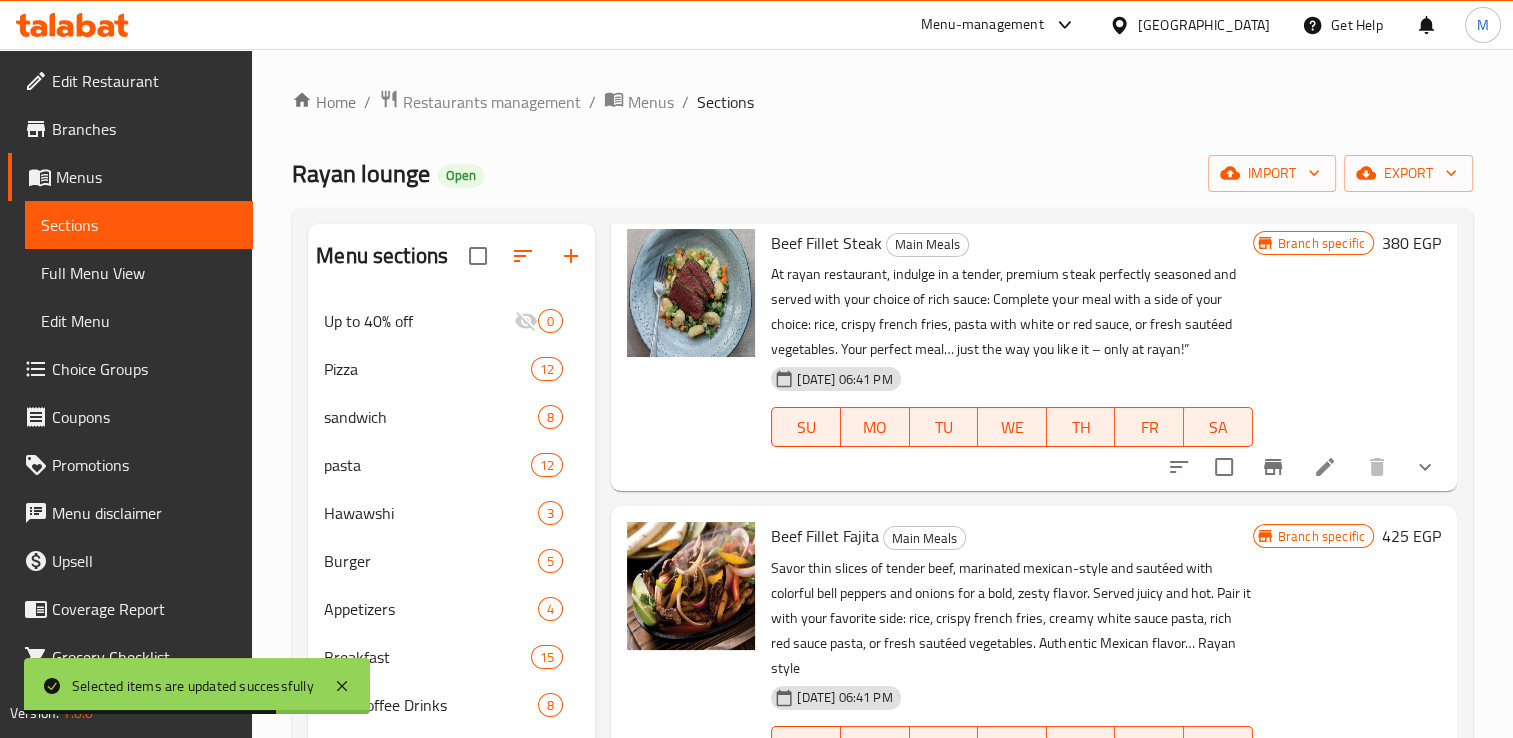 scroll, scrollTop: 84, scrollLeft: 0, axis: vertical 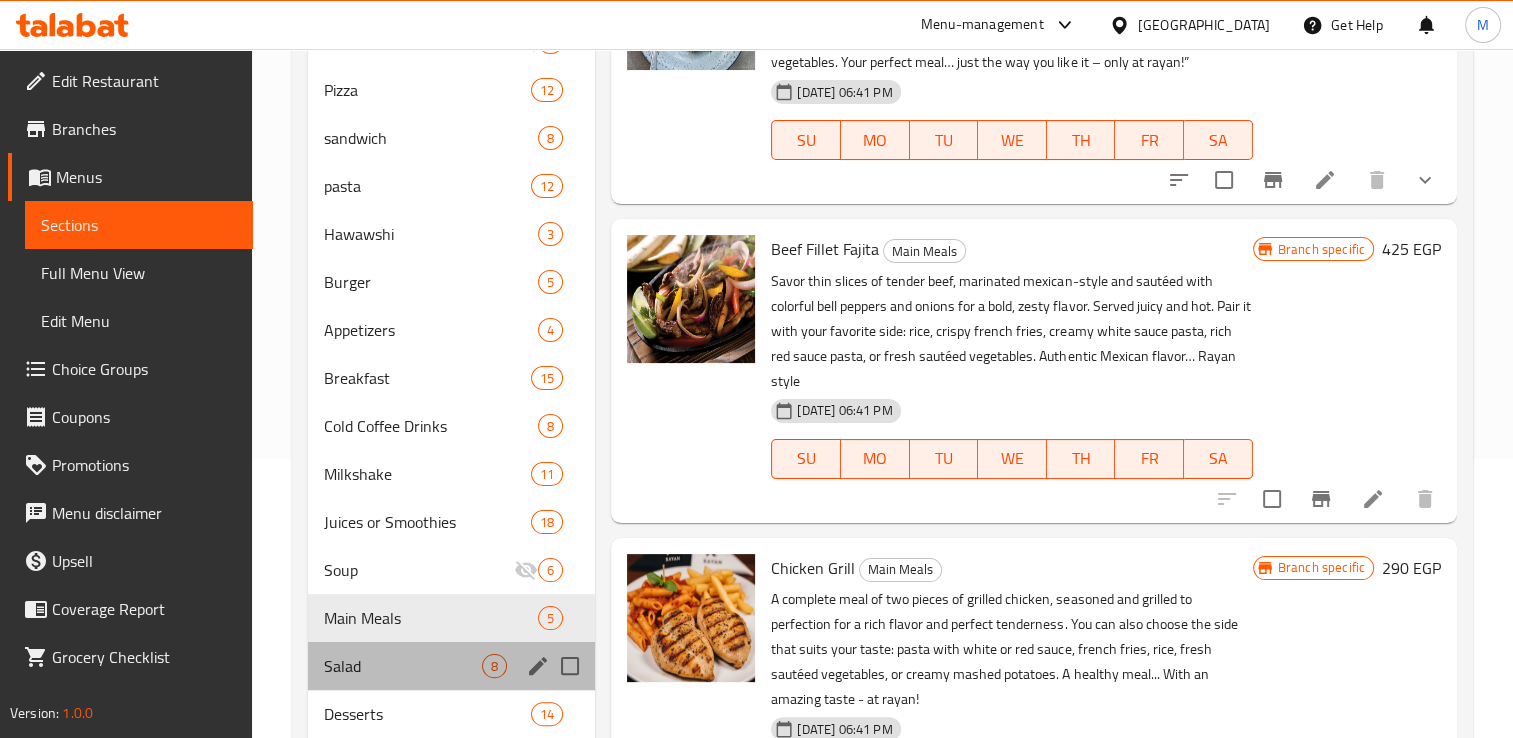 click on "Salad 8" at bounding box center [451, 666] 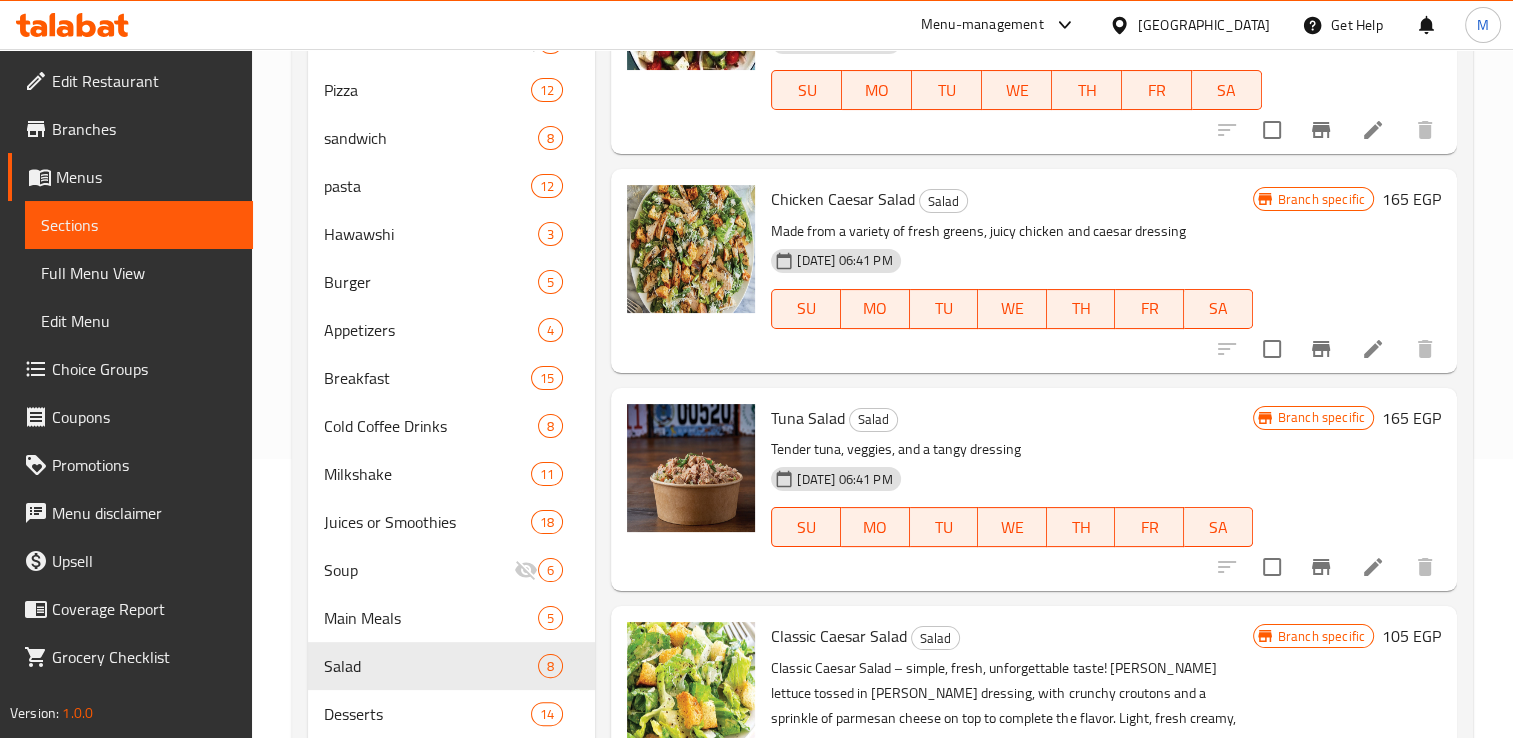 scroll, scrollTop: 0, scrollLeft: 0, axis: both 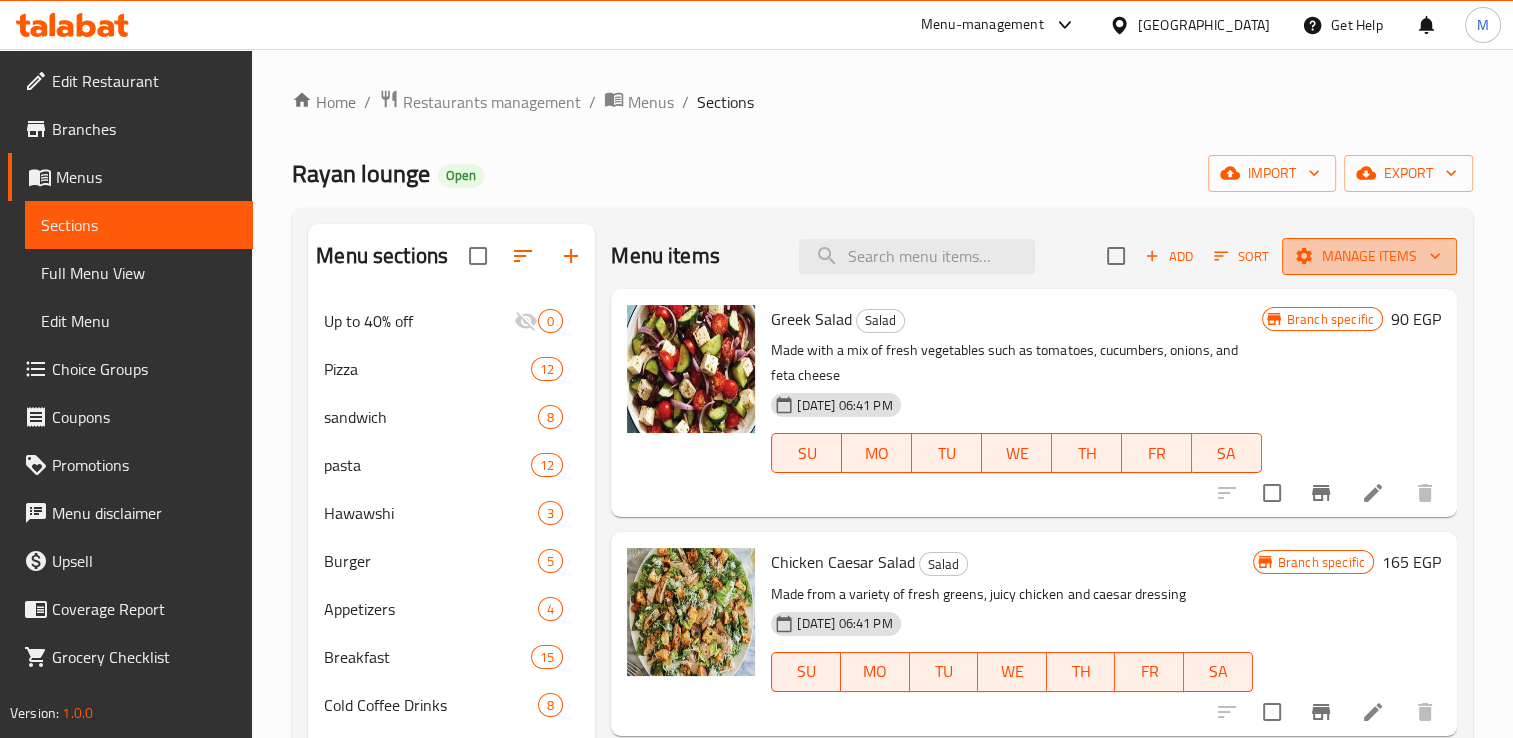 click on "Manage items" at bounding box center [1369, 256] 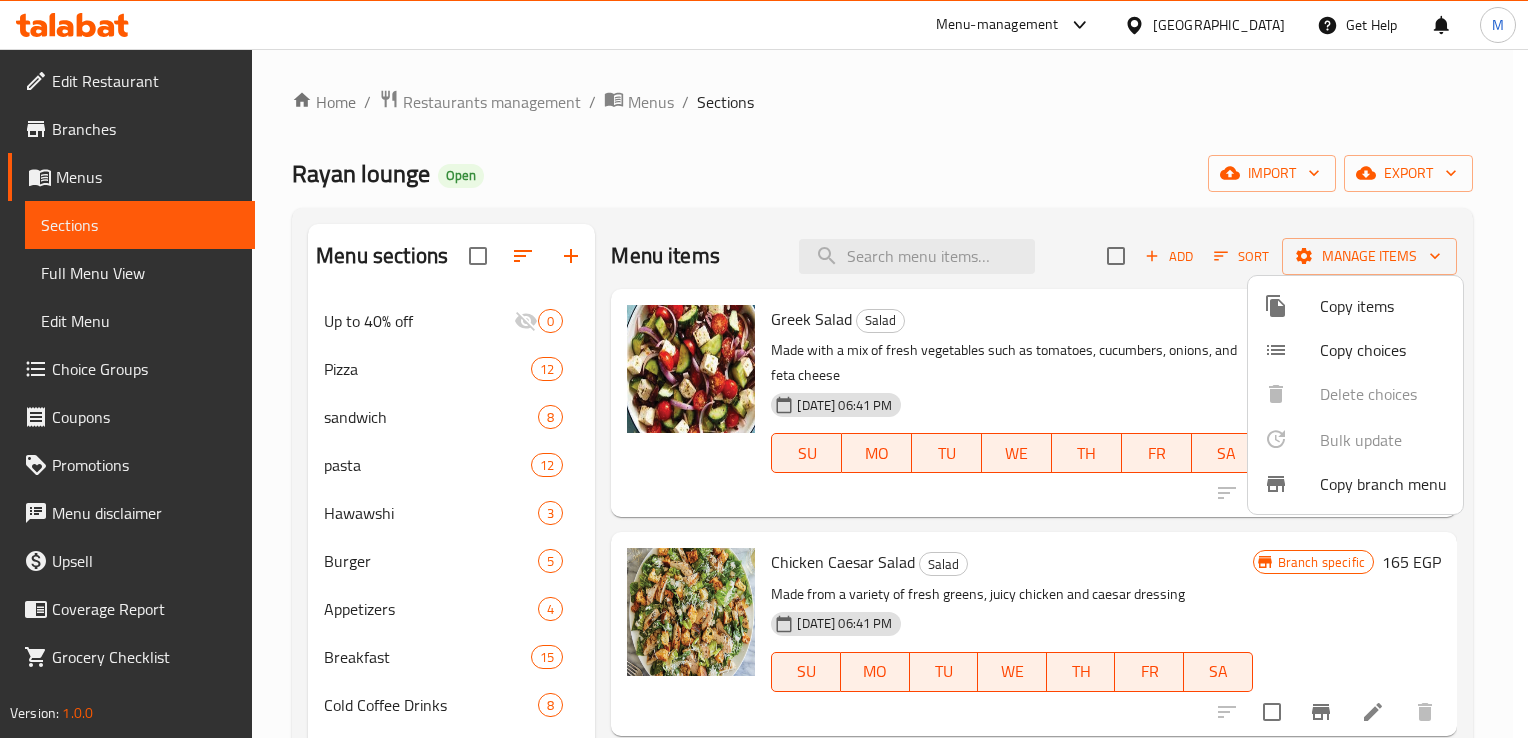 click at bounding box center [764, 369] 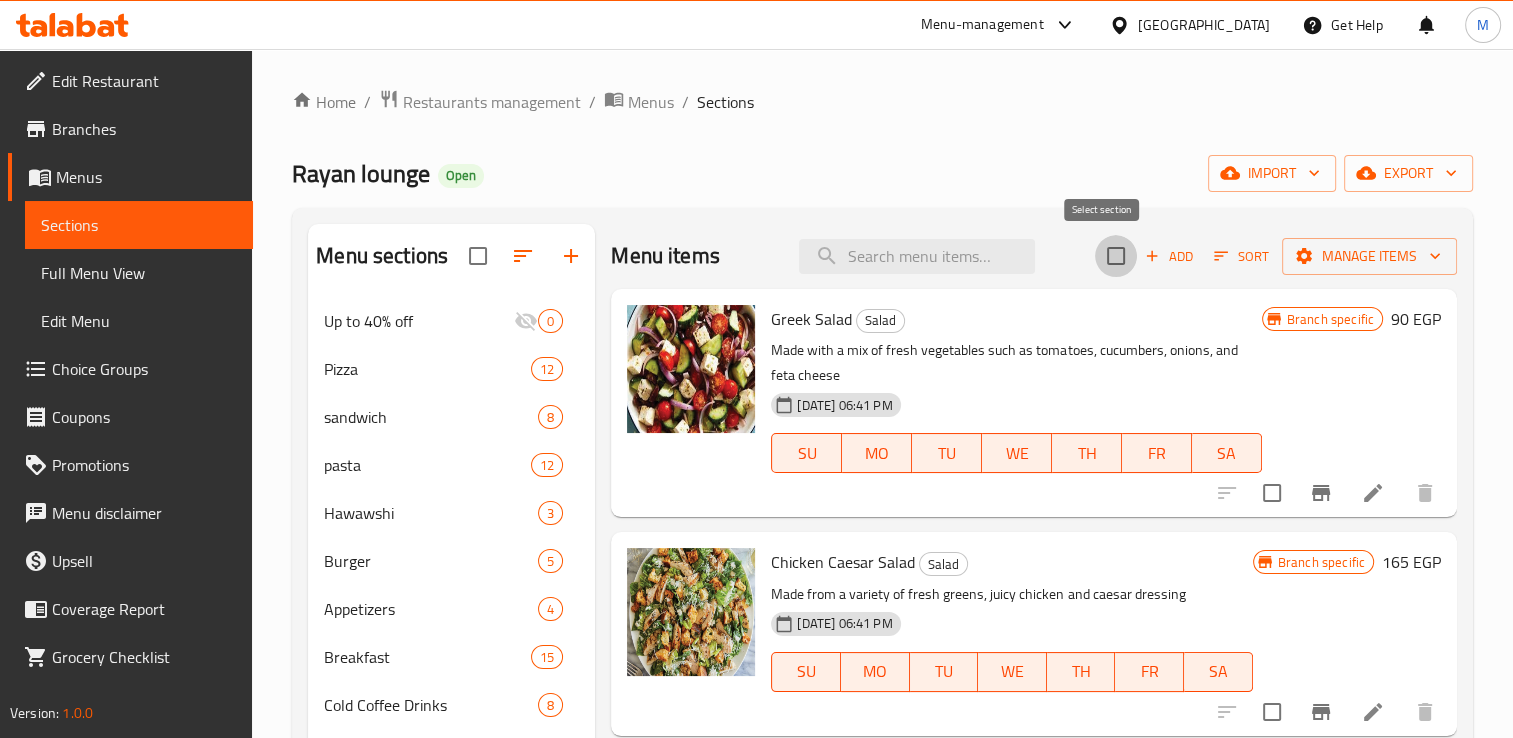 click at bounding box center [1116, 256] 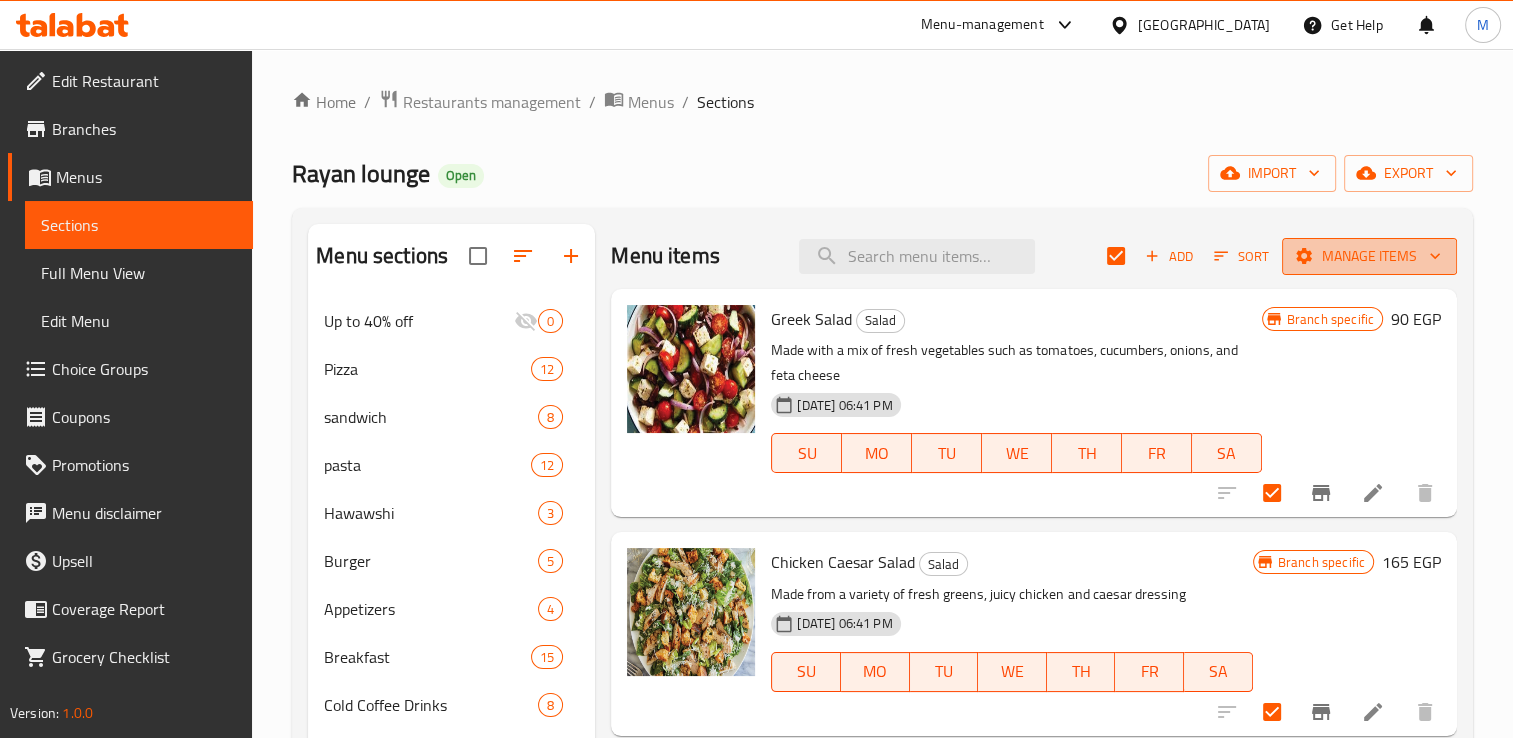 click on "Manage items" at bounding box center (1369, 256) 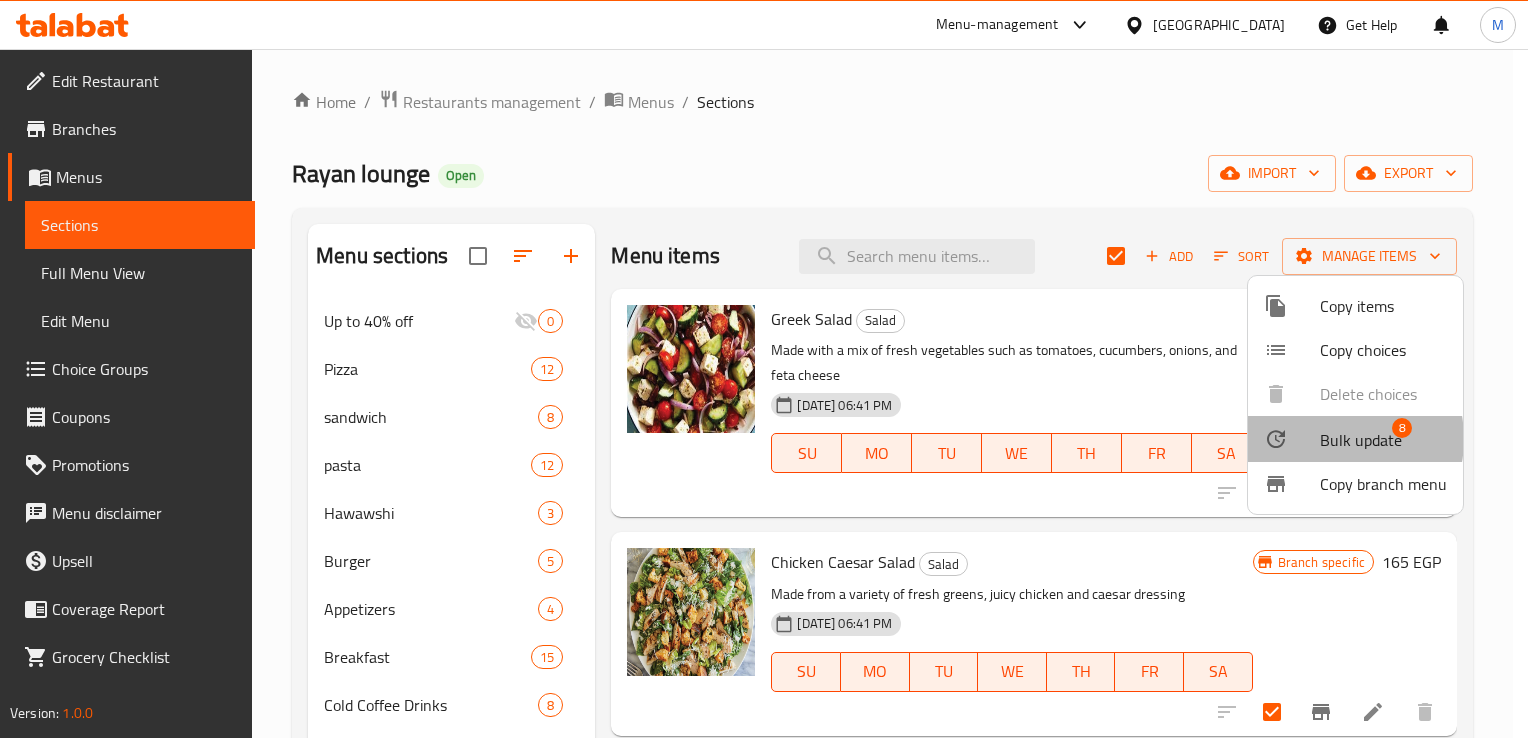 click on "Bulk update" at bounding box center (1361, 440) 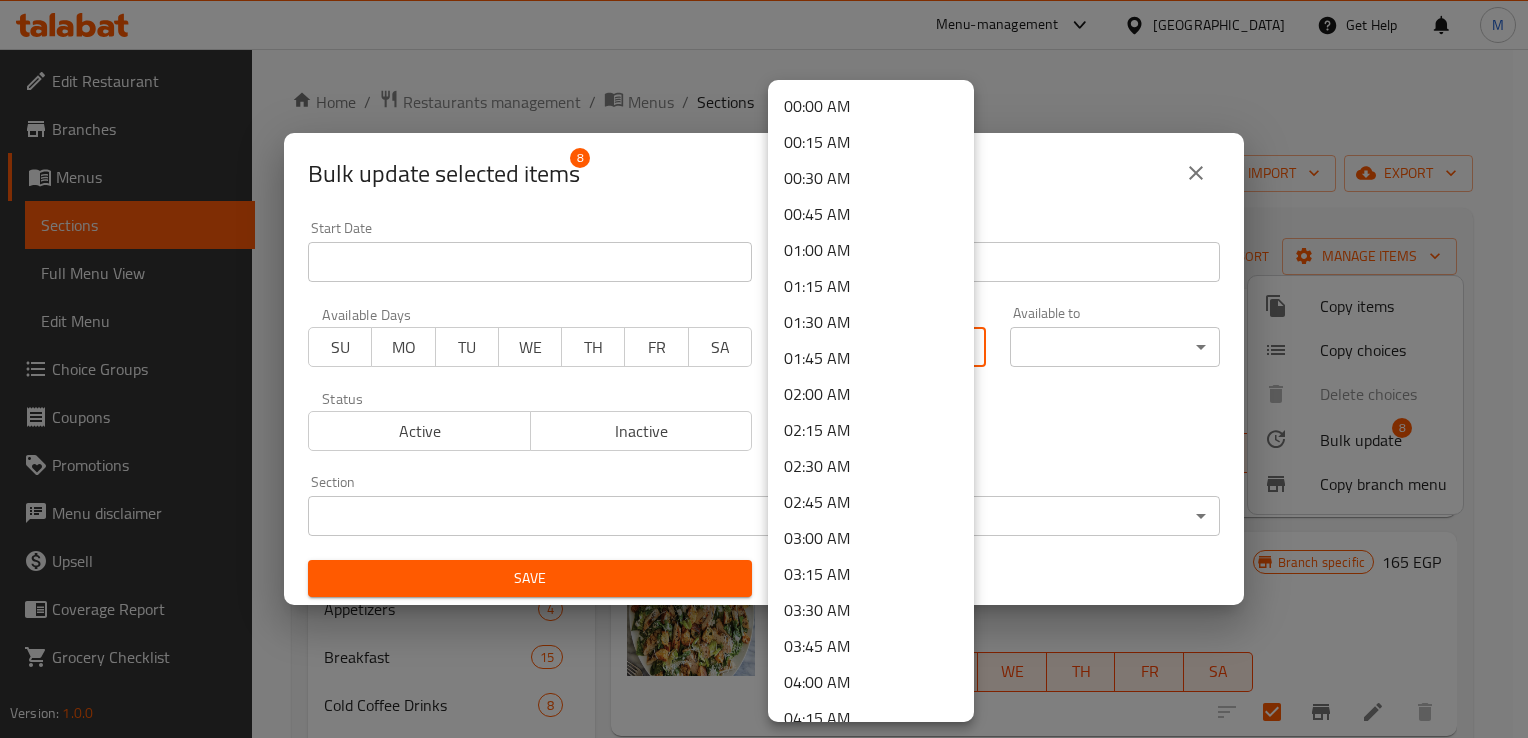 click on "​ Menu-management Egypt Get Help M   Edit Restaurant   Branches   Menus   Sections   Full Menu View   Edit Menu   Choice Groups   Coupons   Promotions   Menu disclaimer   Upsell   Coverage Report   Grocery Checklist  Version:    1.0.0  Get support on:    Support.OpsPlatform Home / Restaurants management / Menus / Sections Rayan lounge Open import export Menu sections Up to 40% off 0 Pizza 12 sandwich 8 pasta 12 Hawawshi 3 Burger 5 Appetizers 4 Breakfast 15 Cold Coffee Drinks 8 Milkshake 11 Juices or Smoothies 18 Soup 6 Main Meals 5 Salad 8 Desserts 14 Waffle 6 Soda 8 Kids meals 5 hot drinks 40 Extra Restaurant 24 Extra Bar 2 extra 4 Menu items Add Sort Manage items Greek Salad   Salad Made with a mix of fresh vegetables such as tomatoes, cucumbers, onions, and feta cheese 02-12-2024 06:41 PM SU MO TU WE TH FR SA Branch specific 90   EGP Chicken Caesar Salad   Salad Made from a variety of fresh greens, juicy chicken and caesar dressing 02-12-2024 06:41 PM SU MO TU WE TH FR SA Branch specific 165   EGP   SU" at bounding box center [764, 393] 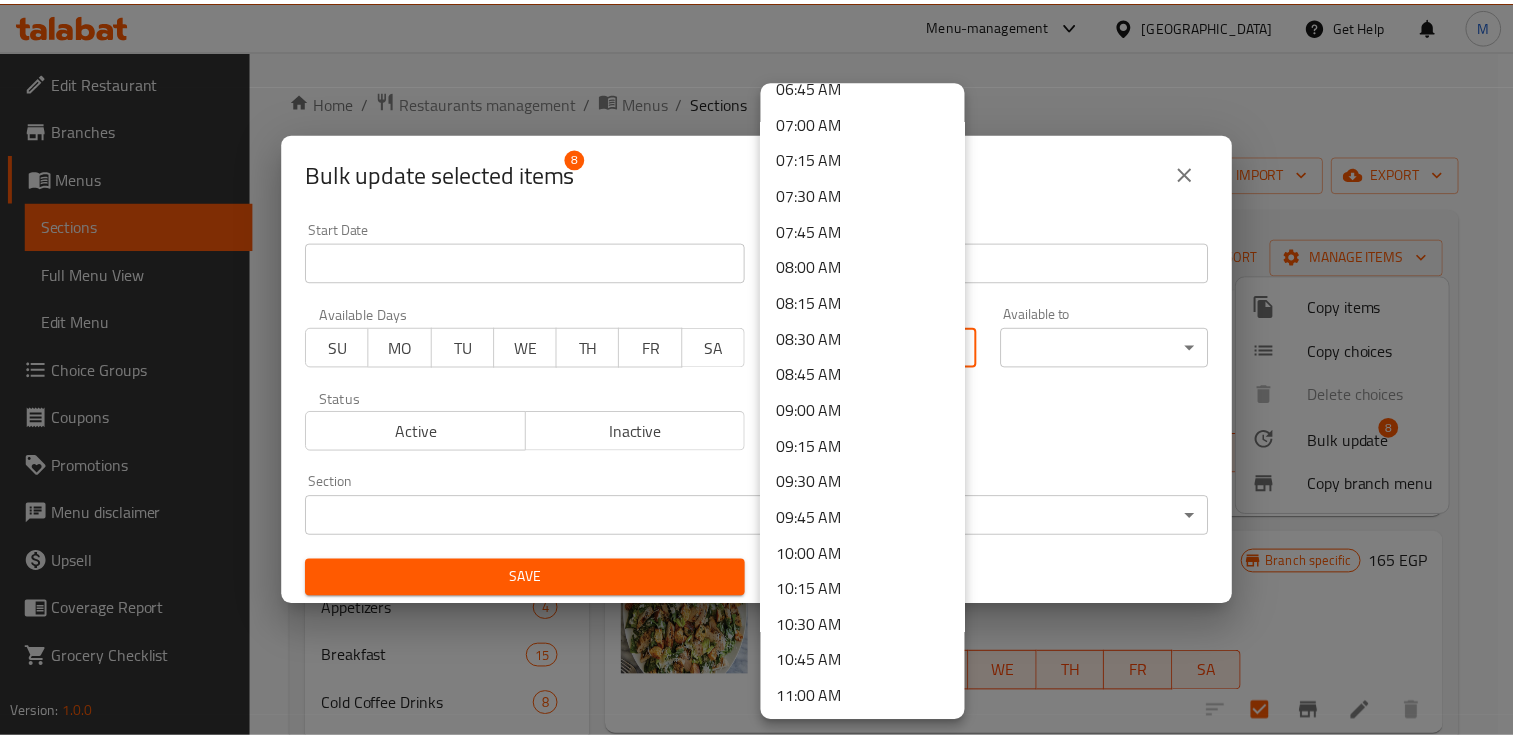scroll, scrollTop: 1004, scrollLeft: 0, axis: vertical 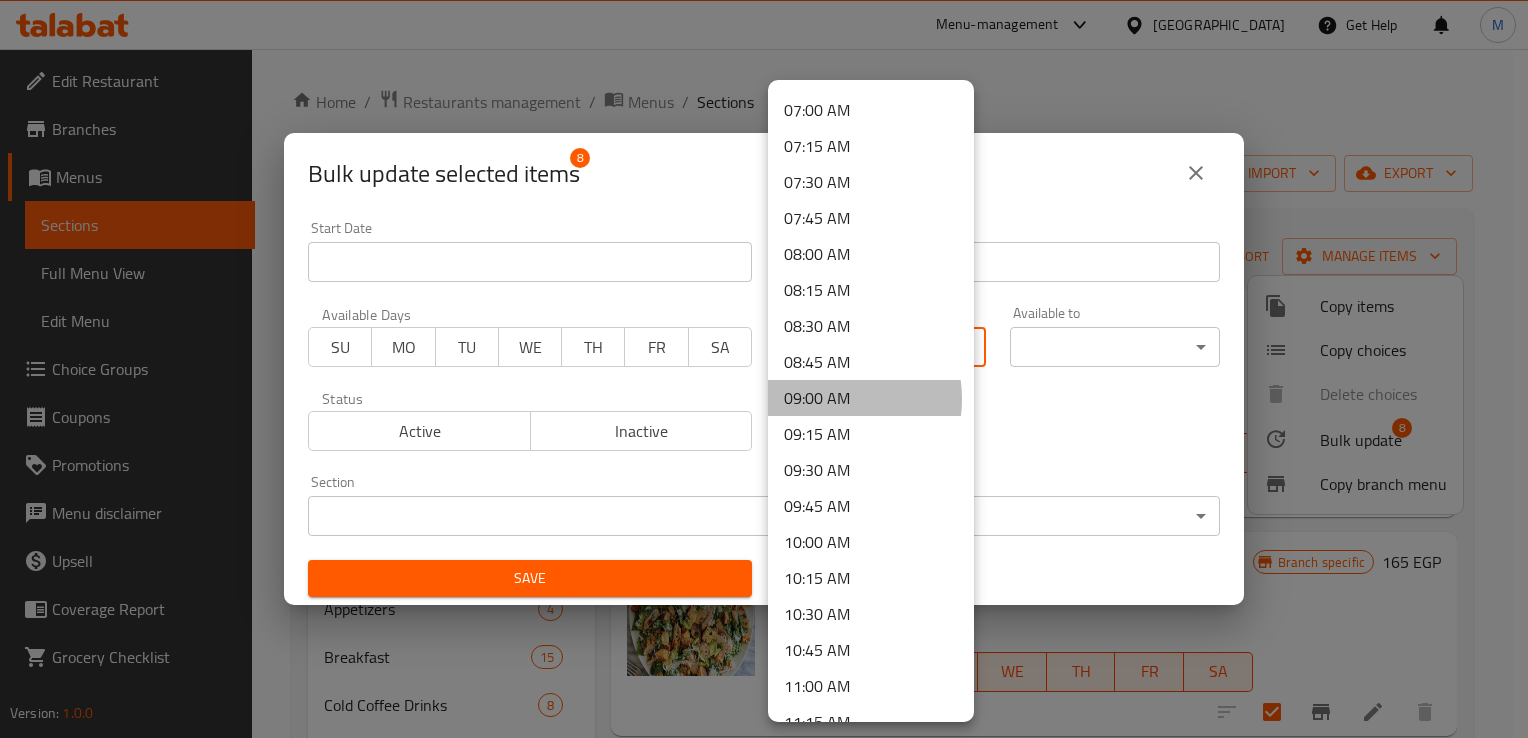 click on "09:00 AM" at bounding box center [871, 398] 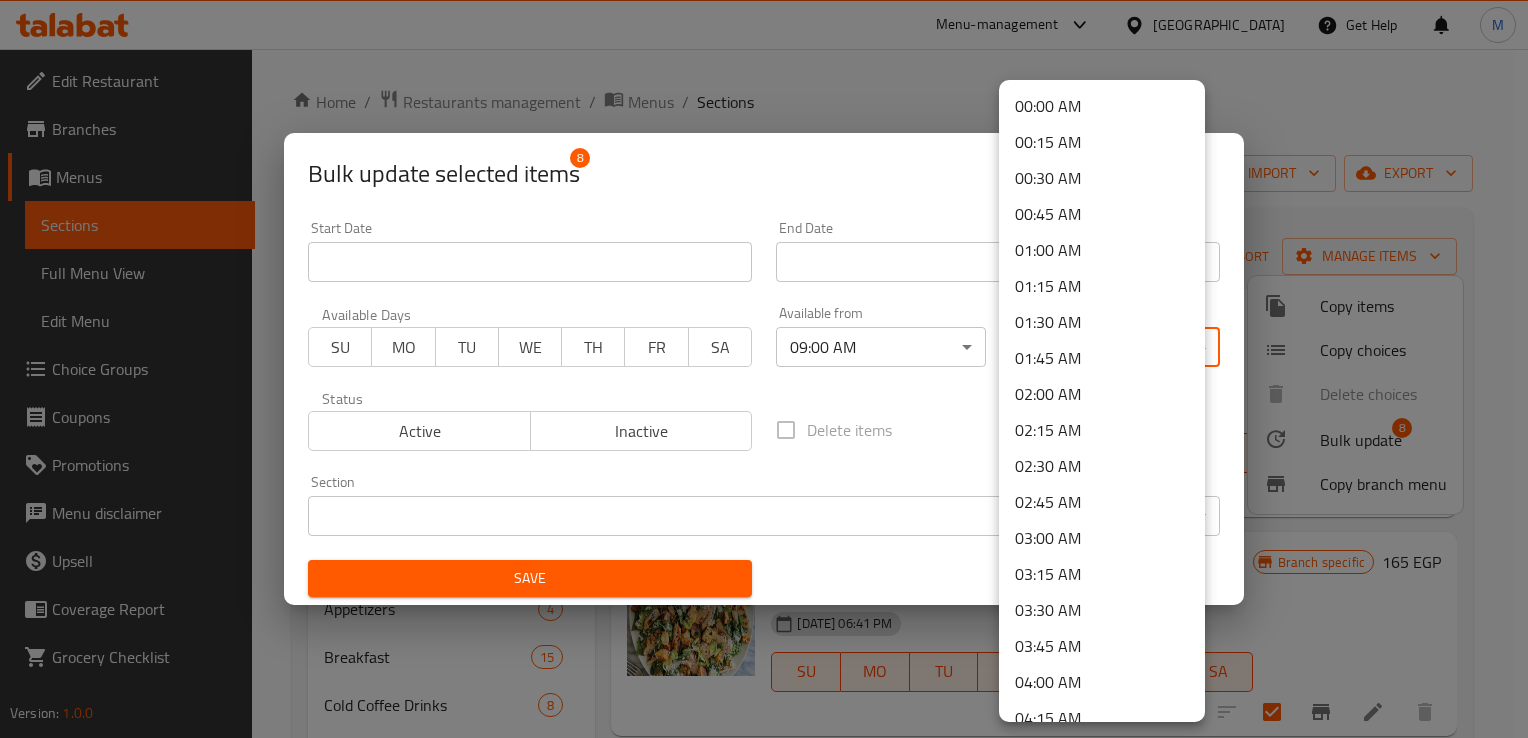 click on "​ Menu-management Egypt Get Help M   Edit Restaurant   Branches   Menus   Sections   Full Menu View   Edit Menu   Choice Groups   Coupons   Promotions   Menu disclaimer   Upsell   Coverage Report   Grocery Checklist  Version:    1.0.0  Get support on:    Support.OpsPlatform Home / Restaurants management / Menus / Sections Rayan lounge Open import export Menu sections Up to 40% off 0 Pizza 12 sandwich 8 pasta 12 Hawawshi 3 Burger 5 Appetizers 4 Breakfast 15 Cold Coffee Drinks 8 Milkshake 11 Juices or Smoothies 18 Soup 6 Main Meals 5 Salad 8 Desserts 14 Waffle 6 Soda 8 Kids meals 5 hot drinks 40 Extra Restaurant 24 Extra Bar 2 extra 4 Menu items Add Sort Manage items Greek Salad   Salad Made with a mix of fresh vegetables such as tomatoes, cucumbers, onions, and feta cheese 02-12-2024 06:41 PM SU MO TU WE TH FR SA Branch specific 90   EGP Chicken Caesar Salad   Salad Made from a variety of fresh greens, juicy chicken and caesar dressing 02-12-2024 06:41 PM SU MO TU WE TH FR SA Branch specific 165   EGP   SU" at bounding box center (764, 393) 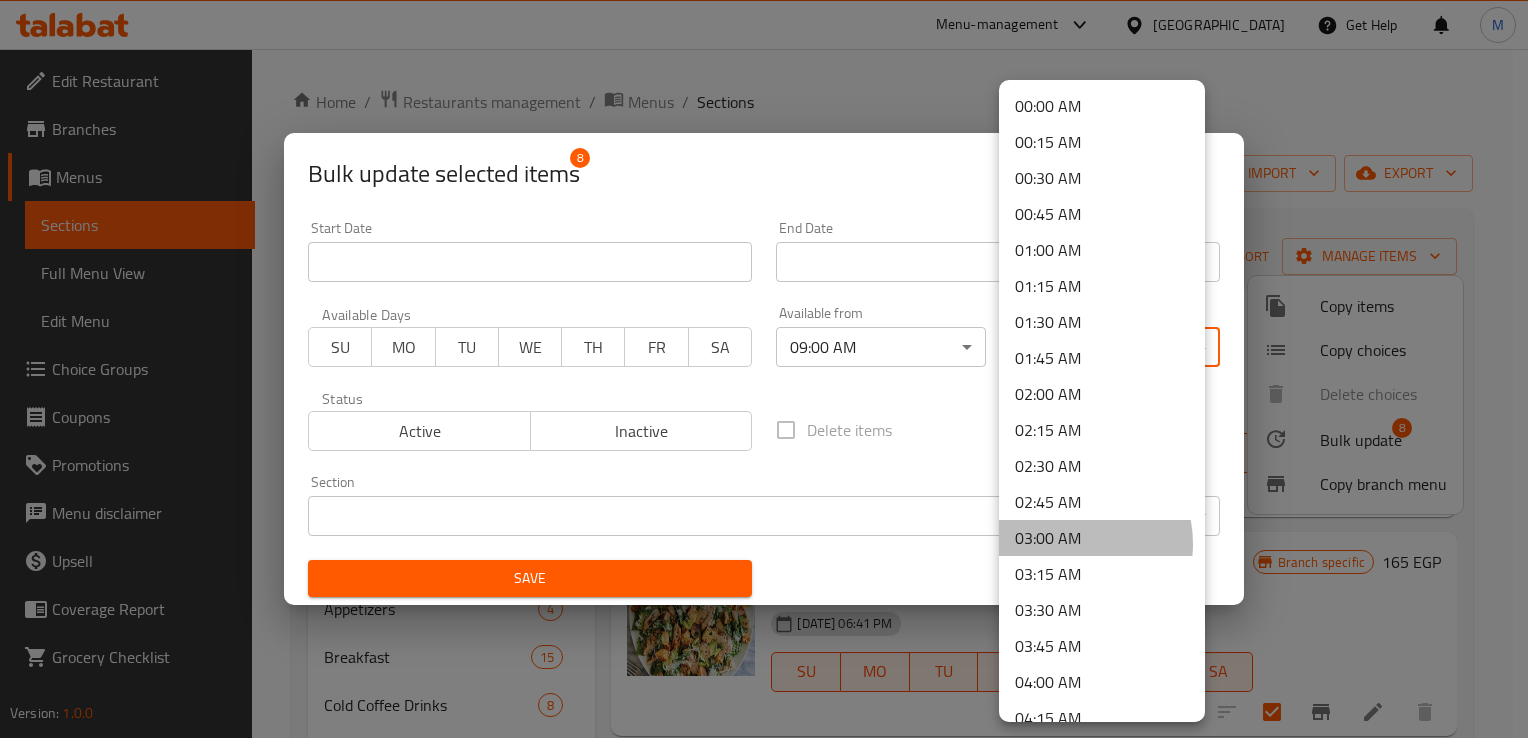 click on "03:00 AM" at bounding box center [1102, 538] 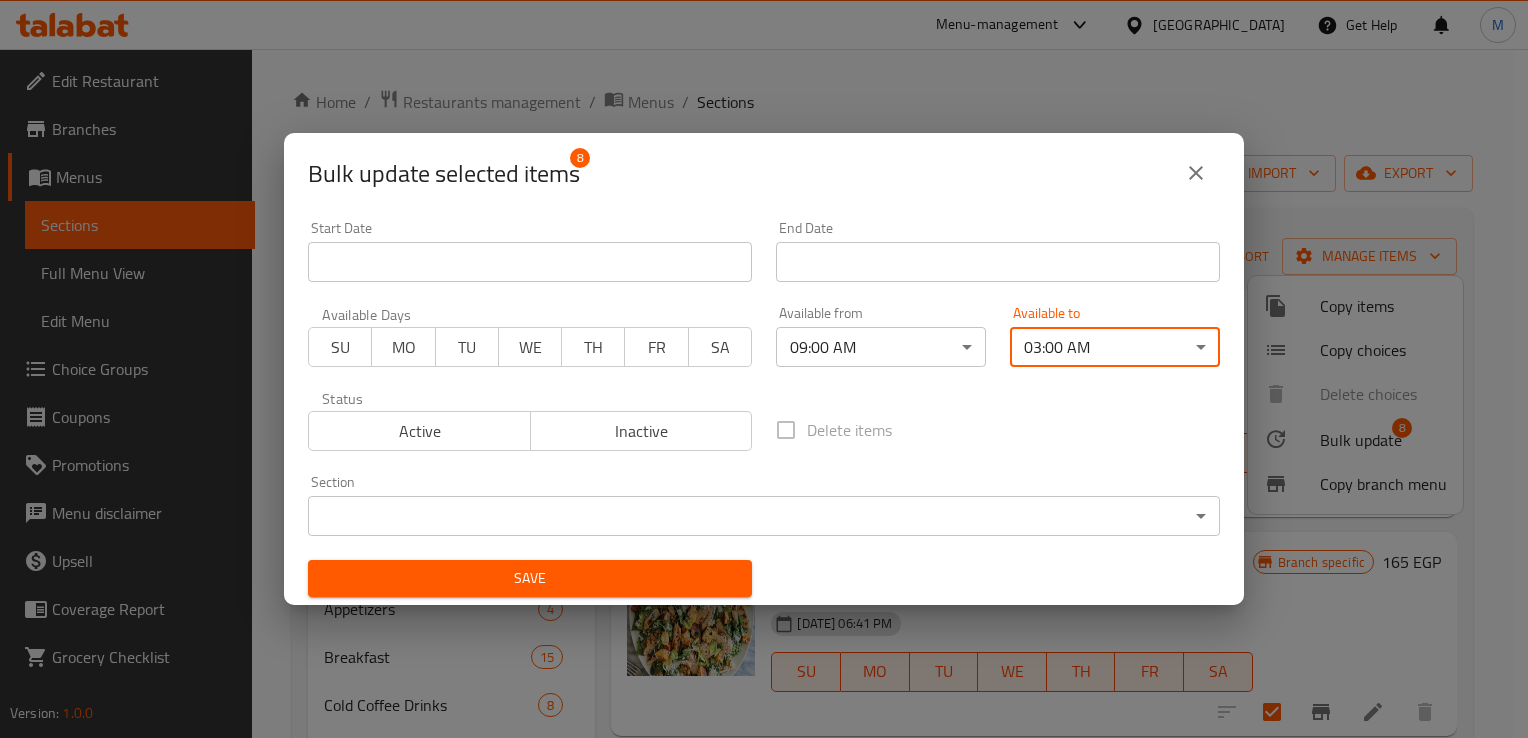 click on "Save" at bounding box center (530, 578) 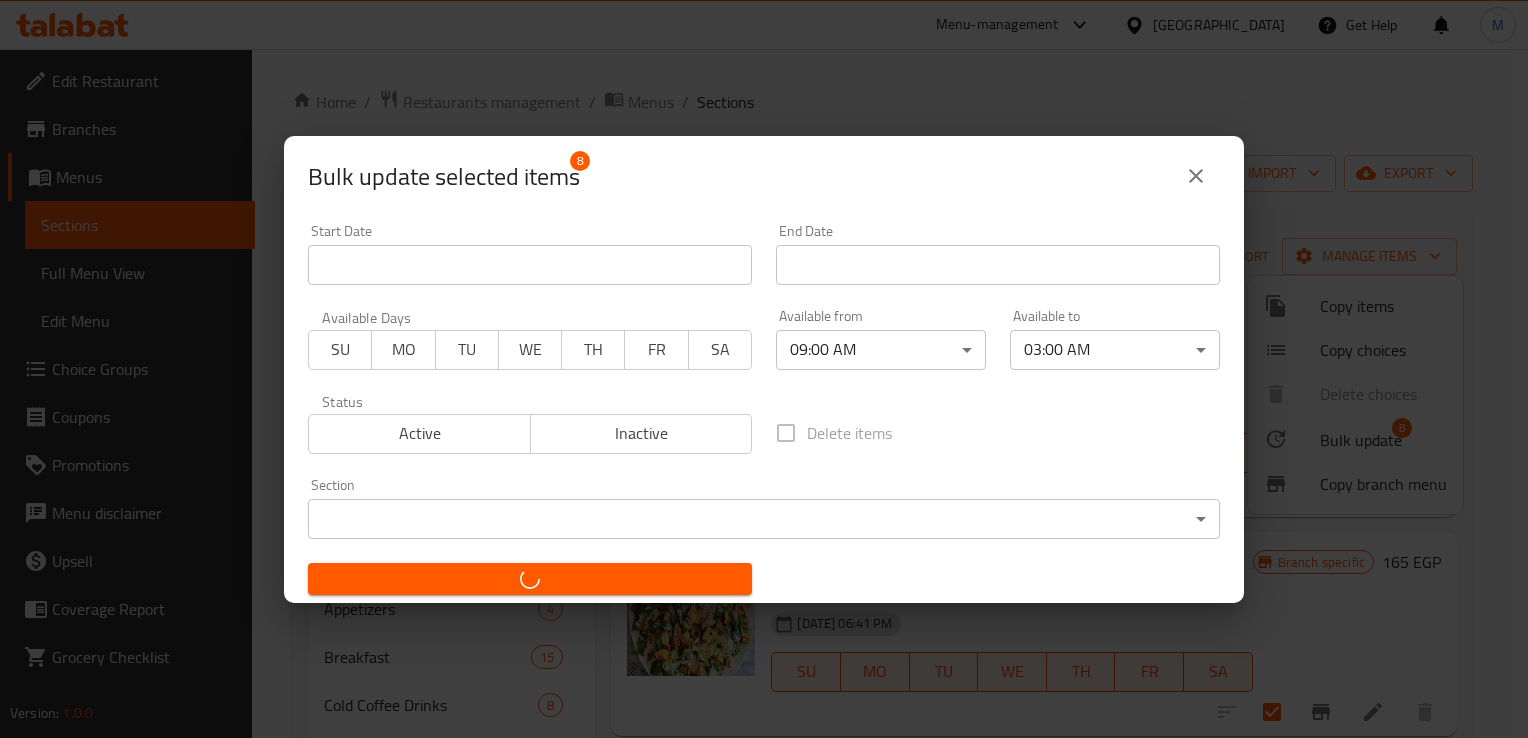 checkbox on "false" 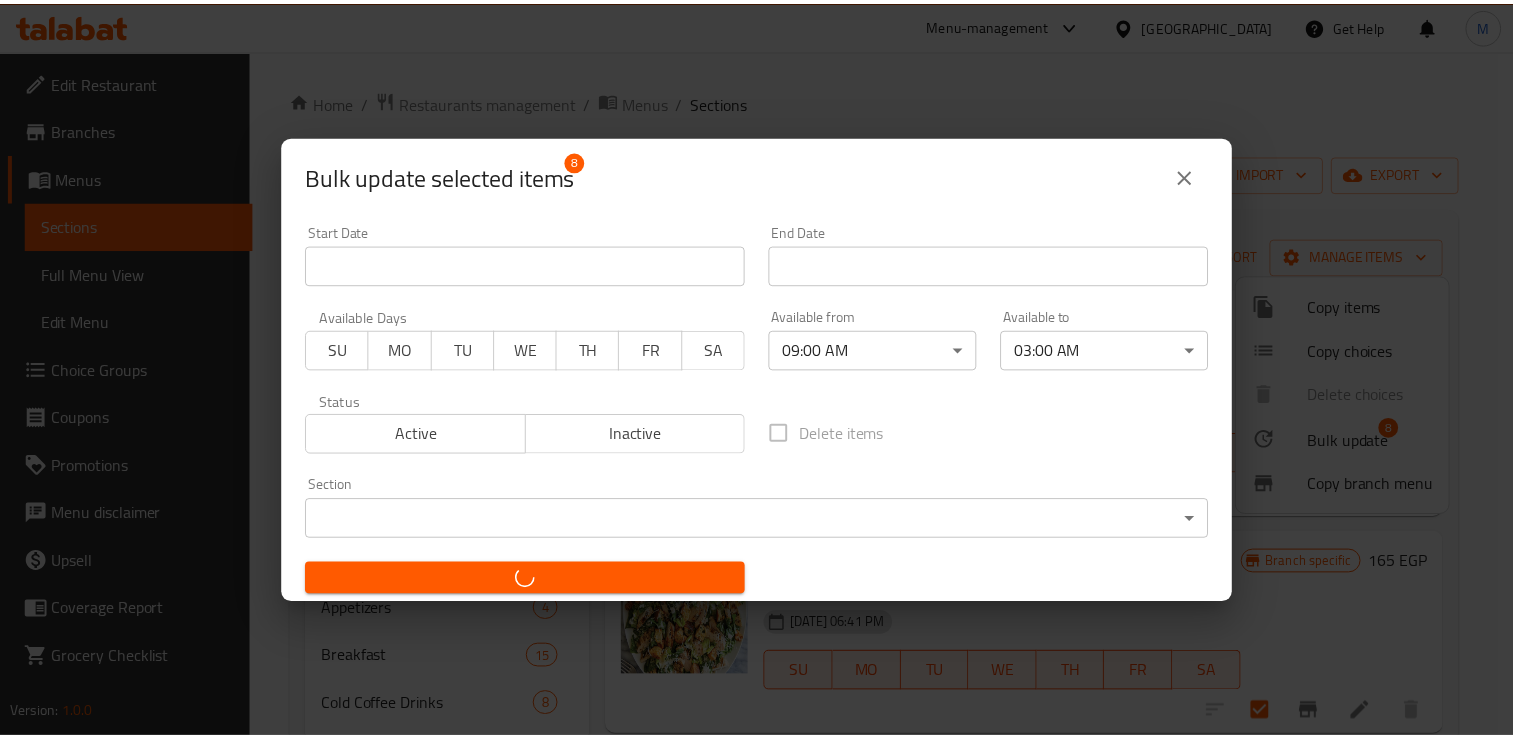 type 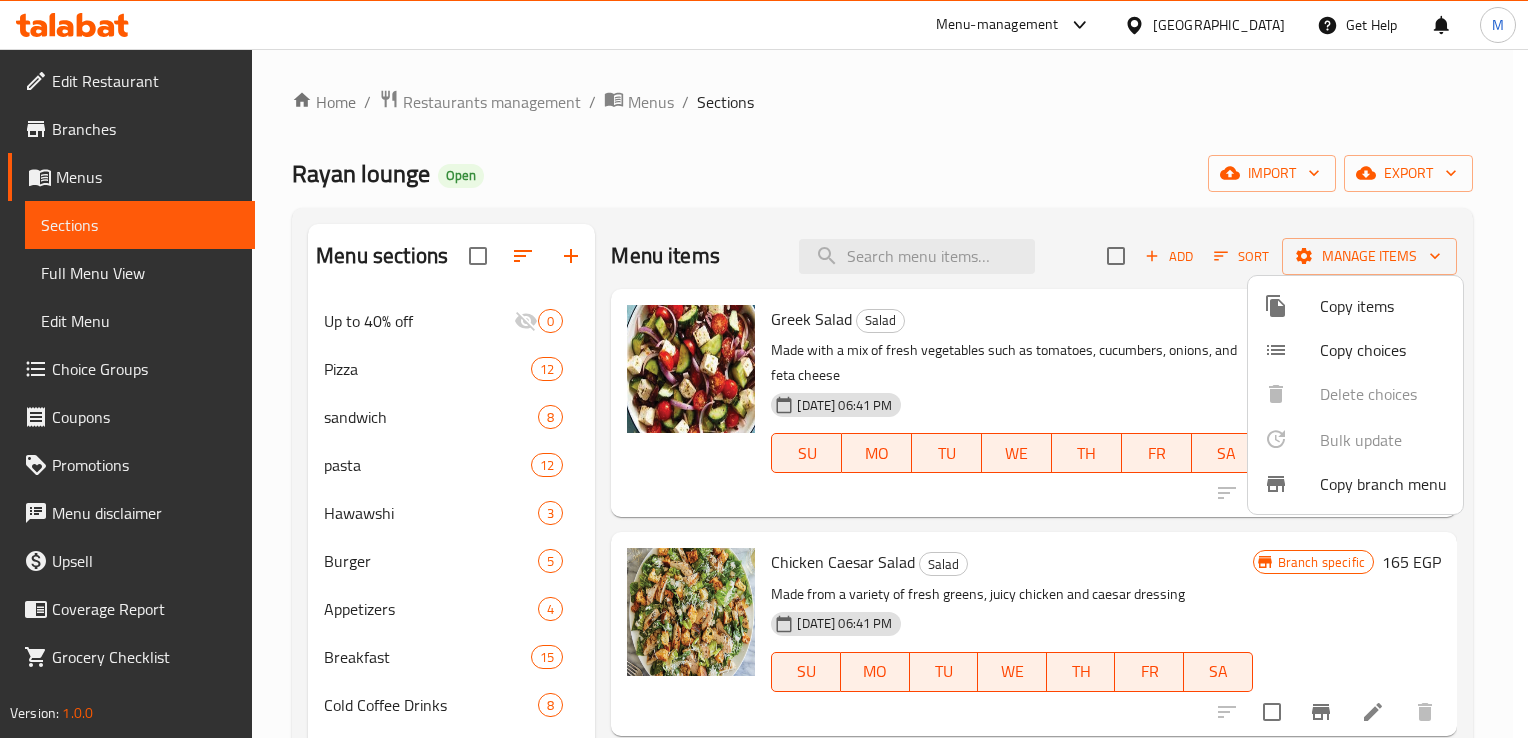 click at bounding box center [764, 369] 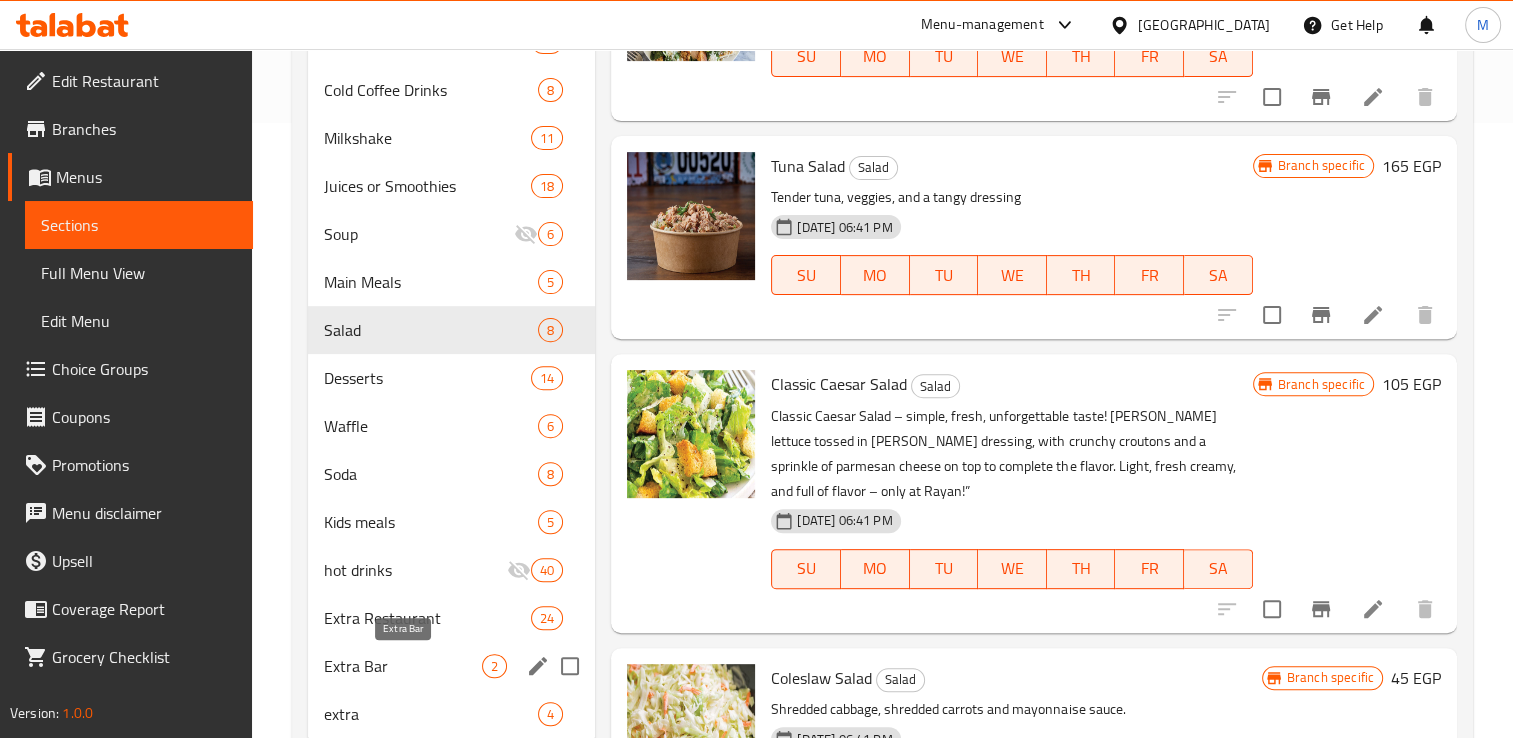 scroll, scrollTop: 678, scrollLeft: 0, axis: vertical 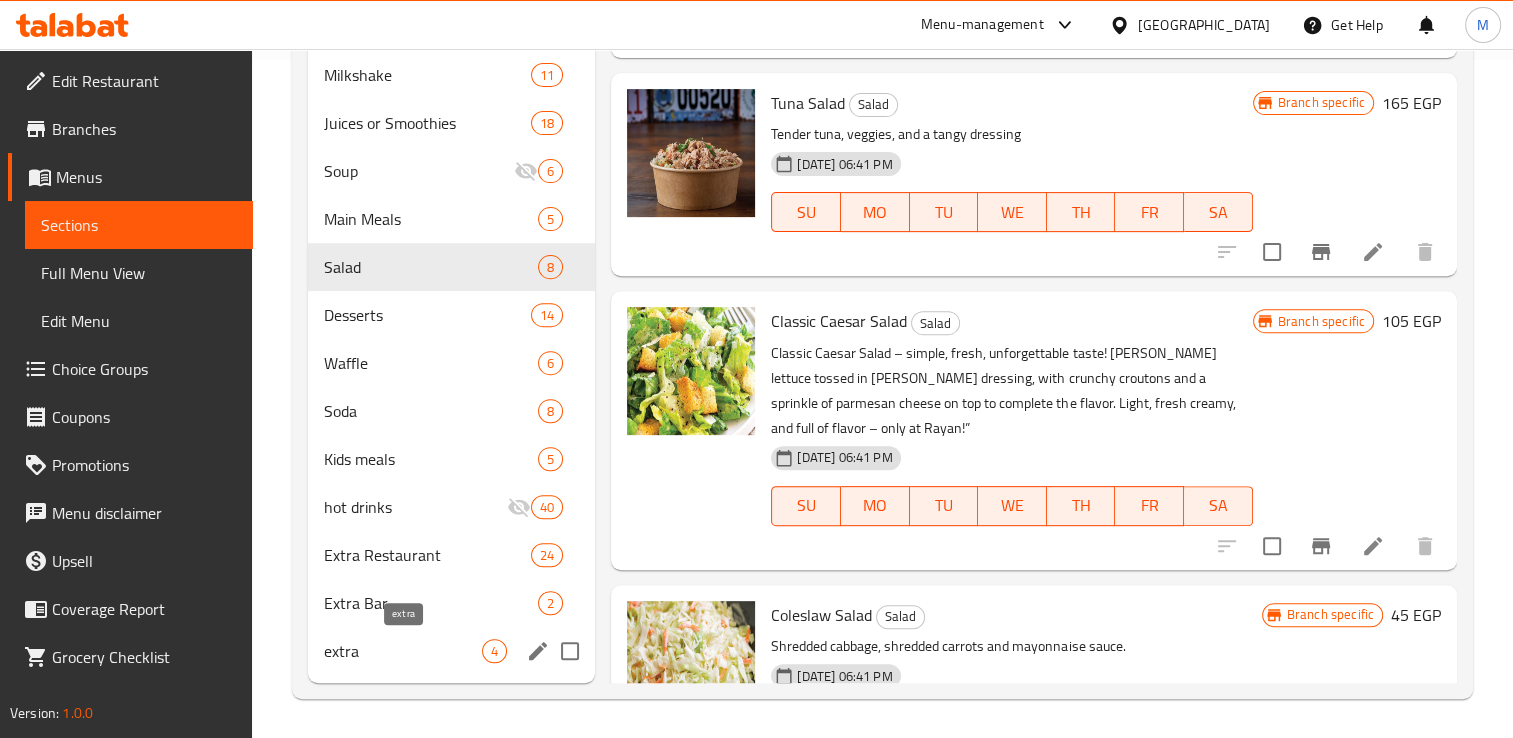 click on "extra" at bounding box center (403, 651) 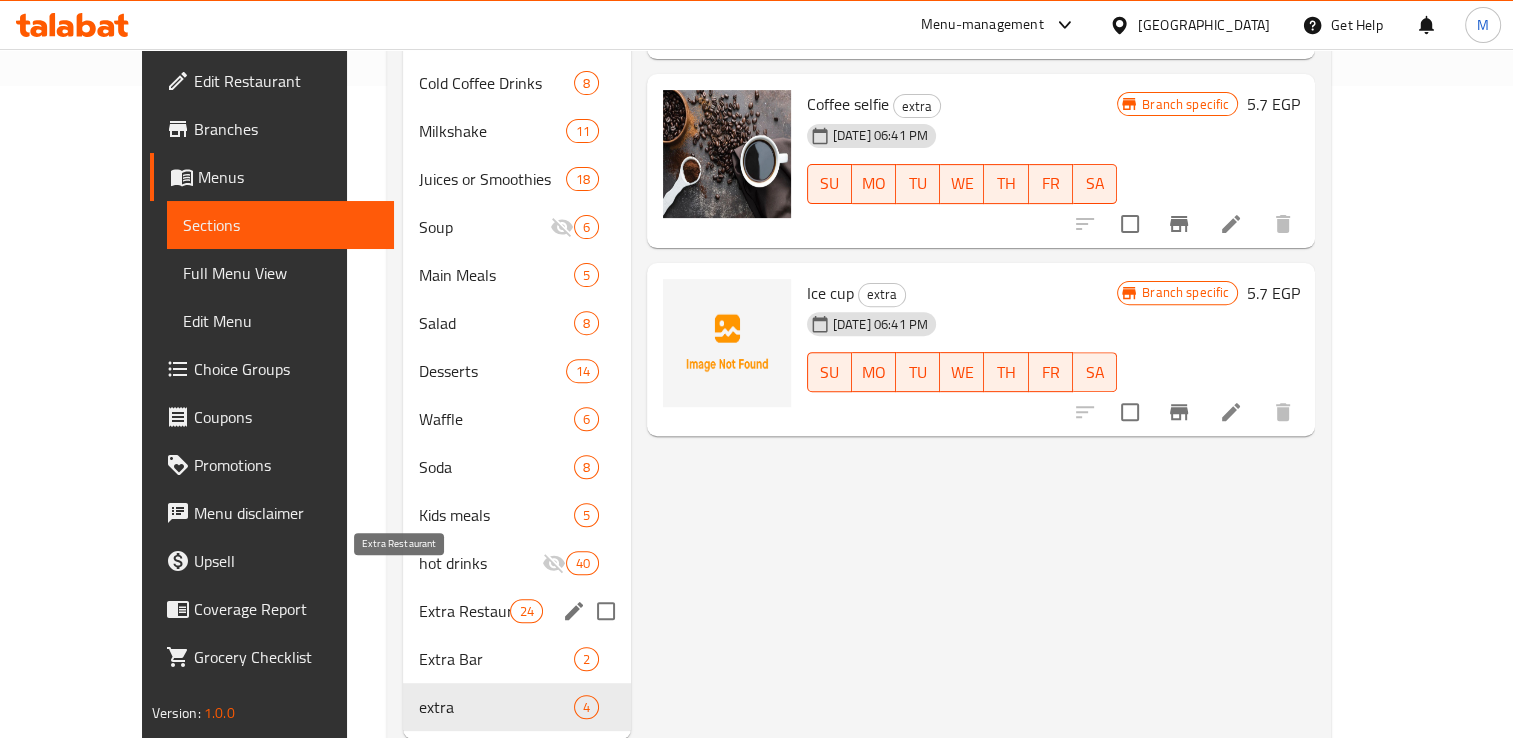 scroll, scrollTop: 659, scrollLeft: 0, axis: vertical 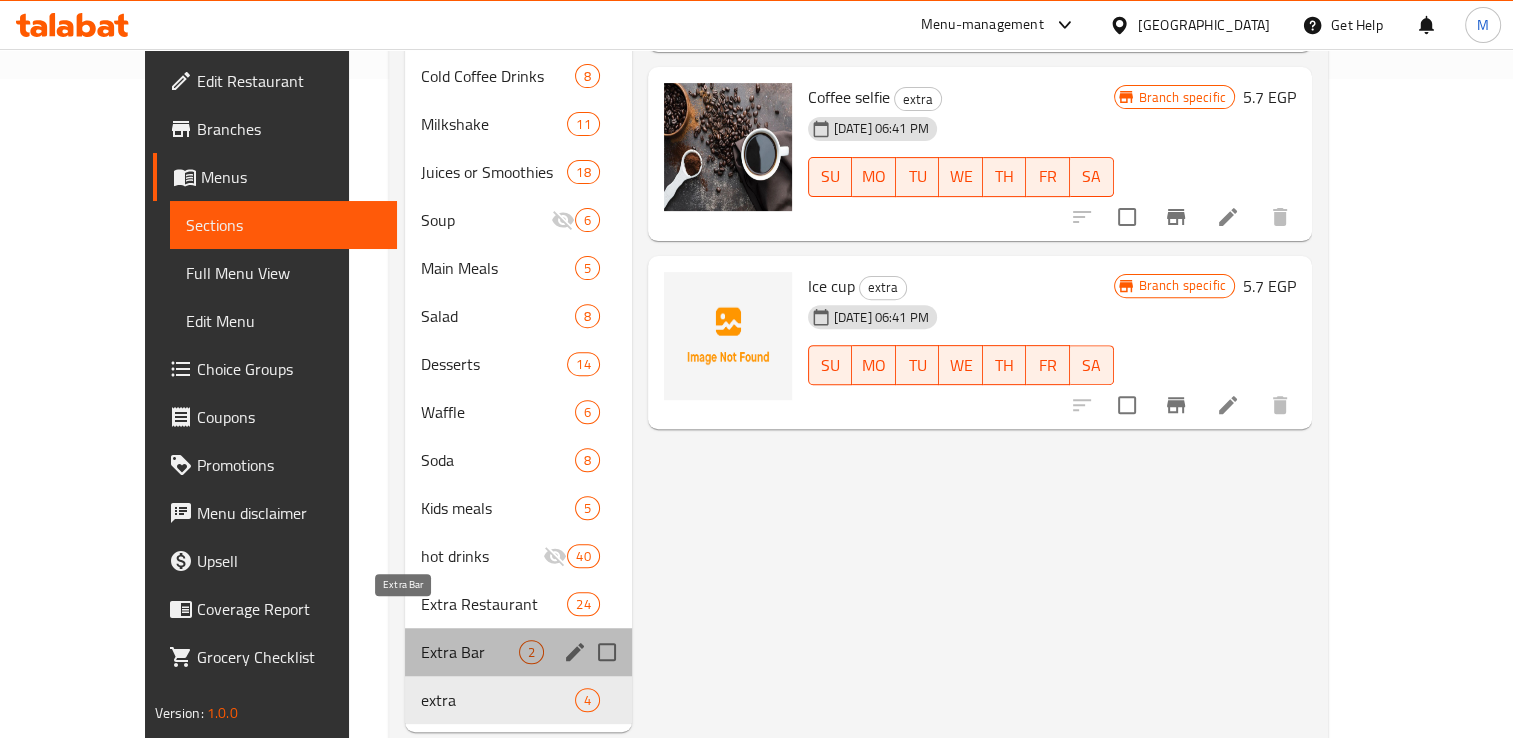 click on "Extra Bar" at bounding box center (470, 652) 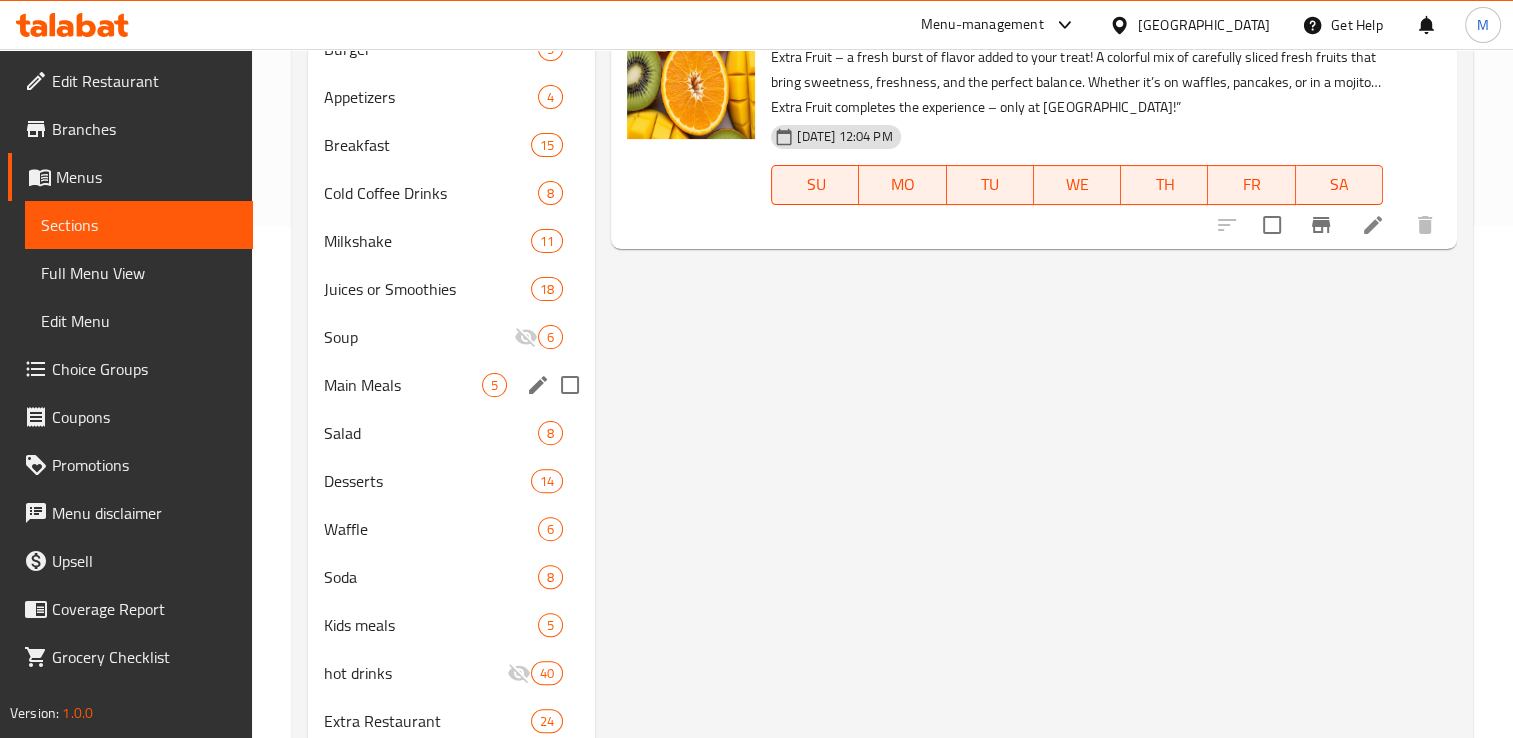 scroll, scrollTop: 678, scrollLeft: 0, axis: vertical 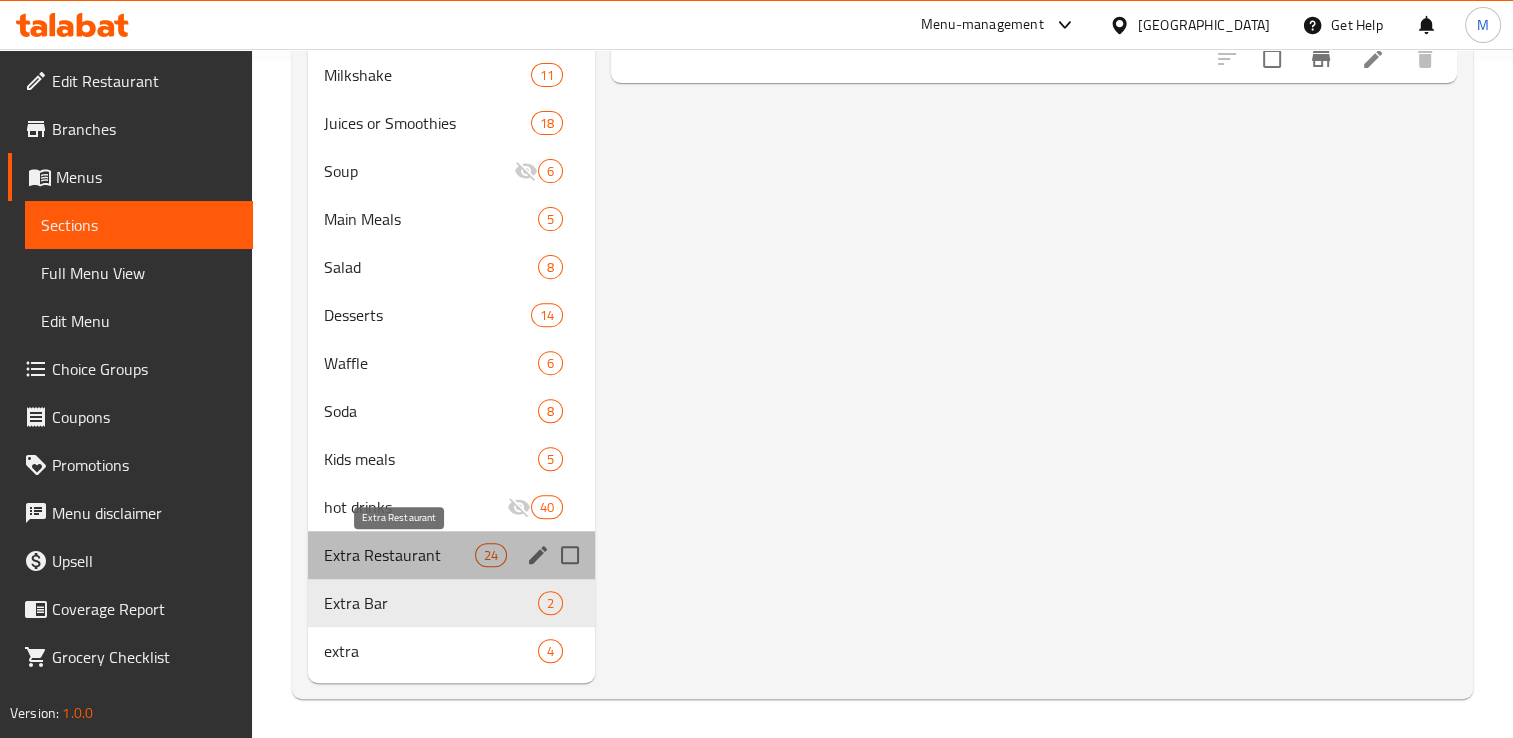 click on "Extra Restaurant" at bounding box center [399, 555] 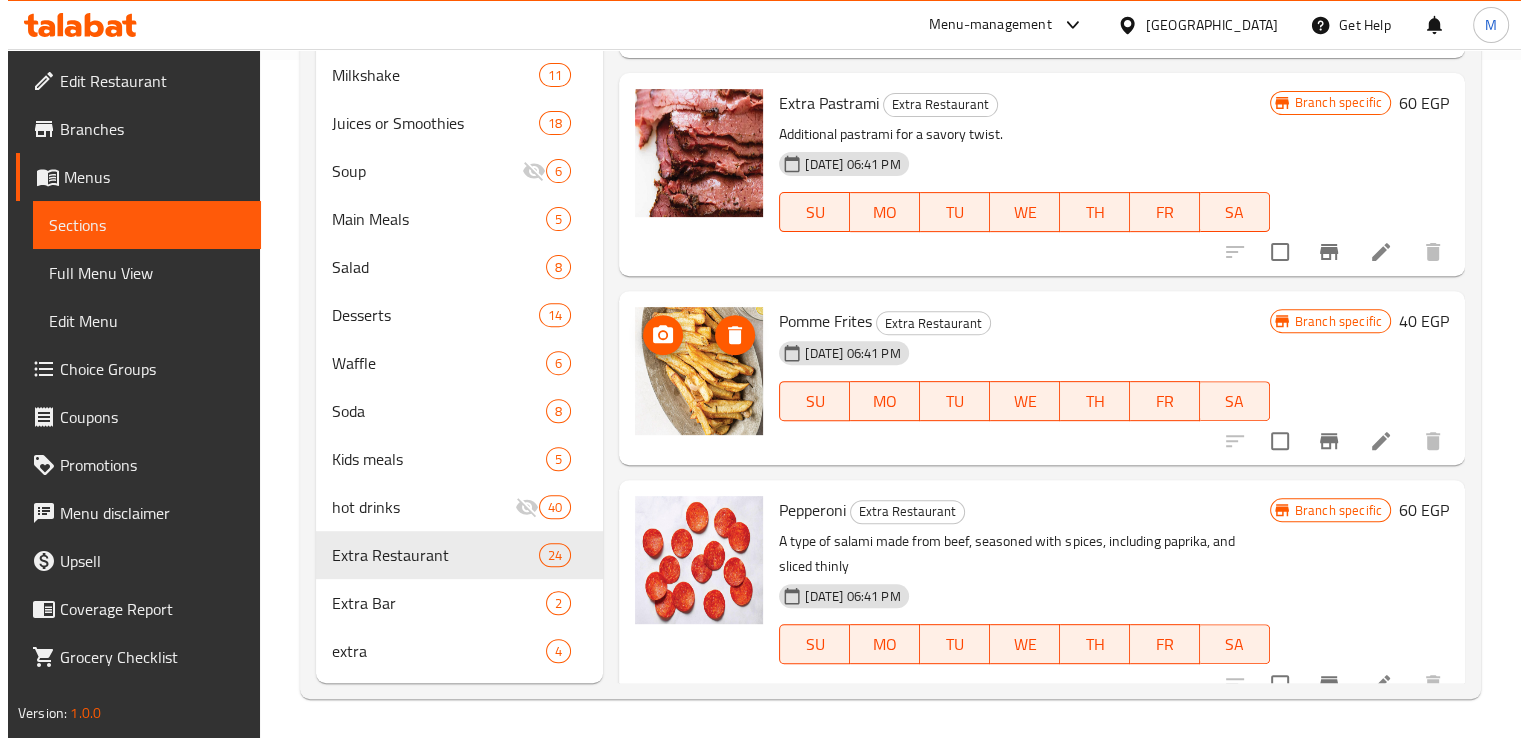 scroll, scrollTop: 0, scrollLeft: 0, axis: both 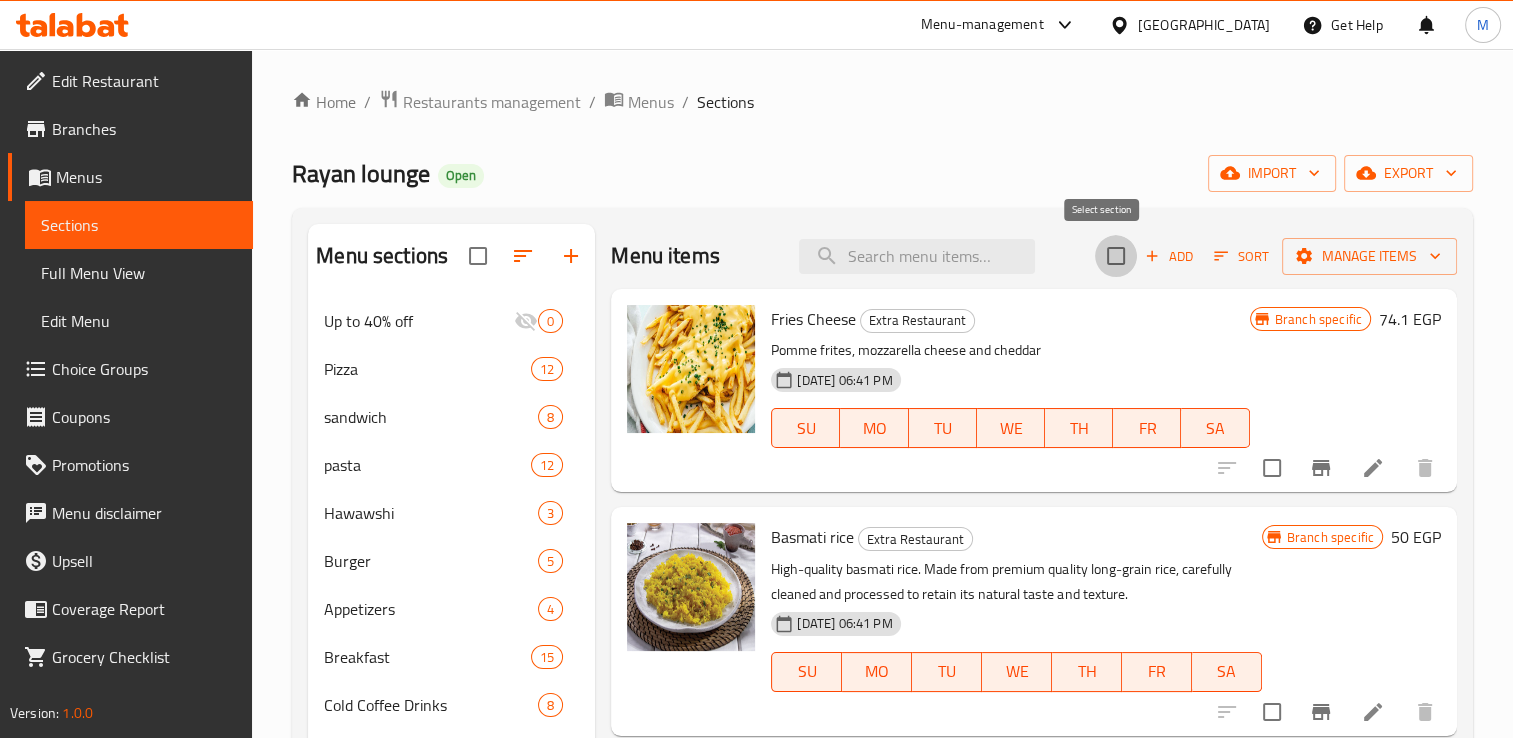 click at bounding box center [1116, 256] 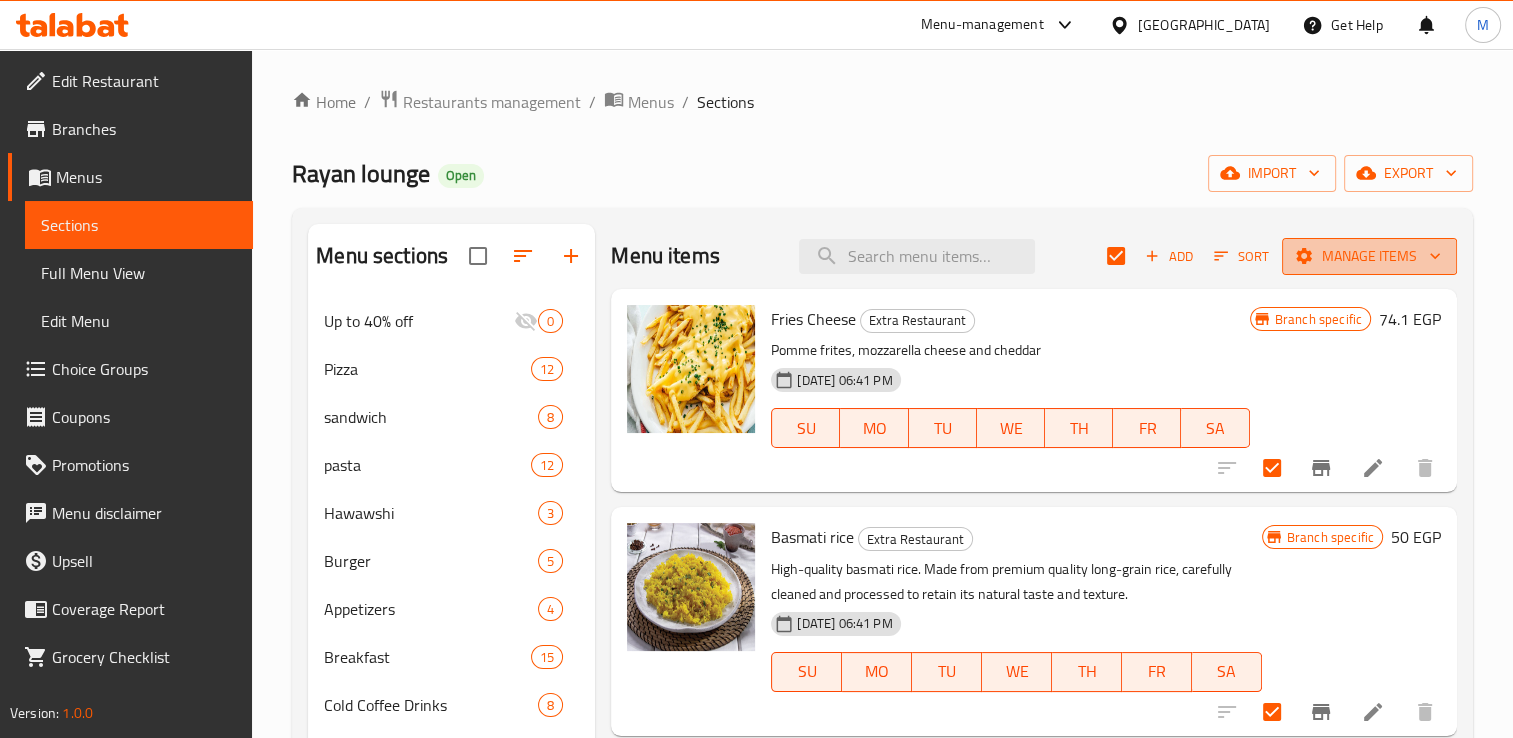 click on "Manage items" at bounding box center (1369, 256) 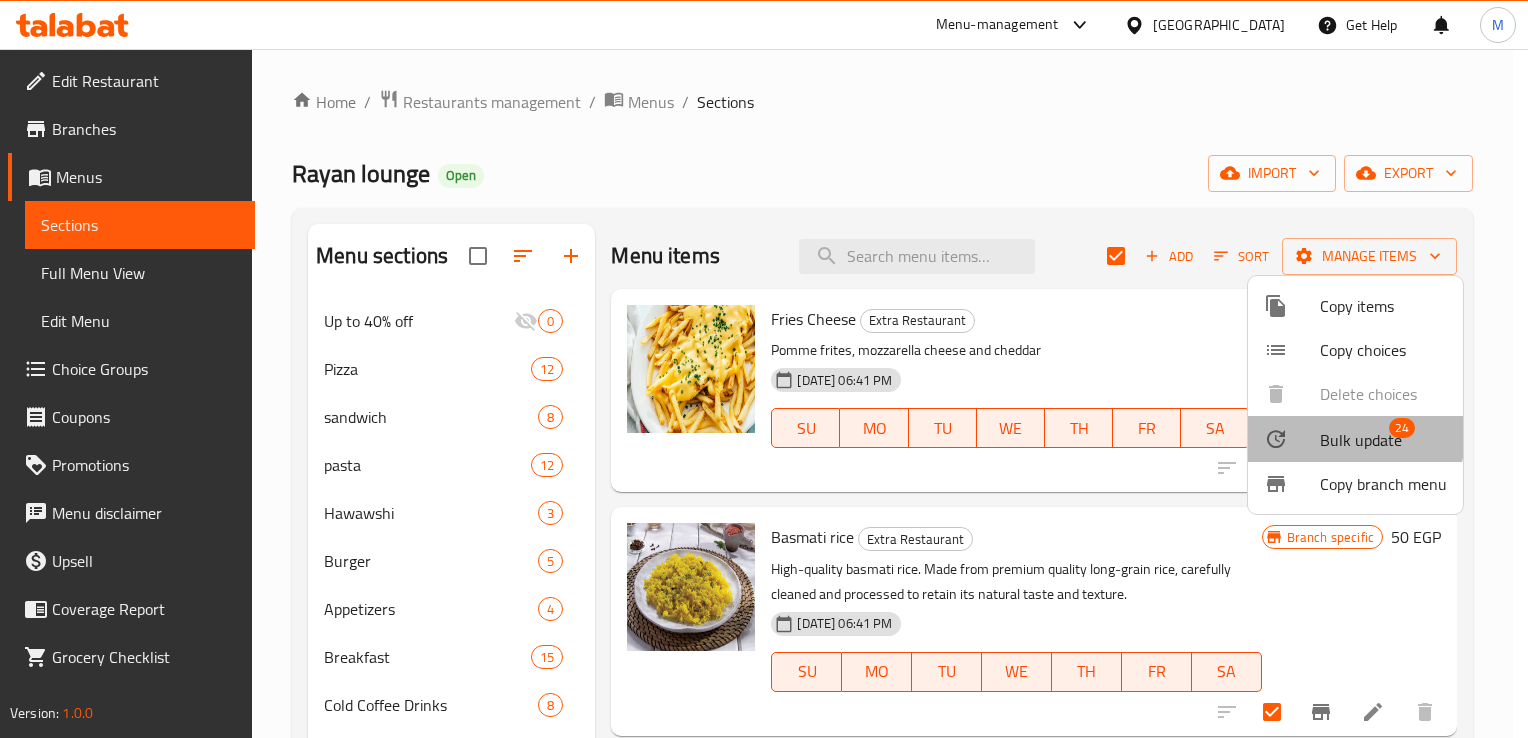 click at bounding box center [1292, 439] 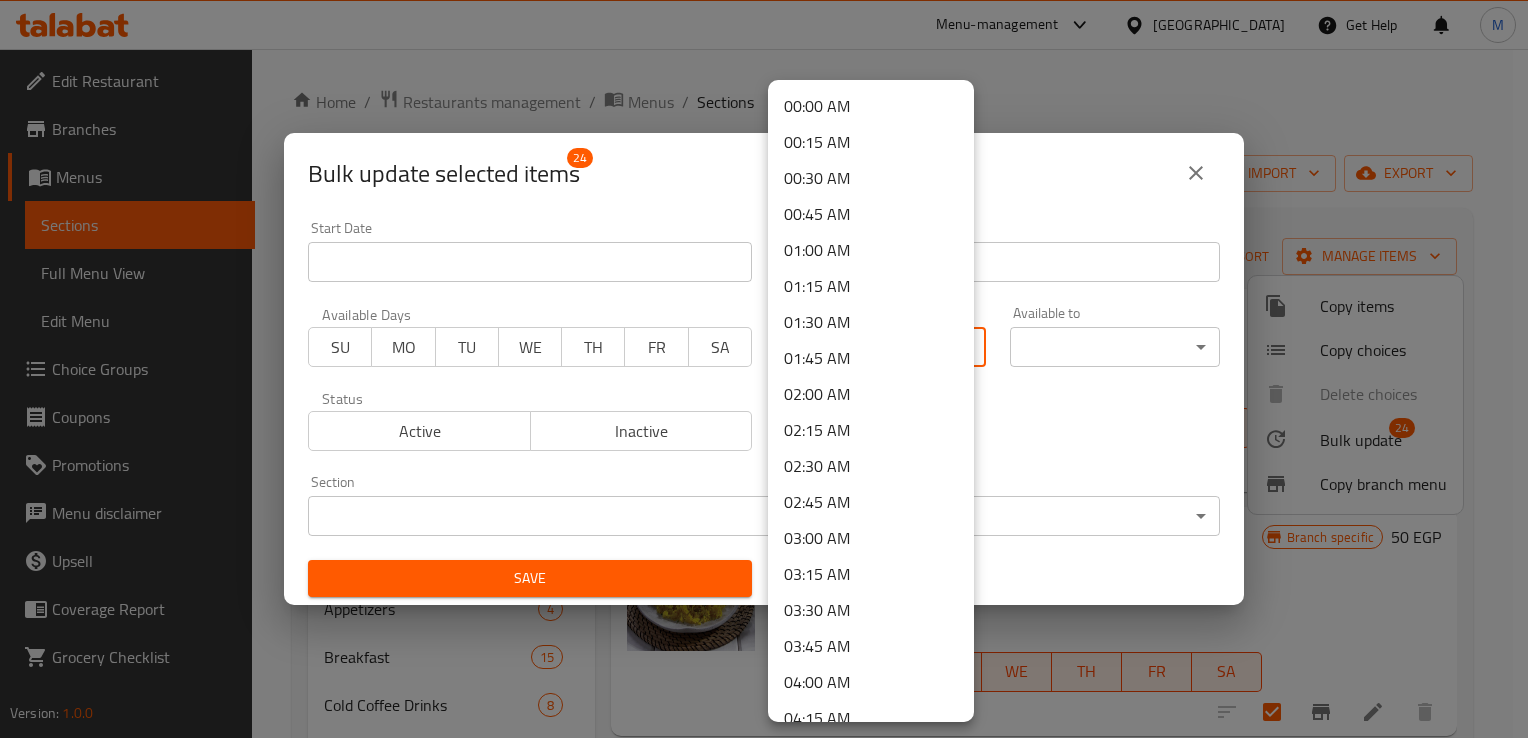 click on "​ Menu-management Egypt Get Help M   Edit Restaurant   Branches   Menus   Sections   Full Menu View   Edit Menu   Choice Groups   Coupons   Promotions   Menu disclaimer   Upsell   Coverage Report   Grocery Checklist  Version:    1.0.0  Get support on:    Support.OpsPlatform Home / Restaurants management / Menus / Sections Rayan lounge Open import export Menu sections Up to 40% off 0 Pizza 12 sandwich 8 pasta 12 Hawawshi 3 Burger 5 Appetizers 4 Breakfast 15 Cold Coffee Drinks 8 Milkshake 11 Juices or Smoothies 18 Soup 6 Main Meals 5 Salad 8 Desserts 14 Waffle 6 Soda 8 Kids meals 5 hot drinks 40 Extra Restaurant 24 Extra Bar 2 extra 4 Menu items Add Sort Manage items Fries Cheese   Extra Restaurant Pomme frites, mozzarella cheese and cheddar 02-12-2024 06:41 PM SU MO TU WE TH FR SA Branch specific 74.1   EGP Basmati rice   Extra Restaurant High-quality basmati rice. Made from premium quality long-grain rice, carefully cleaned and processed to retain its natural taste and texture. 02-12-2024 06:41 PM SU MO TU" at bounding box center (764, 393) 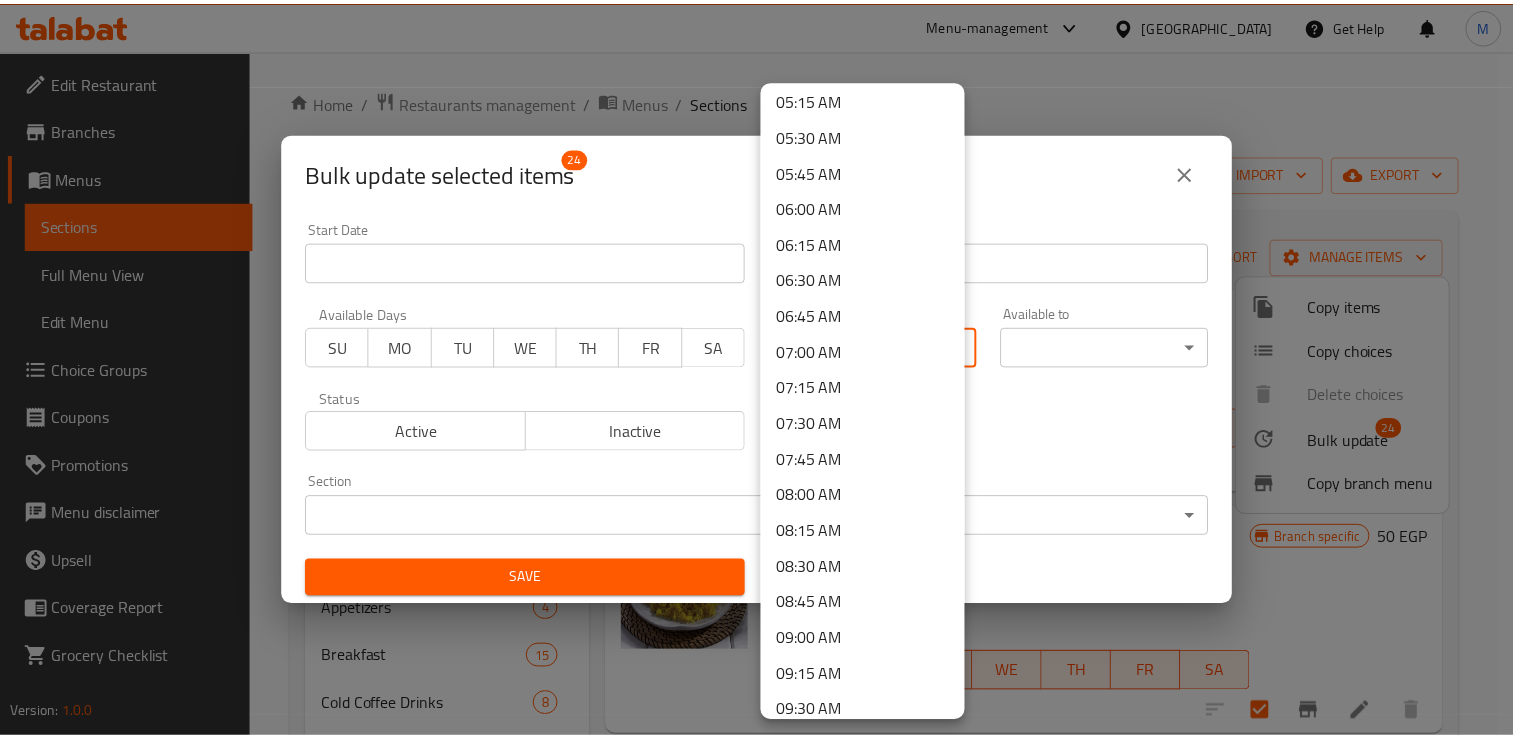 scroll, scrollTop: 764, scrollLeft: 0, axis: vertical 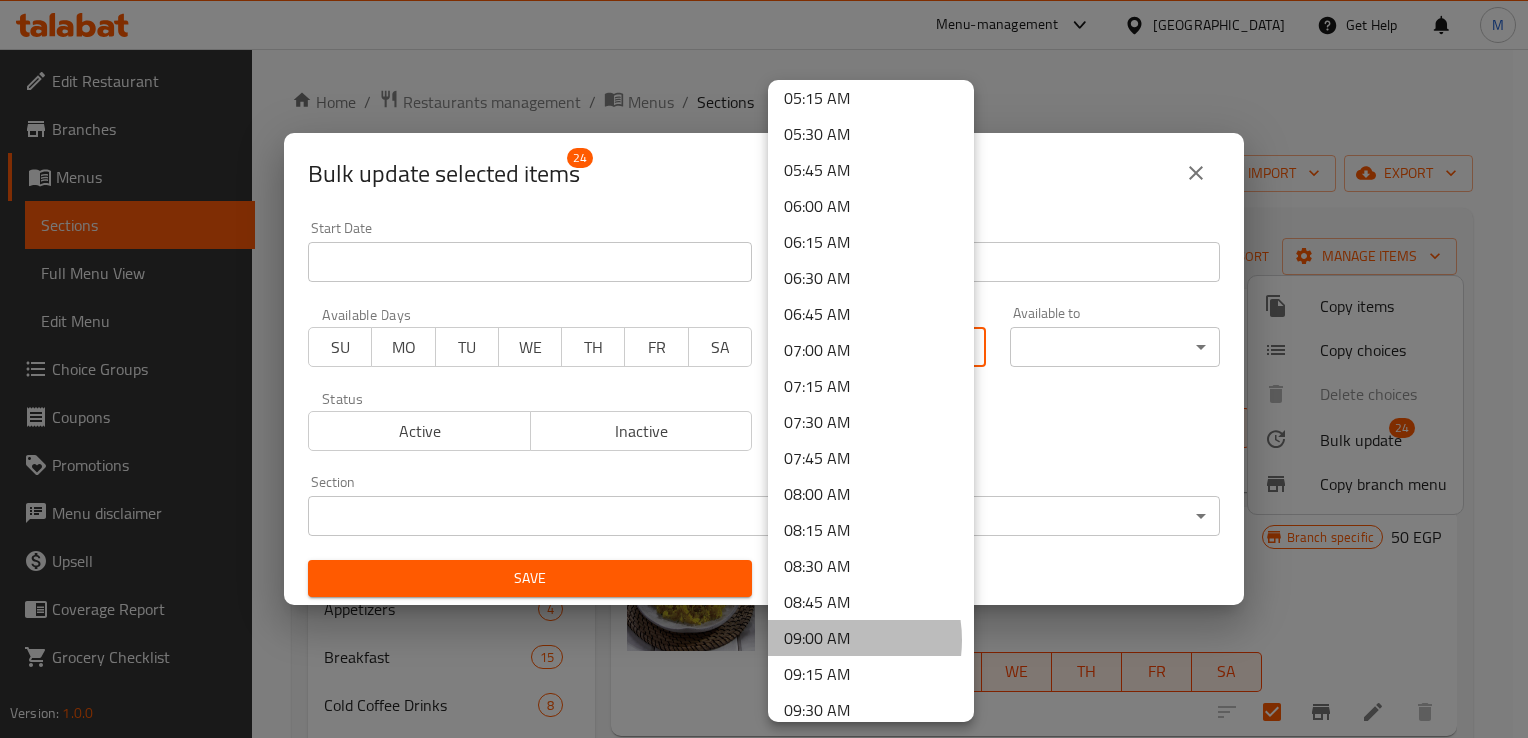 click on "09:00 AM" at bounding box center (871, 638) 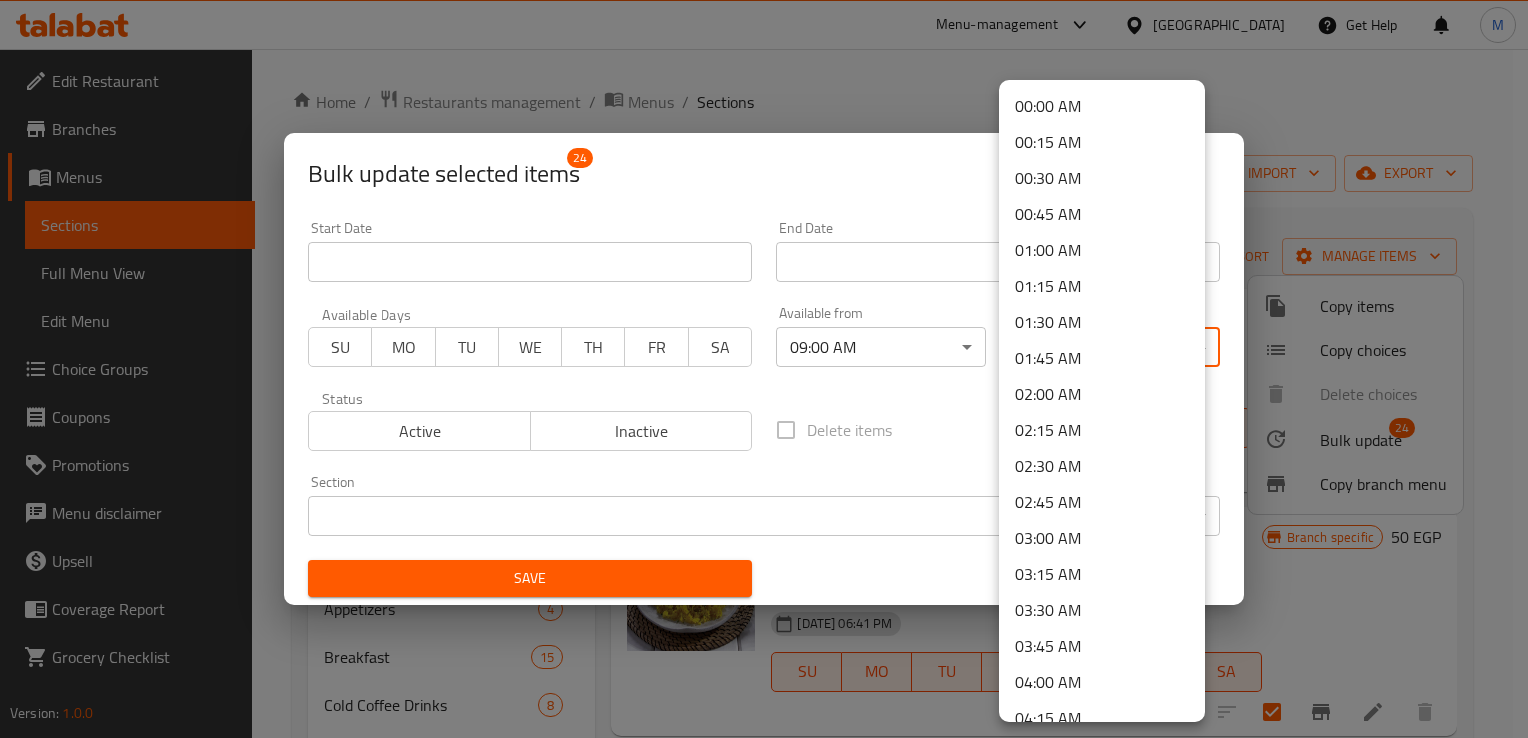 click on "​ Menu-management Egypt Get Help M   Edit Restaurant   Branches   Menus   Sections   Full Menu View   Edit Menu   Choice Groups   Coupons   Promotions   Menu disclaimer   Upsell   Coverage Report   Grocery Checklist  Version:    1.0.0  Get support on:    Support.OpsPlatform Home / Restaurants management / Menus / Sections Rayan lounge Open import export Menu sections Up to 40% off 0 Pizza 12 sandwich 8 pasta 12 Hawawshi 3 Burger 5 Appetizers 4 Breakfast 15 Cold Coffee Drinks 8 Milkshake 11 Juices or Smoothies 18 Soup 6 Main Meals 5 Salad 8 Desserts 14 Waffle 6 Soda 8 Kids meals 5 hot drinks 40 Extra Restaurant 24 Extra Bar 2 extra 4 Menu items Add Sort Manage items Fries Cheese   Extra Restaurant Pomme frites, mozzarella cheese and cheddar 02-12-2024 06:41 PM SU MO TU WE TH FR SA Branch specific 74.1   EGP Basmati rice   Extra Restaurant High-quality basmati rice. Made from premium quality long-grain rice, carefully cleaned and processed to retain its natural taste and texture. 02-12-2024 06:41 PM SU MO TU" at bounding box center [764, 393] 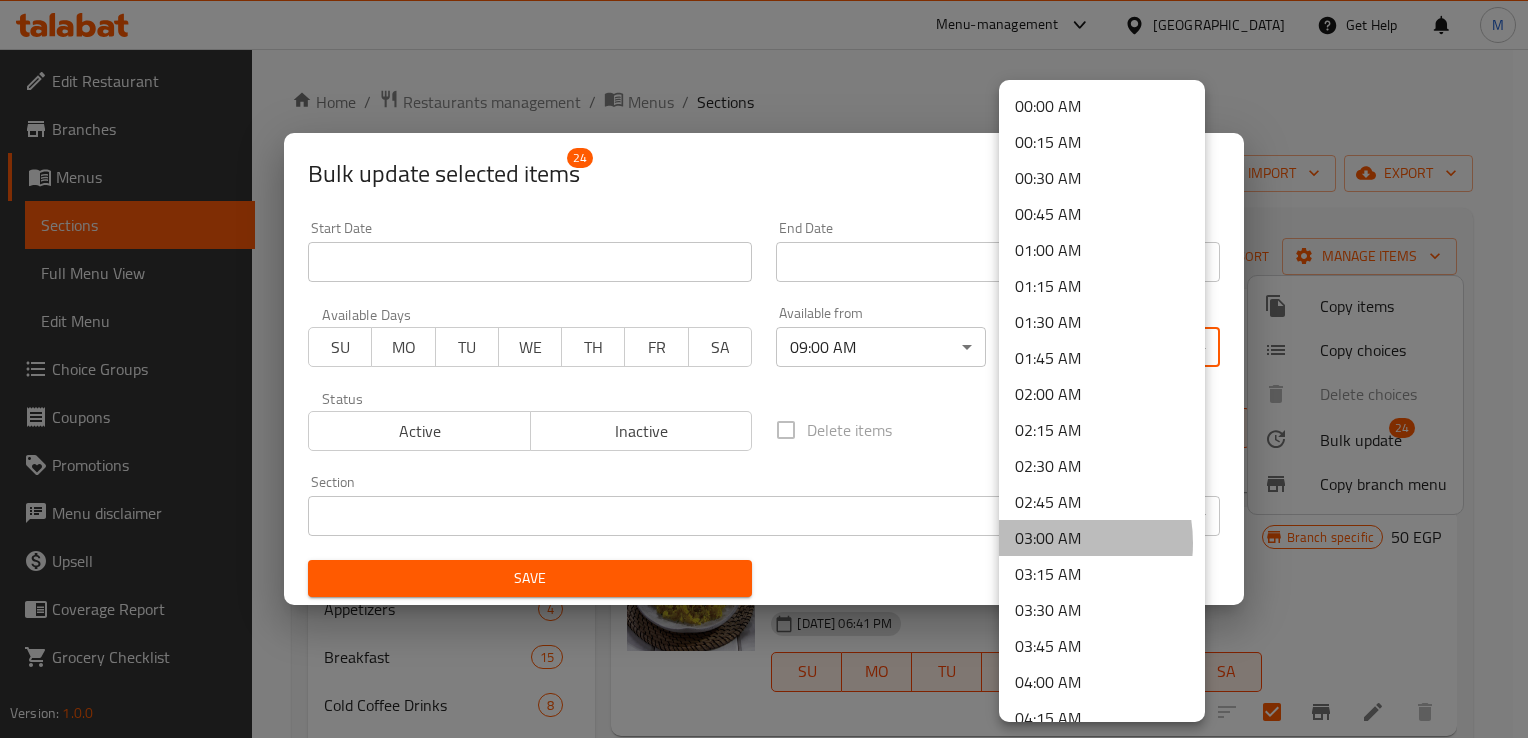 click on "03:00 AM" at bounding box center [1102, 538] 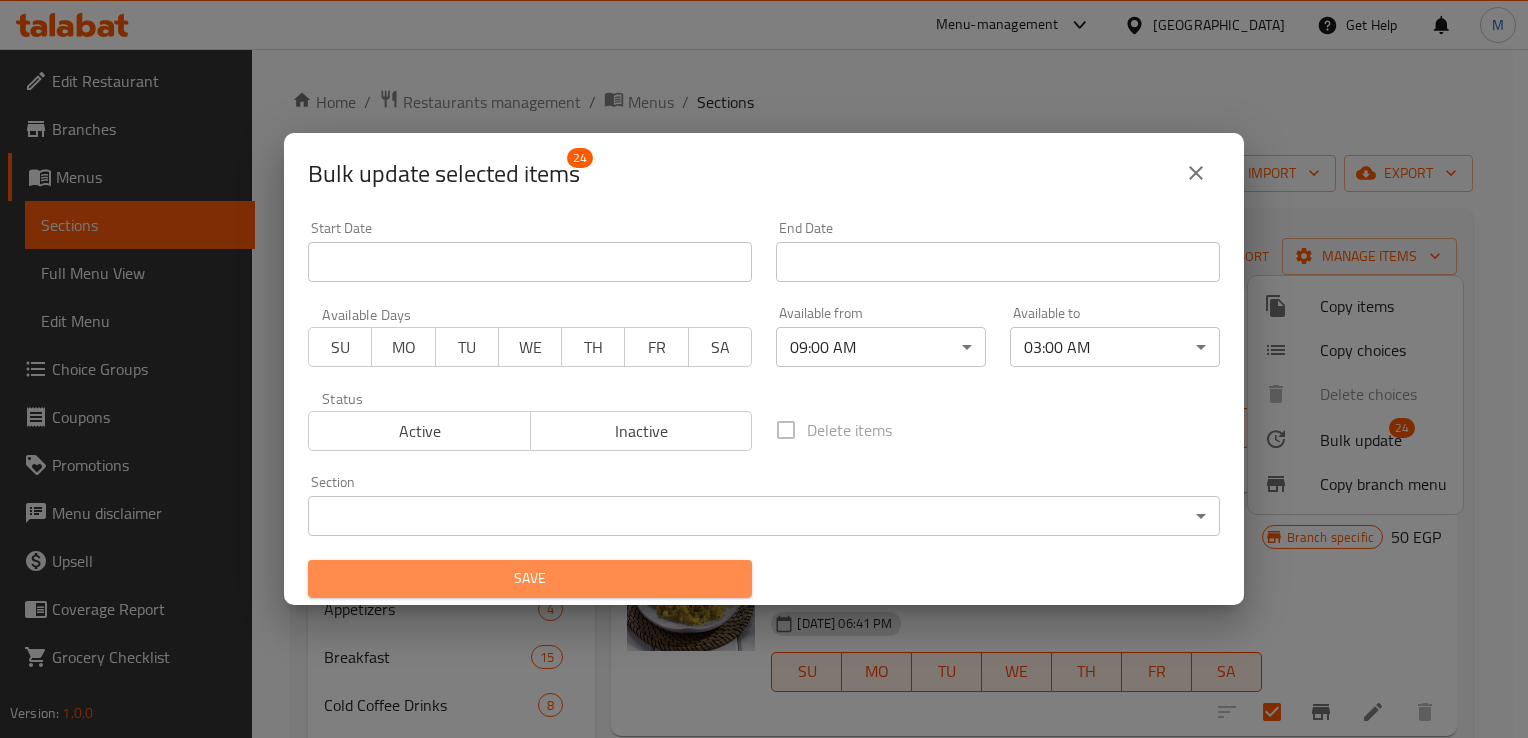 click on "Save" at bounding box center (530, 578) 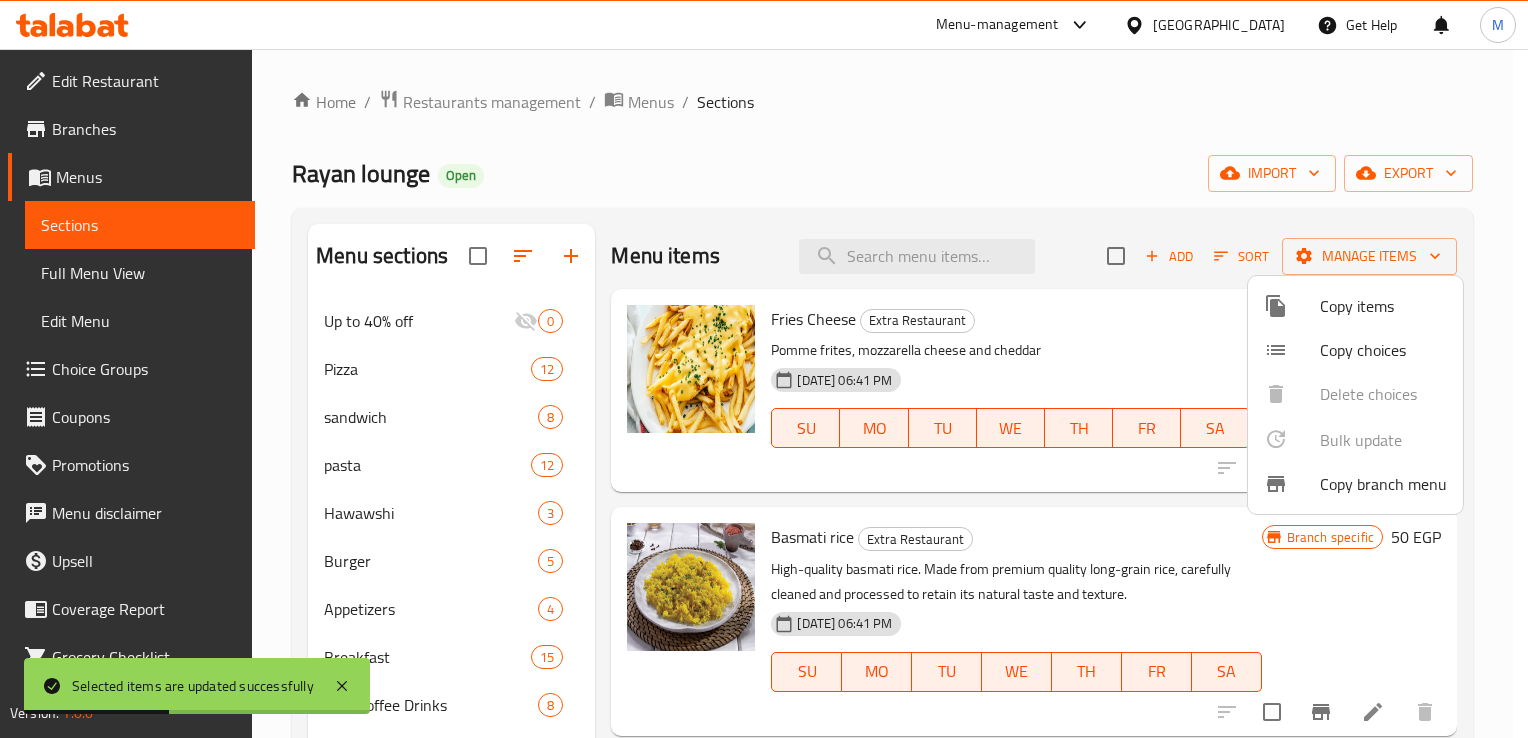 click at bounding box center [764, 369] 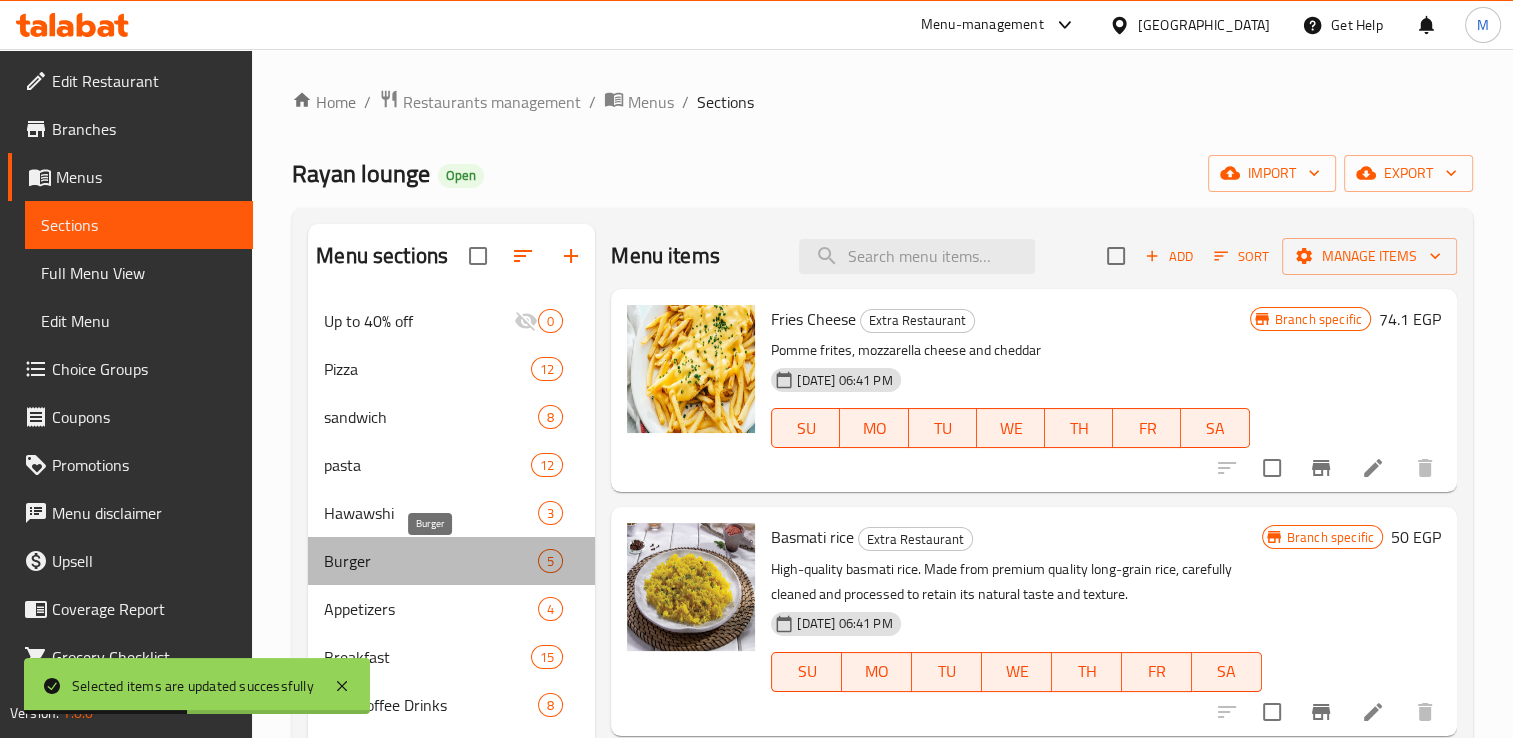 click on "Burger" at bounding box center [431, 561] 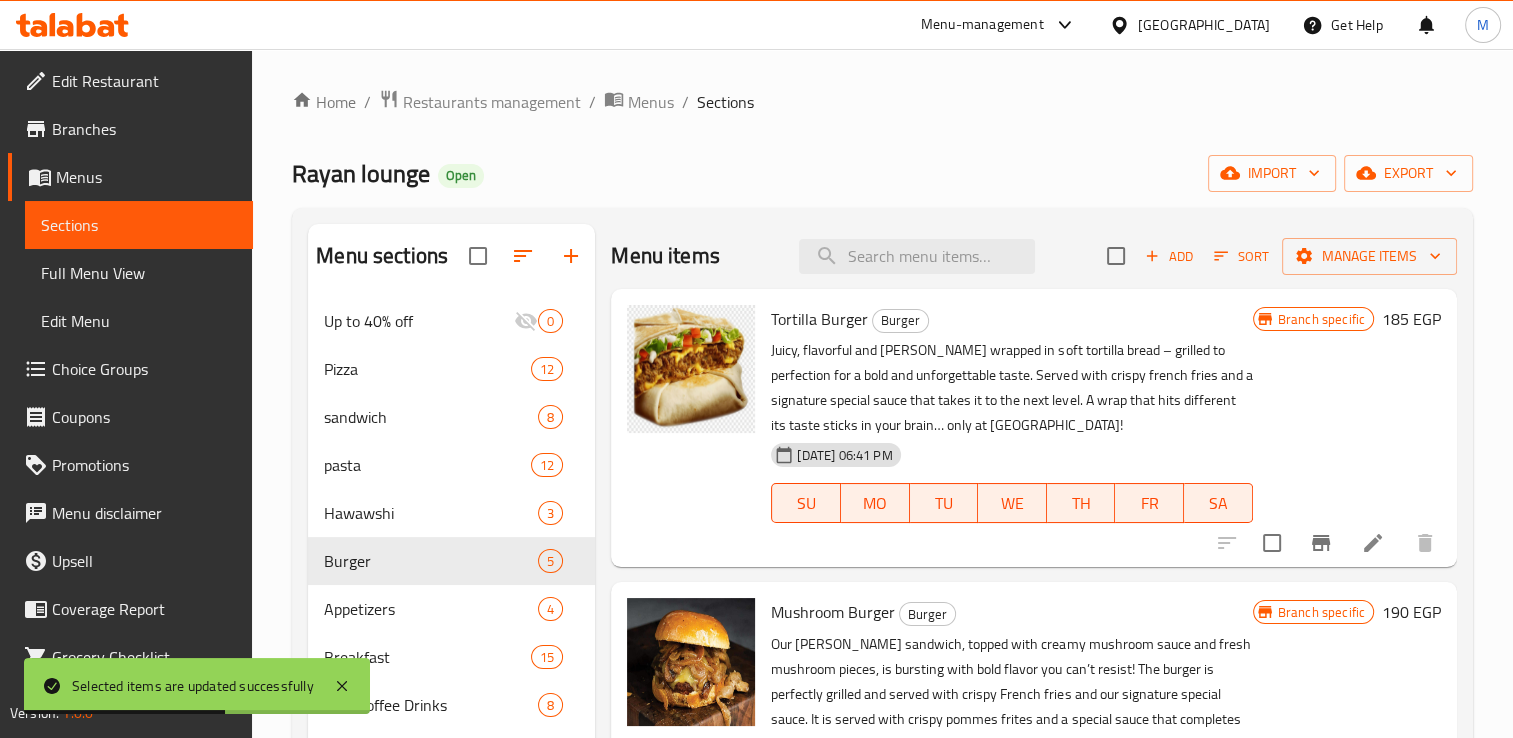 scroll, scrollTop: 380, scrollLeft: 0, axis: vertical 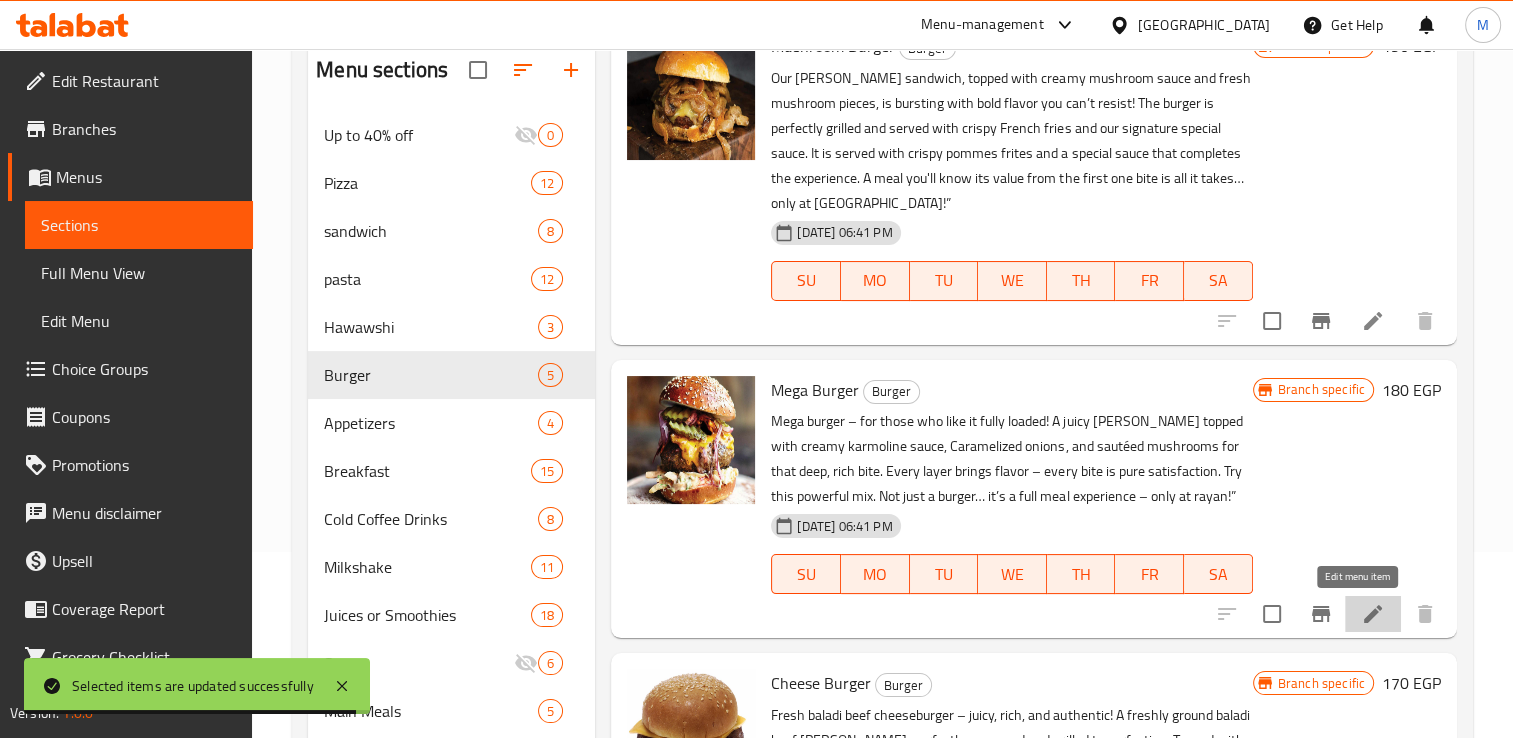 click 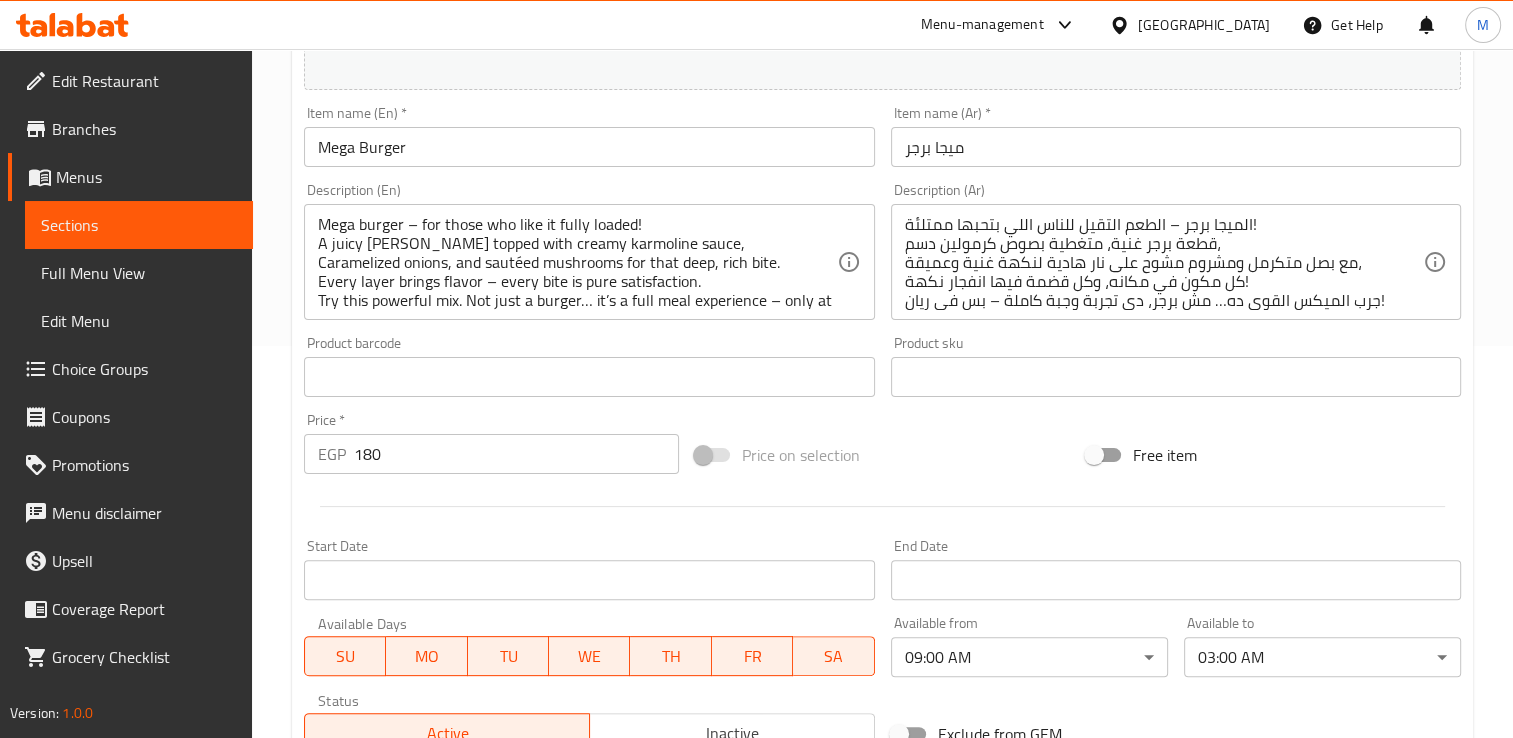 scroll, scrollTop: 0, scrollLeft: 0, axis: both 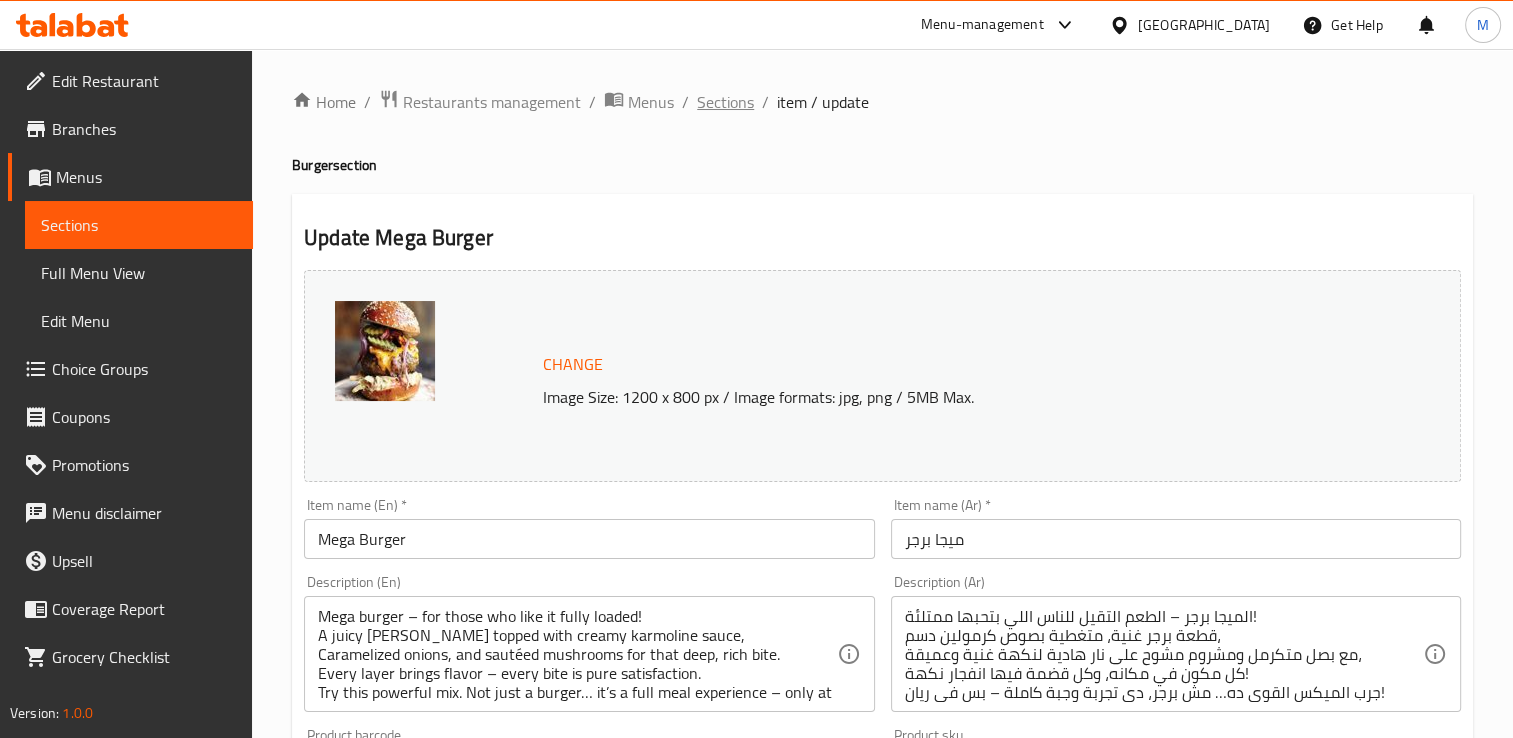 click on "Sections" at bounding box center [725, 102] 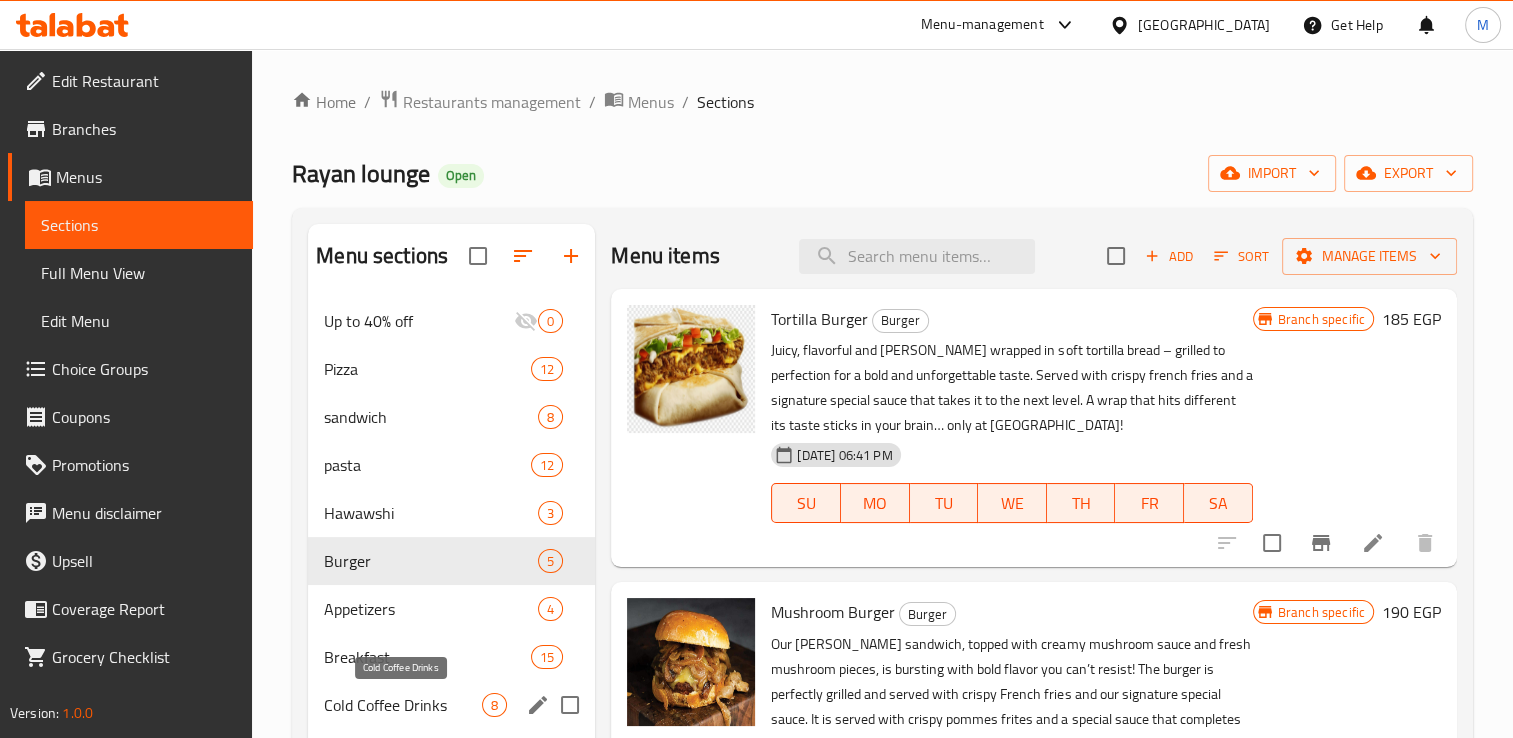 scroll, scrollTop: 678, scrollLeft: 0, axis: vertical 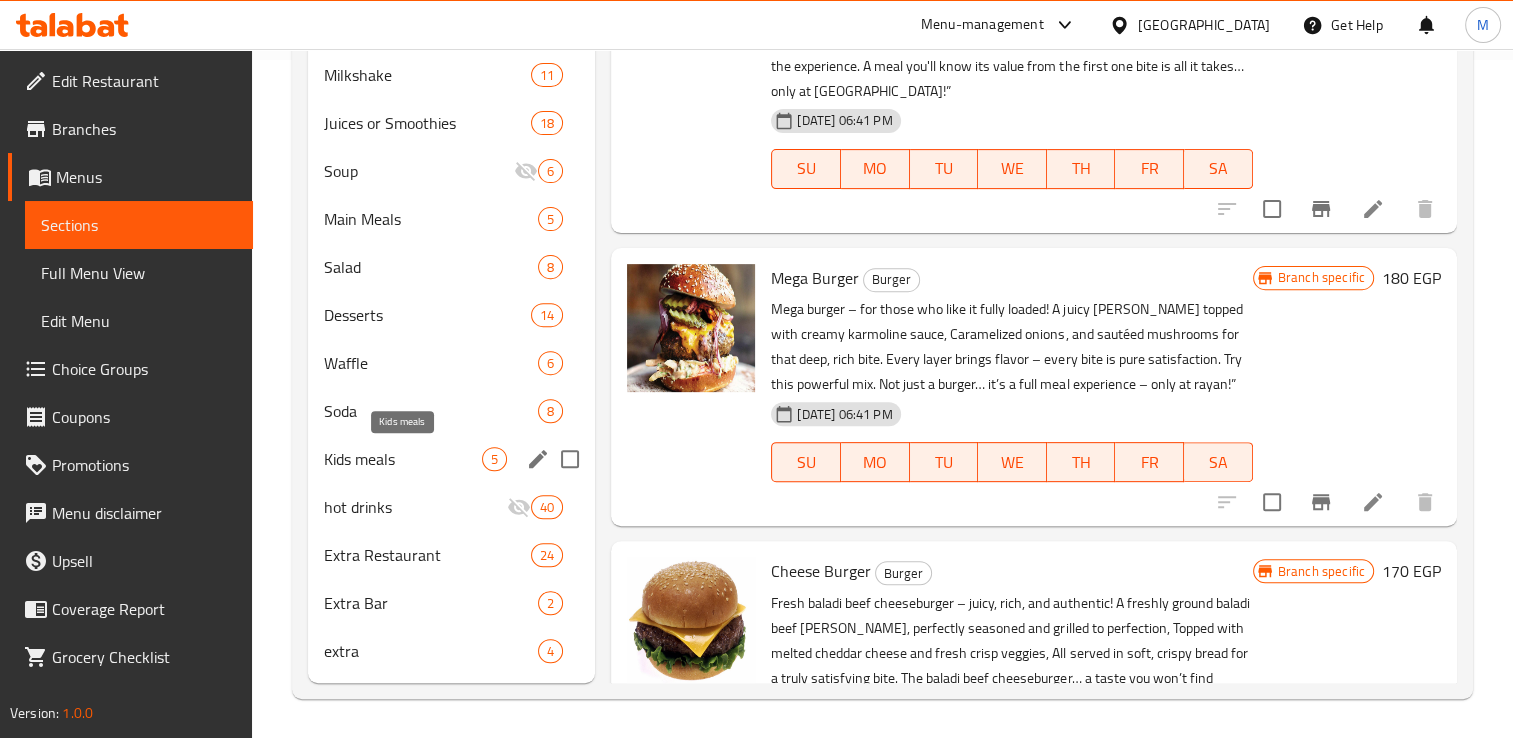 click on "Kids meals" at bounding box center [403, 459] 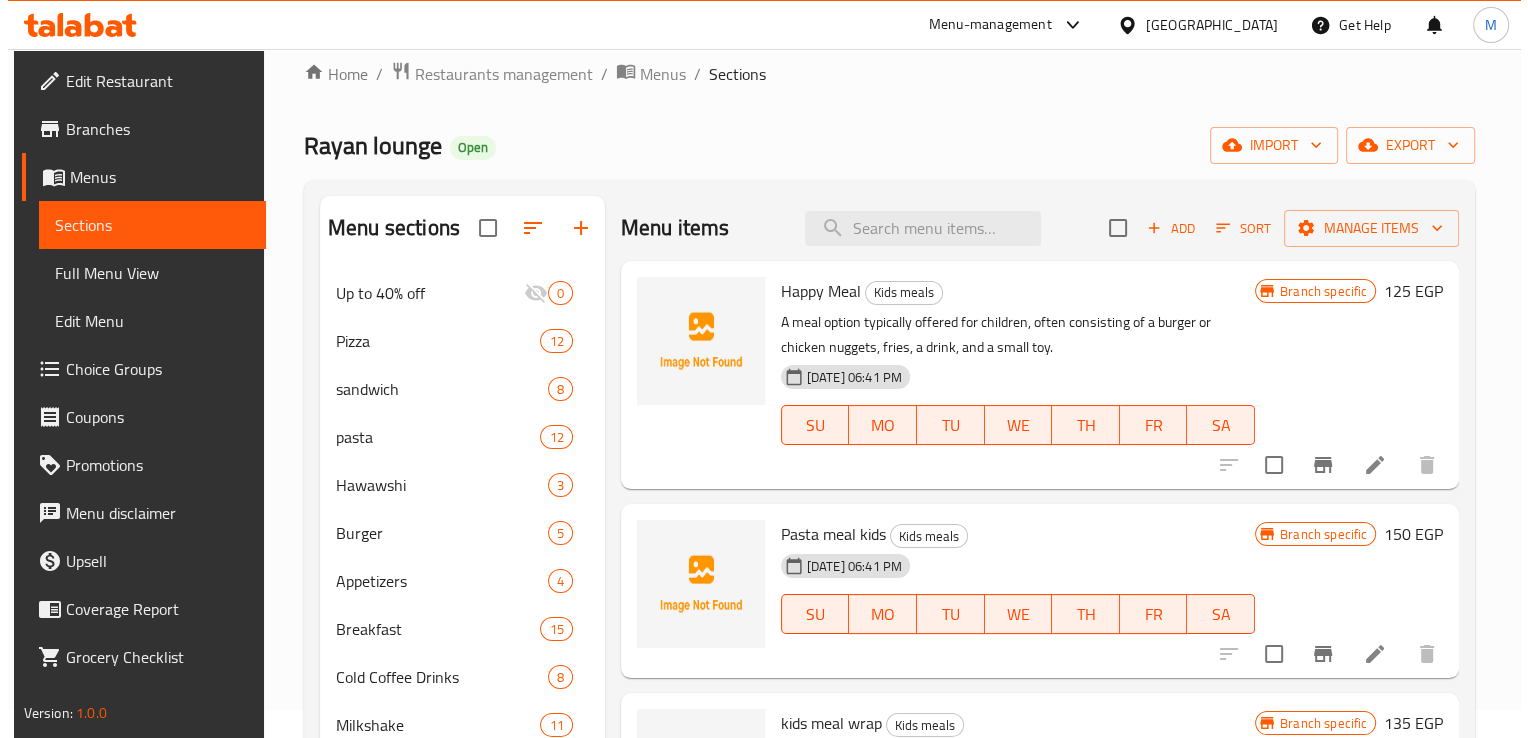 scroll, scrollTop: 0, scrollLeft: 0, axis: both 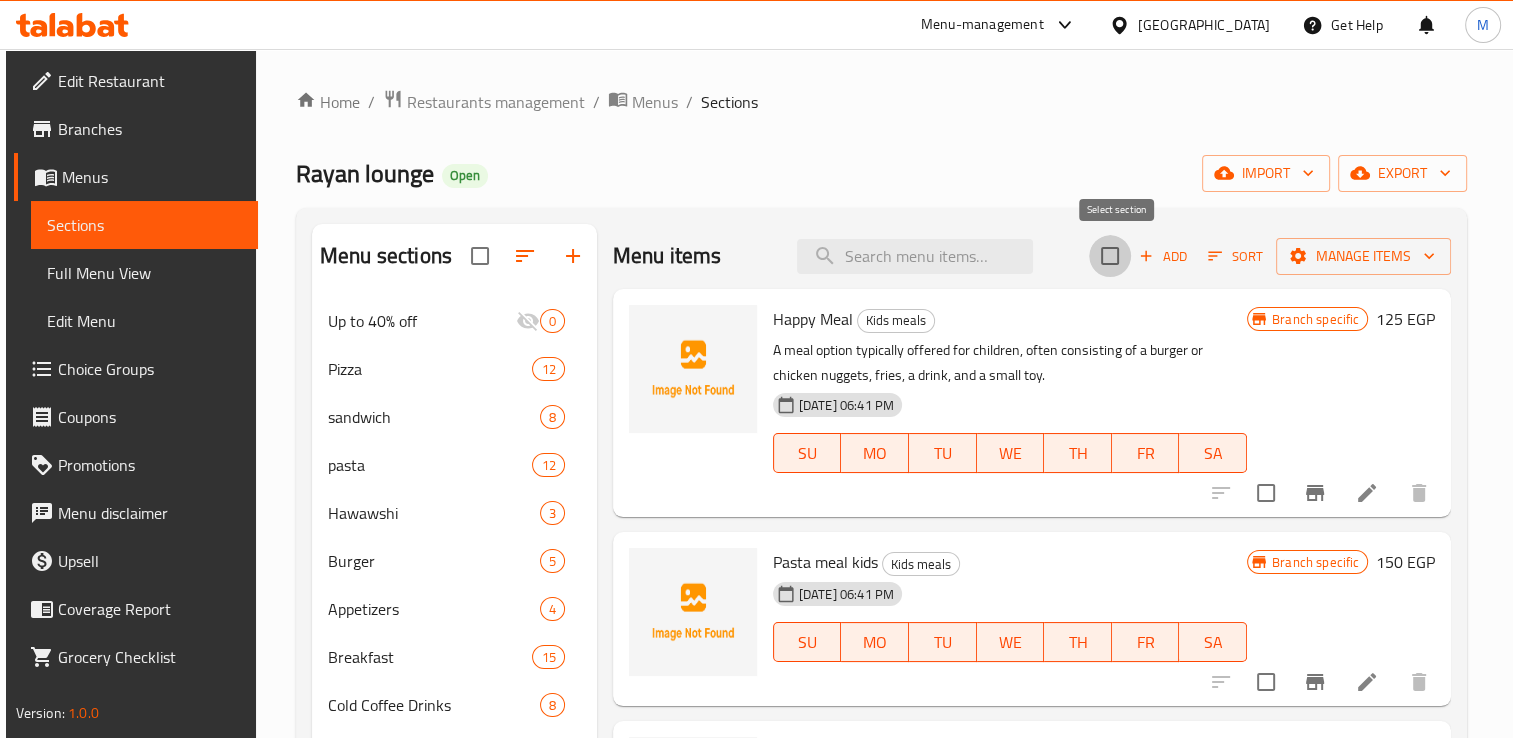click at bounding box center [1110, 256] 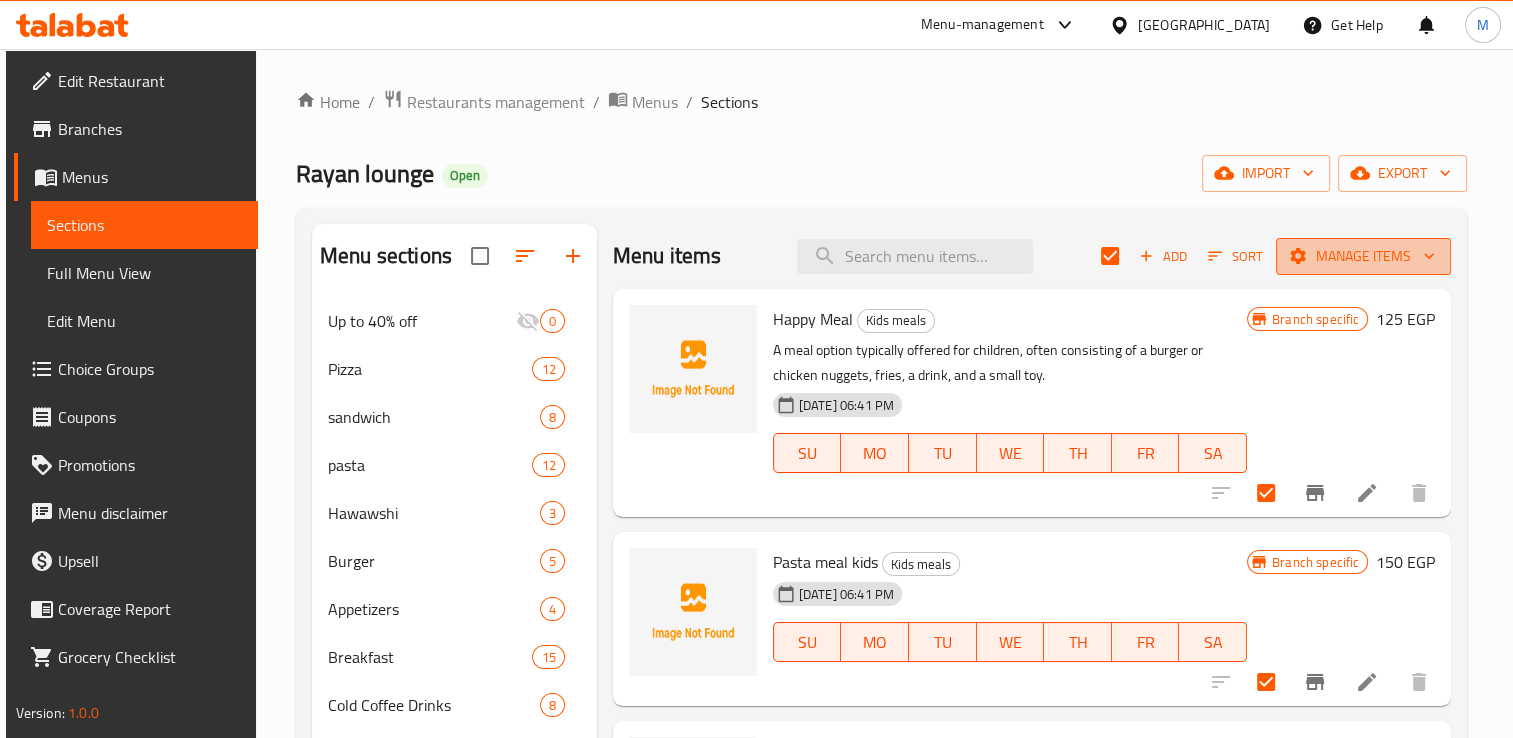click on "Manage items" at bounding box center (1363, 256) 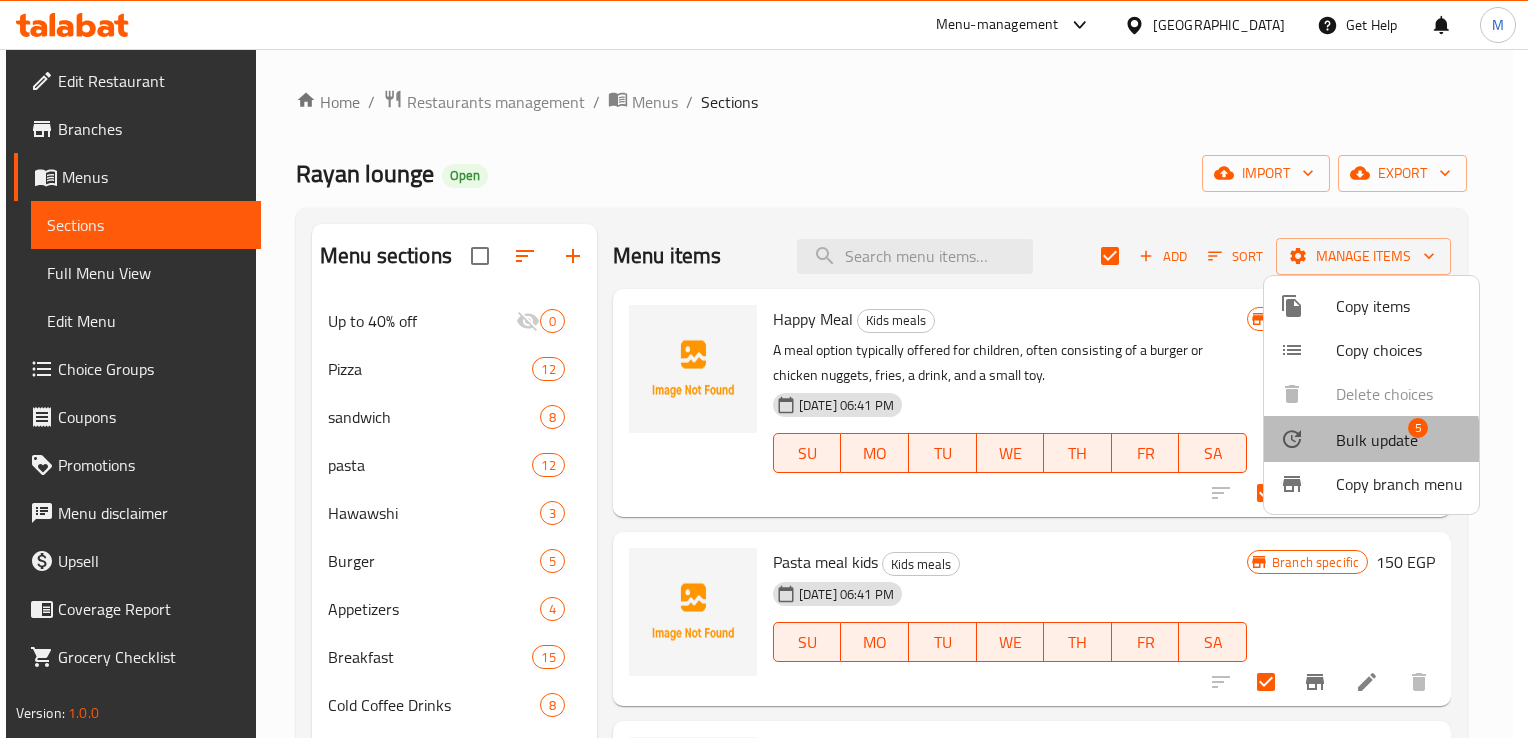click on "Bulk update" at bounding box center [1377, 440] 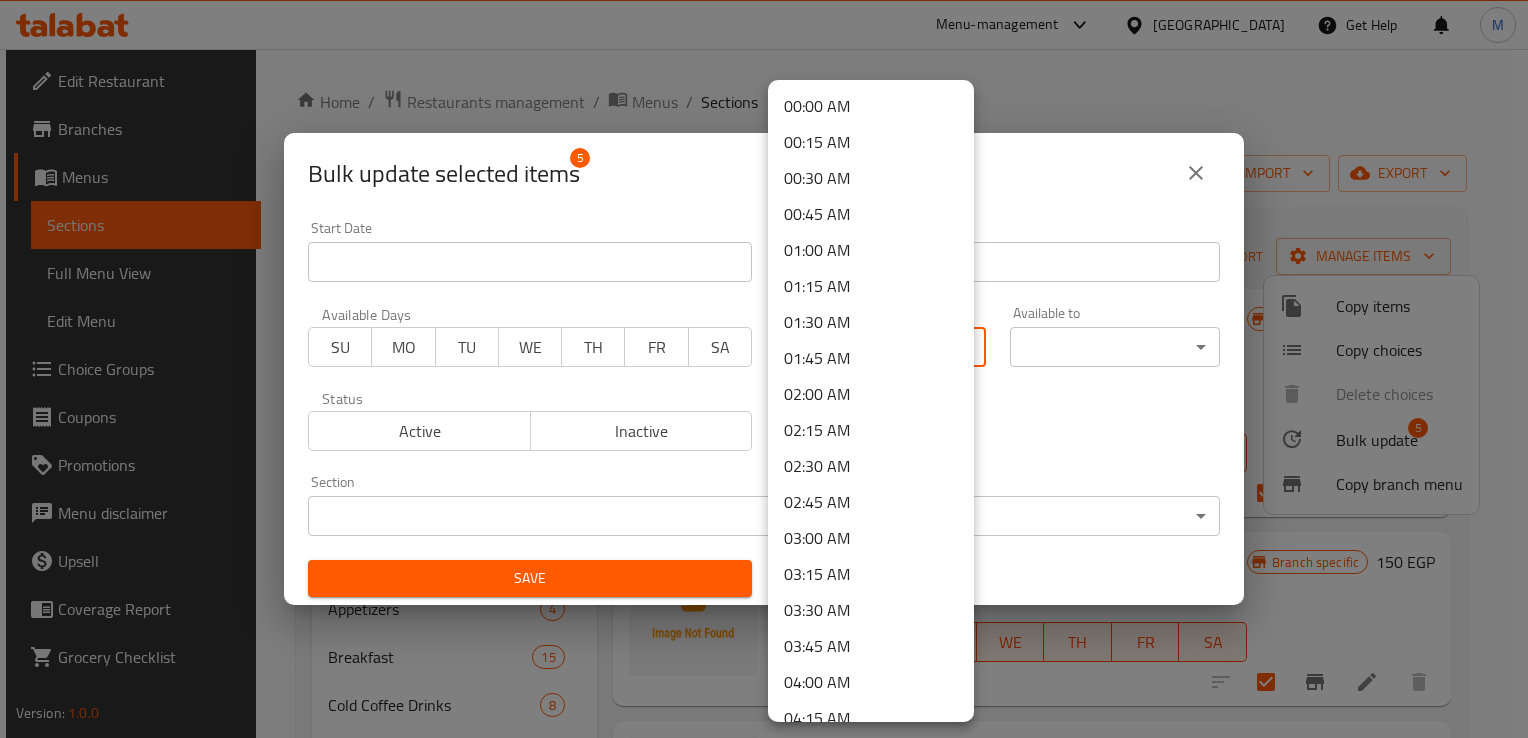 click on "​ Menu-management Egypt Get Help M   Edit Restaurant   Branches   Menus   Sections   Full Menu View   Edit Menu   Choice Groups   Coupons   Promotions   Menu disclaimer   Upsell   Coverage Report   Grocery Checklist  Version:    1.0.0  Get support on:    Support.OpsPlatform Home / Restaurants management / Menus / Sections Rayan lounge Open import export Menu sections Up to 40% off 0 Pizza 12 sandwich 8 pasta 12 Hawawshi 3 Burger 5 Appetizers 4 Breakfast 15 Cold Coffee Drinks 8 Milkshake 11 Juices or Smoothies 18 Soup 6 Main Meals 5 Salad 8 Desserts 14 Waffle 6 Soda 8 Kids meals 5 hot drinks 40 Extra Restaurant 24 Extra Bar 2 extra 4 Menu items Add Sort Manage items Happy Meal   Kids meals A meal option typically offered for children, often consisting of a burger or chicken nuggets, fries, a drink, and a small toy. 02-12-2024 06:41 PM SU MO TU WE TH FR SA Branch specific 125   EGP Pasta meal kids   Kids meals 02-12-2024 06:41 PM SU MO TU WE TH FR SA Branch specific 150   EGP kids meal wrap   Kids meals SU MO" at bounding box center (764, 393) 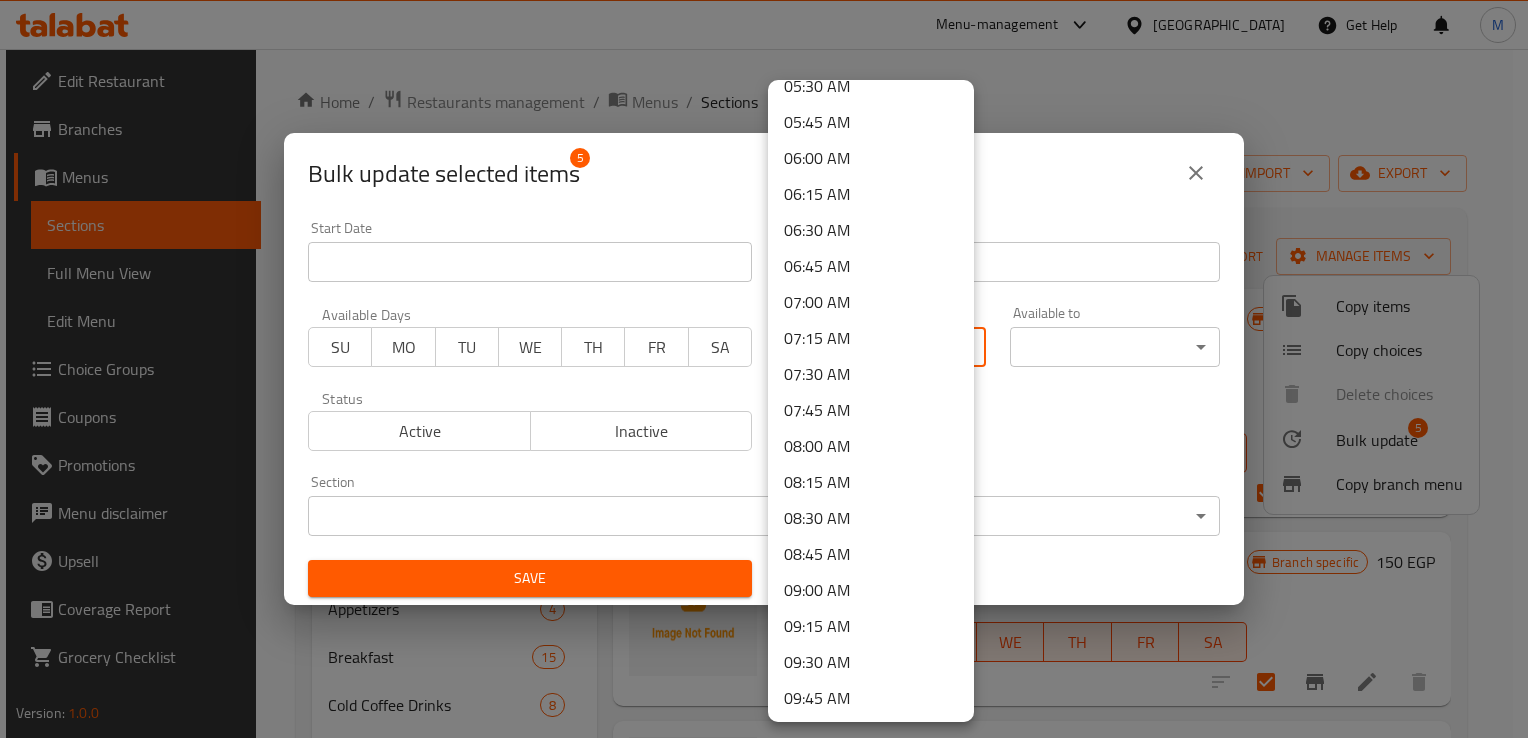 scroll, scrollTop: 824, scrollLeft: 0, axis: vertical 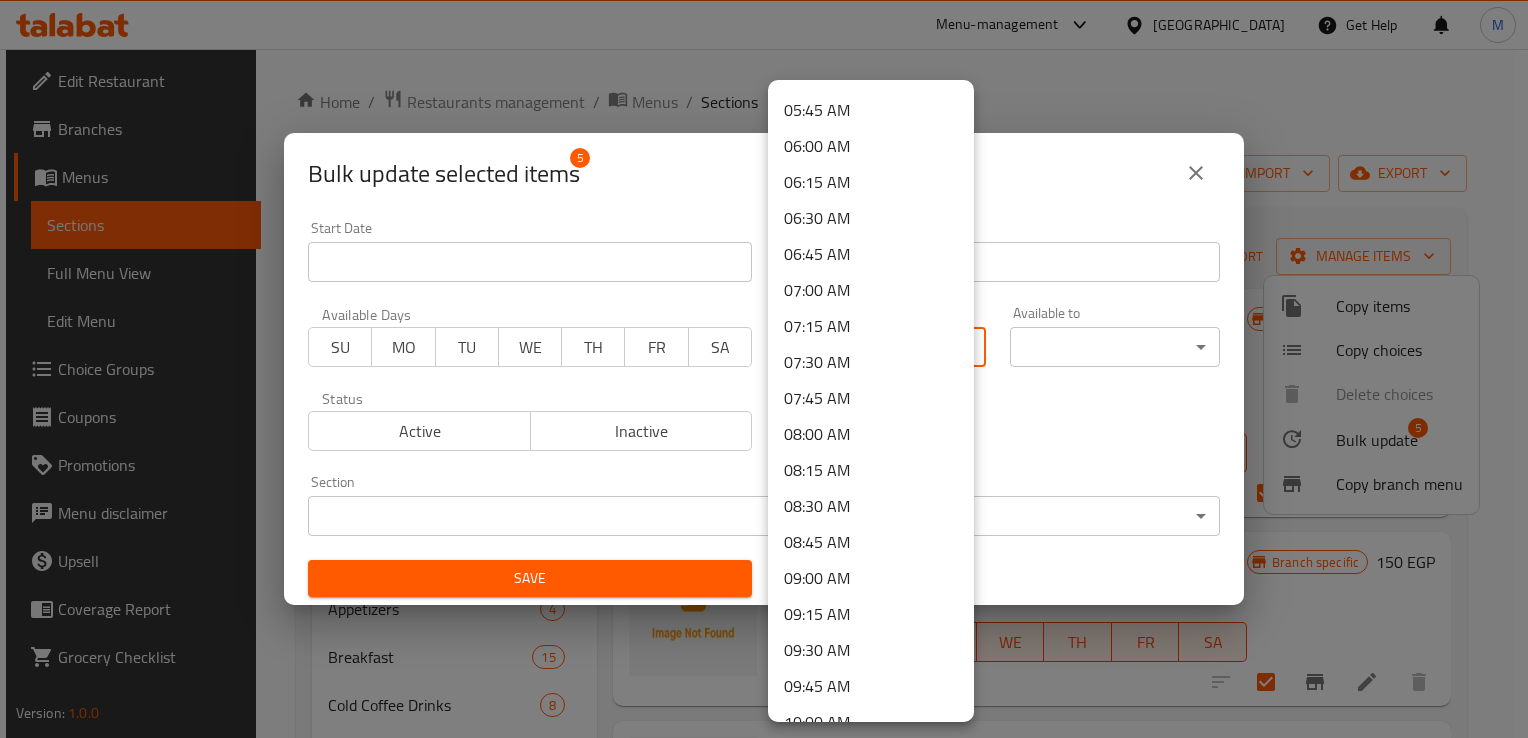 click on "09:00 AM" at bounding box center (871, 578) 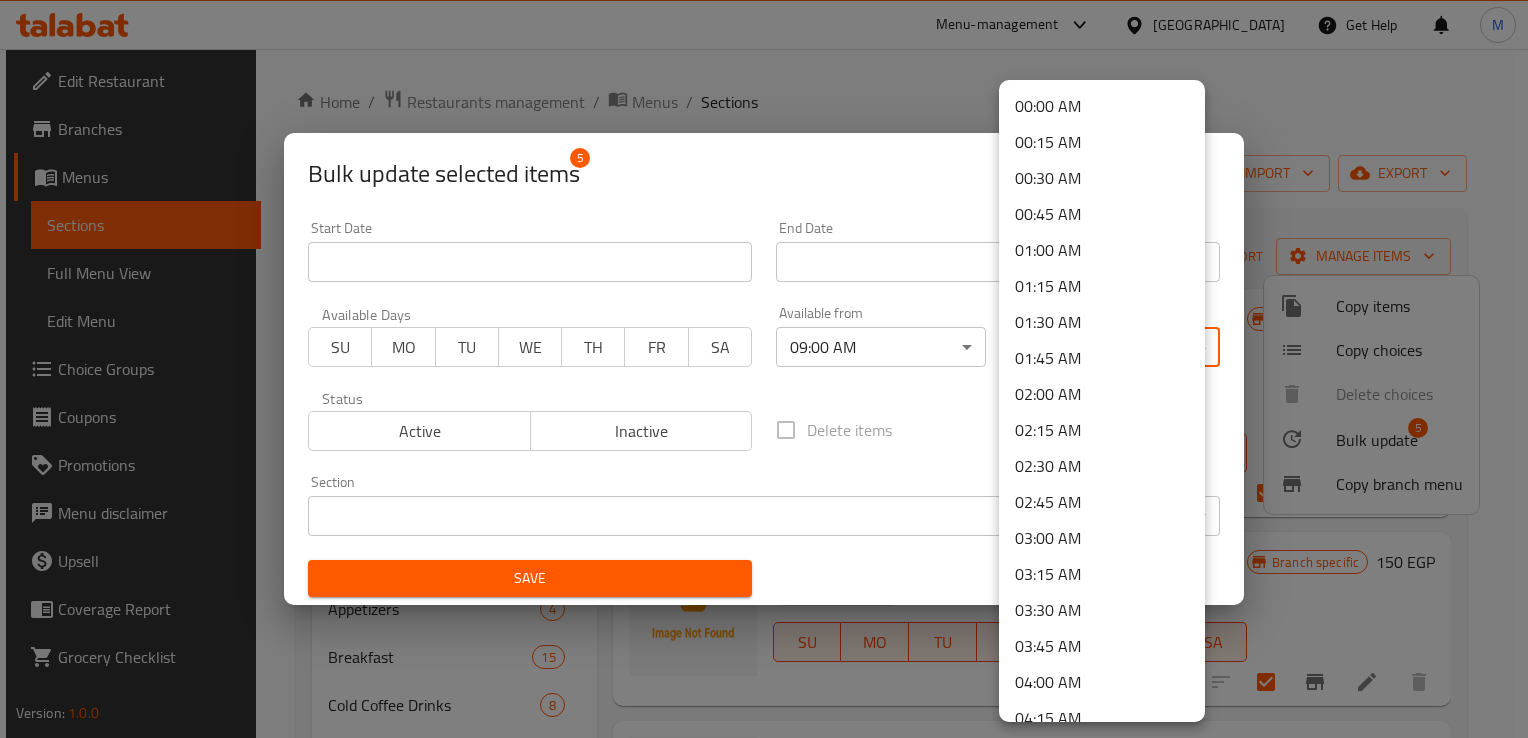 click on "​ Menu-management Egypt Get Help M   Edit Restaurant   Branches   Menus   Sections   Full Menu View   Edit Menu   Choice Groups   Coupons   Promotions   Menu disclaimer   Upsell   Coverage Report   Grocery Checklist  Version:    1.0.0  Get support on:    Support.OpsPlatform Home / Restaurants management / Menus / Sections Rayan lounge Open import export Menu sections Up to 40% off 0 Pizza 12 sandwich 8 pasta 12 Hawawshi 3 Burger 5 Appetizers 4 Breakfast 15 Cold Coffee Drinks 8 Milkshake 11 Juices or Smoothies 18 Soup 6 Main Meals 5 Salad 8 Desserts 14 Waffle 6 Soda 8 Kids meals 5 hot drinks 40 Extra Restaurant 24 Extra Bar 2 extra 4 Menu items Add Sort Manage items Happy Meal   Kids meals A meal option typically offered for children, often consisting of a burger or chicken nuggets, fries, a drink, and a small toy. 02-12-2024 06:41 PM SU MO TU WE TH FR SA Branch specific 125   EGP Pasta meal kids   Kids meals 02-12-2024 06:41 PM SU MO TU WE TH FR SA Branch specific 150   EGP kids meal wrap   Kids meals SU MO" at bounding box center [764, 393] 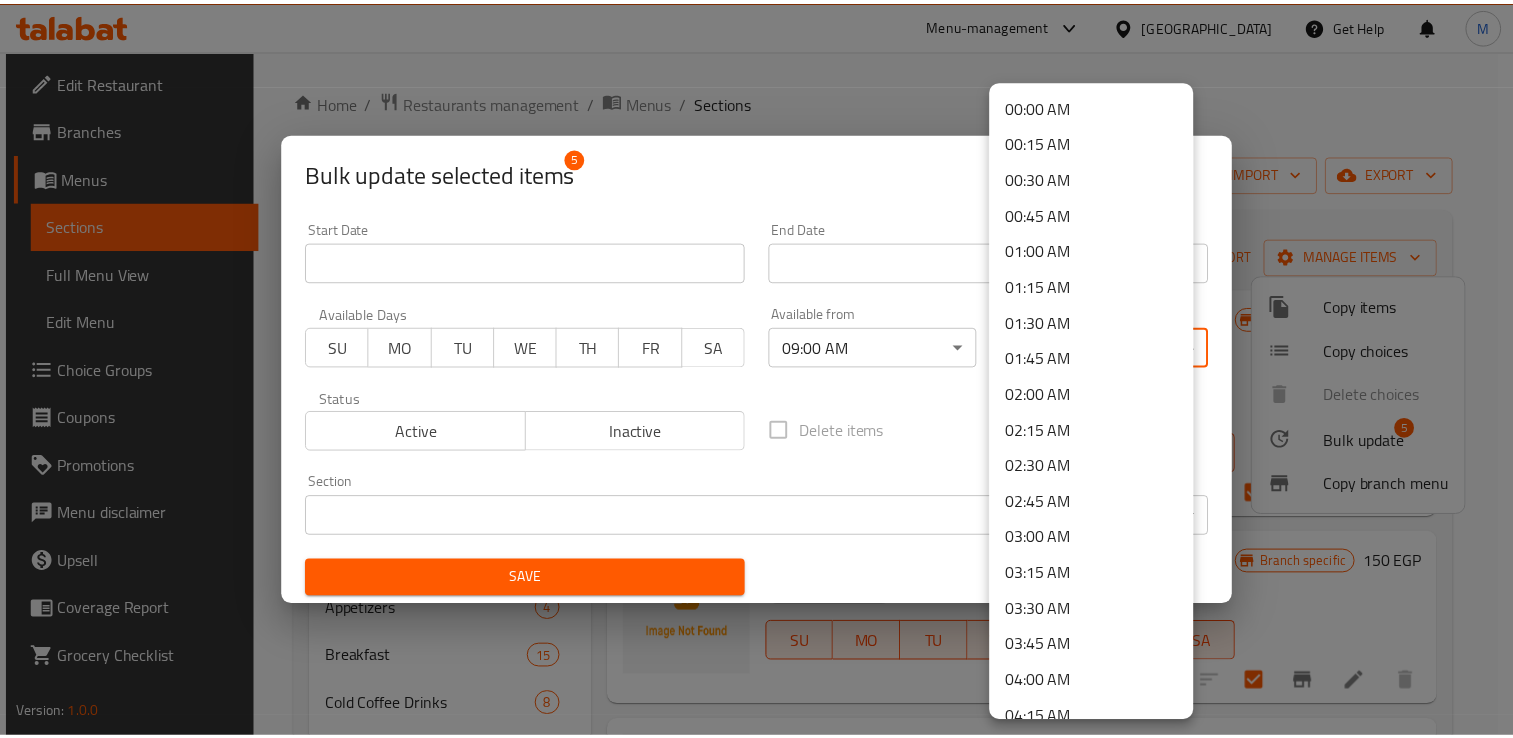 scroll, scrollTop: 80, scrollLeft: 0, axis: vertical 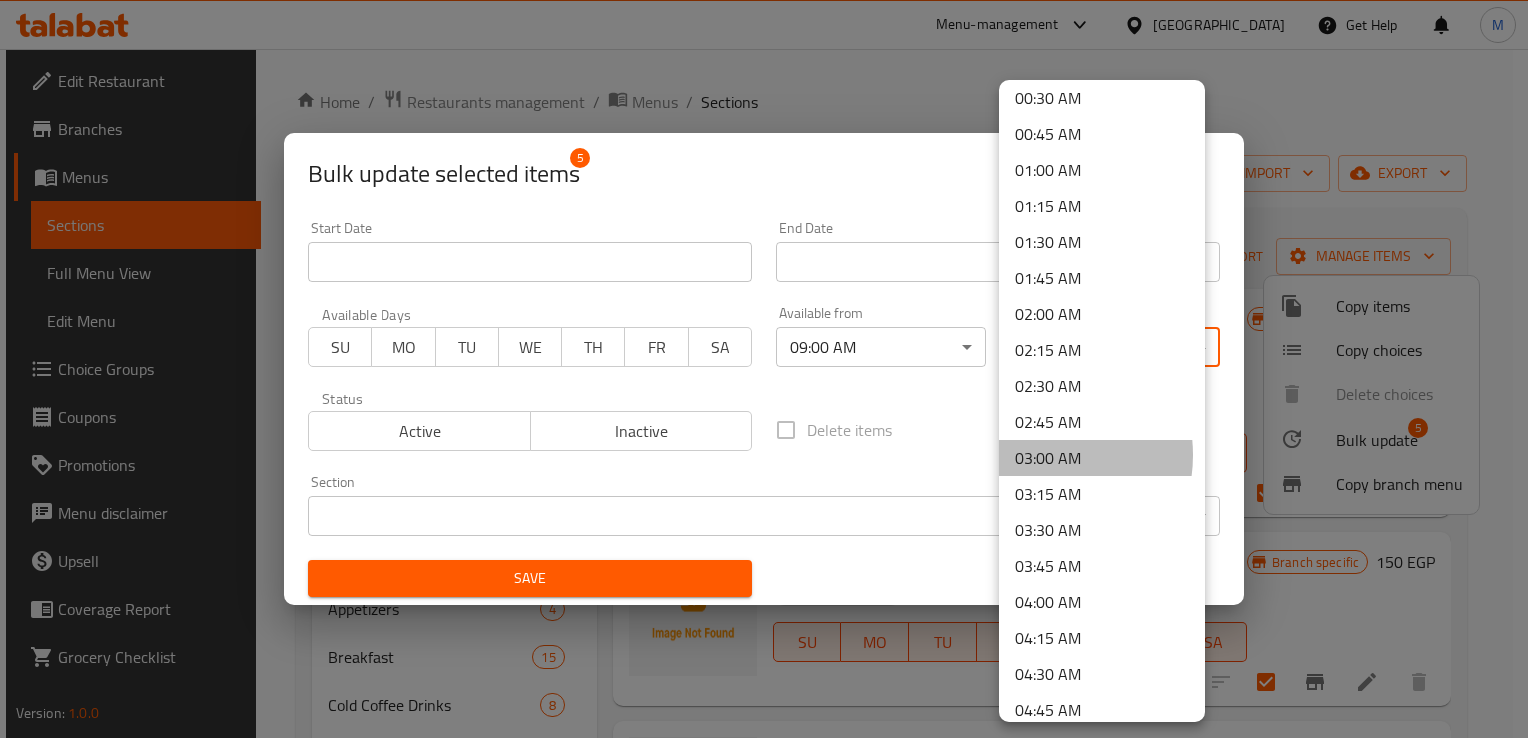 click on "03:00 AM" at bounding box center (1102, 458) 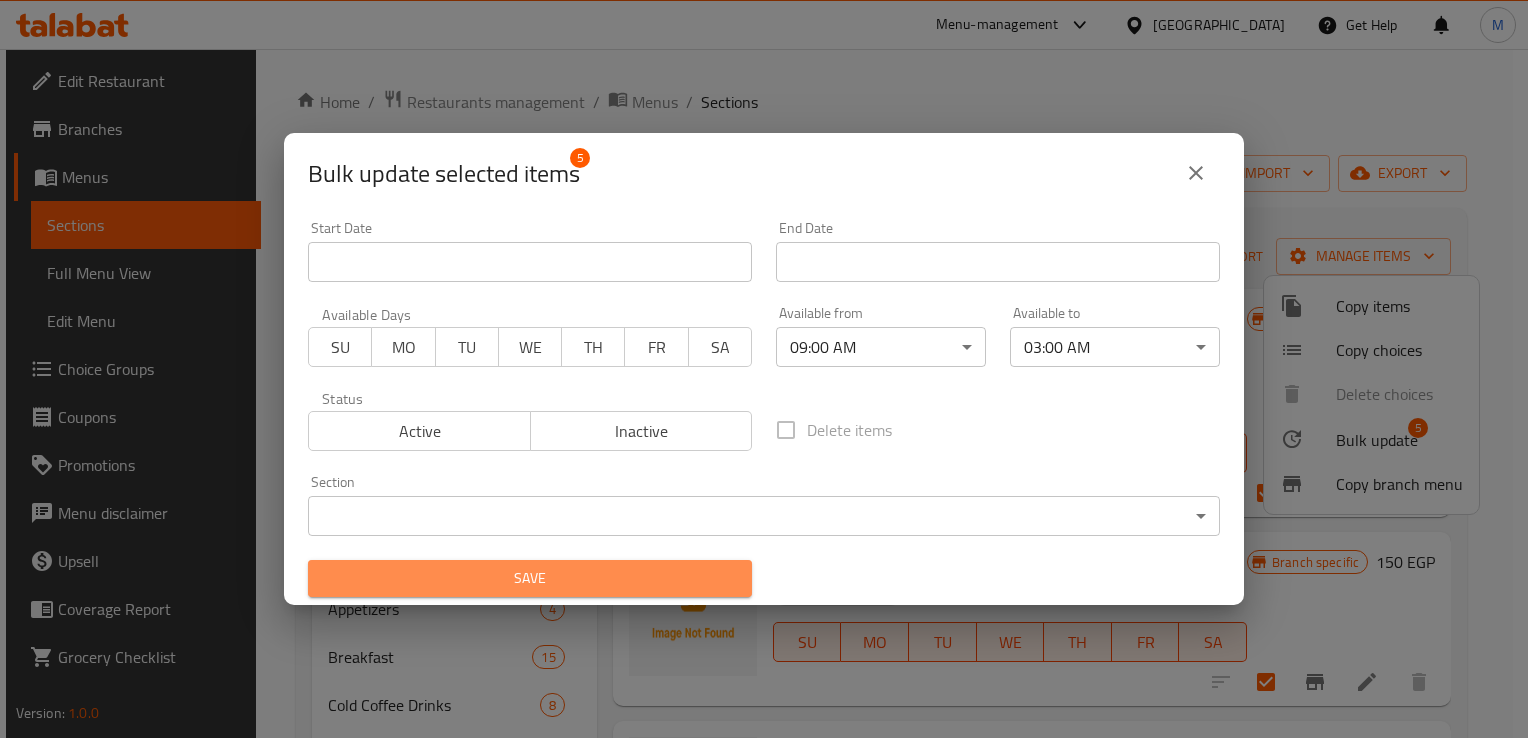 click on "Save" at bounding box center (530, 578) 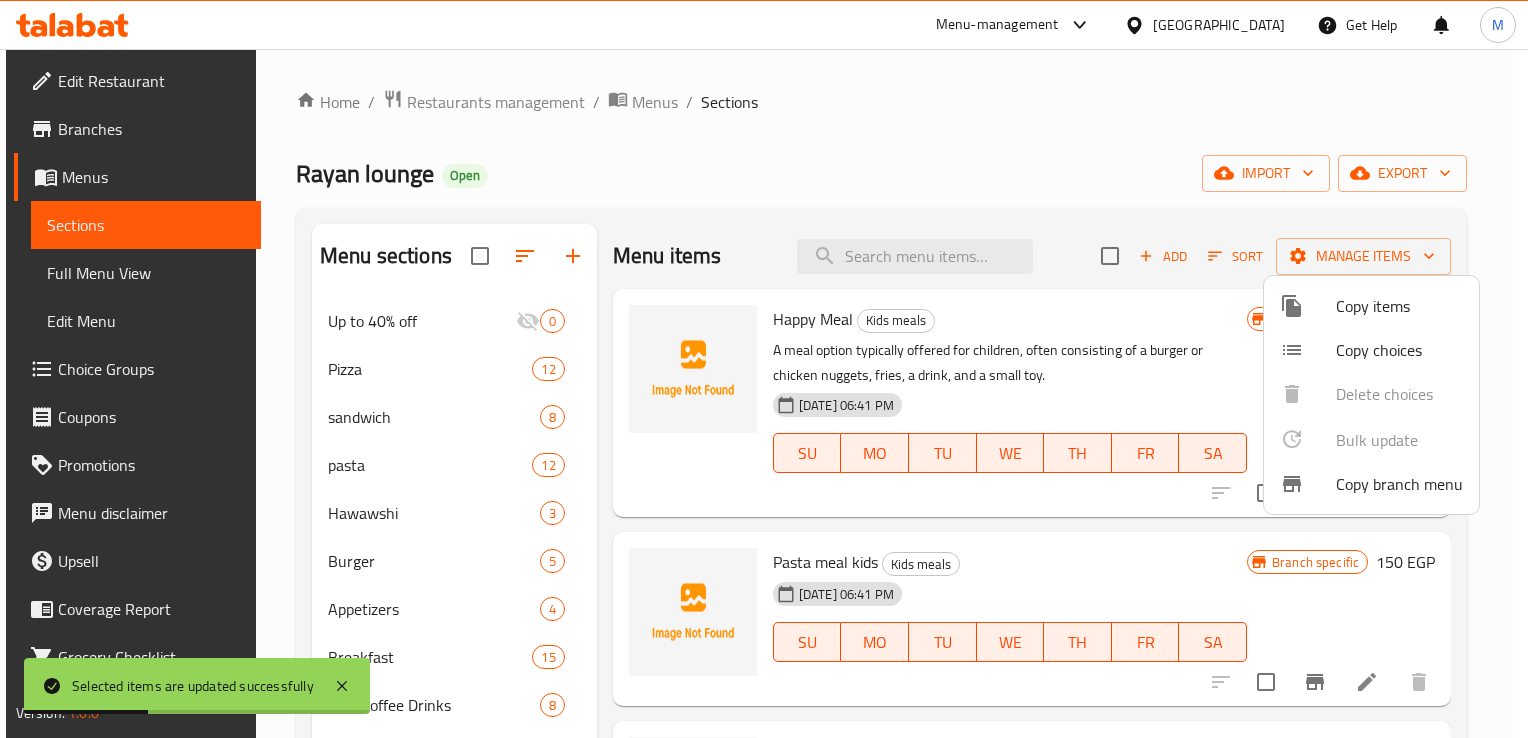 click at bounding box center (764, 369) 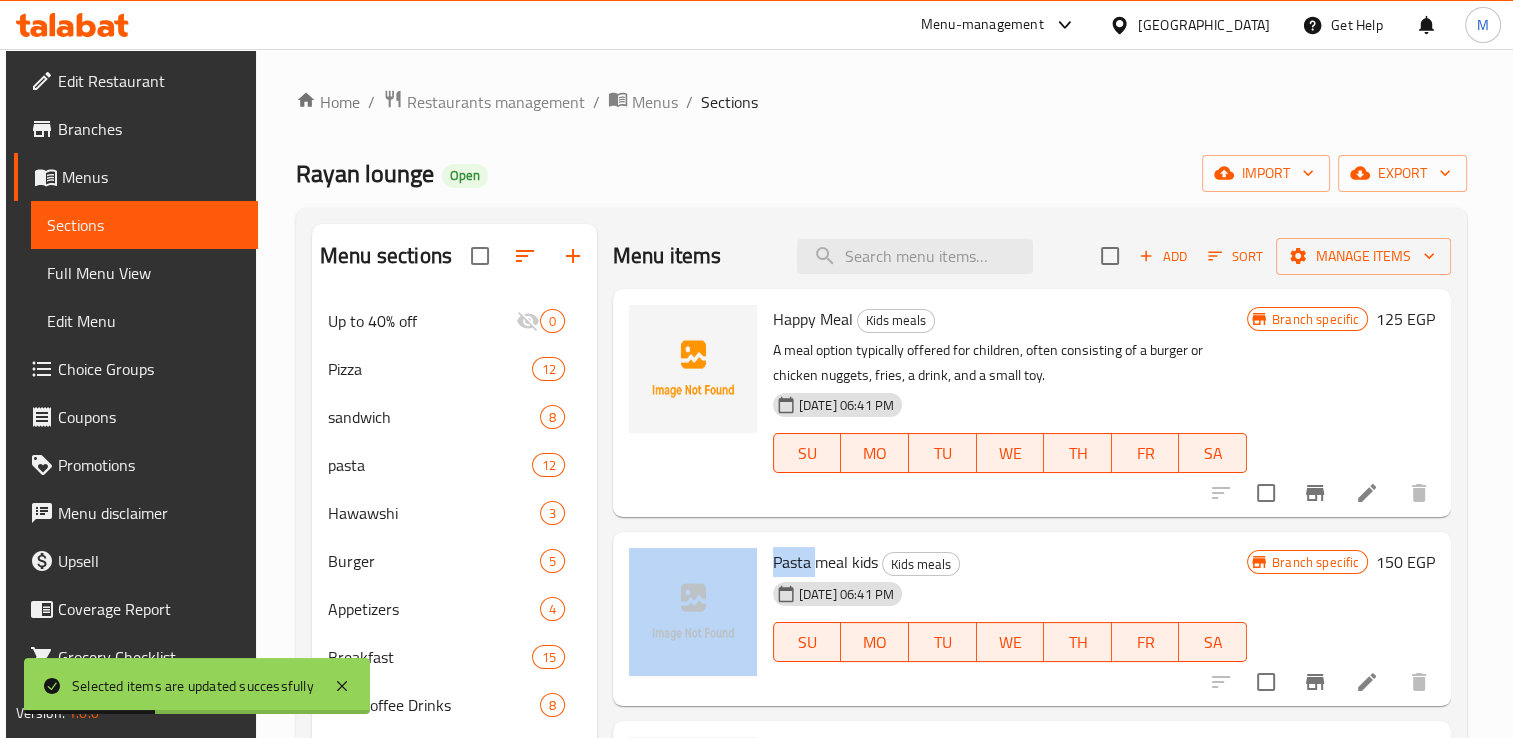 click on "Menu items Add Sort Manage items Happy Meal   Kids meals A meal option typically offered for children, often consisting of a burger or chicken nuggets, fries, a drink, and a small toy. 02-12-2024 06:41 PM SU MO TU WE TH FR SA Branch specific 125   EGP Pasta meal kids   Kids meals 02-12-2024 06:41 PM SU MO TU WE TH FR SA Branch specific 150   EGP kids meal wrap   Kids meals 02-12-2024 06:41 PM SU MO TU WE TH FR SA Branch specific 135   EGP Royal meal kids   Kids meals 02-12-2024 06:41 PM SU MO TU WE TH FR SA Branch specific 160   EGP Mac meal   Kids meals 02-12-2024 06:41 PM SU MO TU WE TH FR SA Branch specific 119.7   EGP" at bounding box center [1024, 792] 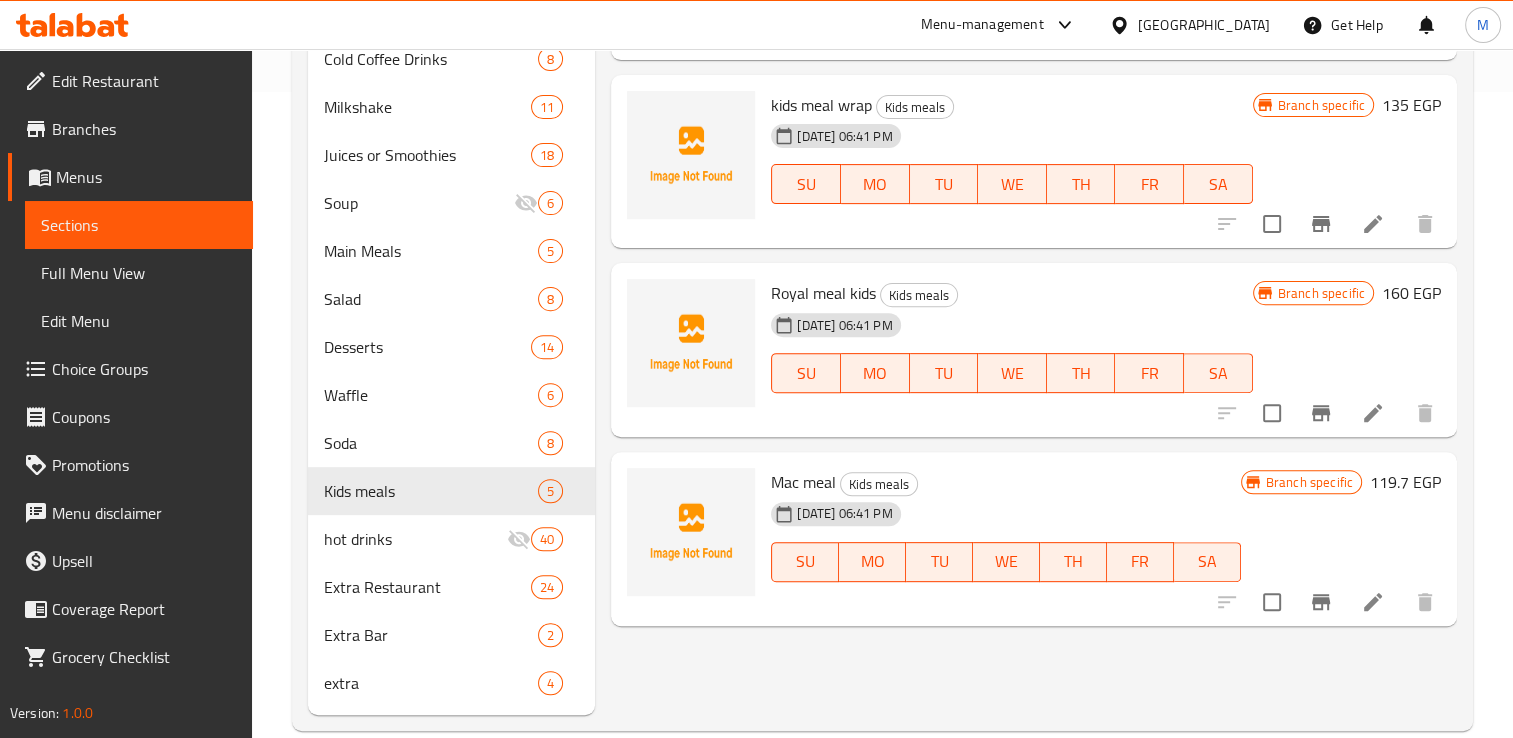scroll, scrollTop: 678, scrollLeft: 0, axis: vertical 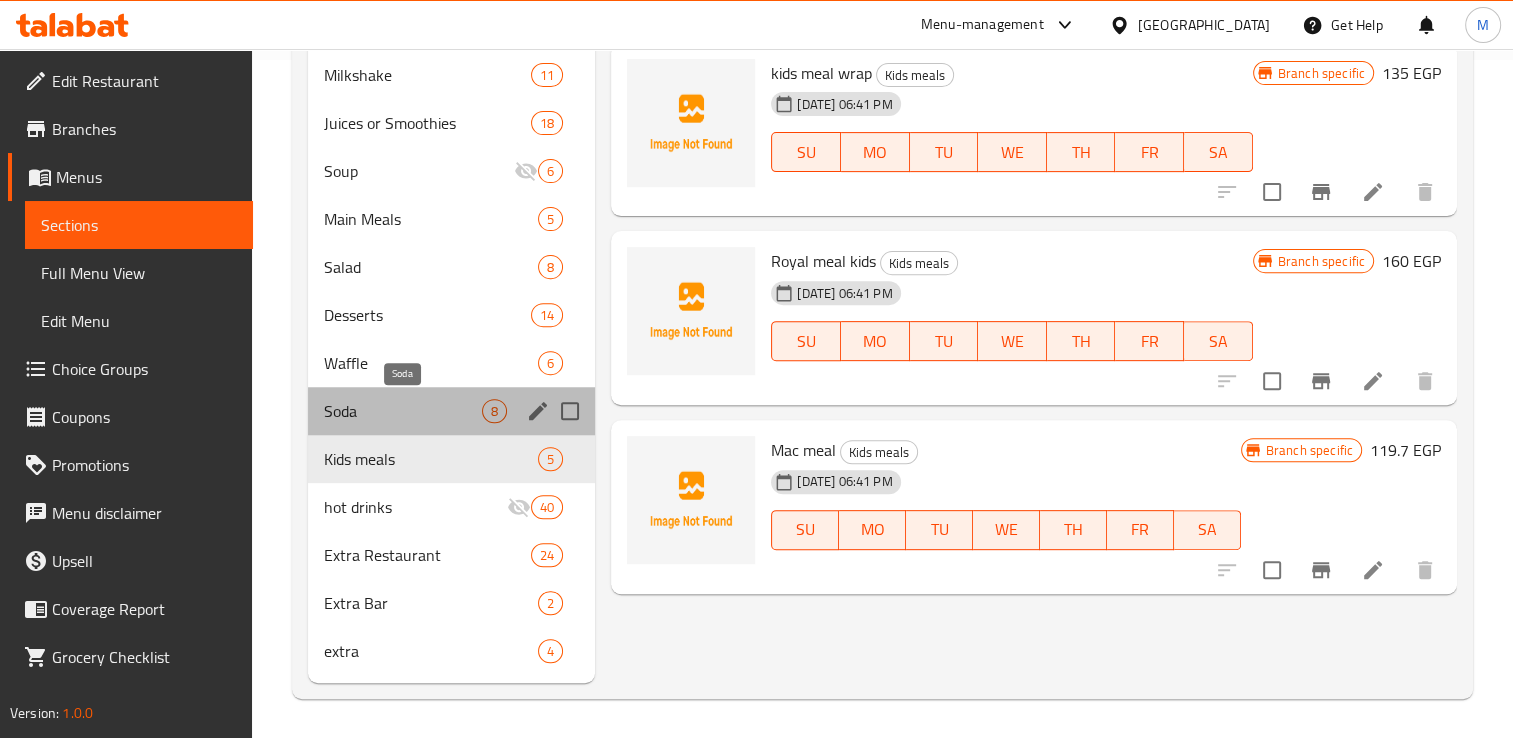 click on "Soda" at bounding box center (403, 411) 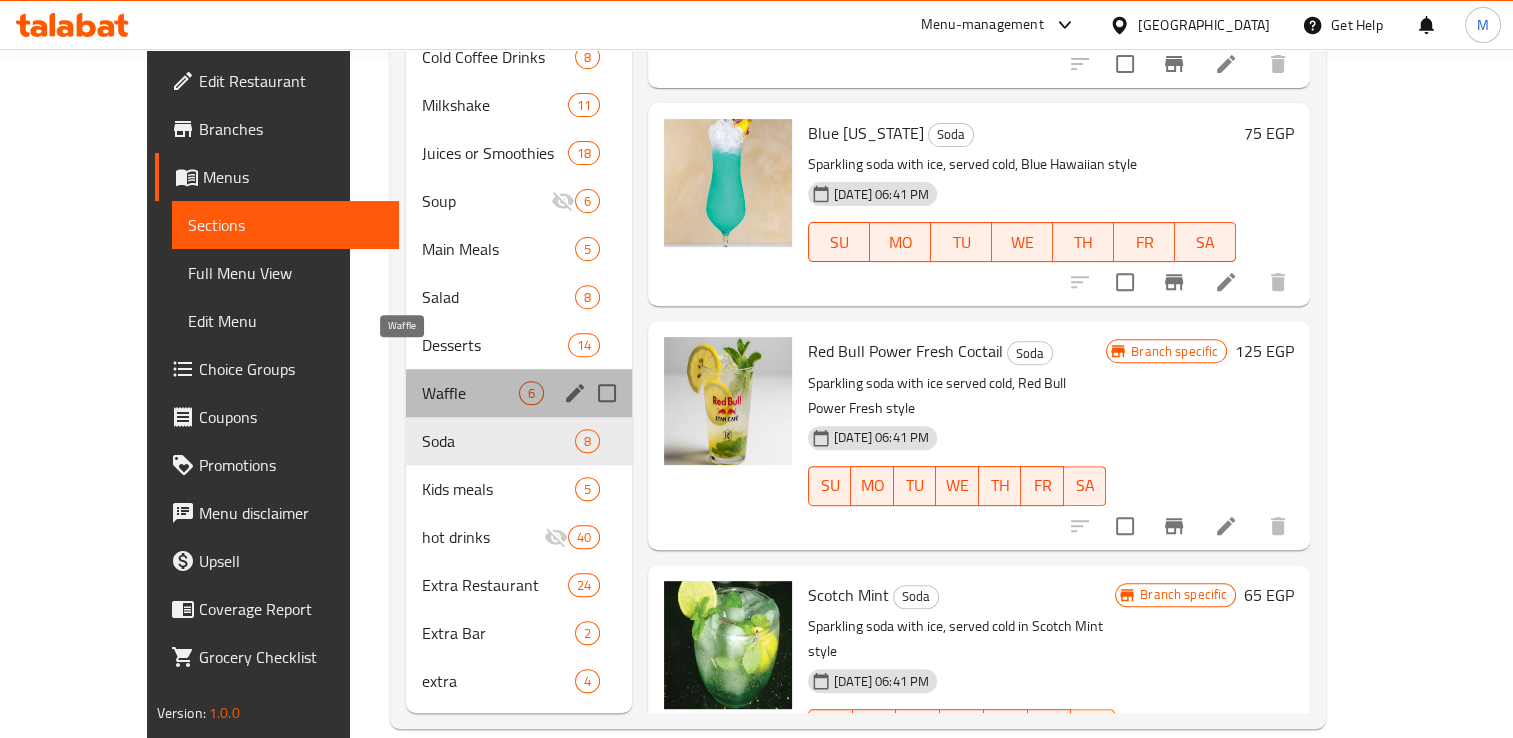 click on "Waffle" at bounding box center (470, 393) 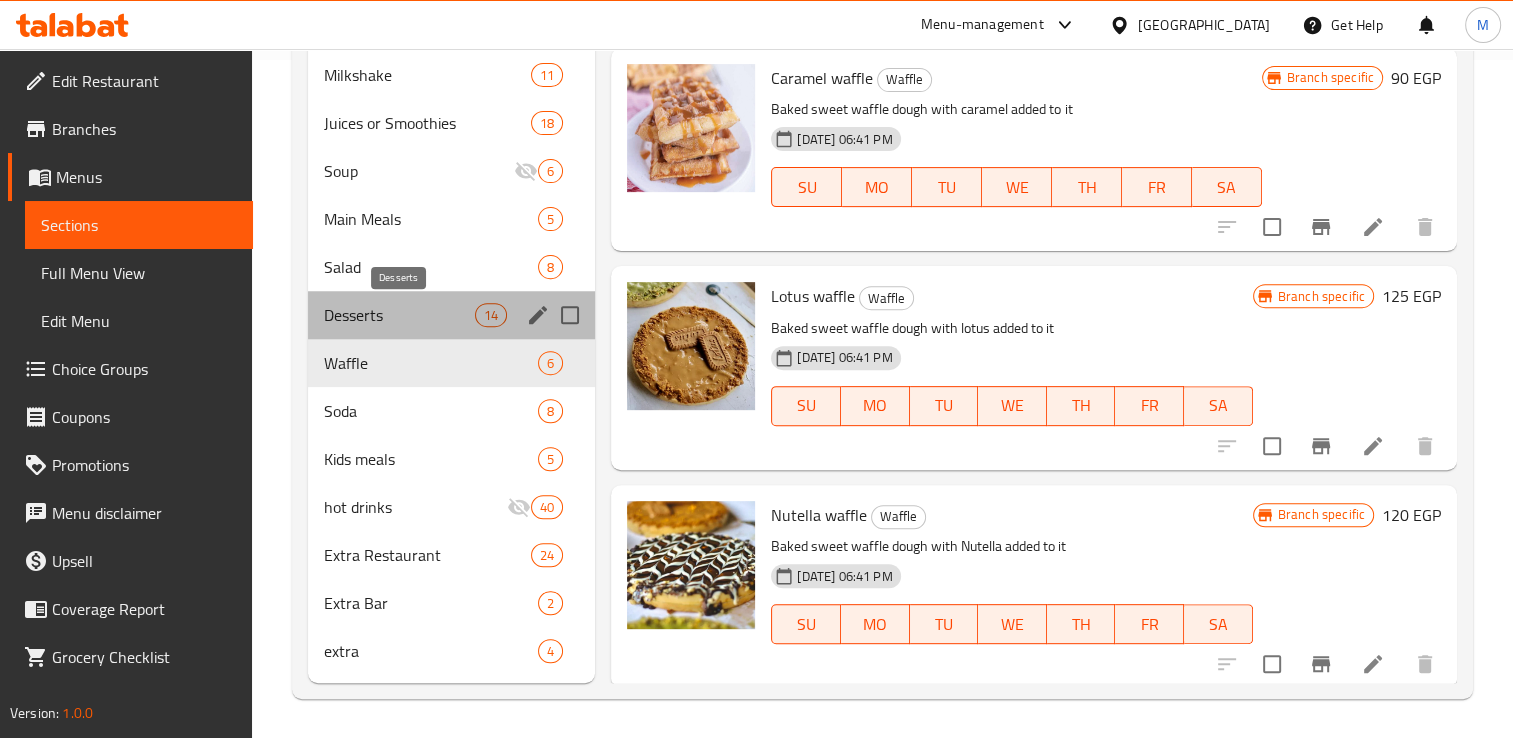 click on "Desserts" at bounding box center (399, 315) 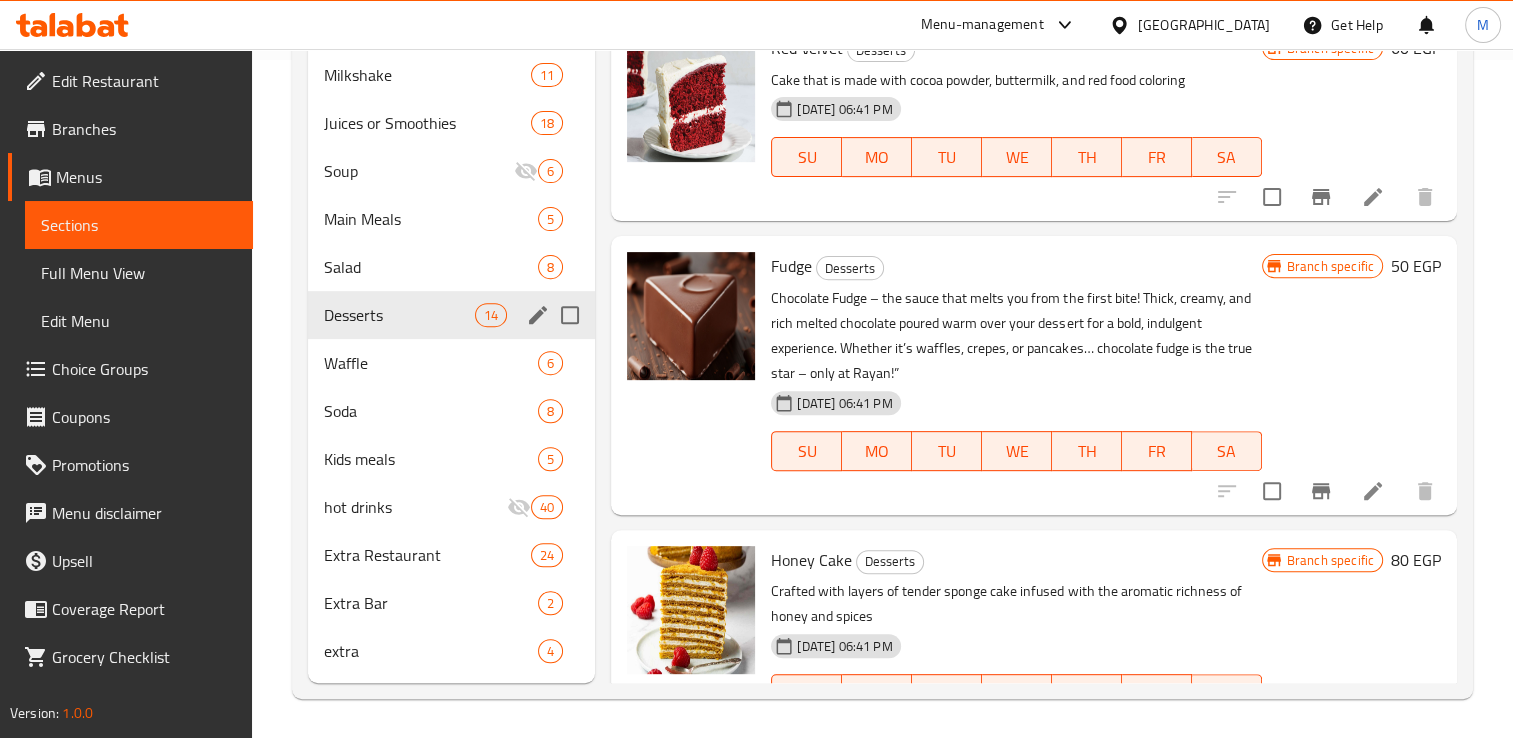 scroll, scrollTop: 642, scrollLeft: 0, axis: vertical 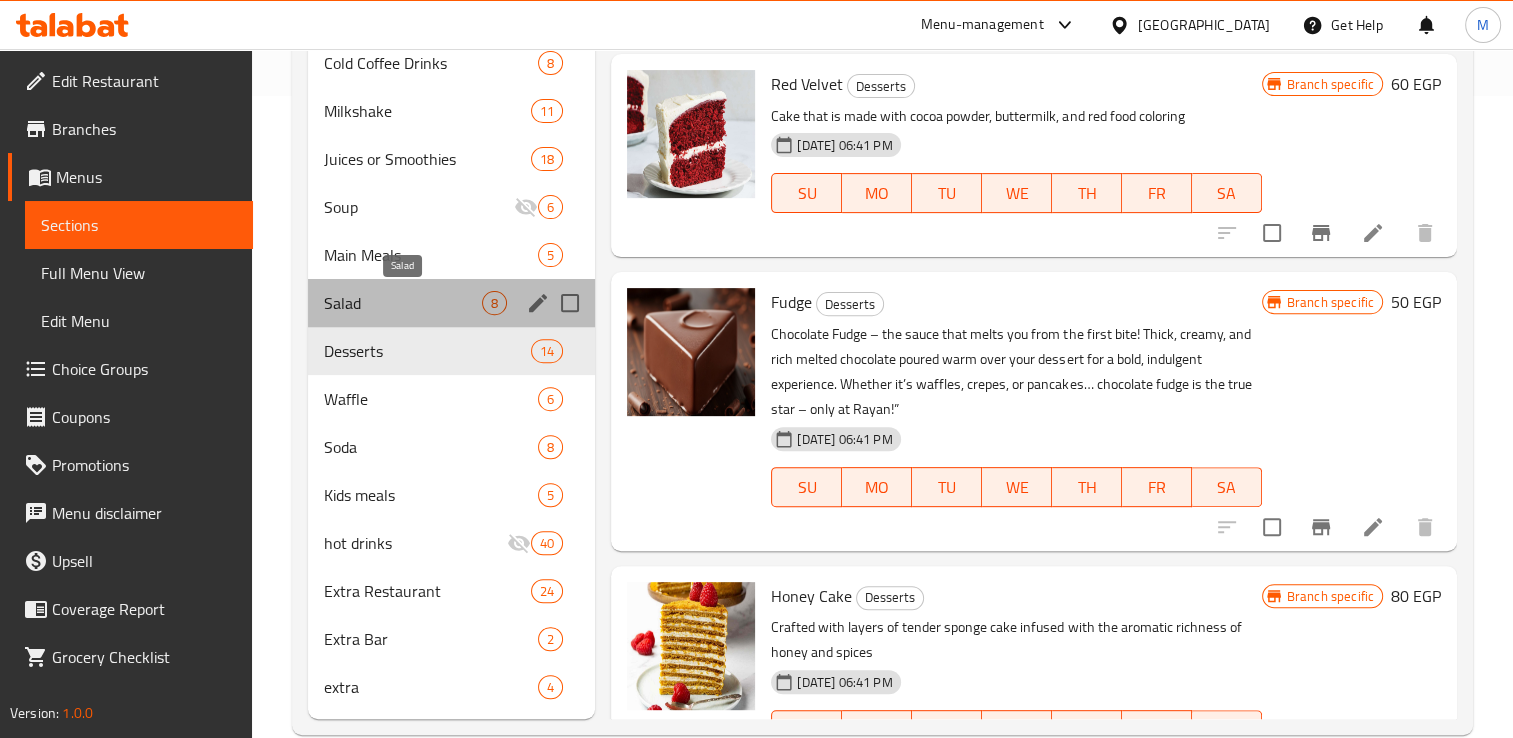 click on "Salad" at bounding box center (403, 303) 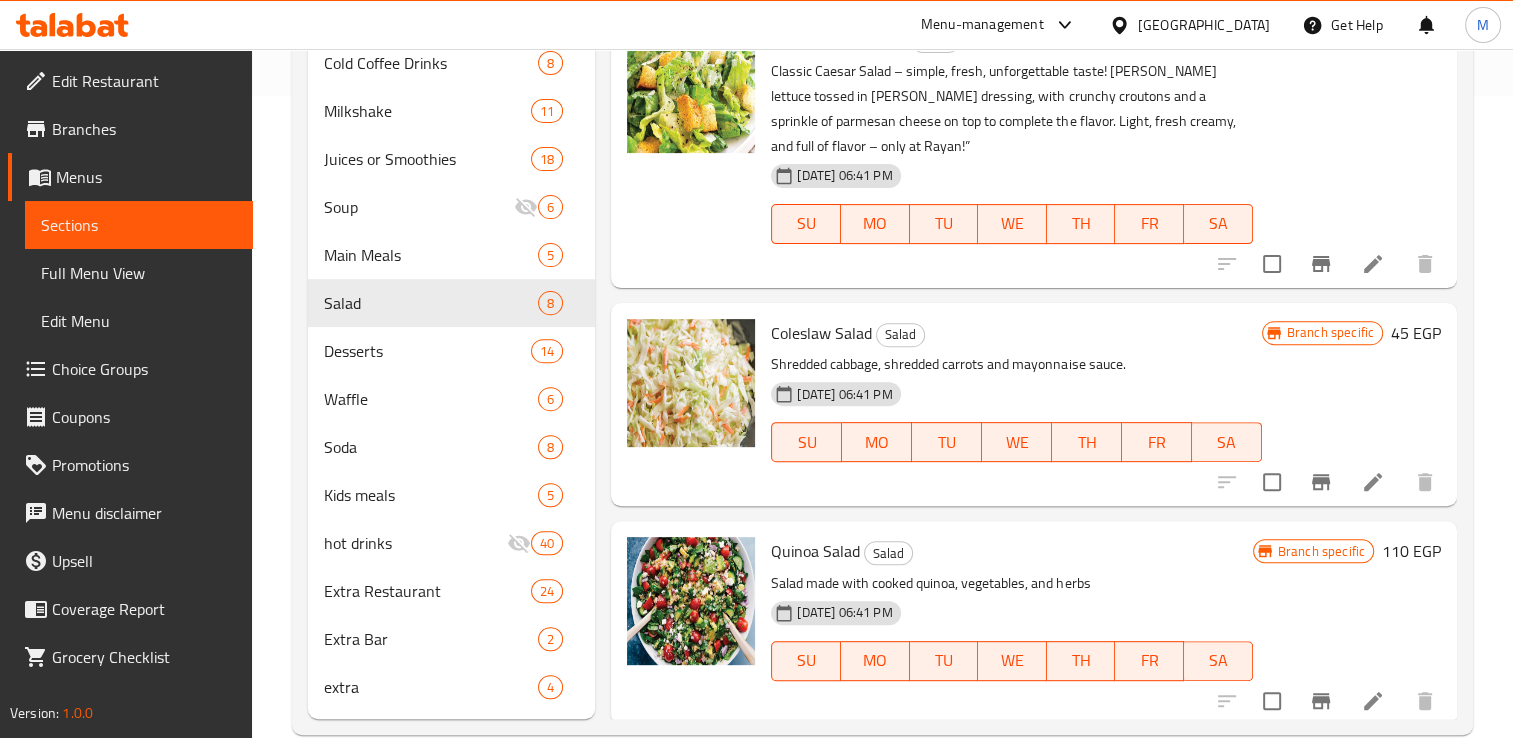 scroll, scrollTop: 320, scrollLeft: 0, axis: vertical 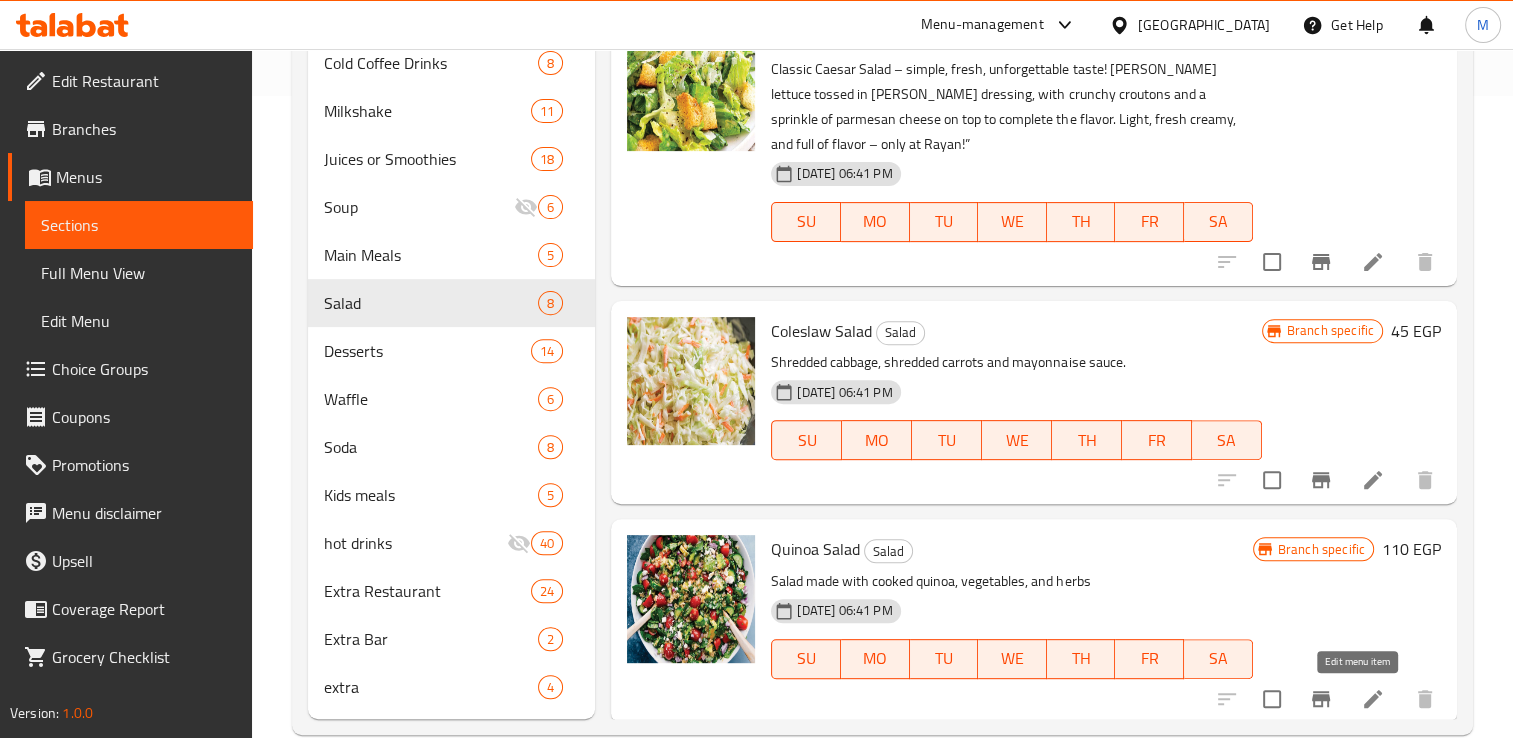 click 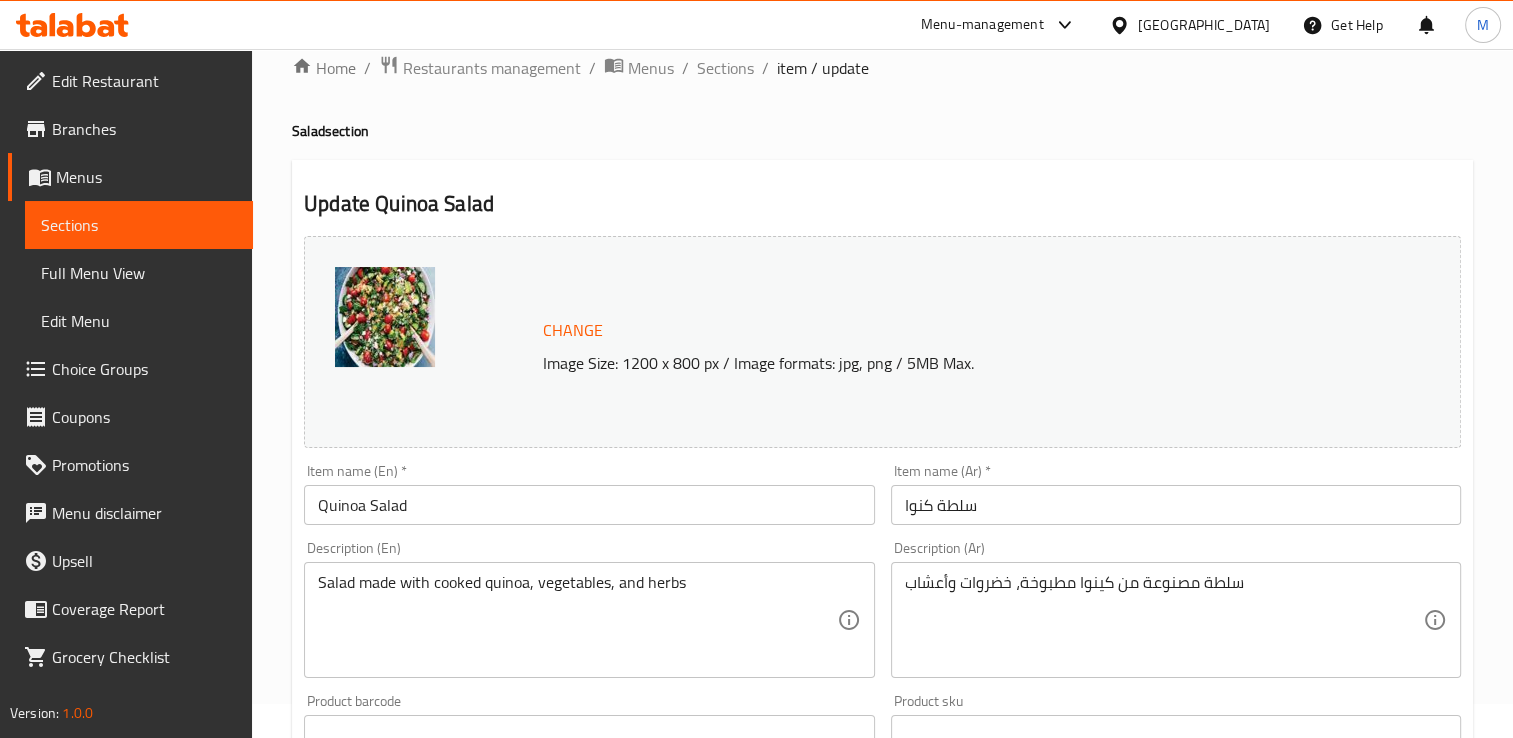 scroll, scrollTop: 0, scrollLeft: 0, axis: both 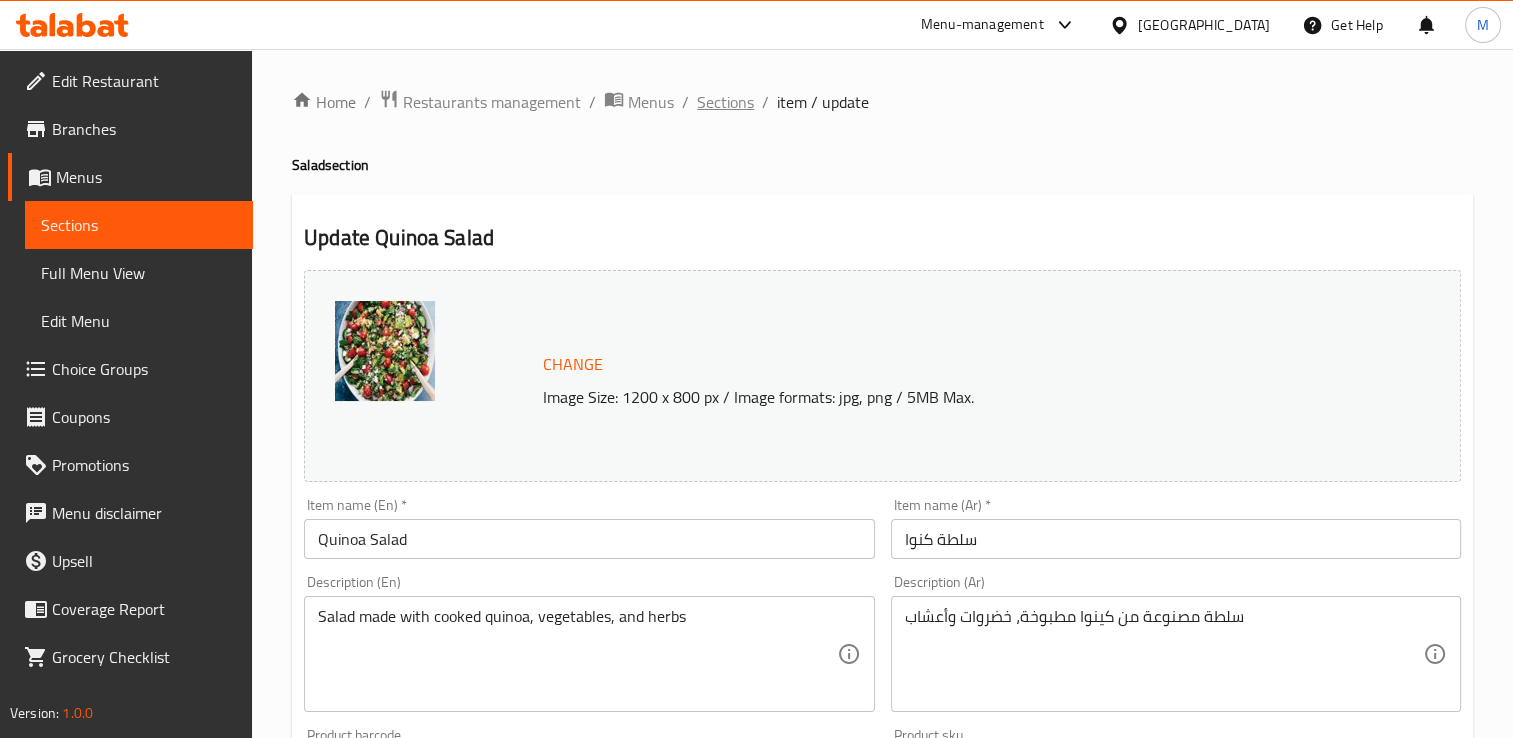 click on "Sections" at bounding box center [725, 102] 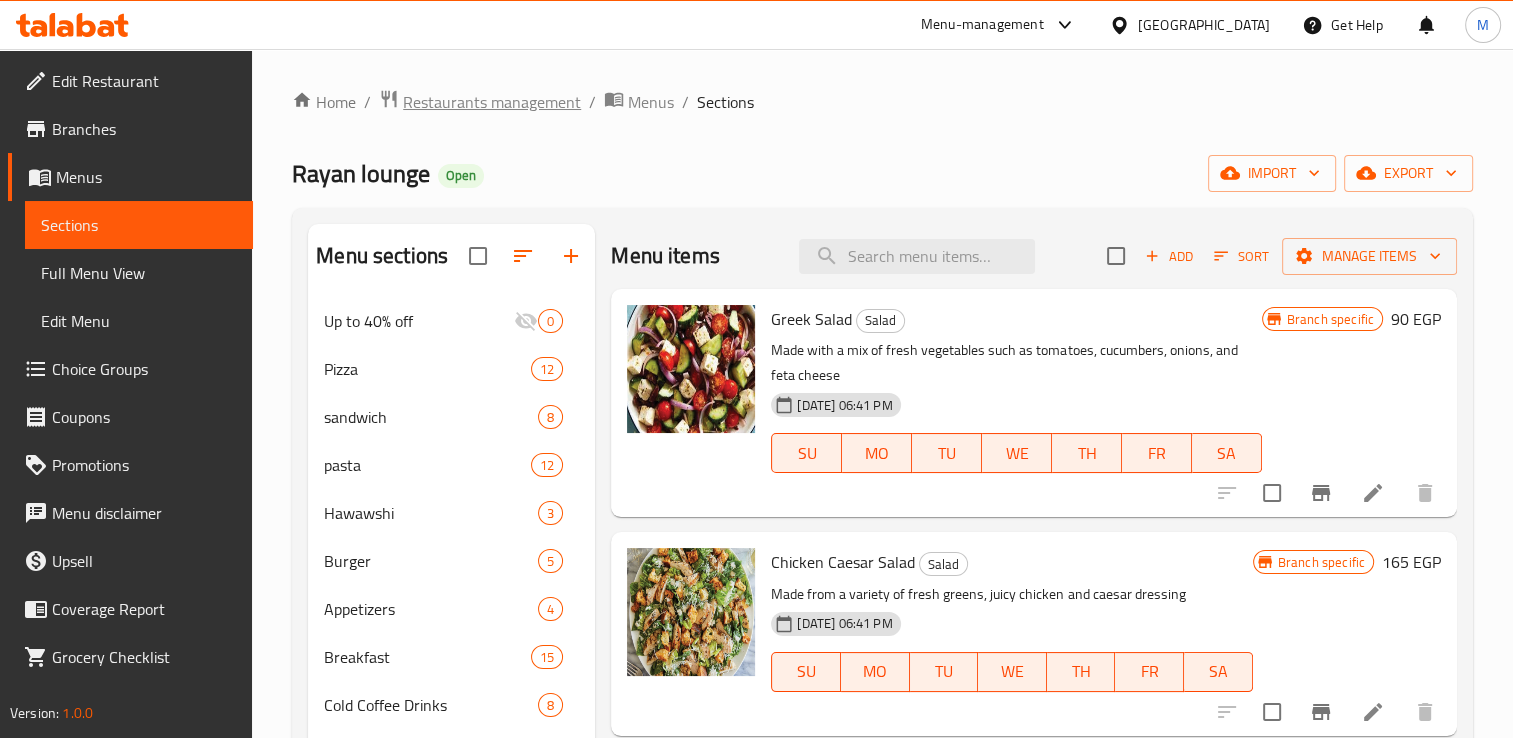 click on "Restaurants management" at bounding box center [492, 102] 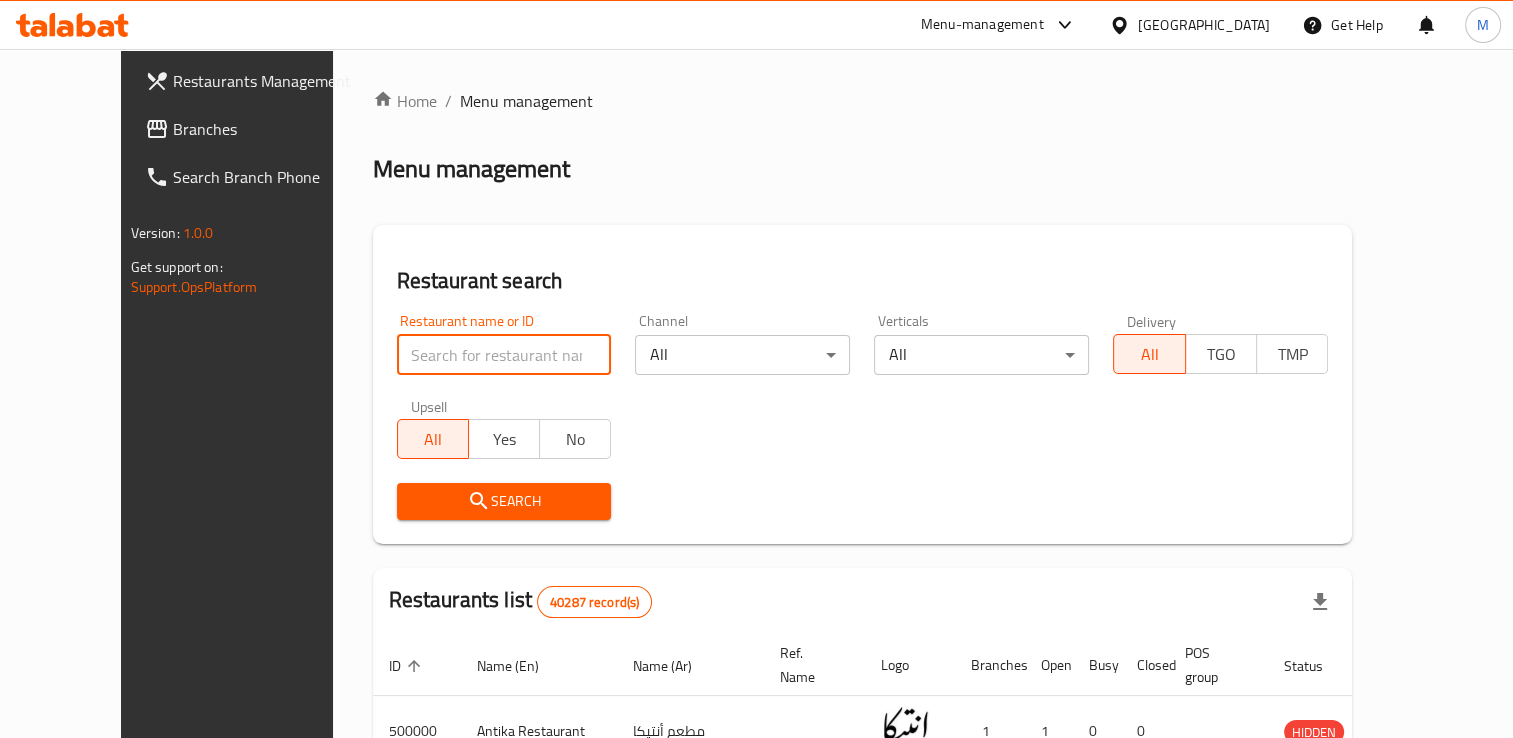 click at bounding box center [504, 355] 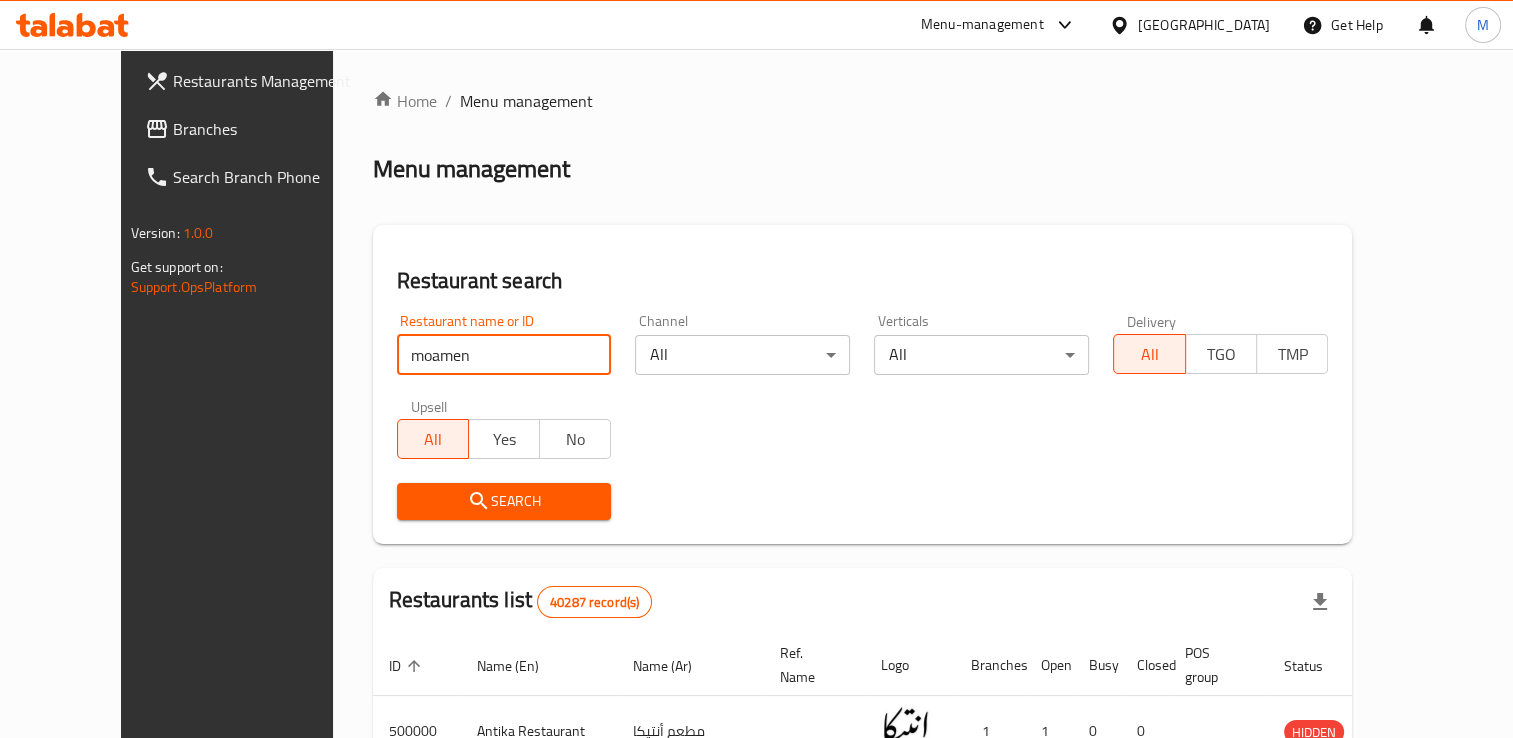 click on "Search" at bounding box center (504, 501) 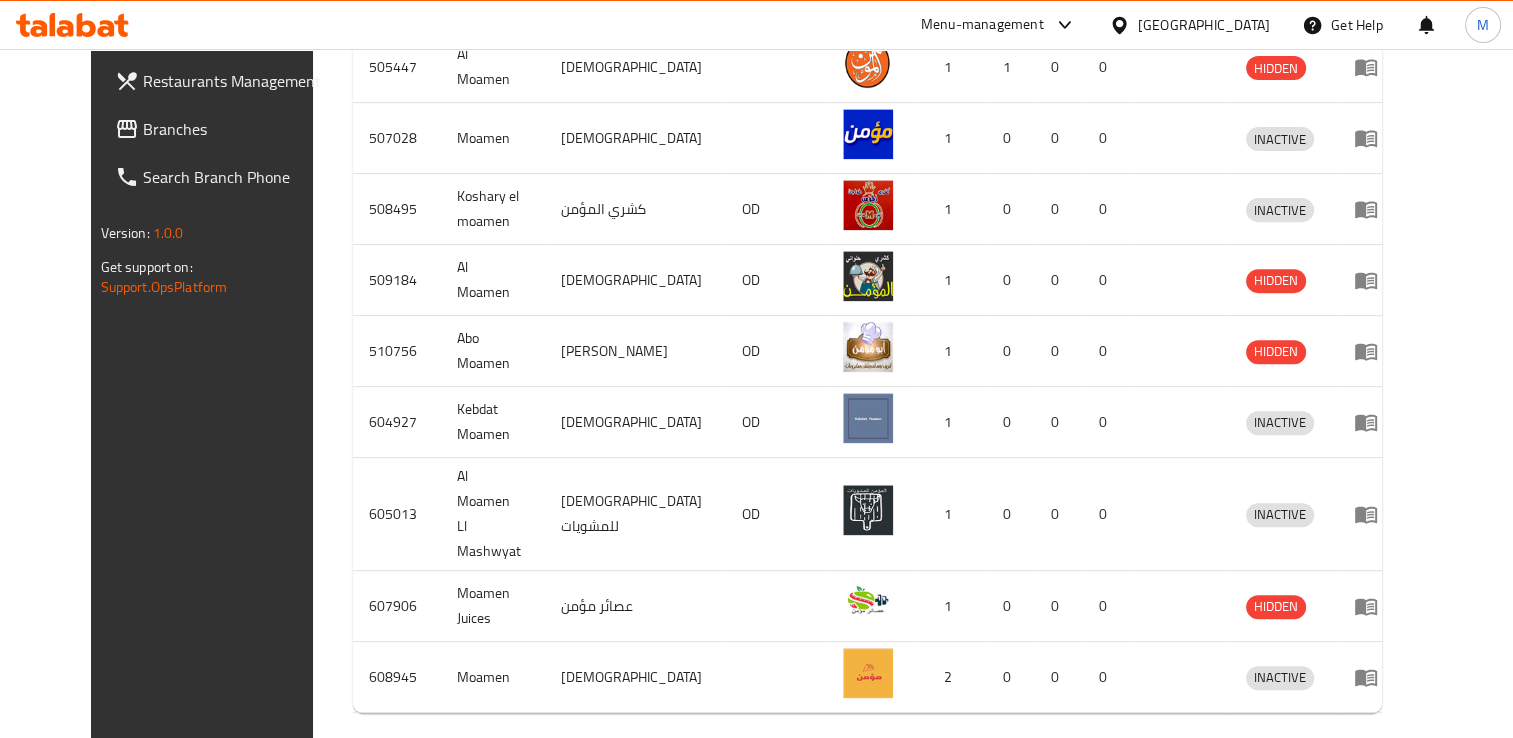 scroll, scrollTop: 0, scrollLeft: 0, axis: both 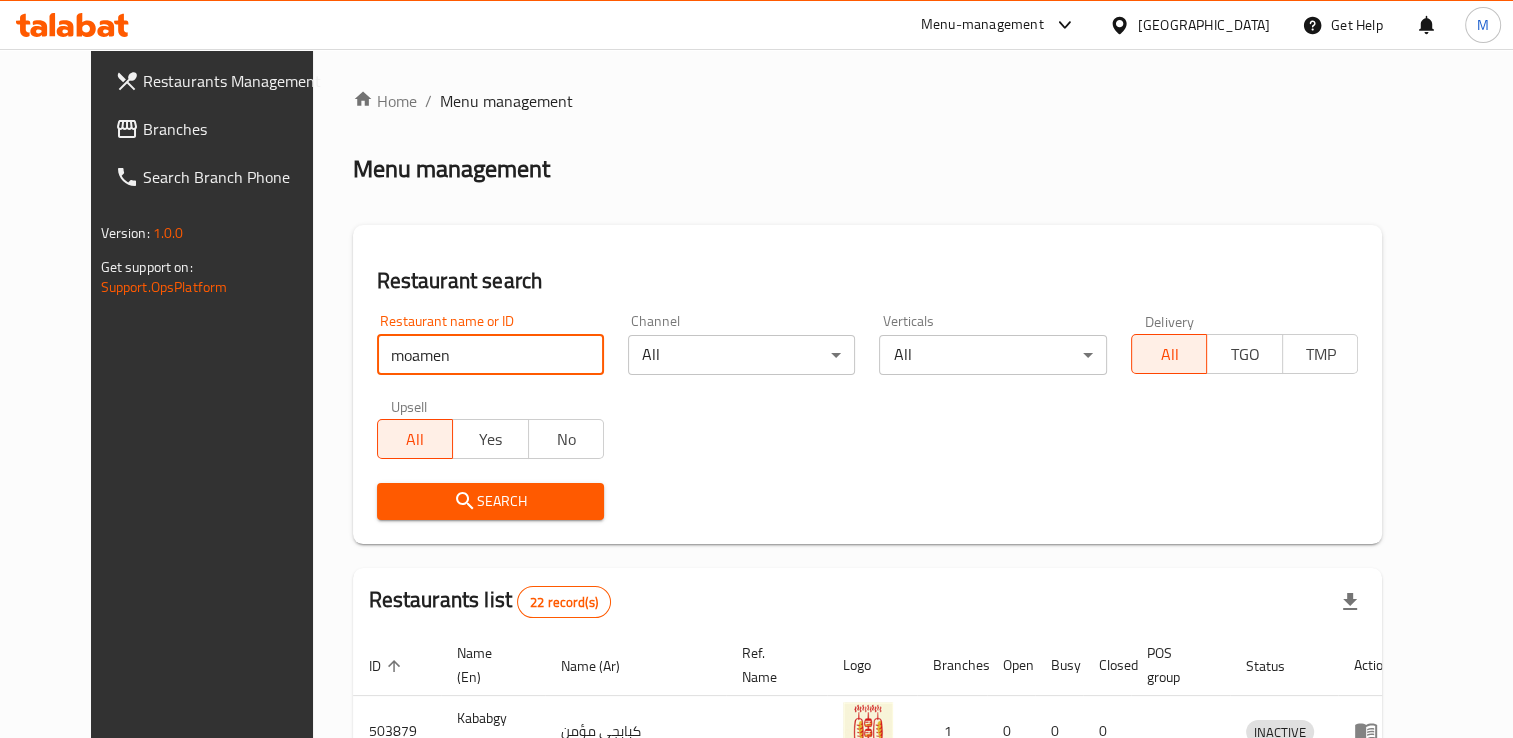 click on "moamen" at bounding box center (490, 355) 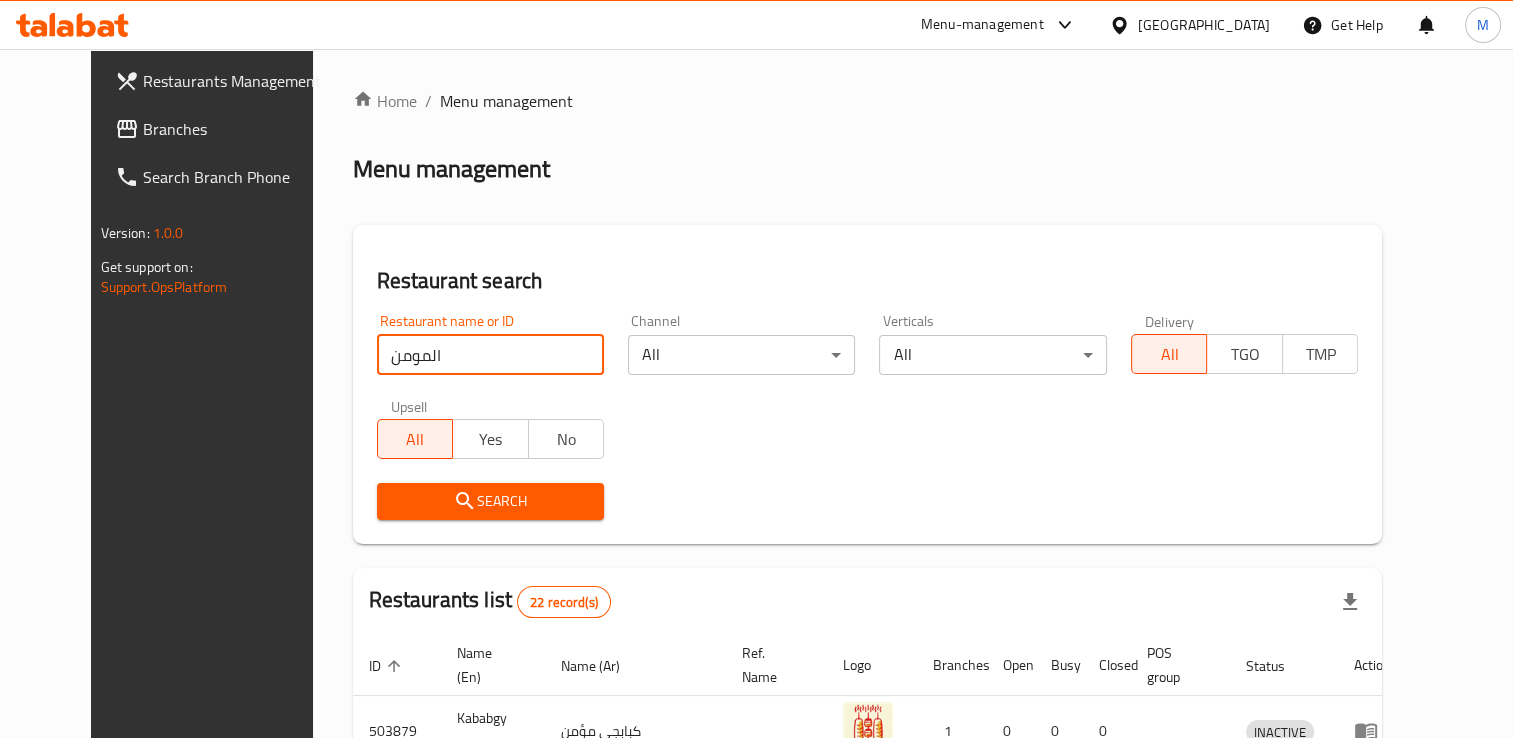 click on "Search" at bounding box center (490, 501) 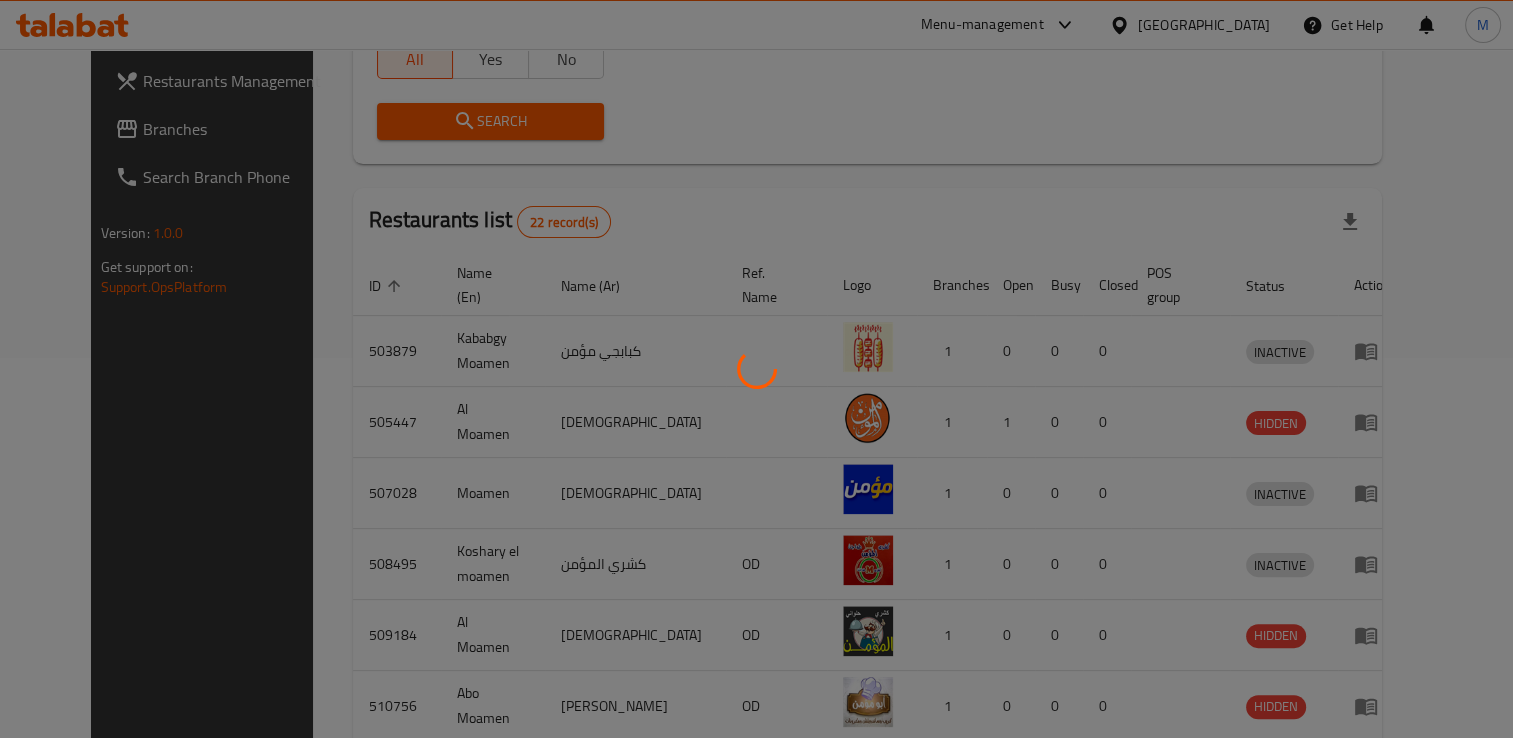 scroll, scrollTop: 78, scrollLeft: 0, axis: vertical 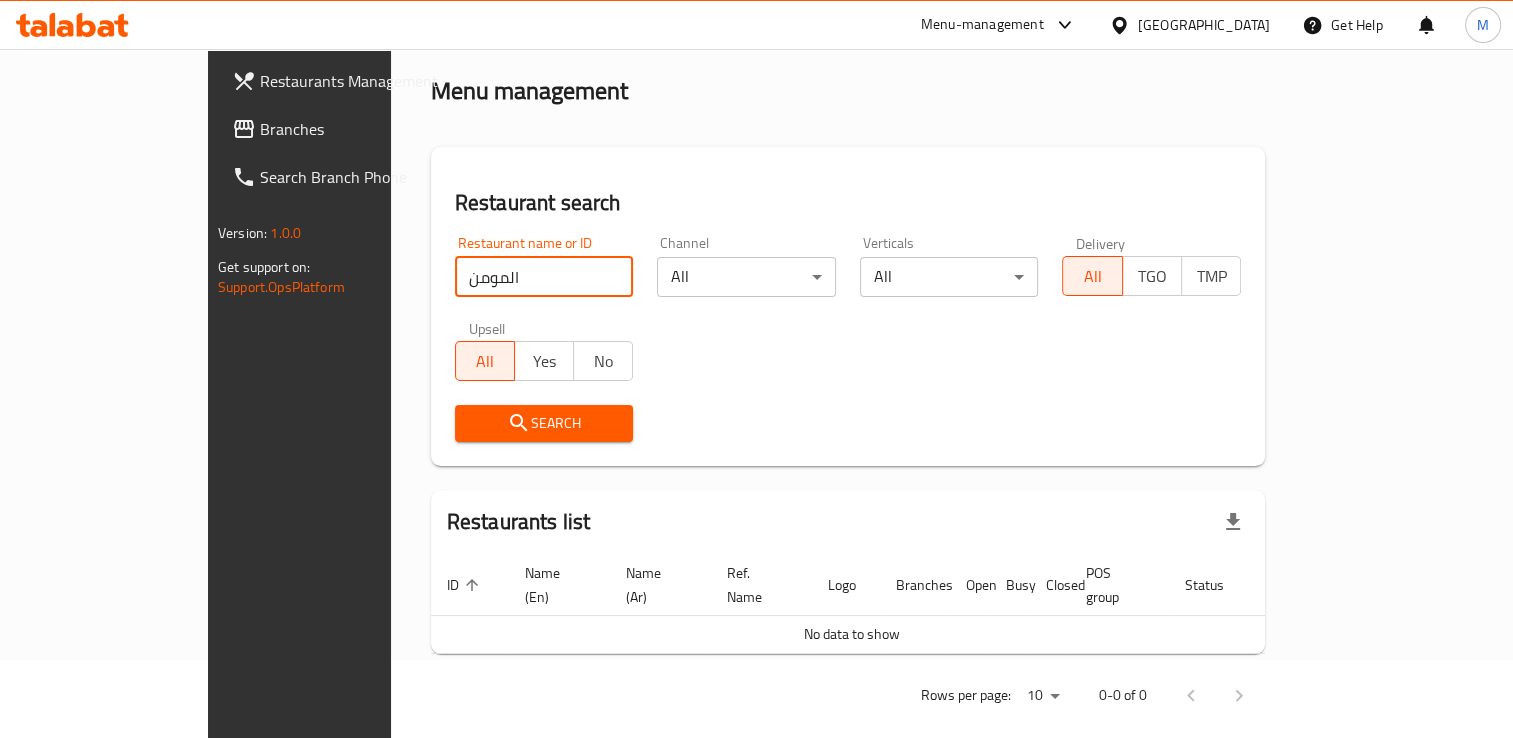 click on "المومن" at bounding box center (544, 277) 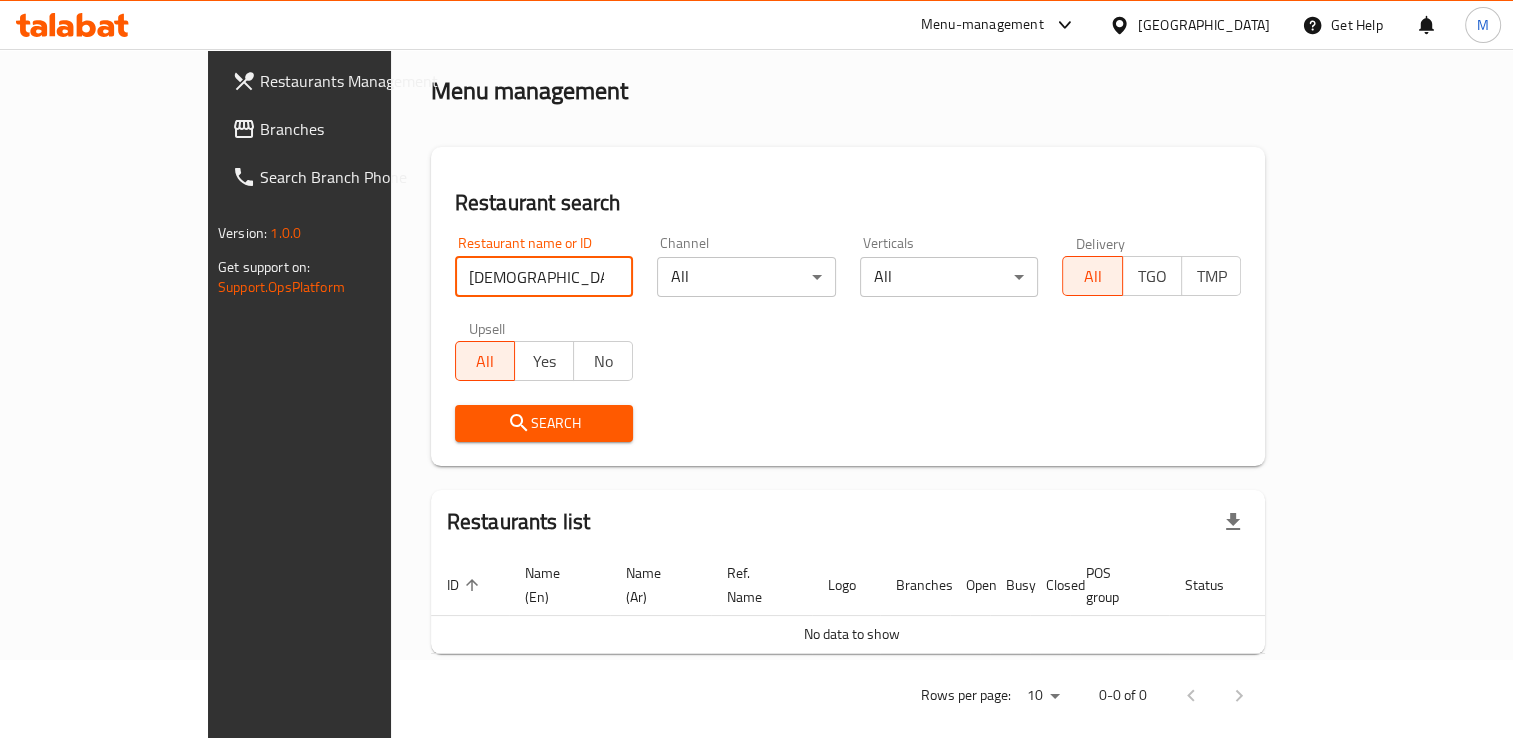 click on "Search" at bounding box center [544, 423] 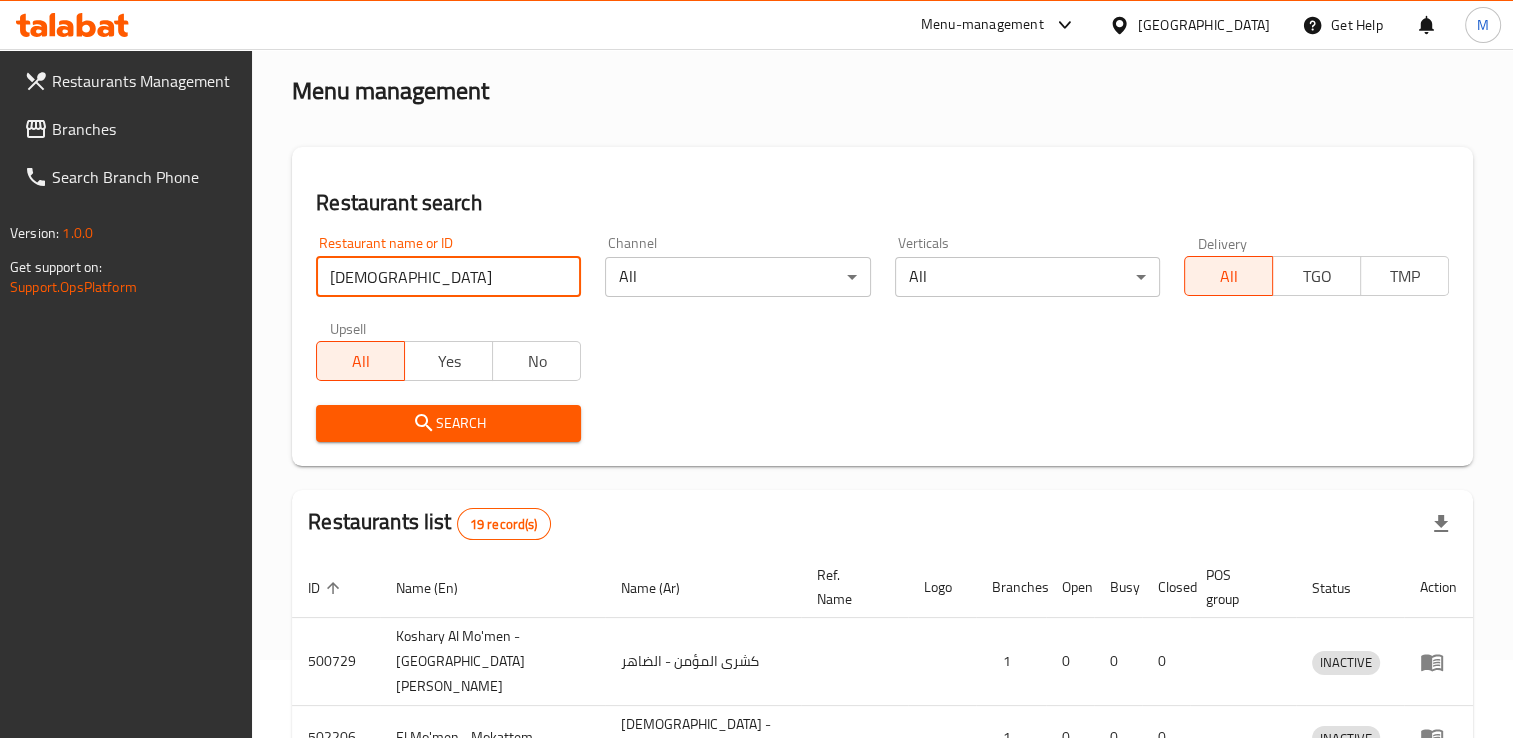 scroll, scrollTop: 380, scrollLeft: 0, axis: vertical 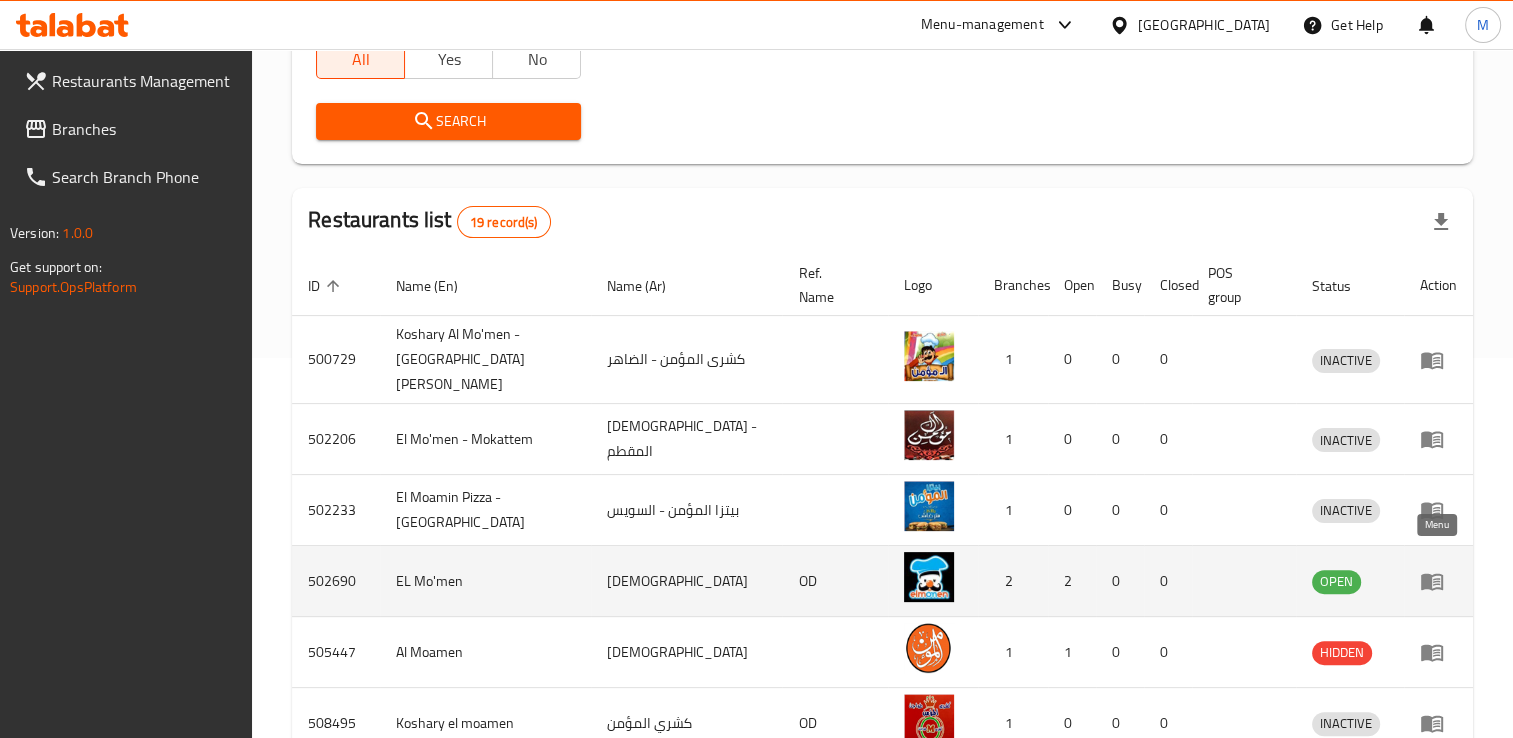click 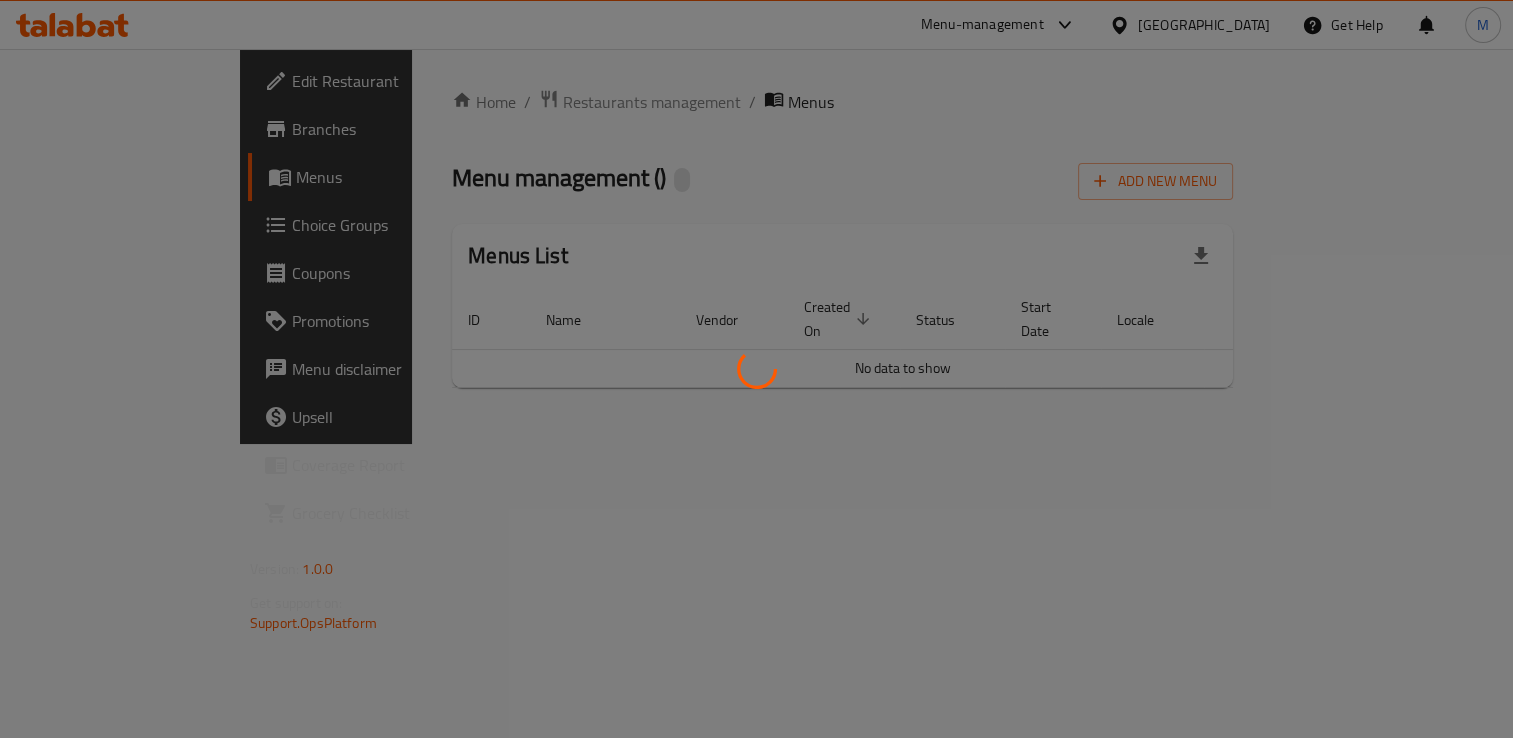 scroll, scrollTop: 0, scrollLeft: 0, axis: both 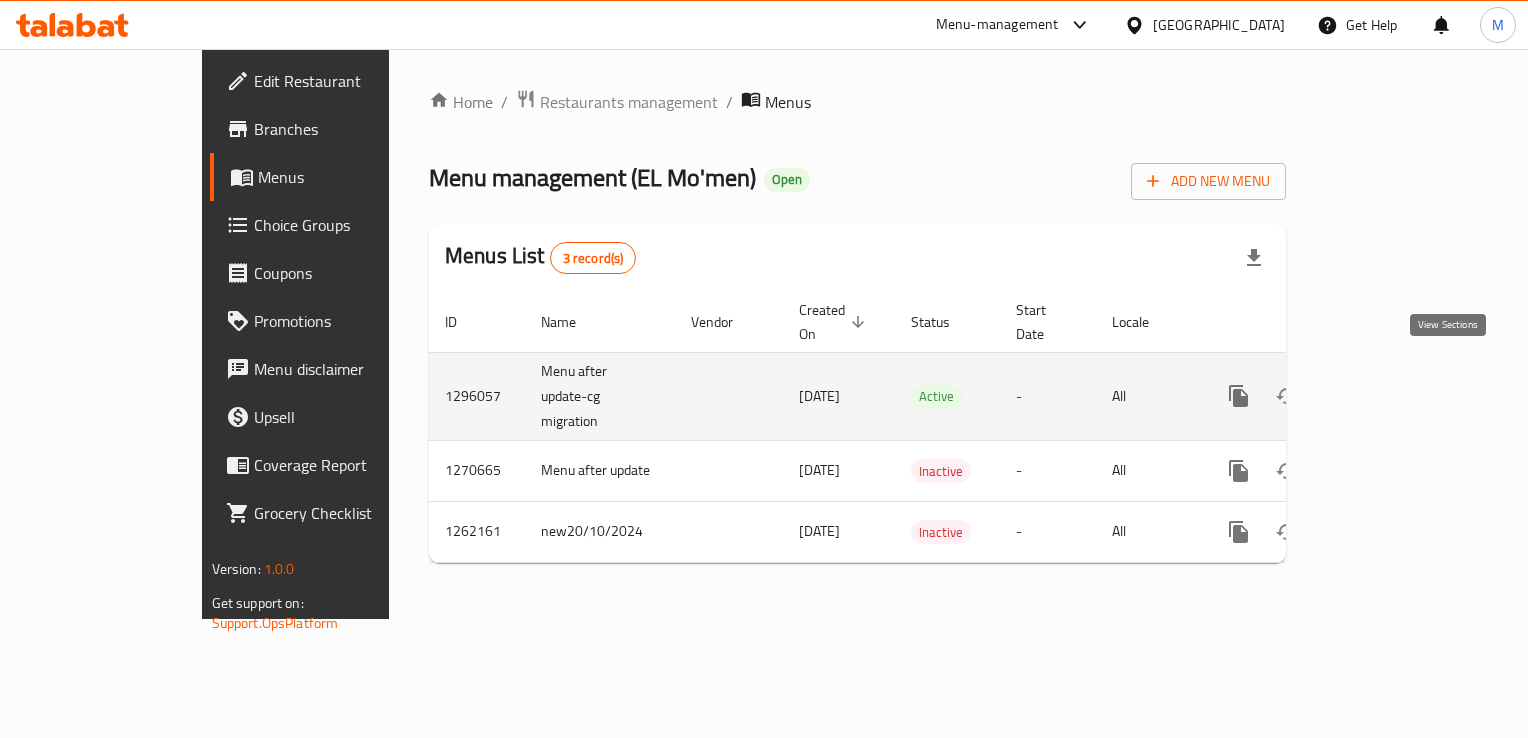 click 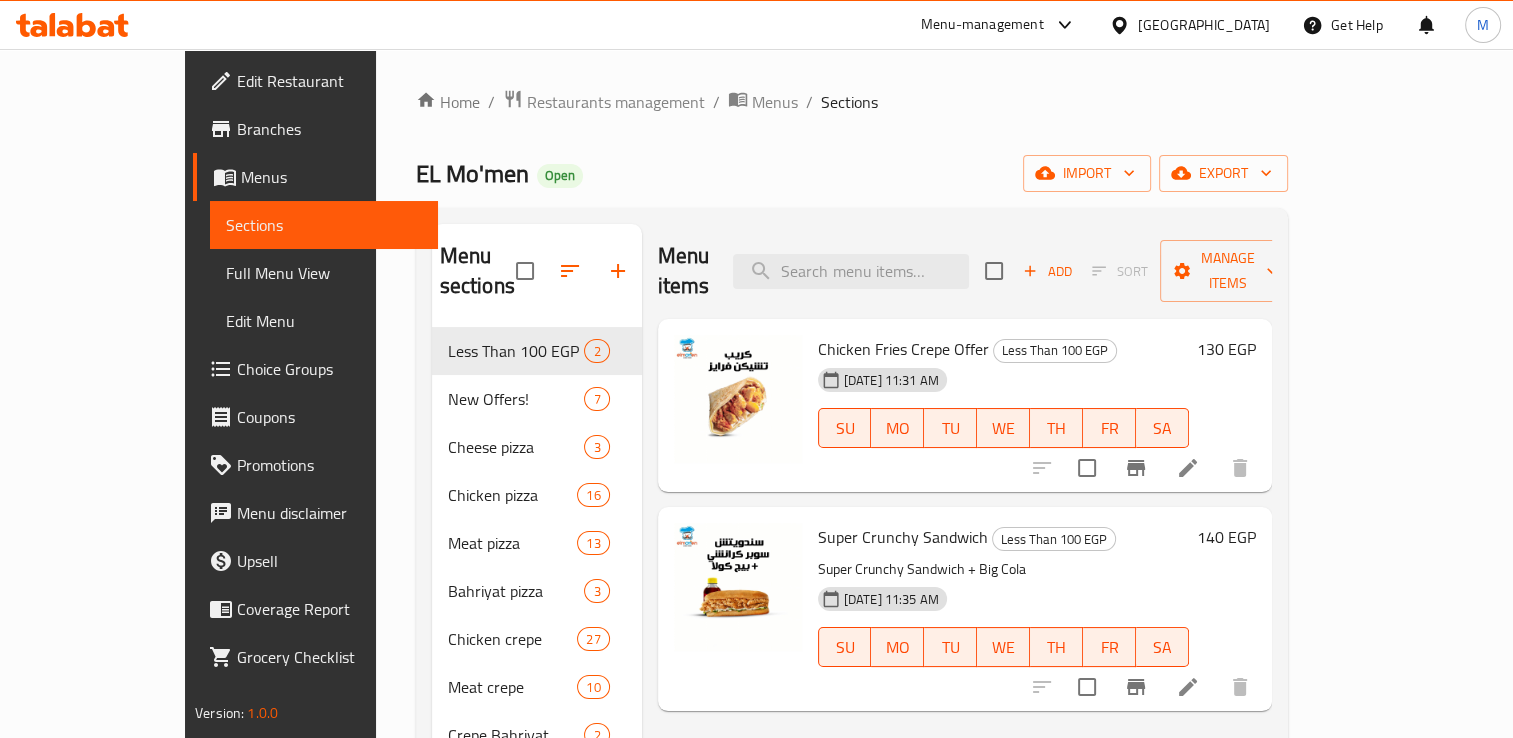 click on "Edit Restaurant" at bounding box center (329, 81) 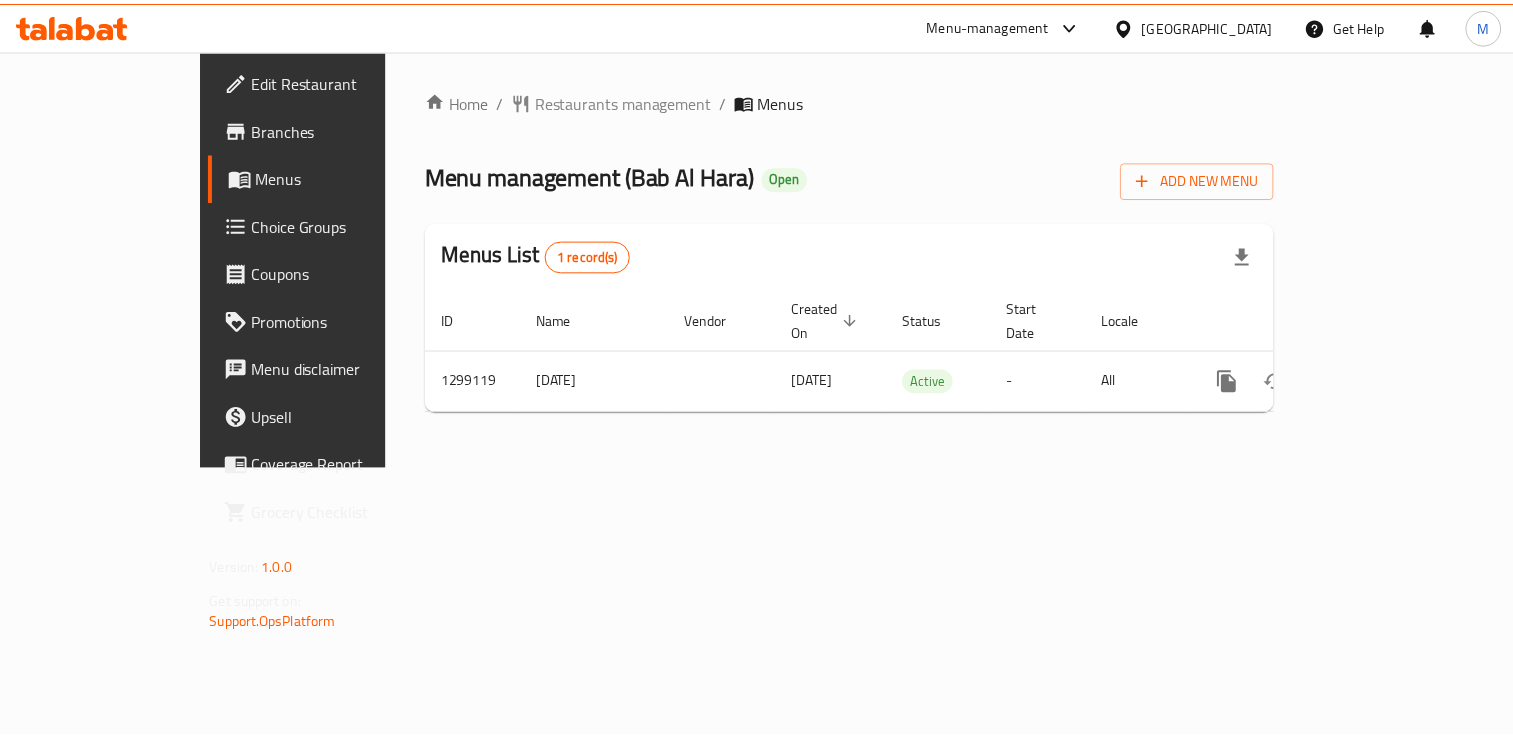 scroll, scrollTop: 0, scrollLeft: 0, axis: both 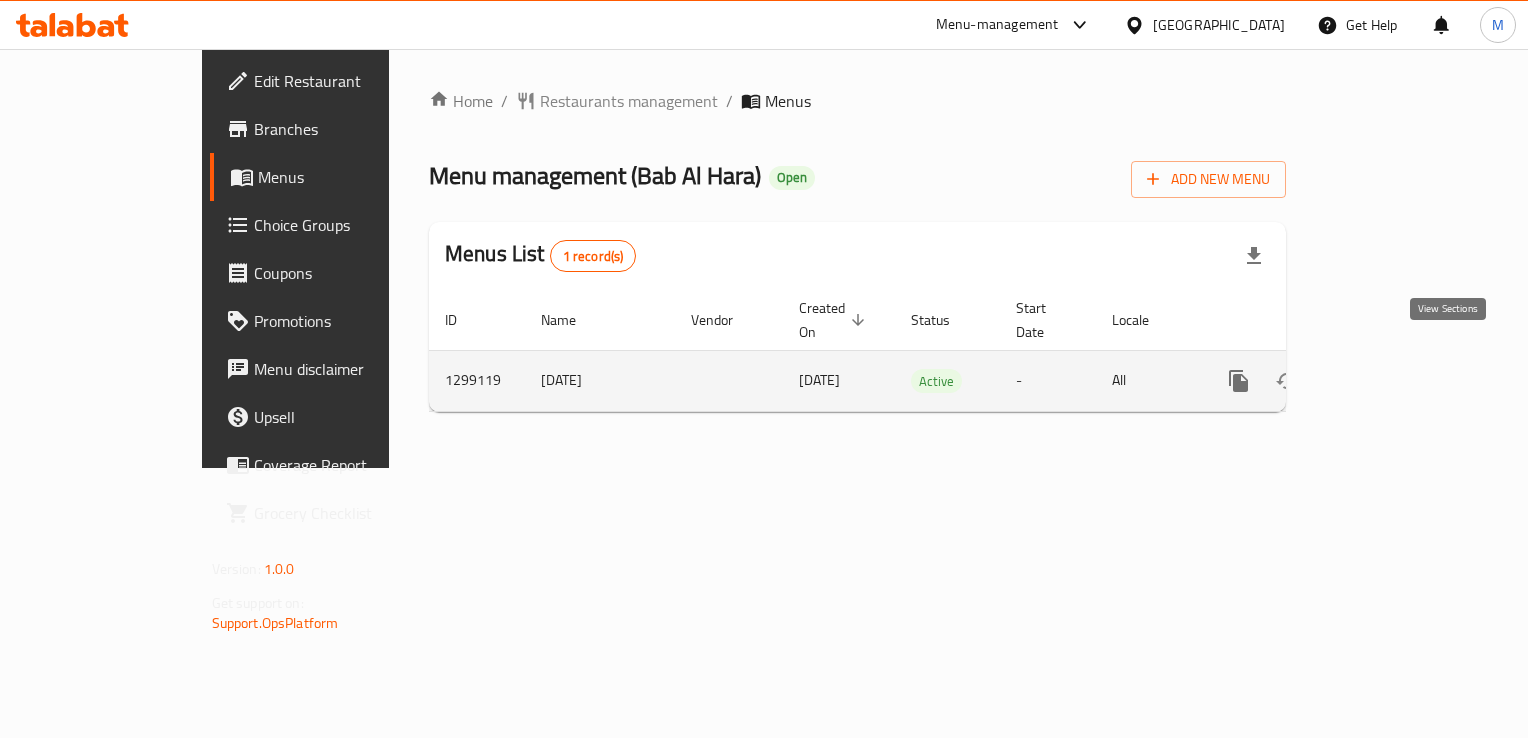 click 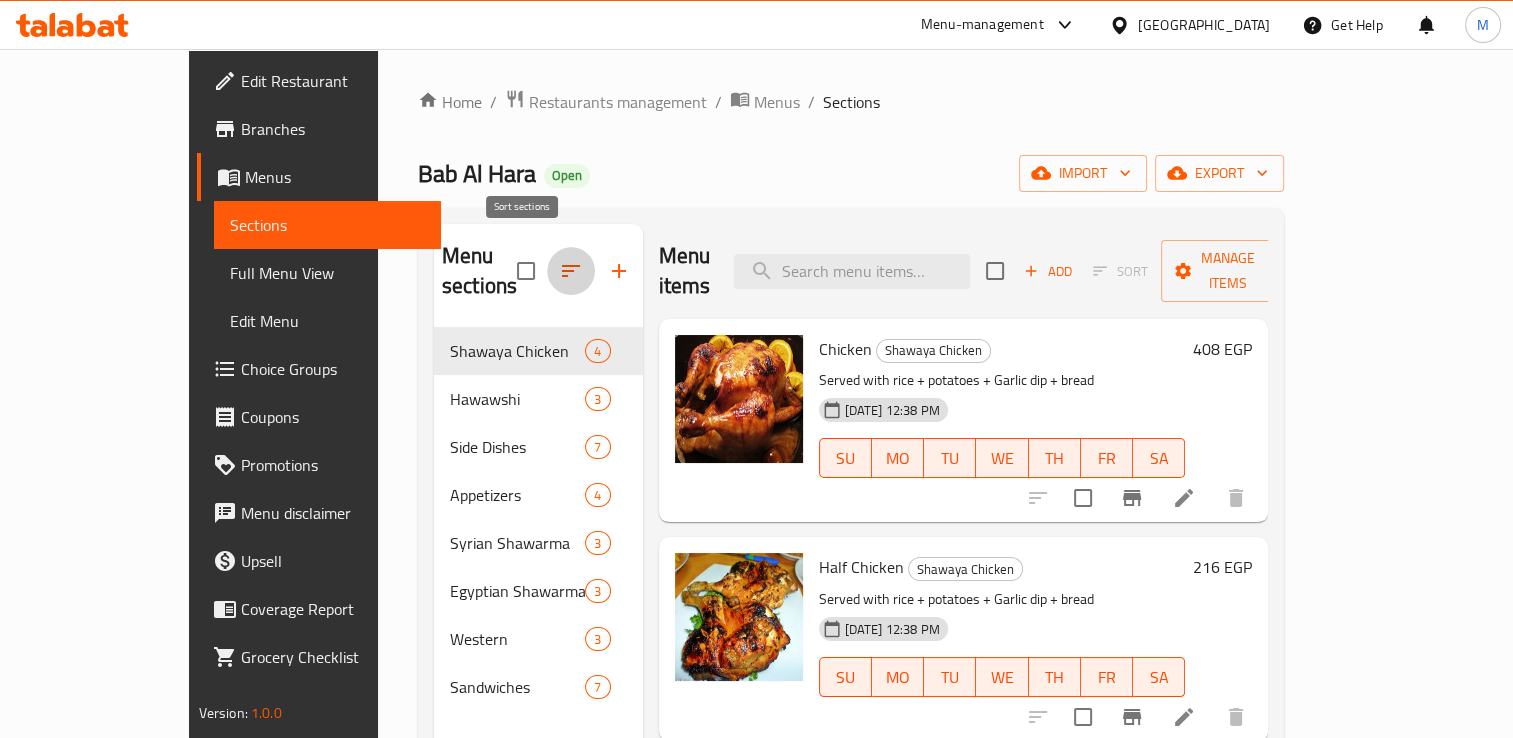 click 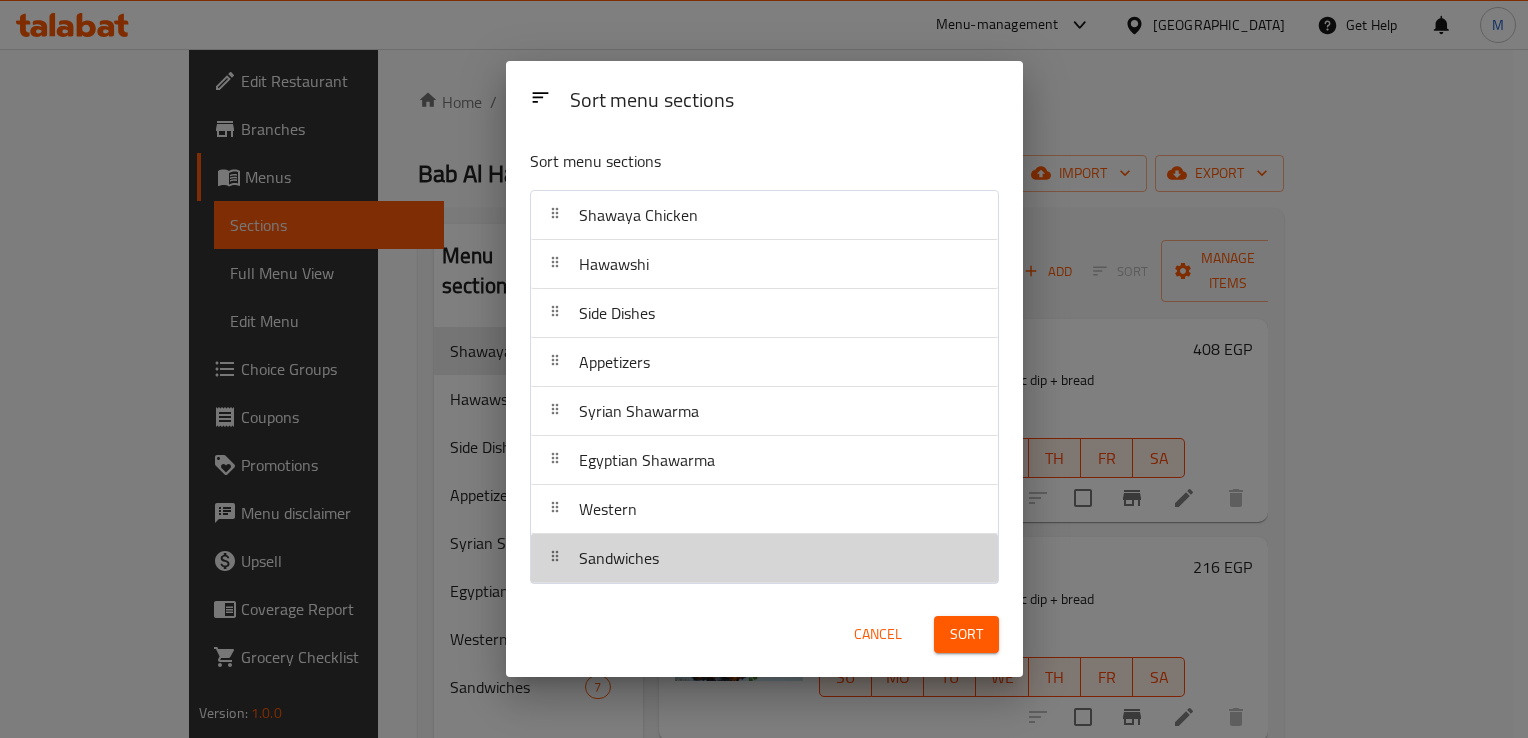 click on "Sandwiches" at bounding box center [619, 558] 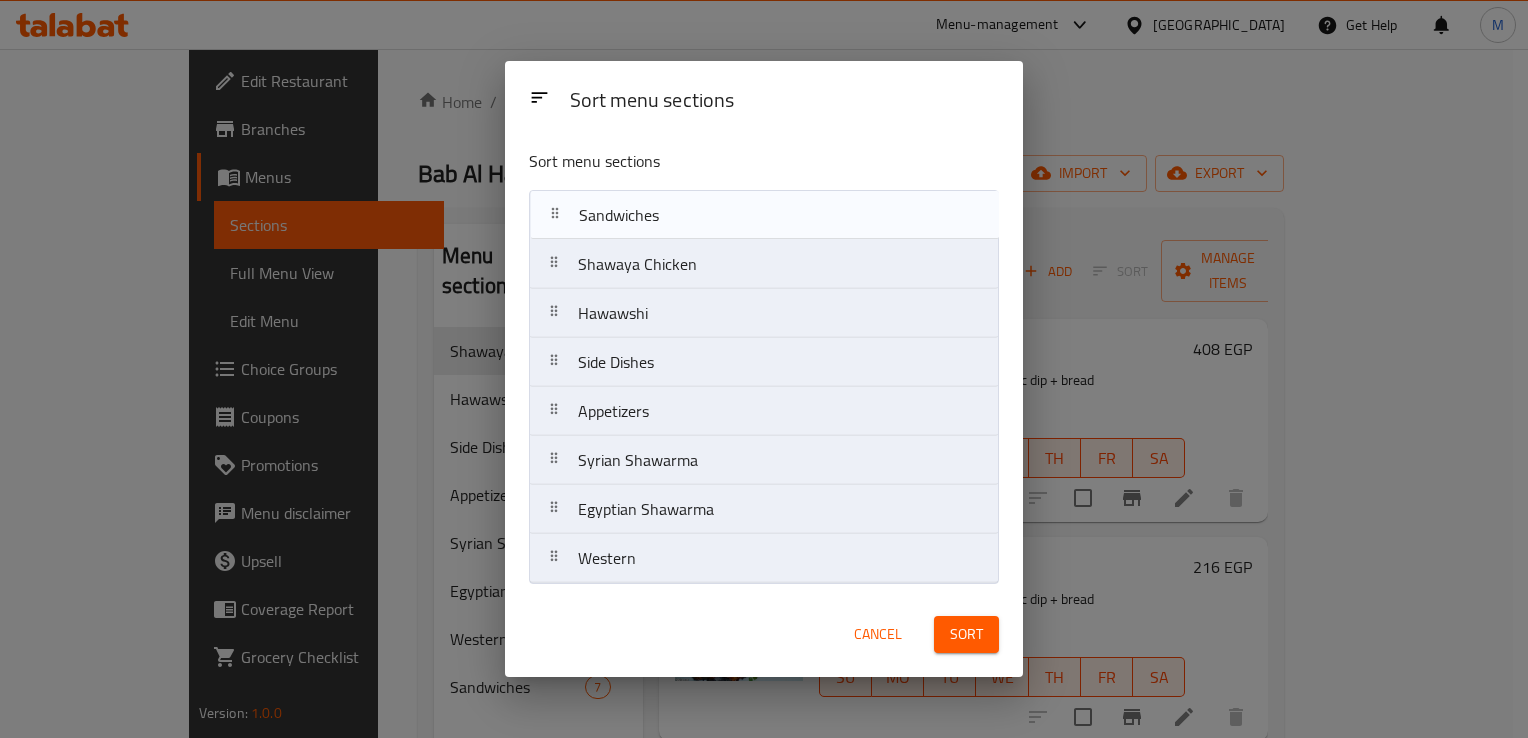 drag, startPoint x: 630, startPoint y: 570, endPoint x: 631, endPoint y: 222, distance: 348.00143 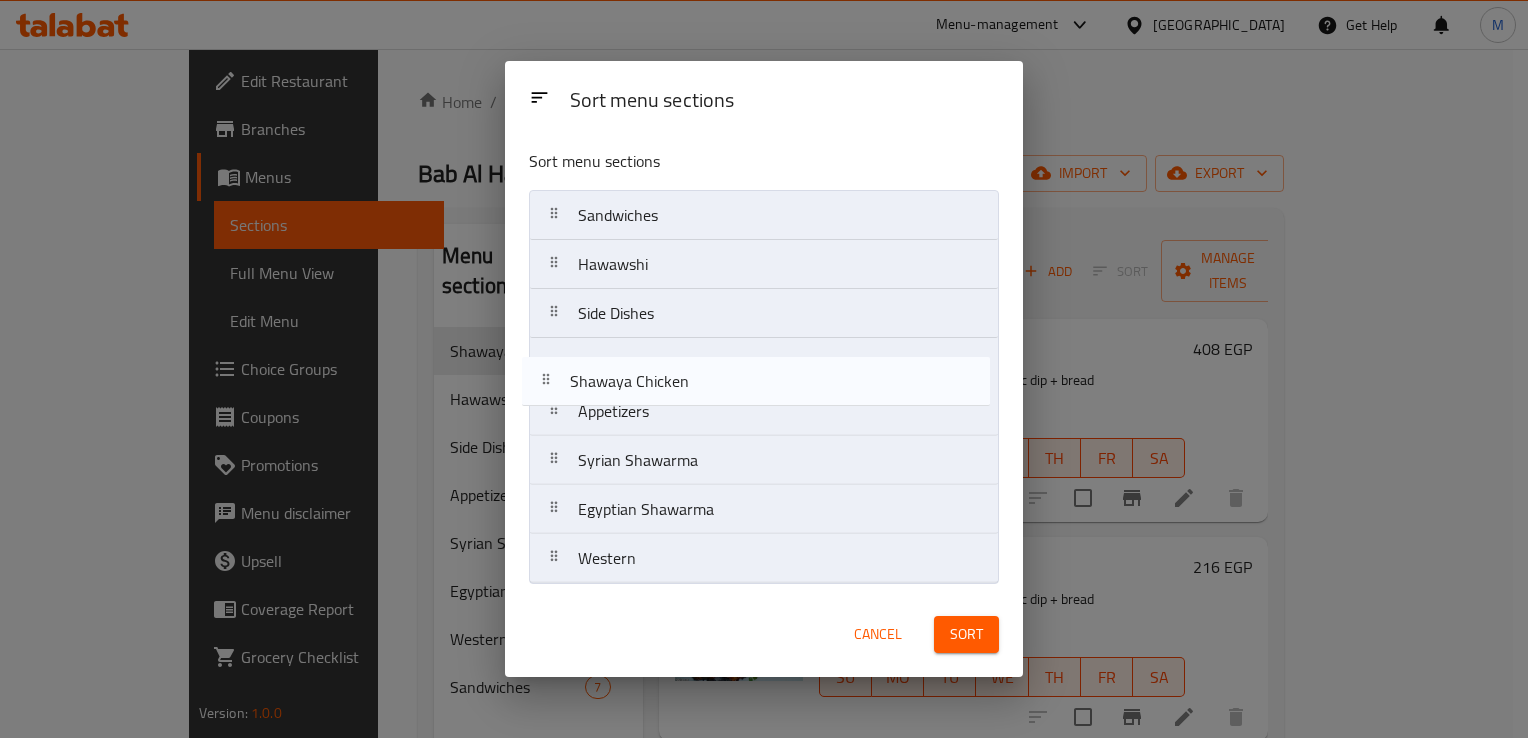 drag, startPoint x: 627, startPoint y: 266, endPoint x: 618, endPoint y: 390, distance: 124.32619 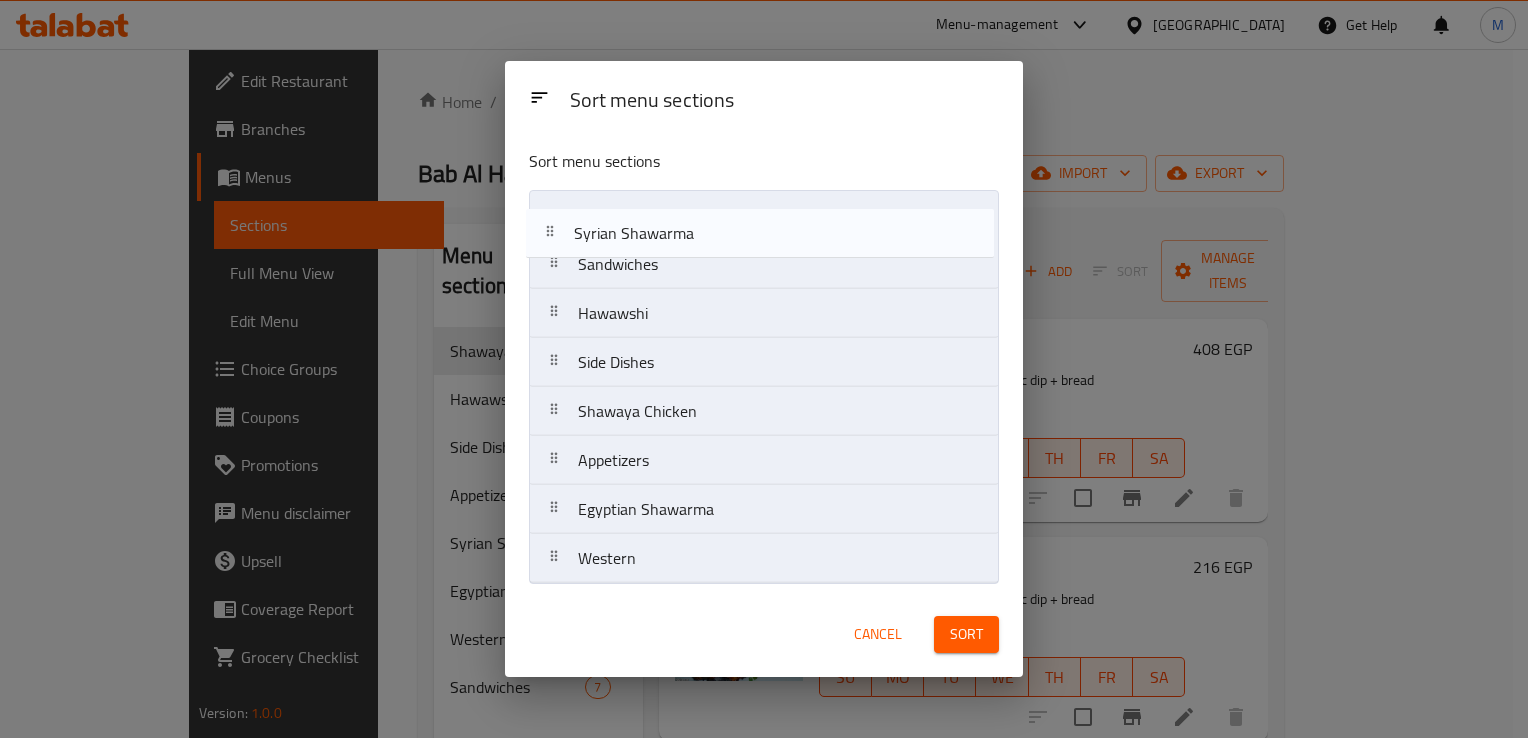 drag, startPoint x: 626, startPoint y: 467, endPoint x: 623, endPoint y: 227, distance: 240.01875 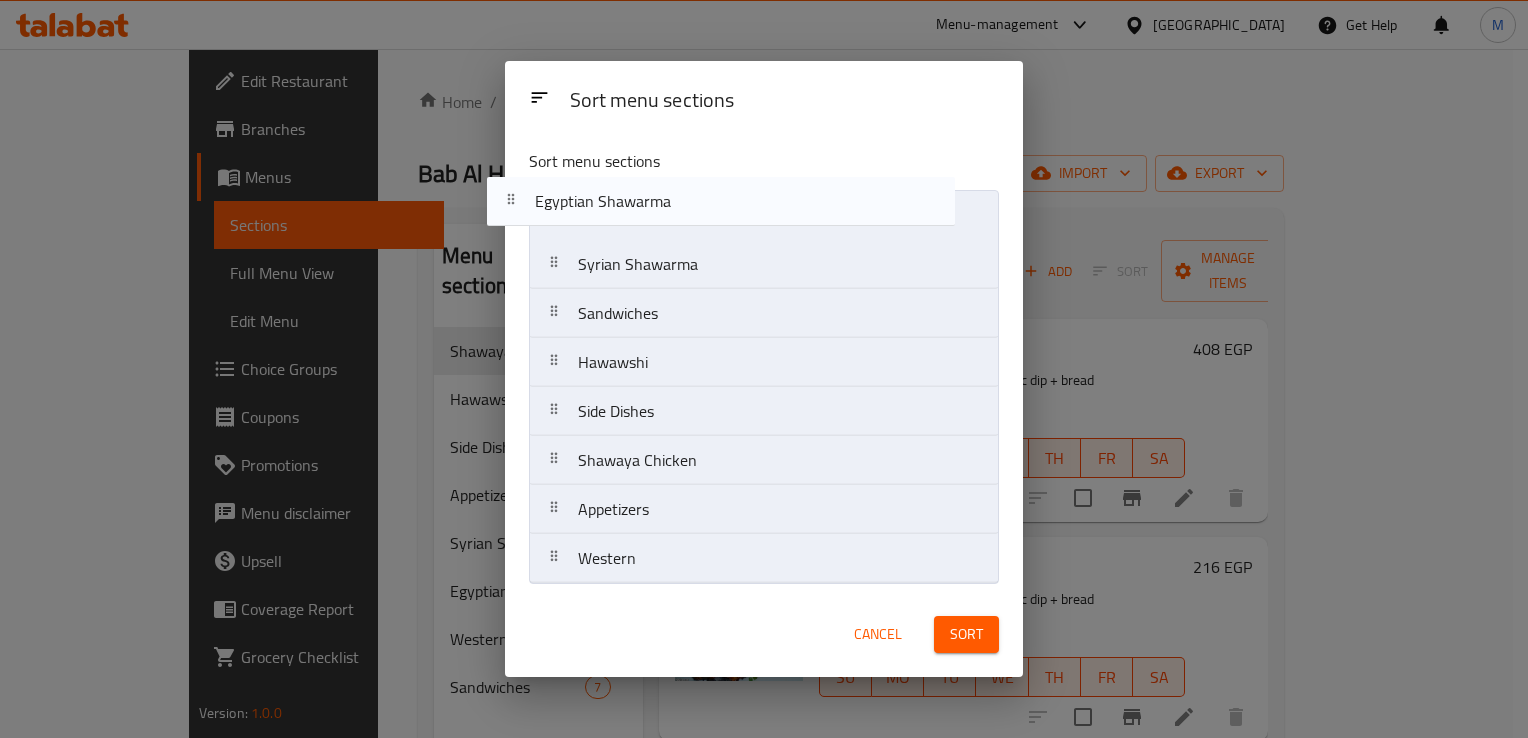 drag, startPoint x: 634, startPoint y: 514, endPoint x: 591, endPoint y: 201, distance: 315.93988 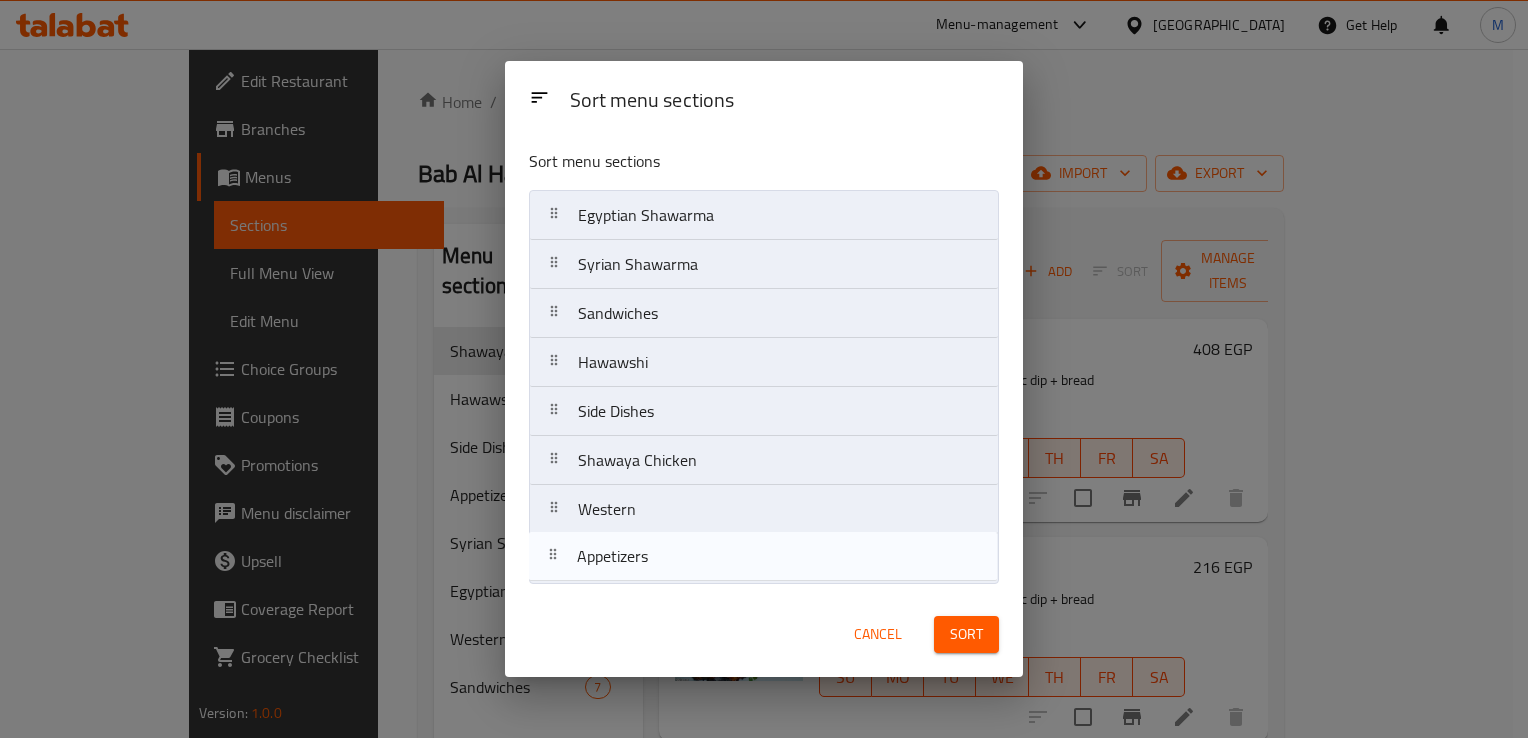 drag, startPoint x: 617, startPoint y: 525, endPoint x: 615, endPoint y: 578, distance: 53.037724 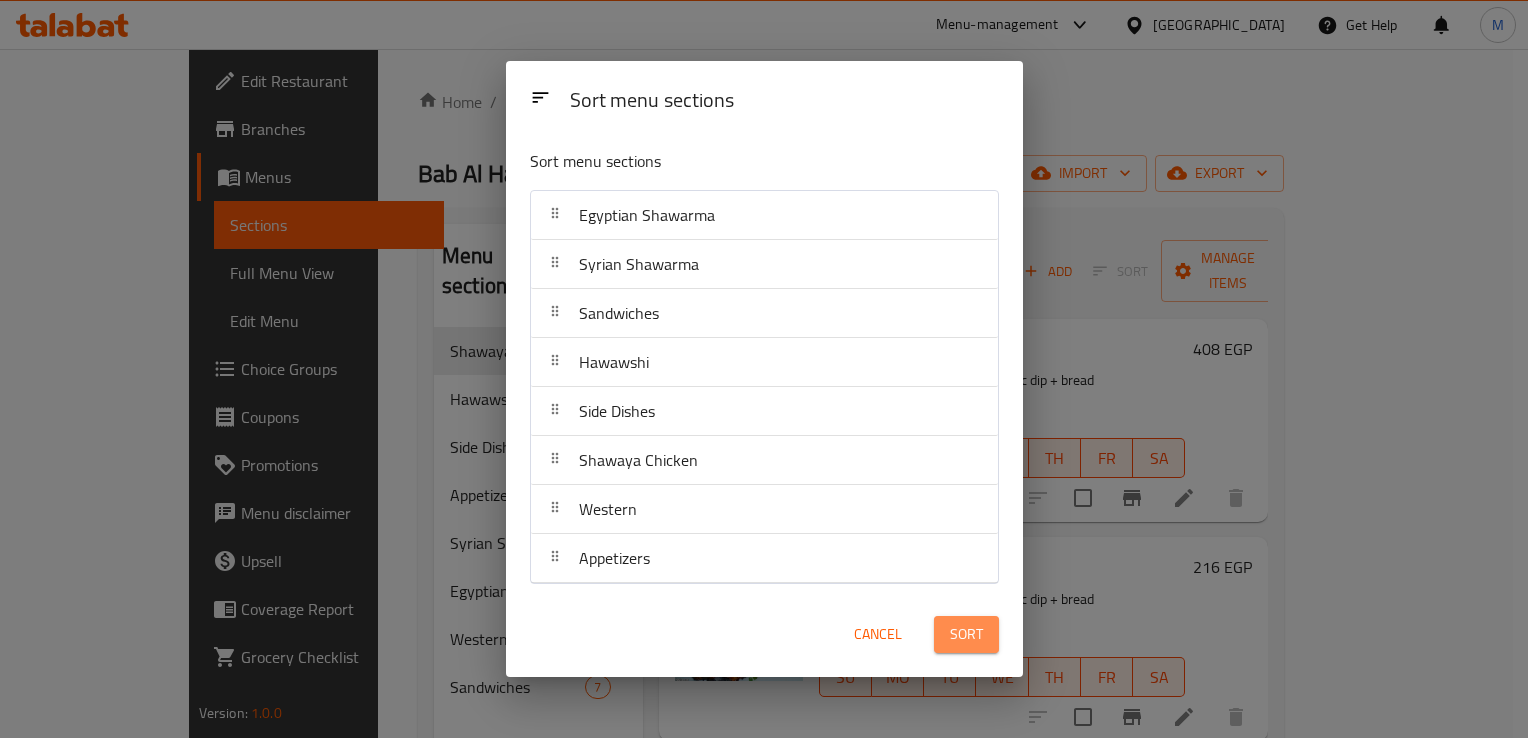click on "Sort" at bounding box center [966, 634] 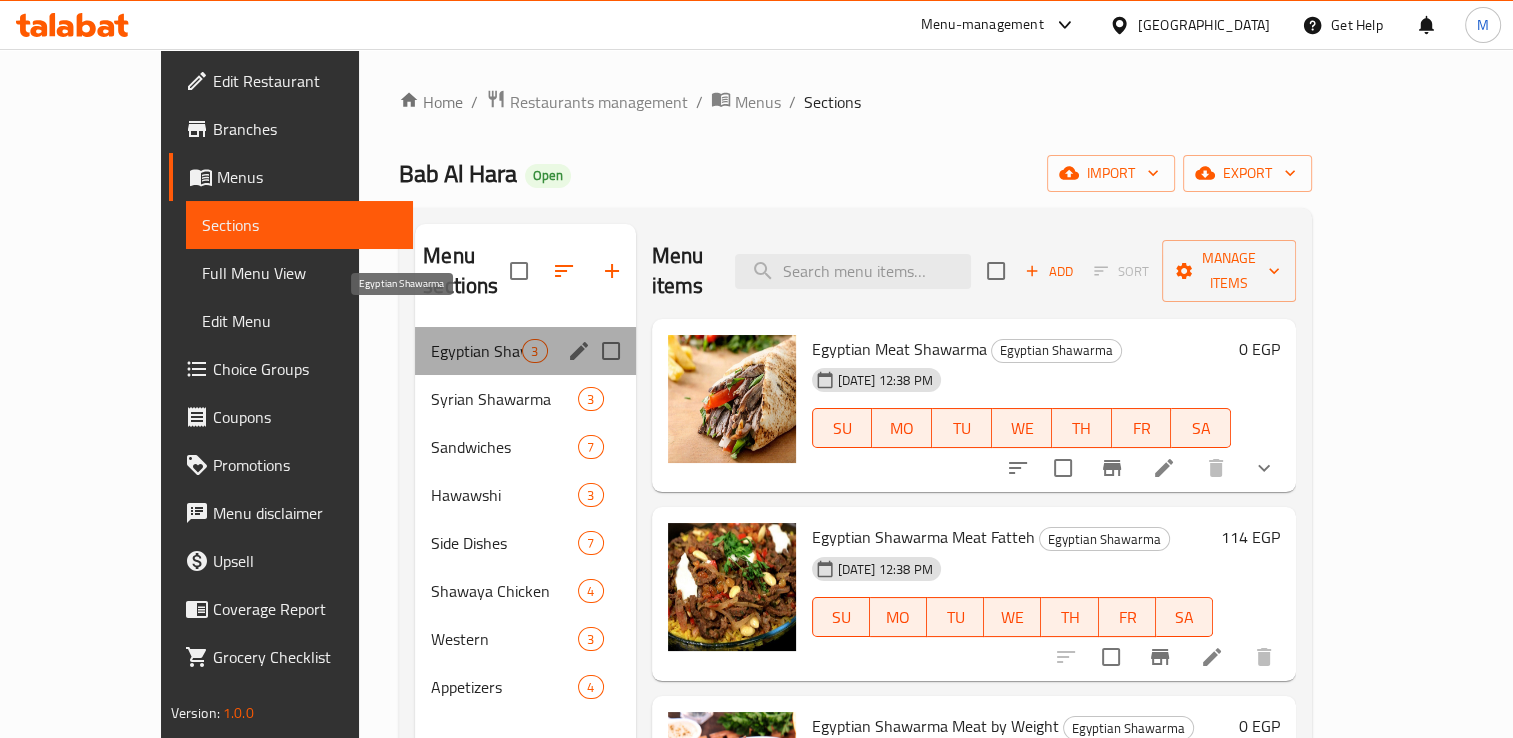 click on "Egyptian Shawarma" at bounding box center (476, 351) 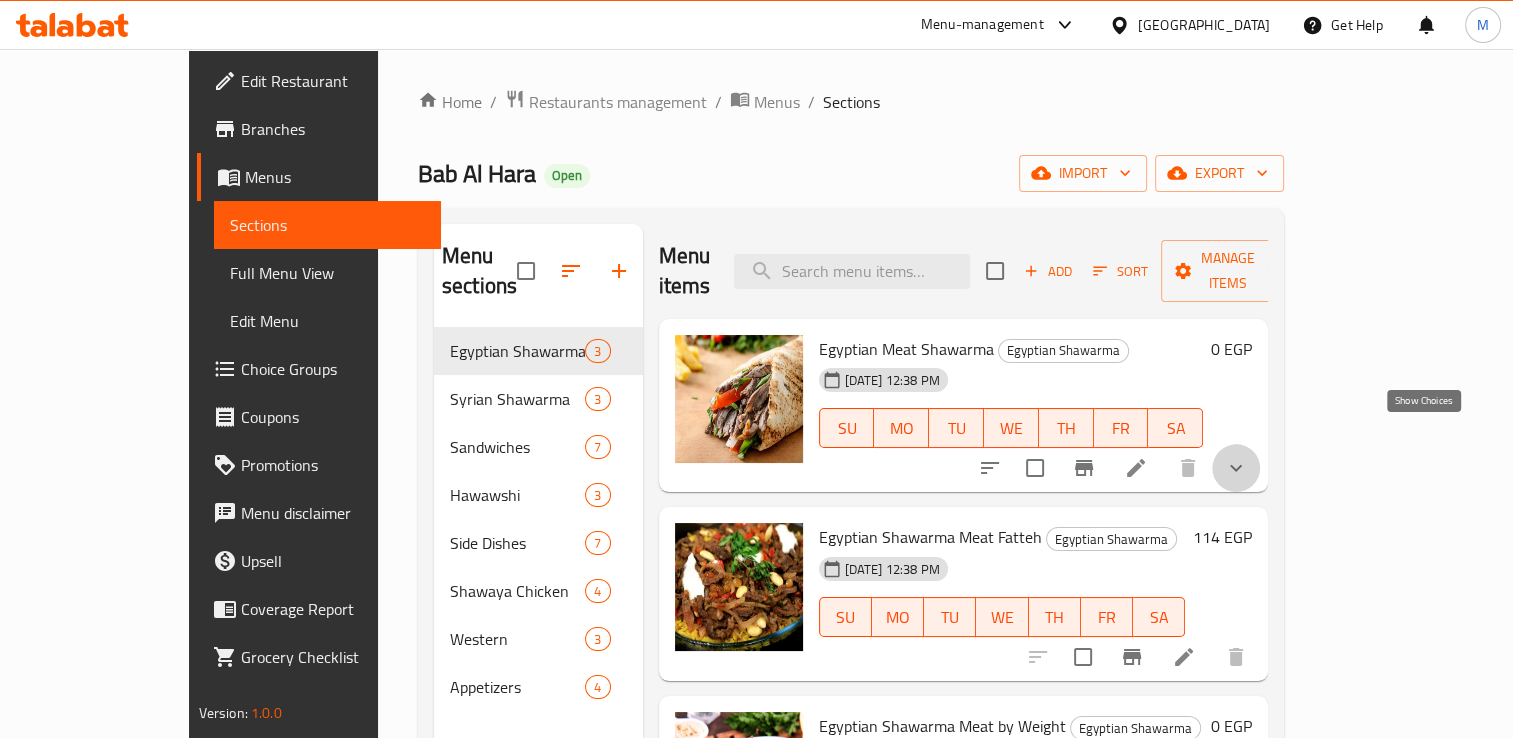 click 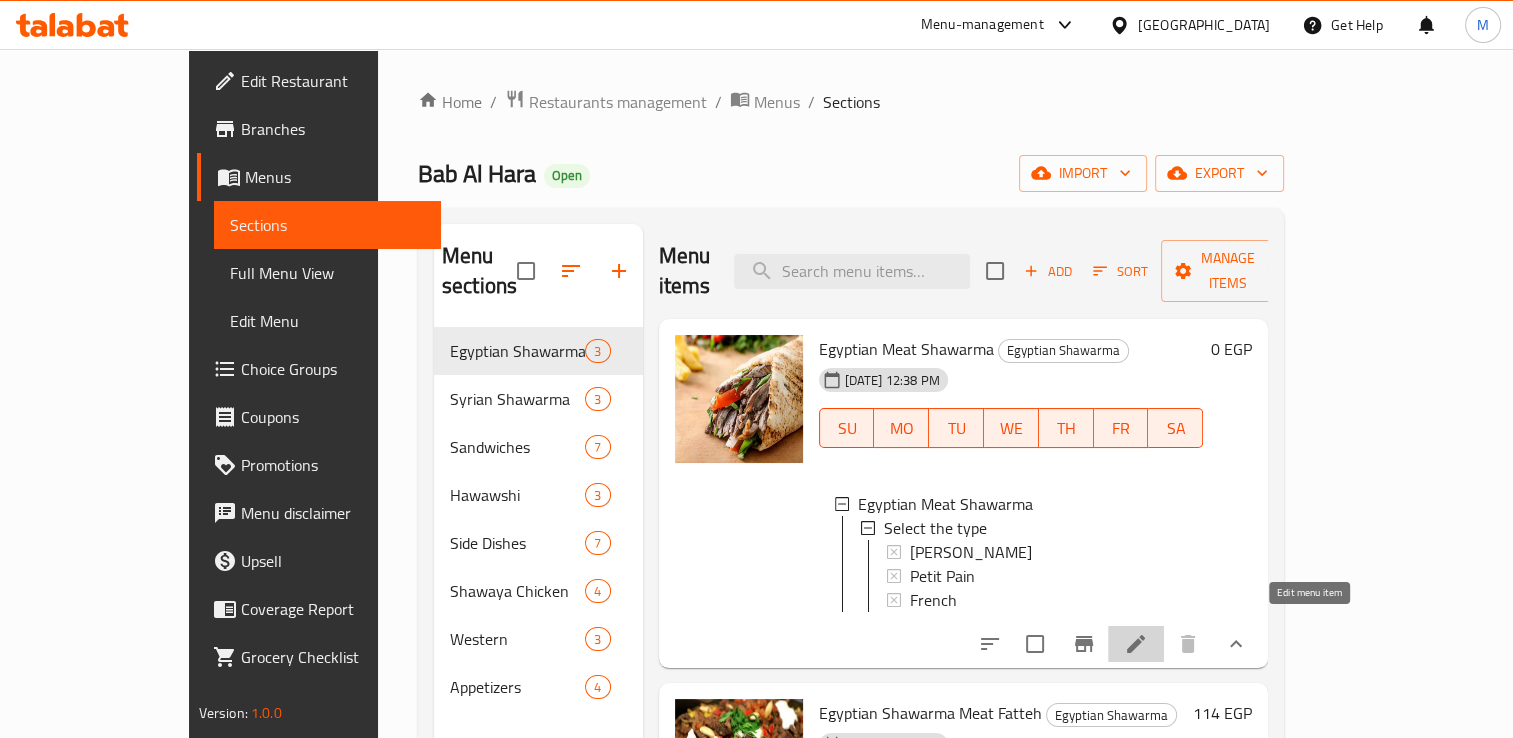 click 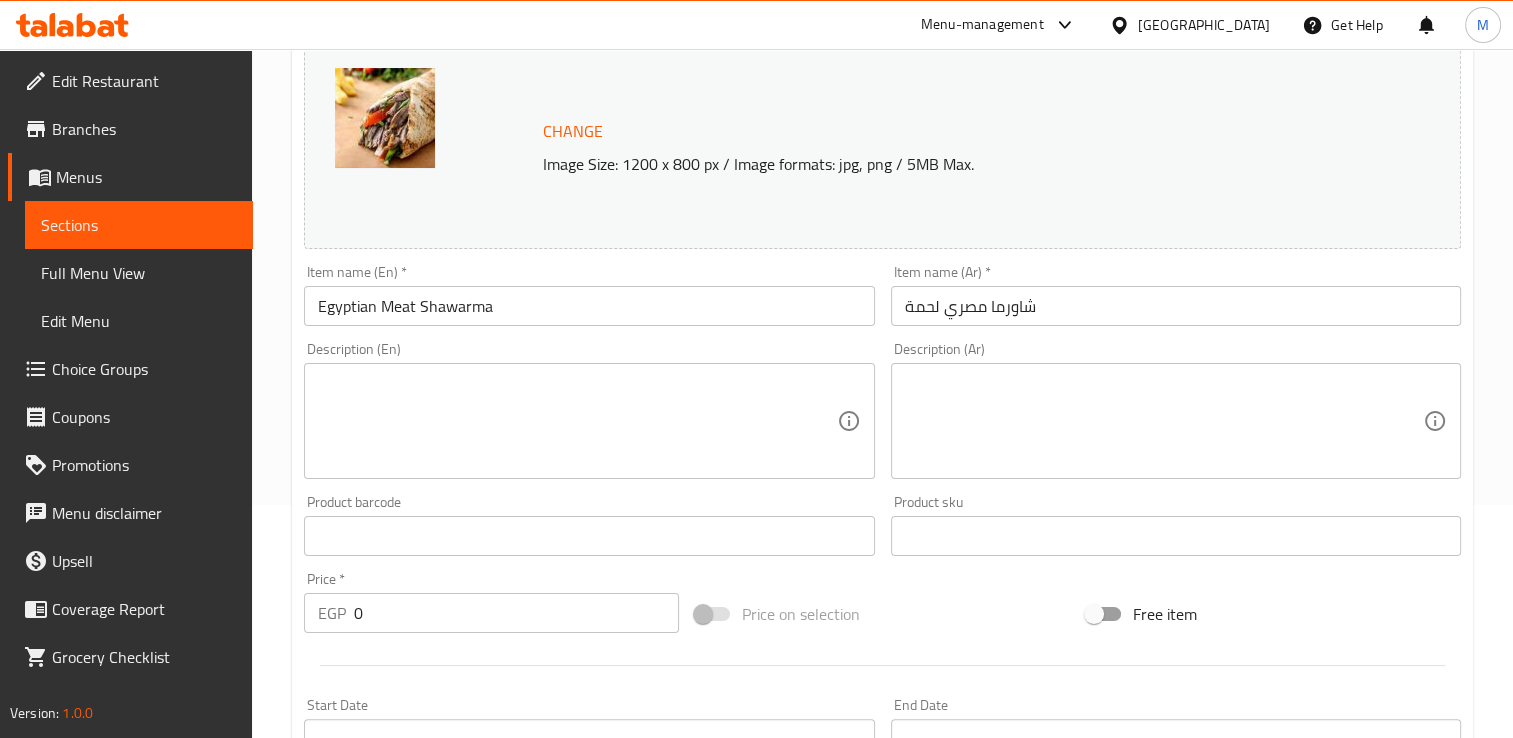 scroll, scrollTop: 0, scrollLeft: 0, axis: both 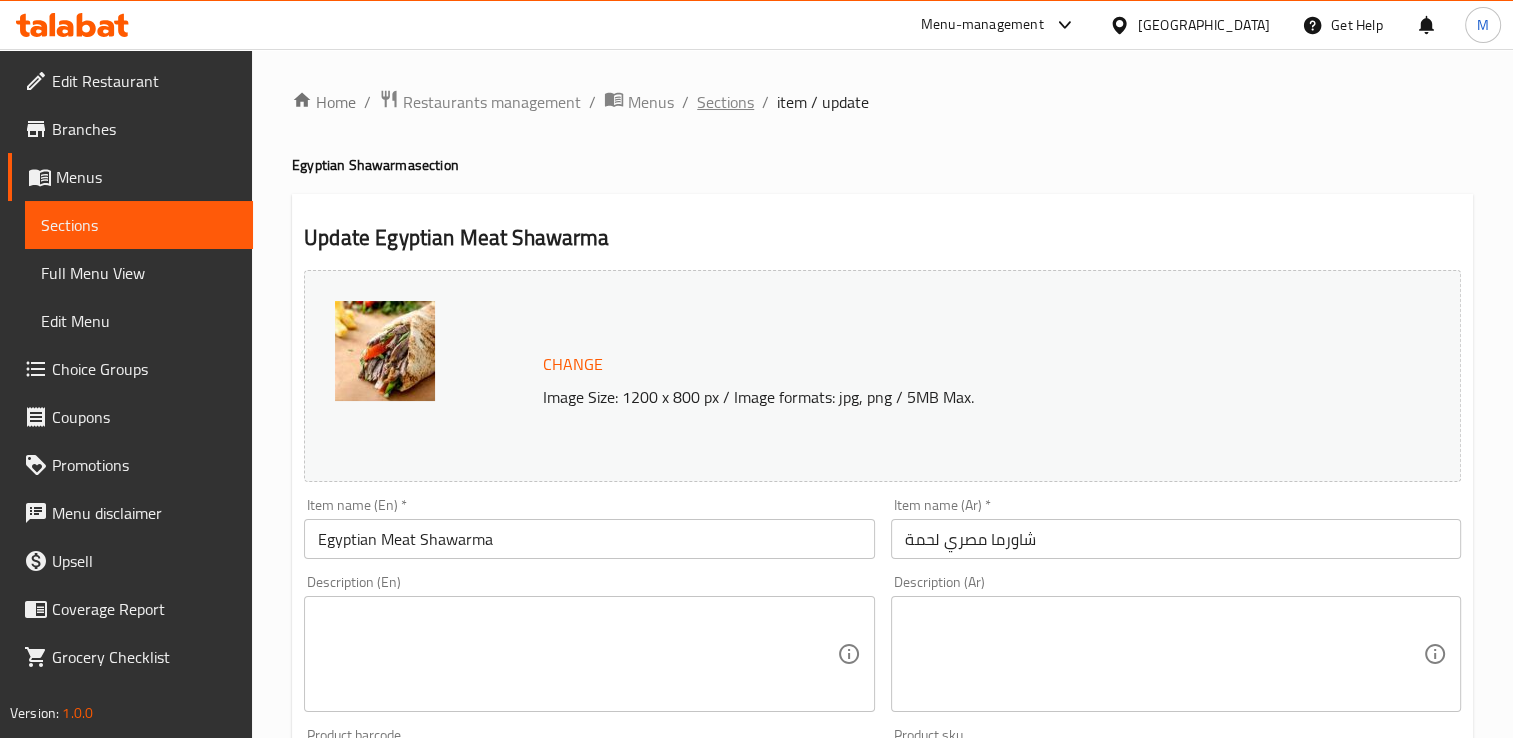 click on "Sections" at bounding box center (725, 102) 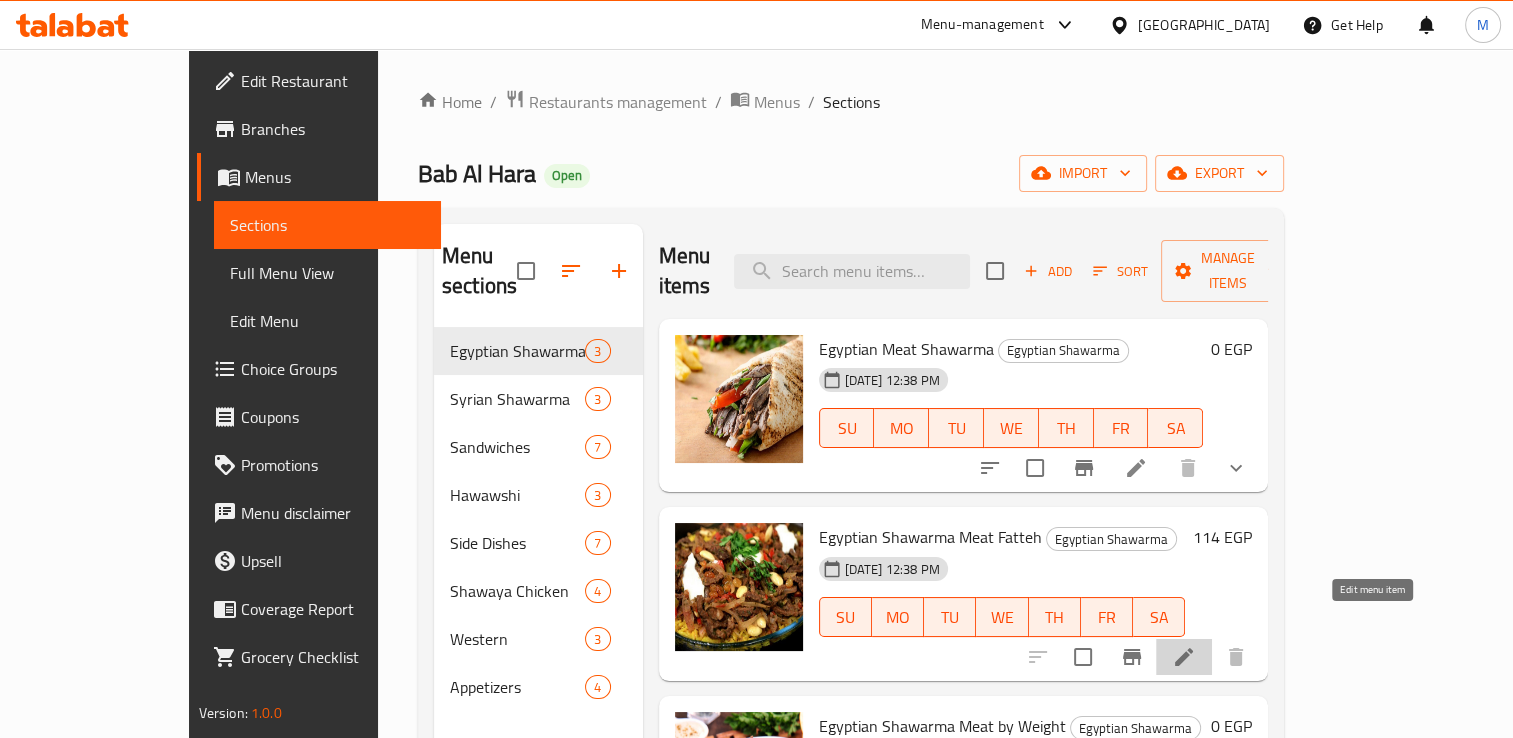 click 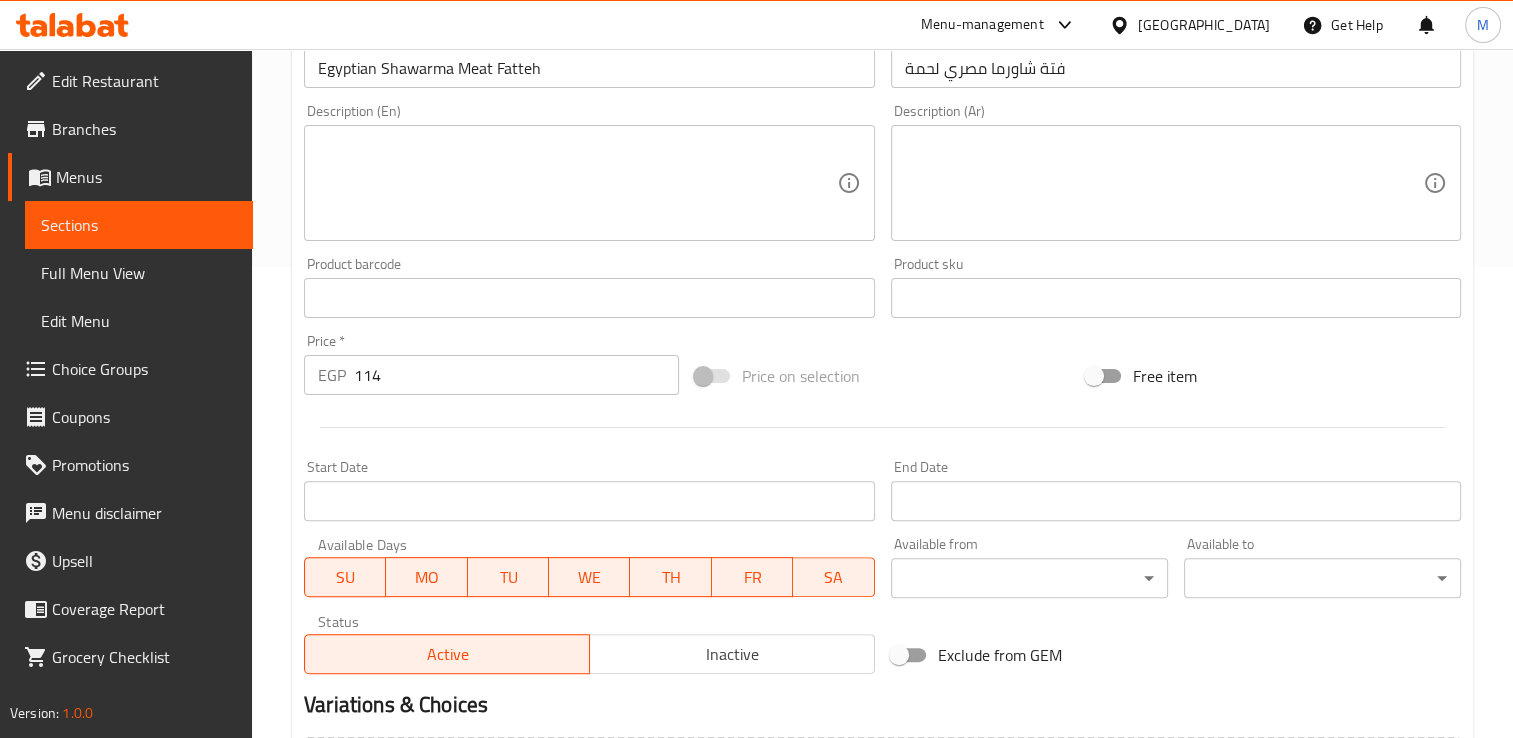 scroll, scrollTop: 0, scrollLeft: 0, axis: both 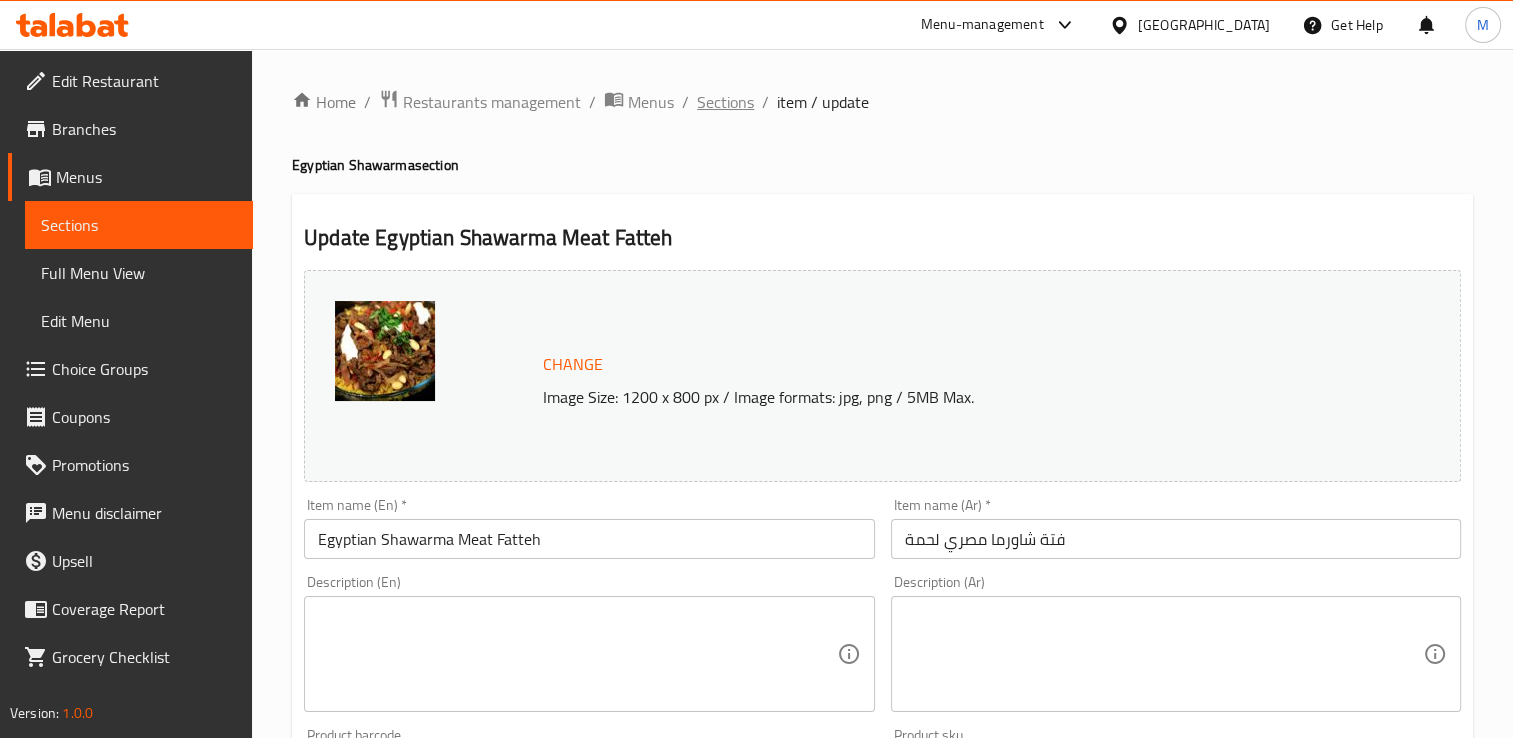 click on "Sections" at bounding box center [725, 102] 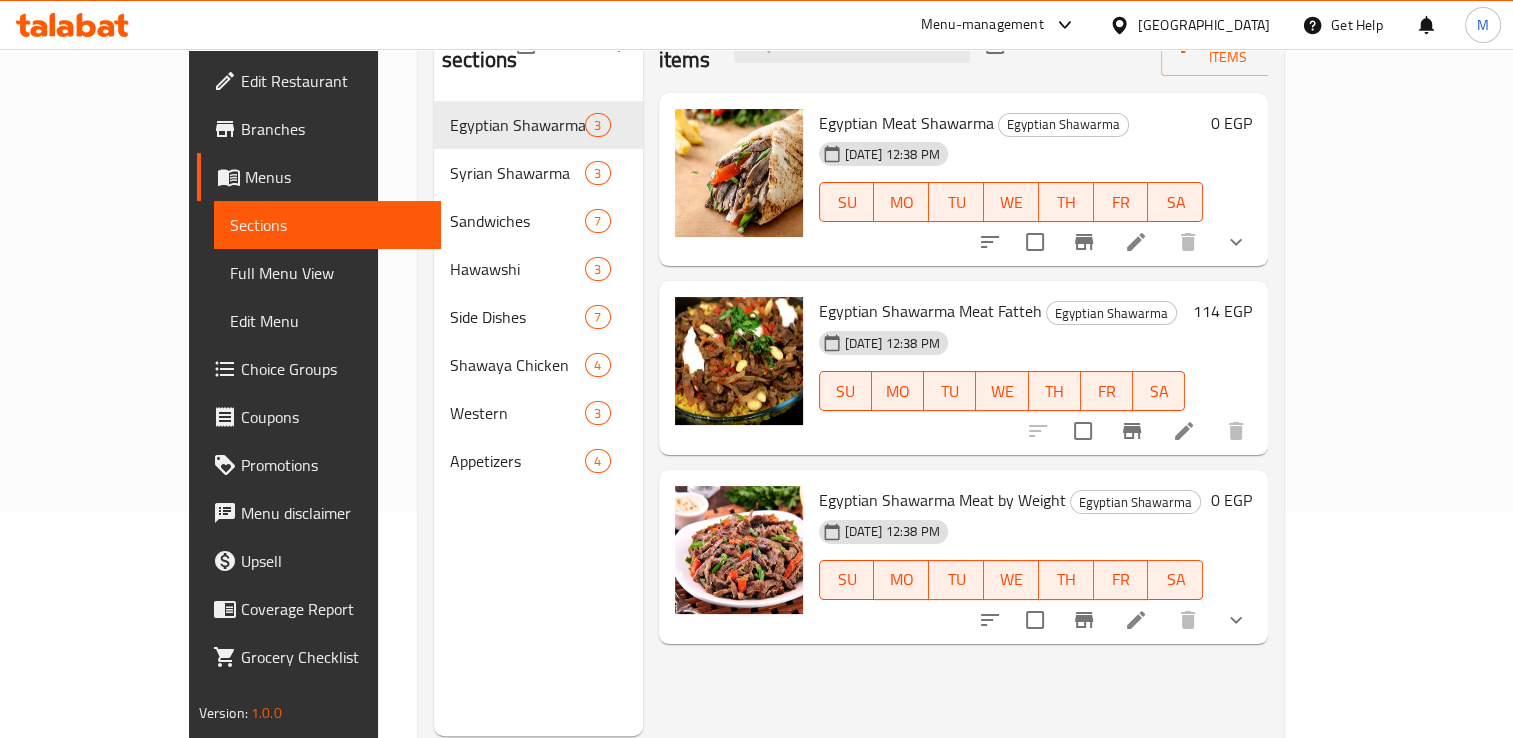 scroll, scrollTop: 232, scrollLeft: 0, axis: vertical 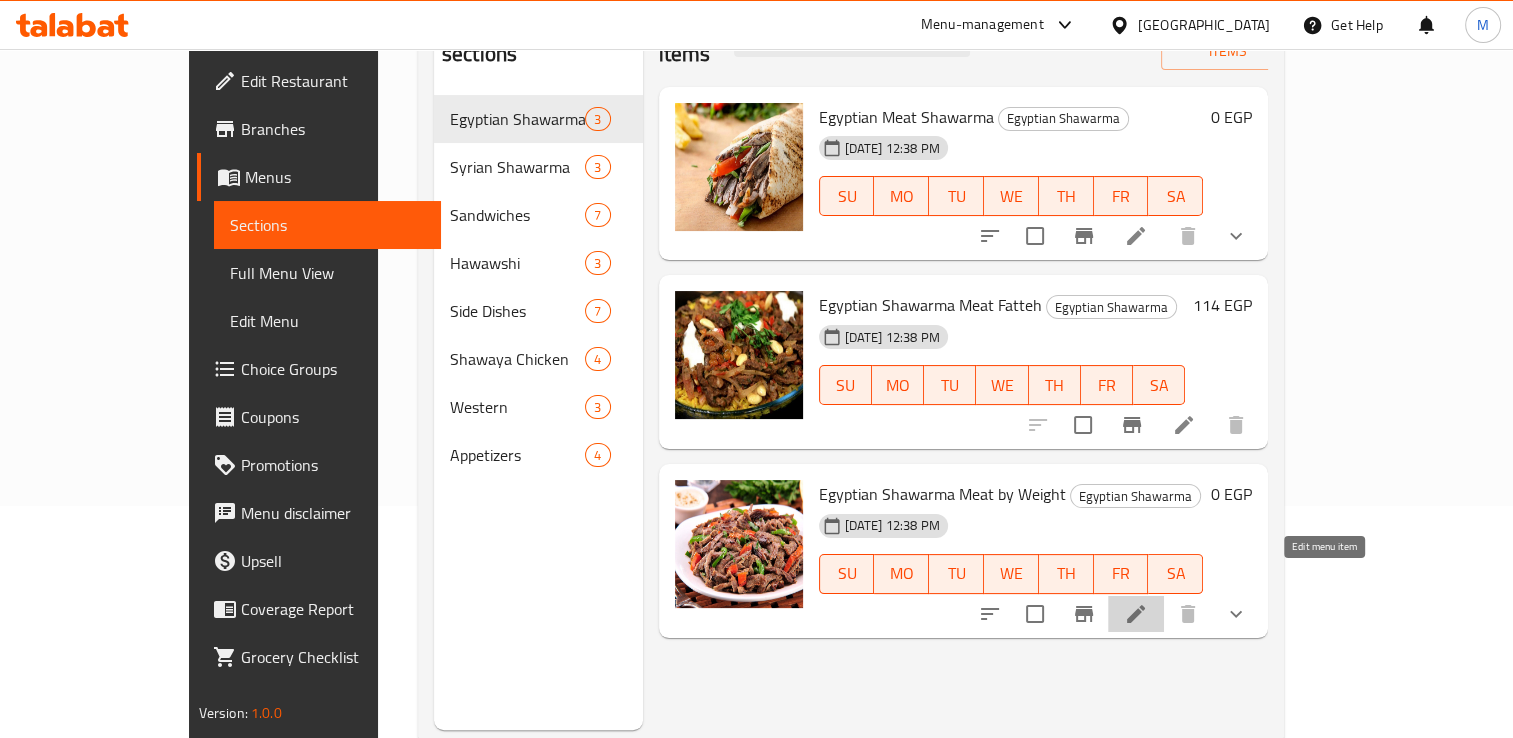 click 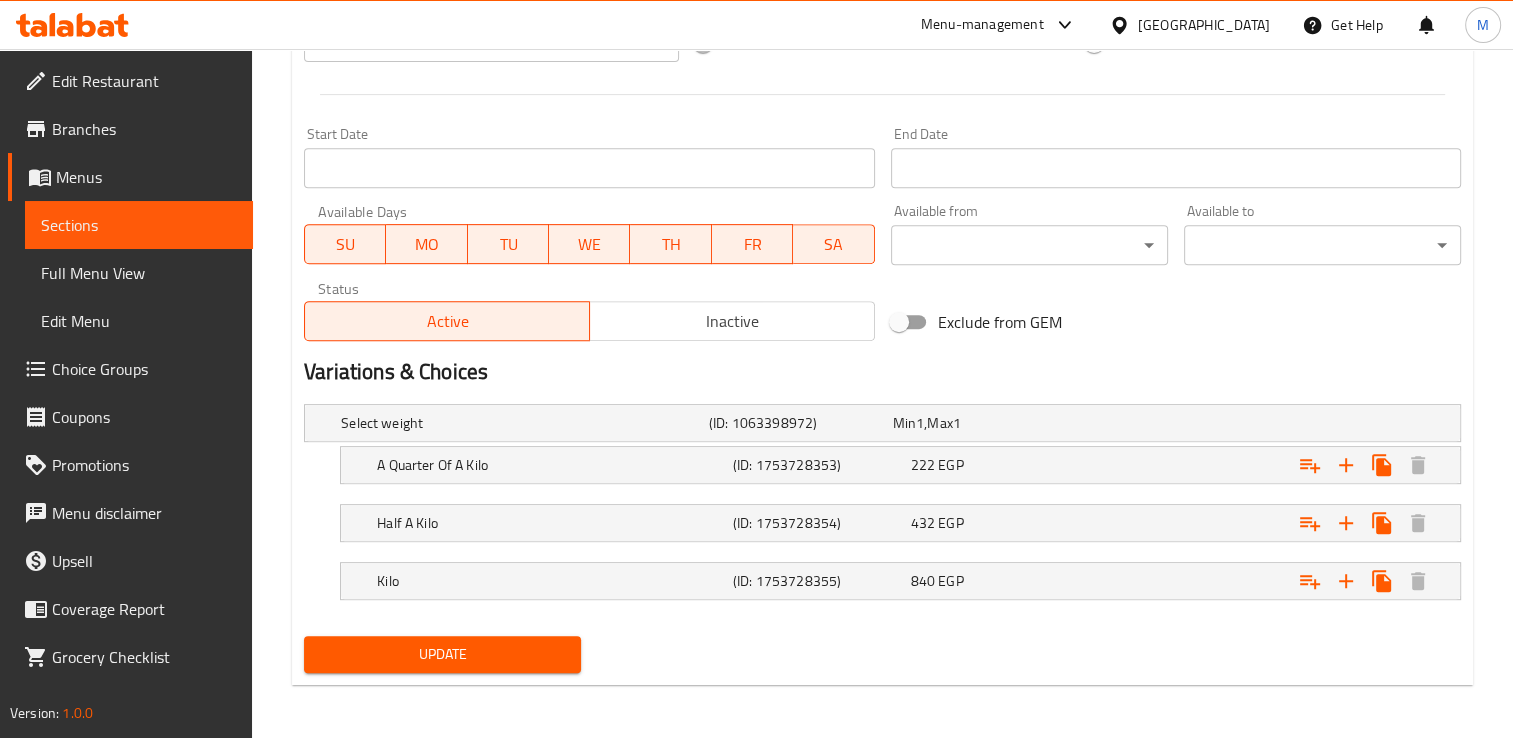 scroll, scrollTop: 804, scrollLeft: 0, axis: vertical 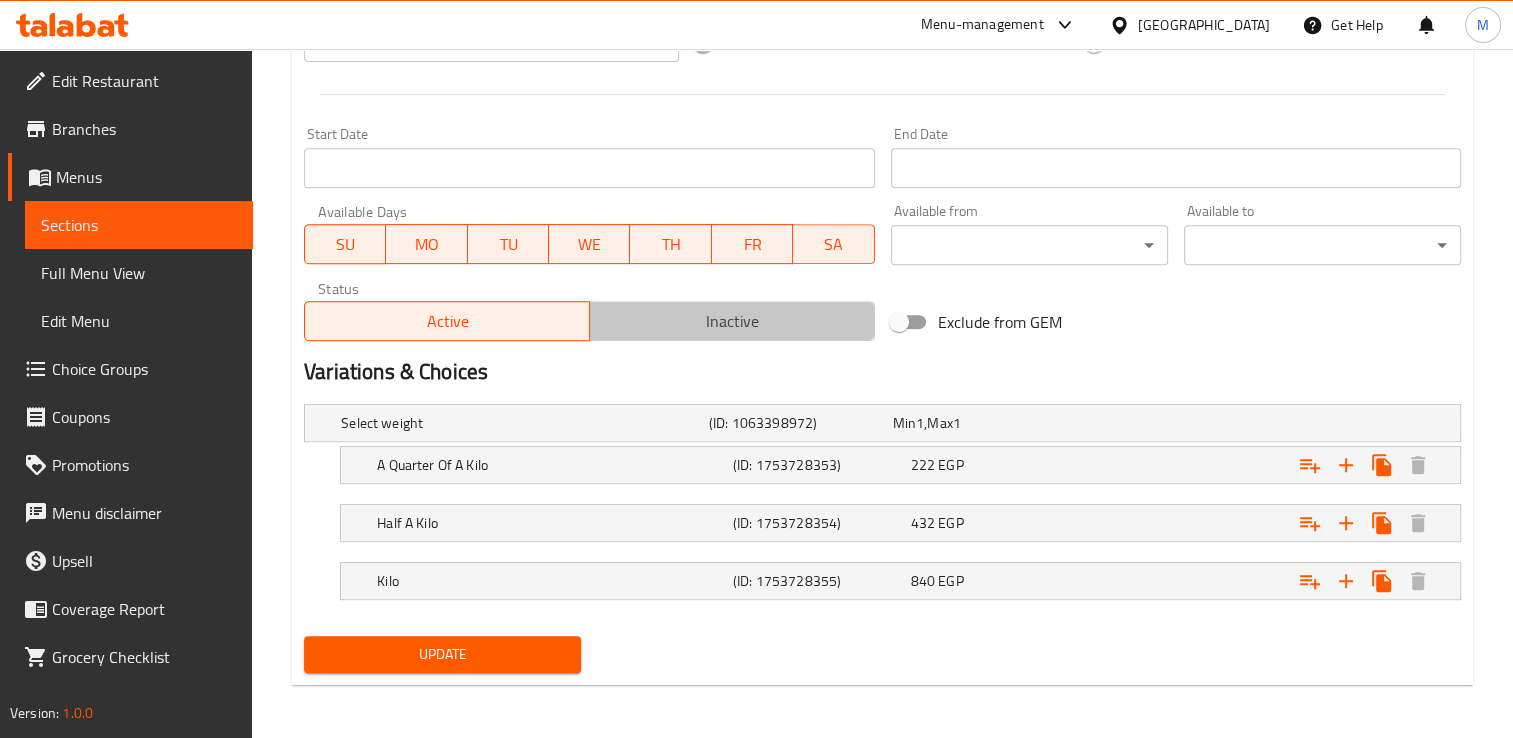 click on "Inactive" at bounding box center (732, 321) 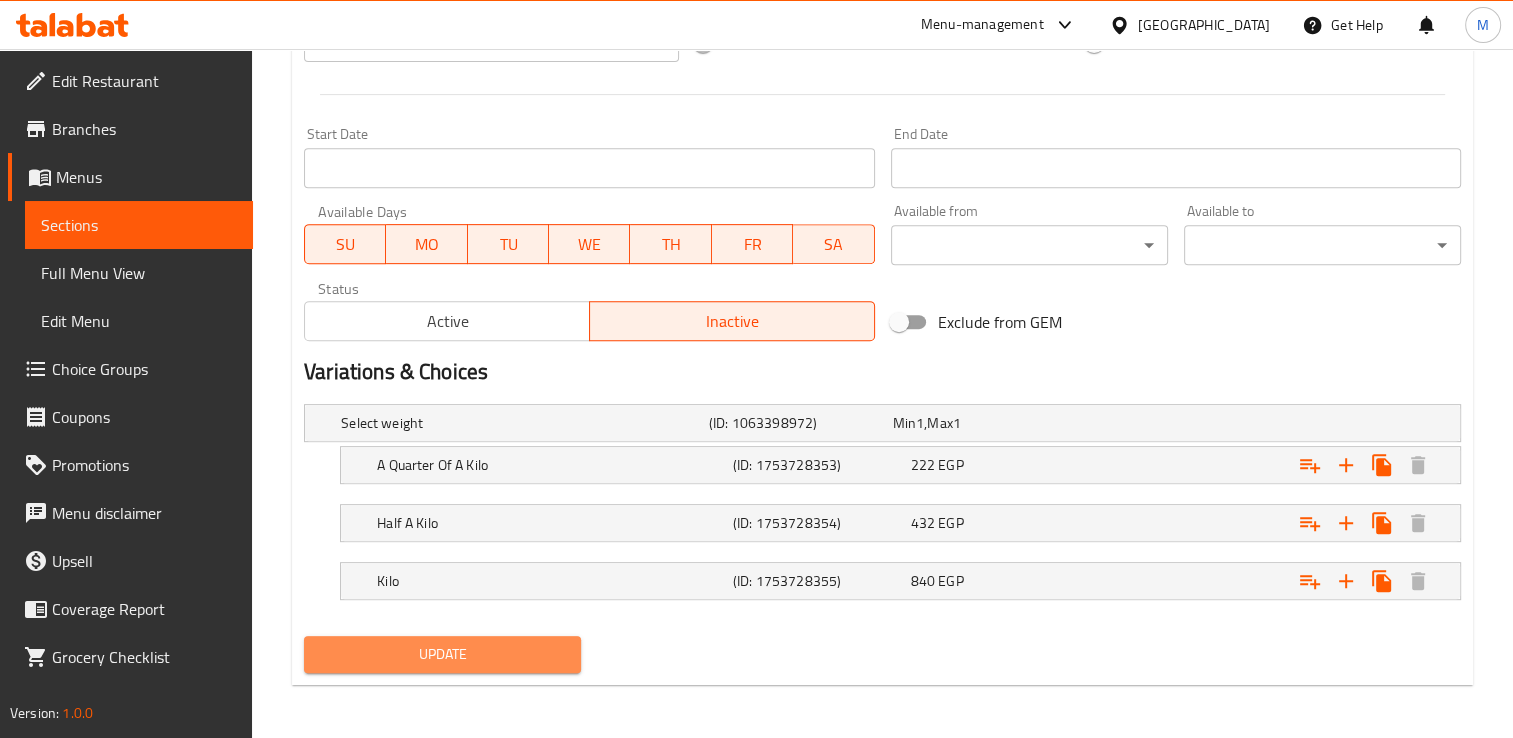 click on "Update" at bounding box center (442, 654) 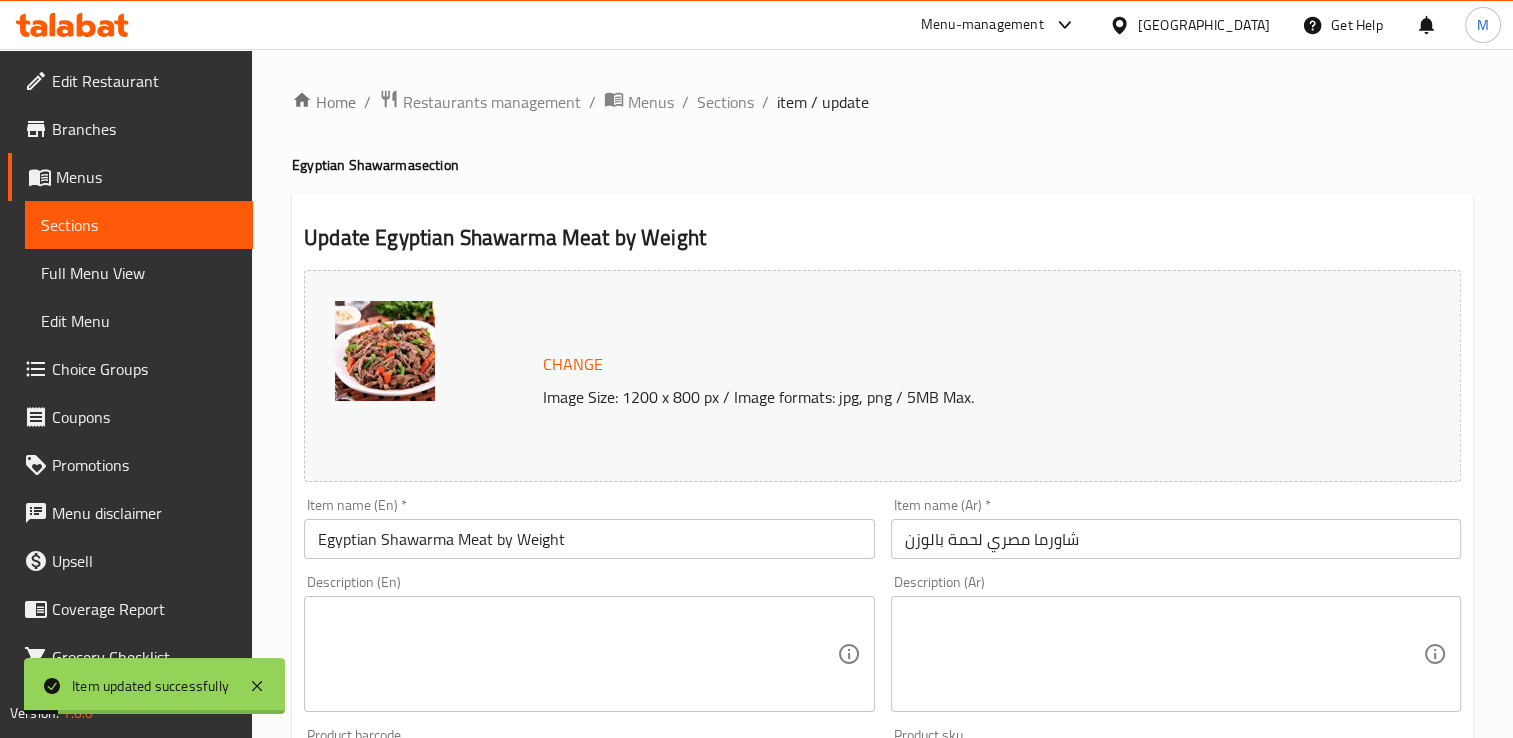 scroll, scrollTop: 0, scrollLeft: 0, axis: both 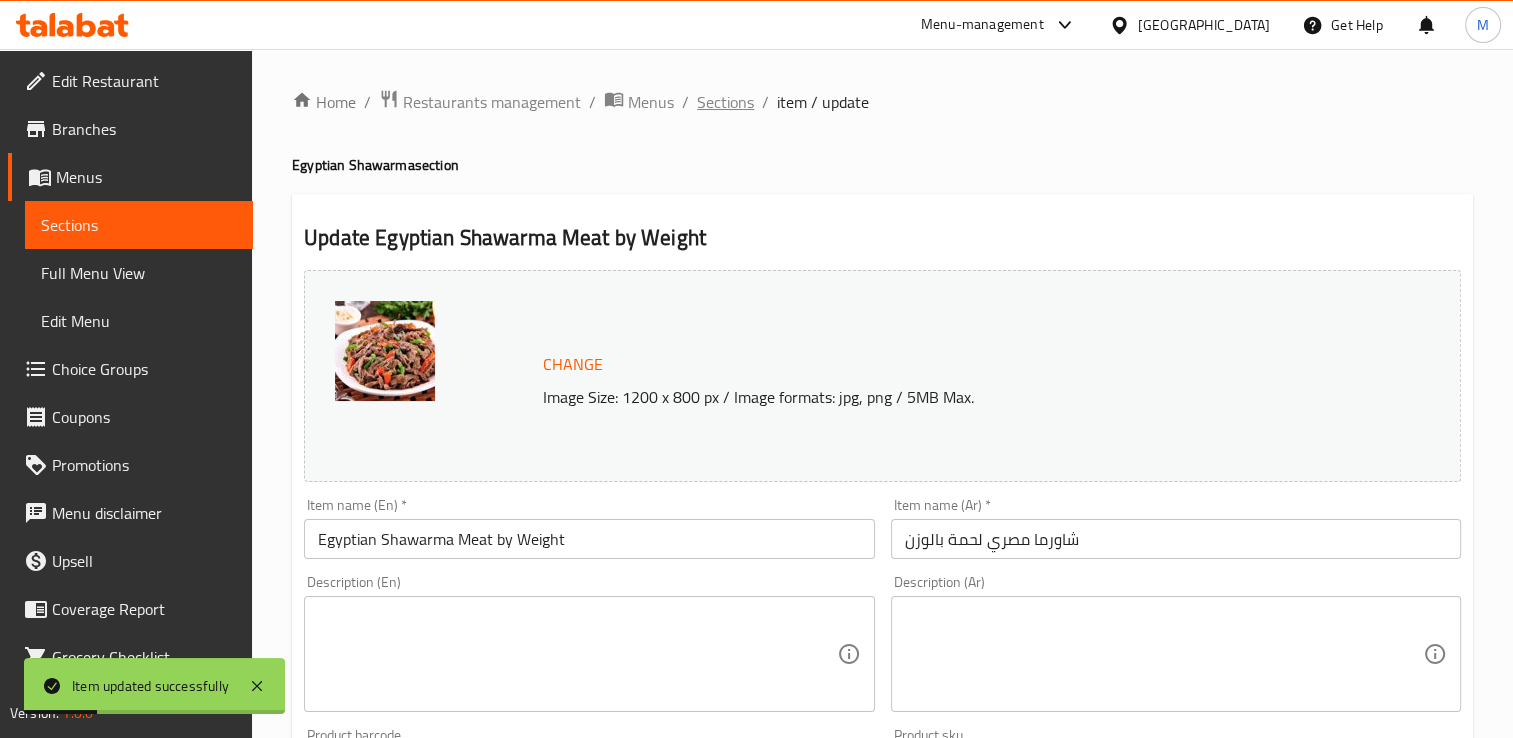 click on "Sections" at bounding box center (725, 102) 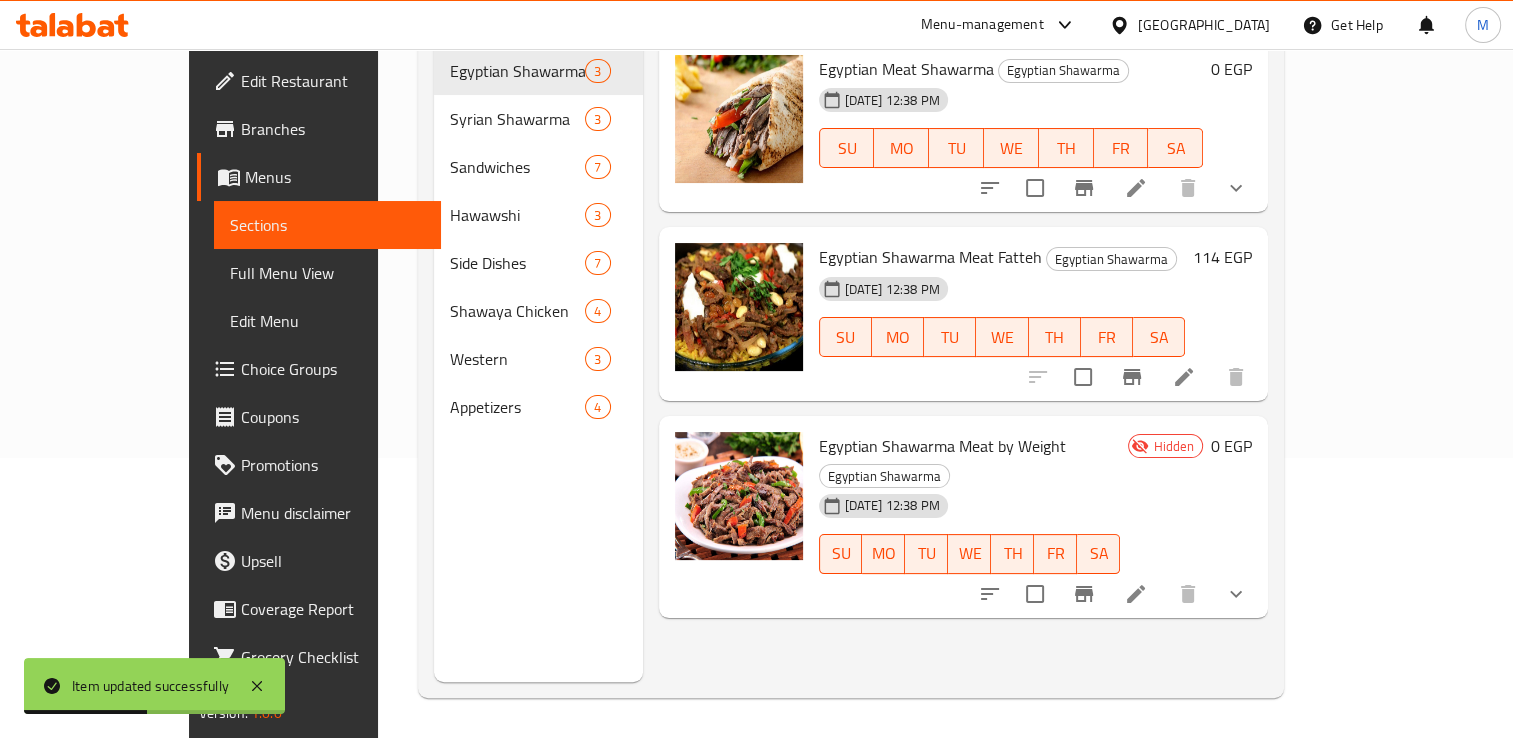 scroll, scrollTop: 0, scrollLeft: 0, axis: both 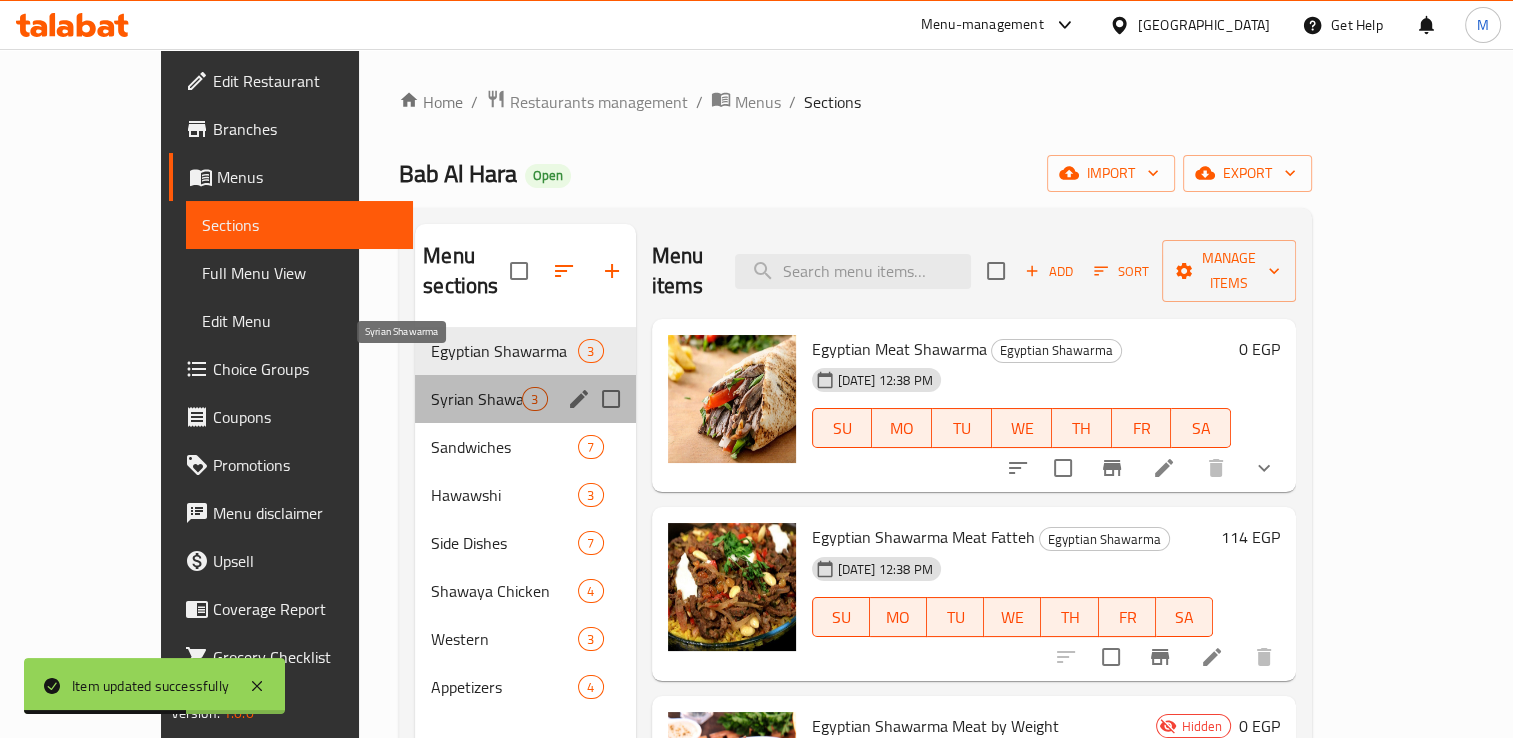 click on "Syrian Shawarma" at bounding box center [476, 399] 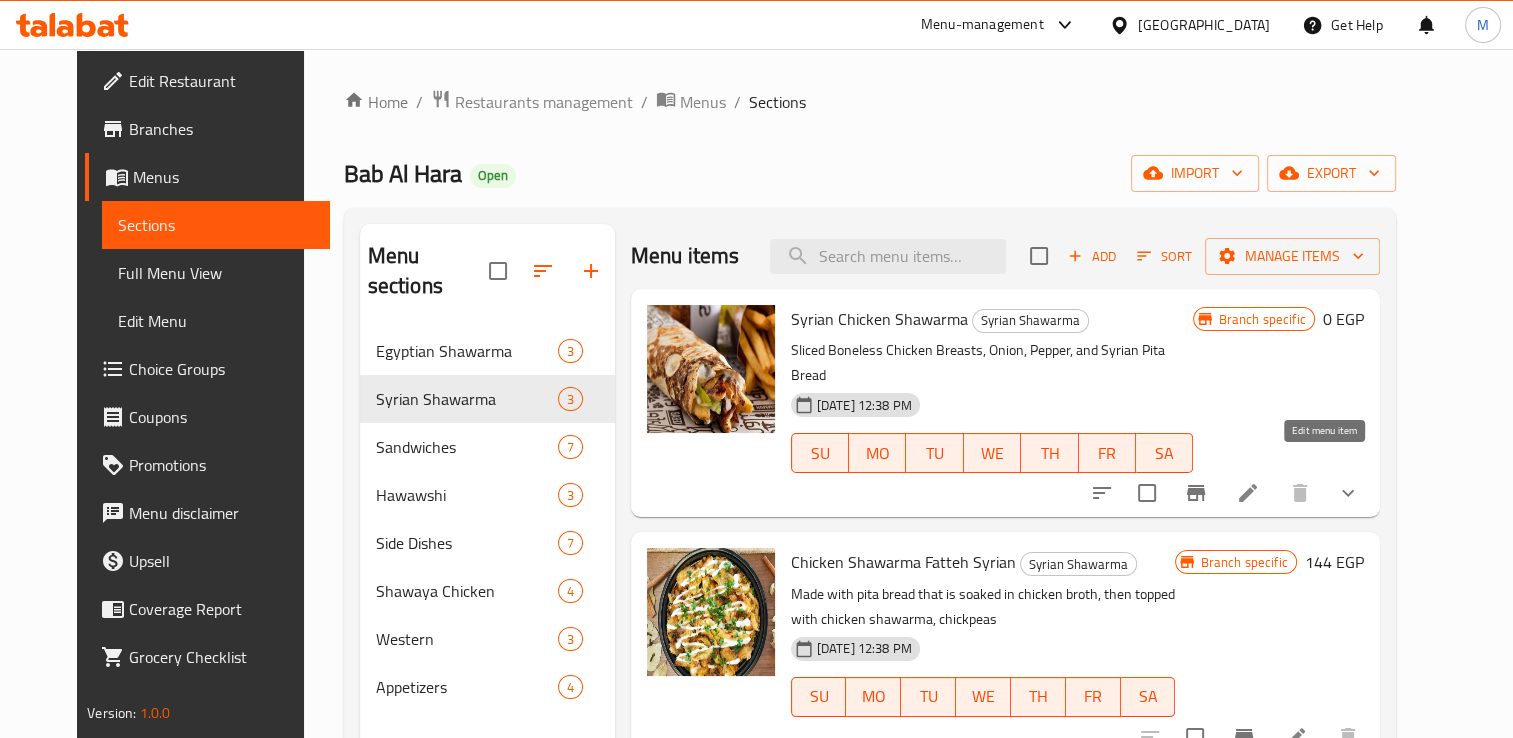 click 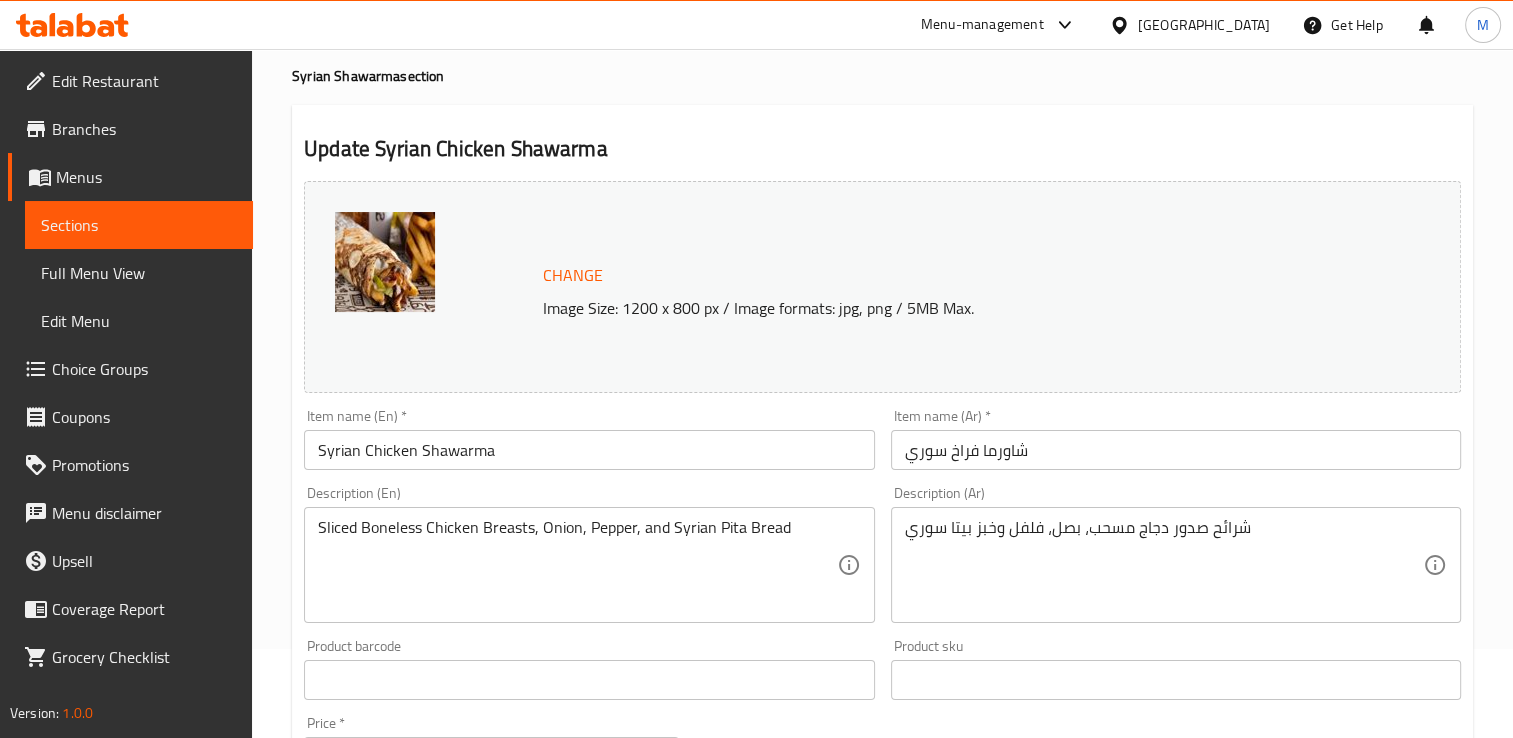 scroll, scrollTop: 0, scrollLeft: 0, axis: both 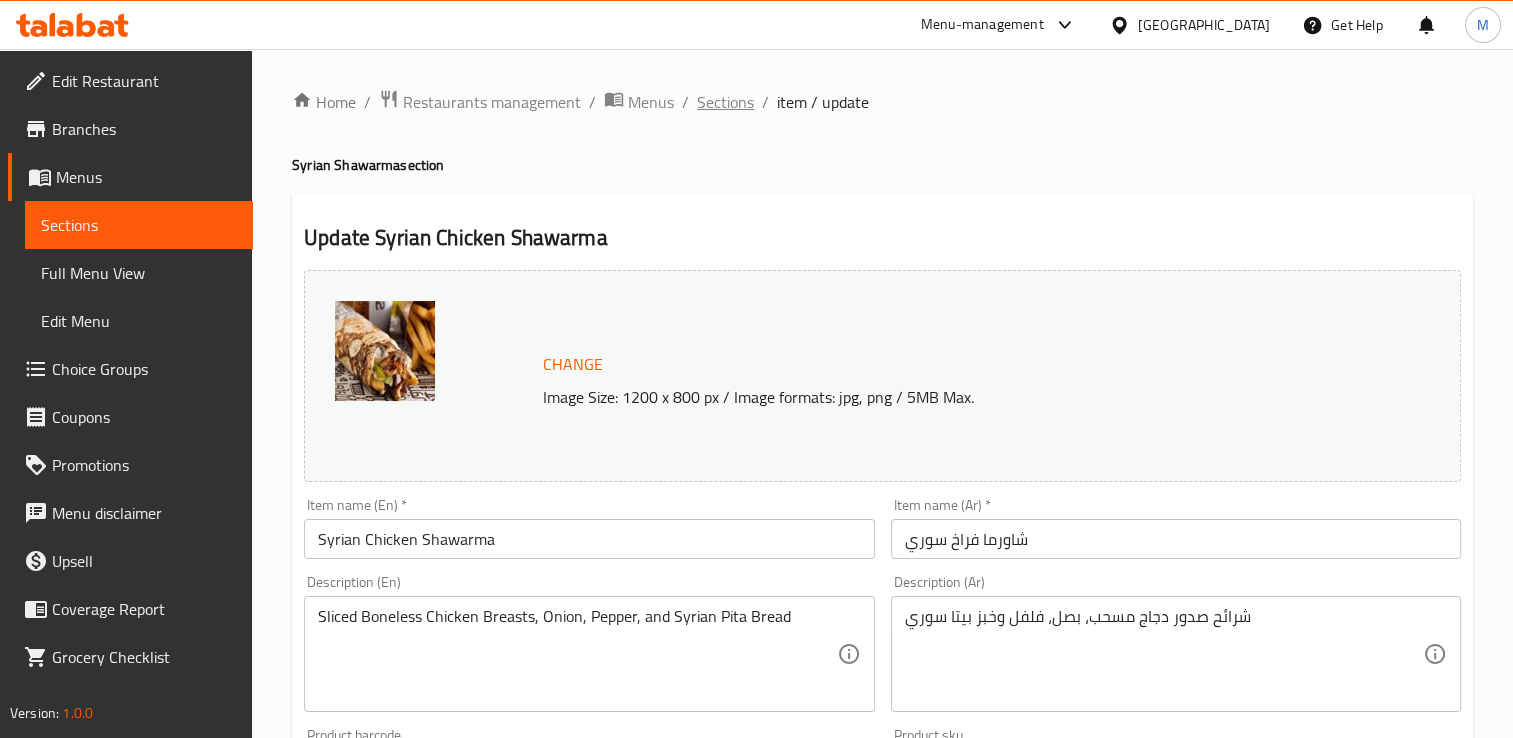 click on "Sections" at bounding box center [725, 102] 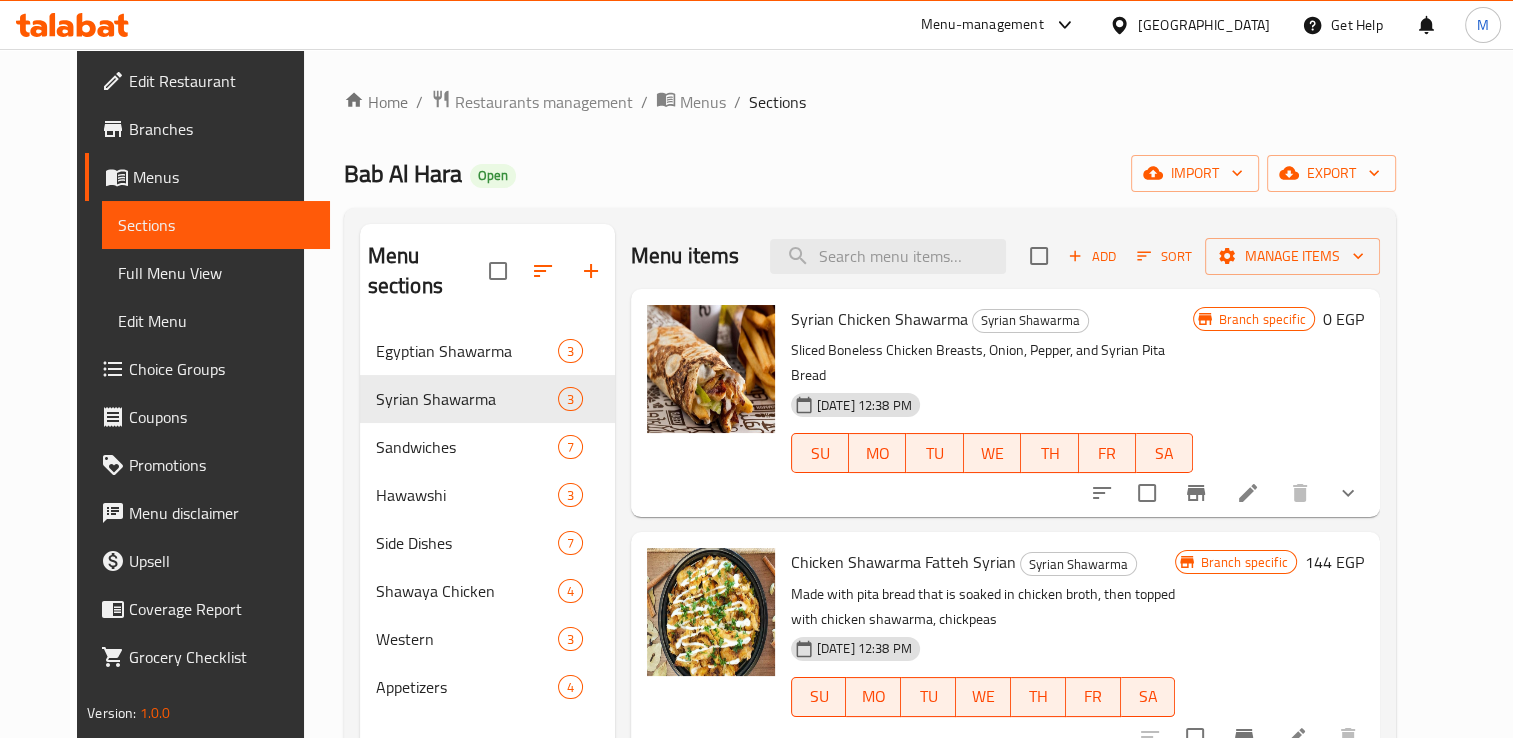 scroll, scrollTop: 171, scrollLeft: 0, axis: vertical 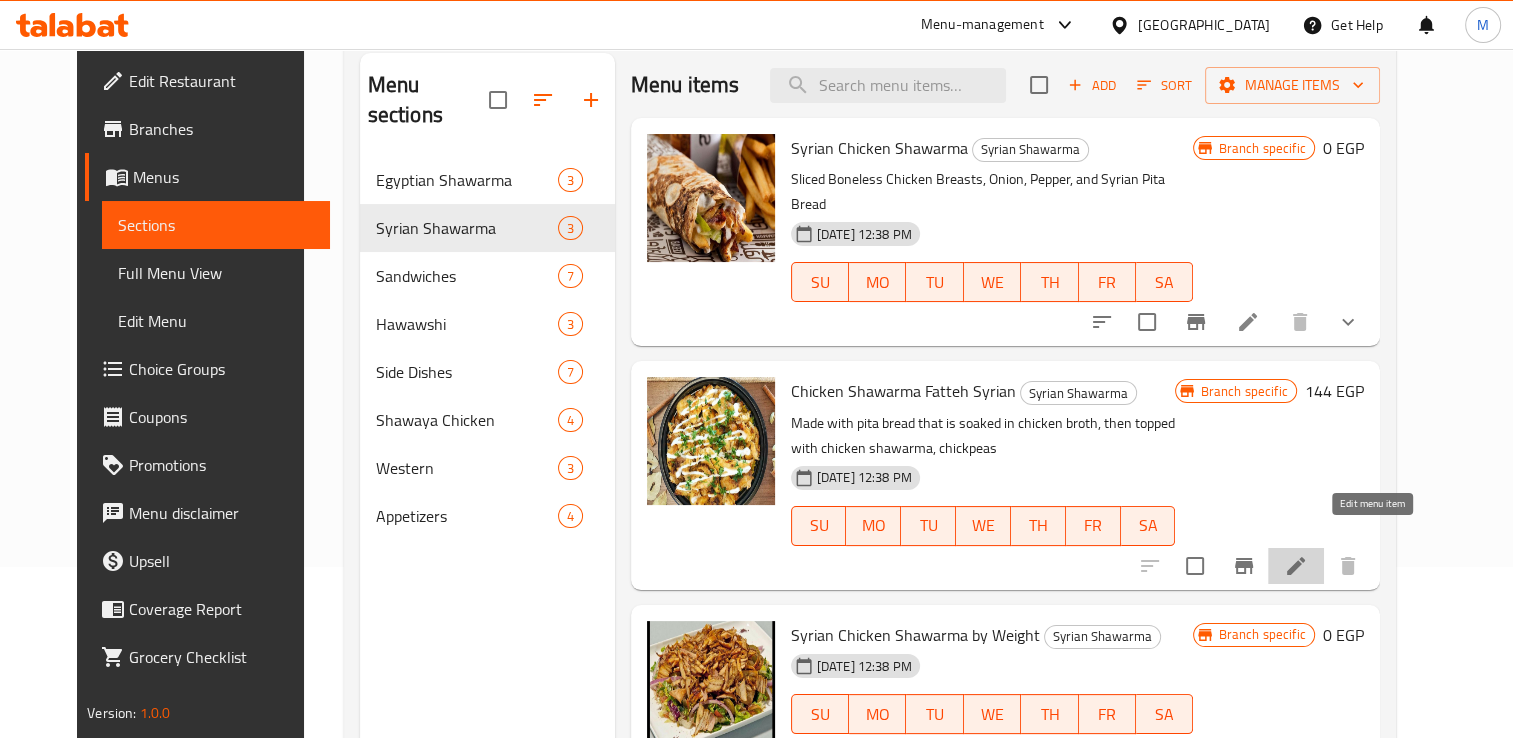 click 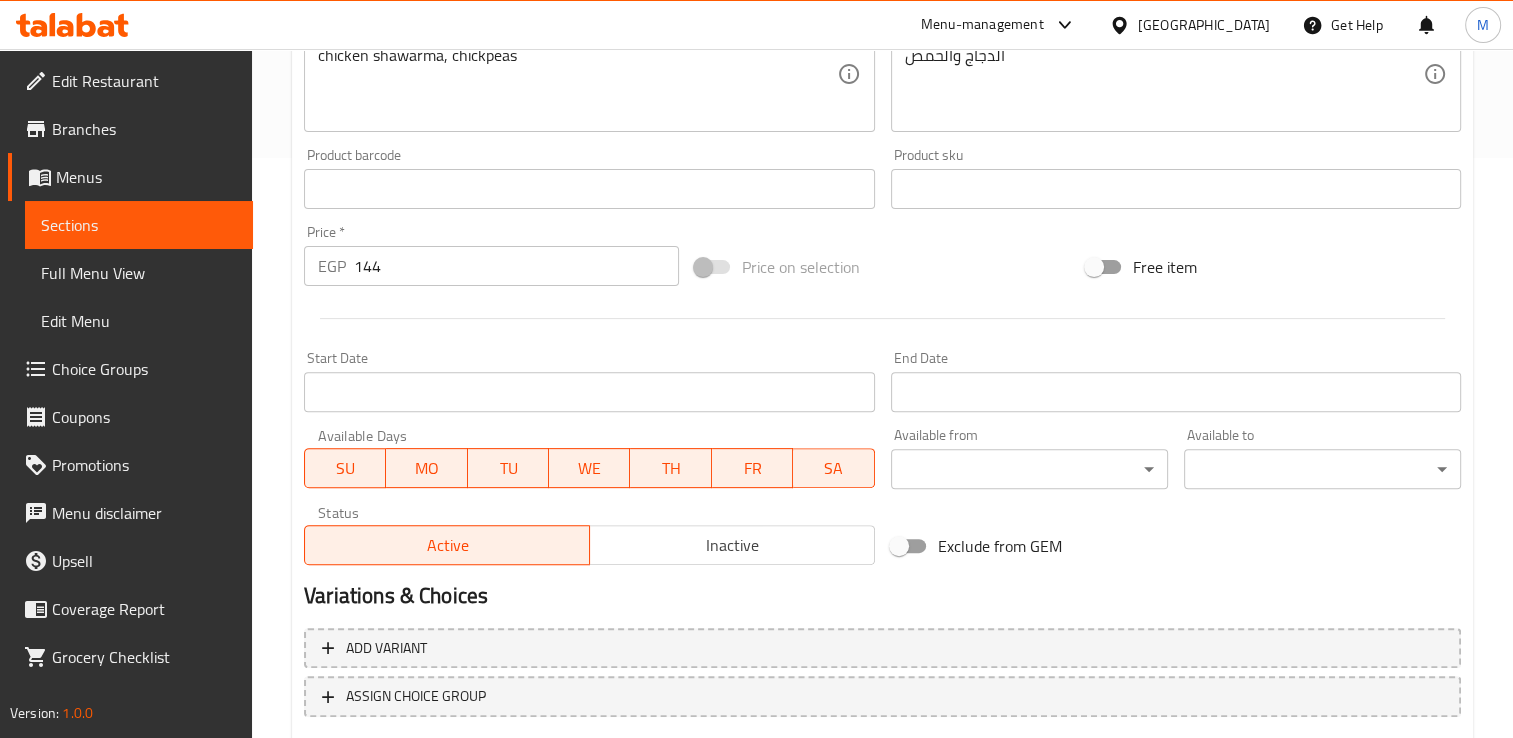 scroll, scrollTop: 0, scrollLeft: 0, axis: both 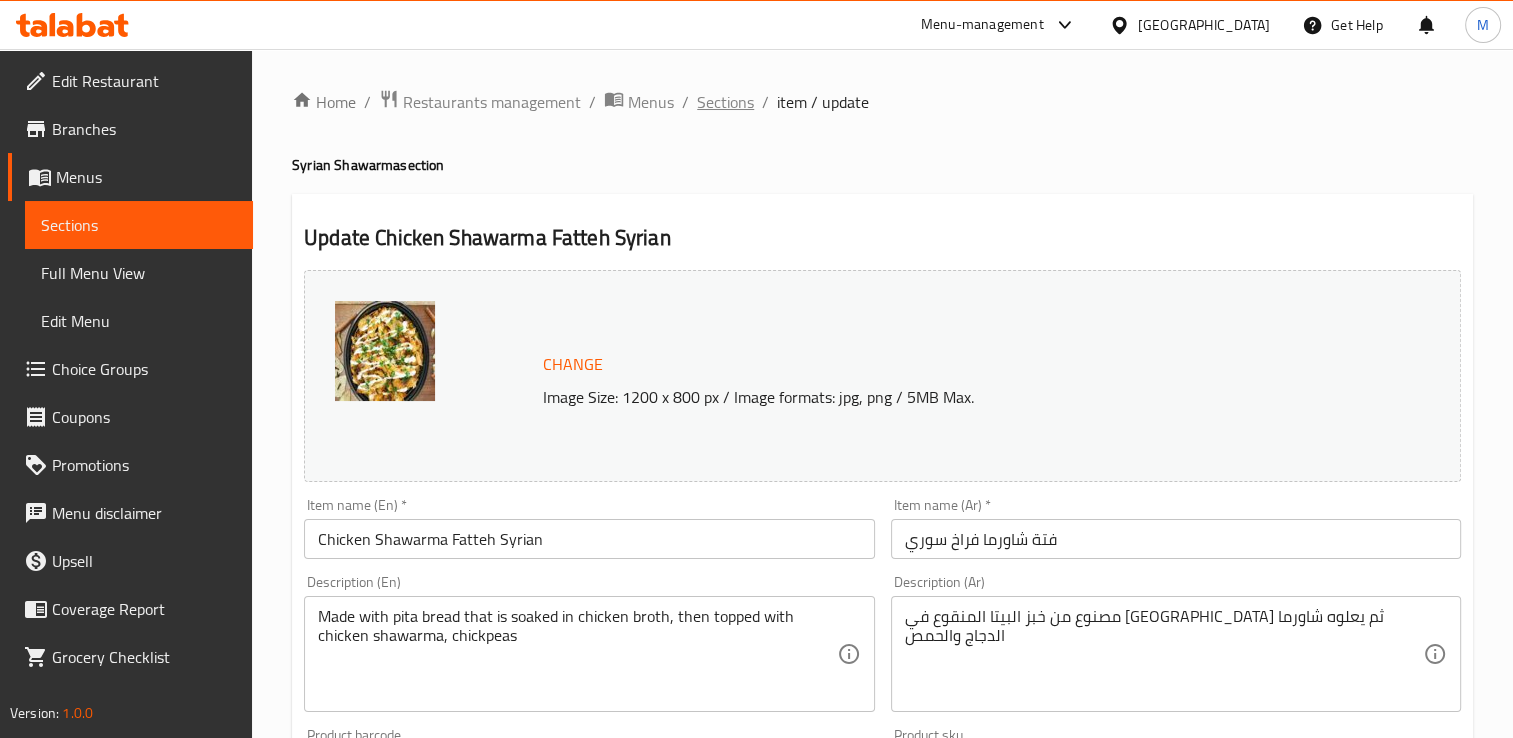 click on "Sections" at bounding box center [725, 102] 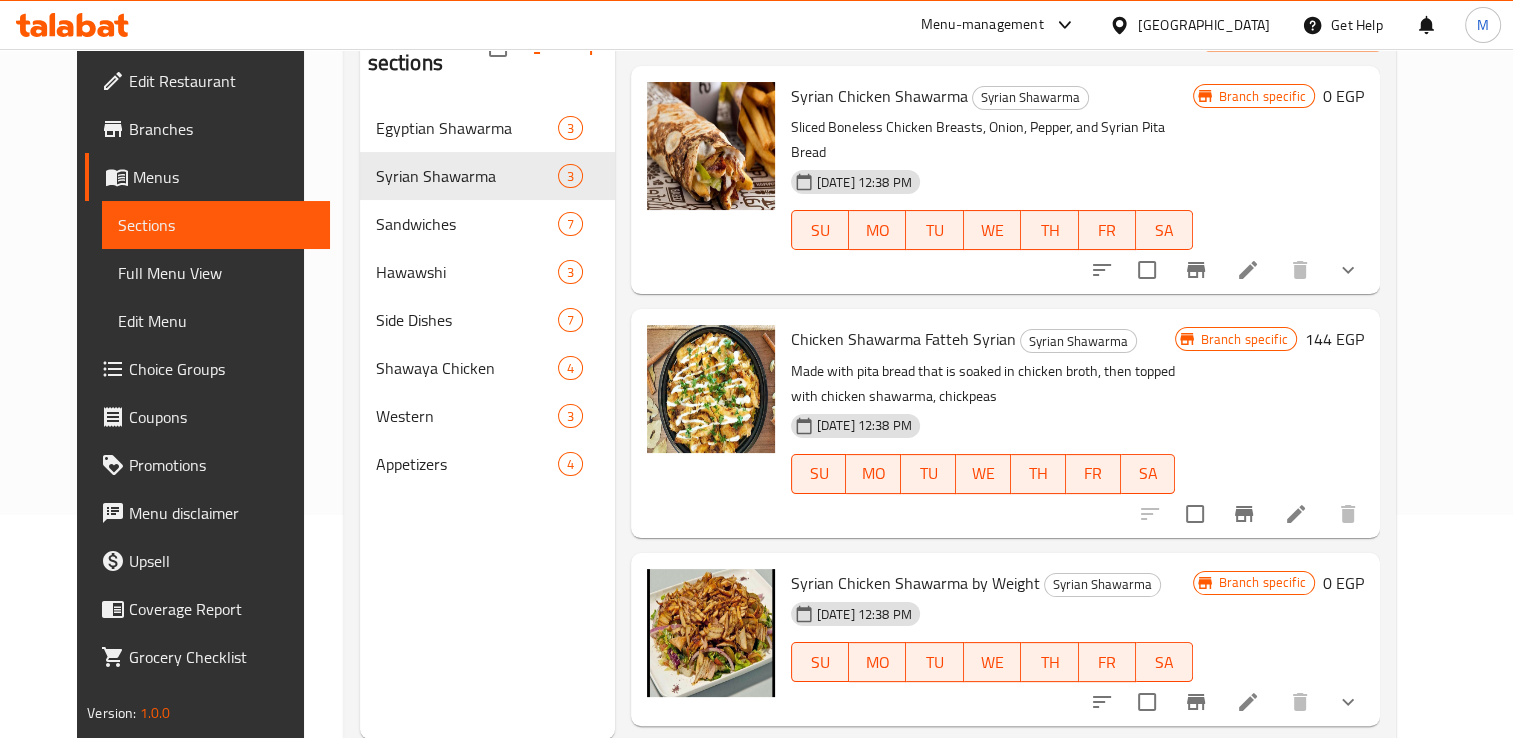 scroll, scrollTop: 280, scrollLeft: 0, axis: vertical 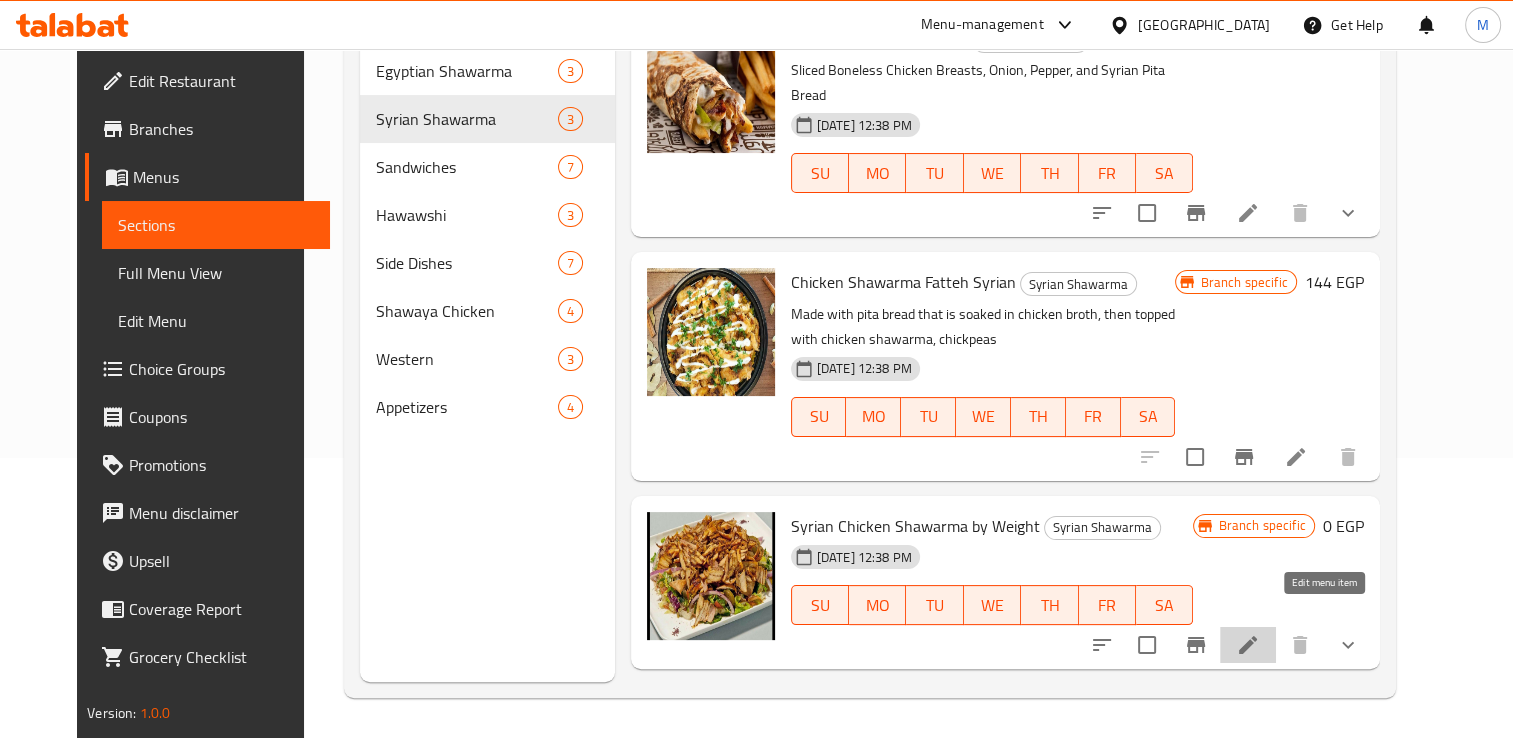 click 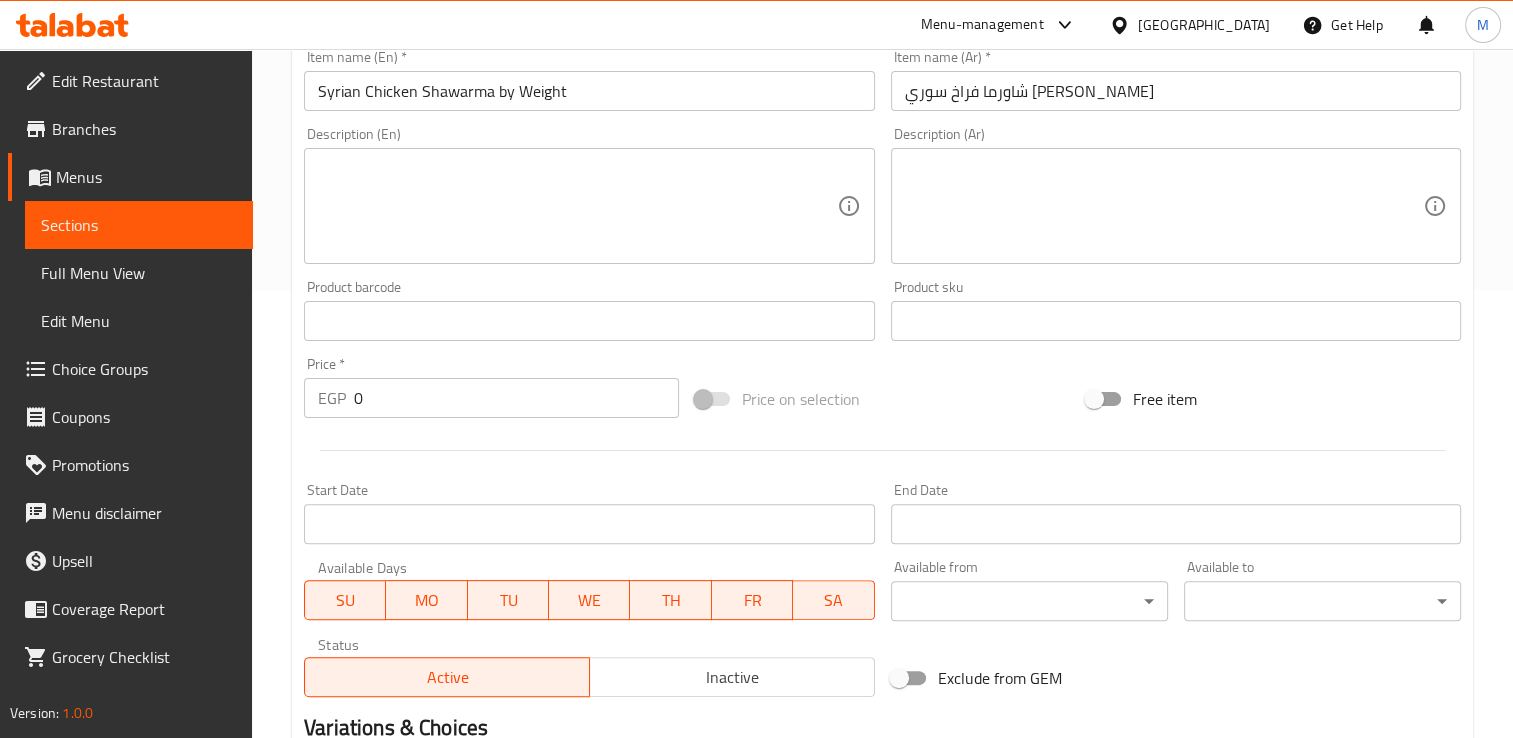 scroll, scrollTop: 804, scrollLeft: 0, axis: vertical 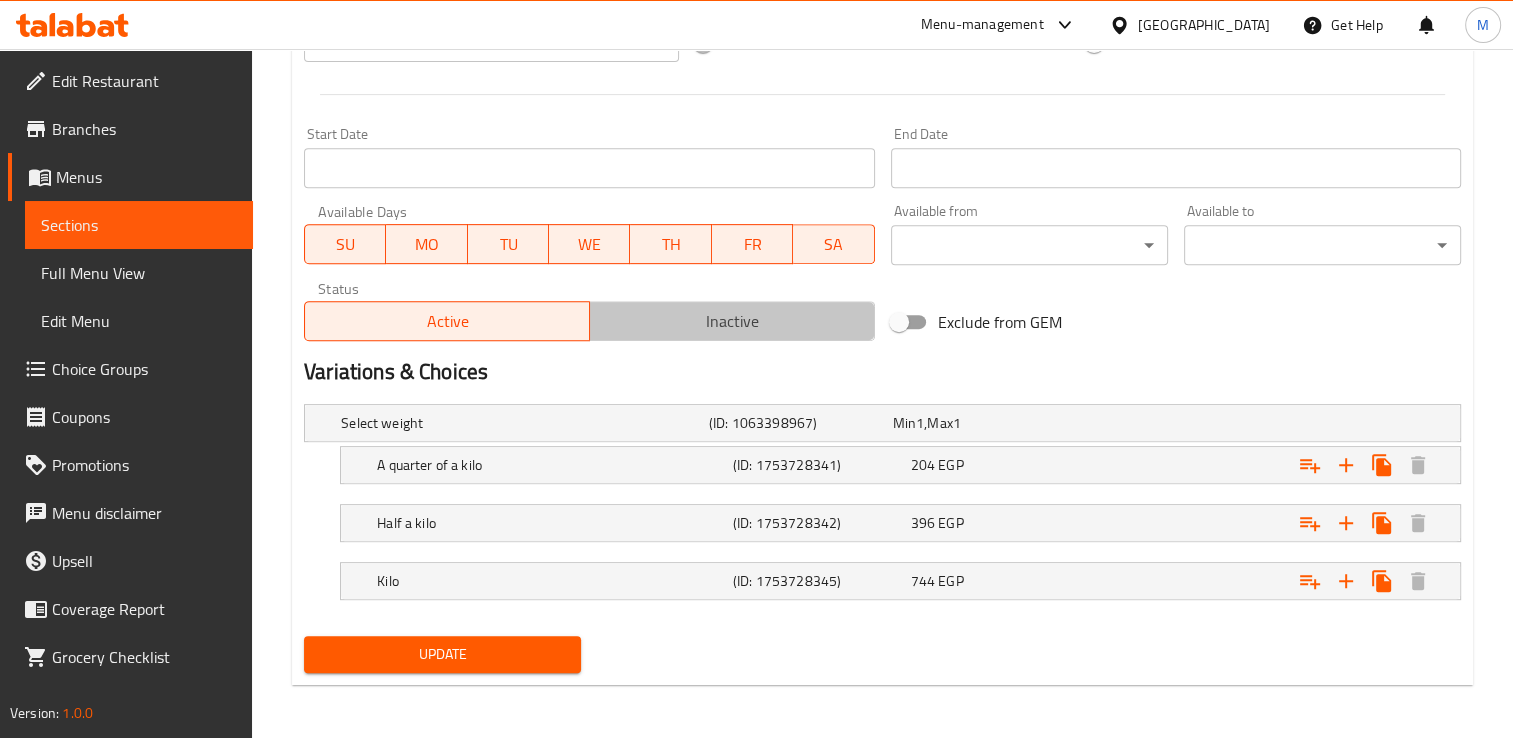 click on "Inactive" at bounding box center [732, 321] 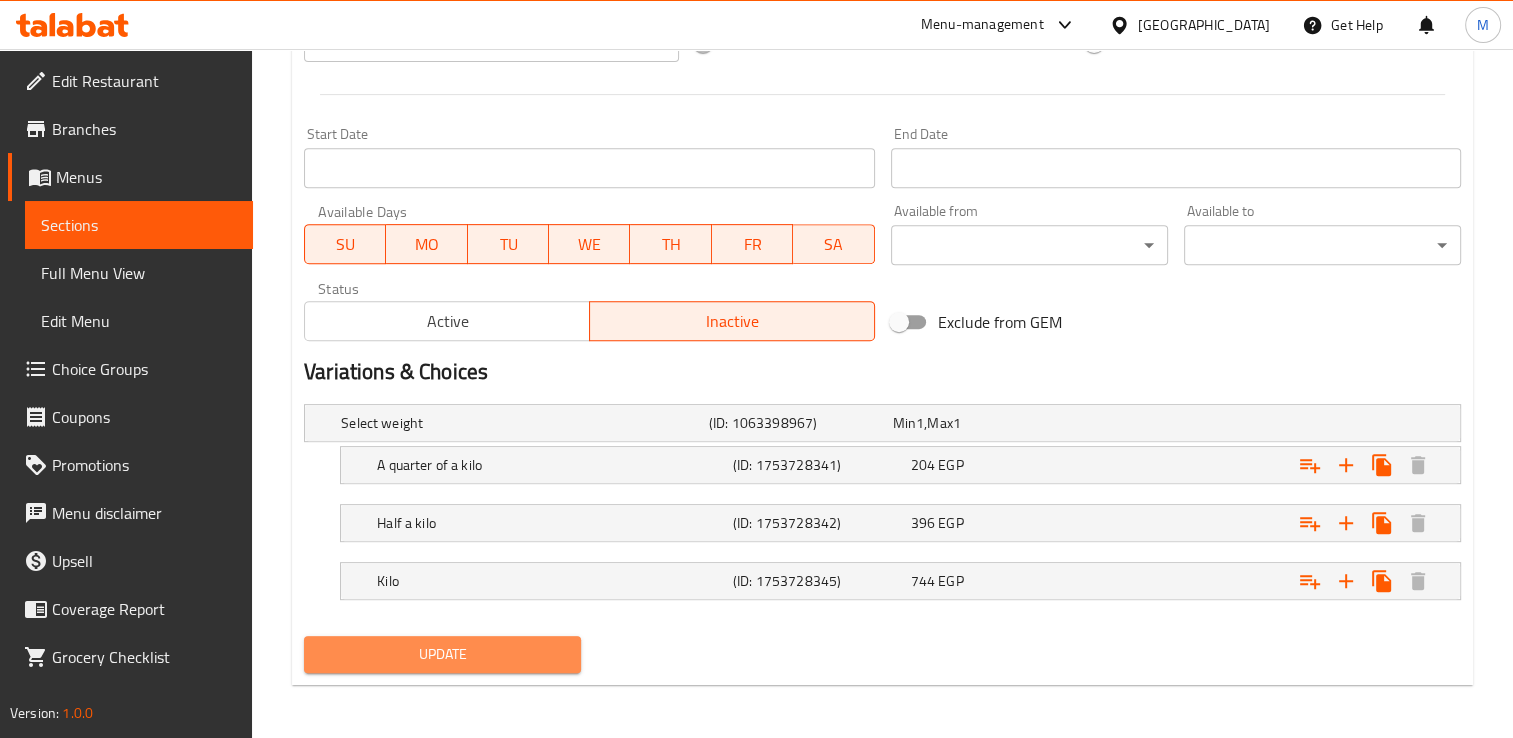 click on "Update" at bounding box center (442, 654) 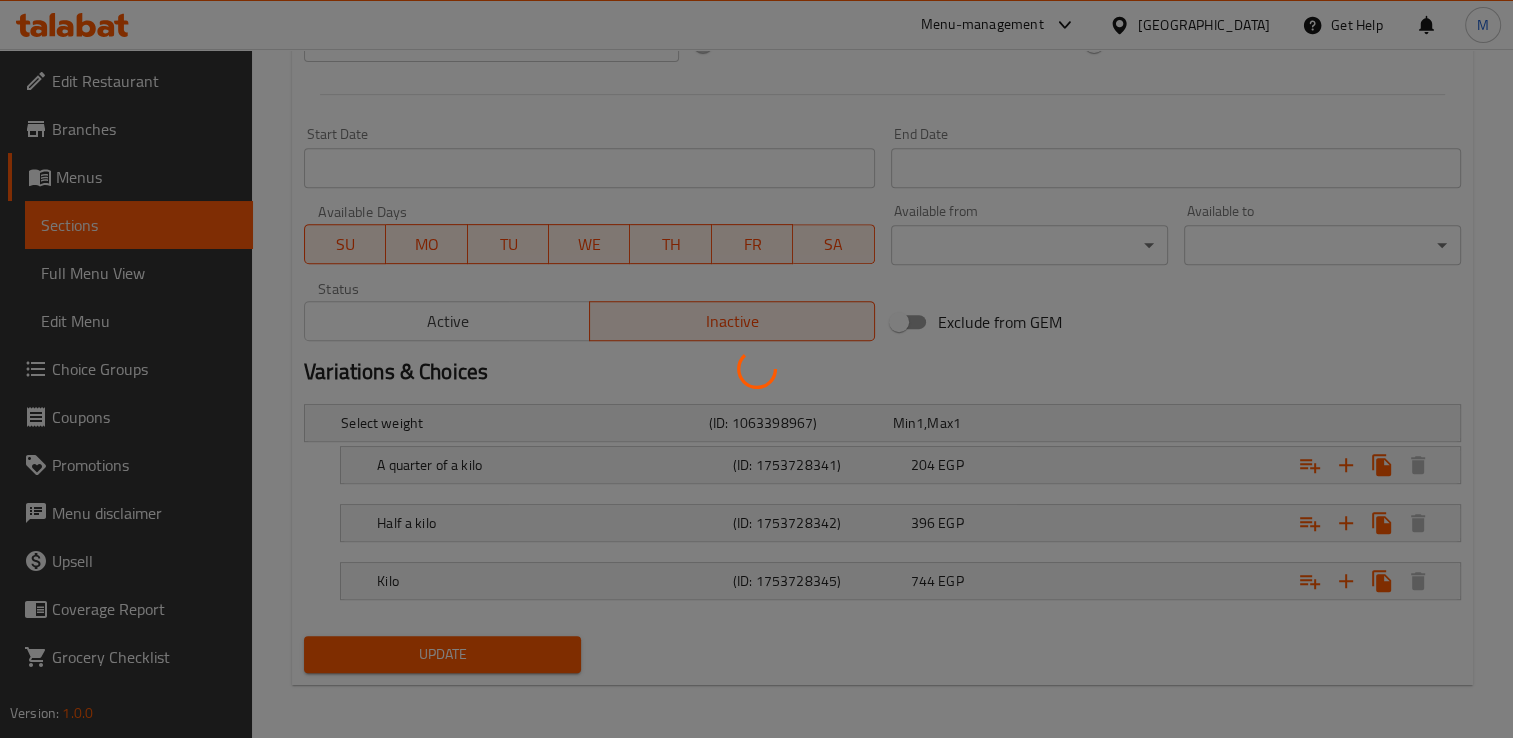 scroll, scrollTop: 0, scrollLeft: 0, axis: both 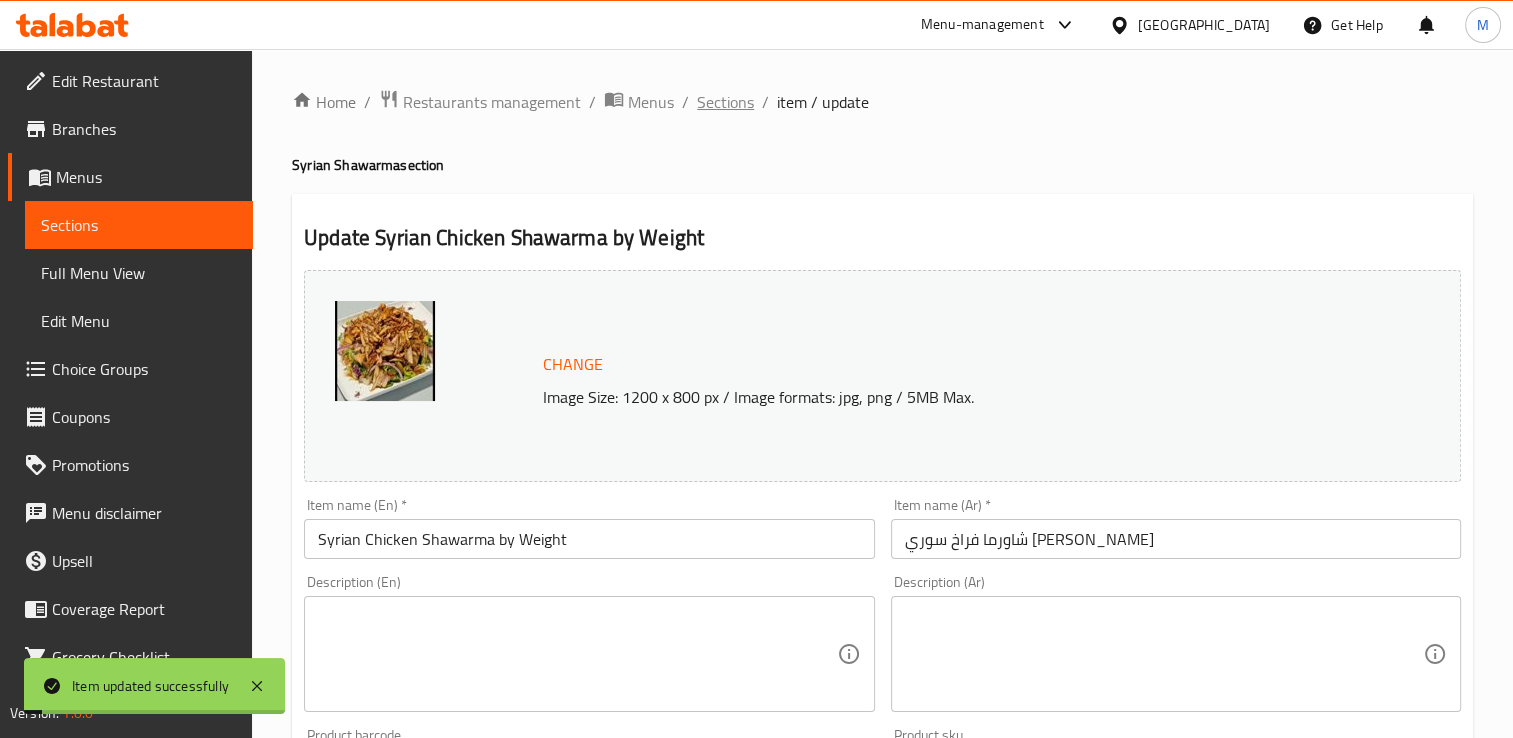 click on "Sections" at bounding box center [725, 102] 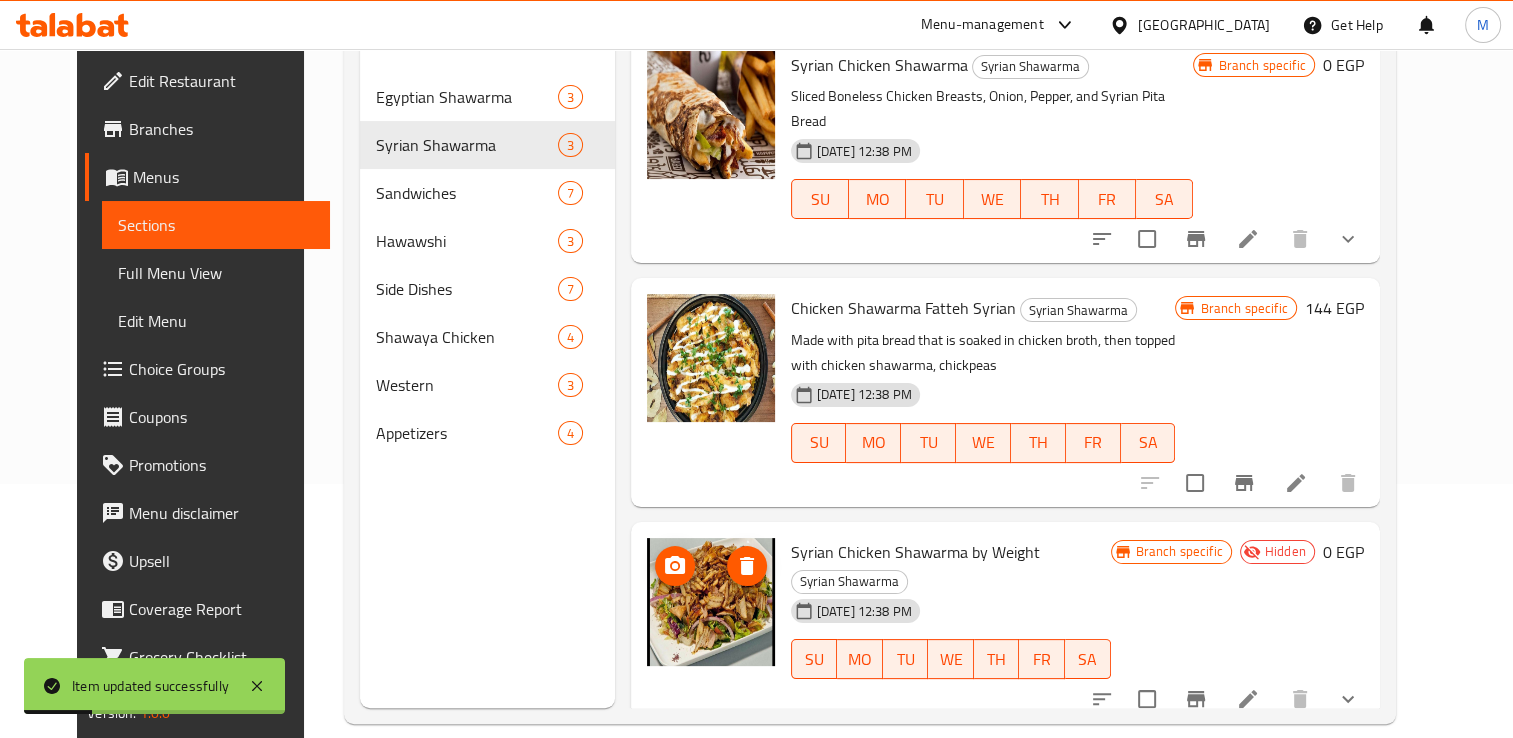 scroll, scrollTop: 268, scrollLeft: 0, axis: vertical 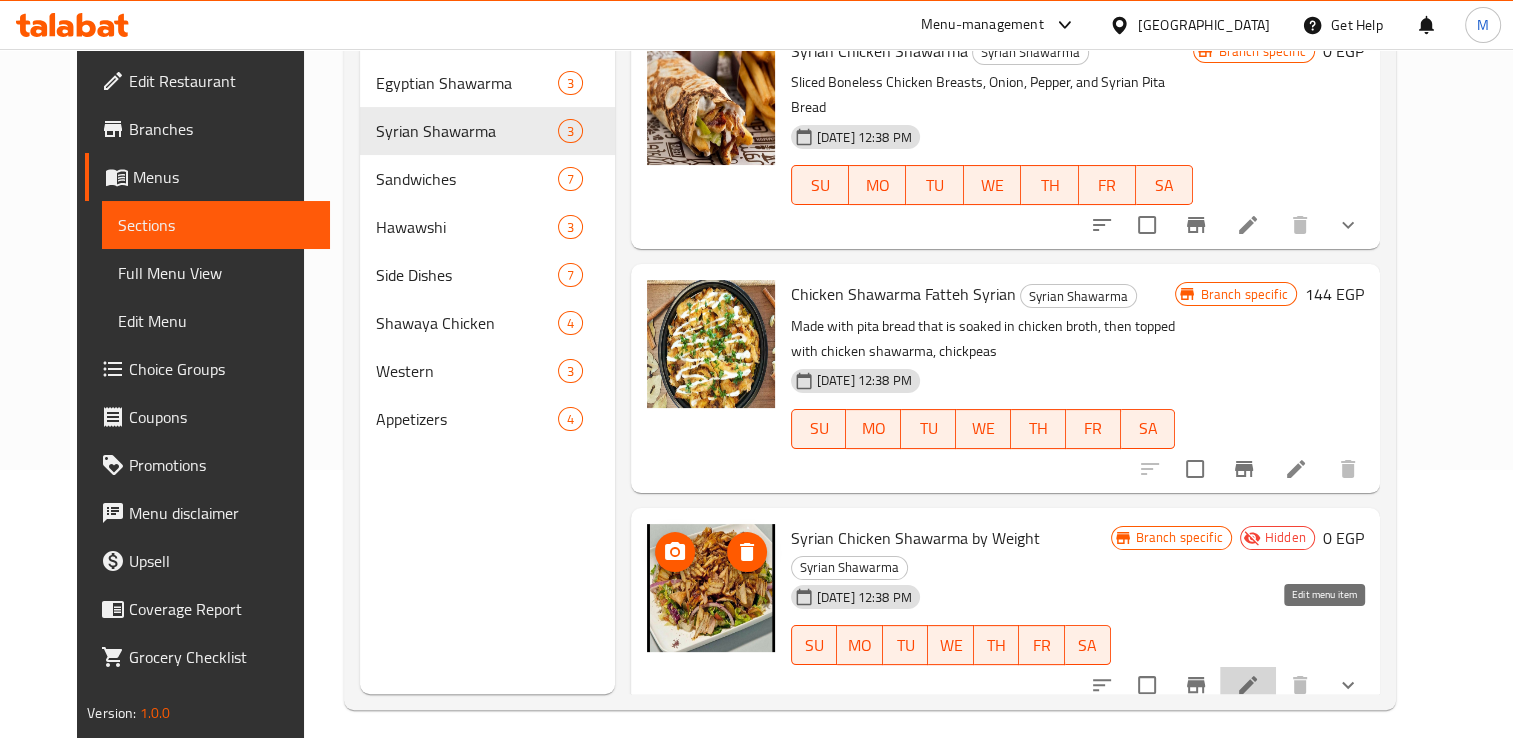 click 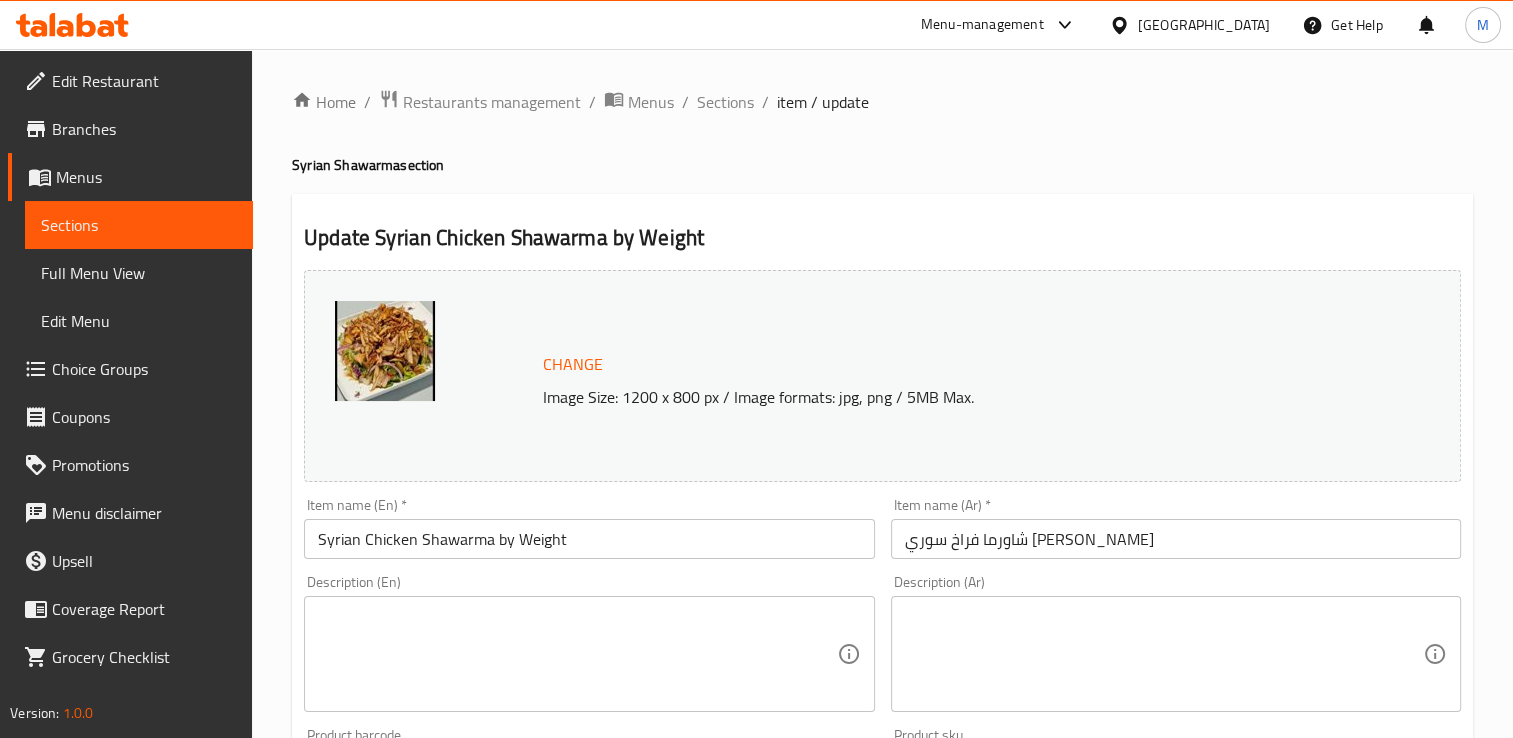 scroll, scrollTop: 804, scrollLeft: 0, axis: vertical 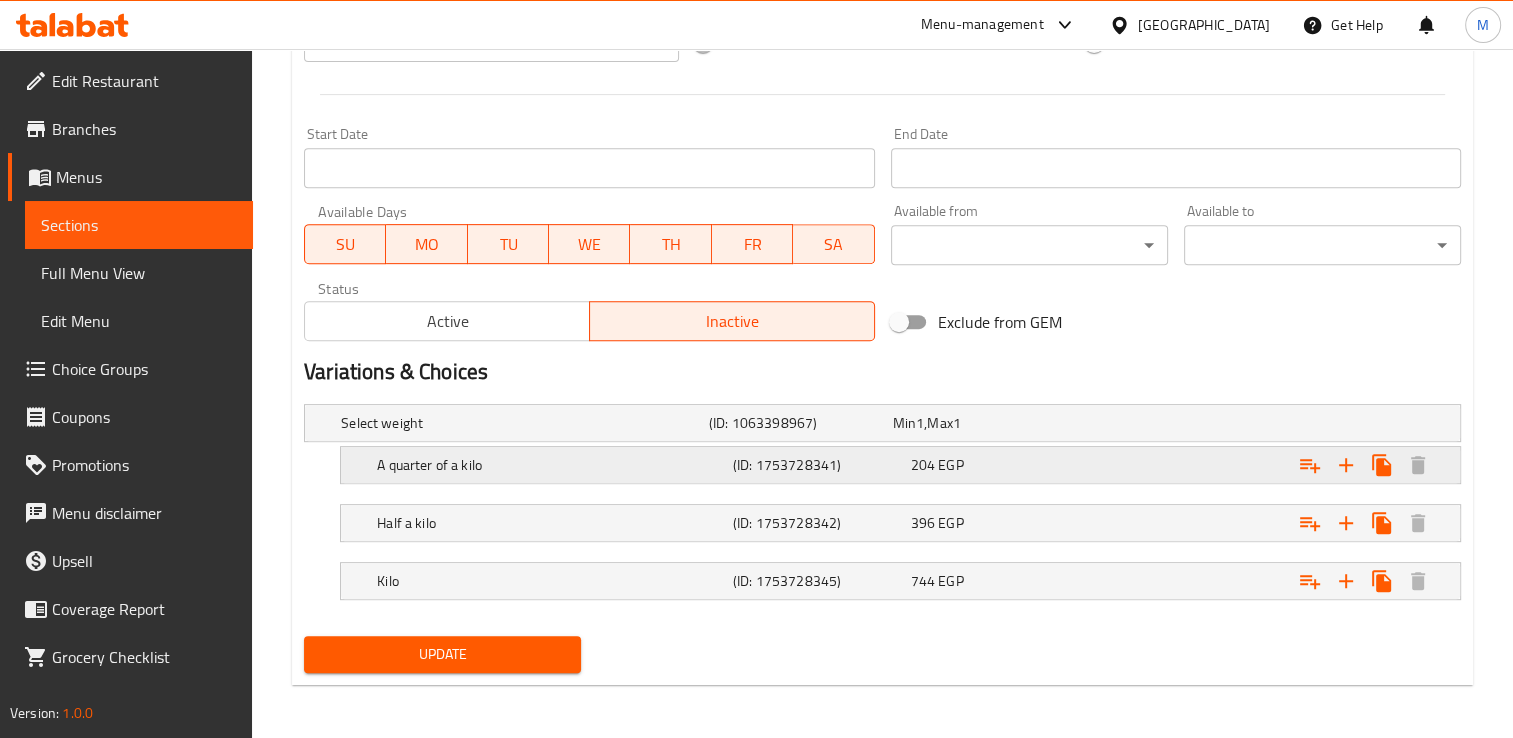 click on "A quarter of a kilo" at bounding box center (521, 423) 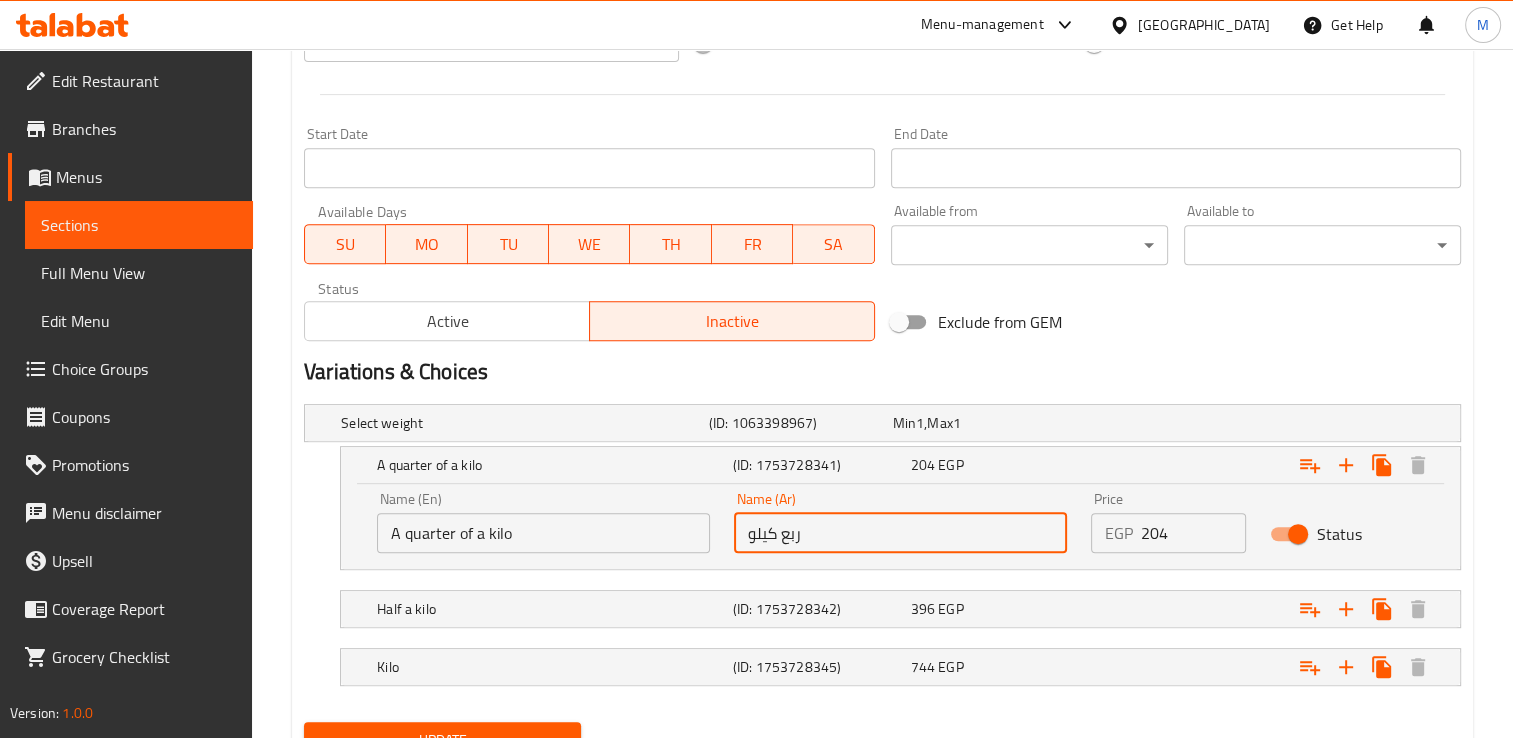 click on "ربع كيلو" at bounding box center [900, 533] 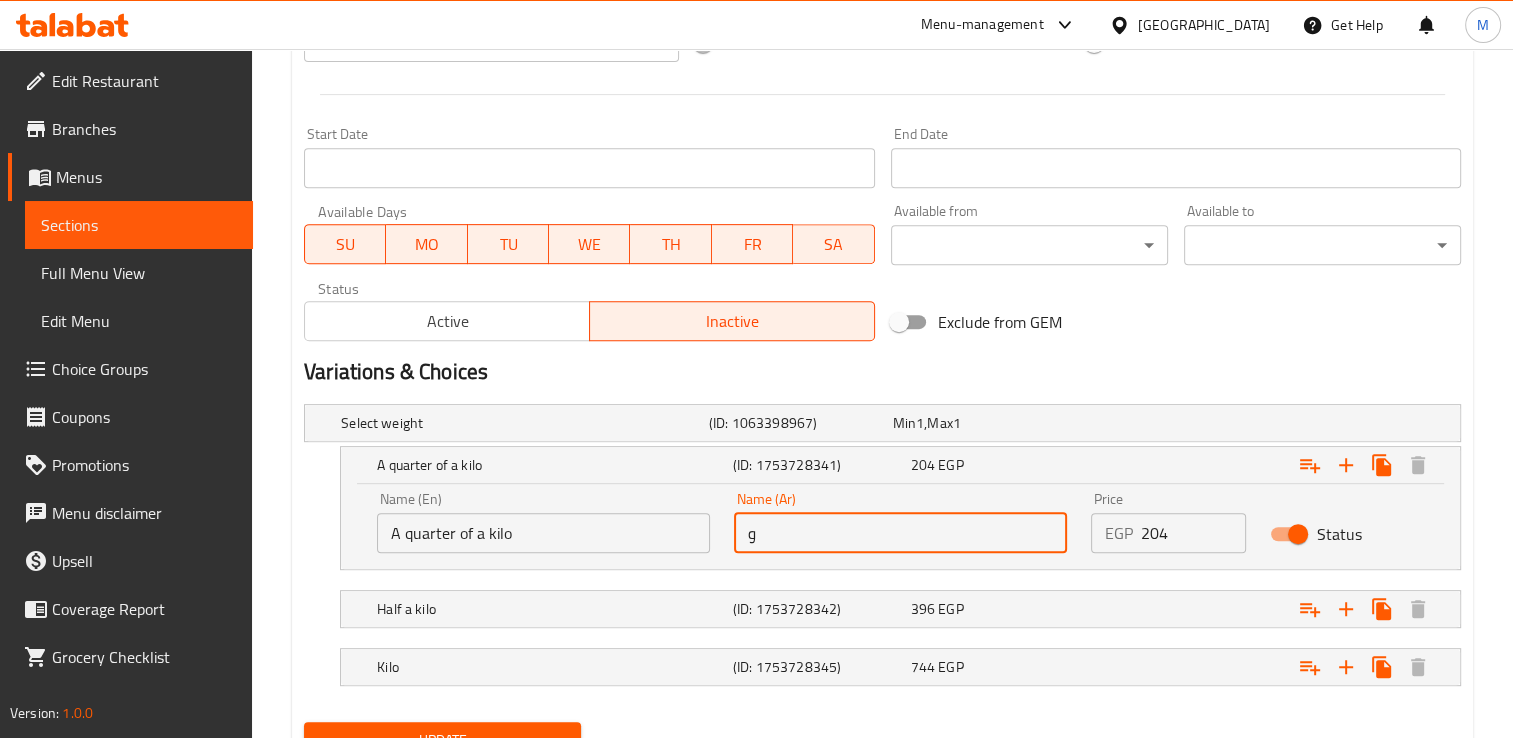 type on "وسط" 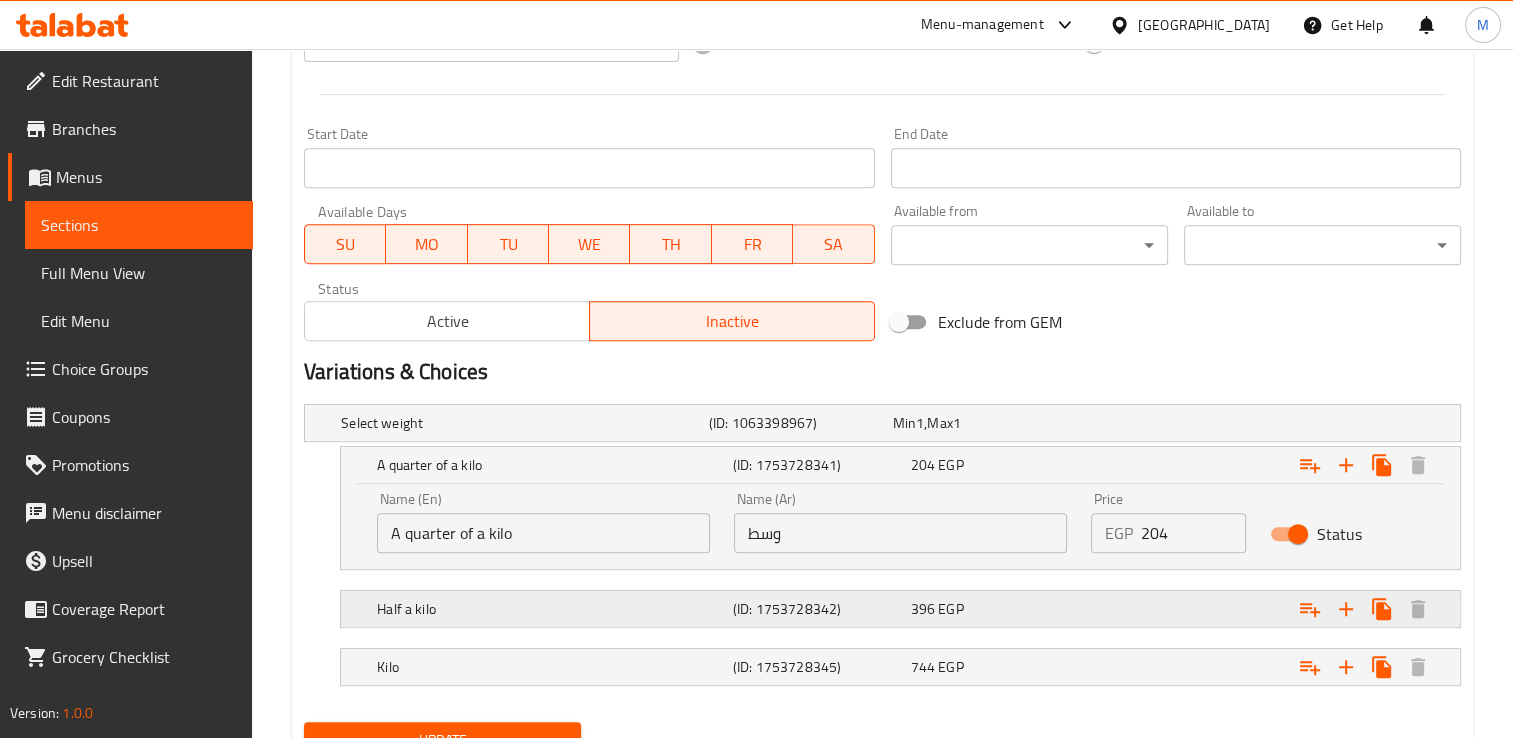 click on "(ID: 1753728342)" at bounding box center [797, 423] 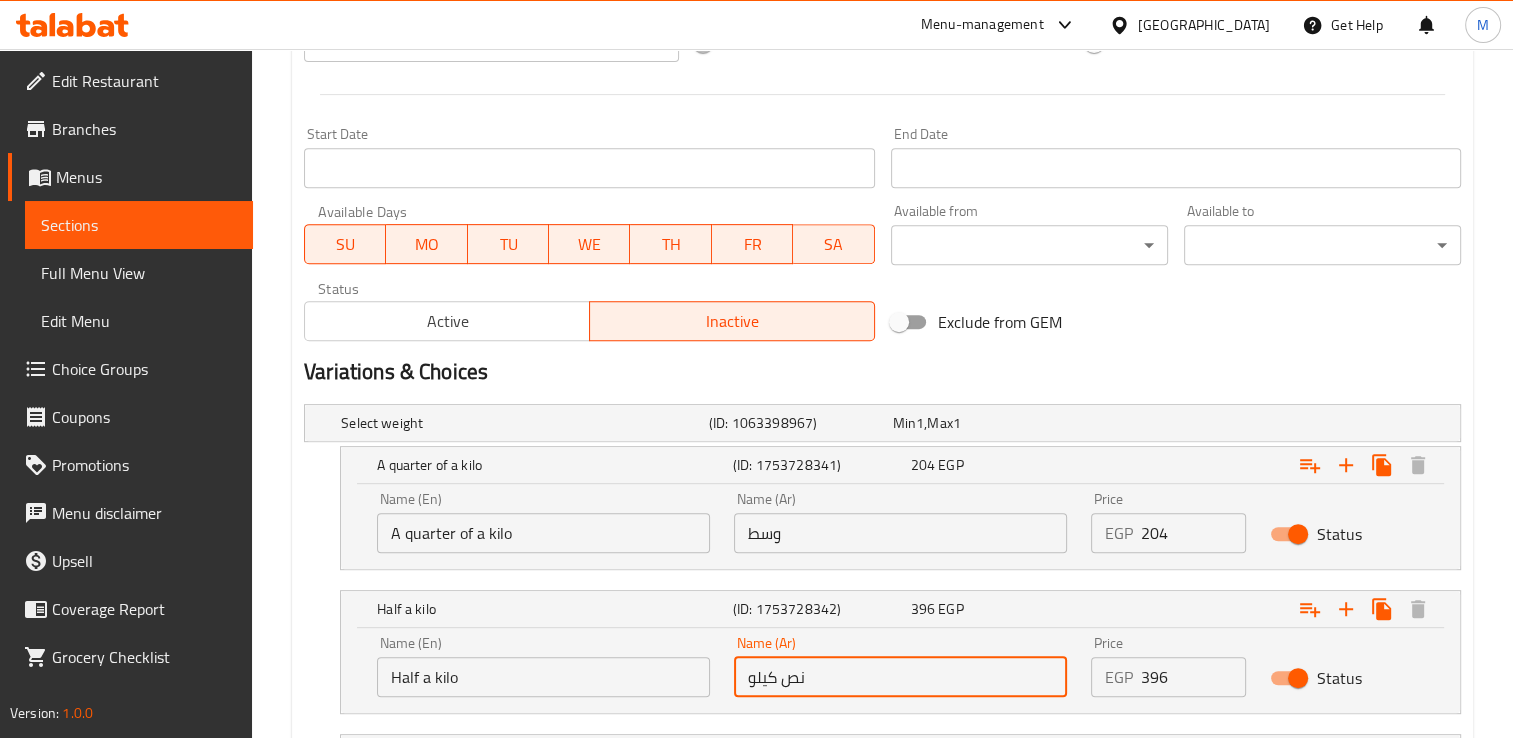 click on "نص كيلو" at bounding box center (900, 677) 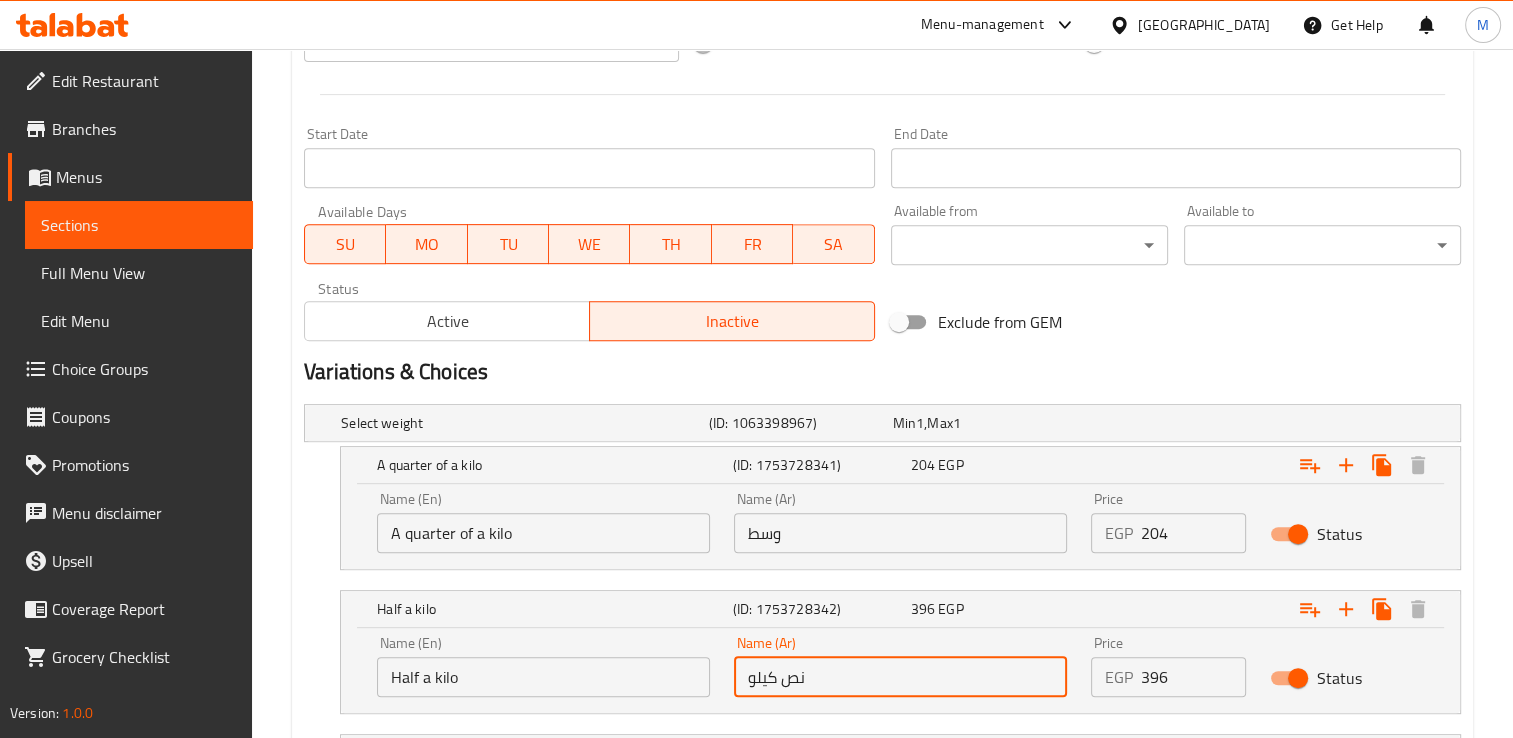 type on ";" 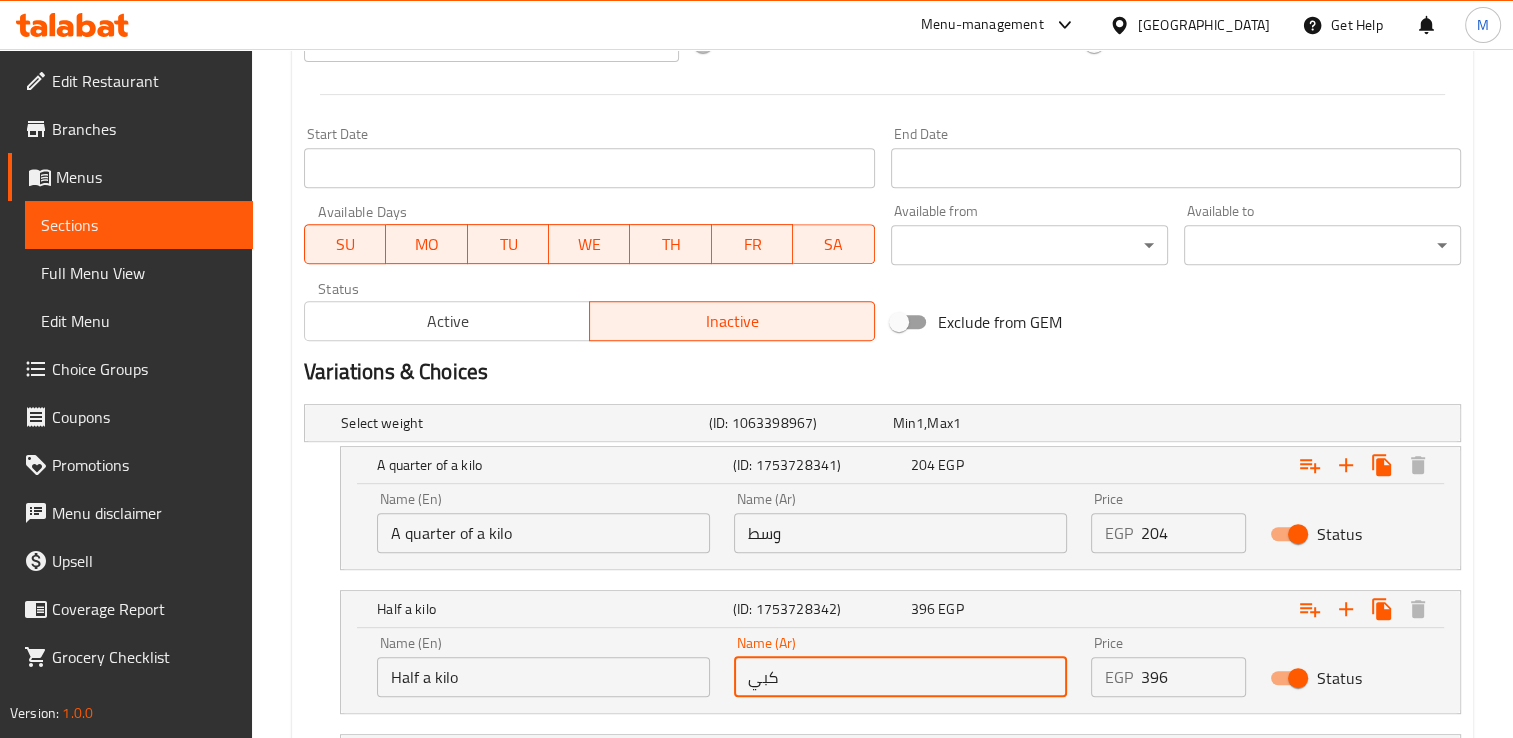 type on "كبير" 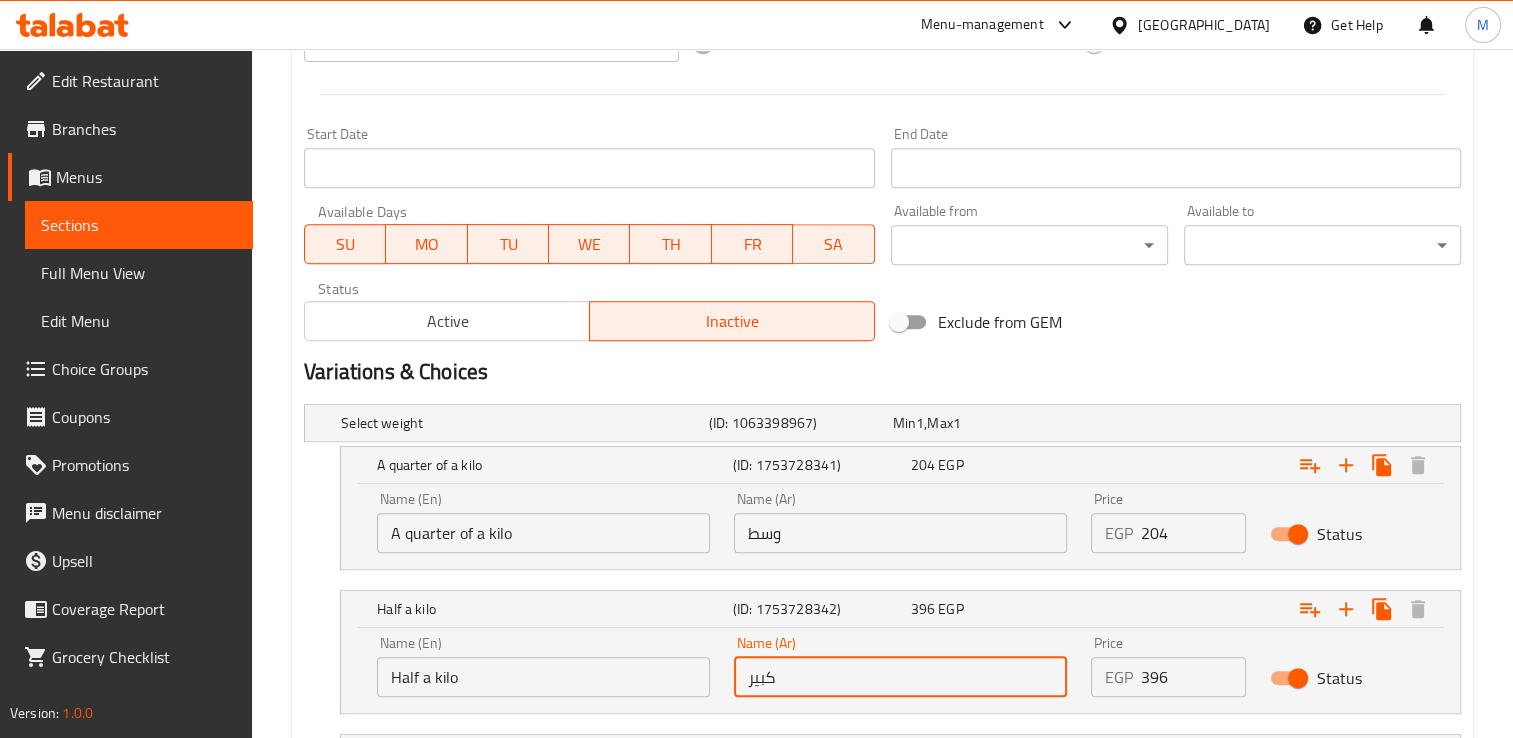 scroll, scrollTop: 976, scrollLeft: 0, axis: vertical 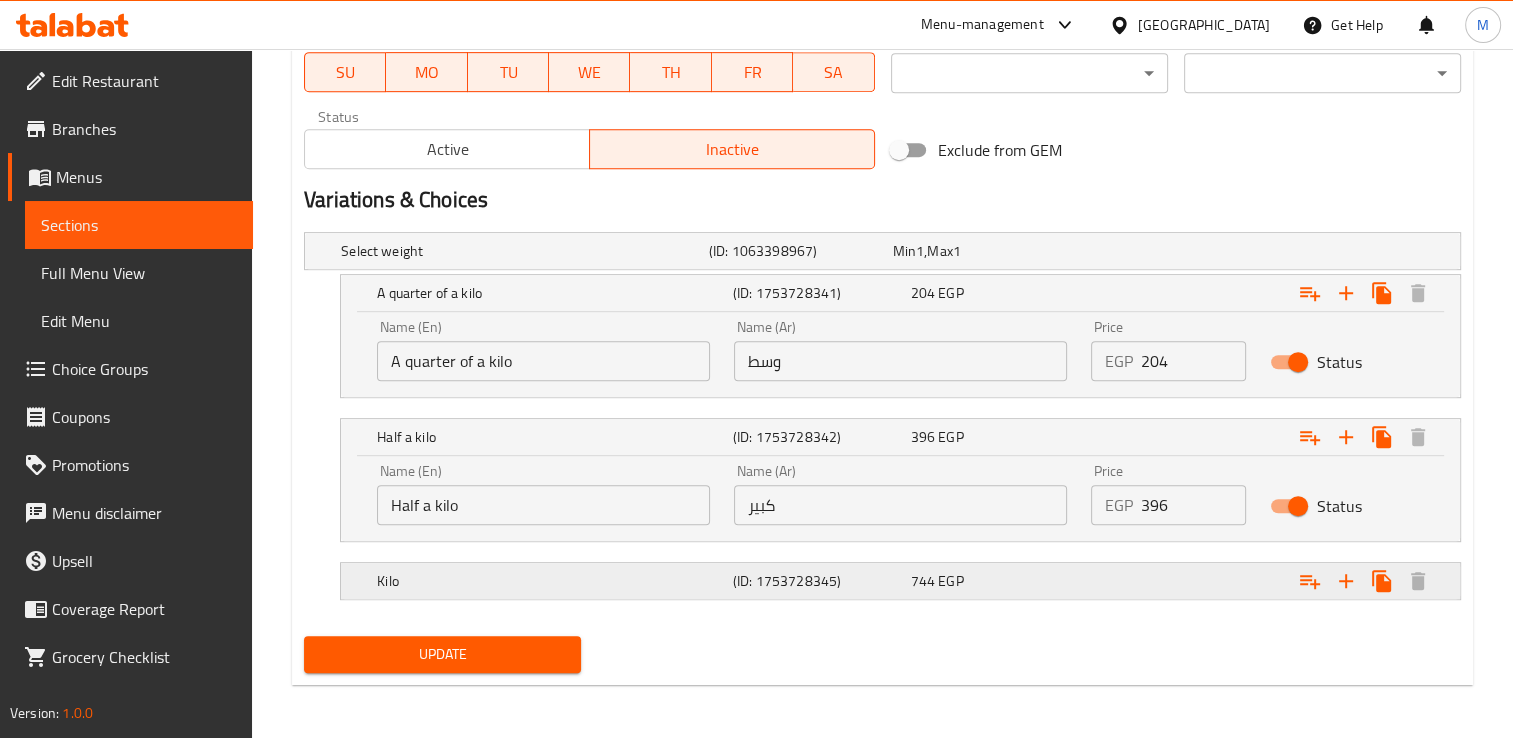 click on "Kilo (ID: 1753728345) 744   EGP" at bounding box center (888, 251) 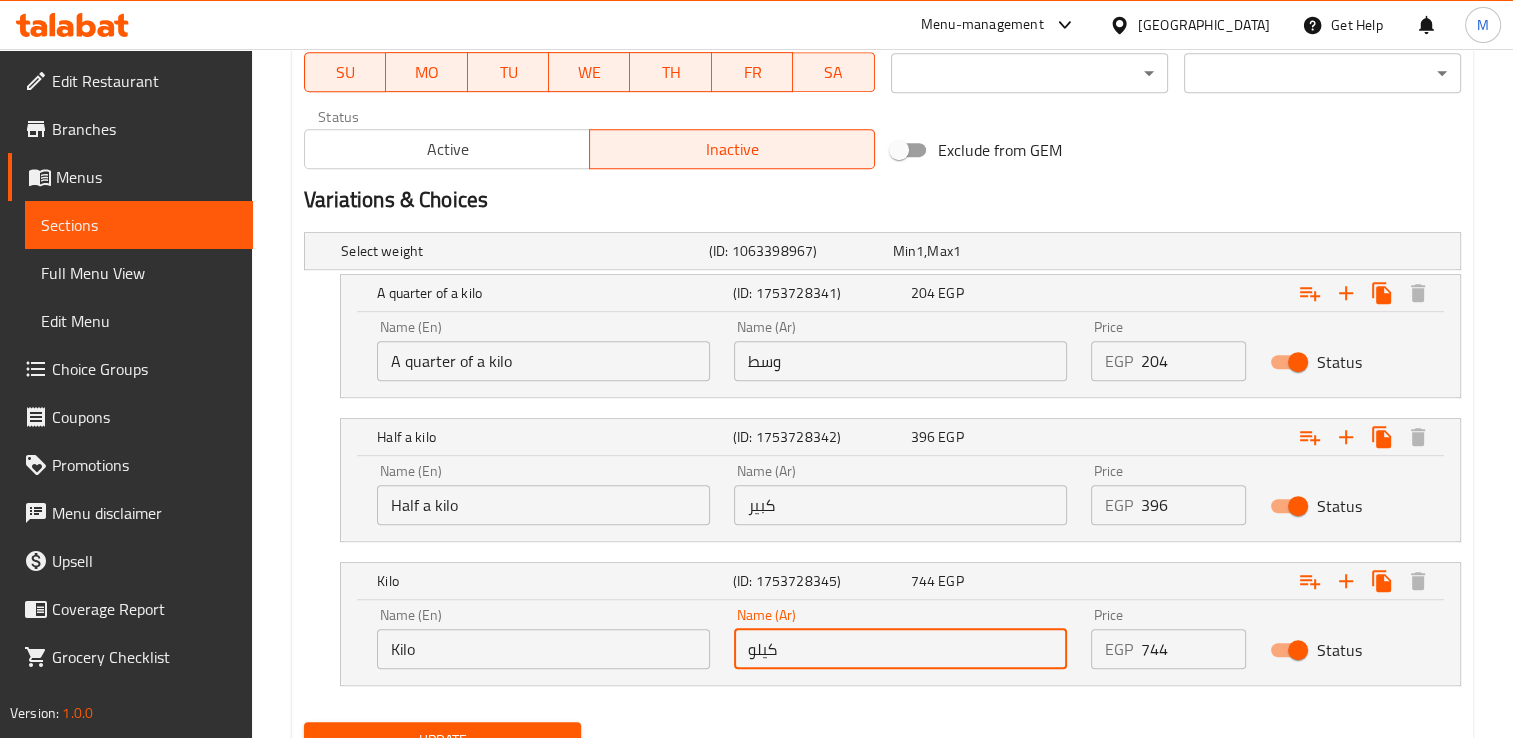 click on "كيلو" at bounding box center [900, 649] 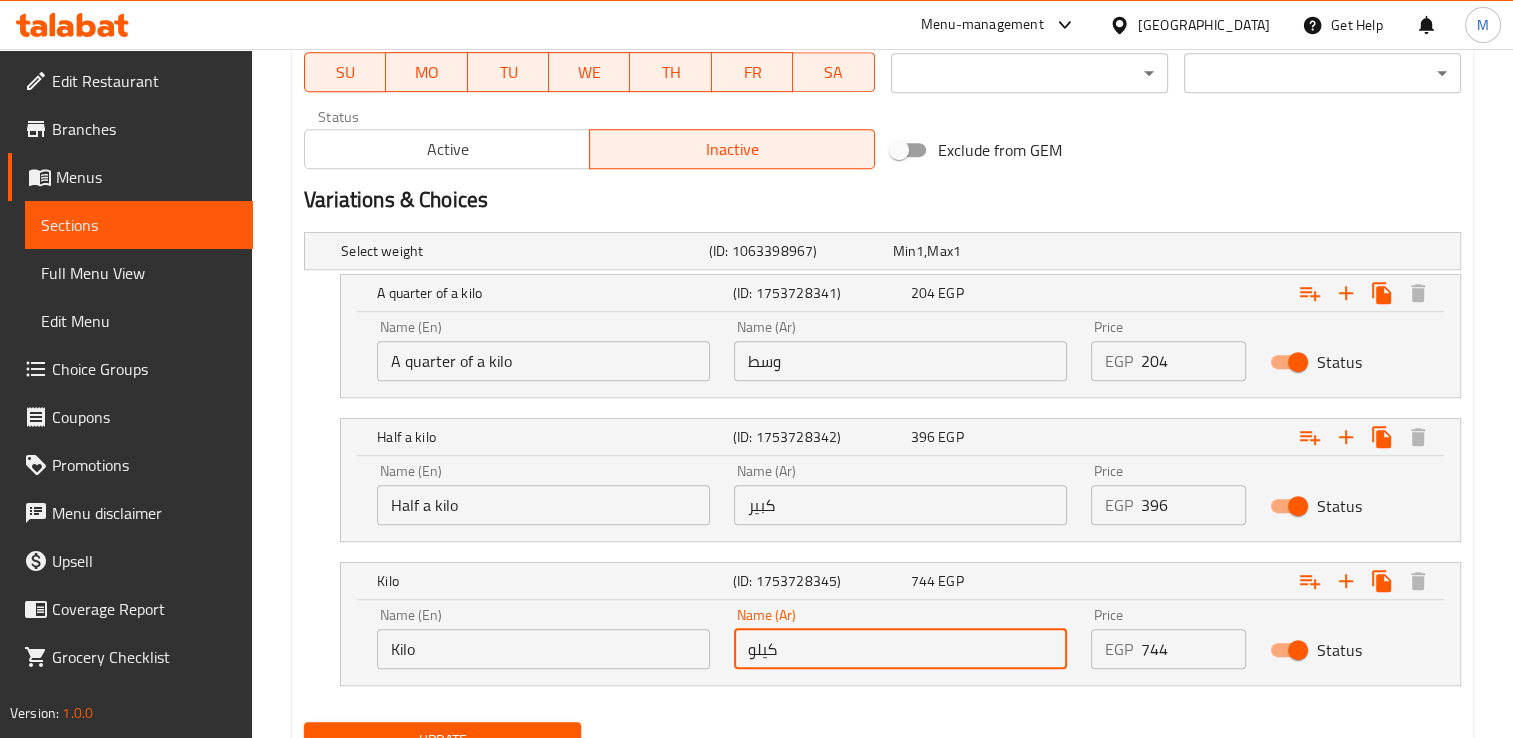 type on "u" 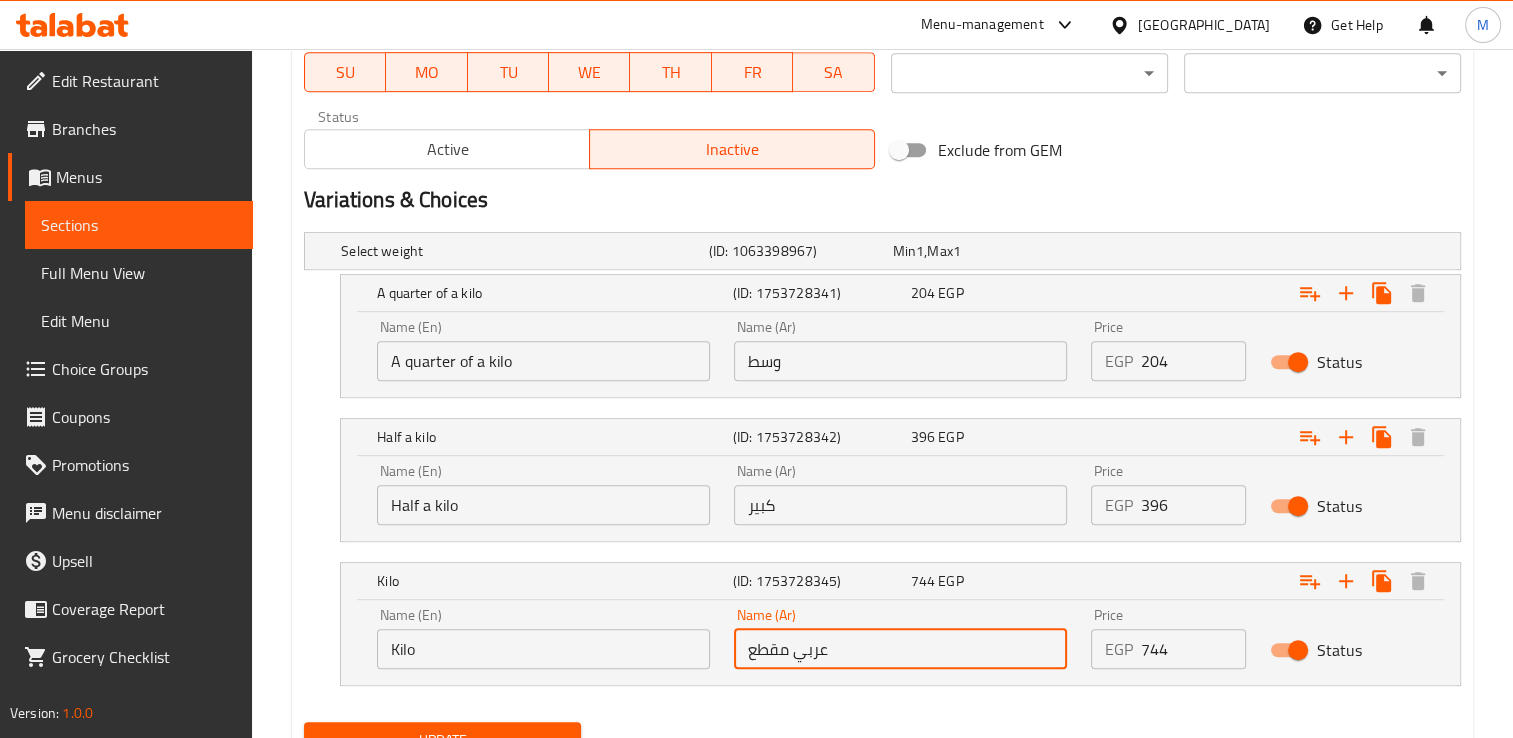 type on "عربي مقطع" 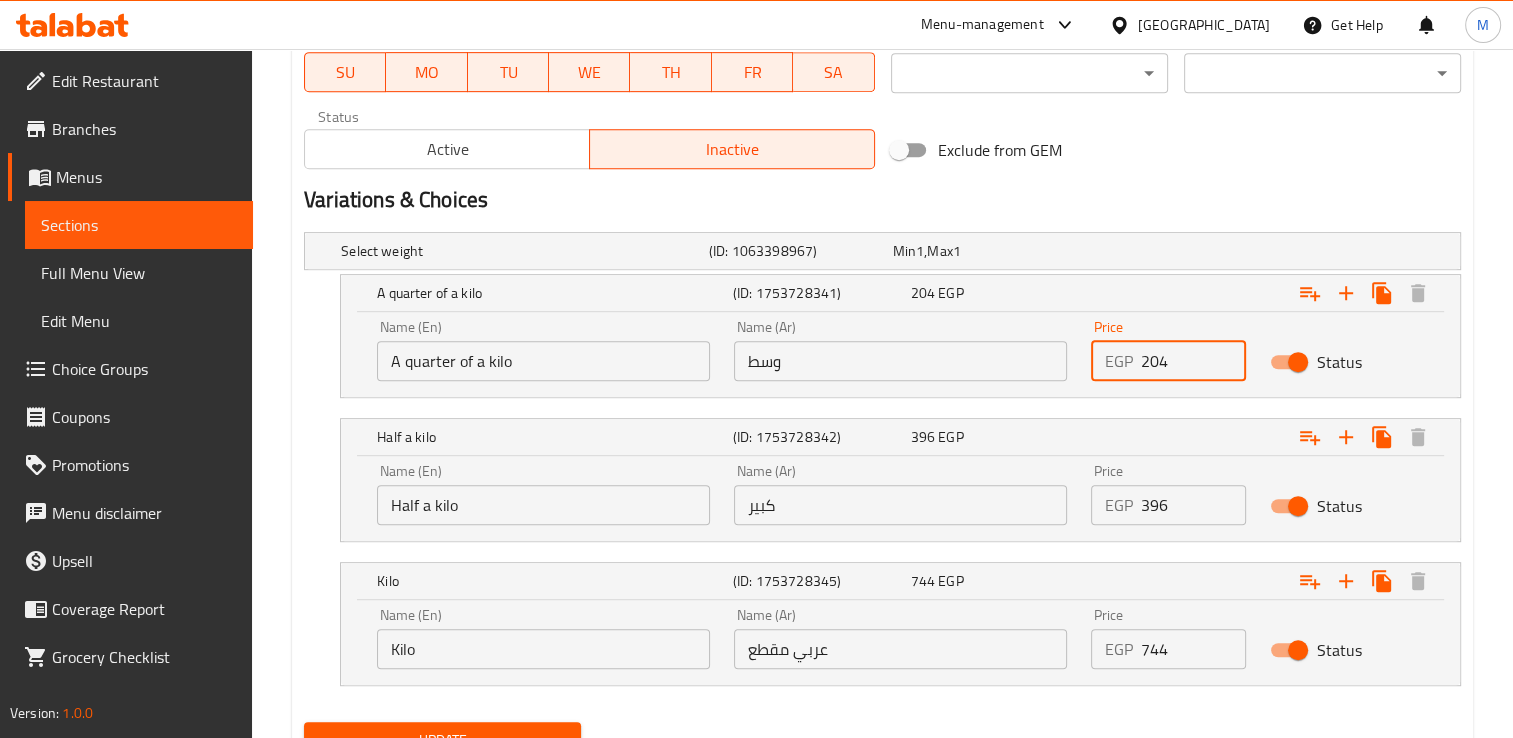 click on "204" at bounding box center (1193, 361) 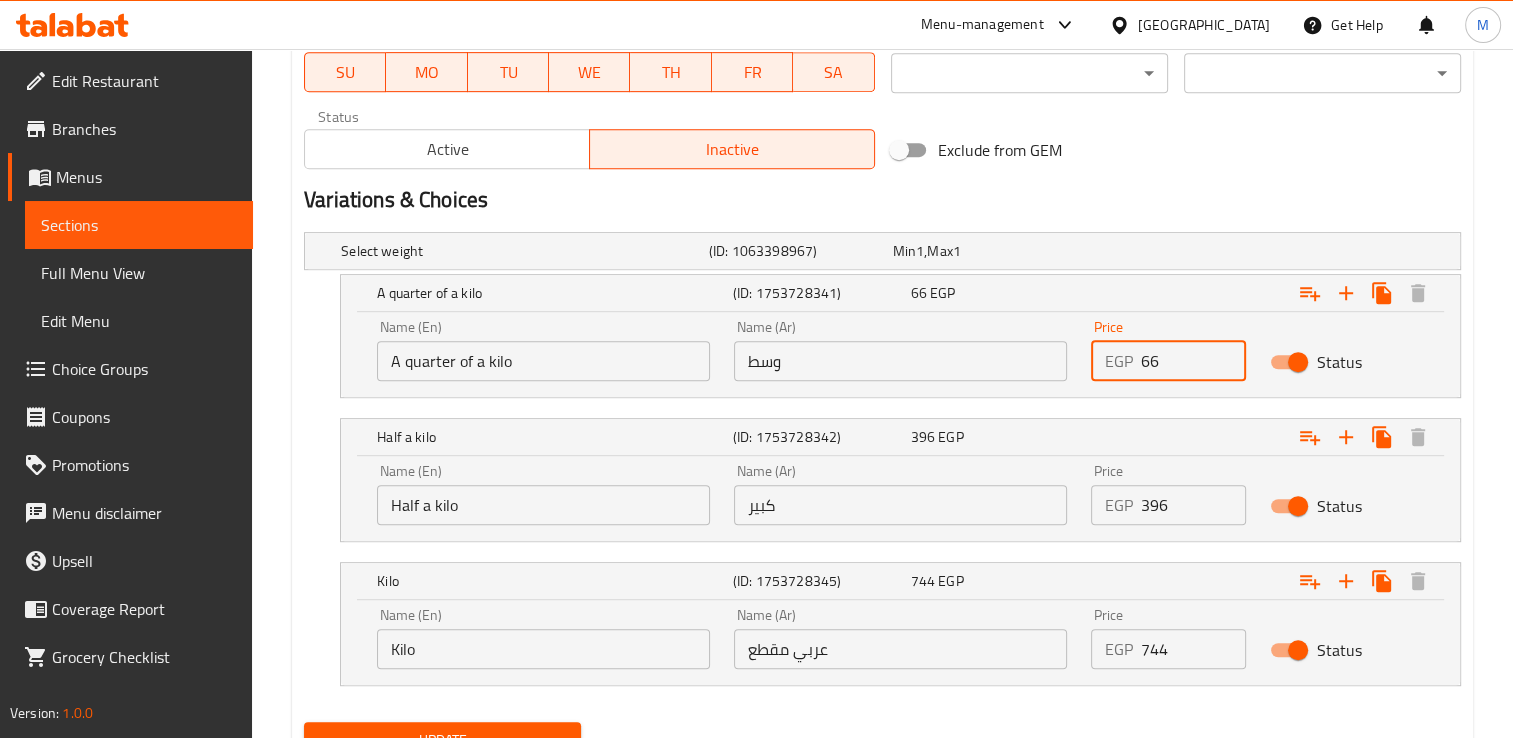 type on "66" 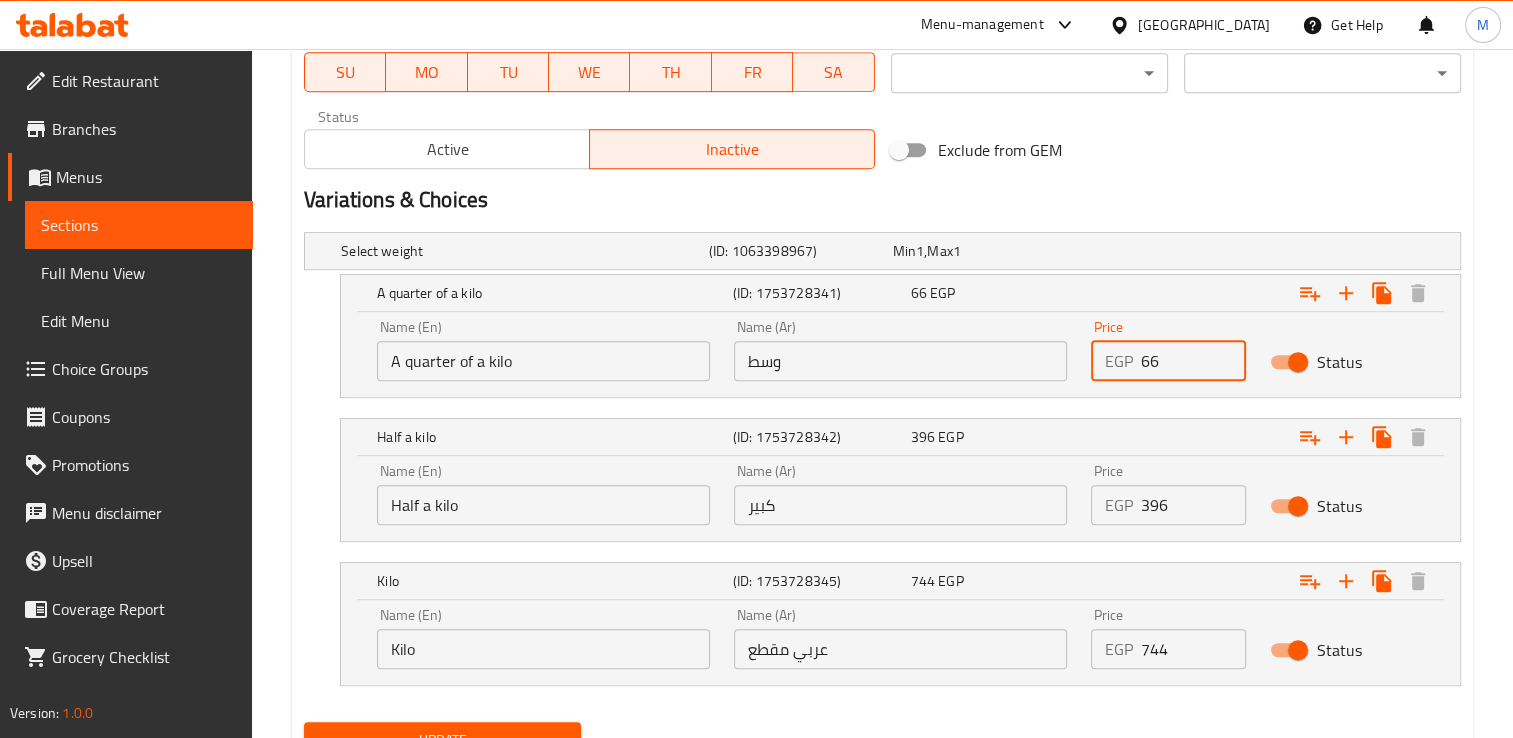 click on "396" at bounding box center (1193, 505) 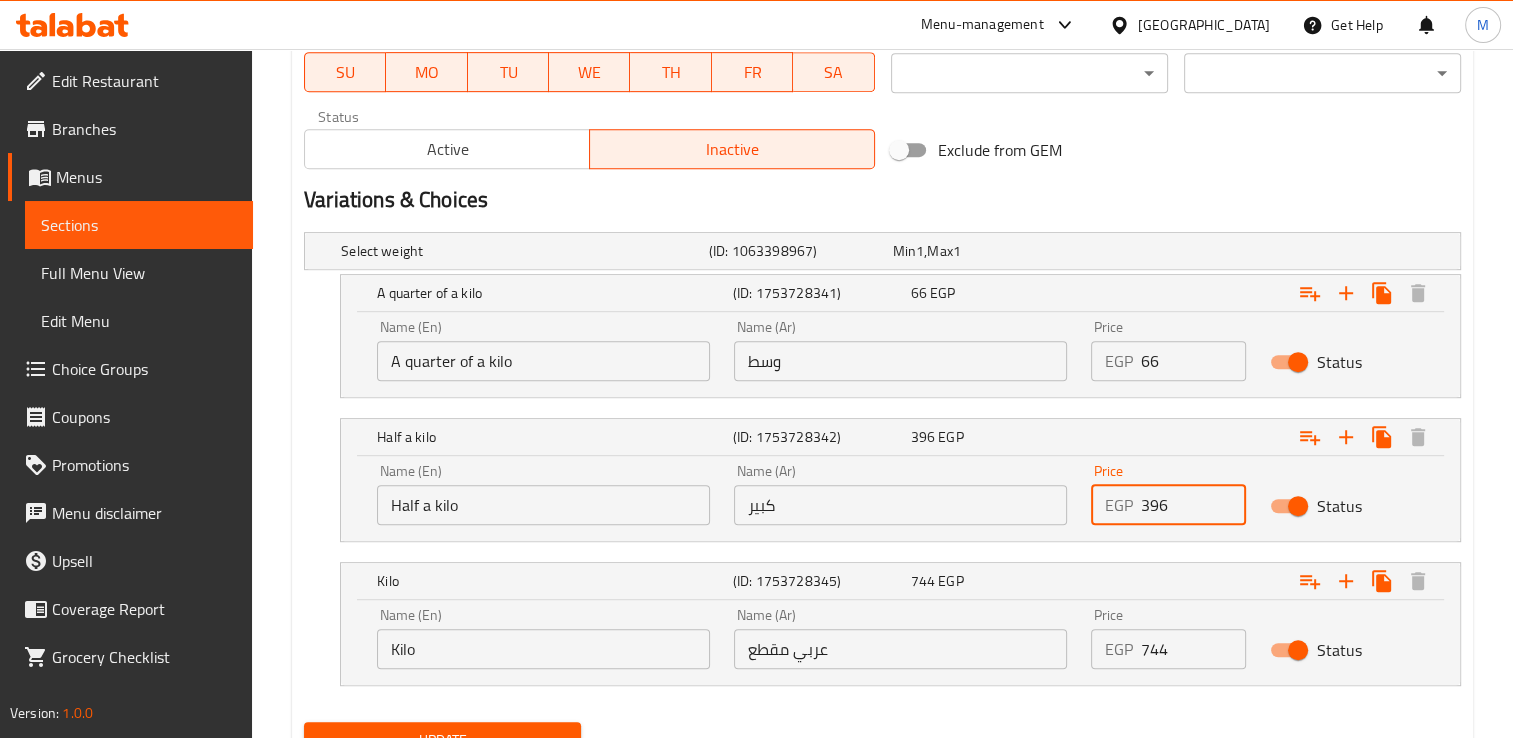 click on "396" at bounding box center [1193, 505] 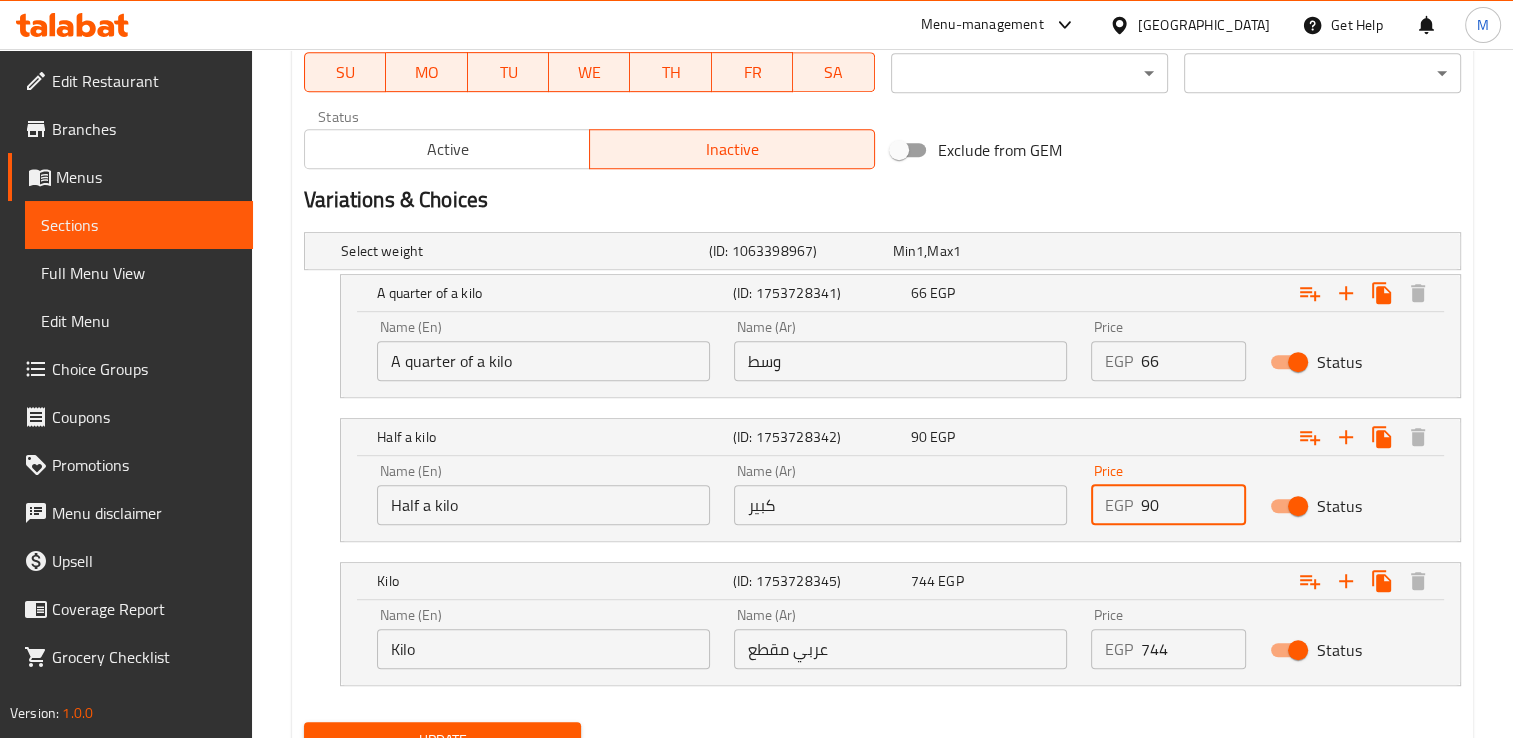 type on "90" 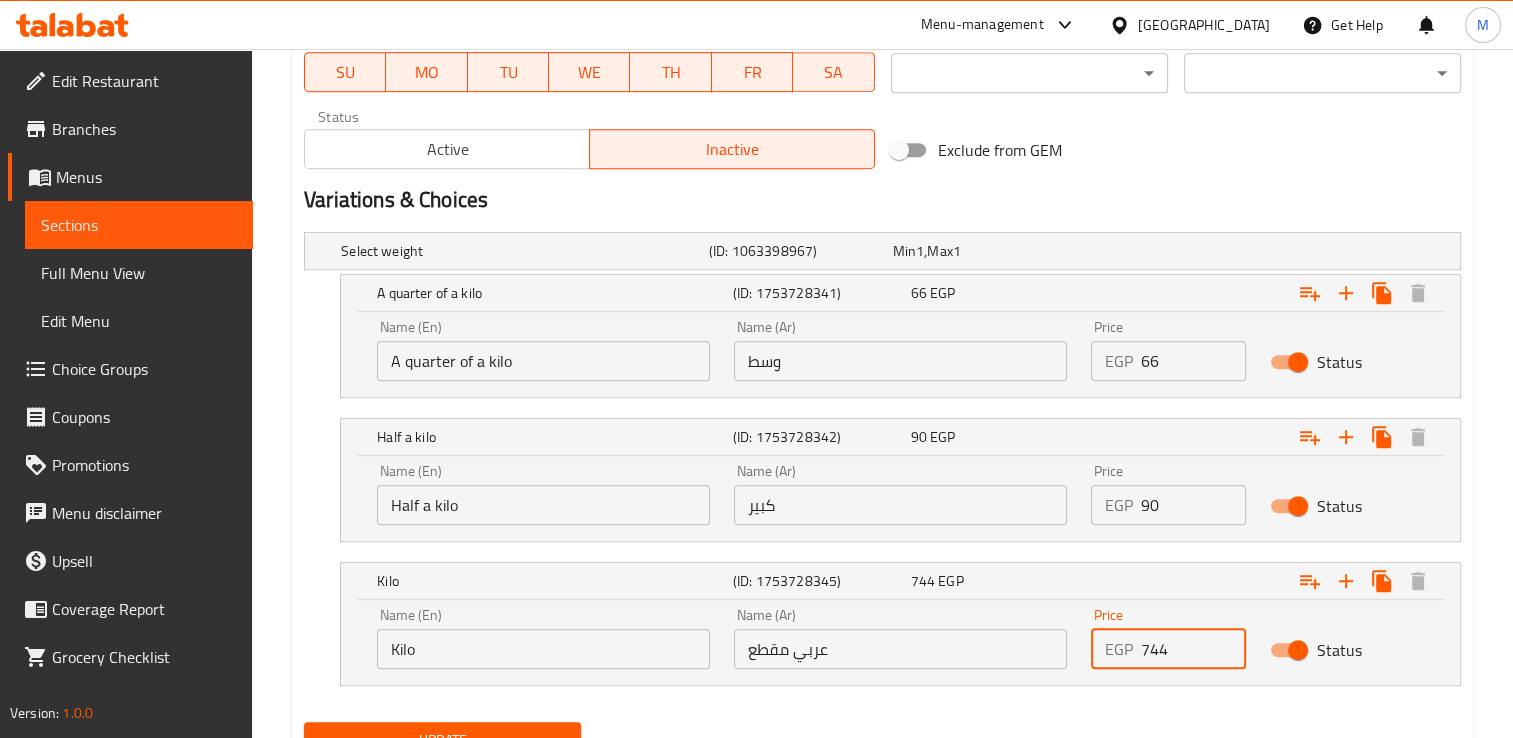 click on "744" at bounding box center [1193, 649] 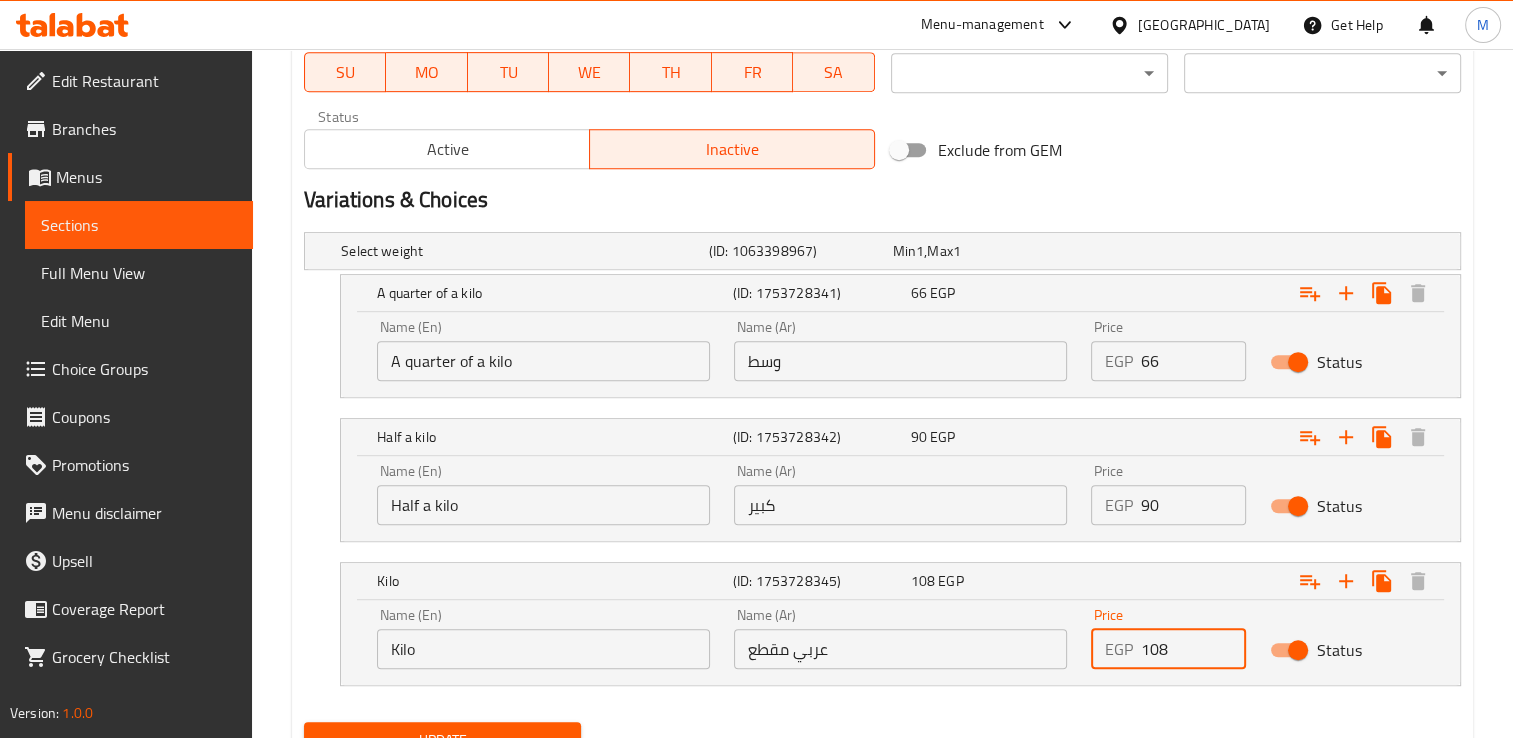 type on "108" 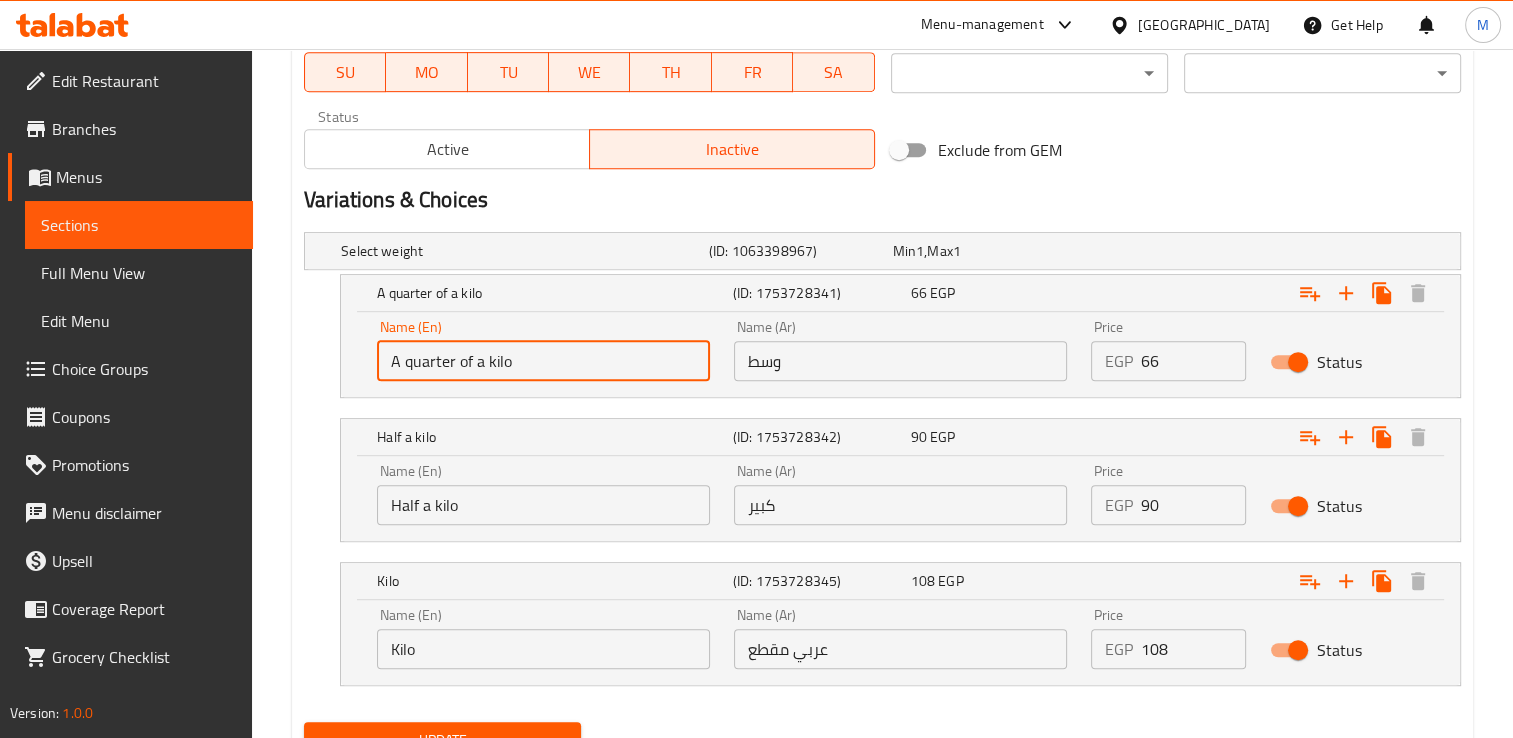 click on "A quarter of a kilo" at bounding box center [543, 361] 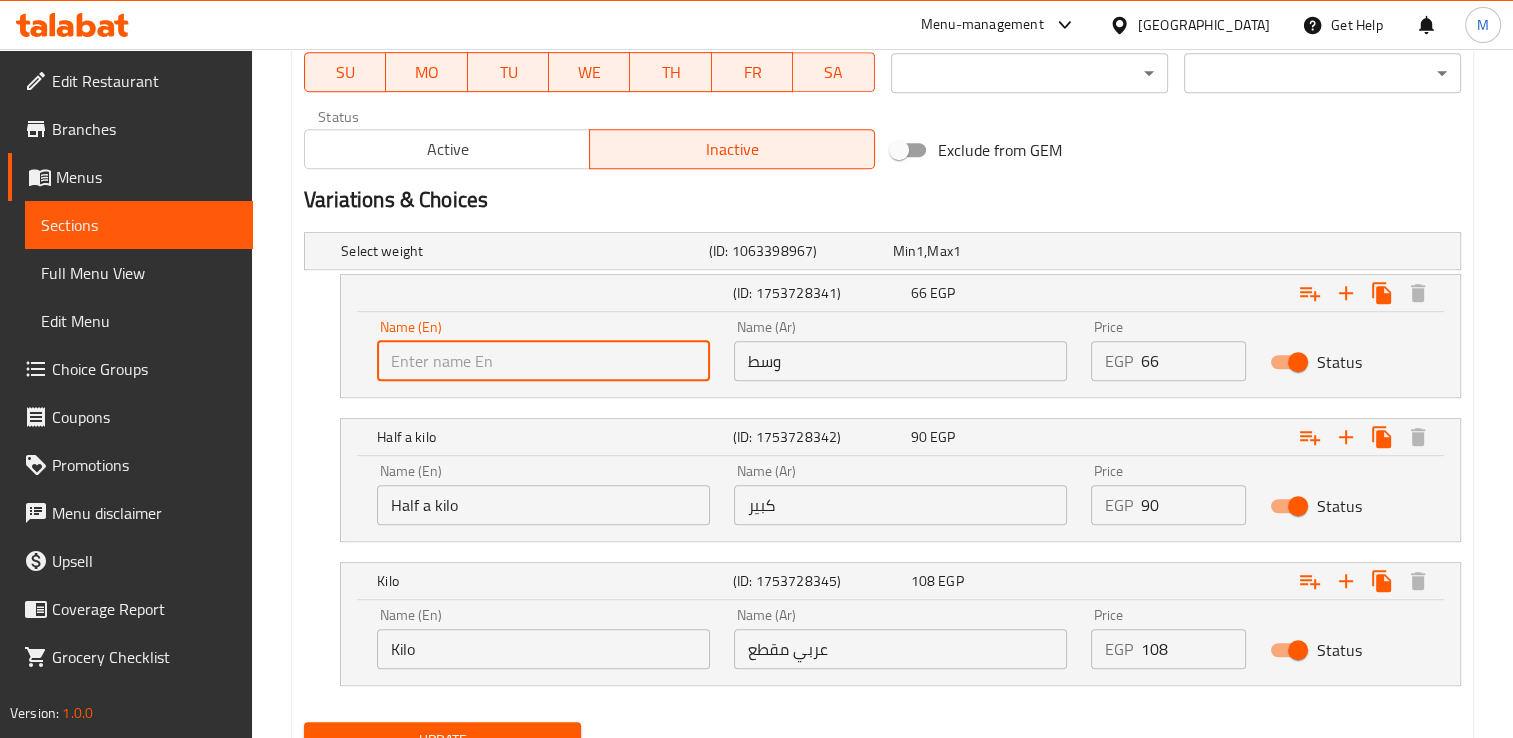 type on "ة" 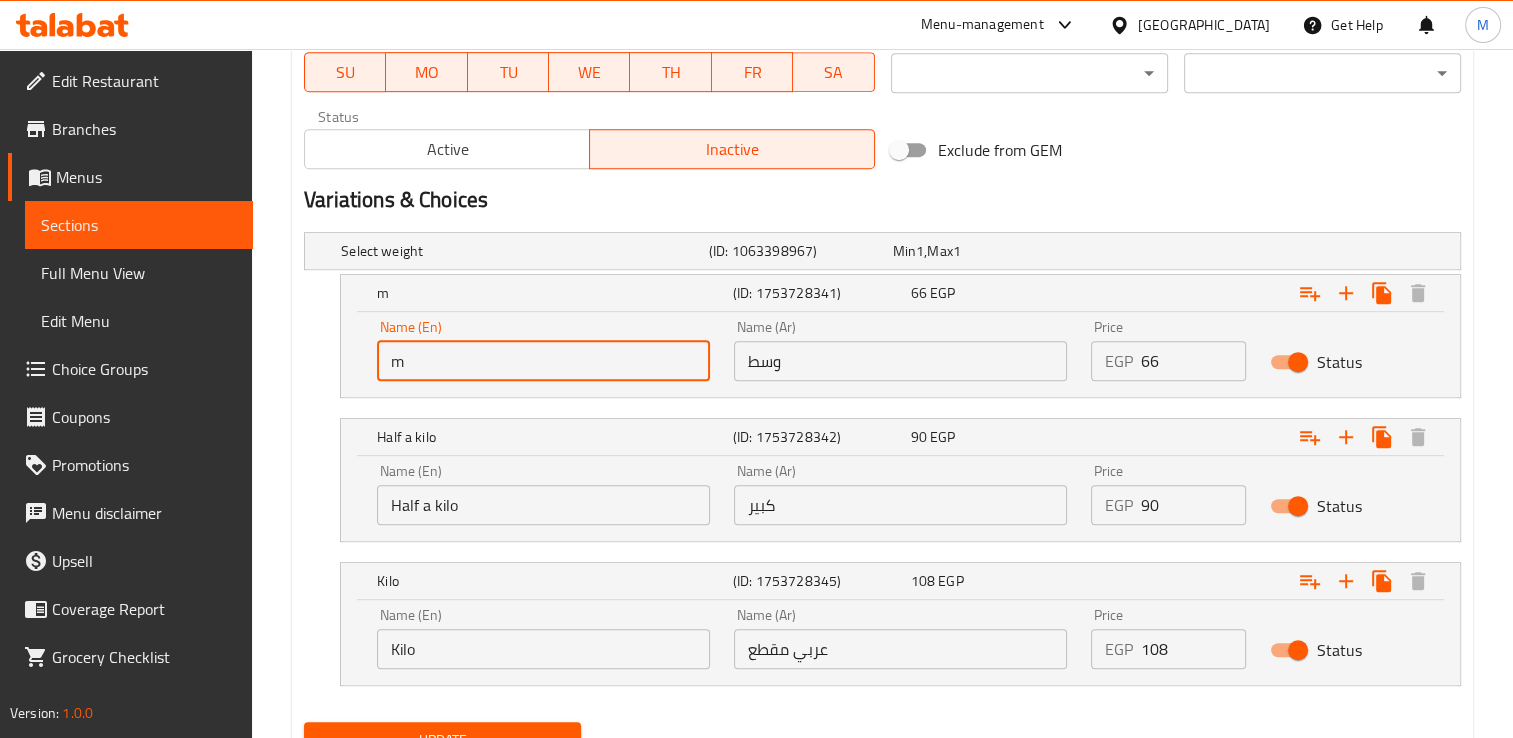 type on "Medium" 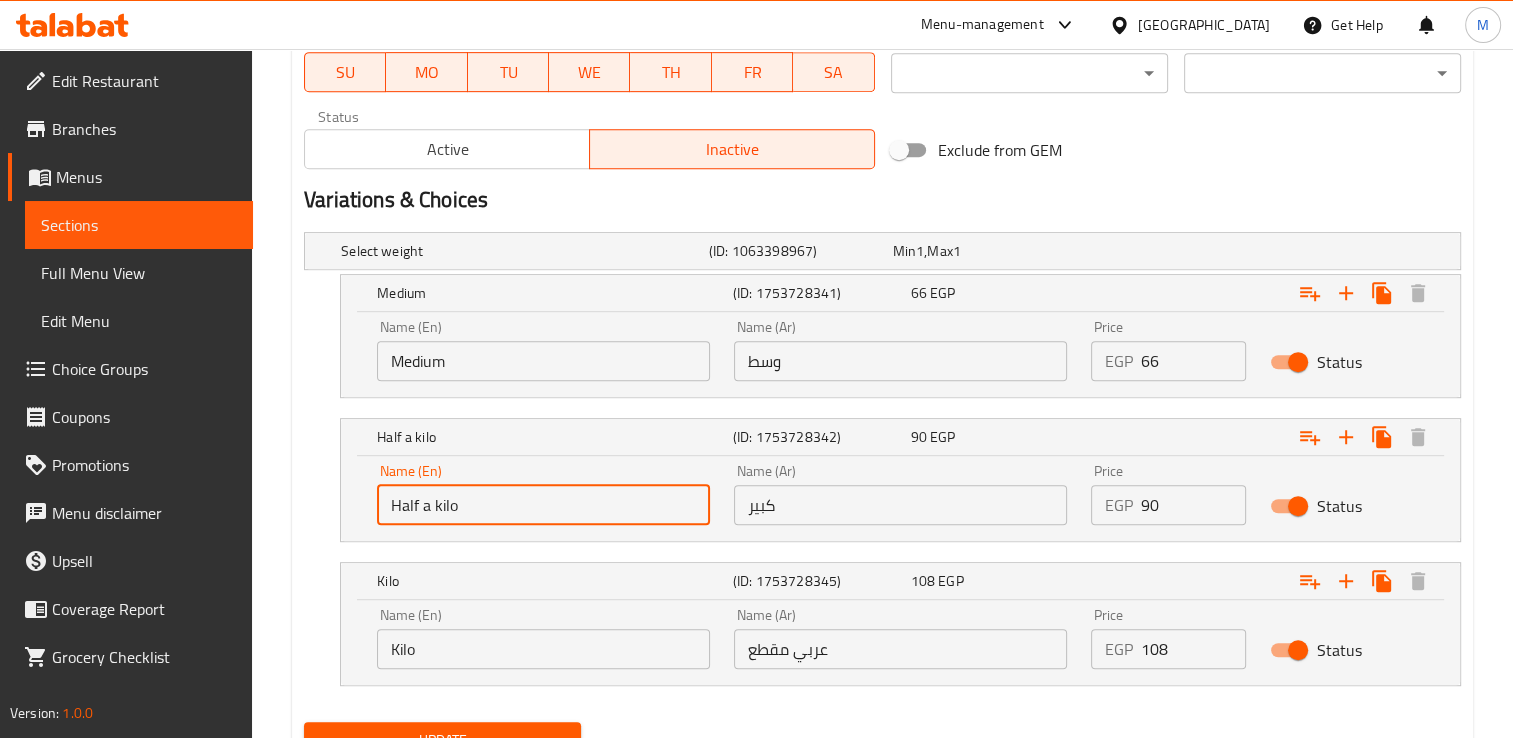 click on "Half a kilo" at bounding box center [543, 505] 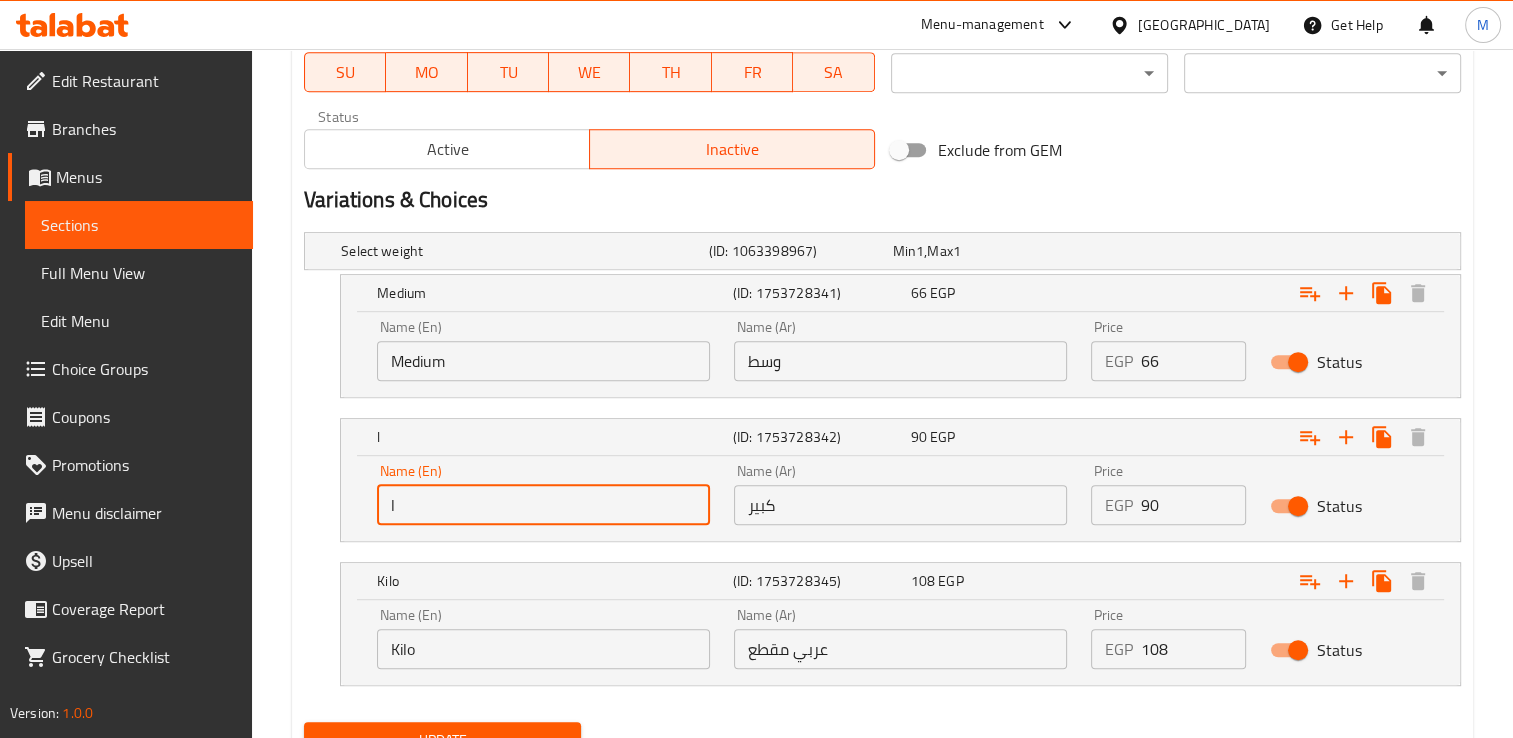 type on "Large" 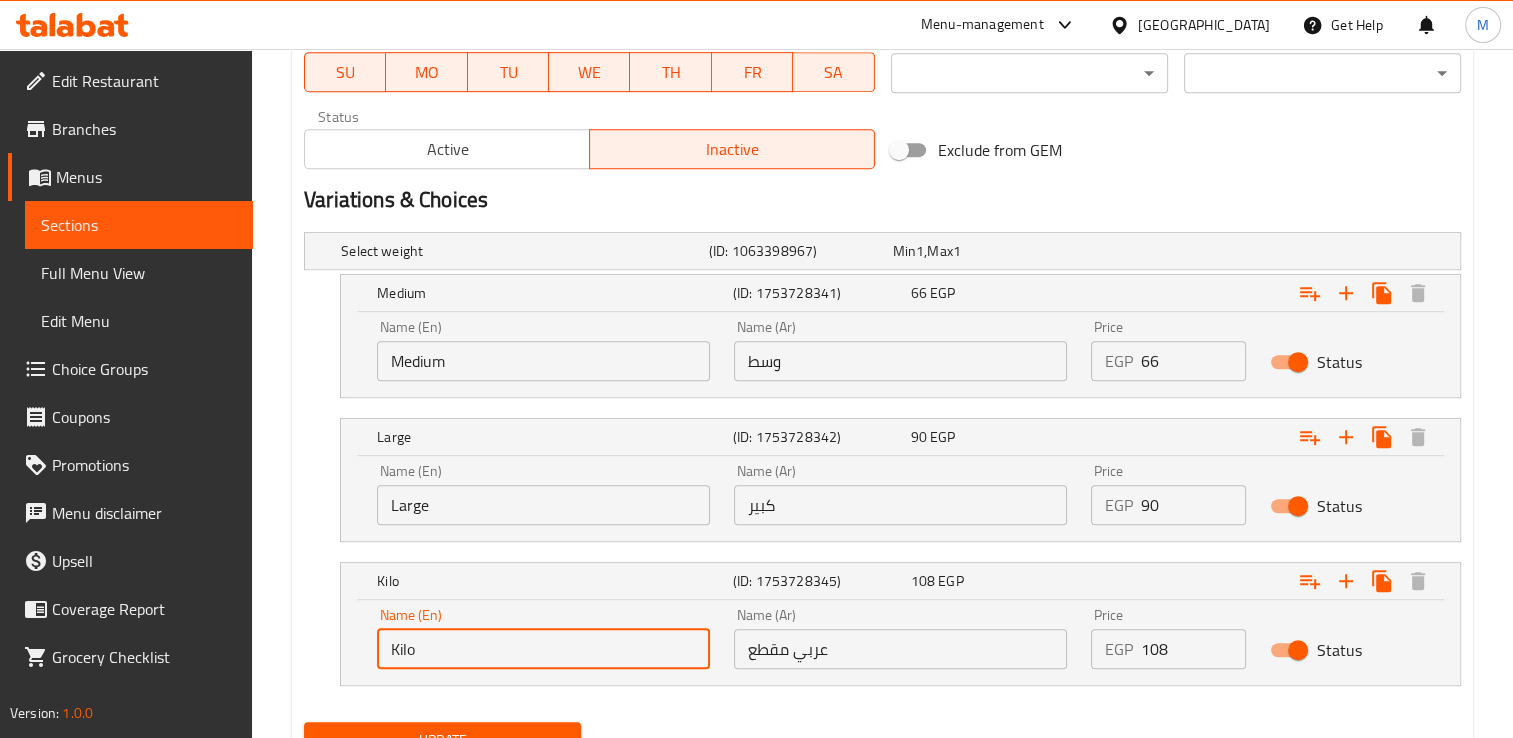 click on "Kilo" at bounding box center (543, 649) 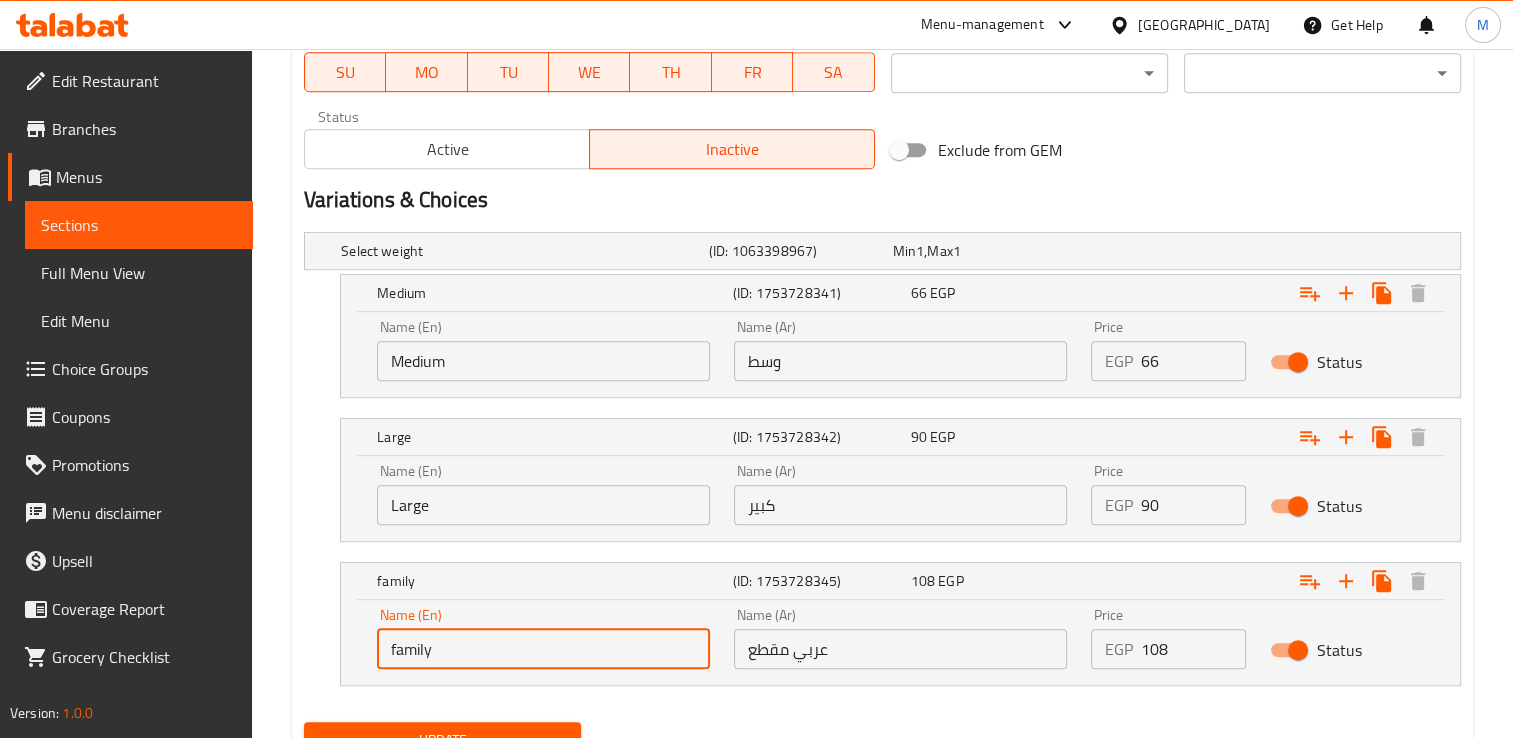 scroll, scrollTop: 1062, scrollLeft: 0, axis: vertical 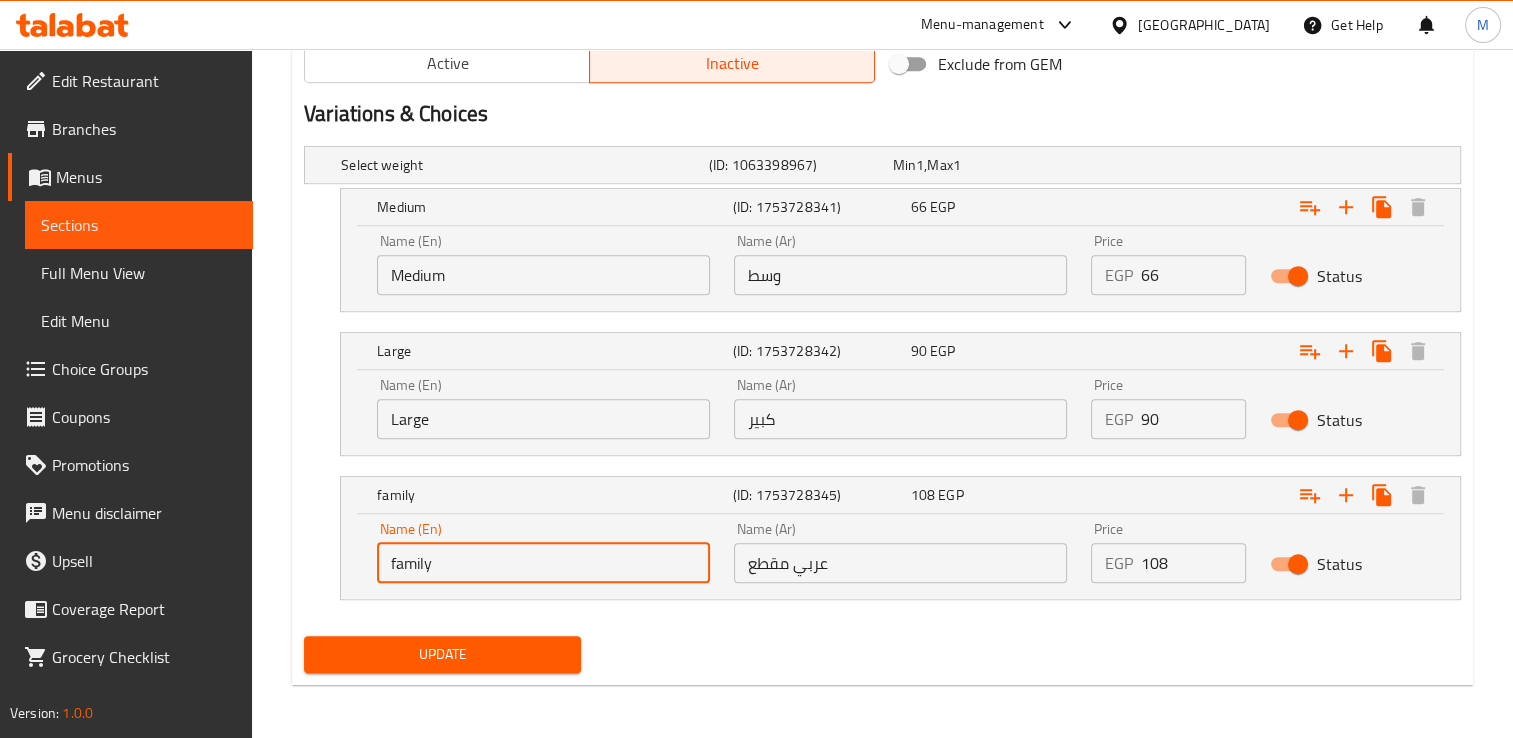 type on "family" 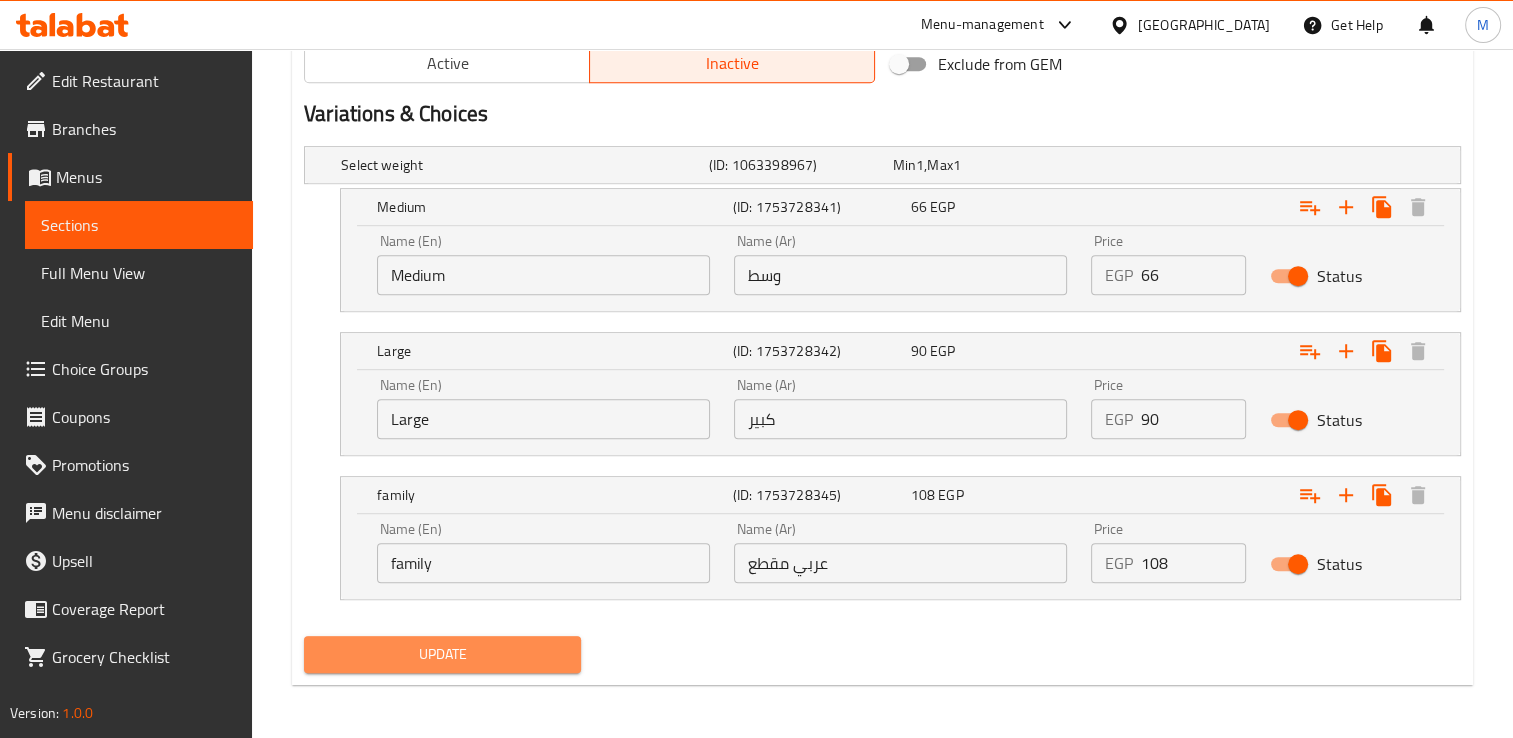 click on "Update" at bounding box center (442, 654) 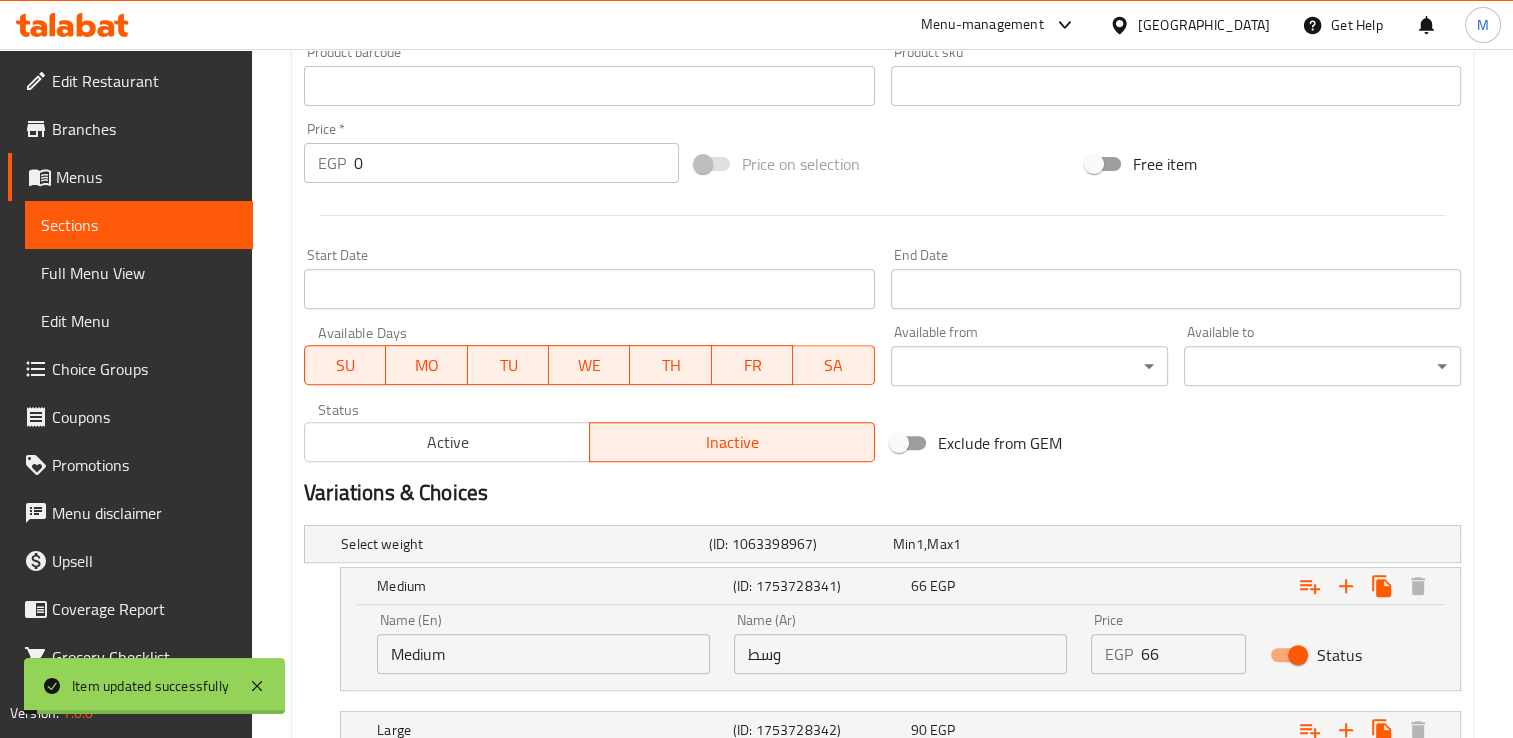 scroll, scrollTop: 682, scrollLeft: 0, axis: vertical 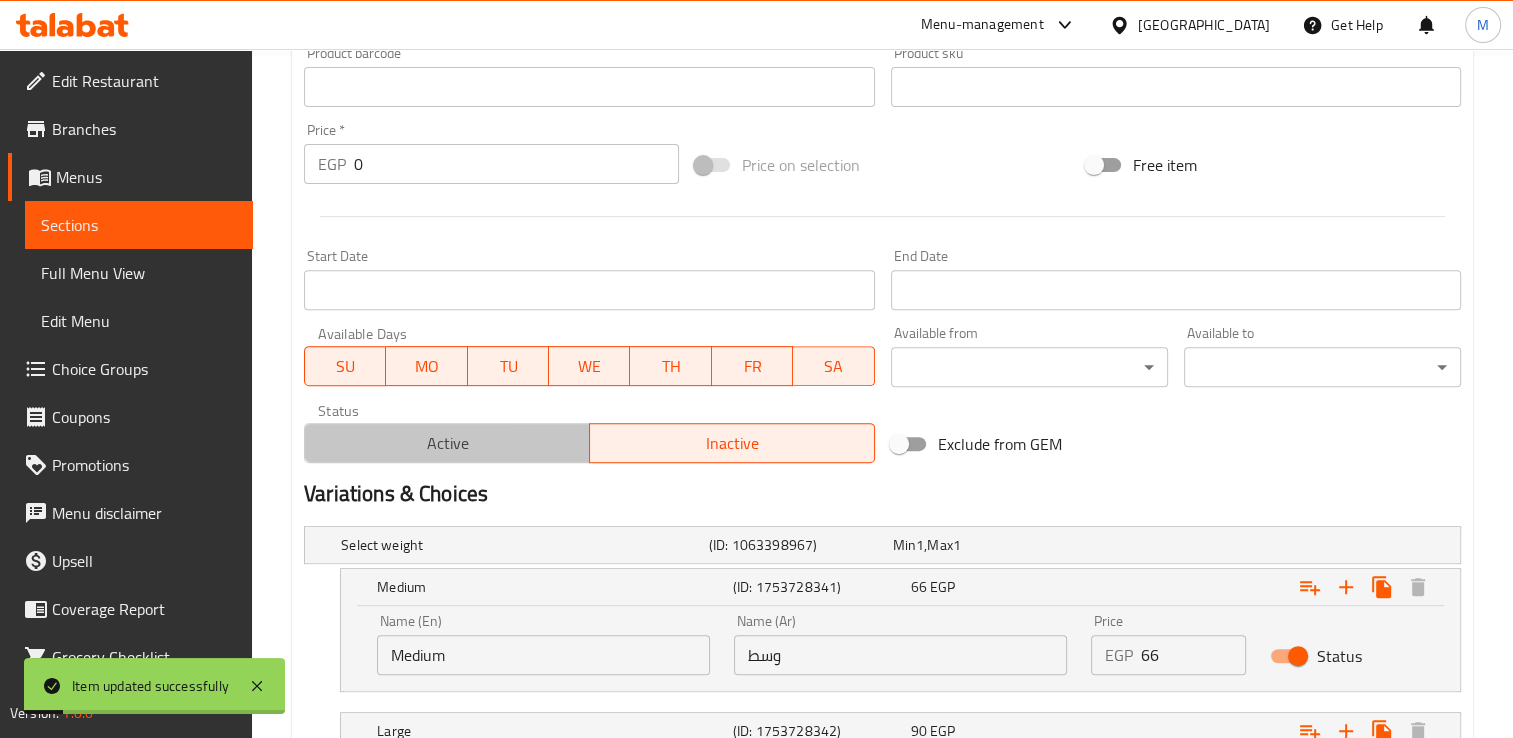 click on "Active" at bounding box center [447, 443] 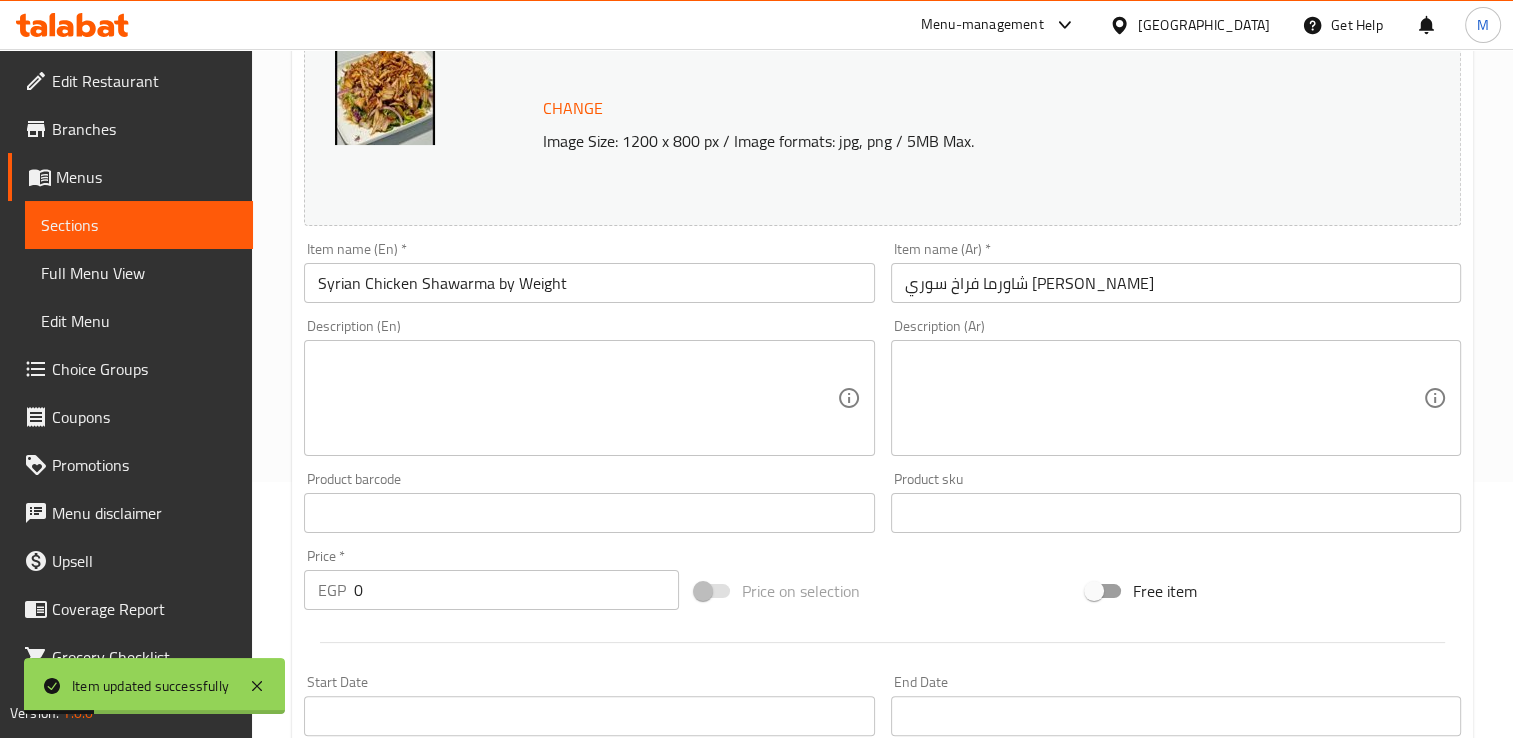 scroll, scrollTop: 252, scrollLeft: 0, axis: vertical 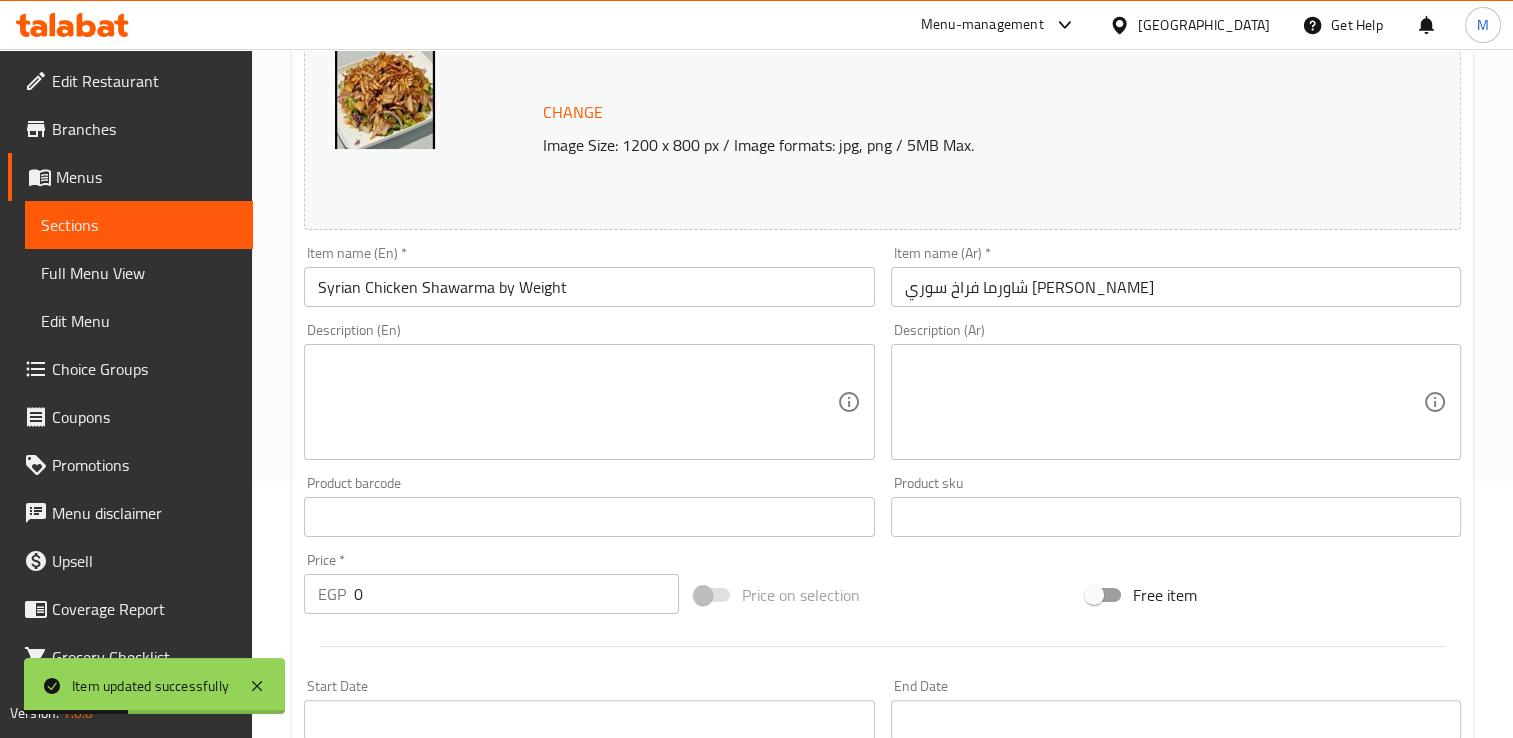 click on "شاورما فراخ سوري [PERSON_NAME]" at bounding box center [1176, 287] 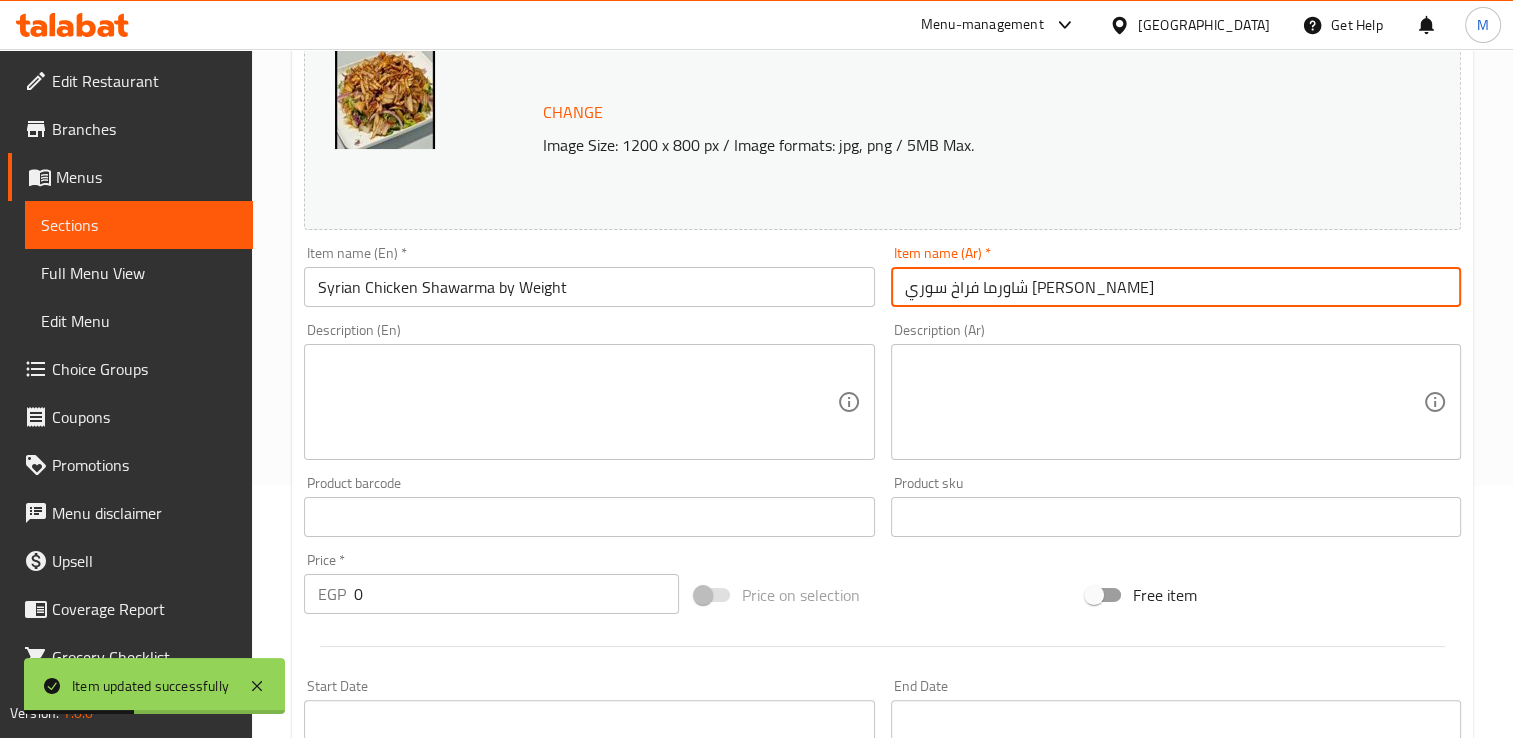 click on "شاورما فراخ سوري [PERSON_NAME]" at bounding box center [1176, 287] 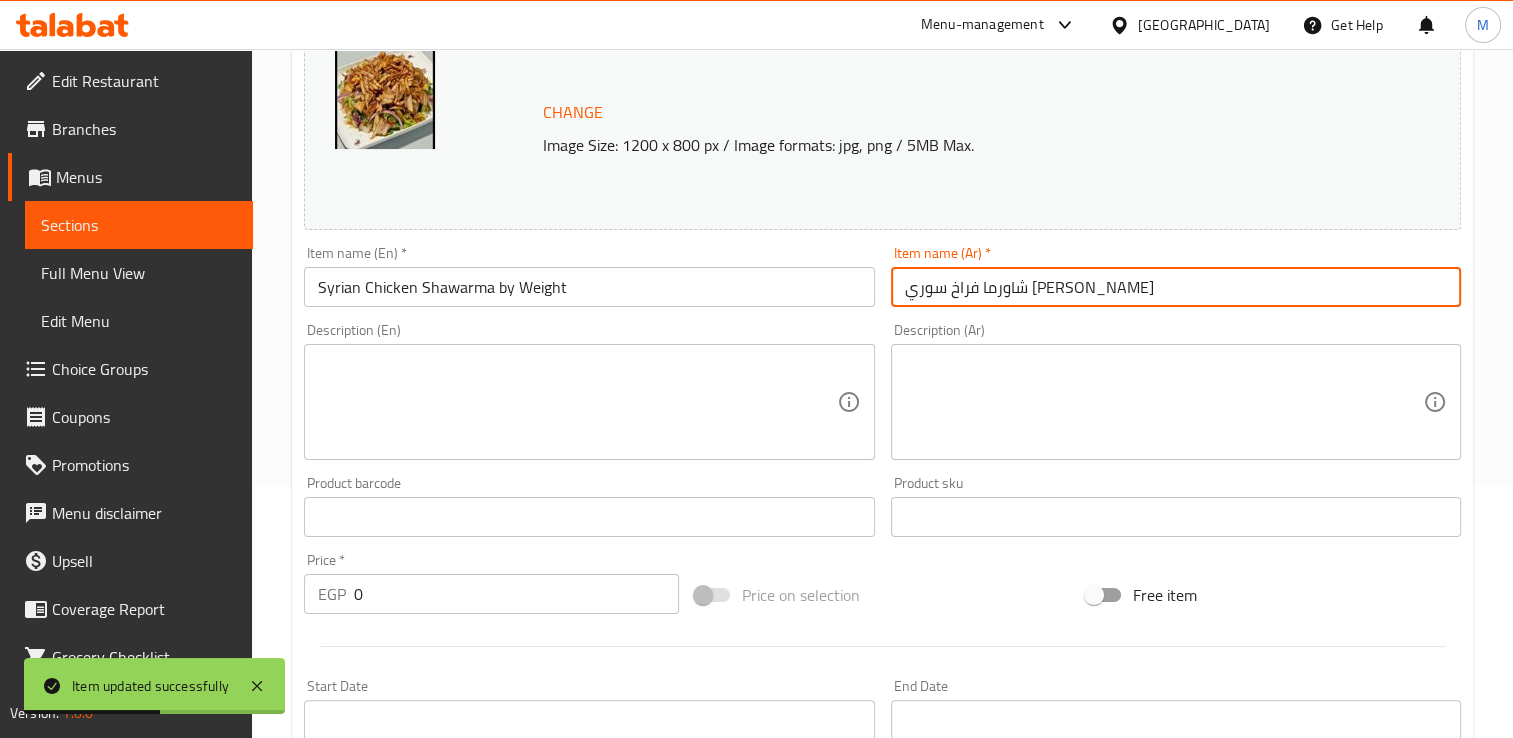 click on "شاورما فراخ سوري [PERSON_NAME]" at bounding box center [1176, 287] 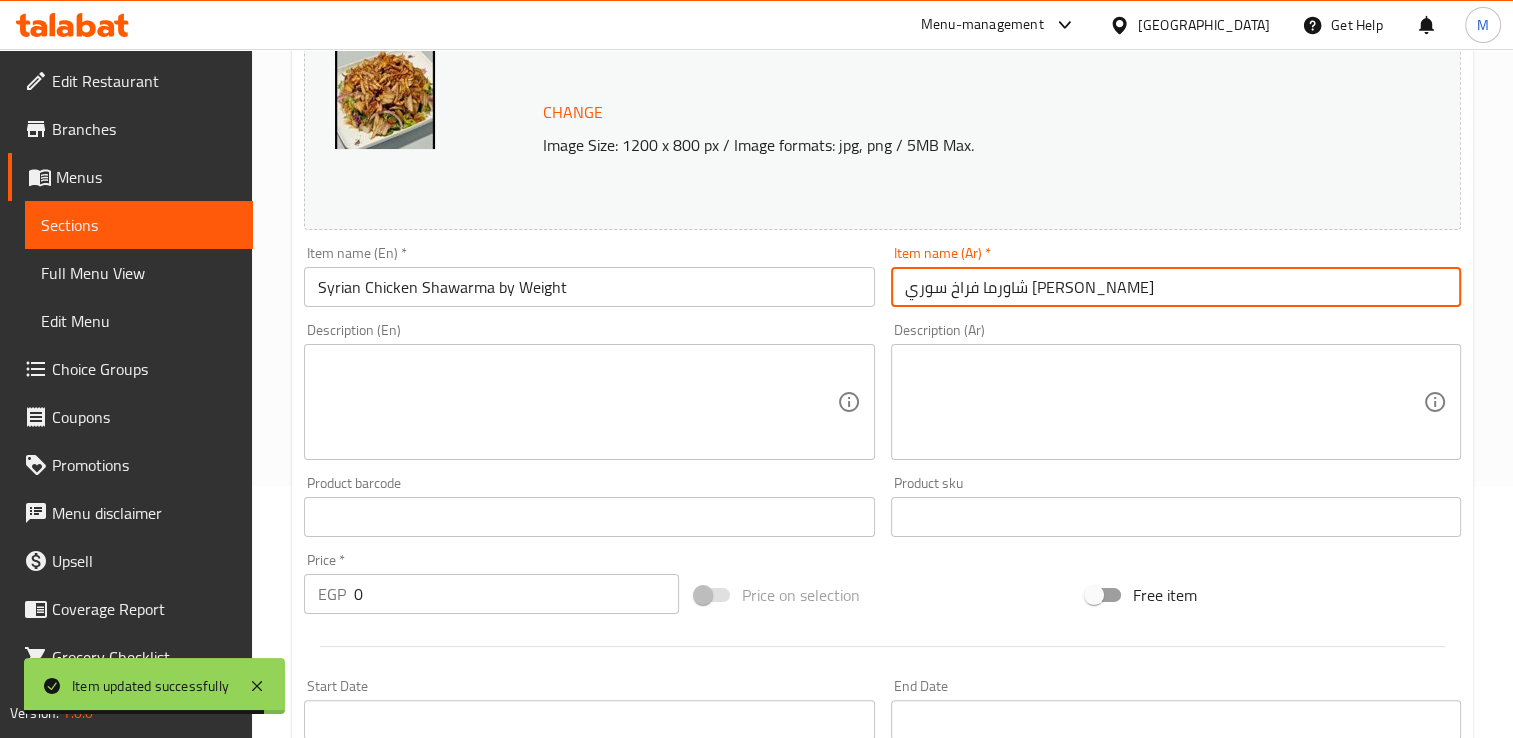 drag, startPoint x: 942, startPoint y: 288, endPoint x: 903, endPoint y: 292, distance: 39.20459 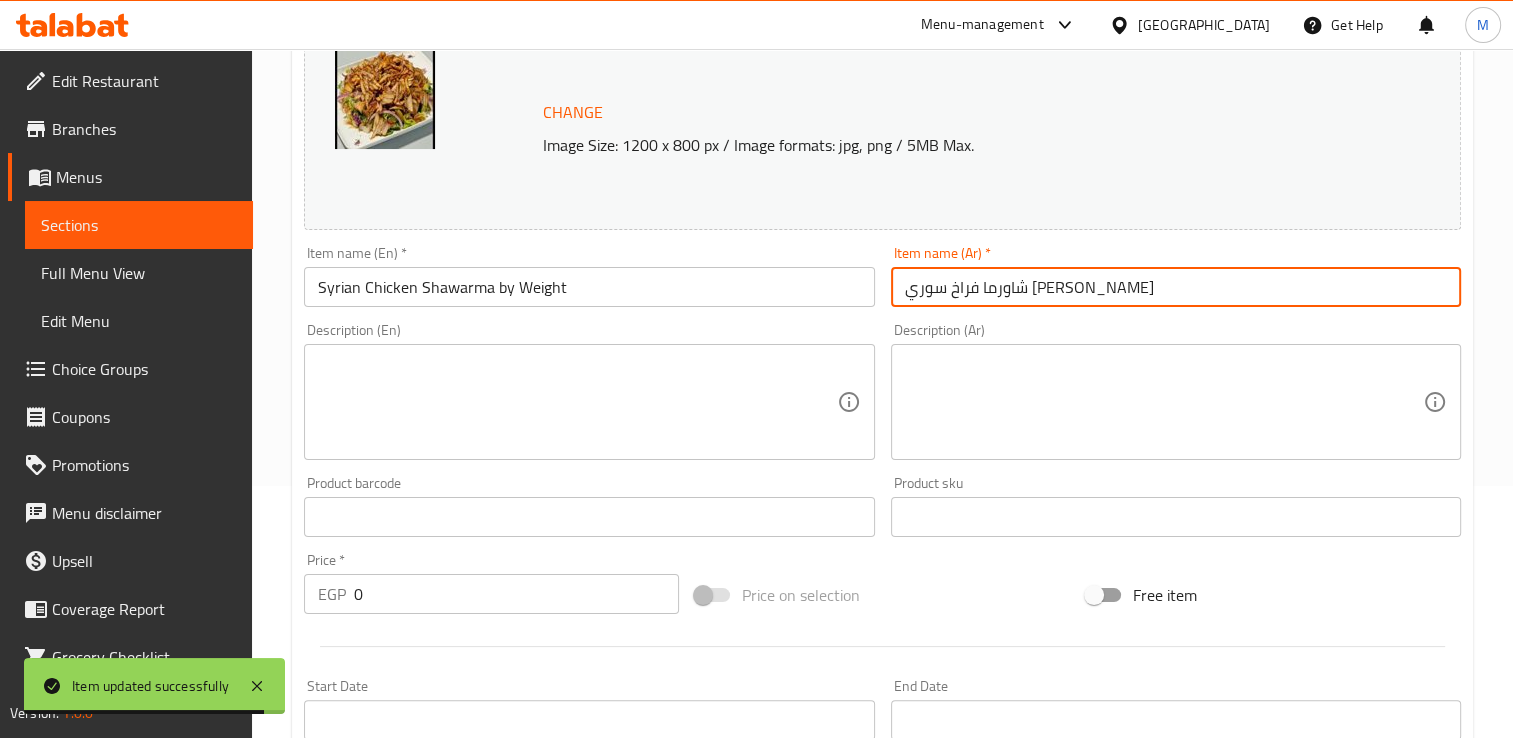 click on "شاورما فراخ سوري [PERSON_NAME]" at bounding box center [1176, 287] 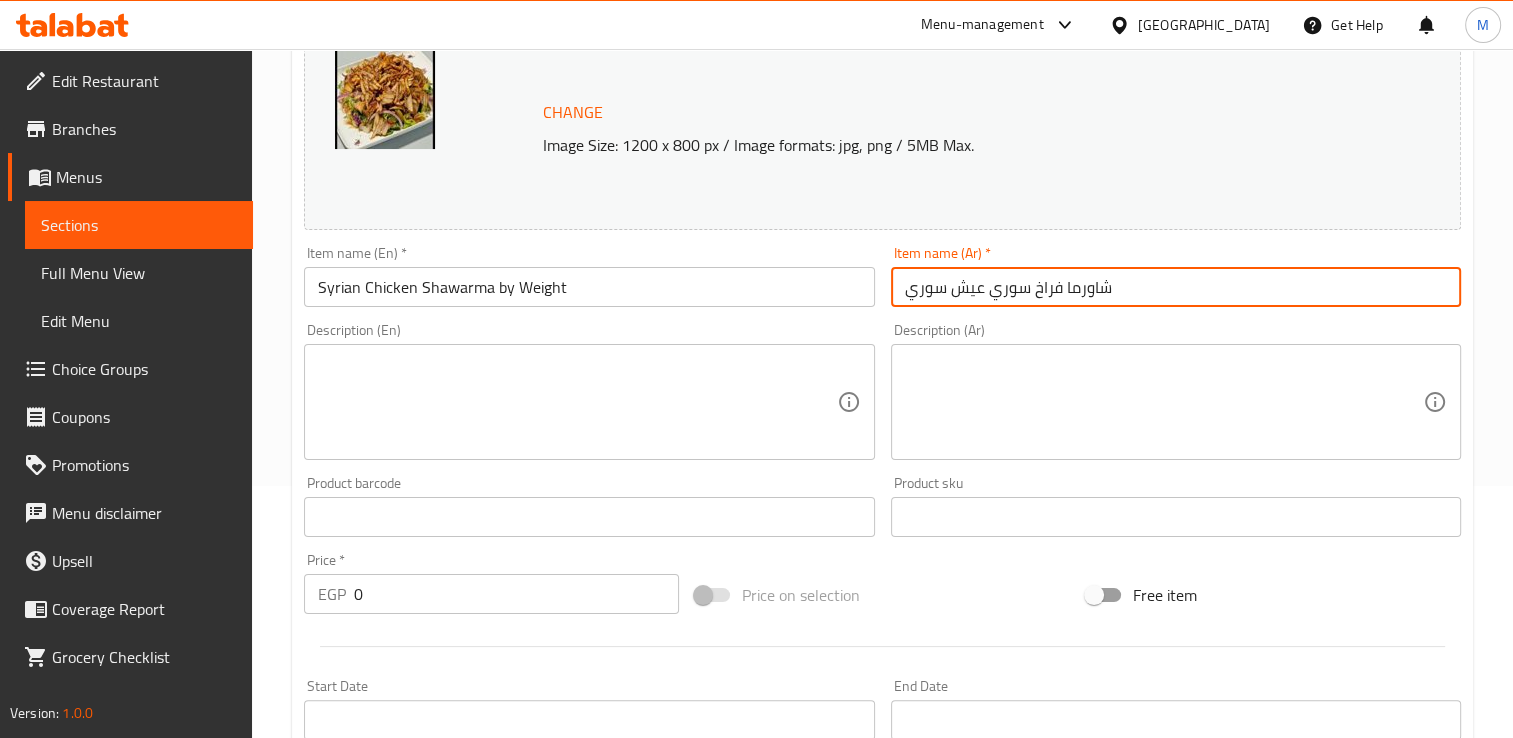 click on "شاورما فراخ سوري عيش سوري" at bounding box center [1176, 287] 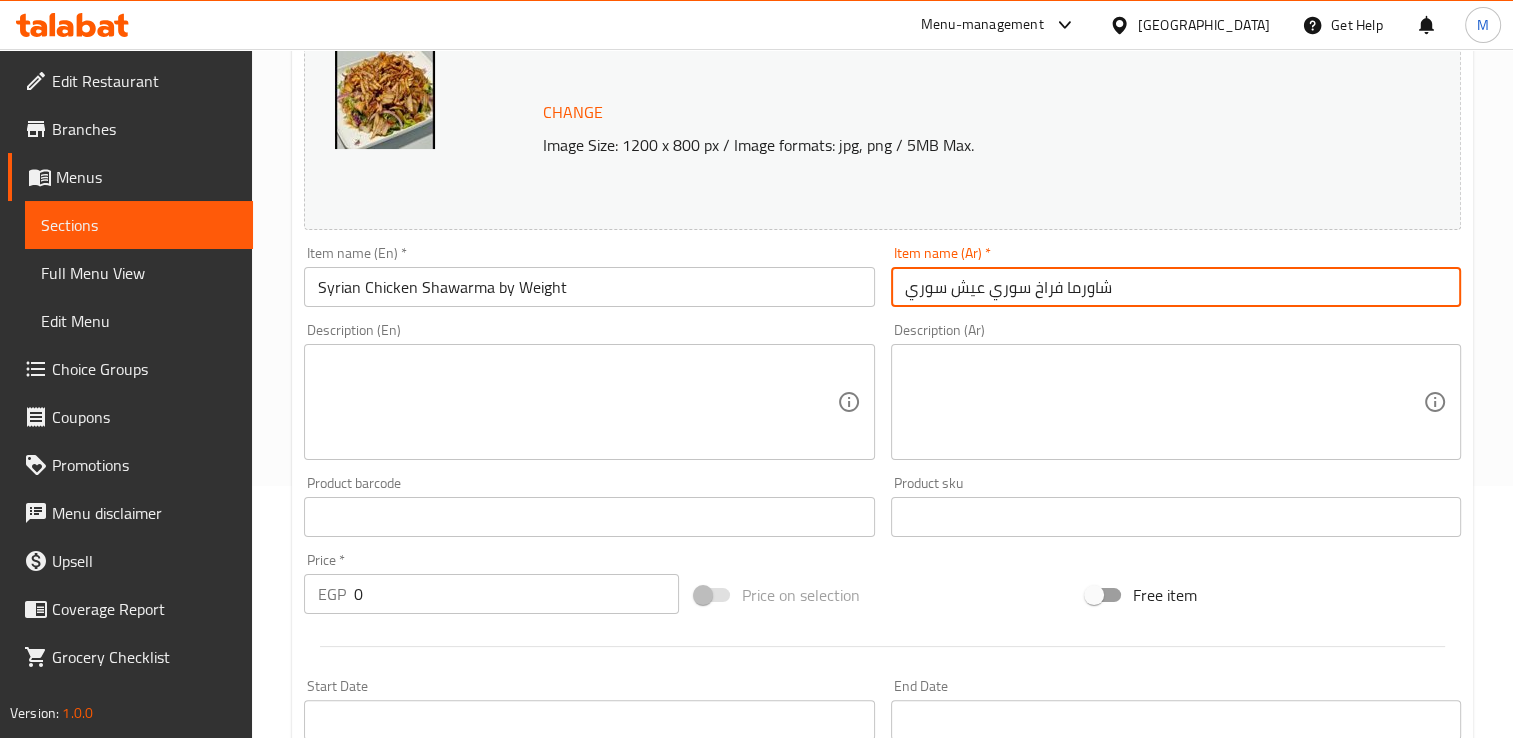 click on "شاورما فراخ سوري عيش سوري" at bounding box center (1176, 287) 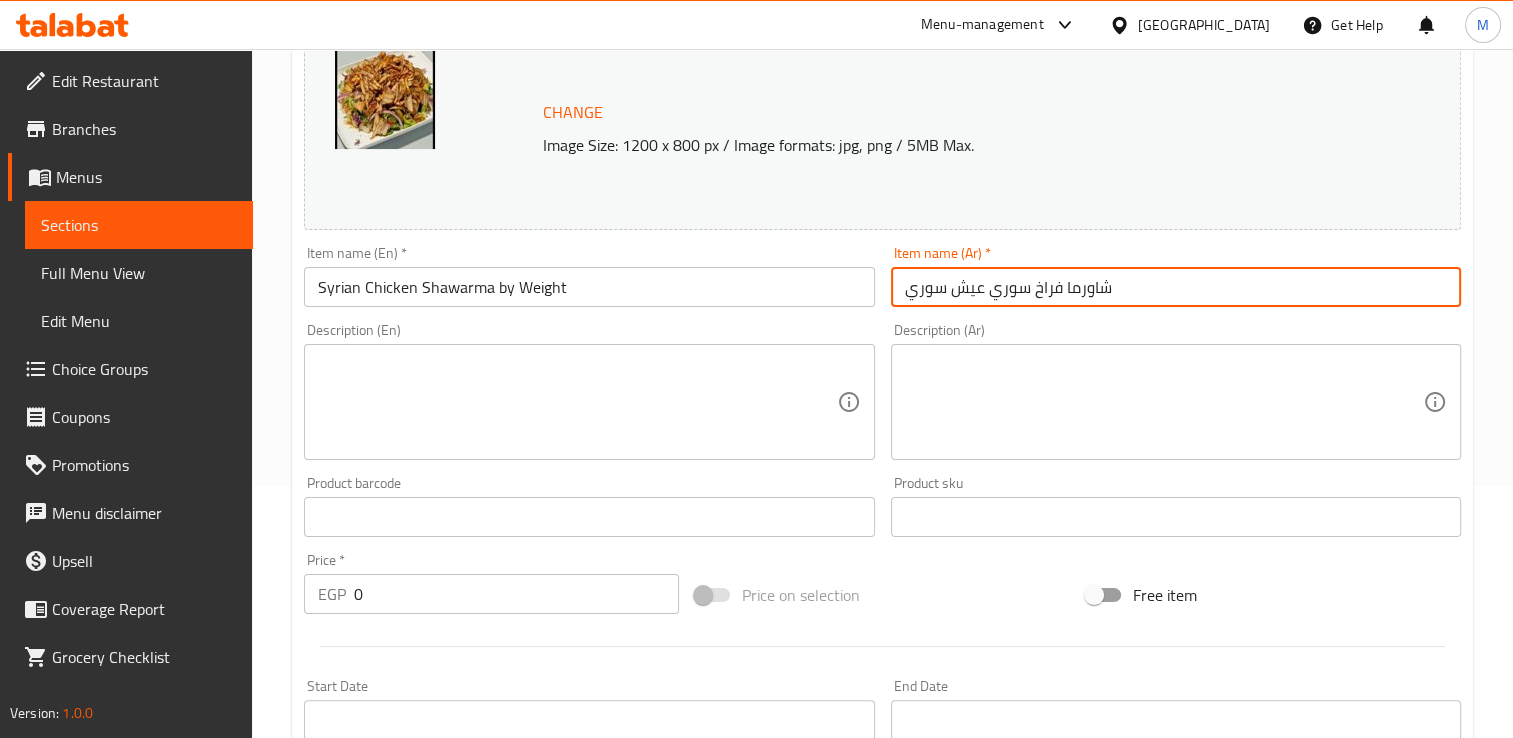type on "شاورما فراخ سوري عيش سوري" 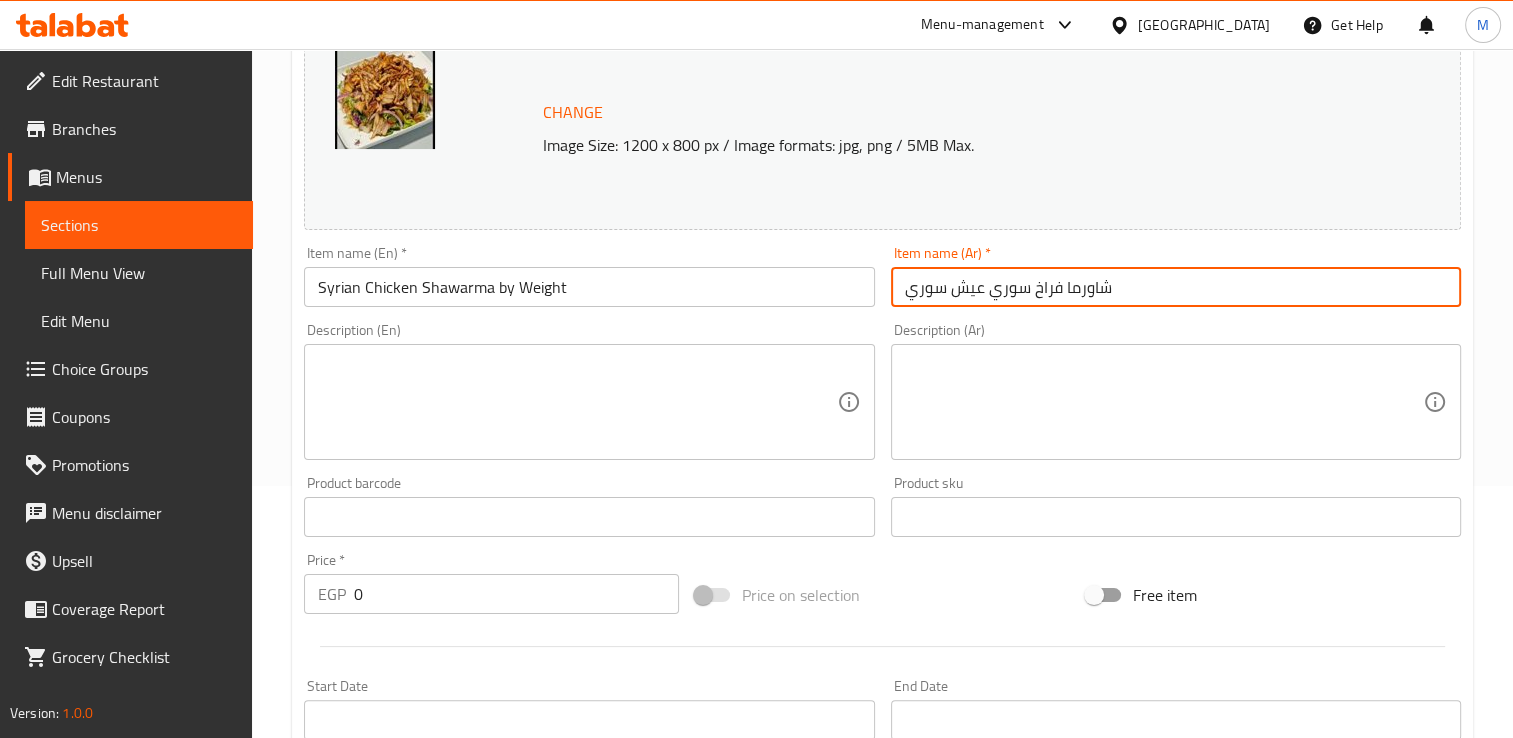 click on "Syrian Chicken Shawarma by Weight" at bounding box center (589, 287) 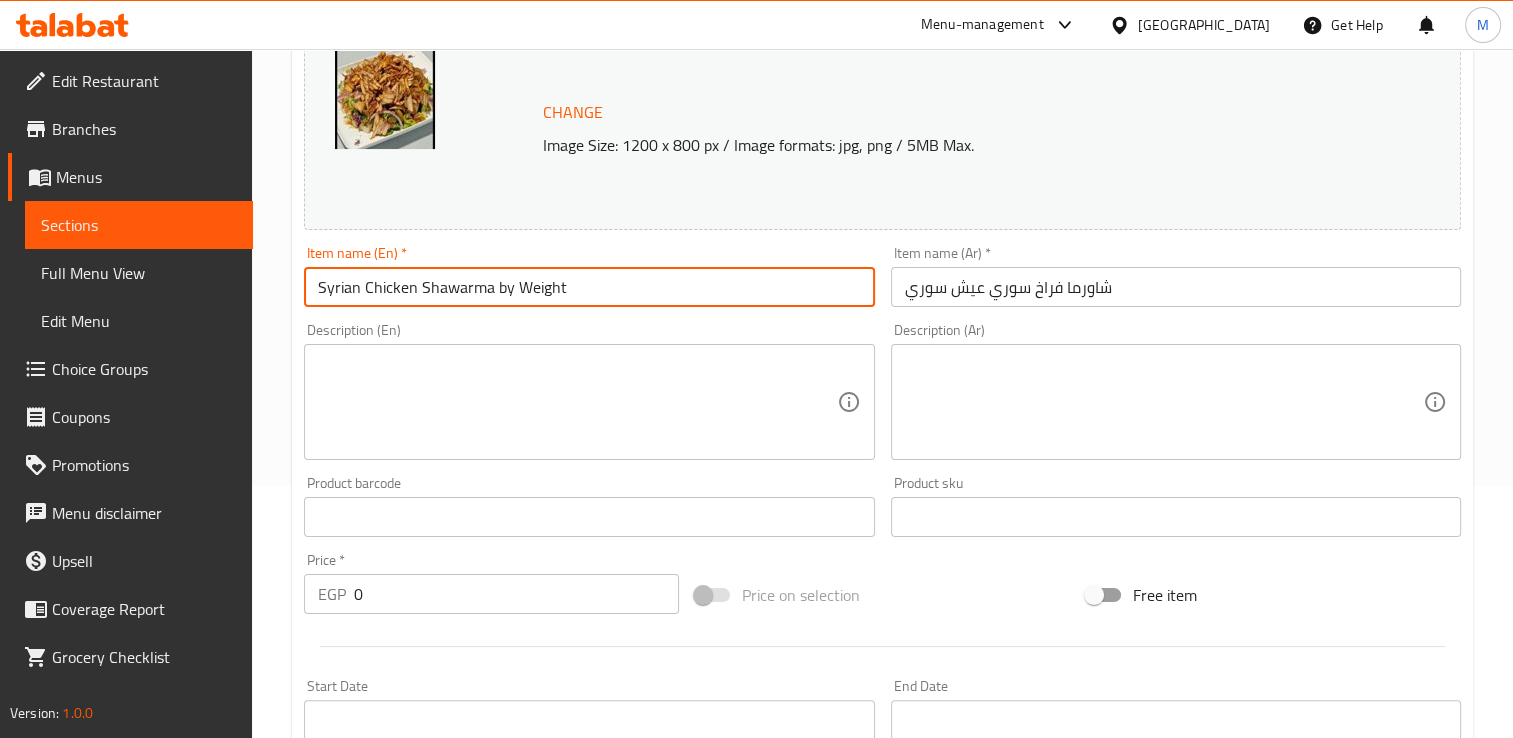 click on "Syrian Chicken Shawarma by Weight" at bounding box center (589, 287) 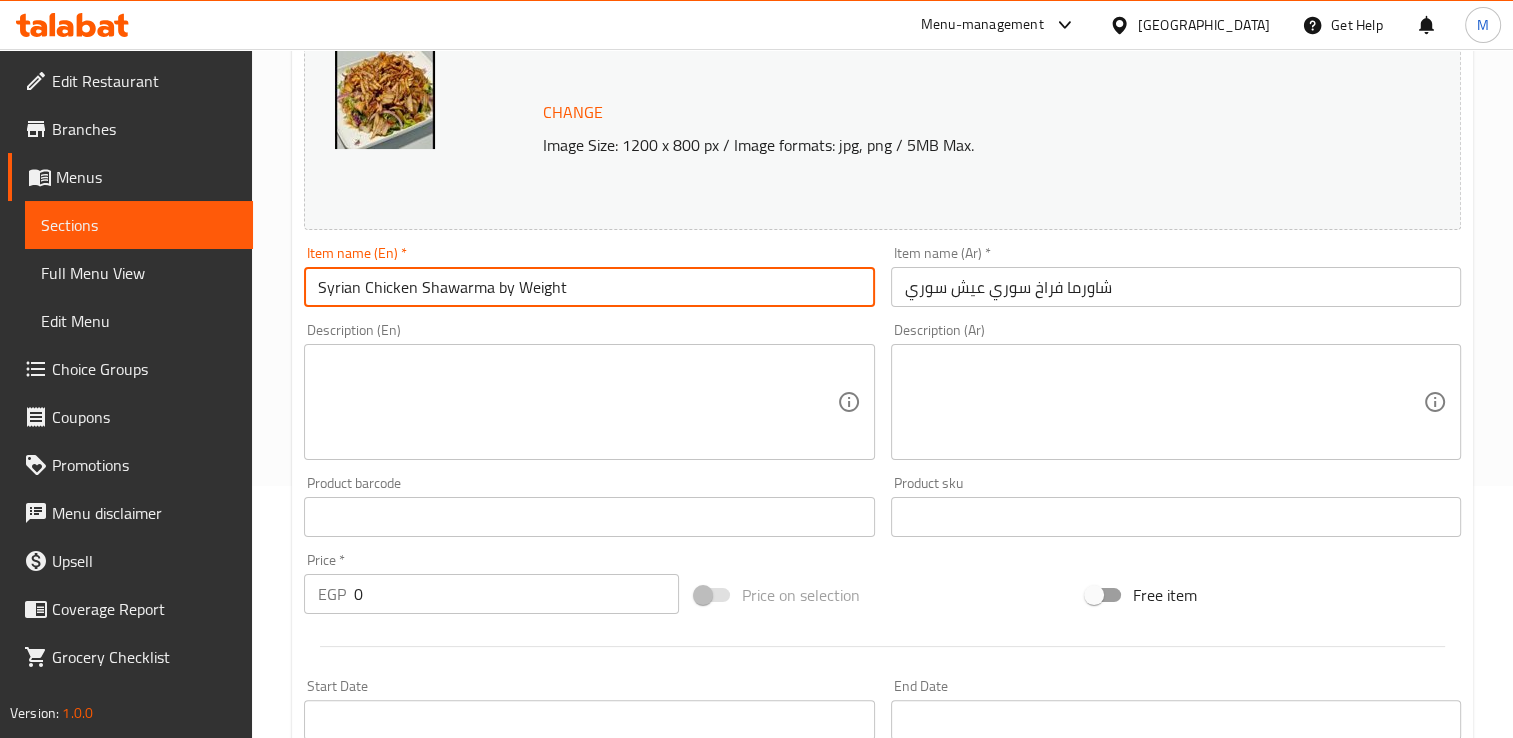 click on "Syrian Chicken Shawarma by Weight" at bounding box center (589, 287) 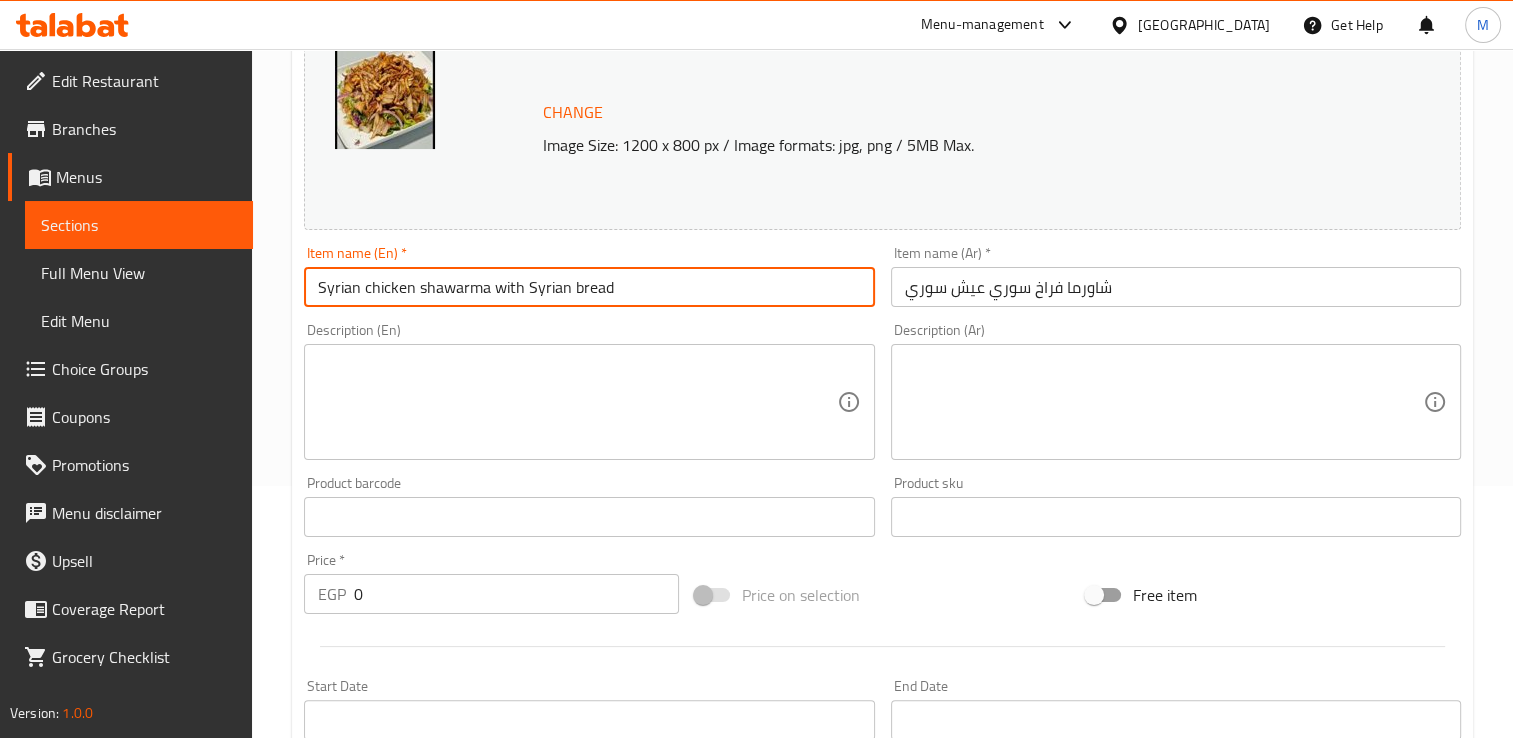 scroll, scrollTop: 1062, scrollLeft: 0, axis: vertical 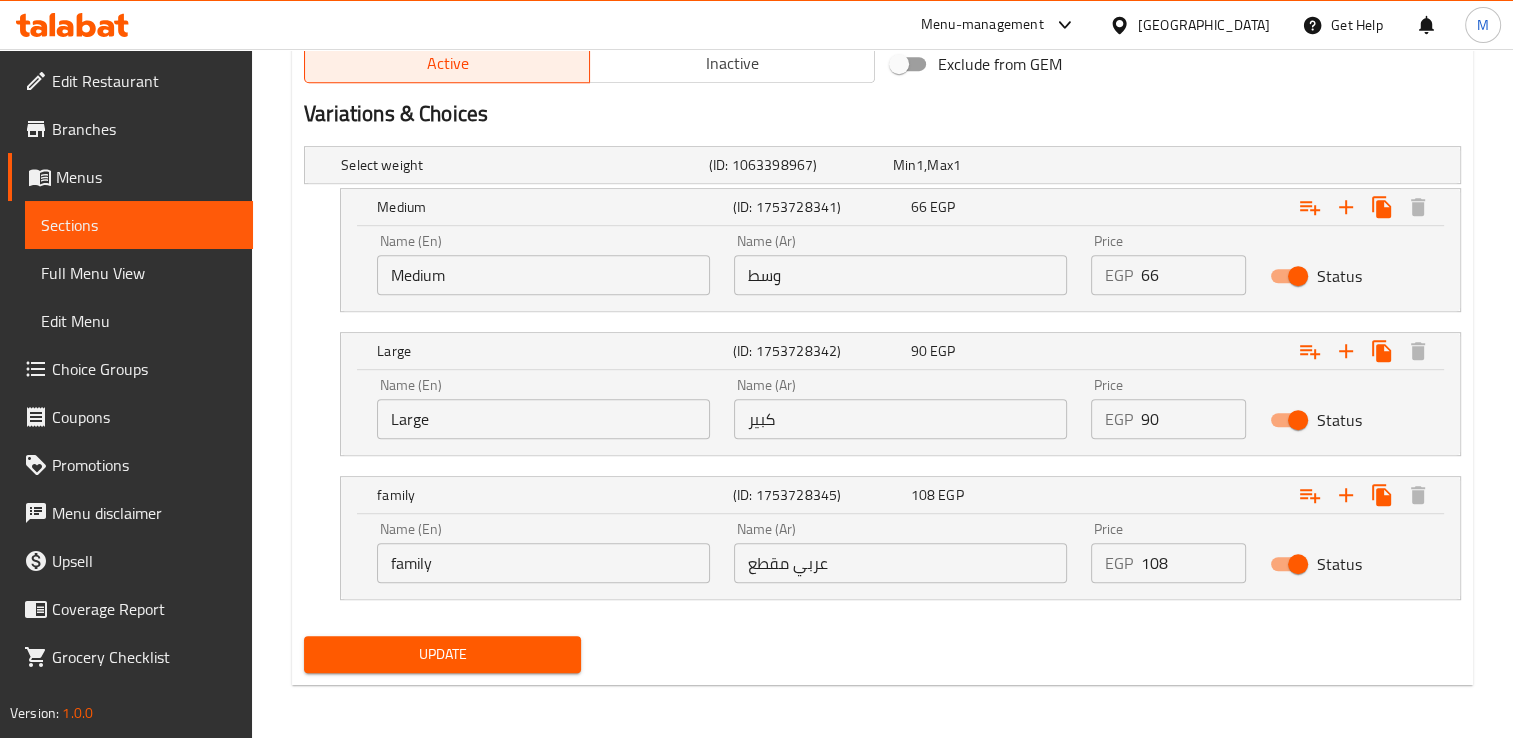 type on "Syrian chicken shawarma with Syrian bread" 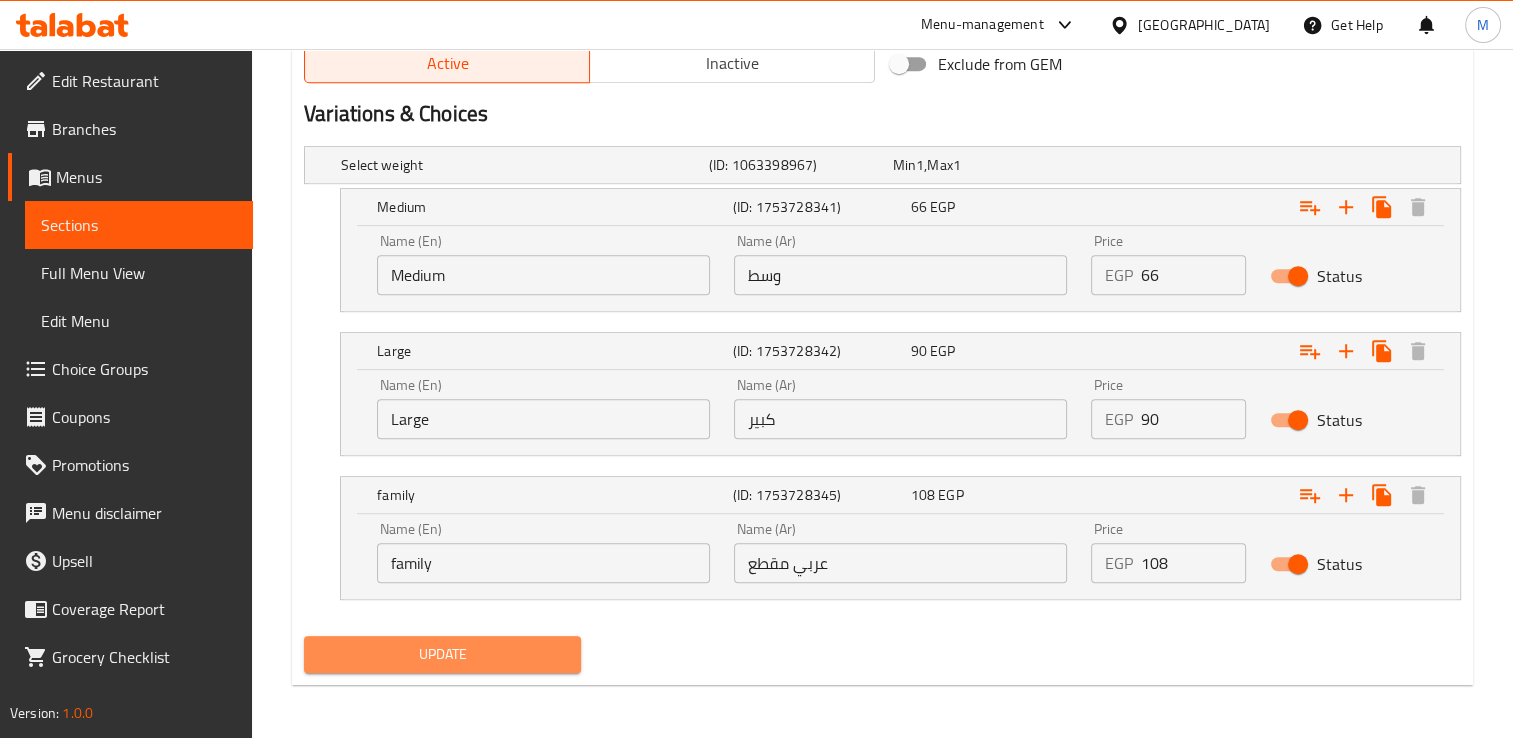 click on "Update" at bounding box center (442, 654) 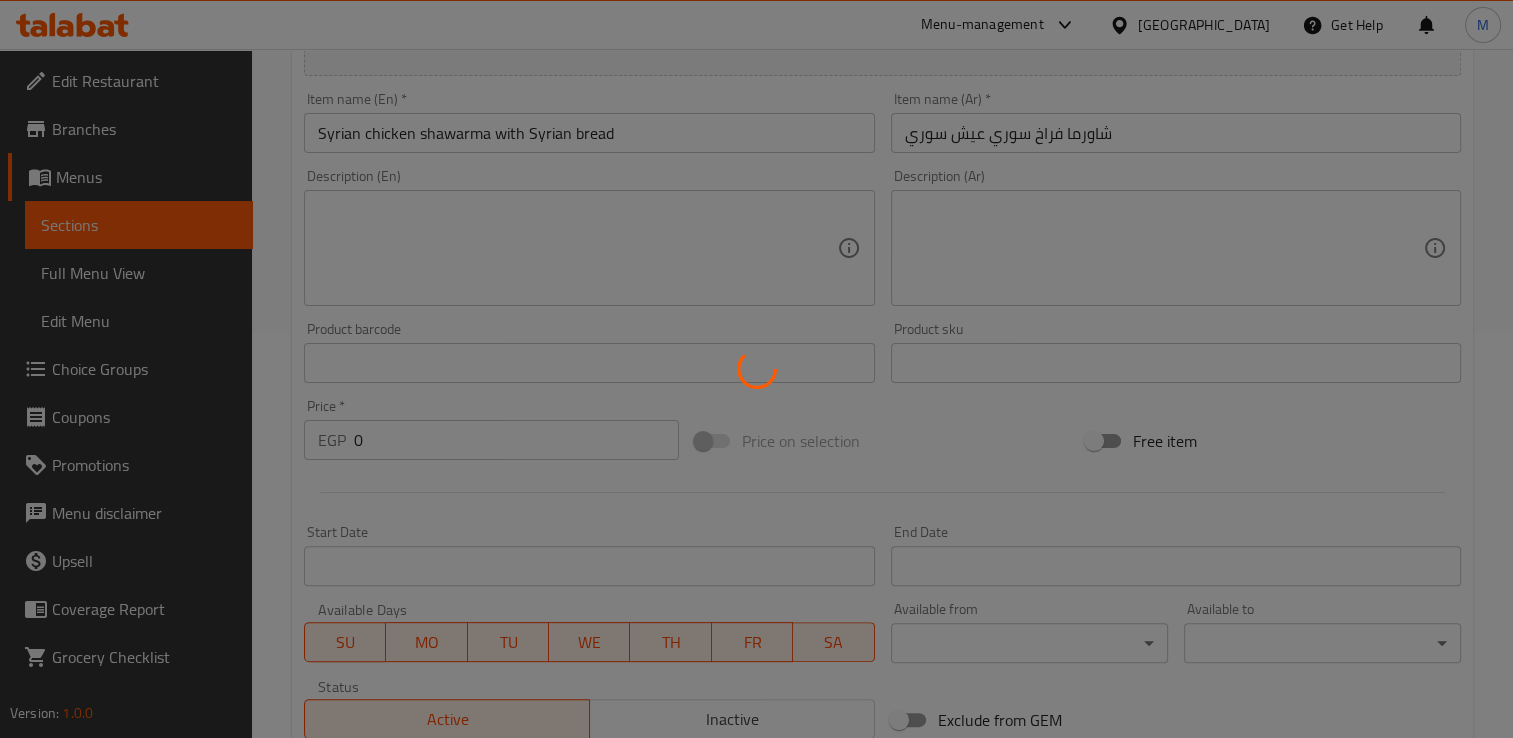 scroll, scrollTop: 0, scrollLeft: 0, axis: both 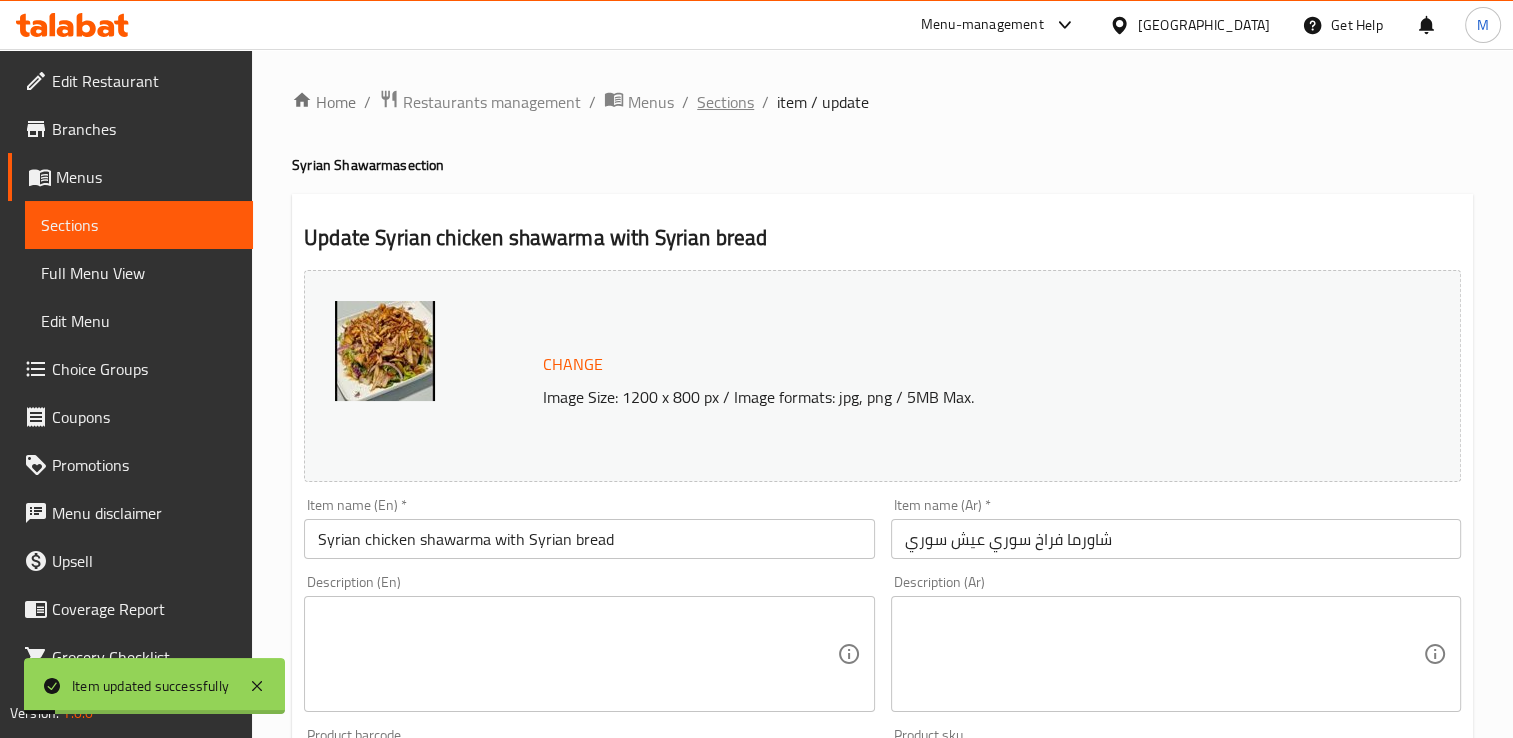 click on "Sections" at bounding box center (725, 102) 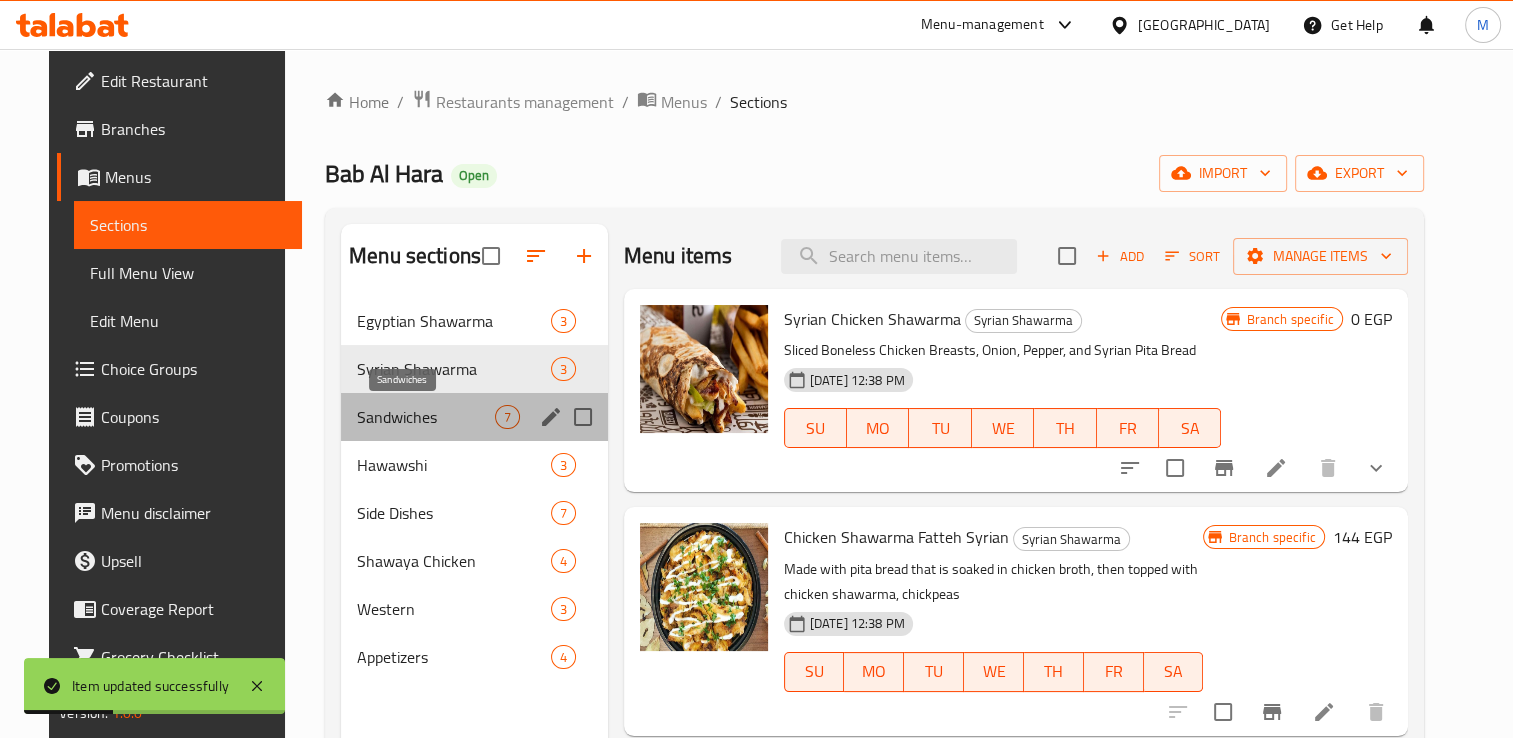 click on "Sandwiches" at bounding box center (426, 417) 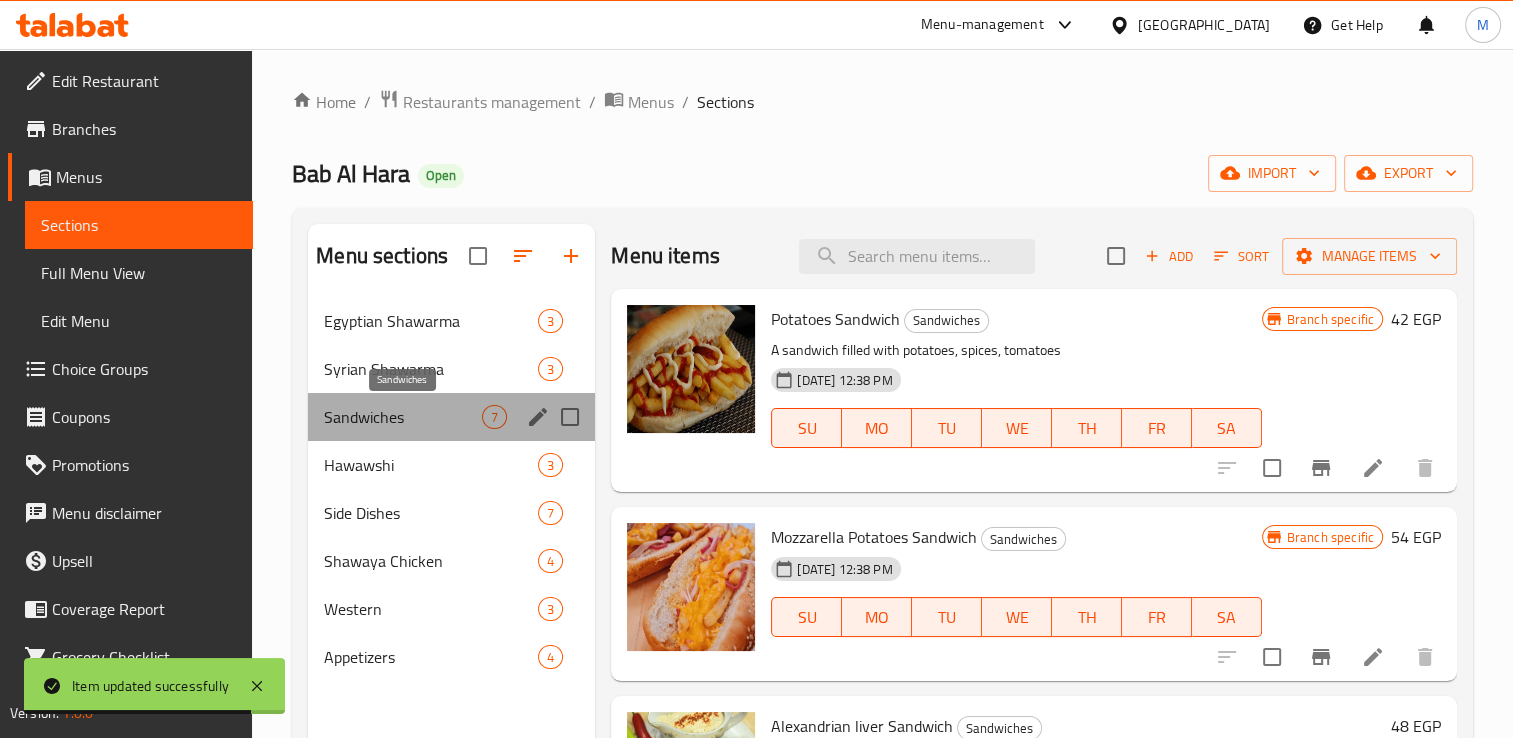 click on "Sandwiches" at bounding box center [403, 417] 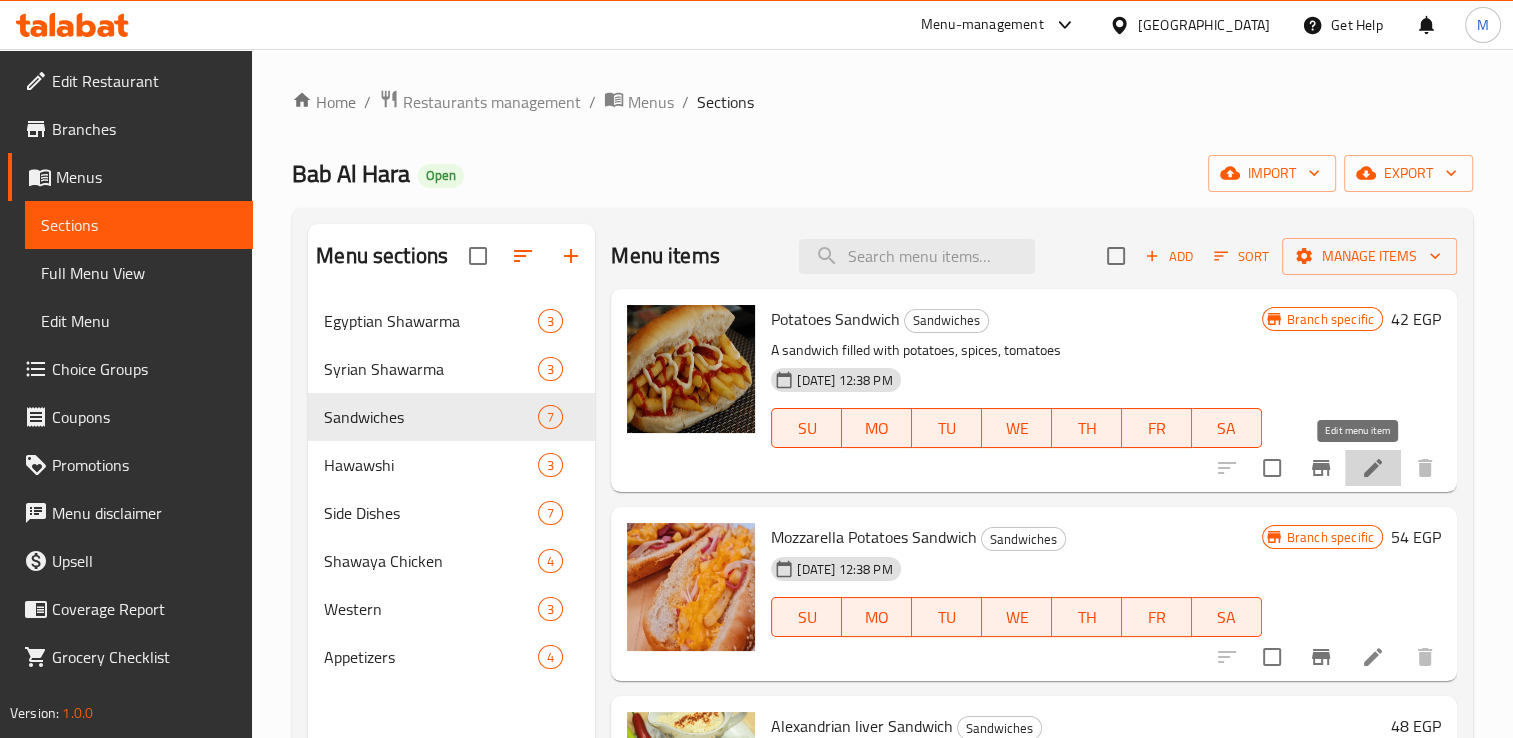 click 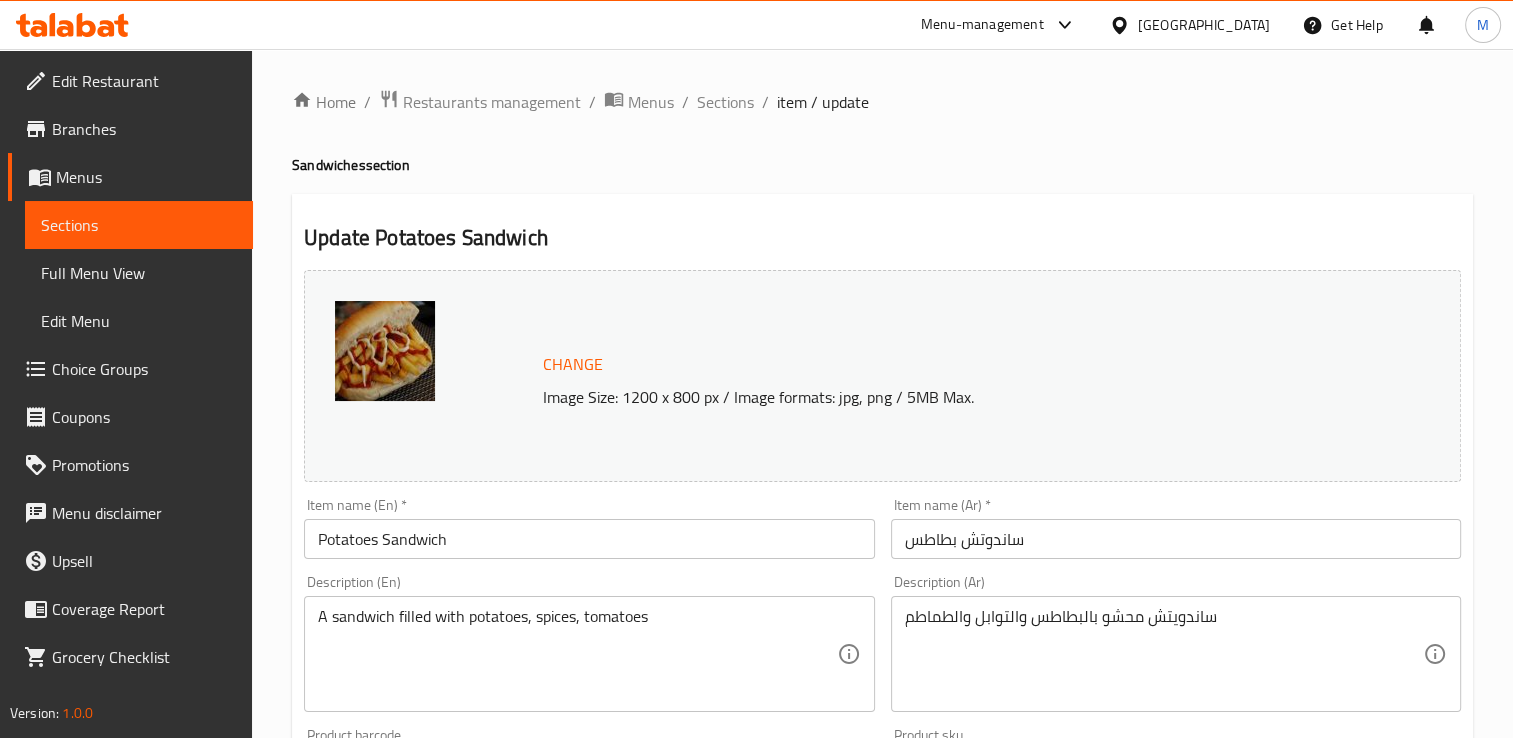 scroll, scrollTop: 702, scrollLeft: 0, axis: vertical 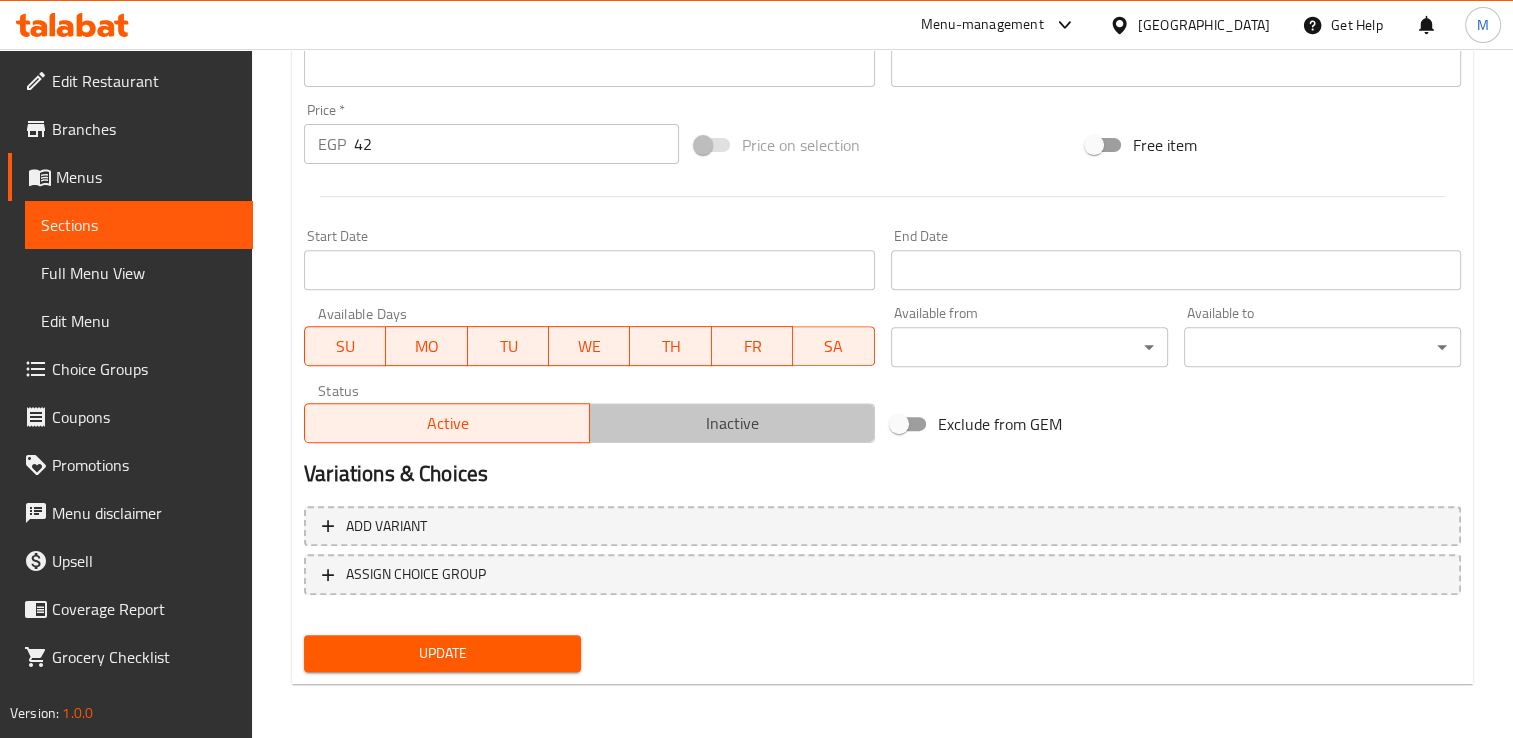 click on "Inactive" at bounding box center (732, 423) 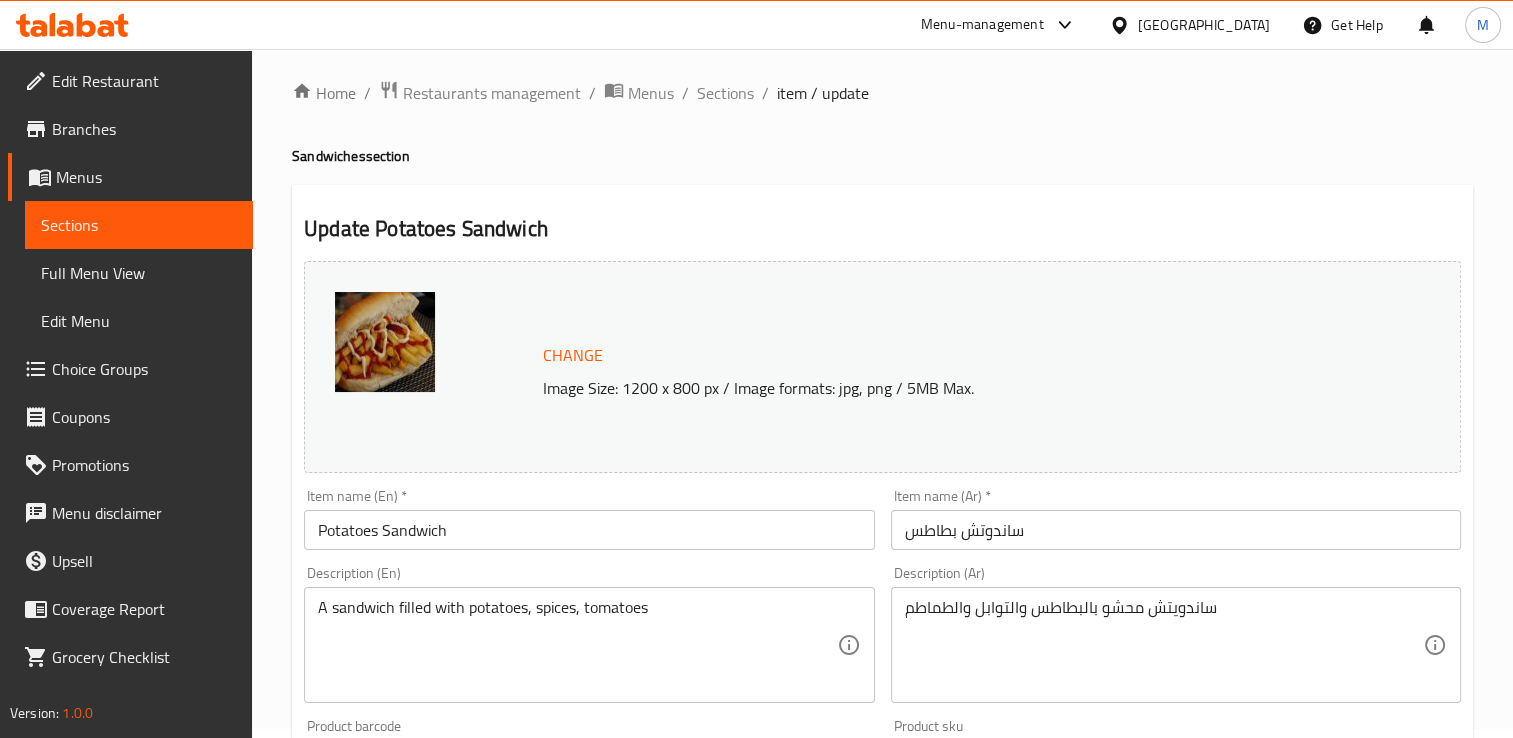 scroll, scrollTop: 0, scrollLeft: 0, axis: both 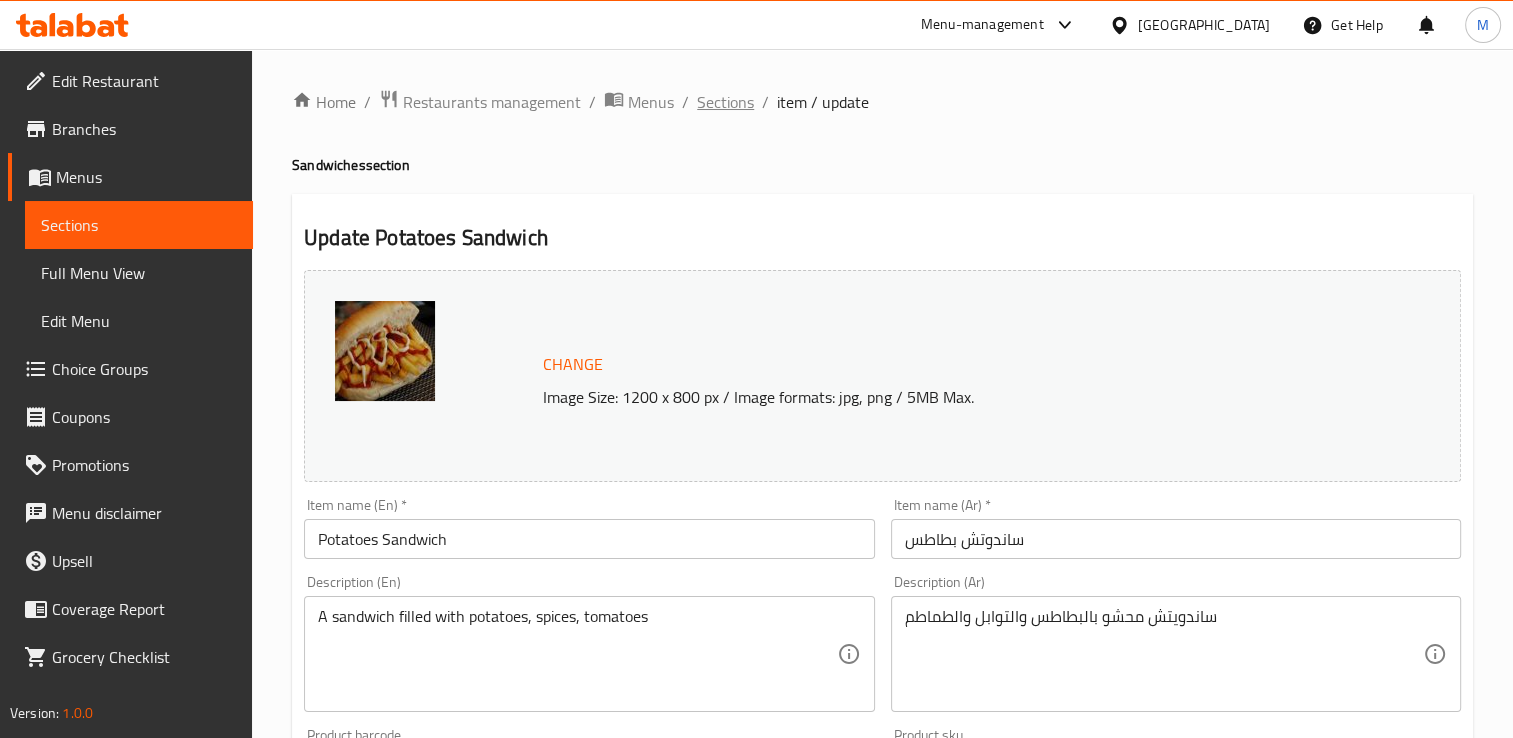 click on "Sections" at bounding box center (725, 102) 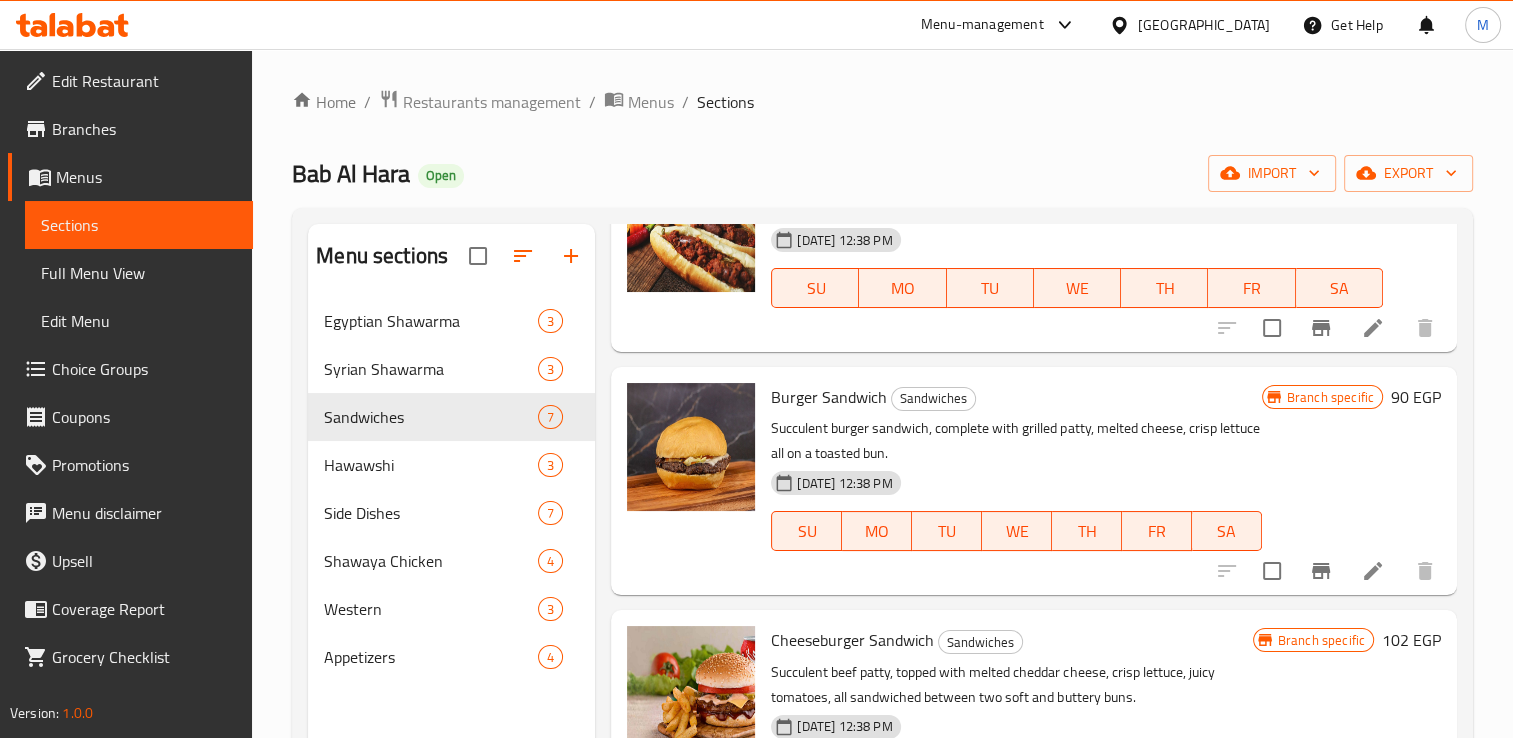 scroll, scrollTop: 767, scrollLeft: 0, axis: vertical 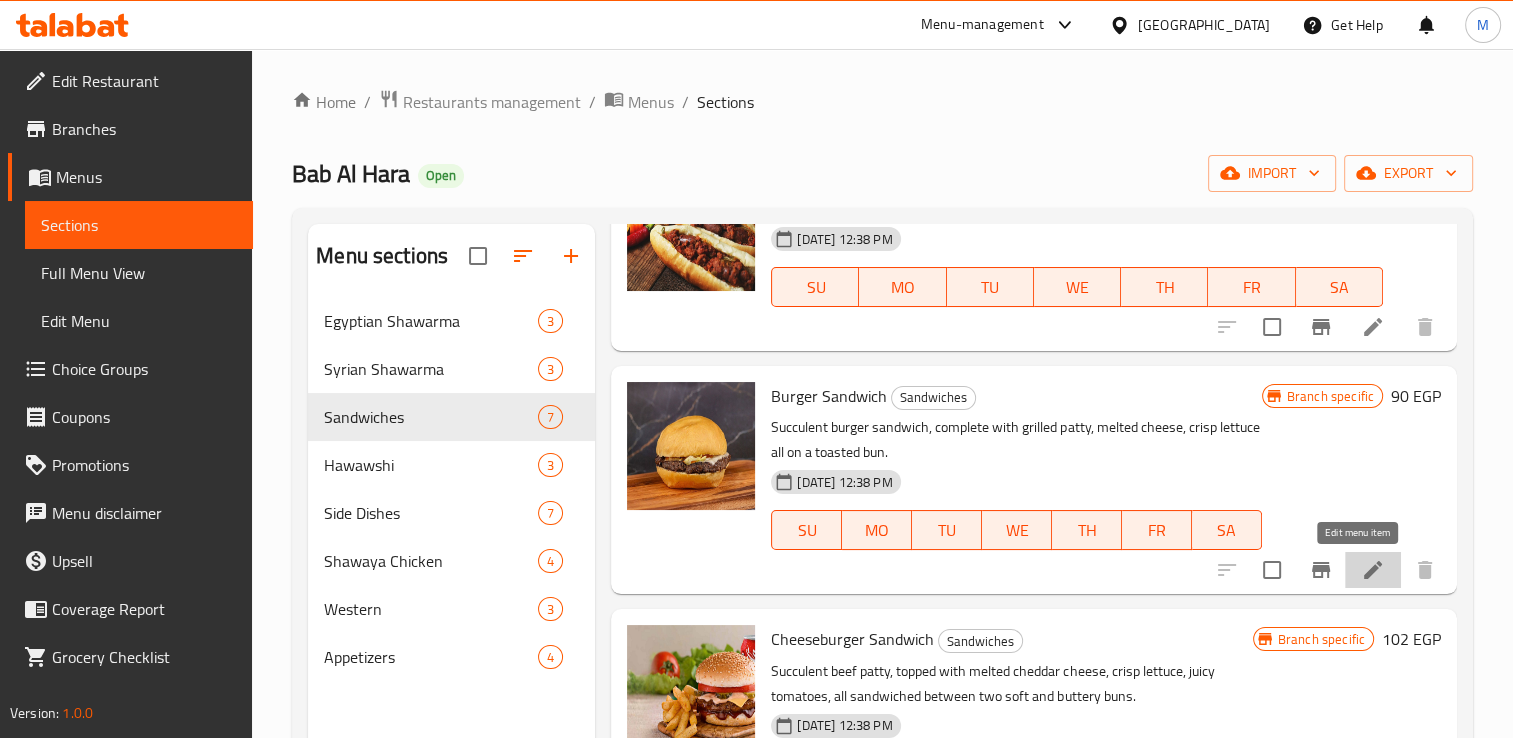 click 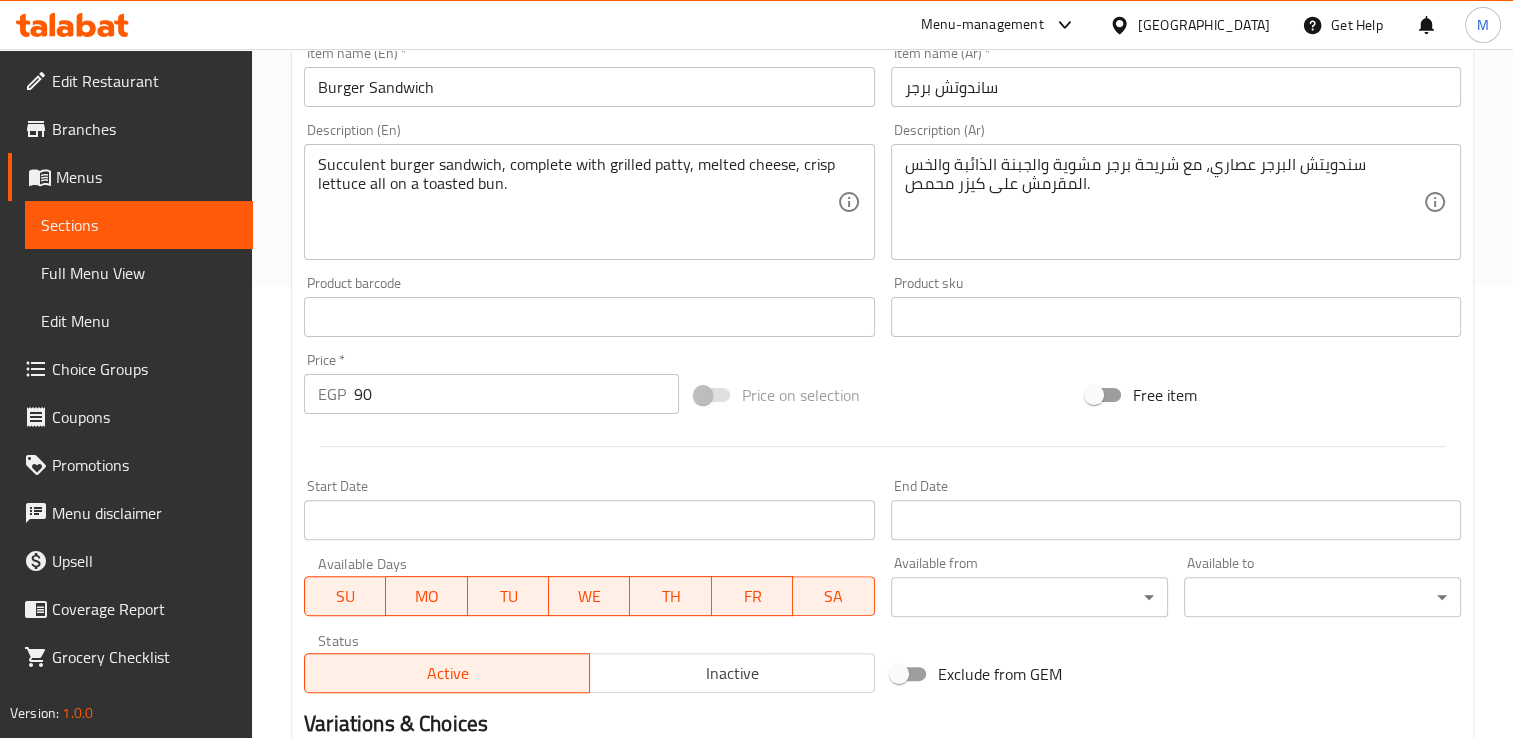 scroll, scrollTop: 454, scrollLeft: 0, axis: vertical 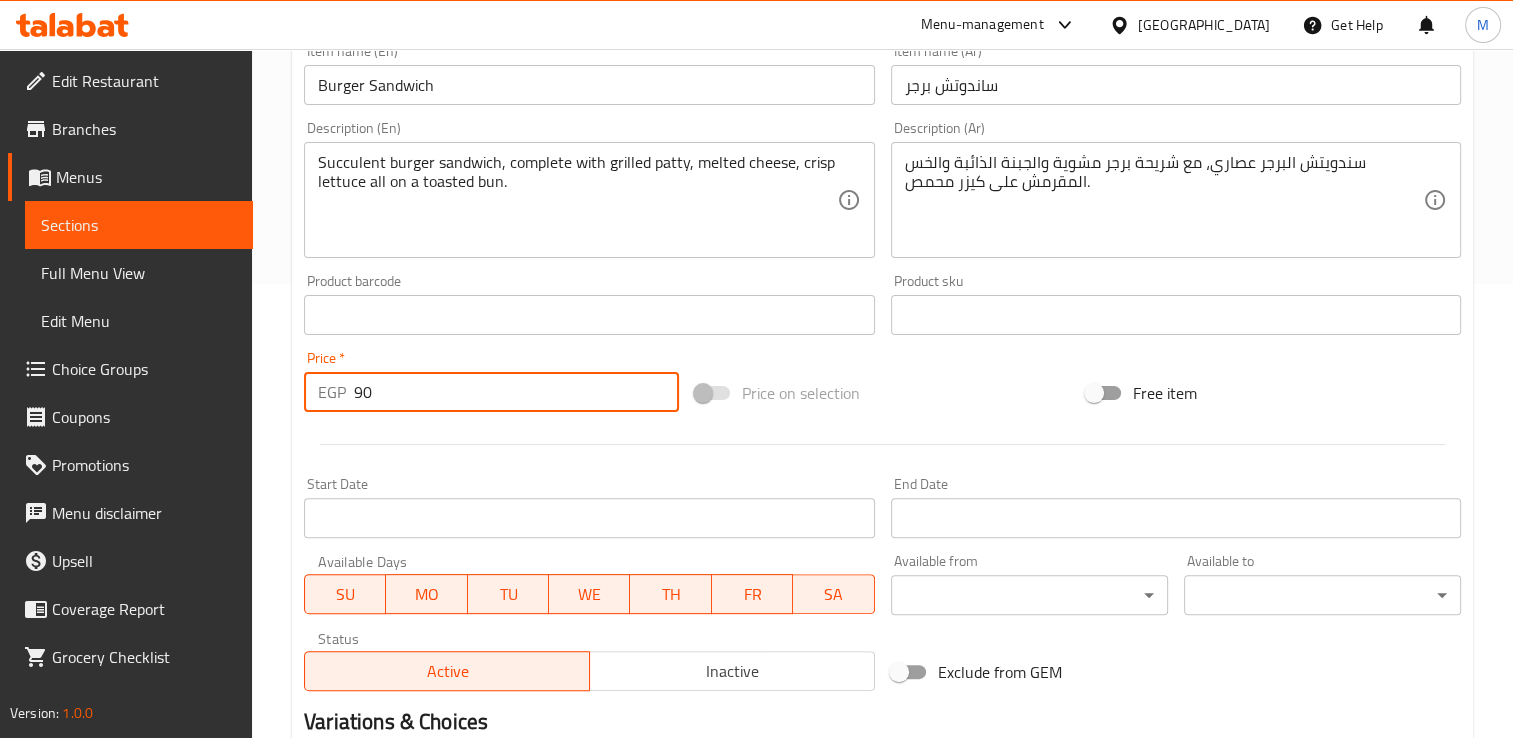 click on "90" at bounding box center (516, 392) 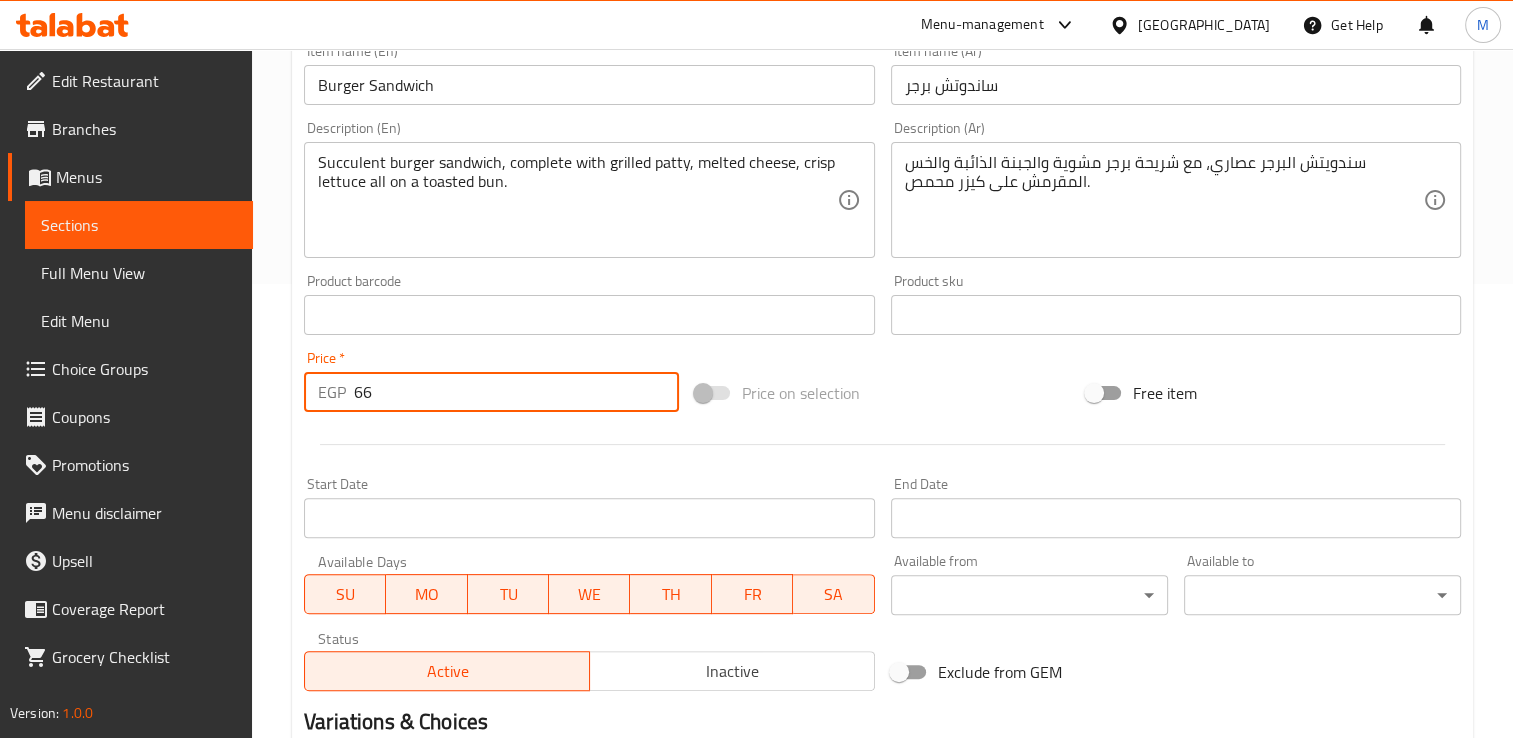 scroll, scrollTop: 702, scrollLeft: 0, axis: vertical 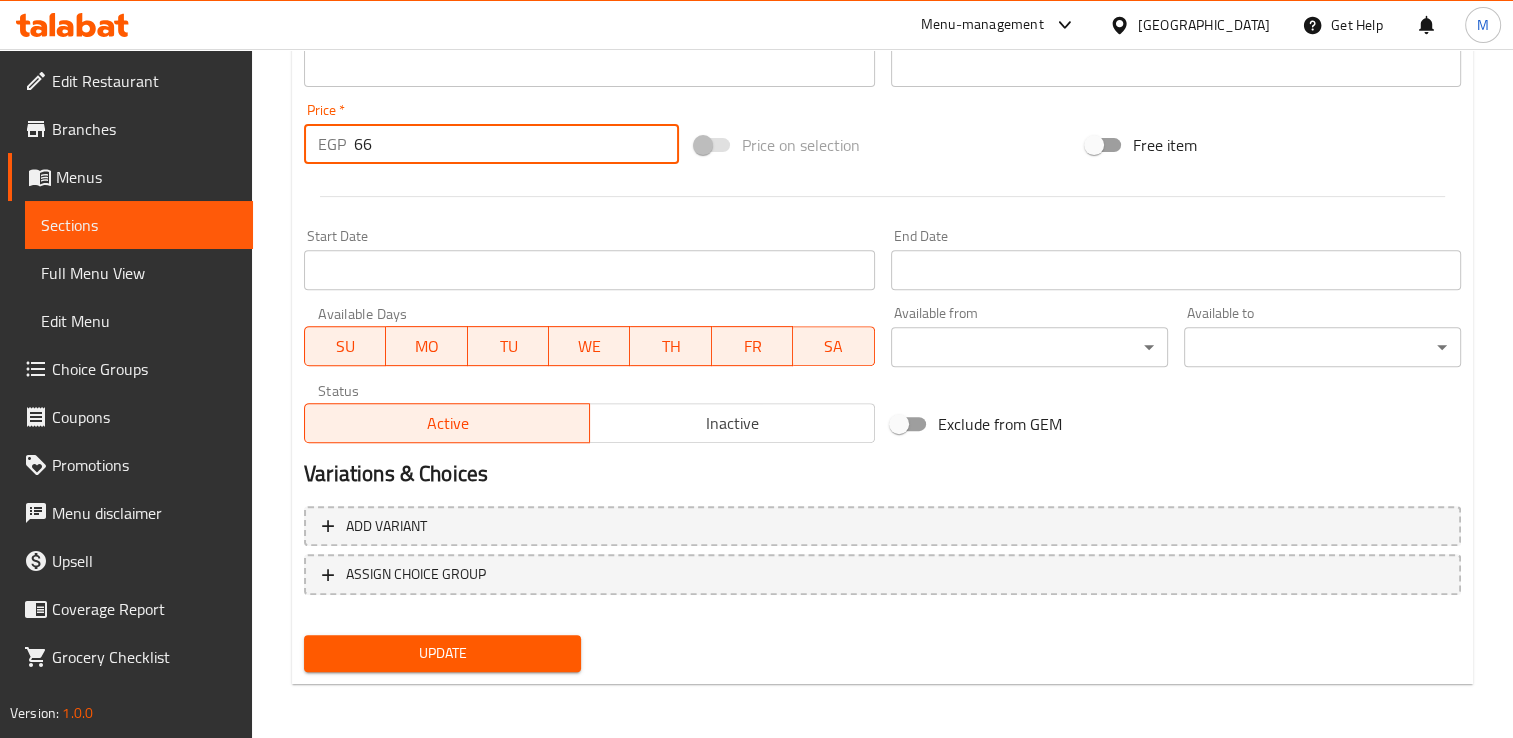 type on "66" 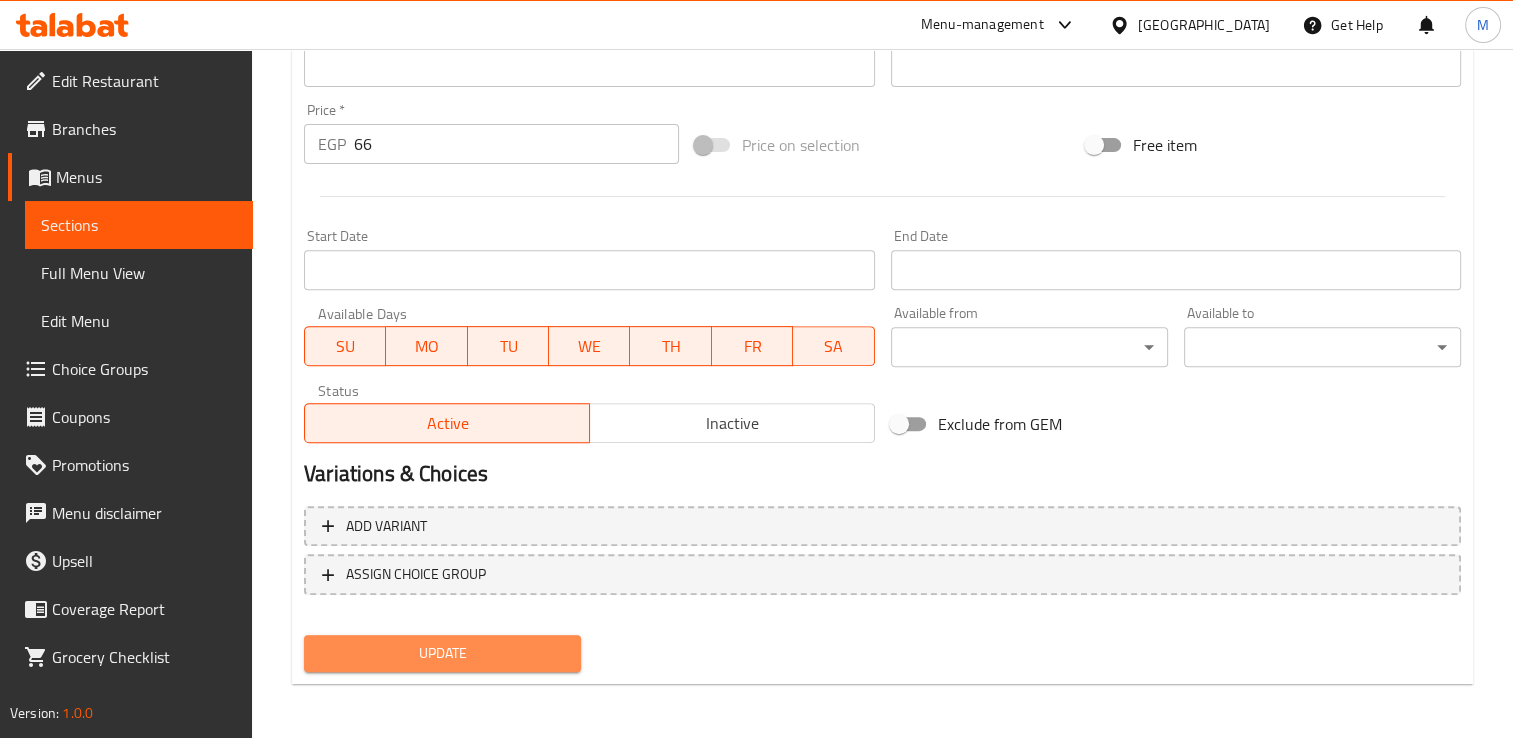 click on "Update" at bounding box center (442, 653) 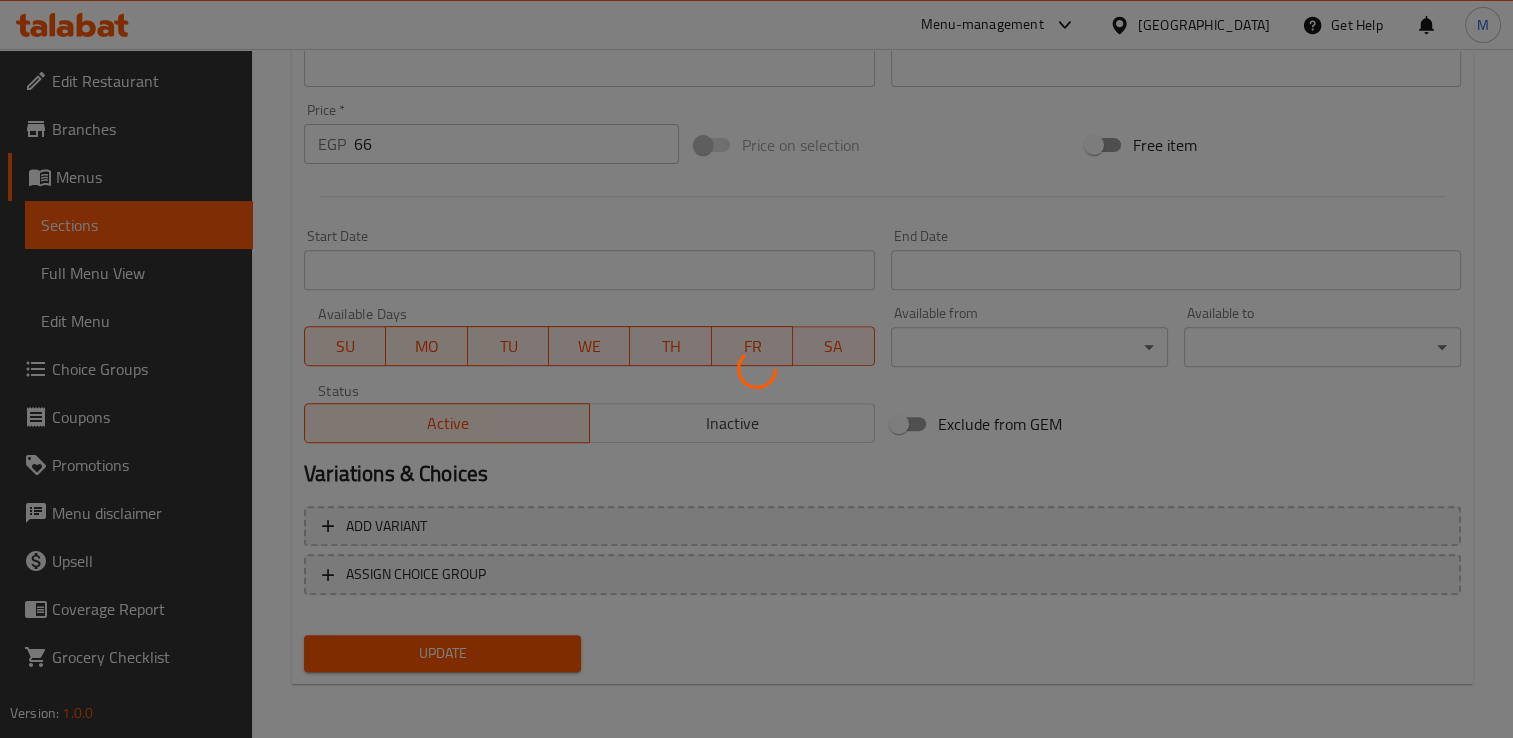 scroll, scrollTop: 0, scrollLeft: 0, axis: both 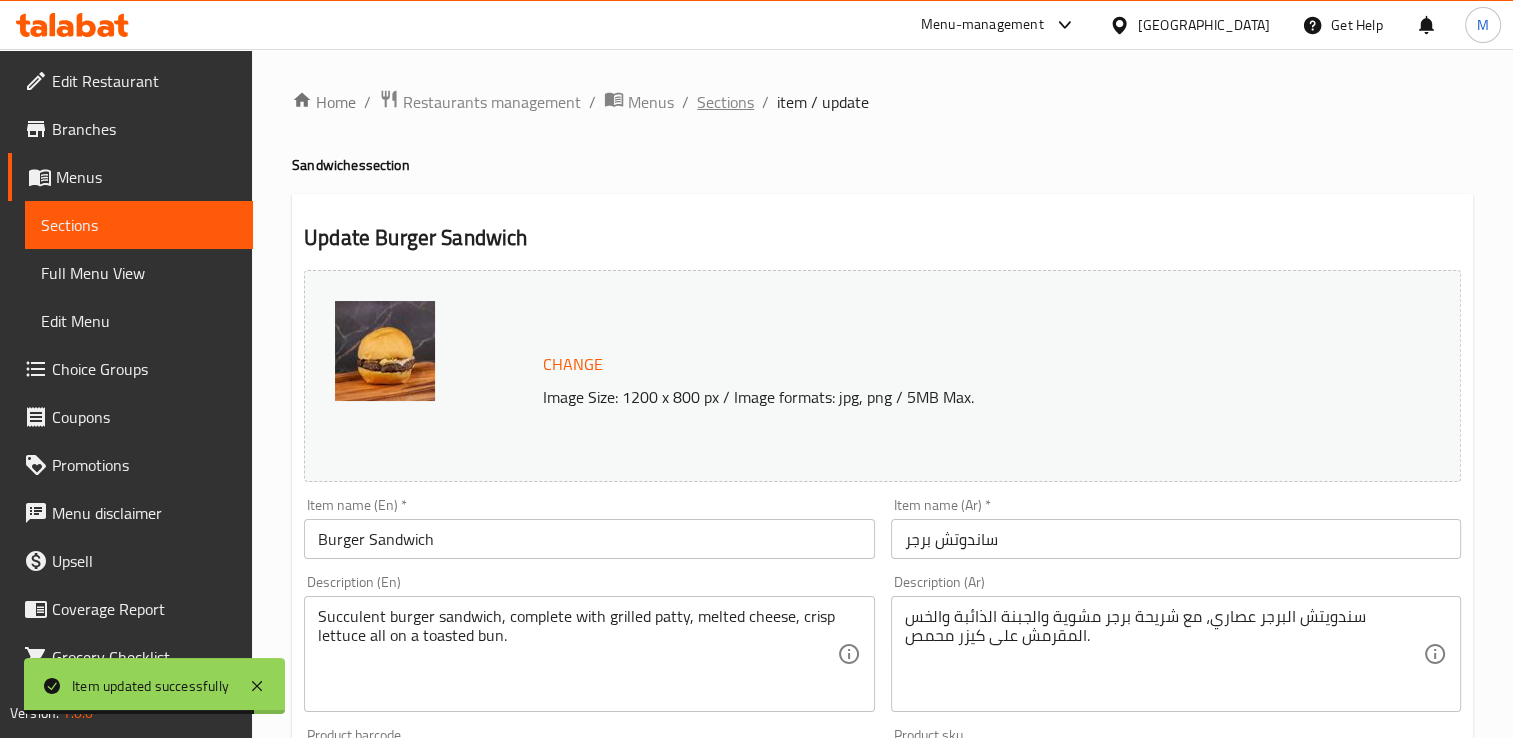 click on "Sections" at bounding box center [725, 102] 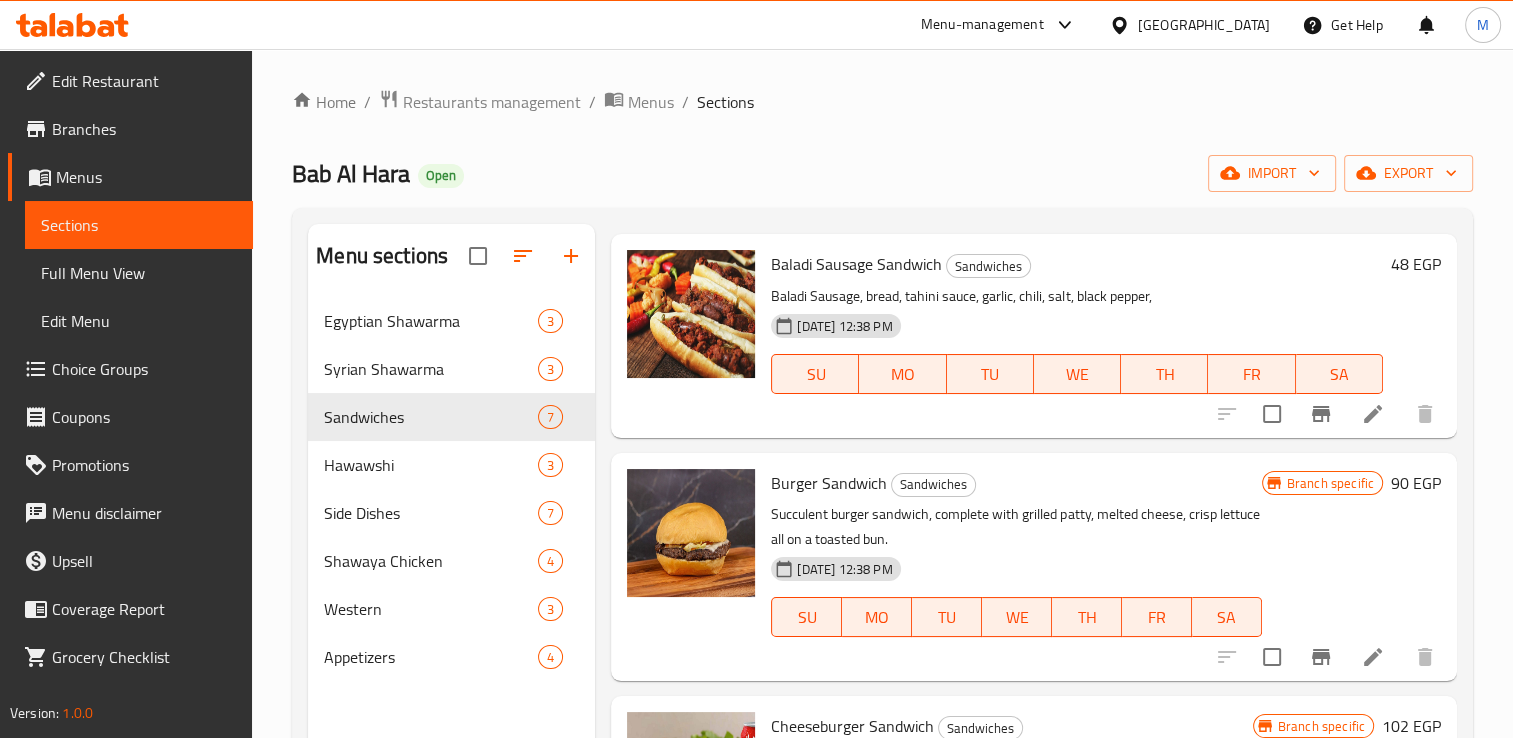 scroll, scrollTop: 682, scrollLeft: 0, axis: vertical 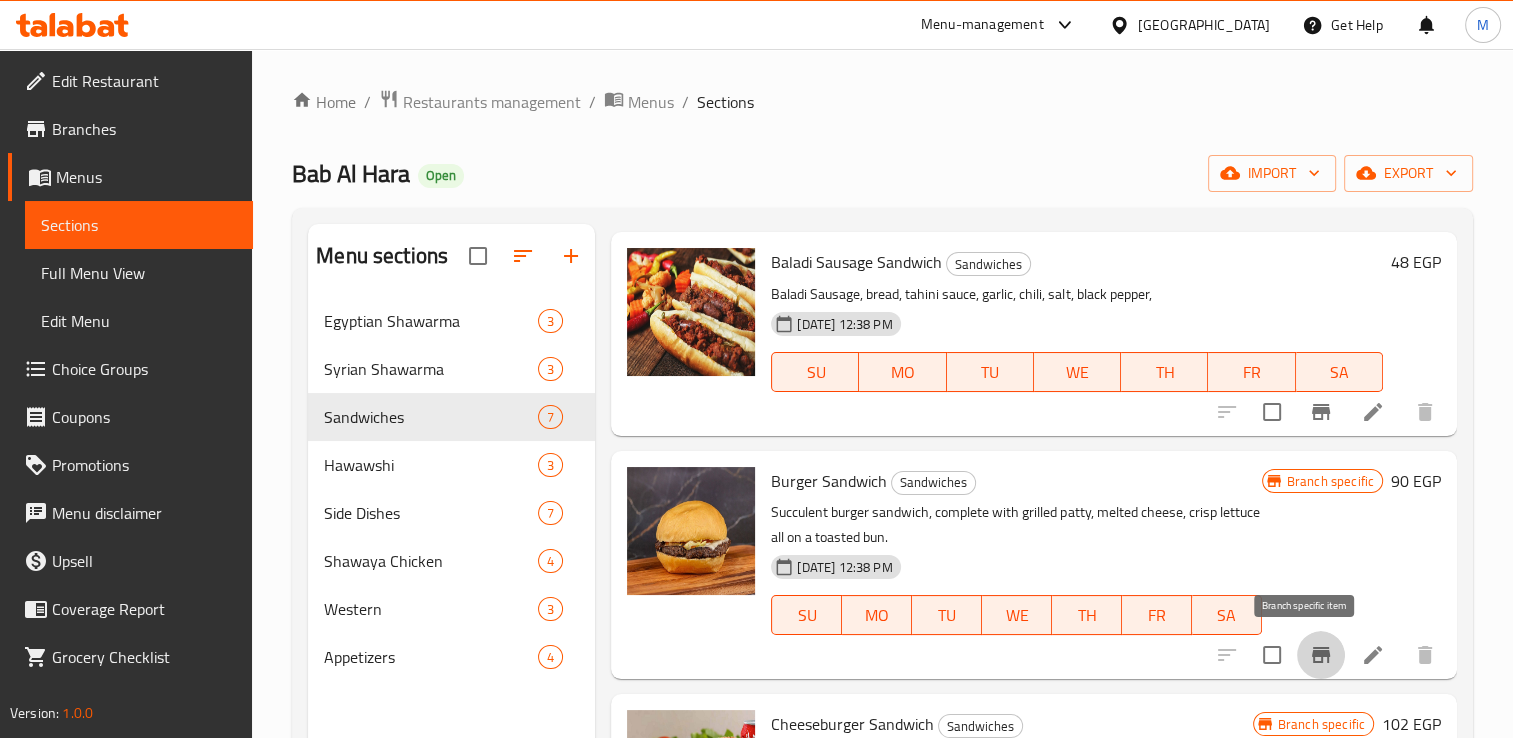 click 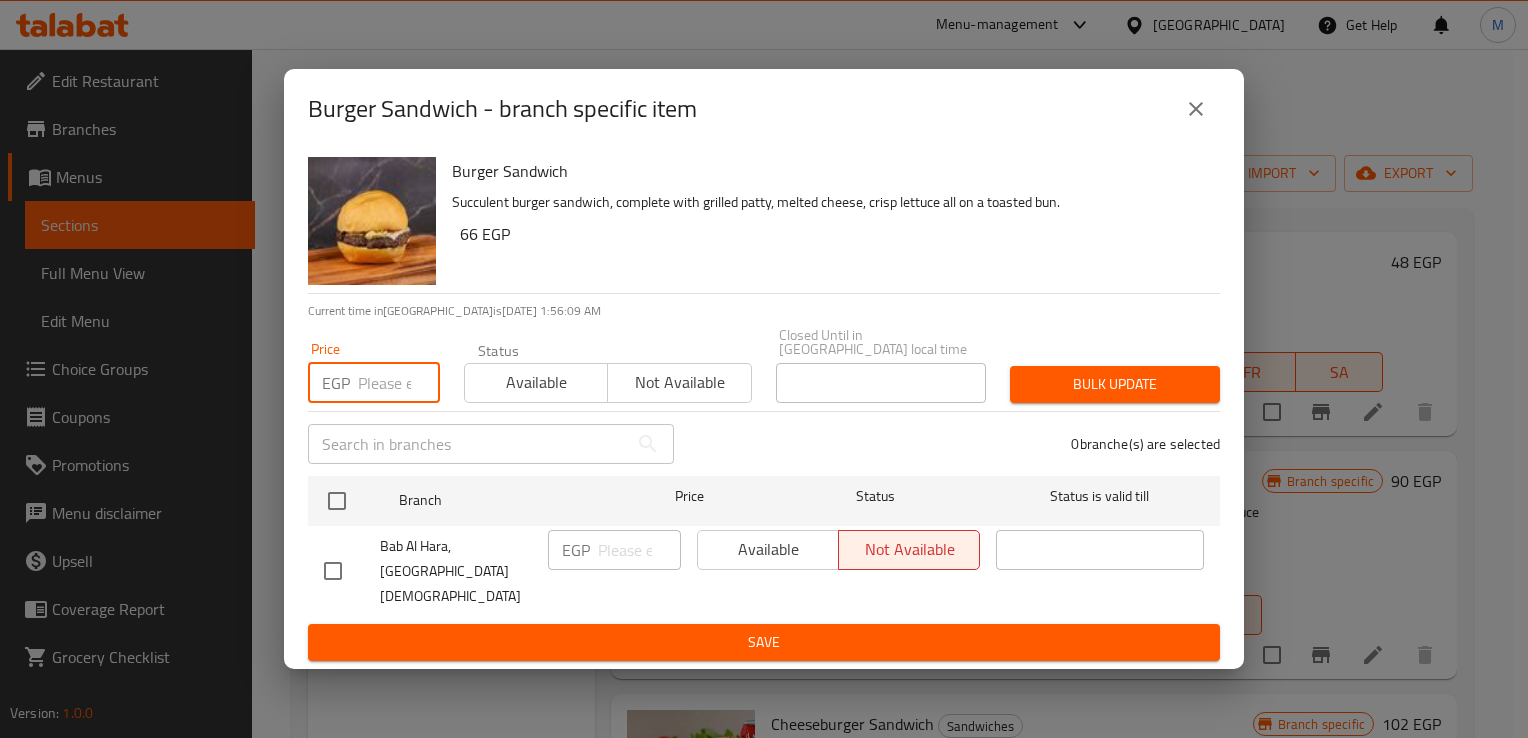 click at bounding box center (399, 383) 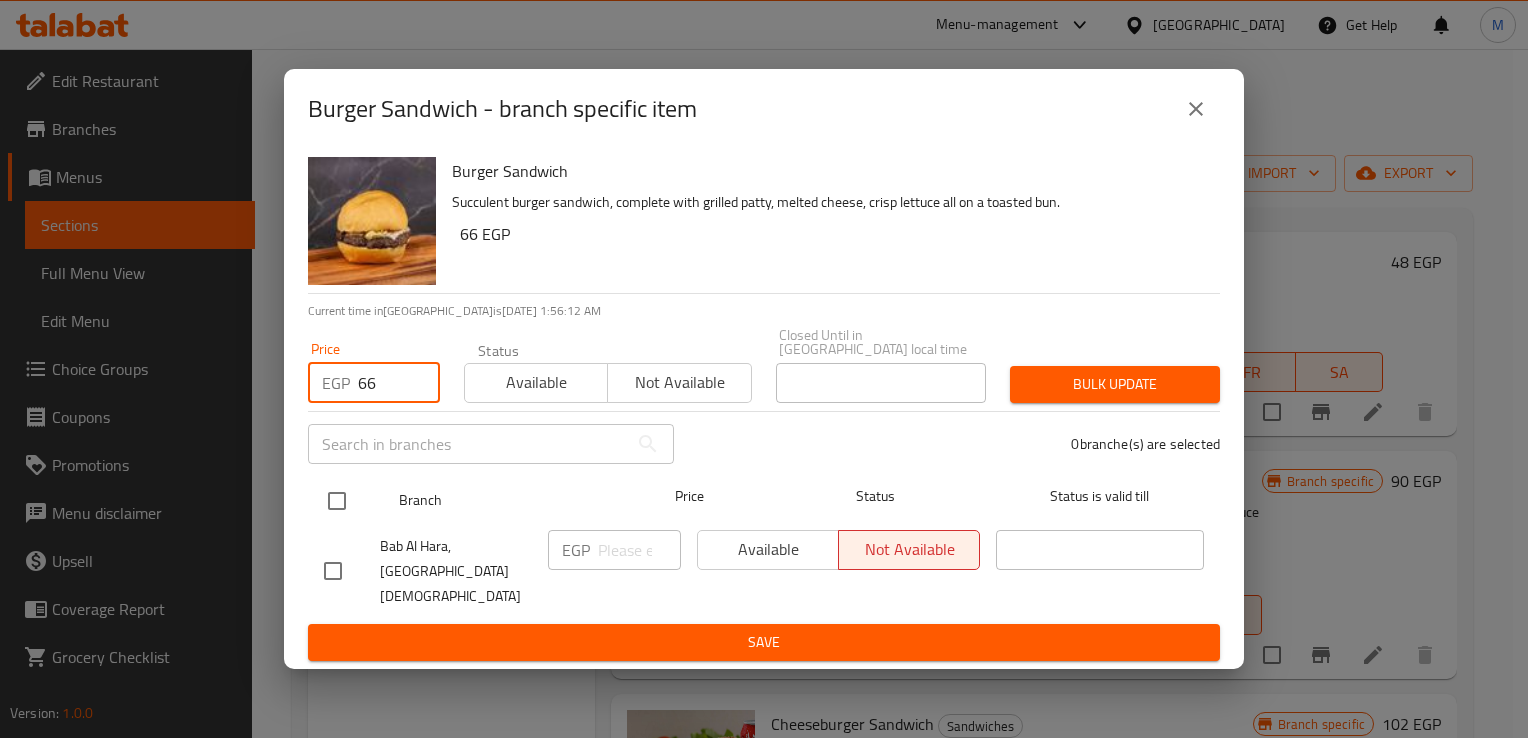 type on "66" 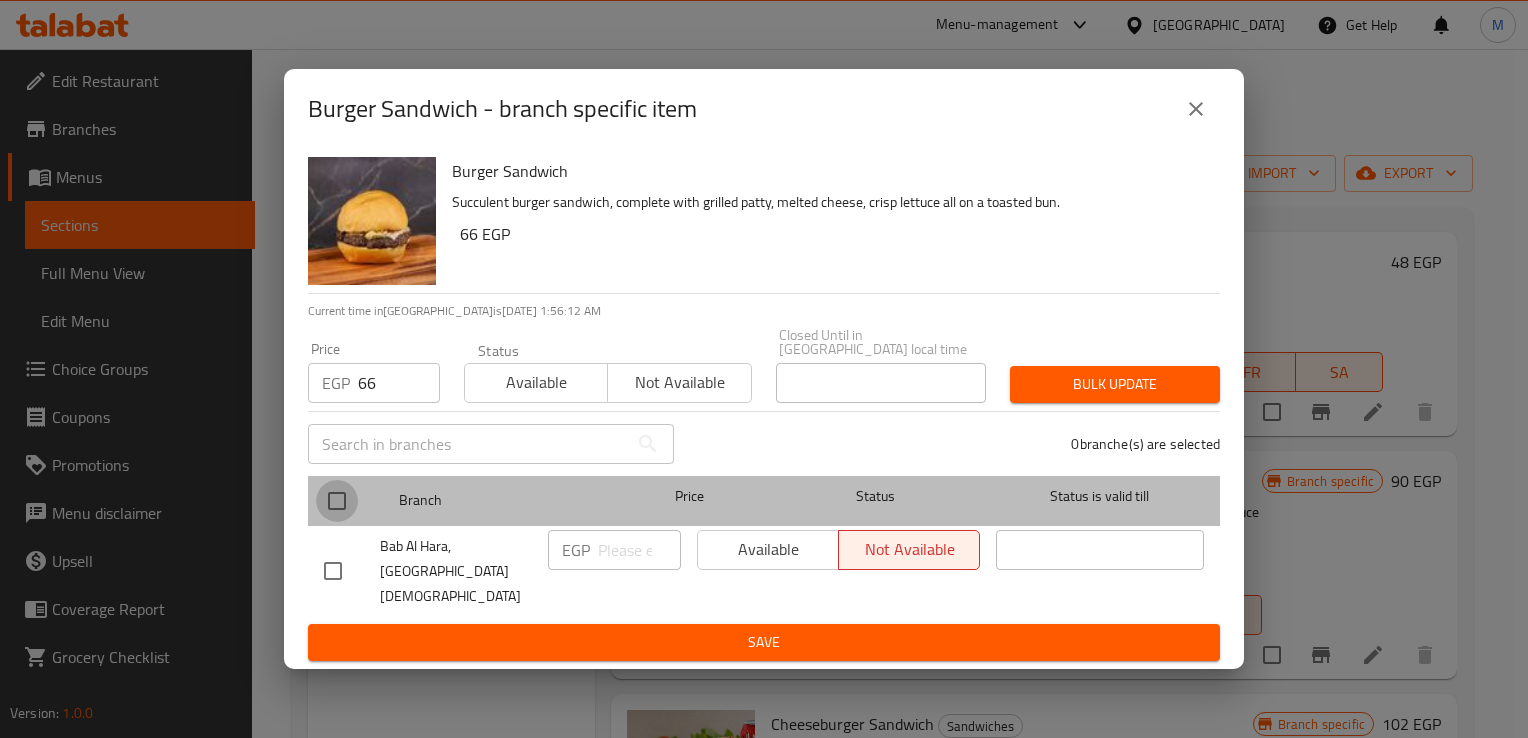 click at bounding box center (337, 501) 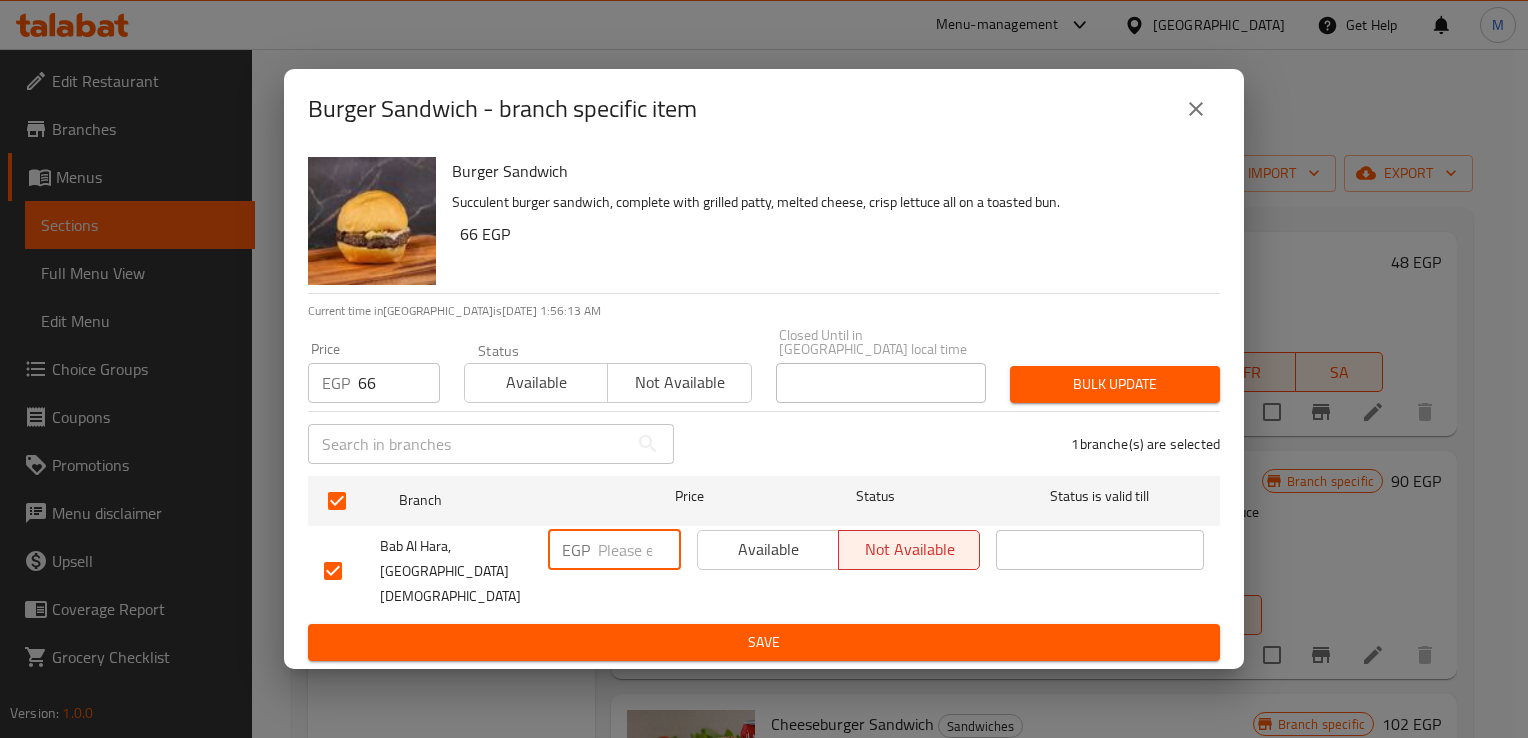 click at bounding box center [639, 550] 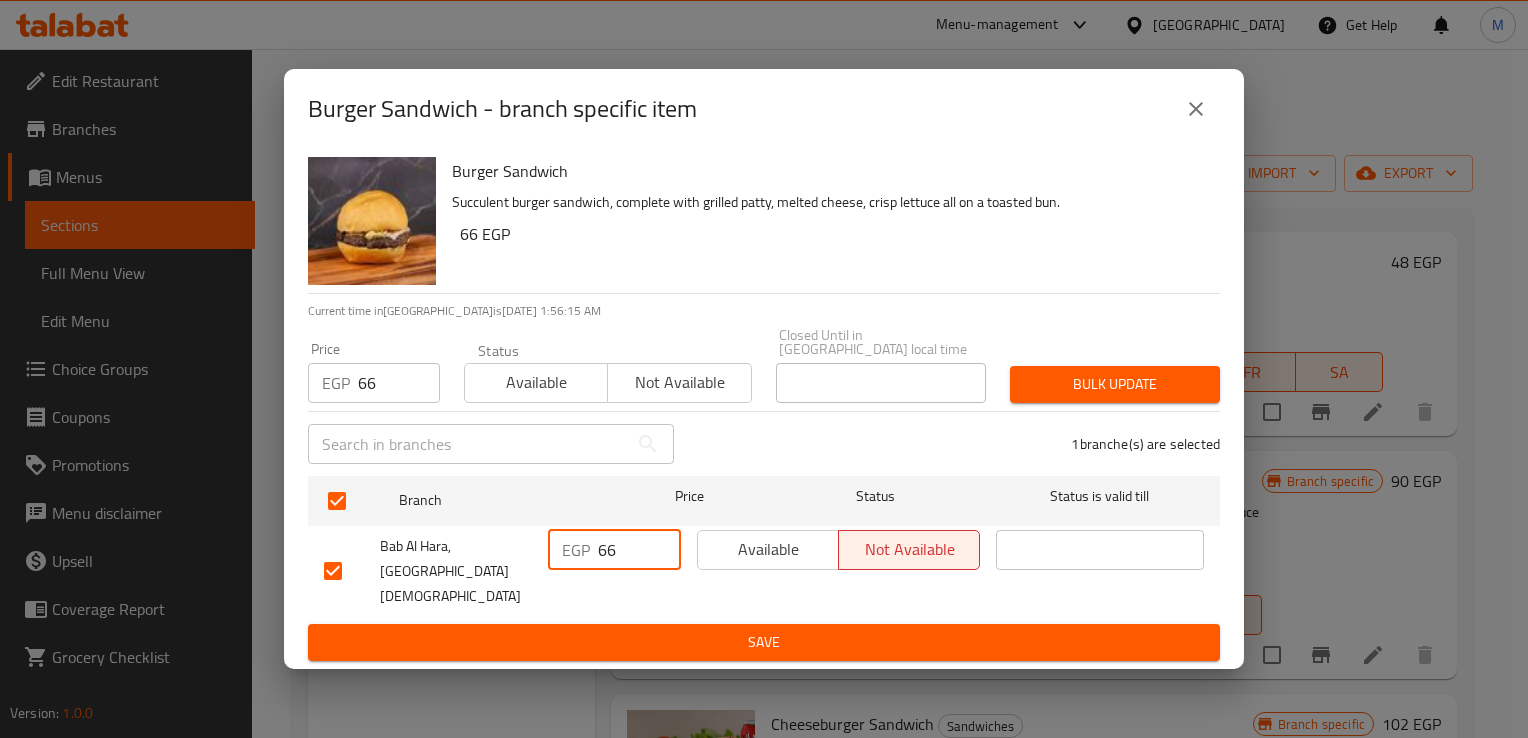 type on "66" 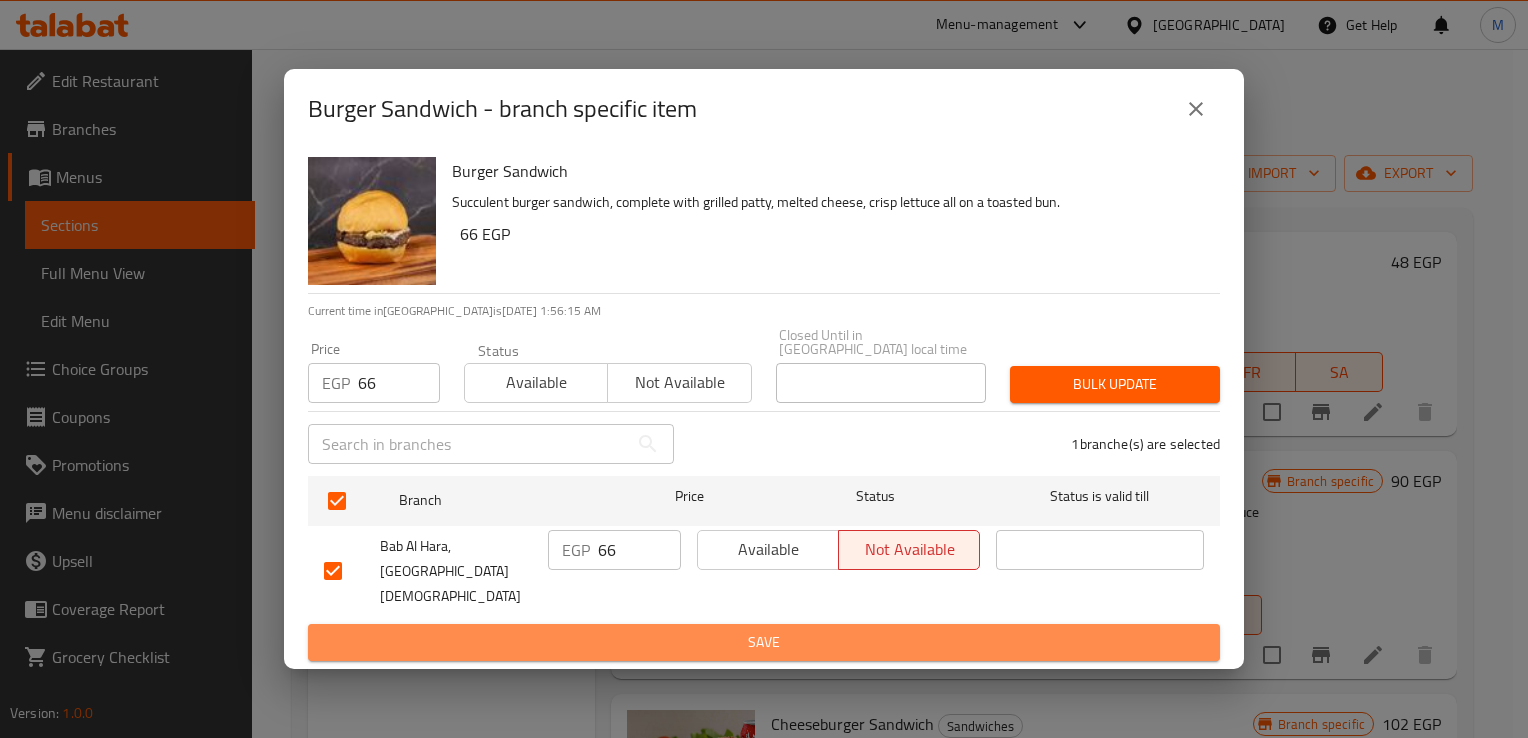click on "Save" at bounding box center [764, 642] 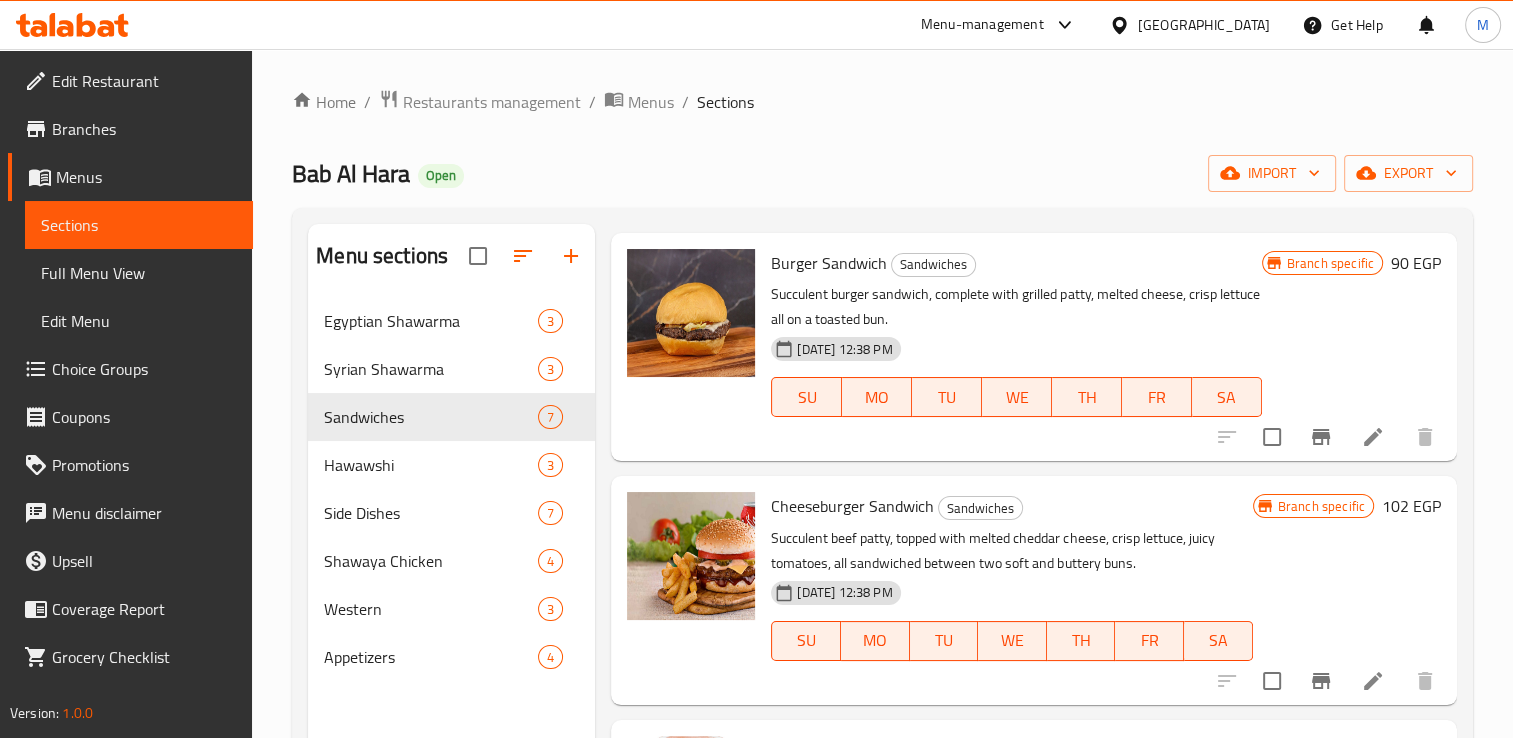 scroll, scrollTop: 907, scrollLeft: 0, axis: vertical 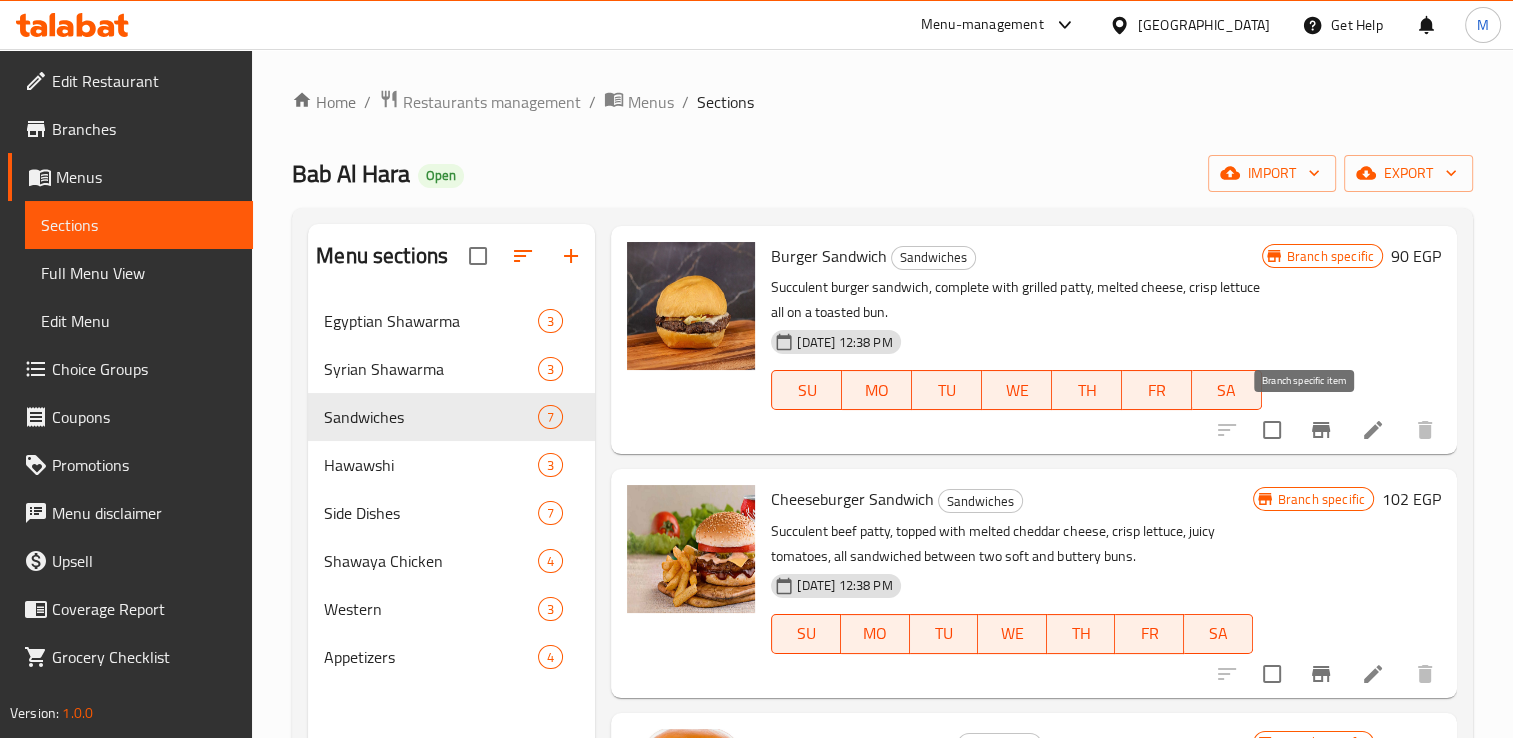 click 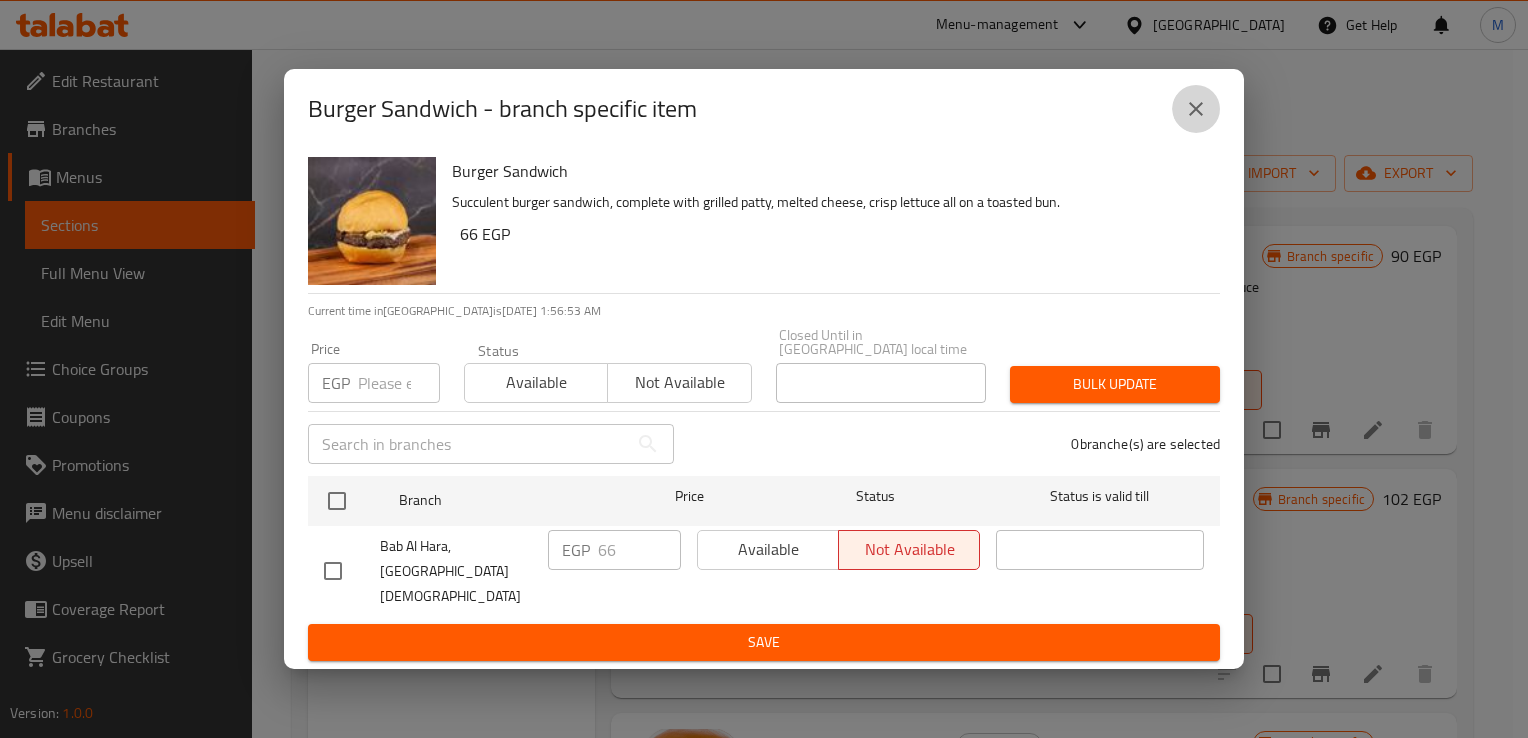 click 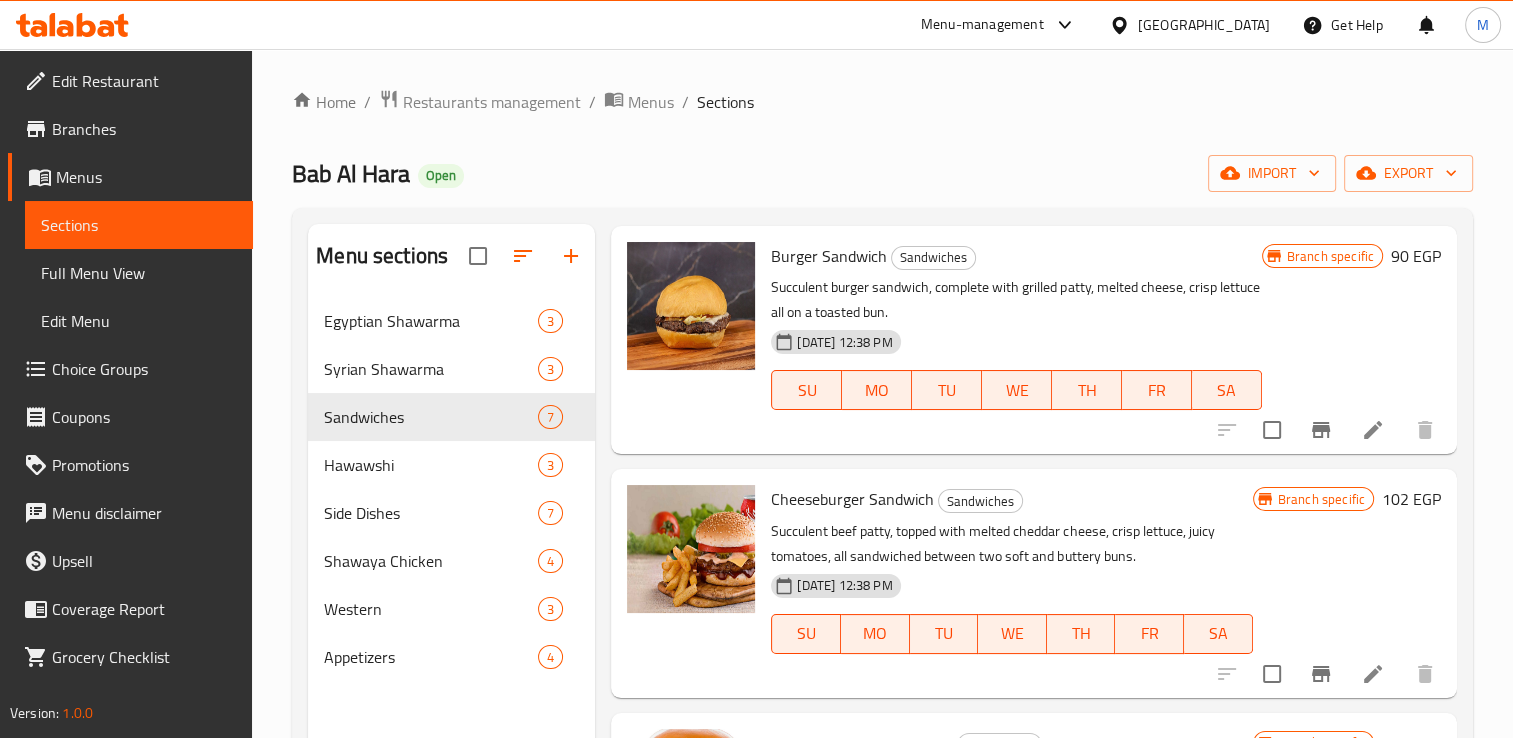 scroll, scrollTop: 911, scrollLeft: 0, axis: vertical 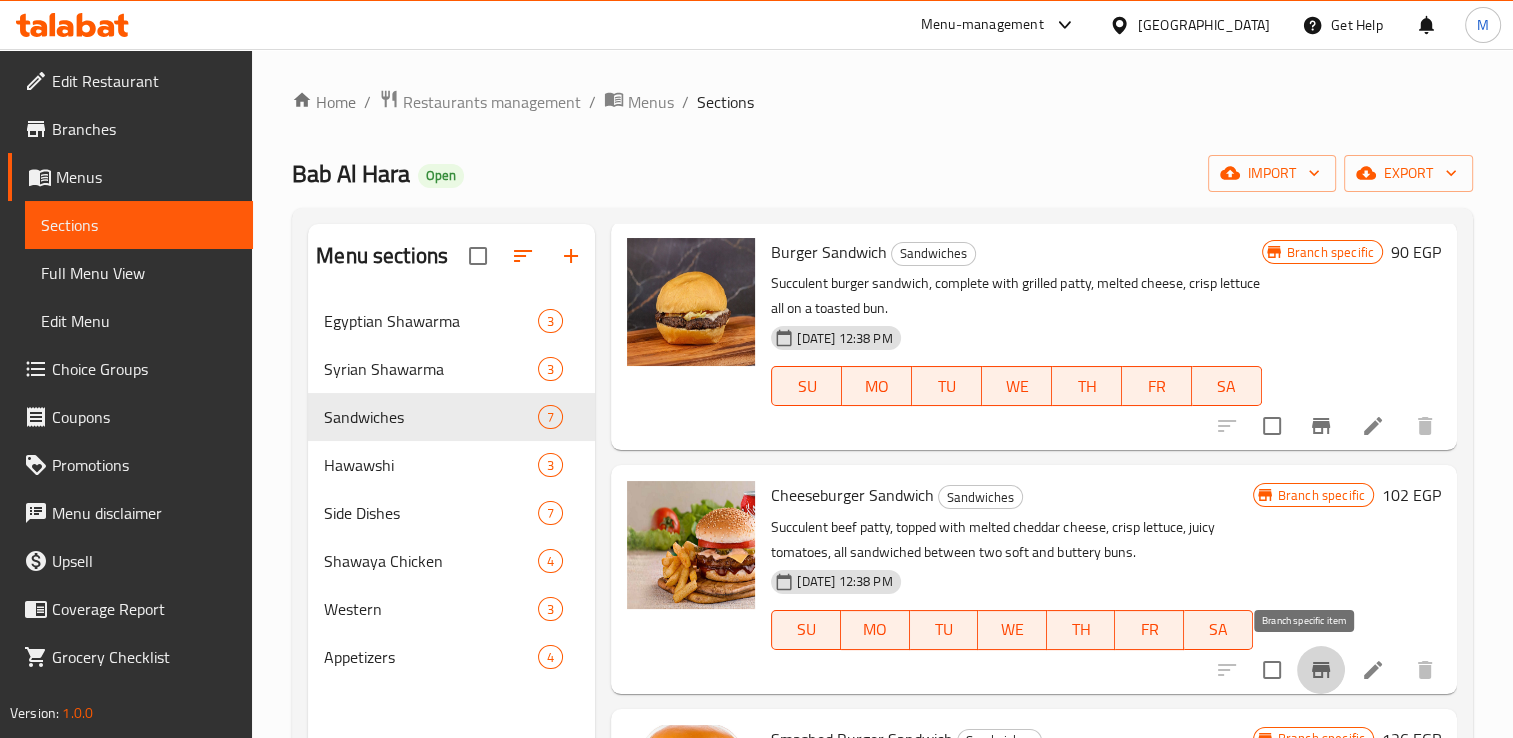 click 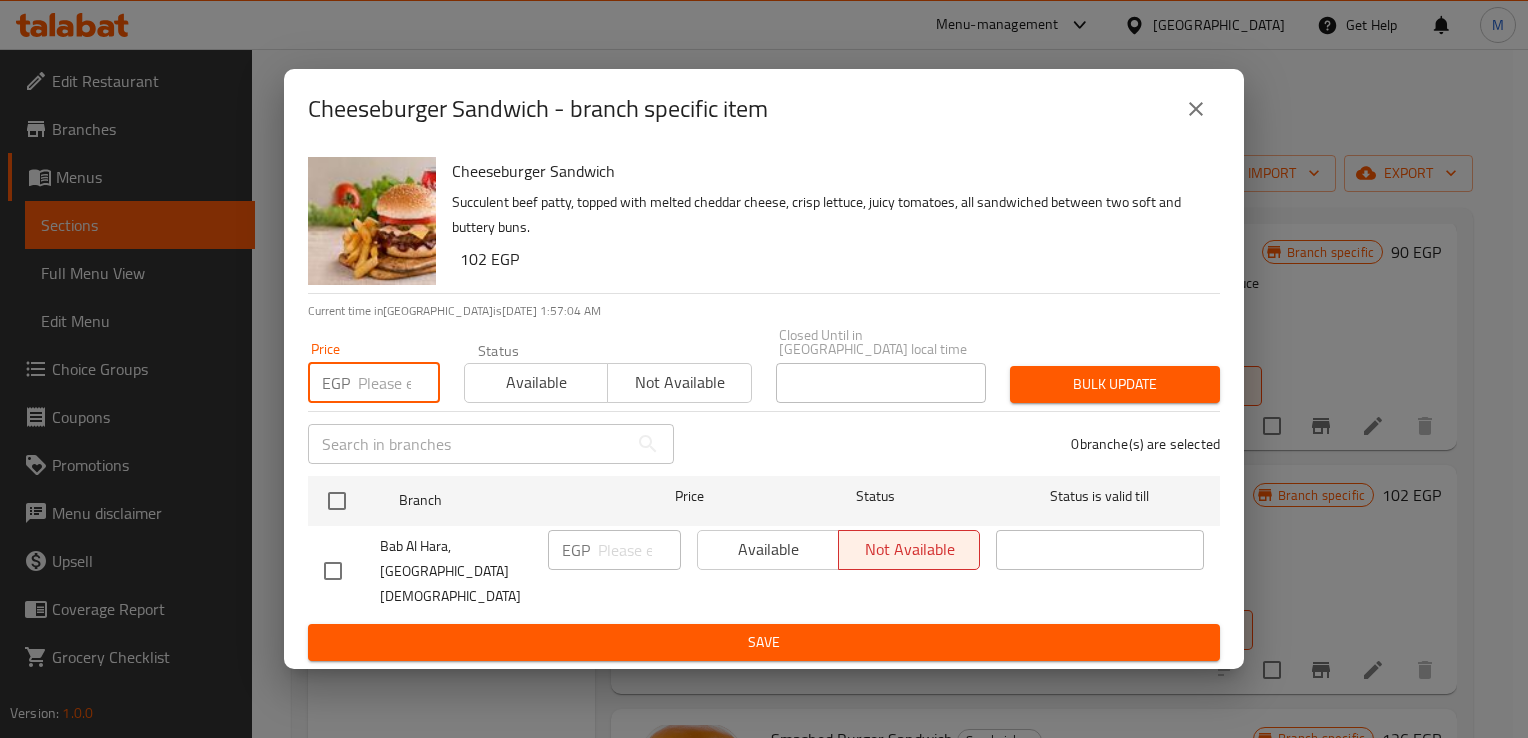 click at bounding box center (399, 383) 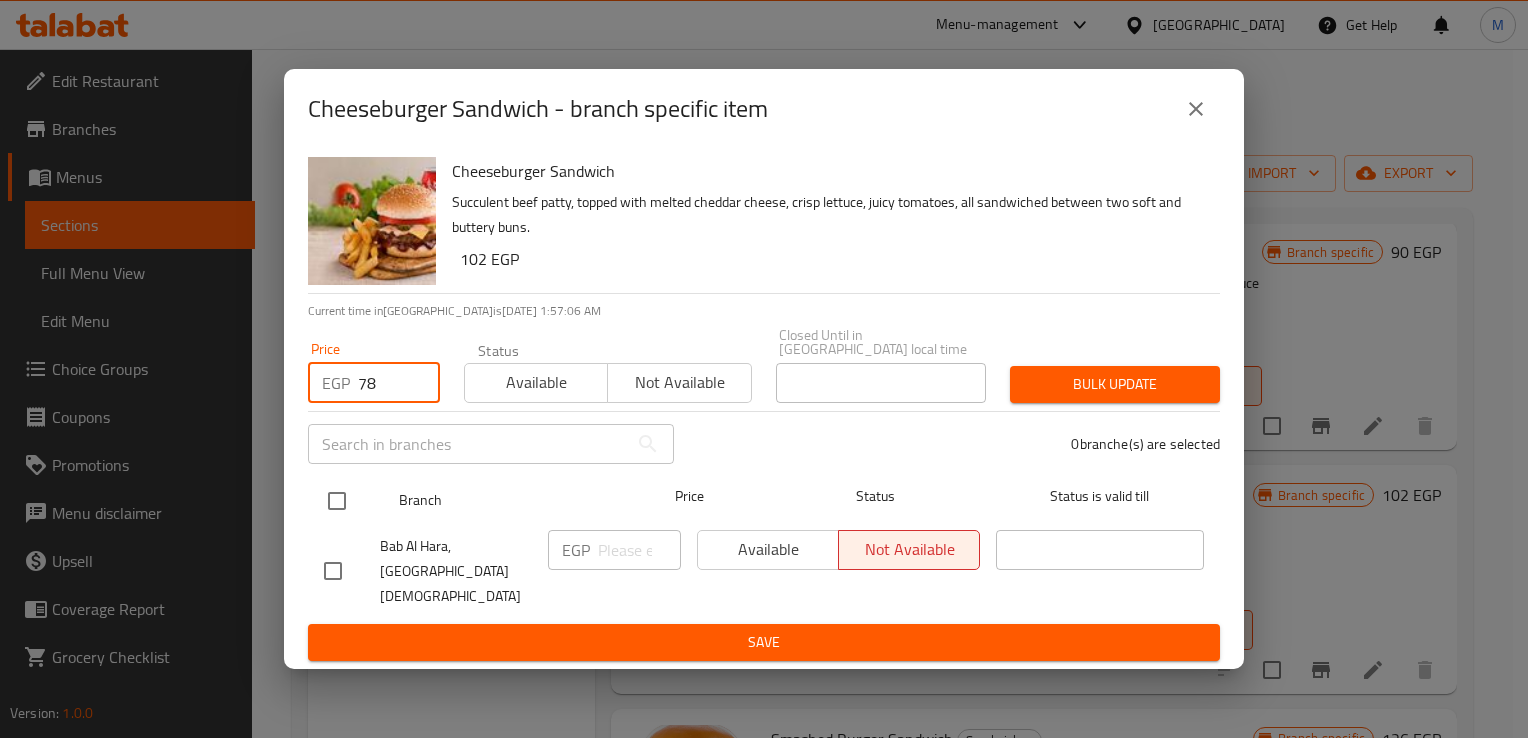 type on "78" 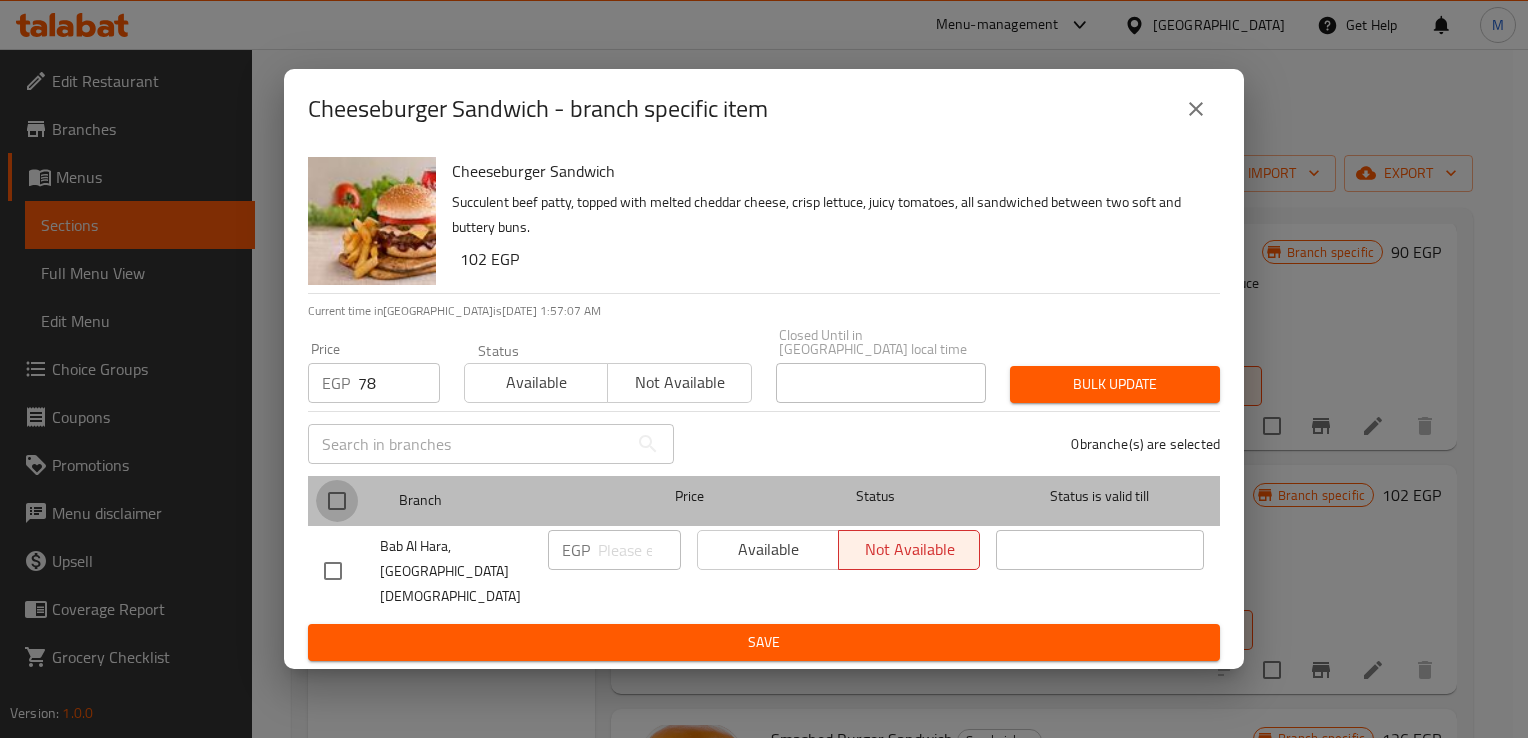 click at bounding box center [337, 501] 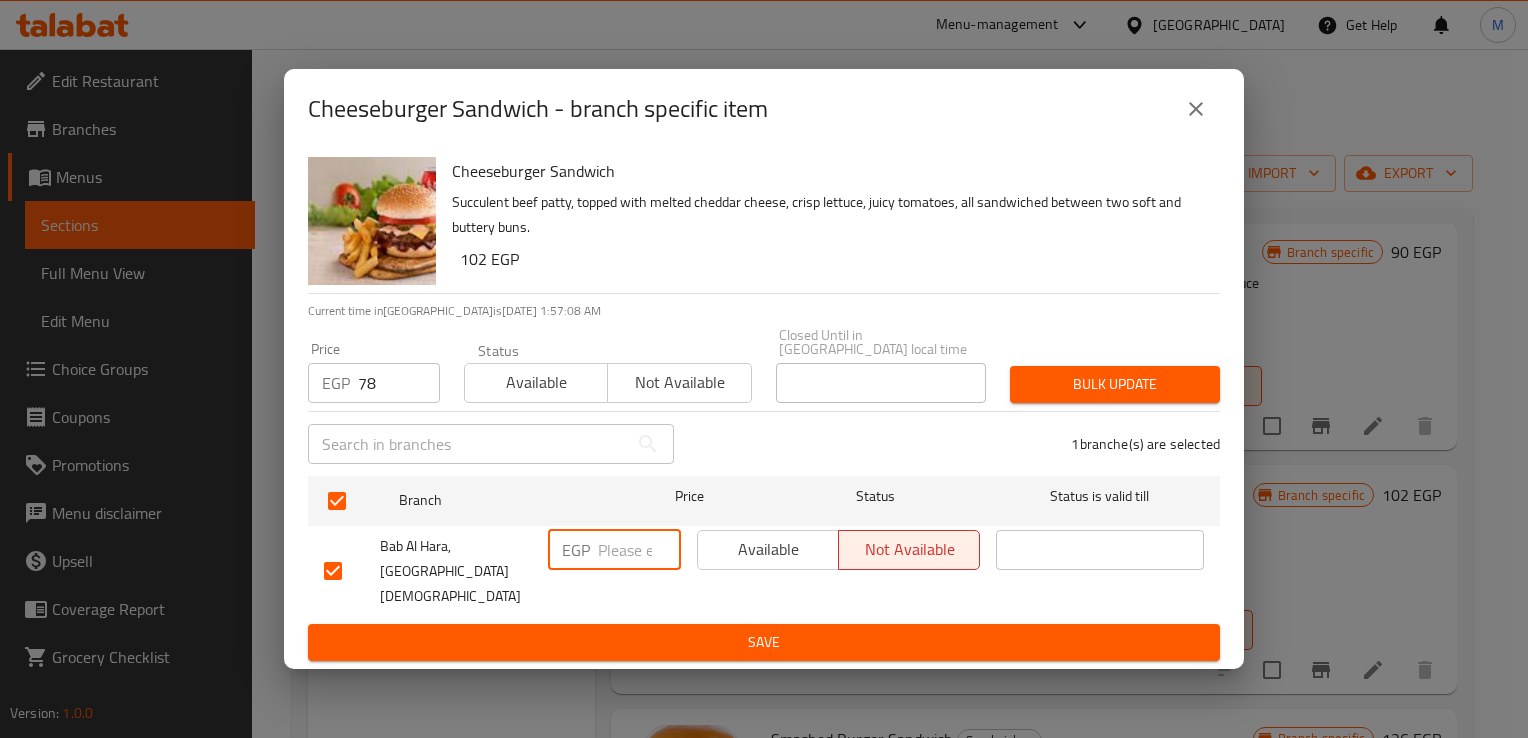 click at bounding box center [639, 550] 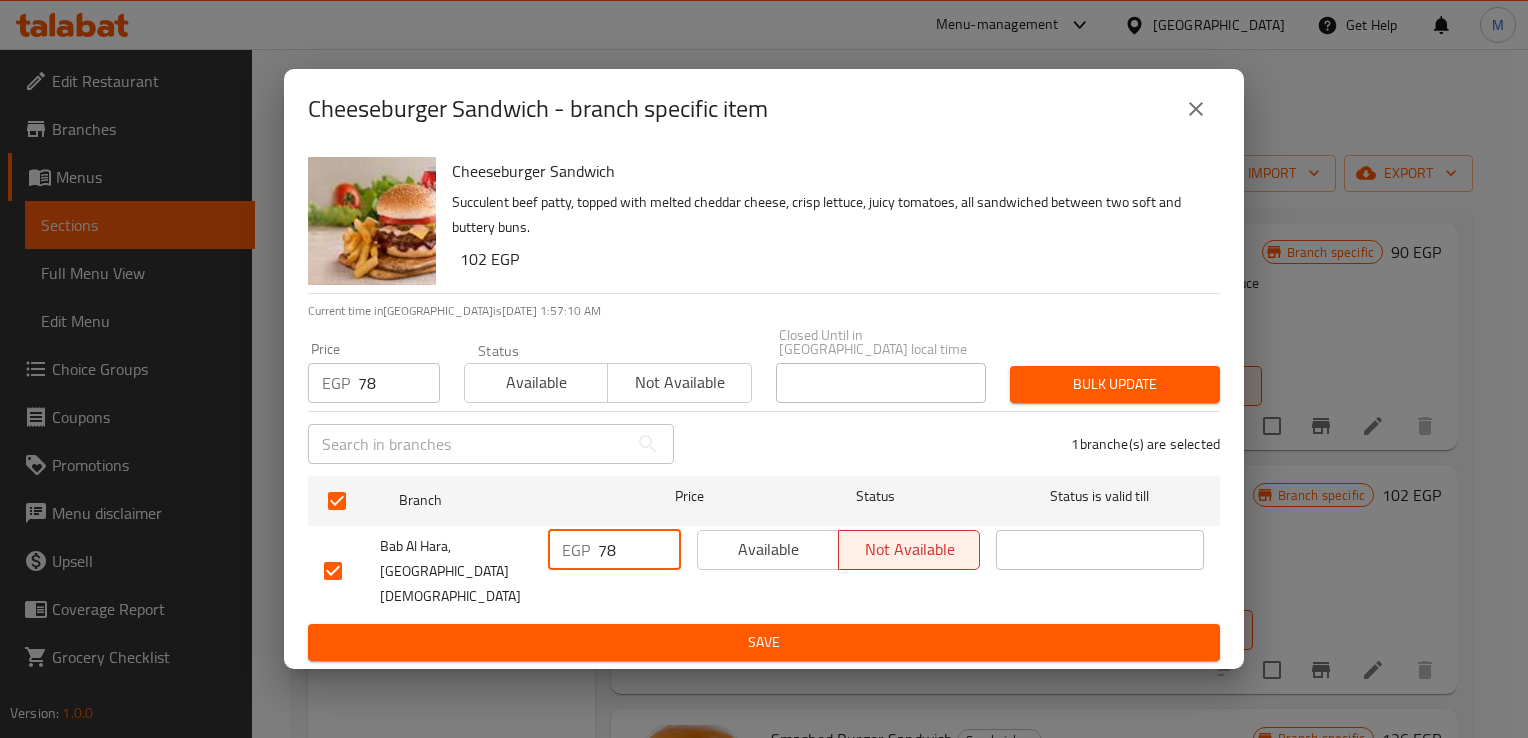 type on "78" 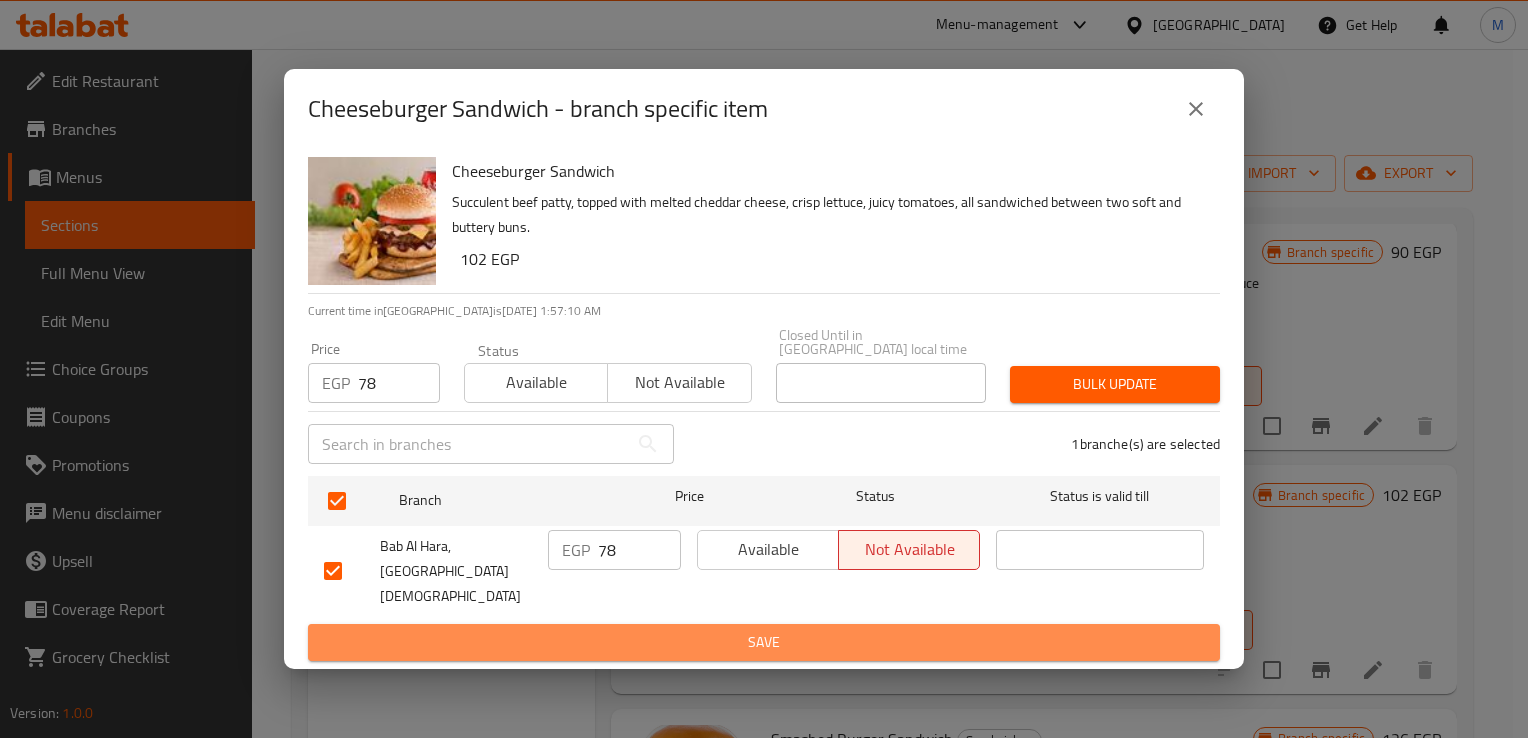 click on "Save" at bounding box center (764, 642) 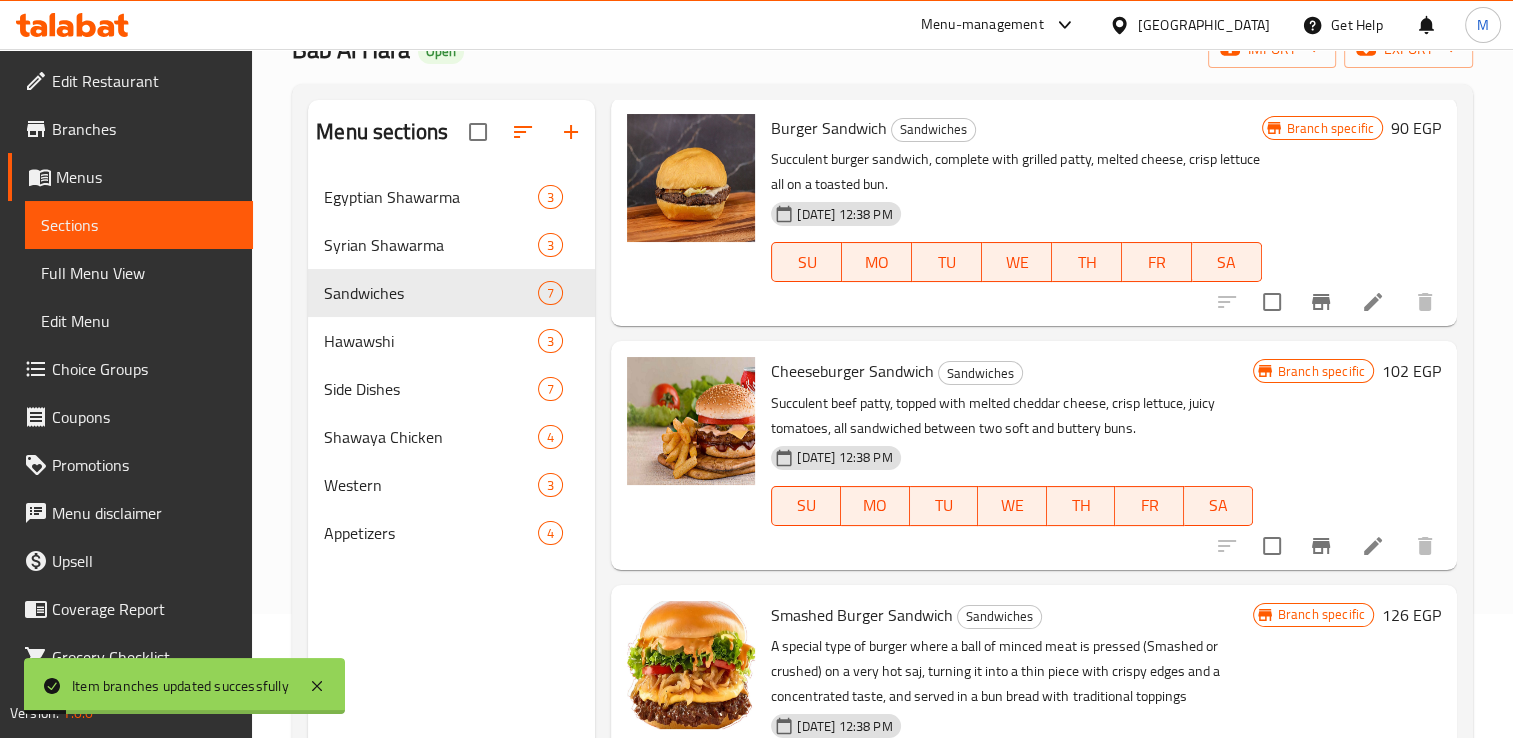 scroll, scrollTop: 142, scrollLeft: 0, axis: vertical 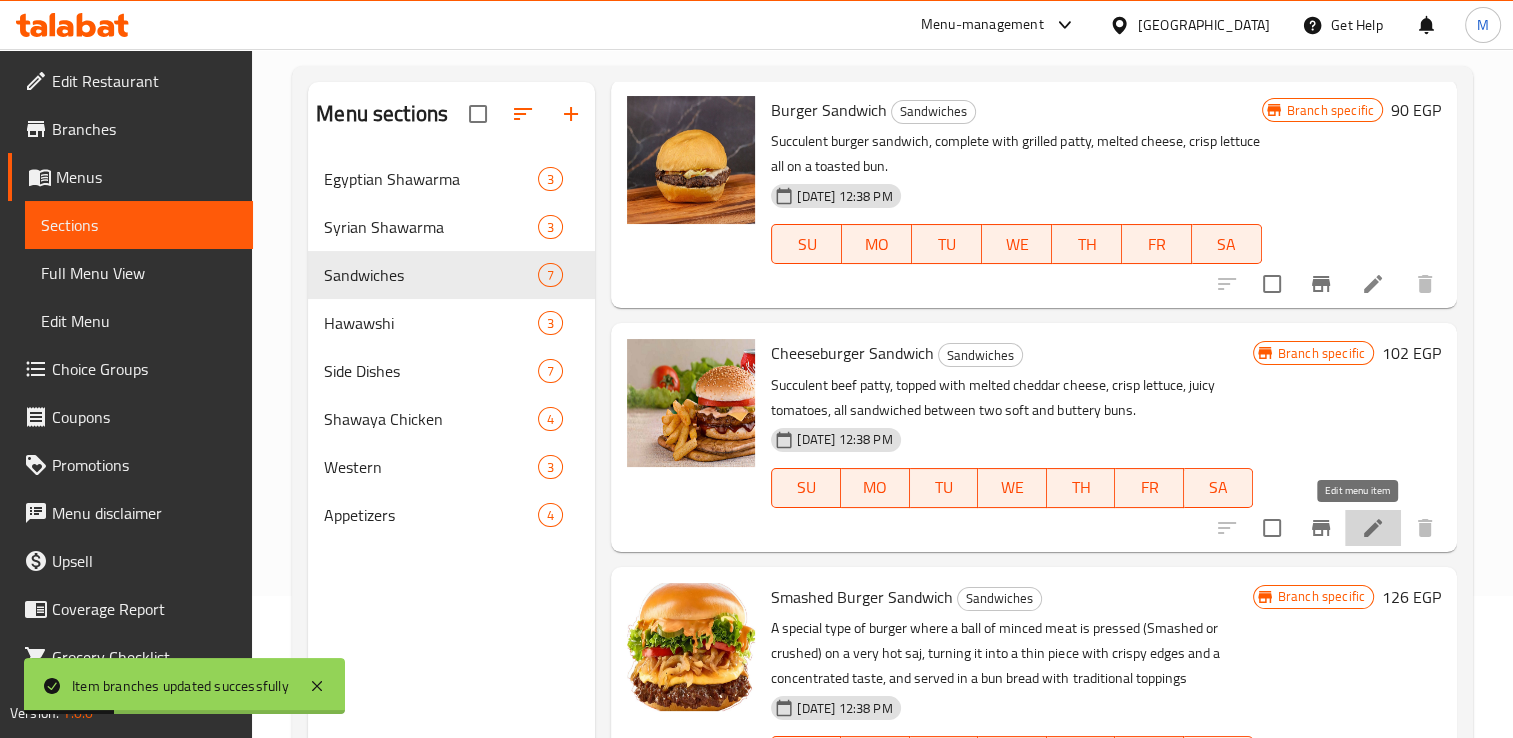 click 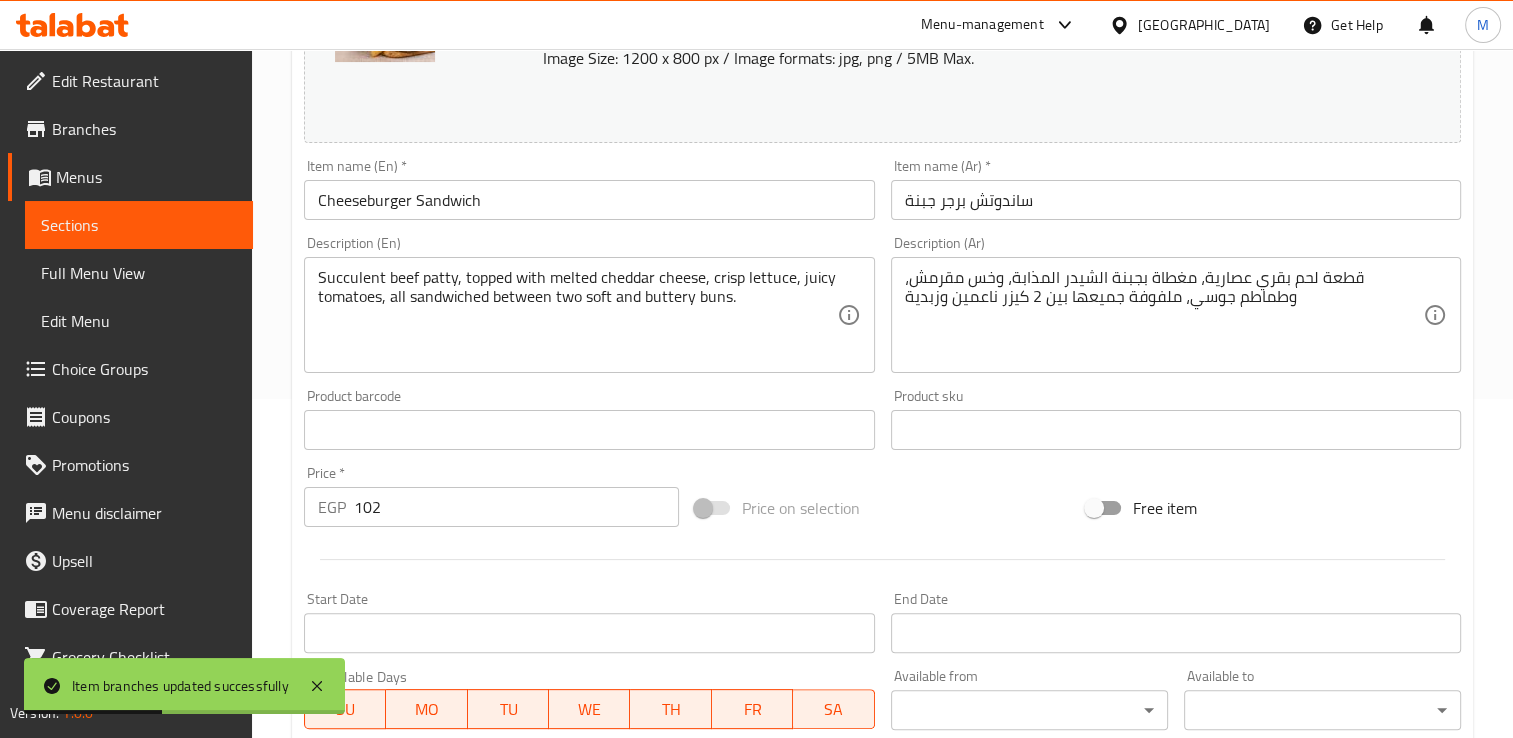 scroll, scrollTop: 340, scrollLeft: 0, axis: vertical 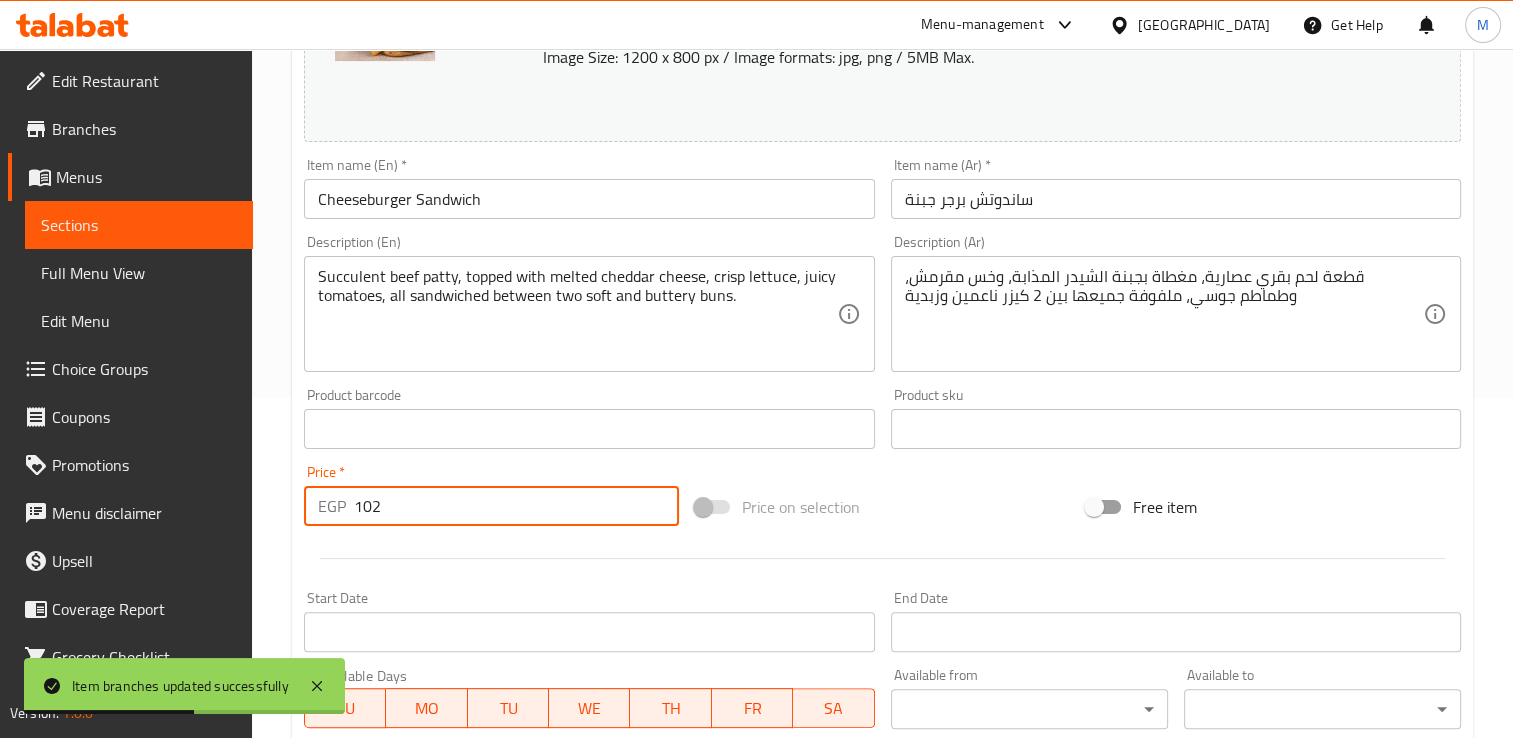 click on "102" at bounding box center (516, 506) 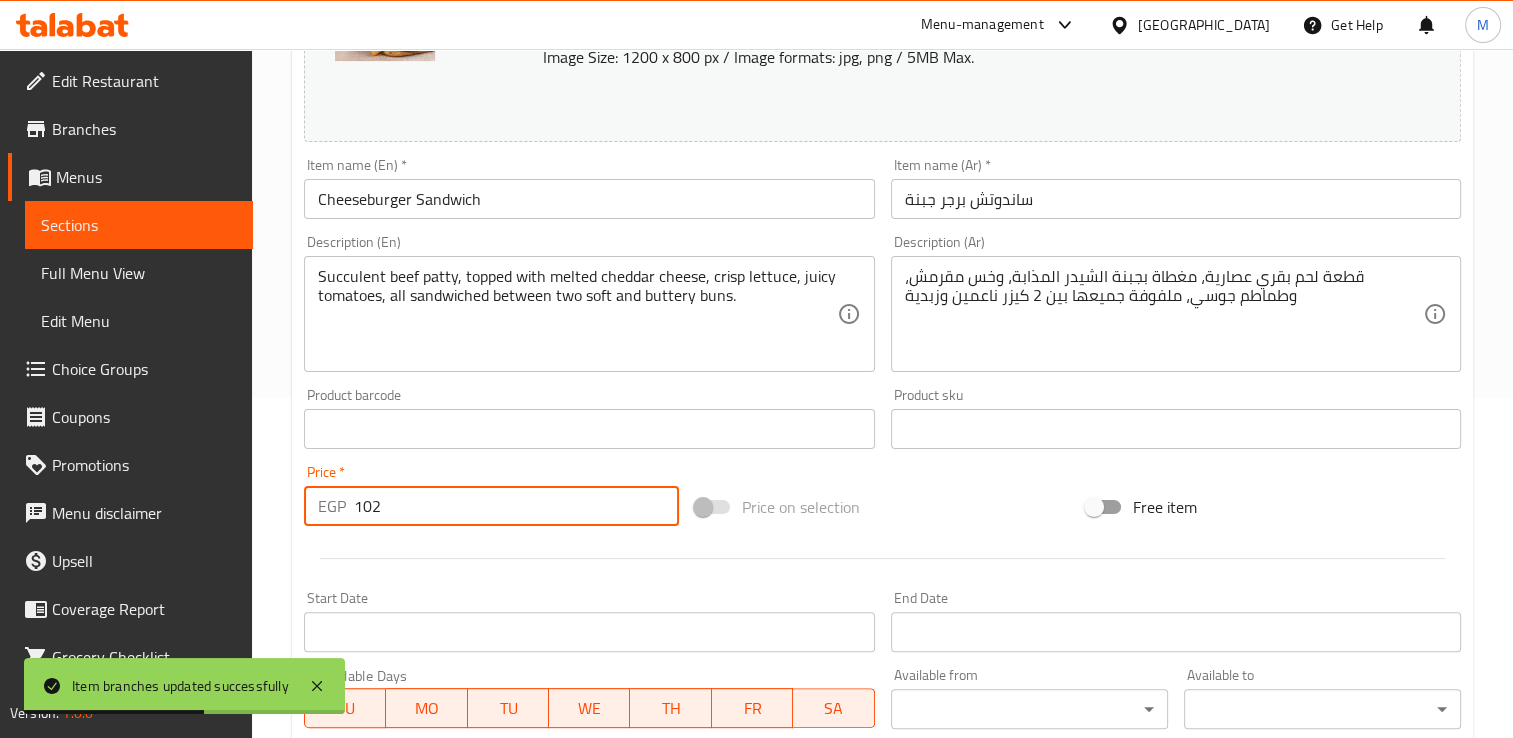 click on "102" at bounding box center [516, 506] 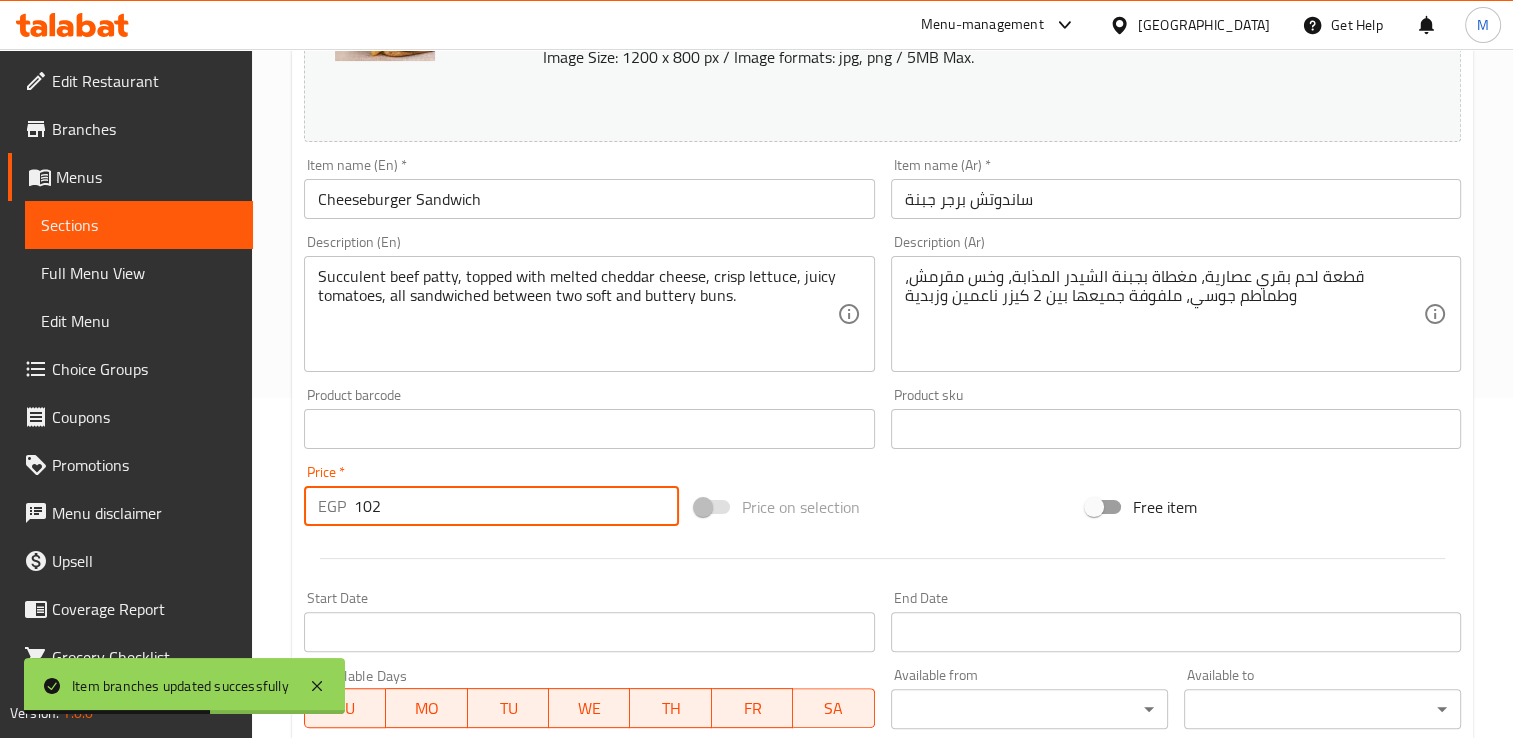 click on "102" at bounding box center [516, 506] 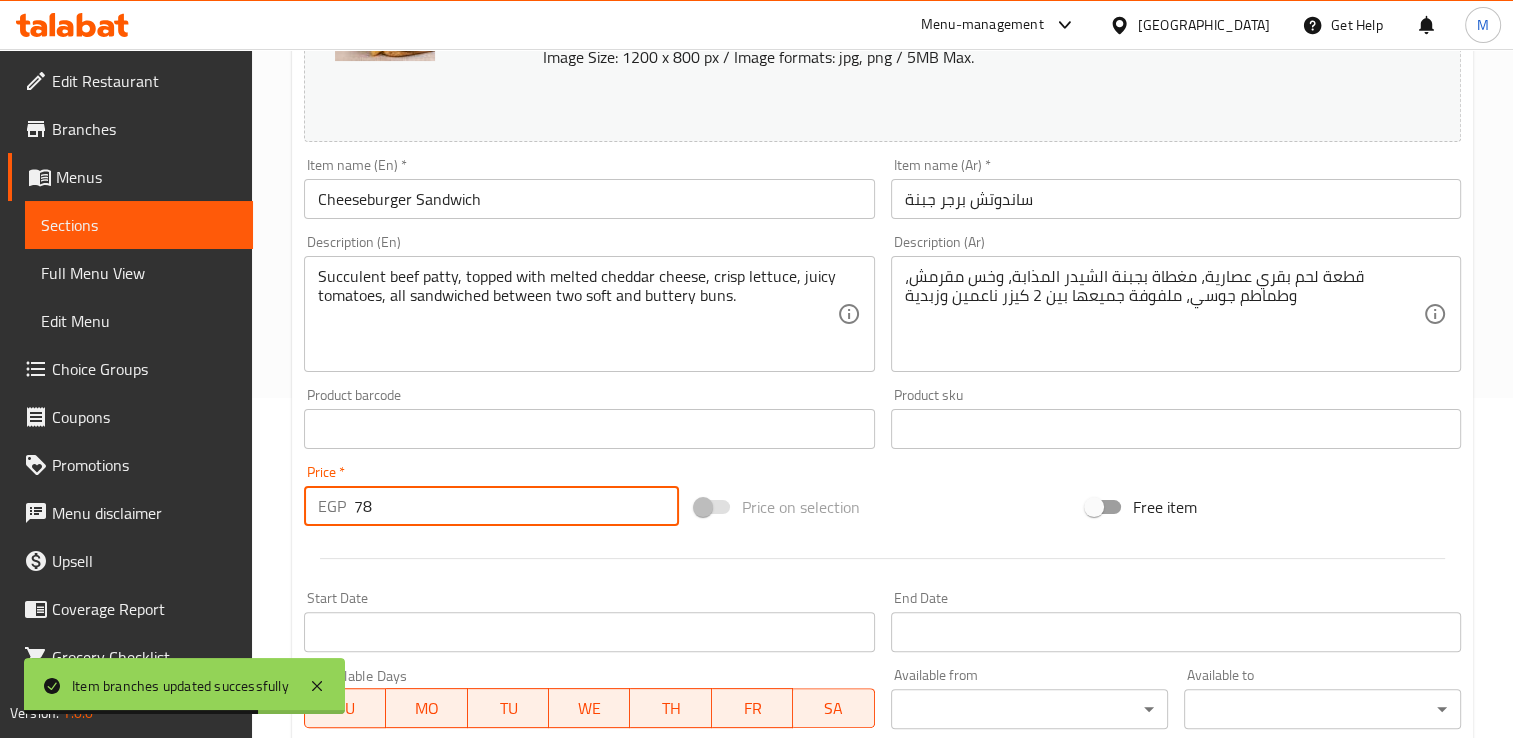 scroll, scrollTop: 702, scrollLeft: 0, axis: vertical 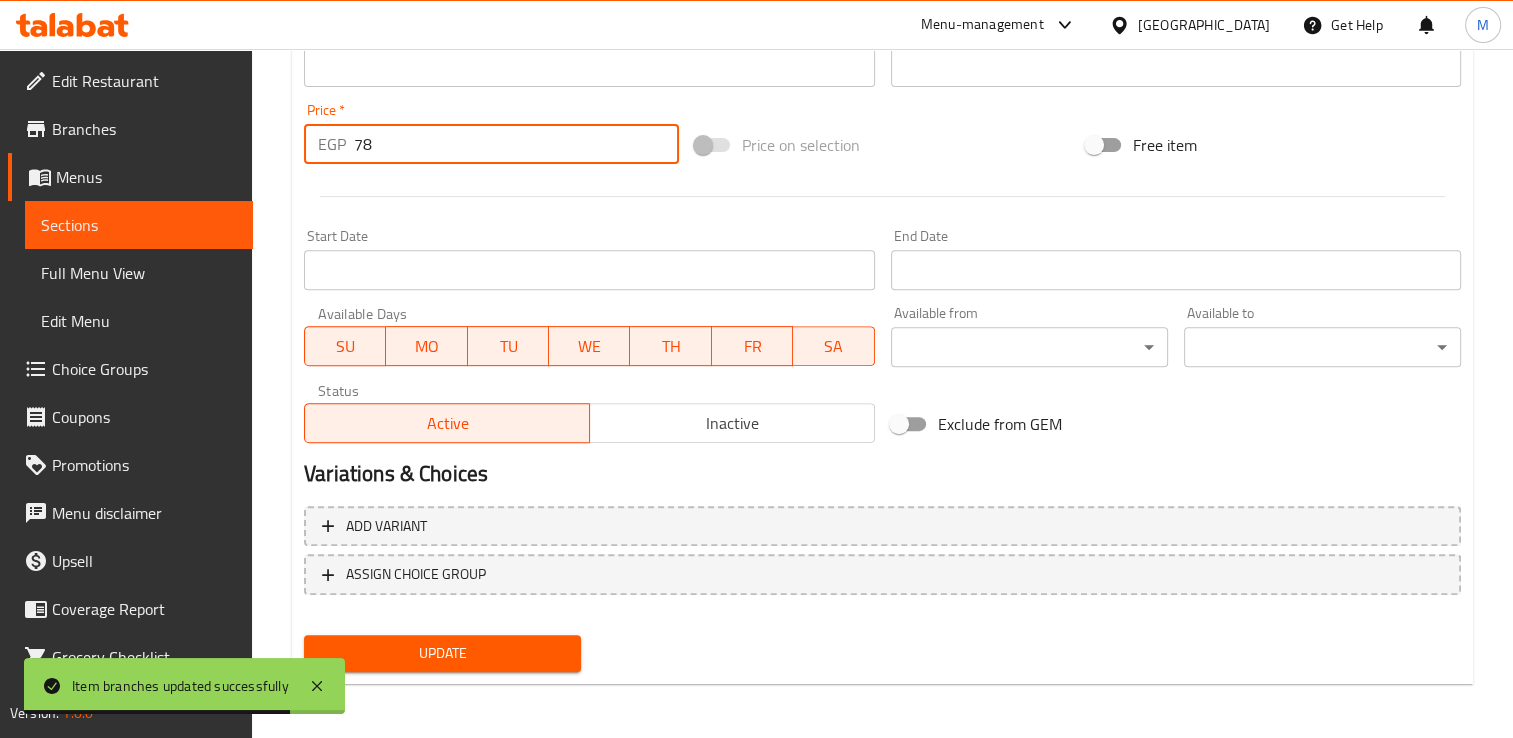 type on "78" 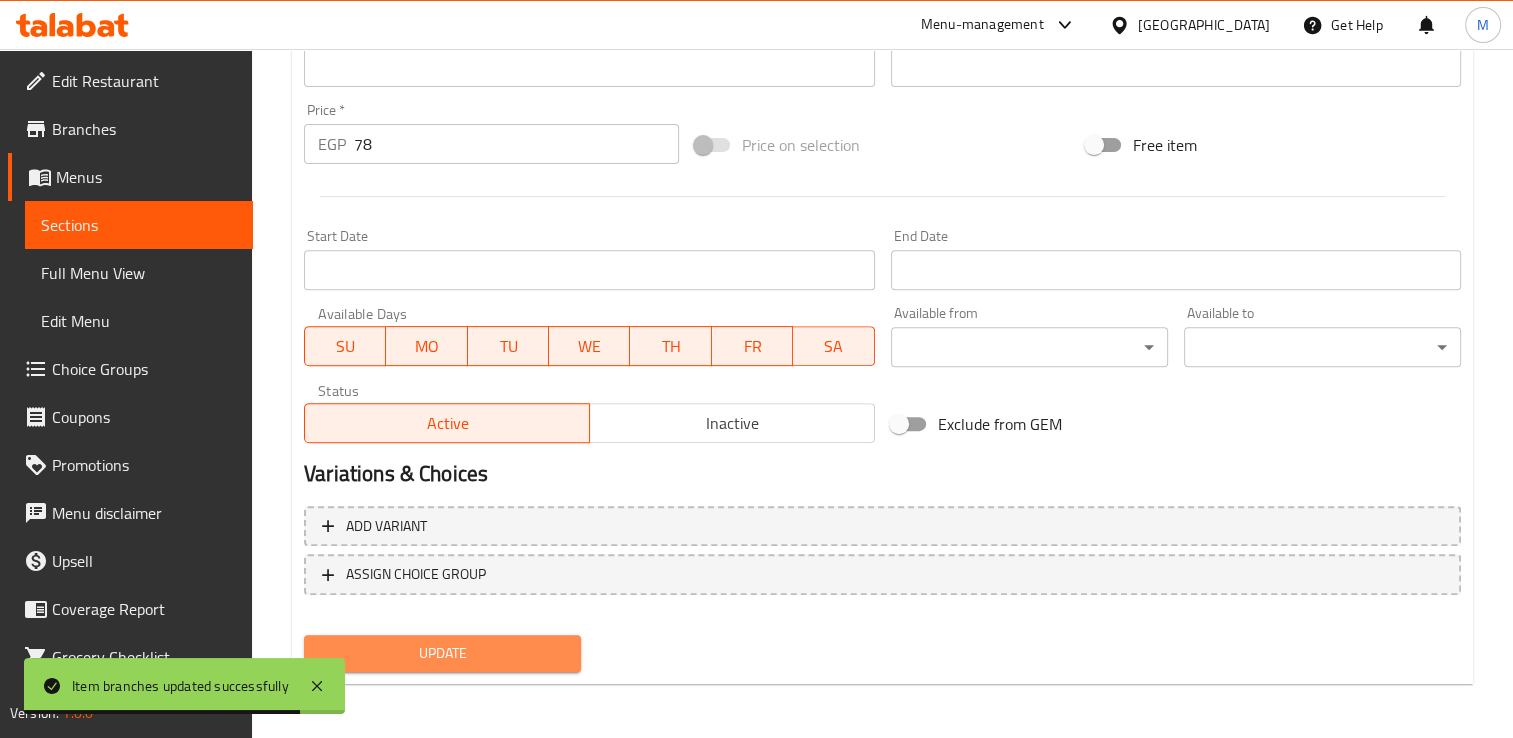 click on "Update" at bounding box center [442, 653] 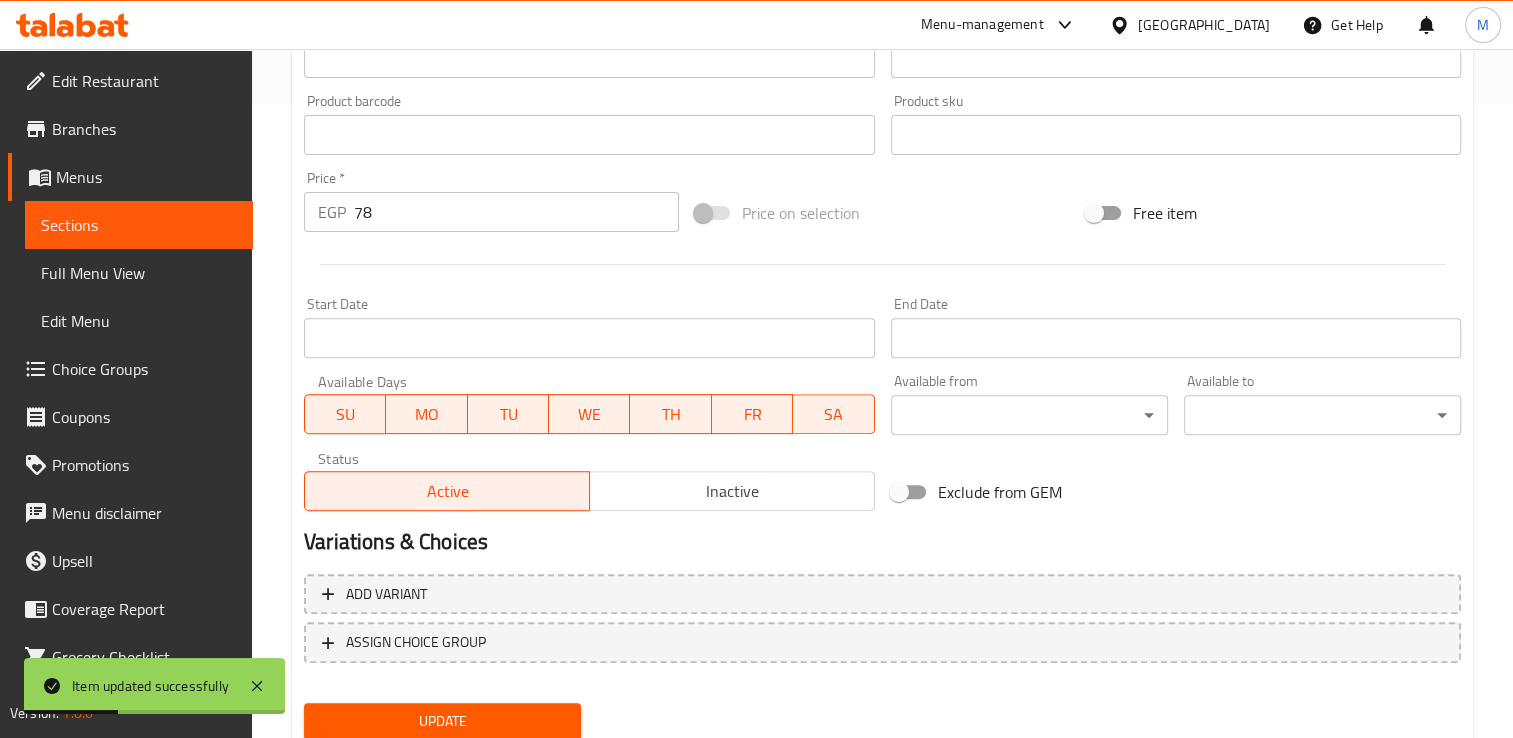 scroll, scrollTop: 0, scrollLeft: 0, axis: both 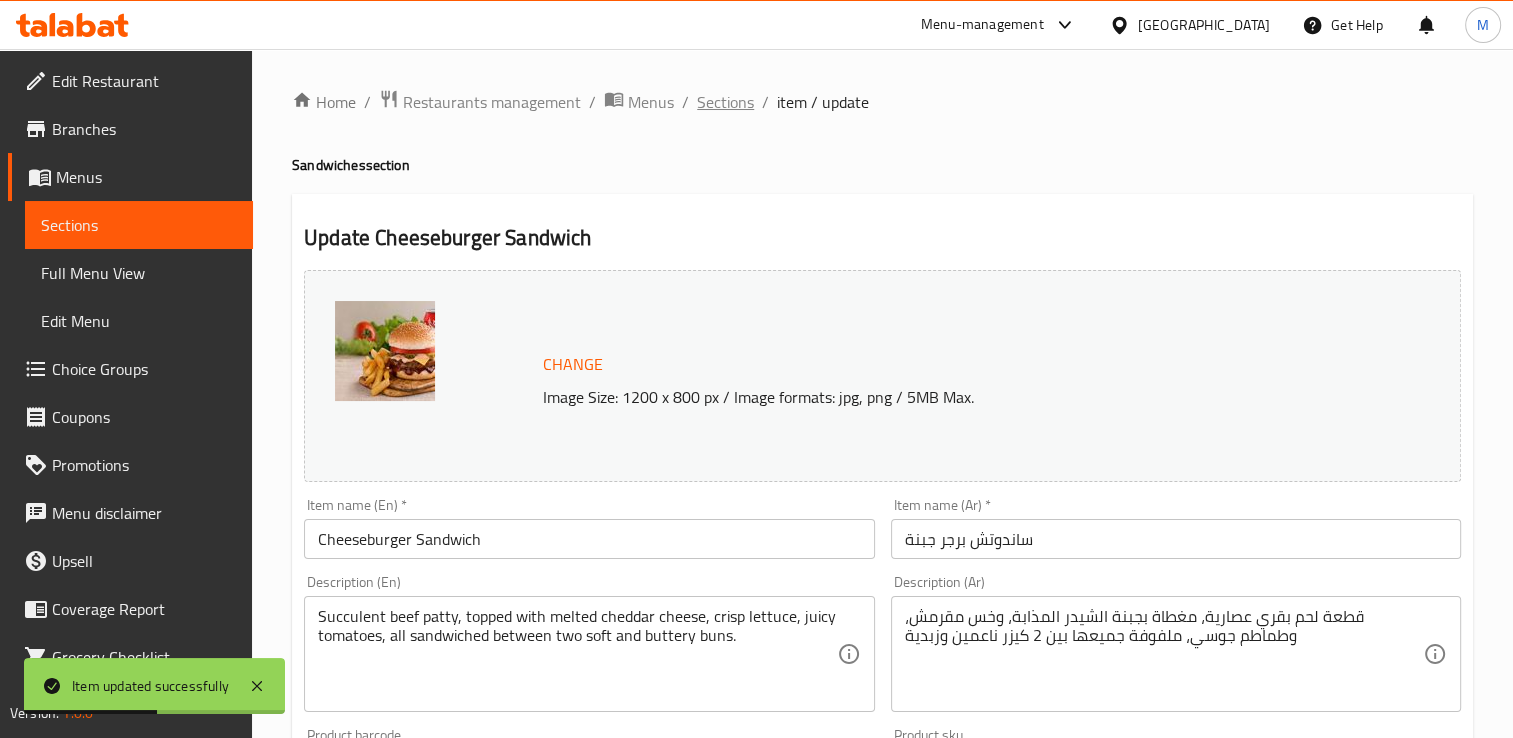 click on "Sections" at bounding box center (725, 102) 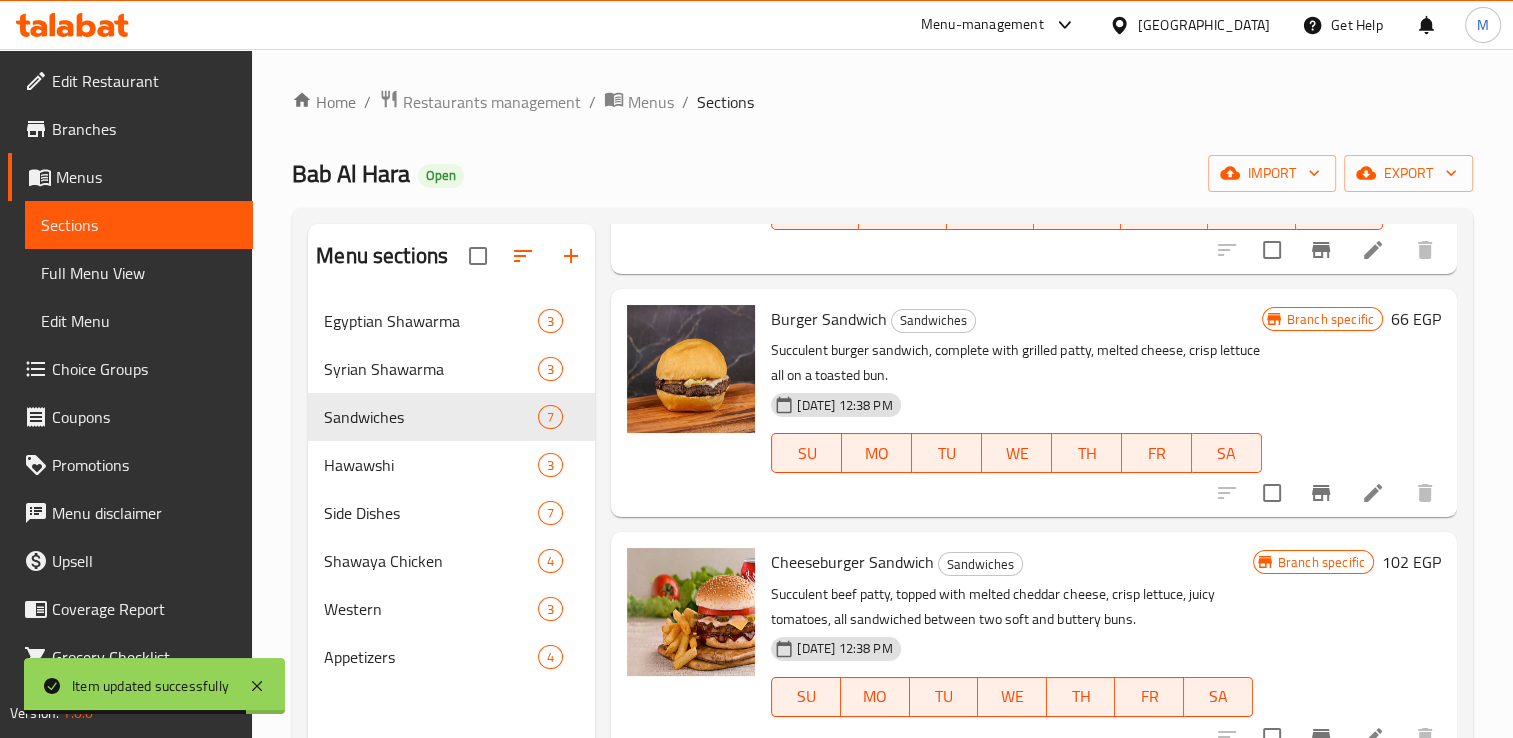 scroll, scrollTop: 911, scrollLeft: 0, axis: vertical 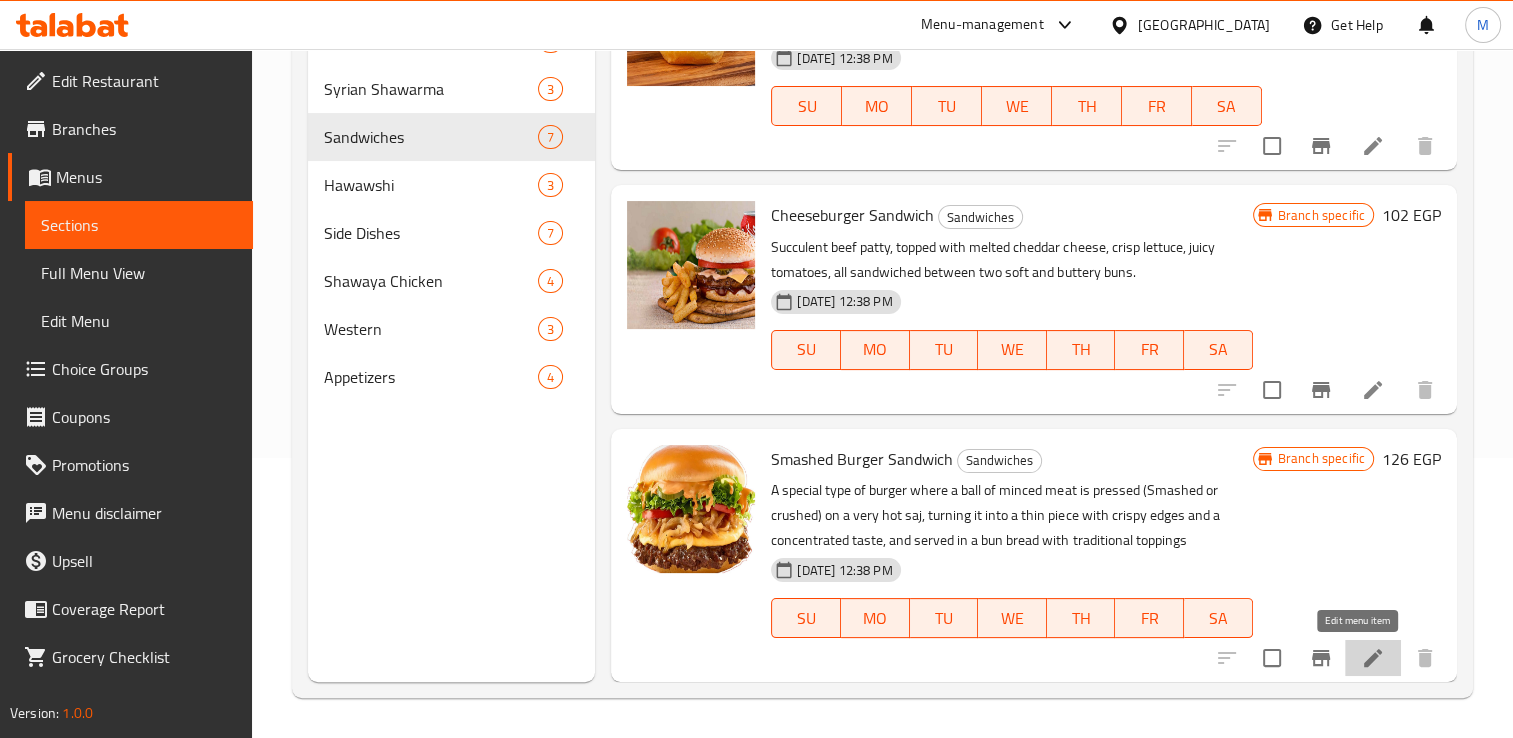 click 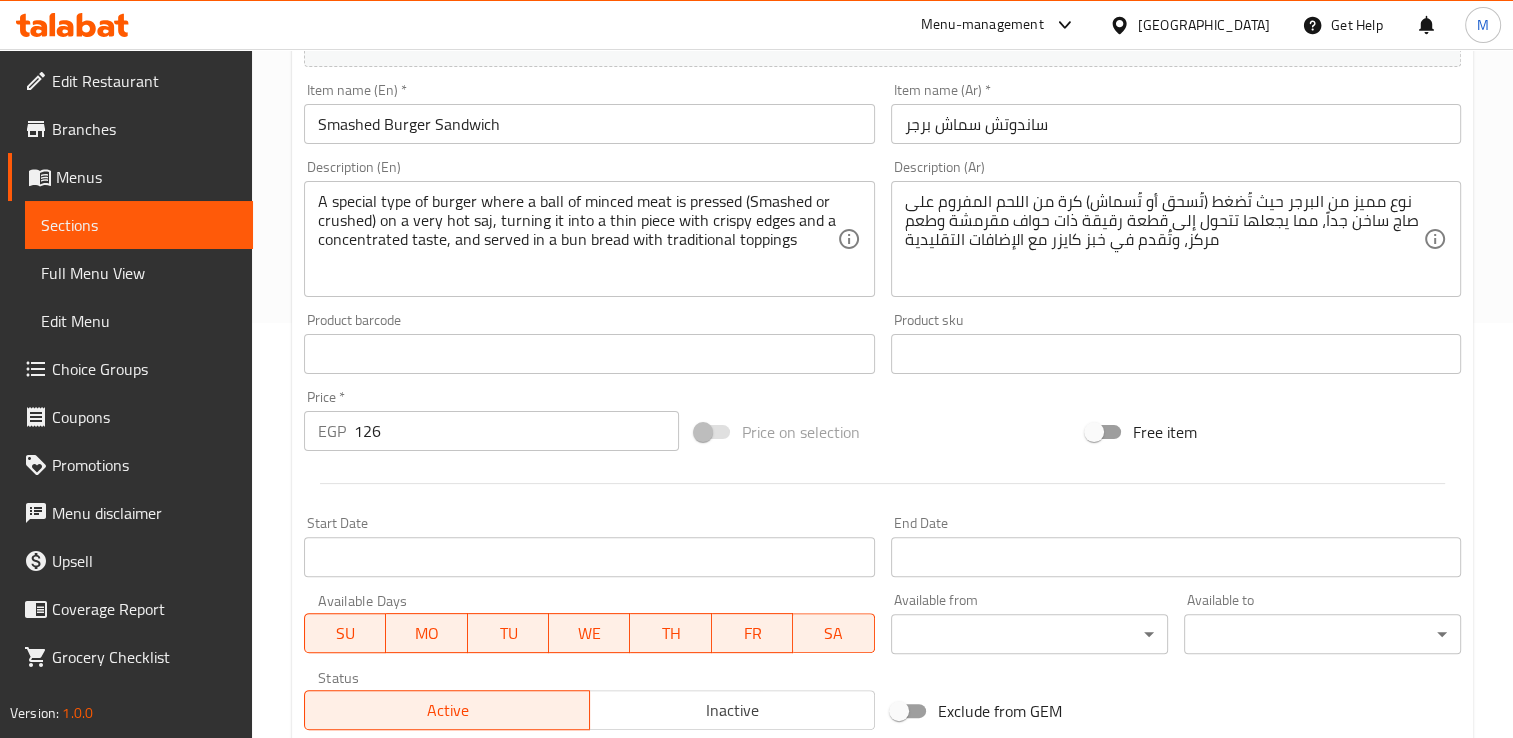 scroll, scrollTop: 595, scrollLeft: 0, axis: vertical 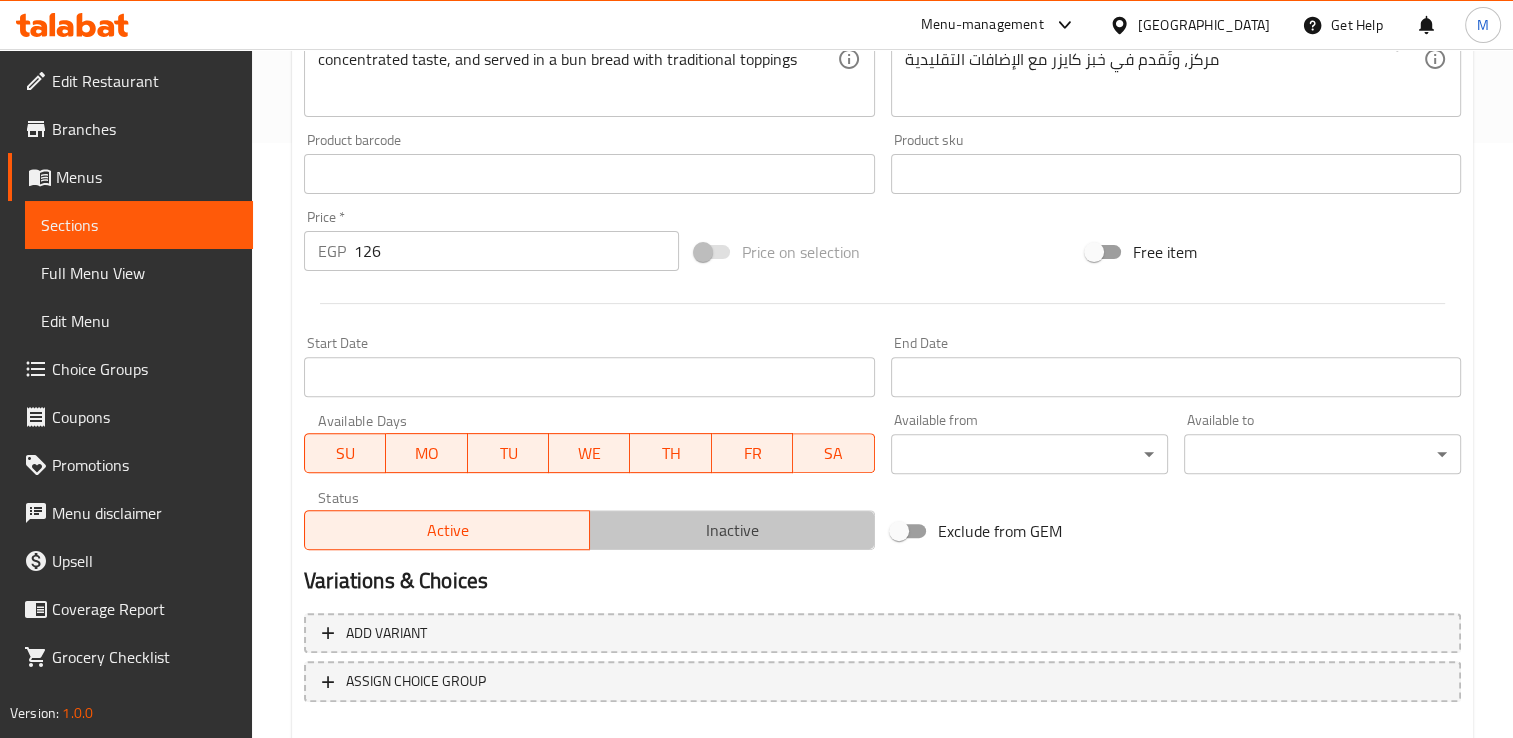 click on "Inactive" at bounding box center (732, 530) 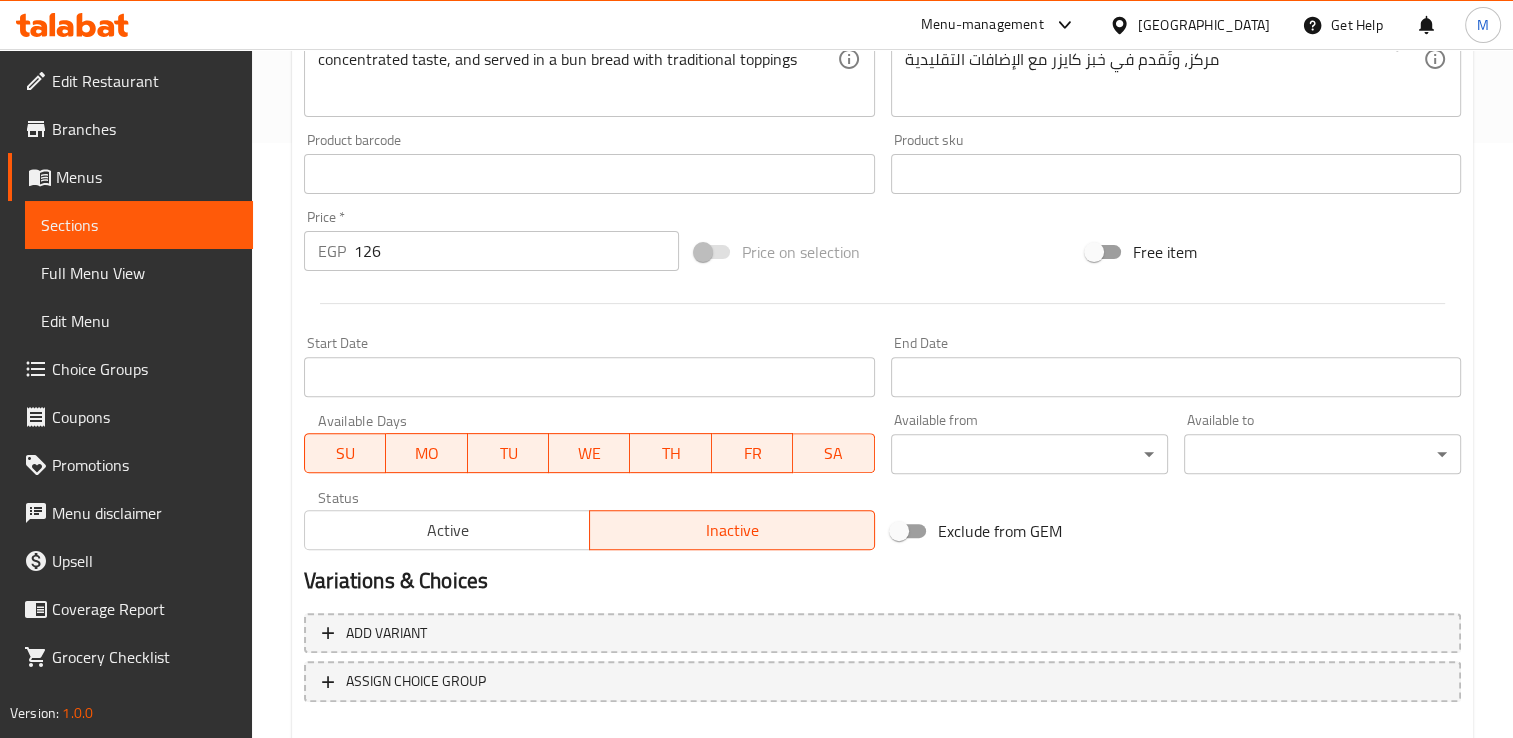 scroll, scrollTop: 702, scrollLeft: 0, axis: vertical 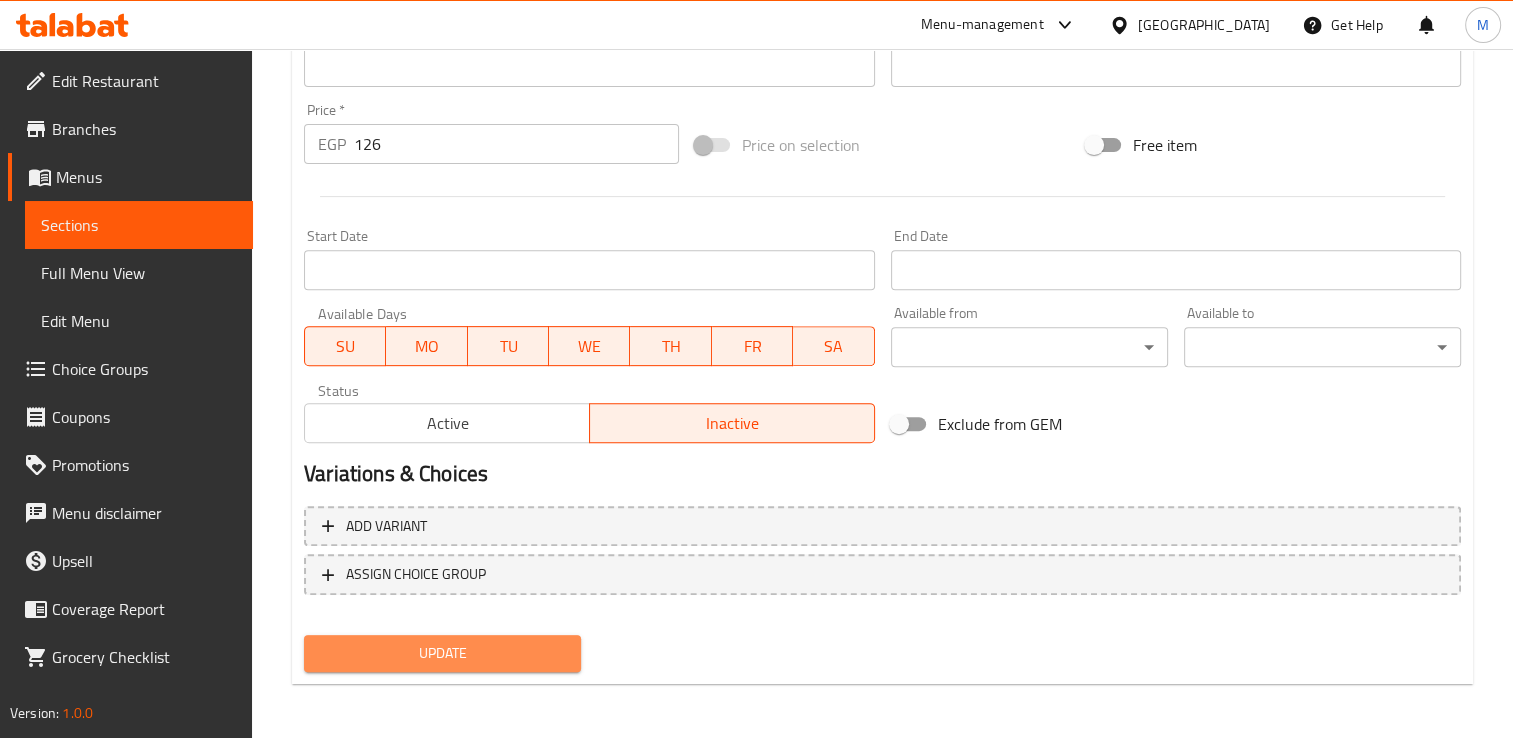 click on "Update" at bounding box center [442, 653] 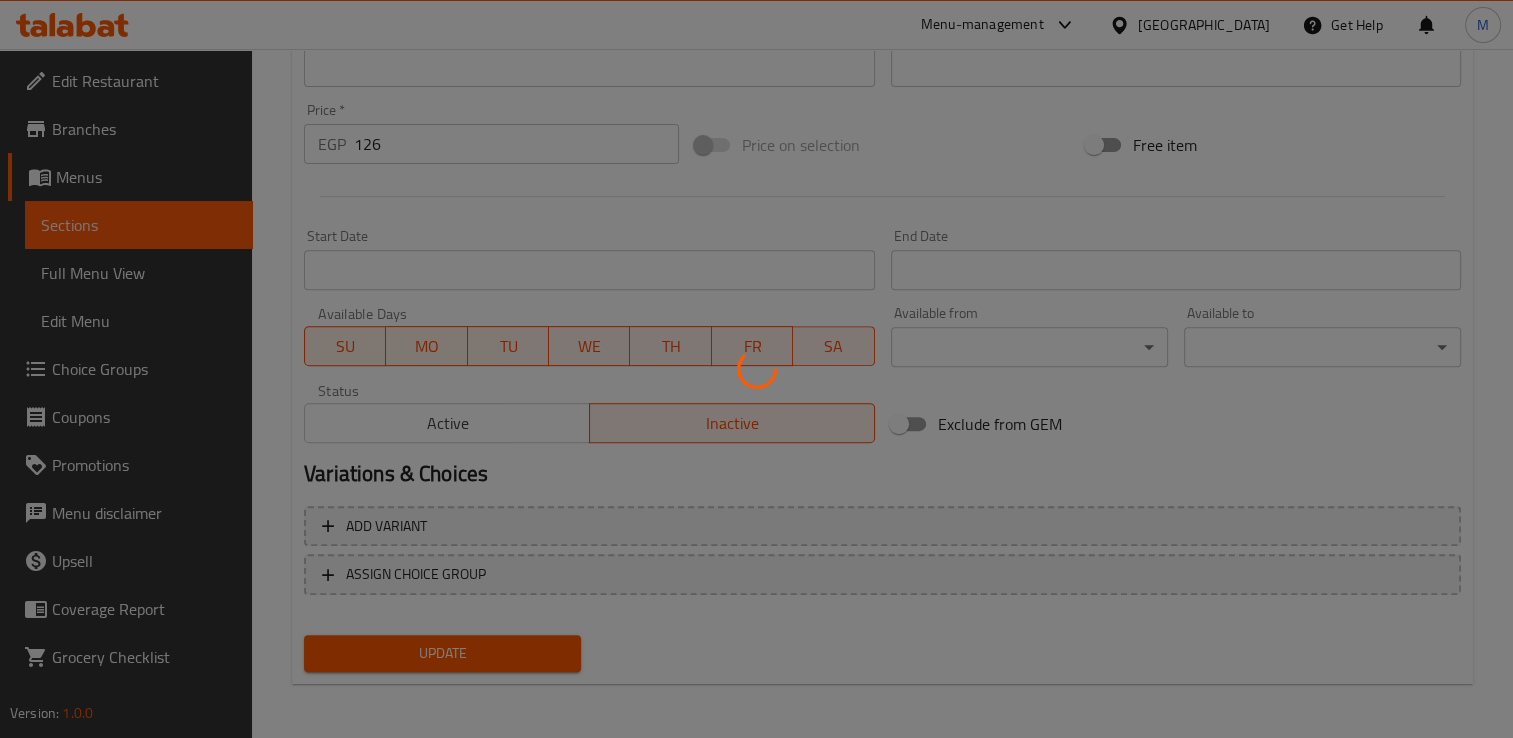 scroll, scrollTop: 0, scrollLeft: 0, axis: both 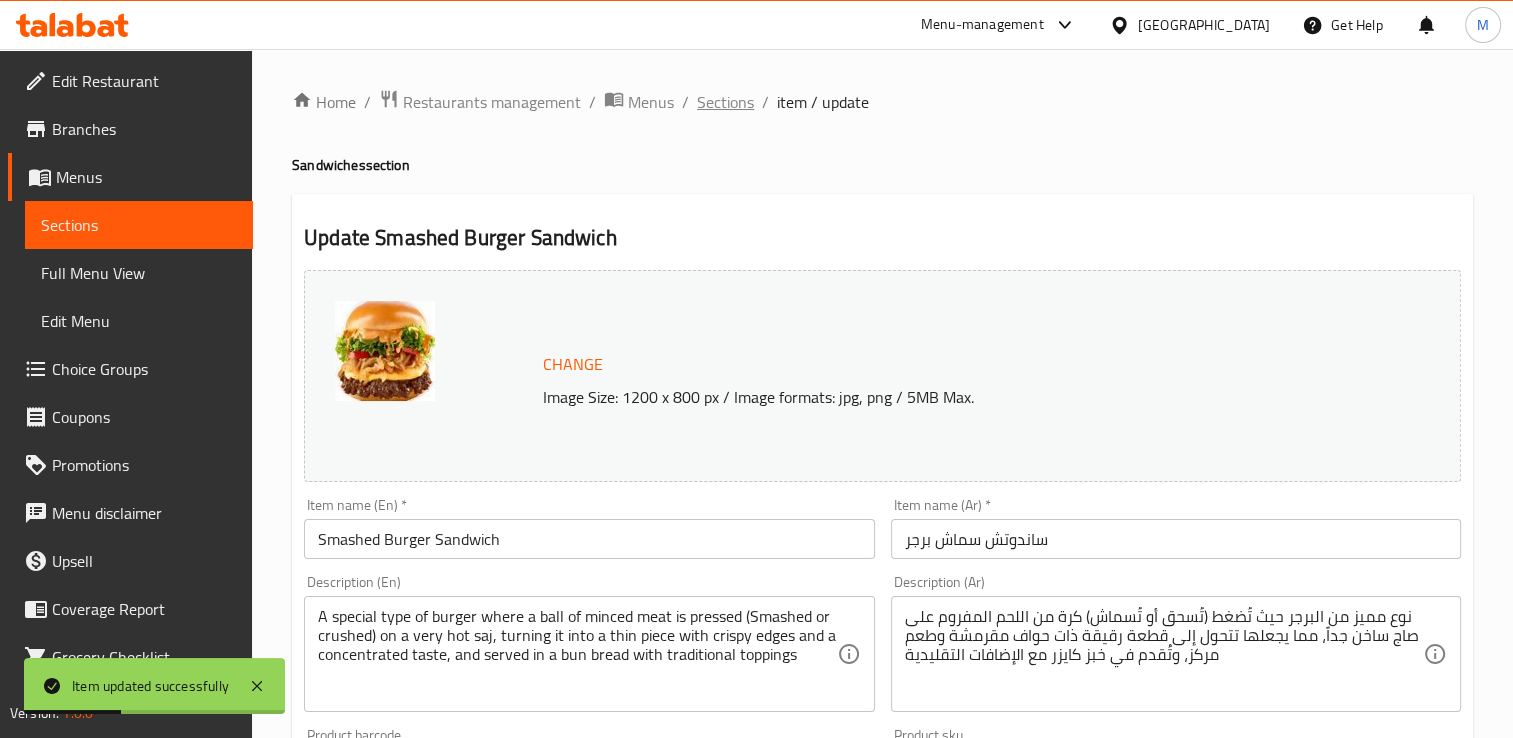 click on "Sections" at bounding box center [725, 102] 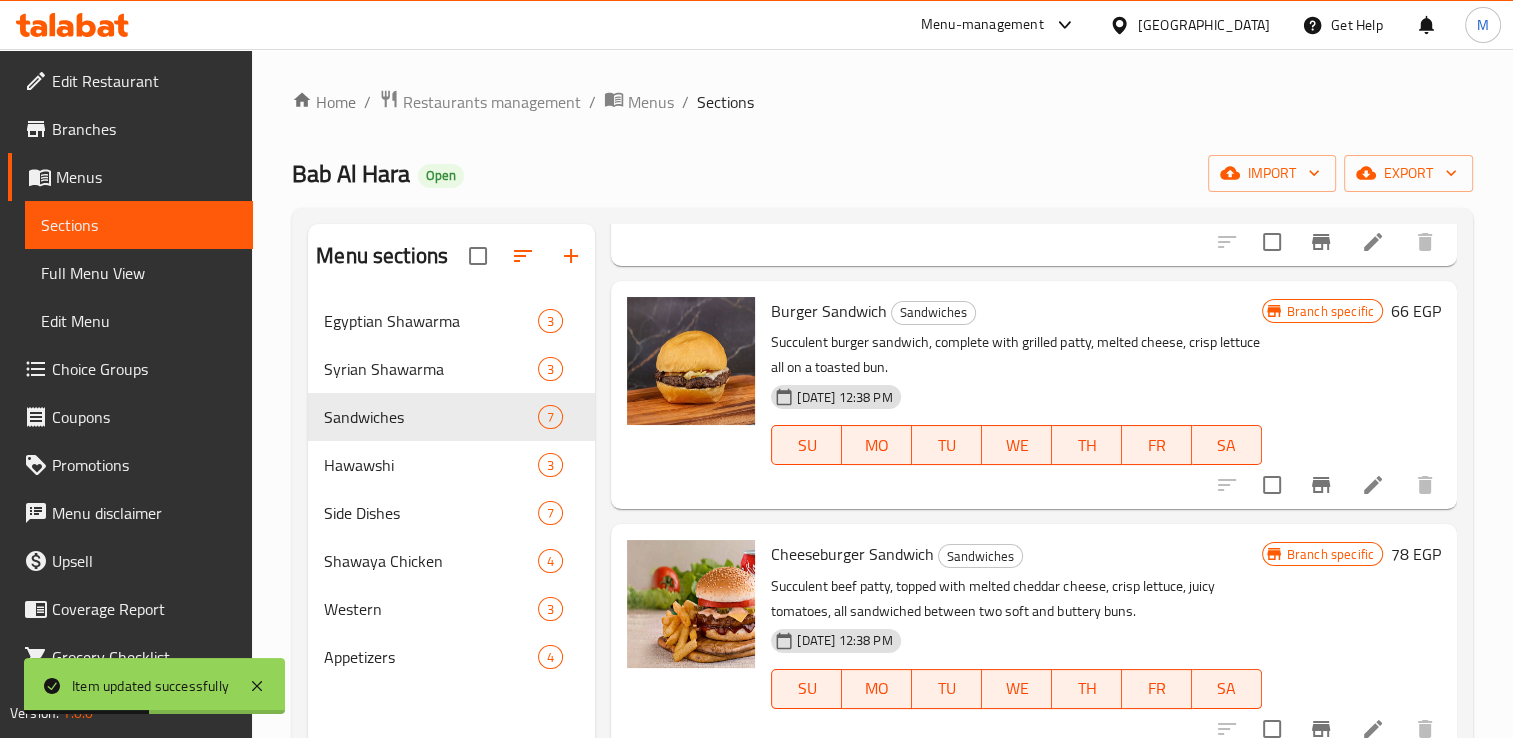 scroll, scrollTop: 936, scrollLeft: 0, axis: vertical 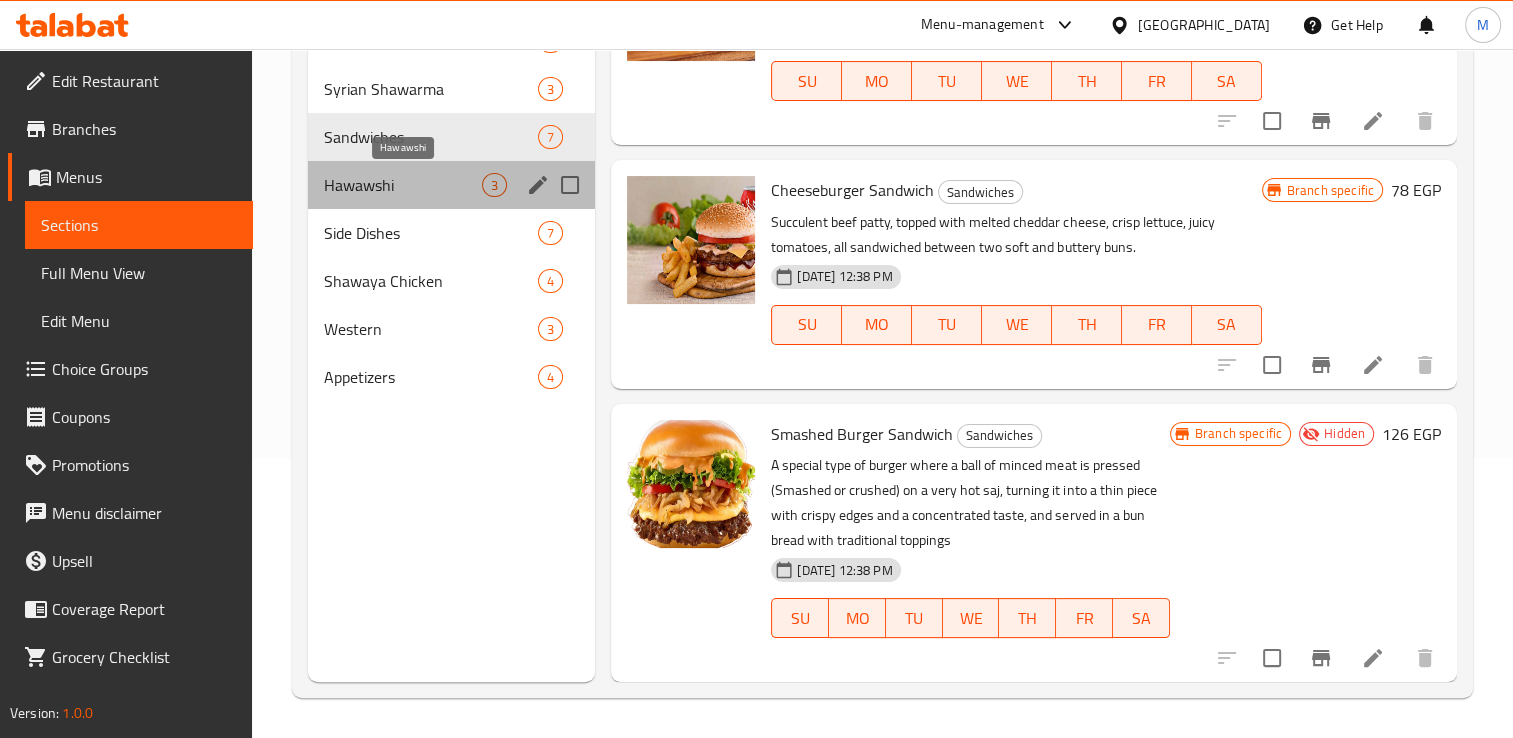 click on "Hawawshi" at bounding box center (403, 185) 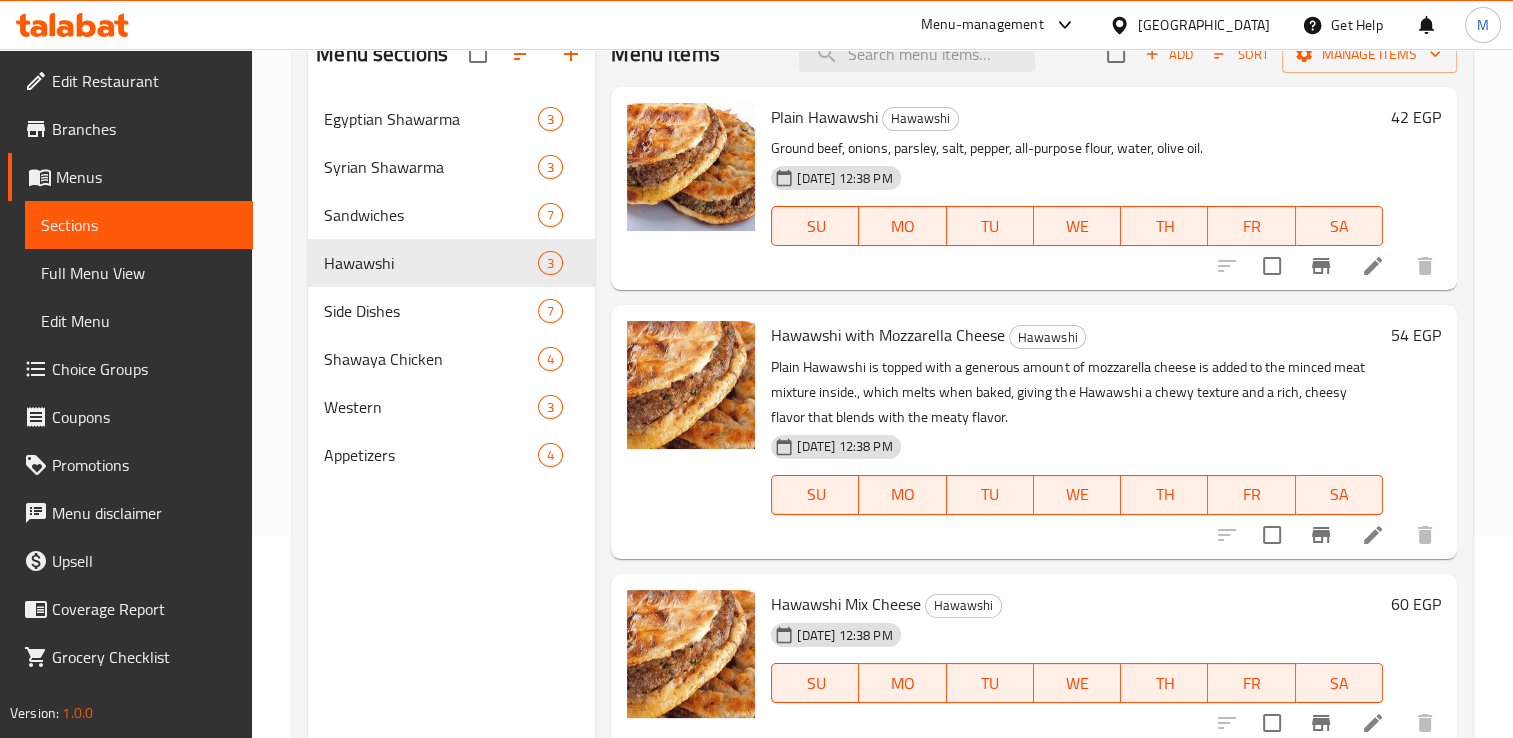 scroll, scrollTop: 280, scrollLeft: 0, axis: vertical 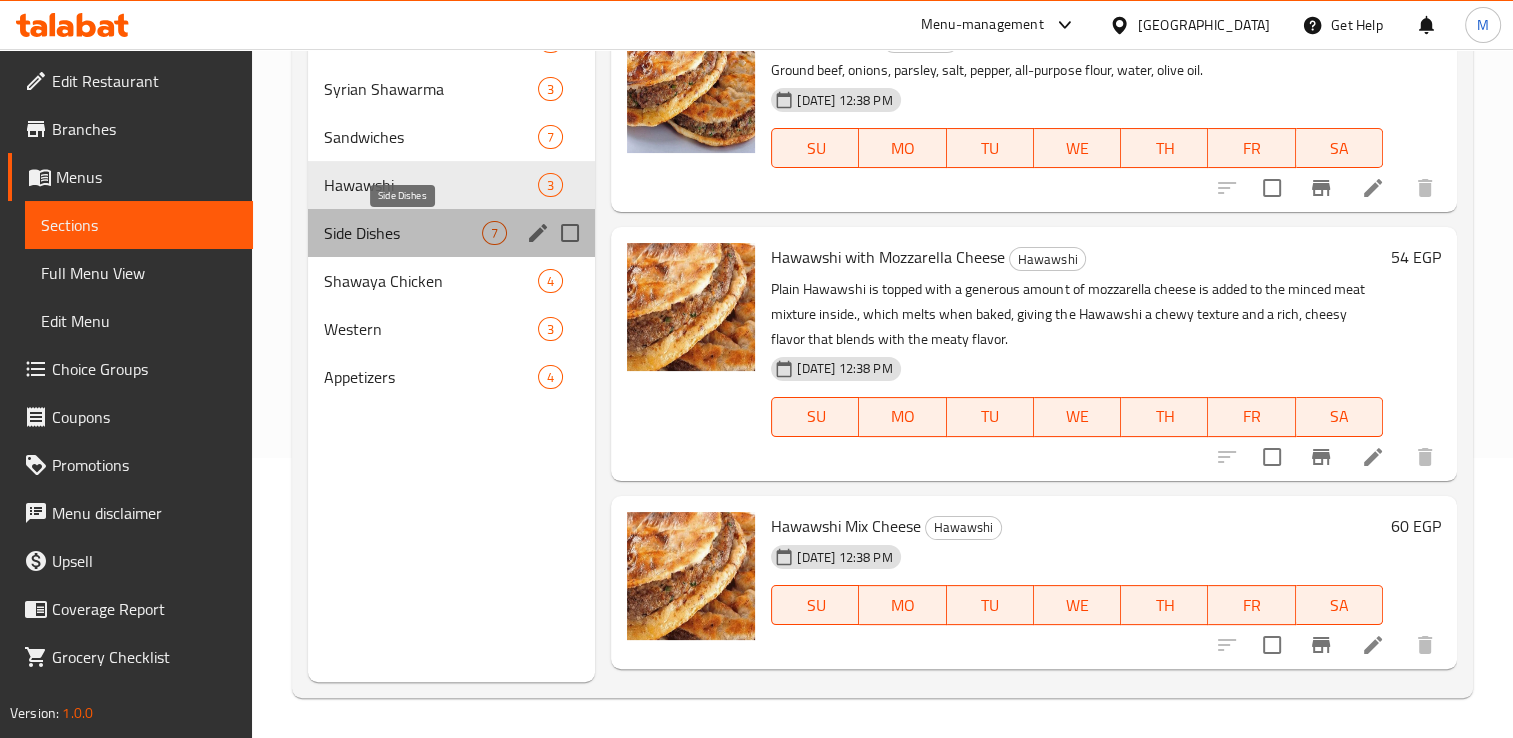 click on "Side Dishes" at bounding box center [403, 233] 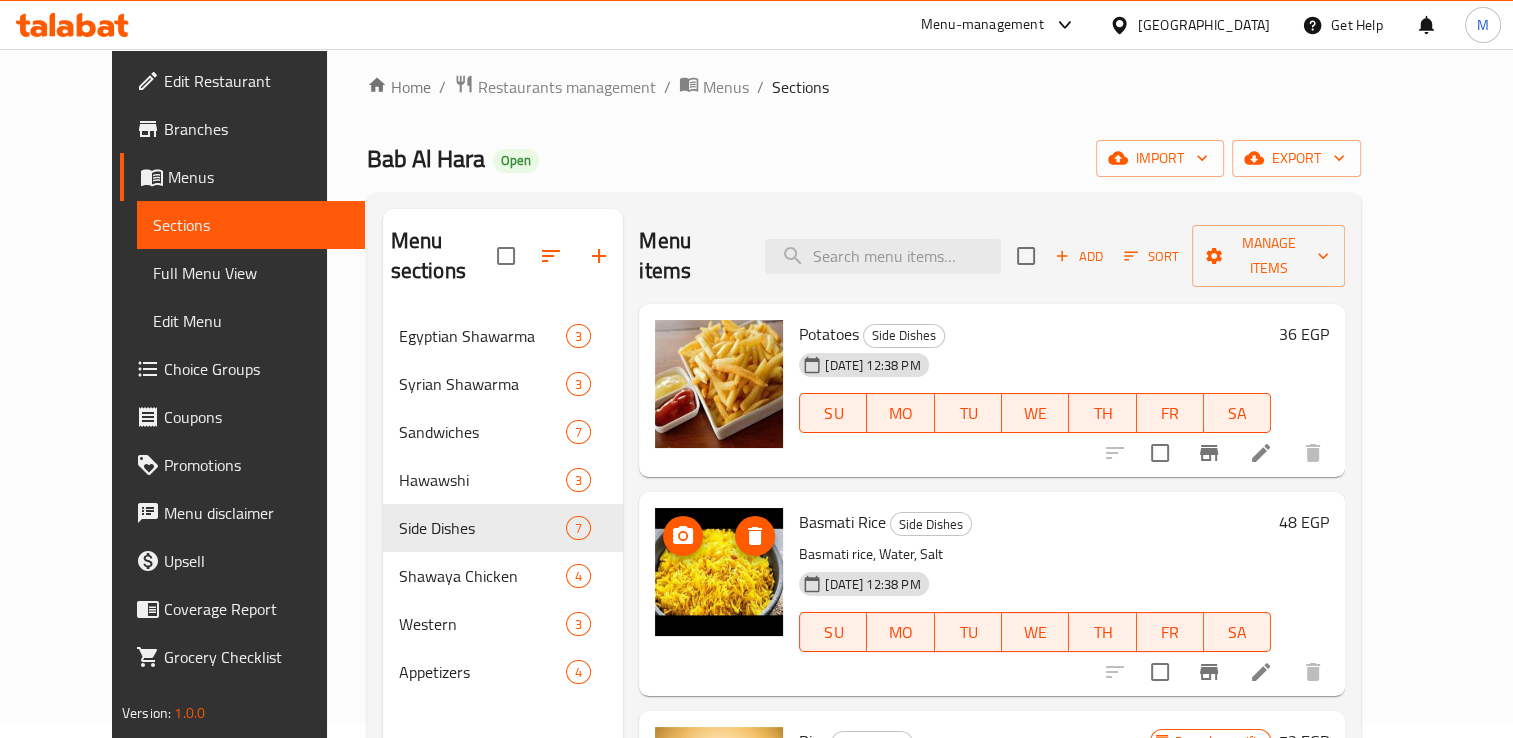 scroll, scrollTop: 0, scrollLeft: 0, axis: both 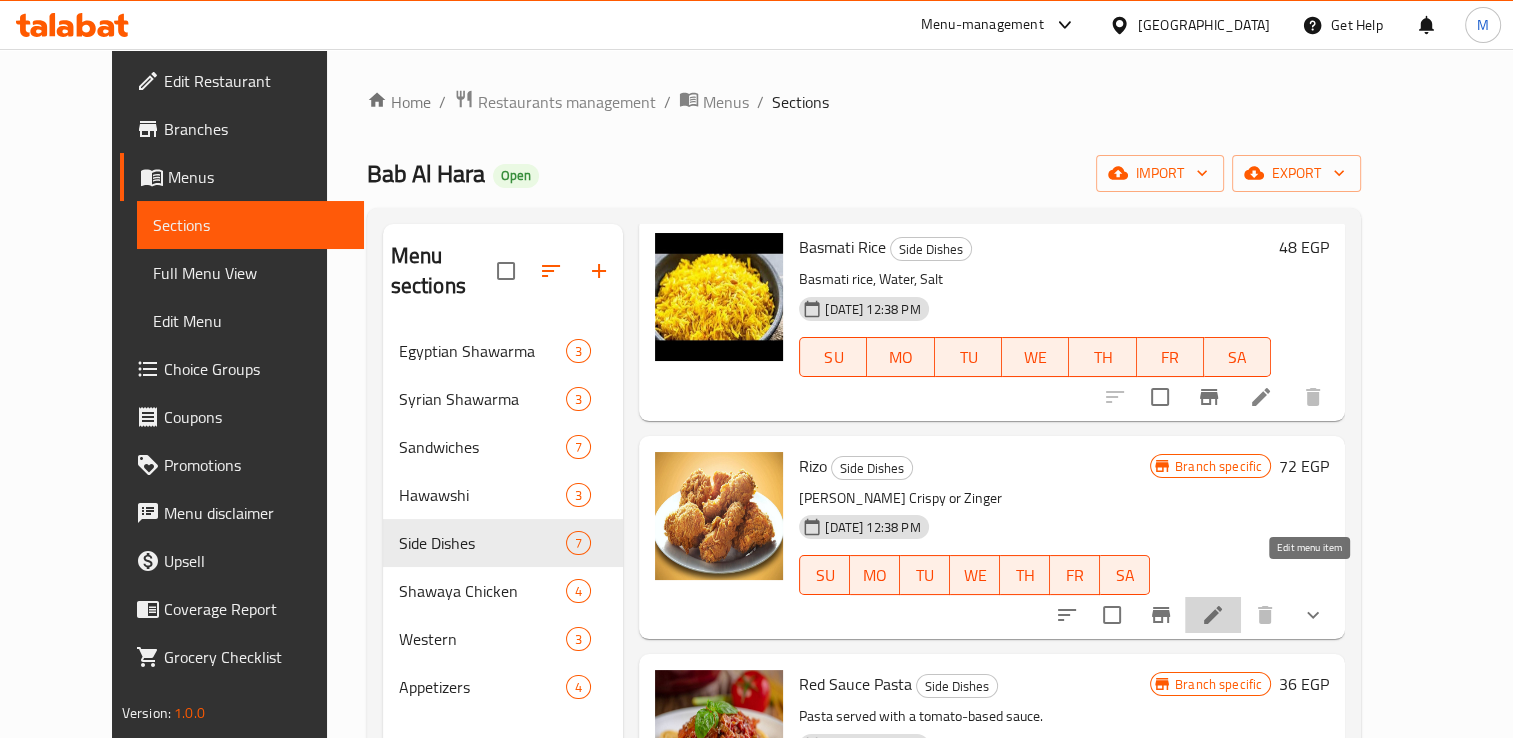 click 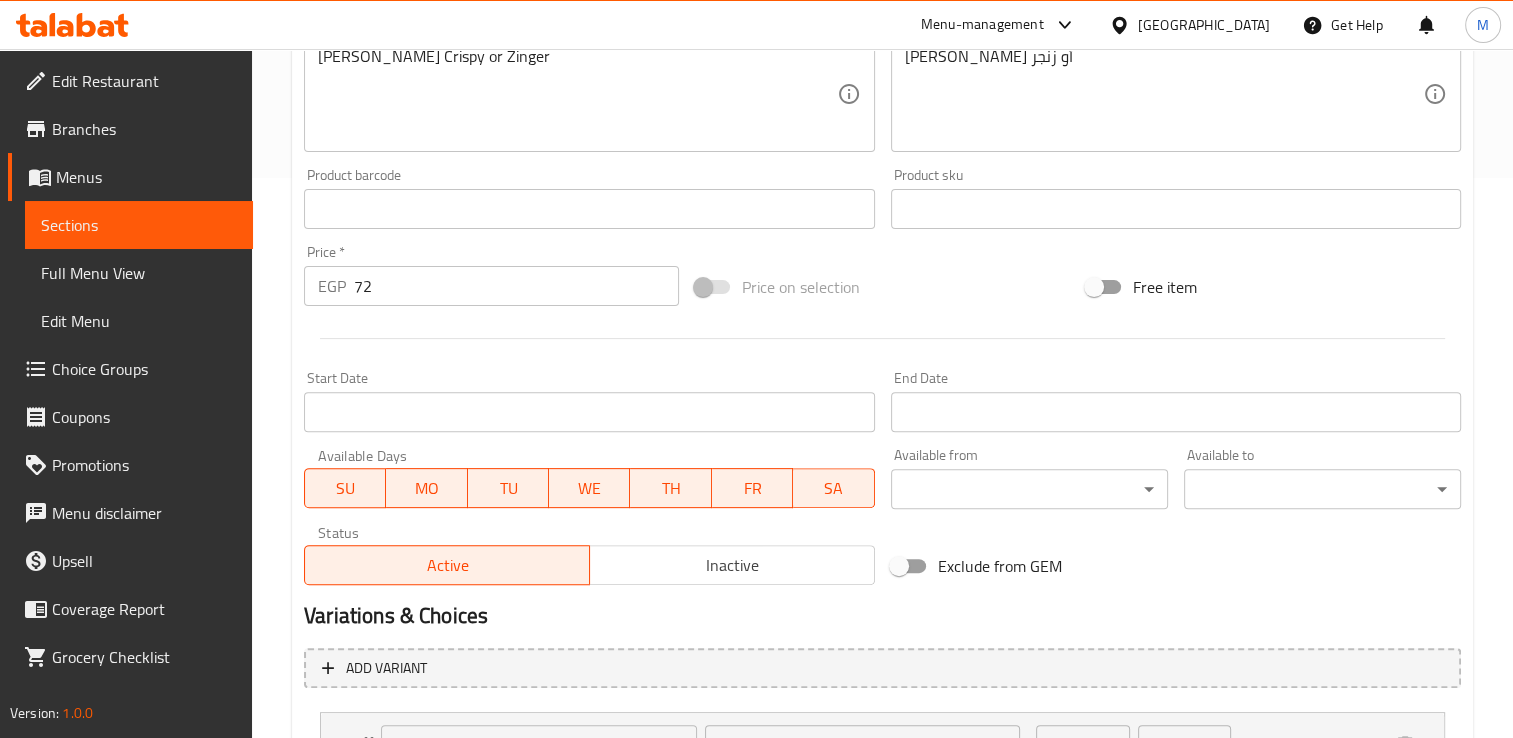scroll, scrollTop: 736, scrollLeft: 0, axis: vertical 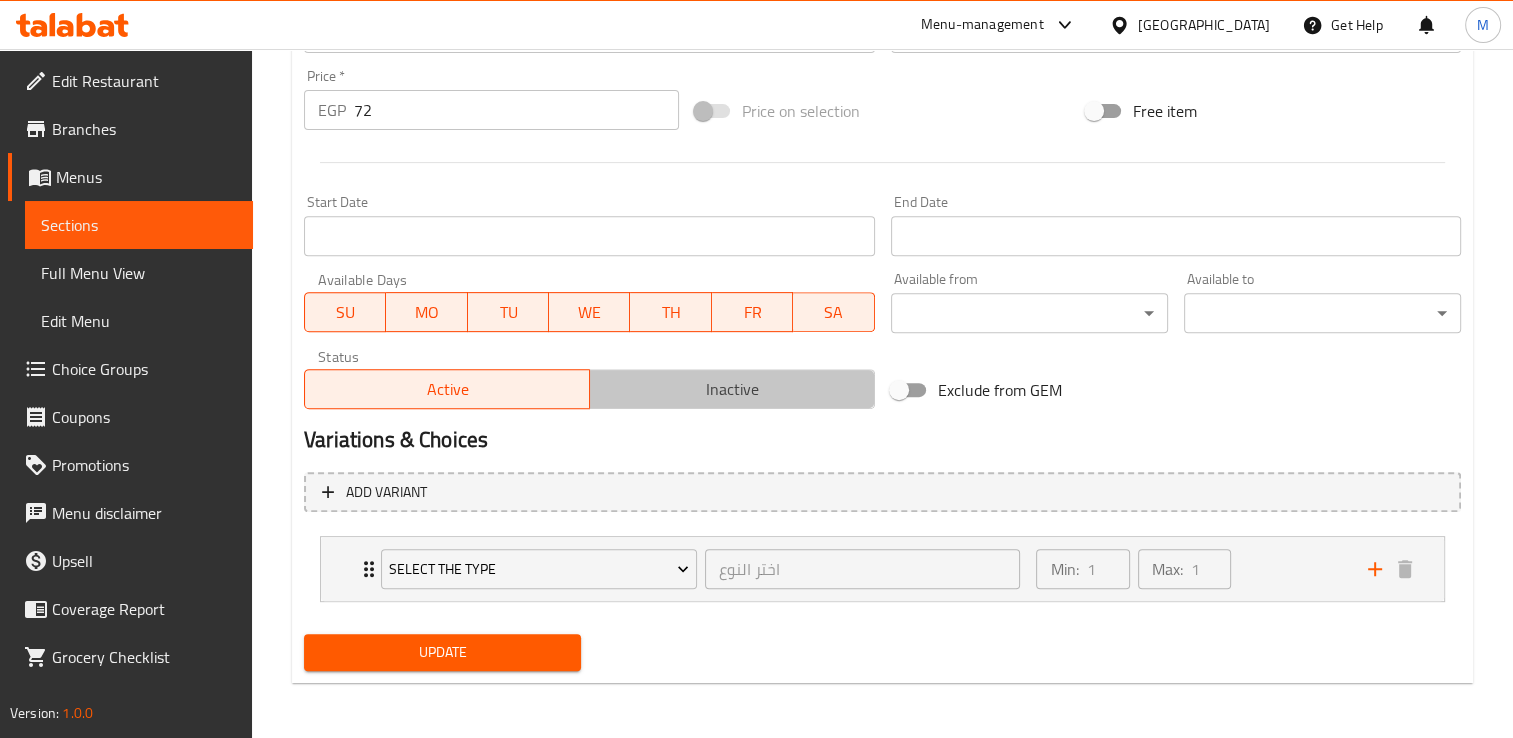 click on "Inactive" at bounding box center [732, 389] 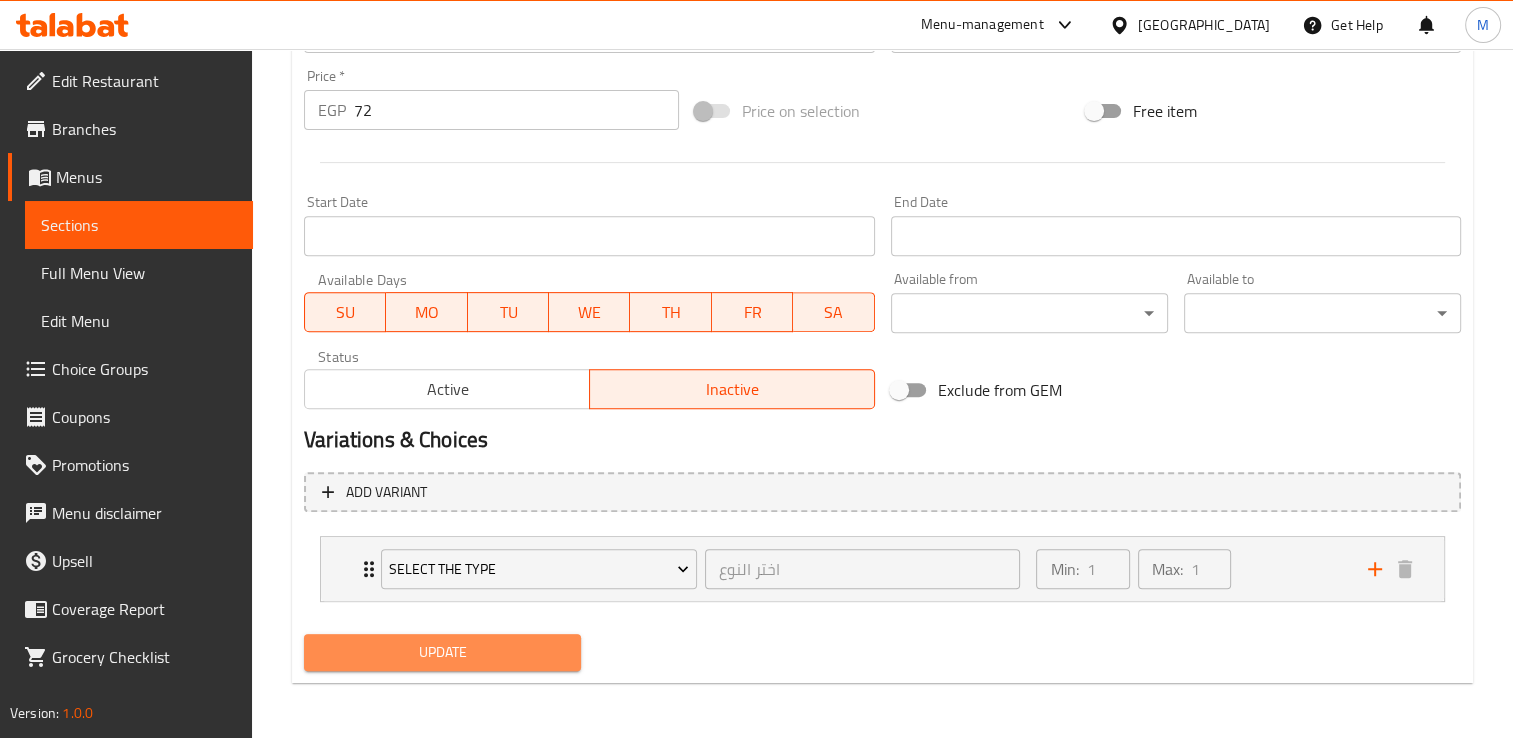 click on "Update" at bounding box center (442, 652) 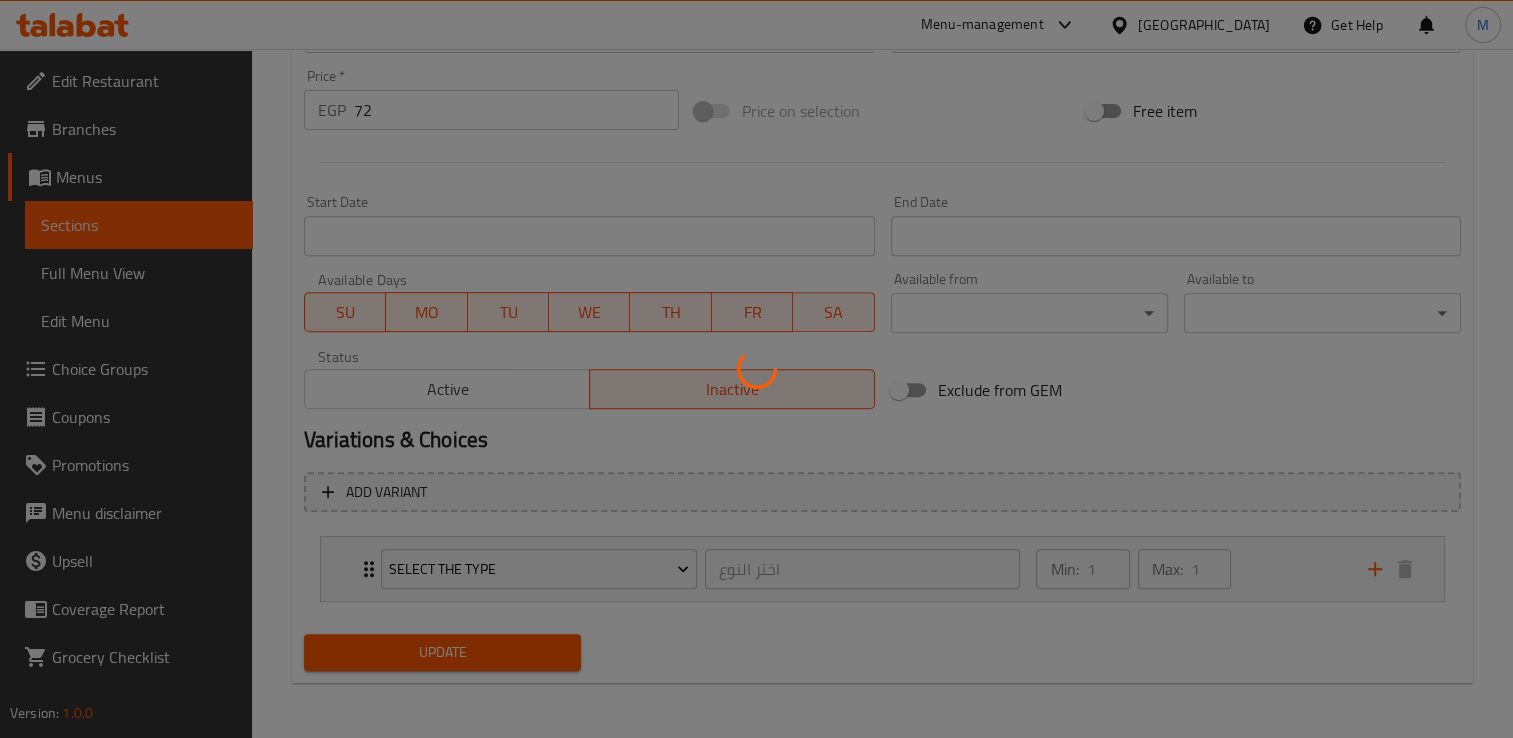scroll, scrollTop: 0, scrollLeft: 0, axis: both 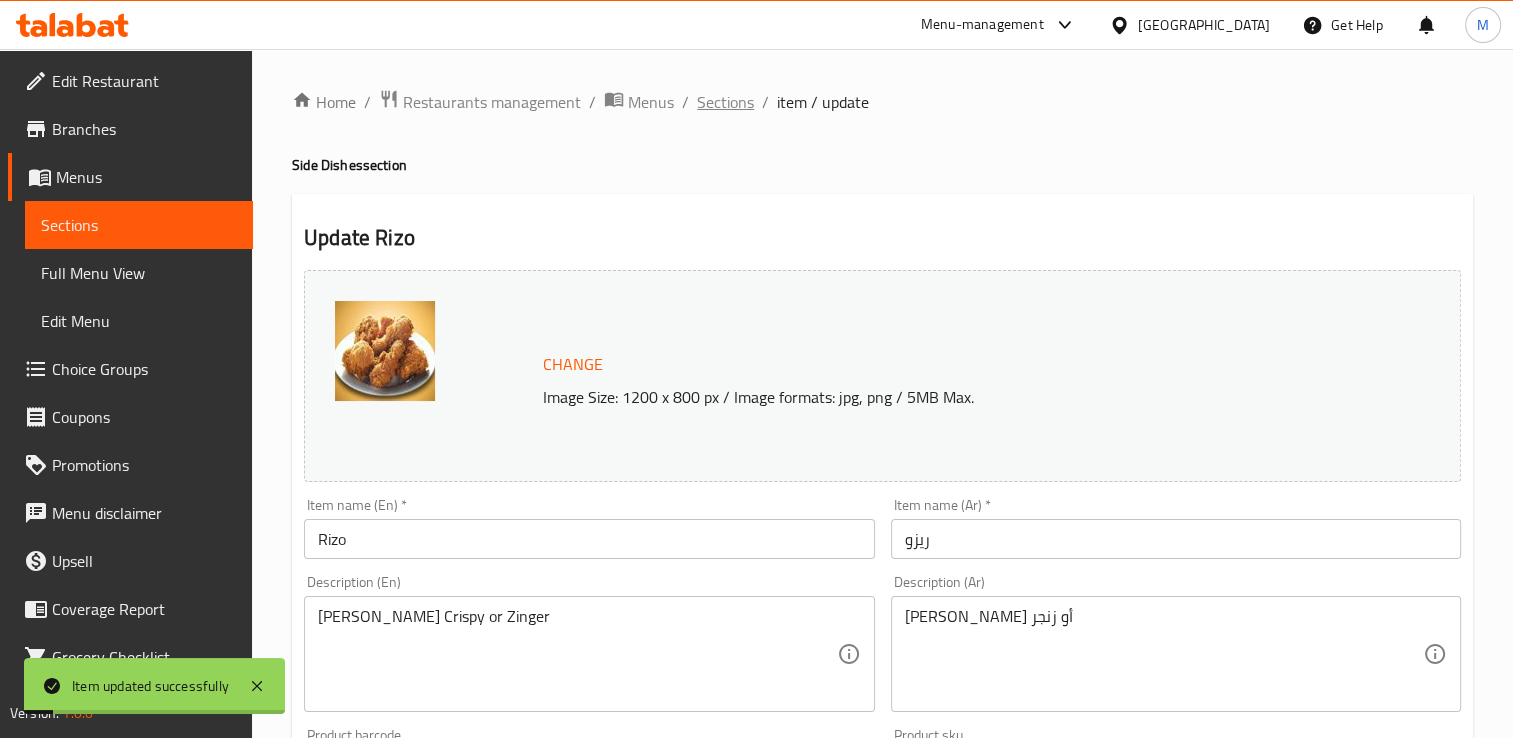 click on "Sections" at bounding box center (725, 102) 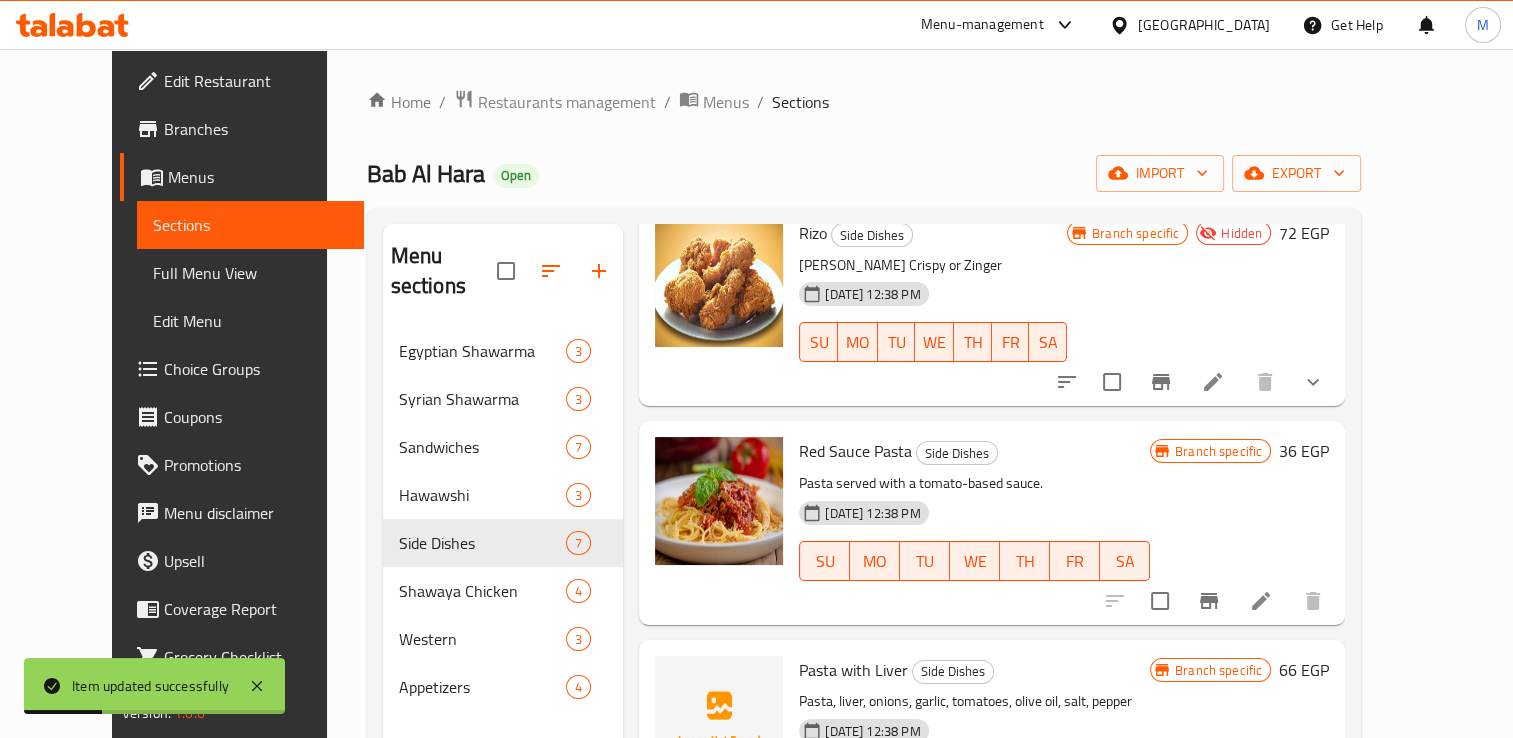 scroll, scrollTop: 532, scrollLeft: 0, axis: vertical 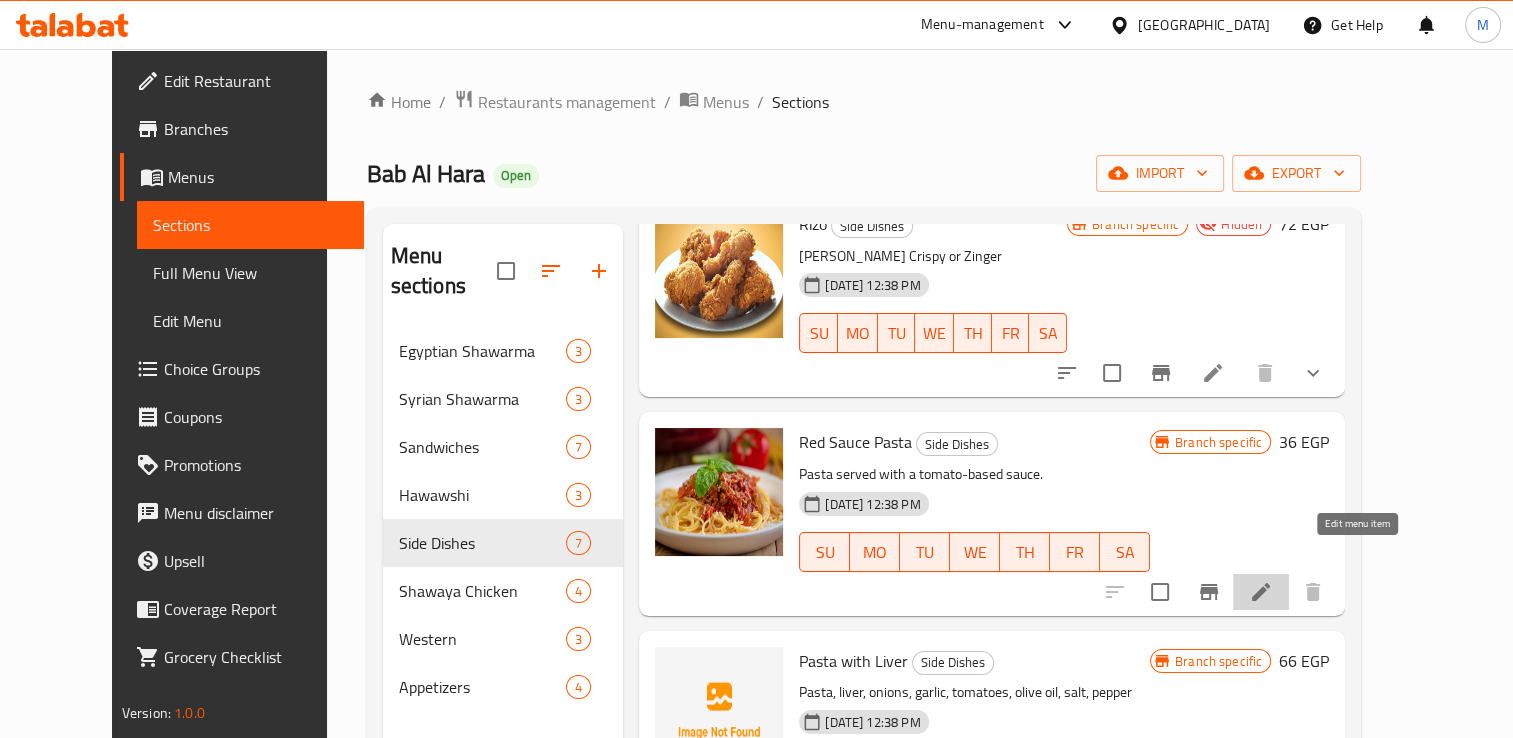 click 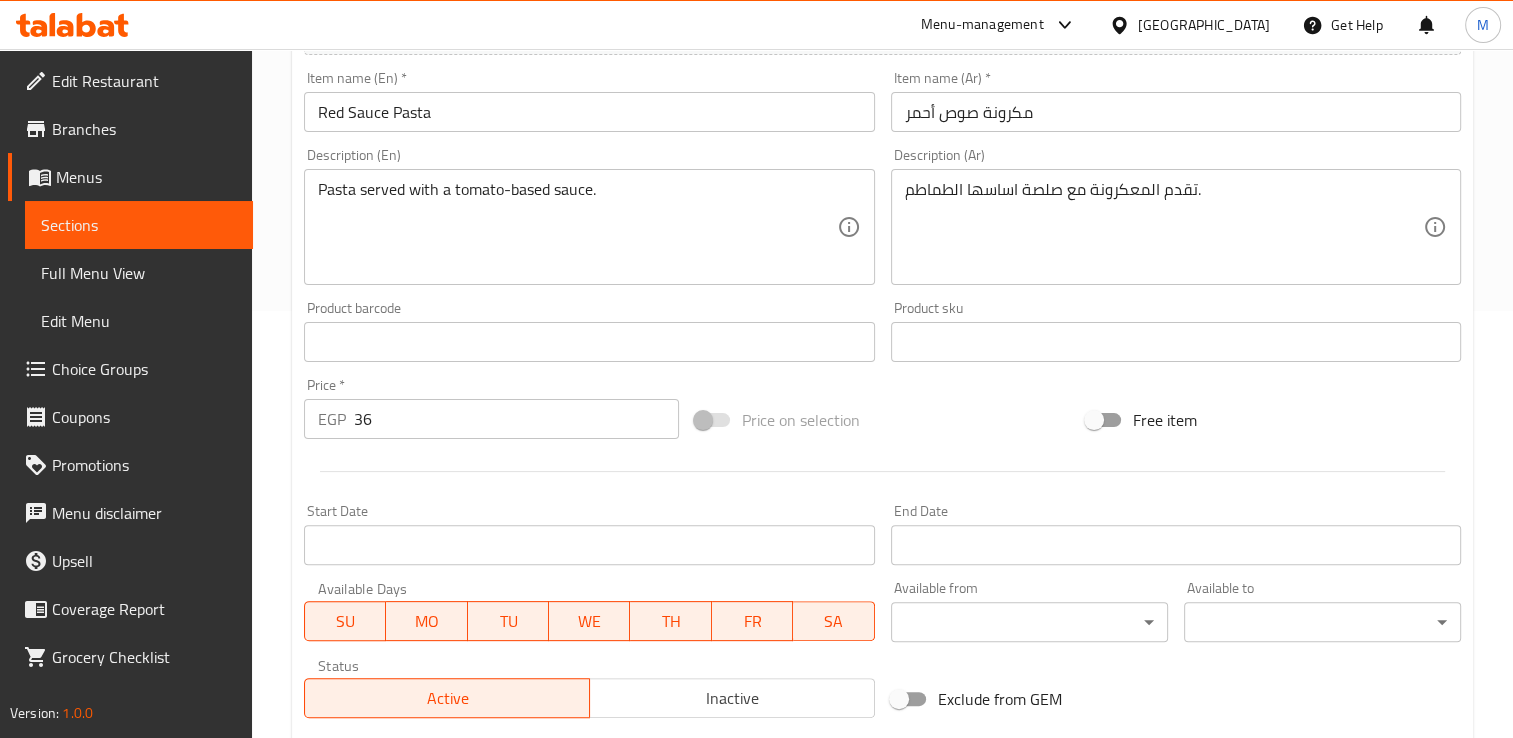 scroll, scrollTop: 702, scrollLeft: 0, axis: vertical 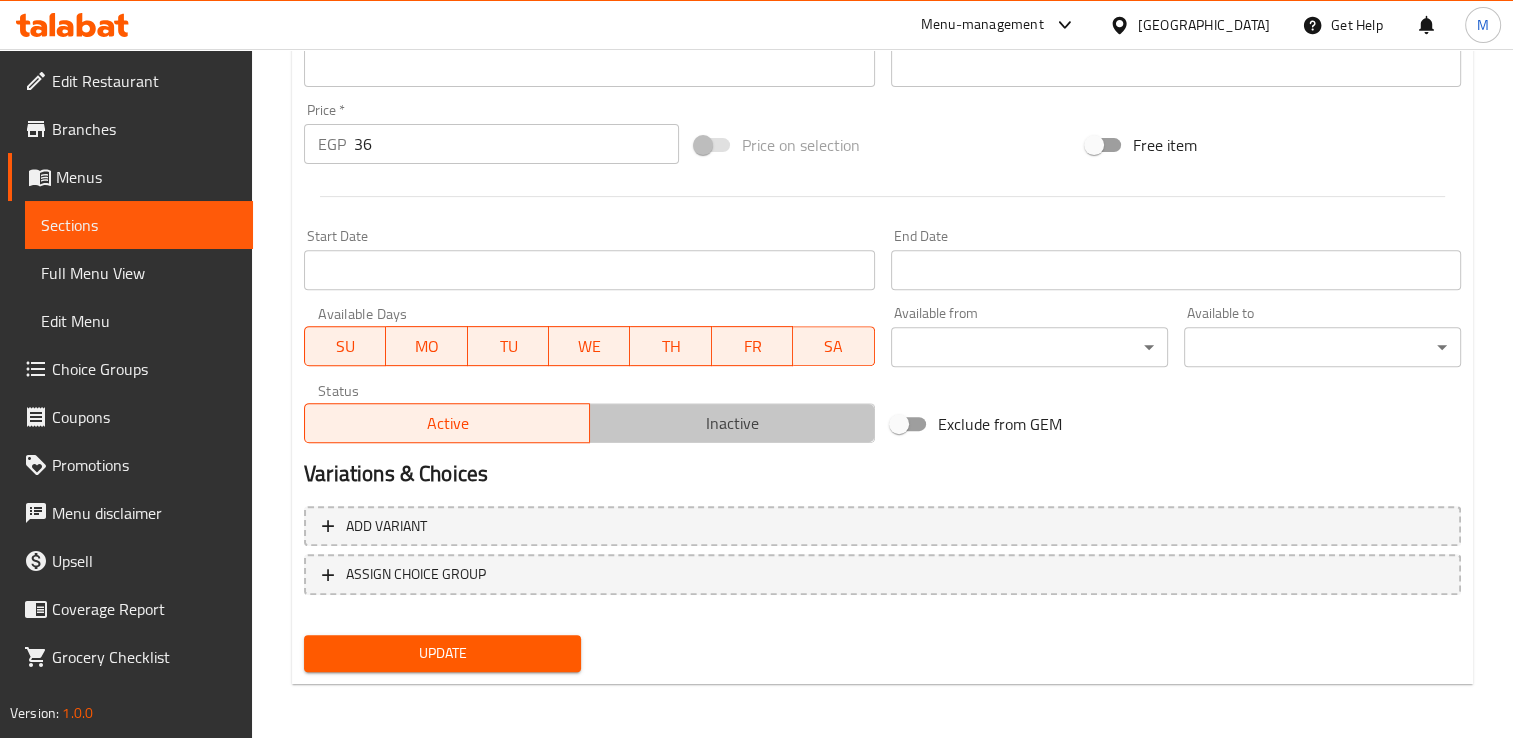 click on "Inactive" at bounding box center [732, 423] 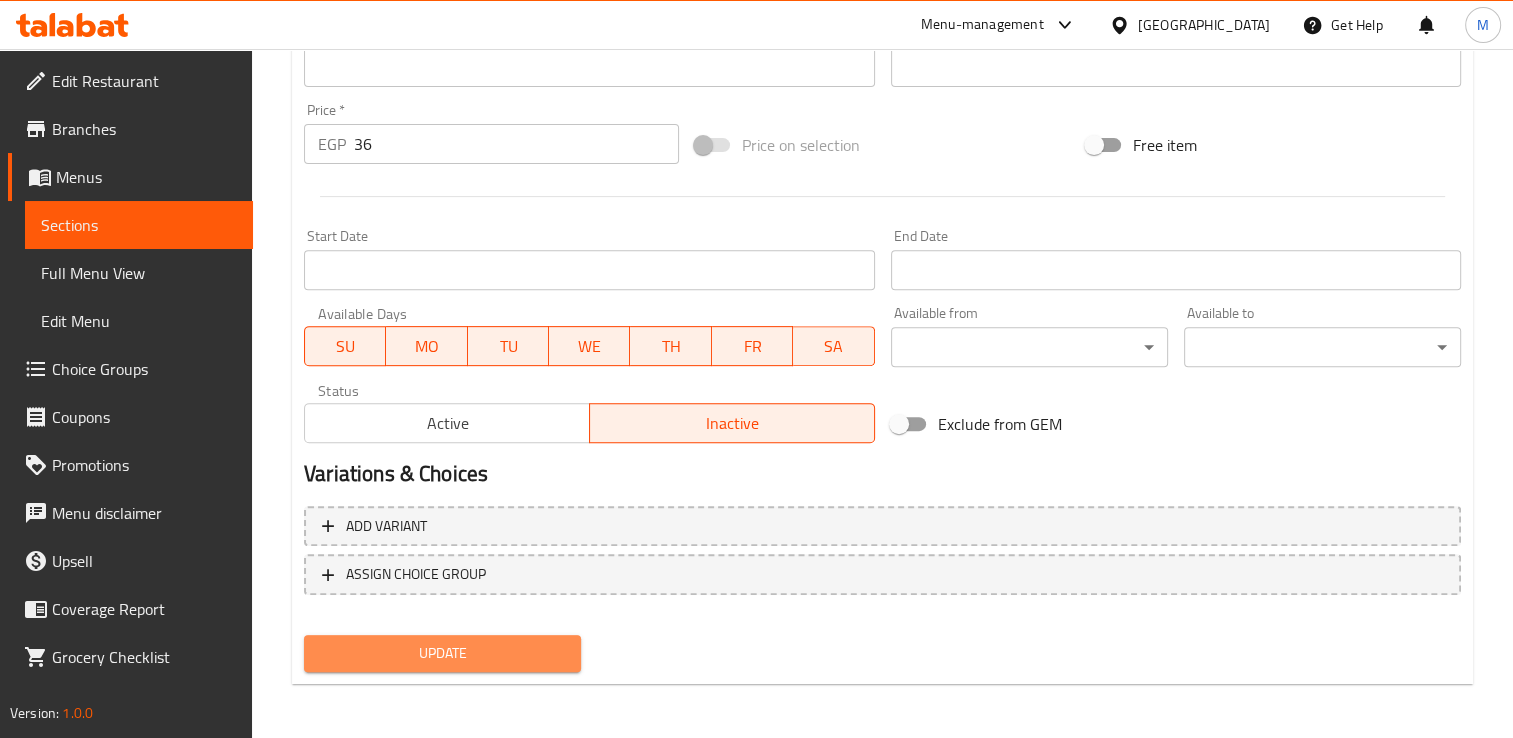 click on "Update" at bounding box center (442, 653) 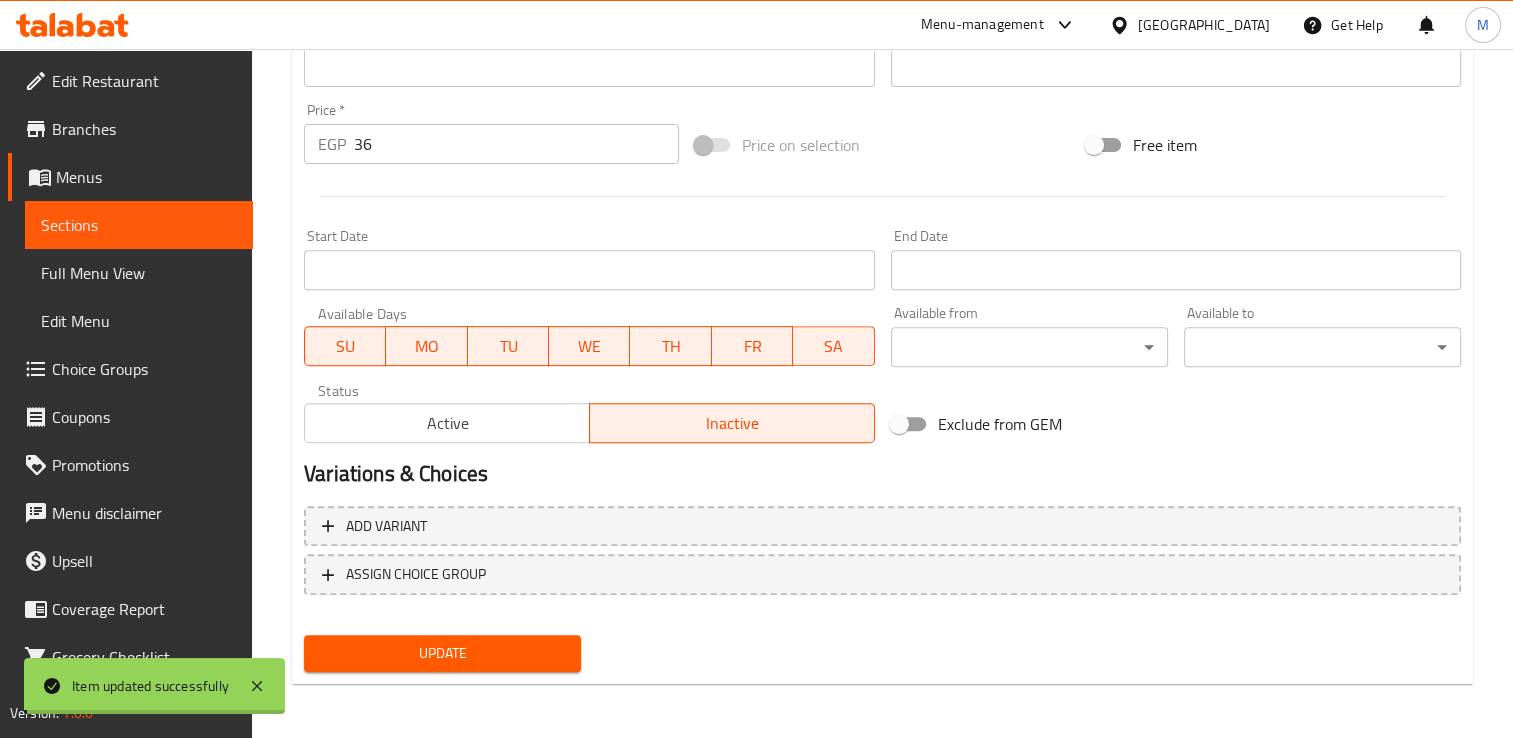 scroll, scrollTop: 0, scrollLeft: 0, axis: both 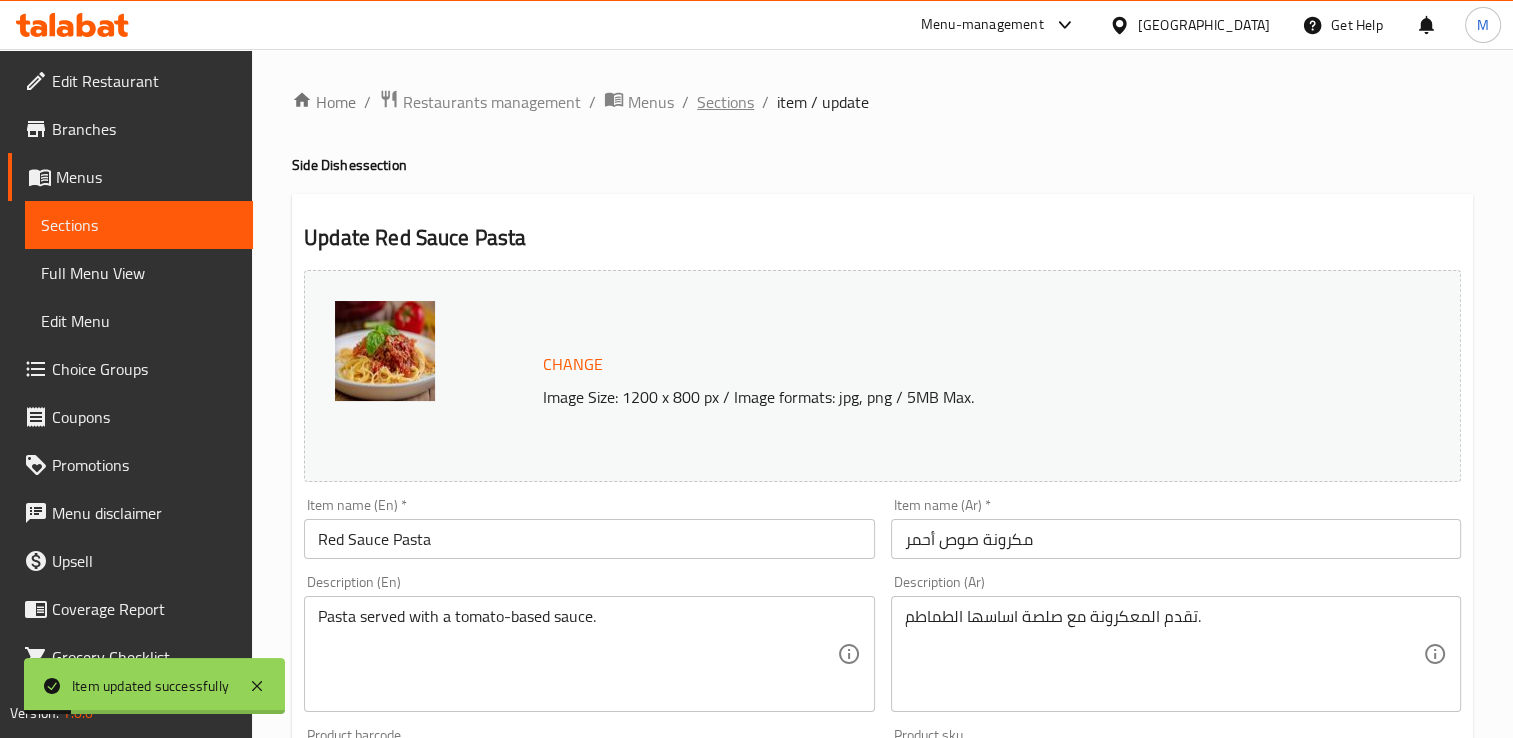 click on "Sections" at bounding box center [725, 102] 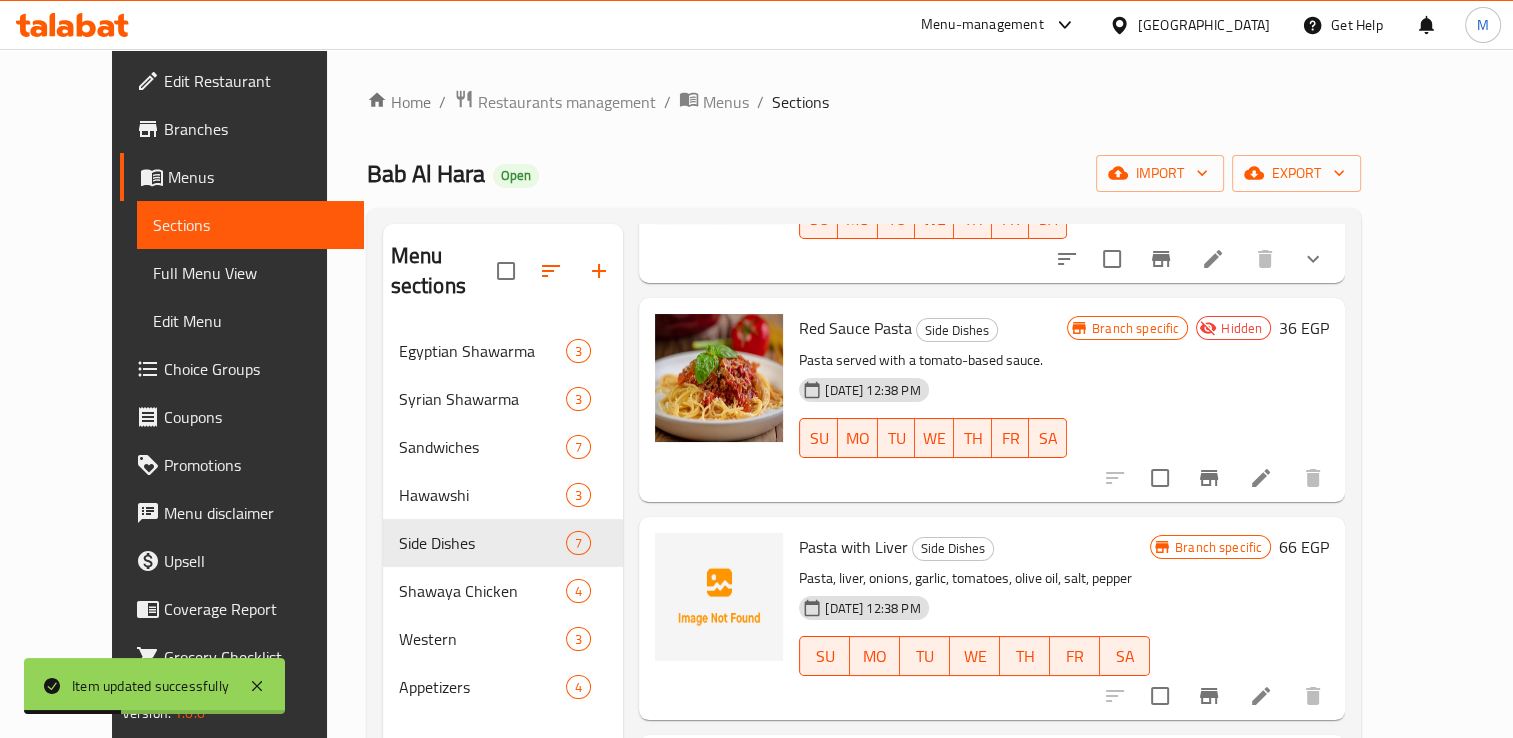 scroll, scrollTop: 647, scrollLeft: 0, axis: vertical 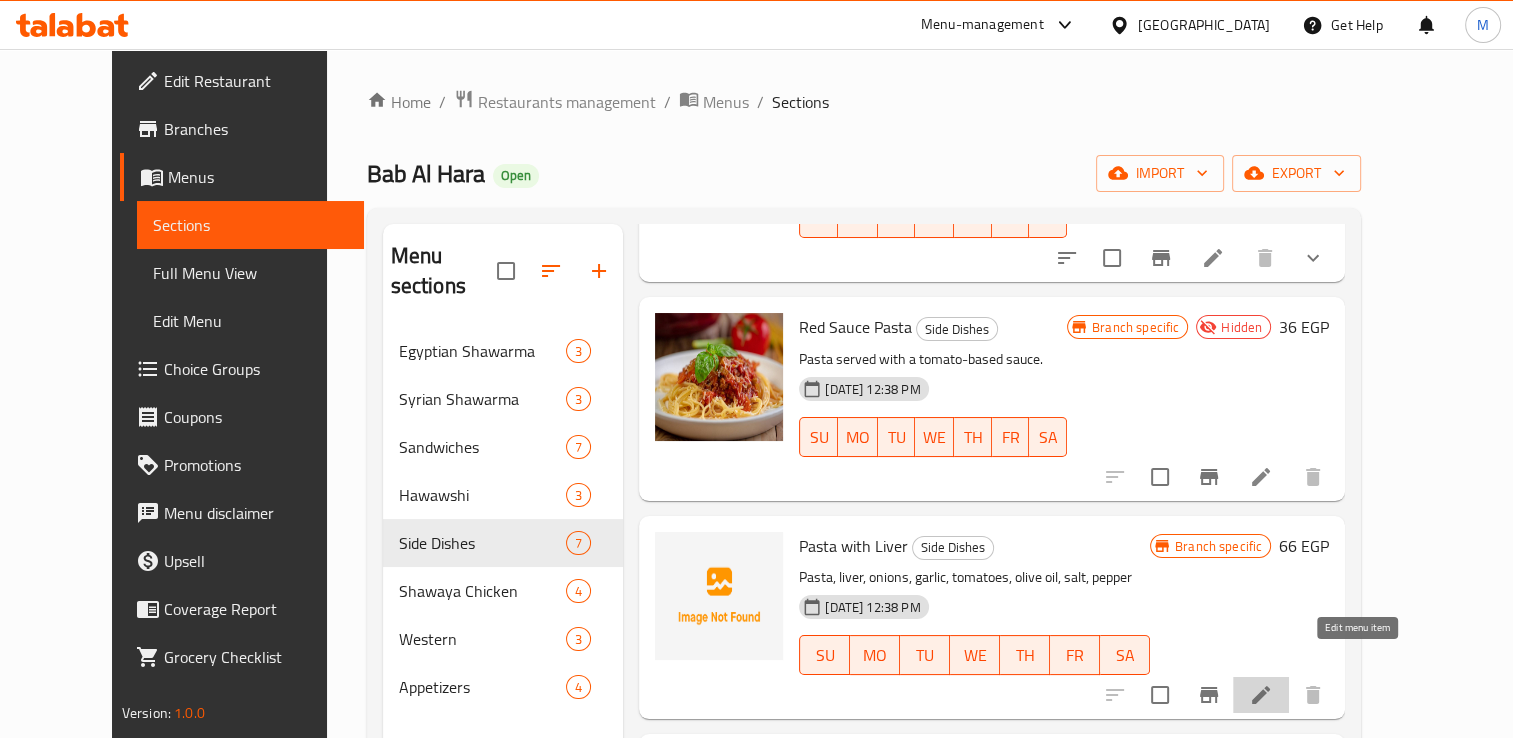 click 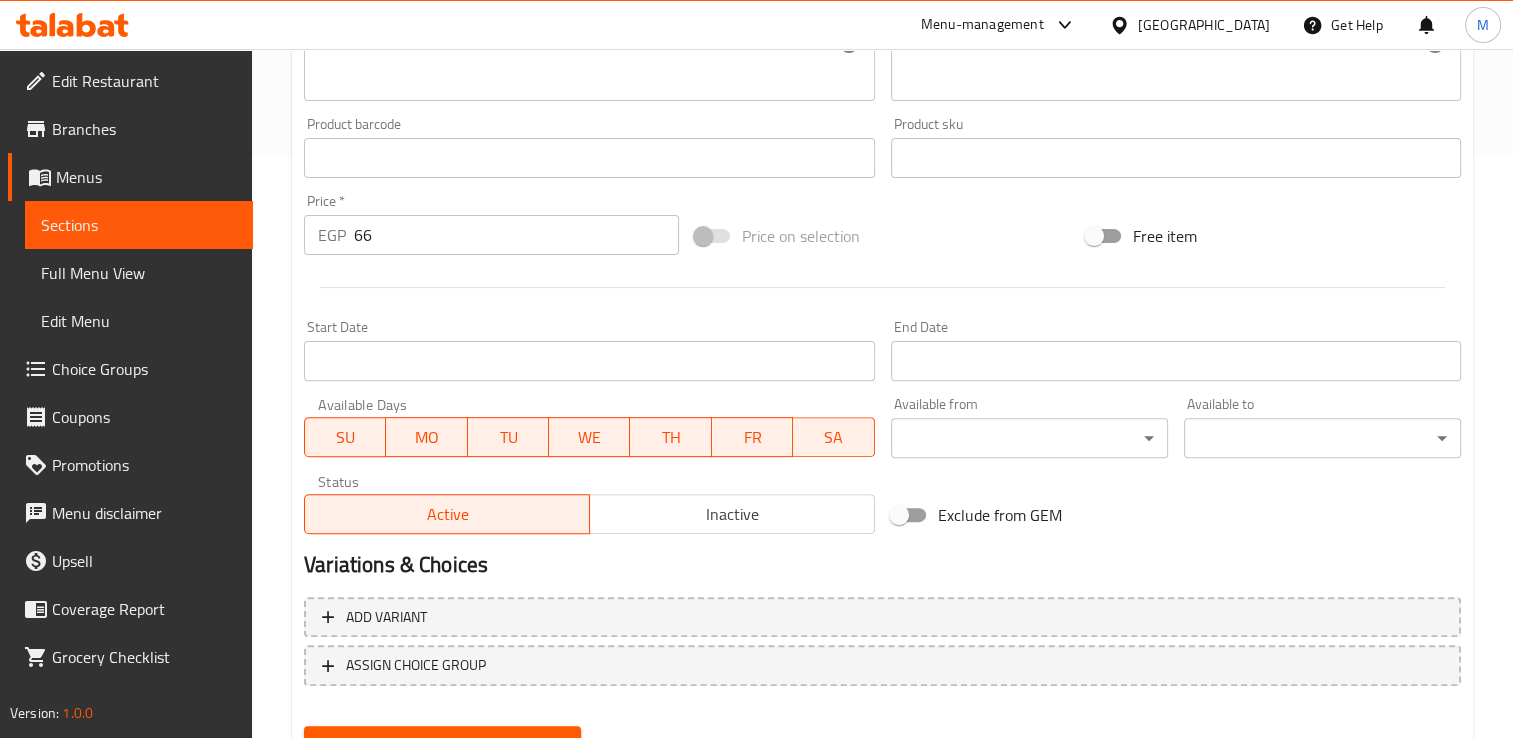 scroll, scrollTop: 583, scrollLeft: 0, axis: vertical 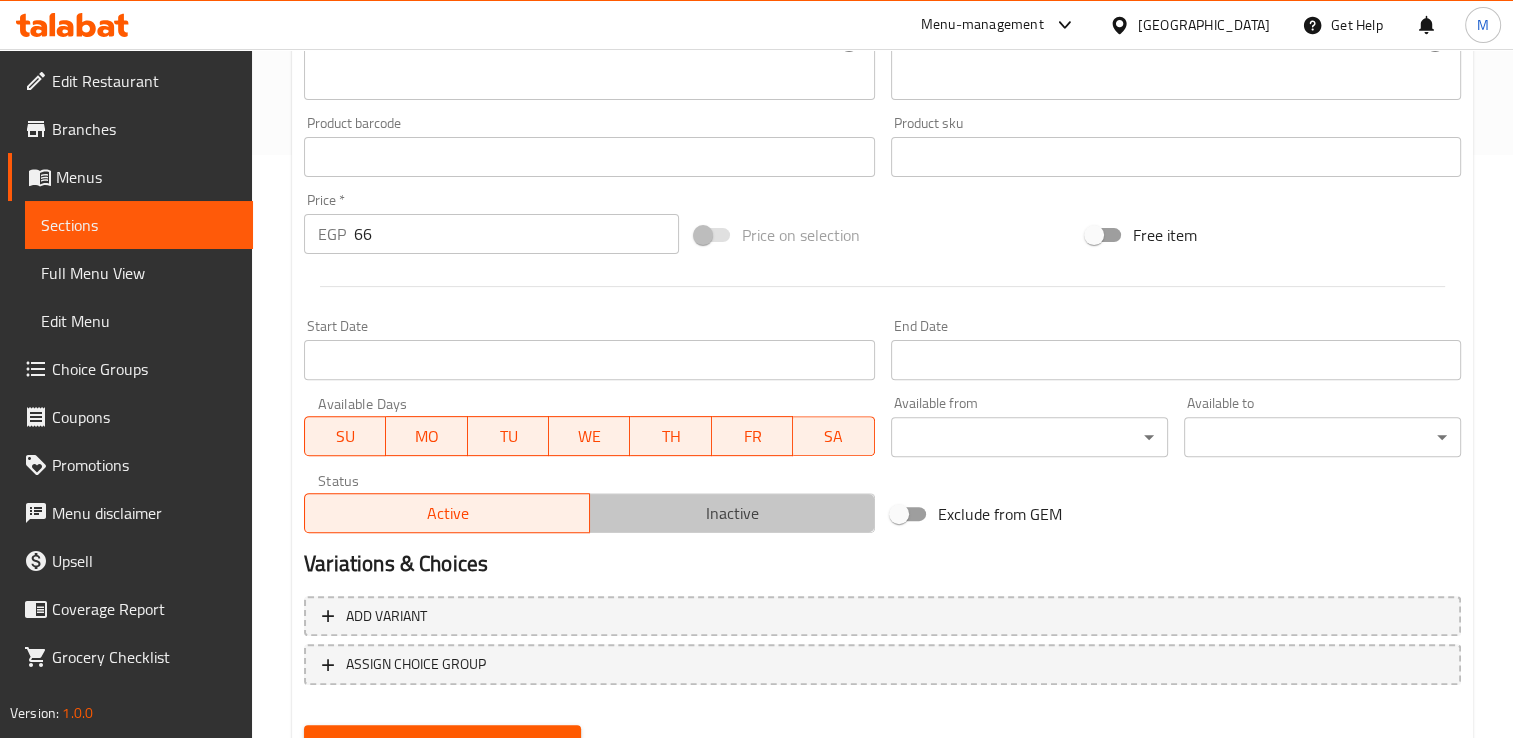 click on "Inactive" at bounding box center [732, 513] 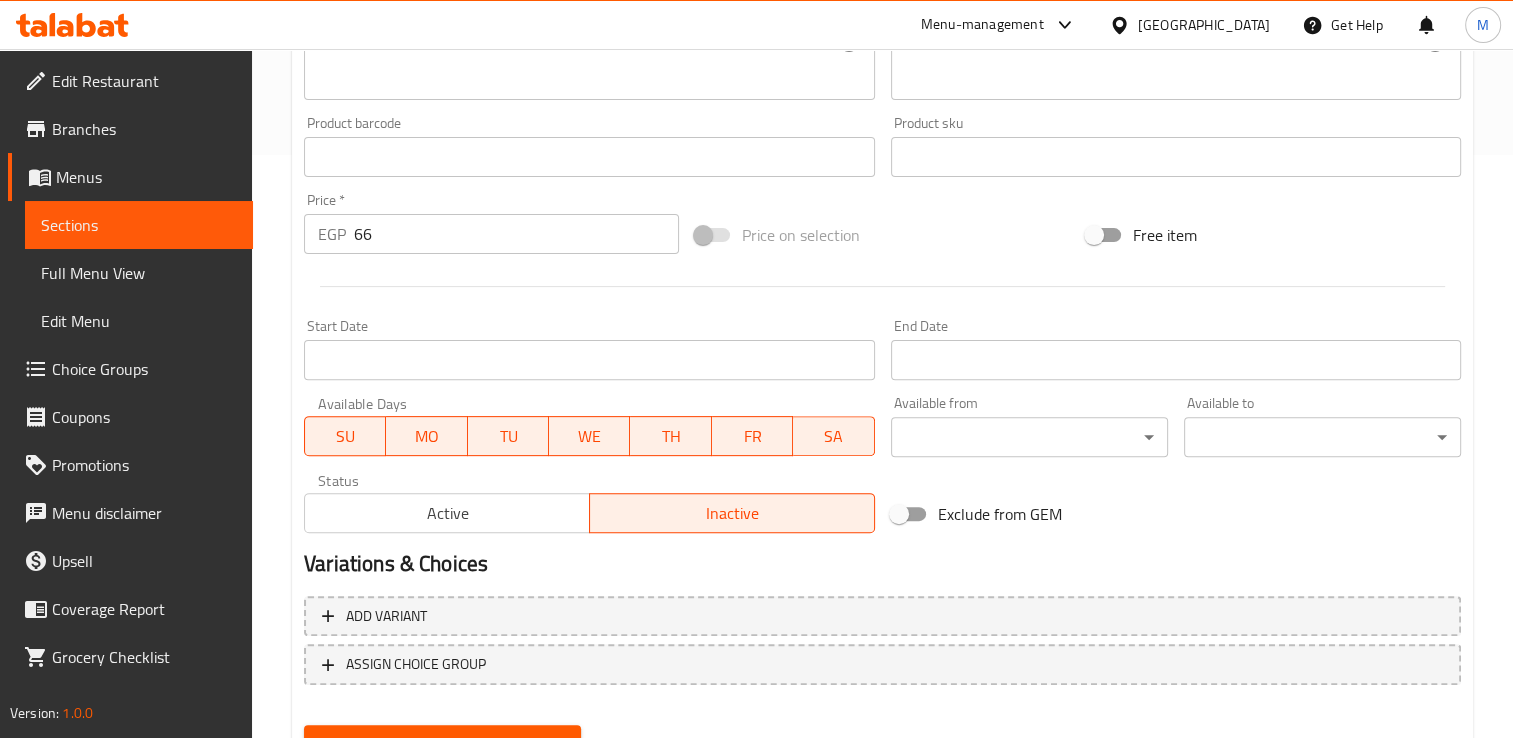 scroll, scrollTop: 674, scrollLeft: 0, axis: vertical 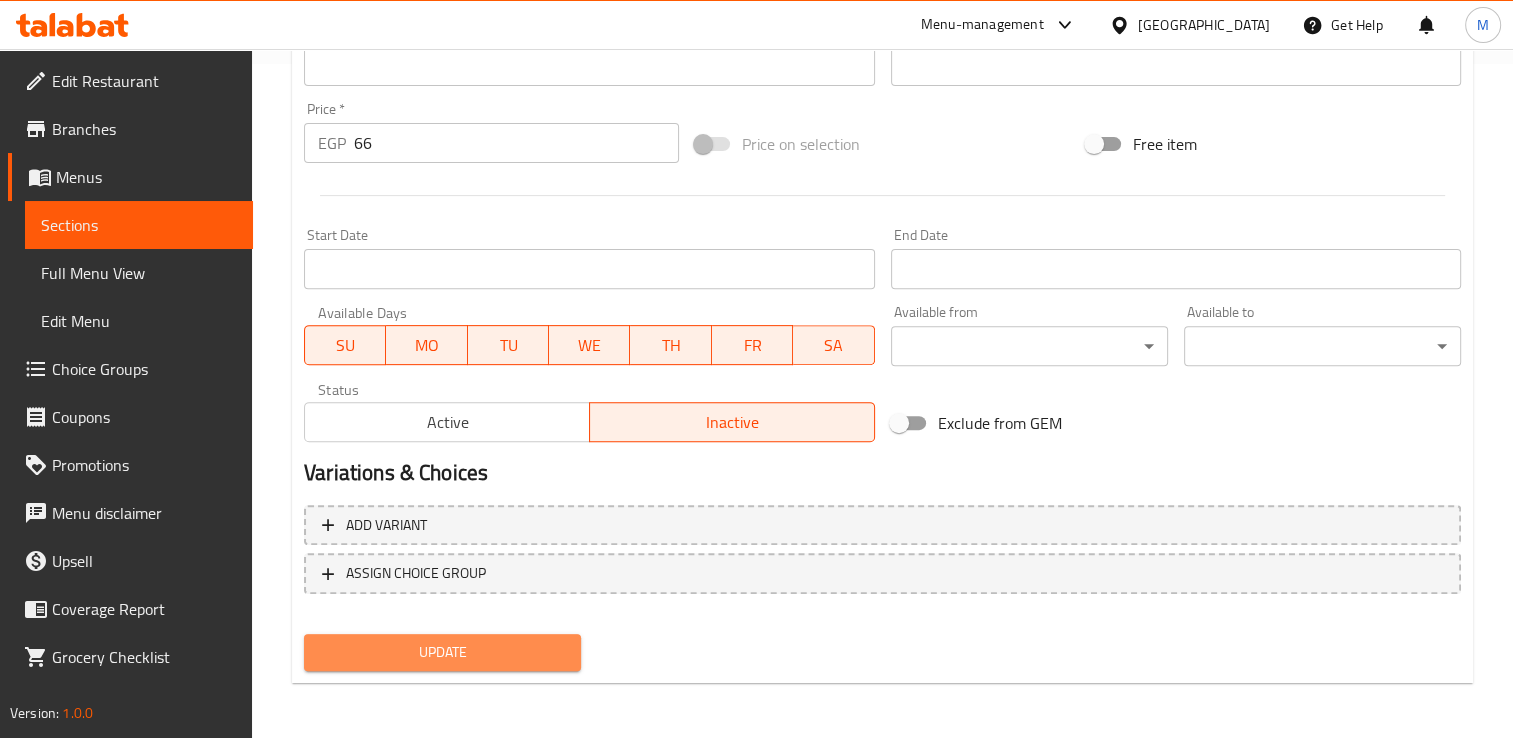 click on "Update" at bounding box center (442, 652) 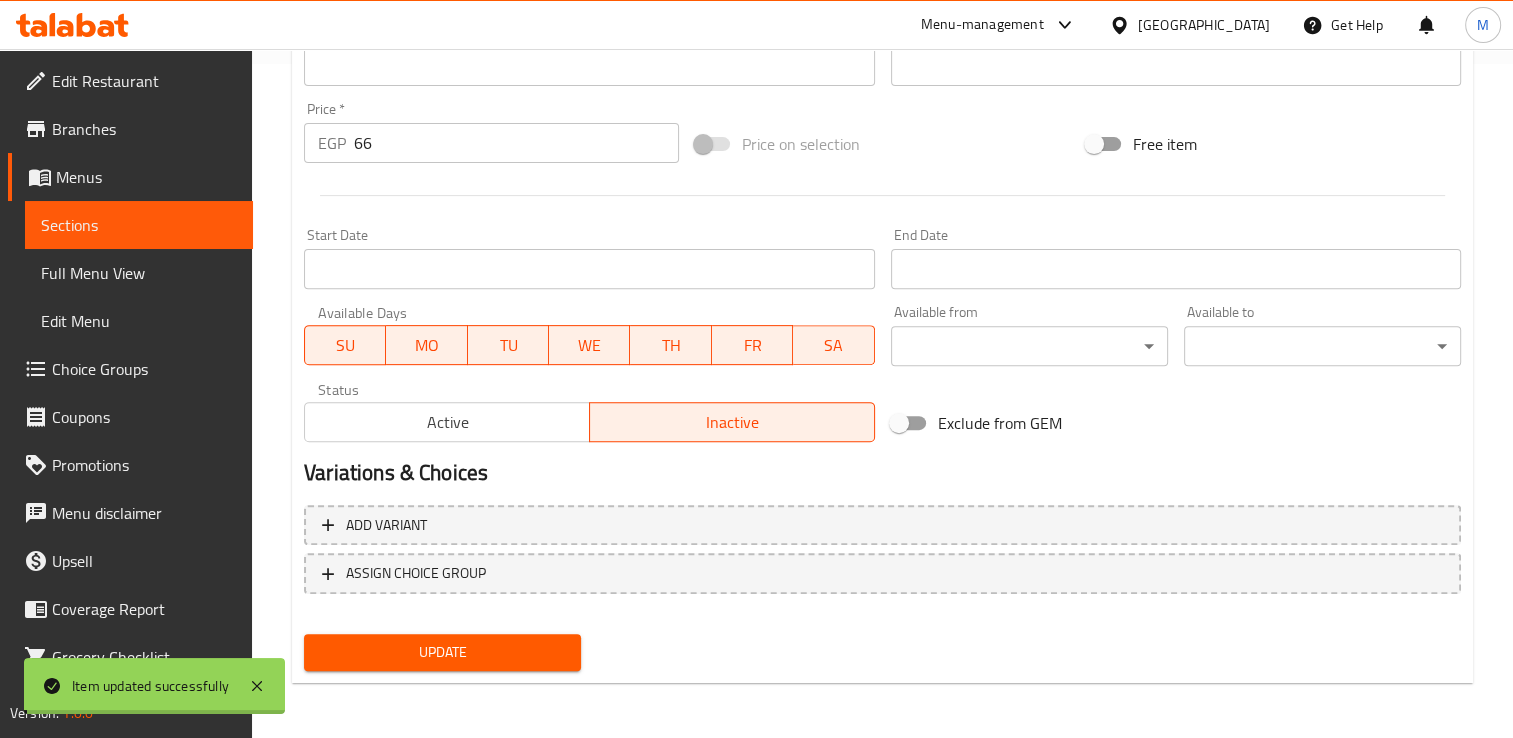 scroll, scrollTop: 0, scrollLeft: 0, axis: both 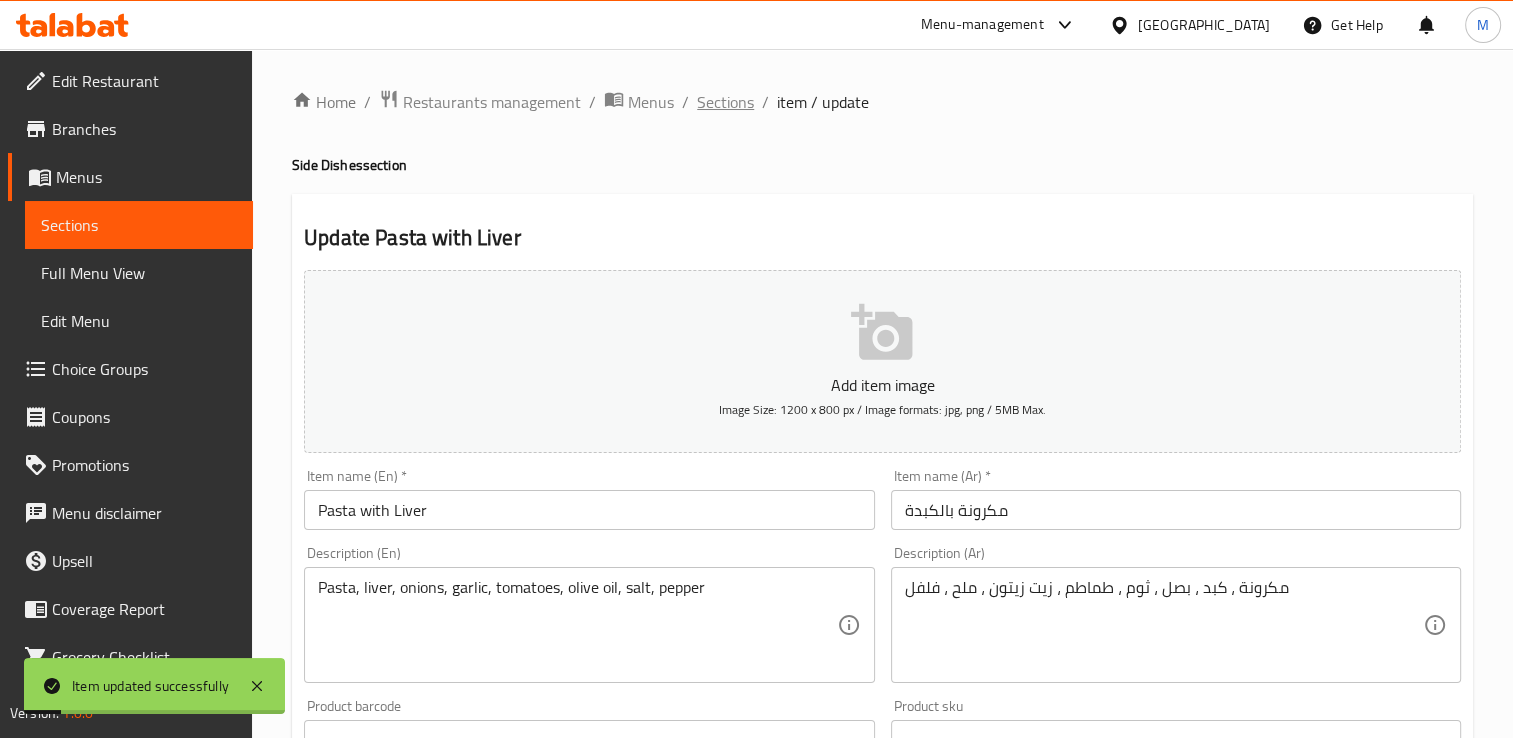 click on "Sections" at bounding box center (725, 102) 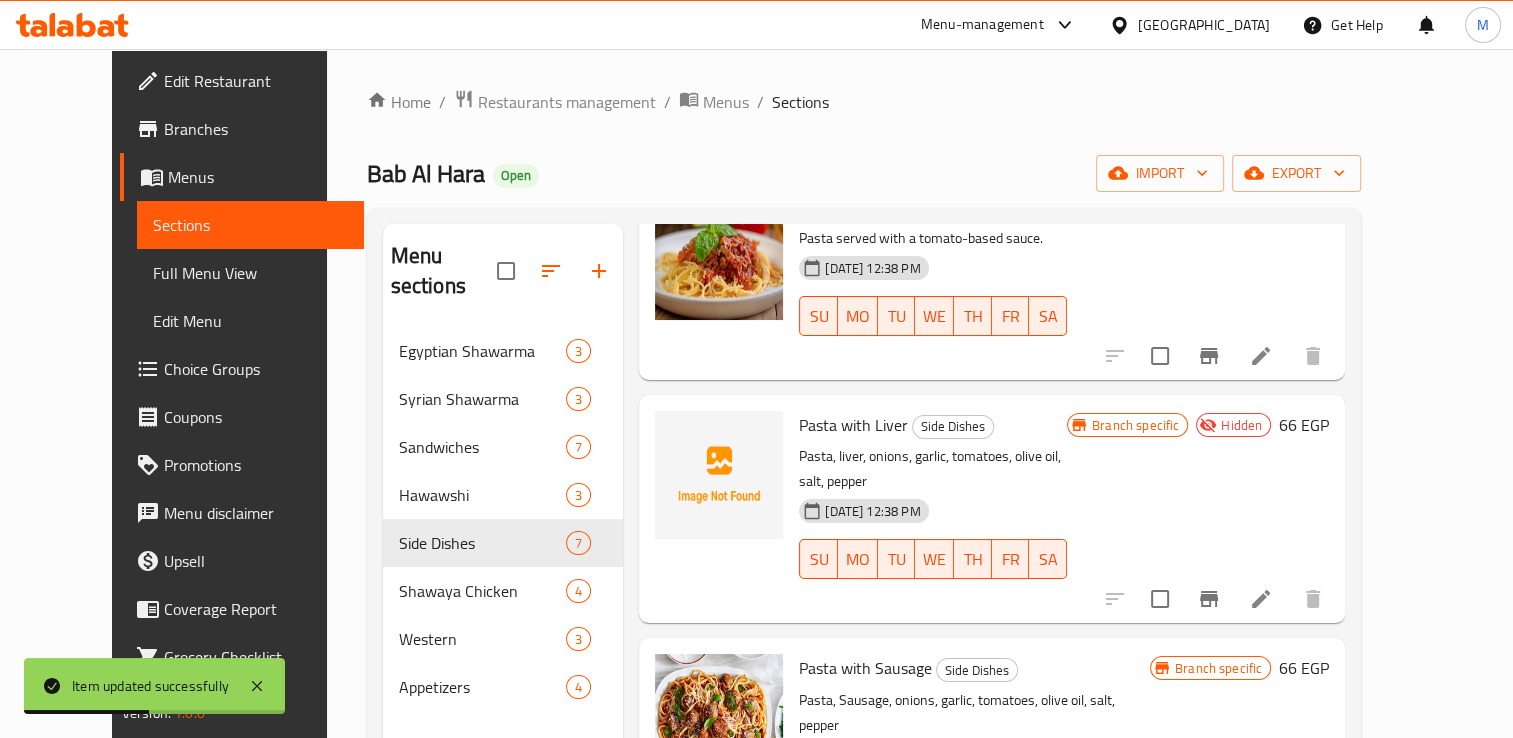 scroll, scrollTop: 836, scrollLeft: 0, axis: vertical 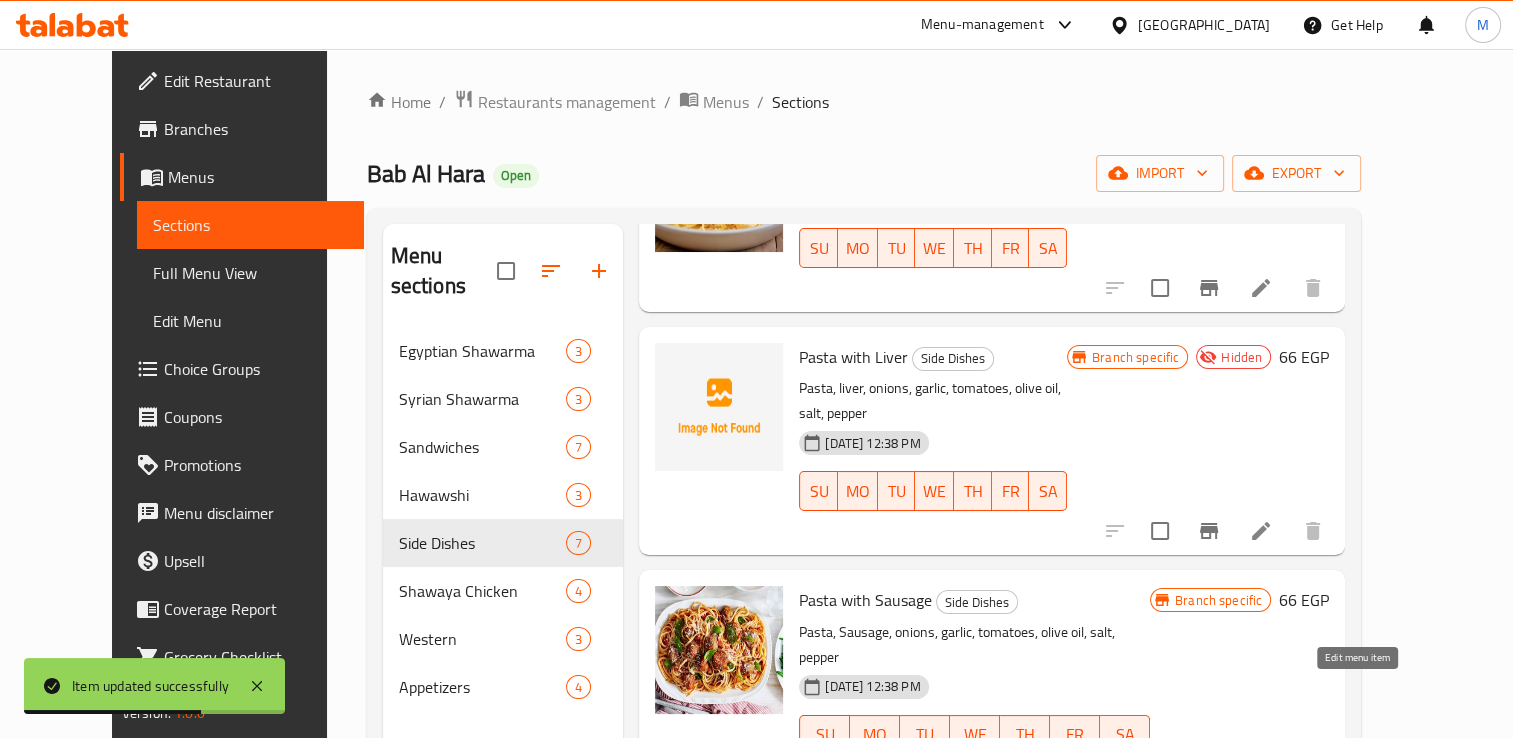 click 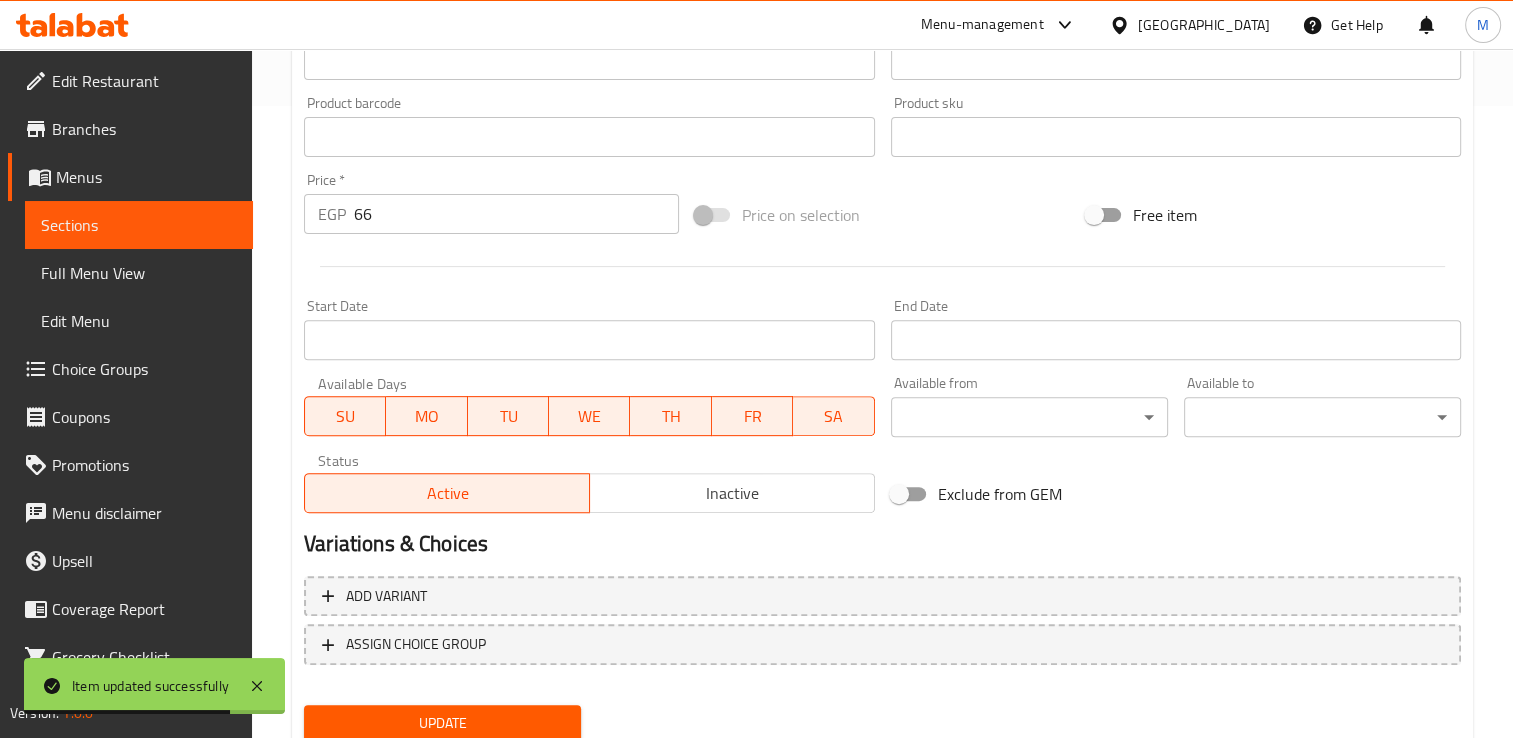 scroll, scrollTop: 633, scrollLeft: 0, axis: vertical 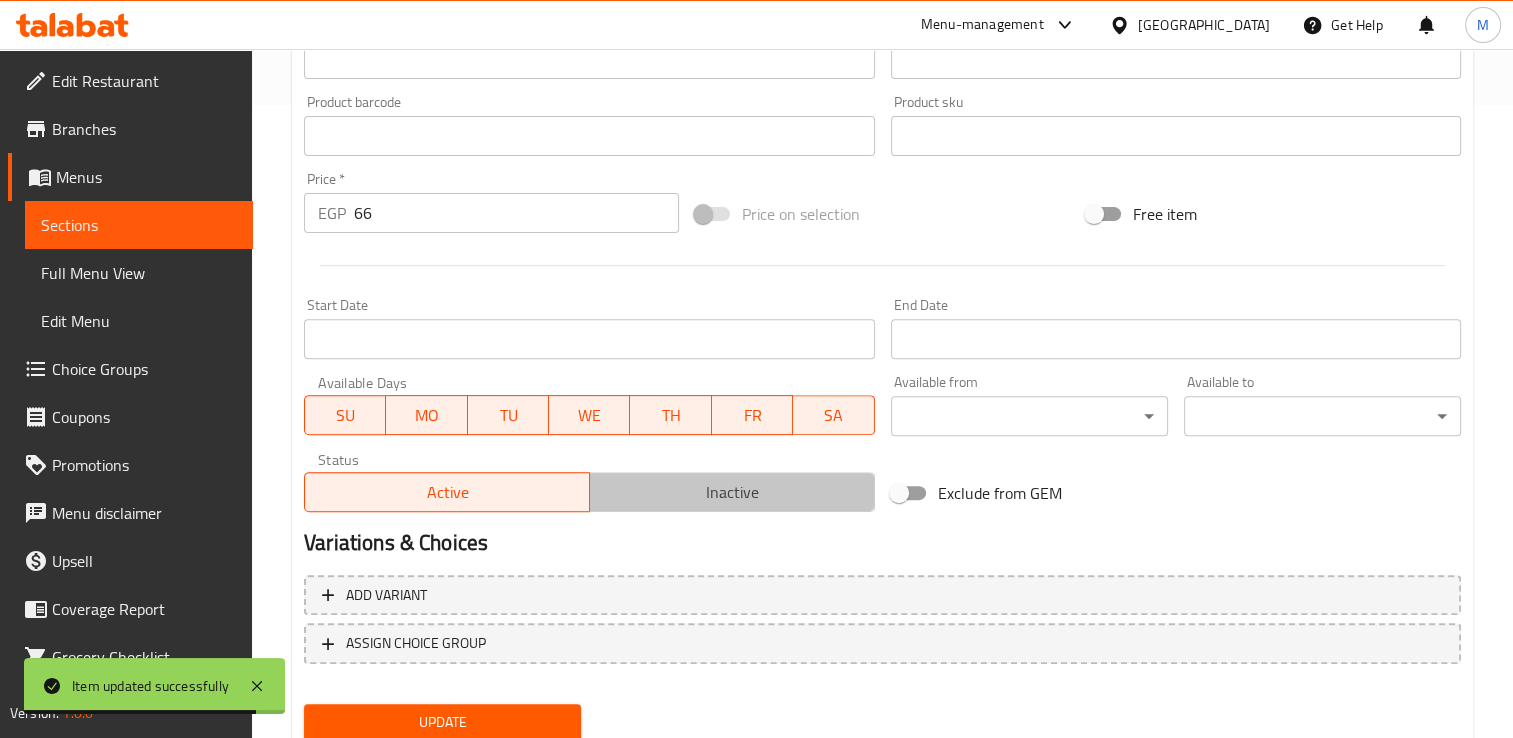 click on "Inactive" at bounding box center [732, 492] 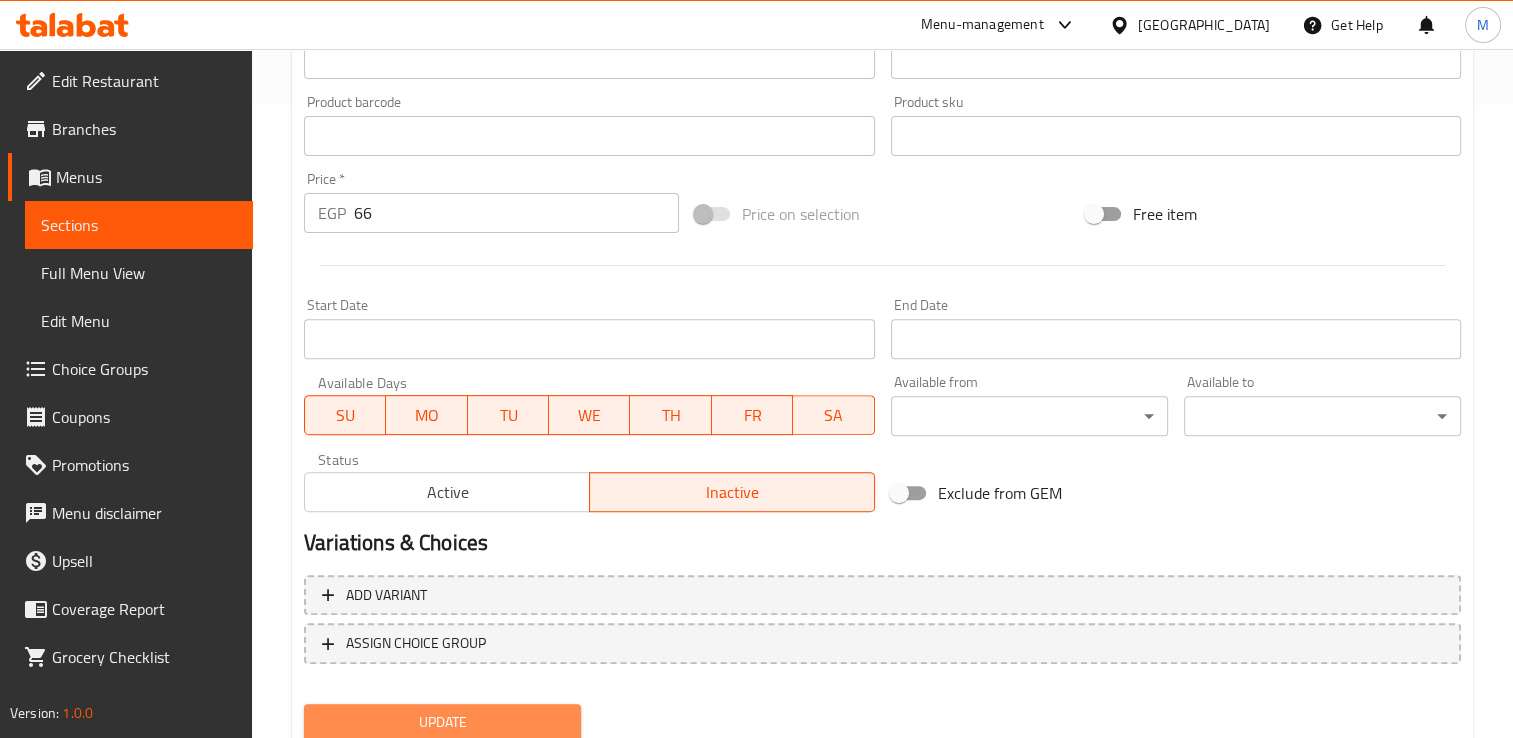 click on "Update" at bounding box center (442, 722) 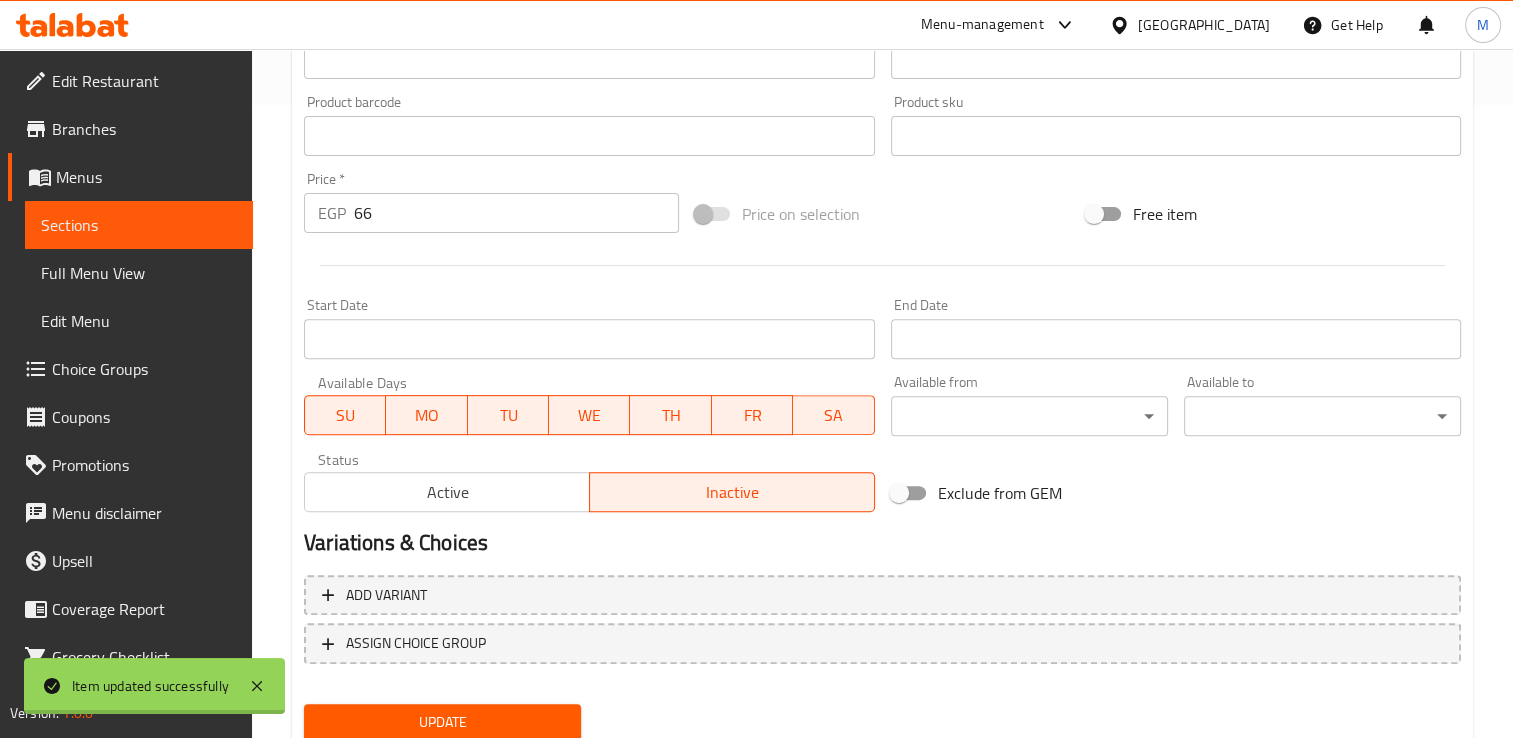 scroll, scrollTop: 0, scrollLeft: 0, axis: both 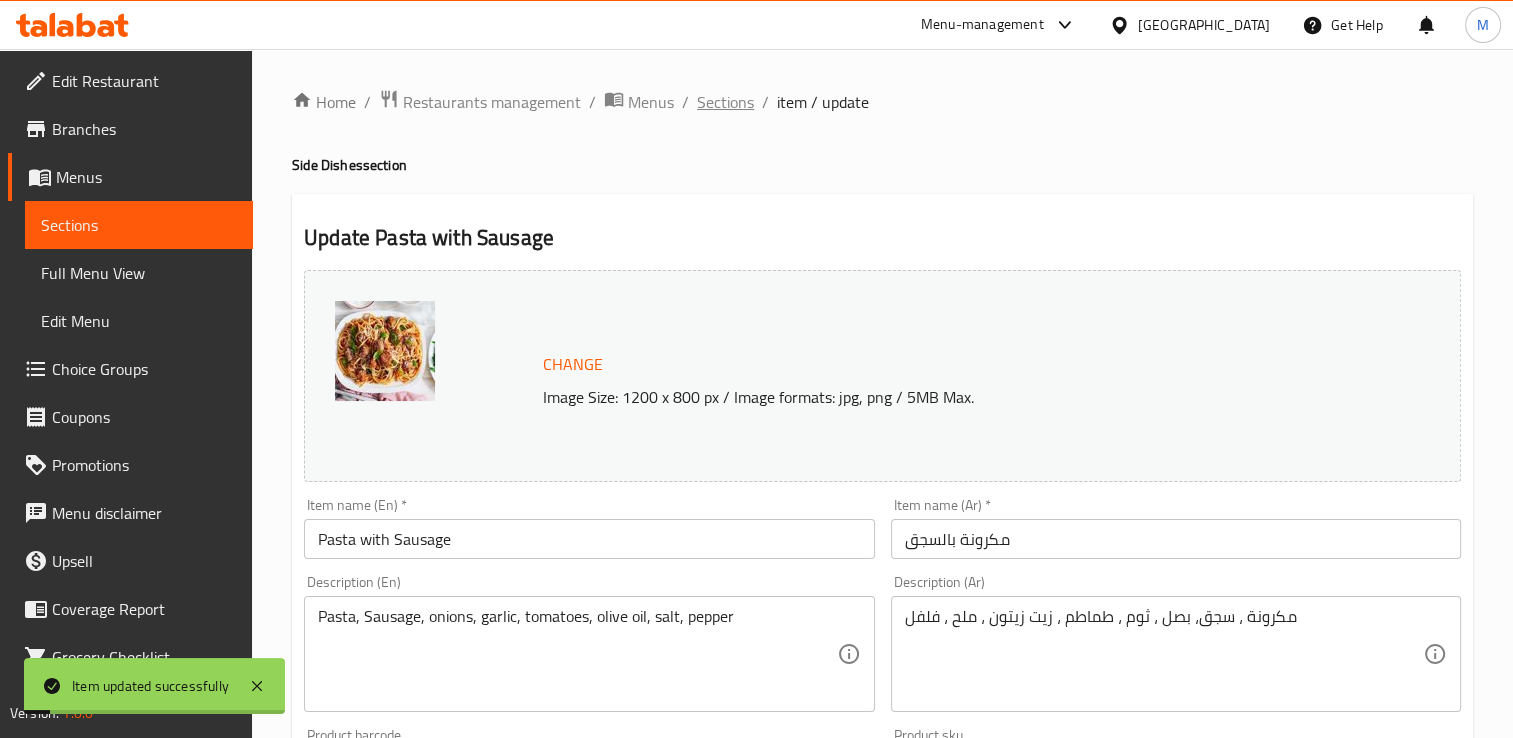 click on "Sections" at bounding box center [725, 102] 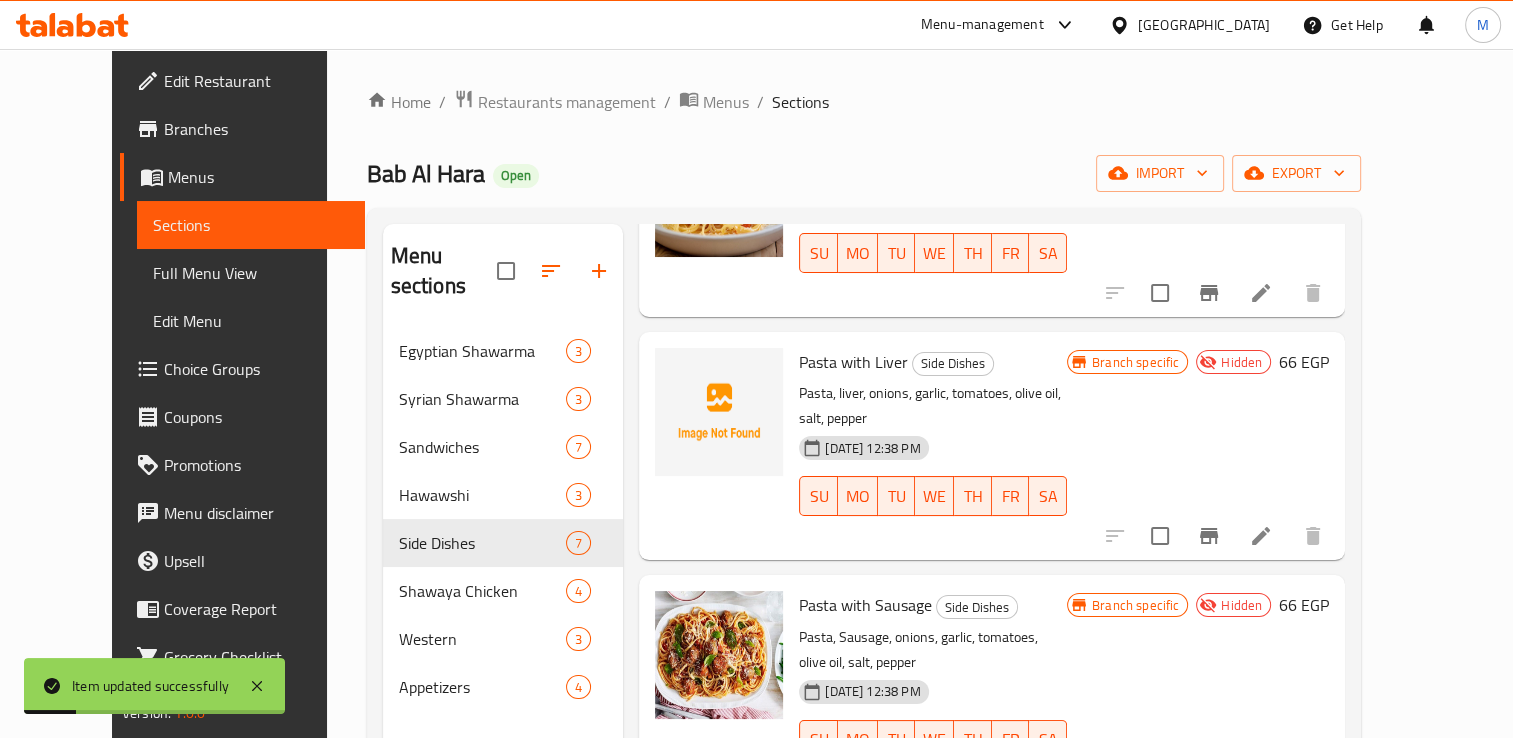 scroll, scrollTop: 836, scrollLeft: 0, axis: vertical 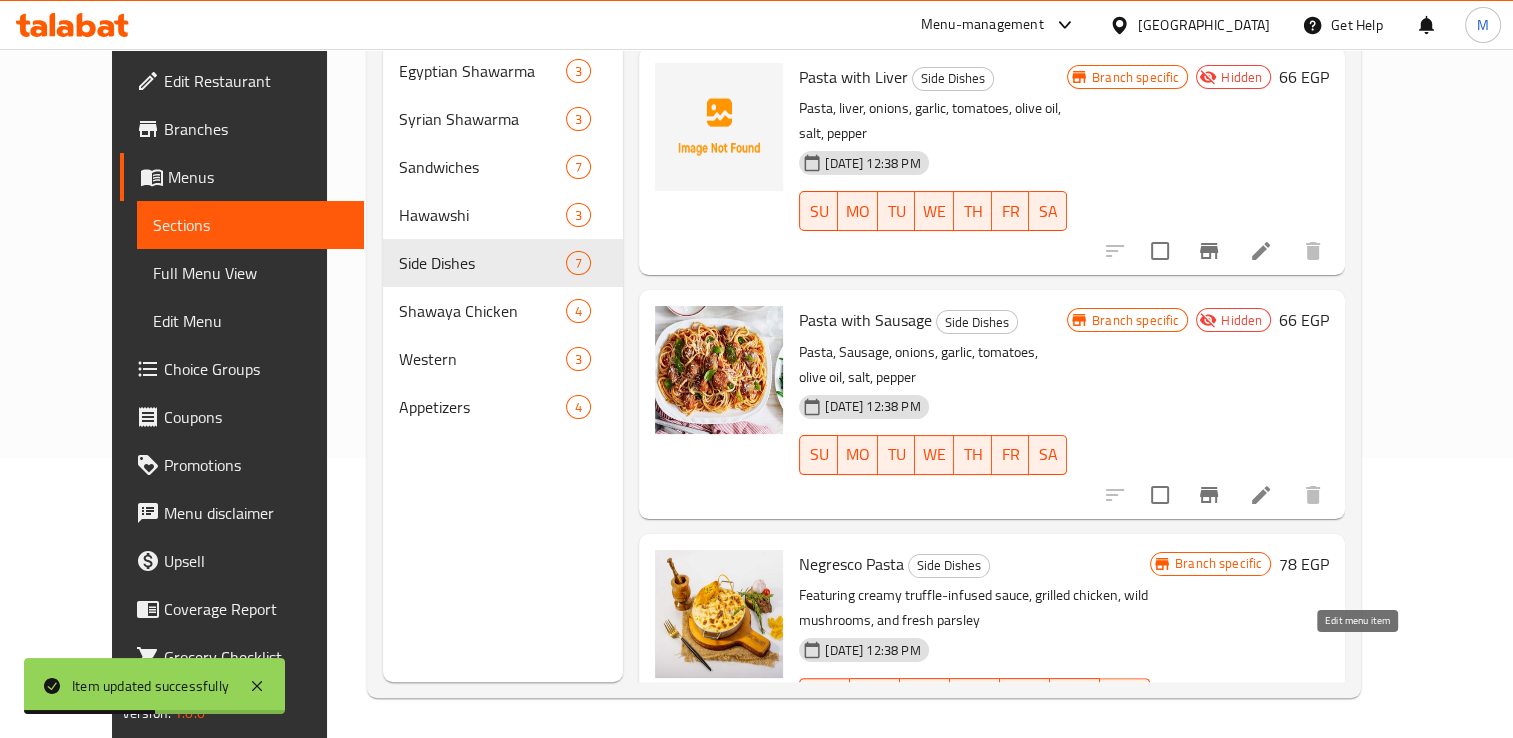 click 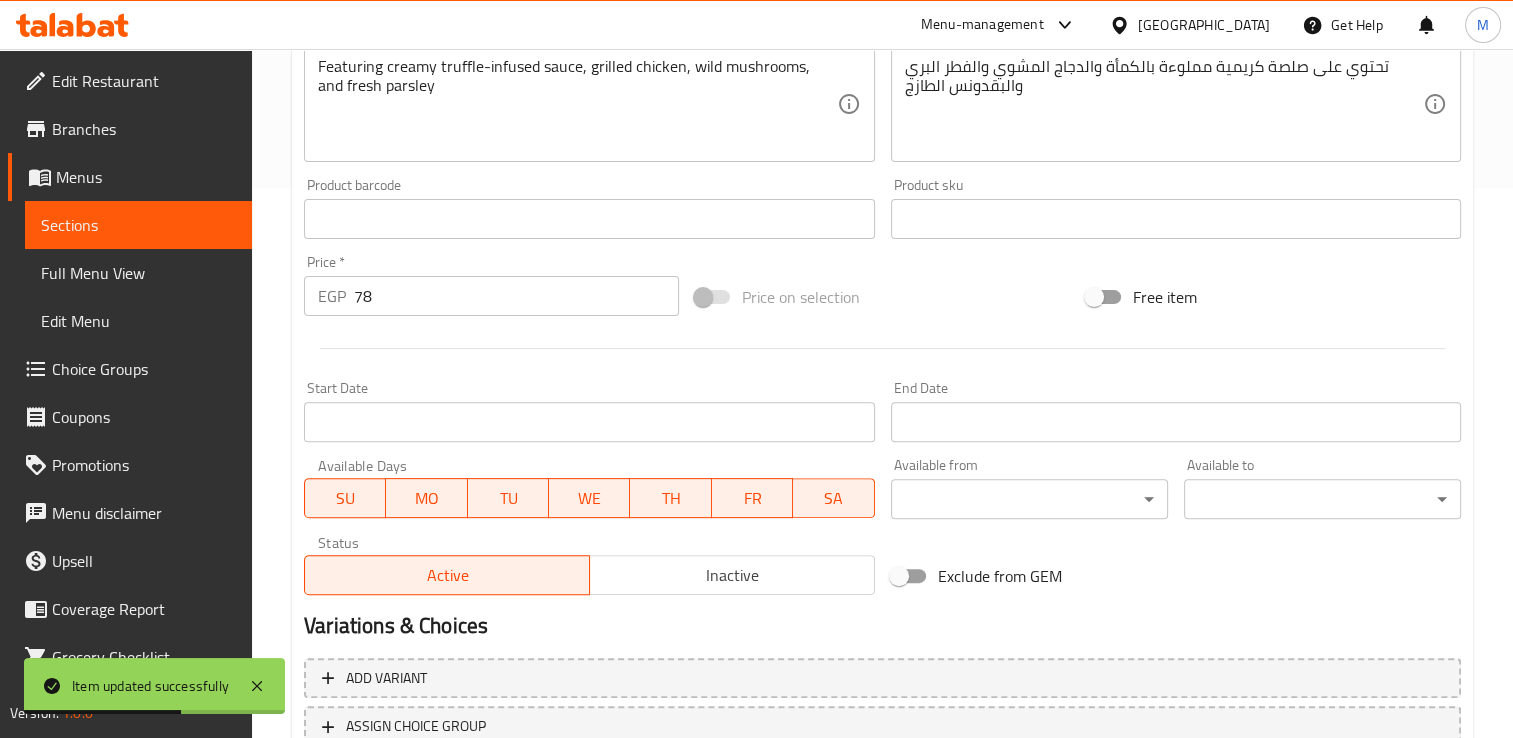 scroll, scrollTop: 702, scrollLeft: 0, axis: vertical 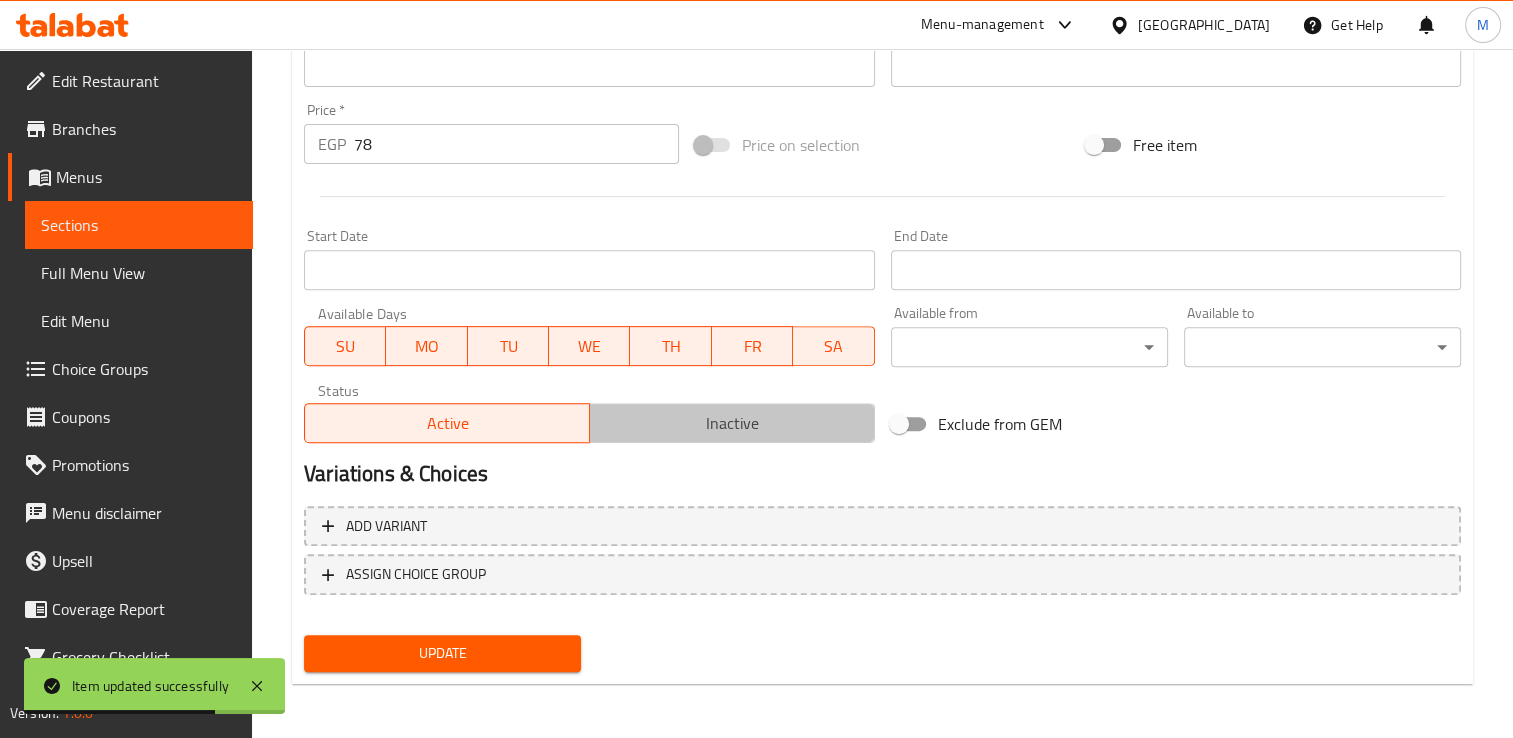 click on "Inactive" at bounding box center (732, 423) 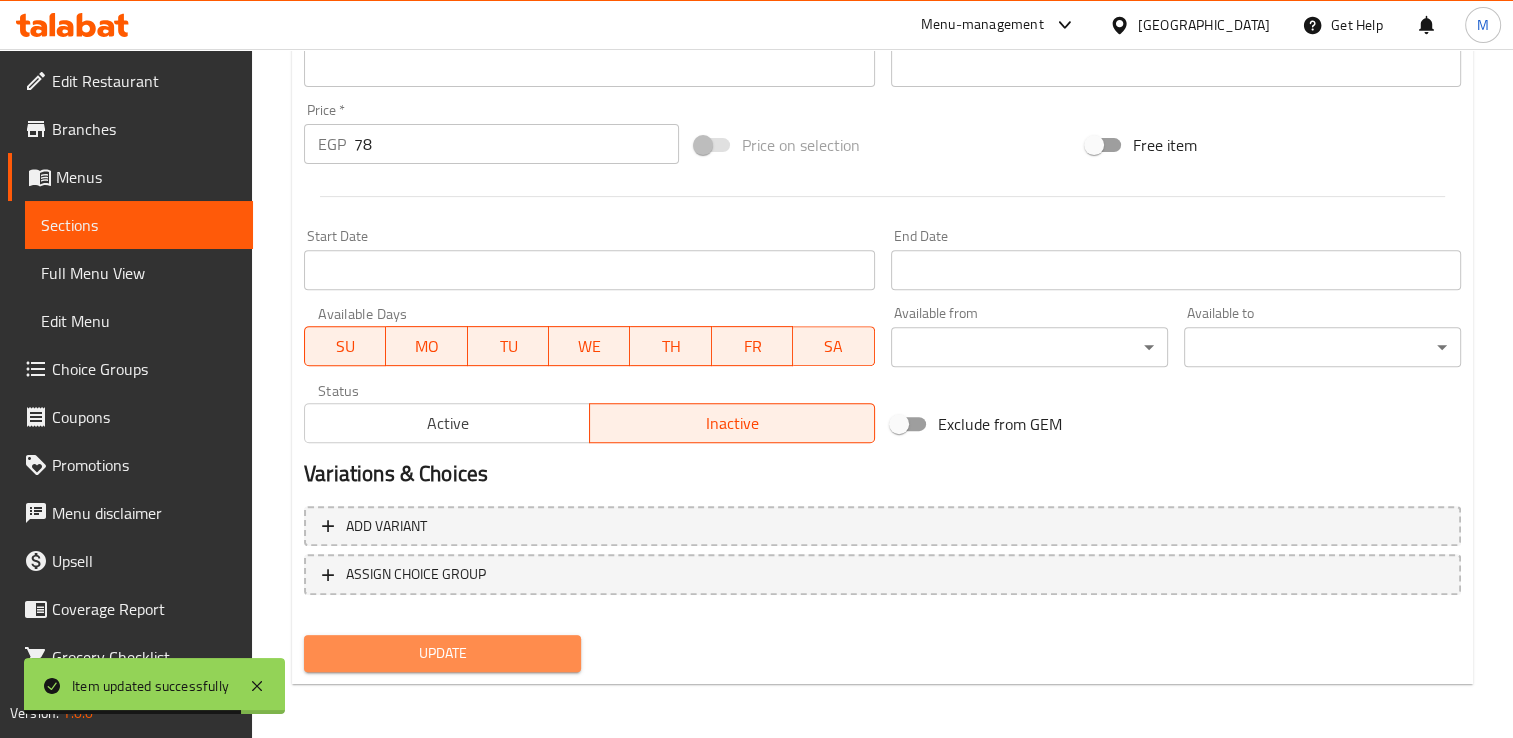 click on "Update" at bounding box center (442, 653) 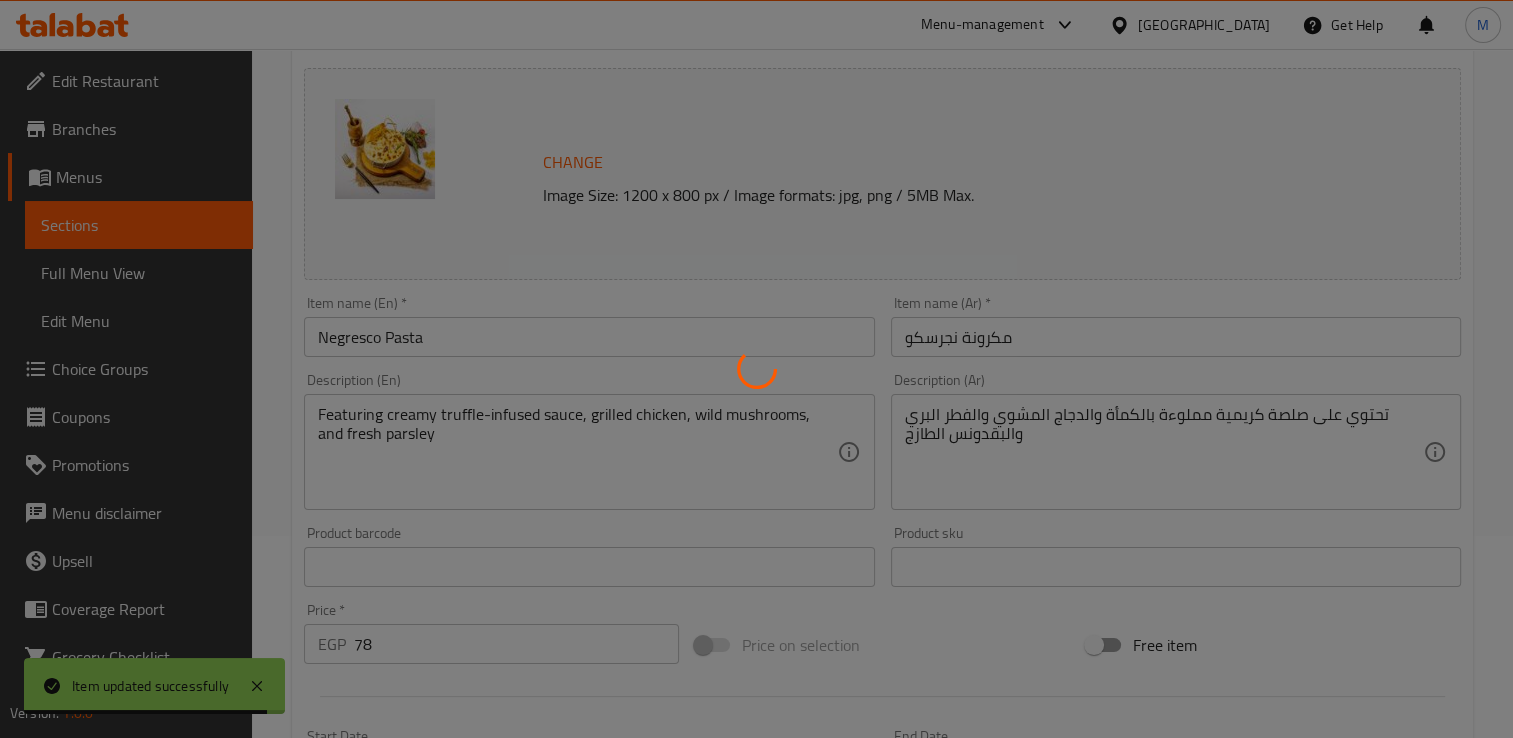 scroll, scrollTop: 0, scrollLeft: 0, axis: both 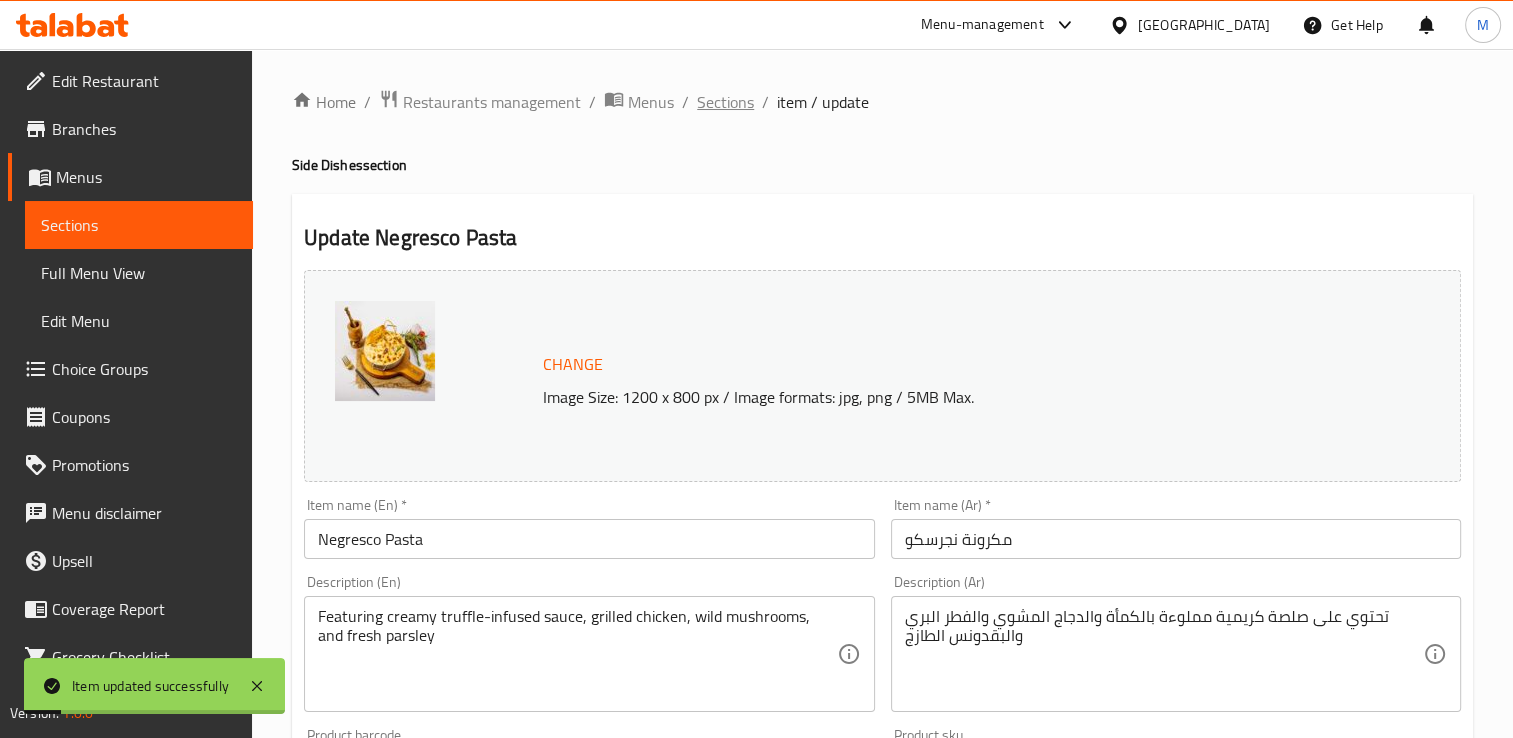 click on "Sections" at bounding box center [725, 102] 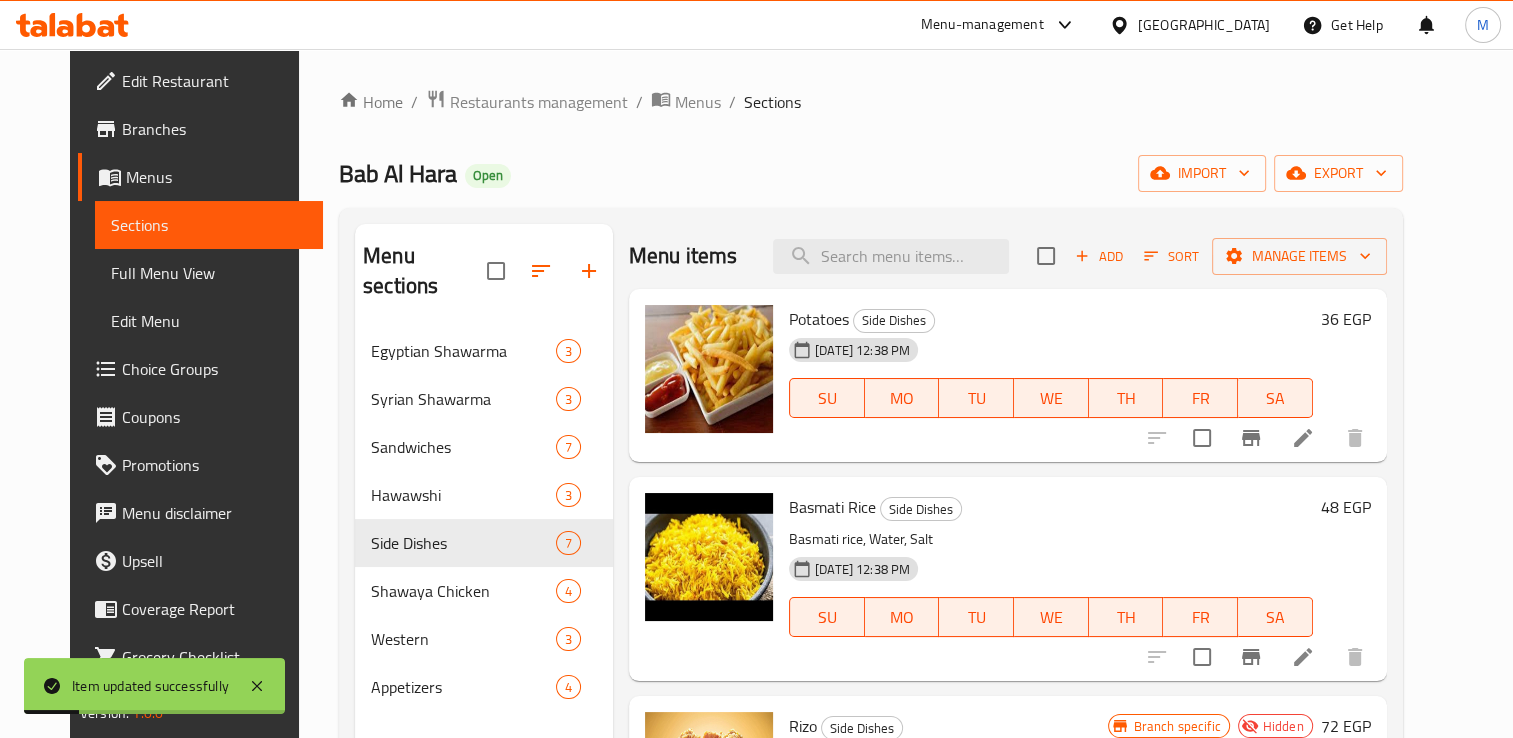 scroll, scrollTop: 836, scrollLeft: 0, axis: vertical 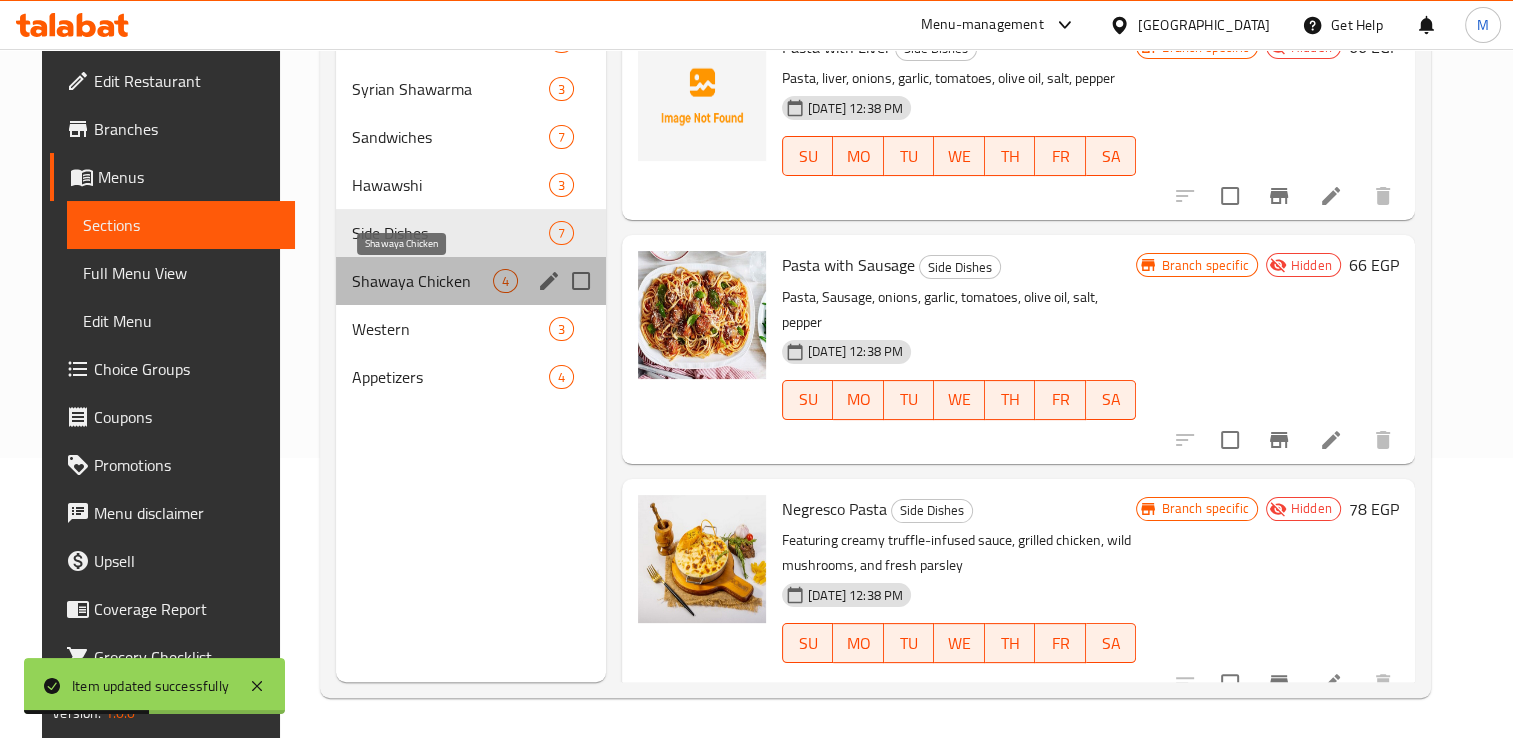 click on "Shawaya Chicken" at bounding box center [422, 281] 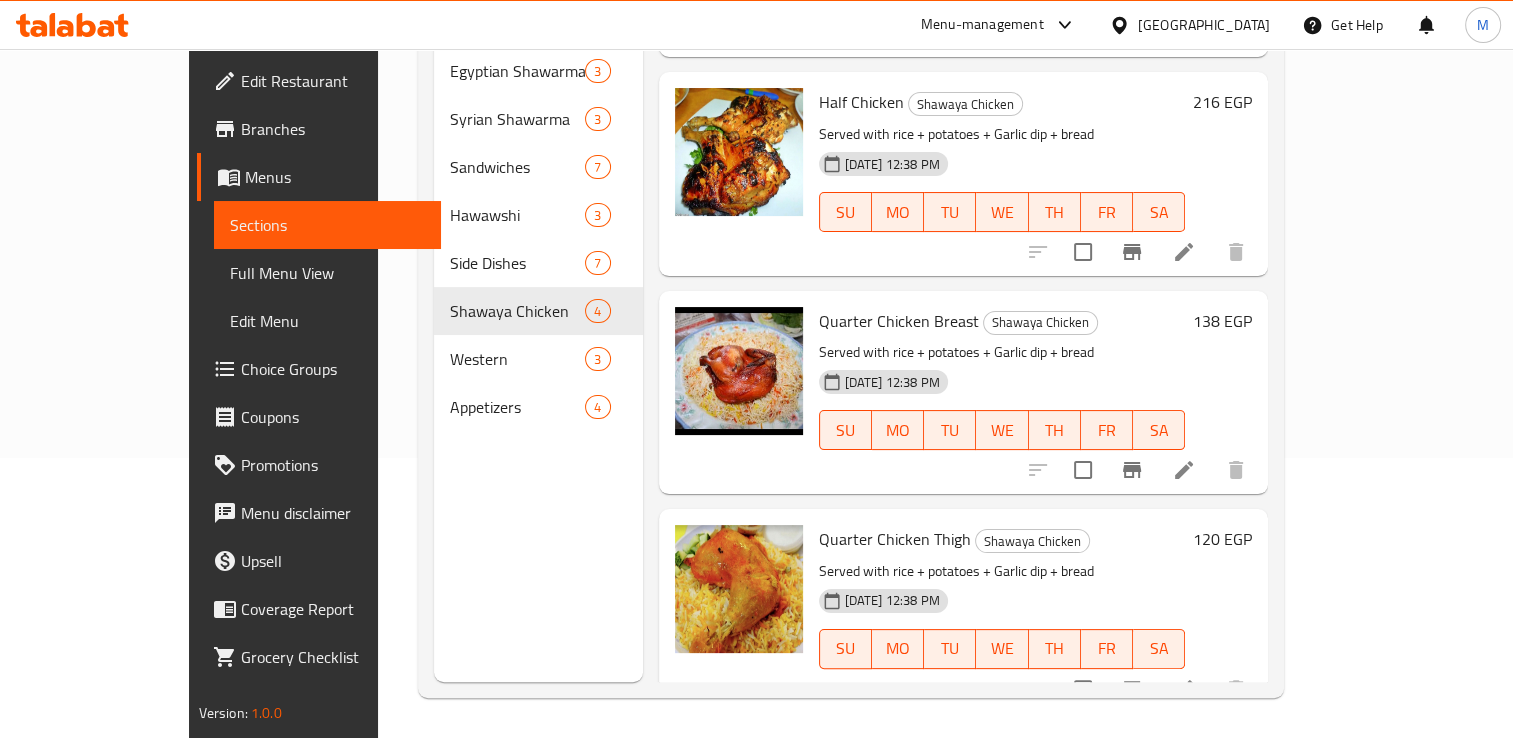 scroll, scrollTop: 0, scrollLeft: 0, axis: both 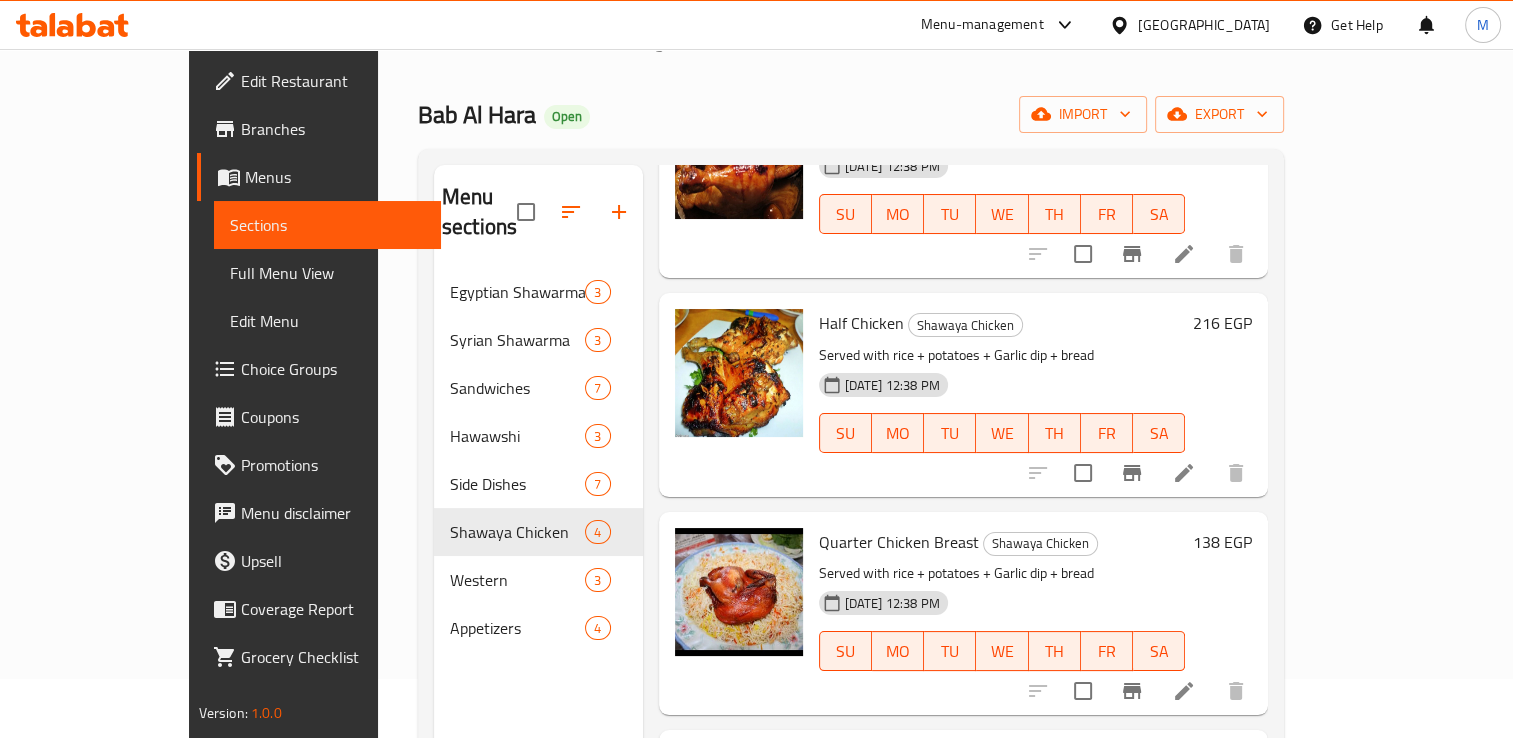 click on "Served with rice + potatoes + Garlic dip + bread" at bounding box center [1002, 573] 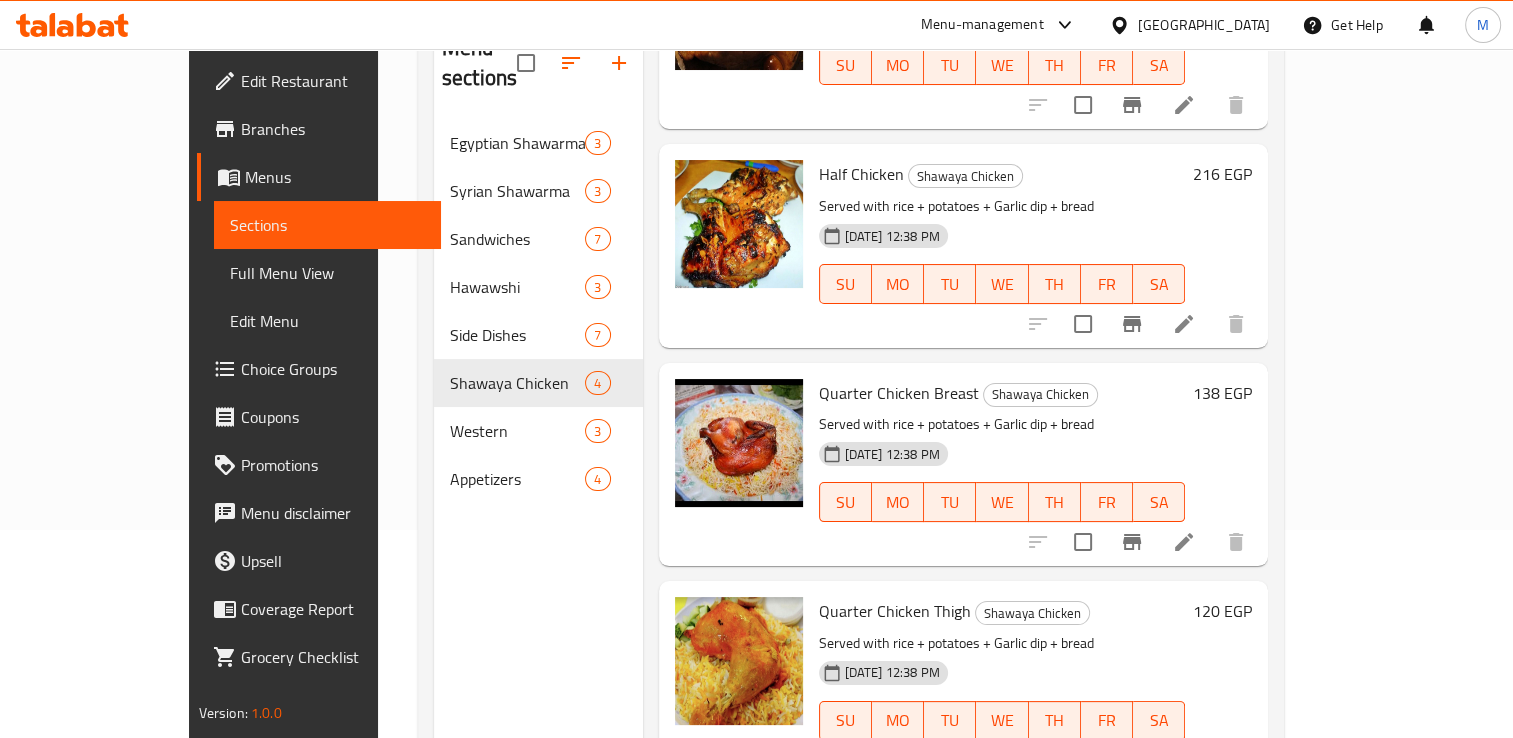 scroll, scrollTop: 216, scrollLeft: 0, axis: vertical 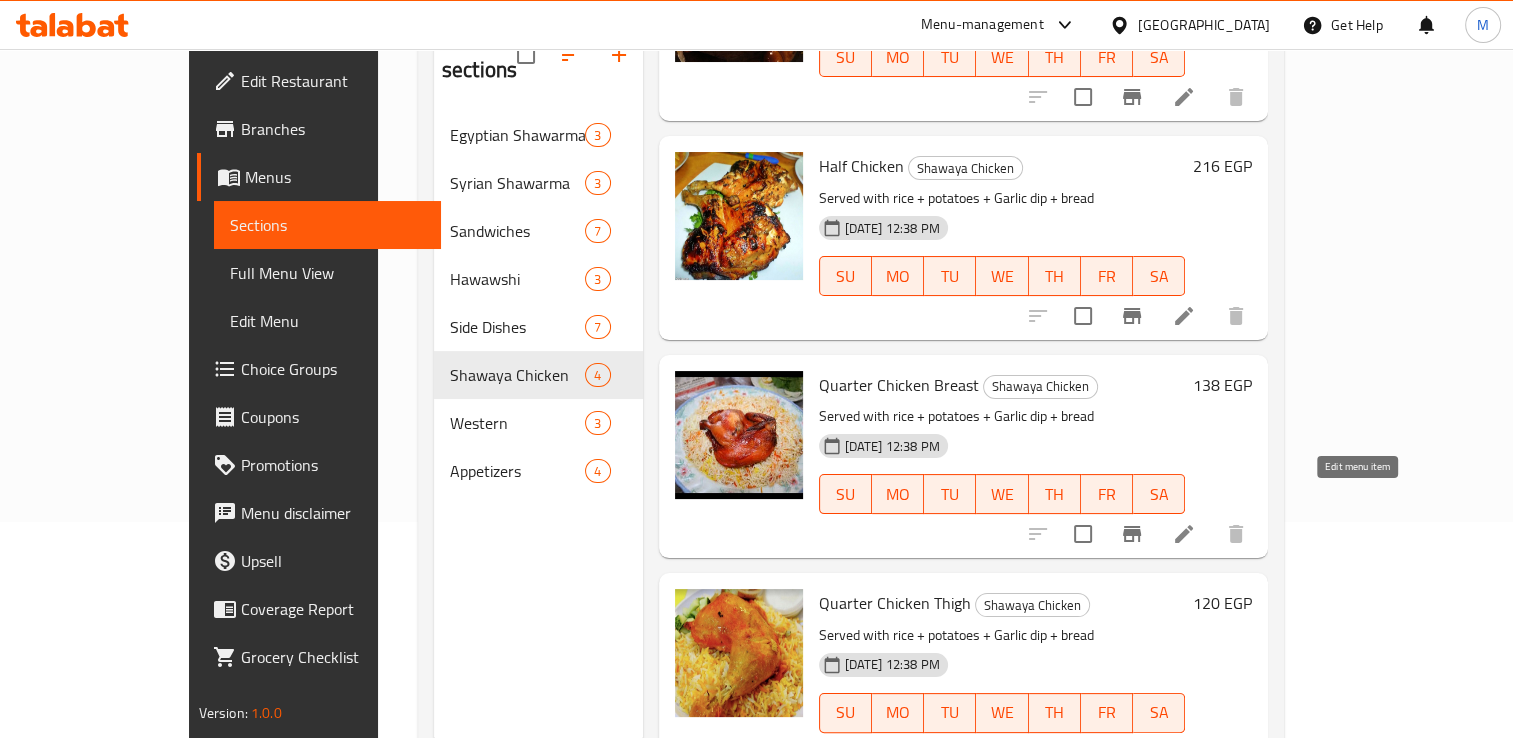 click 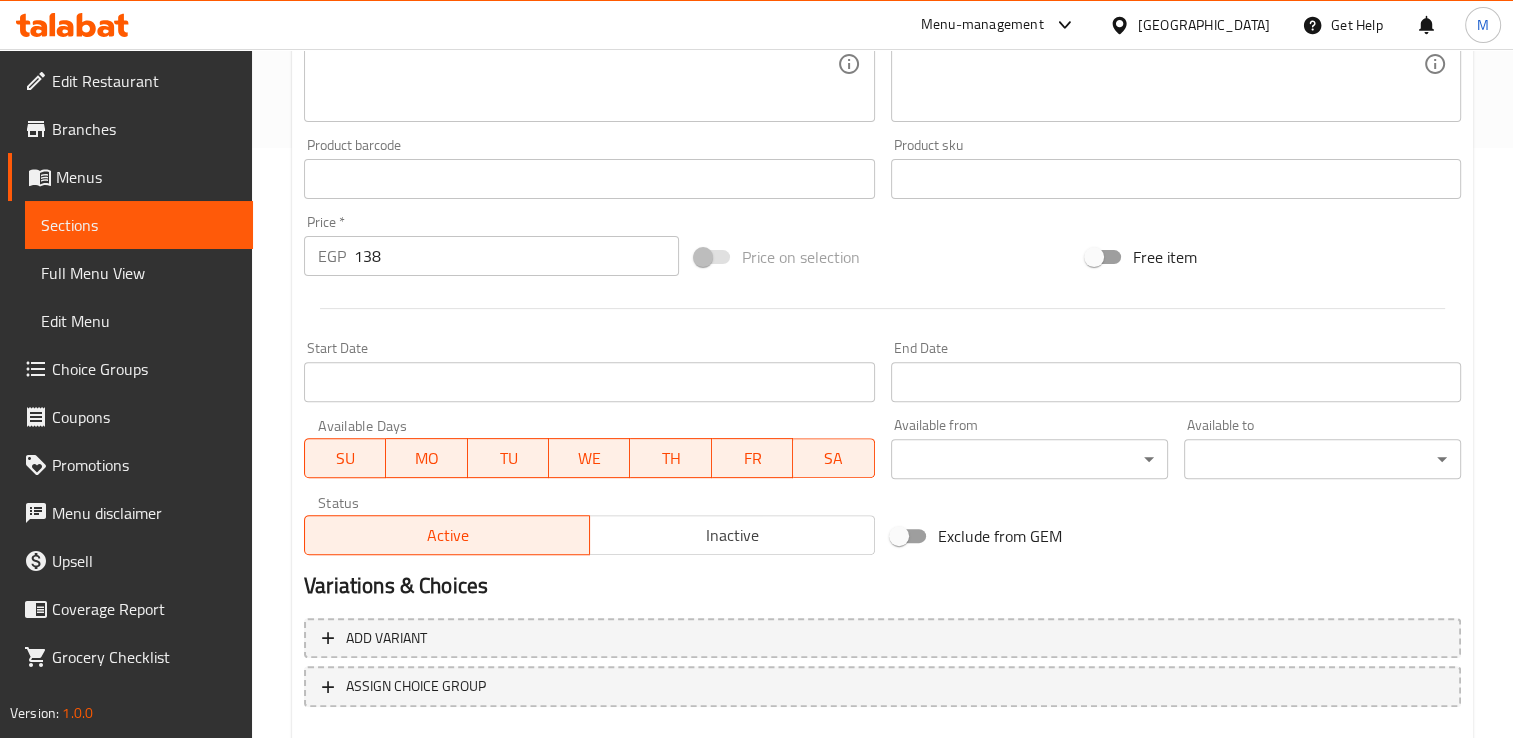 scroll, scrollTop: 616, scrollLeft: 0, axis: vertical 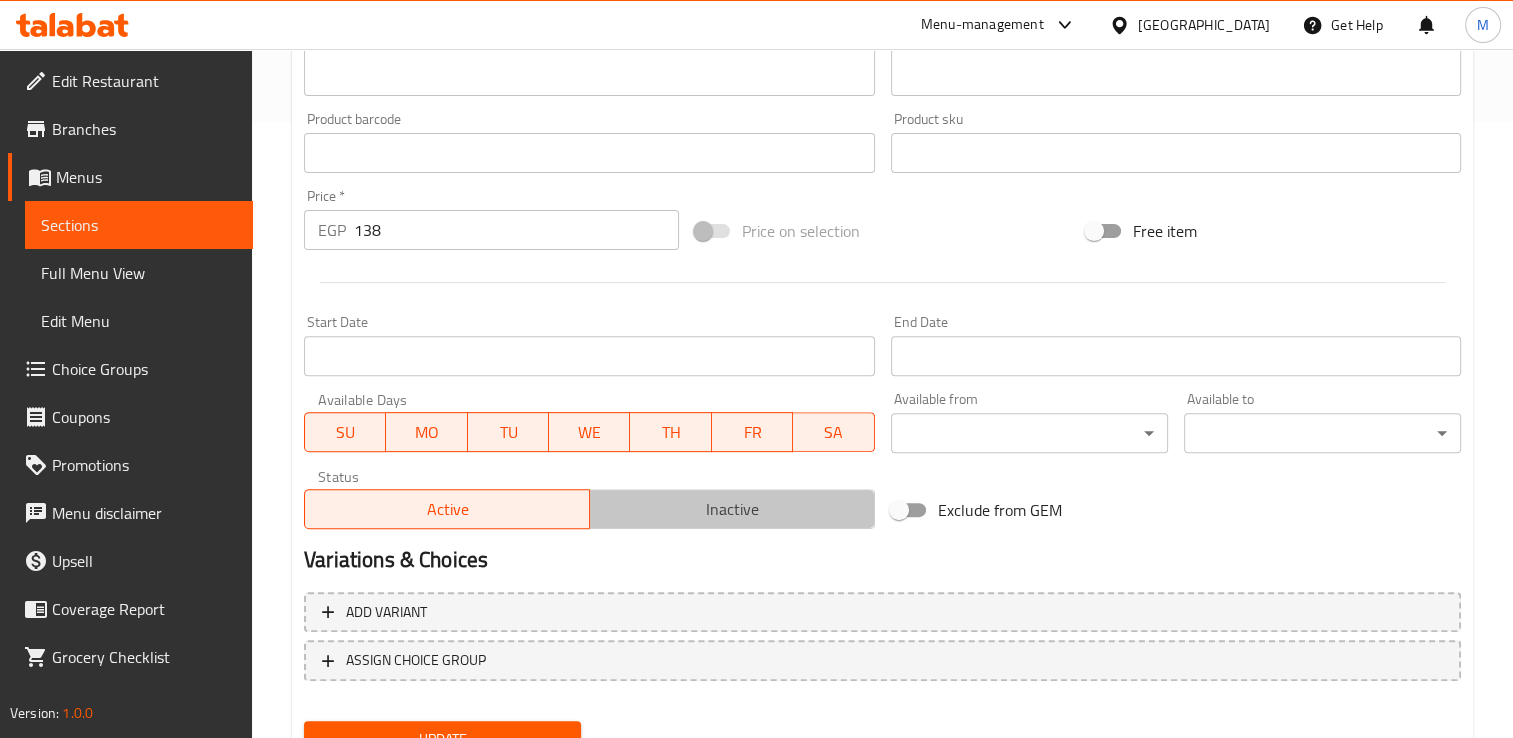 click on "Inactive" at bounding box center [732, 509] 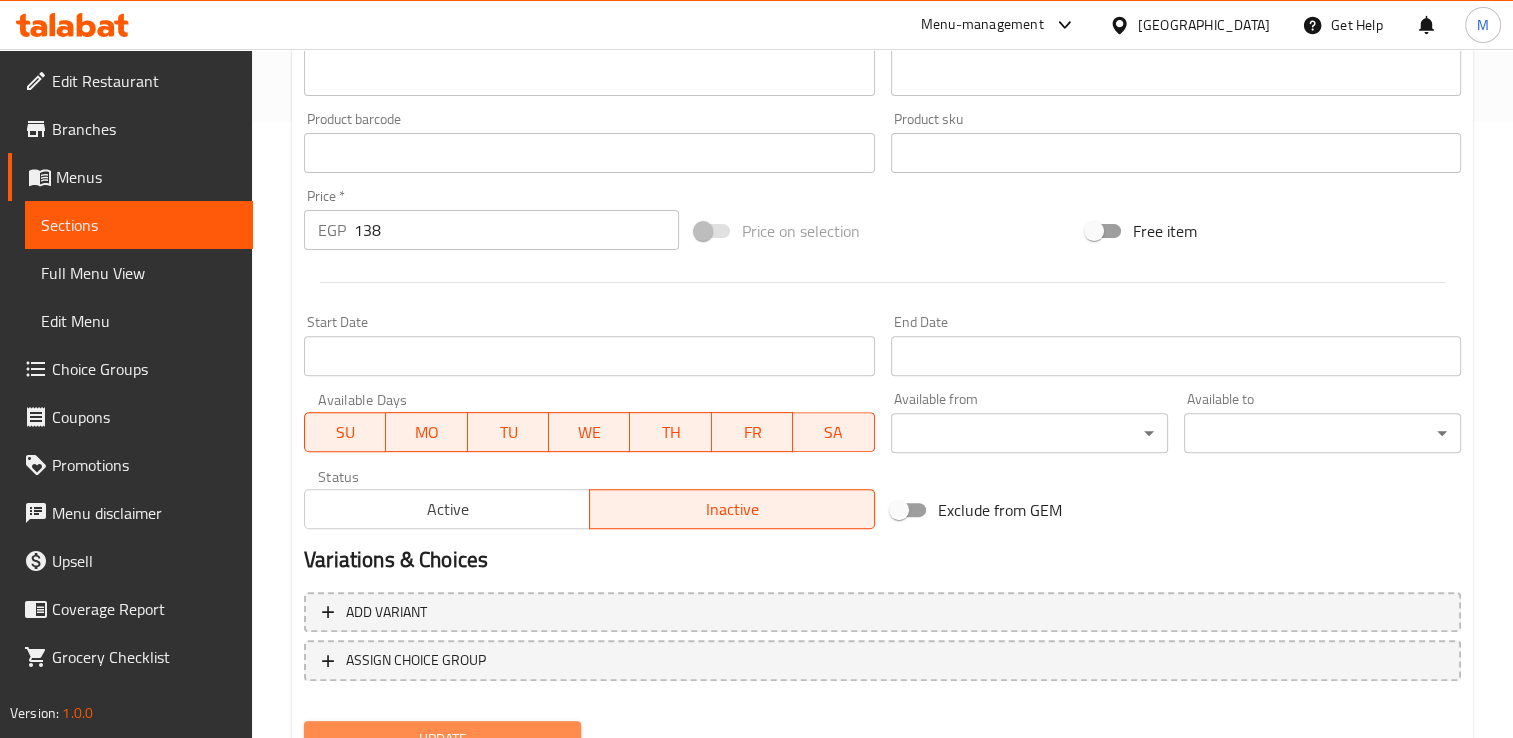 click on "Update" at bounding box center (442, 739) 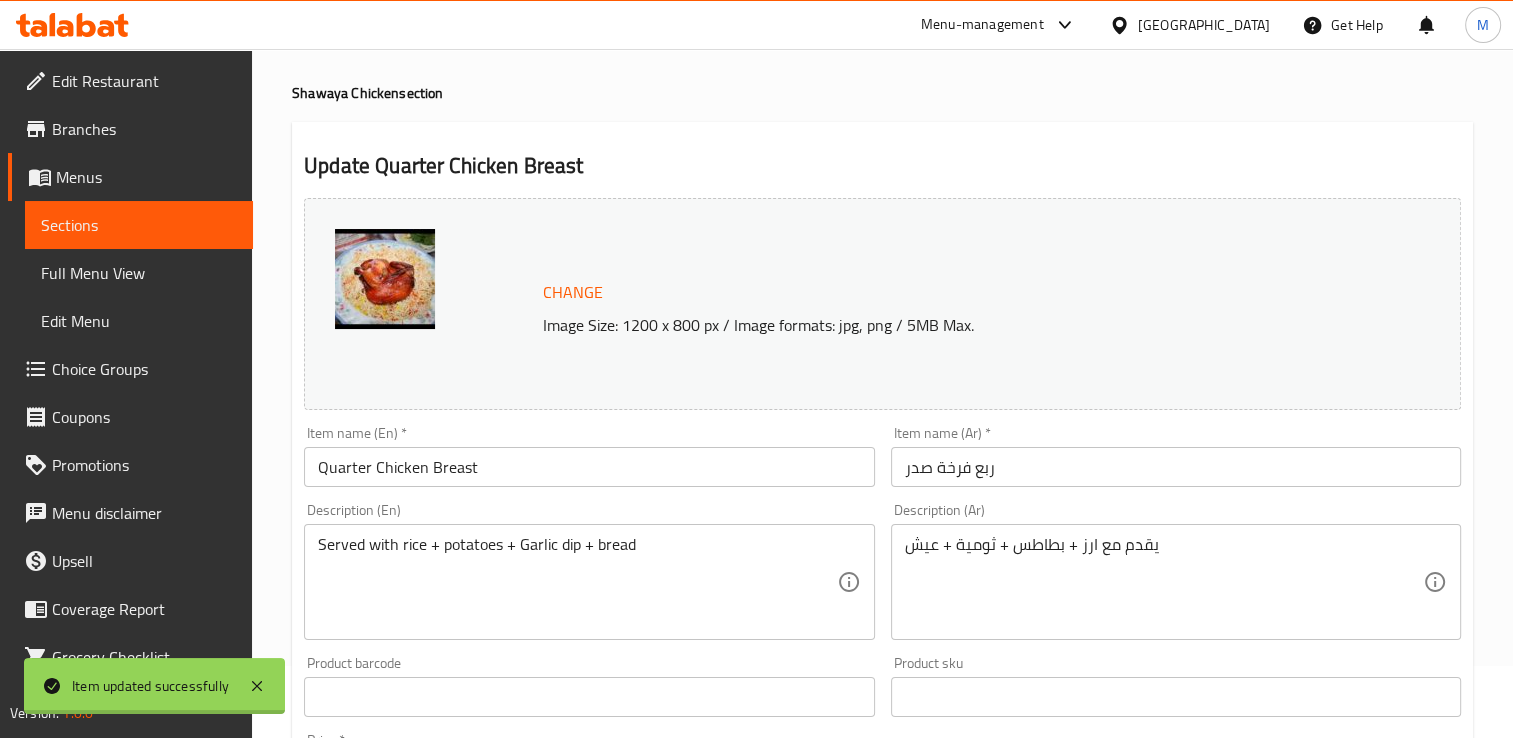 scroll, scrollTop: 0, scrollLeft: 0, axis: both 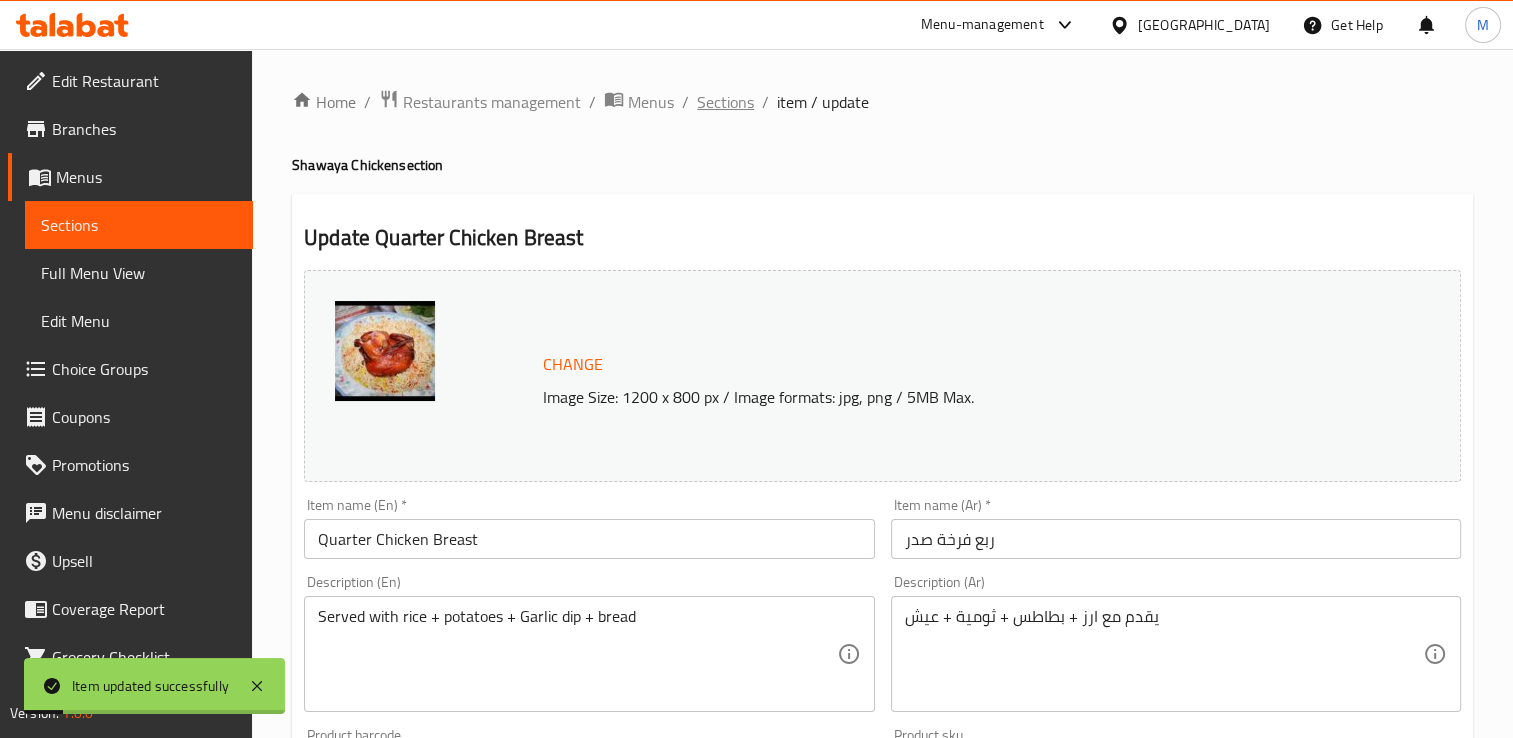 click on "Sections" at bounding box center (725, 102) 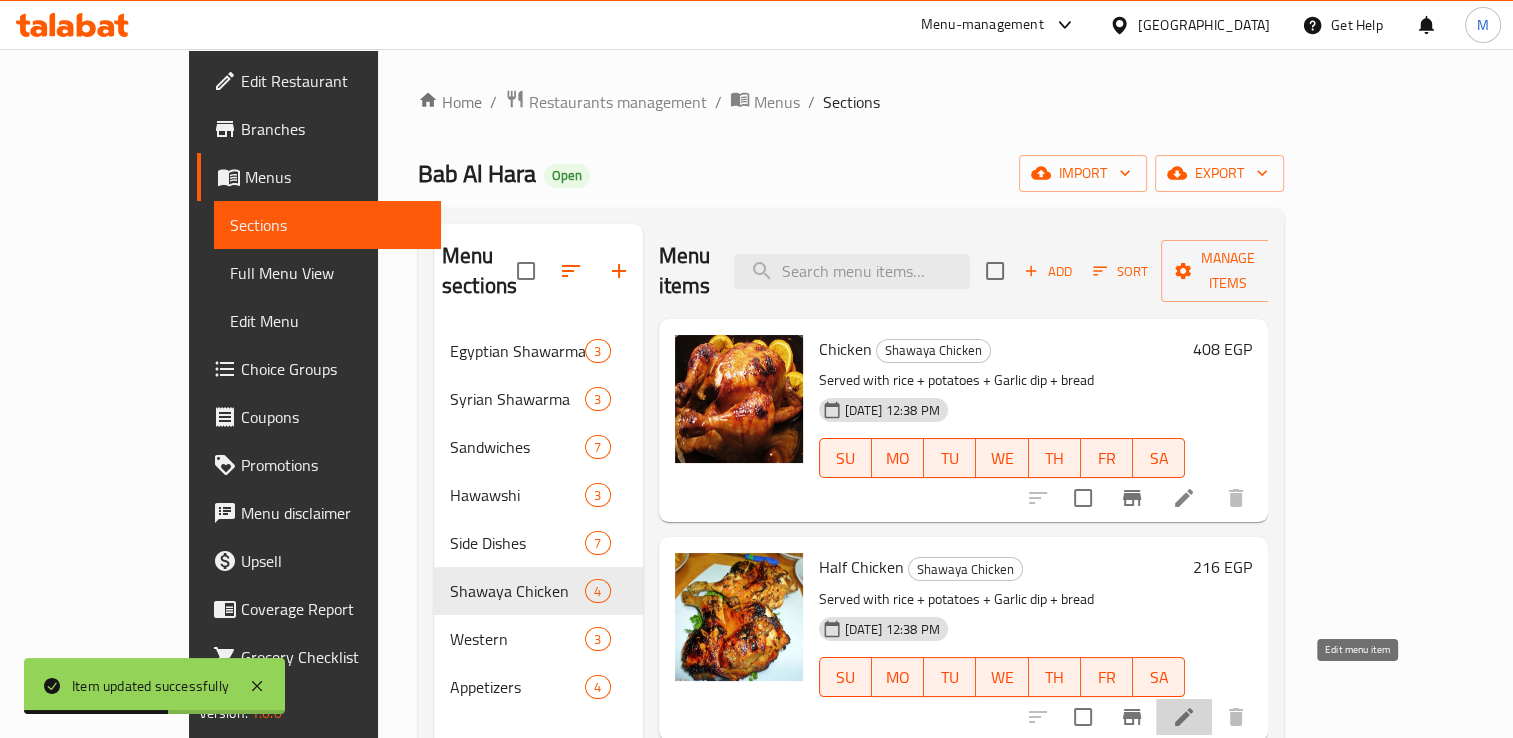 click 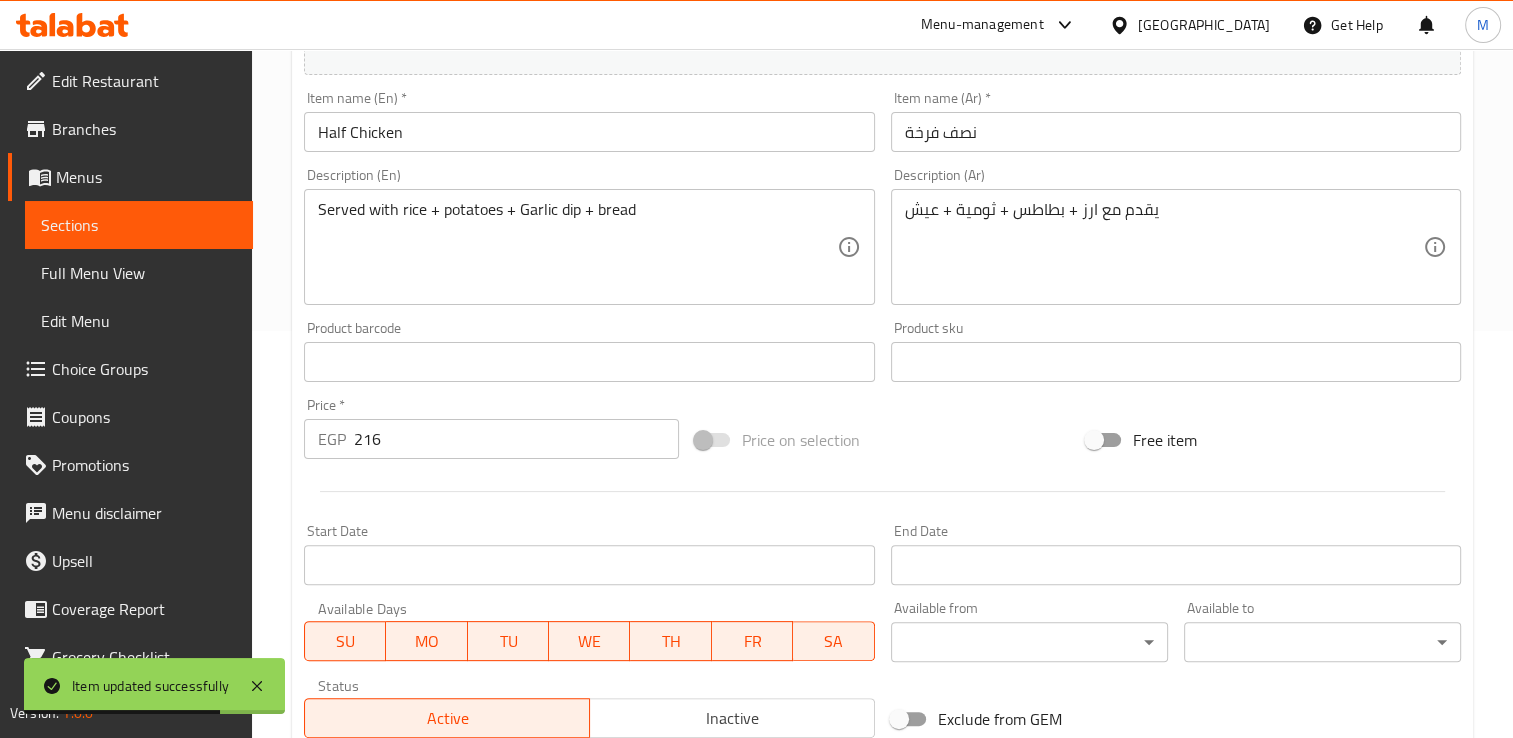 scroll, scrollTop: 702, scrollLeft: 0, axis: vertical 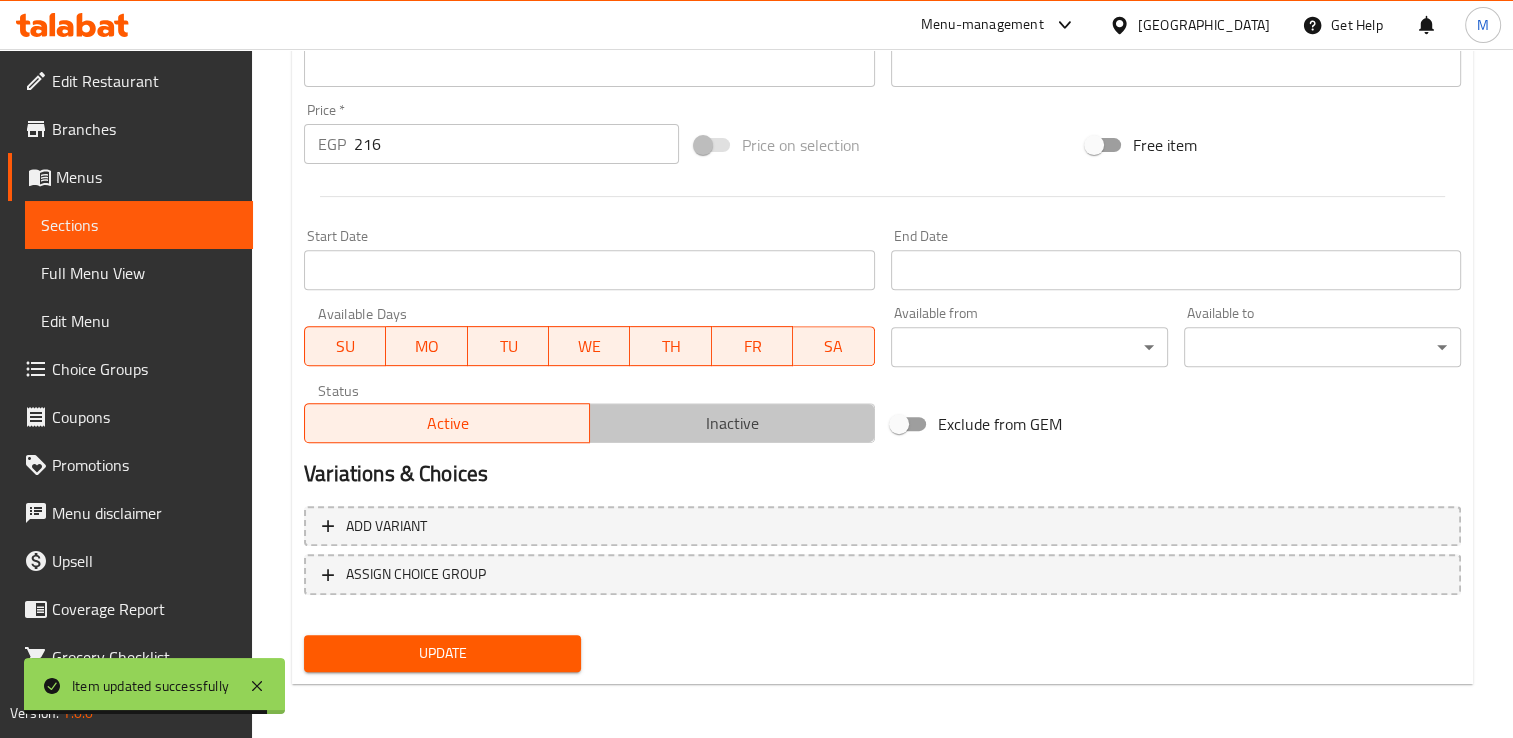 click on "Inactive" at bounding box center (732, 423) 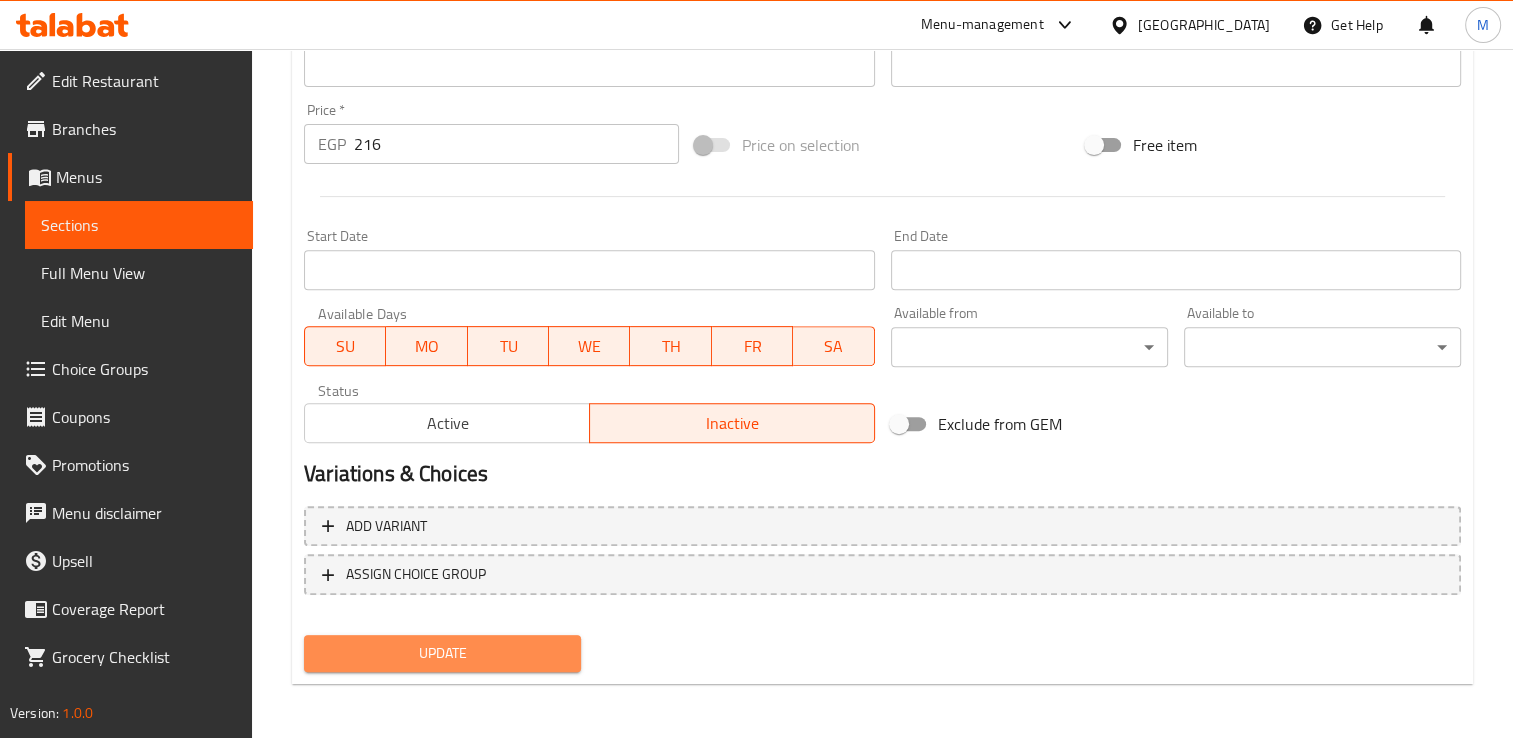 click on "Update" at bounding box center [442, 653] 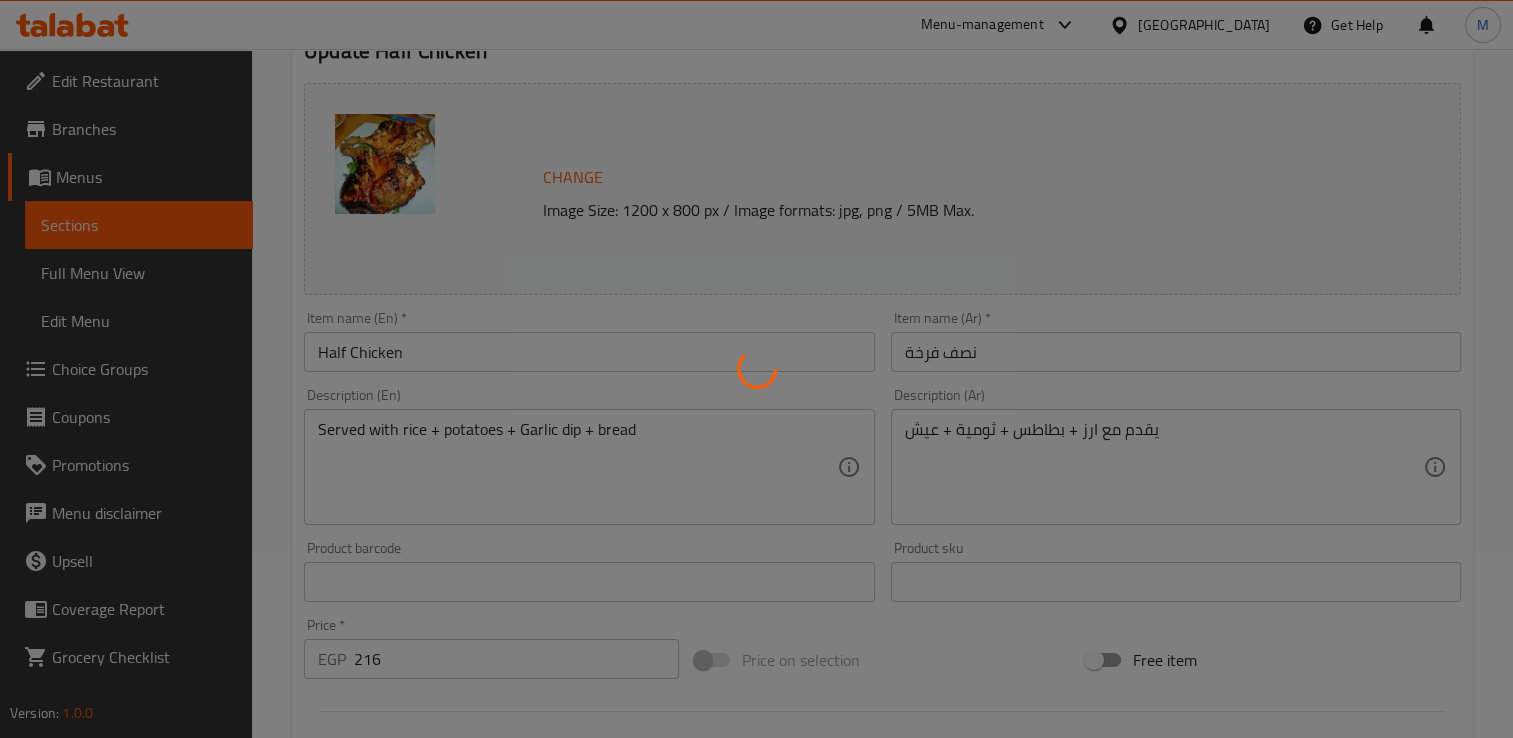 scroll, scrollTop: 0, scrollLeft: 0, axis: both 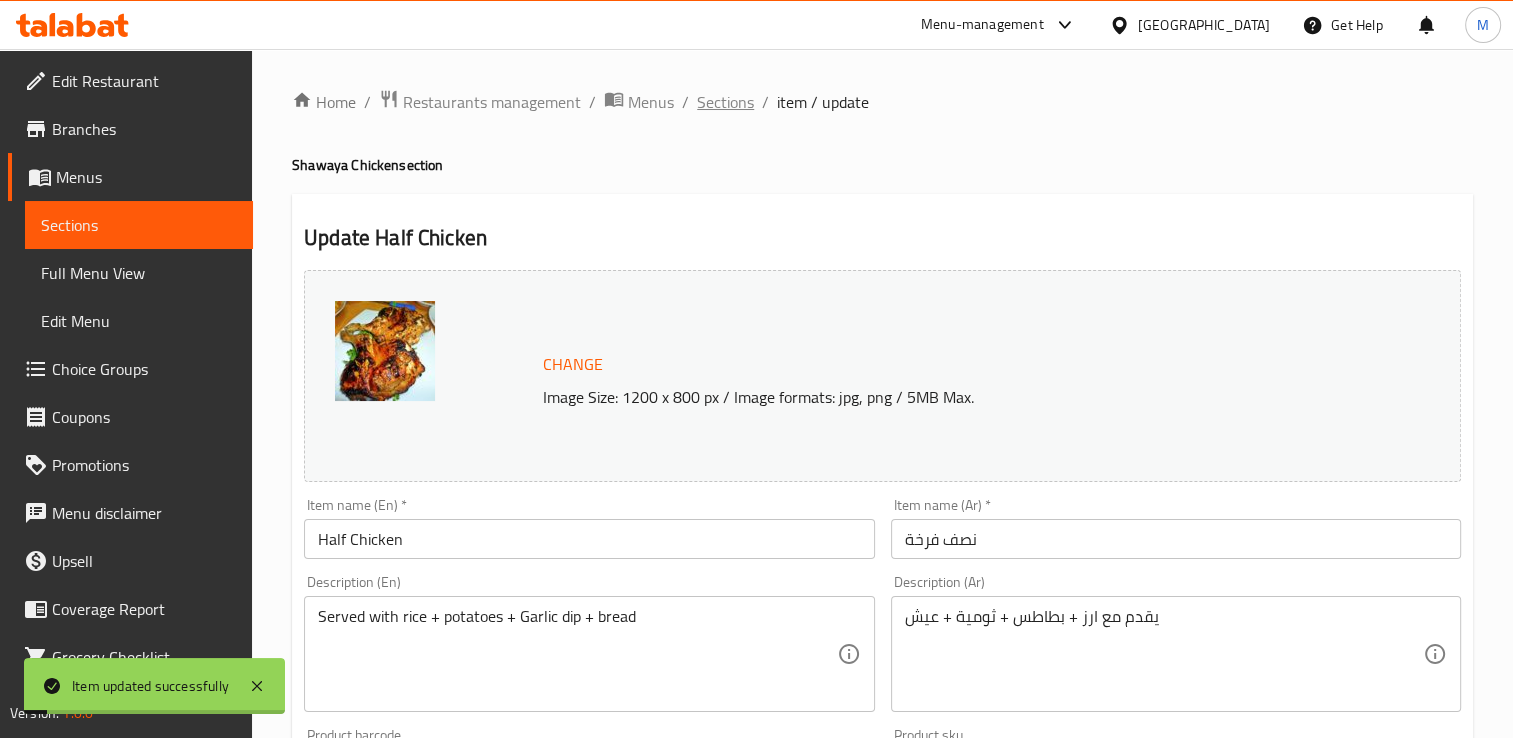 click on "Sections" at bounding box center [725, 102] 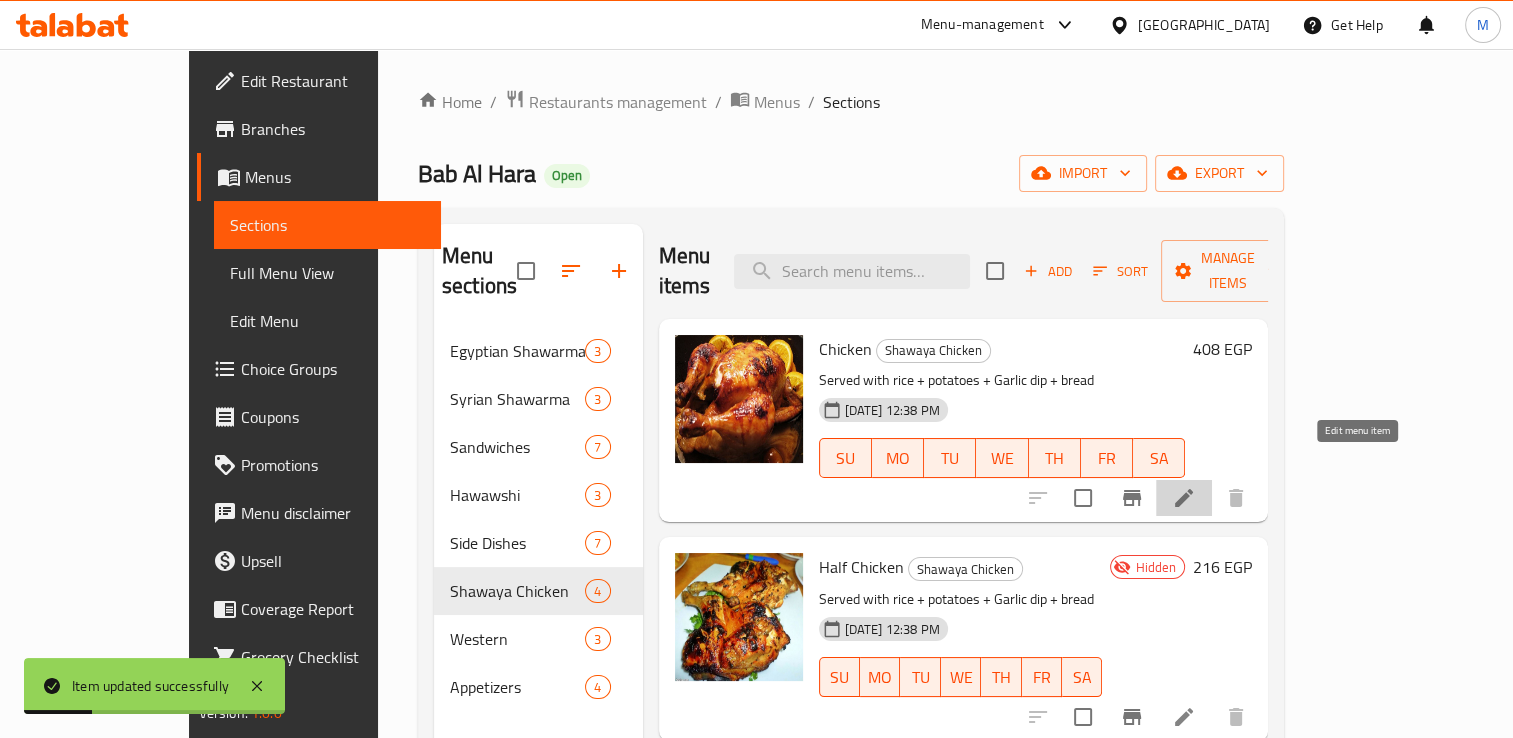 click 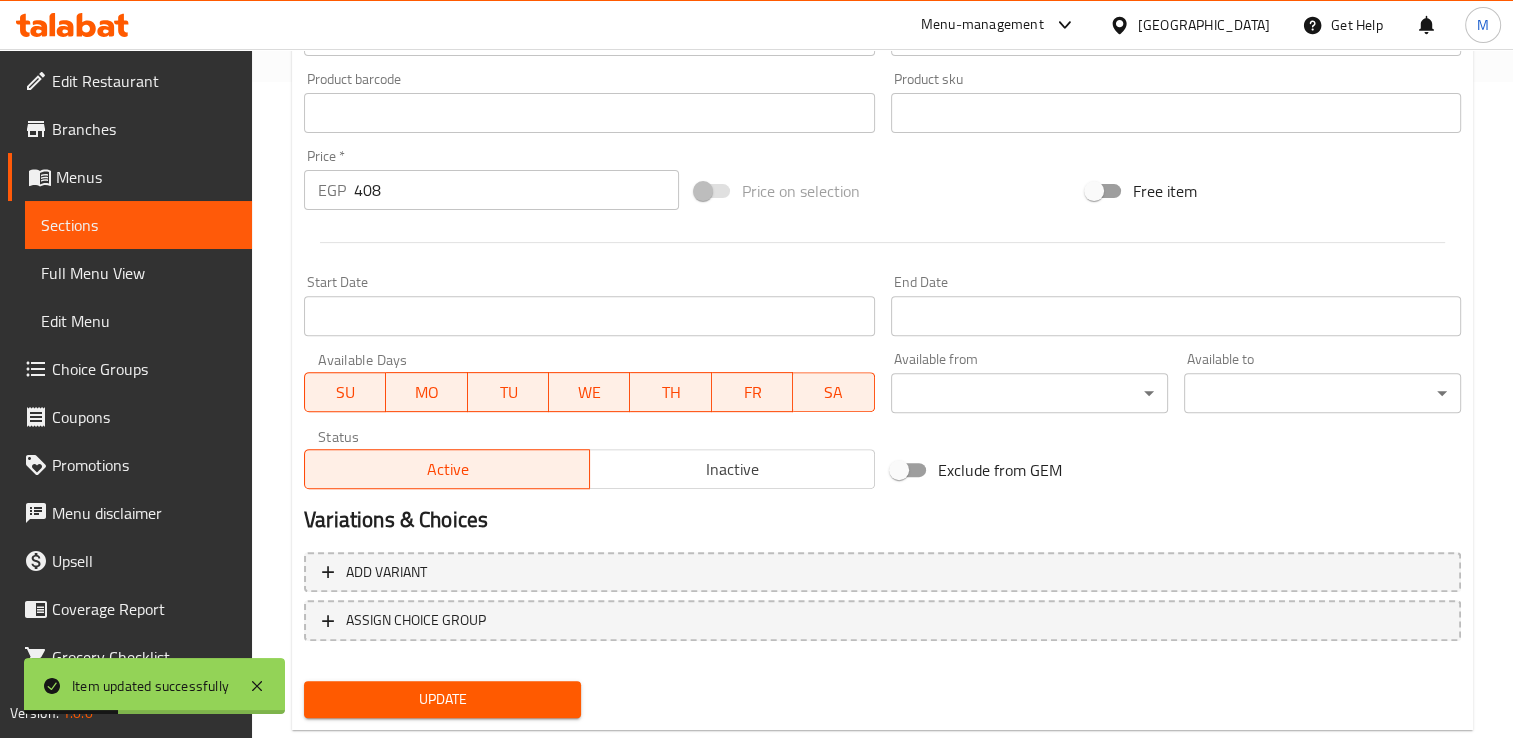 scroll, scrollTop: 702, scrollLeft: 0, axis: vertical 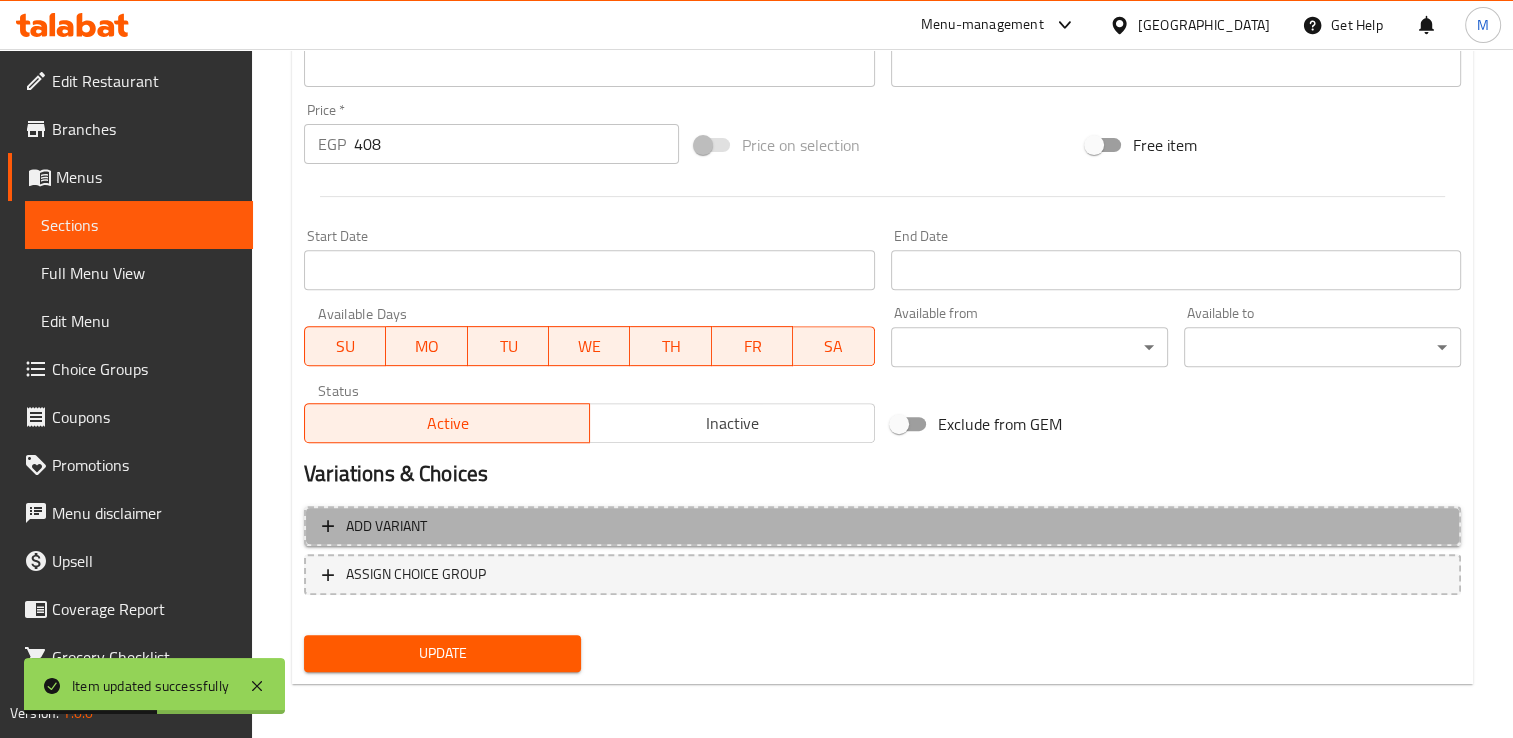 click on "Add variant" at bounding box center (882, 526) 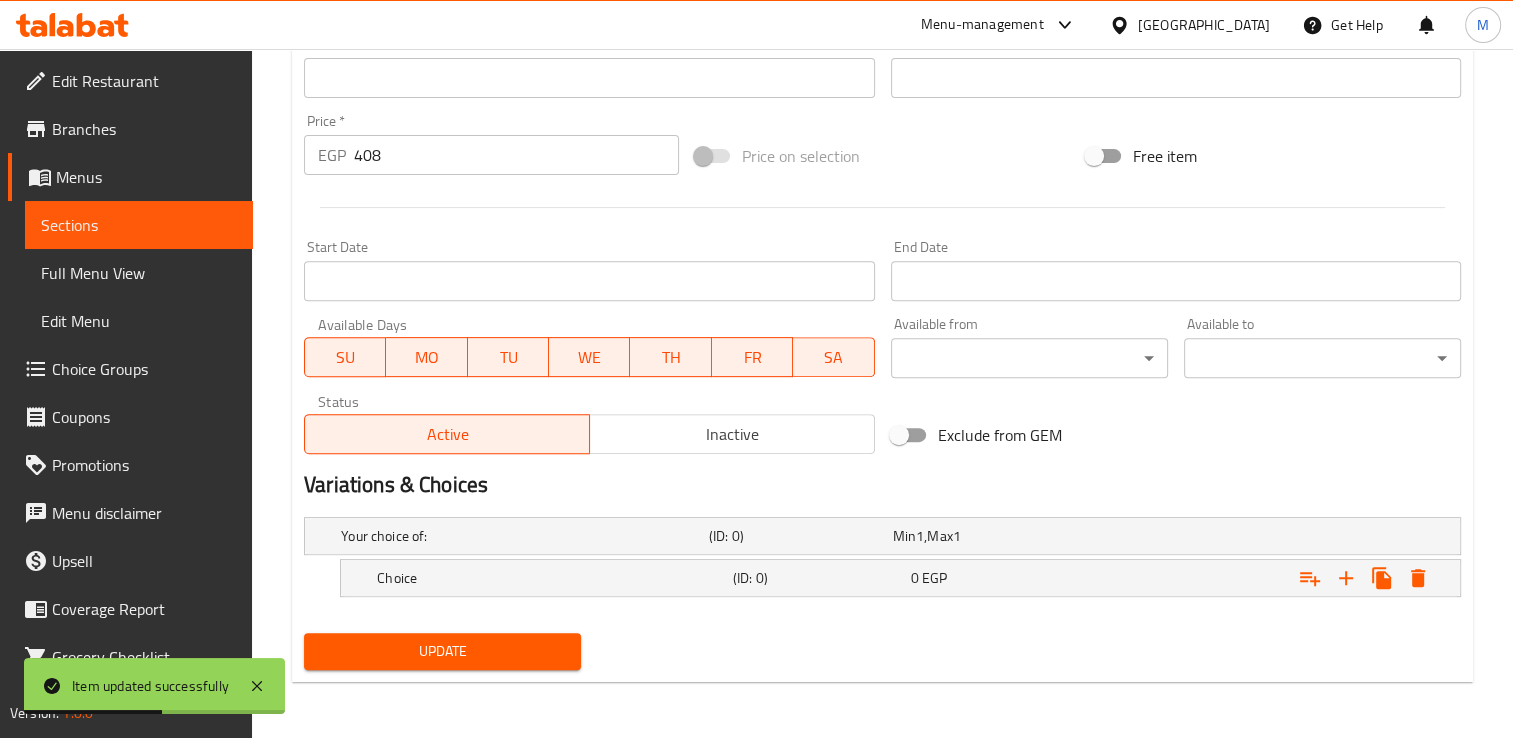 scroll, scrollTop: 689, scrollLeft: 0, axis: vertical 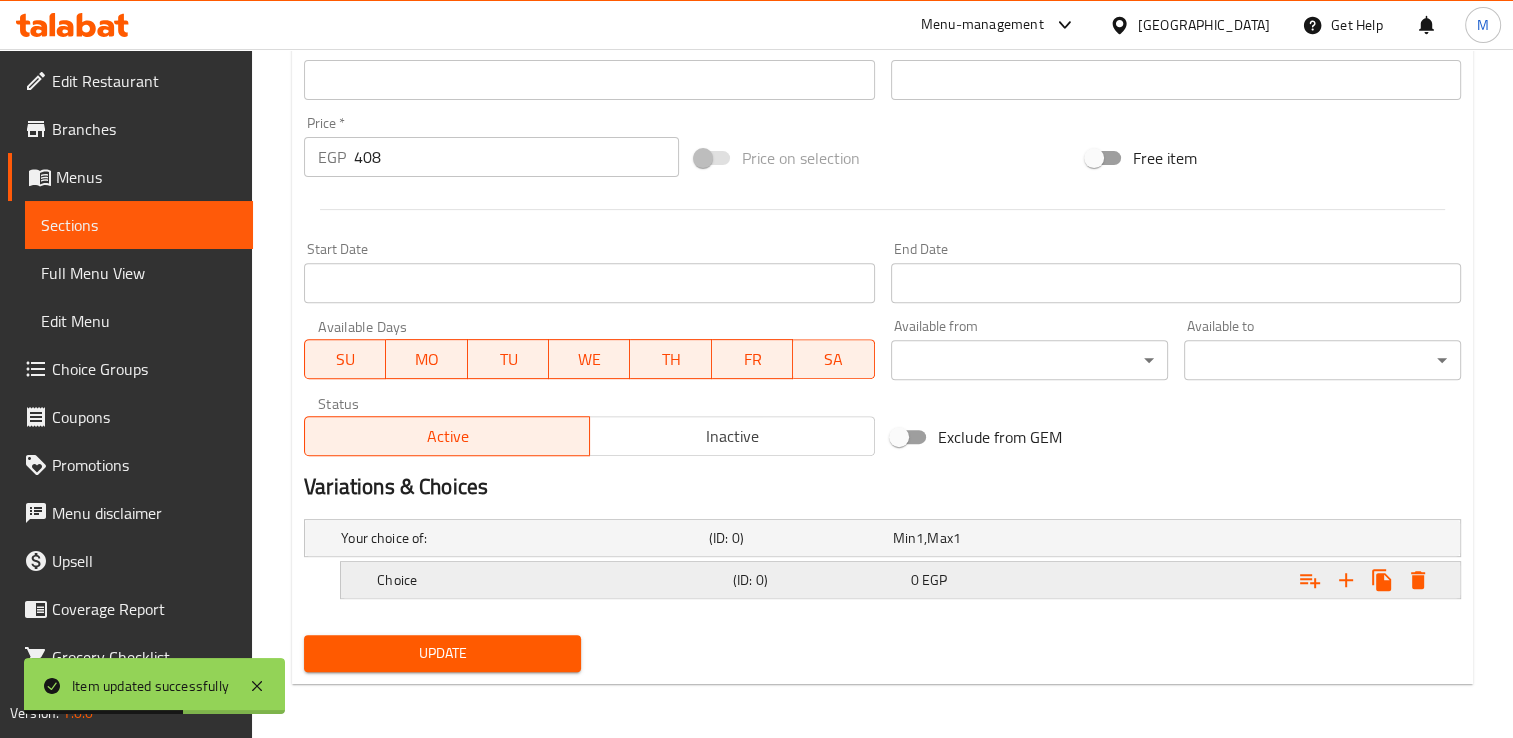click on "Choice" at bounding box center (521, 538) 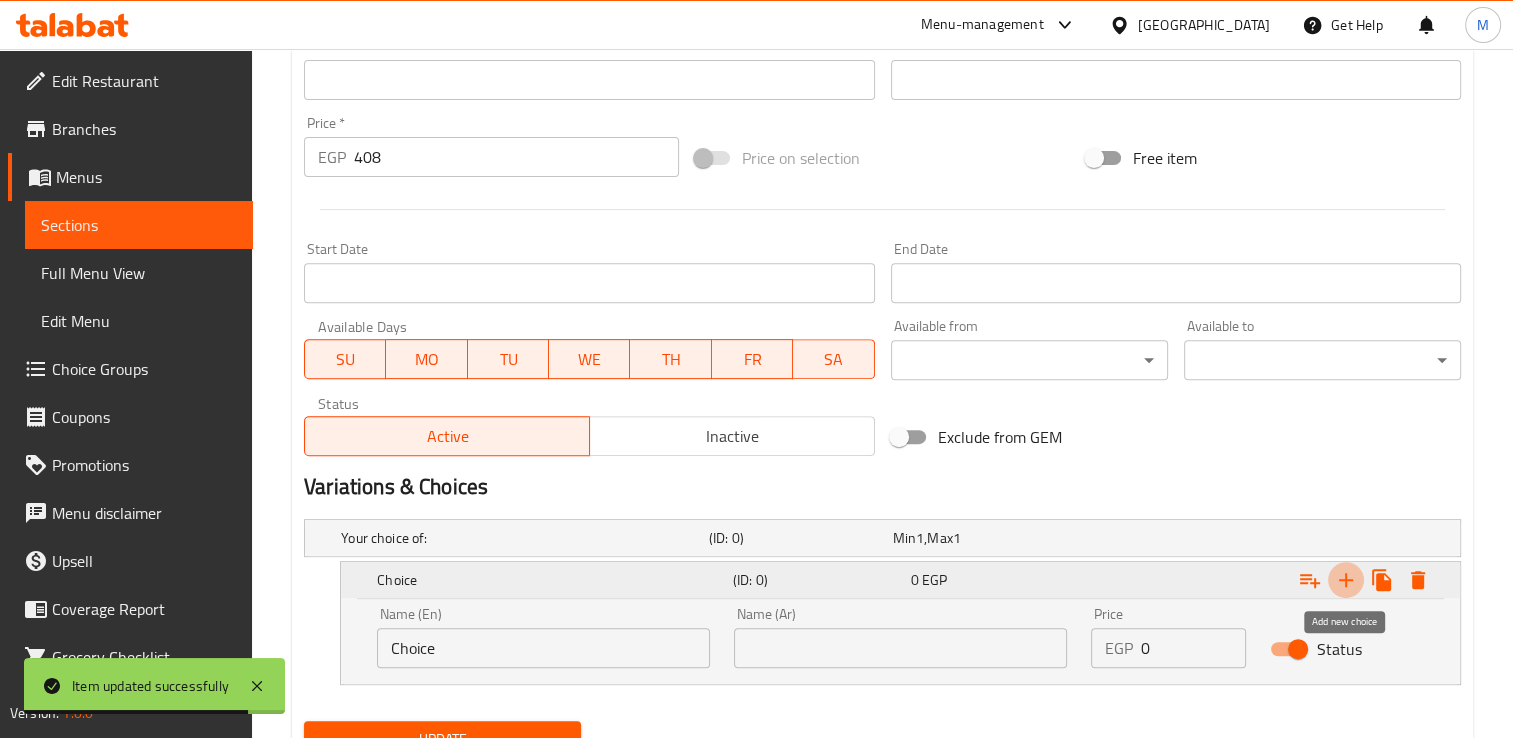 click 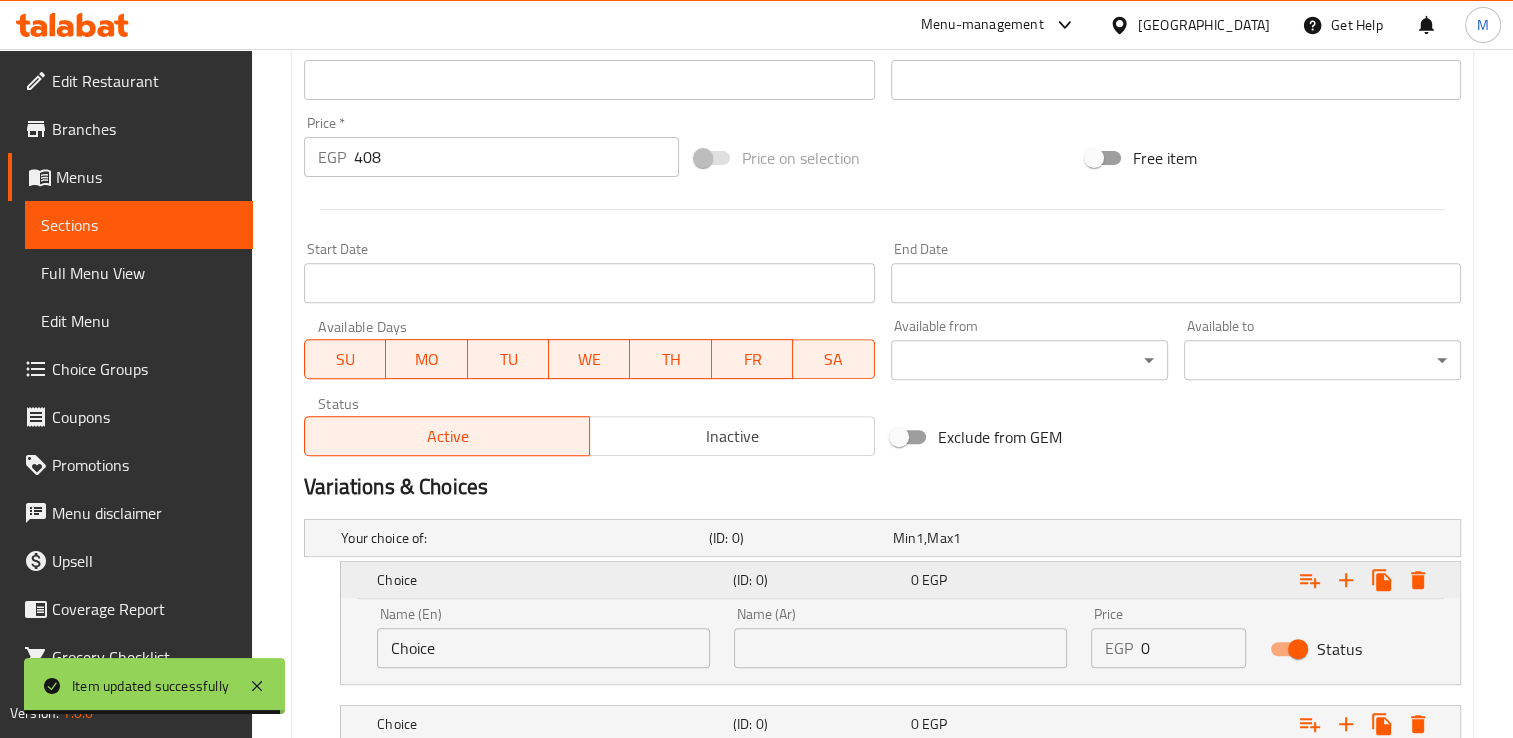 click on "(ID: 0)" at bounding box center [818, 580] 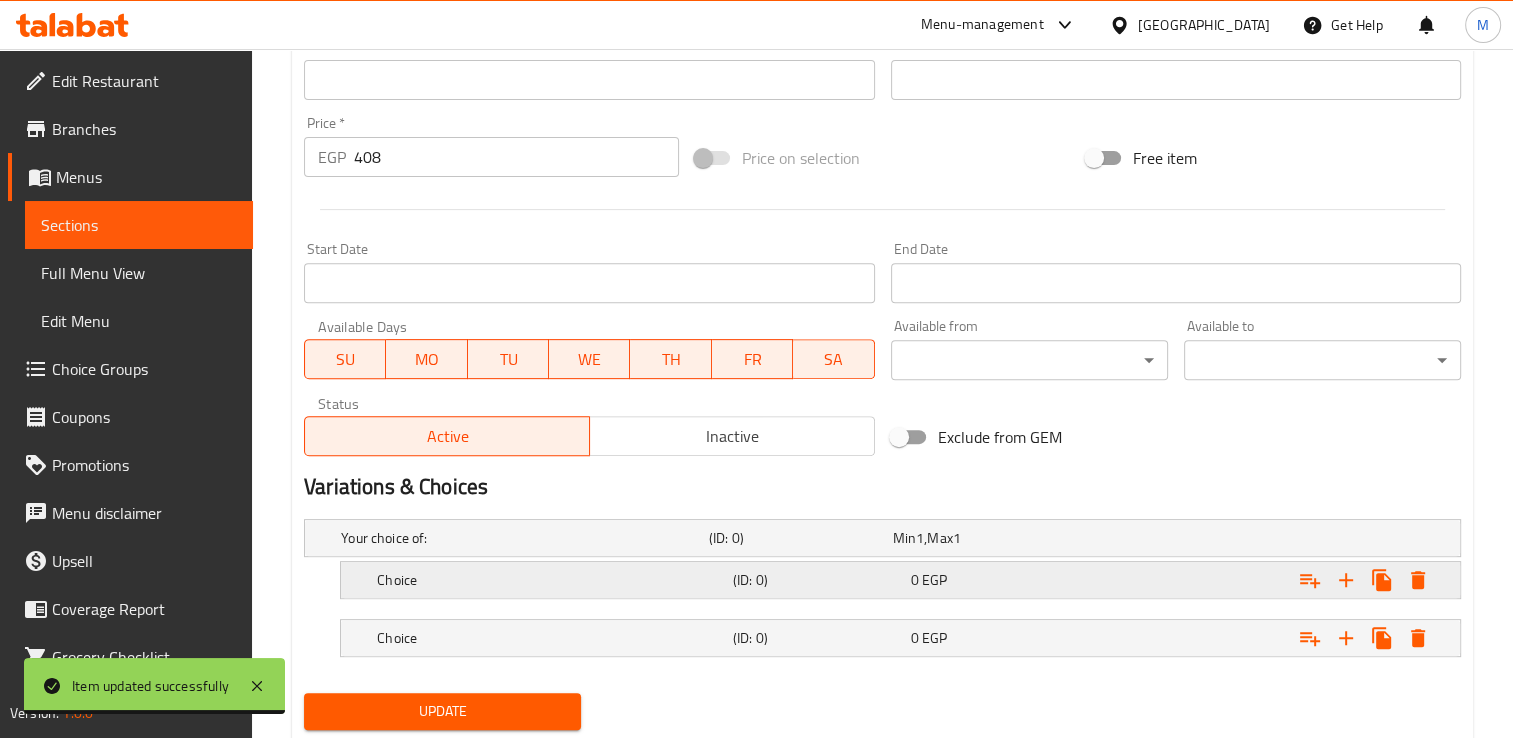 scroll, scrollTop: 747, scrollLeft: 0, axis: vertical 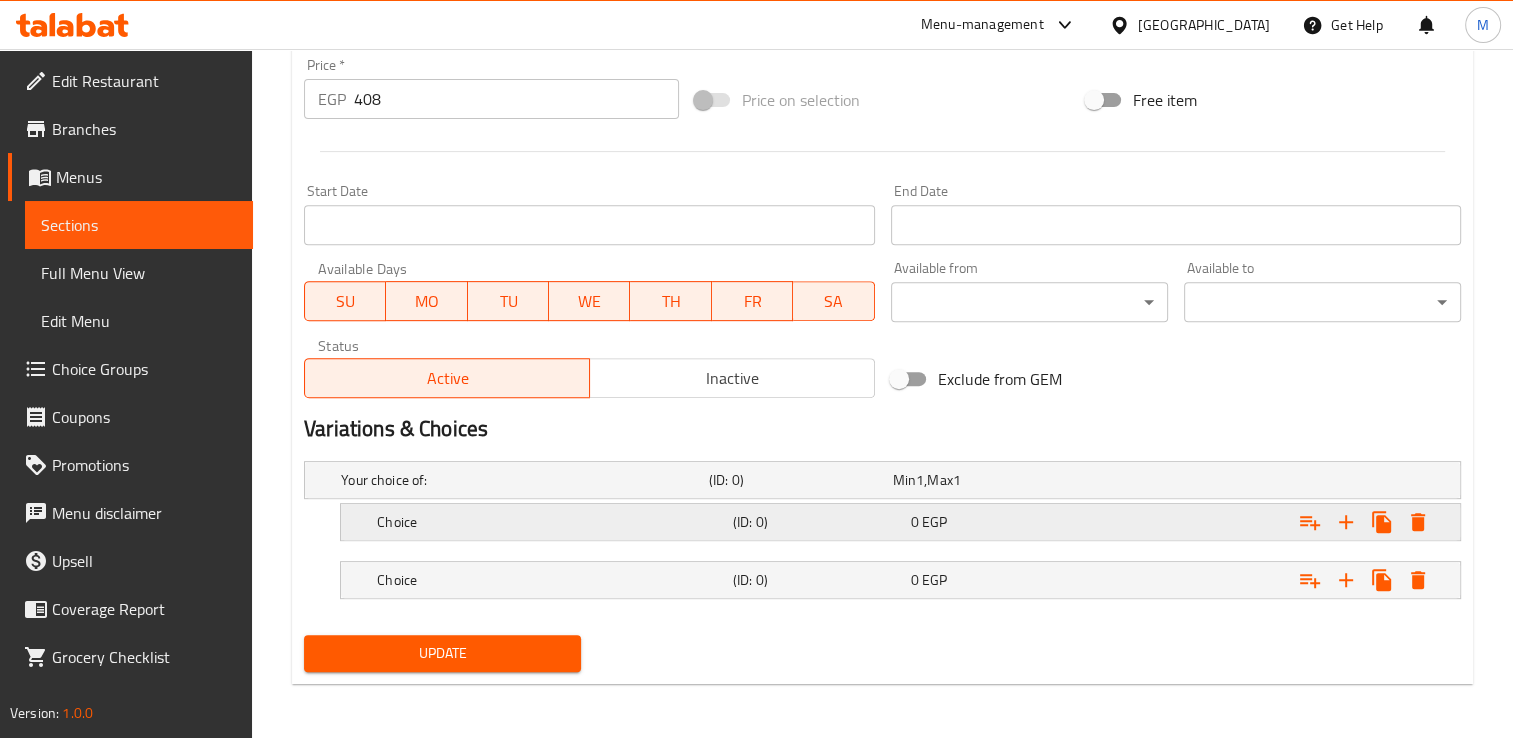 click on "(ID: 0)" at bounding box center [797, 480] 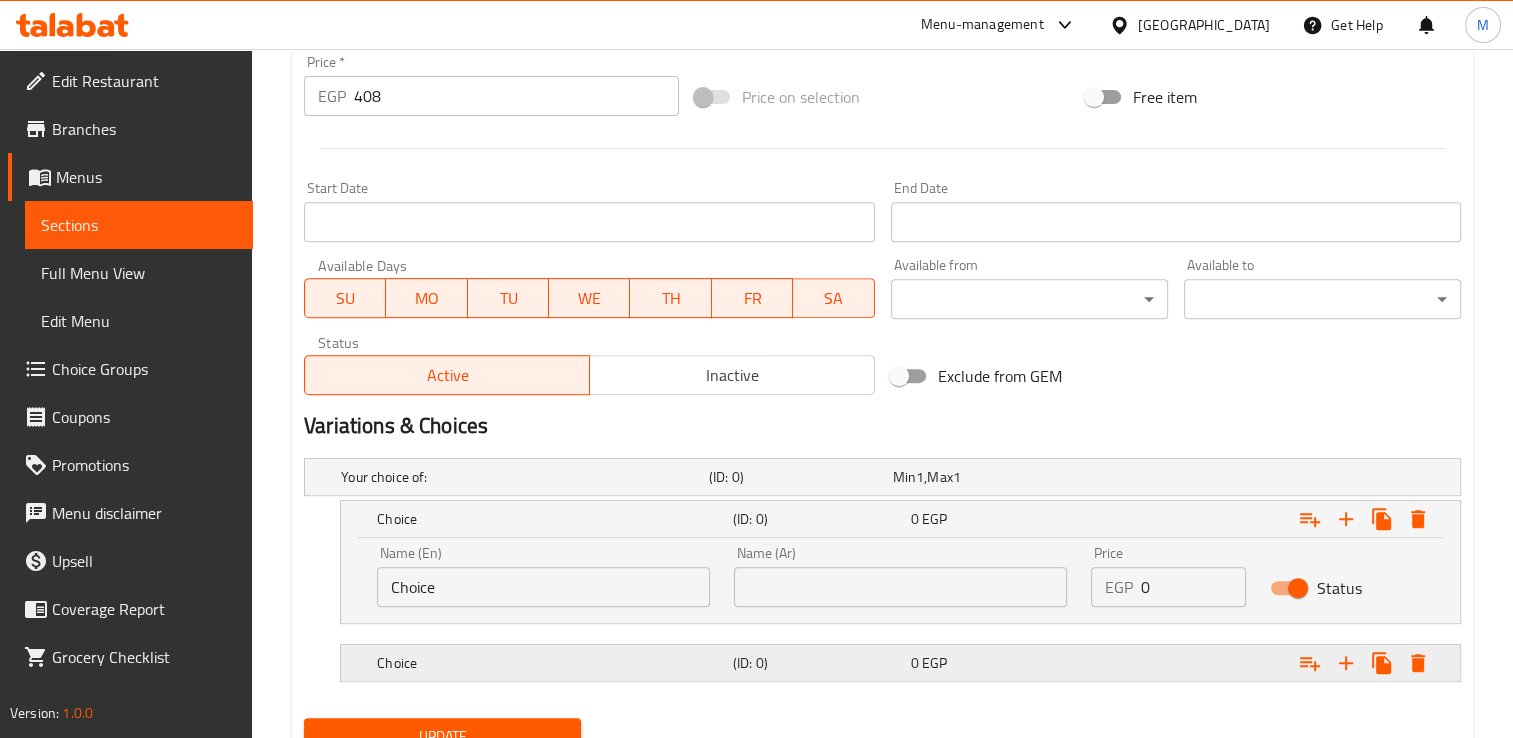 click on "(ID: 0)" at bounding box center [797, 477] 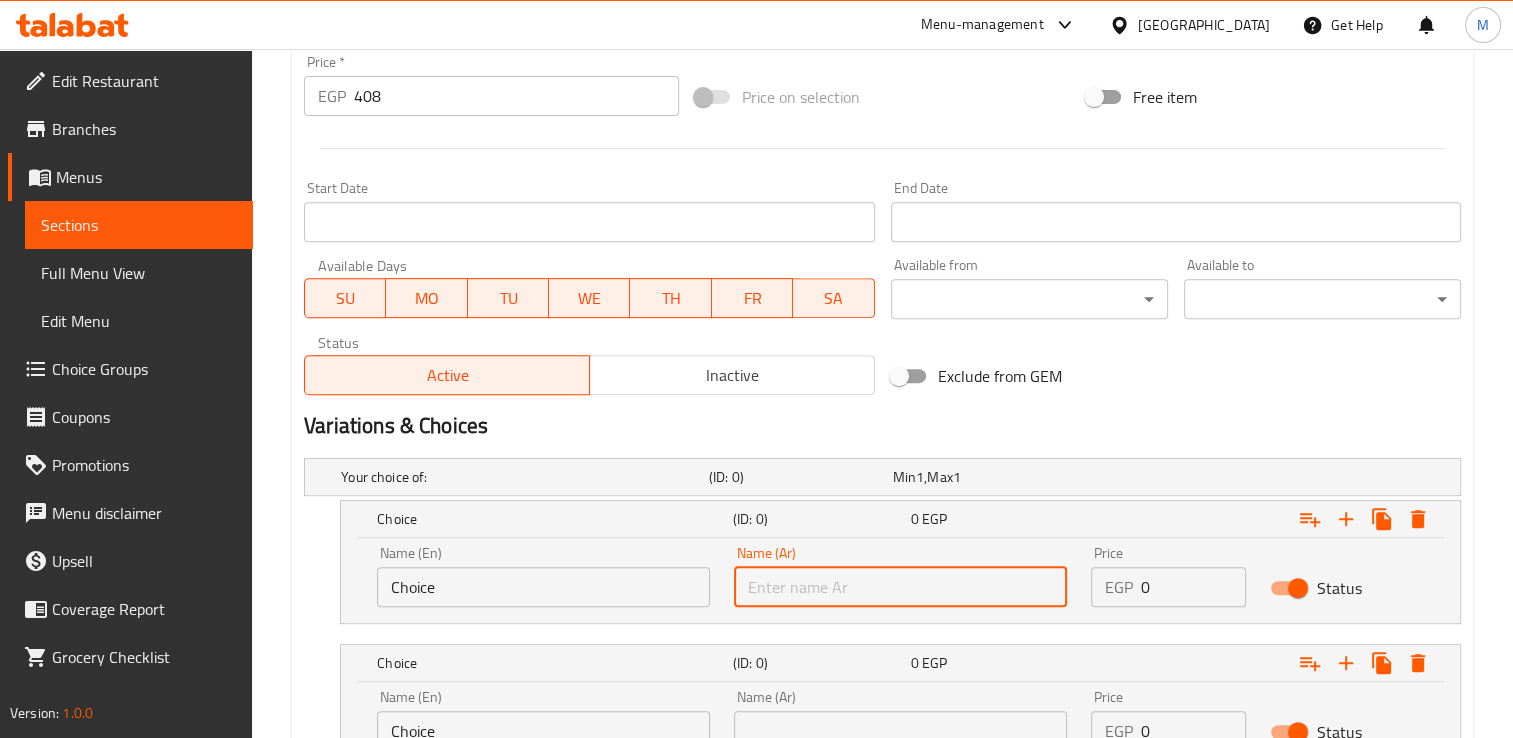 click at bounding box center (900, 587) 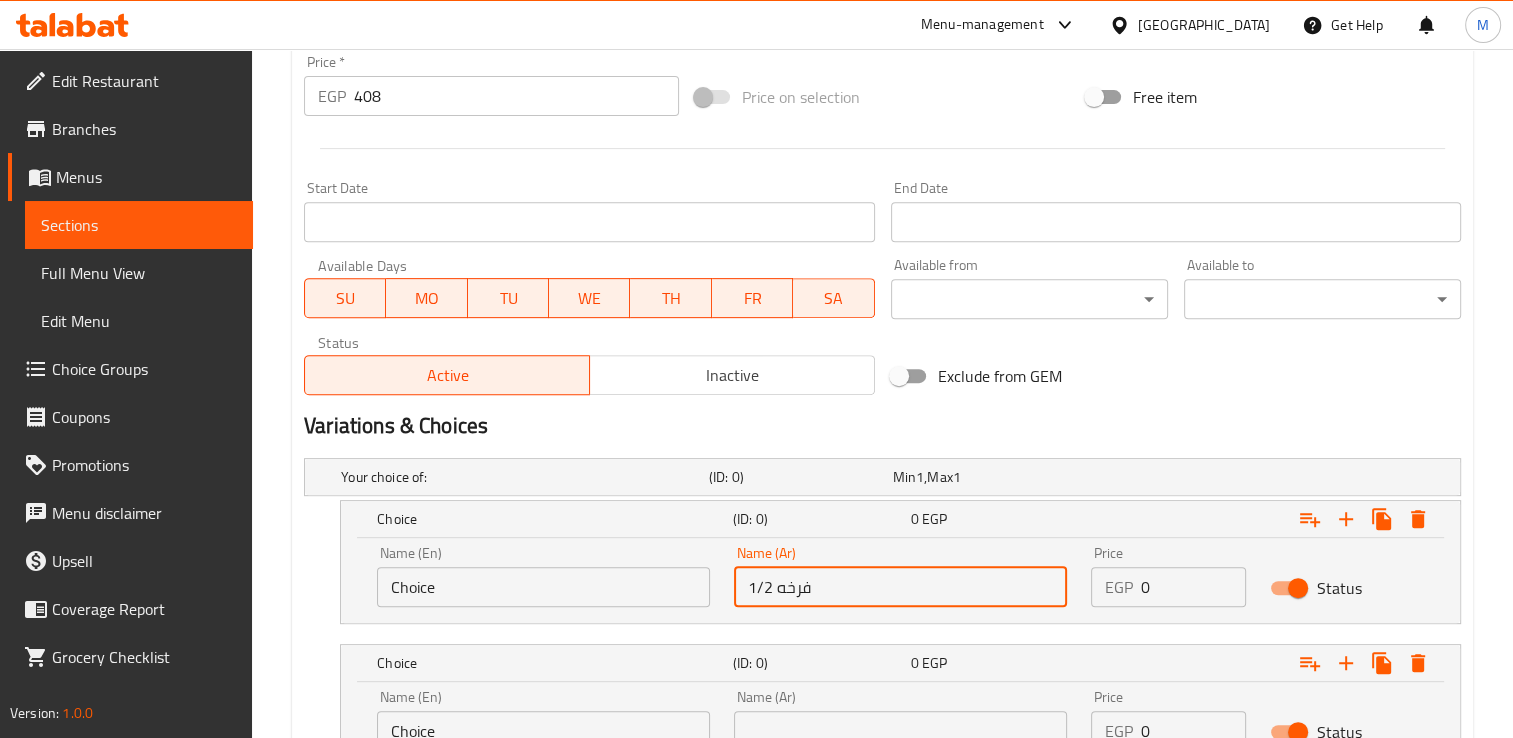type on "1/2 فرخه" 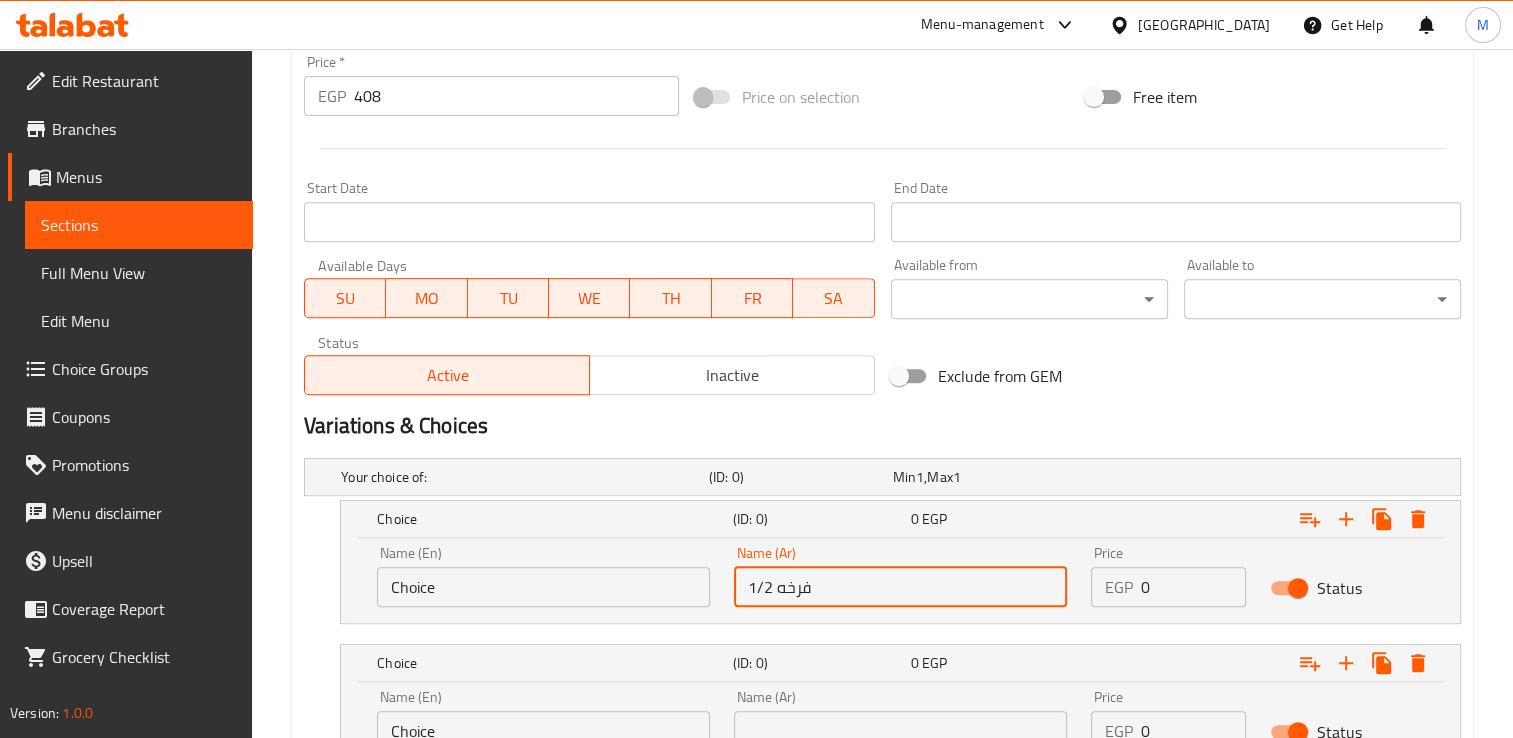 click at bounding box center [900, 731] 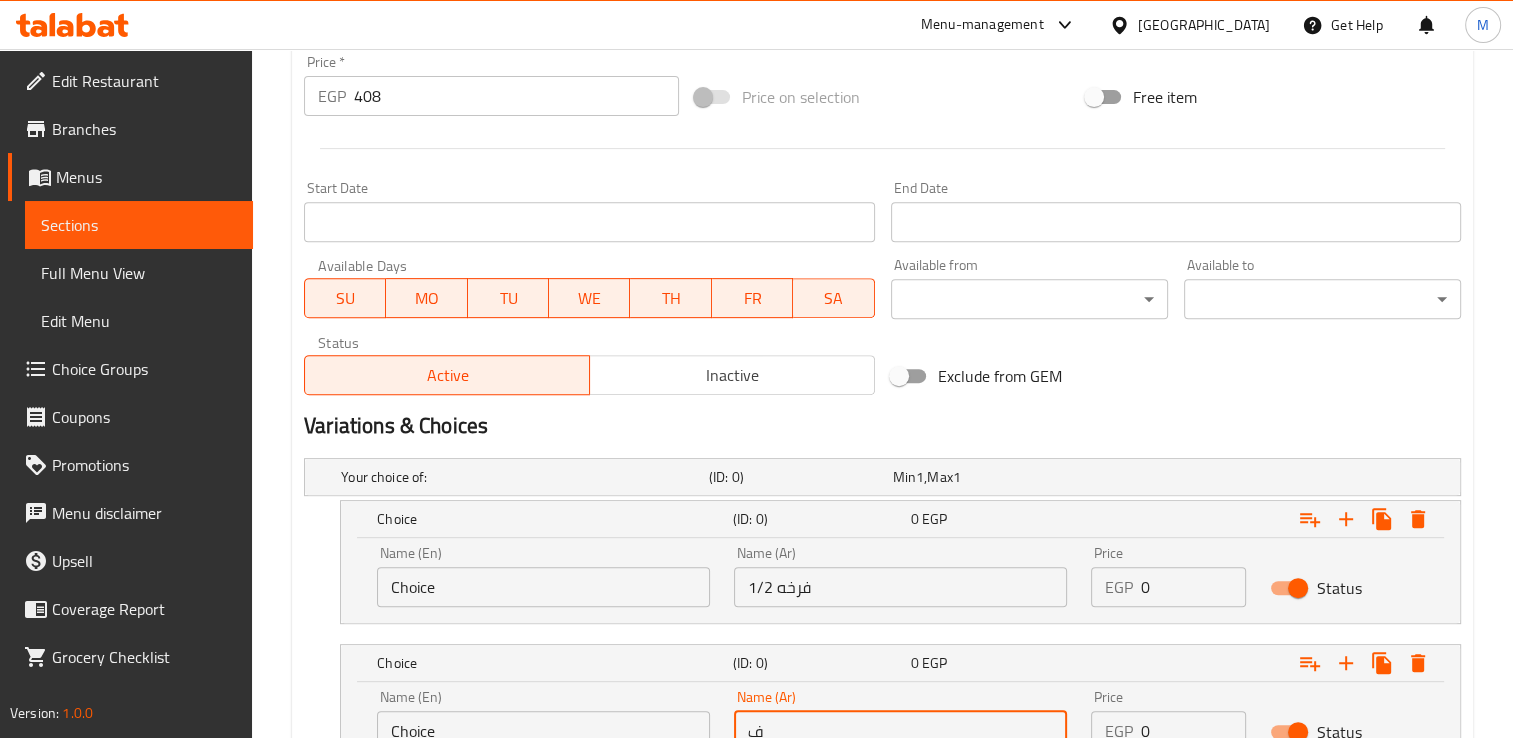 scroll, scrollTop: 756, scrollLeft: 0, axis: vertical 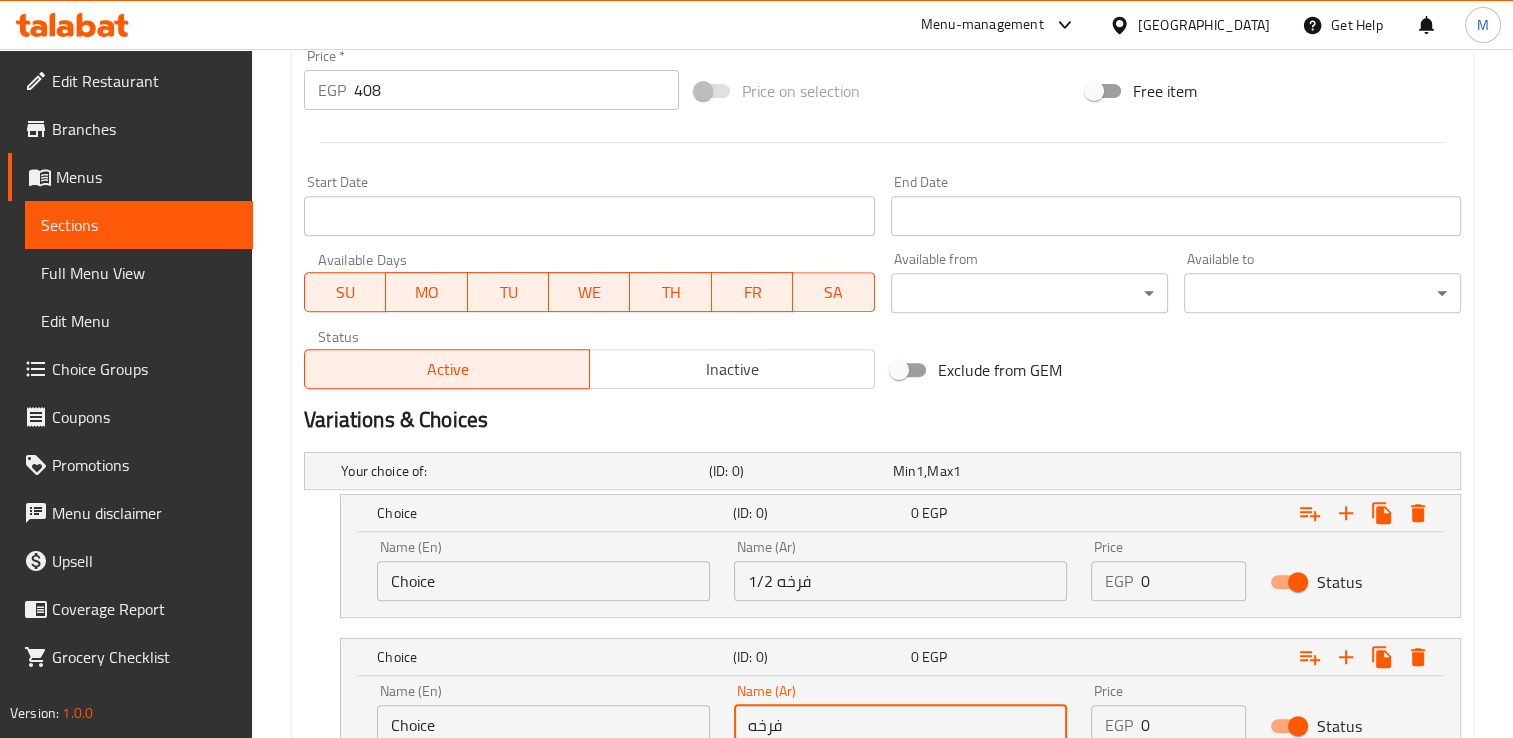 type on "فرخه" 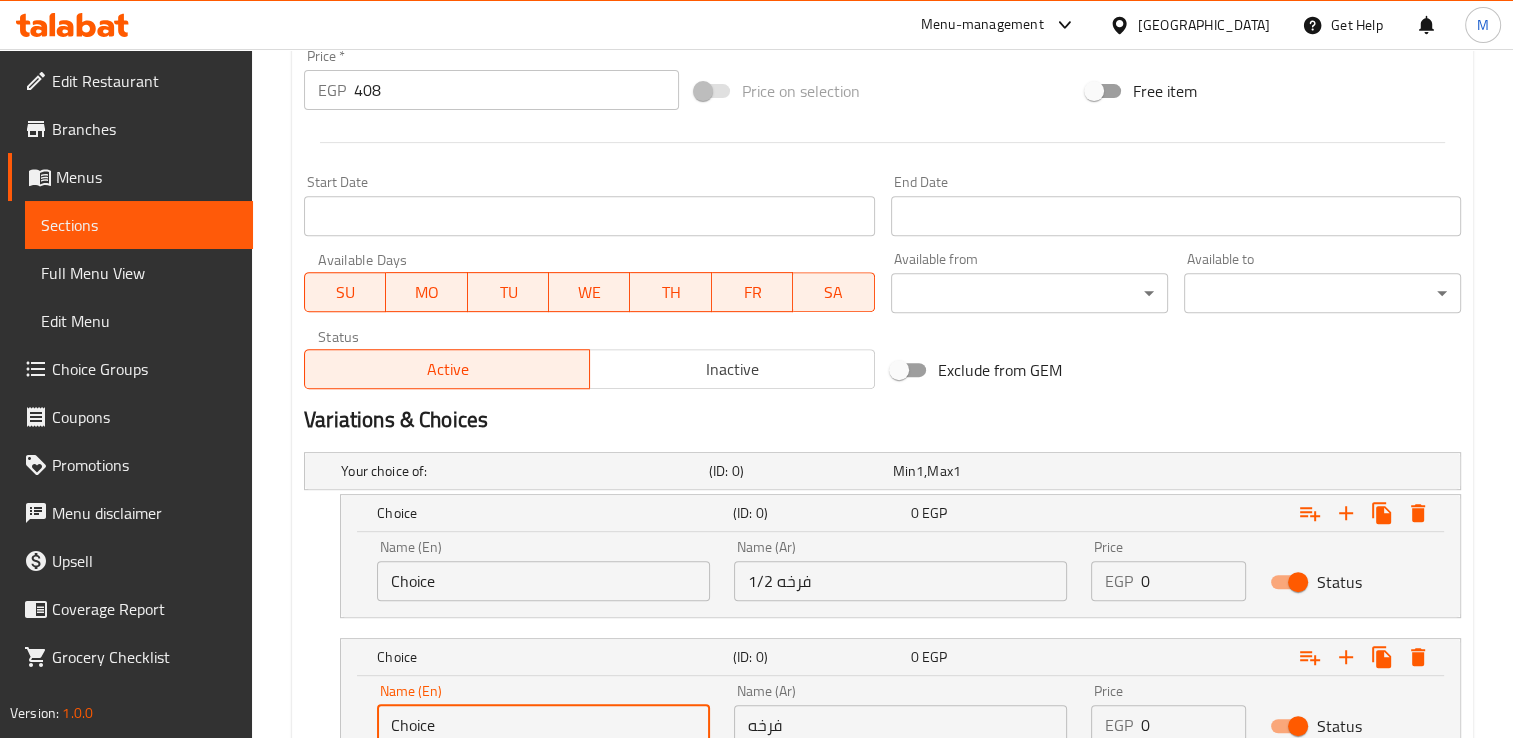 click on "Choice" at bounding box center [543, 725] 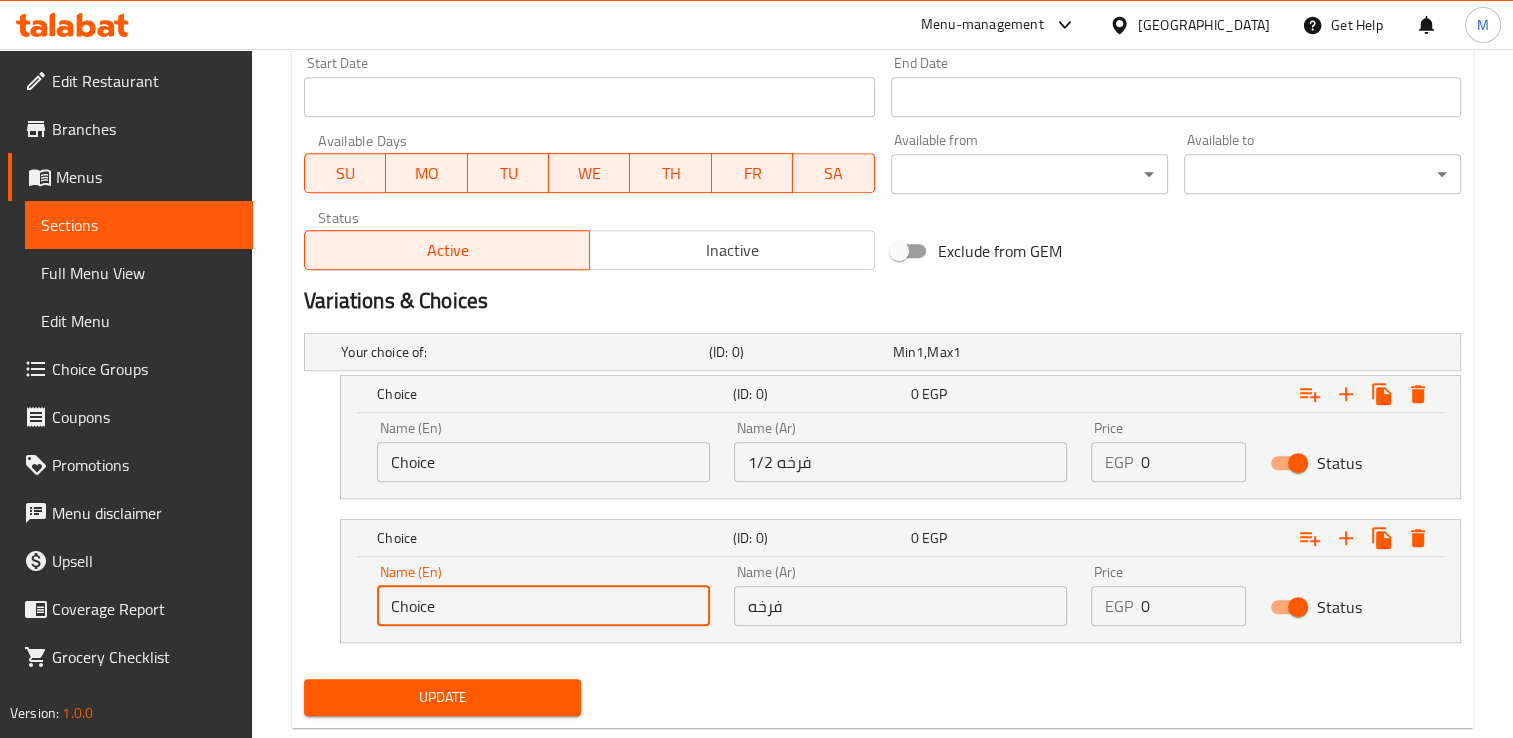 click on "Home / Restaurants management / Menus / Sections / item / update Shawaya Chicken  section Update Chicken Change Image Size: 1200 x 800 px / Image formats: jpg, png / 5MB Max. Item name (En)   * Chicken Item name (En)  * Item name (Ar)   * فرخة Item name (Ar)  * Description (En) Served with rice + potatoes + Garlic dip + bread Description (En) Description (Ar) يقدم مع ارز + بطاطس + ثومية + عيش Description (Ar) Product barcode Product barcode Product sku Product sku Price   * EGP 408 Price  * Price on selection Free item Start Date Start Date End Date End Date Available Days SU MO TU WE TH FR SA Available from ​ ​ Available to ​ ​ Status Active Inactive Exclude from GEM Variations & Choices Your choice of: (ID: 0) Min 1  ,  Max 1 Name (En) Your choice of: Name (En) Name (Ar) اختيارك من: Name (Ar) Min 1 Min Max 1 Max Choice (ID: 0) 0   EGP Name (En) Choice Name (En) Name (Ar) 1/2 فرخه Name (Ar) Price EGP 0 Price Status Choice (ID: 0) 0   EGP Name (En) Price" at bounding box center [882, -21] 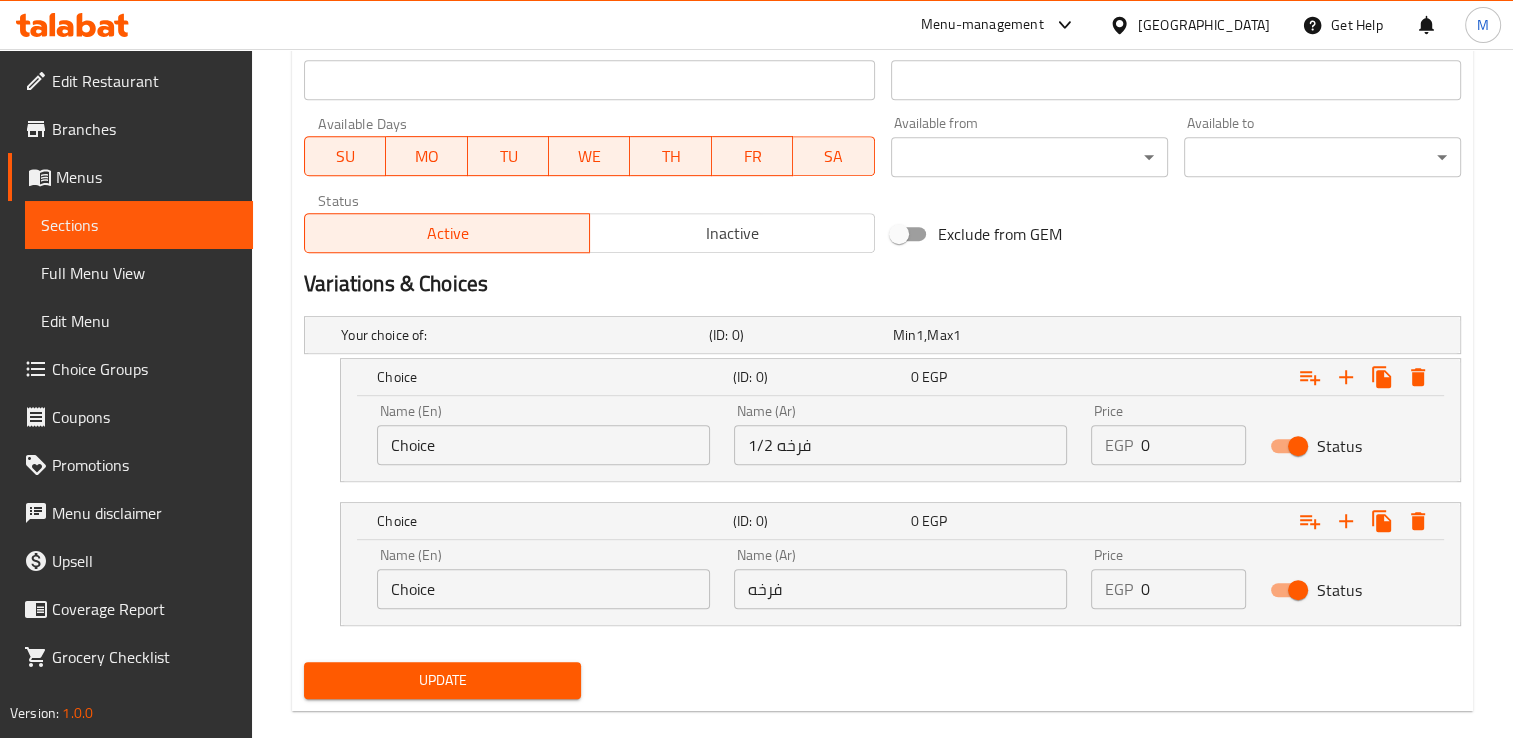 scroll, scrollTop: 919, scrollLeft: 0, axis: vertical 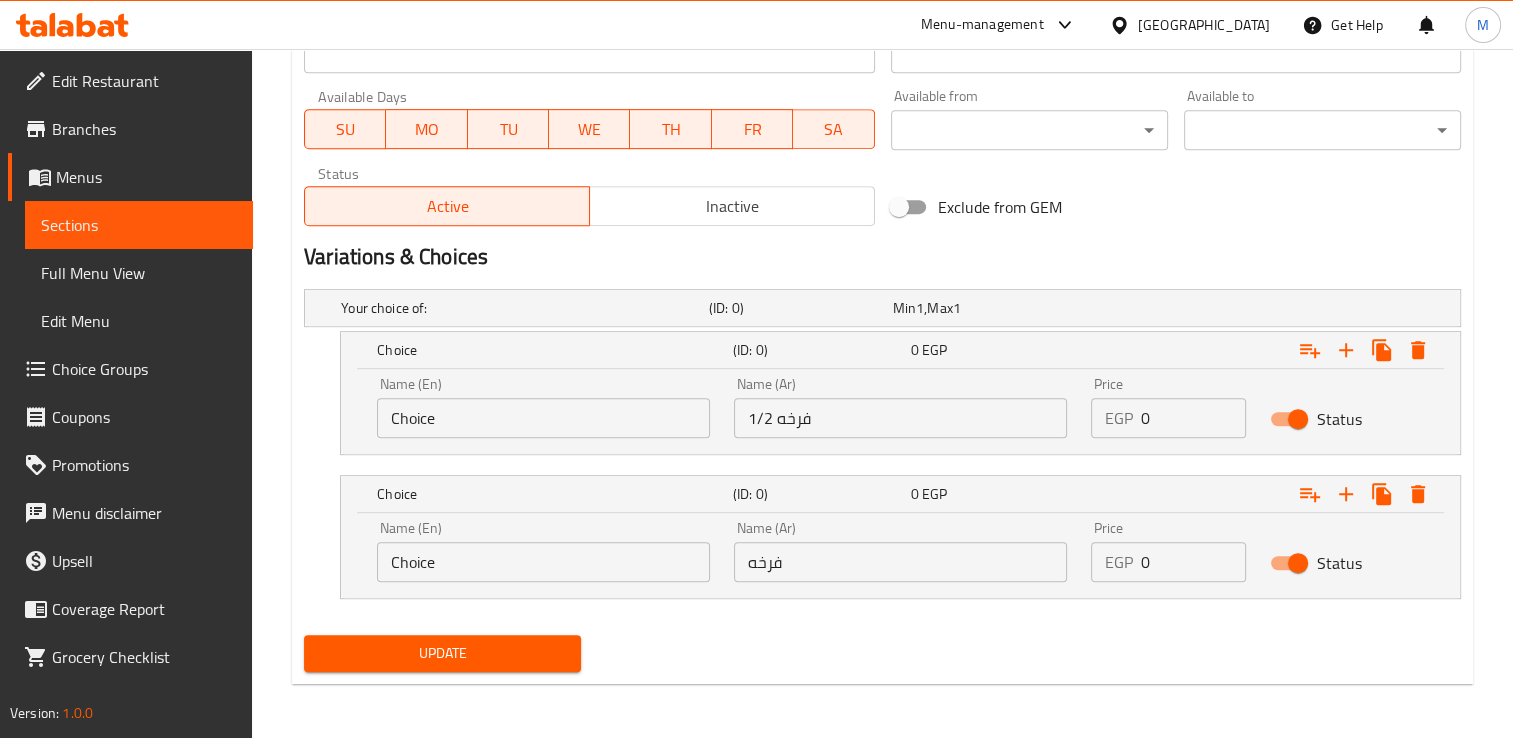 click on "Home / Restaurants management / Menus / Sections / item / update Shawaya Chicken  section Update Chicken Change Image Size: 1200 x 800 px / Image formats: jpg, png / 5MB Max. Item name (En)   * Chicken Item name (En)  * Item name (Ar)   * فرخة Item name (Ar)  * Description (En) Served with rice + potatoes + Garlic dip + bread Description (En) Description (Ar) يقدم مع ارز + بطاطس + ثومية + عيش Description (Ar) Product barcode Product barcode Product sku Product sku Price   * EGP 408 Price  * Price on selection Free item Start Date Start Date End Date End Date Available Days SU MO TU WE TH FR SA Available from ​ ​ Available to ​ ​ Status Active Inactive Exclude from GEM Variations & Choices Your choice of: (ID: 0) Min 1  ,  Max 1 Name (En) Your choice of: Name (En) Name (Ar) اختيارك من: Name (Ar) Min 1 Min Max 1 Max Choice (ID: 0) 0   EGP Name (En) Choice Name (En) Name (Ar) 1/2 فرخه Name (Ar) Price EGP 0 Price Status Choice (ID: 0) 0   EGP Name (En) Price" at bounding box center (882, -65) 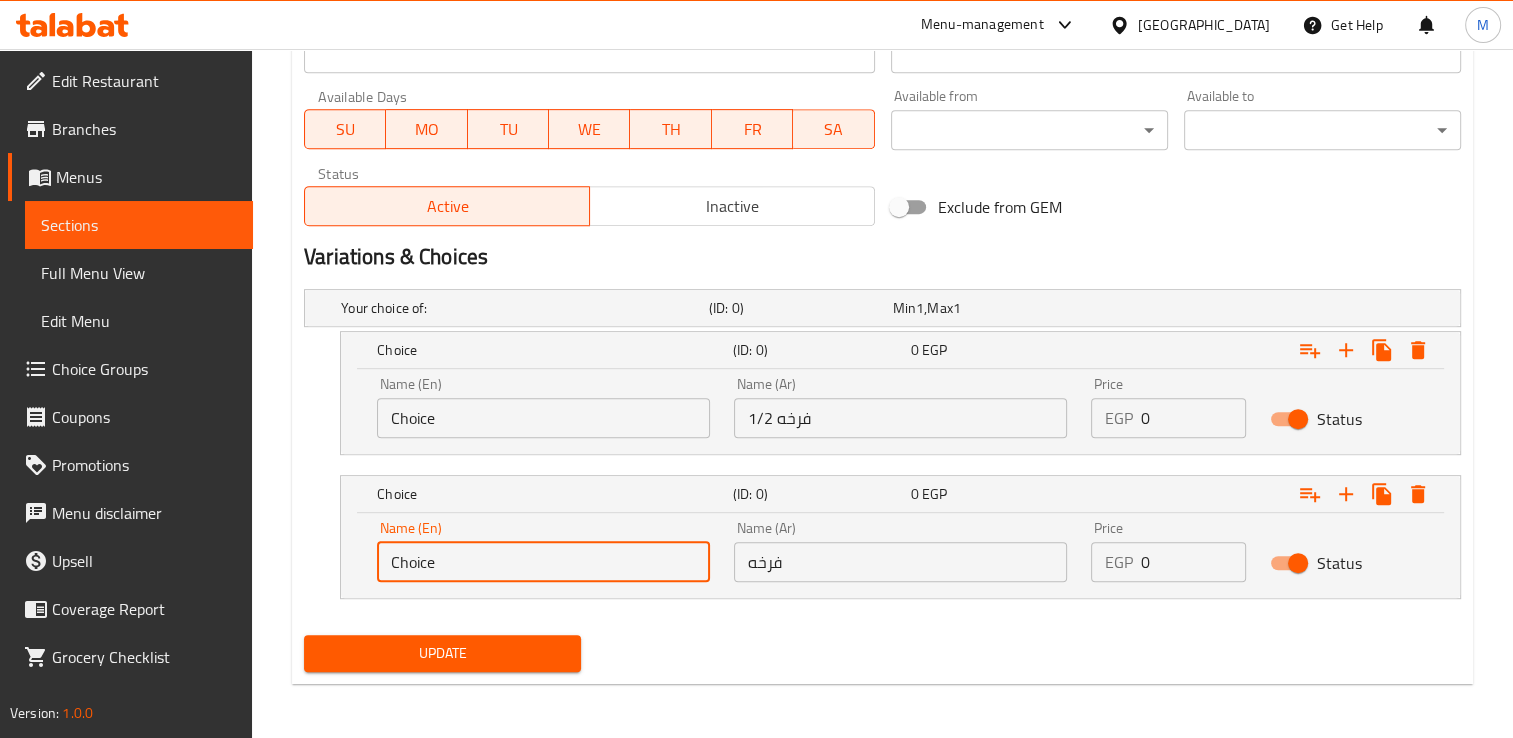 click on "Choice" at bounding box center (543, 562) 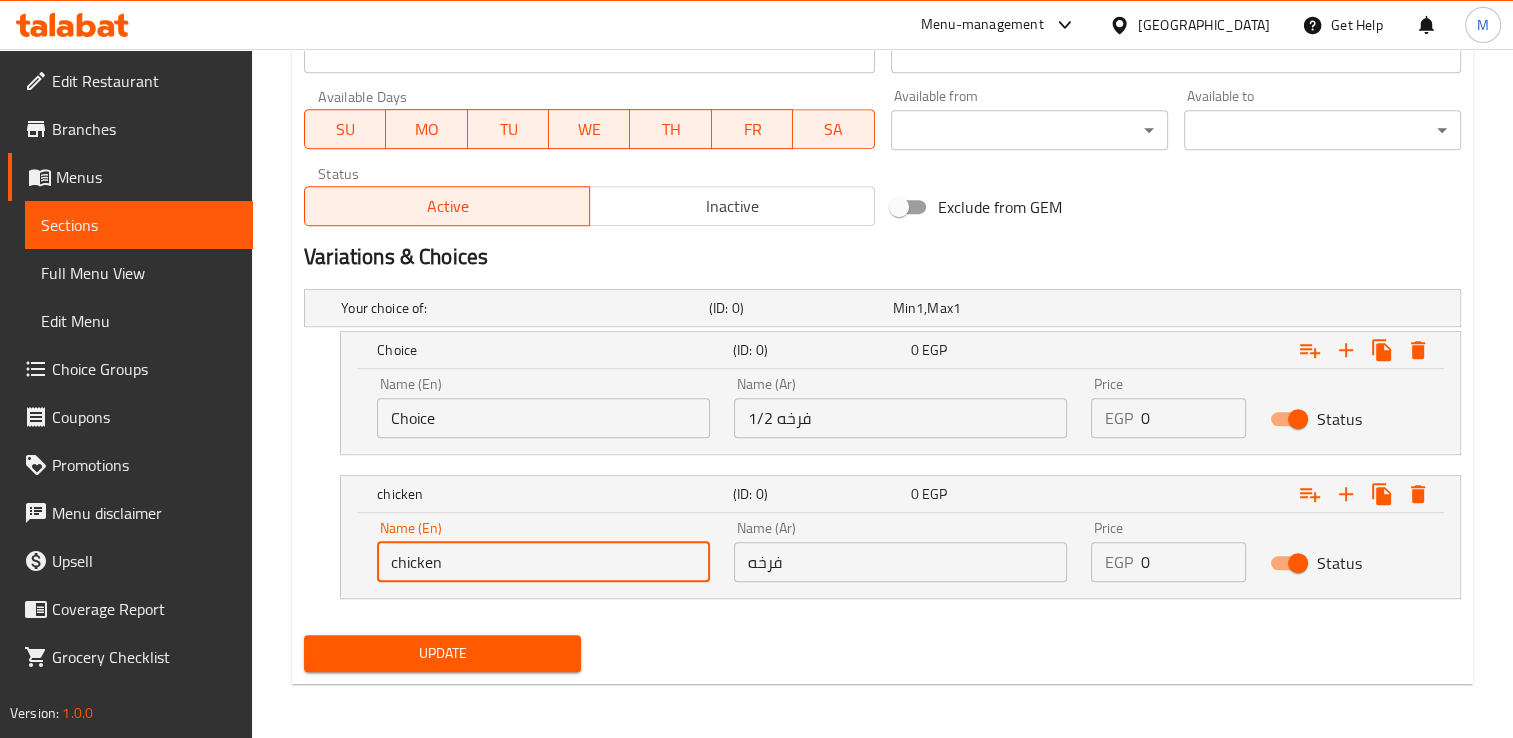 type on "chicken" 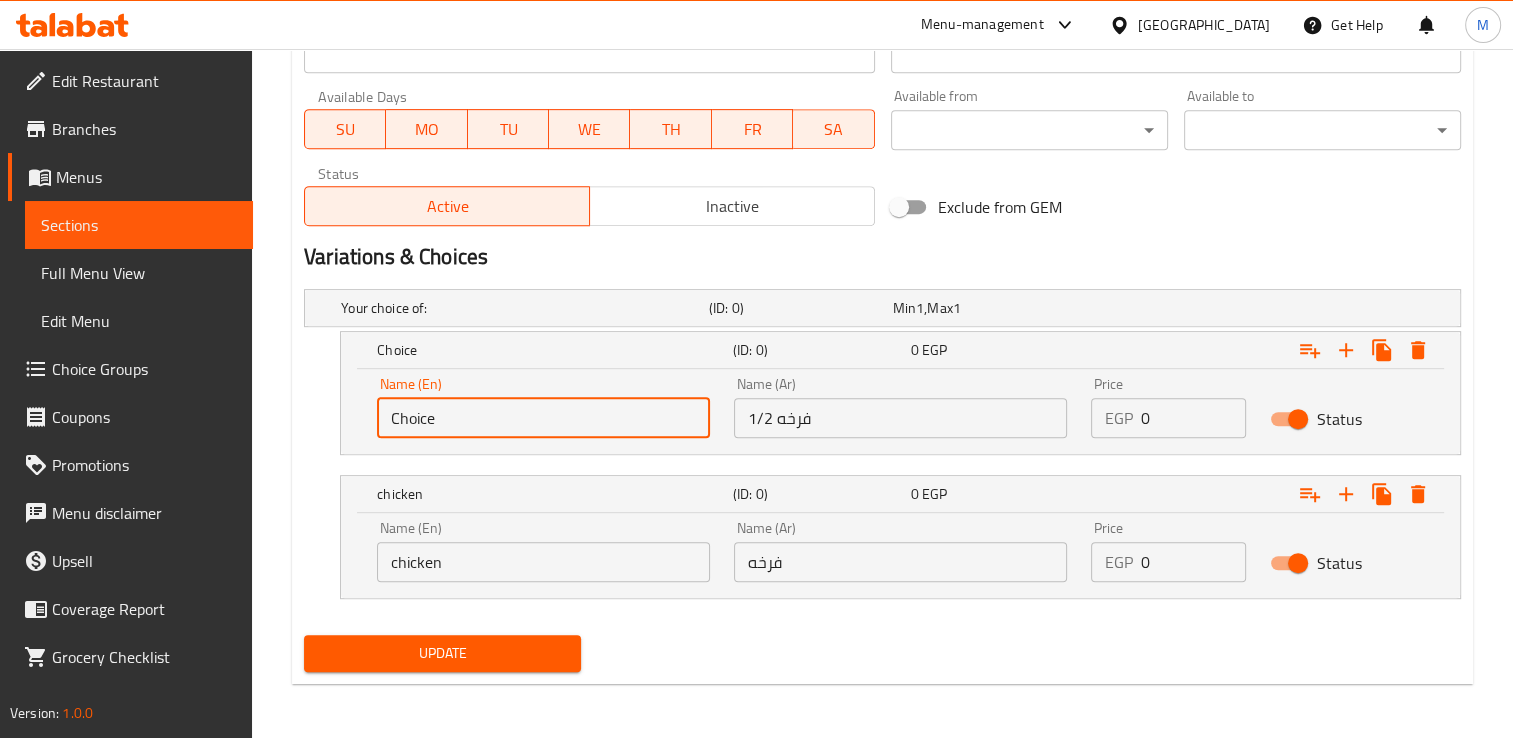 click on "Choice" at bounding box center [543, 418] 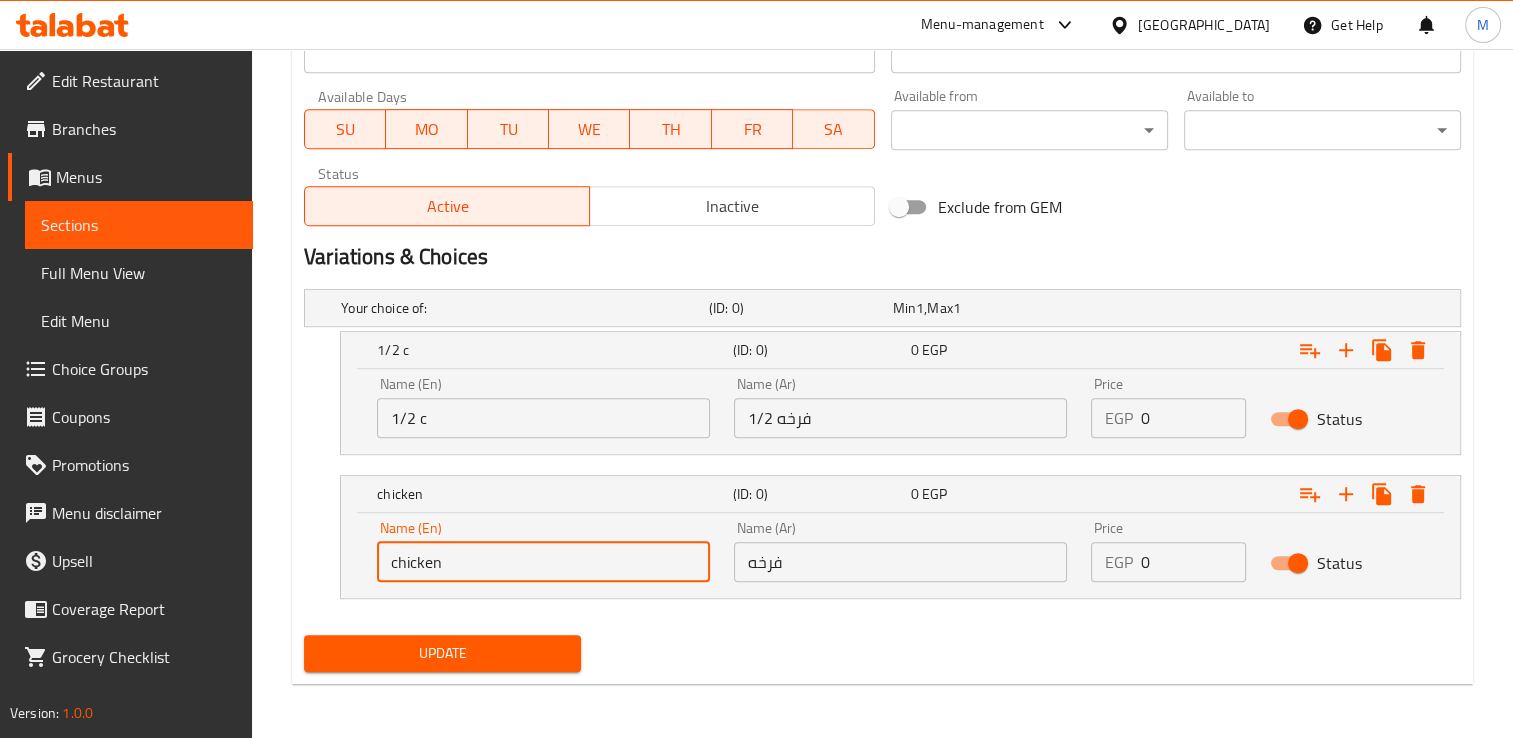 click on "chicken" at bounding box center (543, 562) 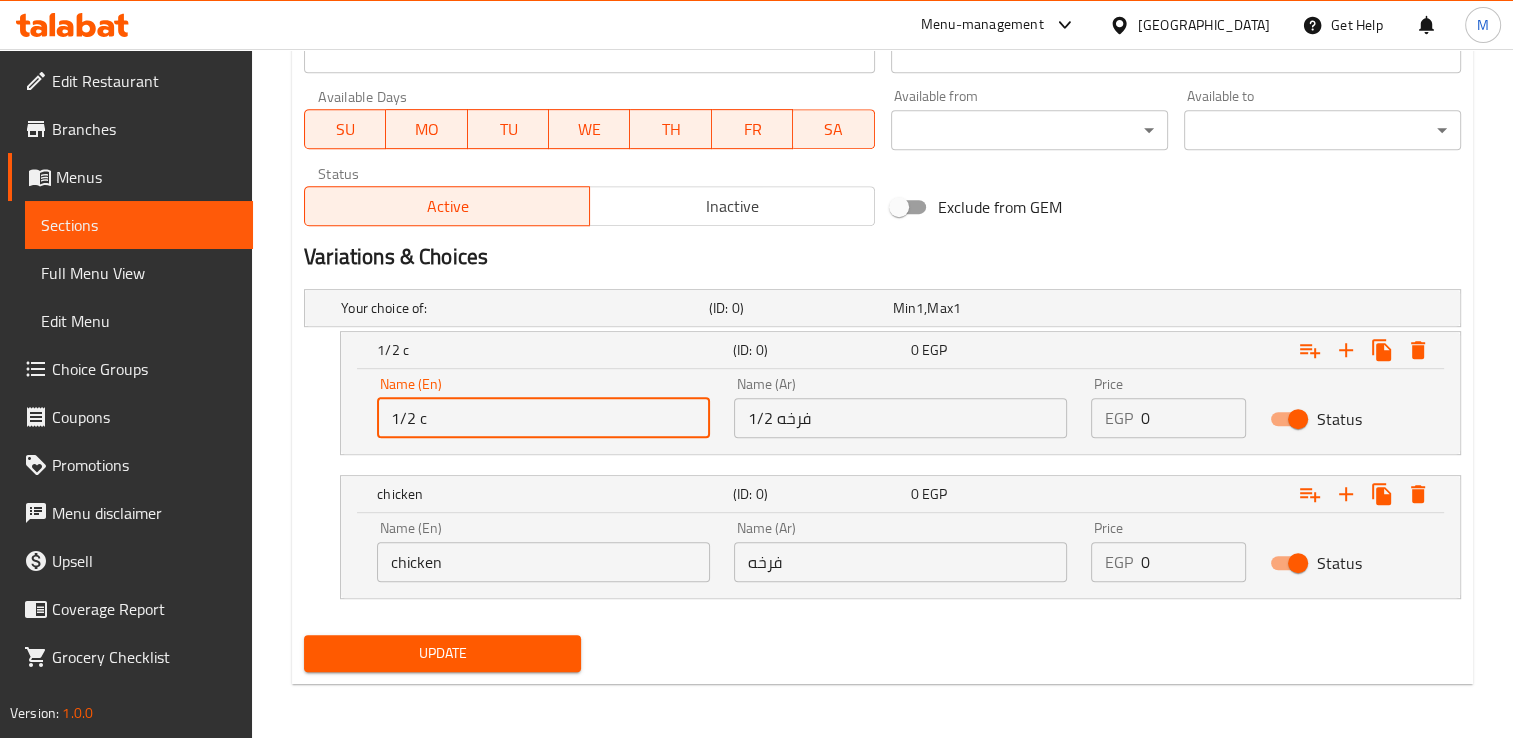 click on "1/2 c" at bounding box center [543, 418] 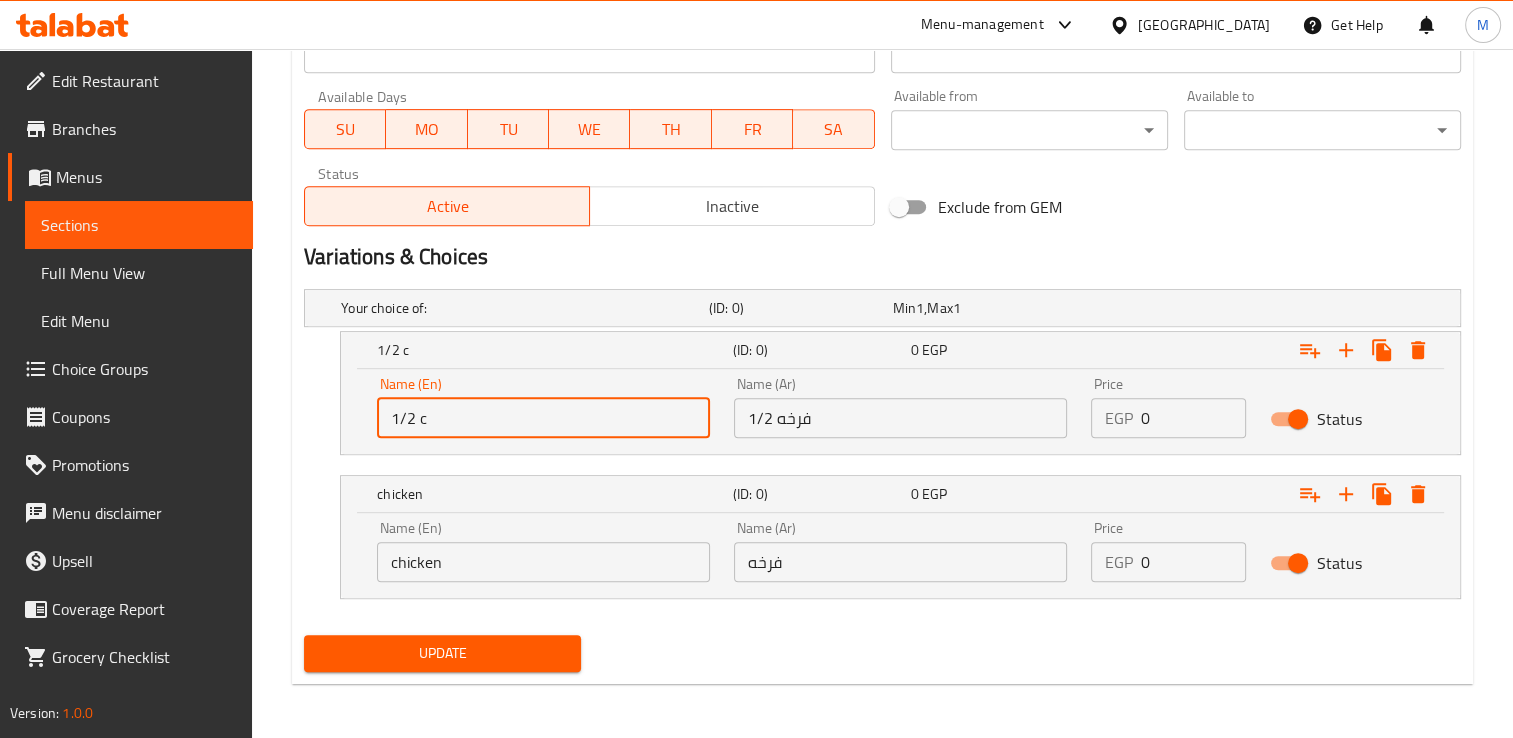 click on "1/2 c" at bounding box center [543, 418] 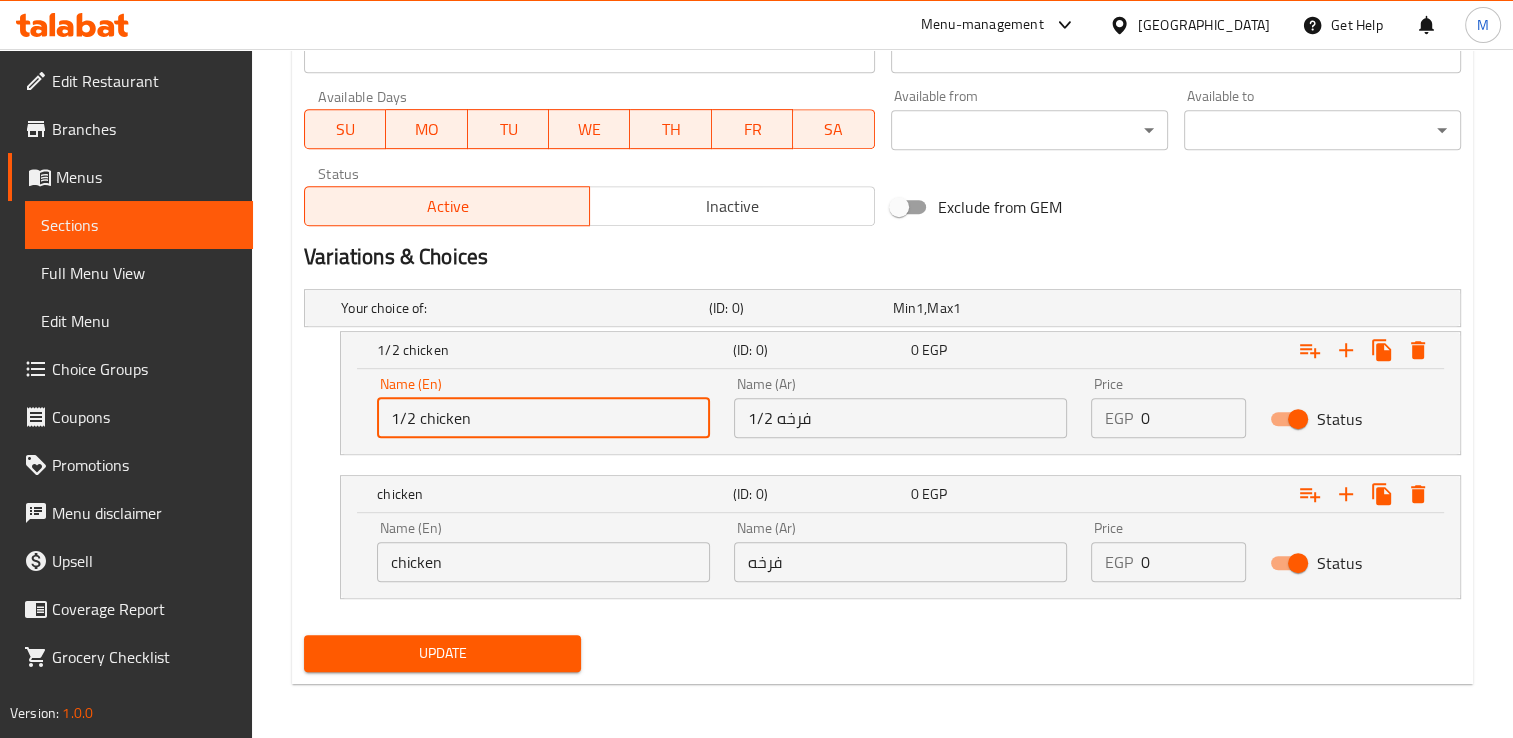 type on "1/2 chicken" 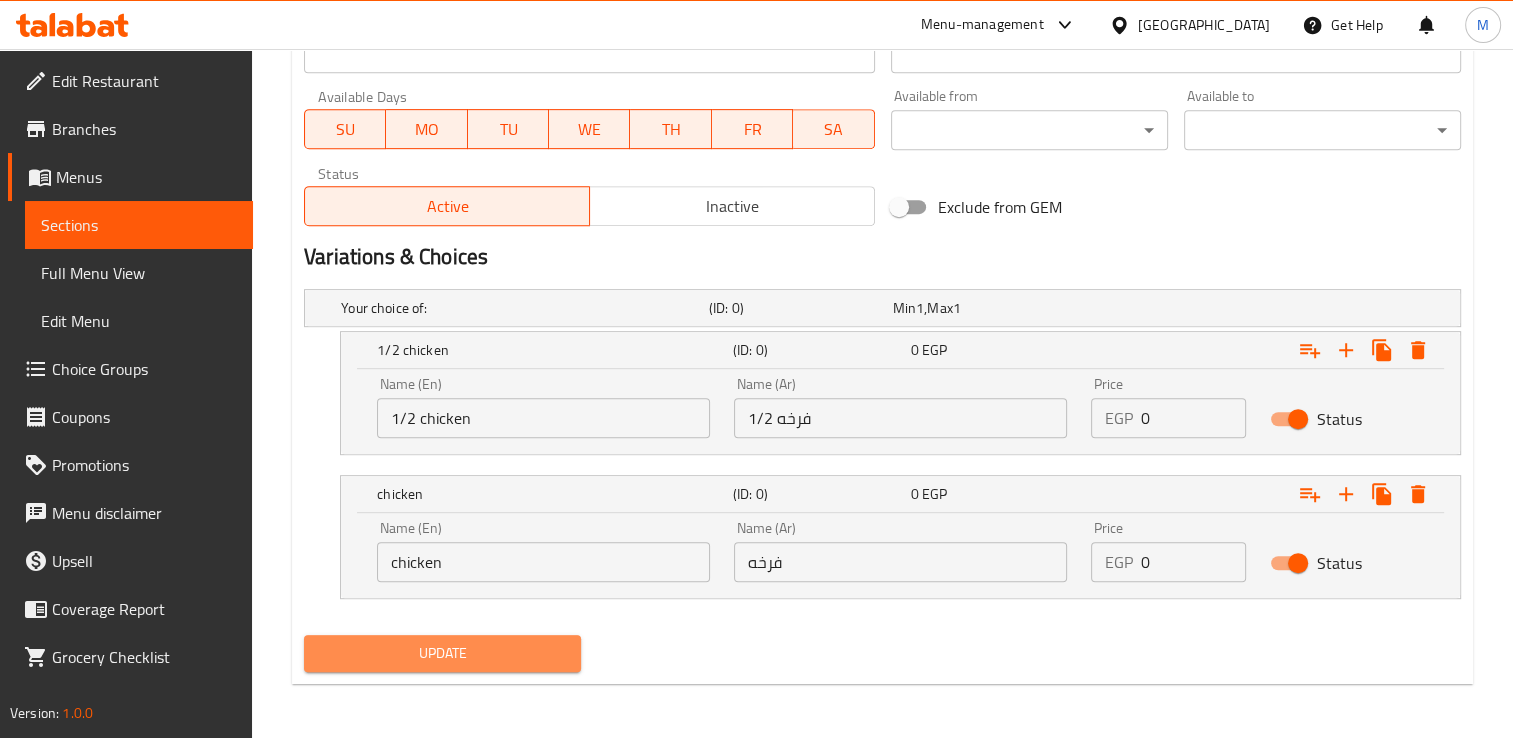 click on "Update" at bounding box center [442, 653] 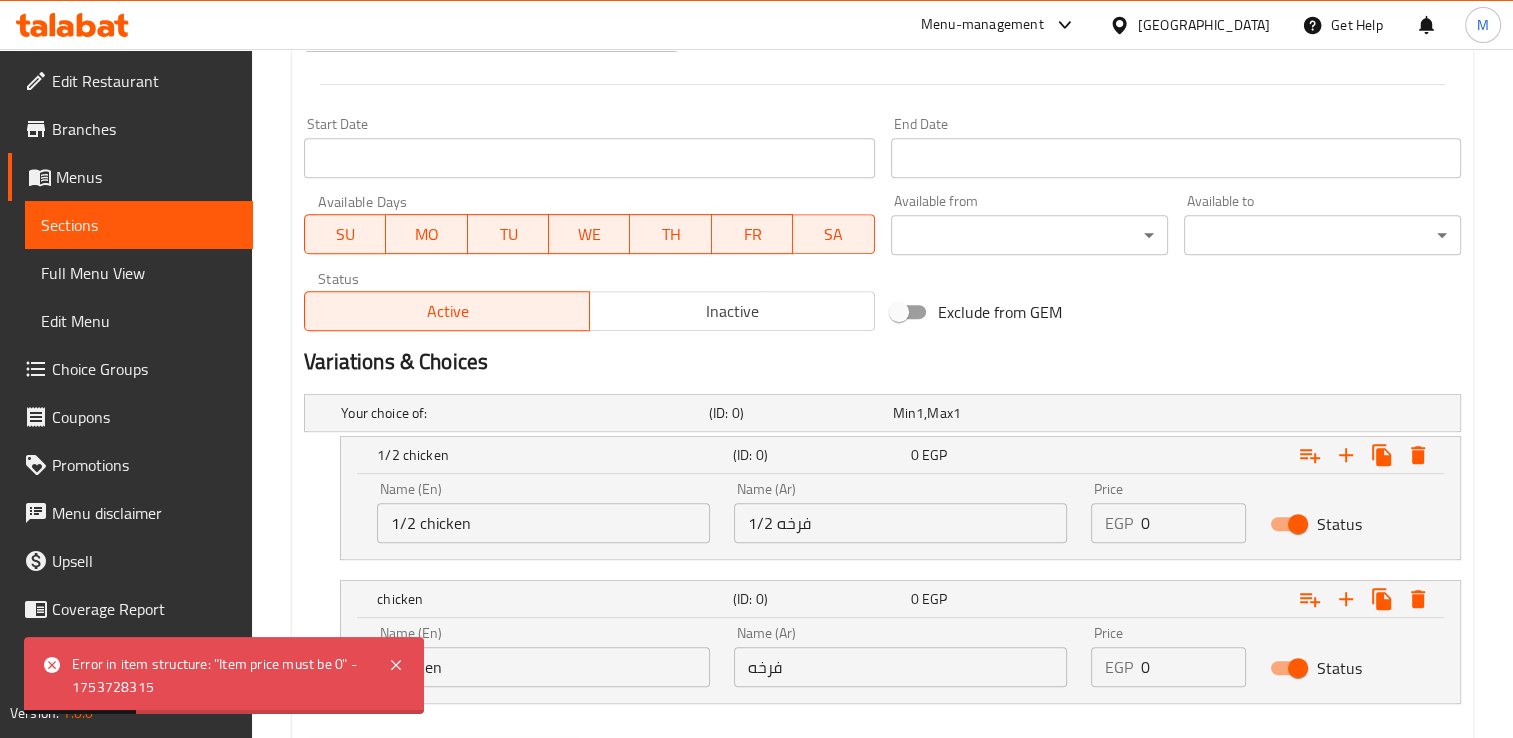 scroll, scrollTop: 919, scrollLeft: 0, axis: vertical 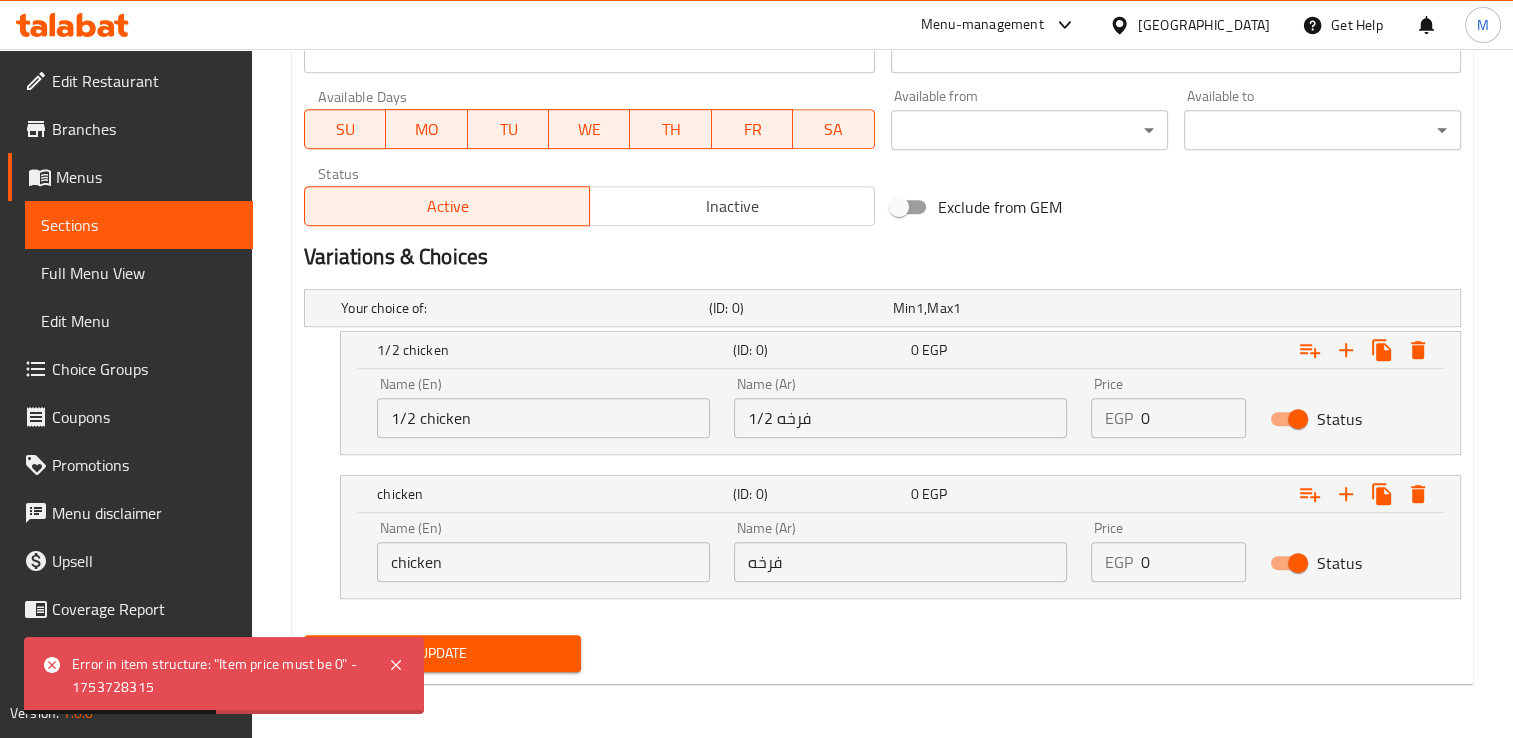 click on "0" at bounding box center [1193, 562] 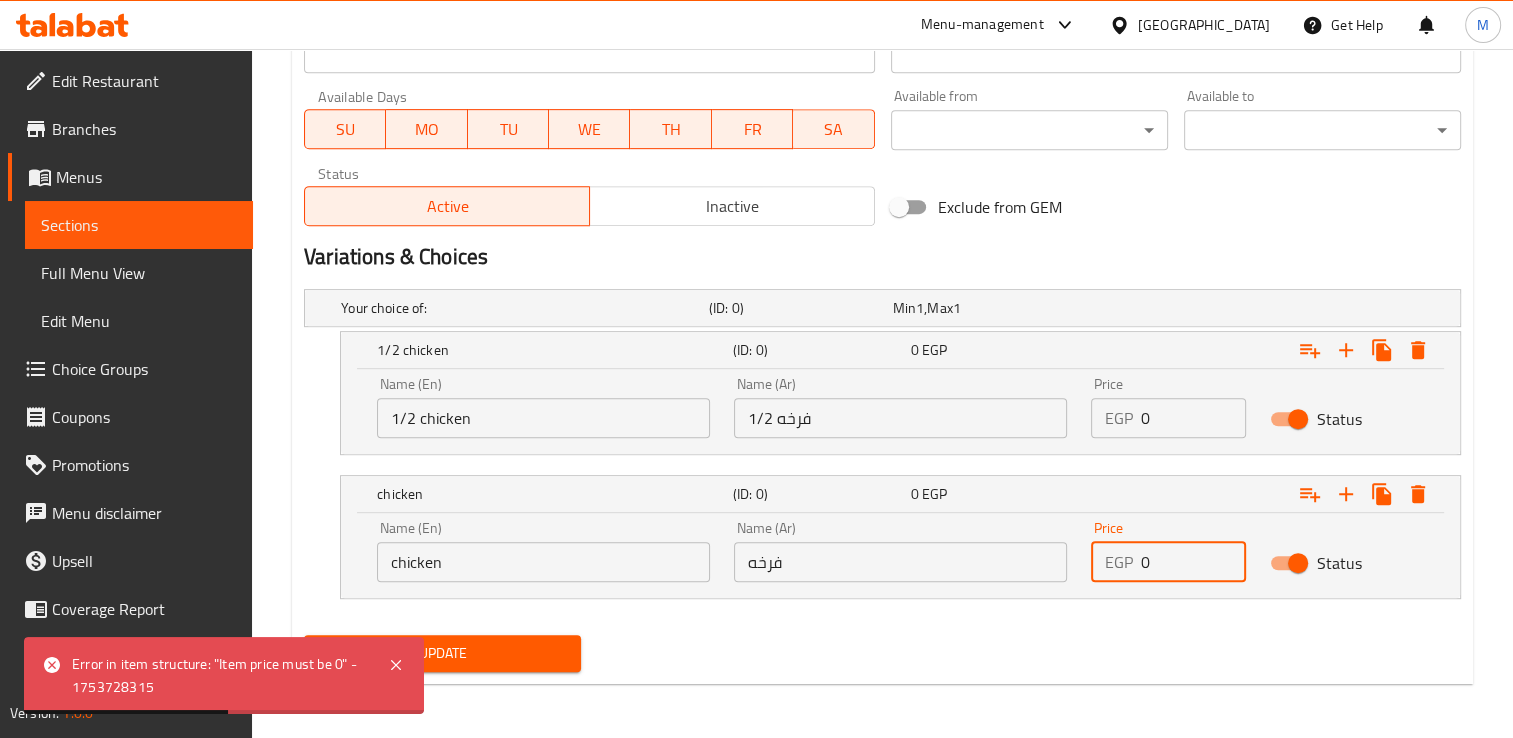 click on "0" at bounding box center [1193, 562] 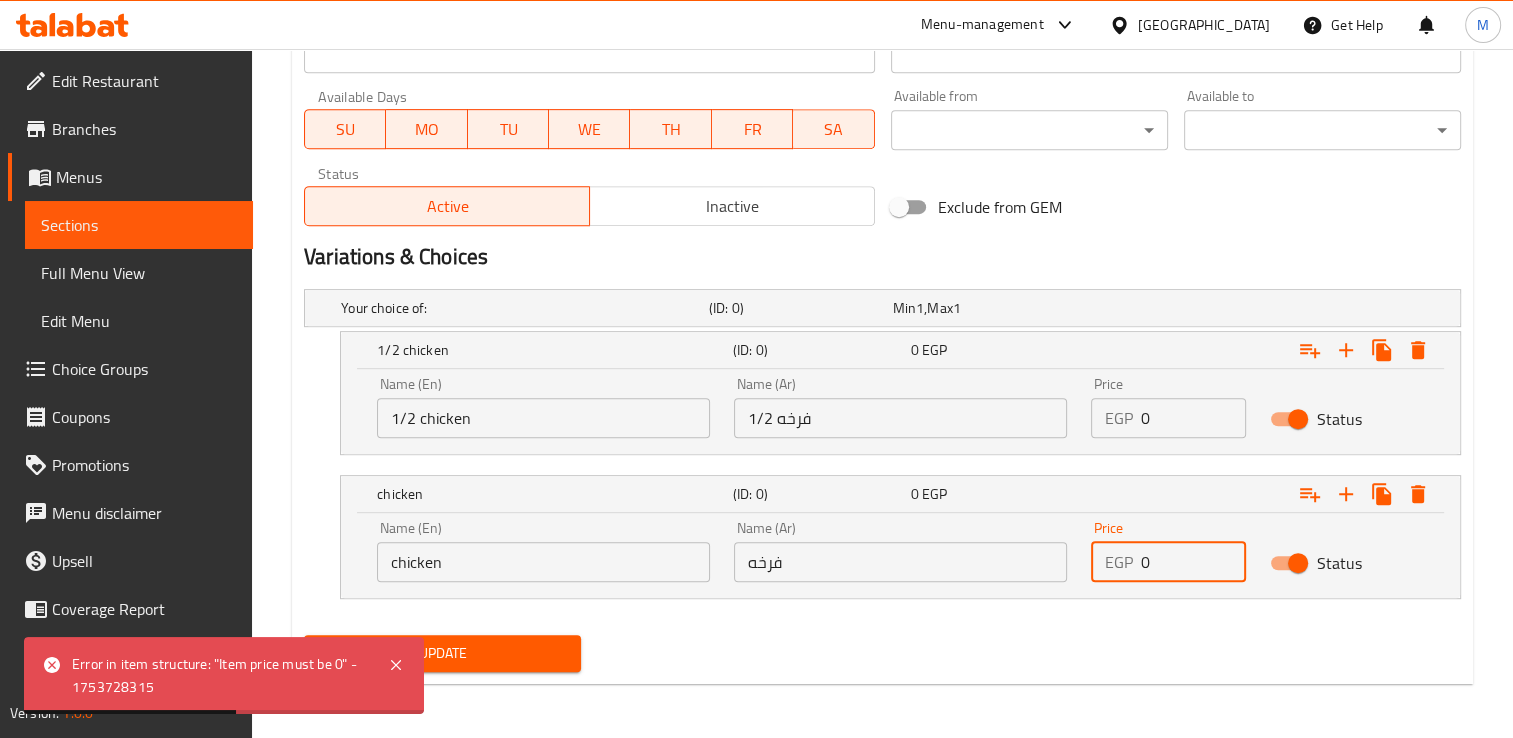 click on "0" at bounding box center [1193, 562] 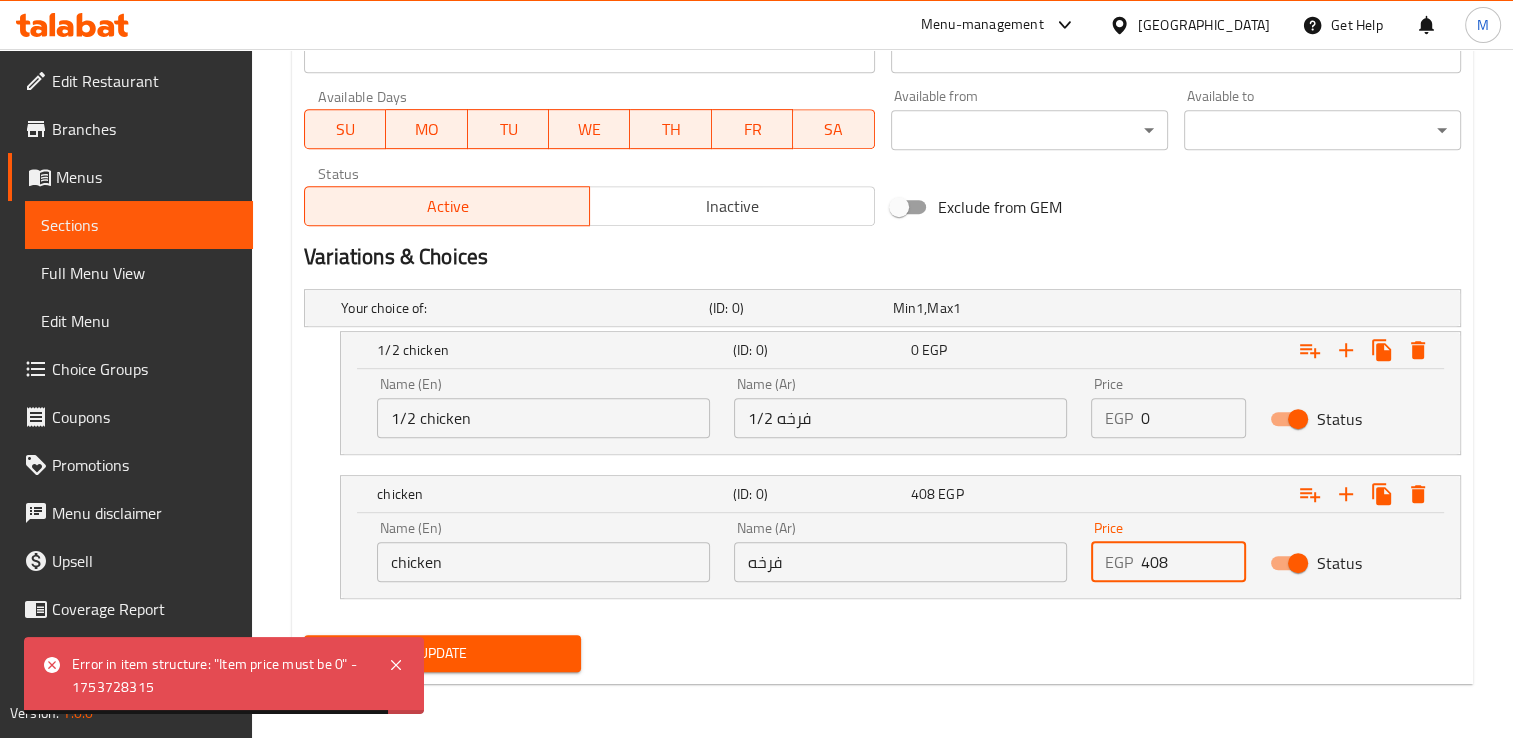 type on "408" 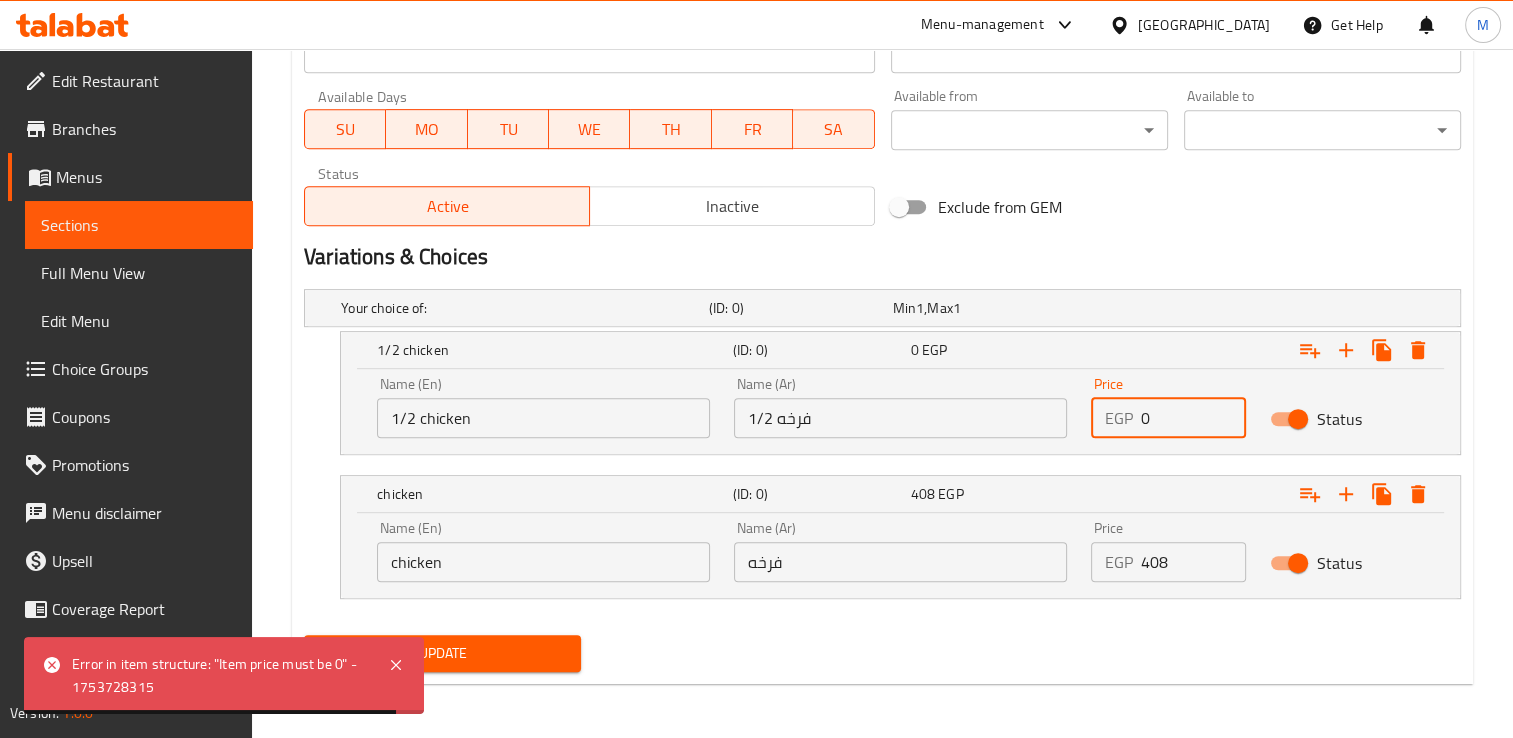 click on "0" at bounding box center (1193, 418) 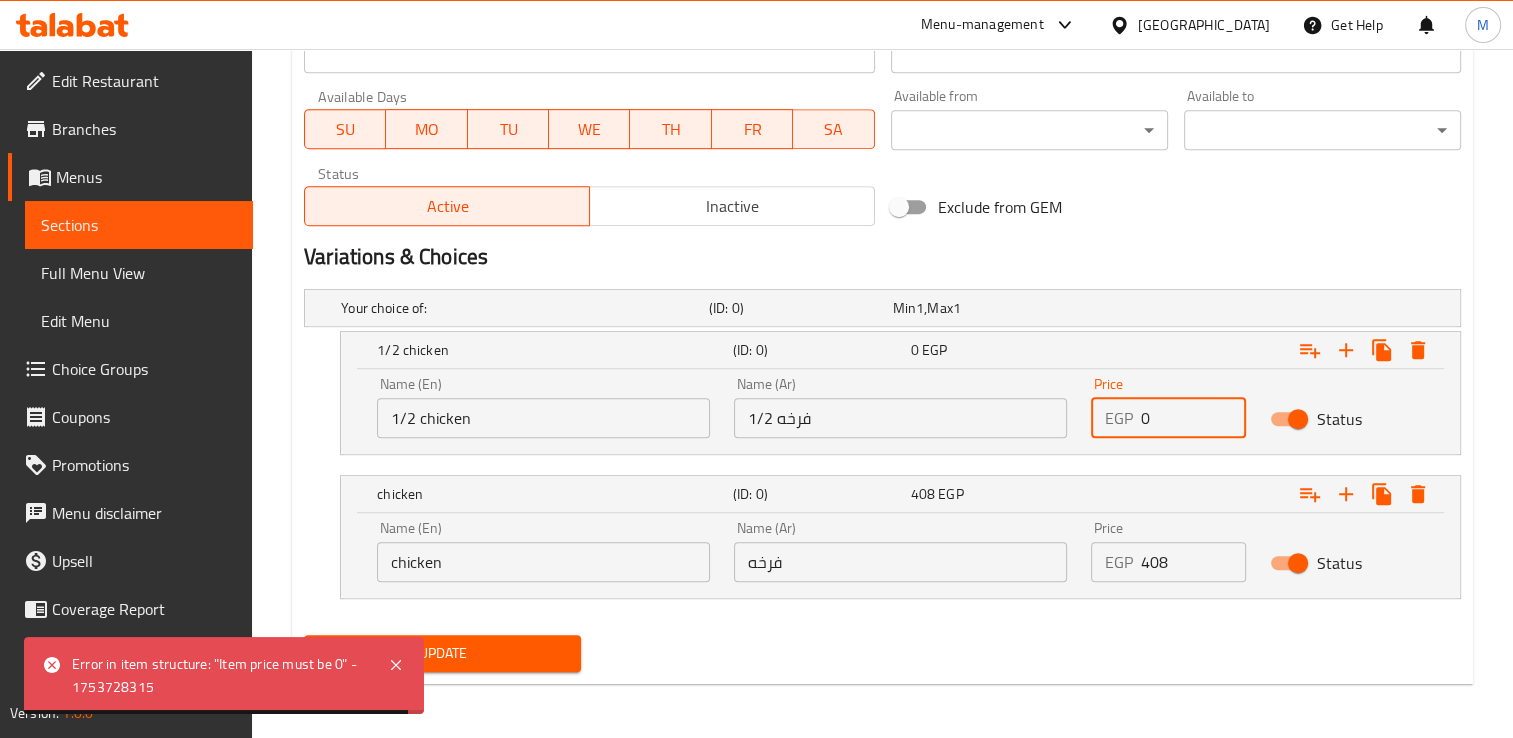click on "0" at bounding box center [1193, 418] 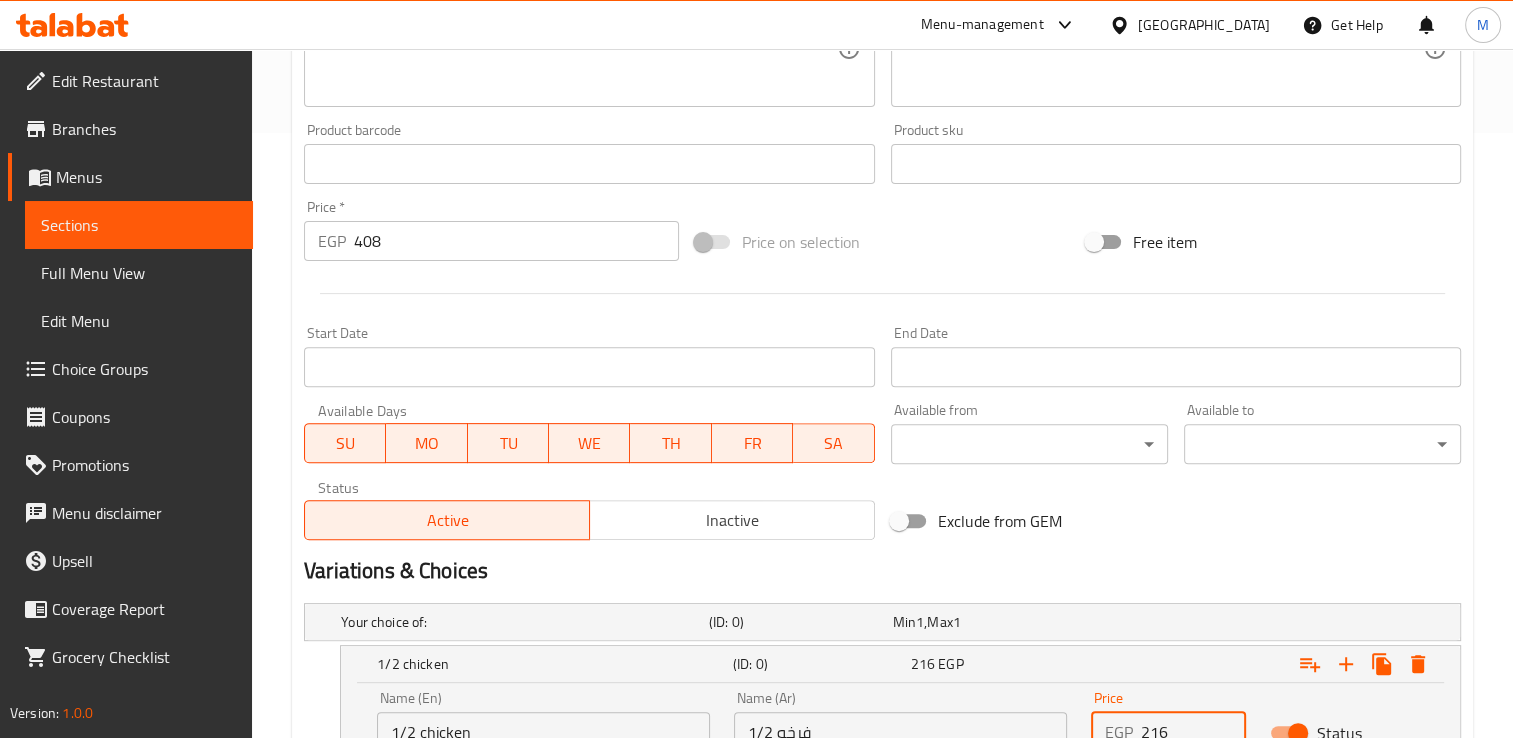 scroll, scrollTop: 614, scrollLeft: 0, axis: vertical 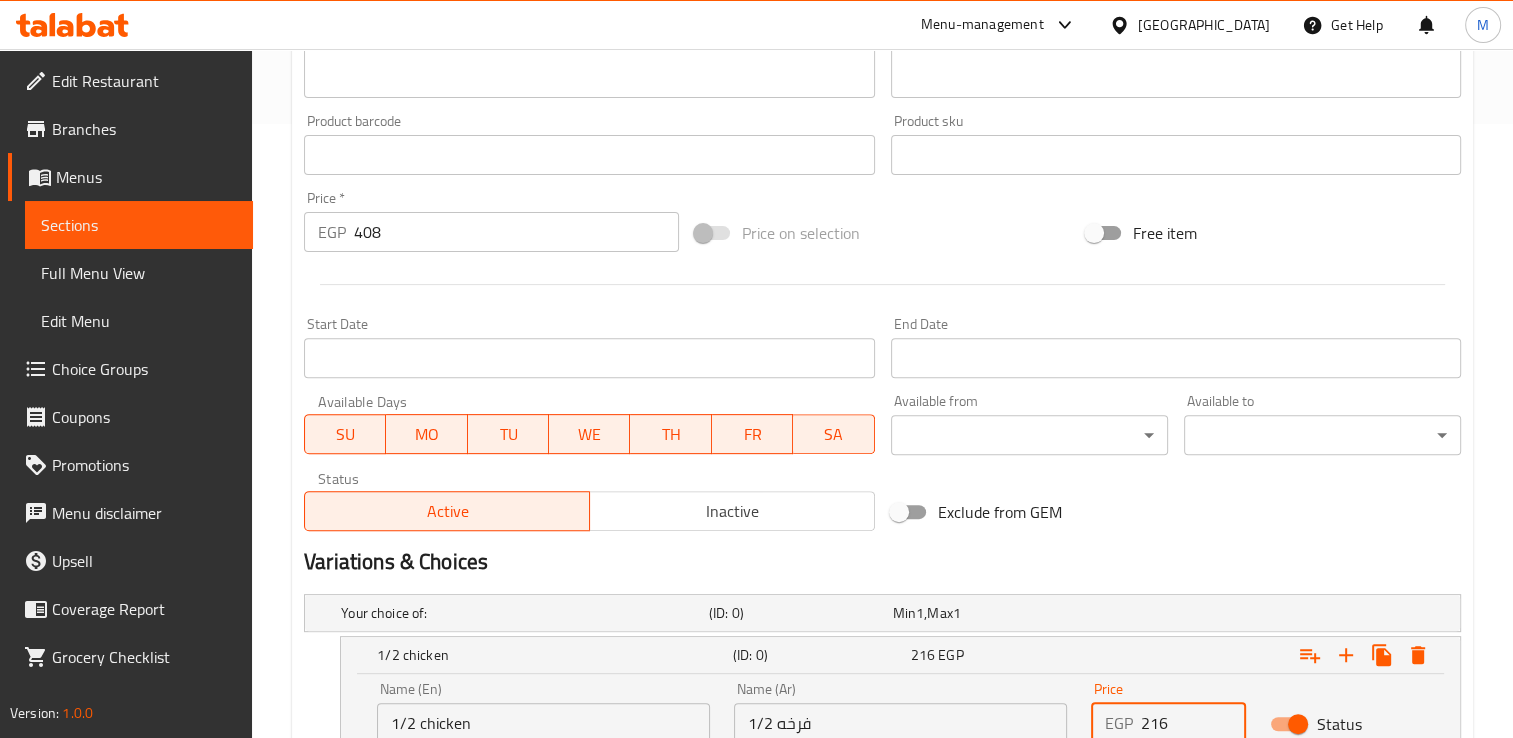 type on "216" 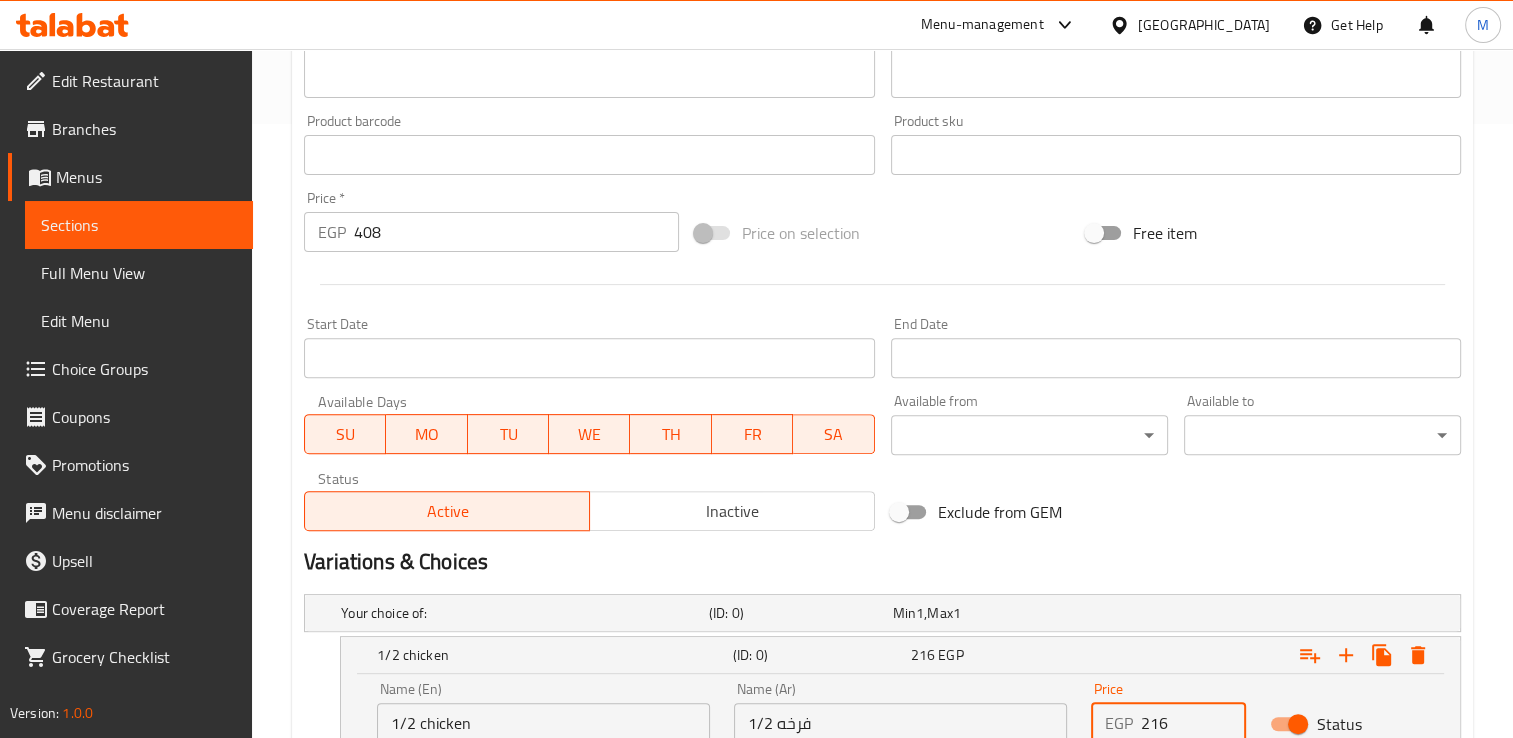 click on "408" at bounding box center (516, 232) 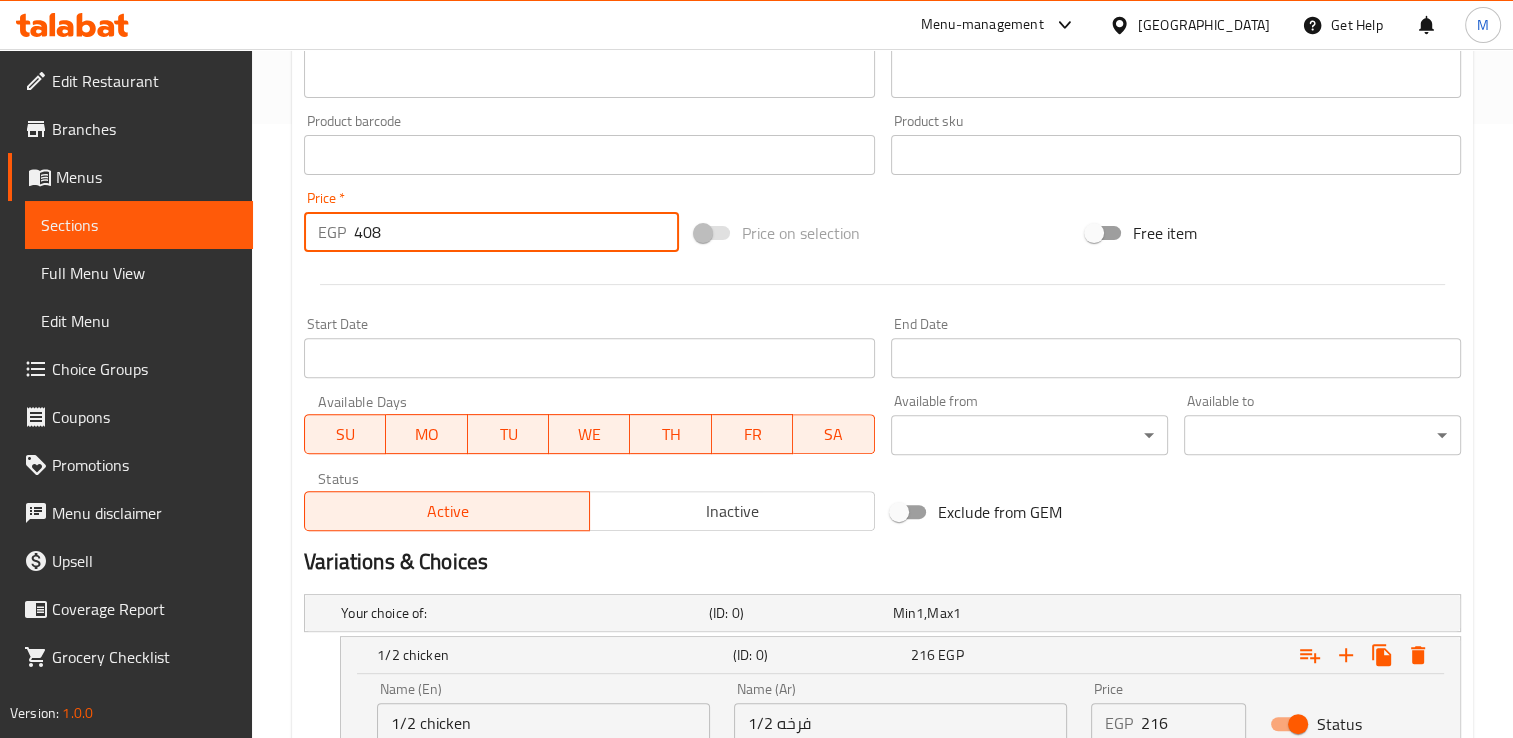 click on "408" at bounding box center [516, 232] 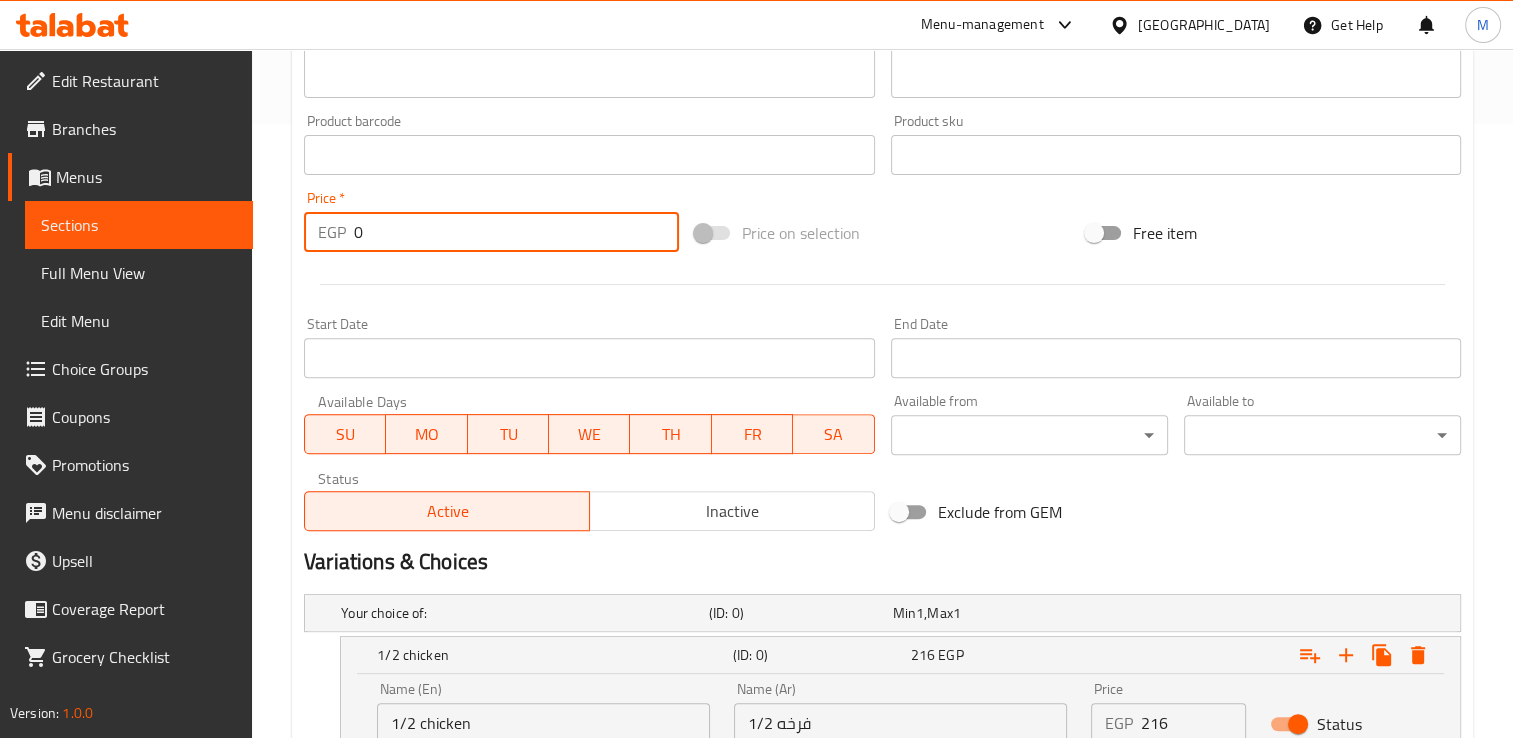 scroll, scrollTop: 919, scrollLeft: 0, axis: vertical 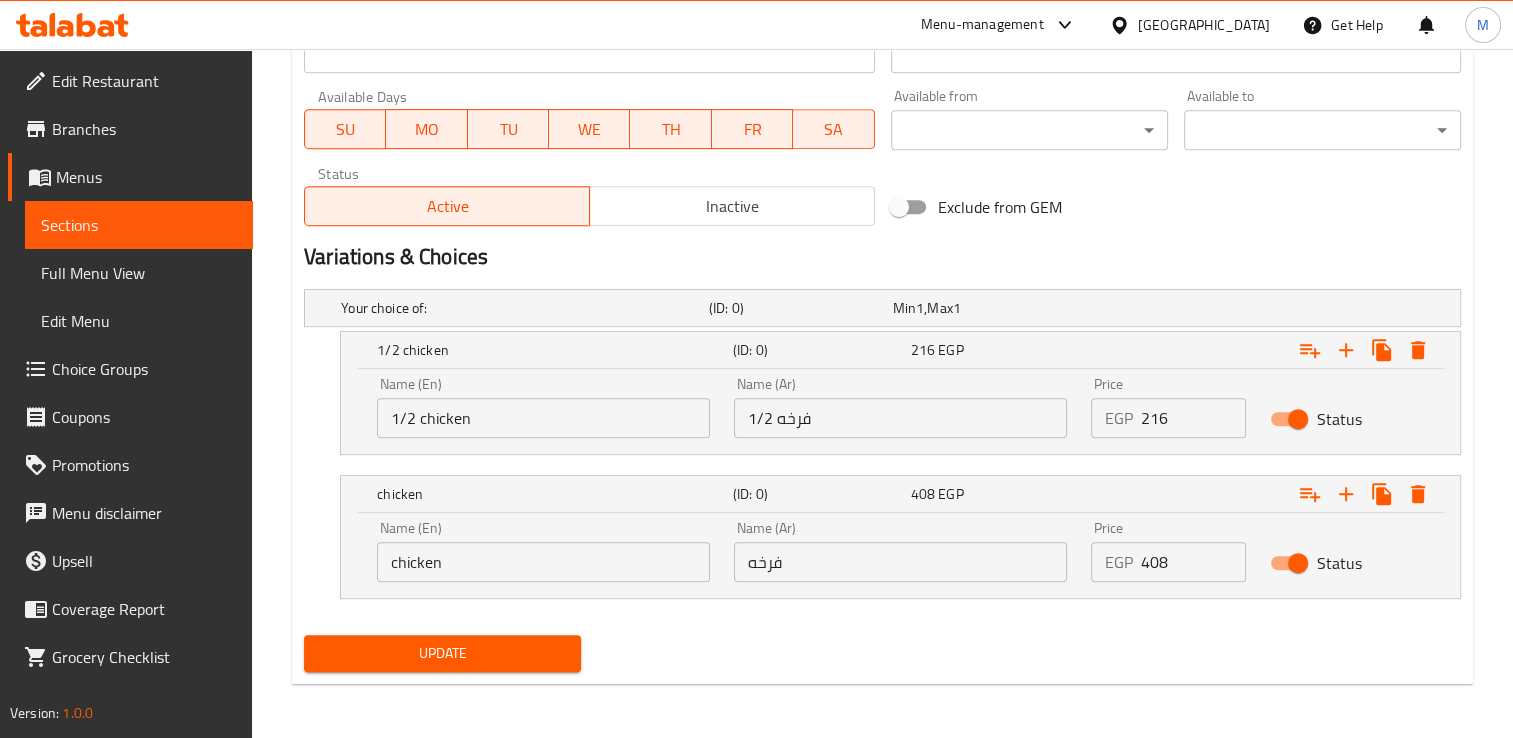 type on "0" 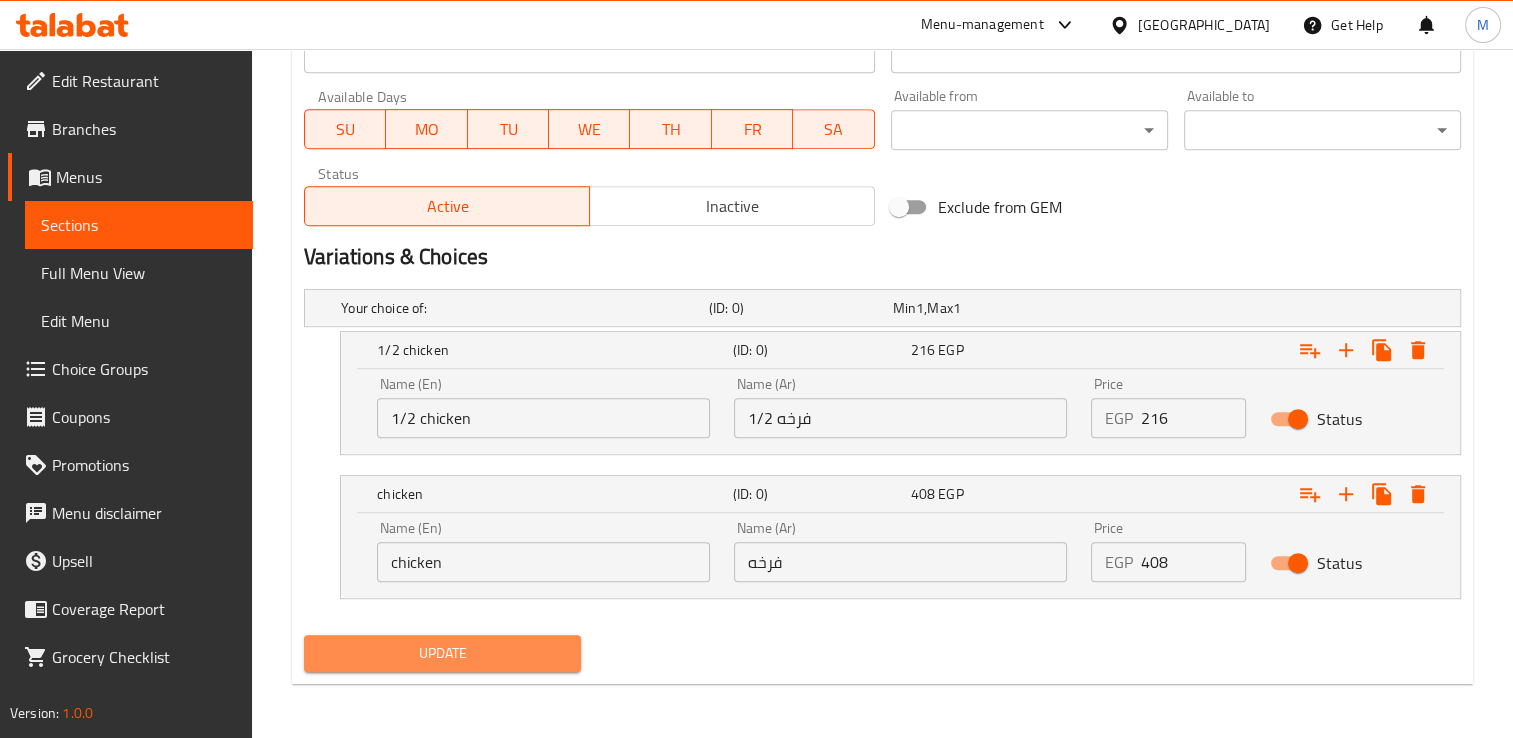 click on "Update" at bounding box center [442, 653] 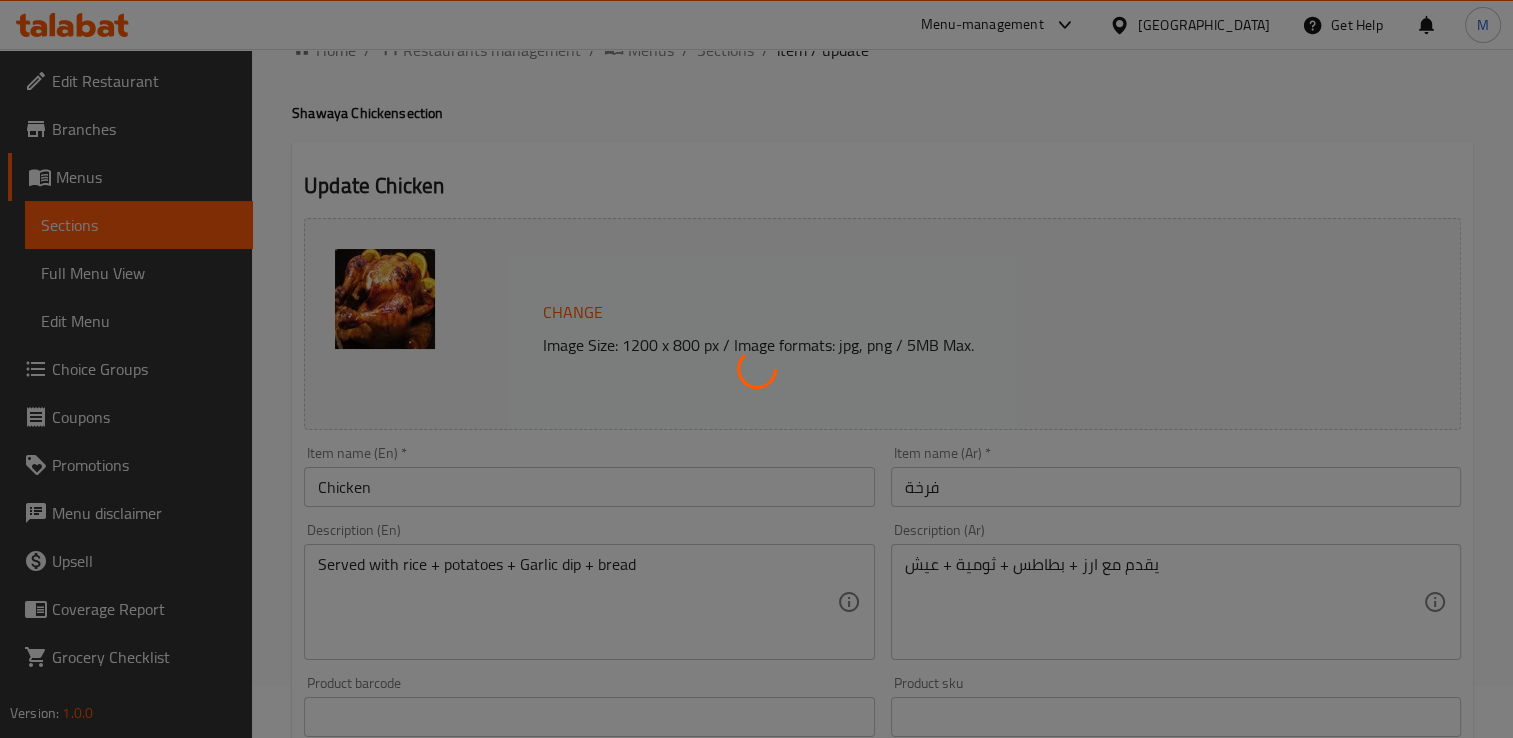 scroll, scrollTop: 0, scrollLeft: 0, axis: both 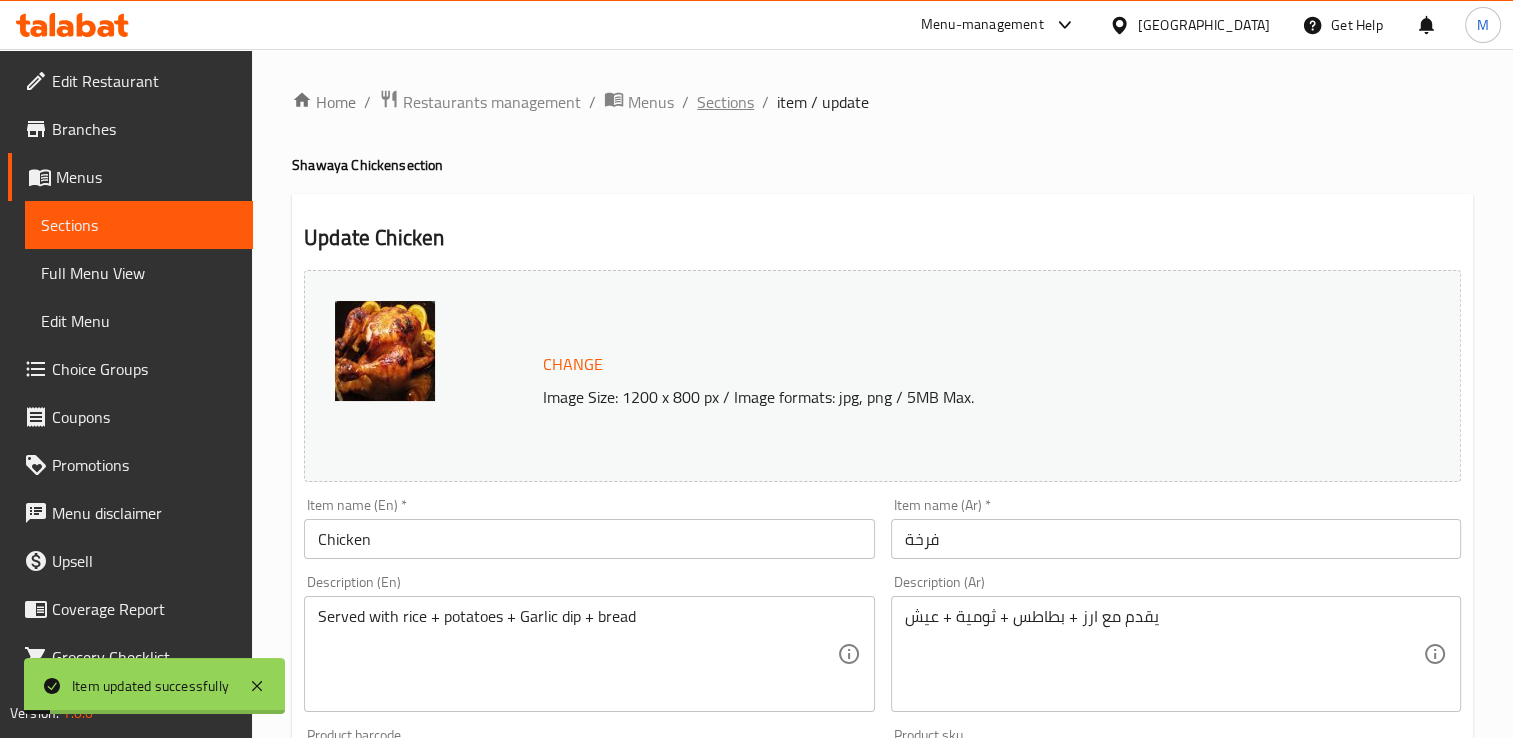 click on "Sections" at bounding box center (725, 102) 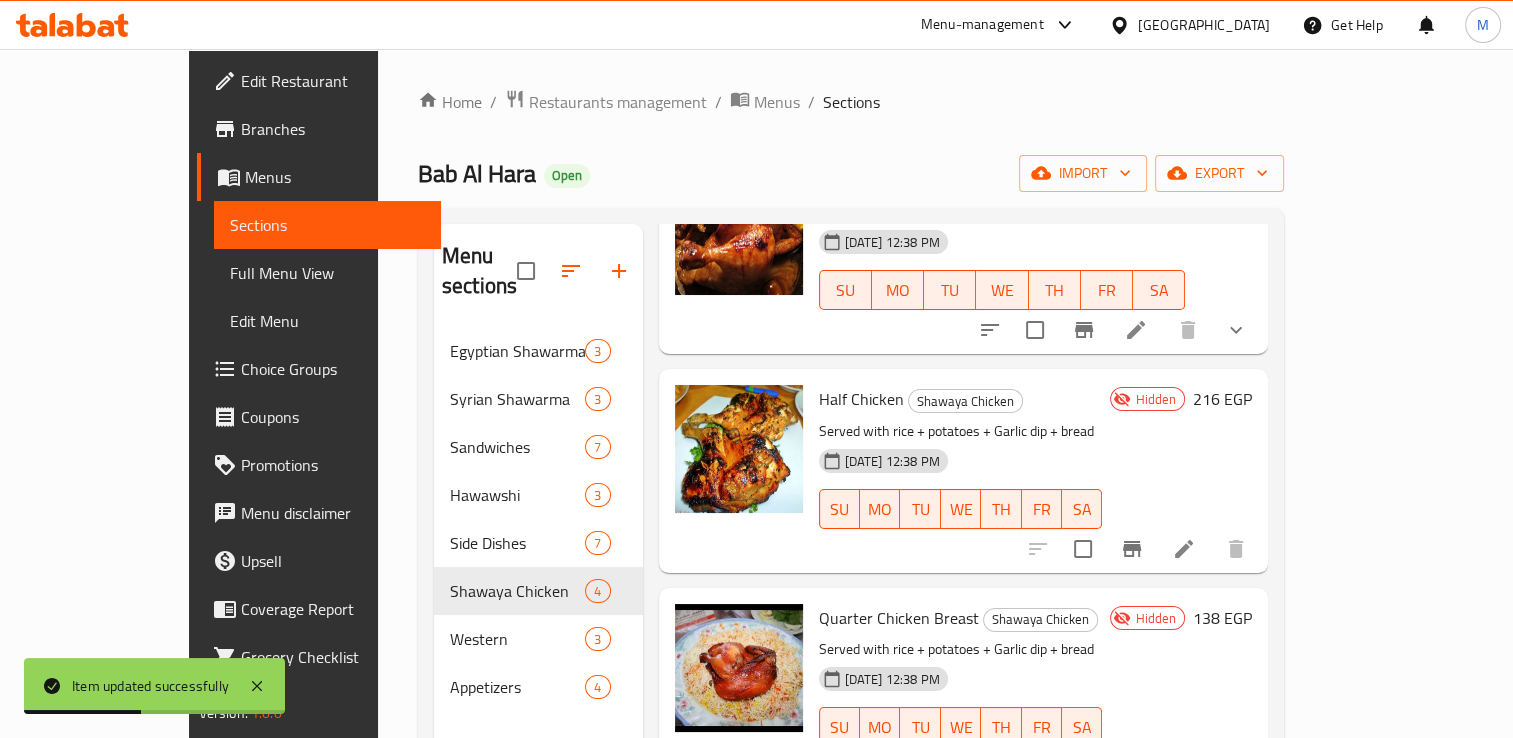 scroll, scrollTop: 185, scrollLeft: 0, axis: vertical 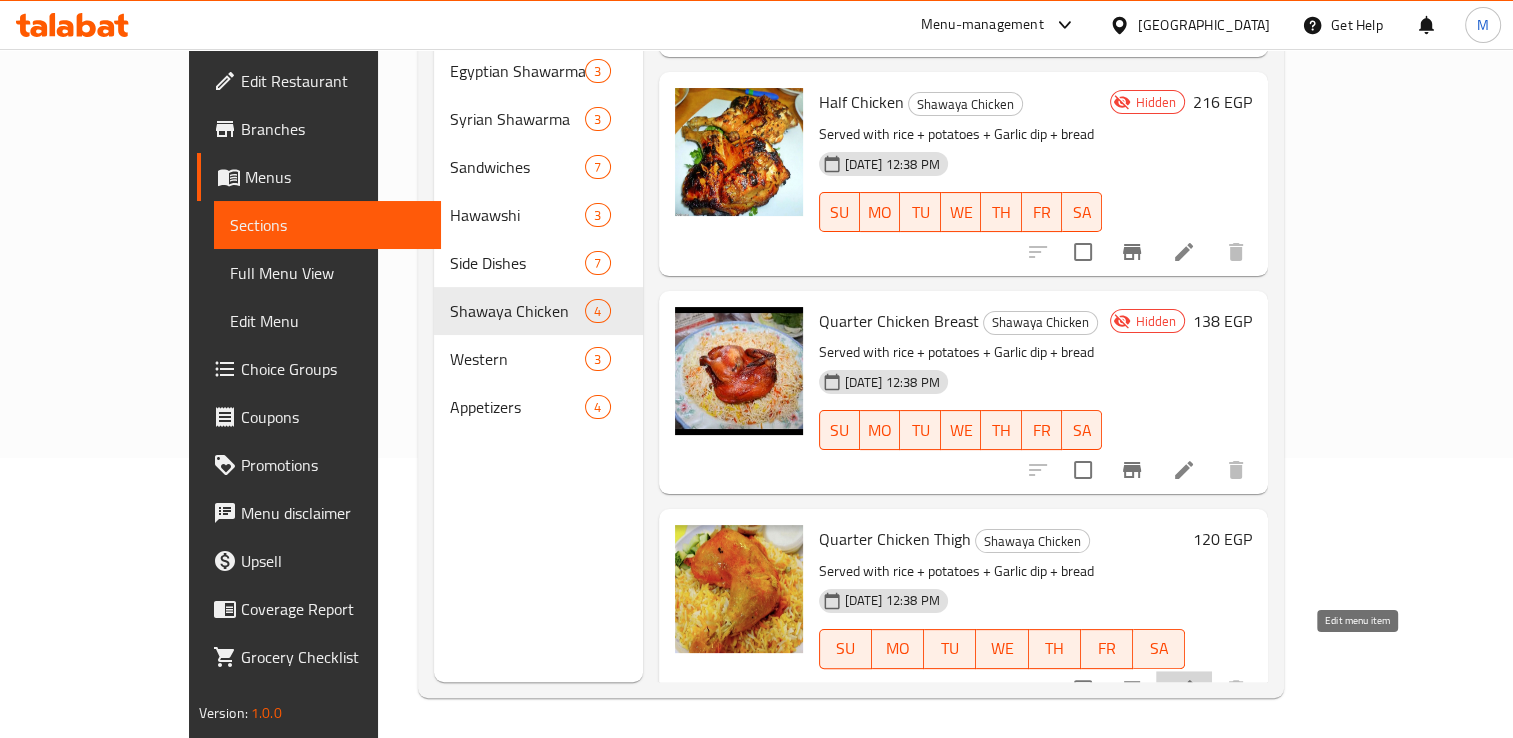 click 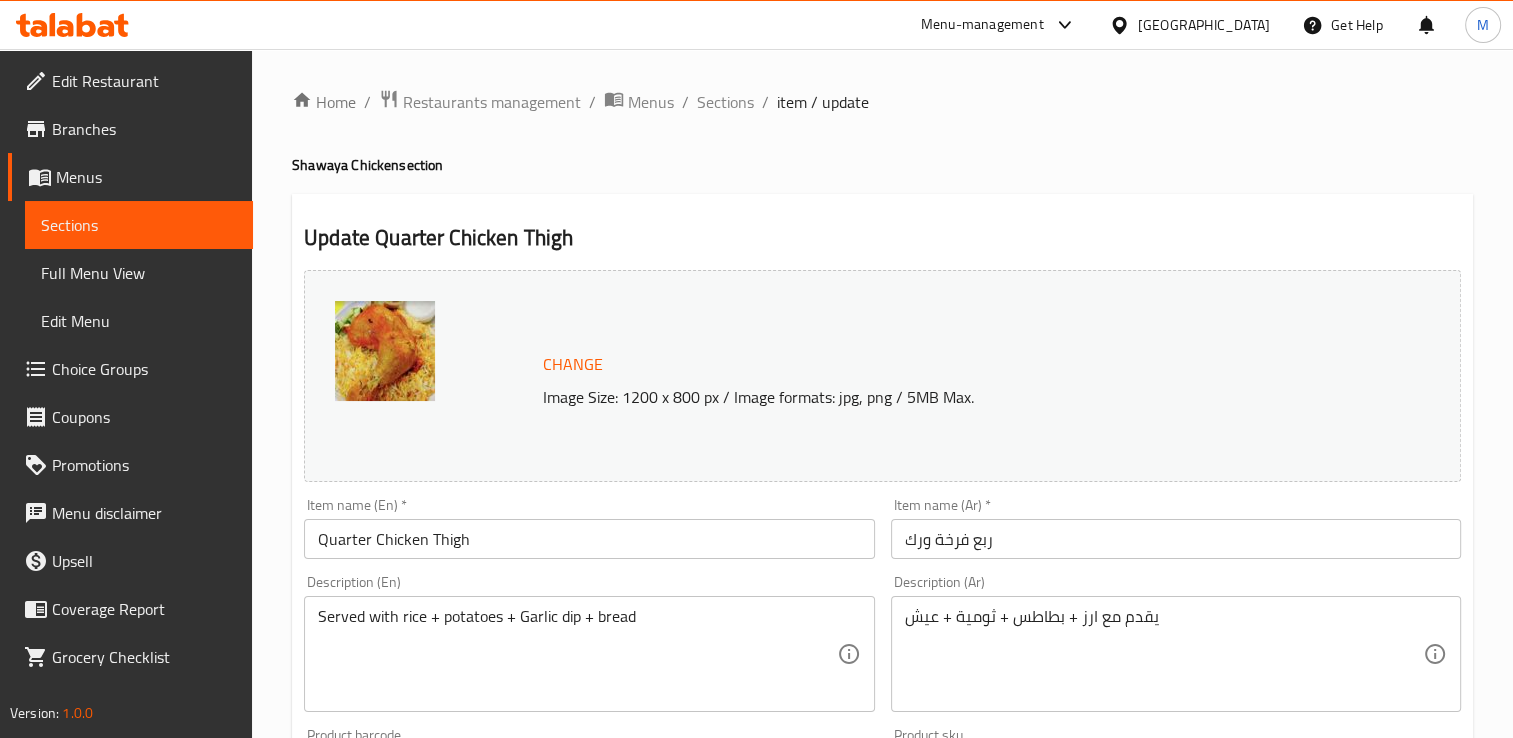 scroll, scrollTop: 702, scrollLeft: 0, axis: vertical 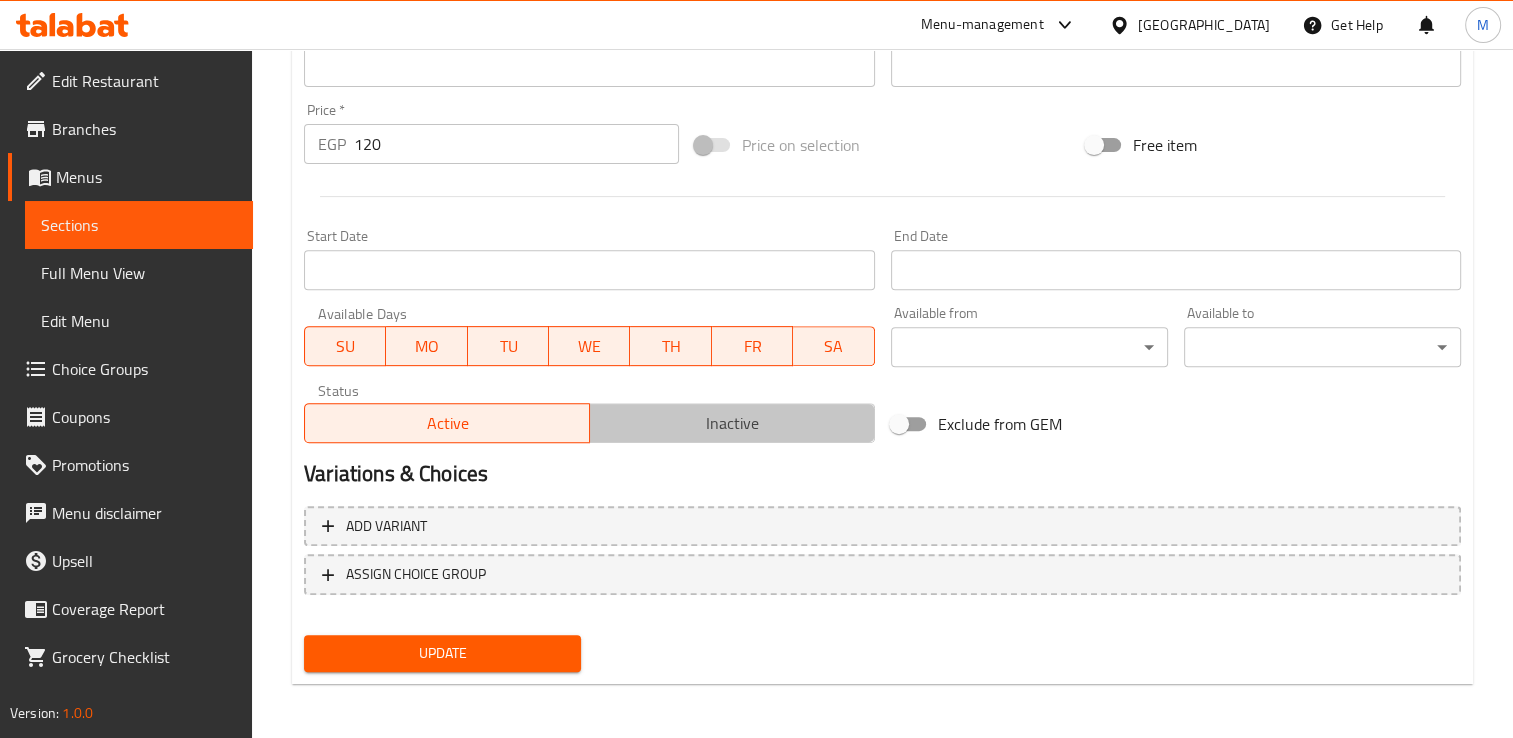 click on "Inactive" at bounding box center (732, 423) 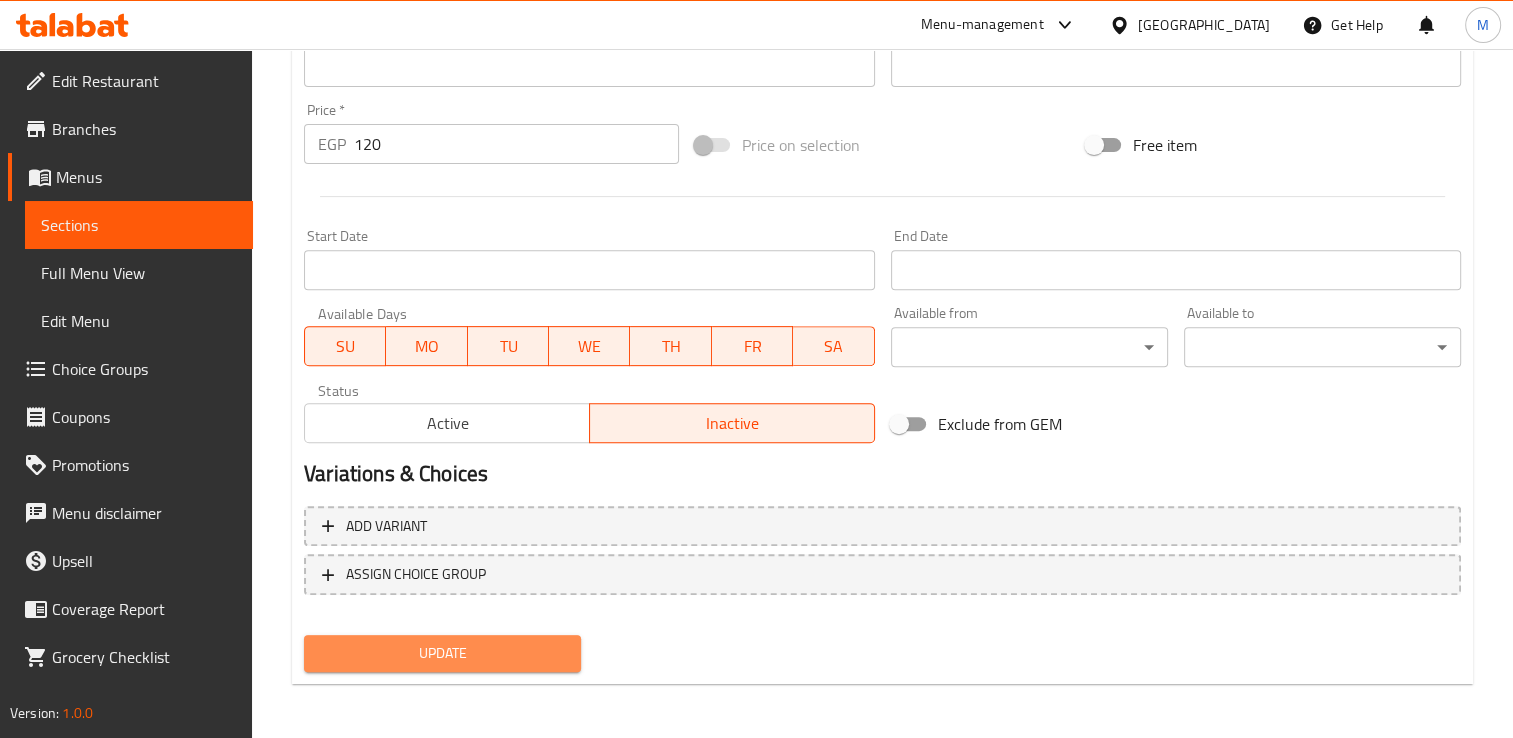click on "Update" at bounding box center [442, 653] 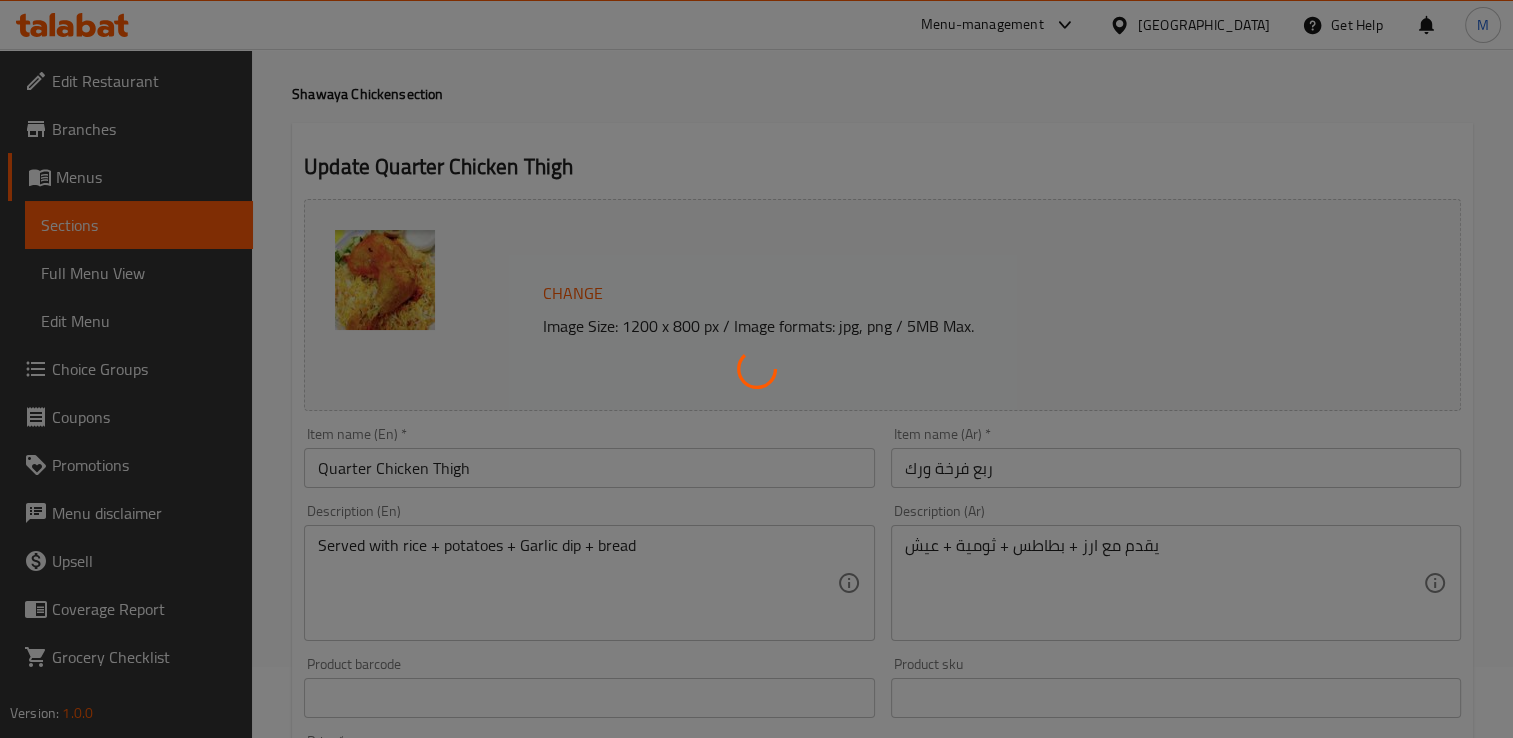 scroll, scrollTop: 0, scrollLeft: 0, axis: both 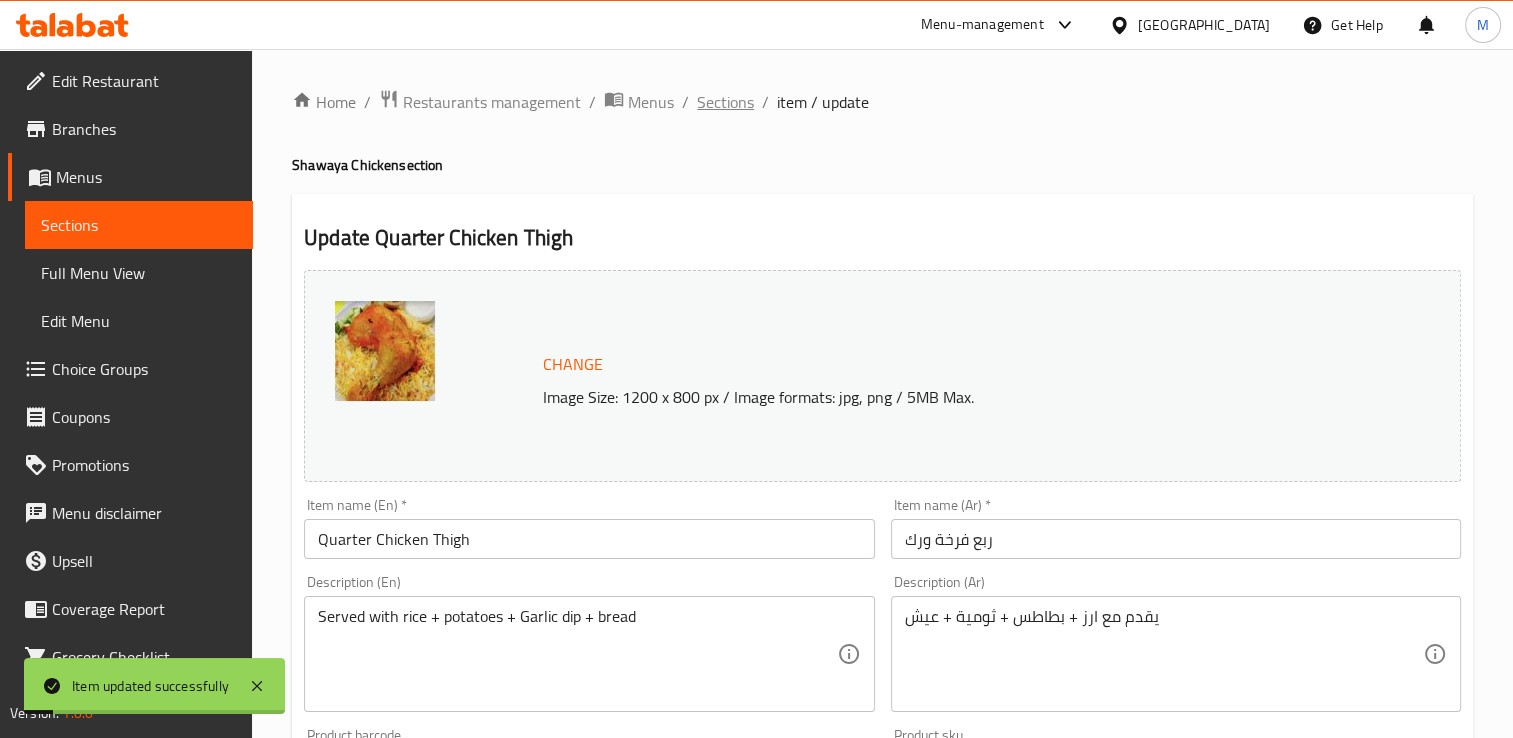 click on "Sections" at bounding box center [725, 102] 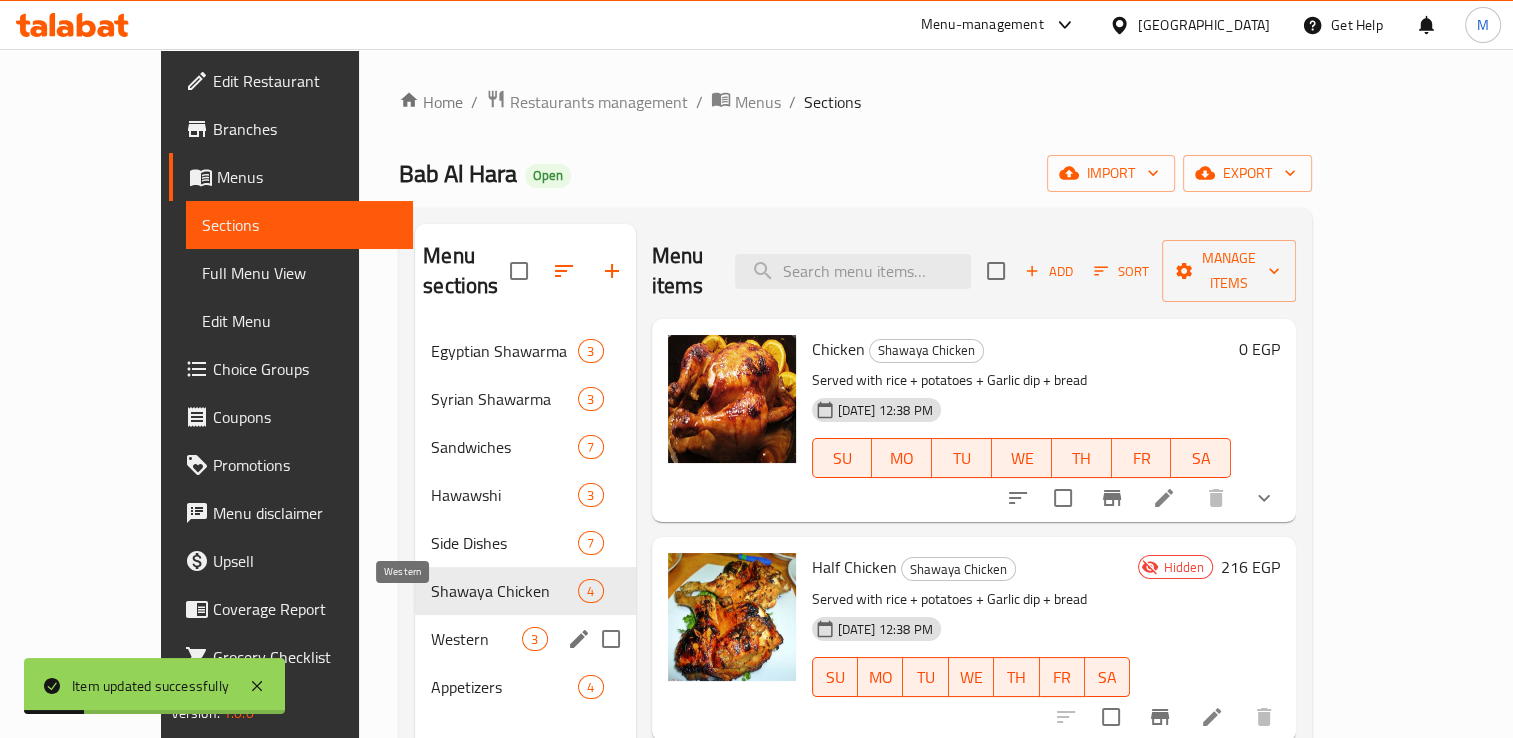 click on "Western" at bounding box center (476, 639) 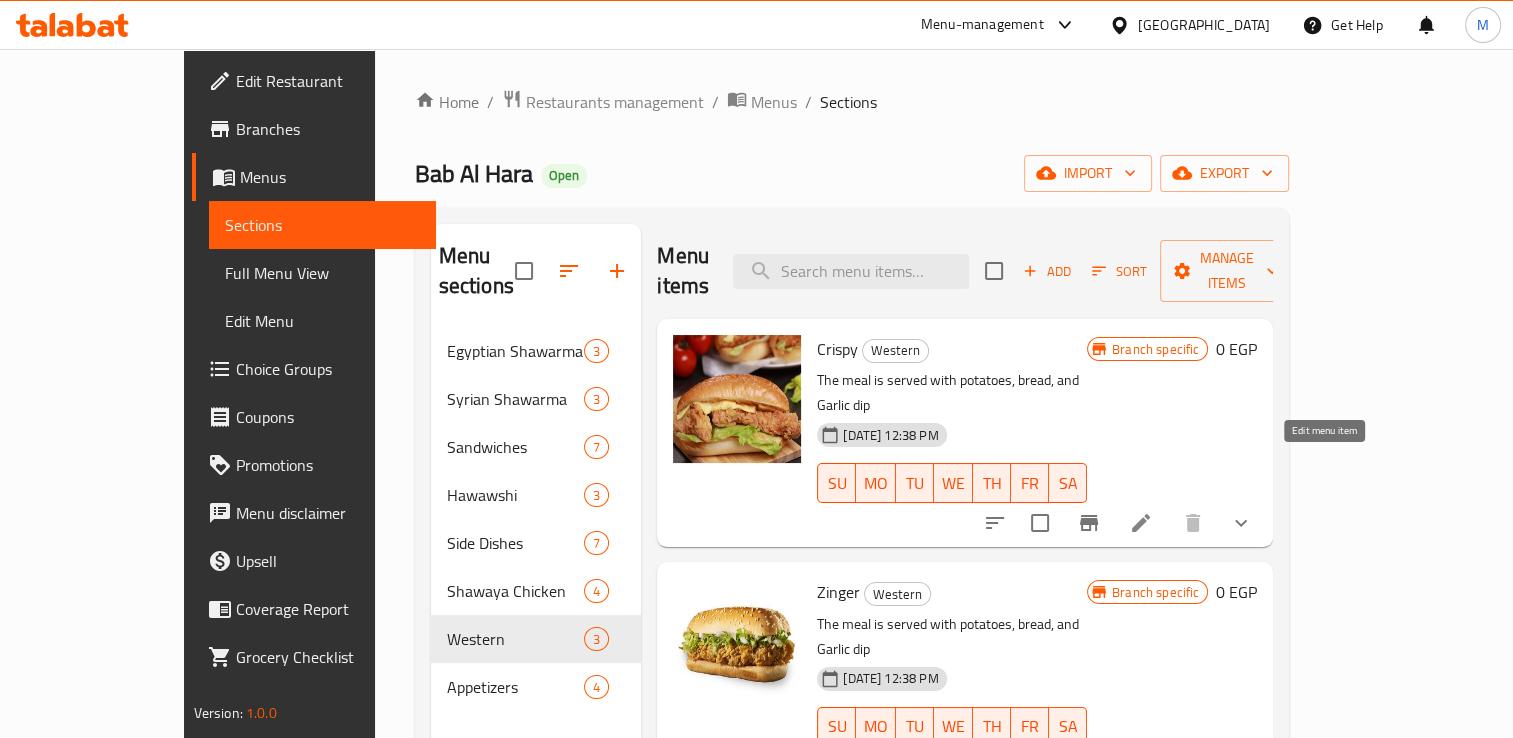 click 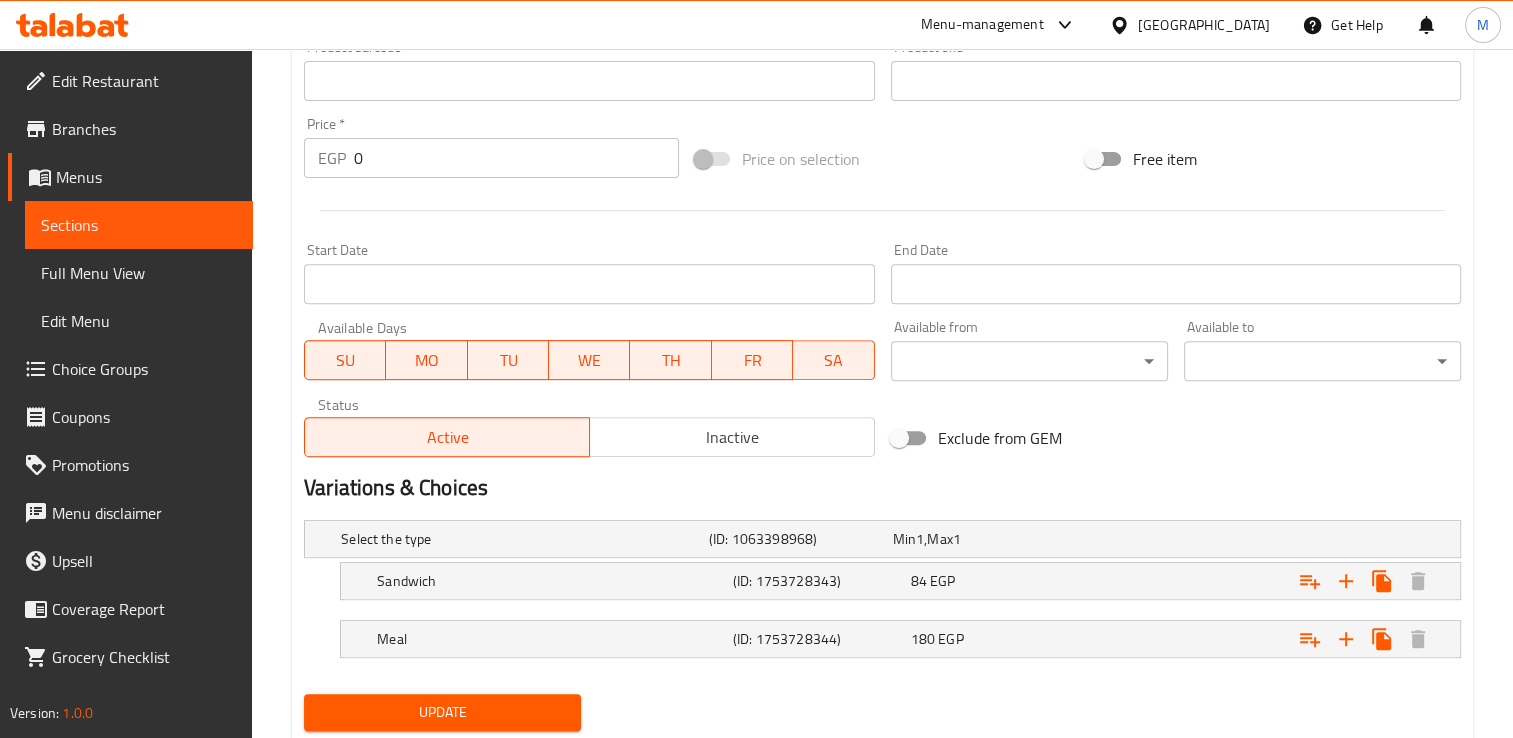 scroll, scrollTop: 688, scrollLeft: 0, axis: vertical 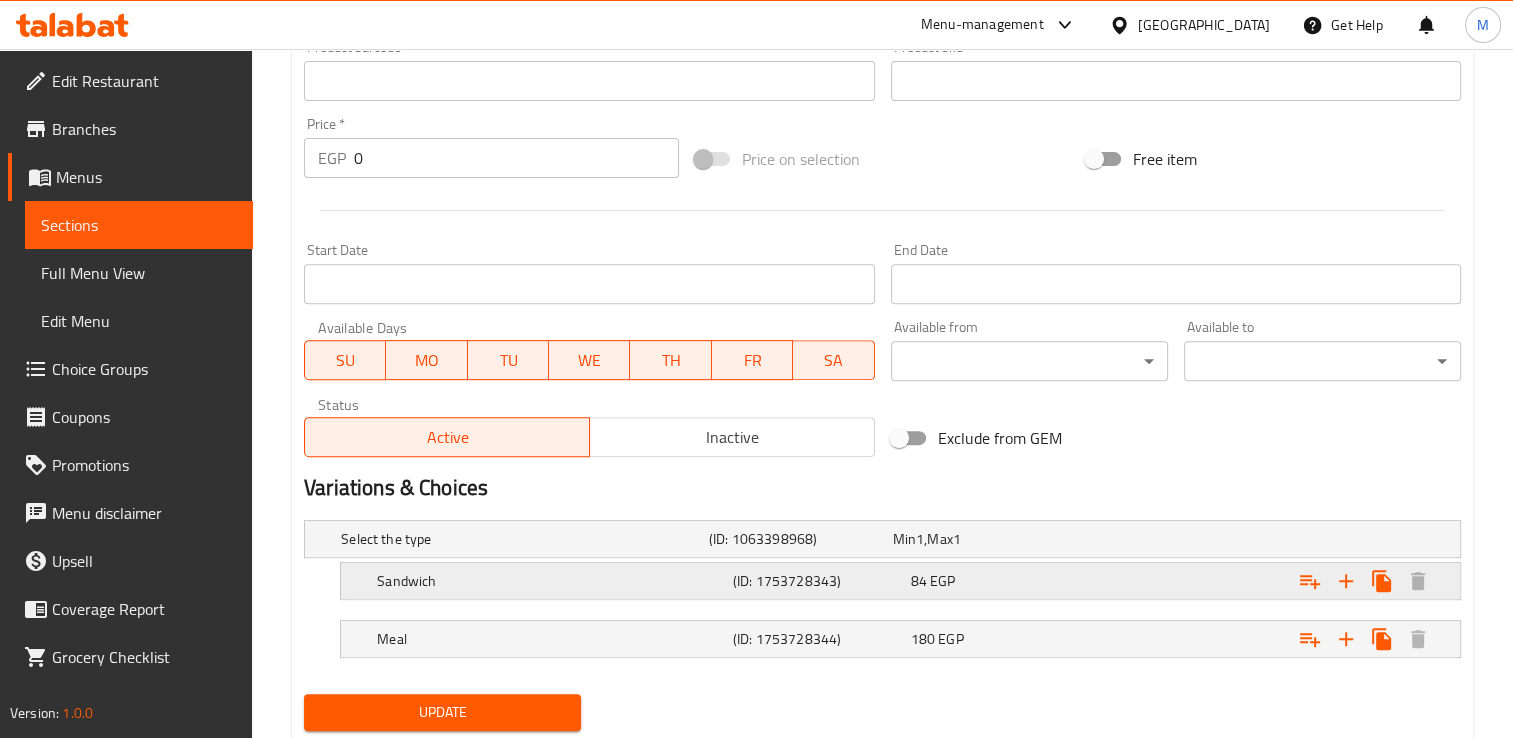 click on "(ID: 1753728343)" at bounding box center (797, 539) 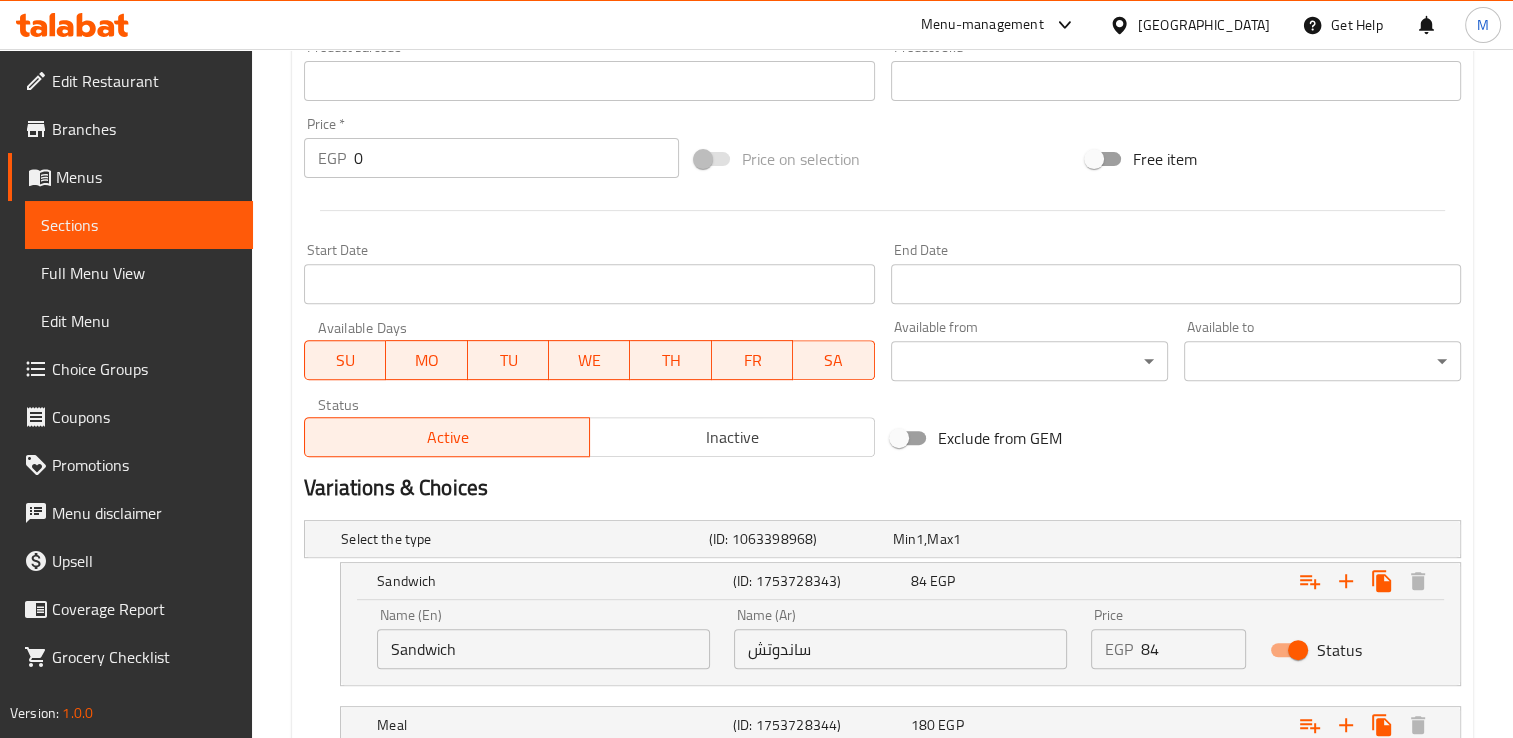 click on "84" at bounding box center [1193, 649] 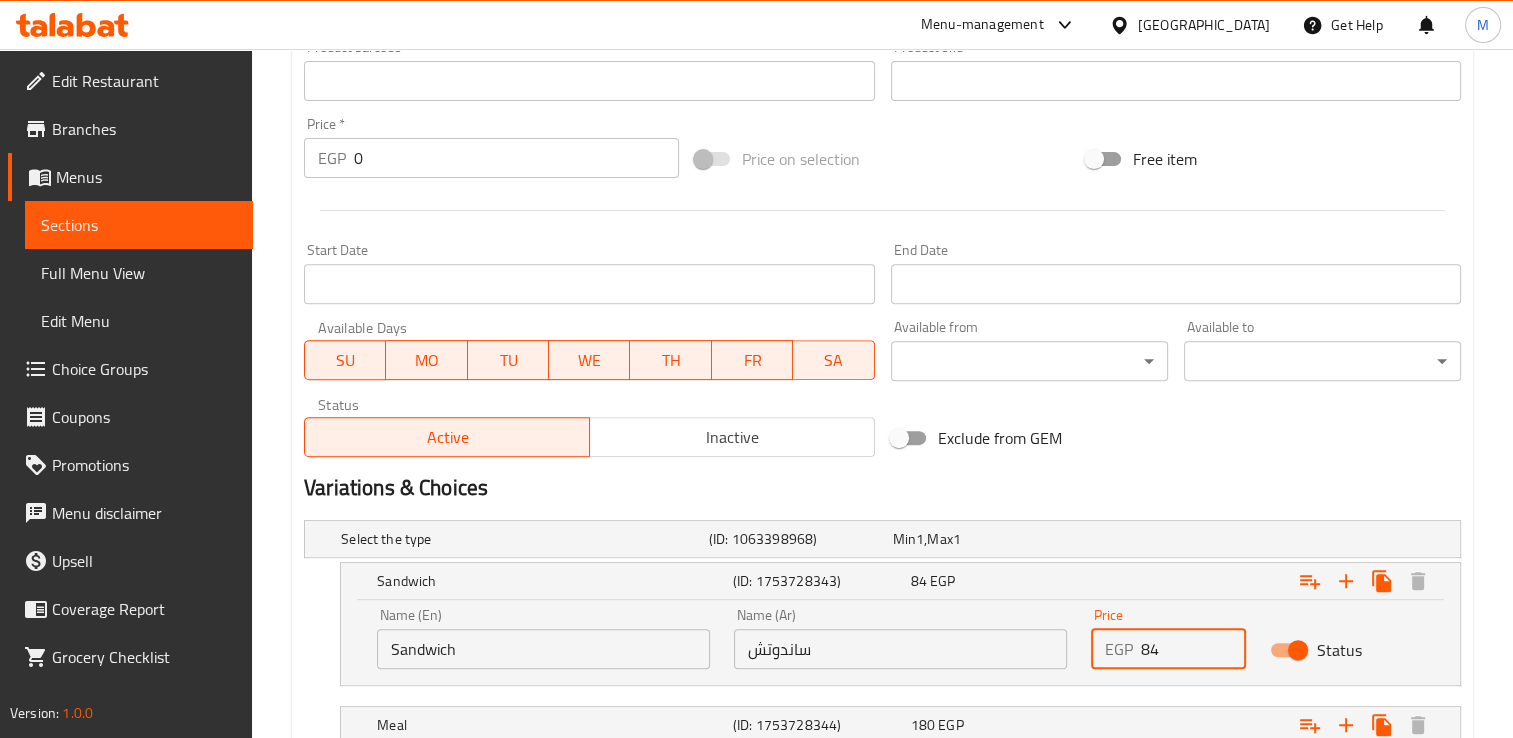 click on "84" at bounding box center (1193, 649) 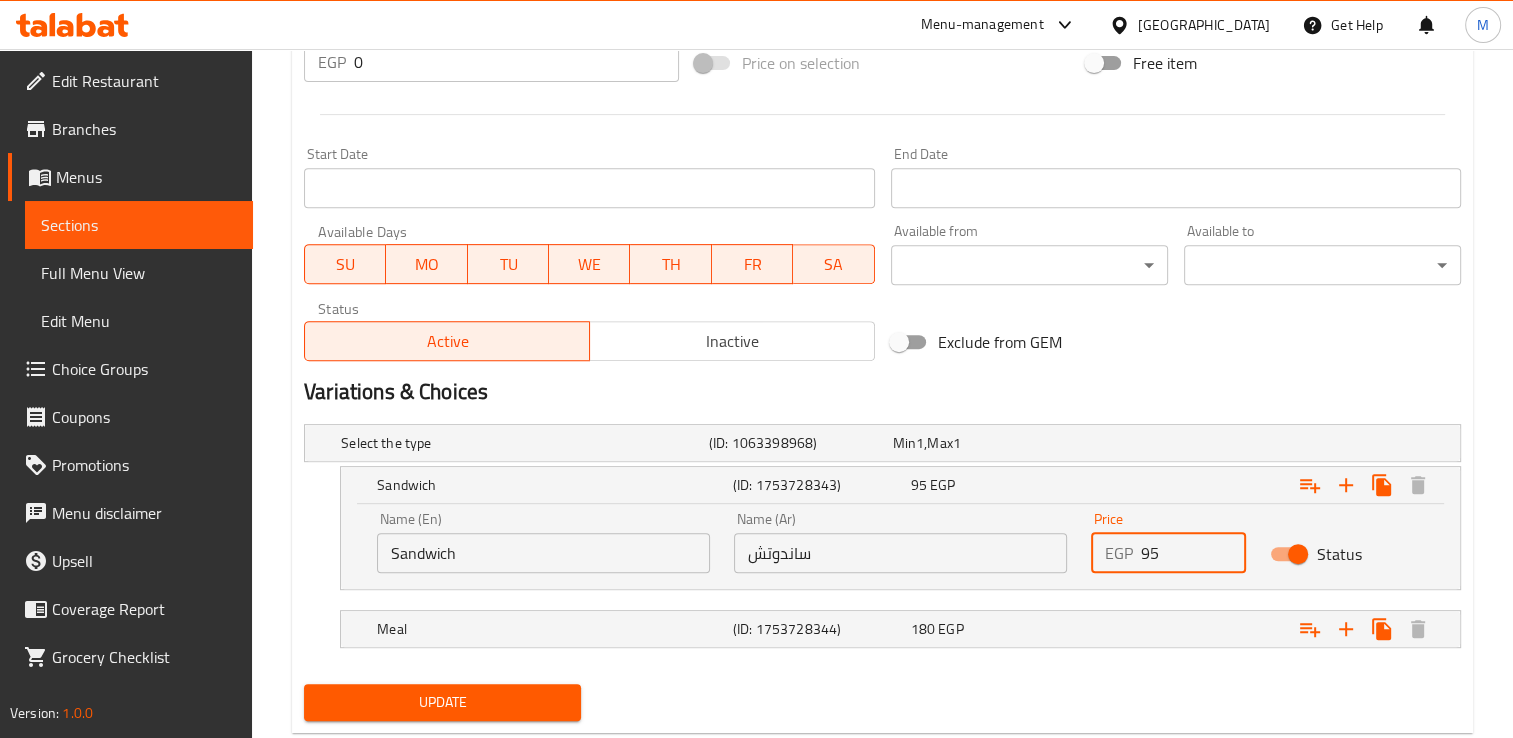 scroll, scrollTop: 832, scrollLeft: 0, axis: vertical 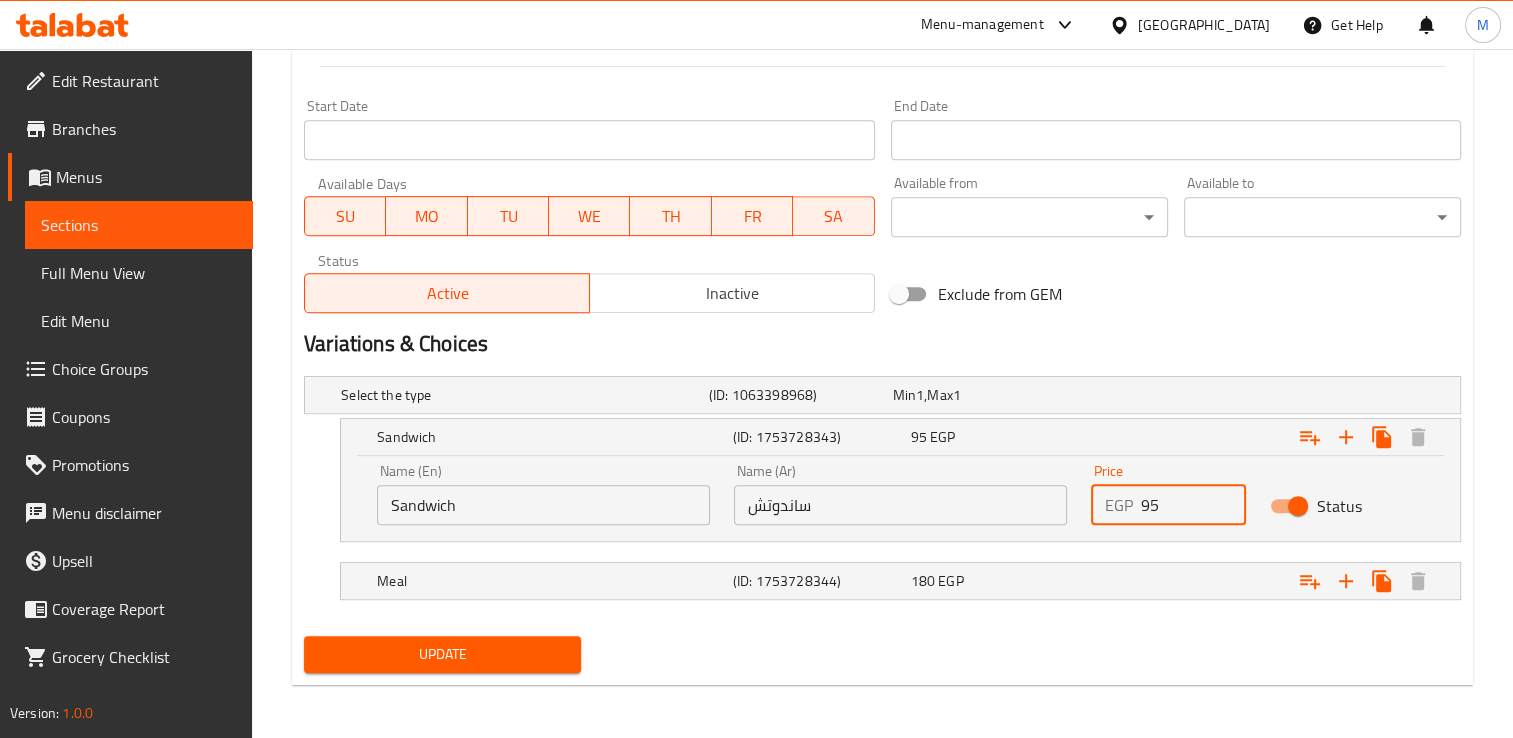 type on "95" 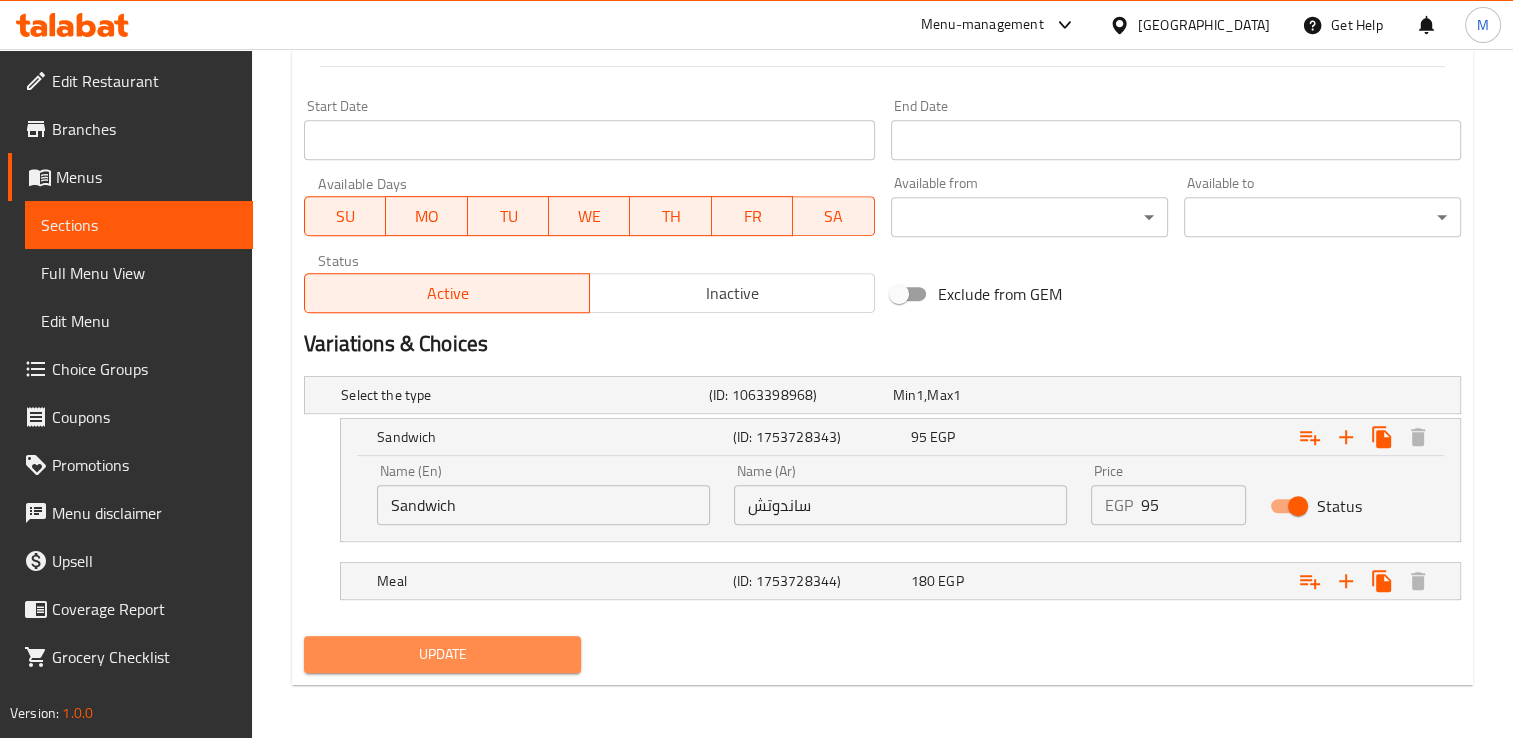 click on "Update" at bounding box center (442, 654) 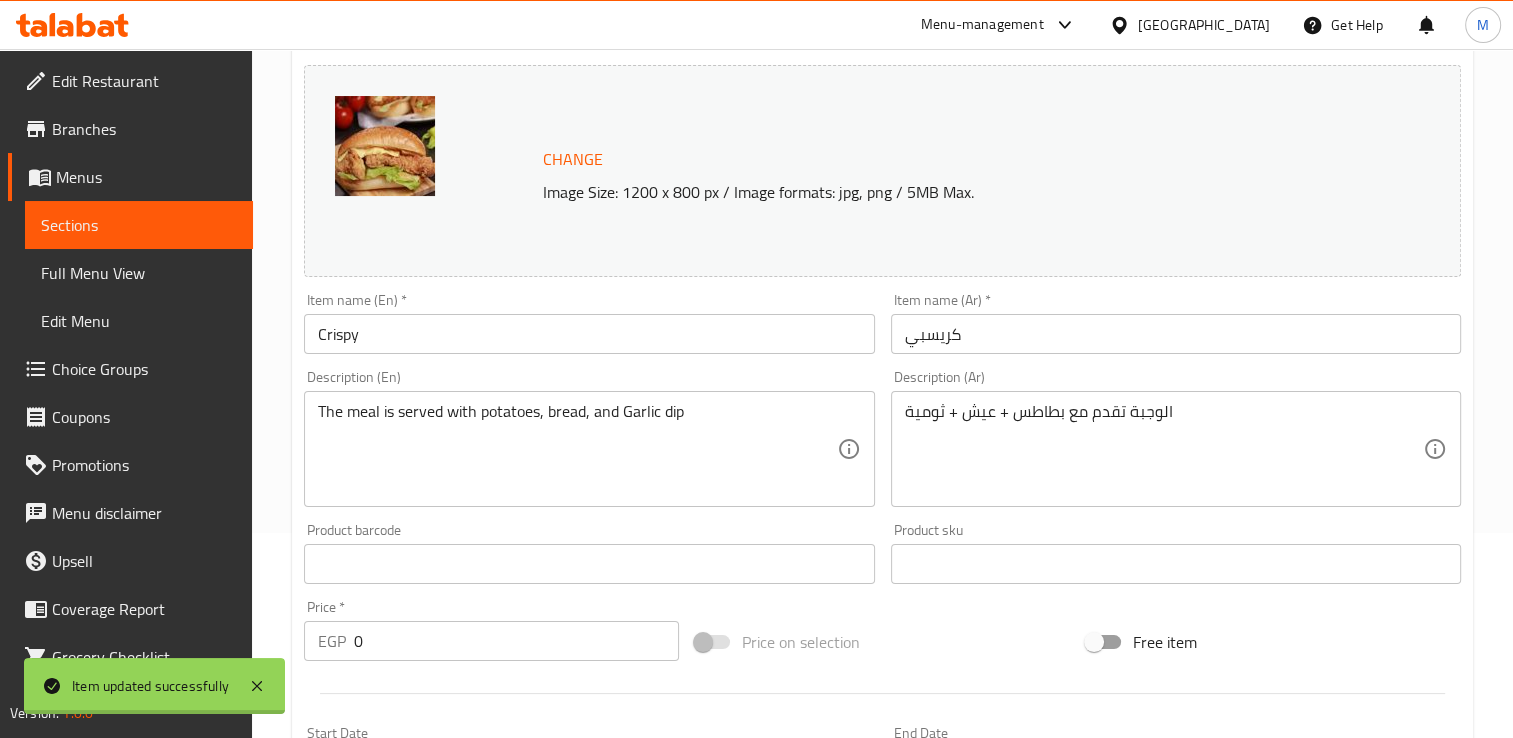 scroll, scrollTop: 0, scrollLeft: 0, axis: both 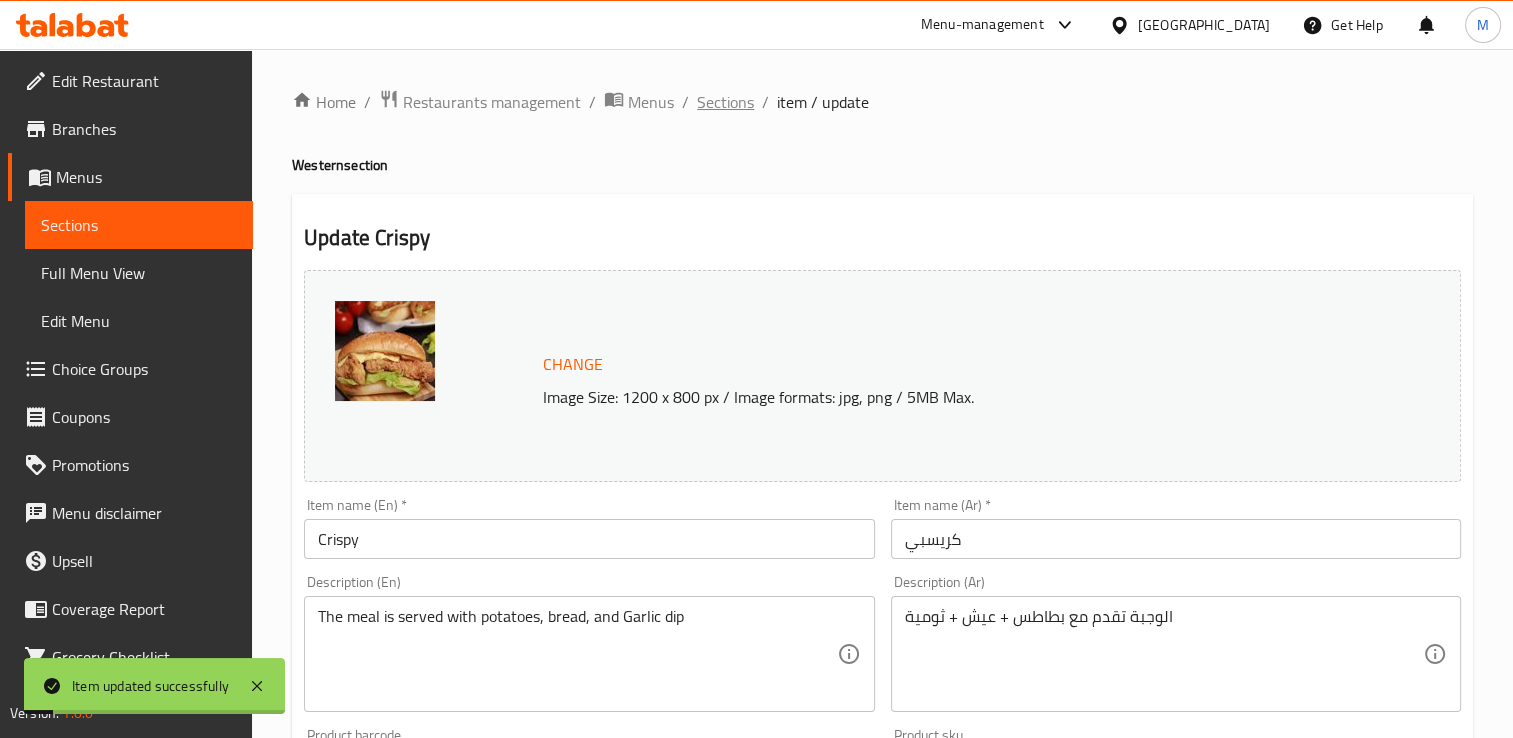 click on "Sections" at bounding box center [725, 102] 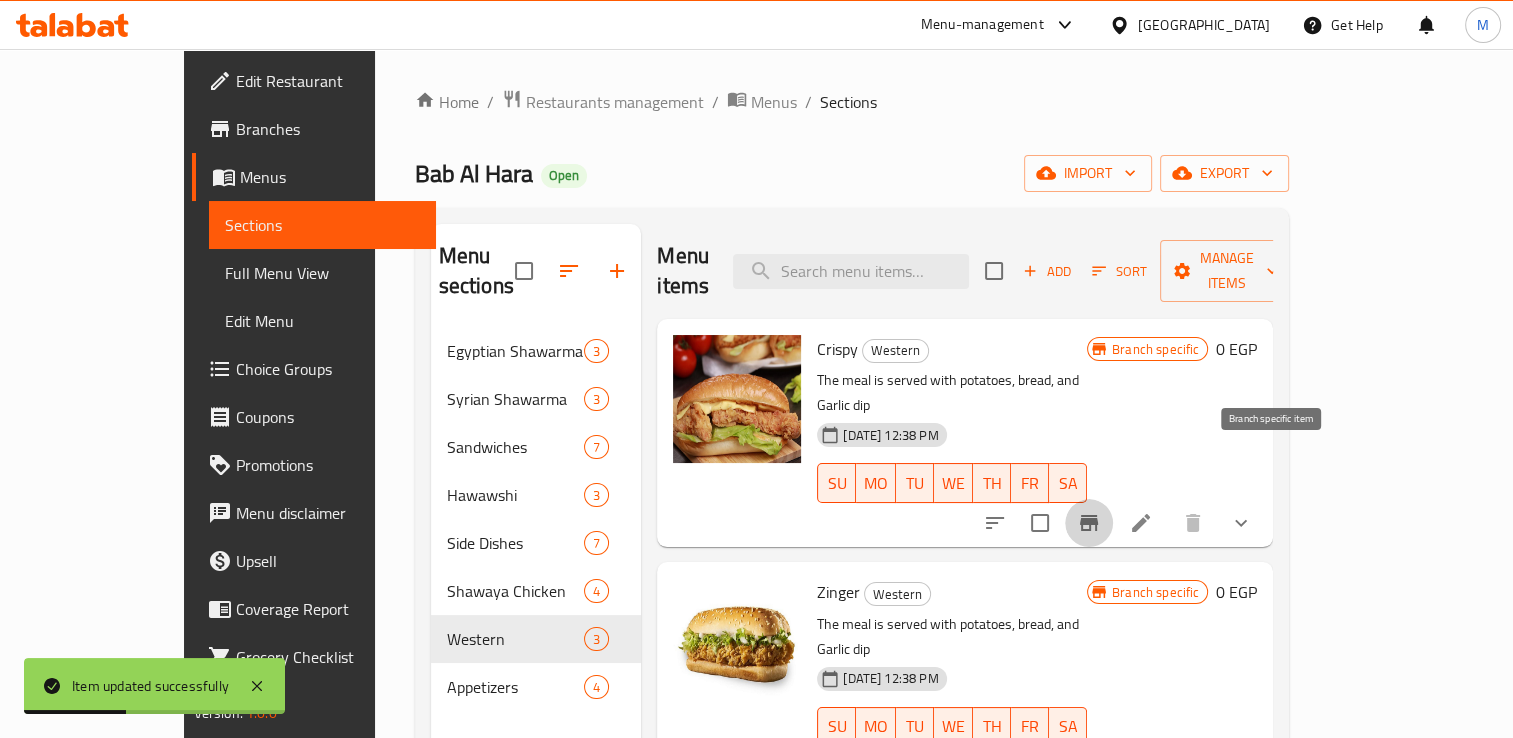 click 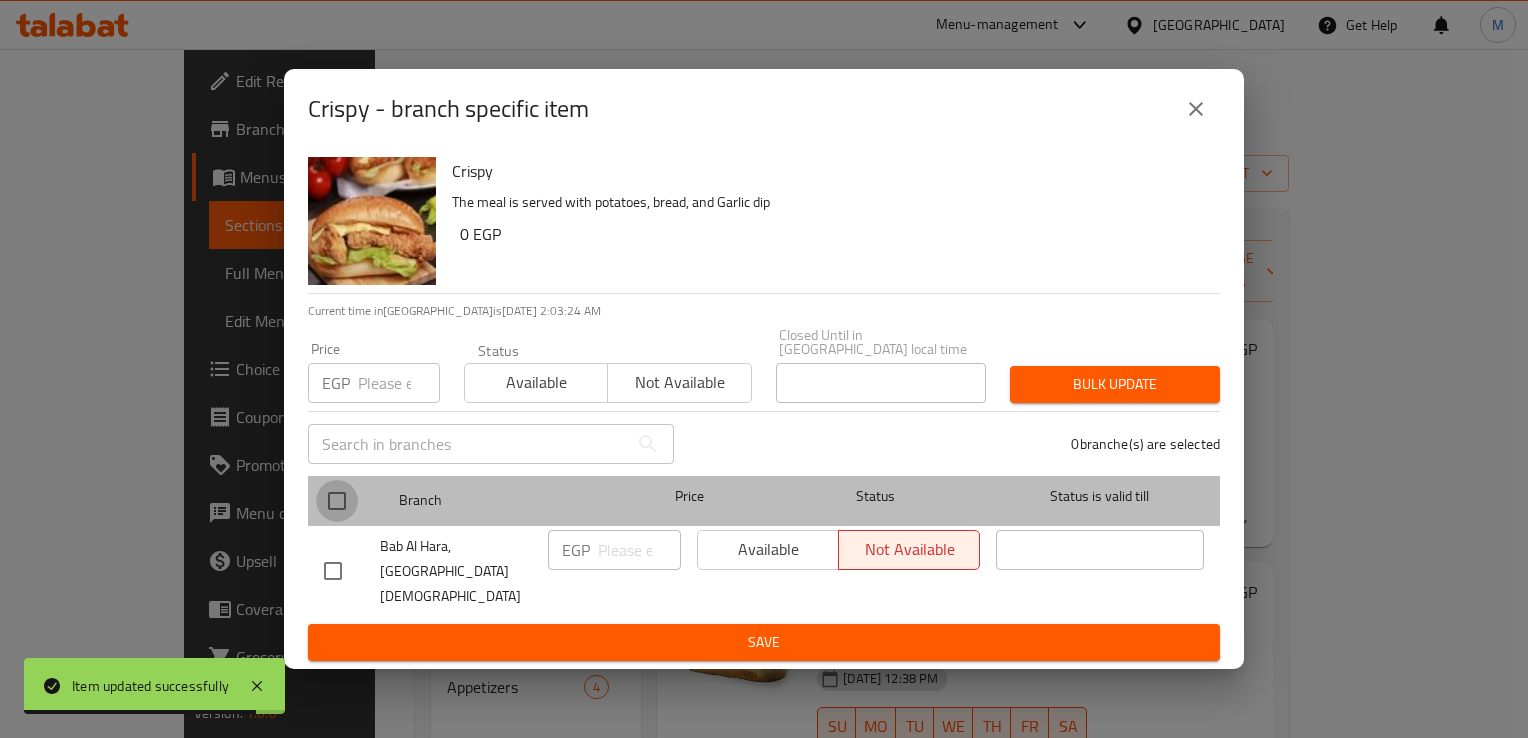 click at bounding box center [337, 501] 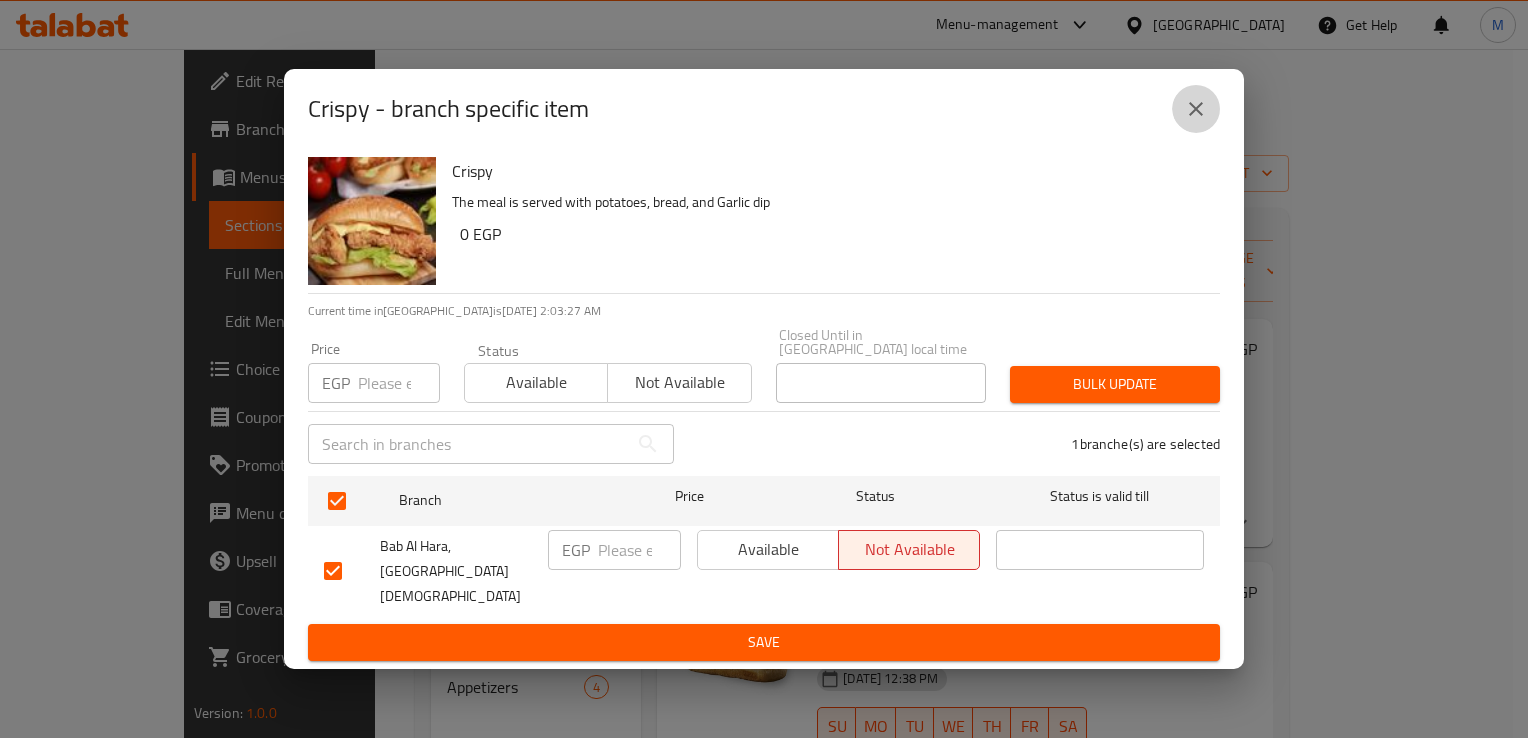 click 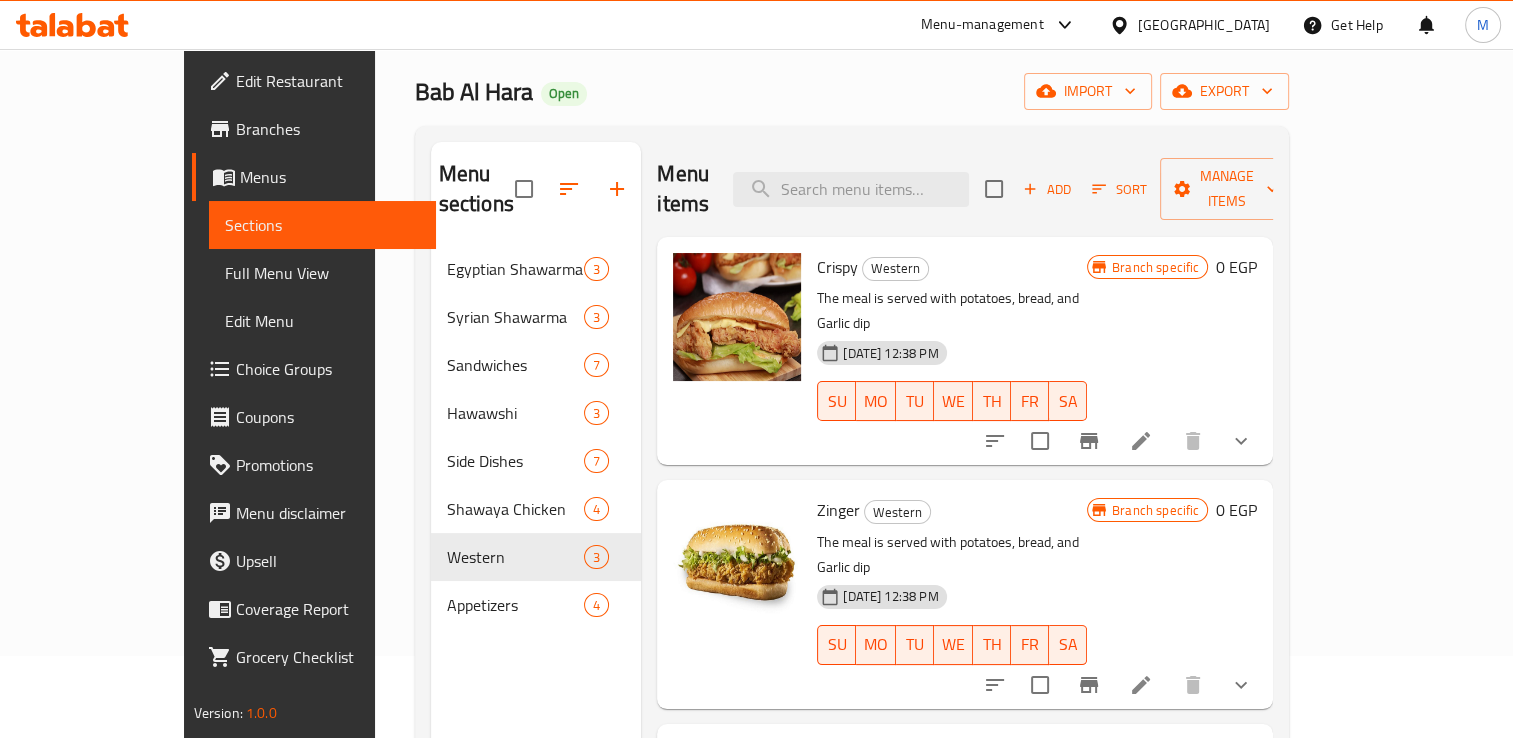 scroll, scrollTop: 83, scrollLeft: 0, axis: vertical 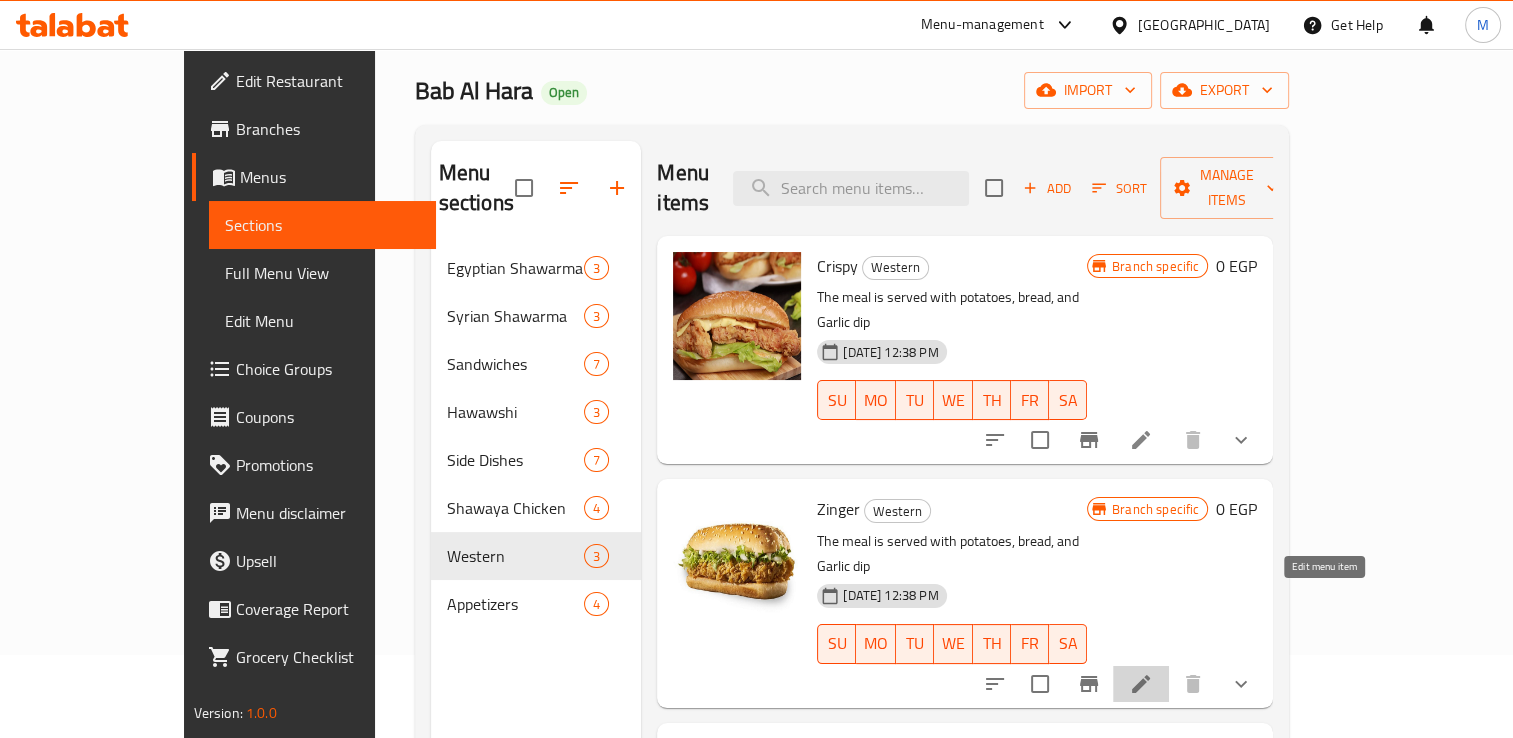 click 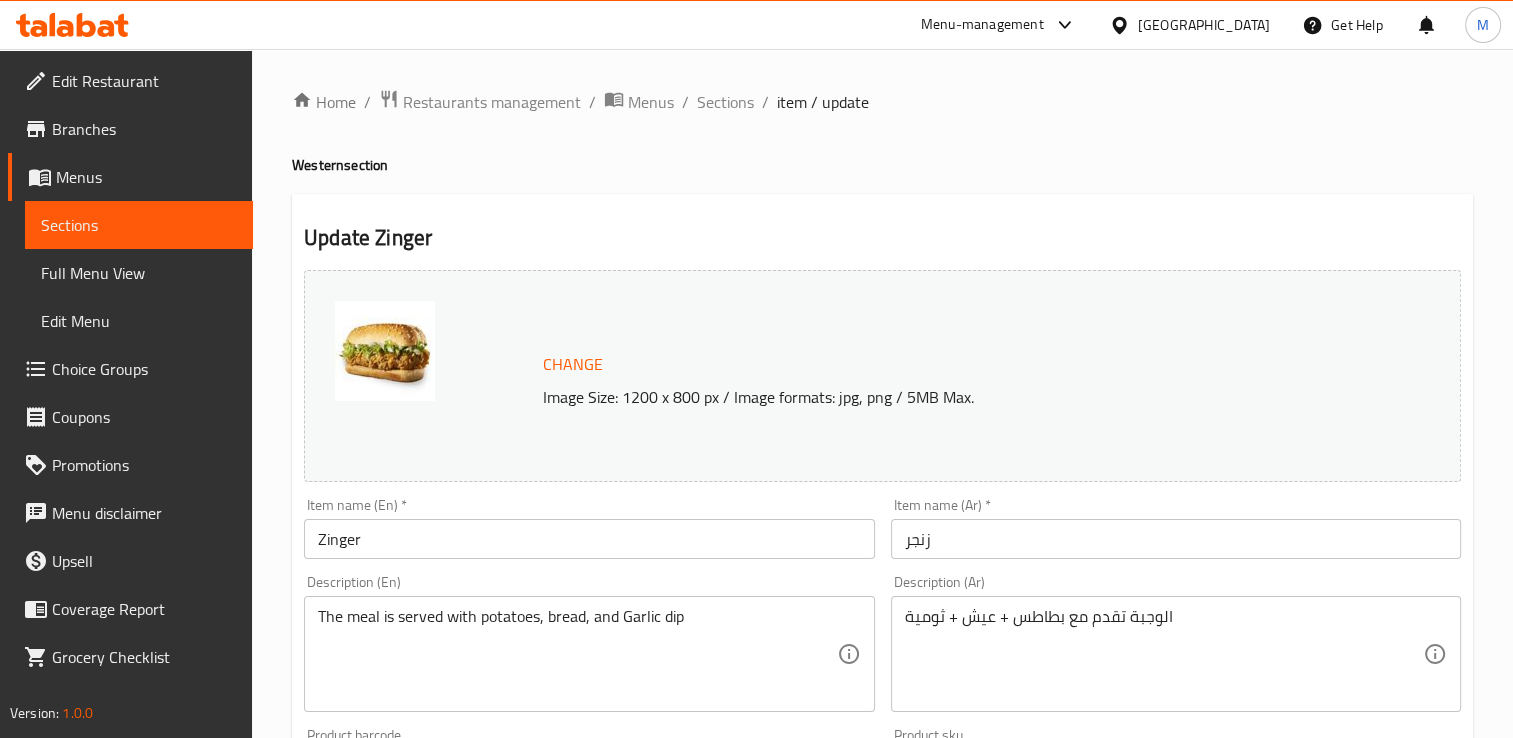 scroll, scrollTop: 747, scrollLeft: 0, axis: vertical 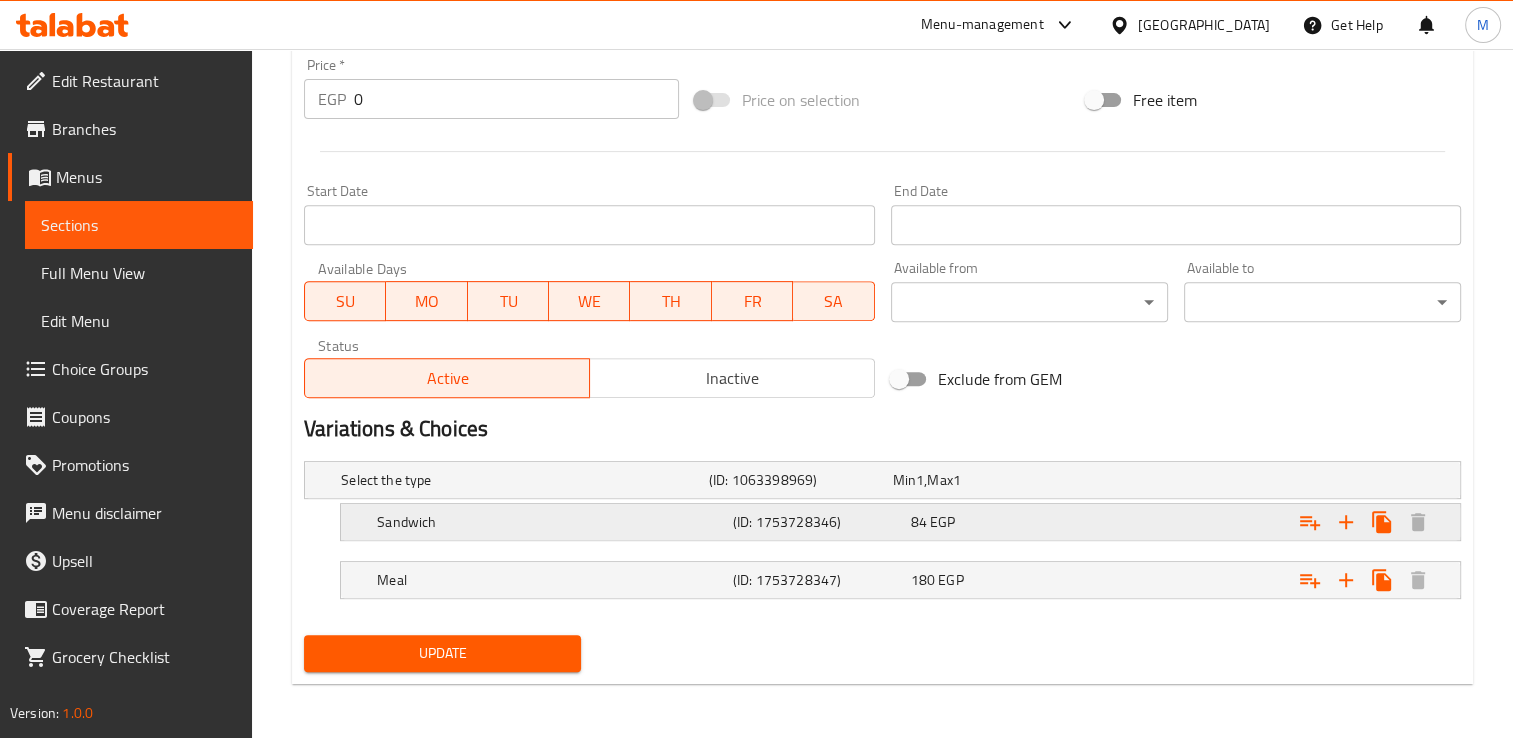 click on "84   EGP" at bounding box center [981, 480] 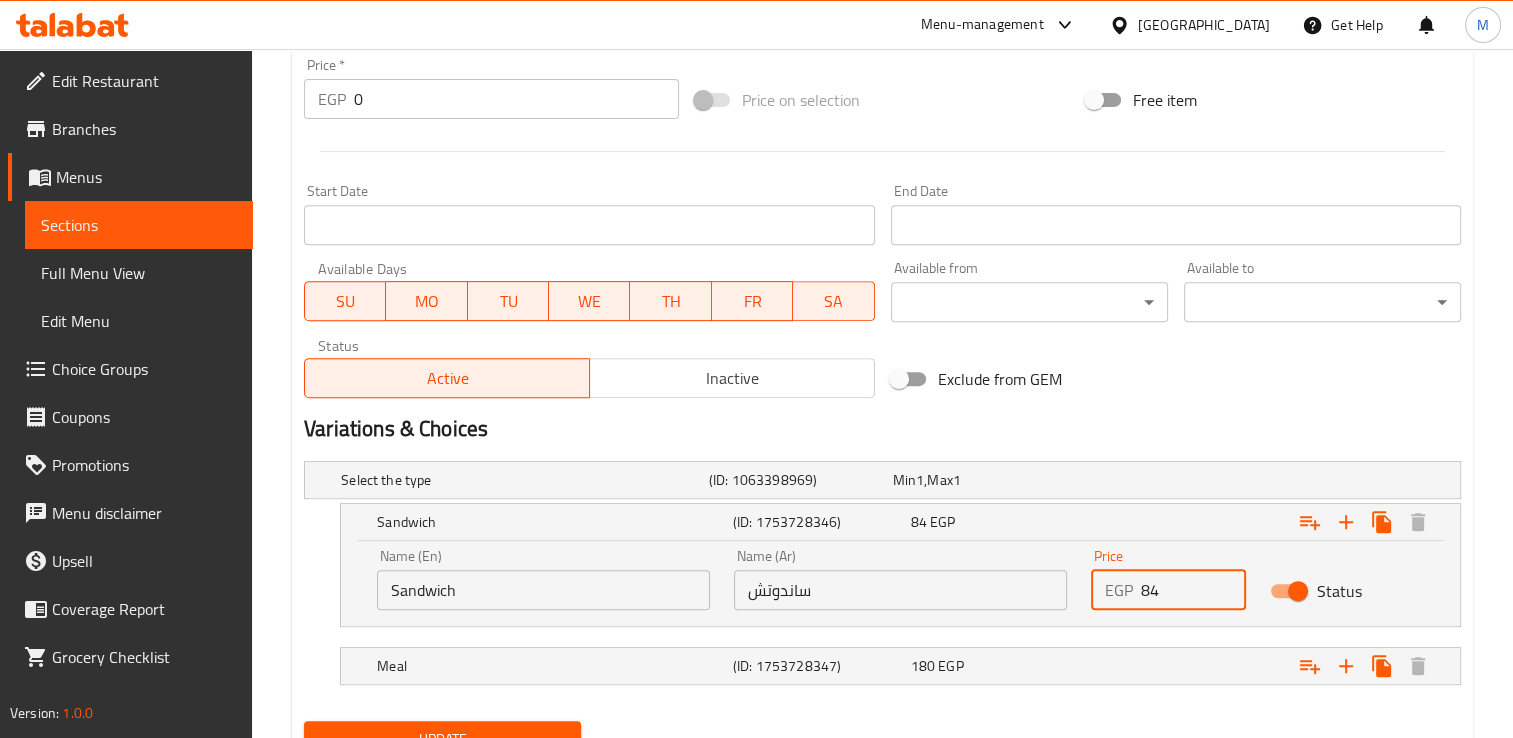 click on "84" at bounding box center (1193, 590) 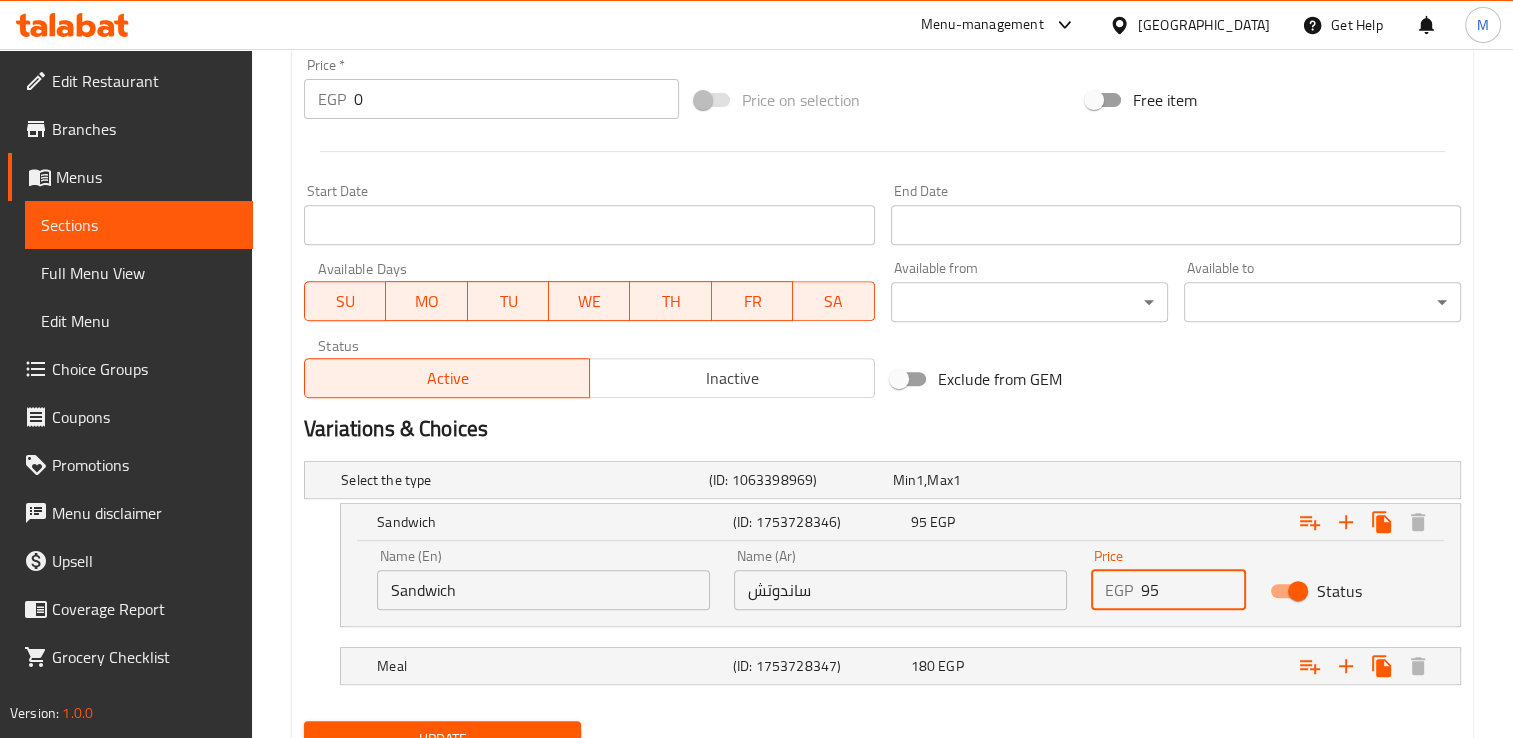 scroll, scrollTop: 832, scrollLeft: 0, axis: vertical 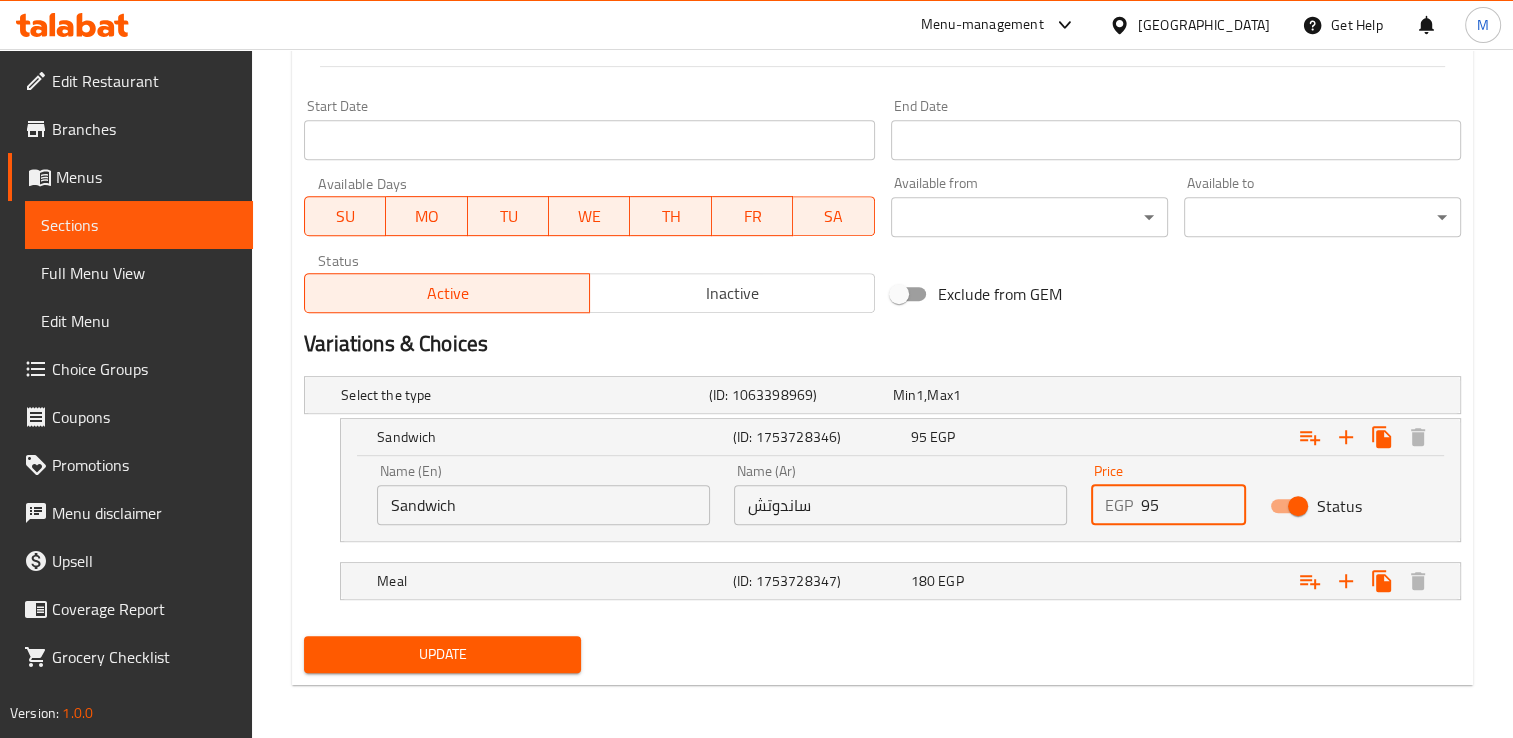 type on "95" 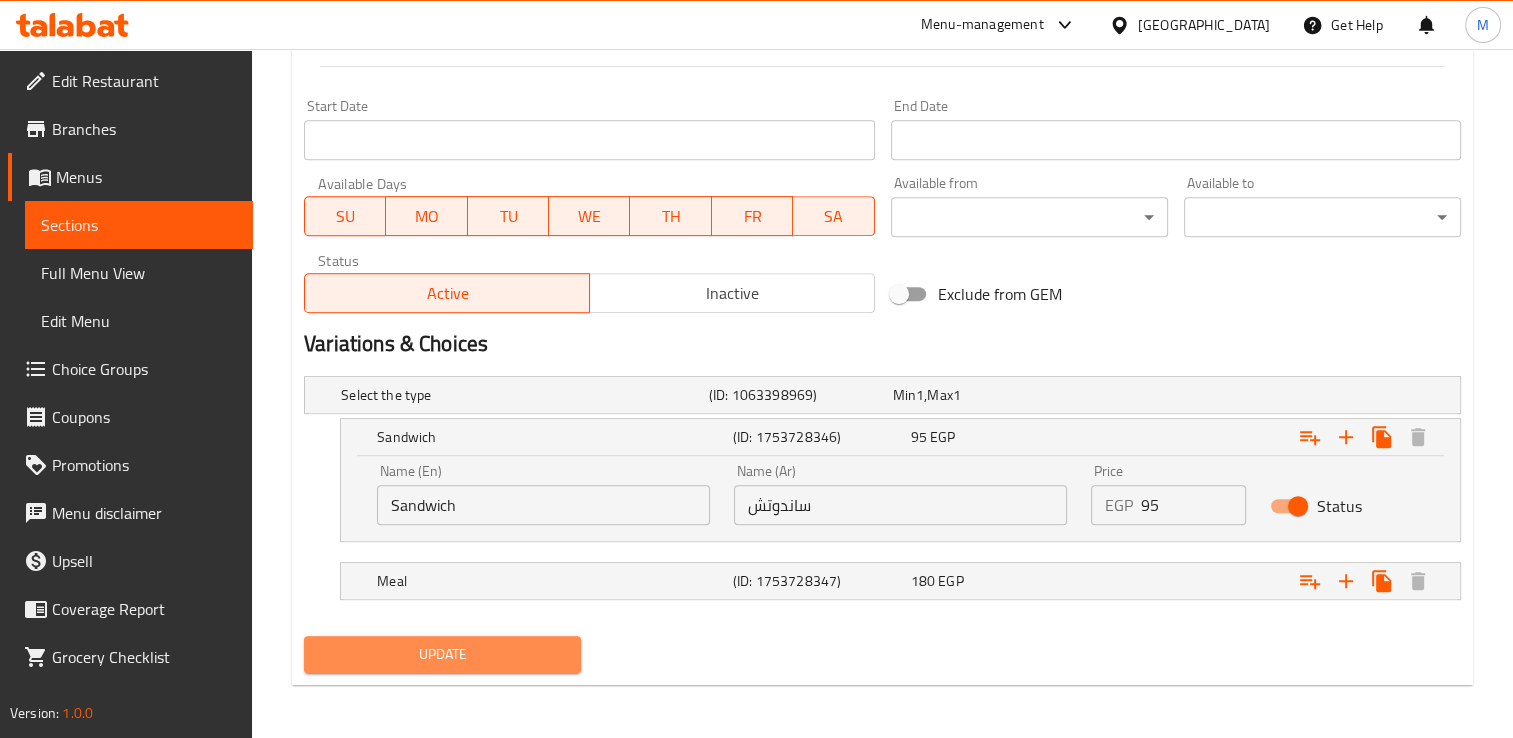 click on "Update" at bounding box center (442, 654) 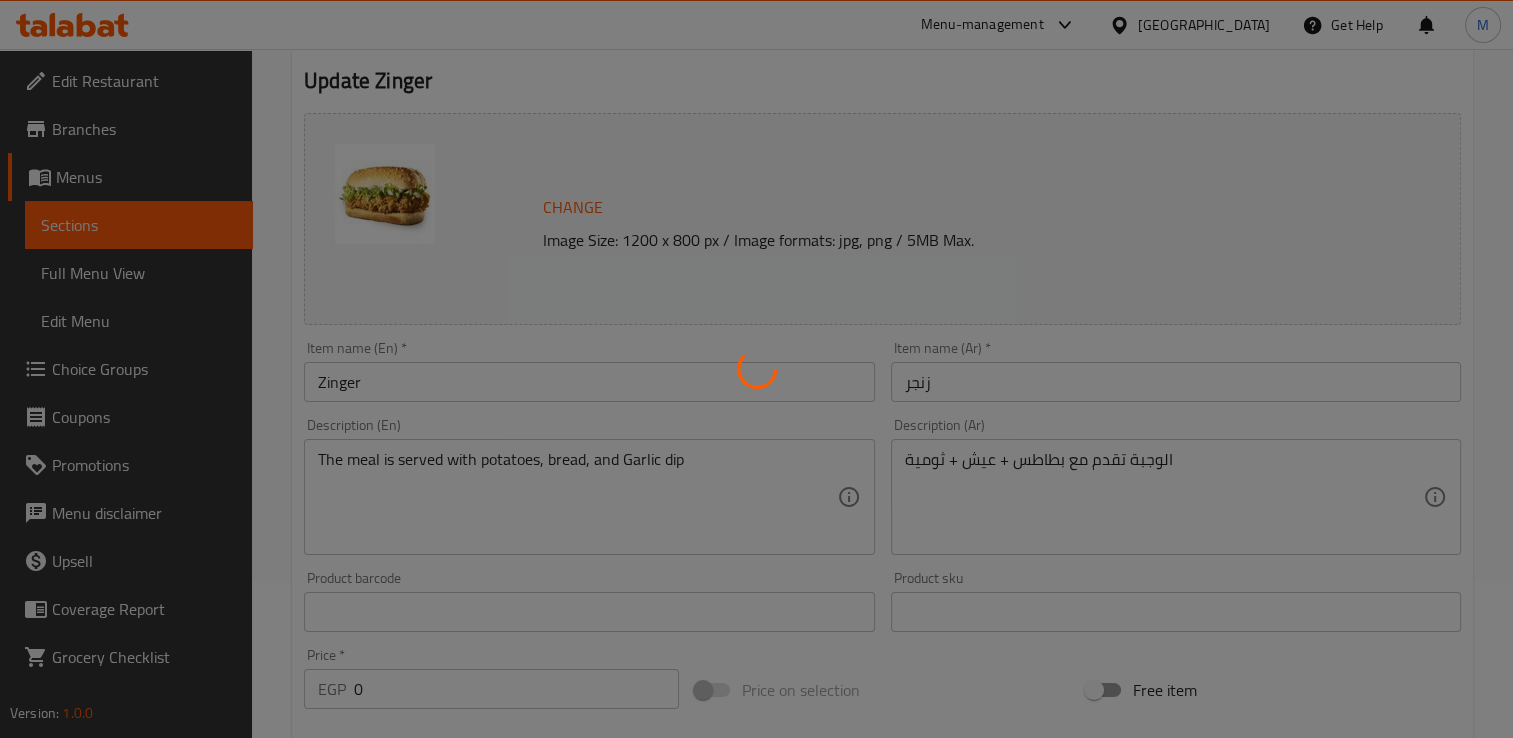 scroll, scrollTop: 0, scrollLeft: 0, axis: both 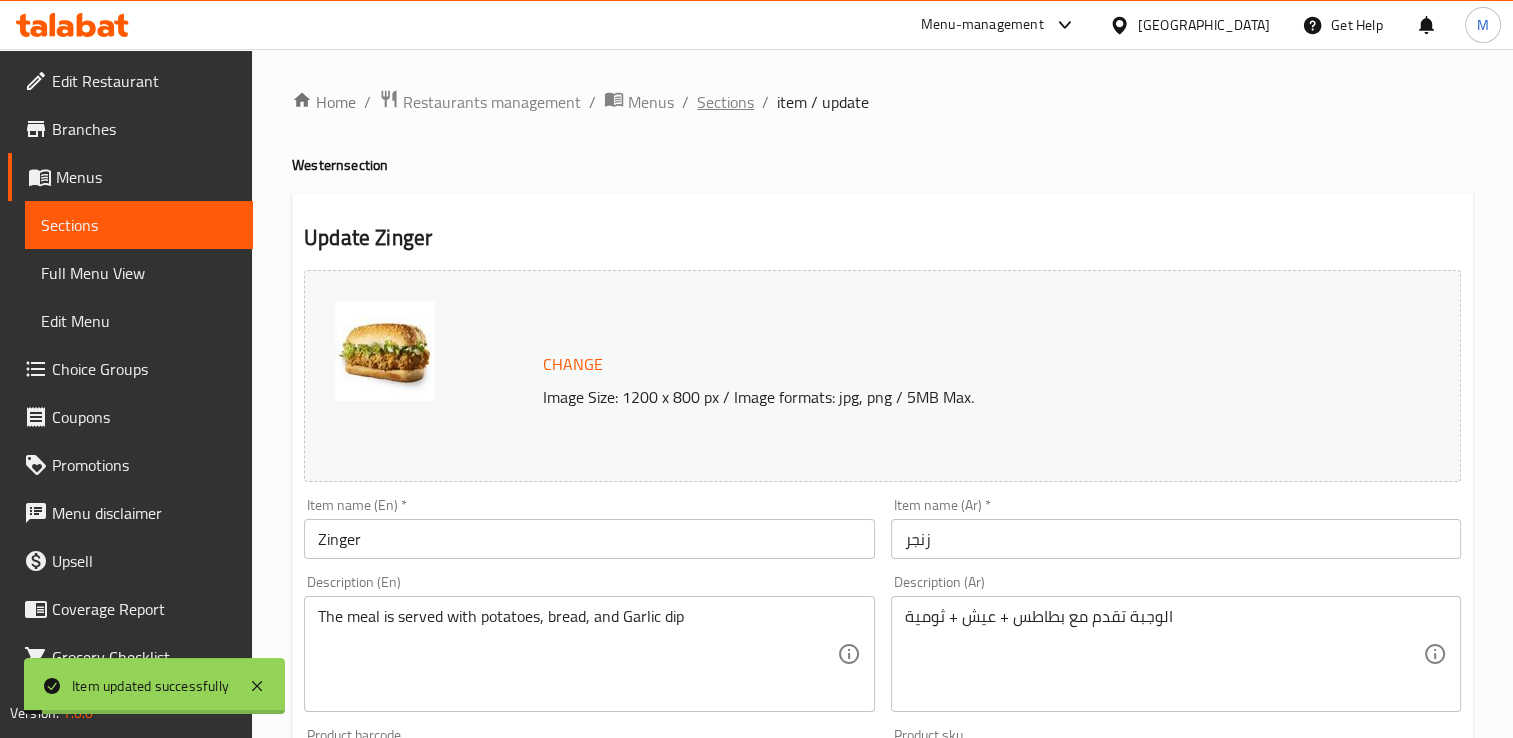 click on "Sections" at bounding box center (725, 102) 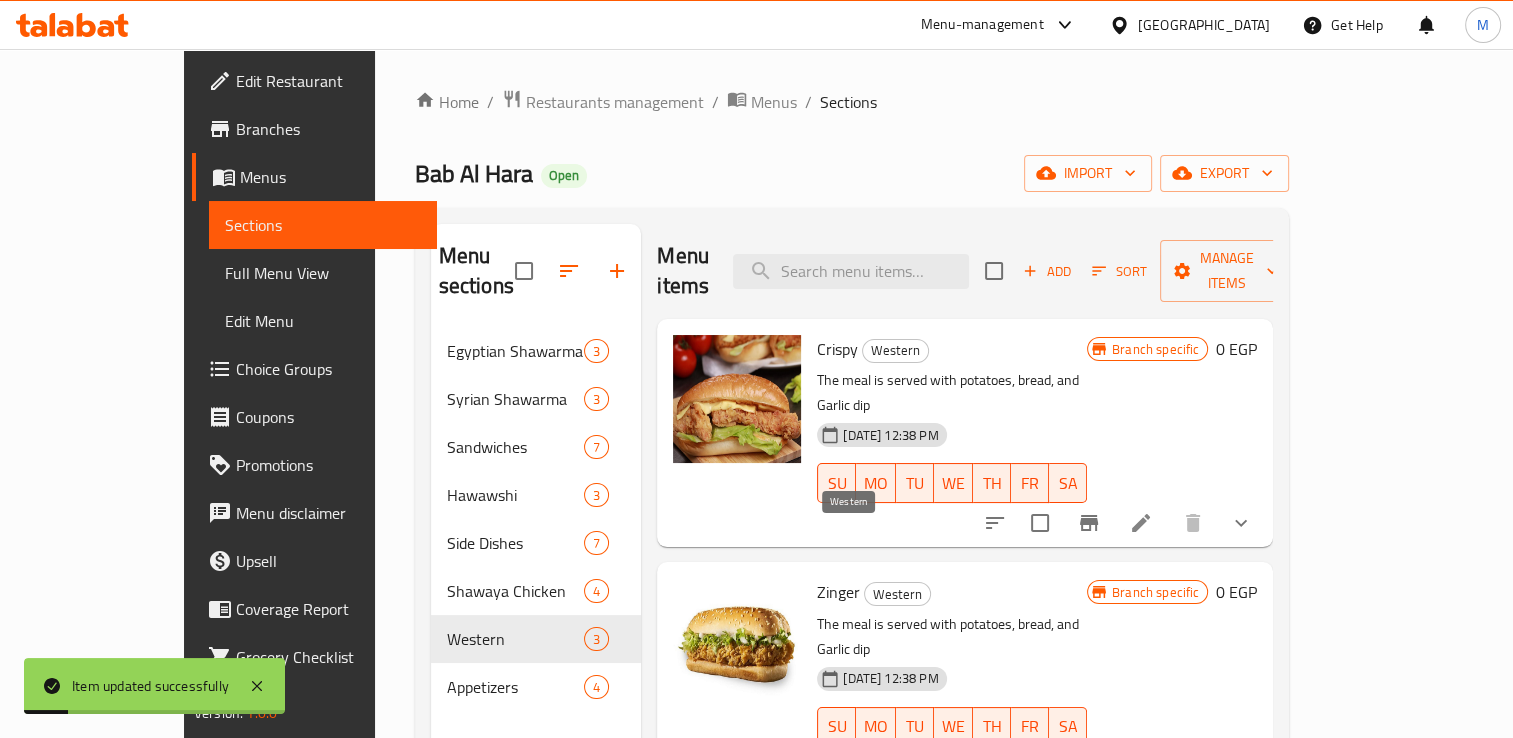 scroll, scrollTop: 280, scrollLeft: 0, axis: vertical 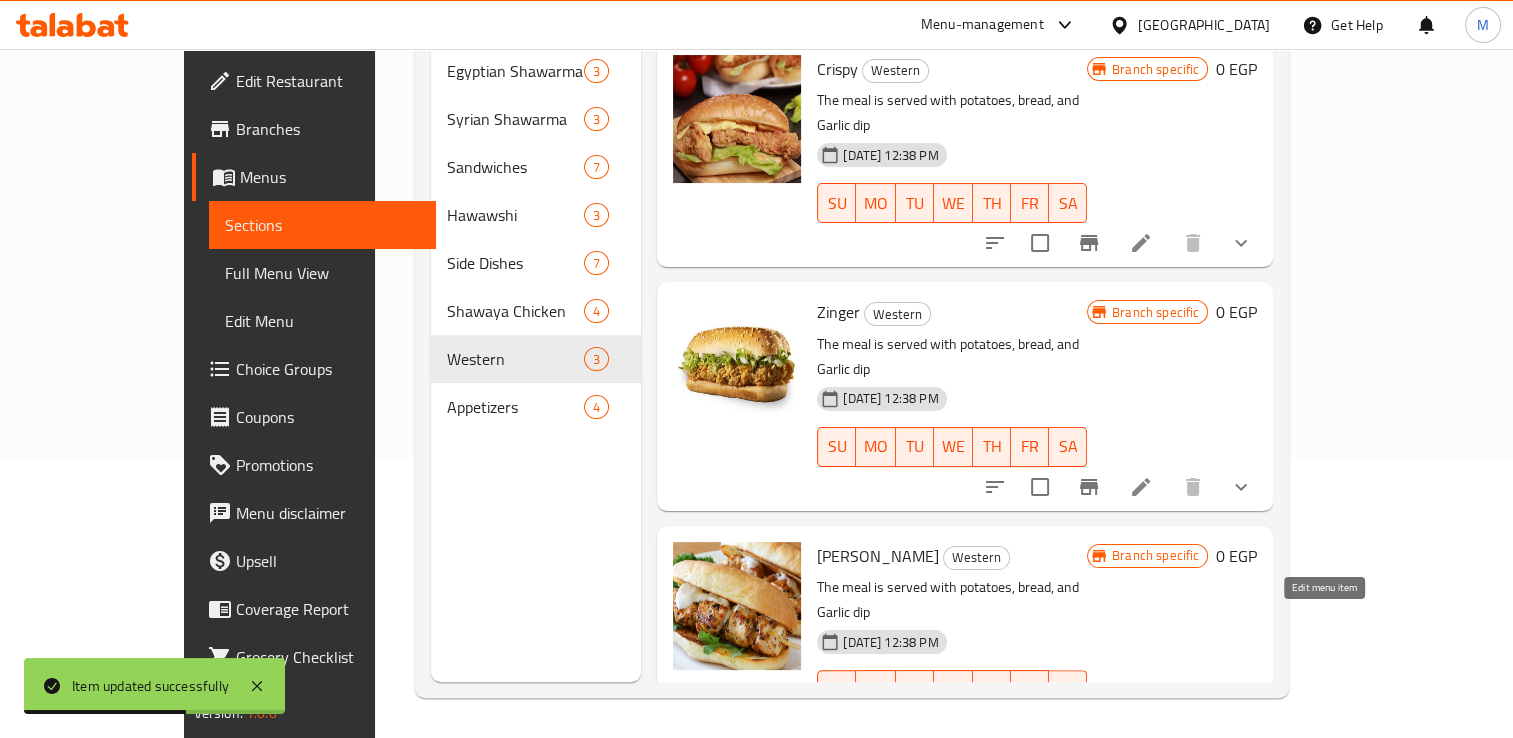 click 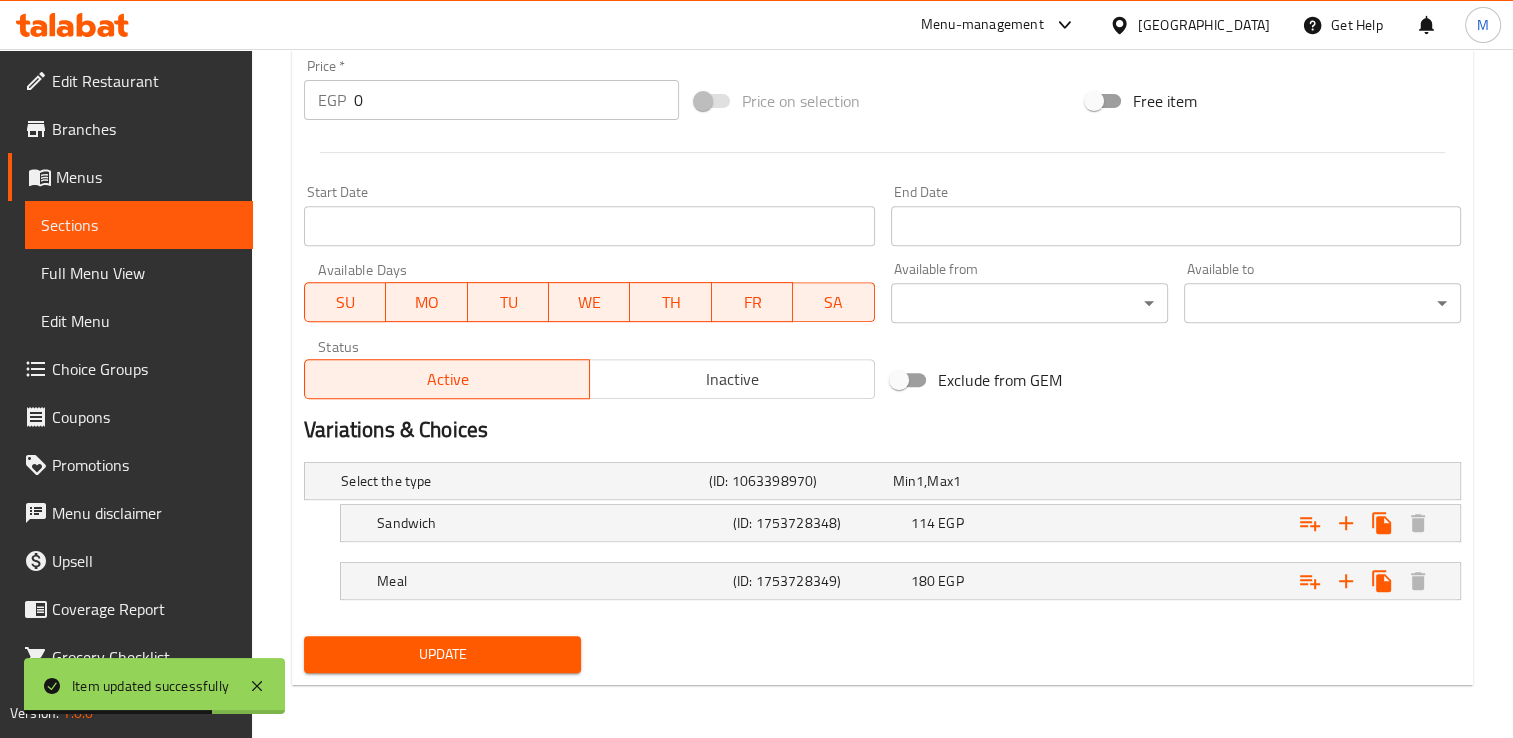 scroll, scrollTop: 747, scrollLeft: 0, axis: vertical 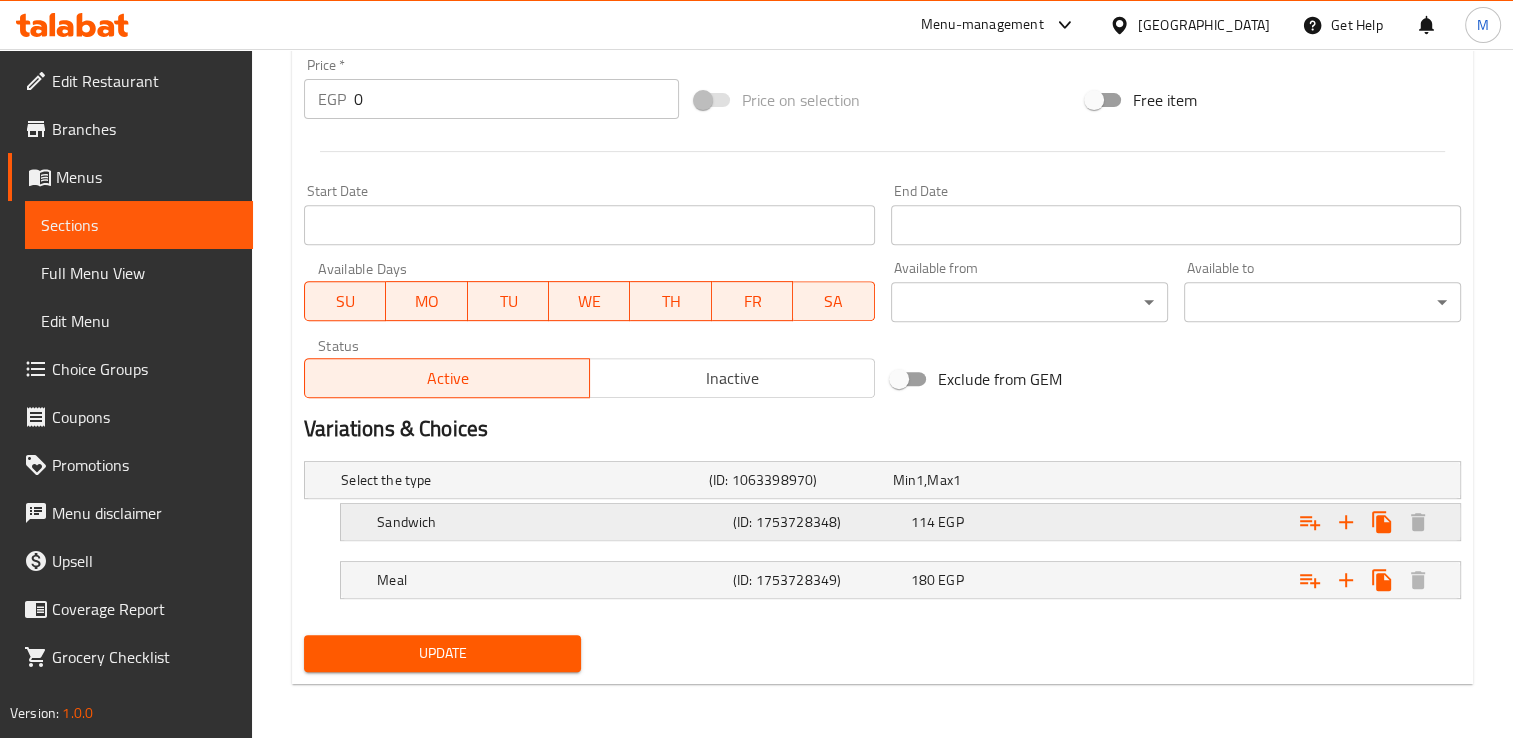 click on "114" at bounding box center [904, 480] 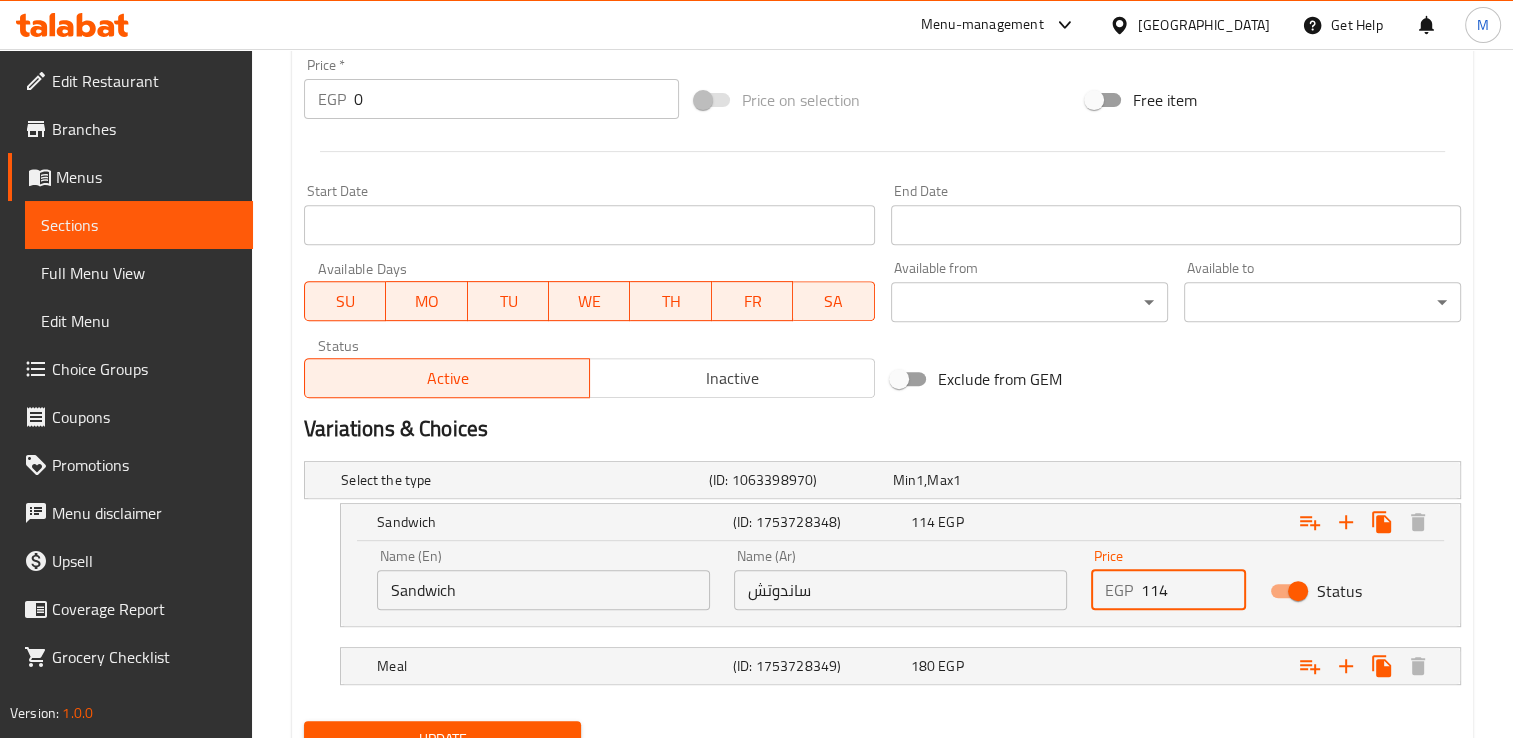 click on "114" at bounding box center (1193, 590) 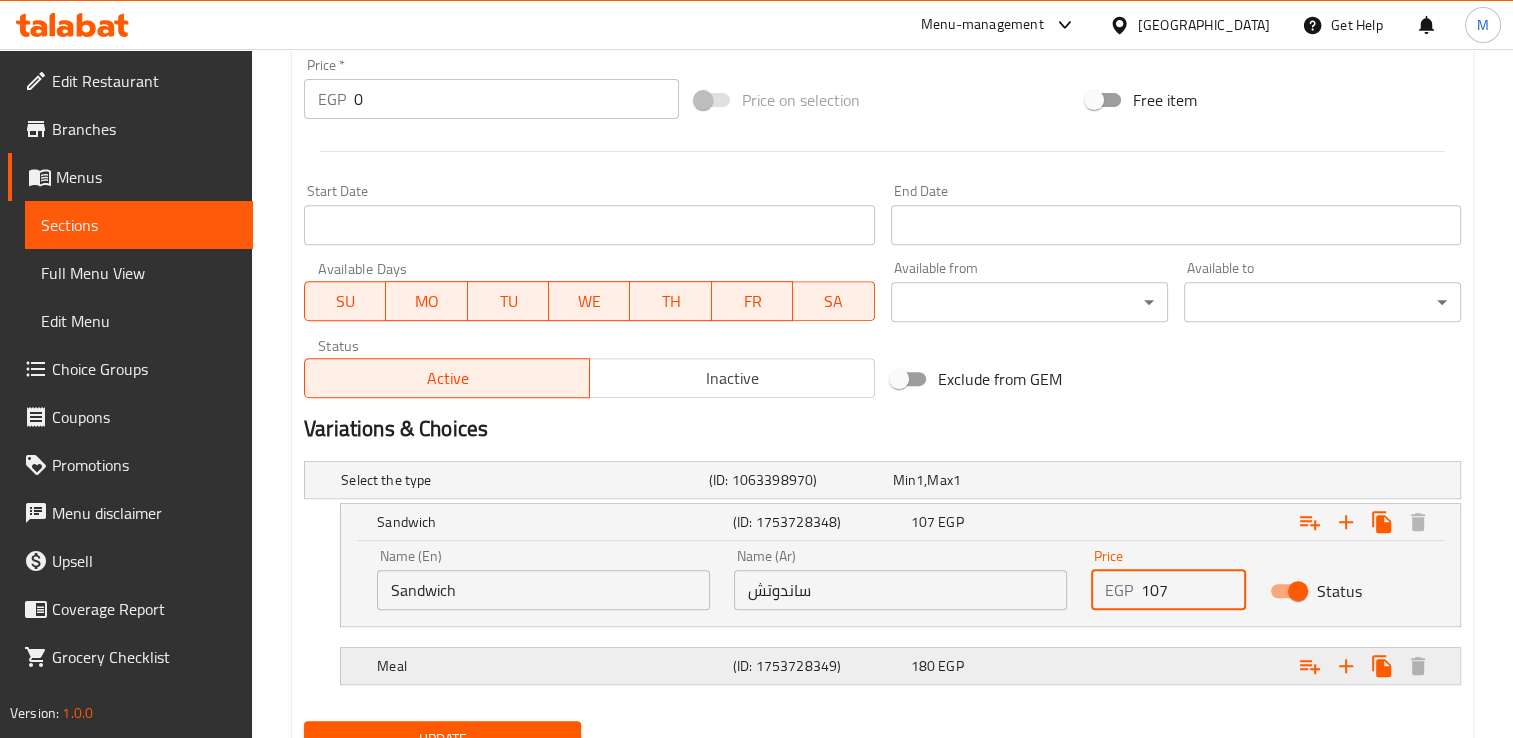 type on "107" 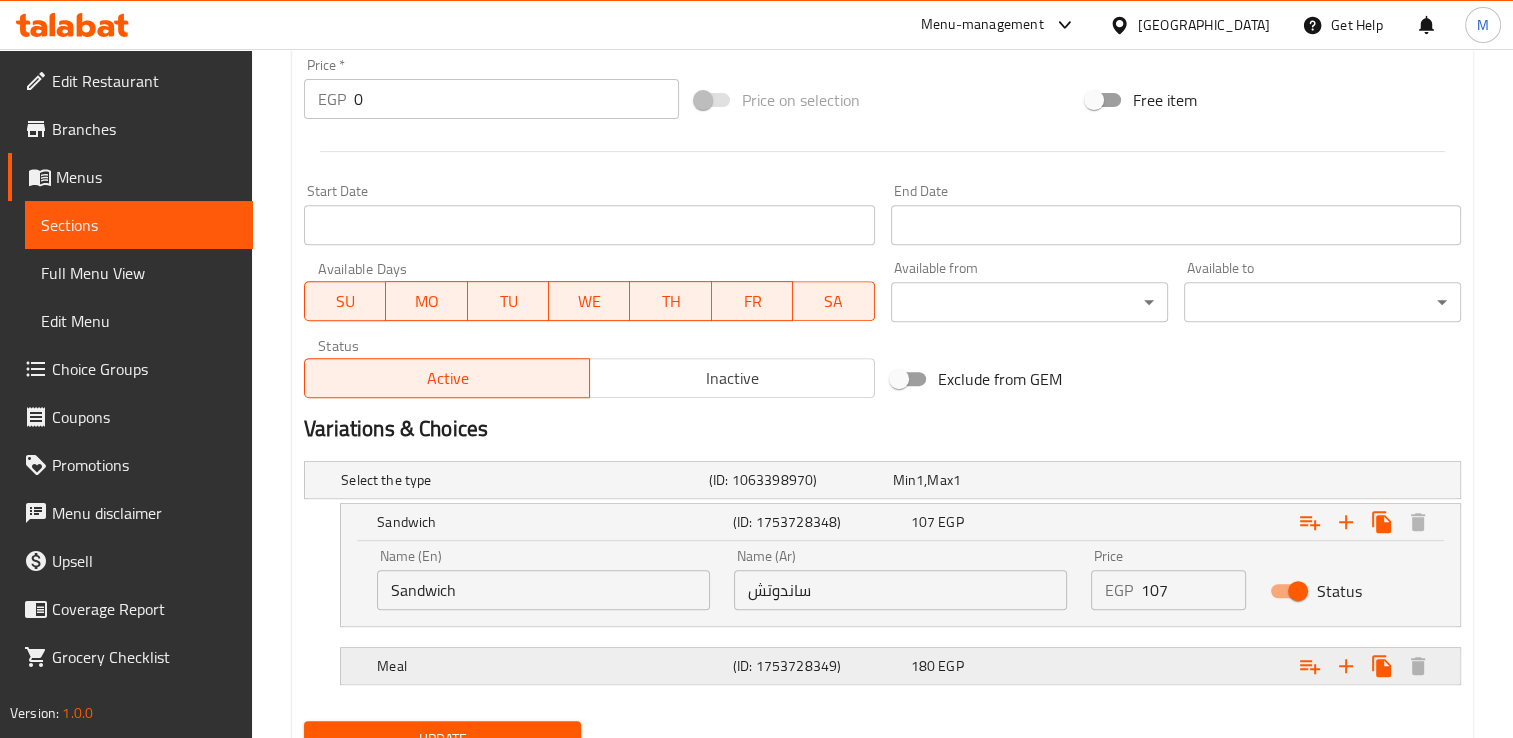click on "180   EGP" at bounding box center (981, 480) 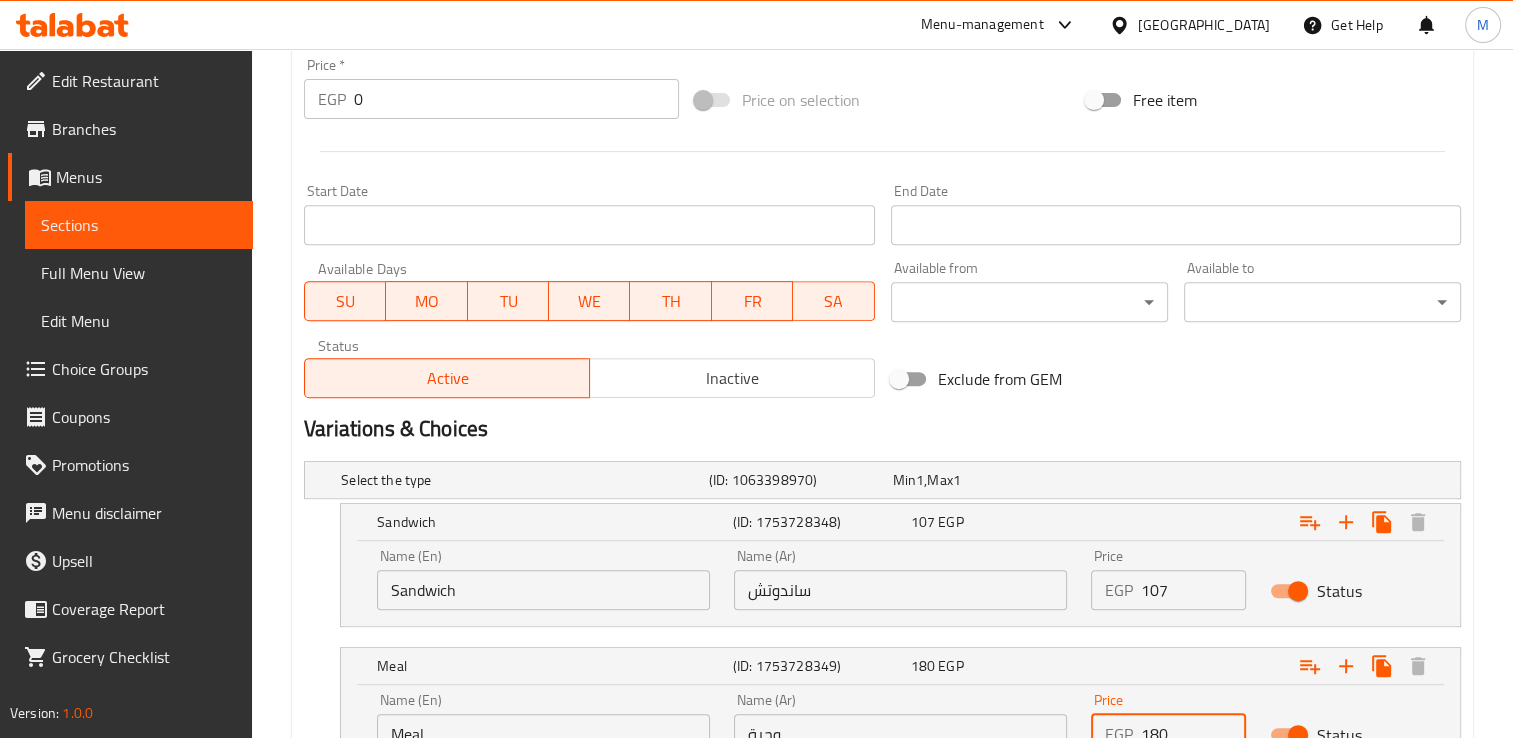 click on "180" at bounding box center [1193, 734] 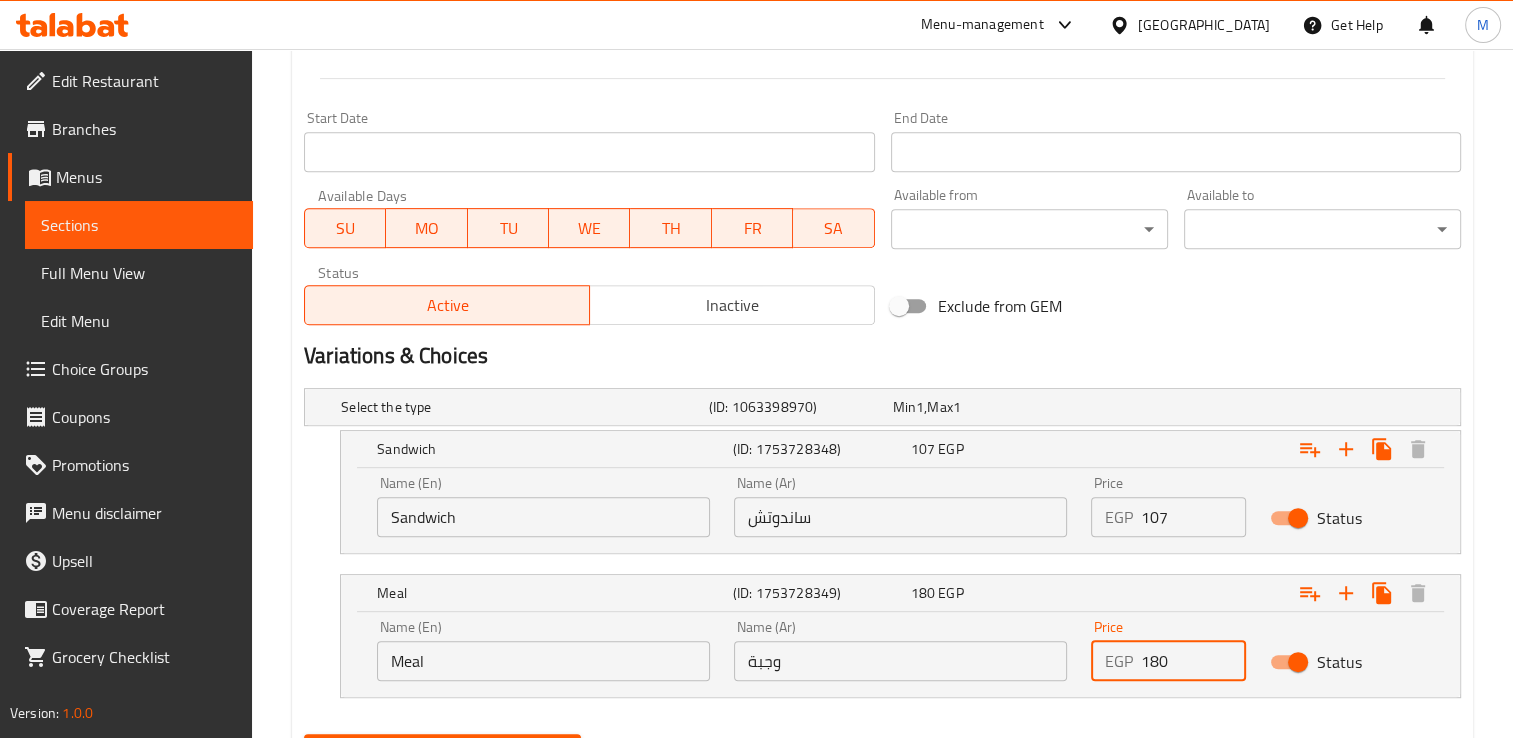click on "Home / Restaurants management / Menus / Sections / item / update Western  section Update Shish Tawook Change Image Size: 1200 x 800 px / Image formats: jpg, png / 5MB Max. Item name (En)   * Shish Tawook Item name (En)  * Item name (Ar)   * شيش طاووق Item name (Ar)  * Description (En) The meal is served with potatoes, bread, and Garlic dip Description (En) Description (Ar) الوجبة تقدم مع بطاطس + عيش + ثومية Description (Ar) Product barcode Product barcode Product sku Product sku Price   * EGP 0 Price  * Price on selection Free item Start Date Start Date End Date End Date Available Days SU MO TU WE TH FR SA Available from ​ ​ Available to ​ ​ Status Active Inactive Exclude from GEM Variations & Choices Select the type (ID: 1063398970) Min 1  ,  Max 1 Name (En) Select the type Name (En) Name (Ar) اختر النوع Name (Ar) Min 1 Min Max 1 Max Sandwich (ID: 1753728348) 107   EGP Name (En) Sandwich Name (En) Name (Ar) ساندوتش Name (Ar) Price EGP 107 Meal" at bounding box center (882, 34) 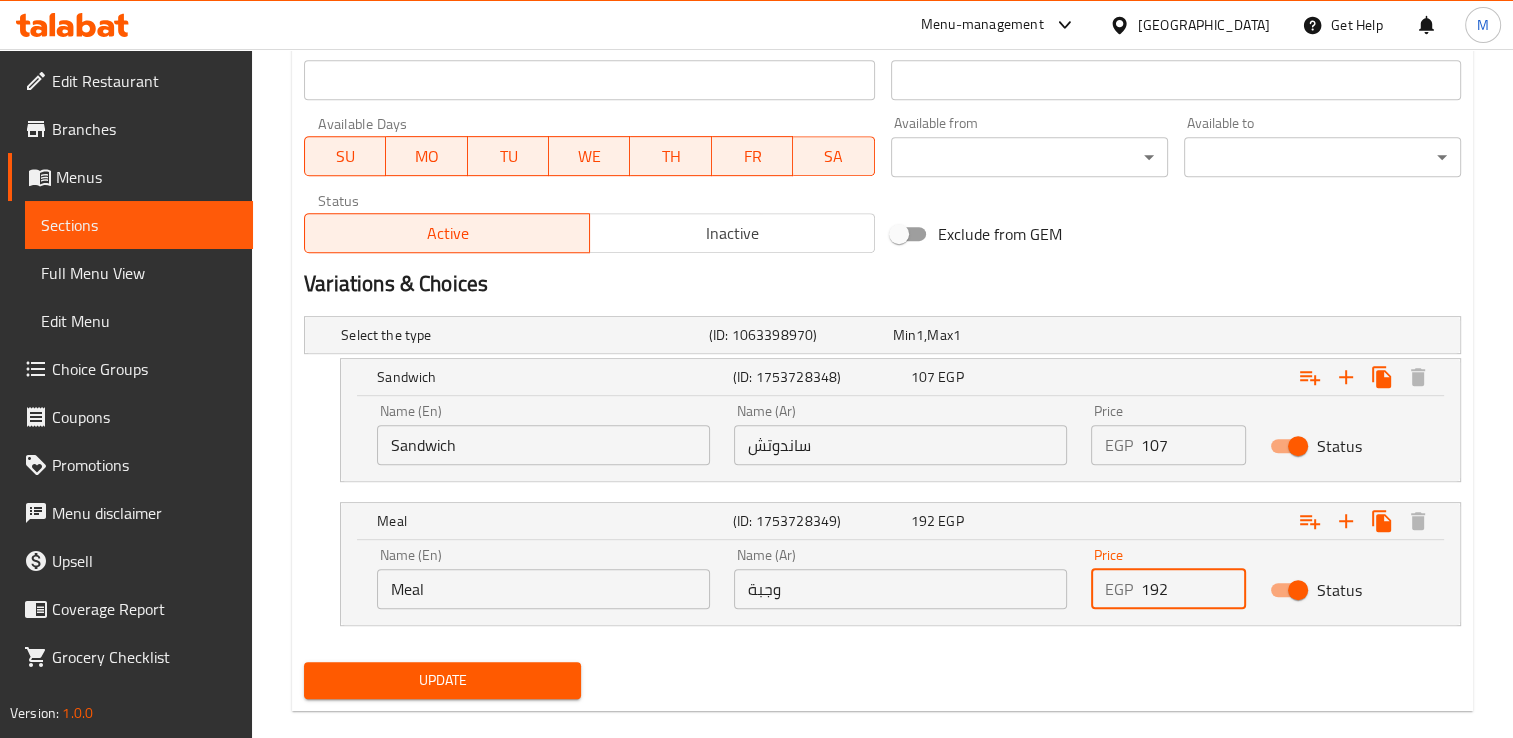 type on "192" 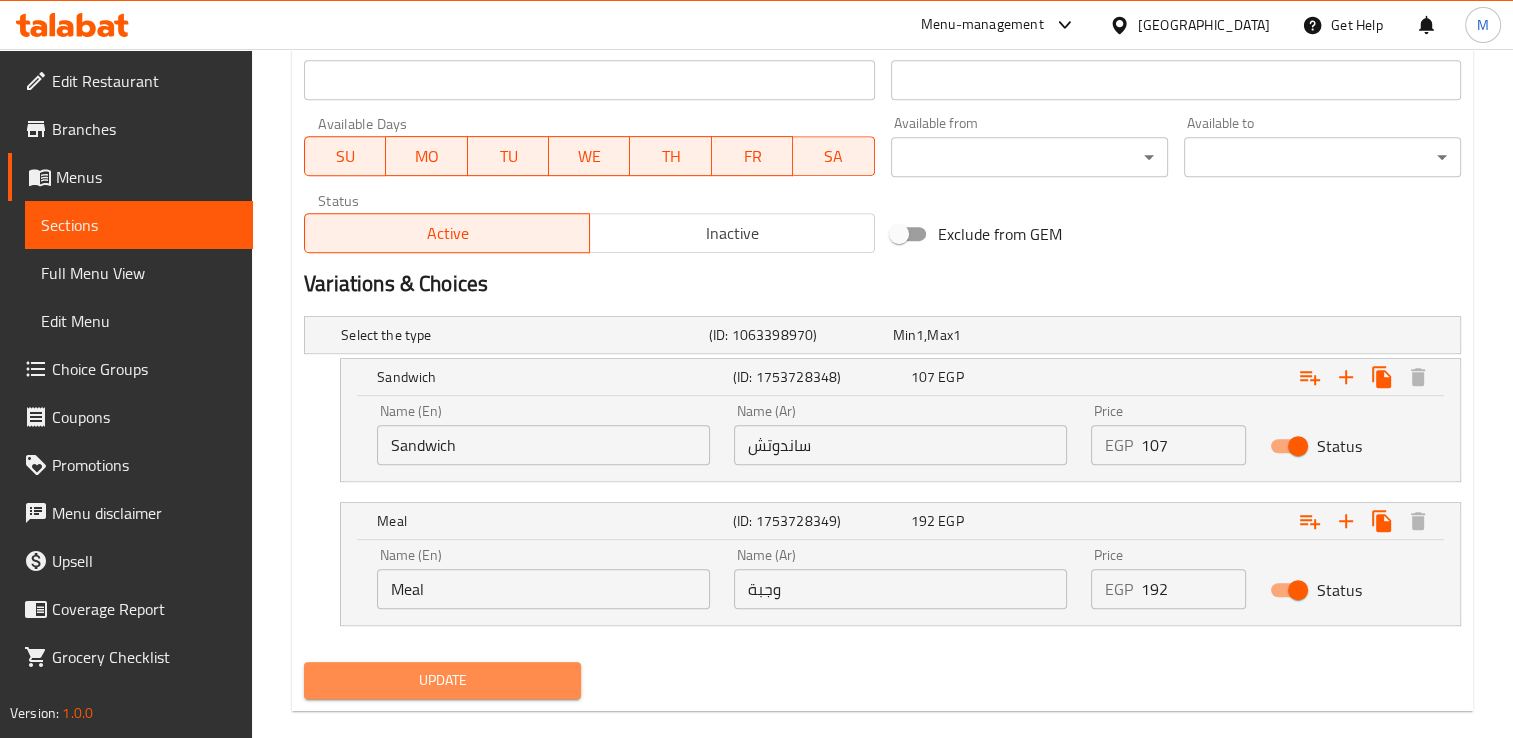click on "Update" at bounding box center [442, 680] 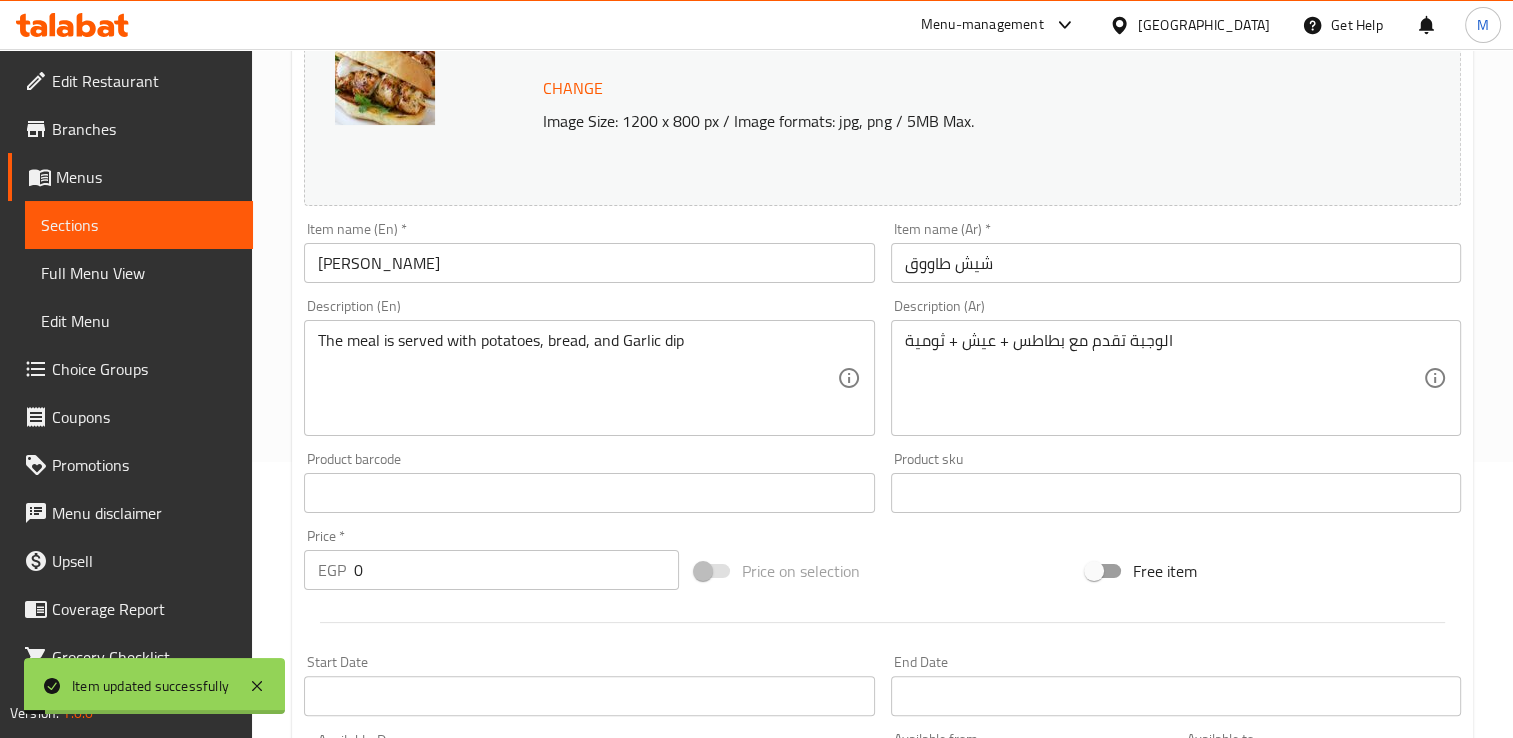 scroll, scrollTop: 0, scrollLeft: 0, axis: both 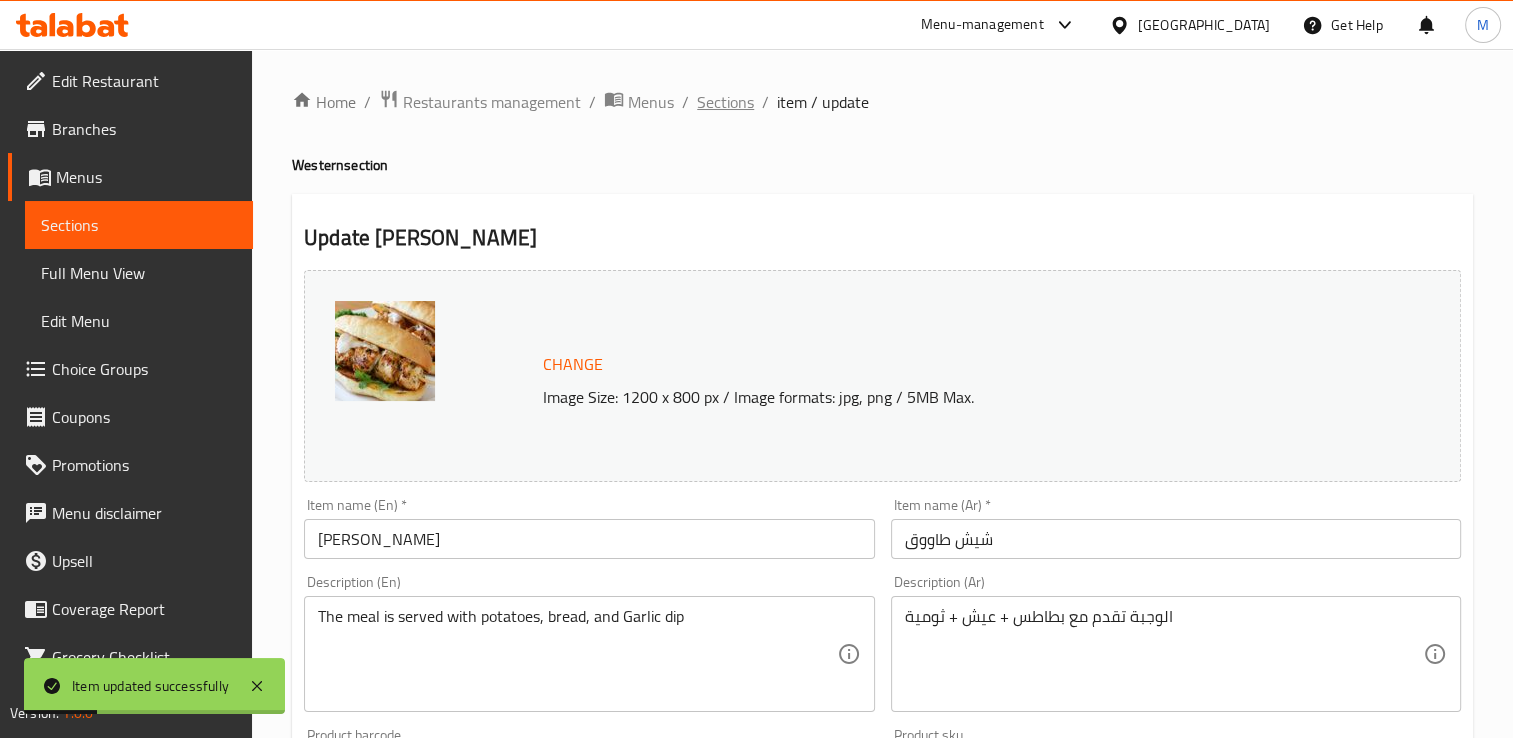click on "Sections" at bounding box center (725, 102) 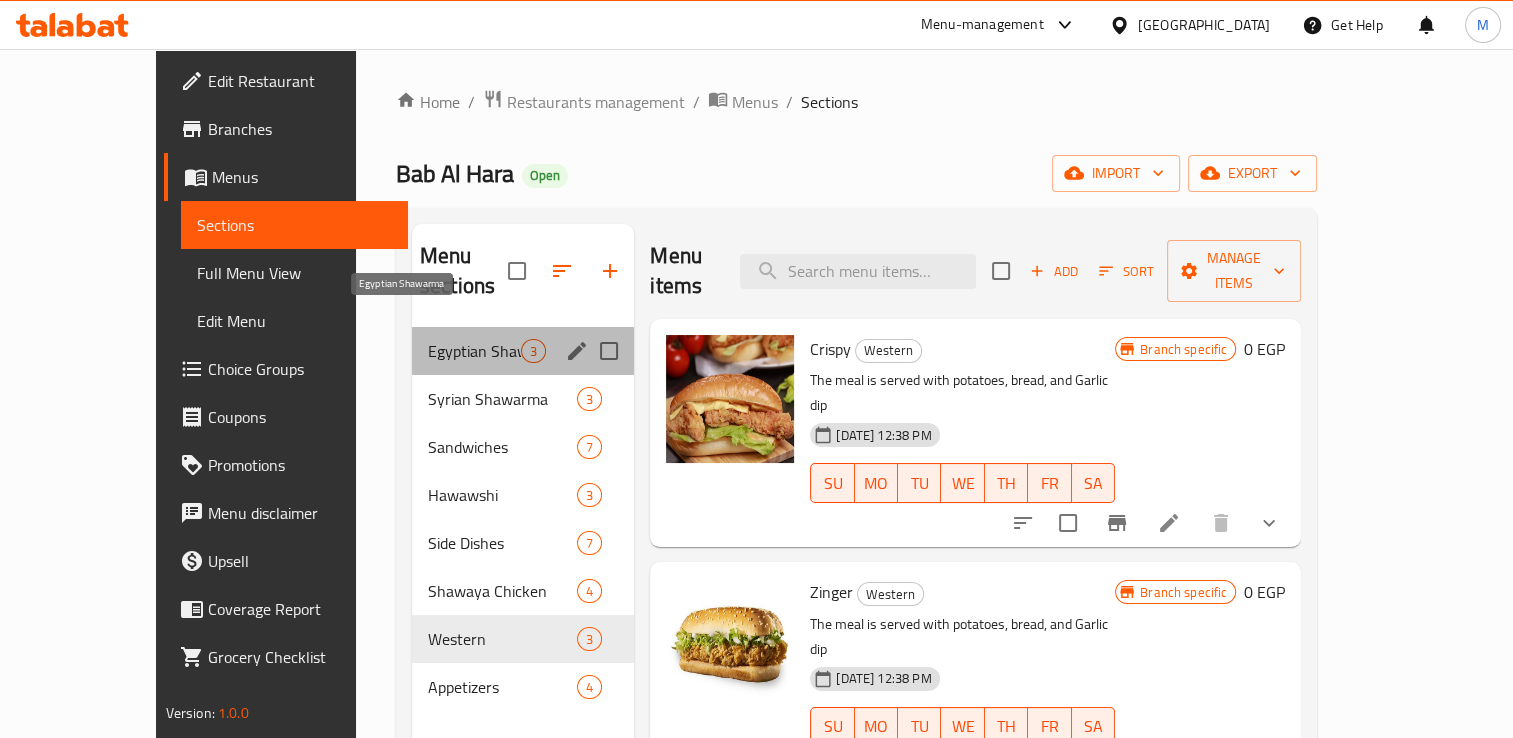 click on "Egyptian Shawarma" at bounding box center (474, 351) 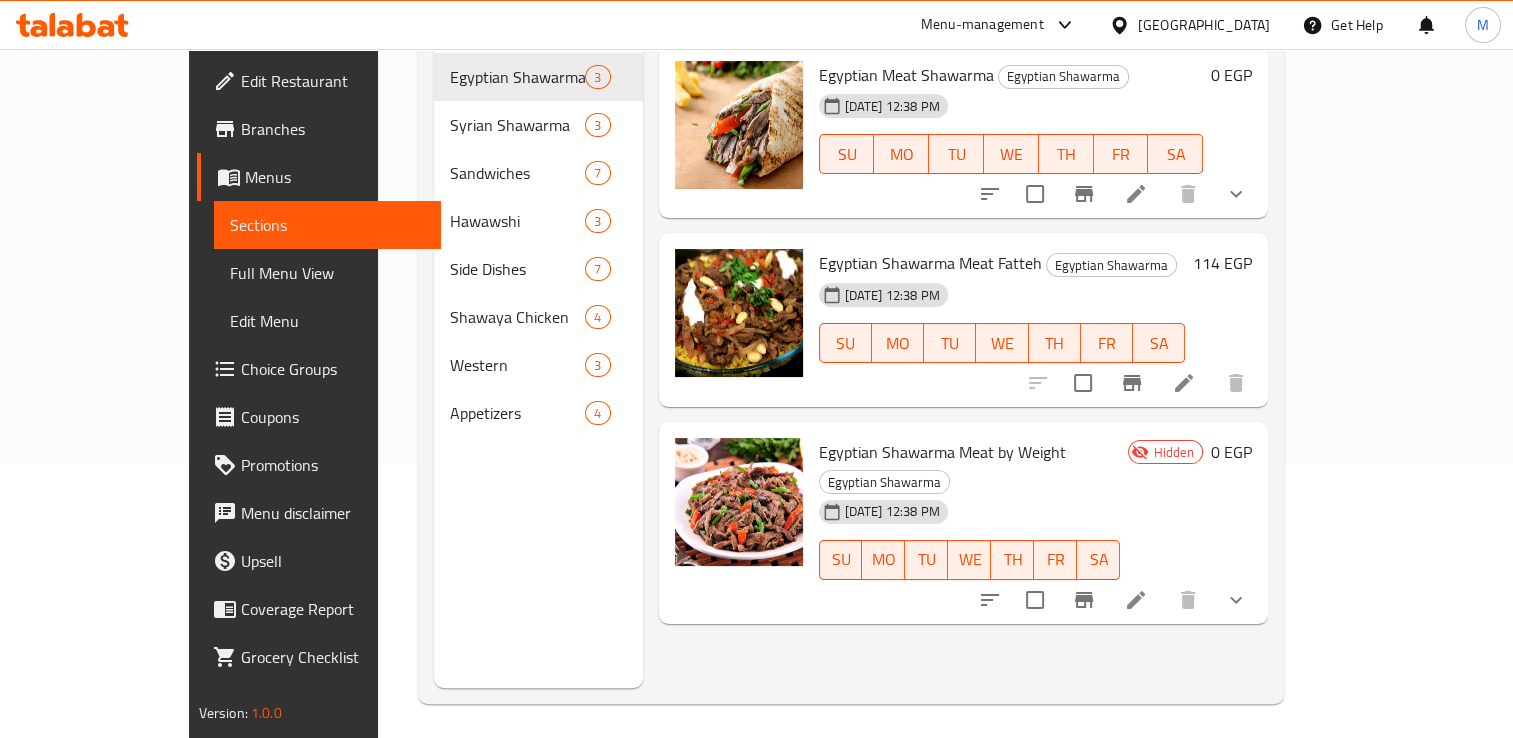 scroll, scrollTop: 275, scrollLeft: 0, axis: vertical 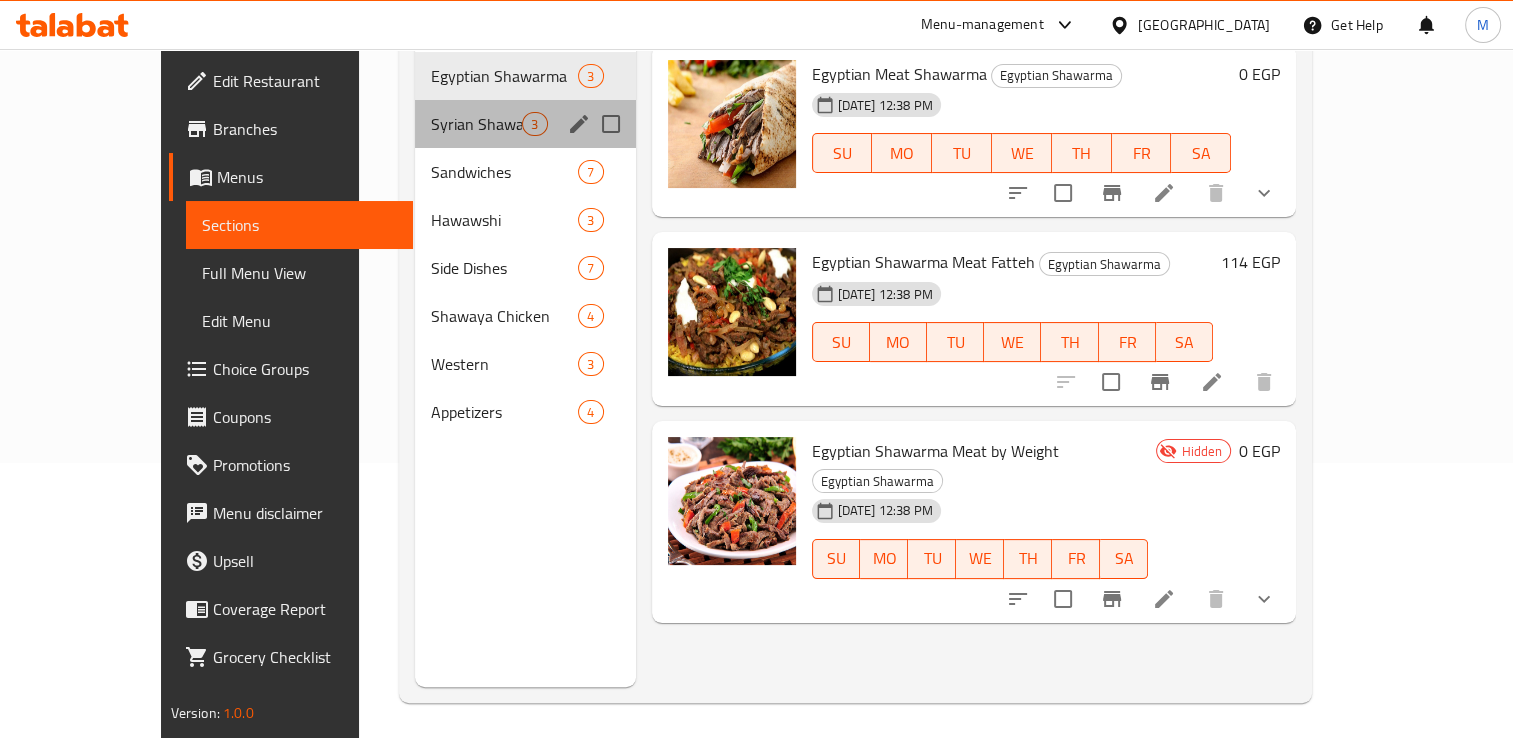 click on "Syrian Shawarma 3" at bounding box center (525, 124) 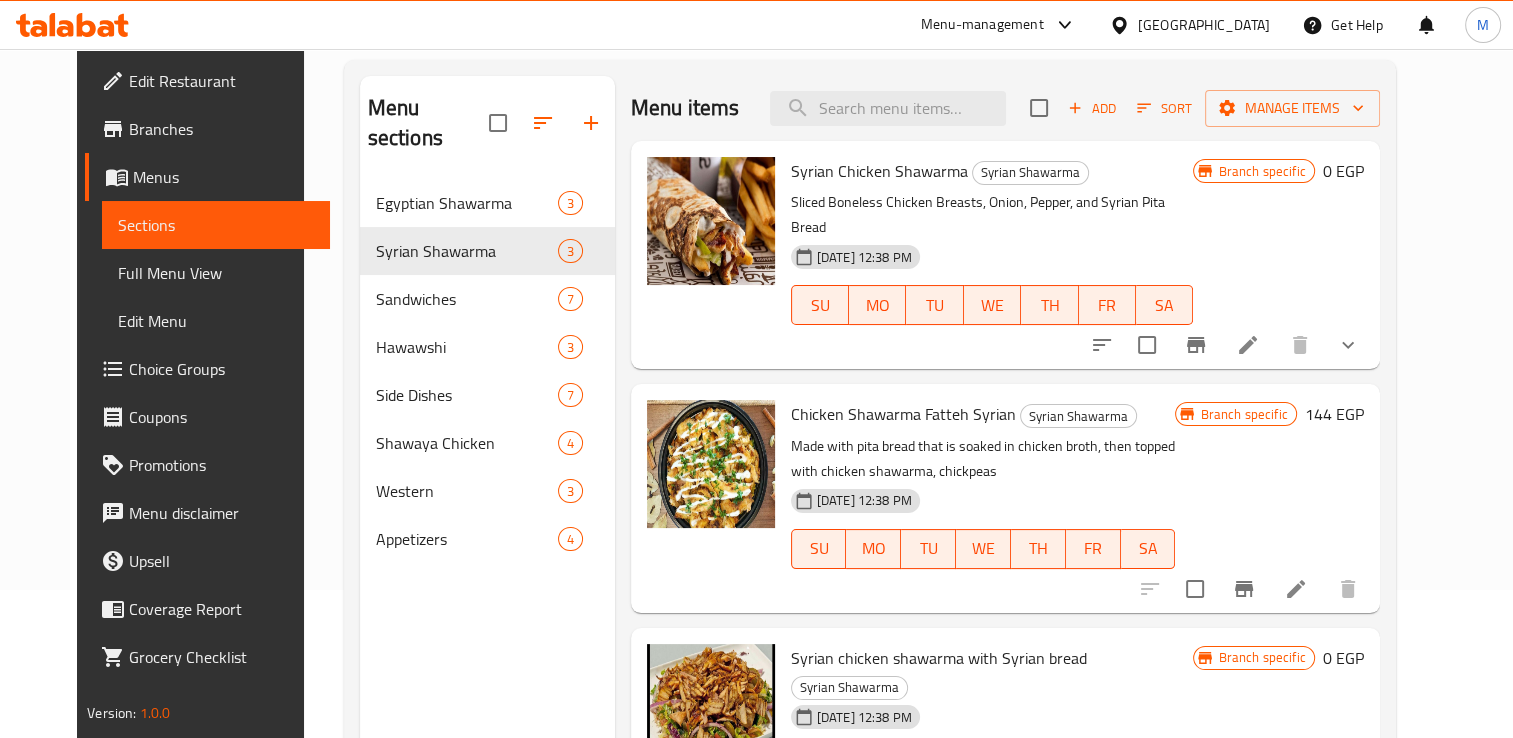 scroll, scrollTop: 280, scrollLeft: 0, axis: vertical 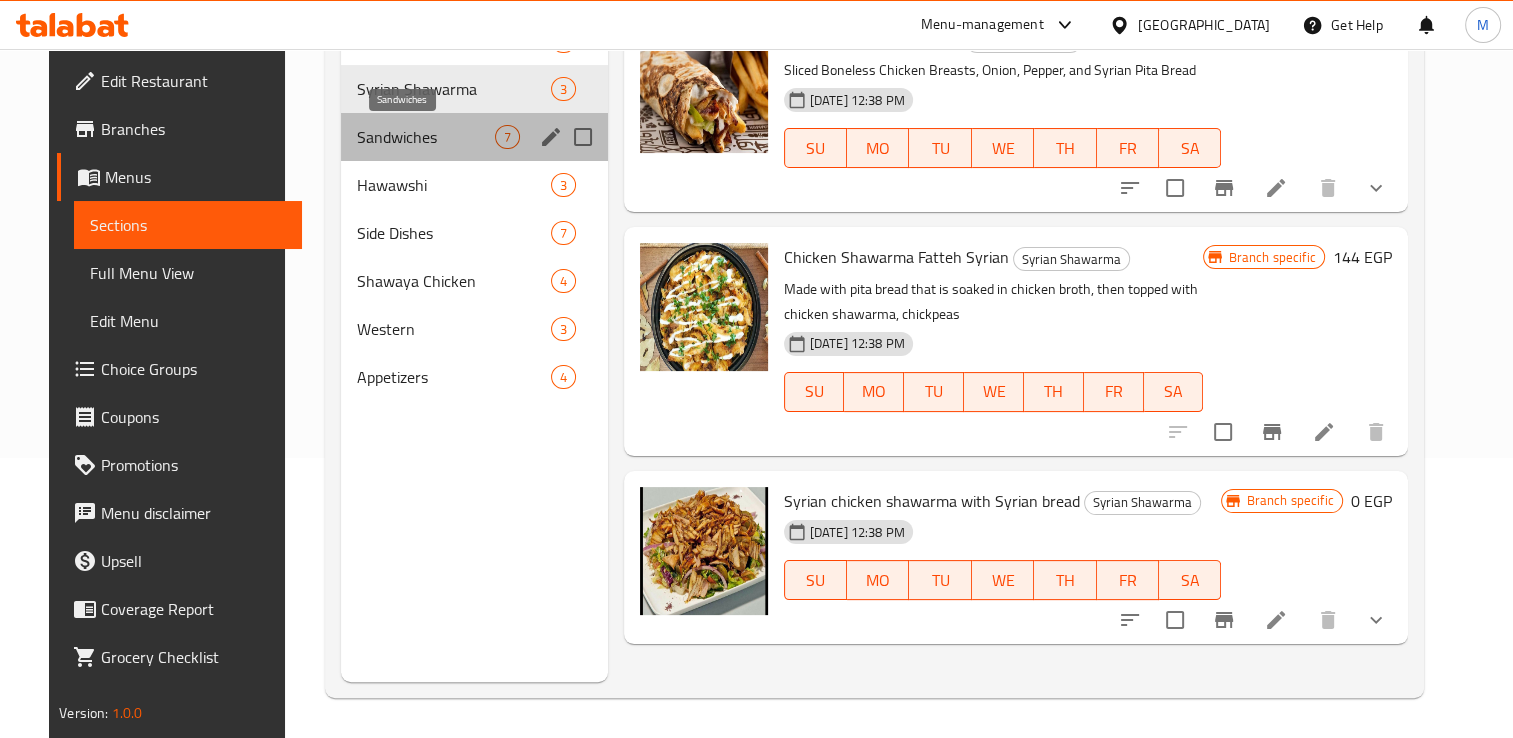 click on "Sandwiches" at bounding box center [426, 137] 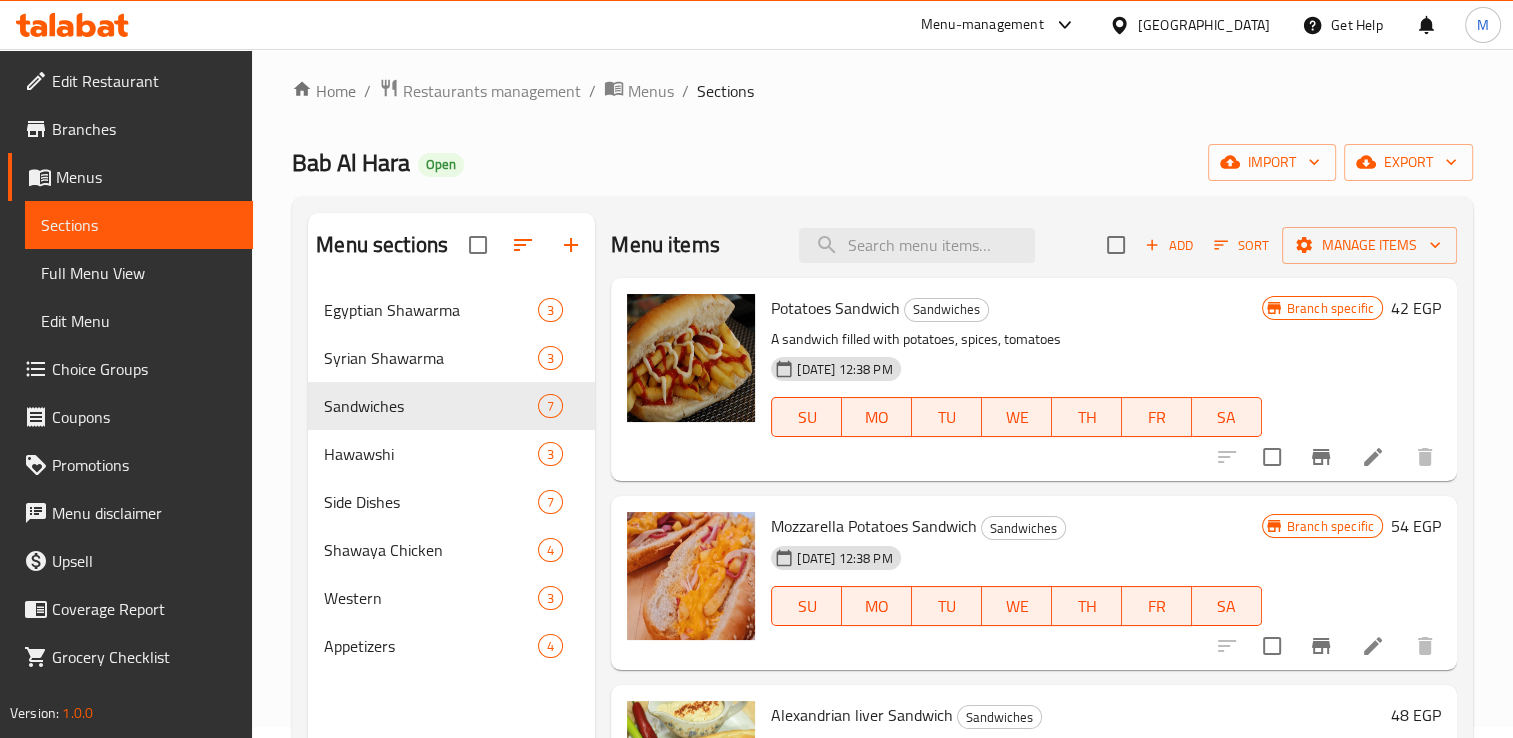 scroll, scrollTop: 0, scrollLeft: 0, axis: both 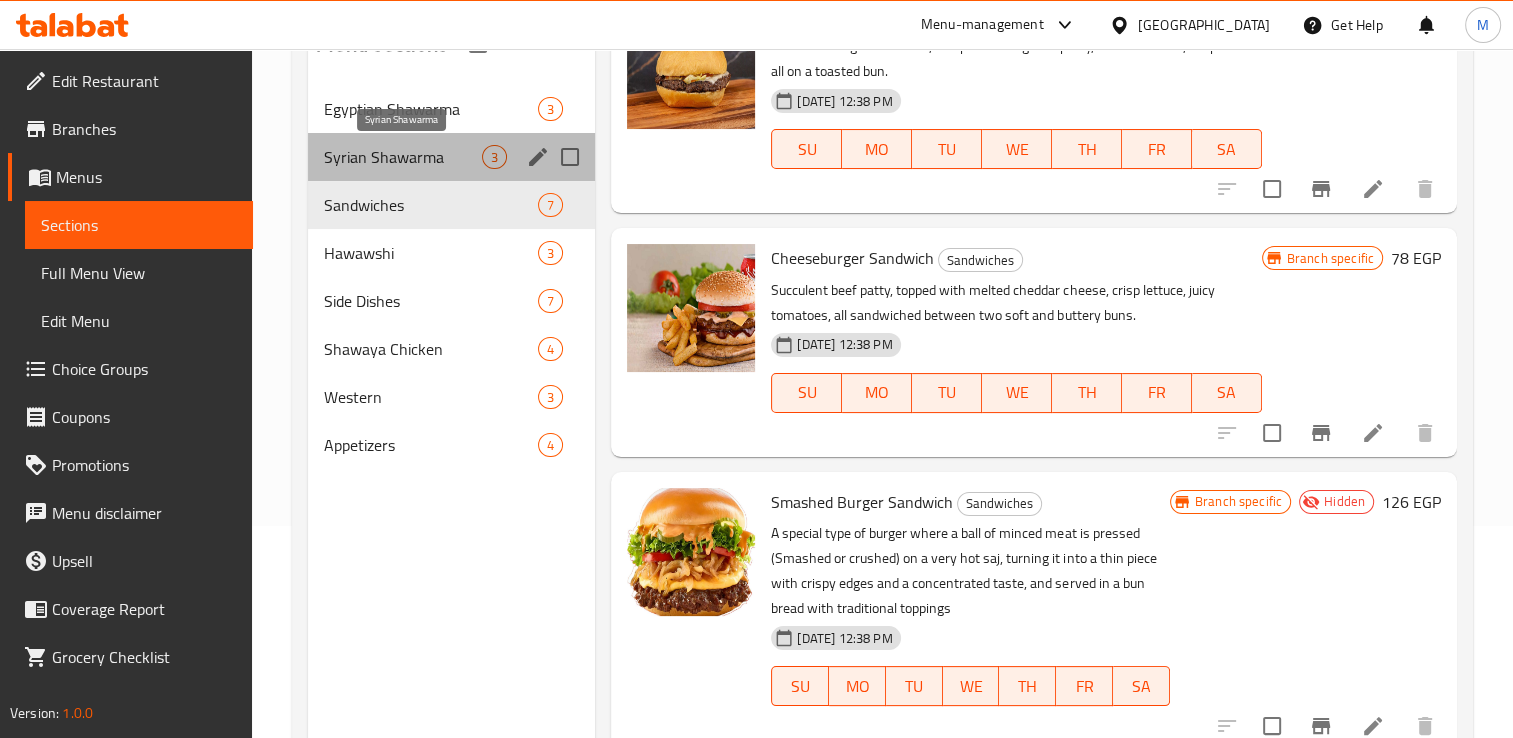 click on "Syrian Shawarma" at bounding box center [403, 157] 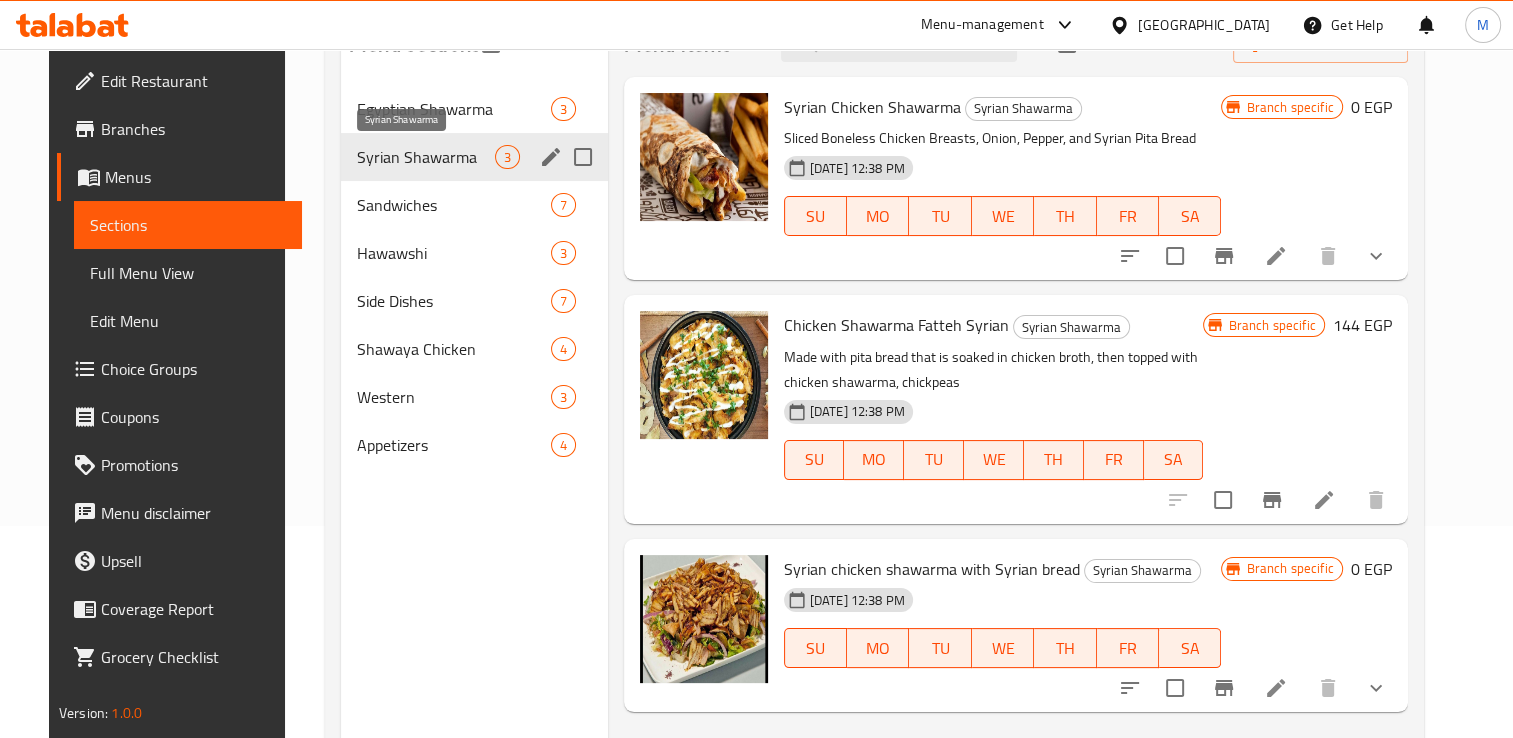 scroll, scrollTop: 0, scrollLeft: 0, axis: both 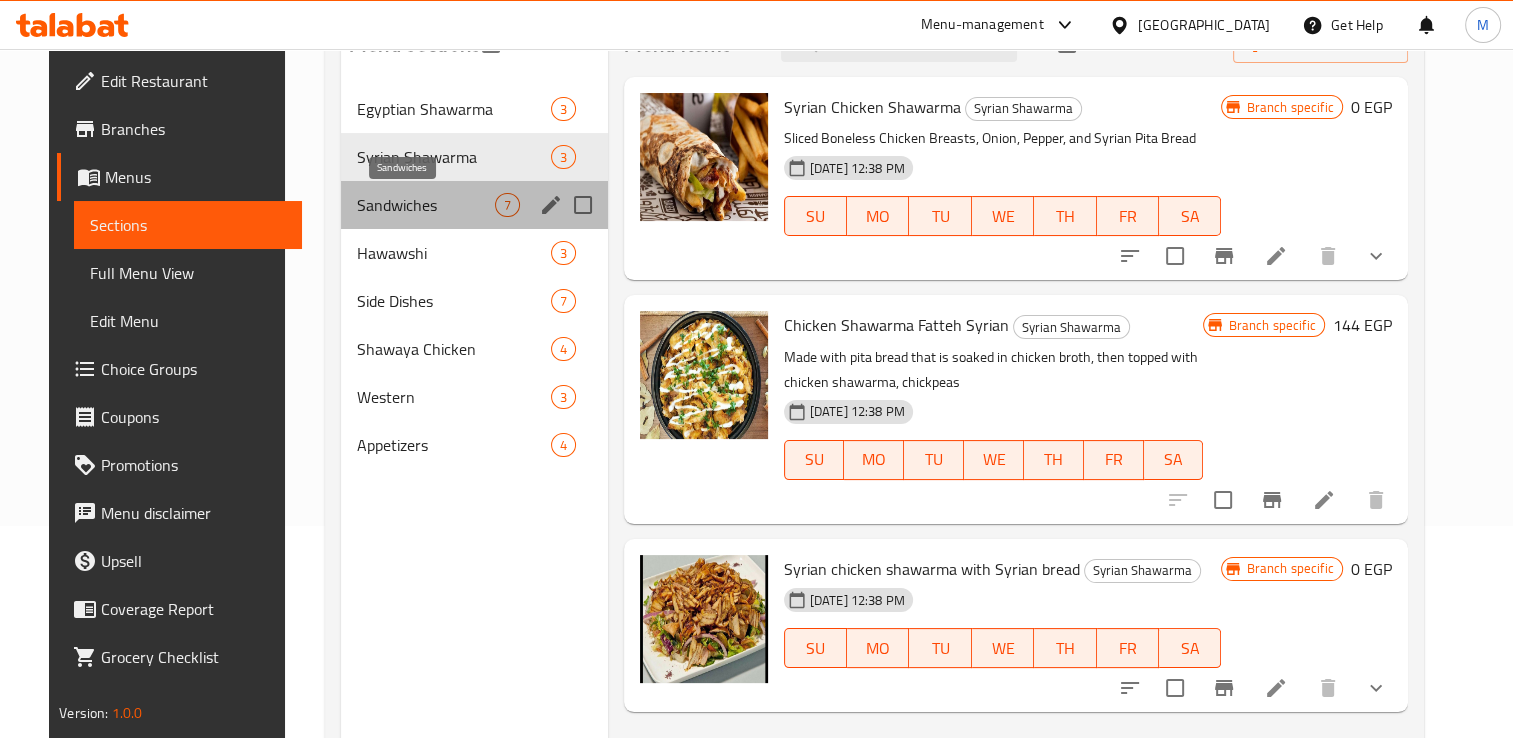 click on "Sandwiches" at bounding box center (426, 205) 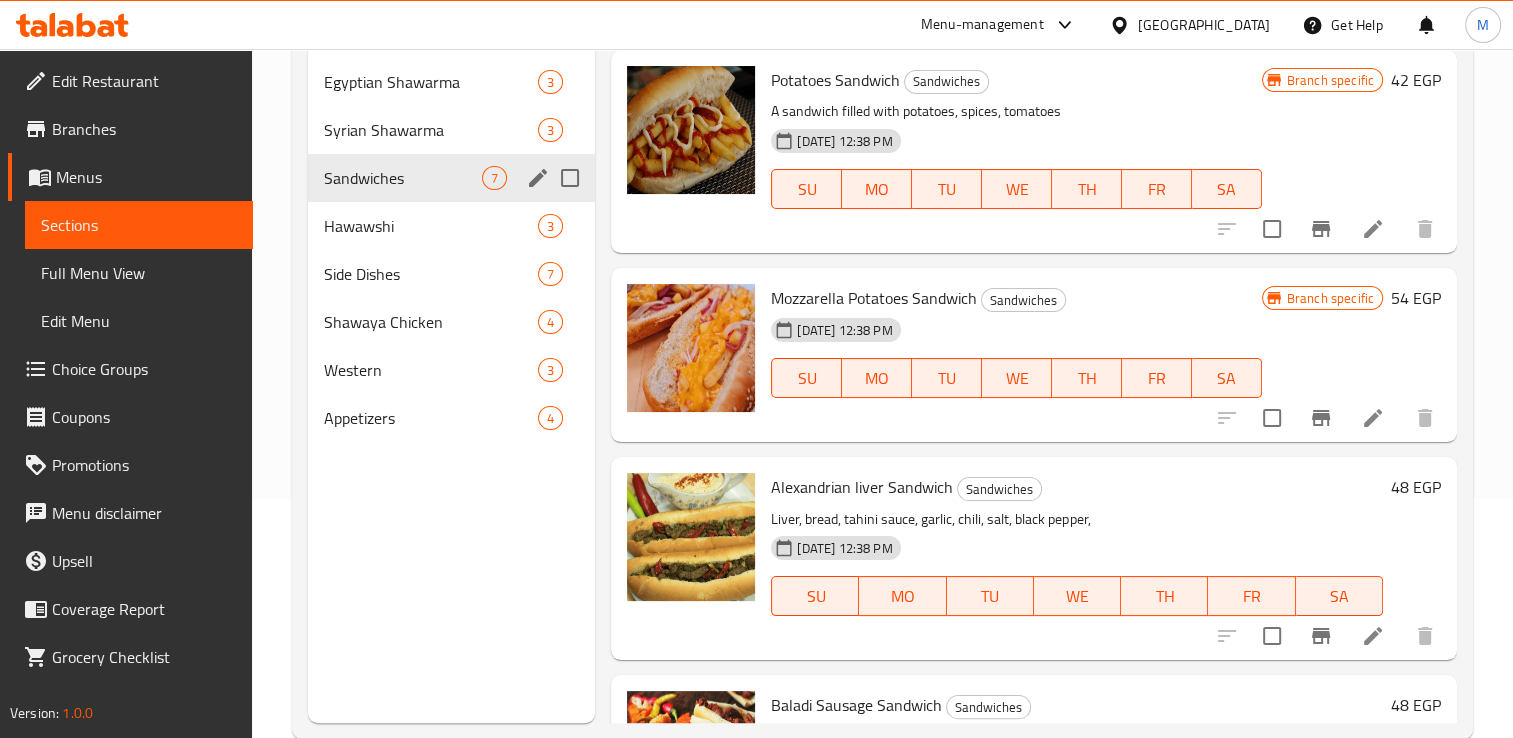 scroll, scrollTop: 280, scrollLeft: 0, axis: vertical 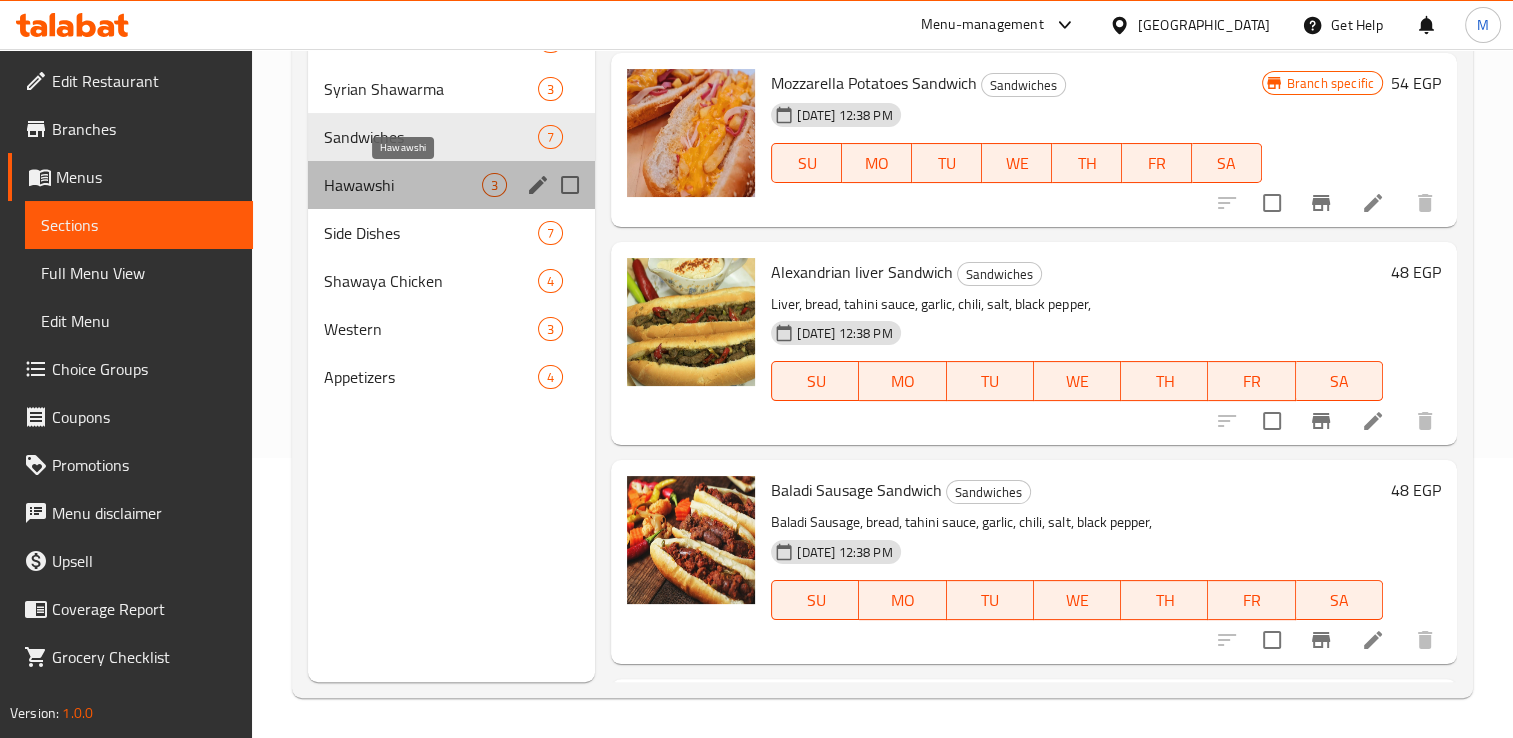 click on "Hawawshi" at bounding box center (403, 185) 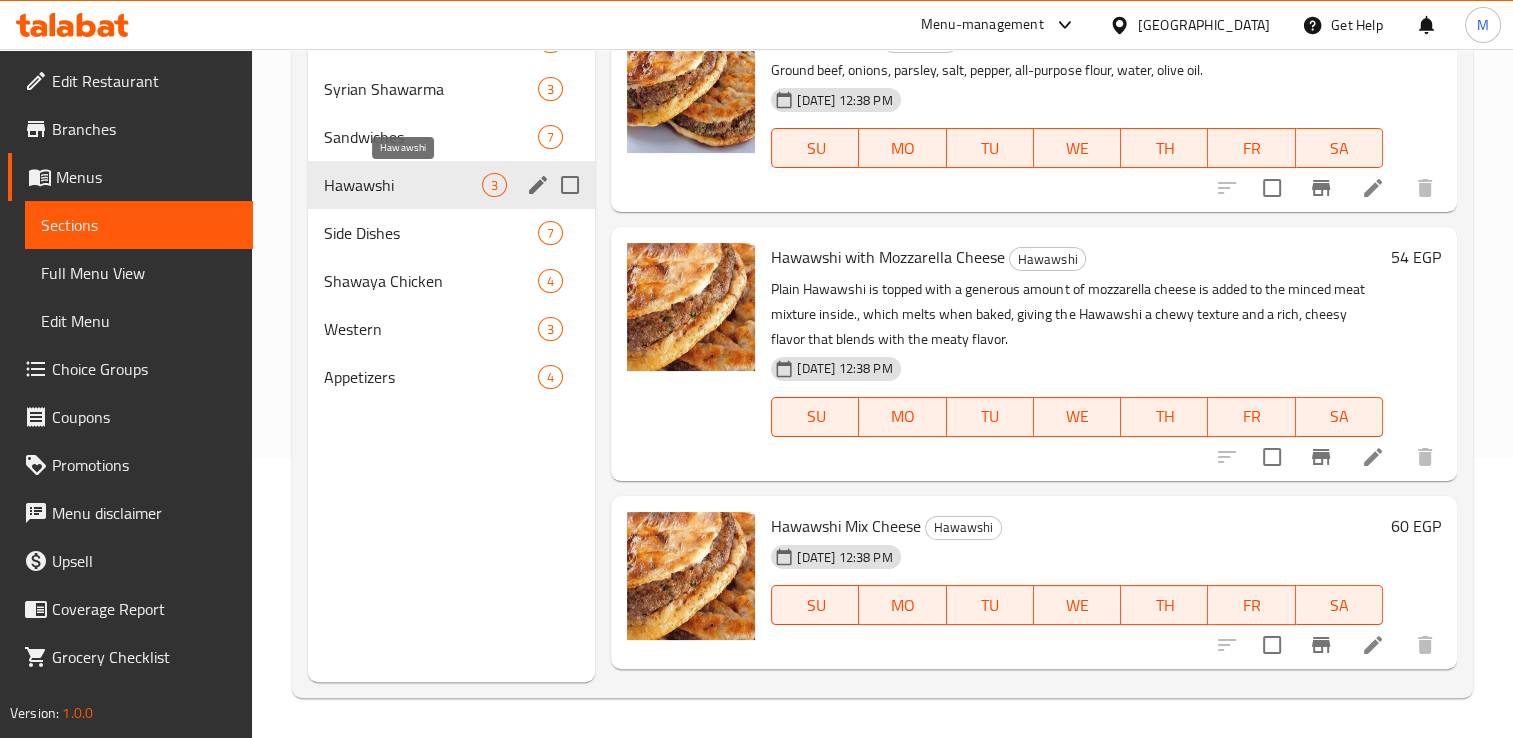 scroll, scrollTop: 0, scrollLeft: 0, axis: both 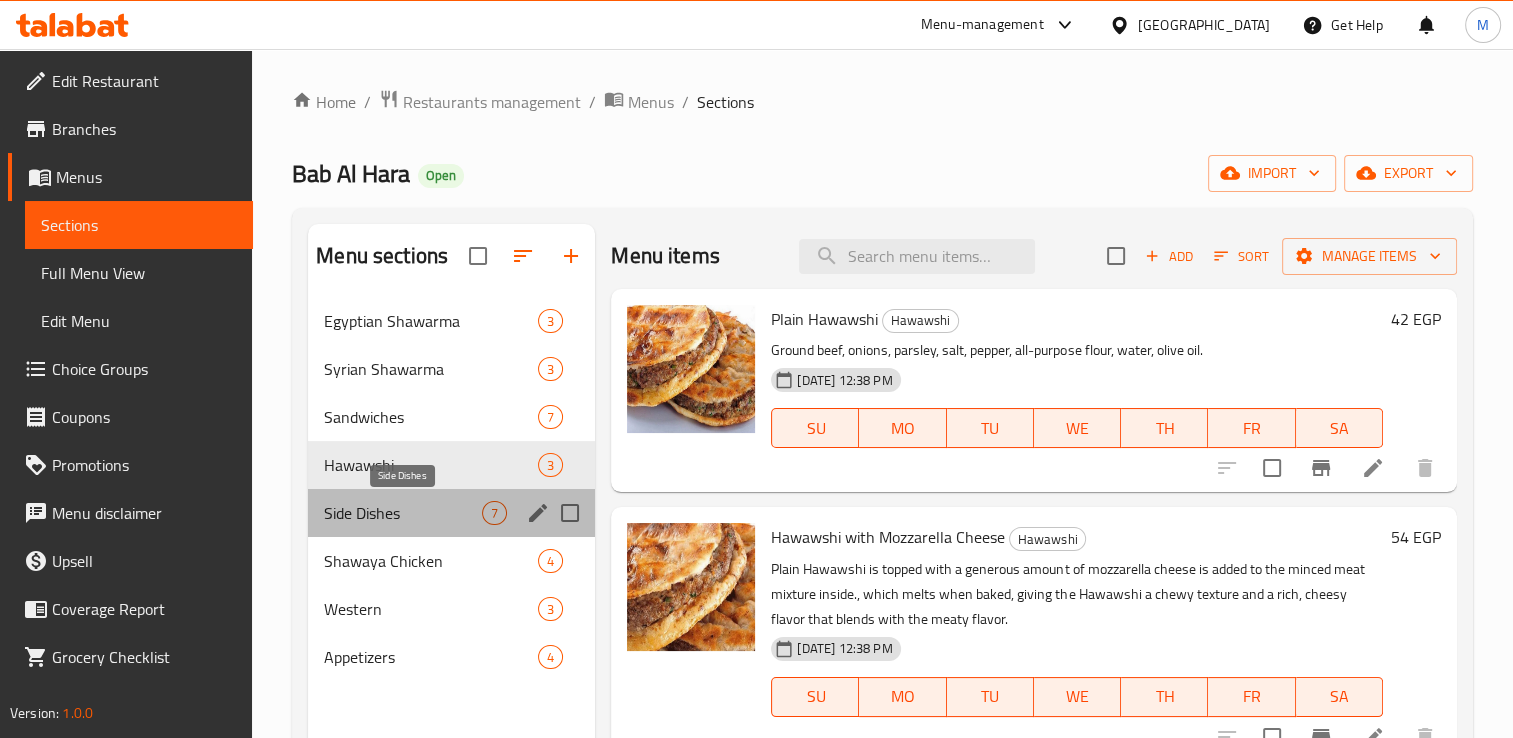 click on "Side Dishes" at bounding box center [403, 513] 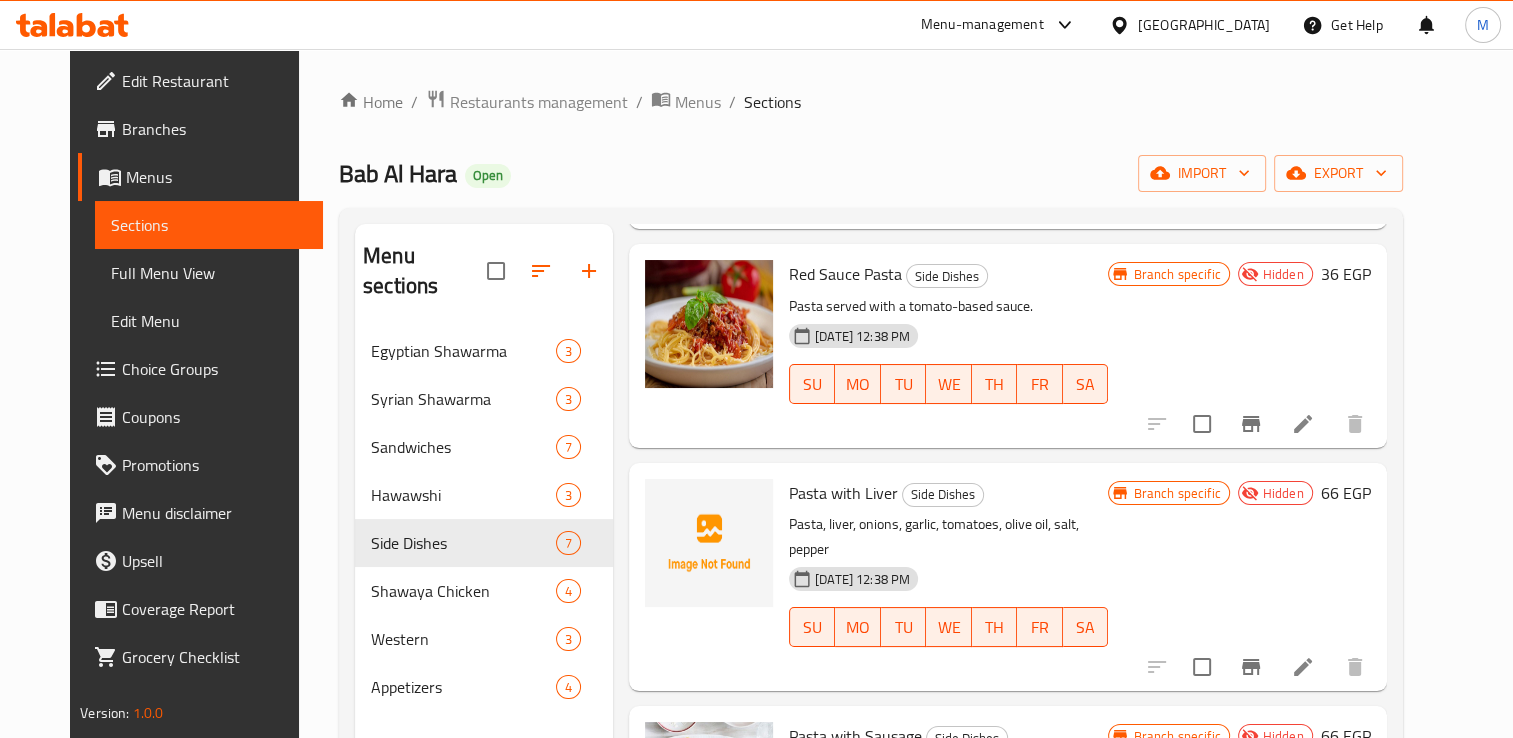 scroll, scrollTop: 836, scrollLeft: 0, axis: vertical 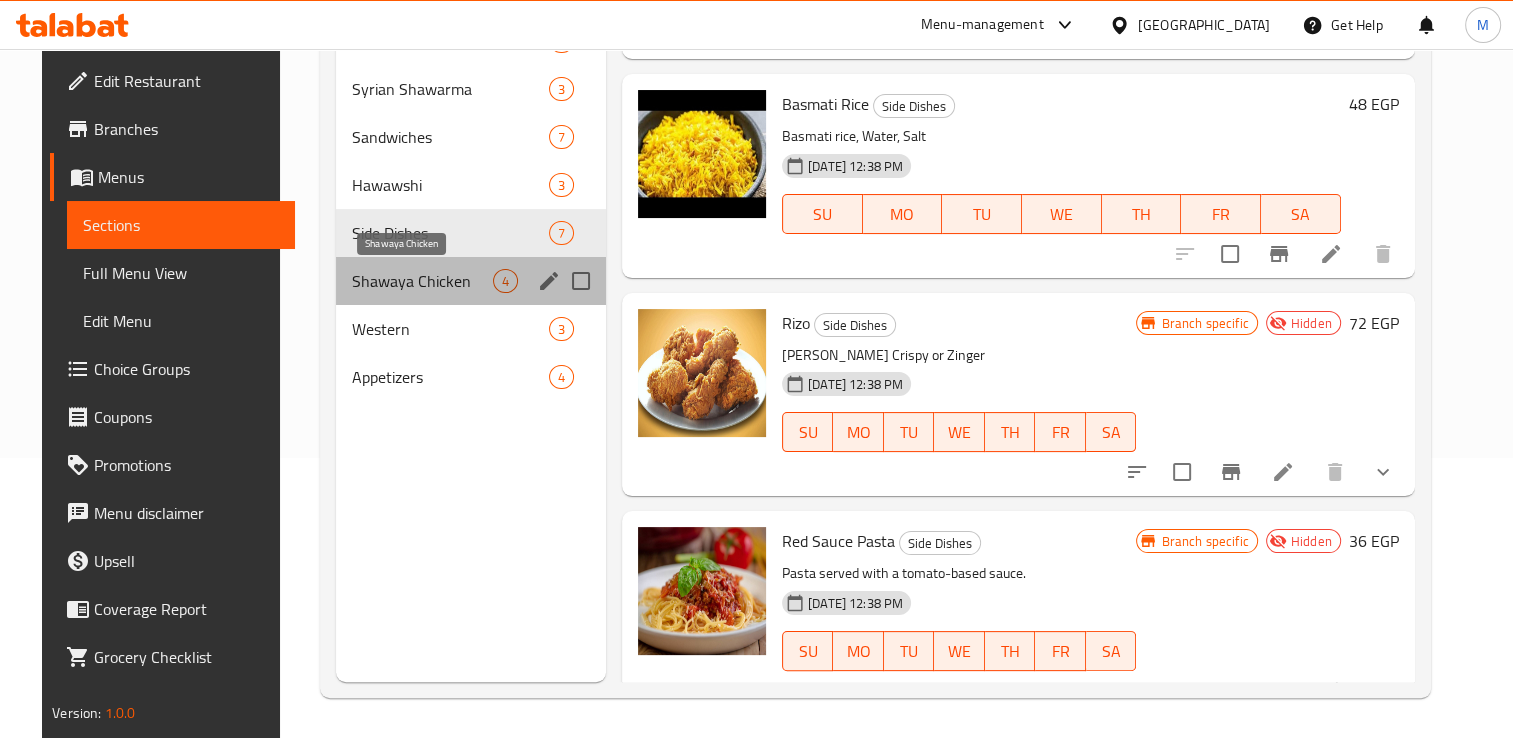 click on "Shawaya Chicken" at bounding box center (422, 281) 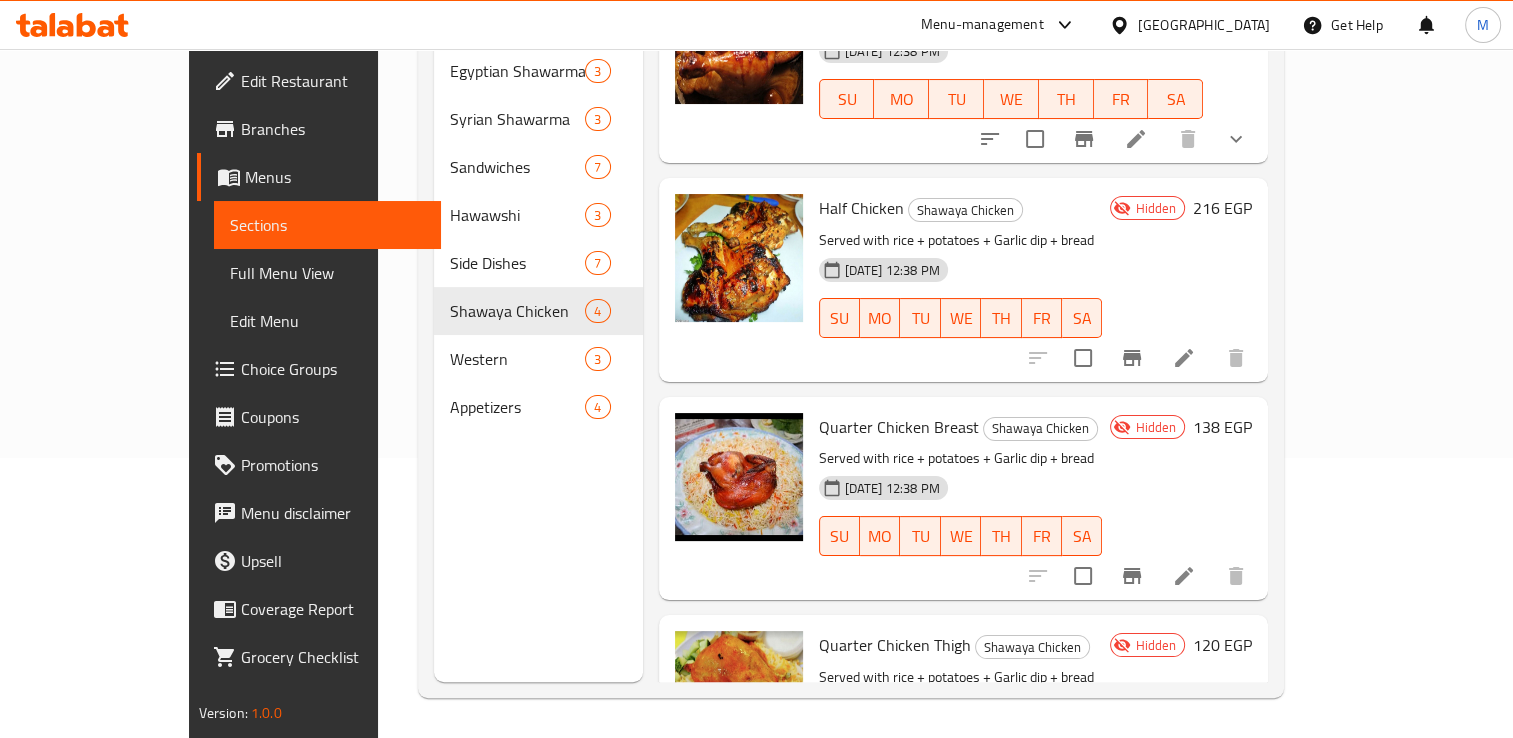 scroll, scrollTop: 0, scrollLeft: 0, axis: both 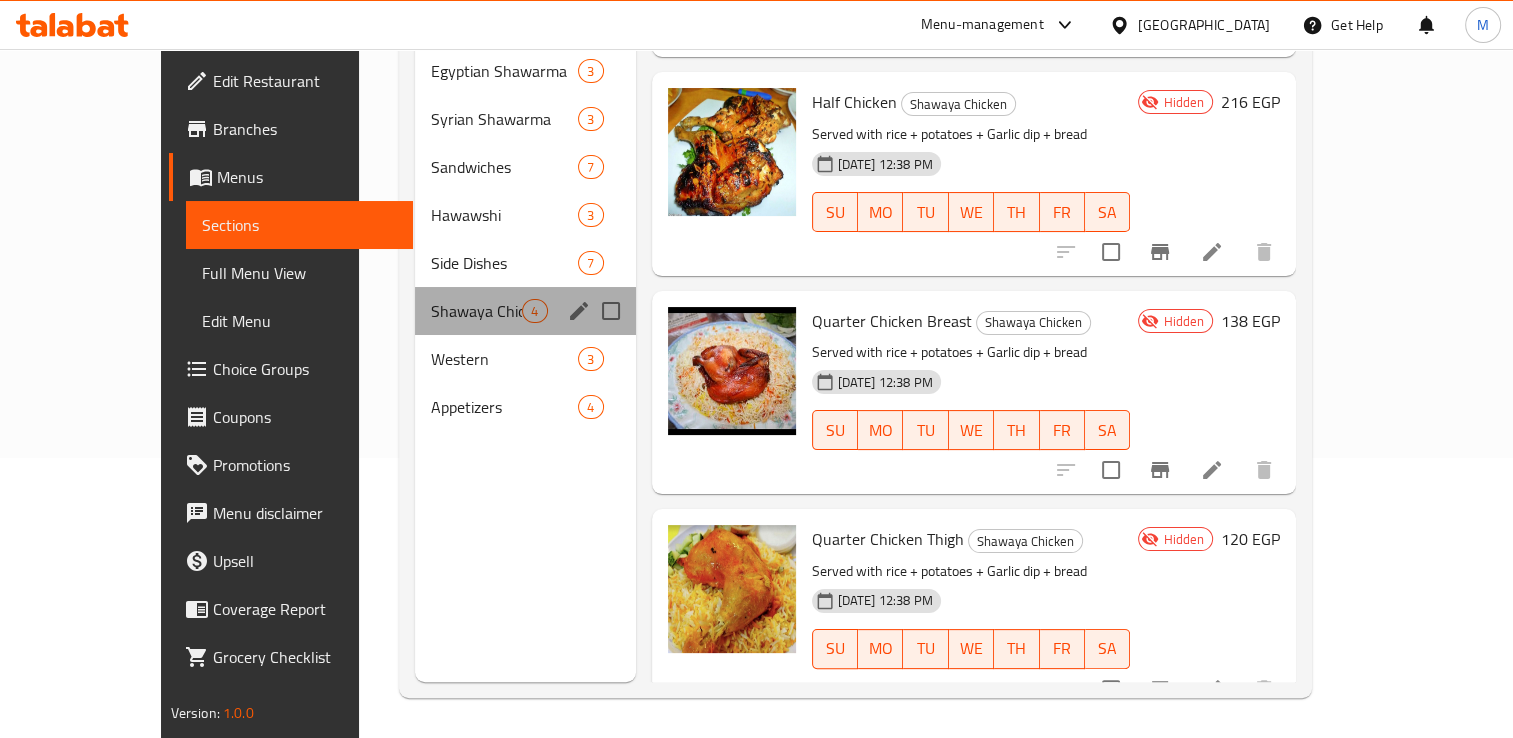 click on "Shawaya Chicken 4" at bounding box center [525, 311] 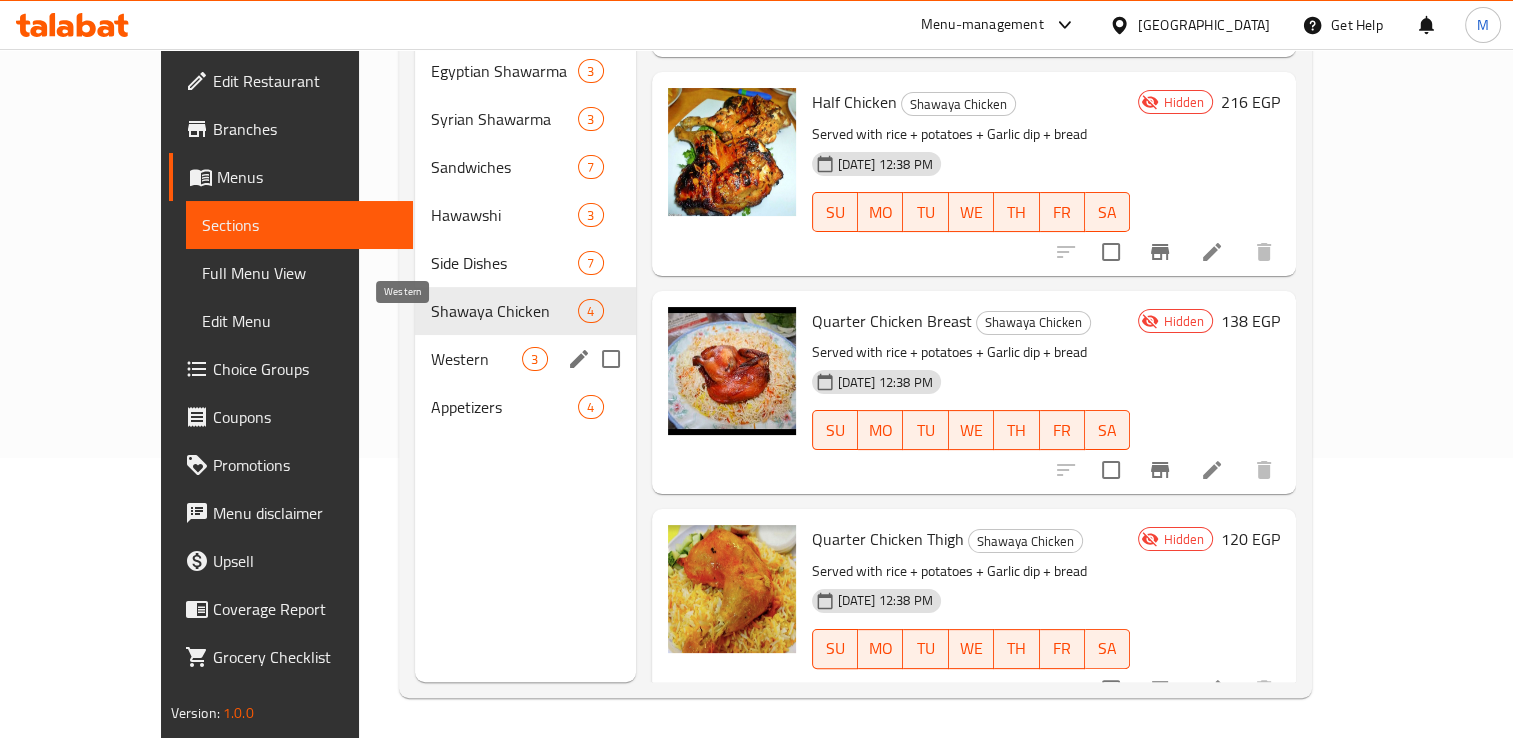 click on "Western" at bounding box center (476, 359) 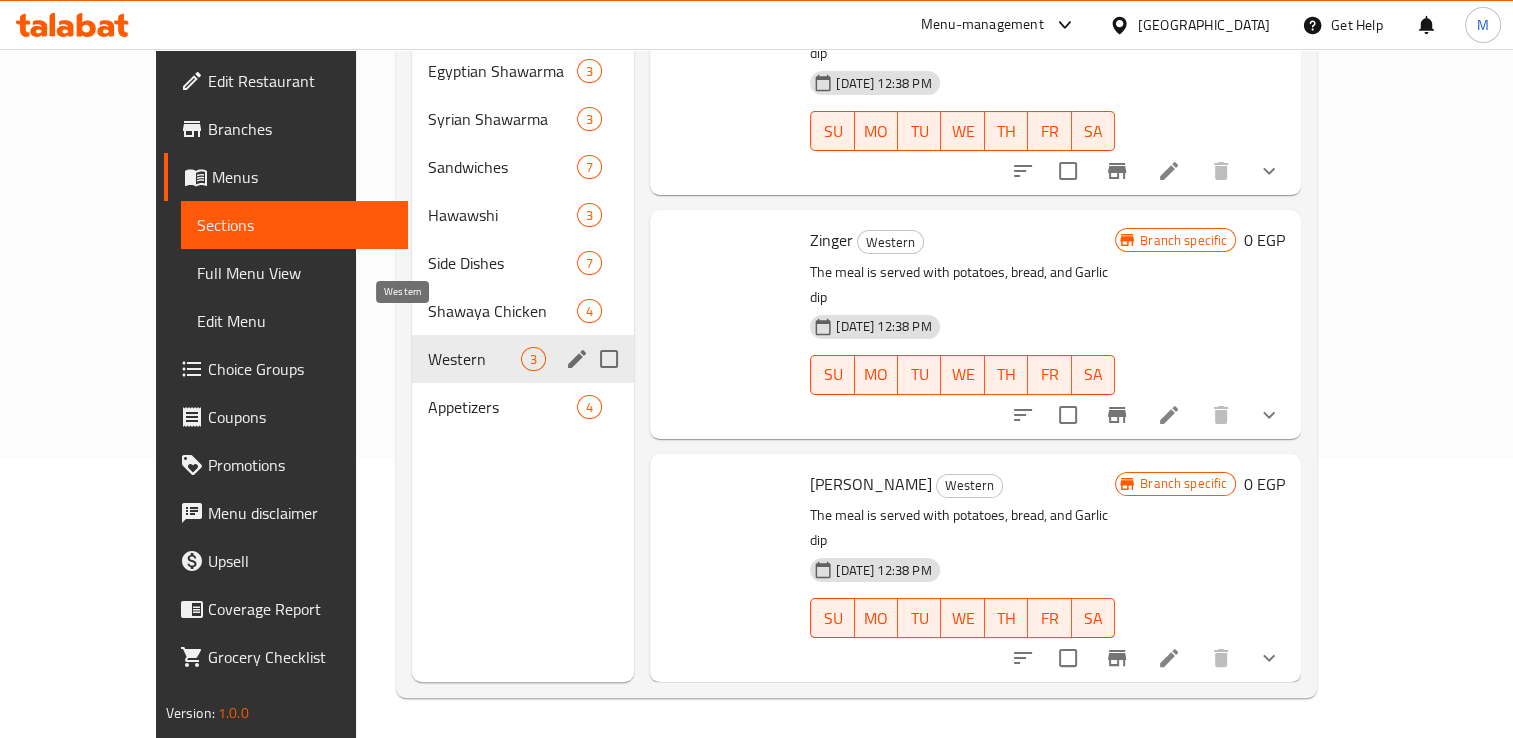 scroll, scrollTop: 0, scrollLeft: 0, axis: both 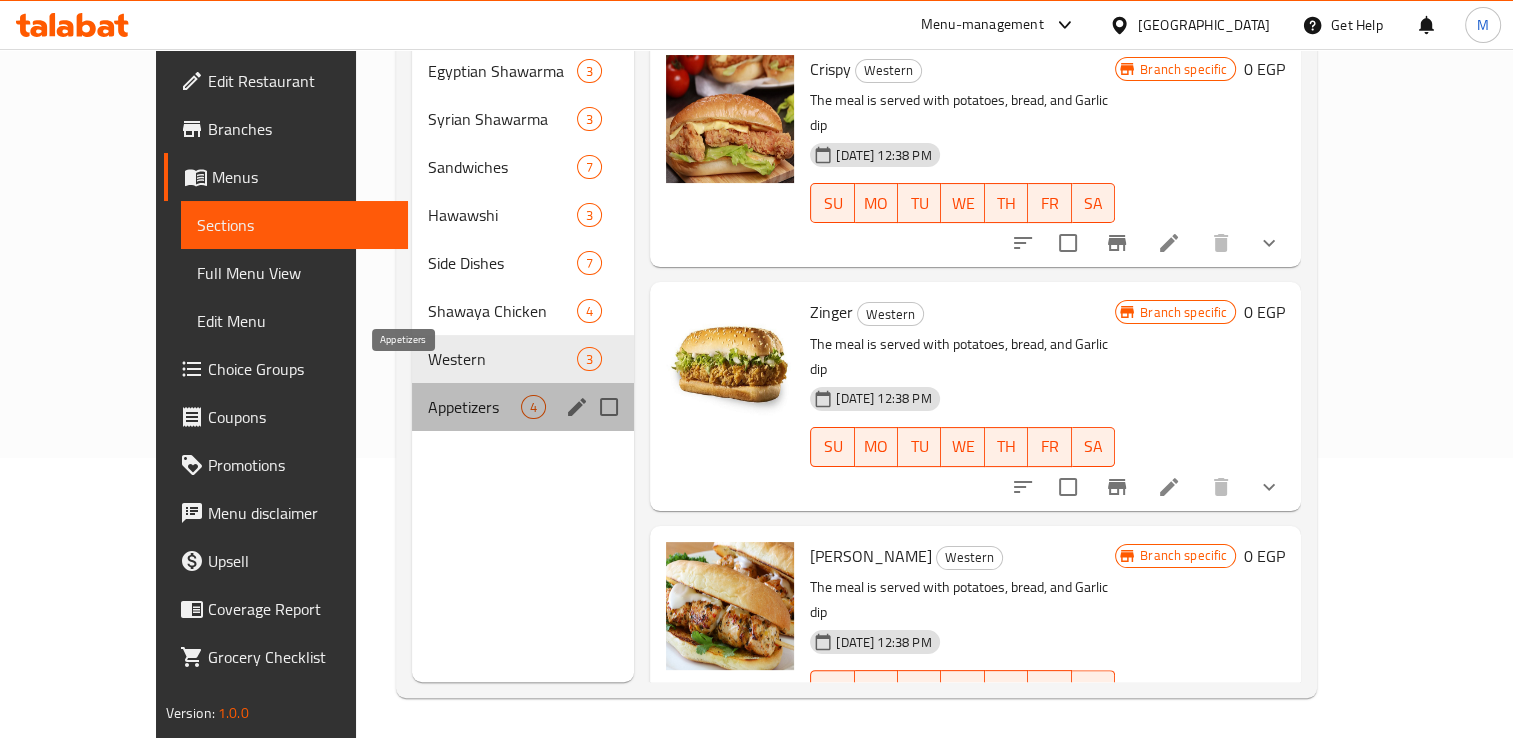 click on "Appetizers" at bounding box center (474, 407) 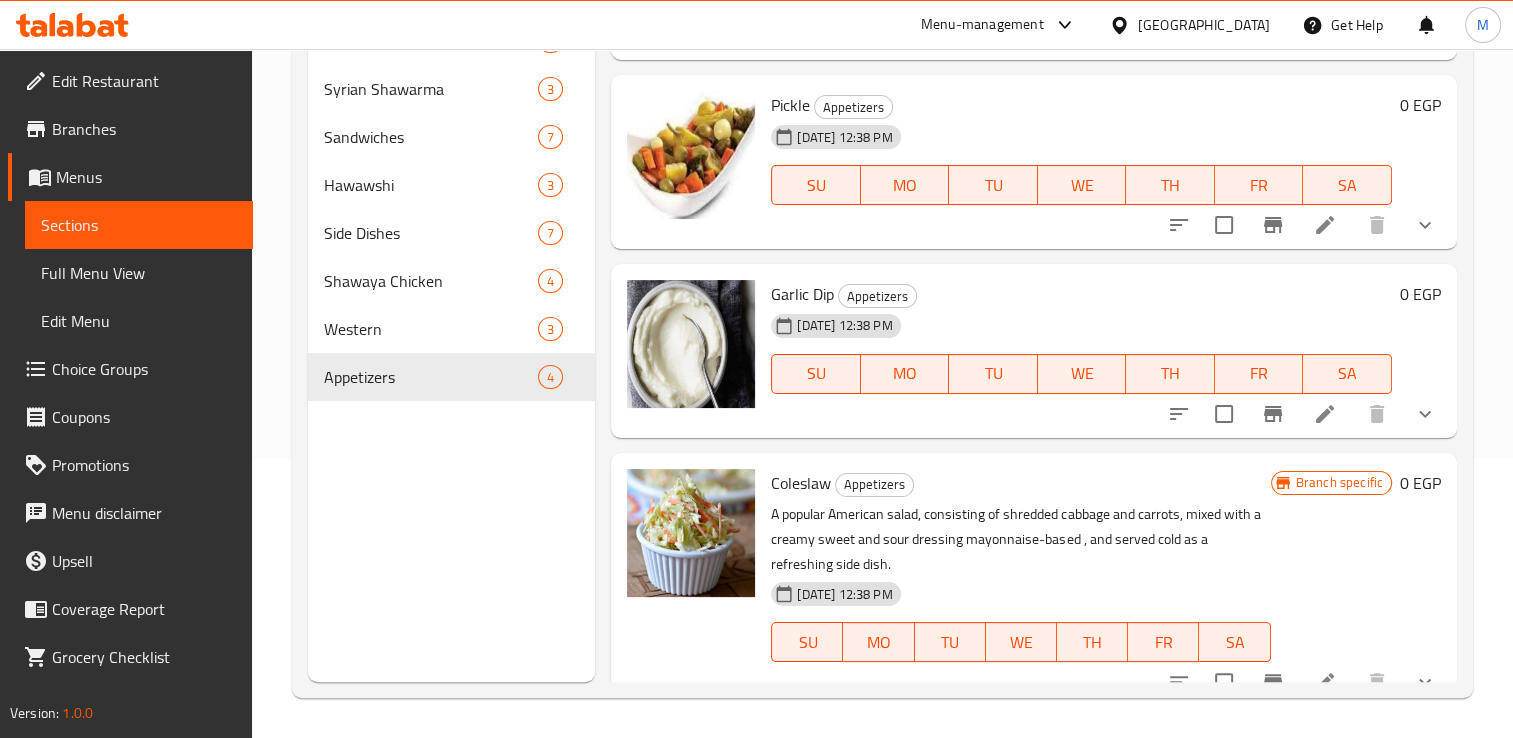 scroll, scrollTop: 0, scrollLeft: 0, axis: both 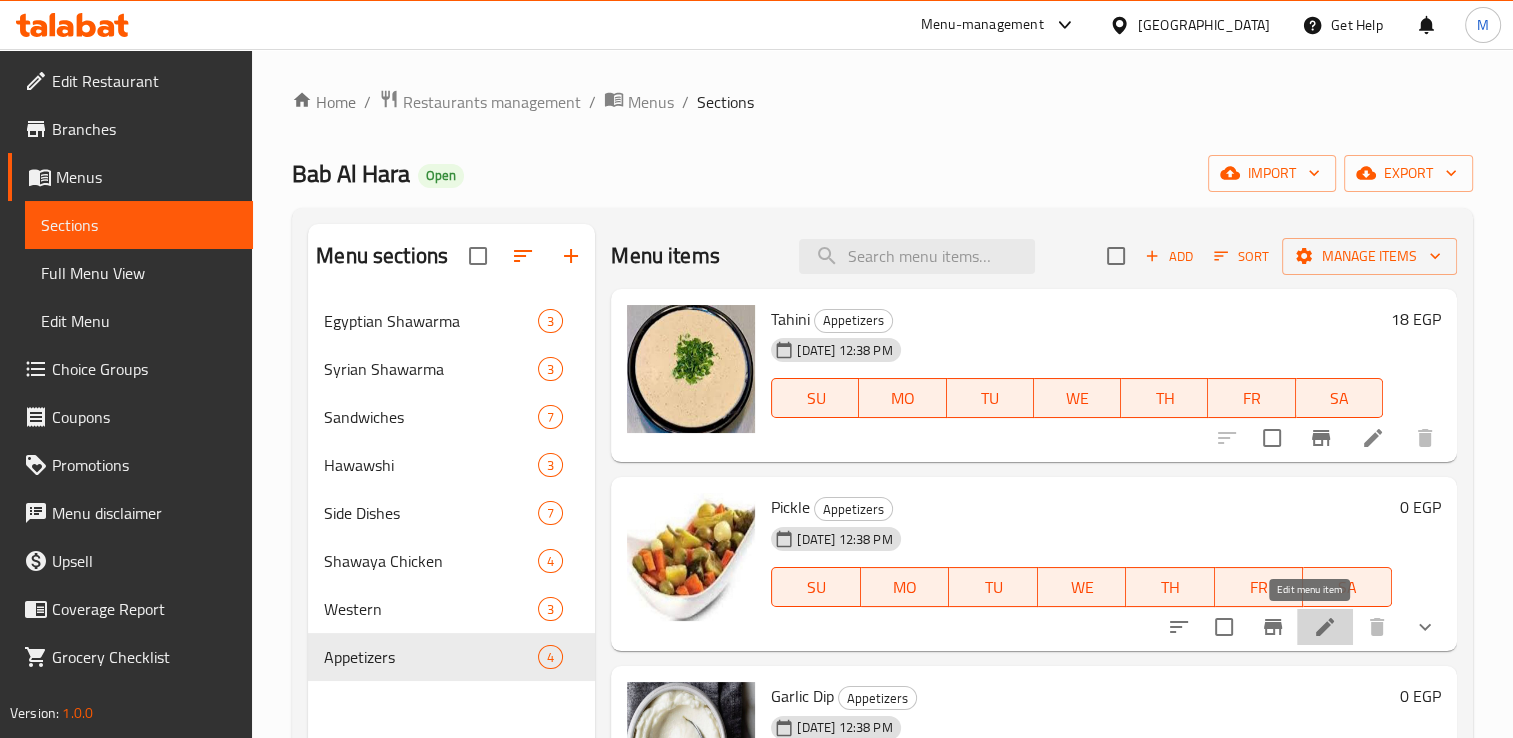click 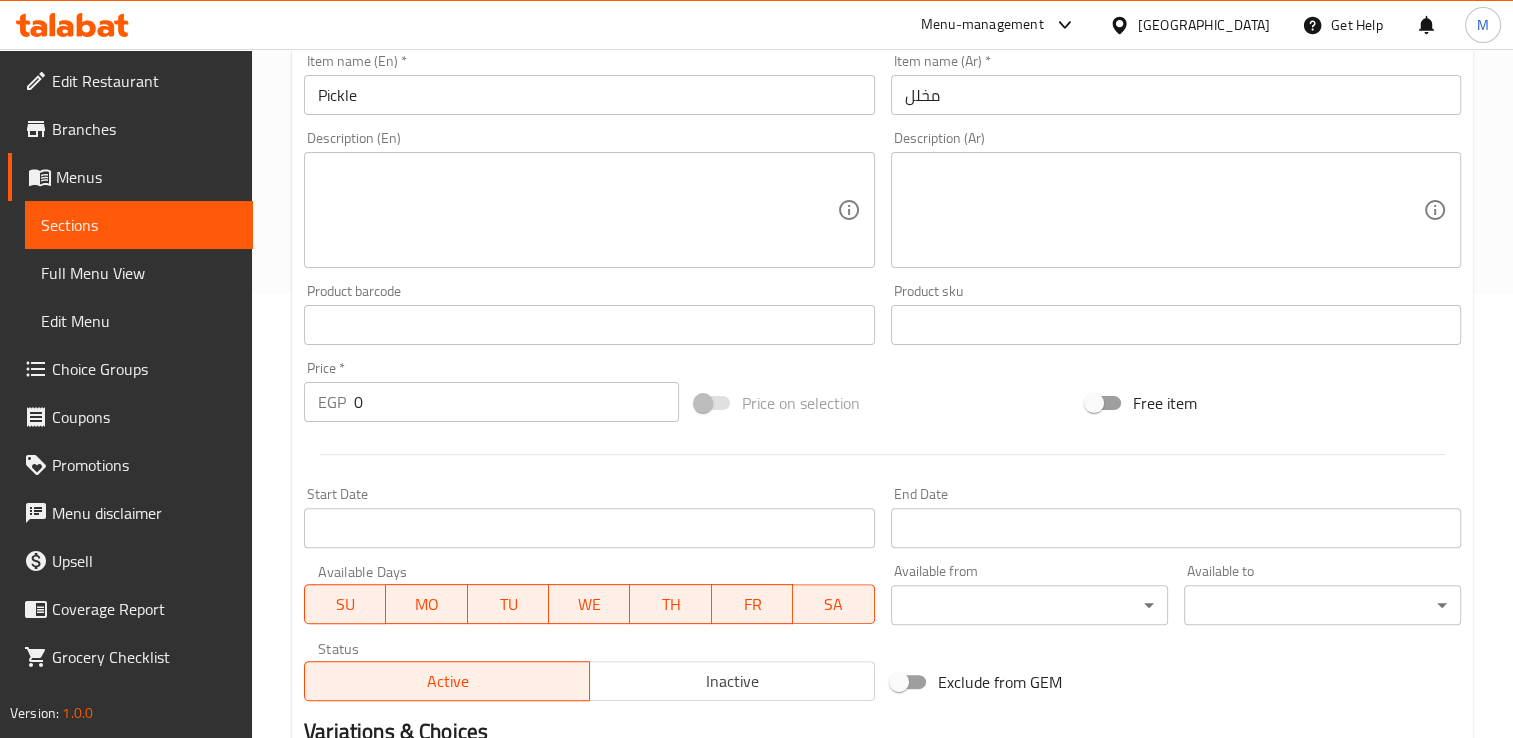 scroll, scrollTop: 747, scrollLeft: 0, axis: vertical 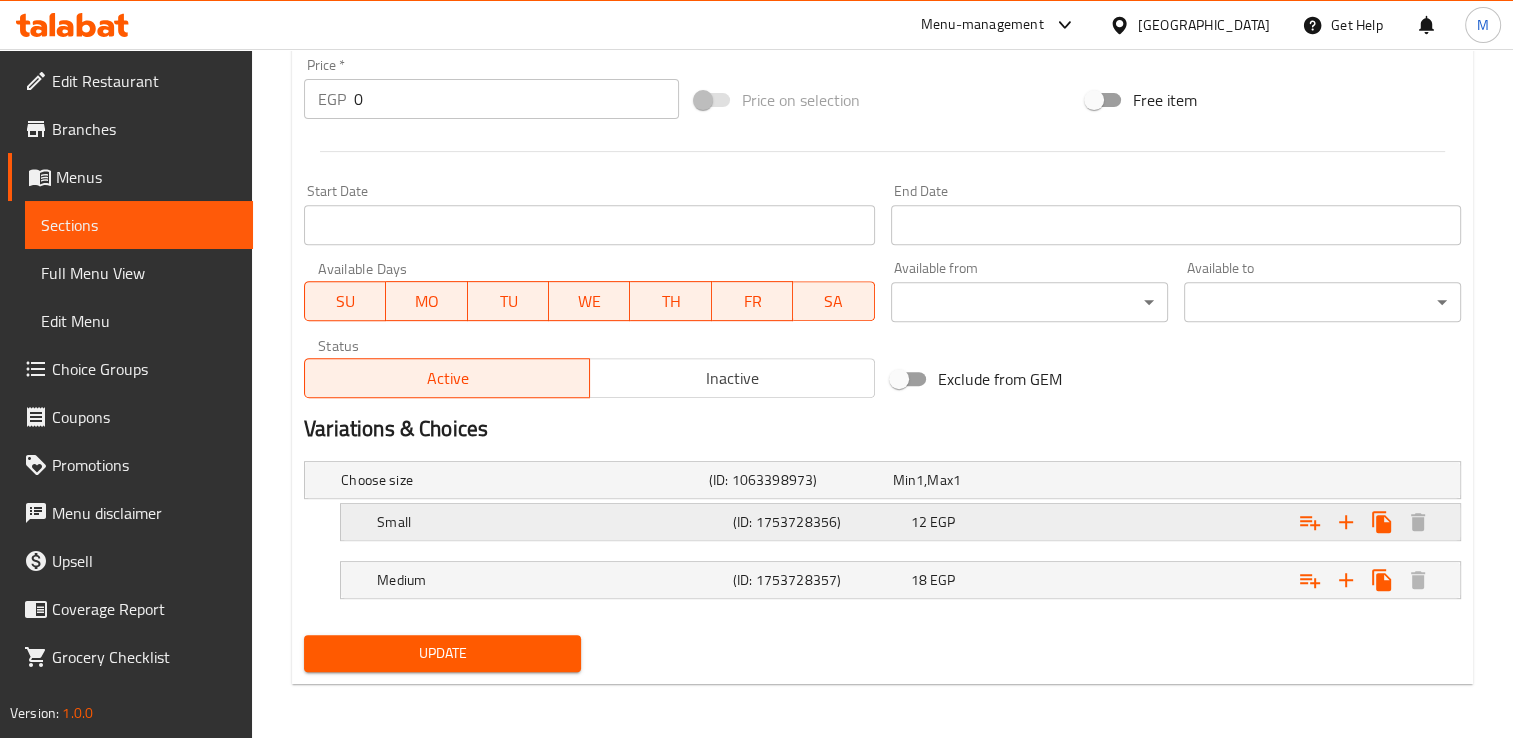 click at bounding box center [1256, 480] 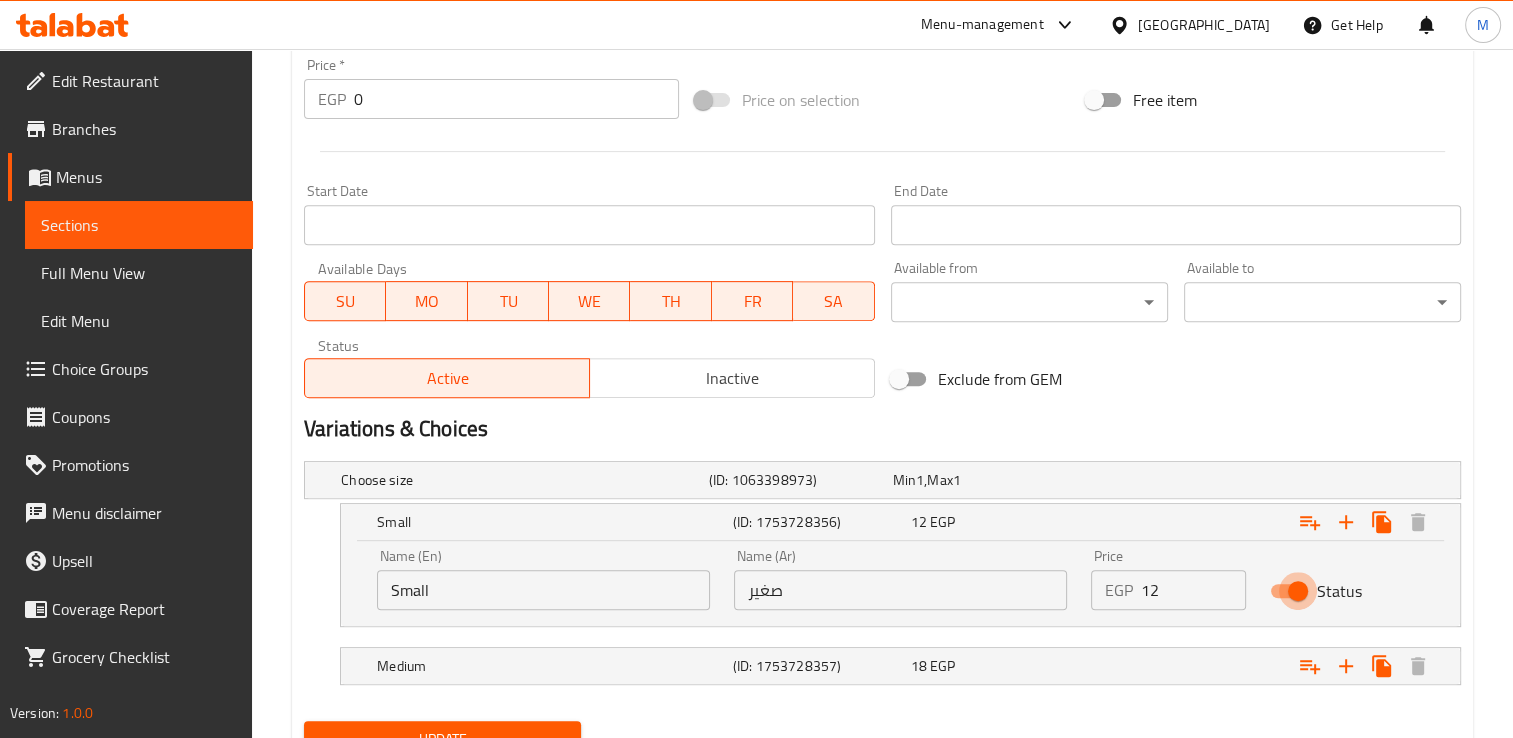 click on "Status" at bounding box center (1298, 591) 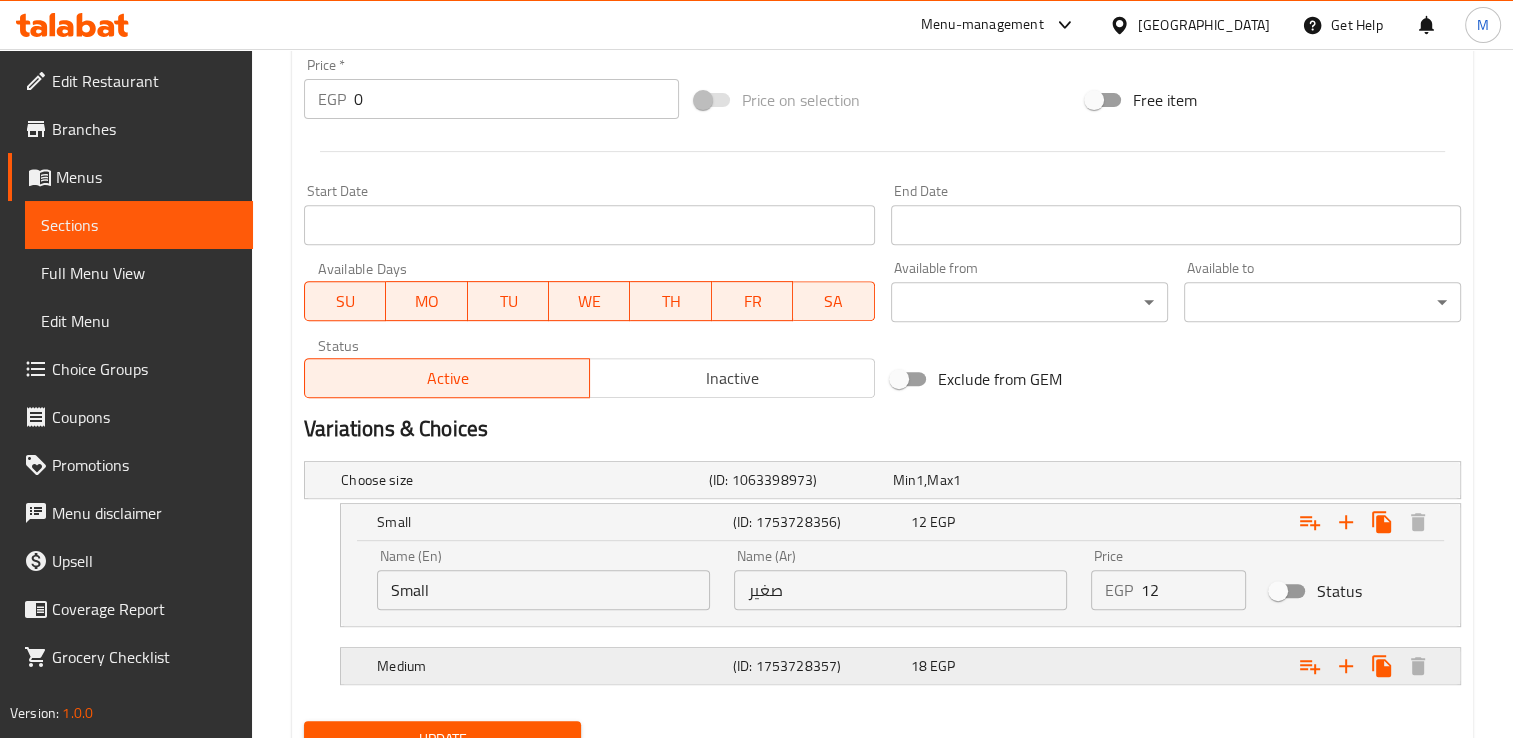 scroll, scrollTop: 832, scrollLeft: 0, axis: vertical 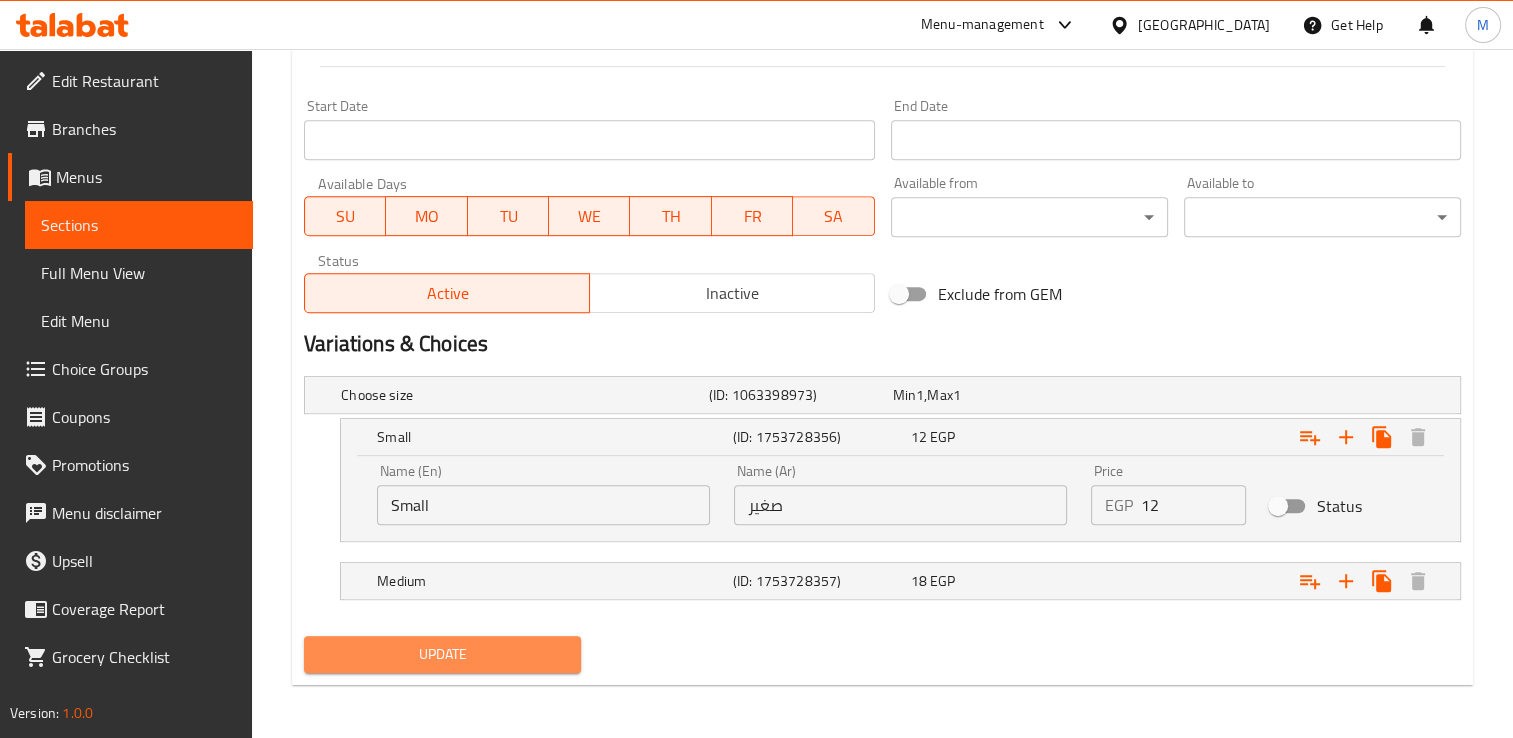 click on "Update" at bounding box center [442, 654] 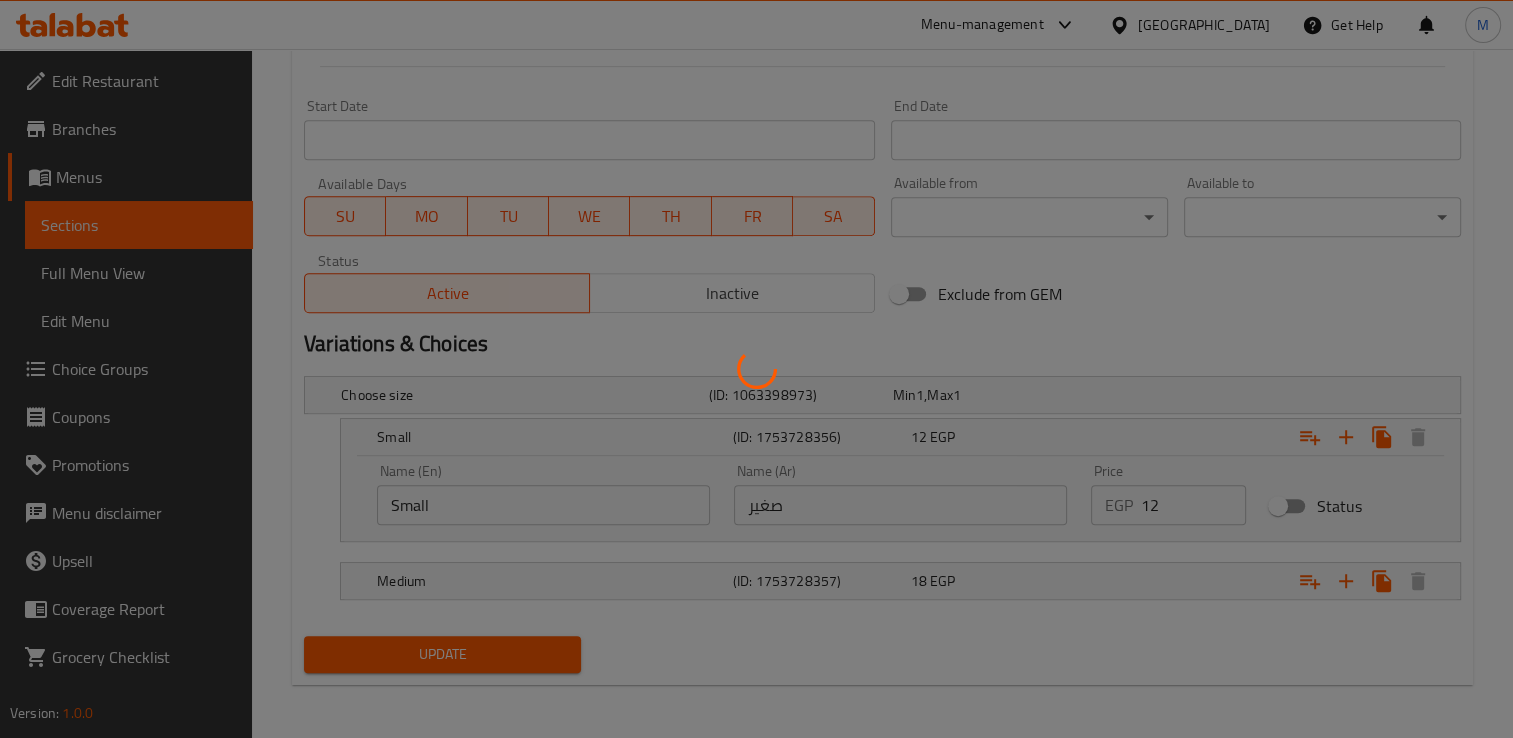 scroll, scrollTop: 0, scrollLeft: 0, axis: both 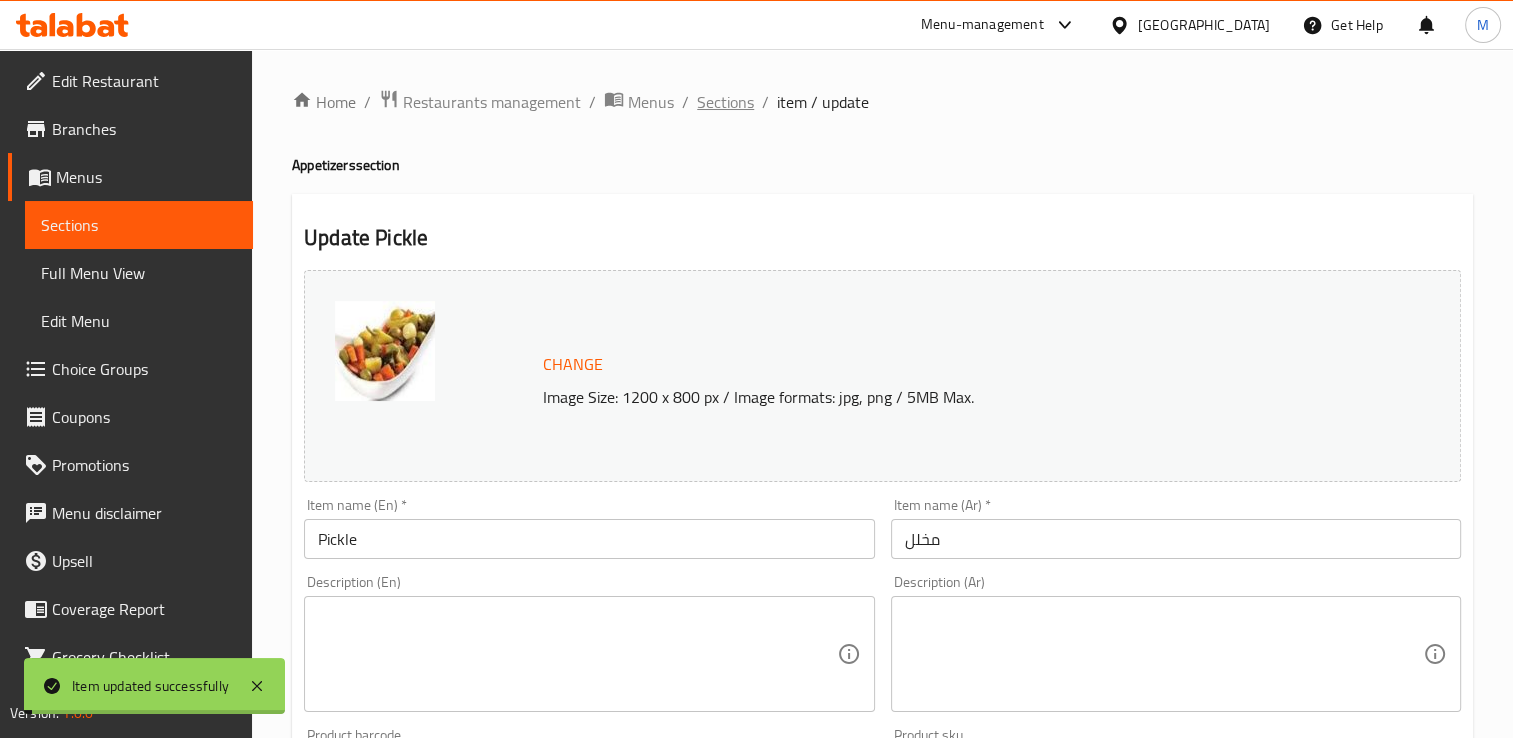 click on "Sections" at bounding box center [725, 102] 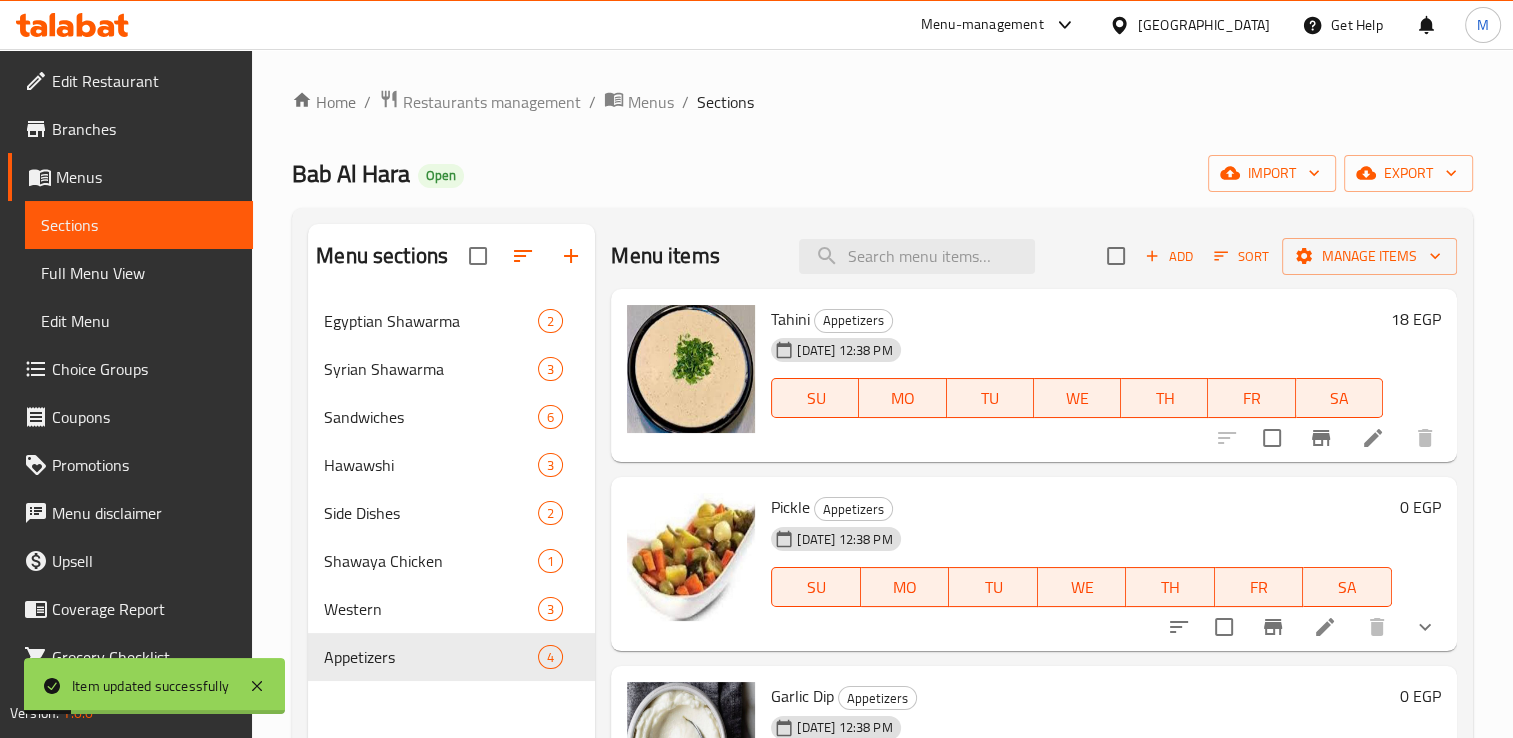 scroll, scrollTop: 145, scrollLeft: 0, axis: vertical 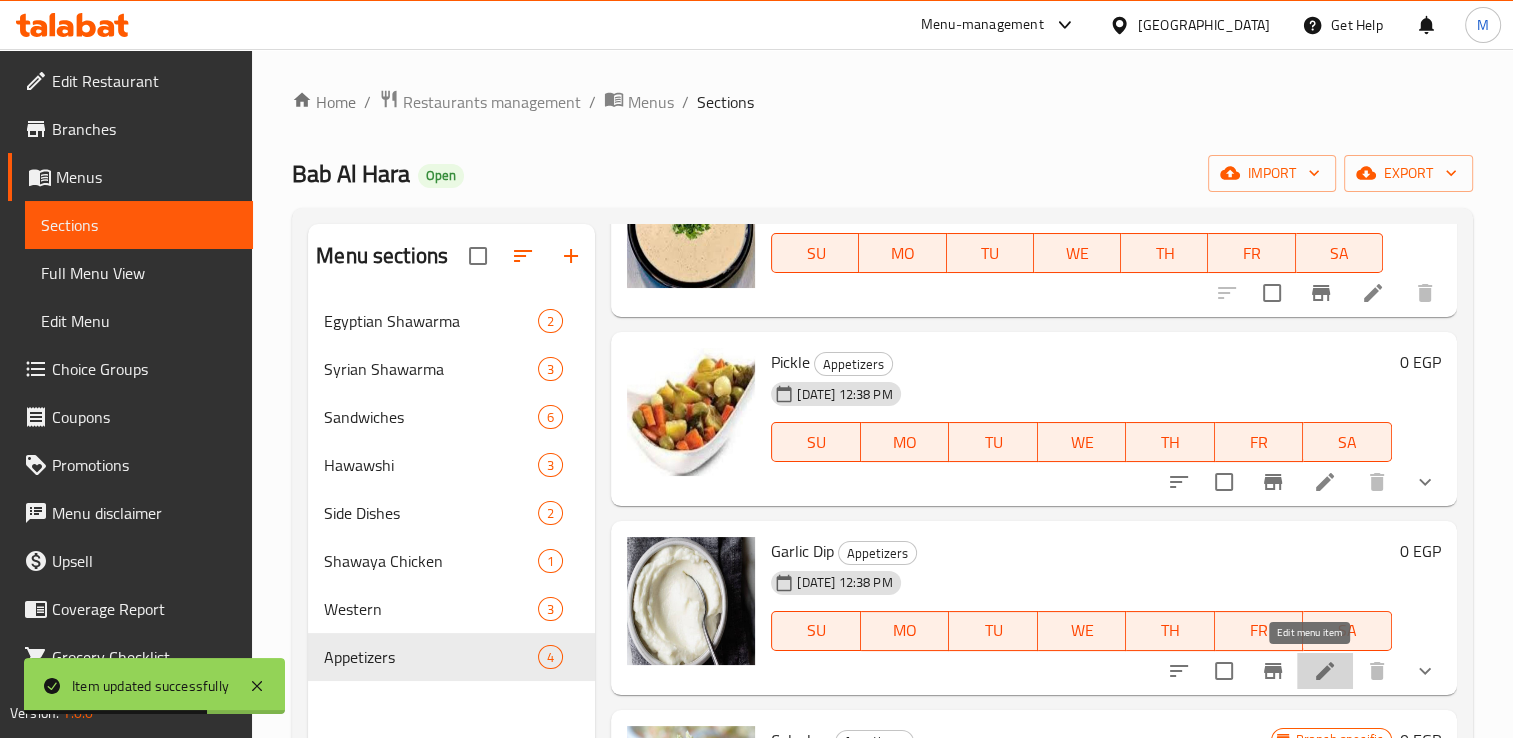 click 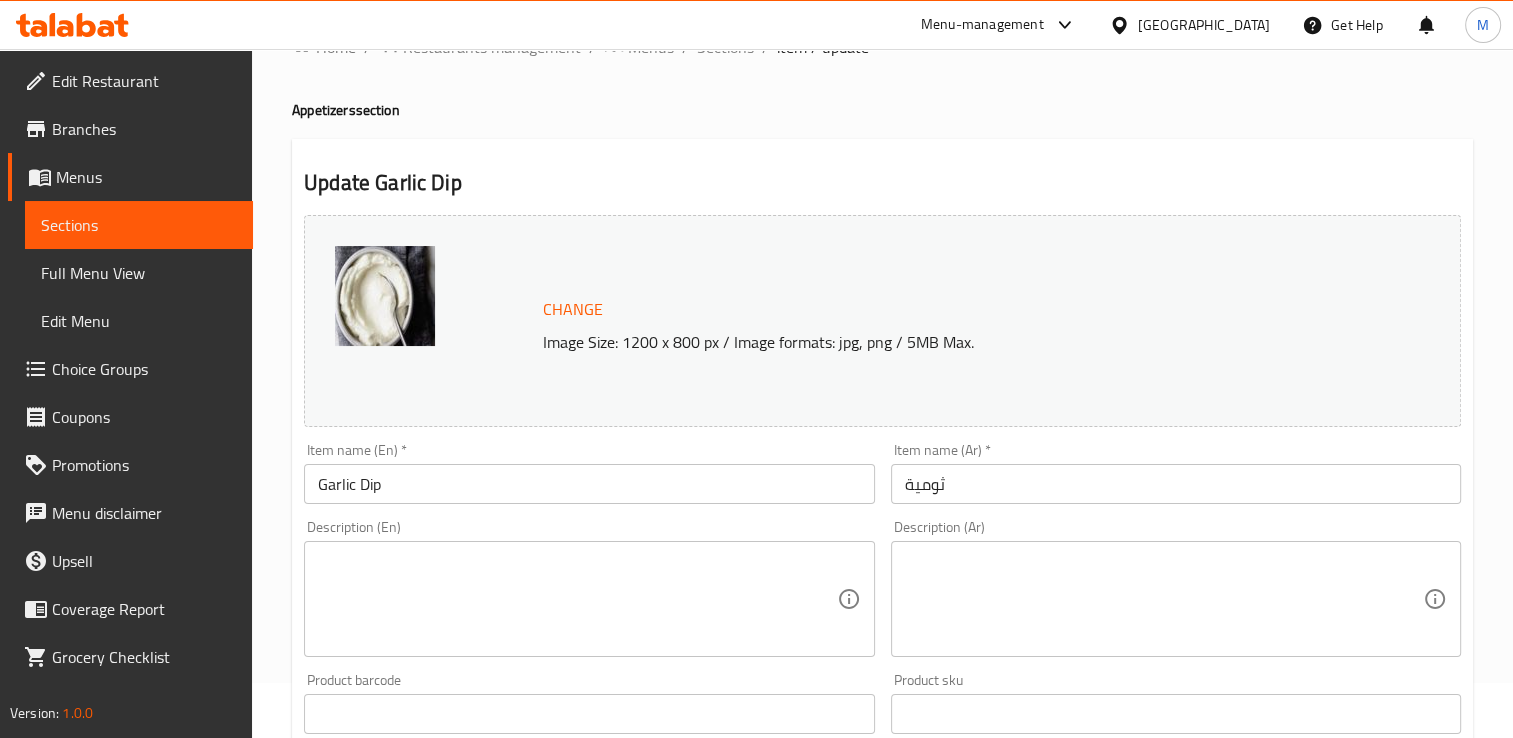 scroll, scrollTop: 0, scrollLeft: 0, axis: both 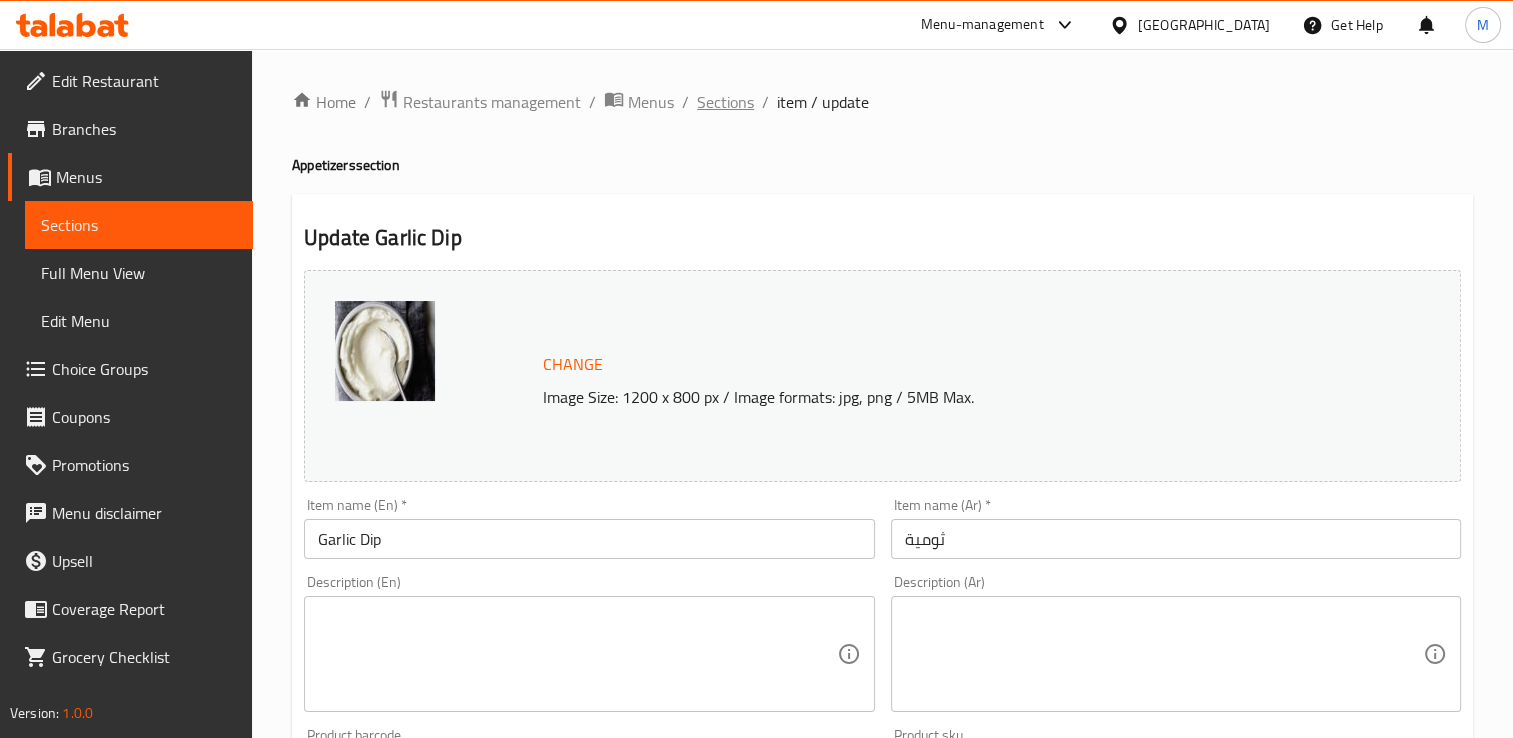 click on "Sections" at bounding box center (725, 102) 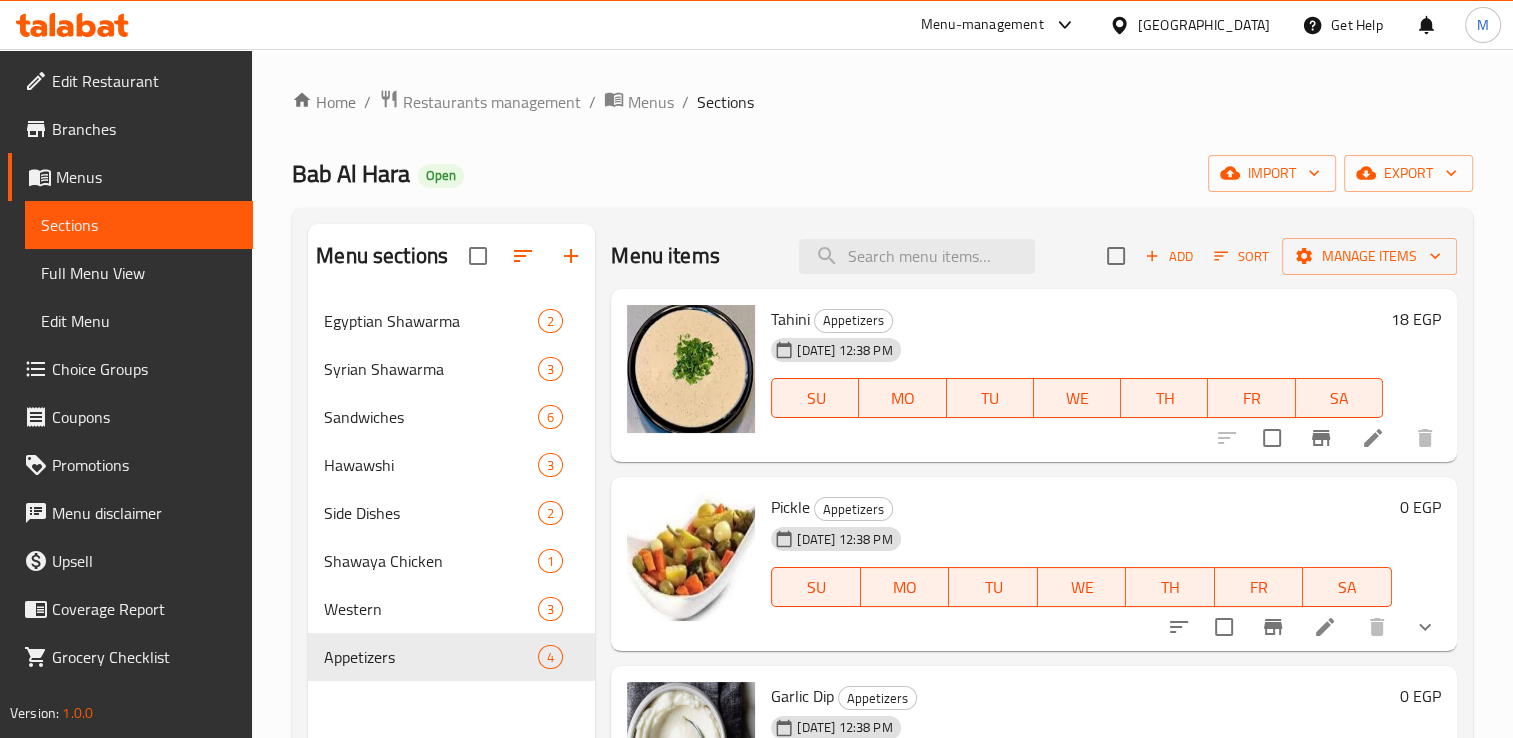 scroll, scrollTop: 145, scrollLeft: 0, axis: vertical 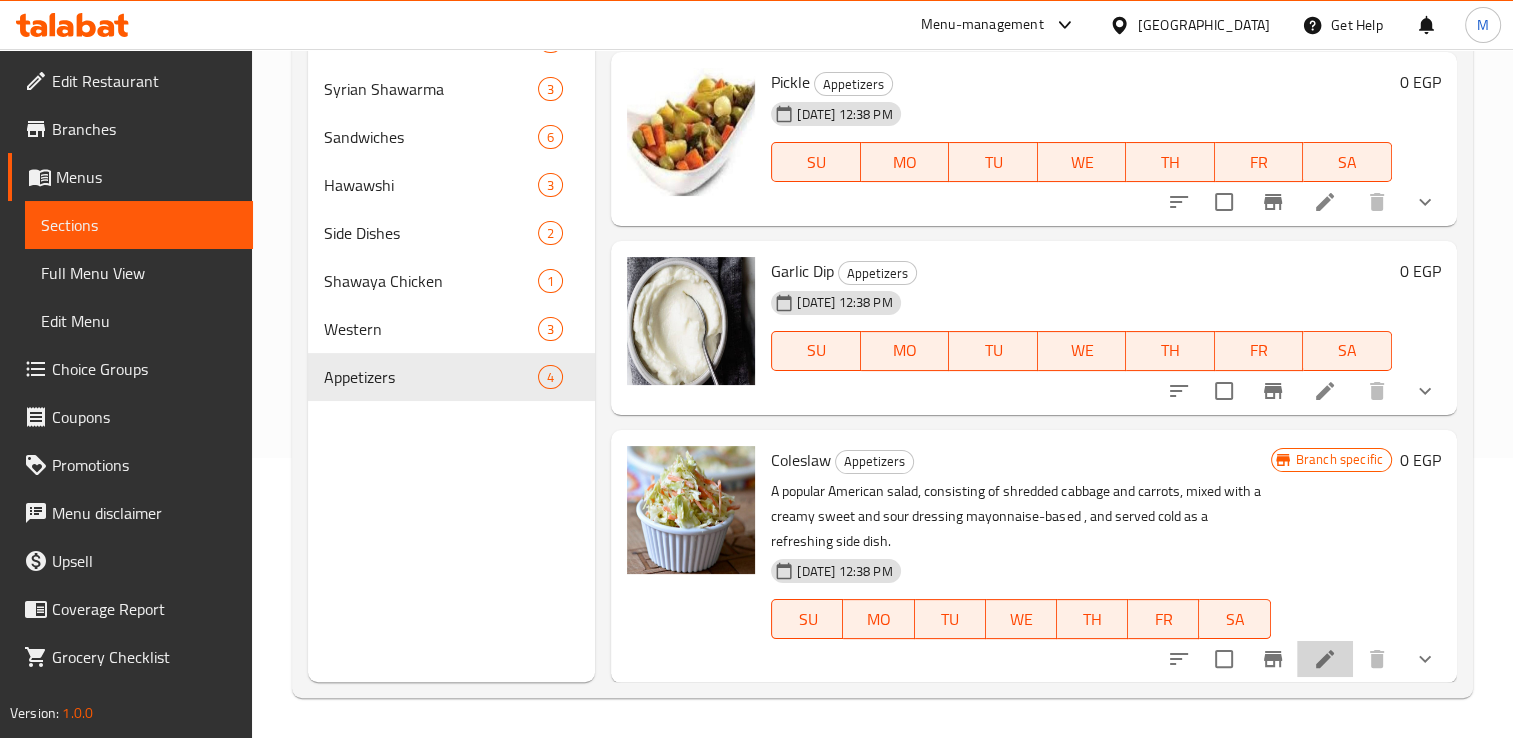 click at bounding box center (1325, 659) 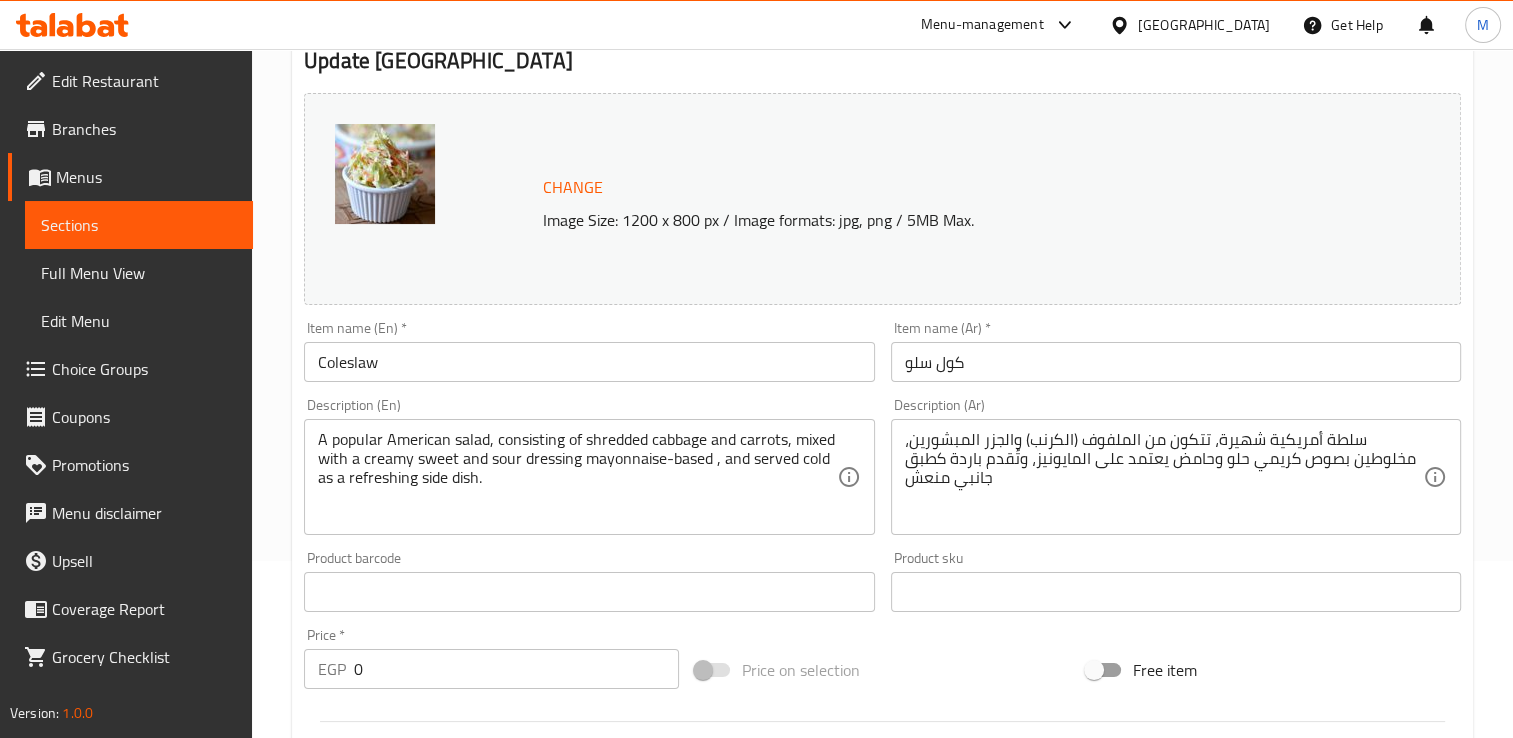 scroll, scrollTop: 0, scrollLeft: 0, axis: both 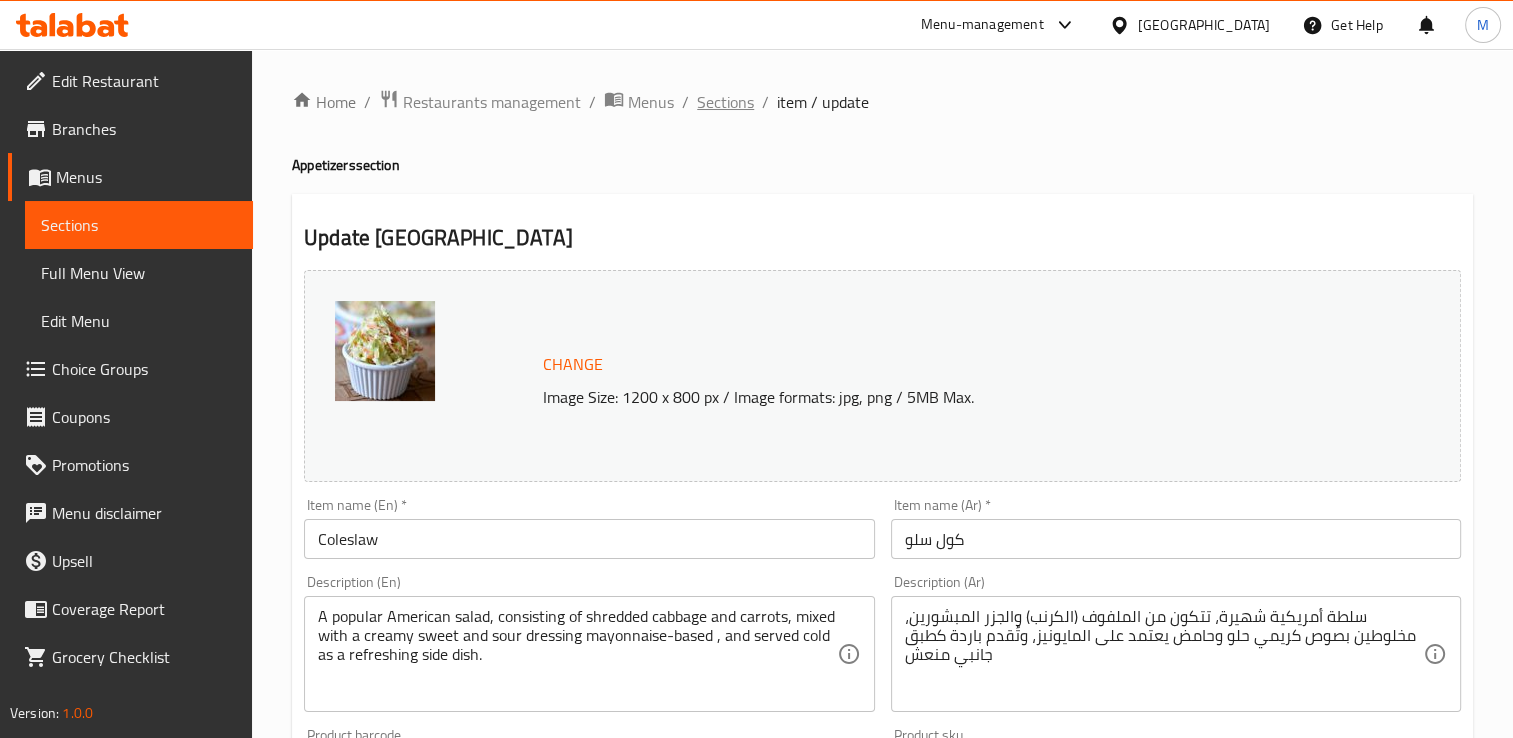 click on "Sections" at bounding box center [725, 102] 